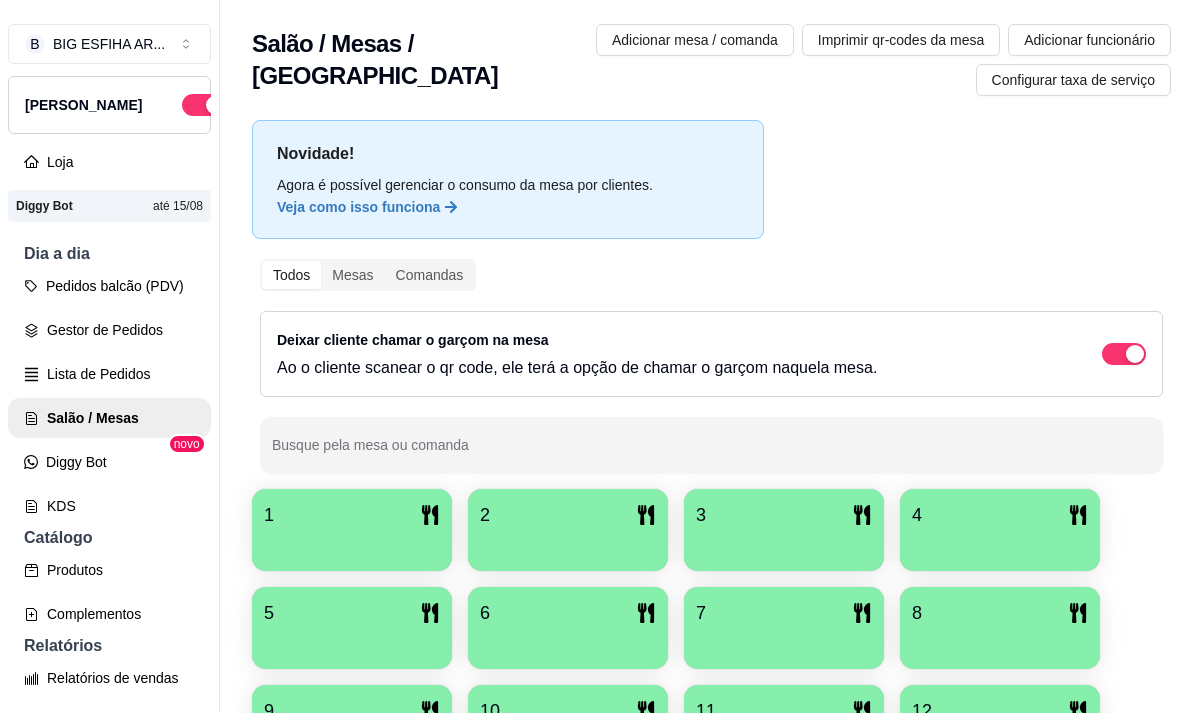 scroll, scrollTop: 0, scrollLeft: 0, axis: both 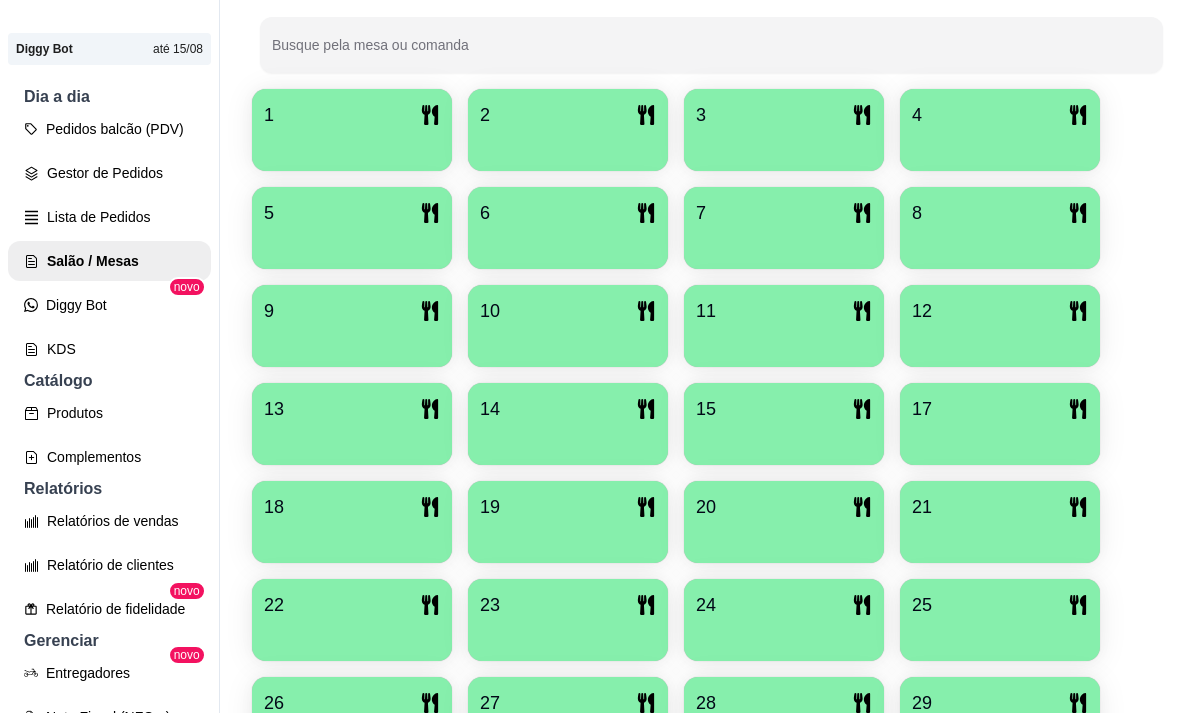 click at bounding box center [784, 340] 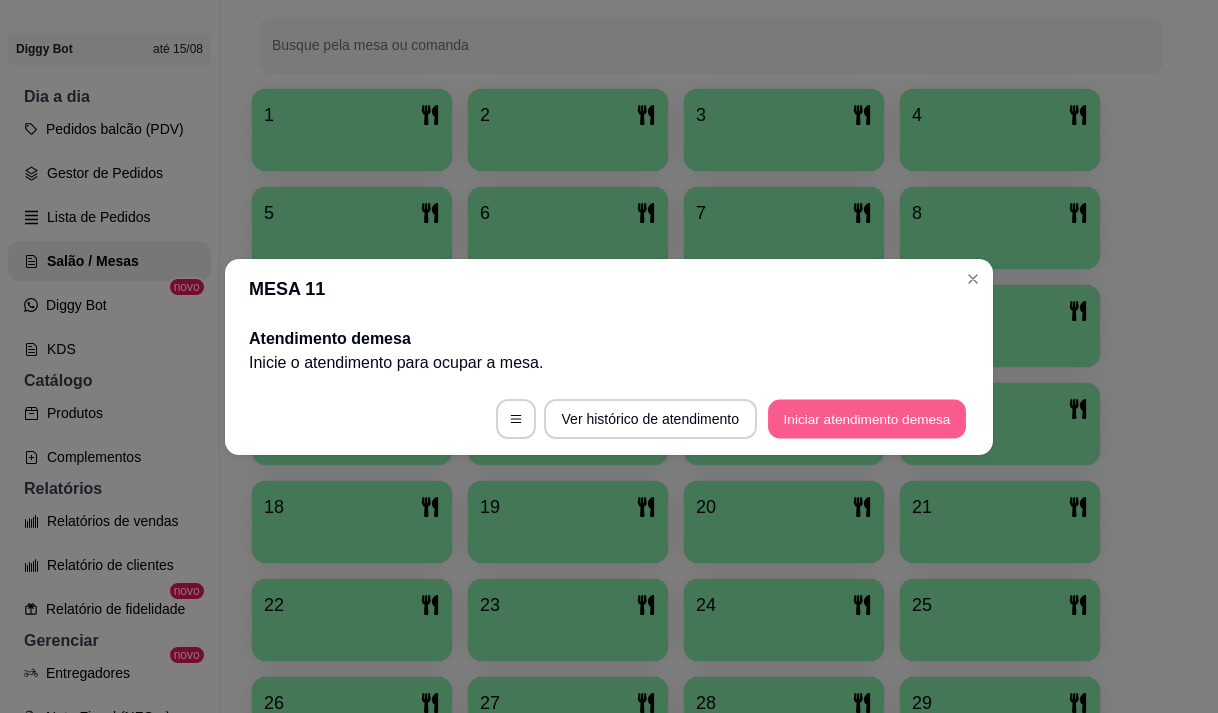 click on "Iniciar atendimento de  mesa" at bounding box center (867, 418) 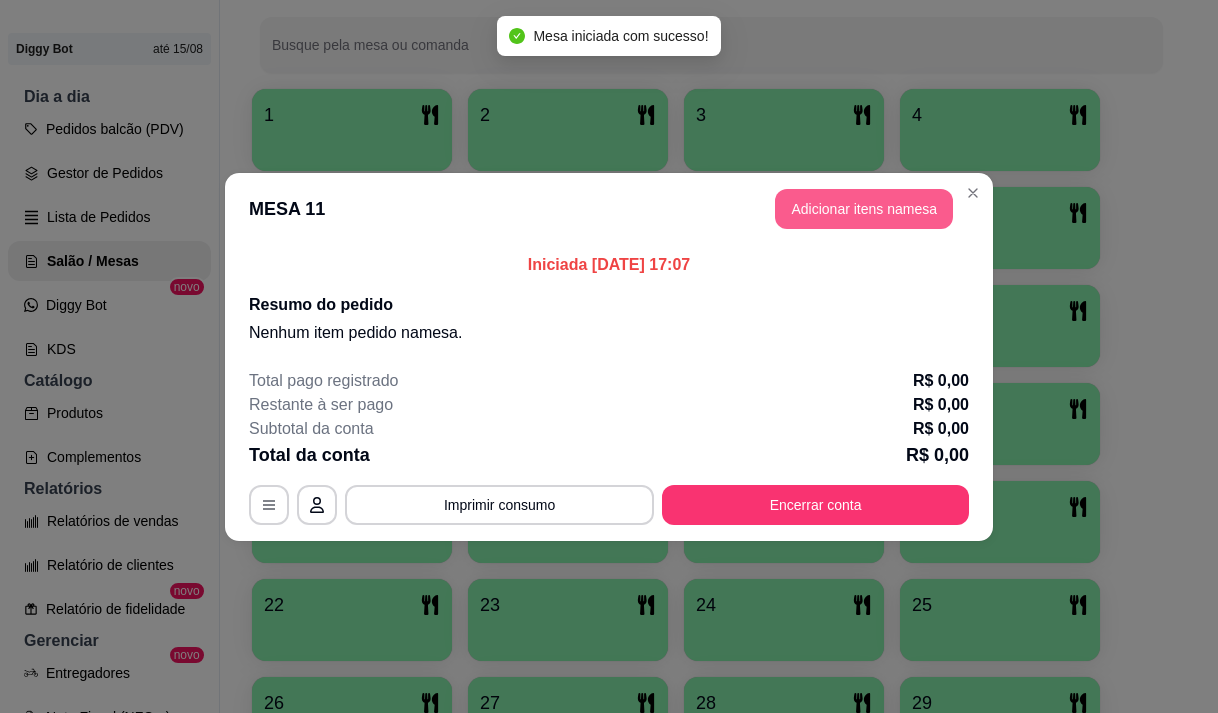 click on "Adicionar itens na  mesa" at bounding box center (864, 209) 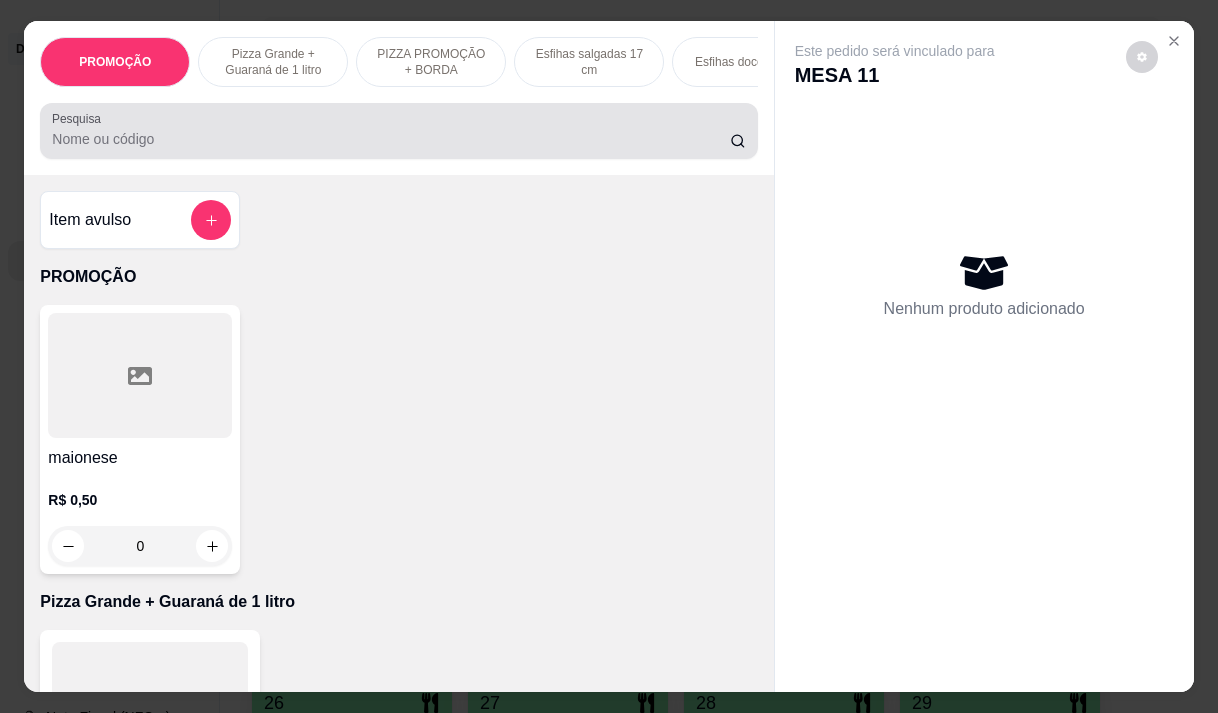 click on "Pesquisa" at bounding box center [391, 139] 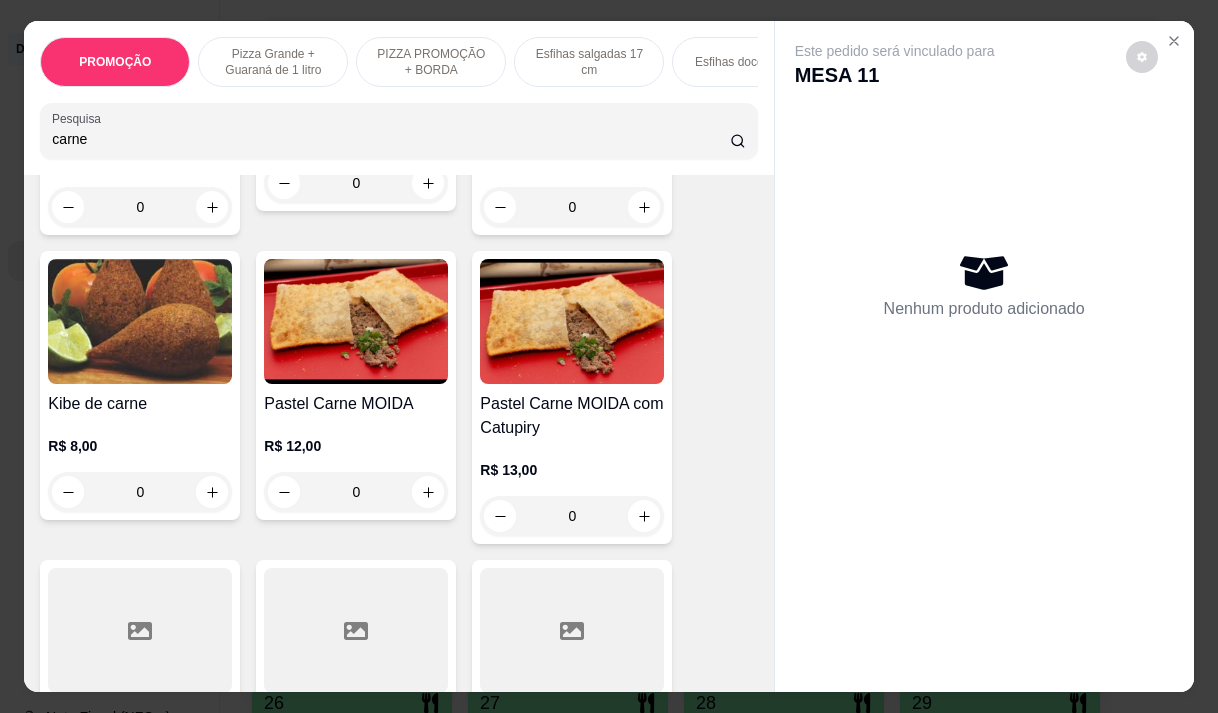 scroll, scrollTop: 1000, scrollLeft: 0, axis: vertical 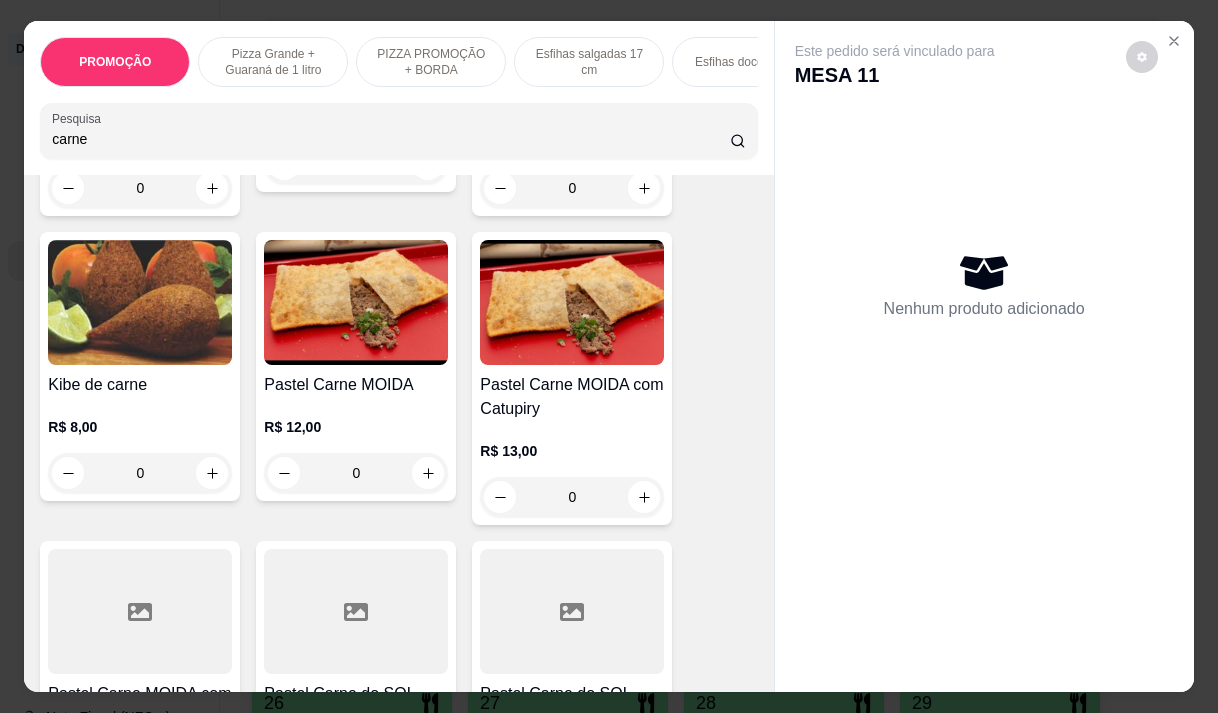 type on "carne" 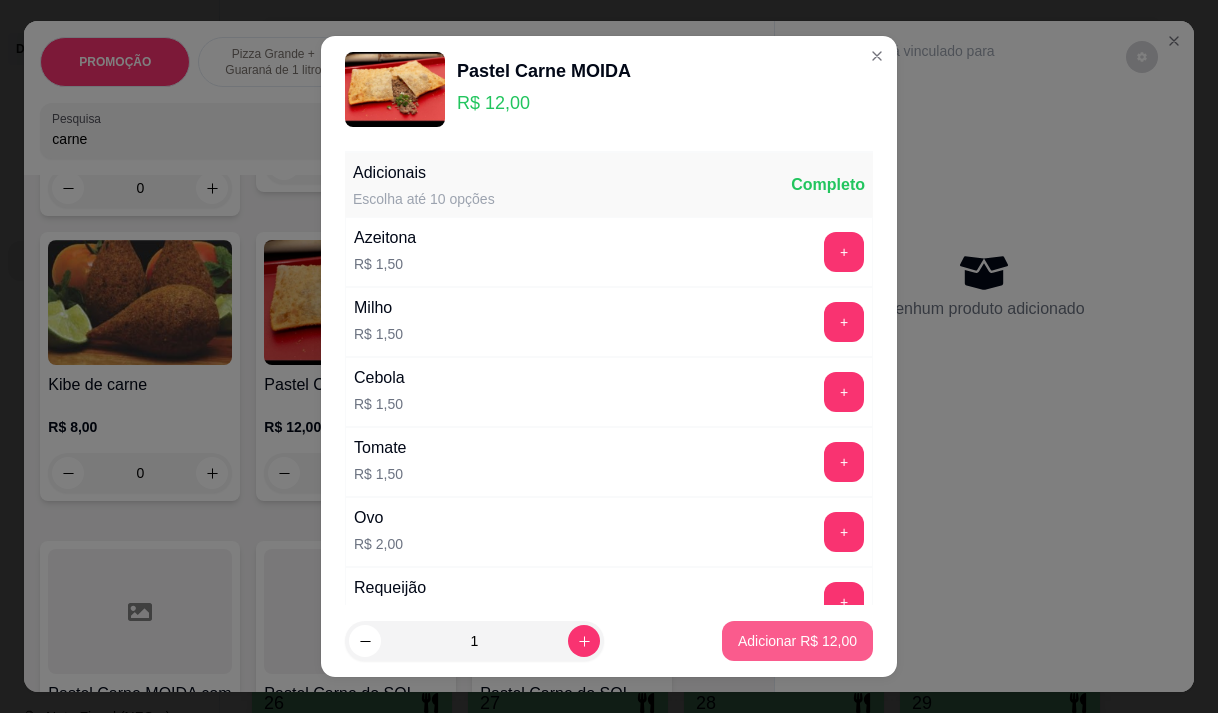 click on "Adicionar   R$ 12,00" at bounding box center [797, 641] 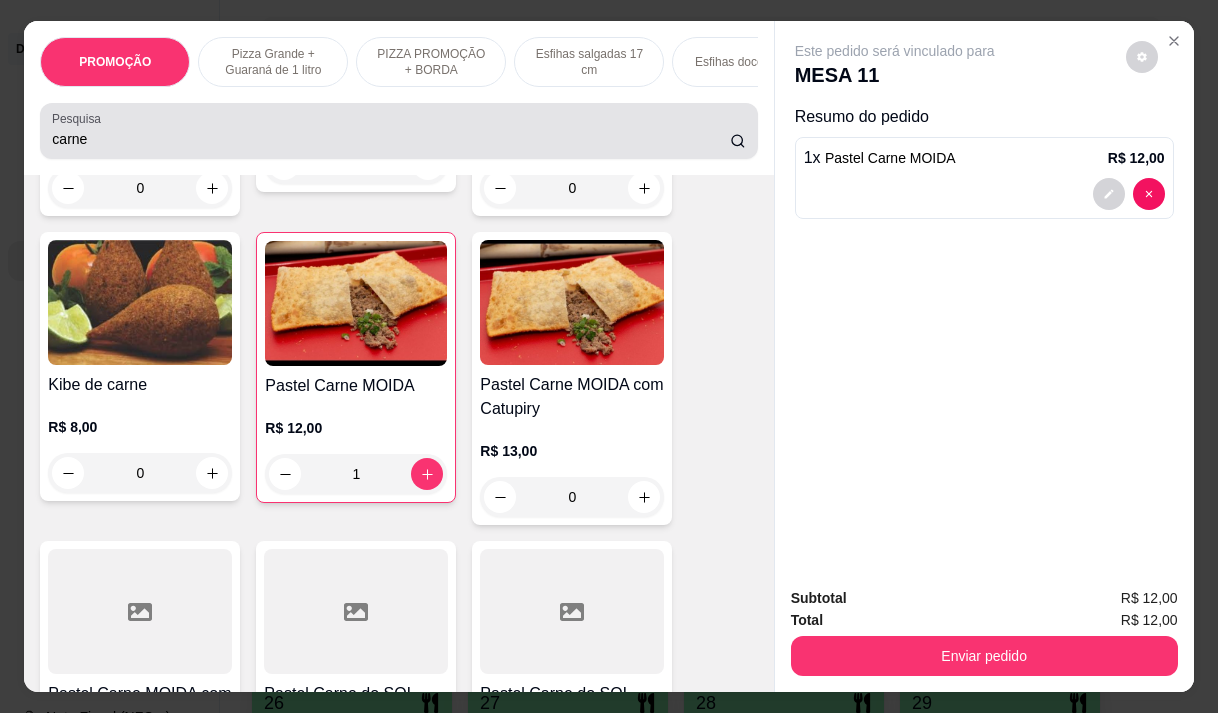 click on "carne" at bounding box center [398, 131] 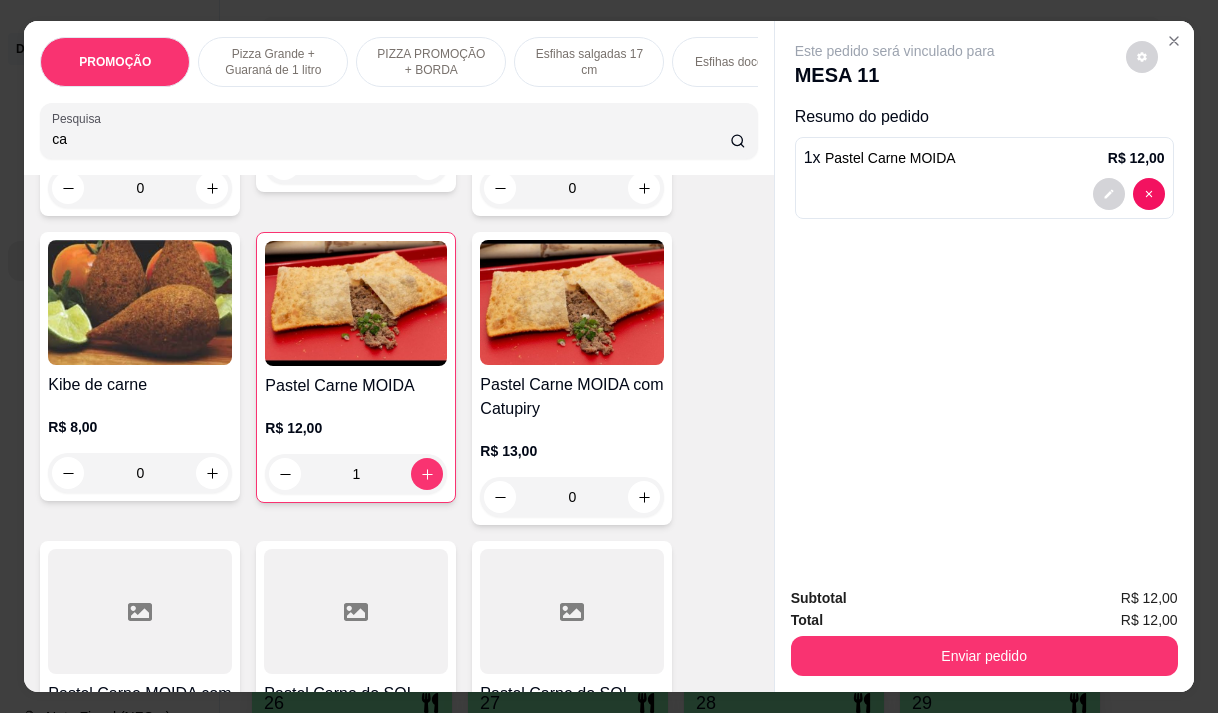 type on "c" 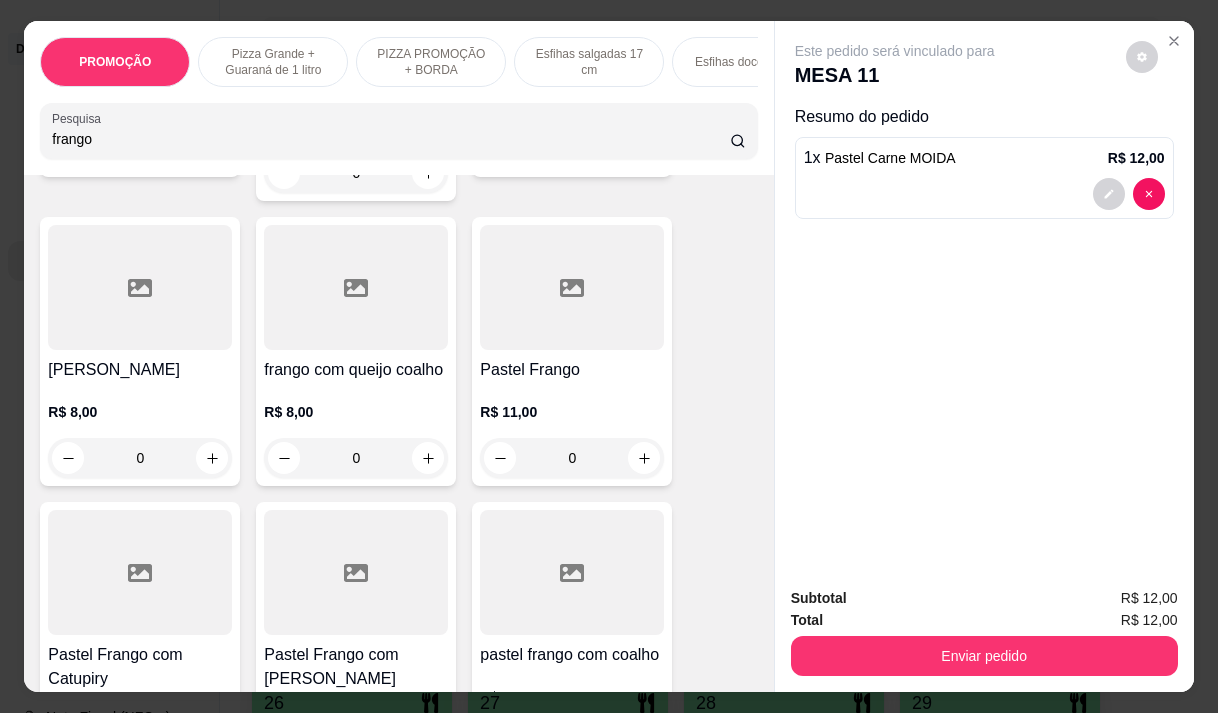 scroll, scrollTop: 400, scrollLeft: 0, axis: vertical 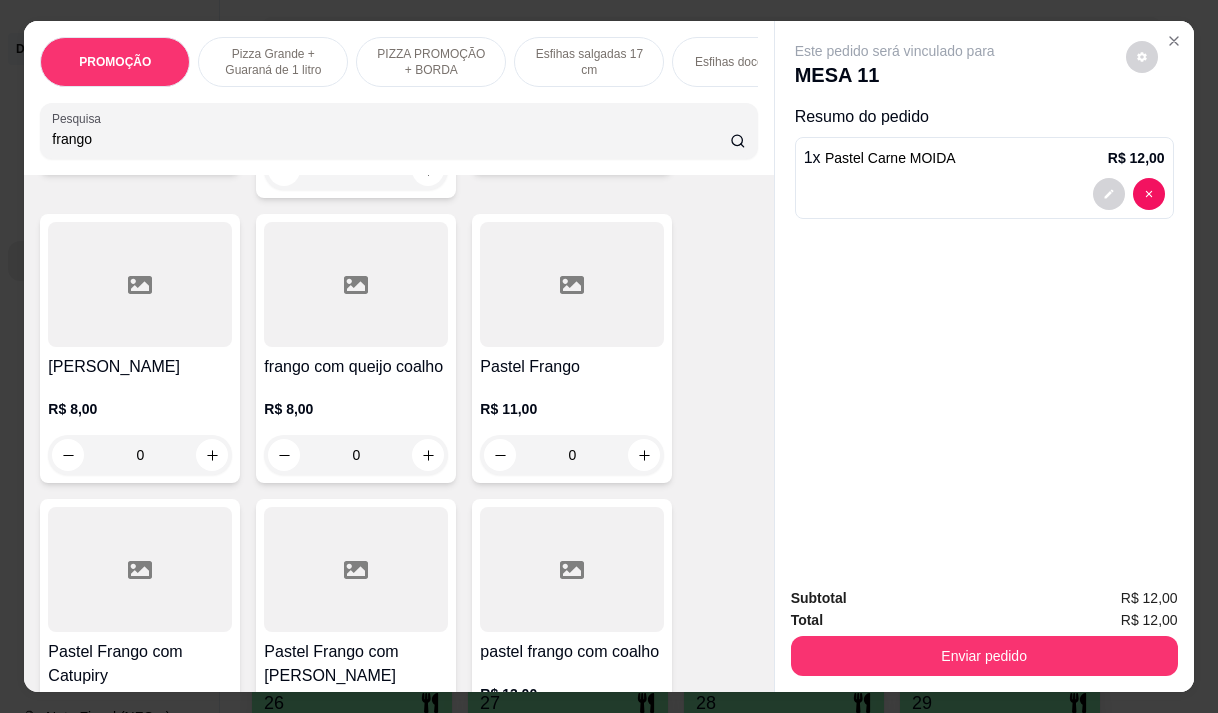 type on "frango" 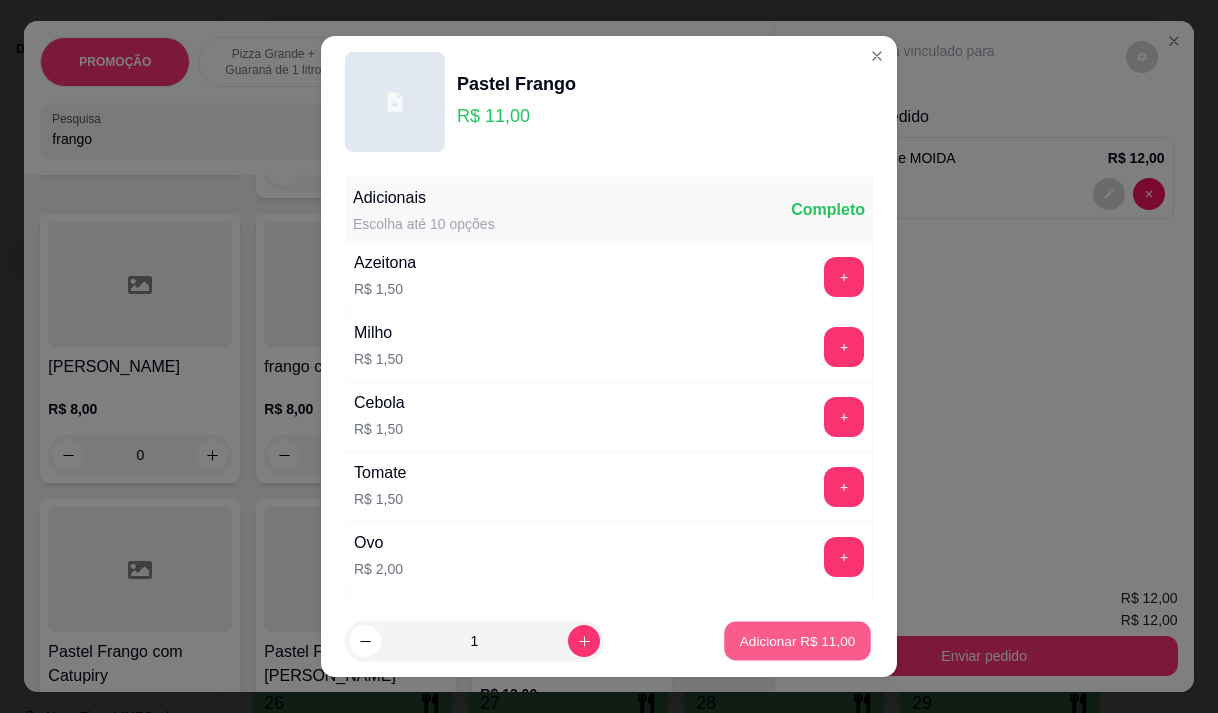 click on "Adicionar   R$ 11,00" at bounding box center [798, 641] 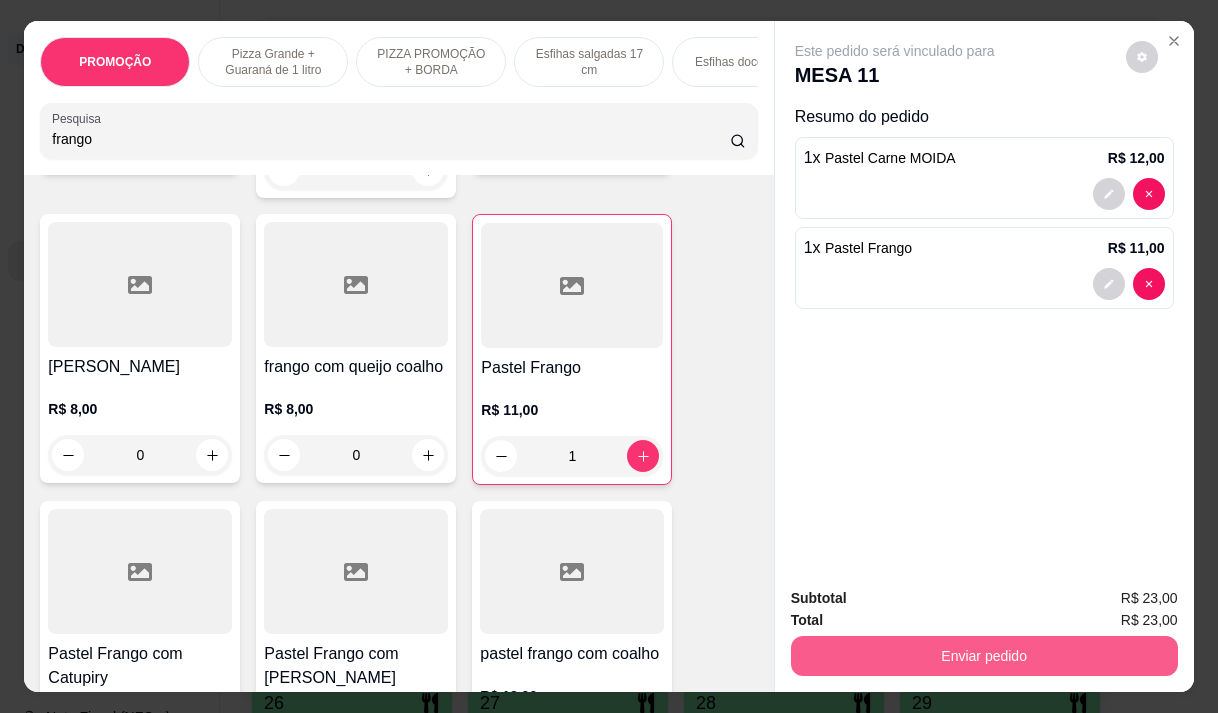 click on "Enviar pedido" at bounding box center [984, 656] 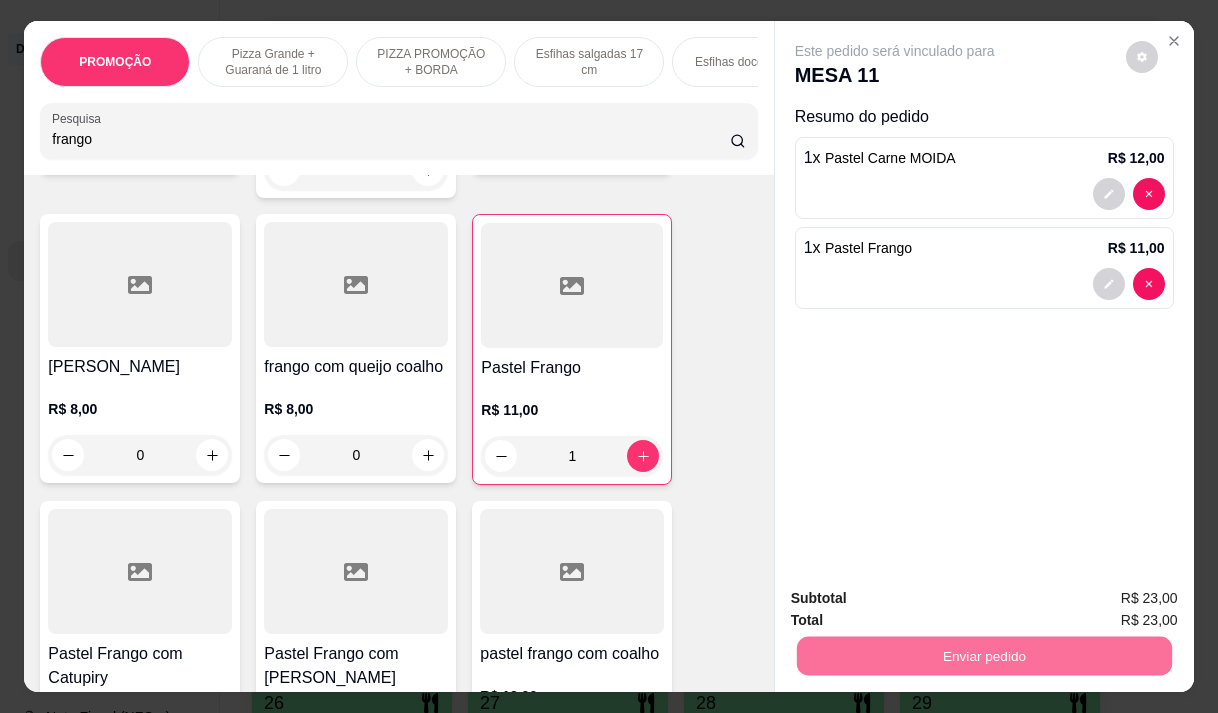 click on "Não registrar e enviar pedido" at bounding box center [918, 599] 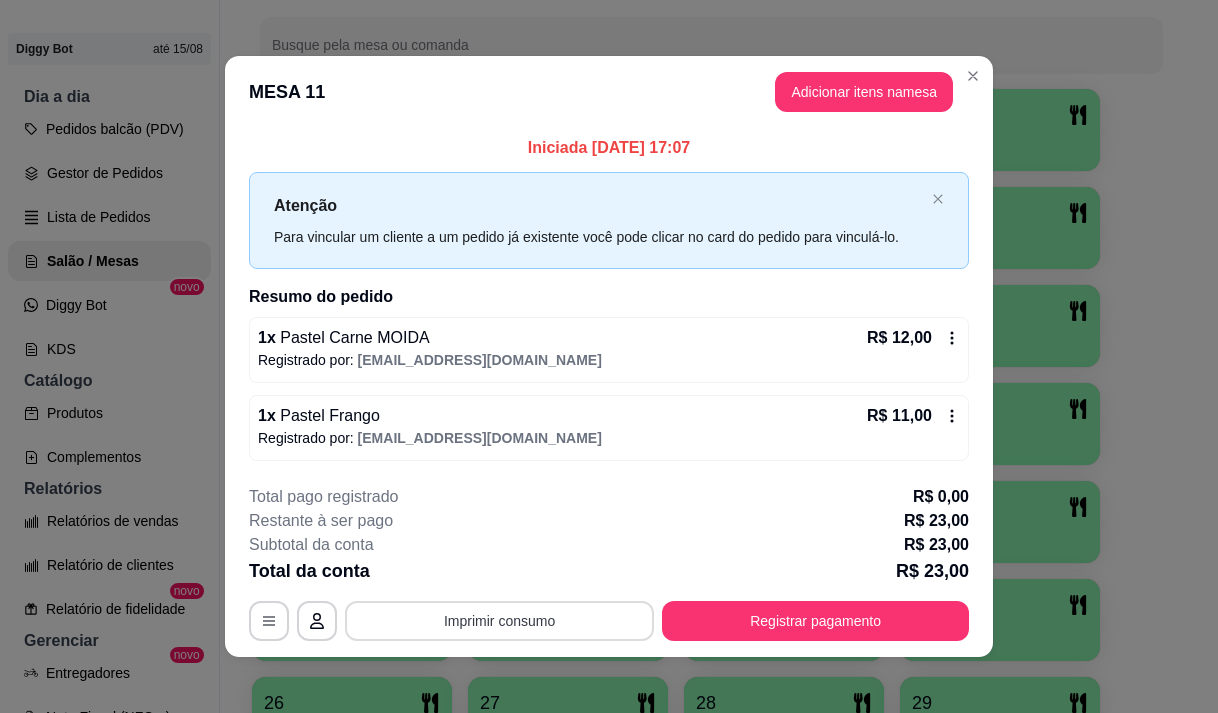 click on "Imprimir consumo" at bounding box center (499, 621) 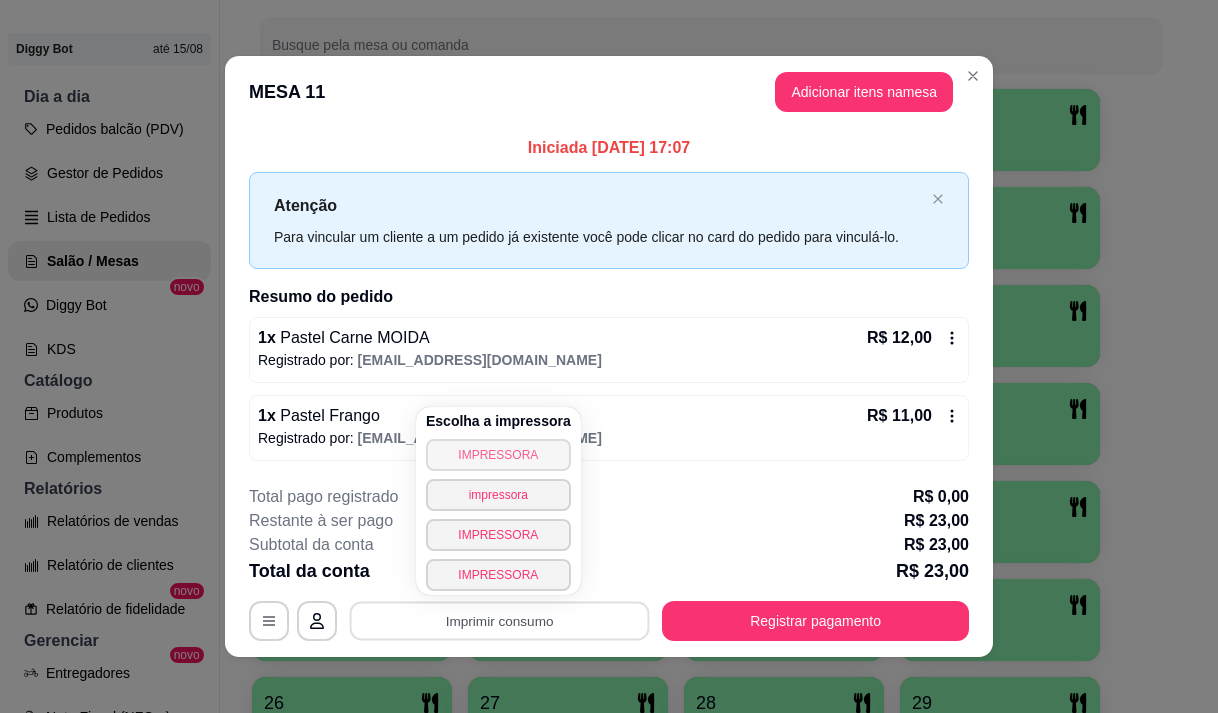 click on "IMPRESSORA" at bounding box center (498, 455) 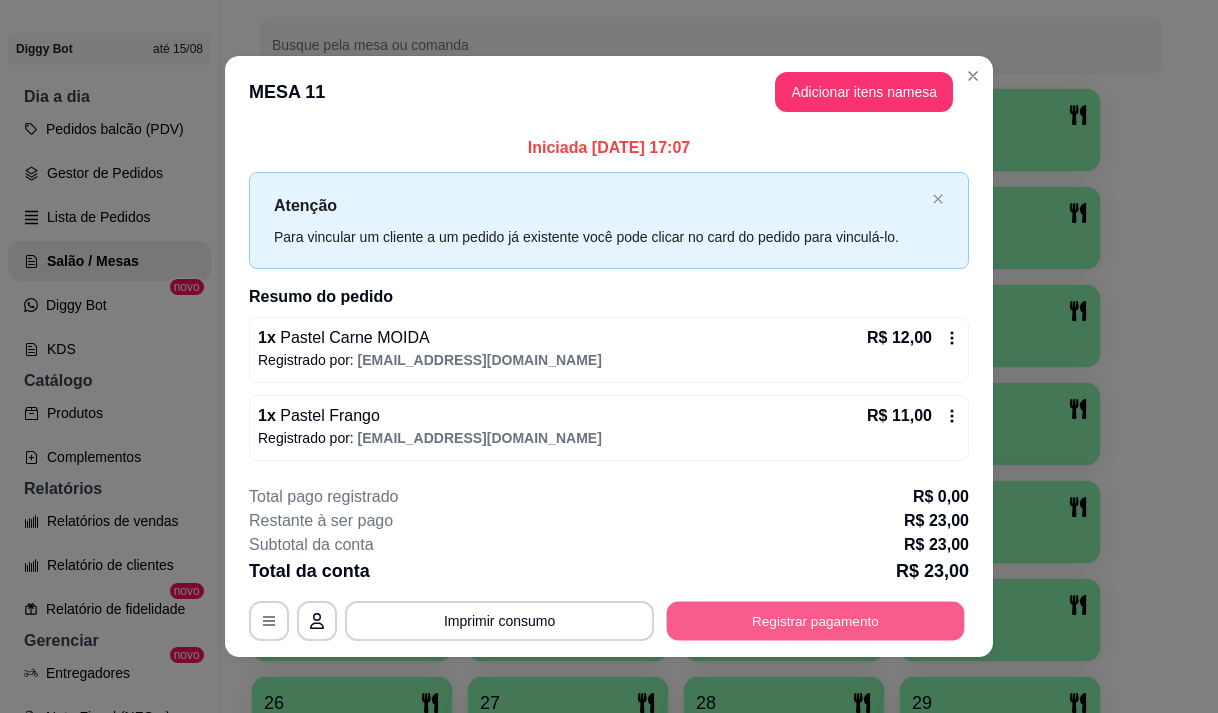 click on "Registrar pagamento" at bounding box center (816, 621) 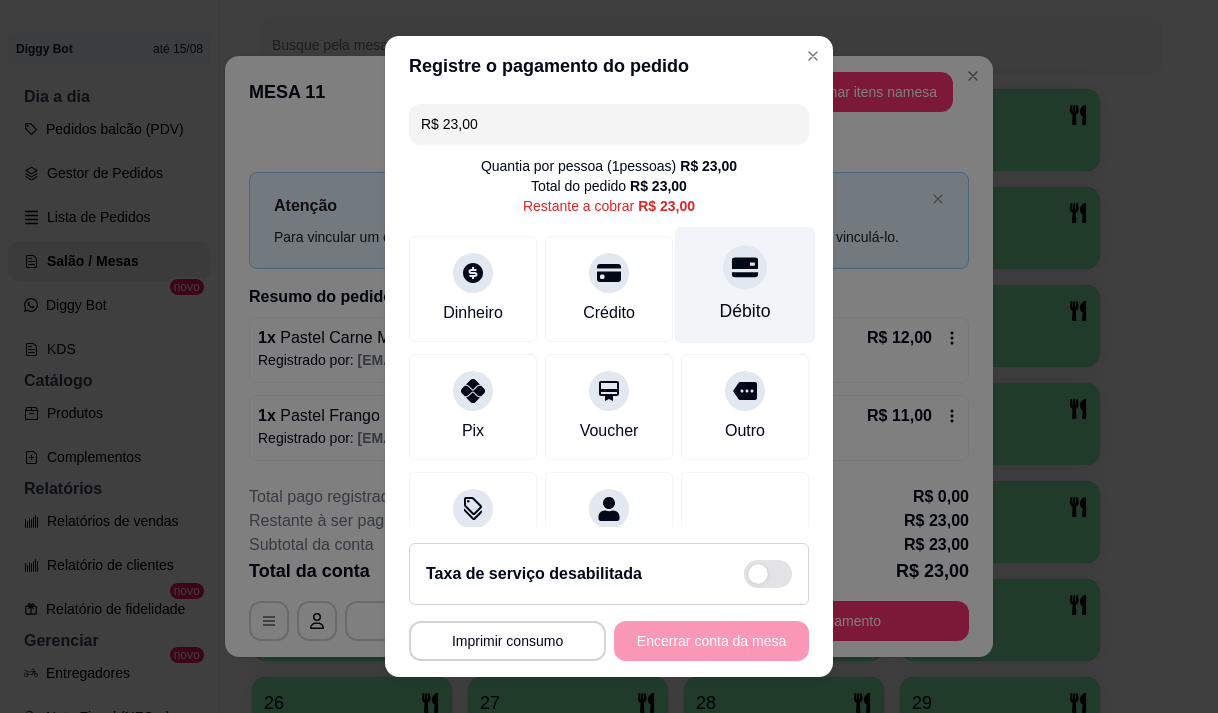 click on "Débito" at bounding box center [745, 284] 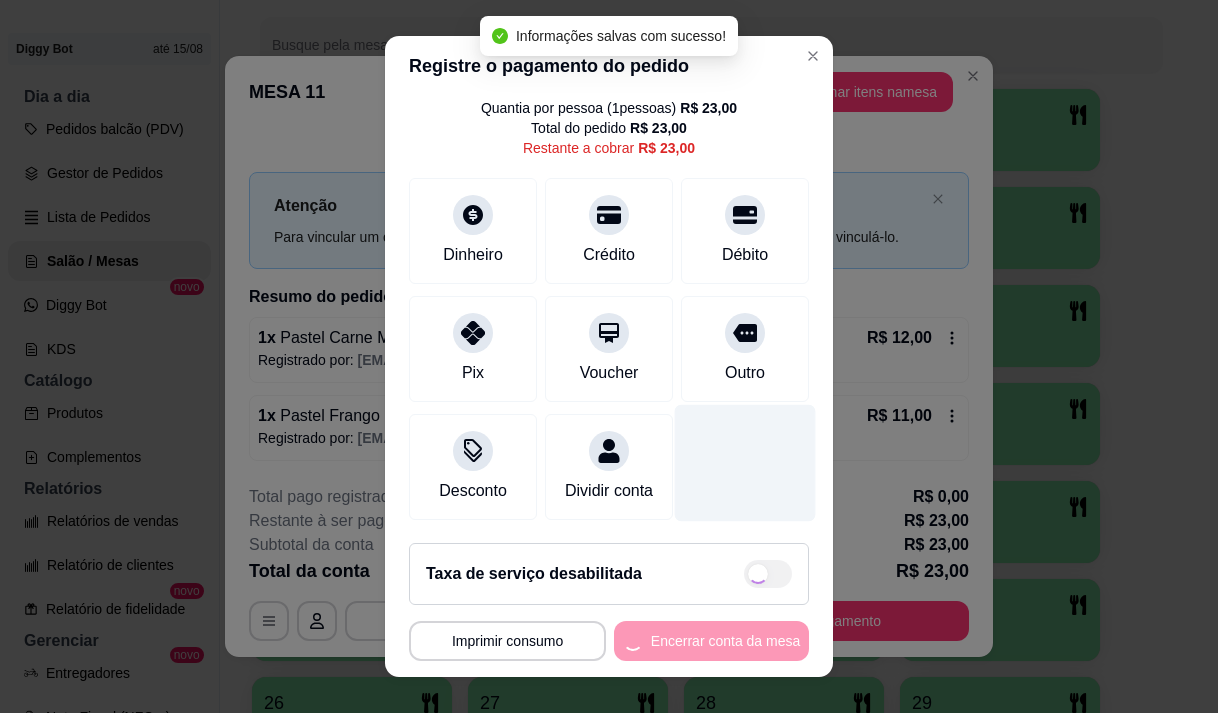type on "R$ 0,00" 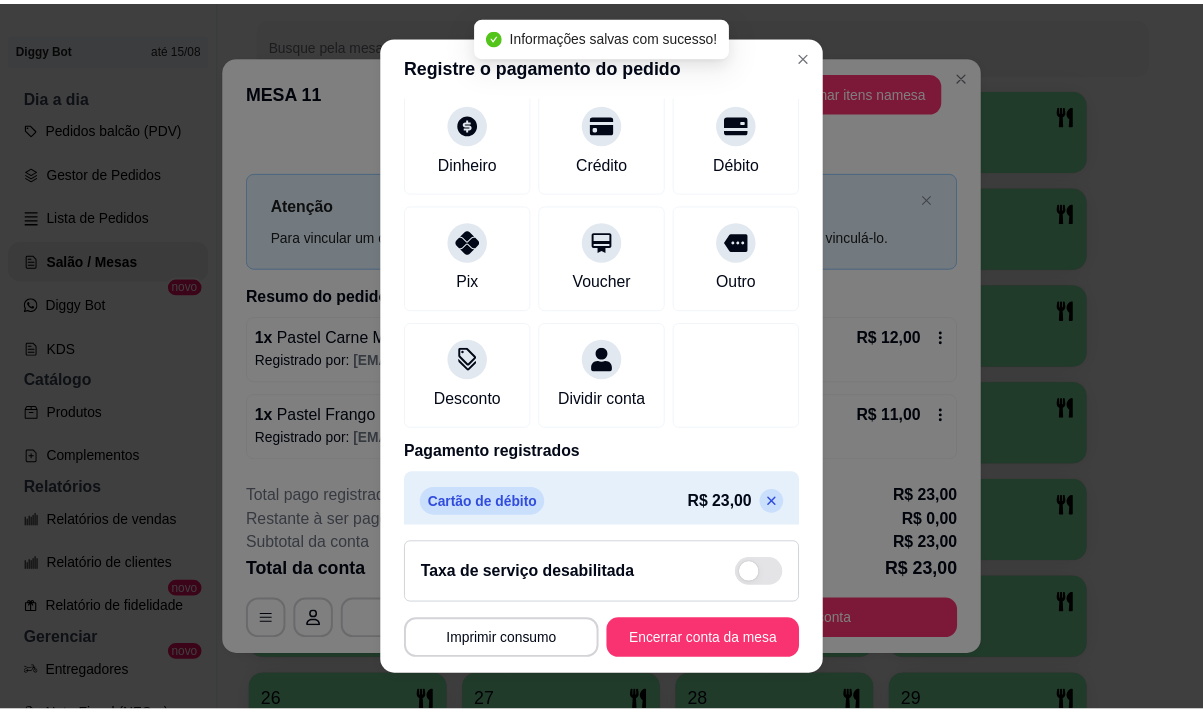 scroll, scrollTop: 166, scrollLeft: 0, axis: vertical 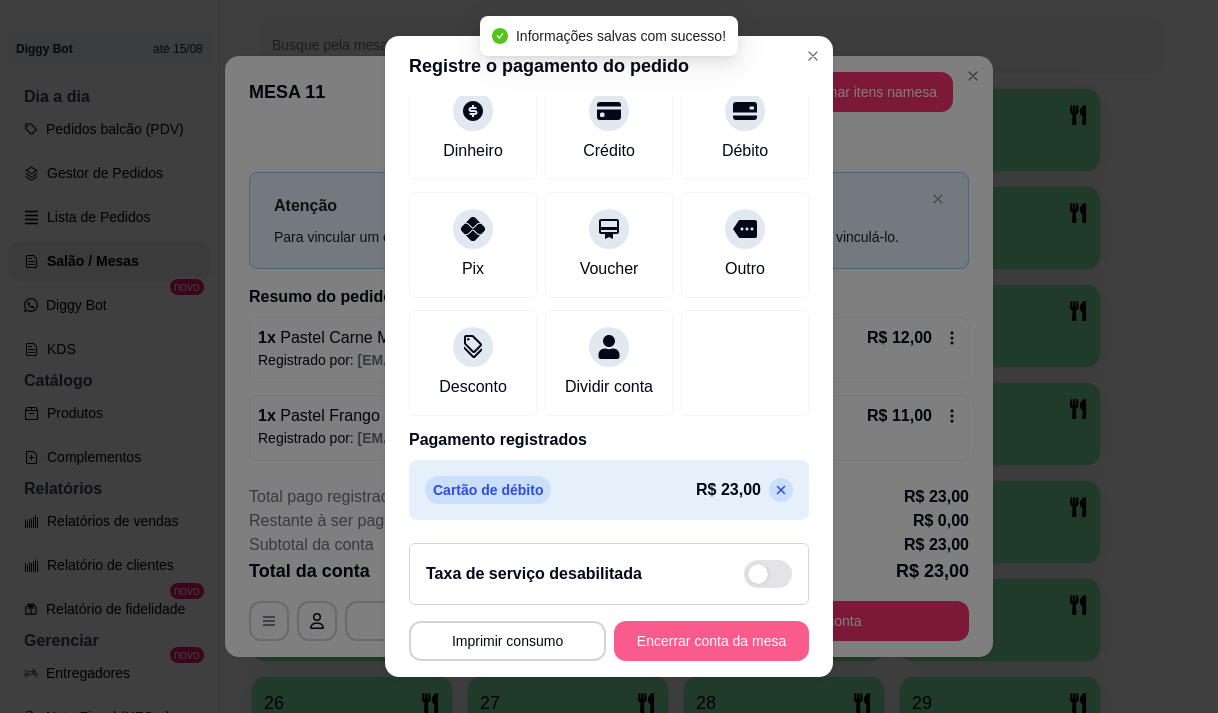 click on "Encerrar conta da mesa" at bounding box center (711, 641) 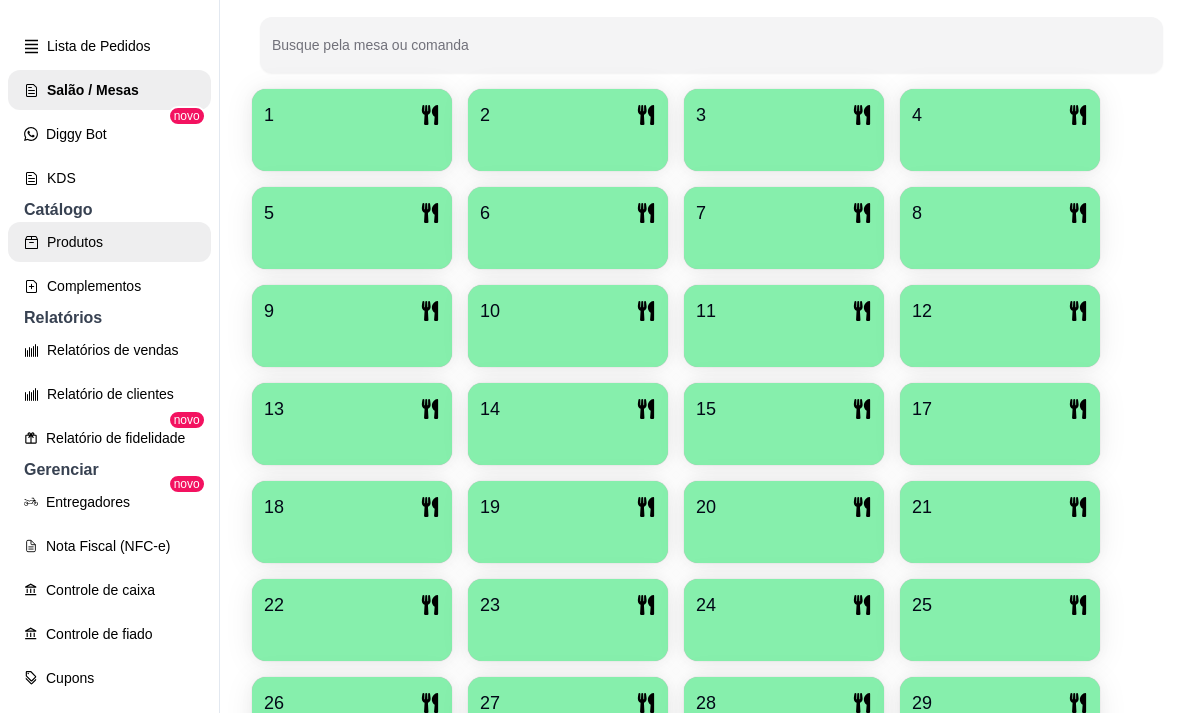 scroll, scrollTop: 357, scrollLeft: 0, axis: vertical 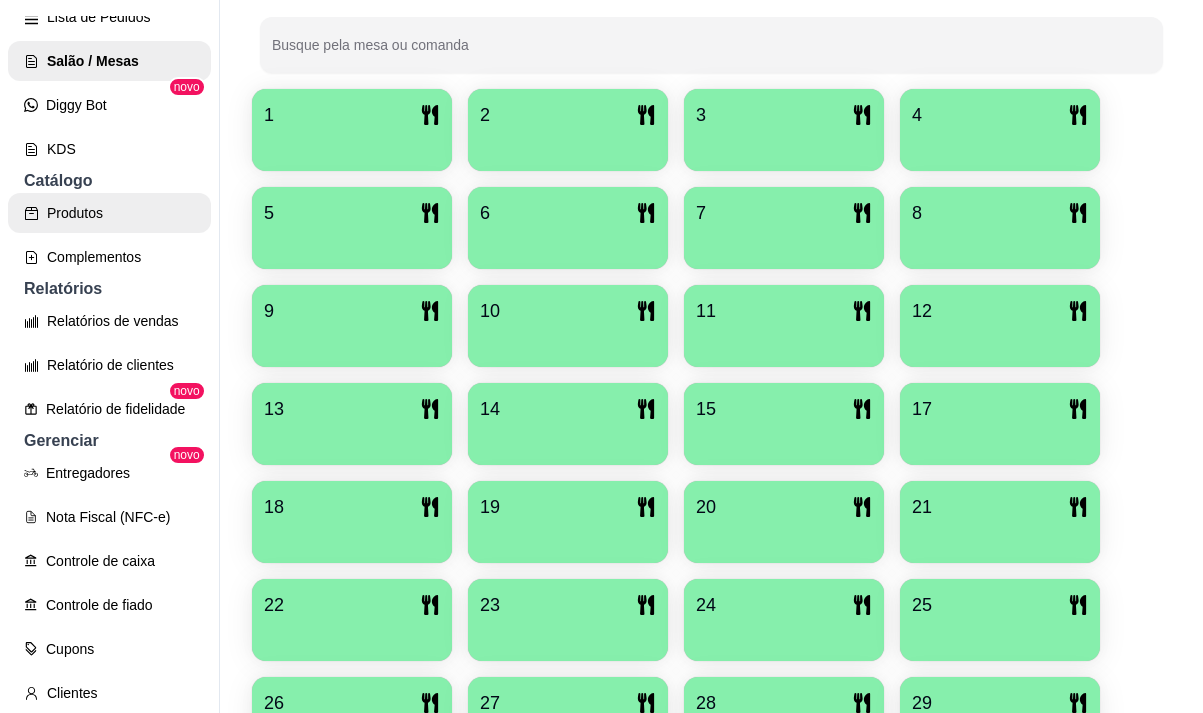 click on "Produtos" at bounding box center (109, 213) 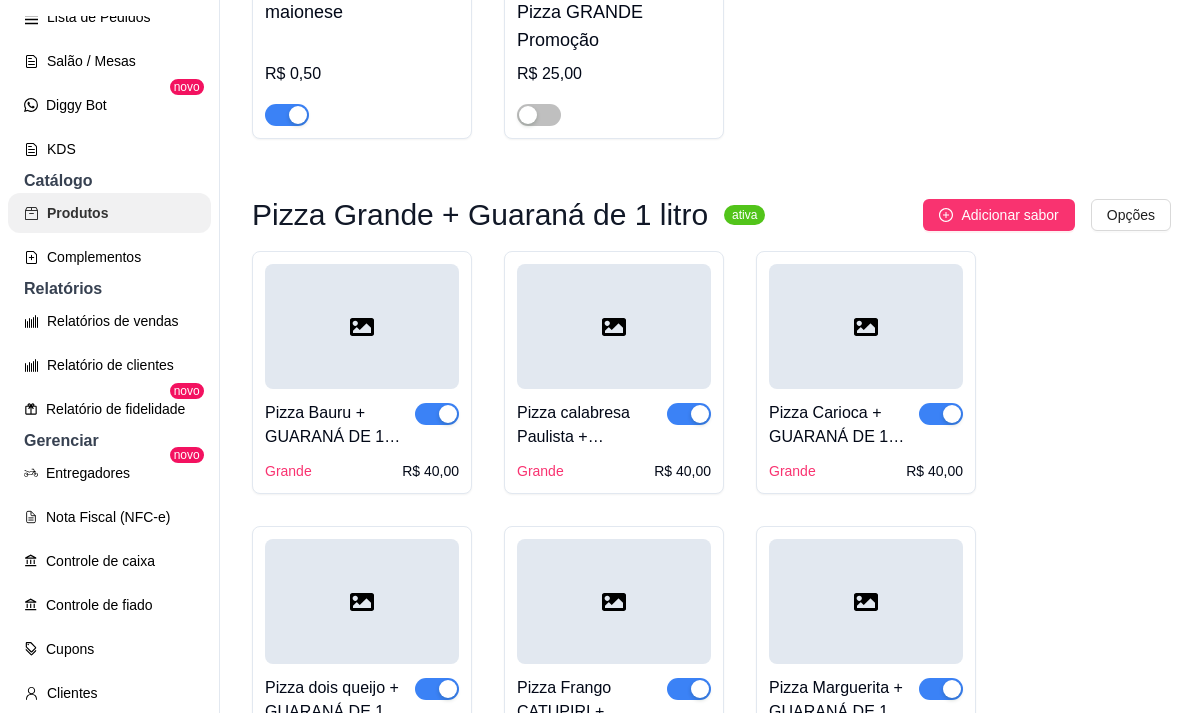 scroll, scrollTop: 0, scrollLeft: 0, axis: both 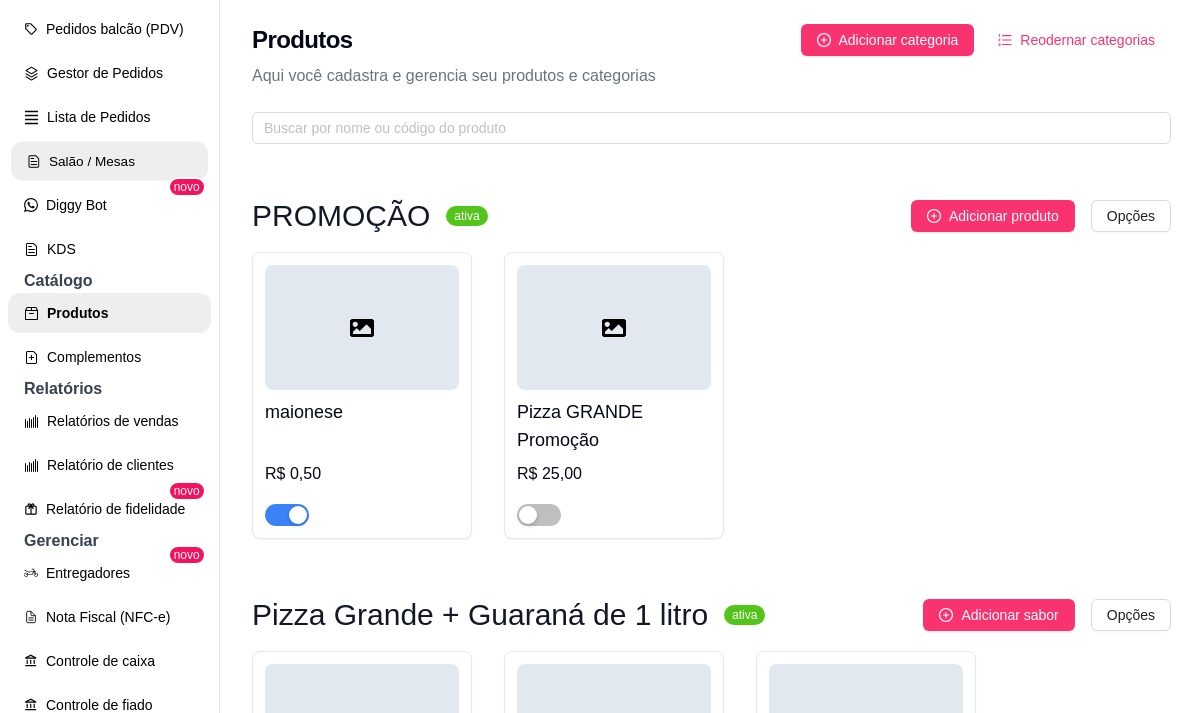 click on "Salão / Mesas" at bounding box center (109, 161) 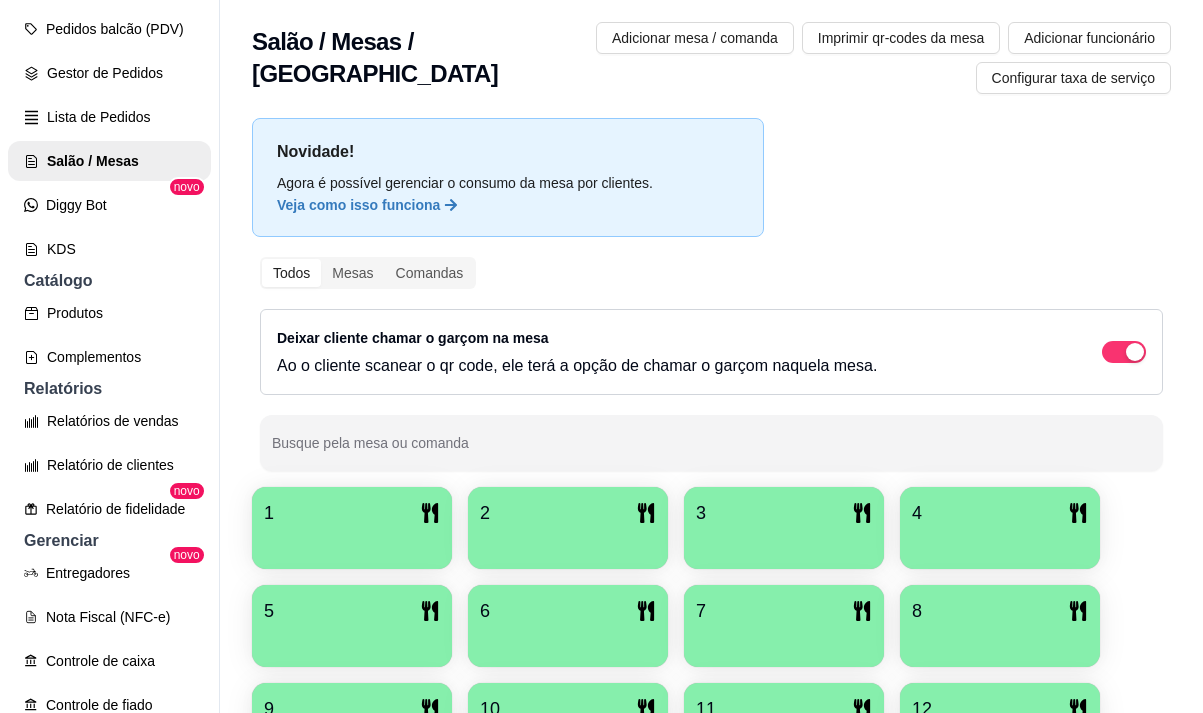 scroll, scrollTop: 0, scrollLeft: 0, axis: both 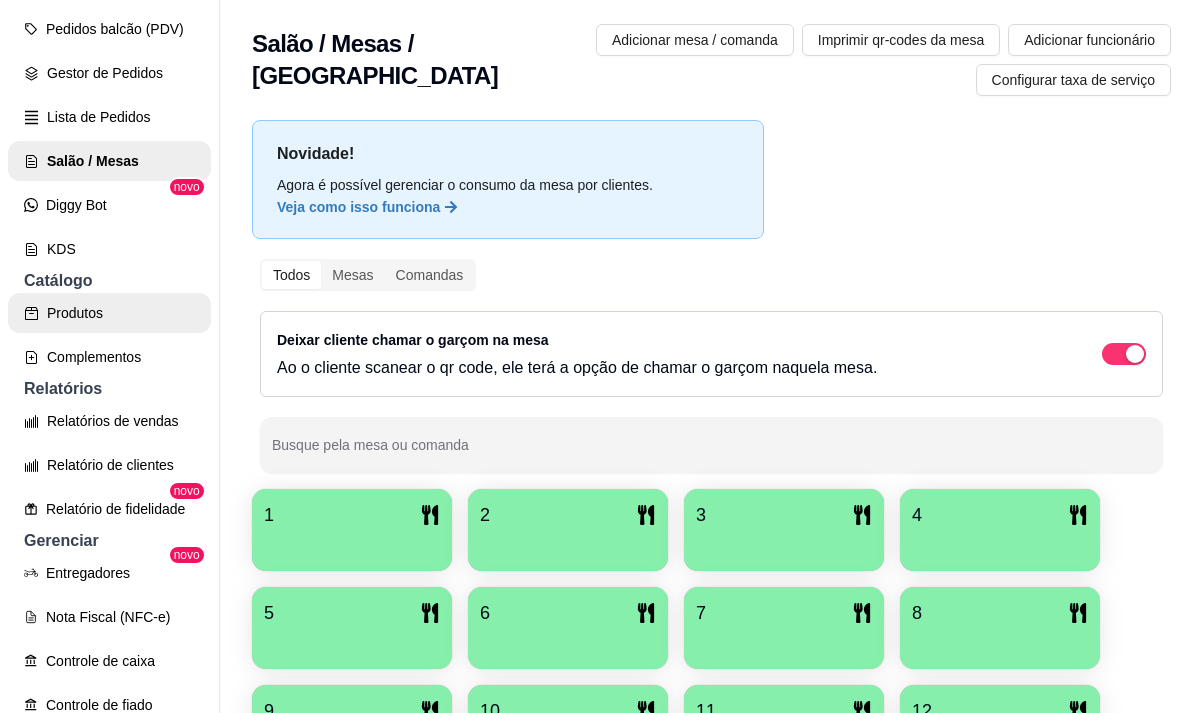 click on "Produtos" at bounding box center (109, 313) 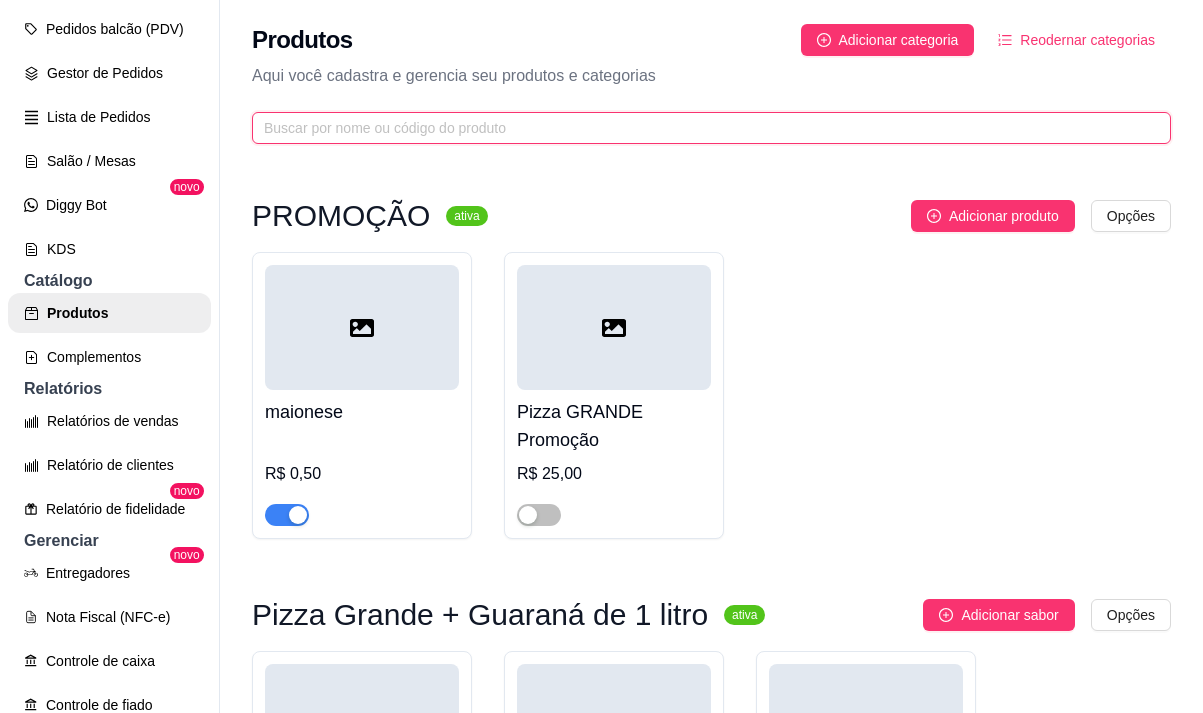 click at bounding box center [703, 128] 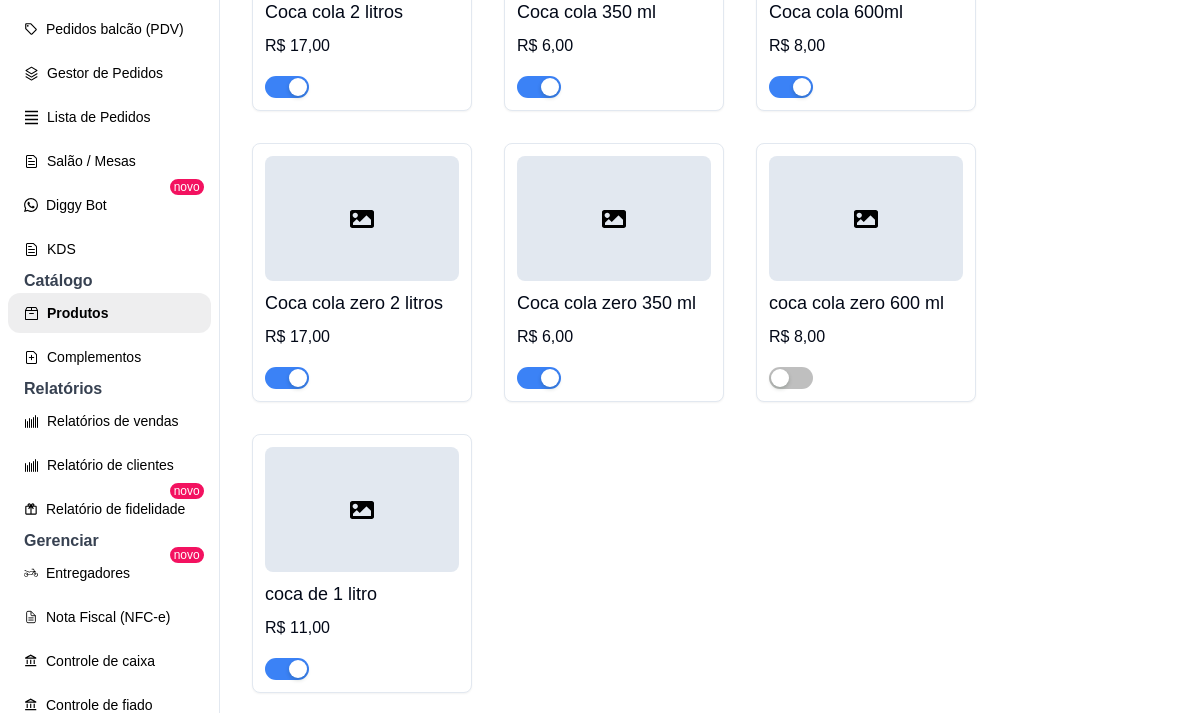 scroll, scrollTop: 498, scrollLeft: 0, axis: vertical 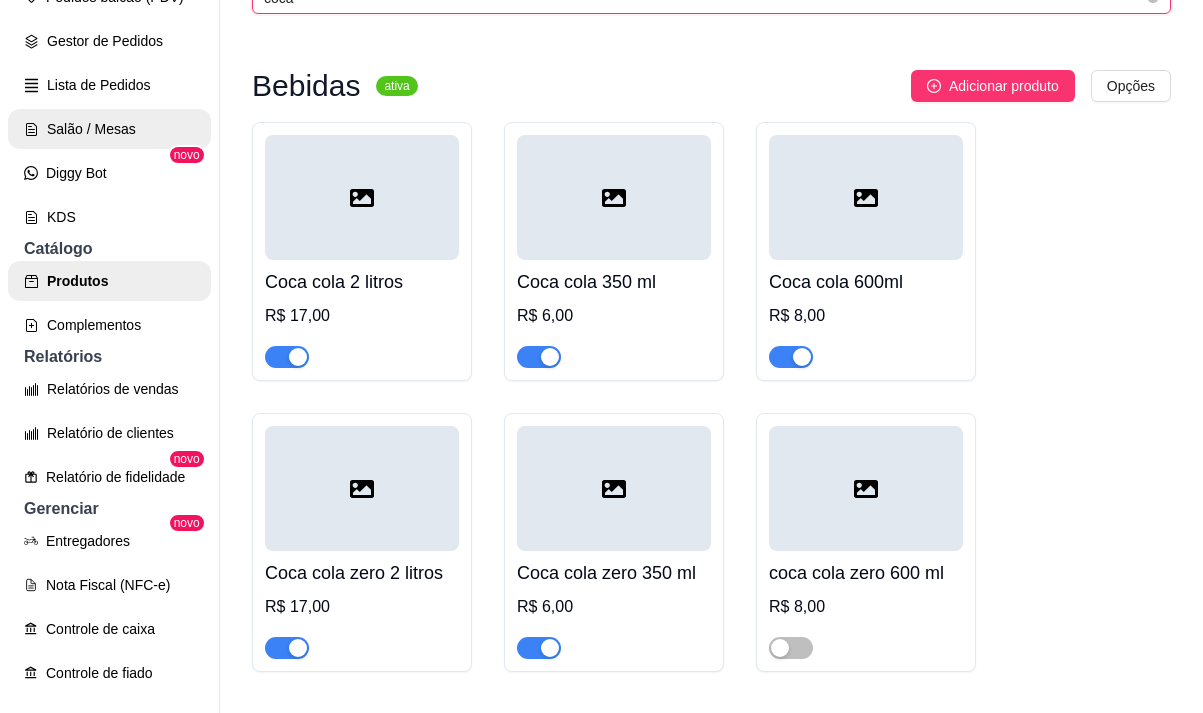 type on "coca" 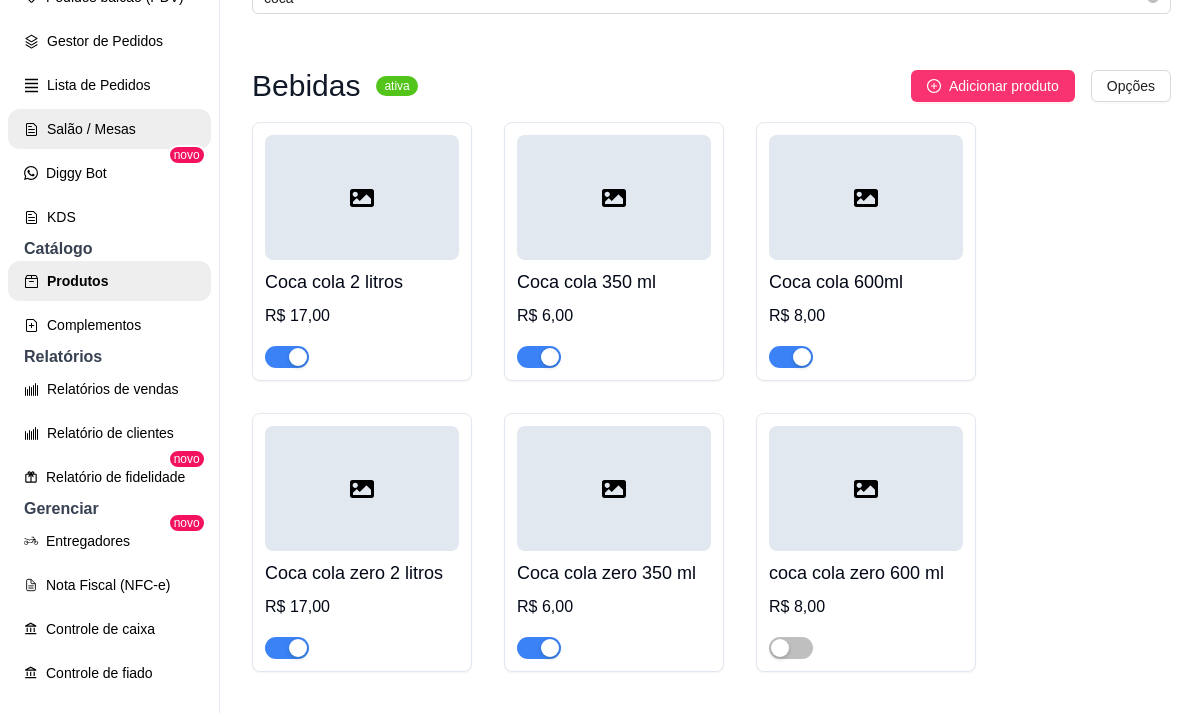 click on "Salão / Mesas" at bounding box center (109, 129) 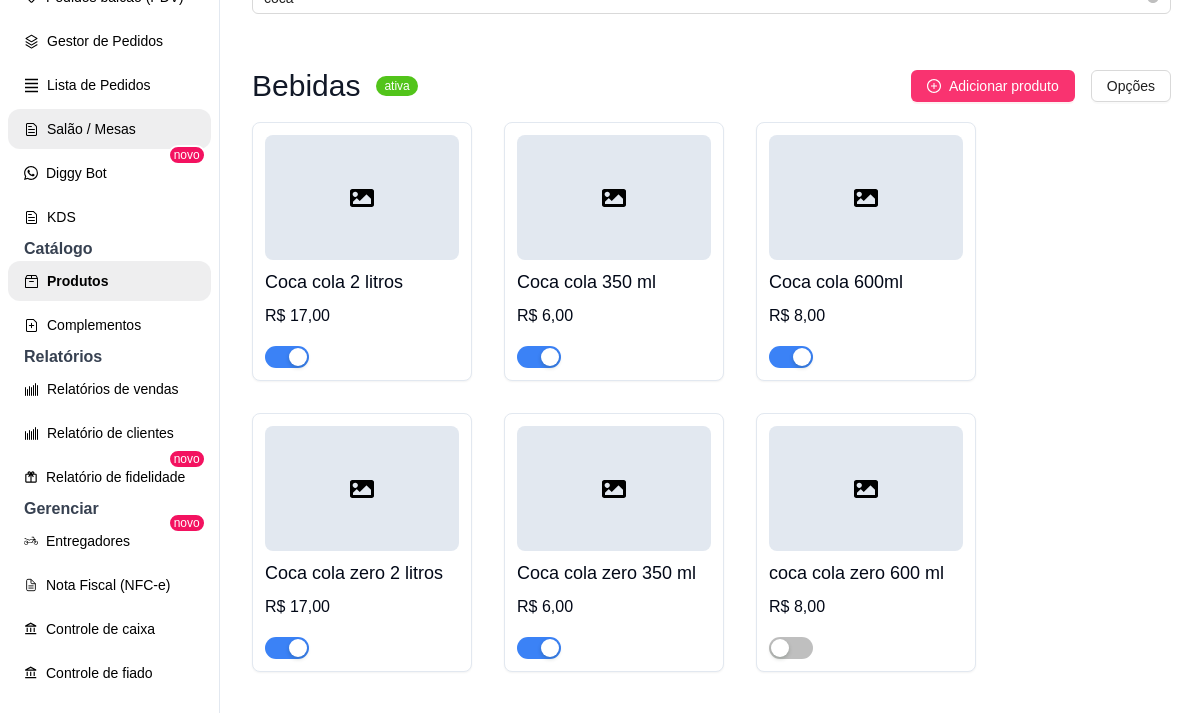 scroll, scrollTop: 0, scrollLeft: 0, axis: both 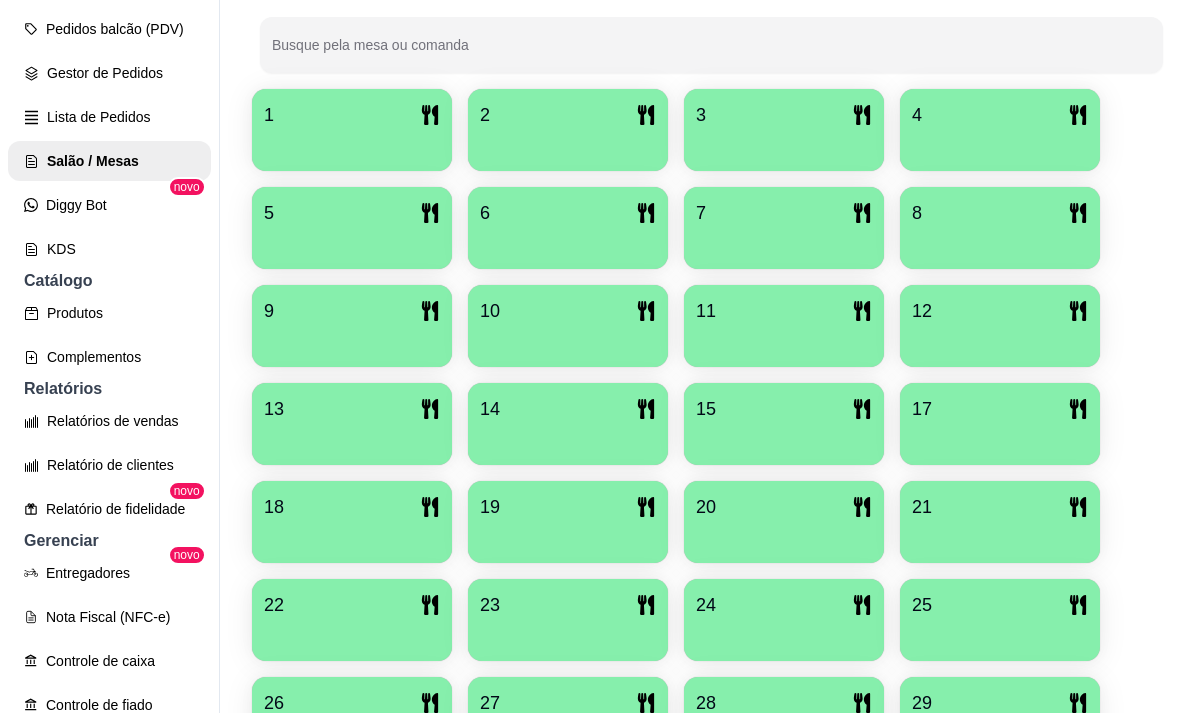 click at bounding box center [784, 438] 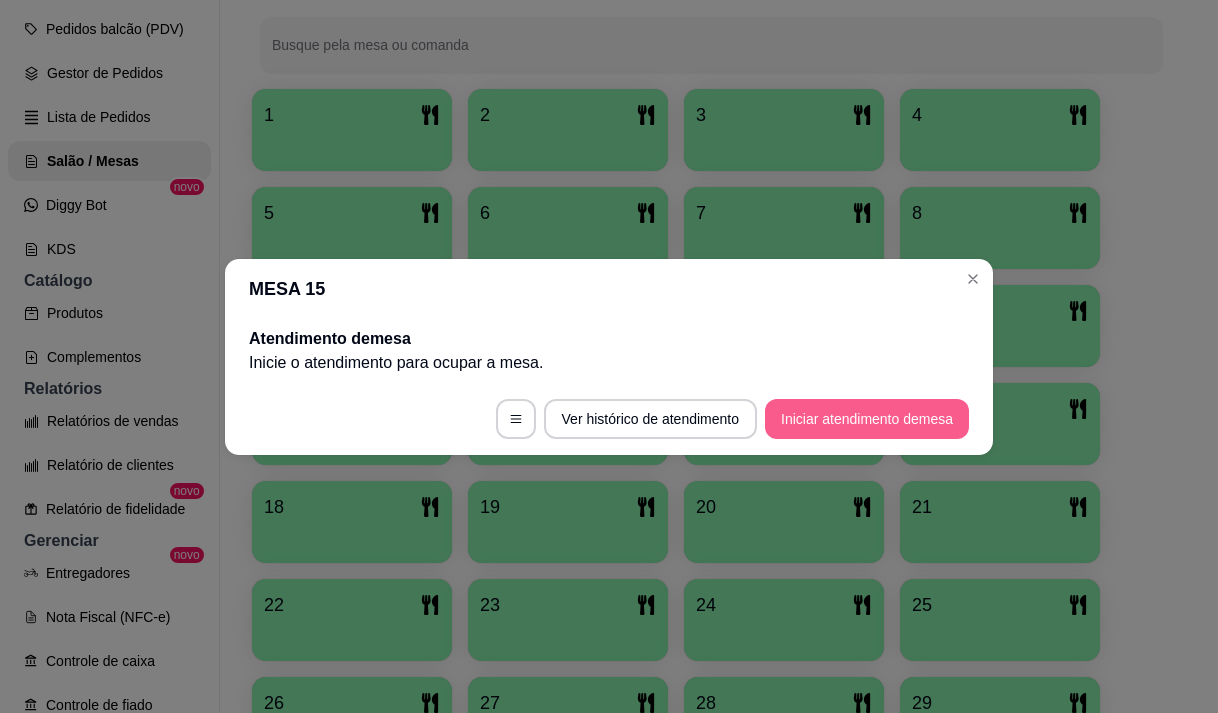 click on "Iniciar atendimento de  mesa" at bounding box center (867, 419) 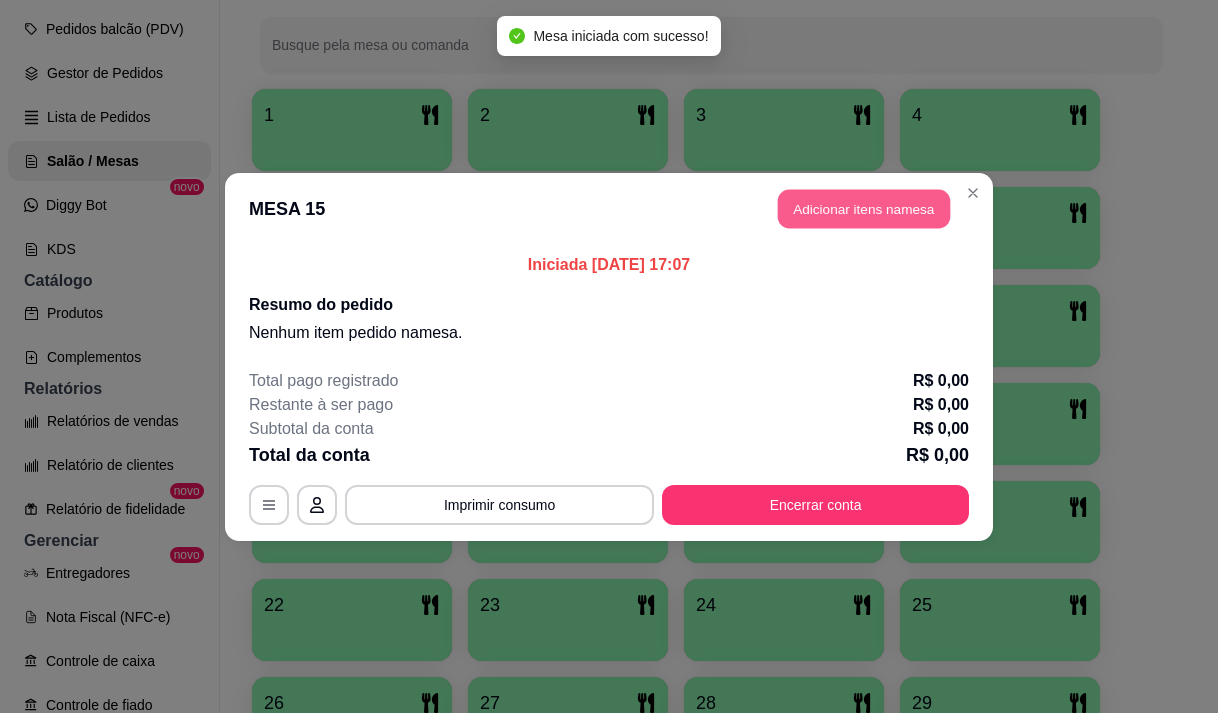 click on "Adicionar itens na  mesa" at bounding box center [864, 208] 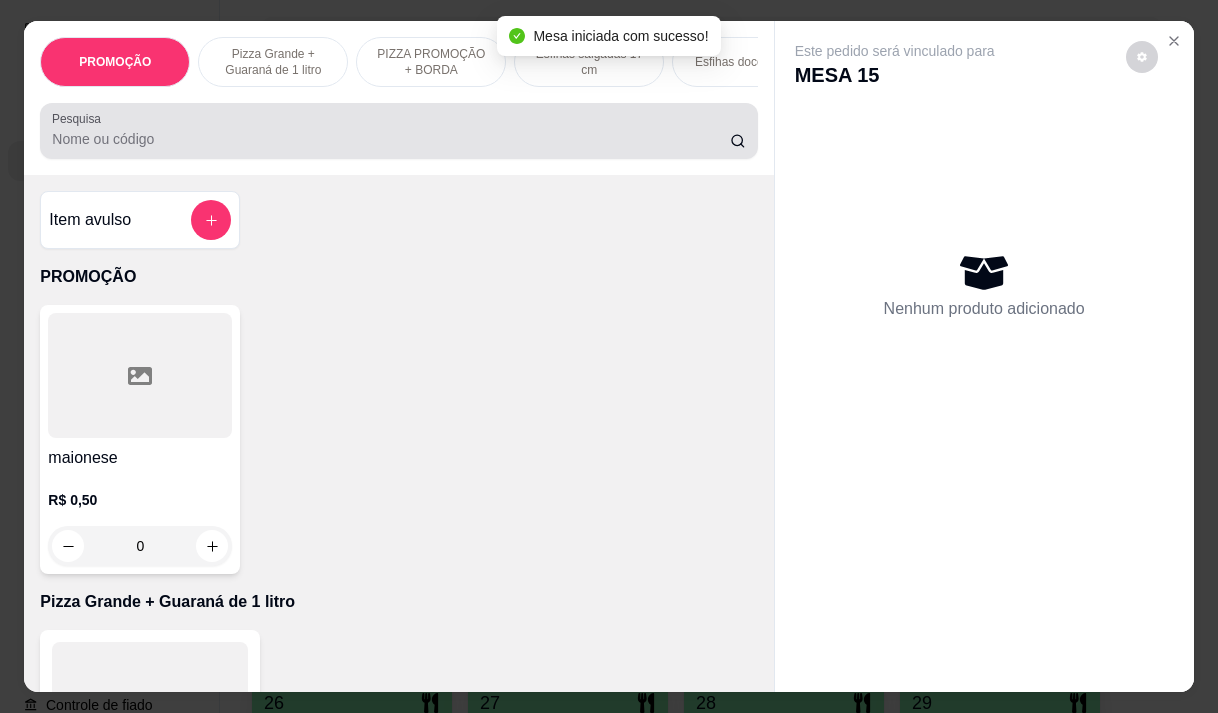 click on "Pesquisa" at bounding box center [391, 139] 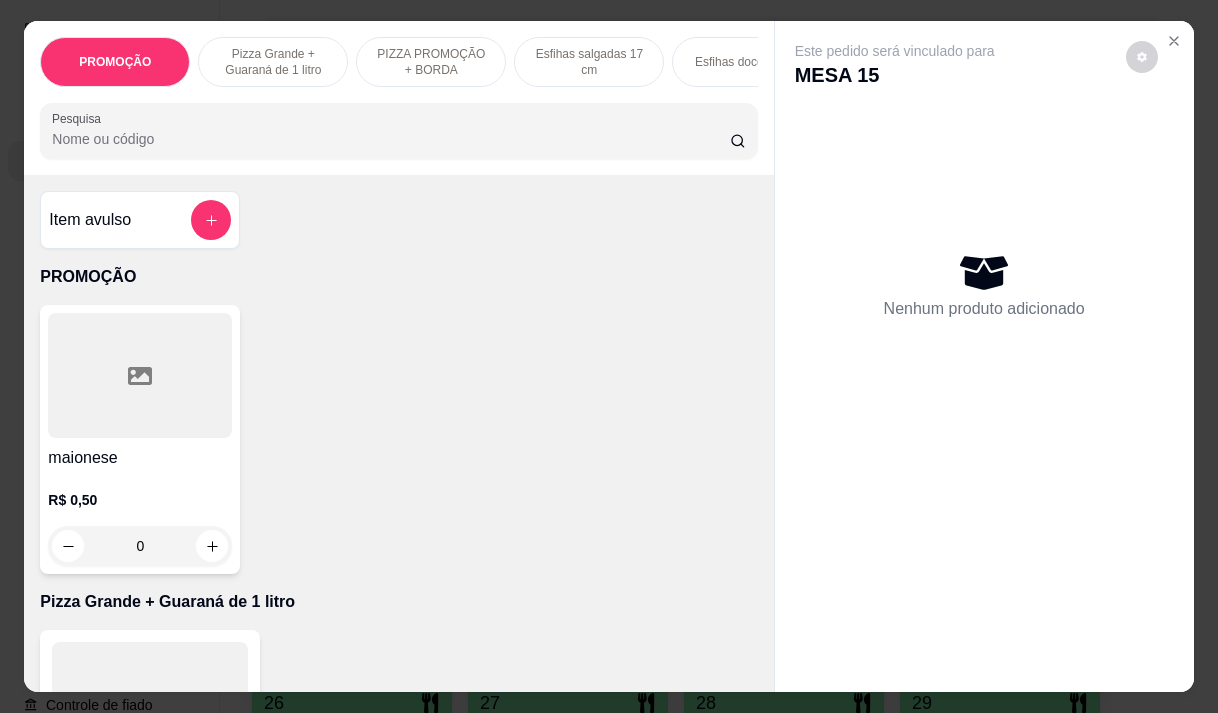 click on "Pesquisa" at bounding box center [391, 139] 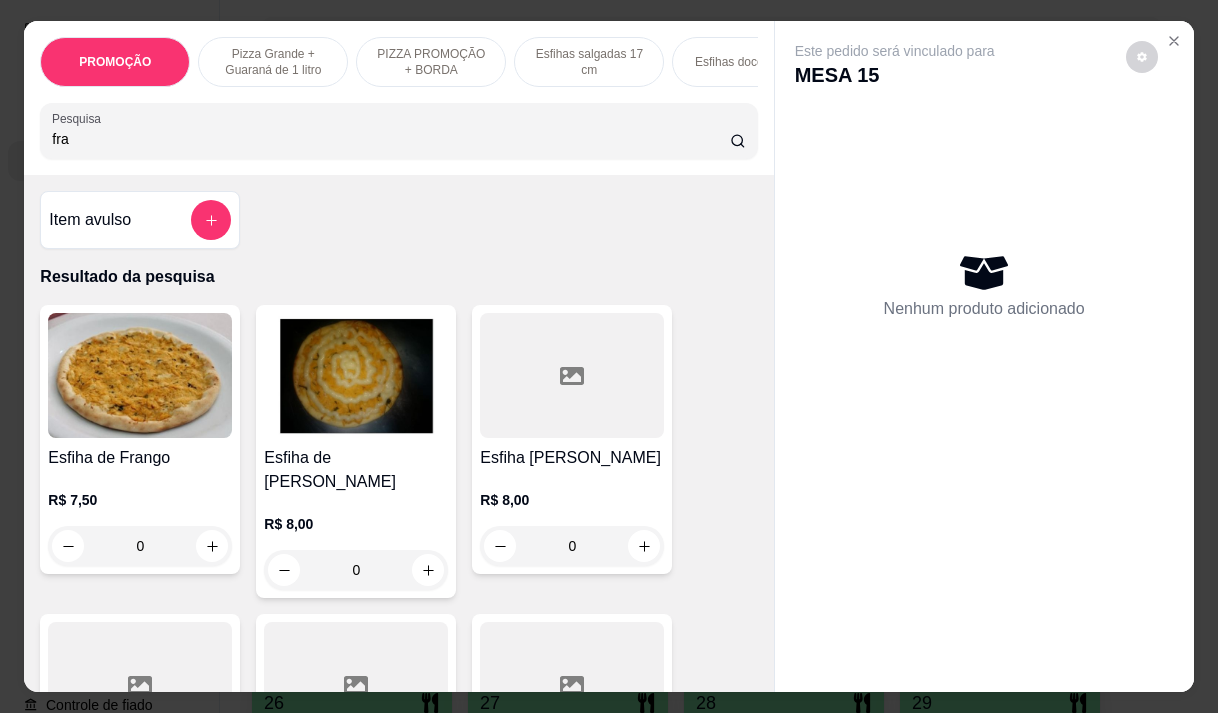 scroll, scrollTop: 500, scrollLeft: 0, axis: vertical 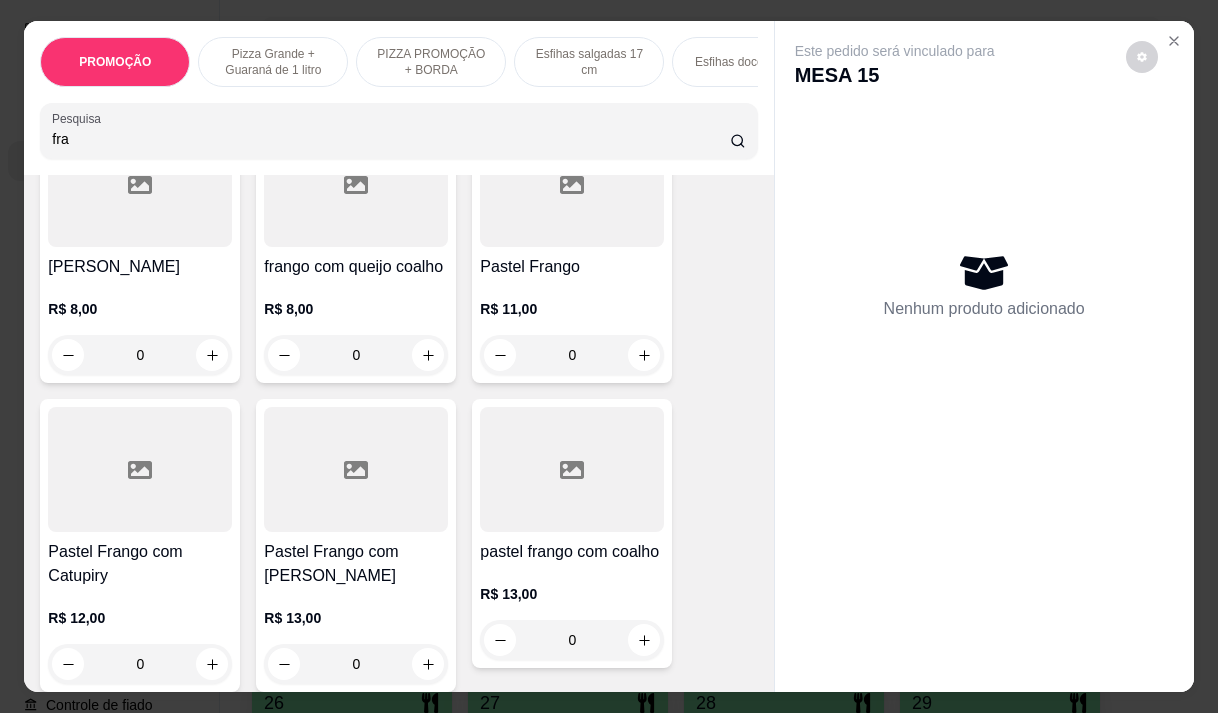 type on "fra" 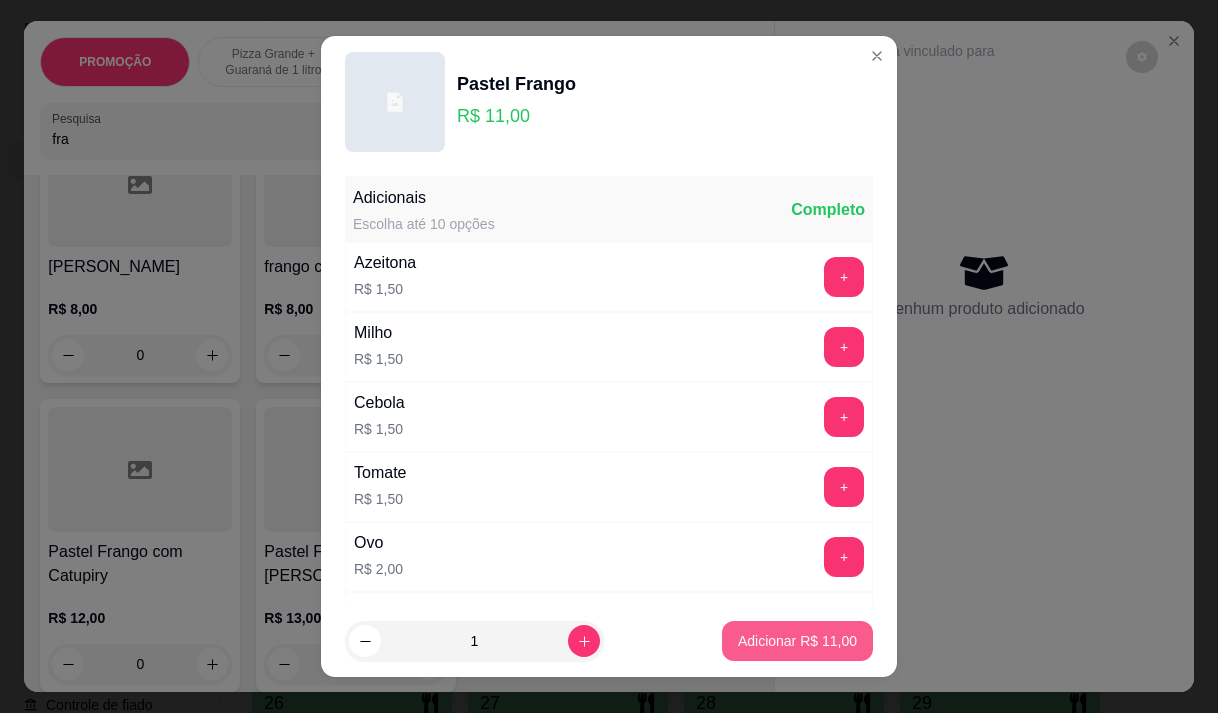 click on "Adicionar   R$ 11,00" at bounding box center (797, 641) 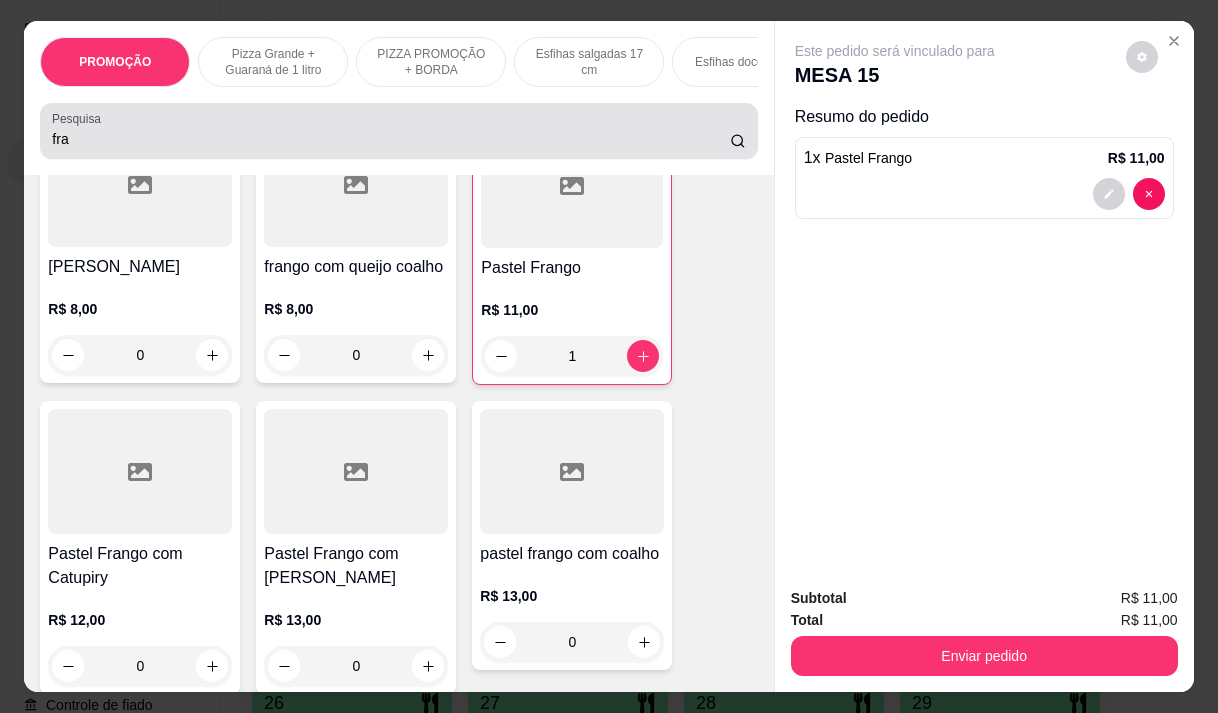 click on "Pesquisa fra" at bounding box center (398, 131) 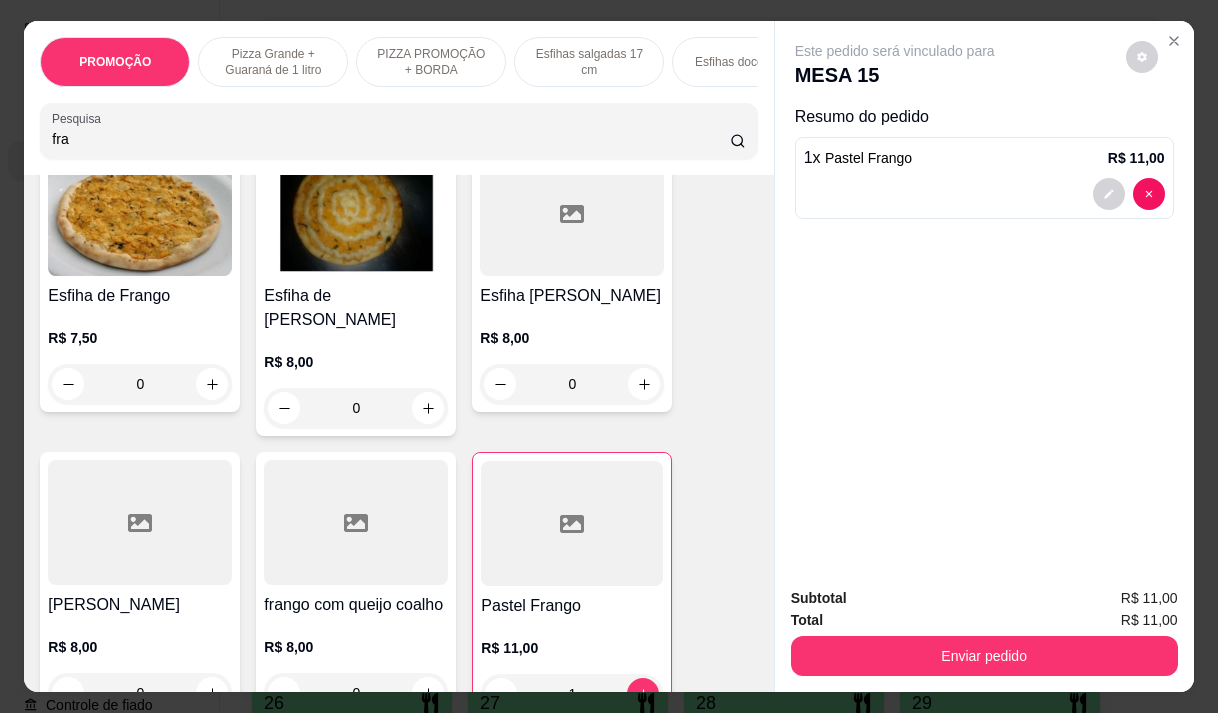 scroll, scrollTop: 0, scrollLeft: 0, axis: both 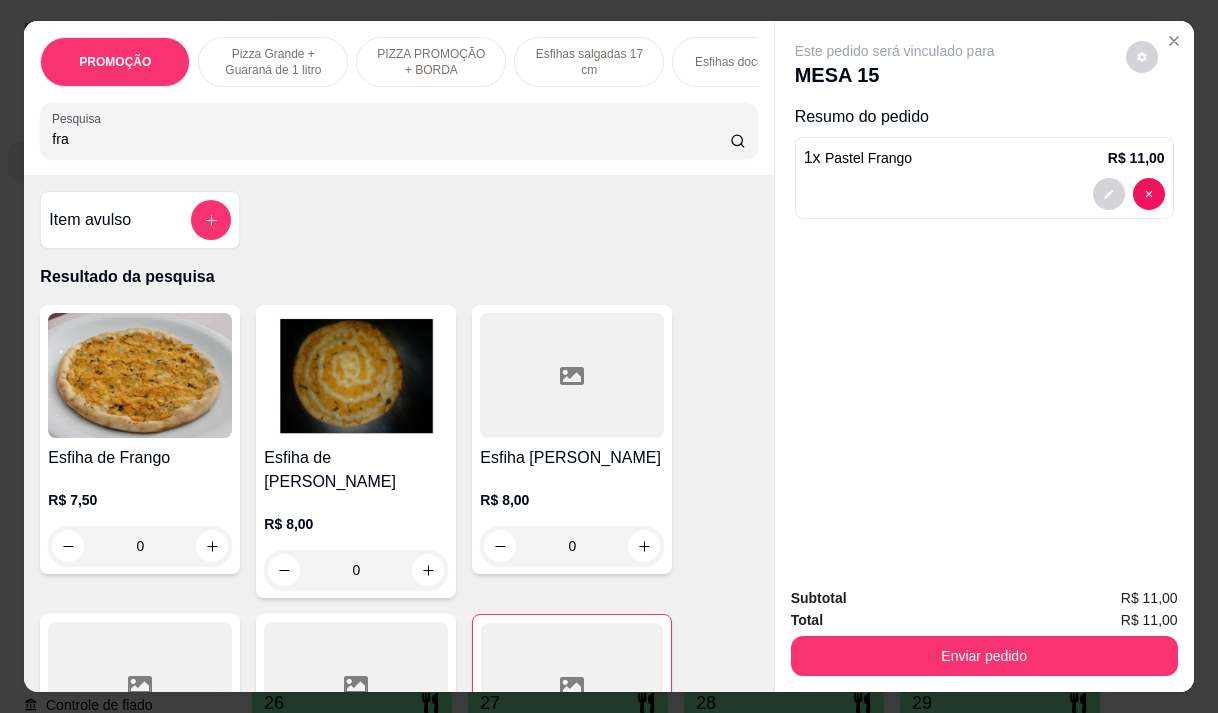 click at bounding box center (140, 375) 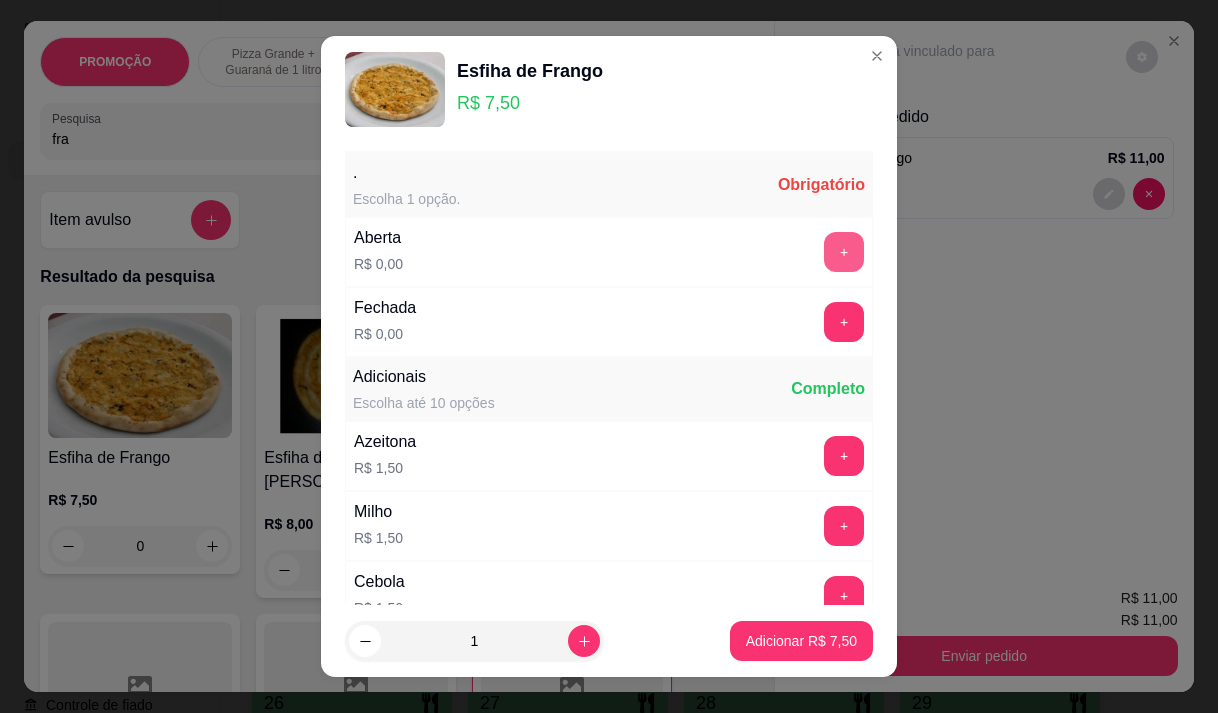 click on "+" at bounding box center (844, 252) 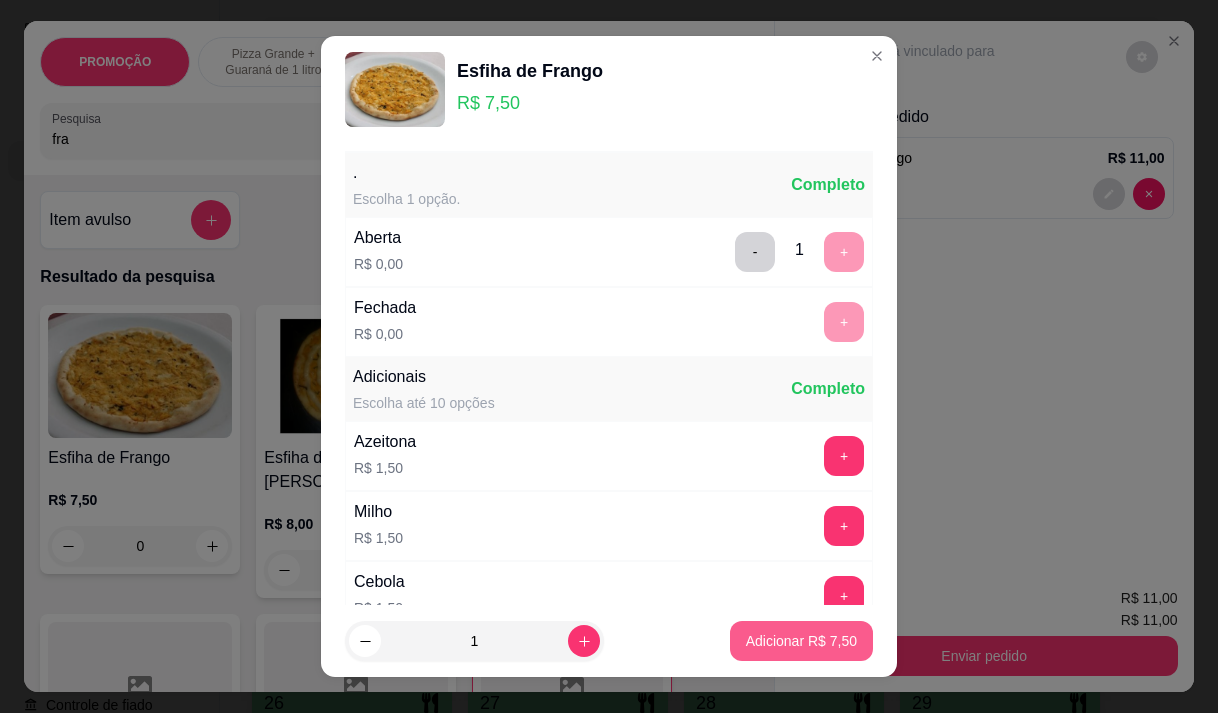 click on "Adicionar   R$ 7,50" at bounding box center [801, 641] 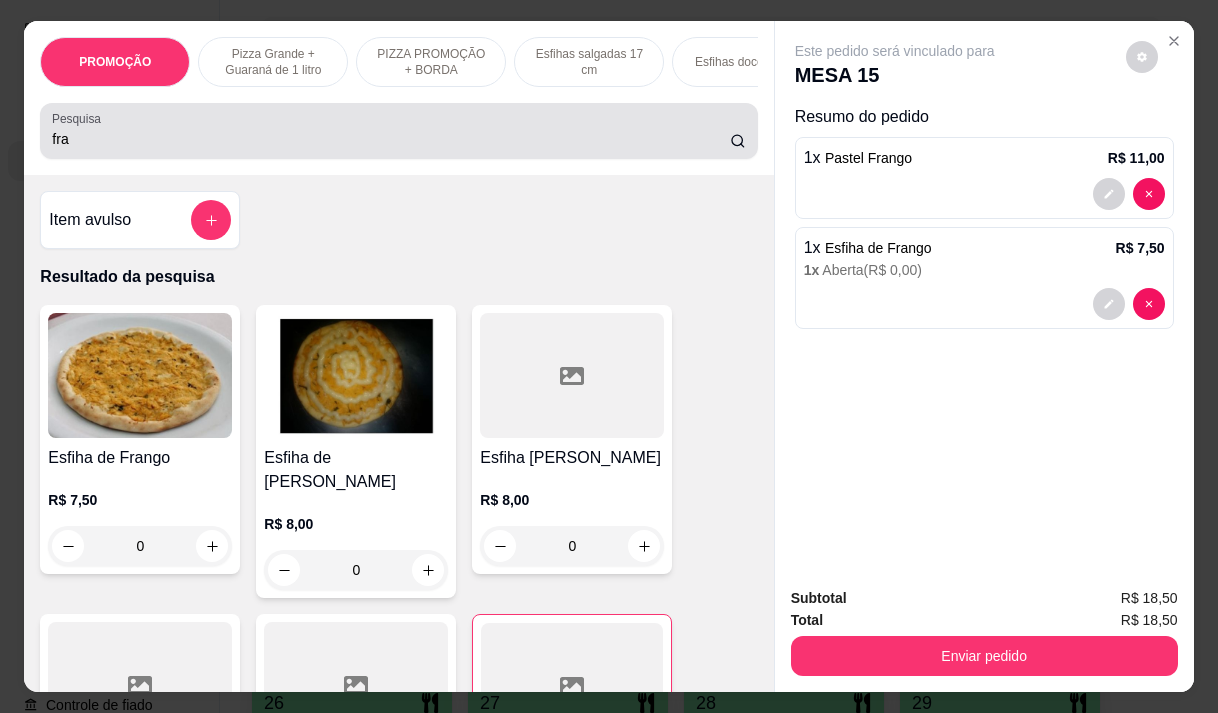 click on "fra" at bounding box center [391, 139] 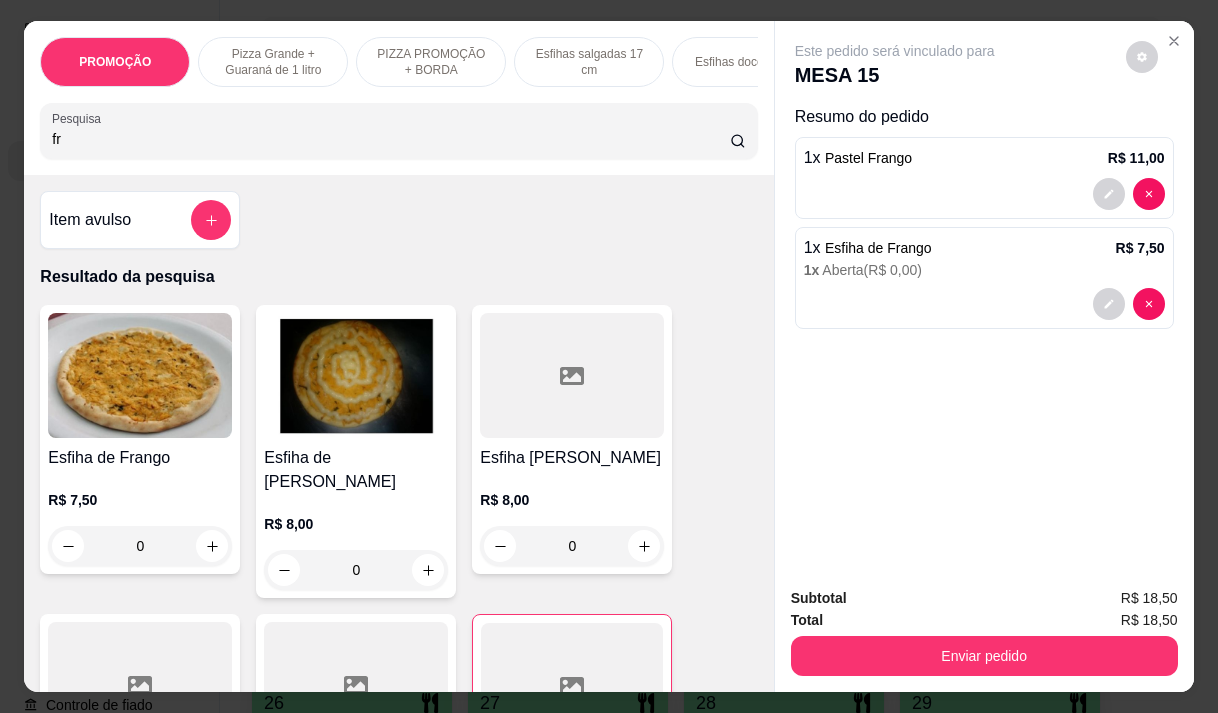 type on "f" 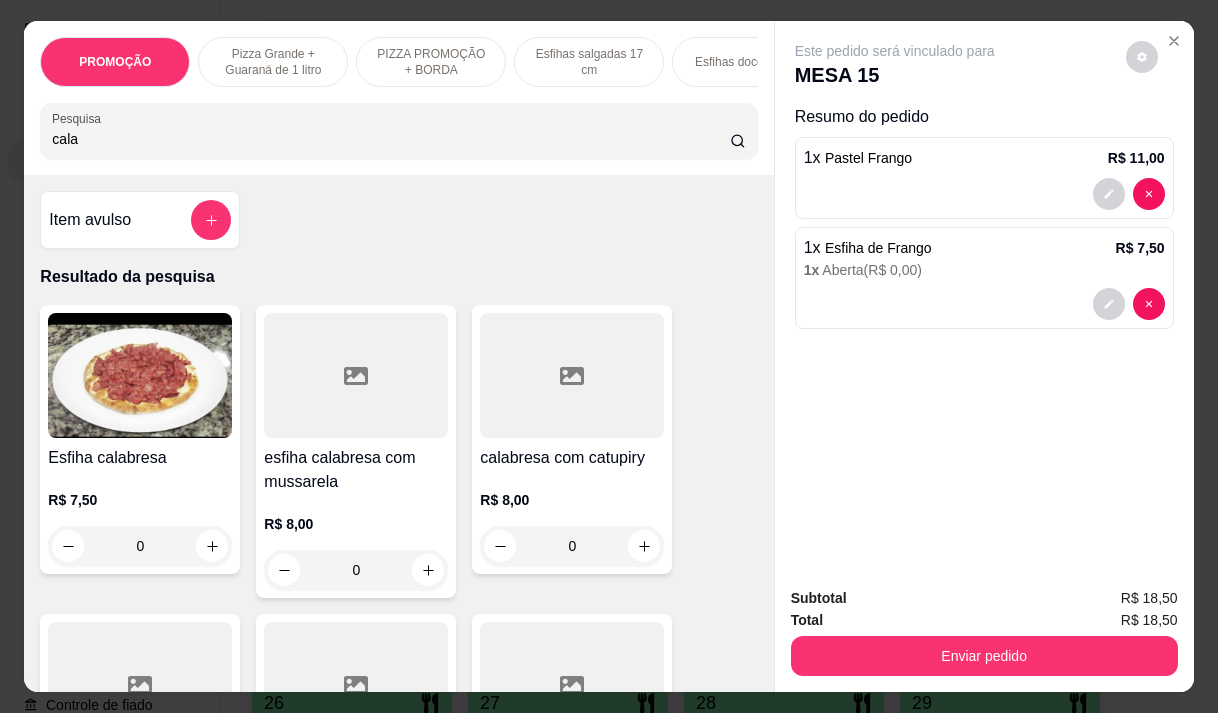 scroll, scrollTop: 400, scrollLeft: 0, axis: vertical 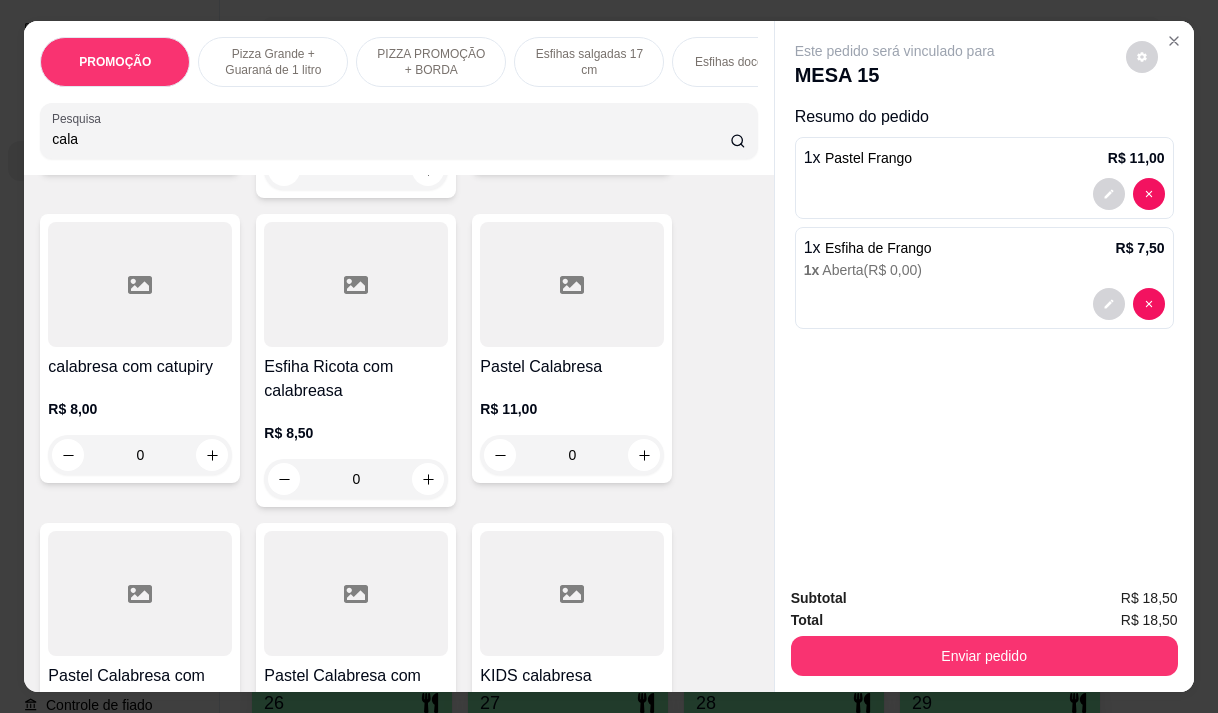 type on "cala" 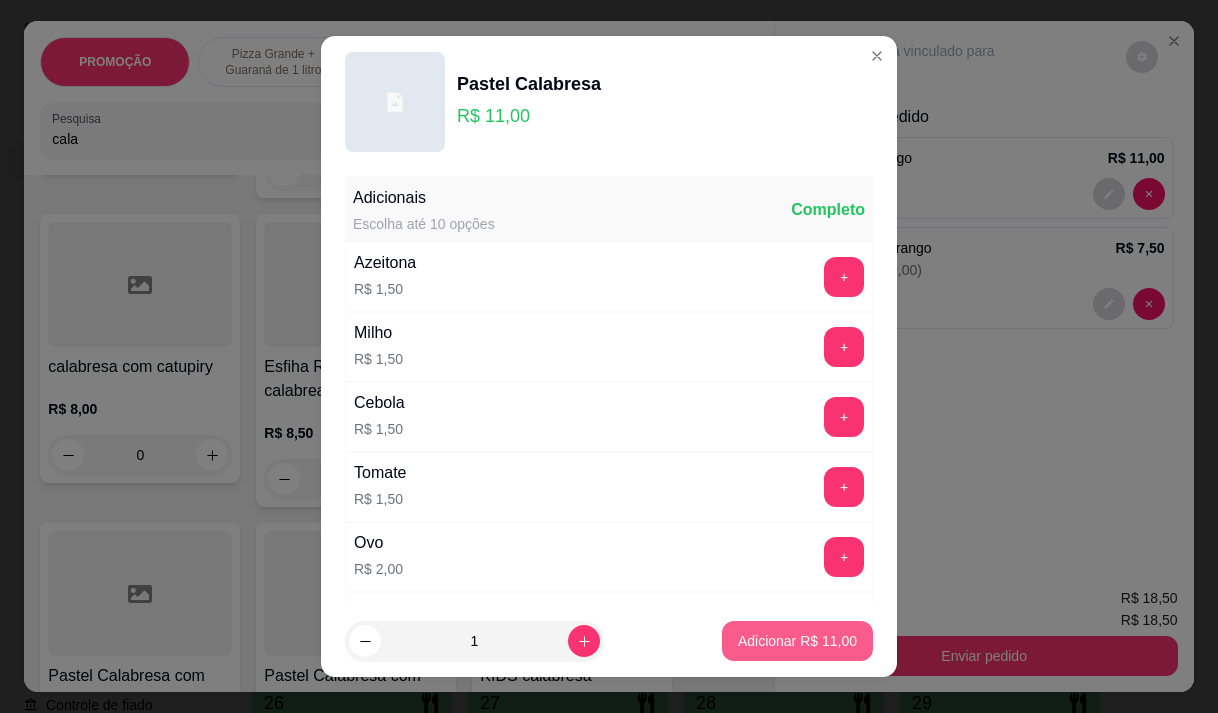 click on "Adicionar   R$ 11,00" at bounding box center (797, 641) 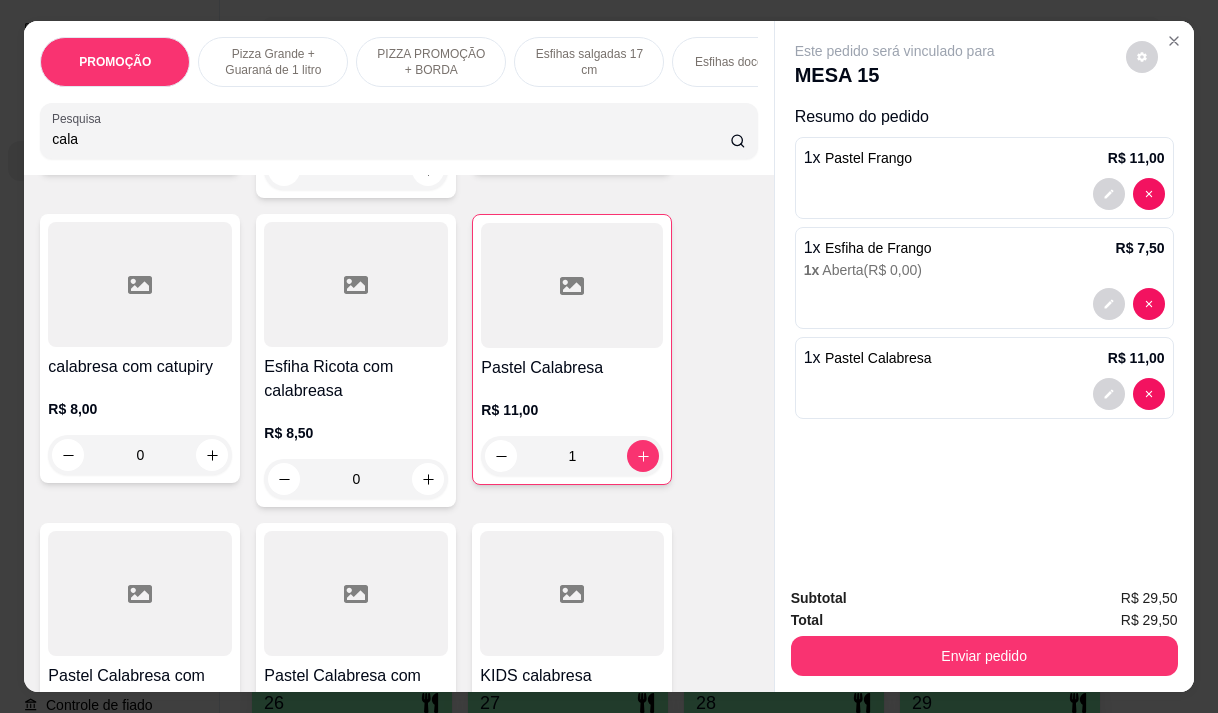 type on "1" 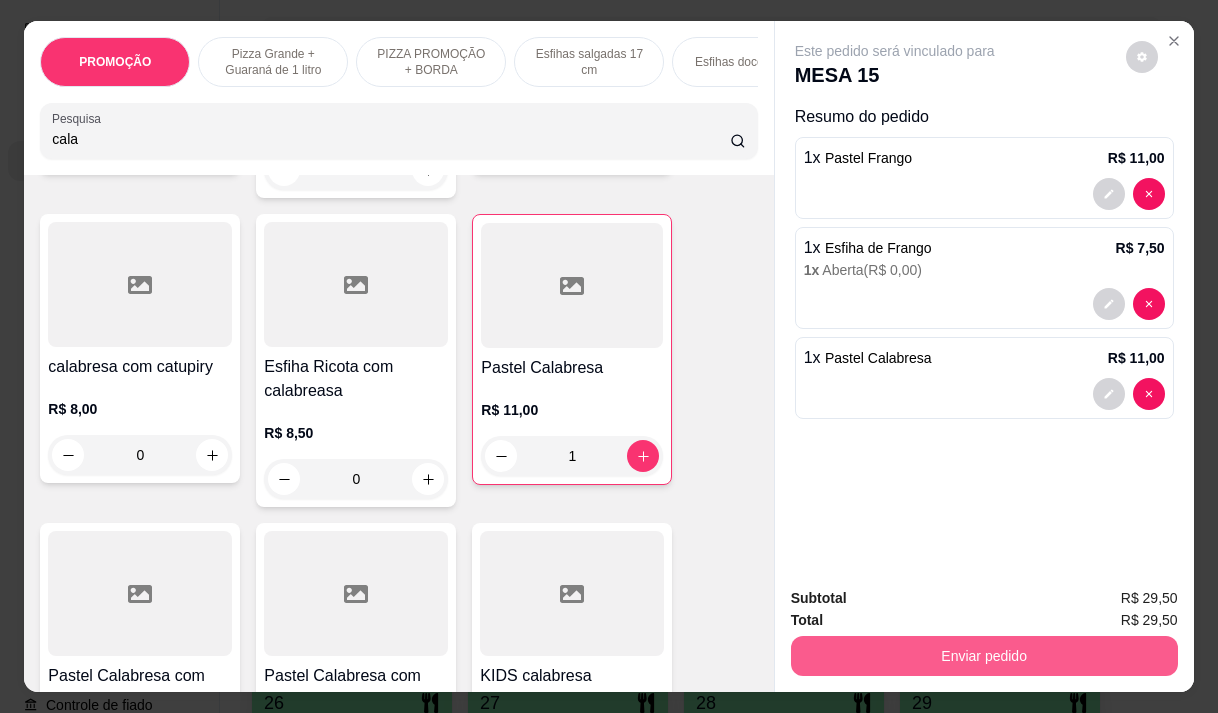 click on "Enviar pedido" at bounding box center [984, 656] 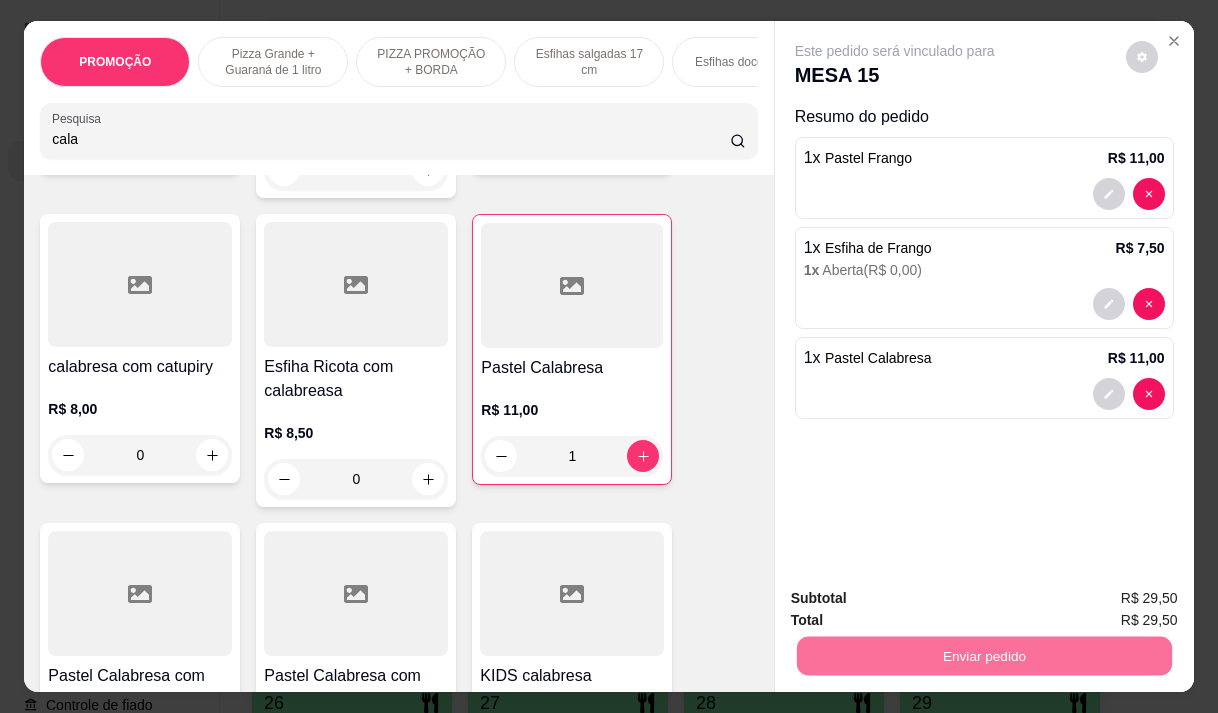 click on "Não registrar e enviar pedido" at bounding box center [918, 598] 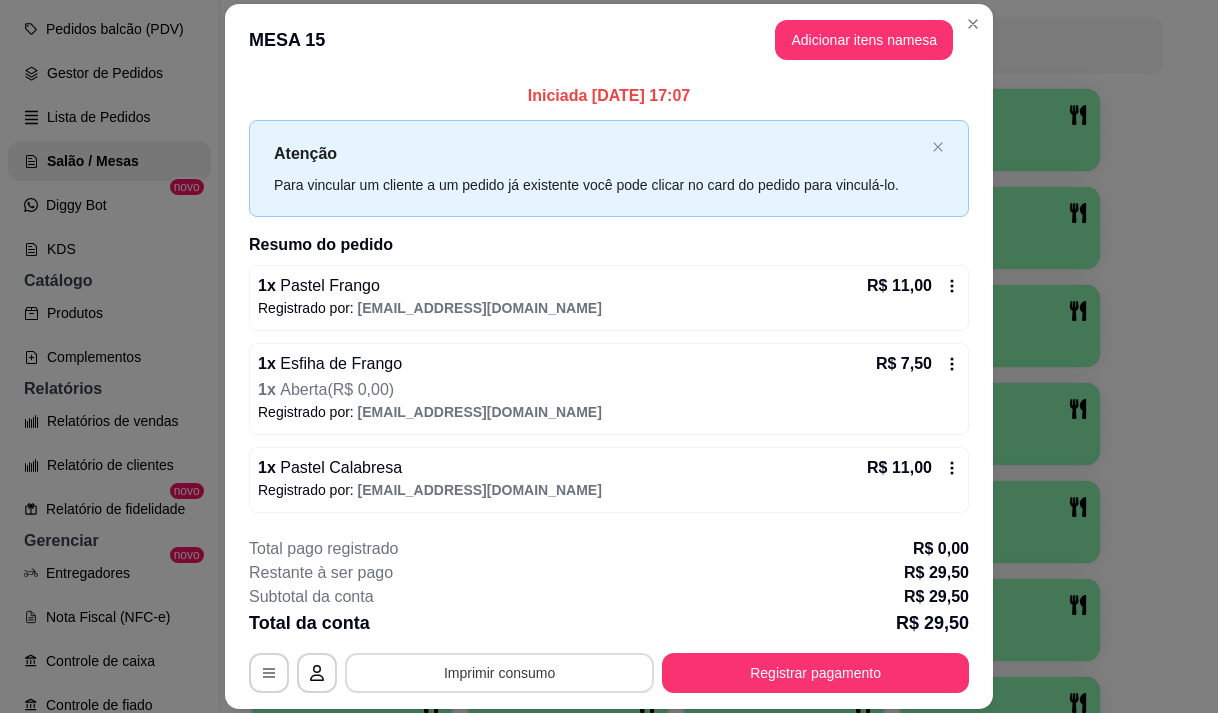 click on "Imprimir consumo" at bounding box center [499, 673] 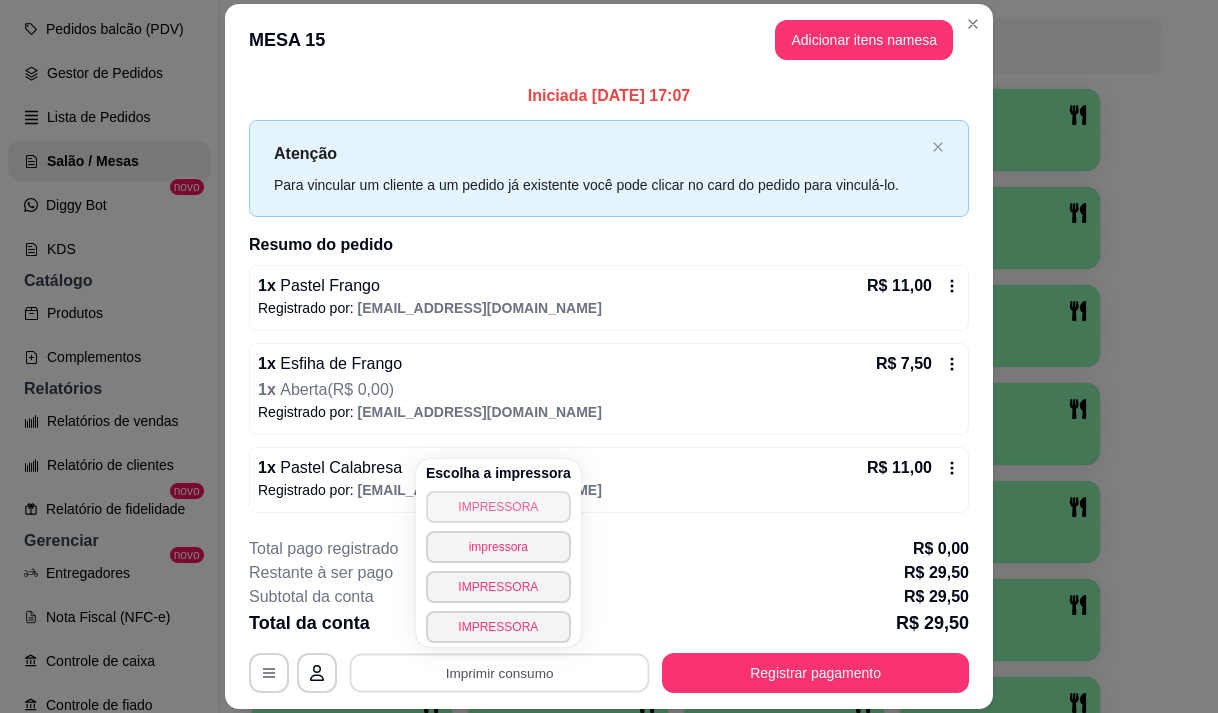 click on "IMPRESSORA" at bounding box center [498, 507] 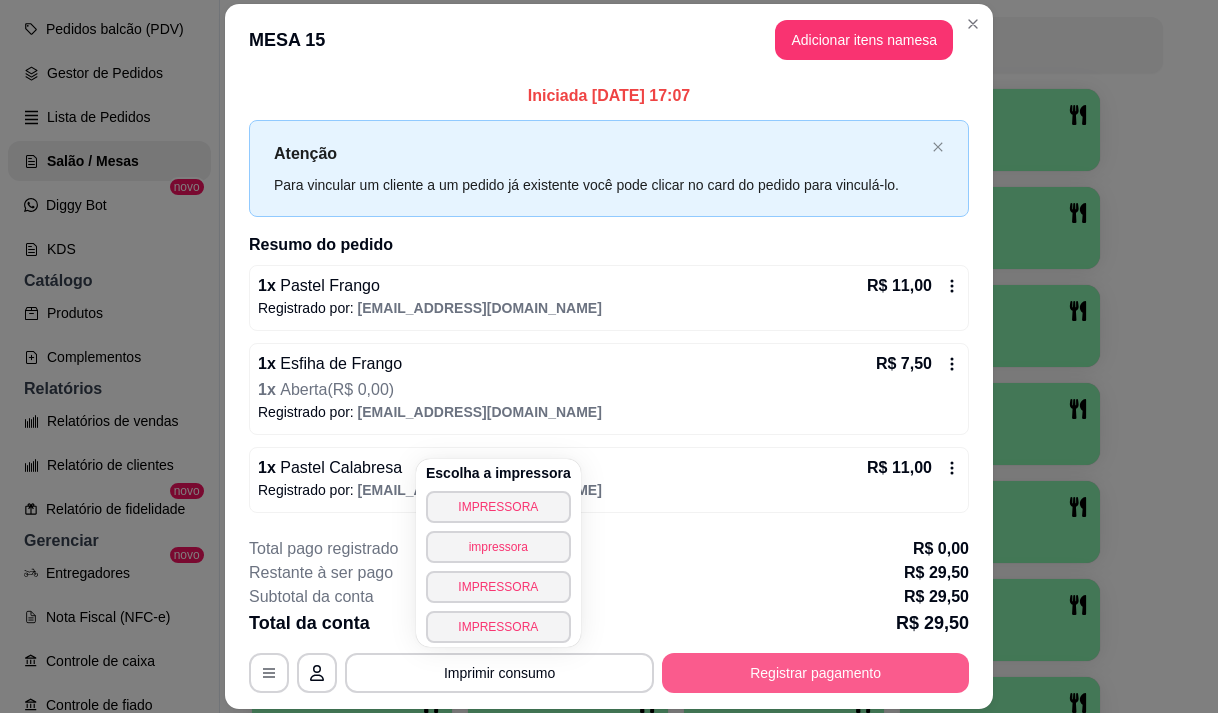 click on "Registrar pagamento" at bounding box center [815, 673] 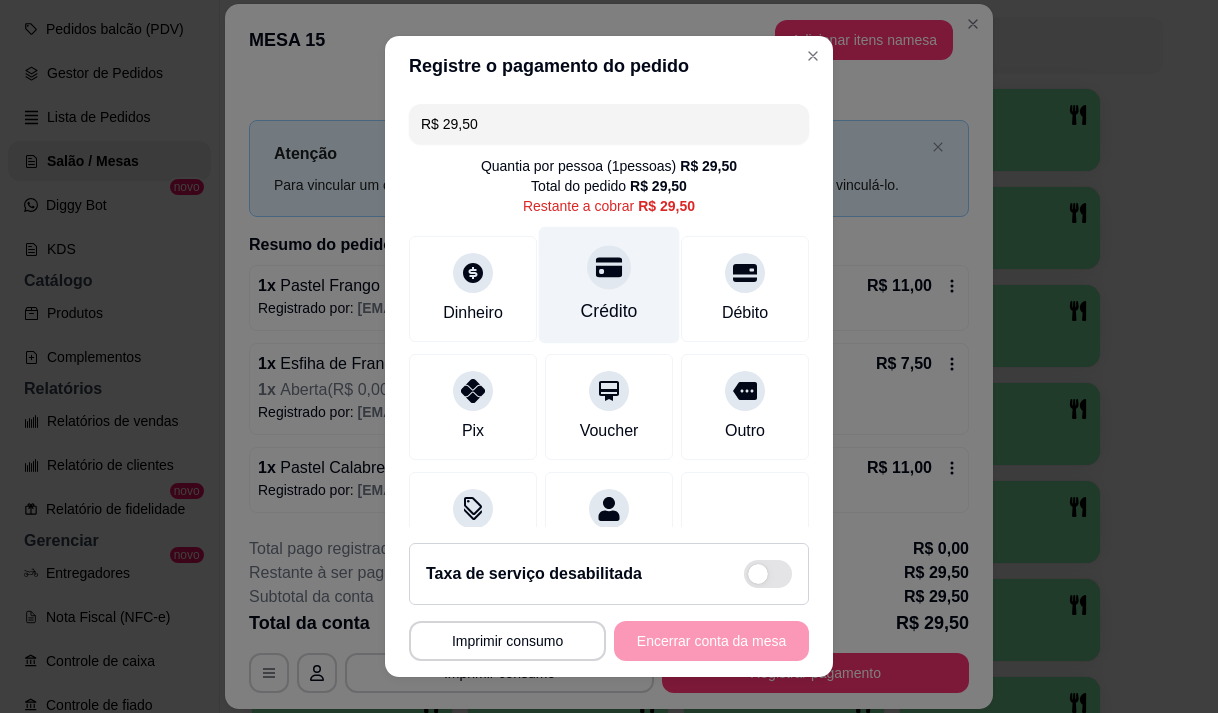 click on "Crédito" at bounding box center [609, 284] 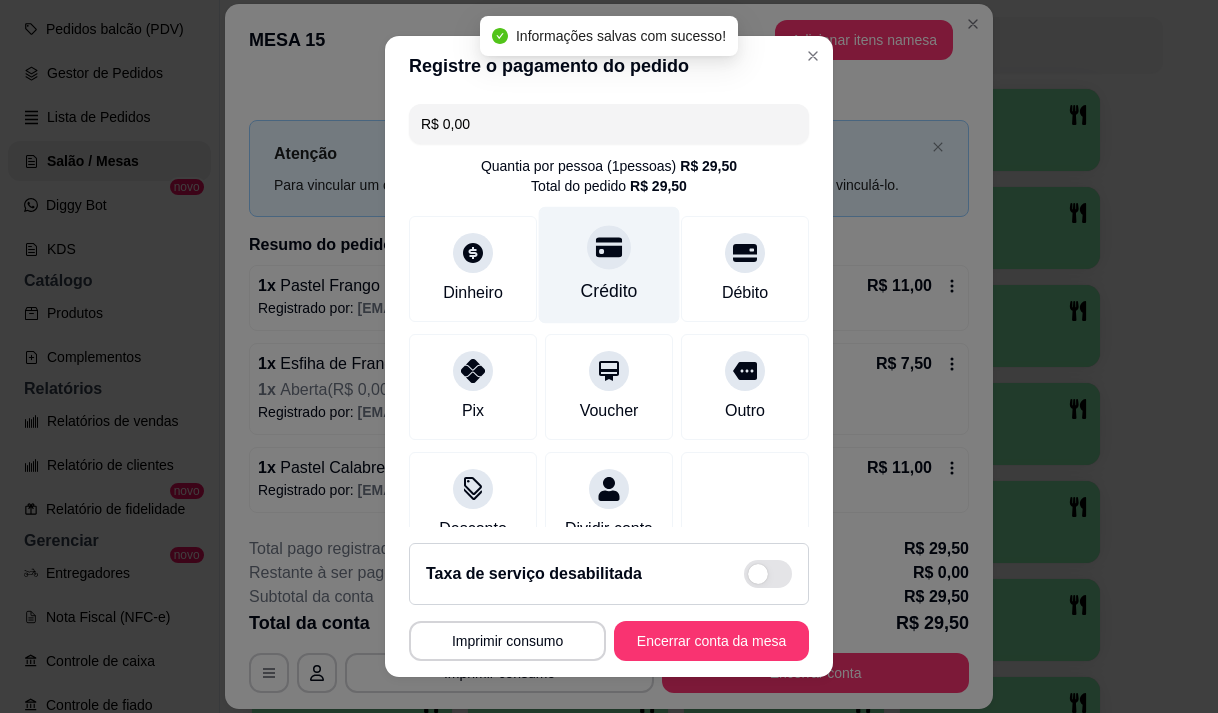 type on "R$ 0,00" 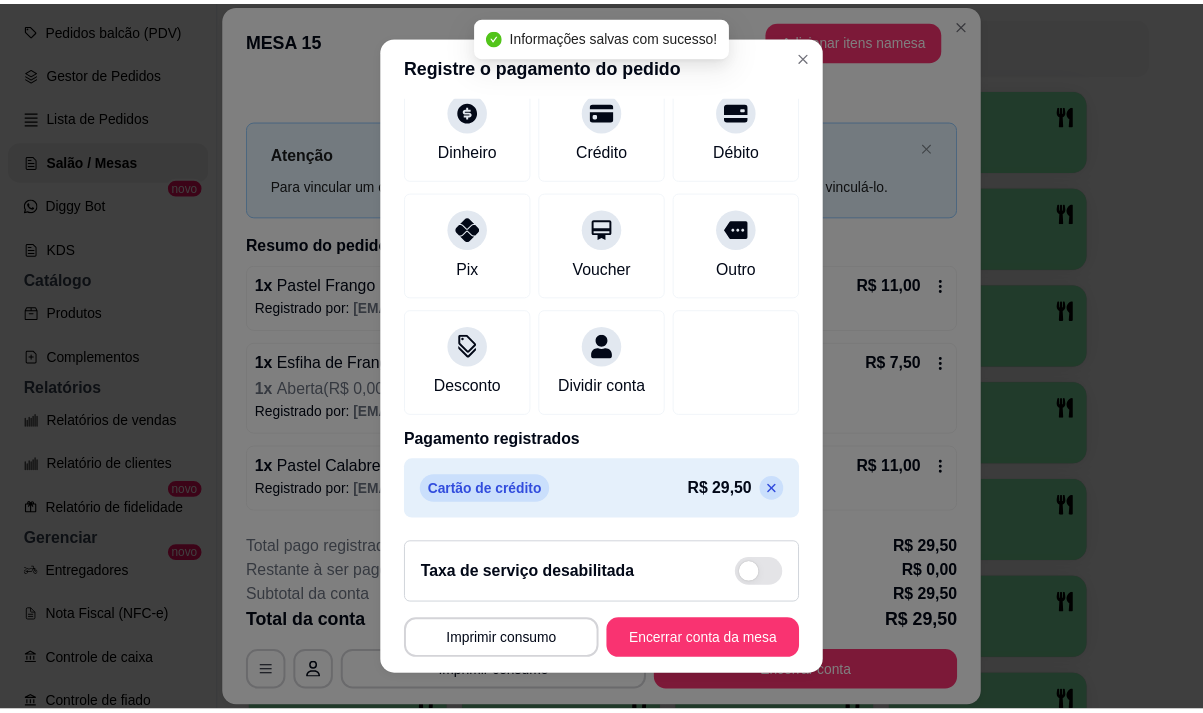 scroll, scrollTop: 166, scrollLeft: 0, axis: vertical 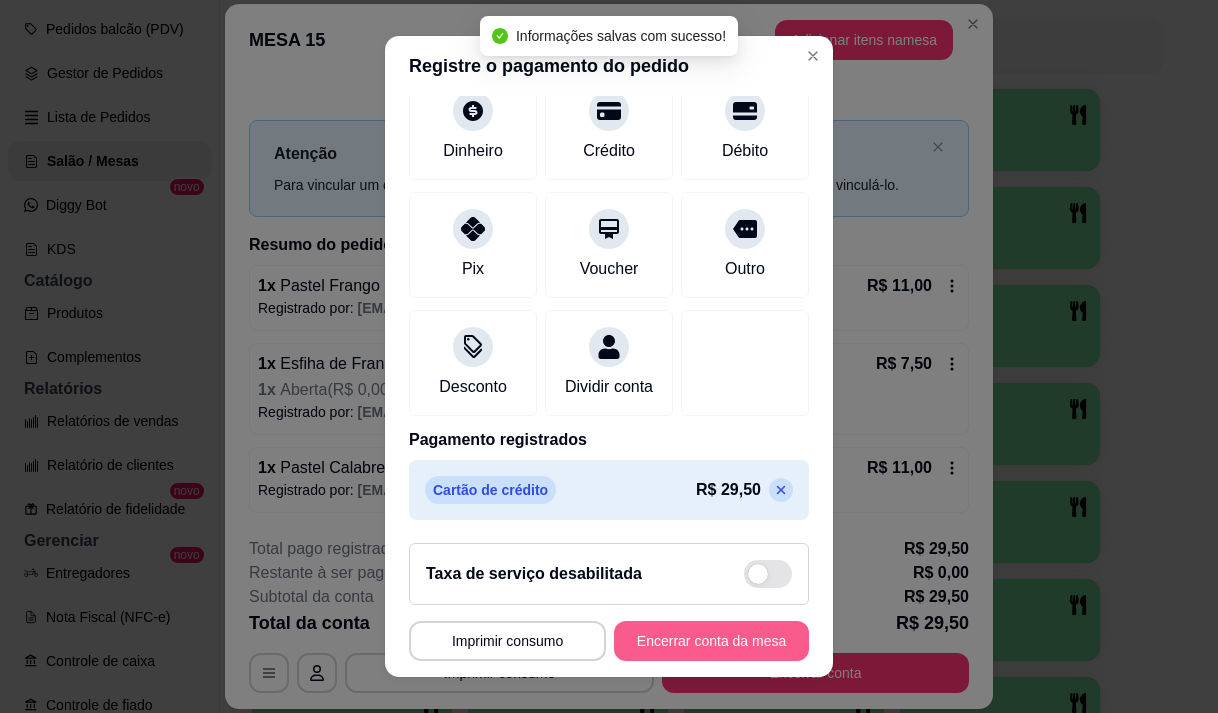 click on "Encerrar conta da mesa" at bounding box center [711, 641] 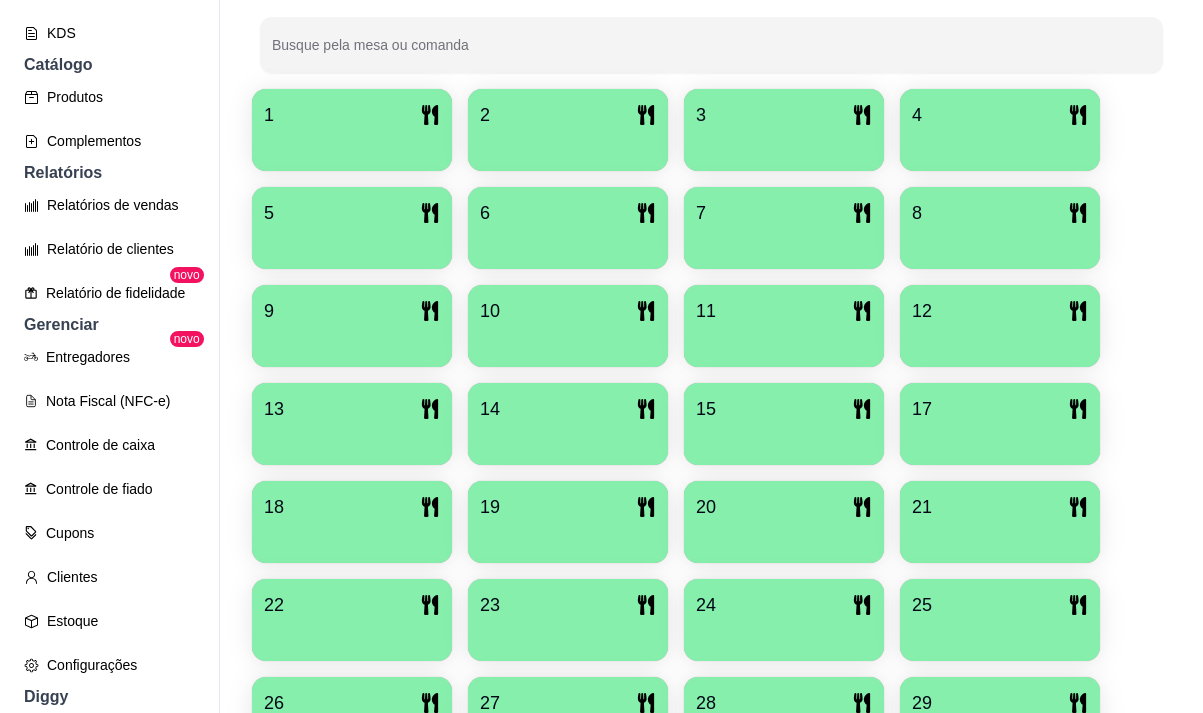 scroll, scrollTop: 657, scrollLeft: 0, axis: vertical 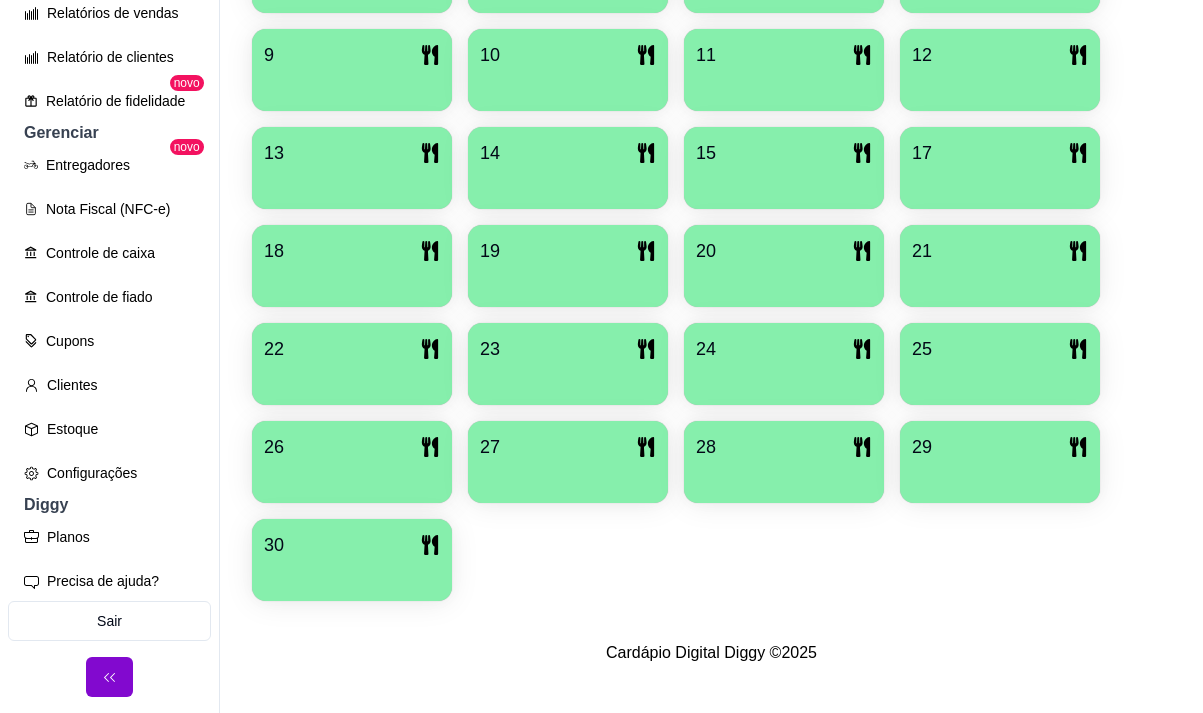 click on "30" at bounding box center (352, 545) 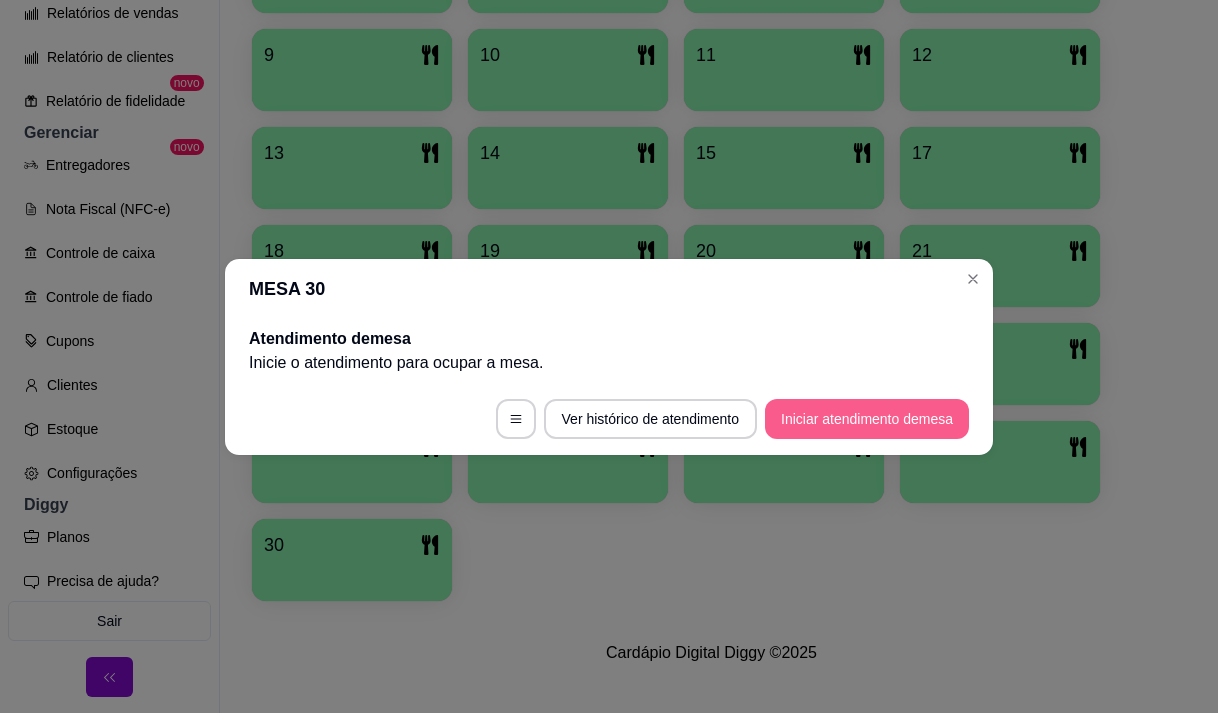 click on "Iniciar atendimento de  mesa" at bounding box center (867, 419) 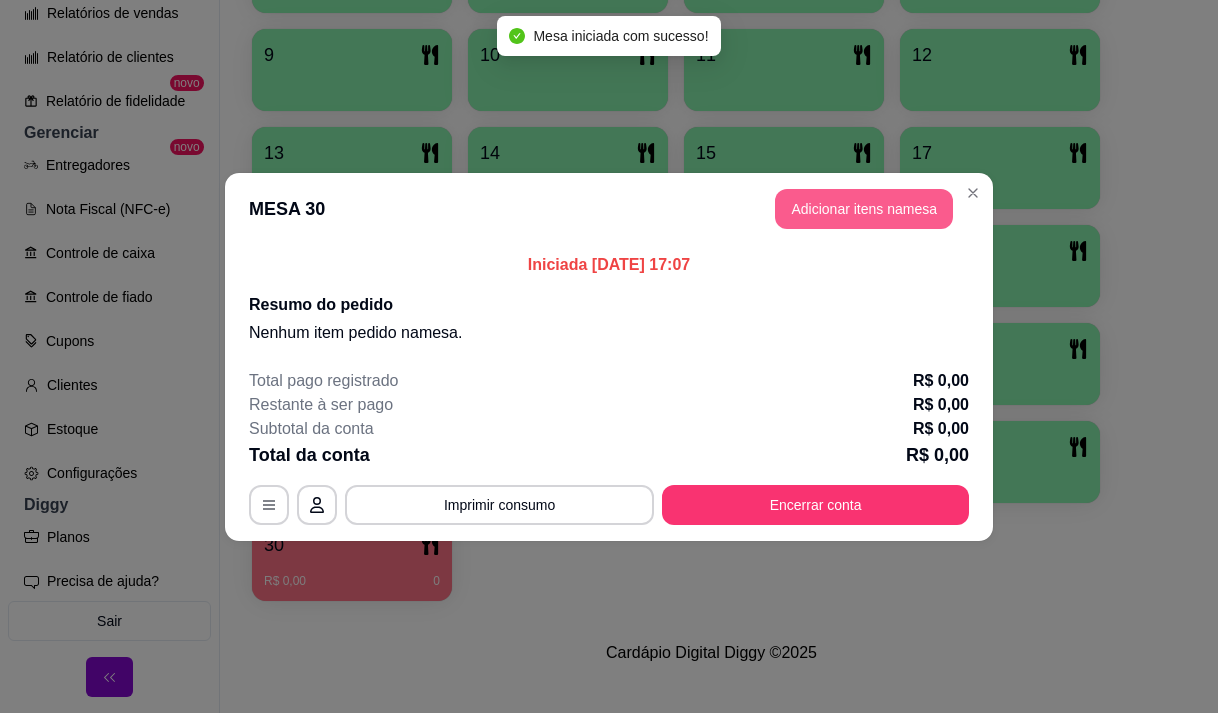 click on "Adicionar itens na  mesa" at bounding box center [864, 209] 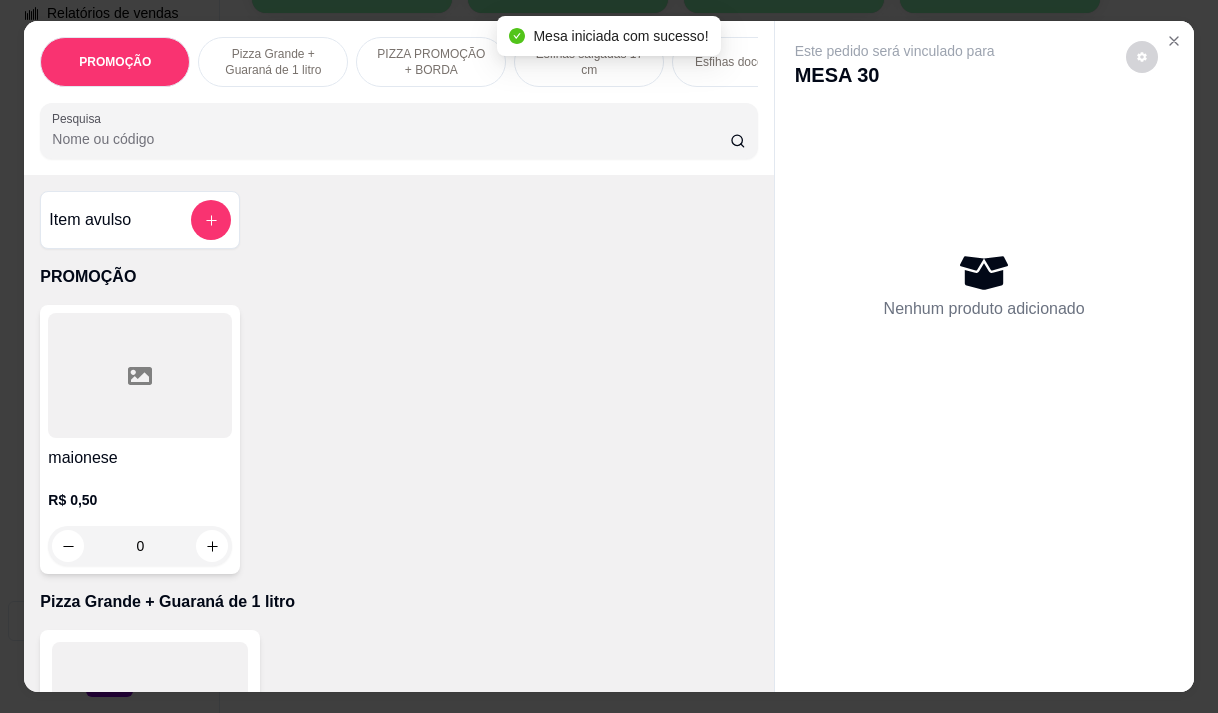 click on "Pesquisa" at bounding box center (391, 139) 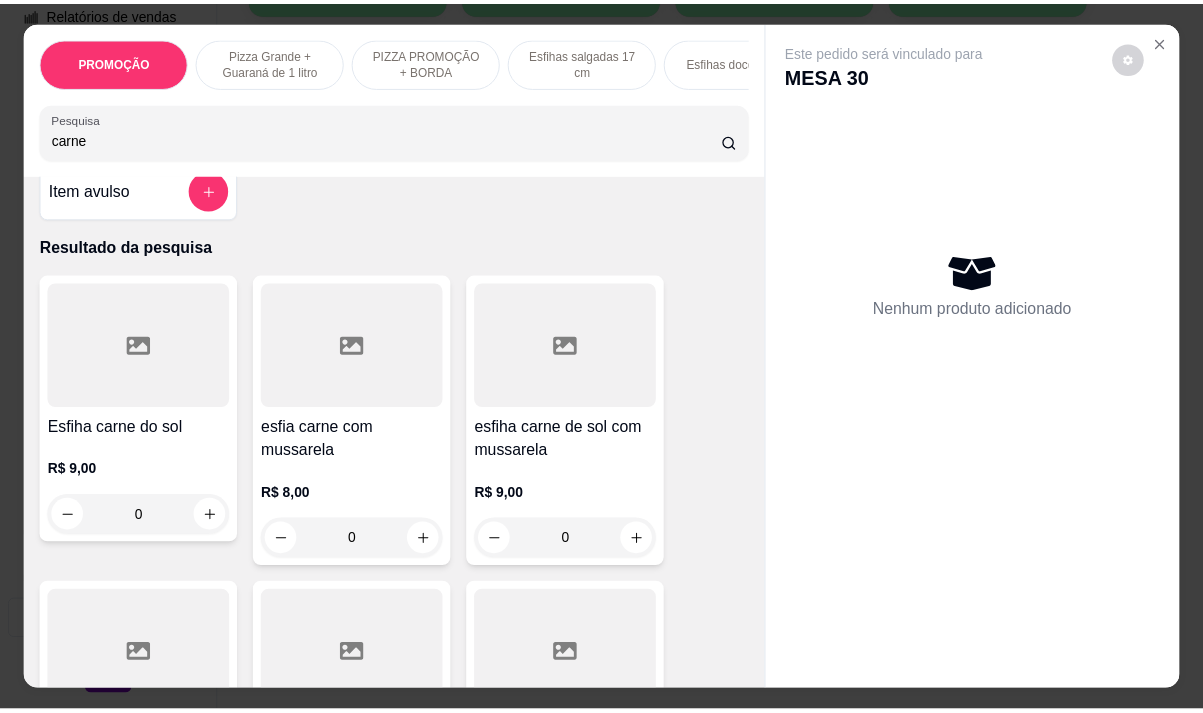 scroll, scrollTop: 0, scrollLeft: 0, axis: both 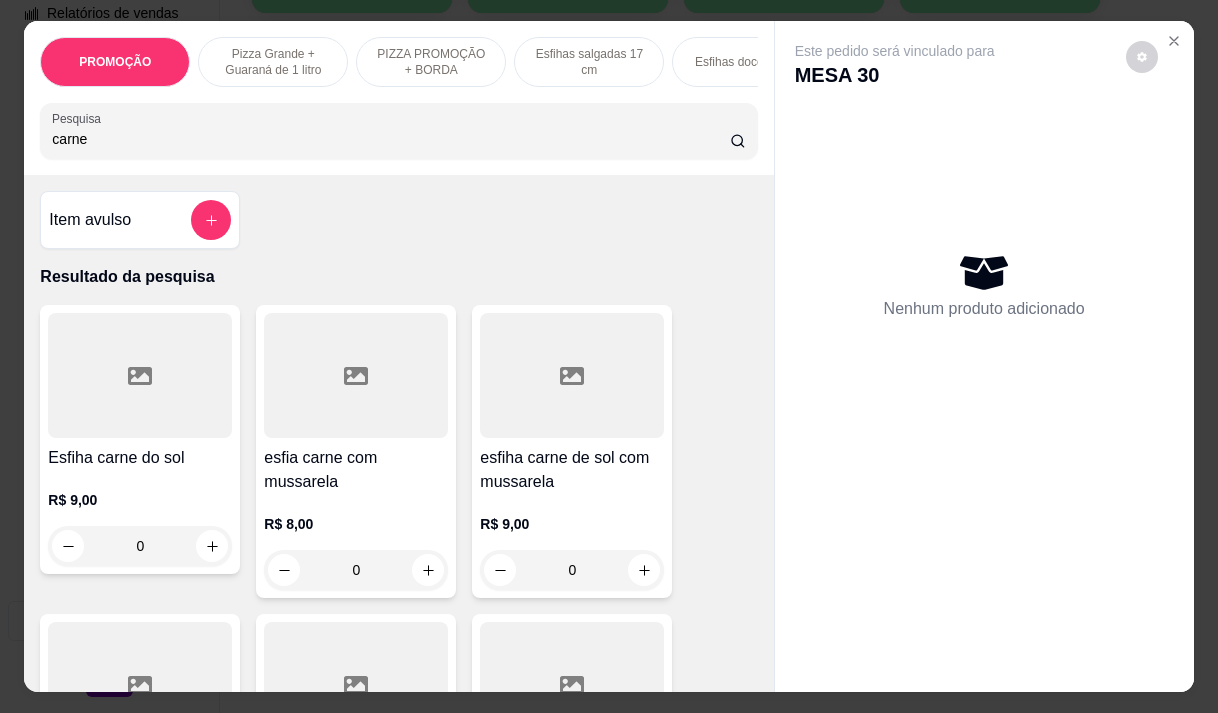 type on "carne" 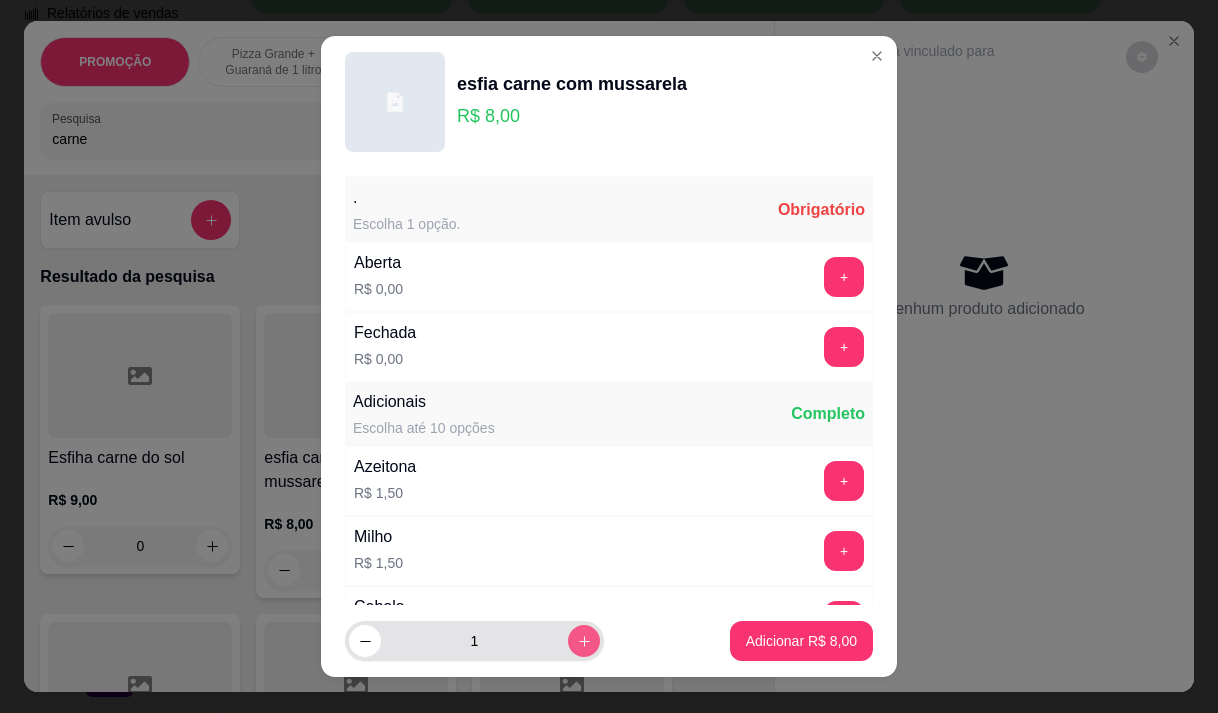 click at bounding box center [584, 641] 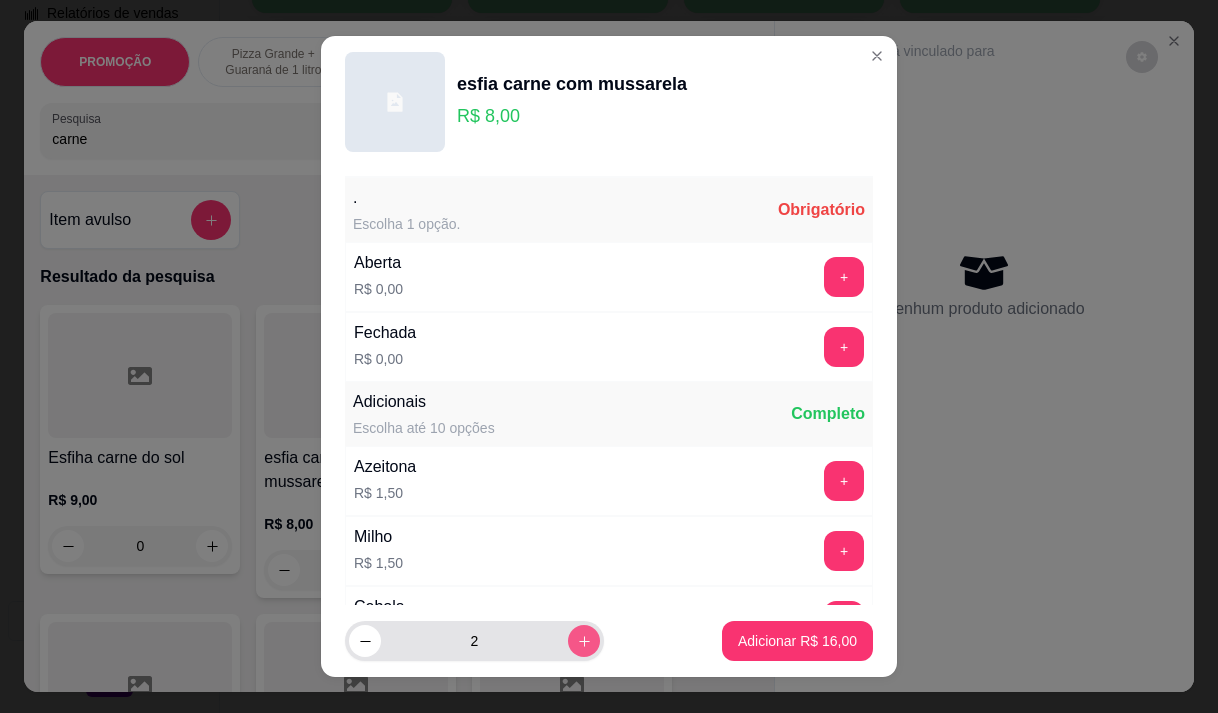 click 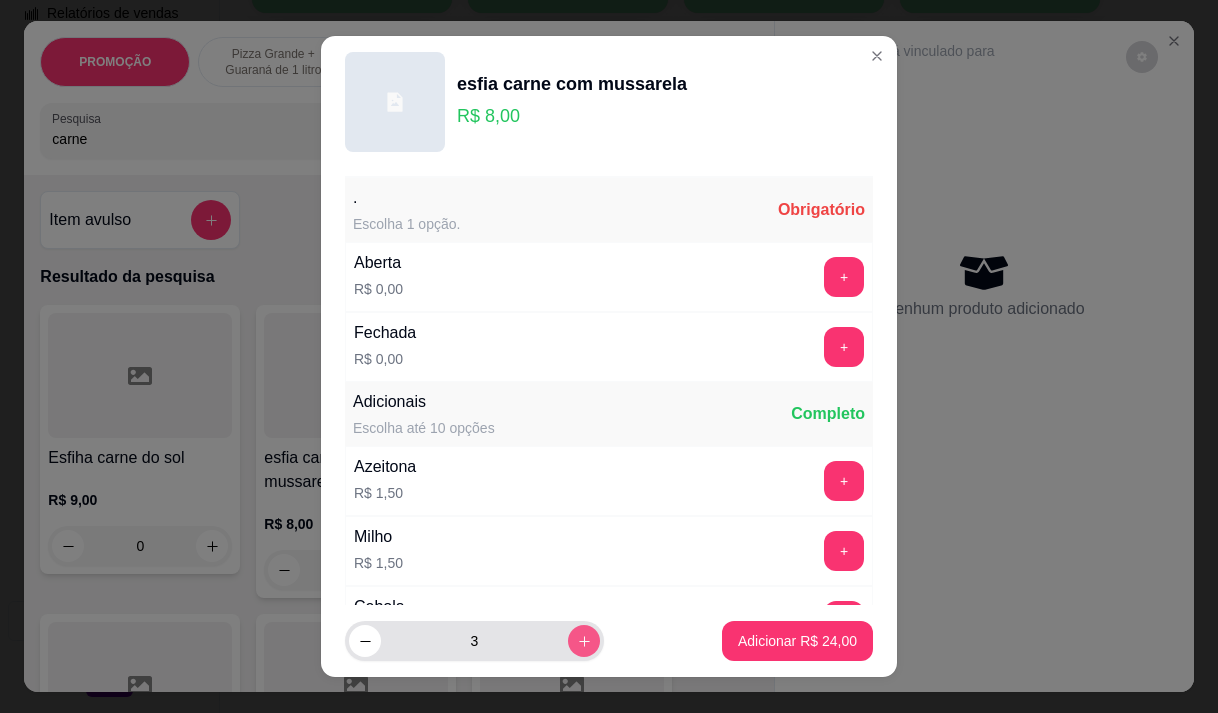 click 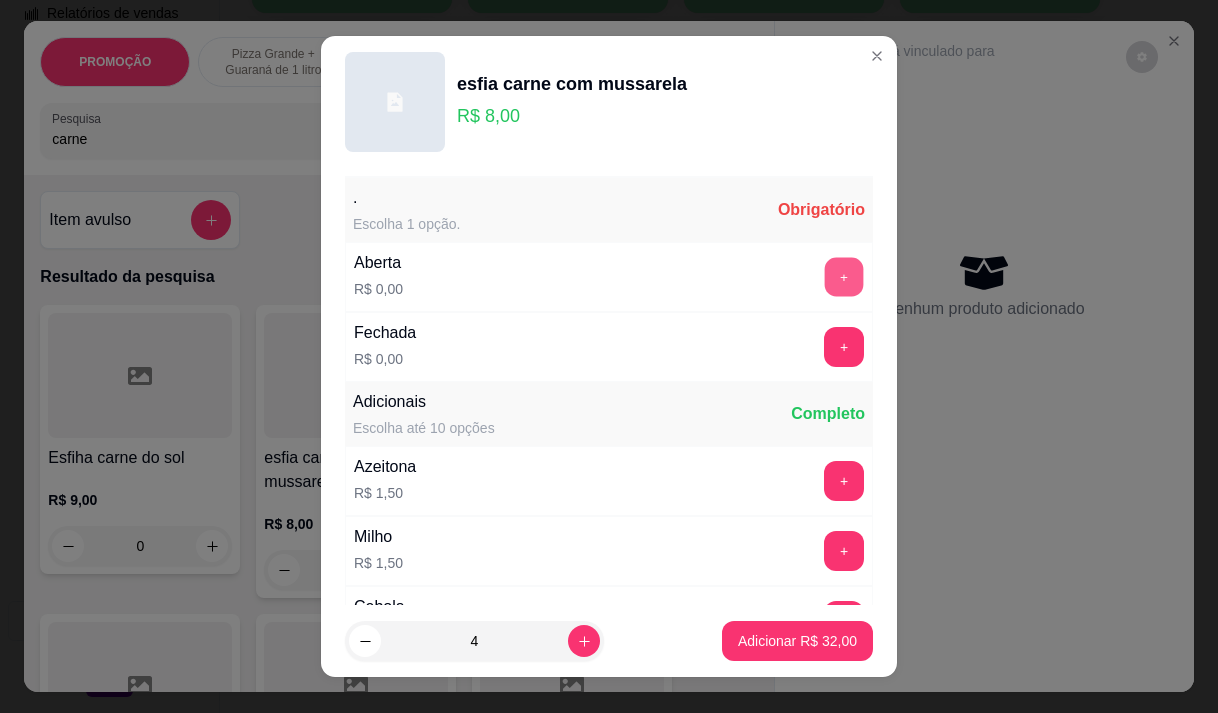 click on "+" at bounding box center [844, 276] 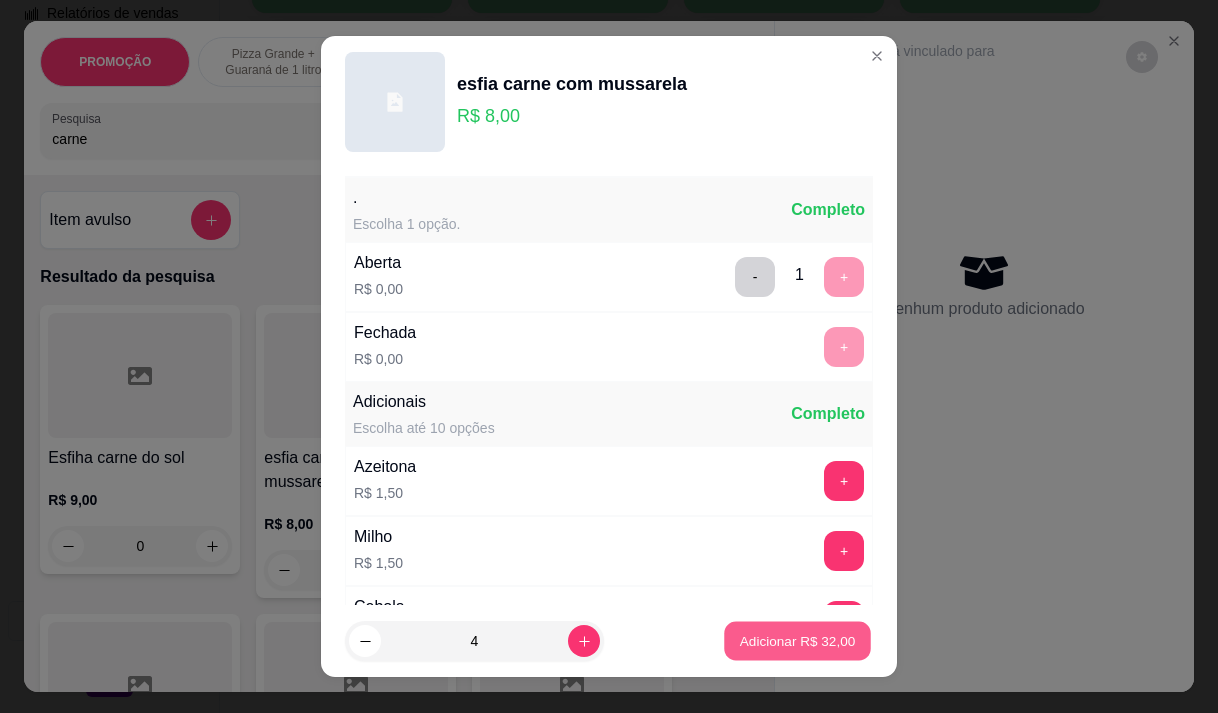 click on "Adicionar   R$ 32,00" at bounding box center [798, 641] 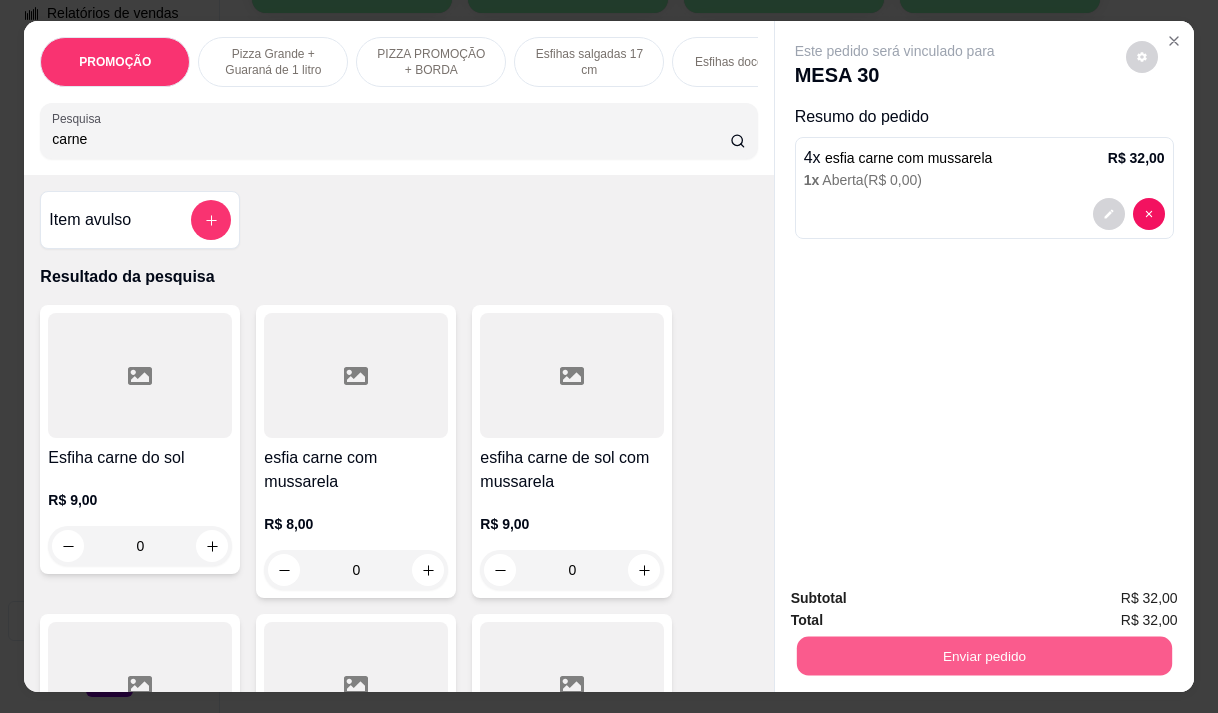 click on "Enviar pedido" at bounding box center [983, 655] 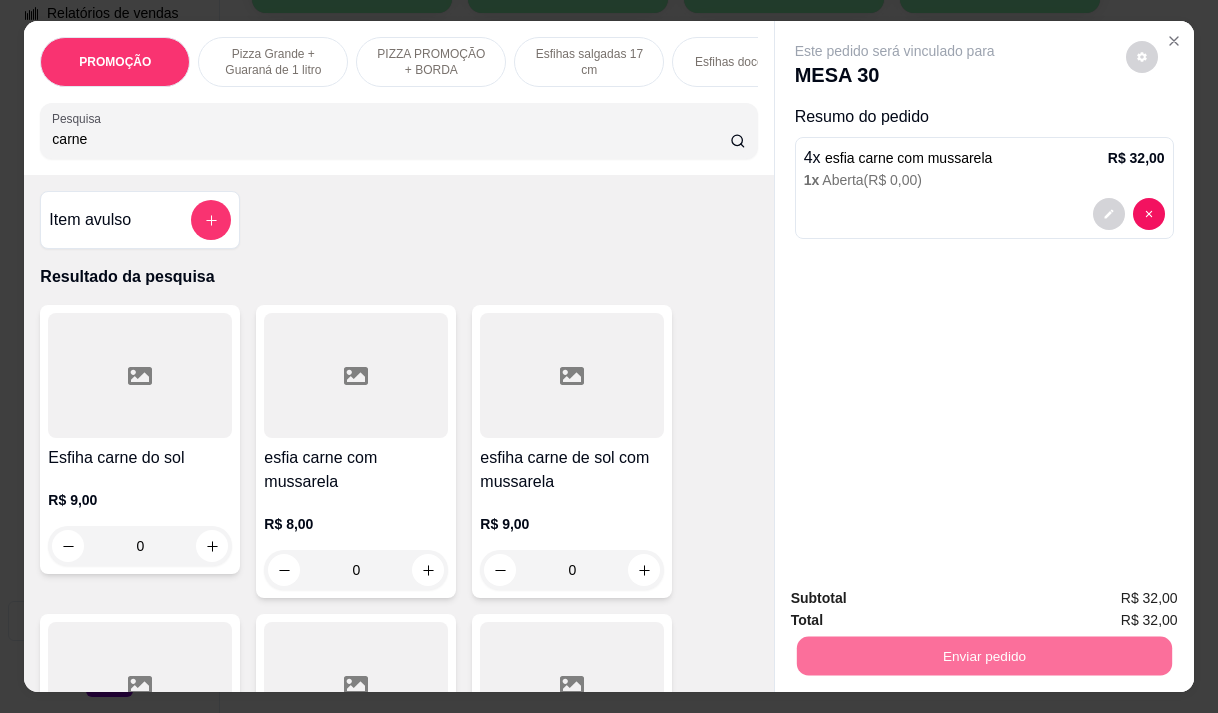 click on "Não registrar e enviar pedido" at bounding box center (918, 598) 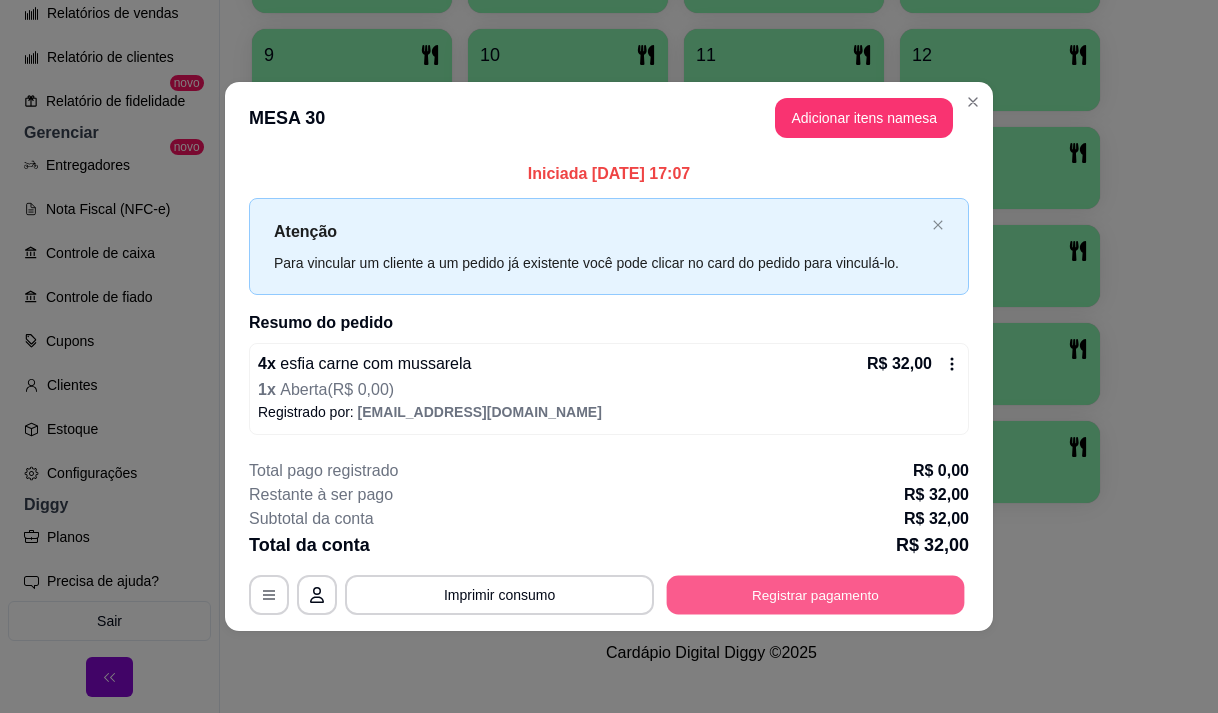 click on "Registrar pagamento" at bounding box center (816, 595) 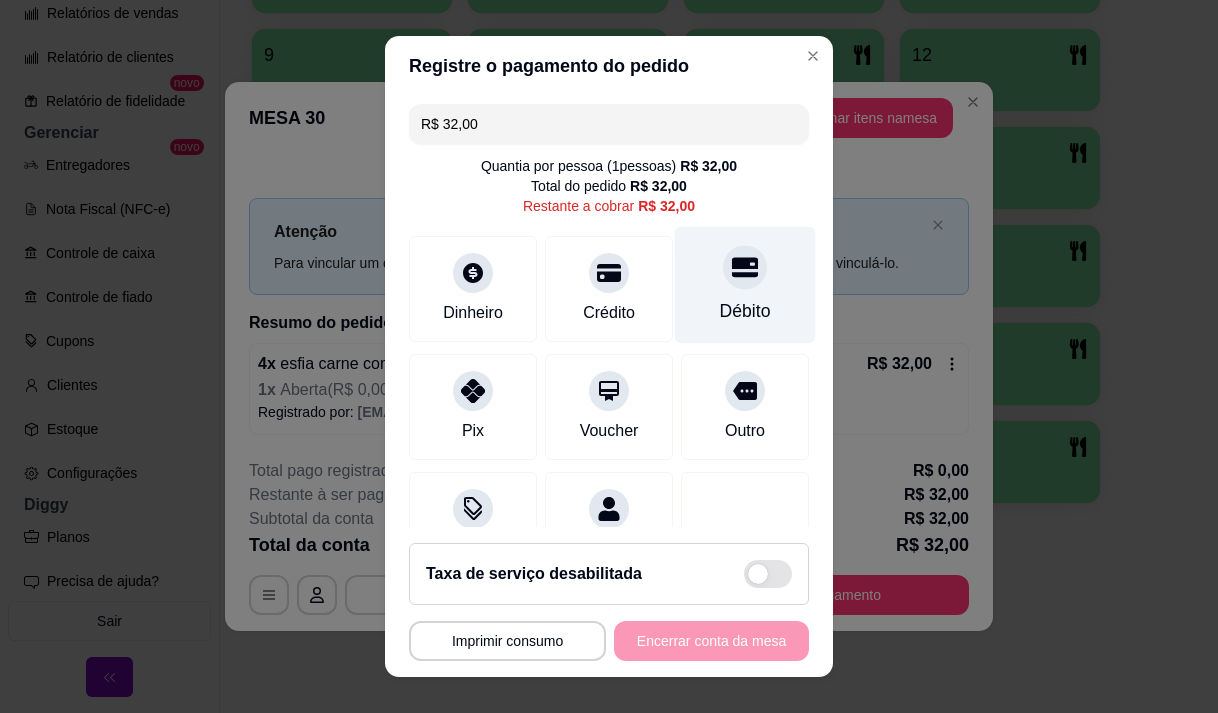 click on "Débito" at bounding box center [745, 284] 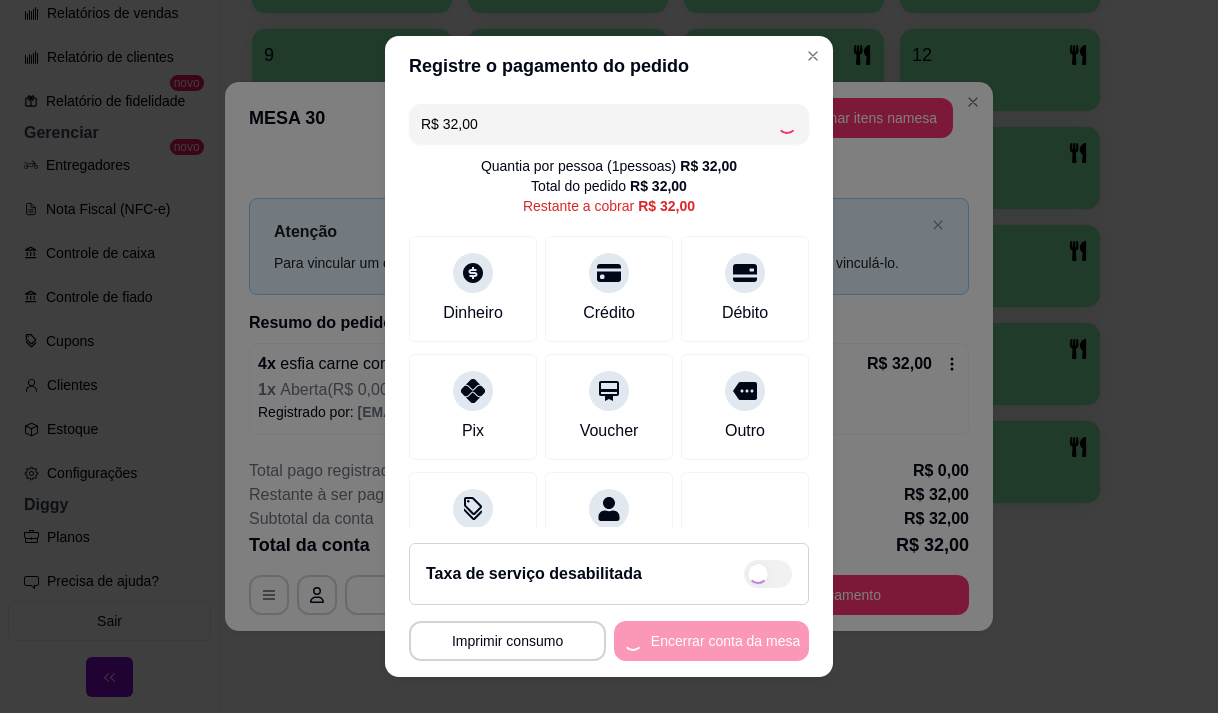 type on "R$ 0,00" 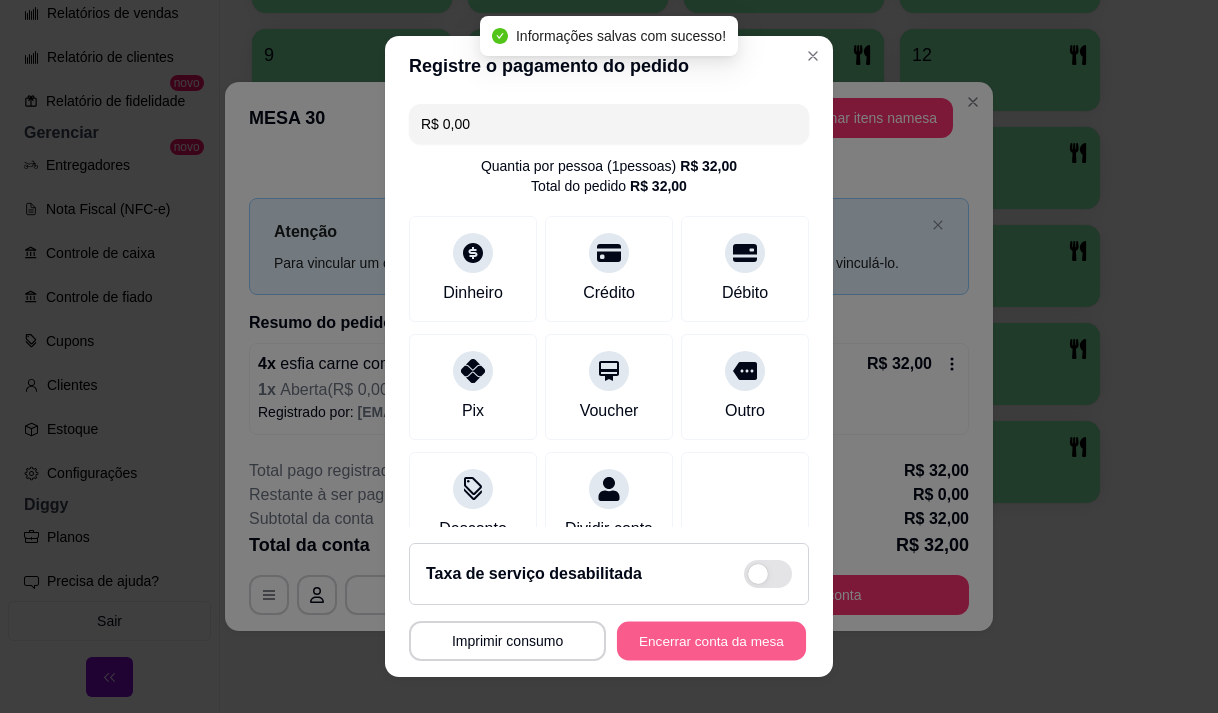 click on "Encerrar conta da mesa" at bounding box center (711, 641) 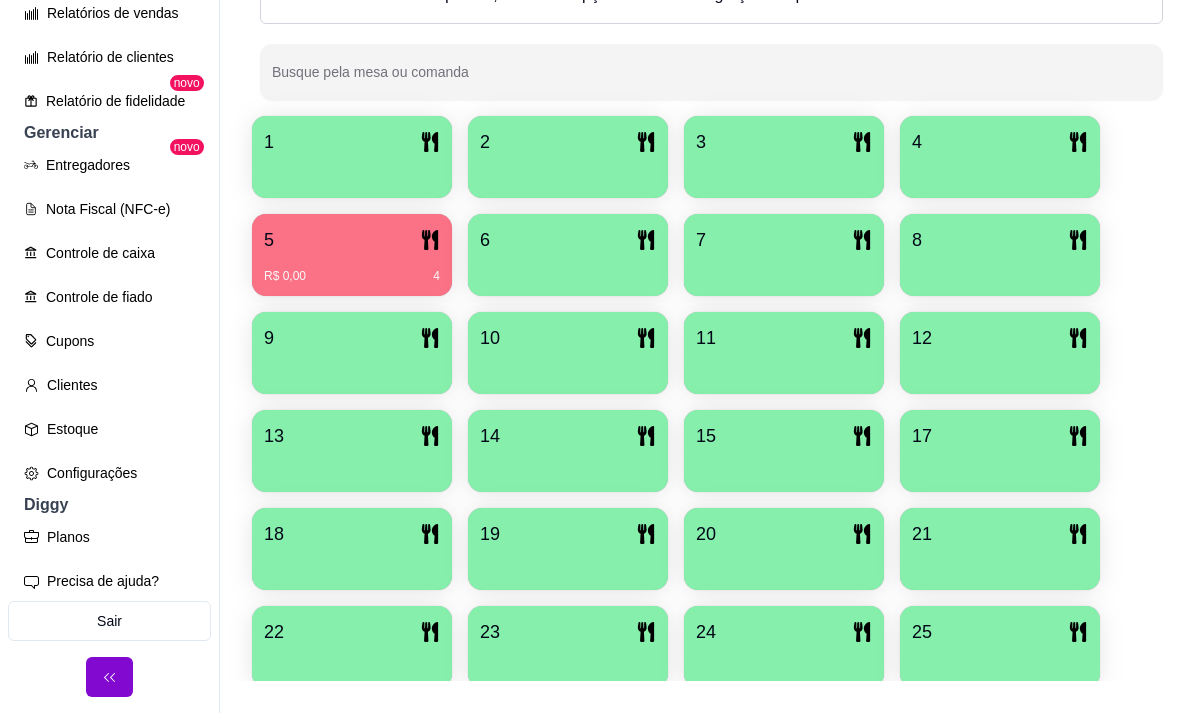 scroll, scrollTop: 339, scrollLeft: 0, axis: vertical 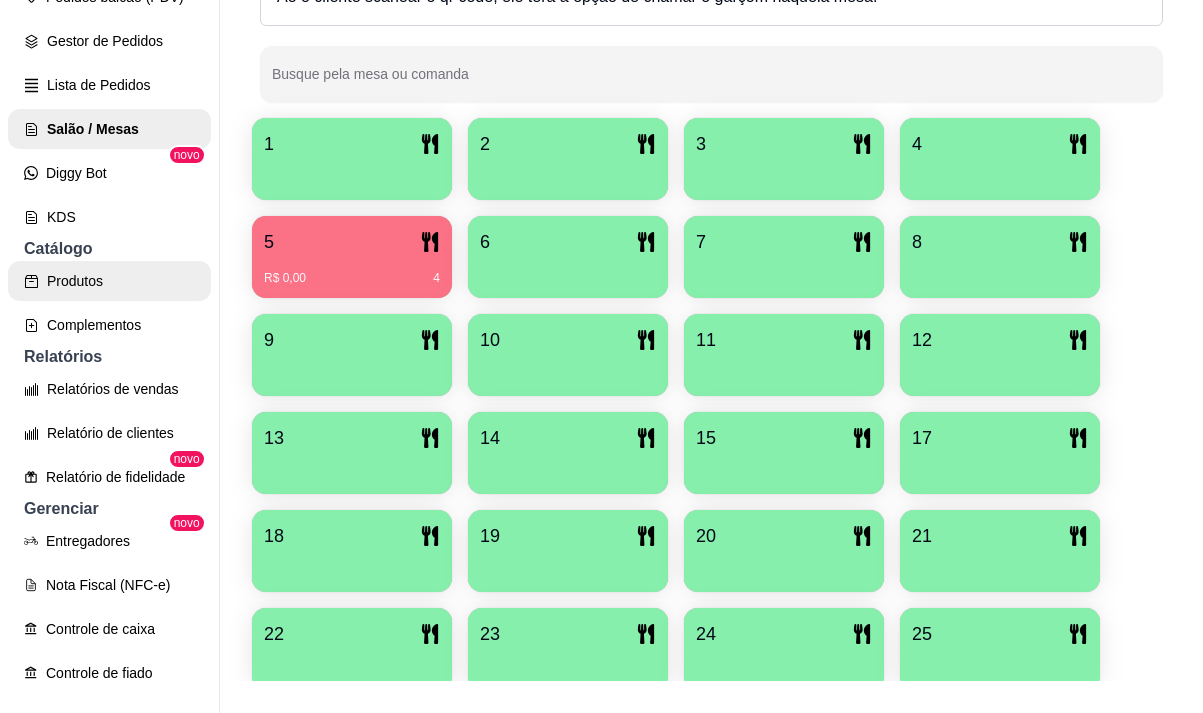 click on "Produtos" at bounding box center (109, 281) 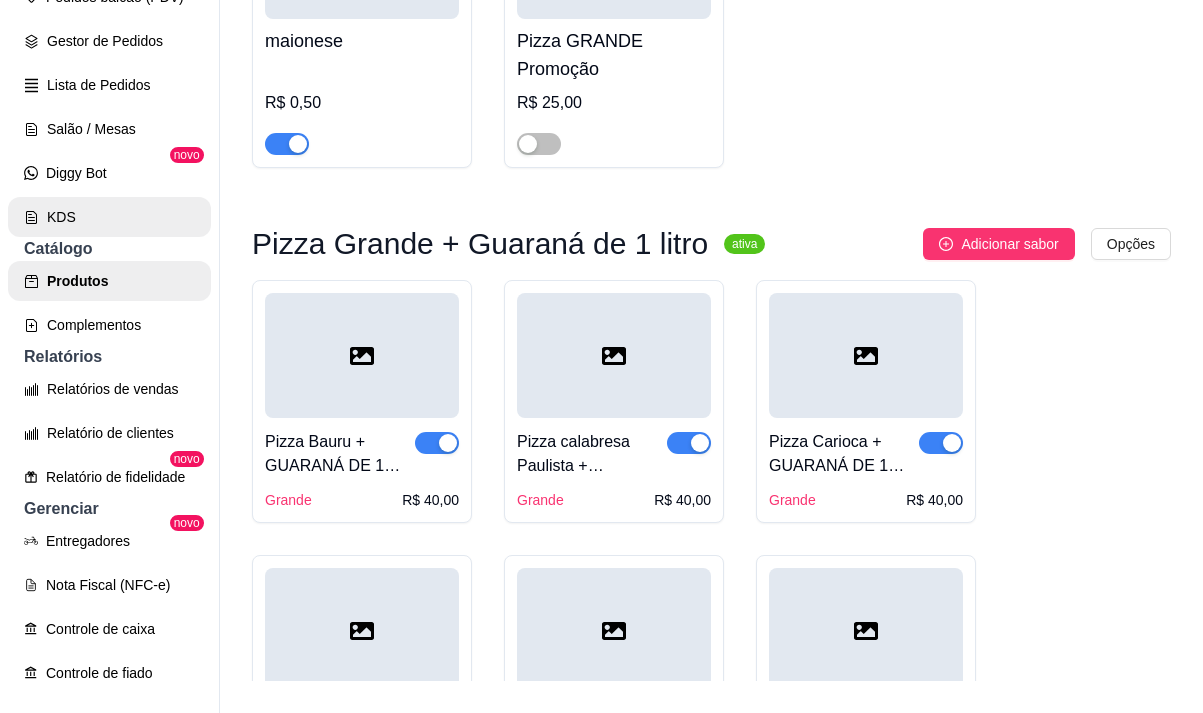 scroll, scrollTop: 0, scrollLeft: 0, axis: both 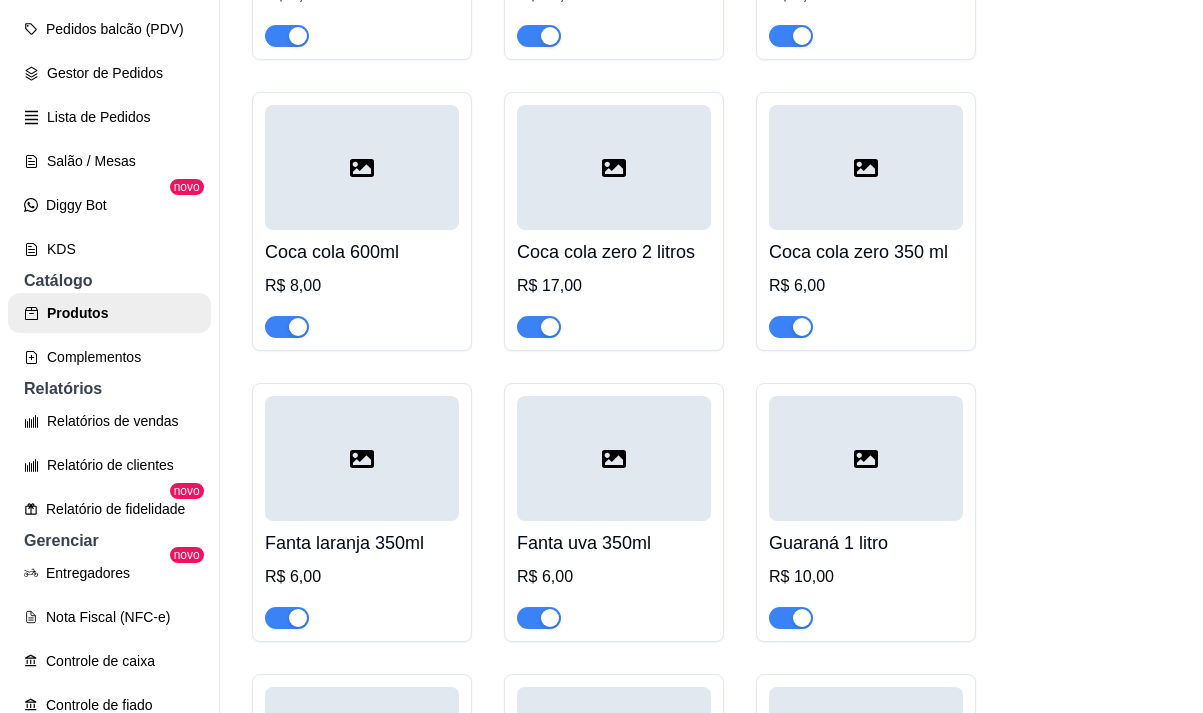 click at bounding box center (287, 618) 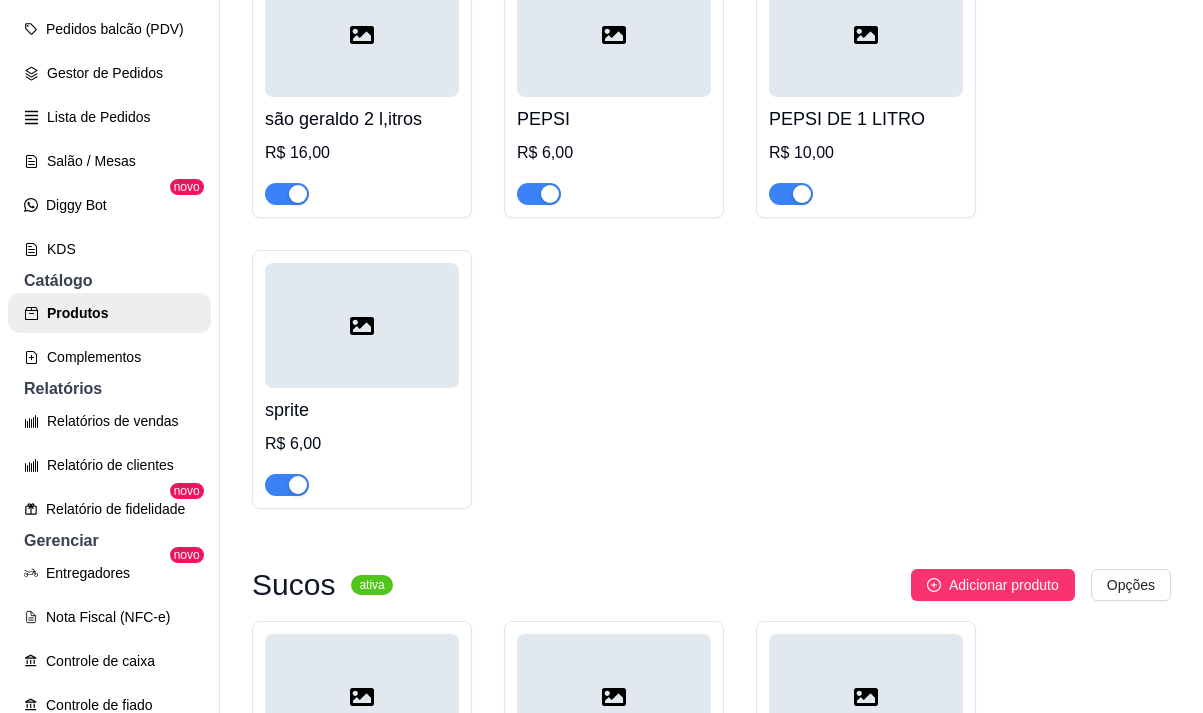 scroll, scrollTop: 26100, scrollLeft: 0, axis: vertical 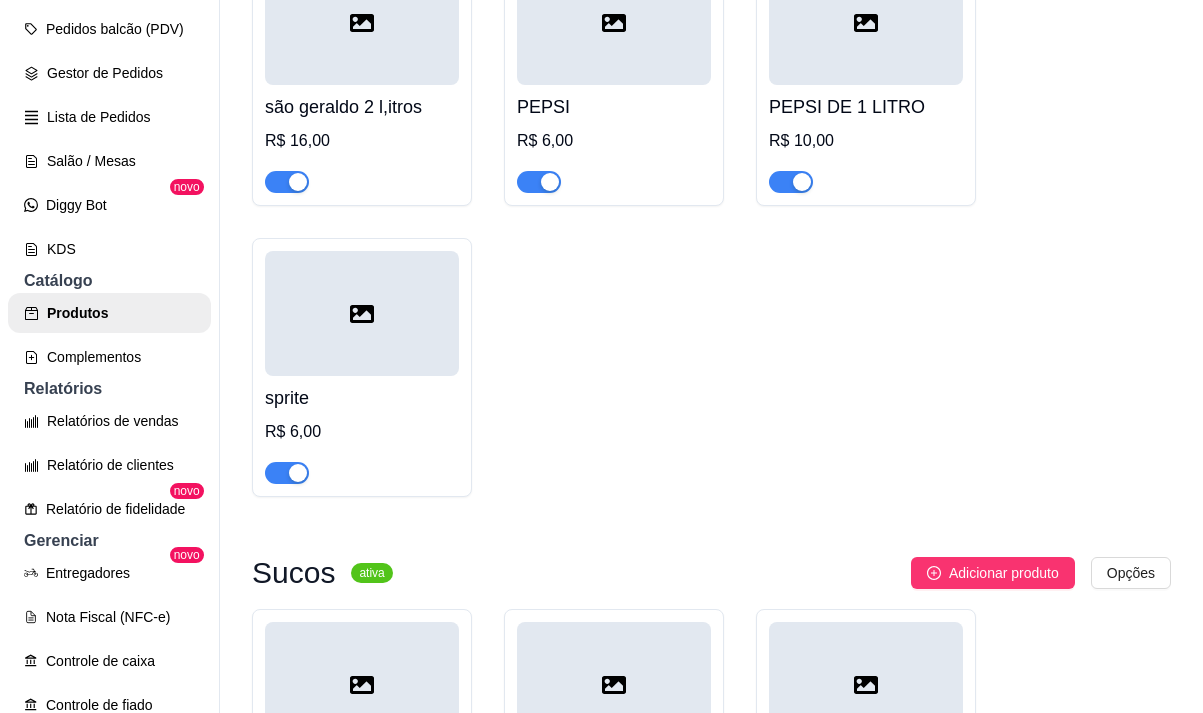 click at bounding box center (287, 182) 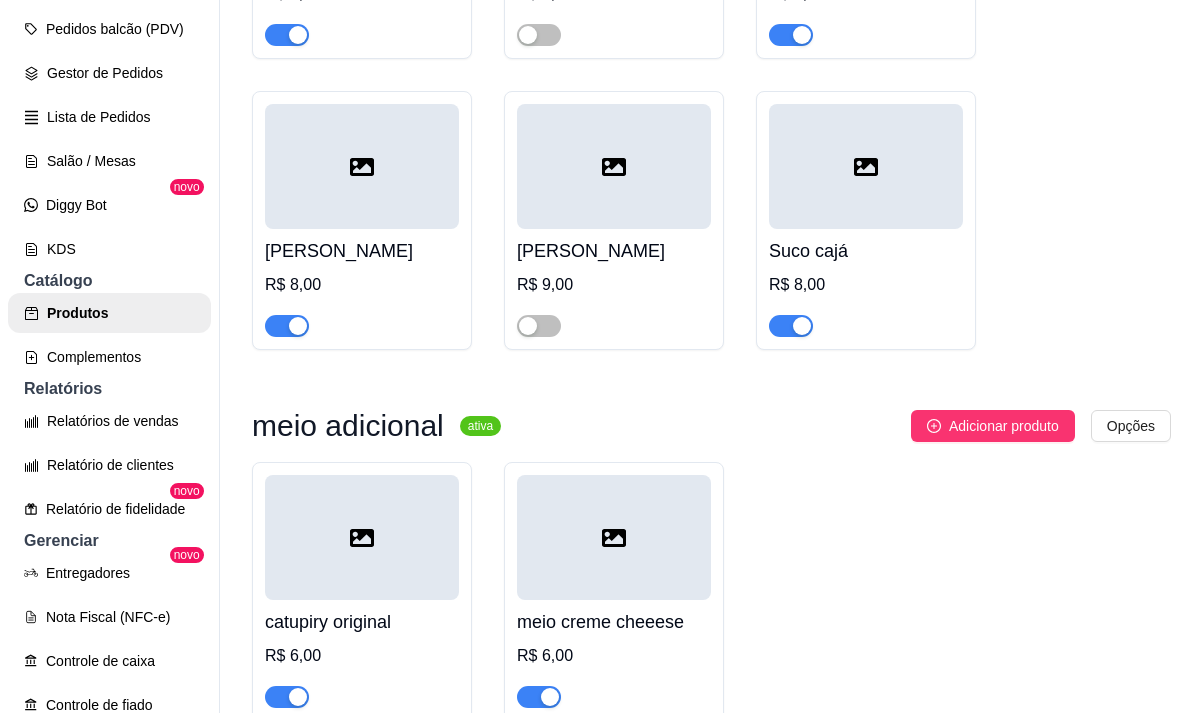 scroll, scrollTop: 26800, scrollLeft: 0, axis: vertical 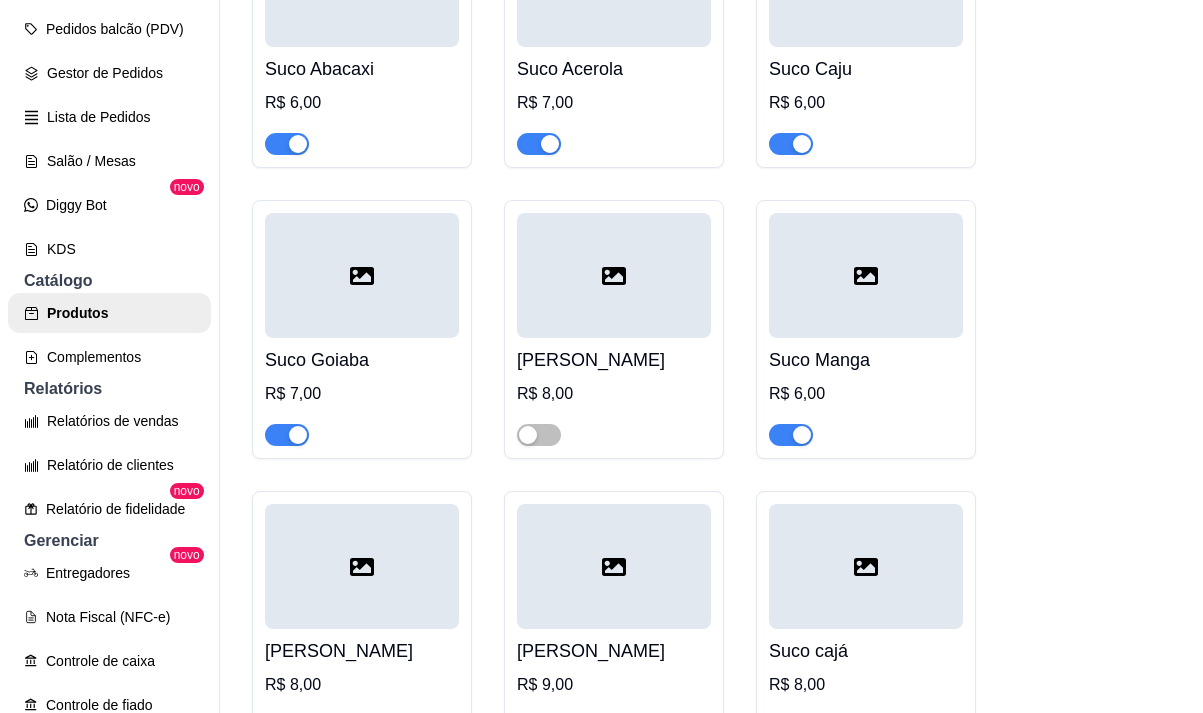 click on "Suco Graviola   R$ 8,00" at bounding box center [614, 329] 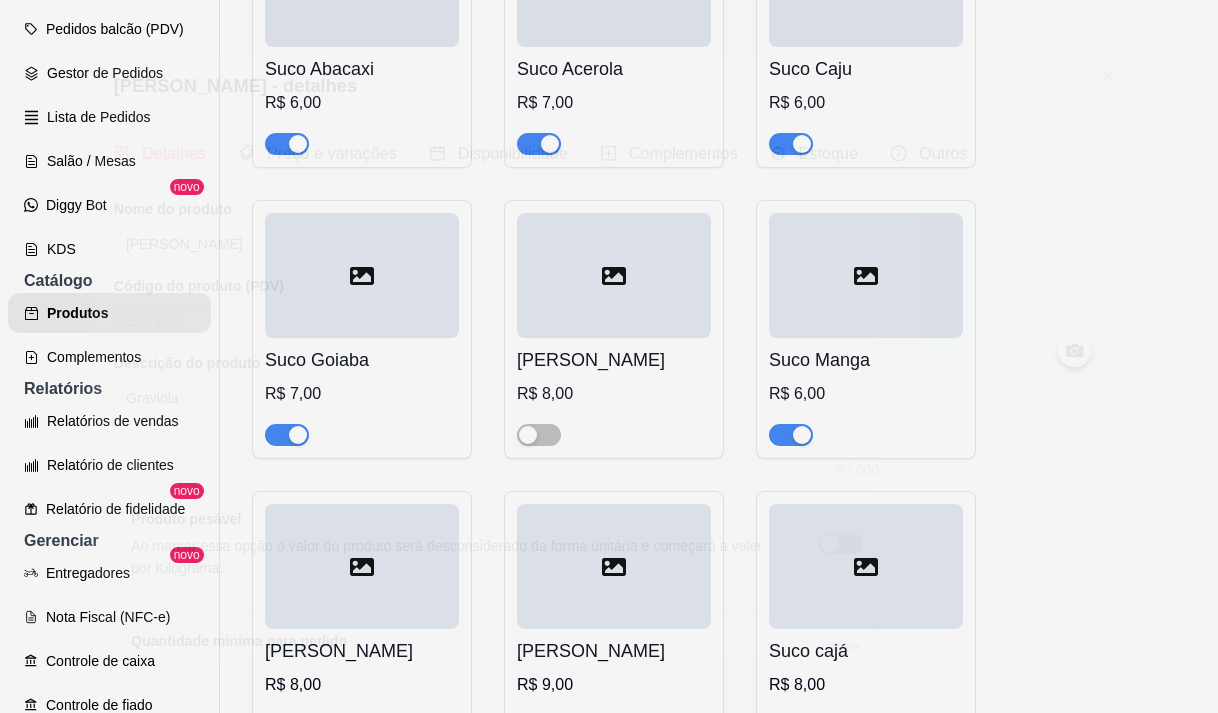 type 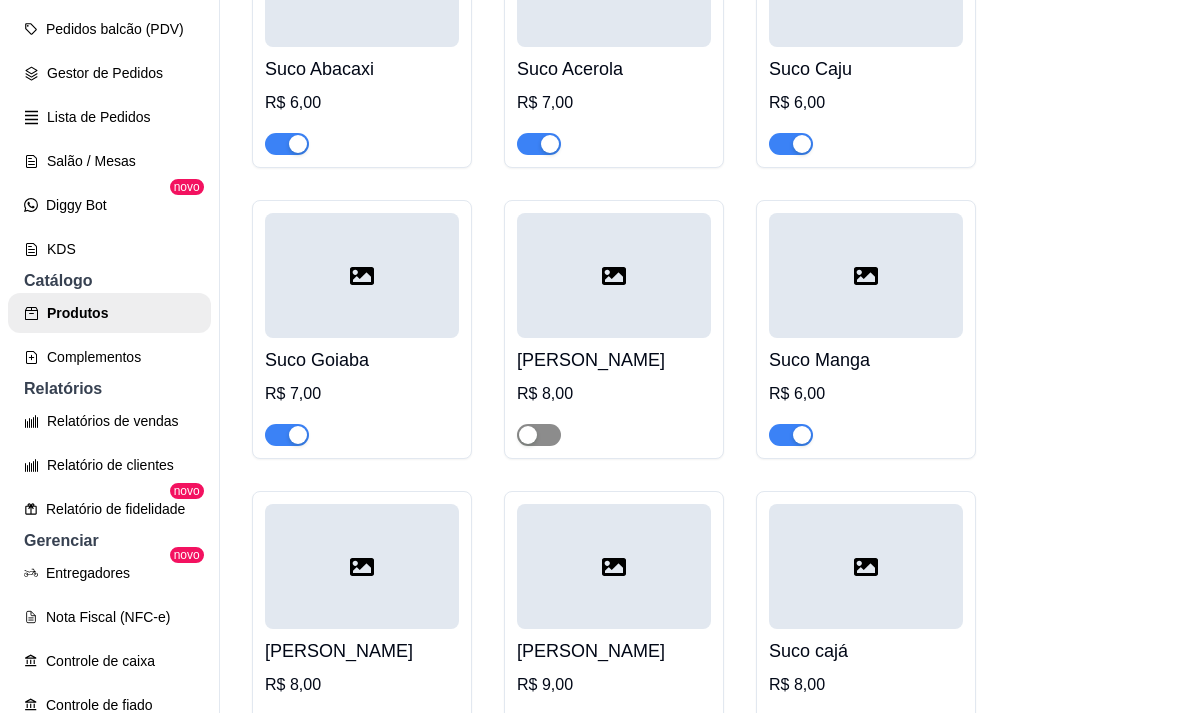click at bounding box center [539, 435] 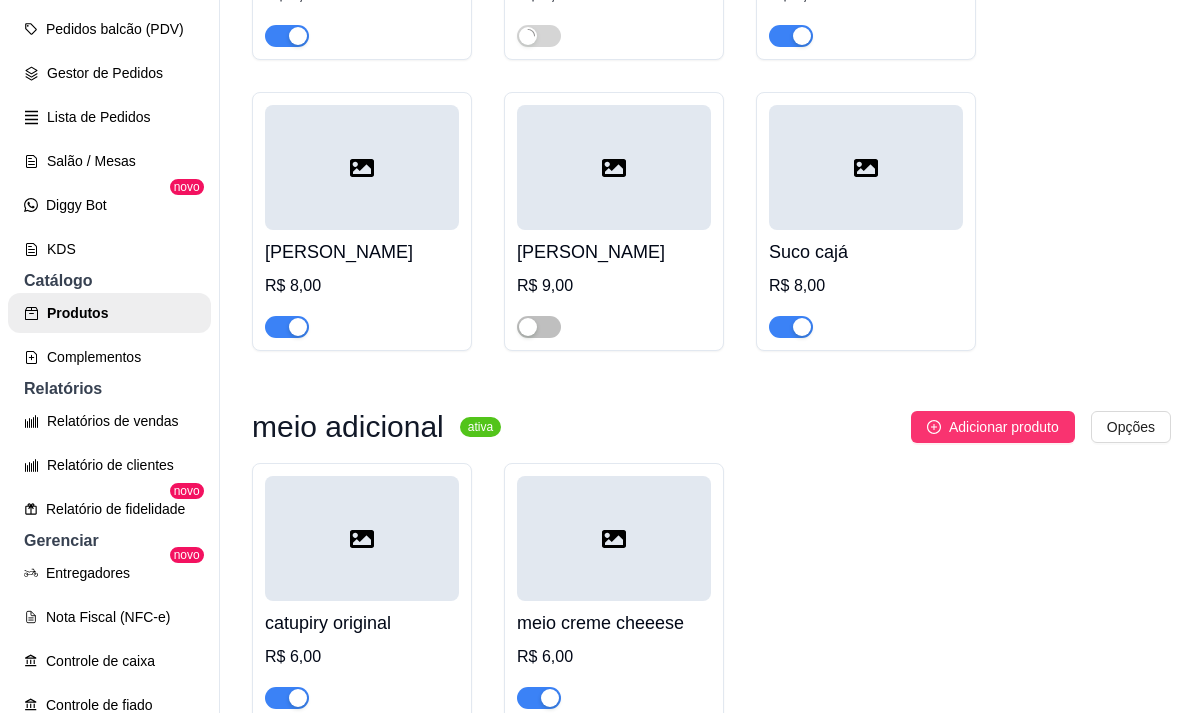 scroll, scrollTop: 27200, scrollLeft: 0, axis: vertical 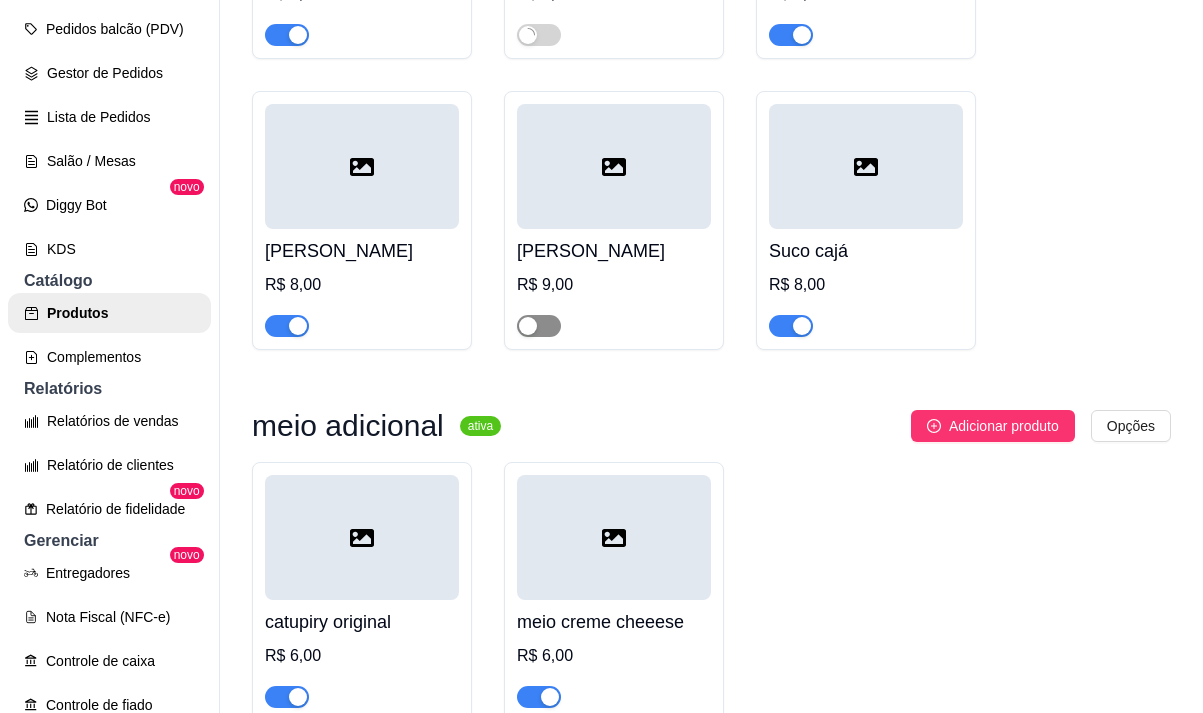 click at bounding box center (539, 326) 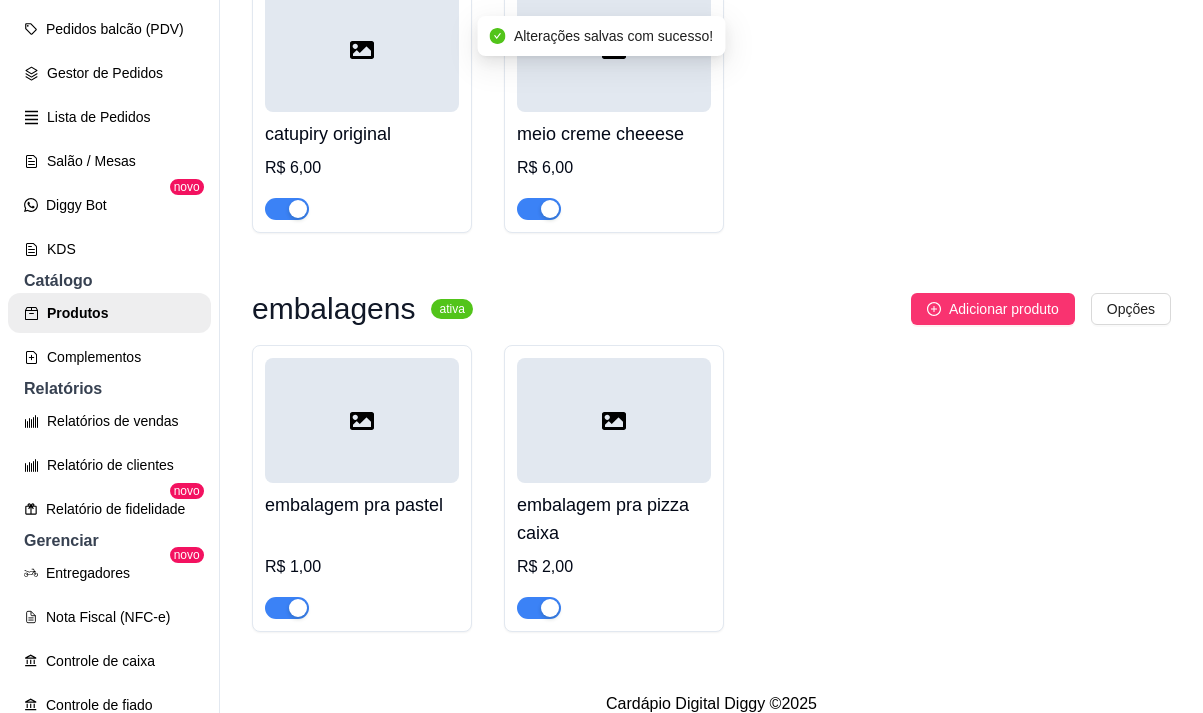 scroll, scrollTop: 27700, scrollLeft: 0, axis: vertical 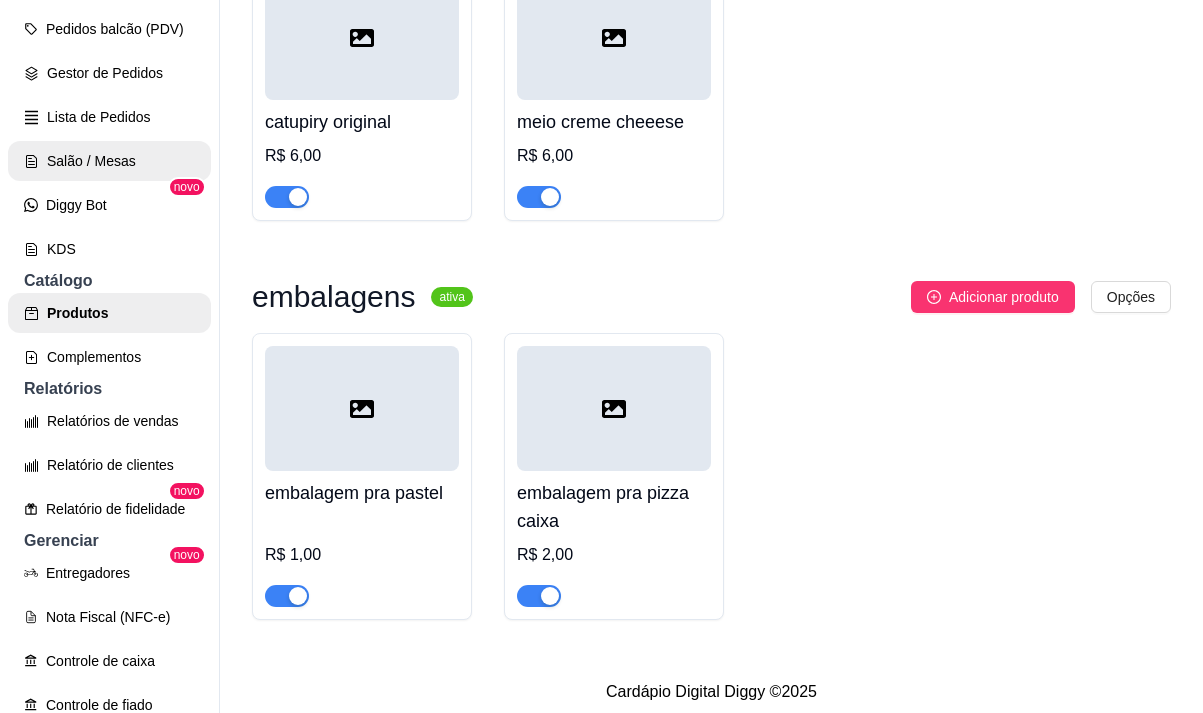 click on "Salão / Mesas" at bounding box center [109, 161] 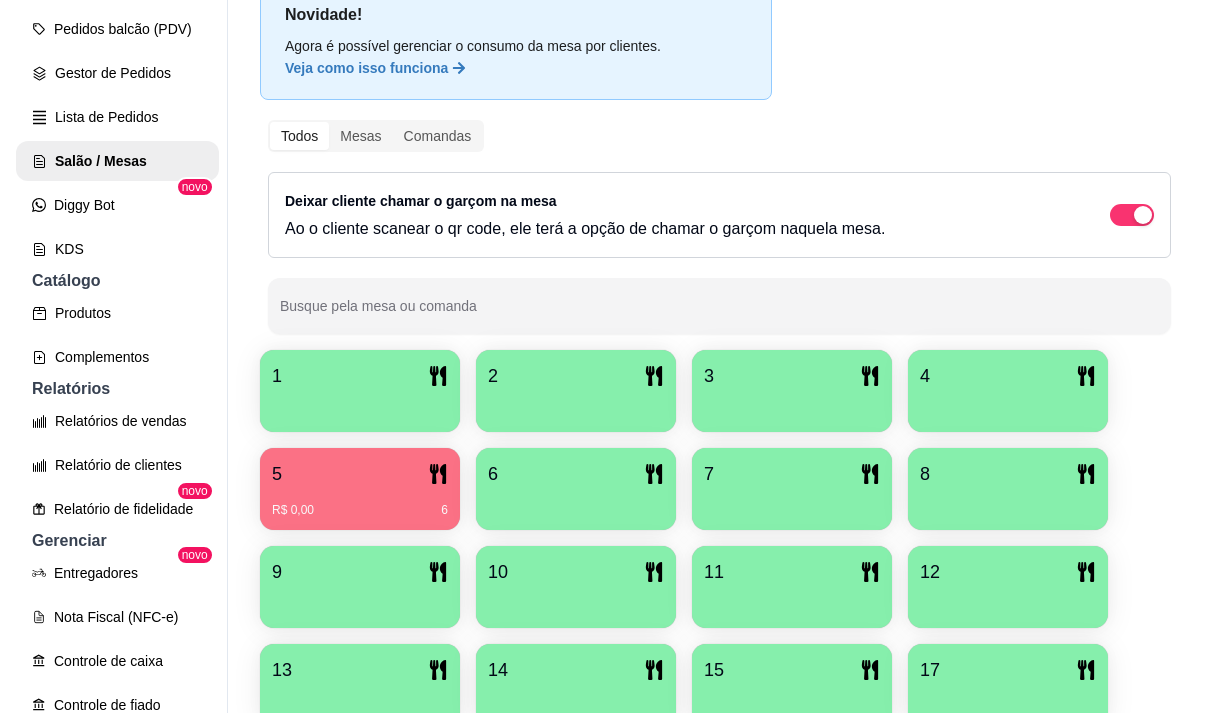 scroll, scrollTop: 400, scrollLeft: 0, axis: vertical 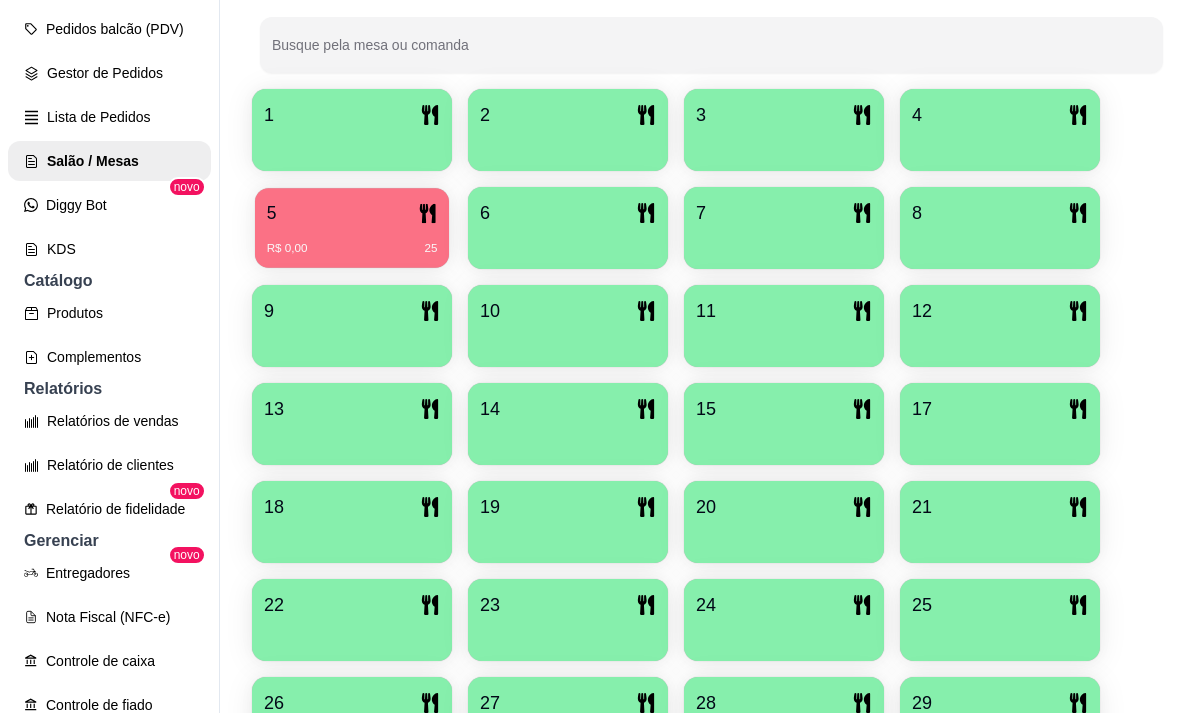 click on "R$ 0,00 25" at bounding box center [352, 241] 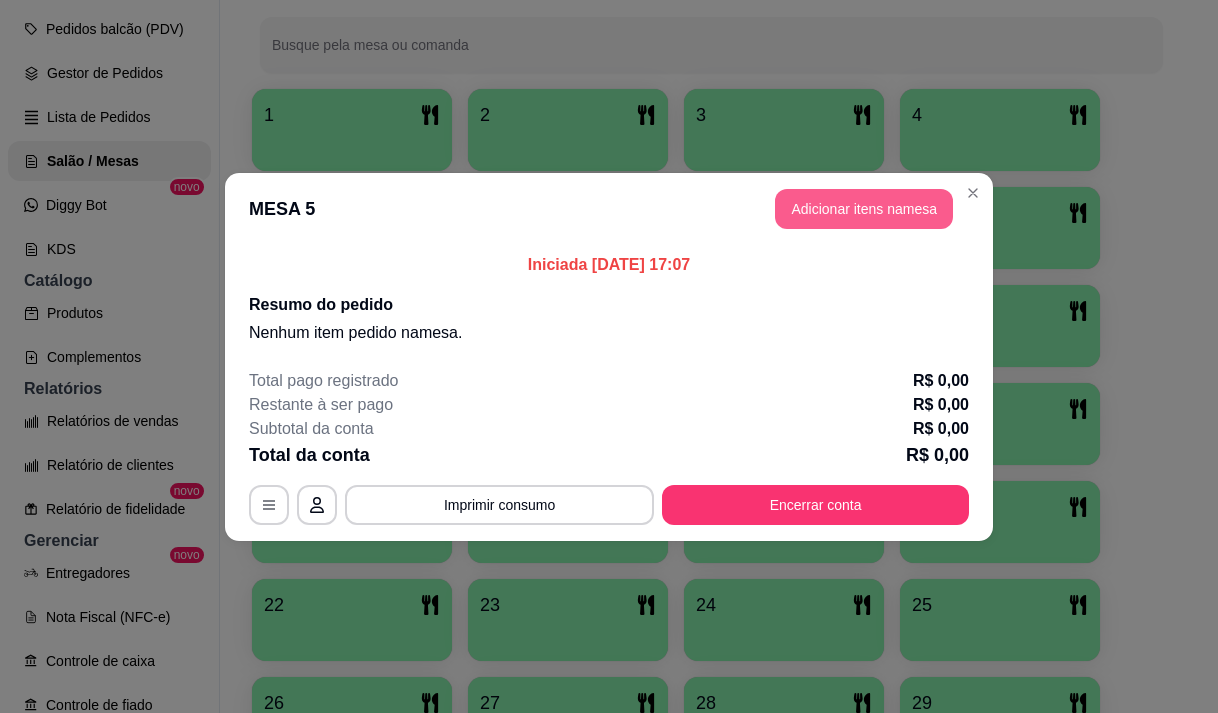 click on "Adicionar itens na  mesa" at bounding box center (864, 209) 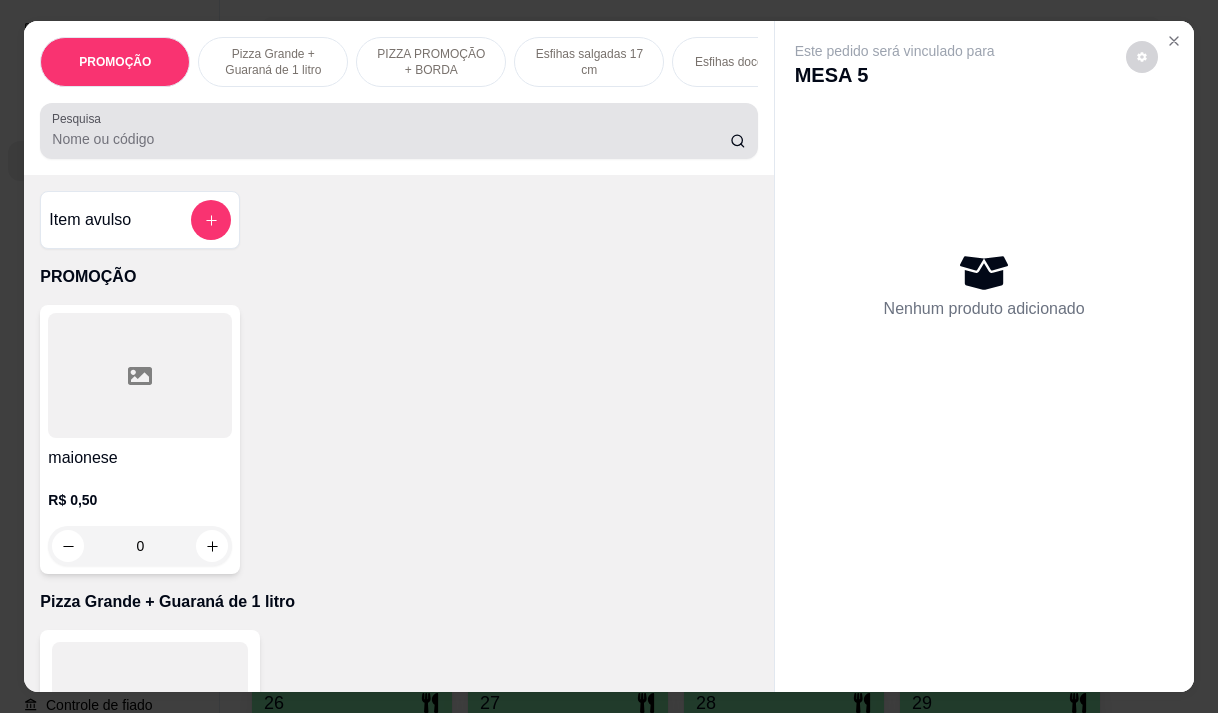 click on "Pesquisa" at bounding box center [391, 139] 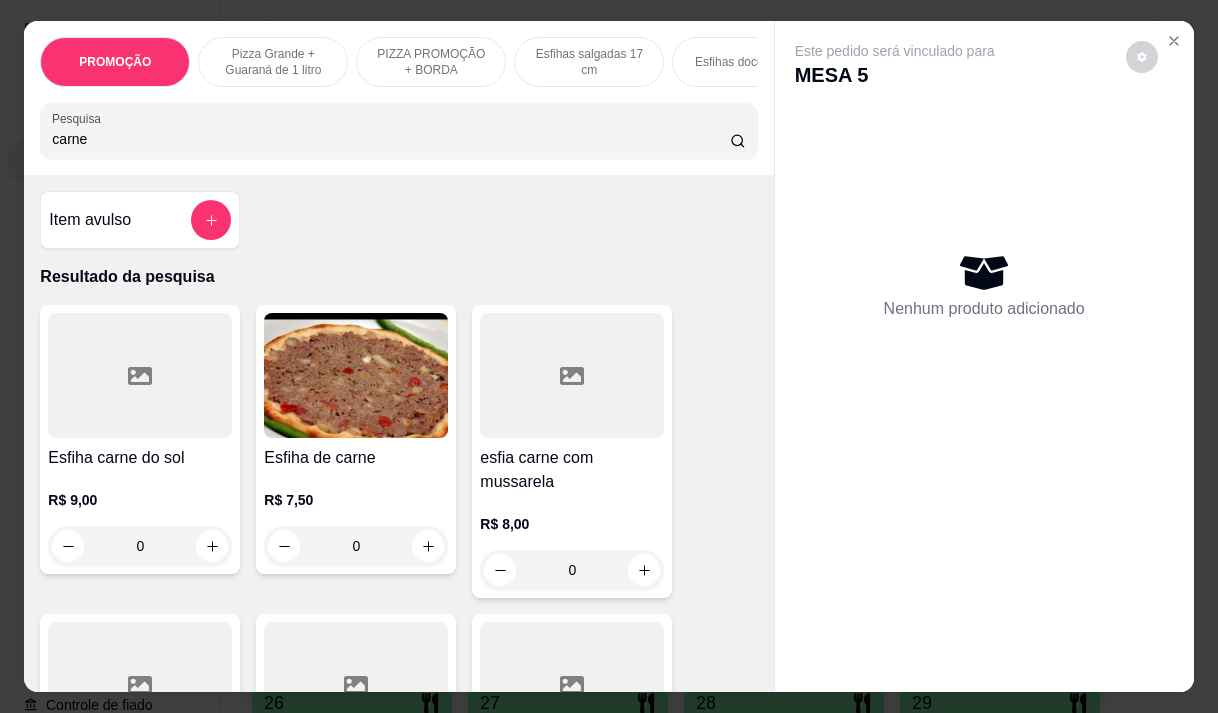 click at bounding box center [356, 375] 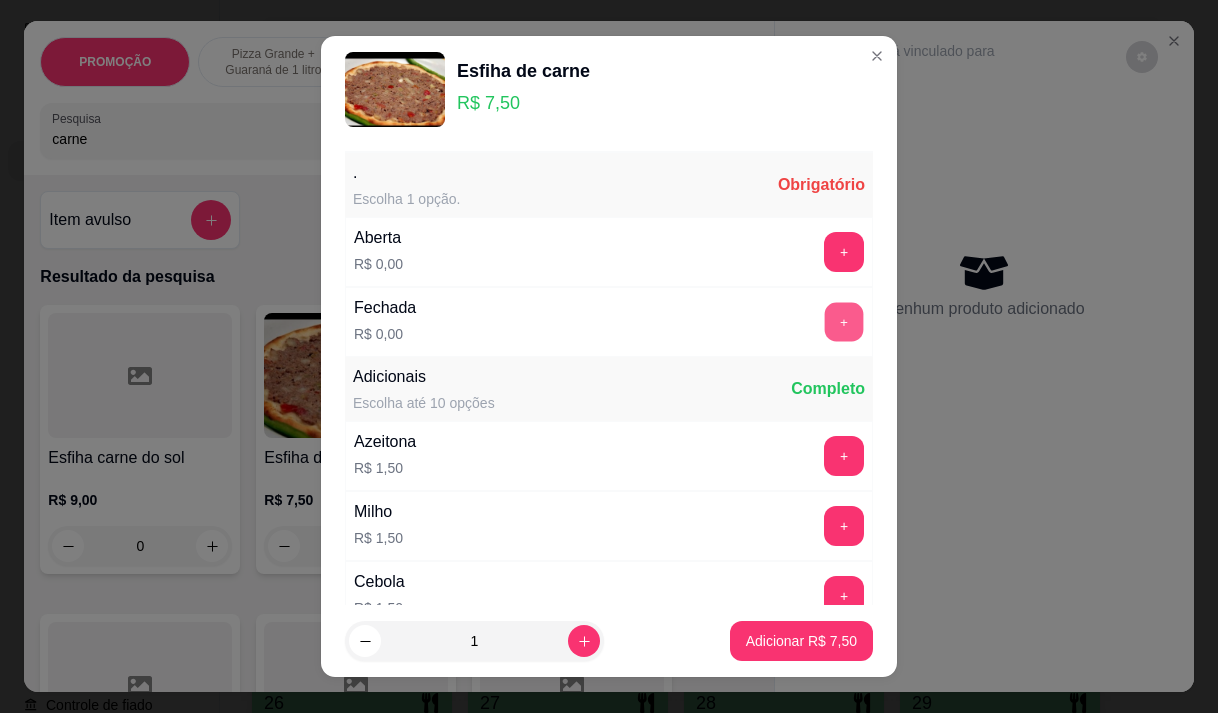 click on "+" at bounding box center (844, 321) 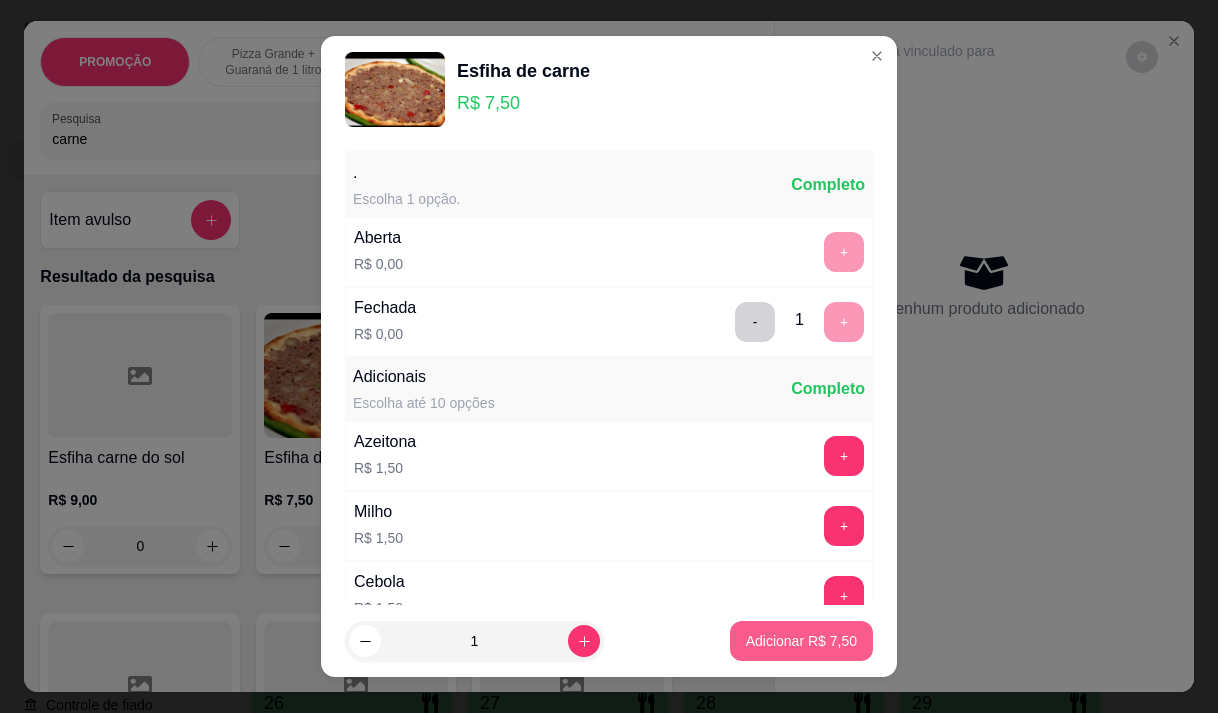 click on "Adicionar   R$ 7,50" at bounding box center (801, 641) 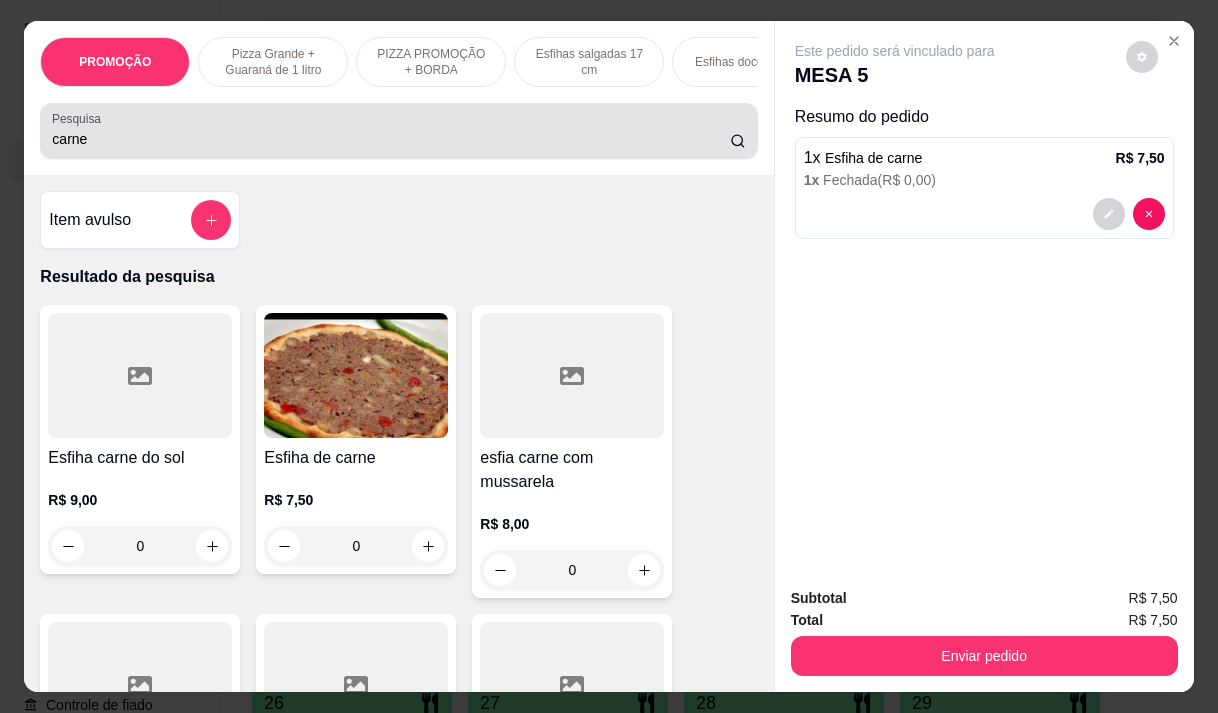 click on "carne" at bounding box center [391, 139] 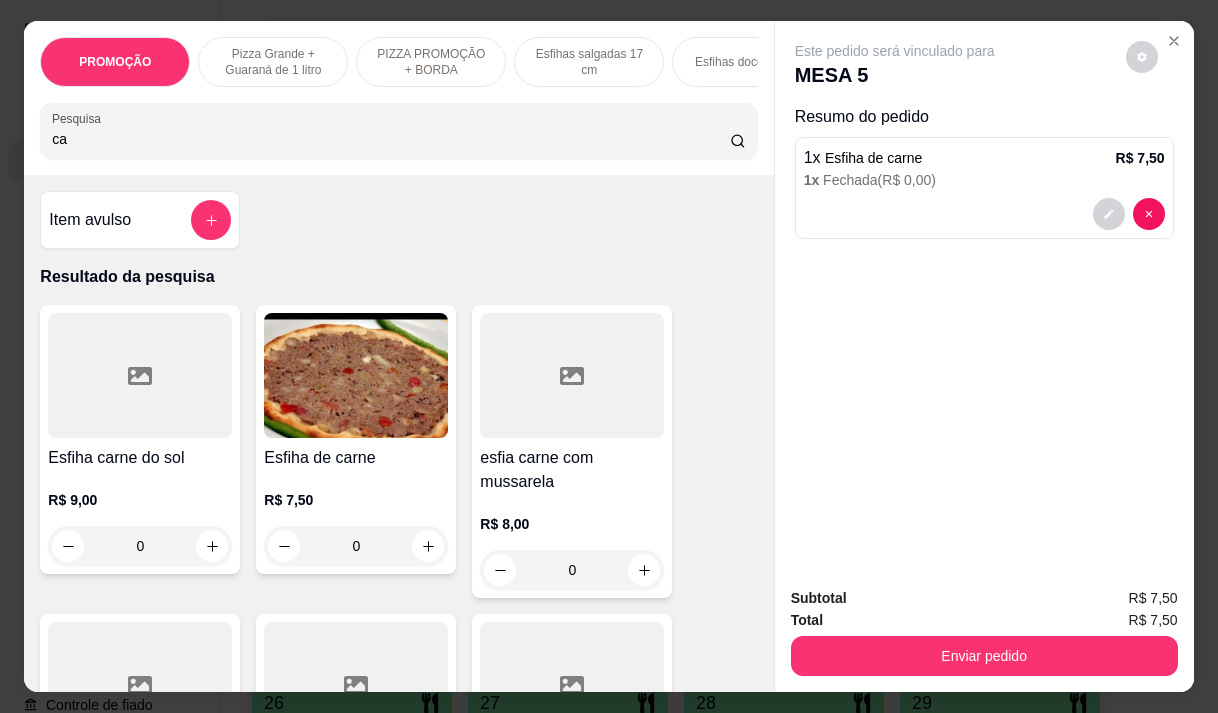 type on "c" 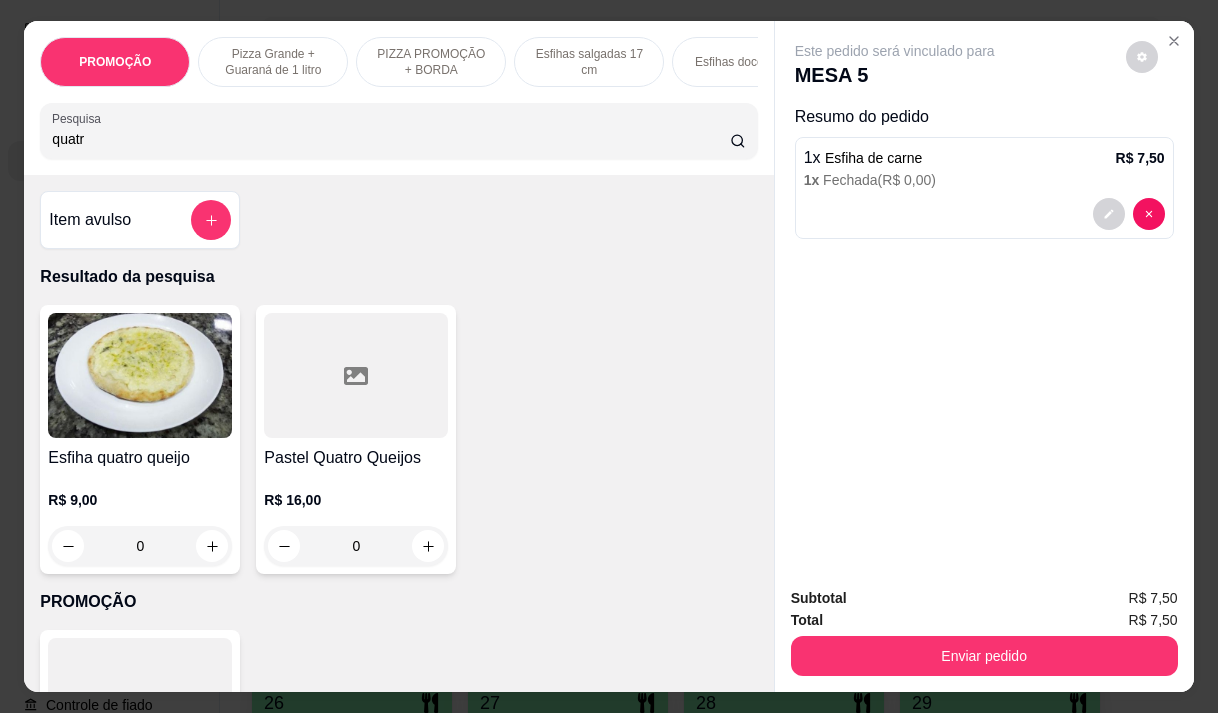 type on "quatr" 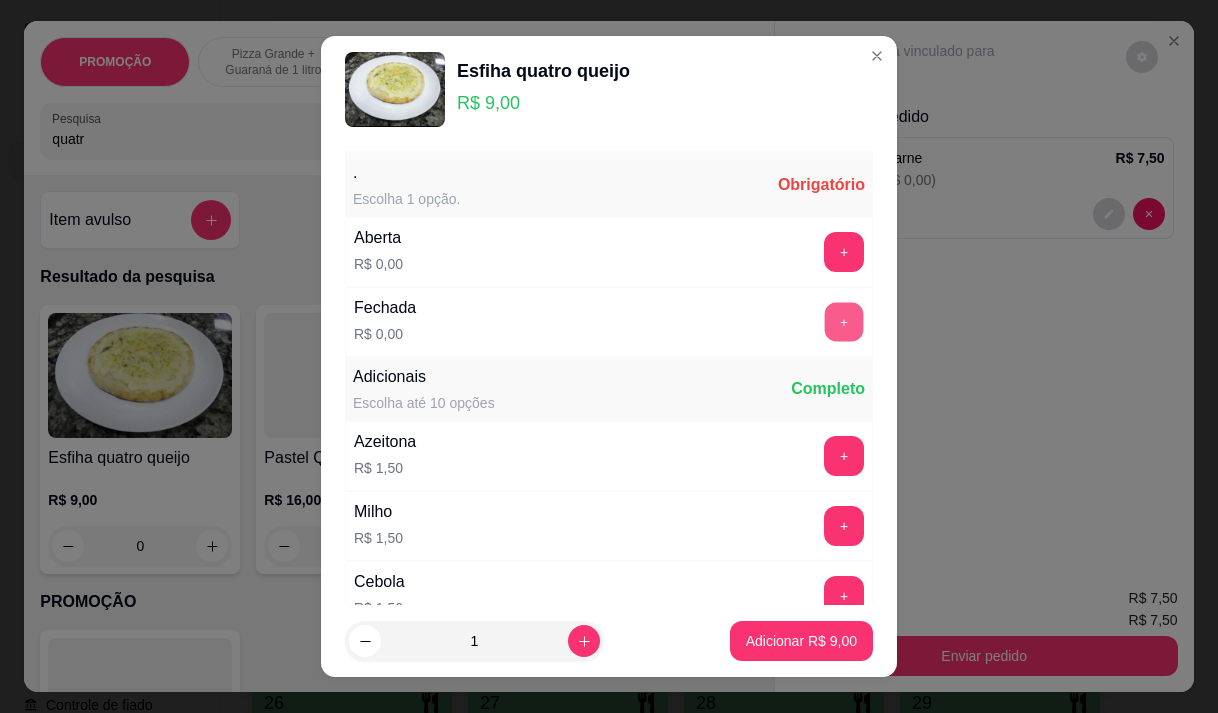click on "+" at bounding box center (844, 321) 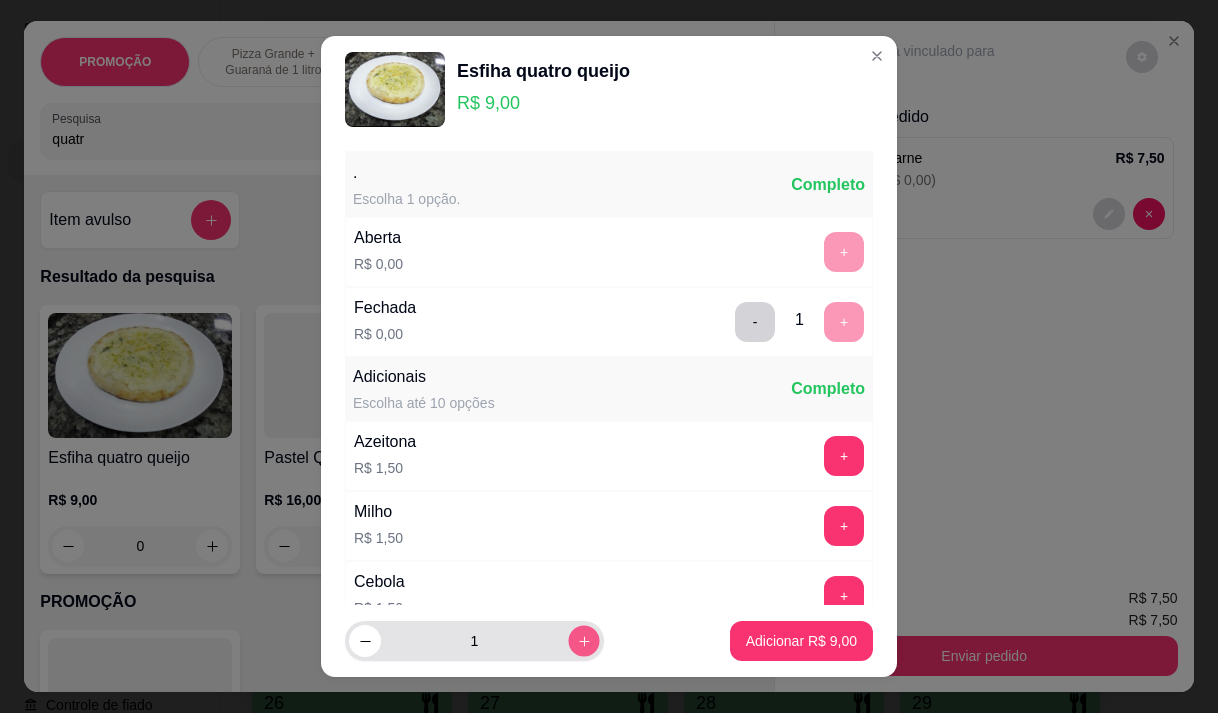 click at bounding box center (583, 641) 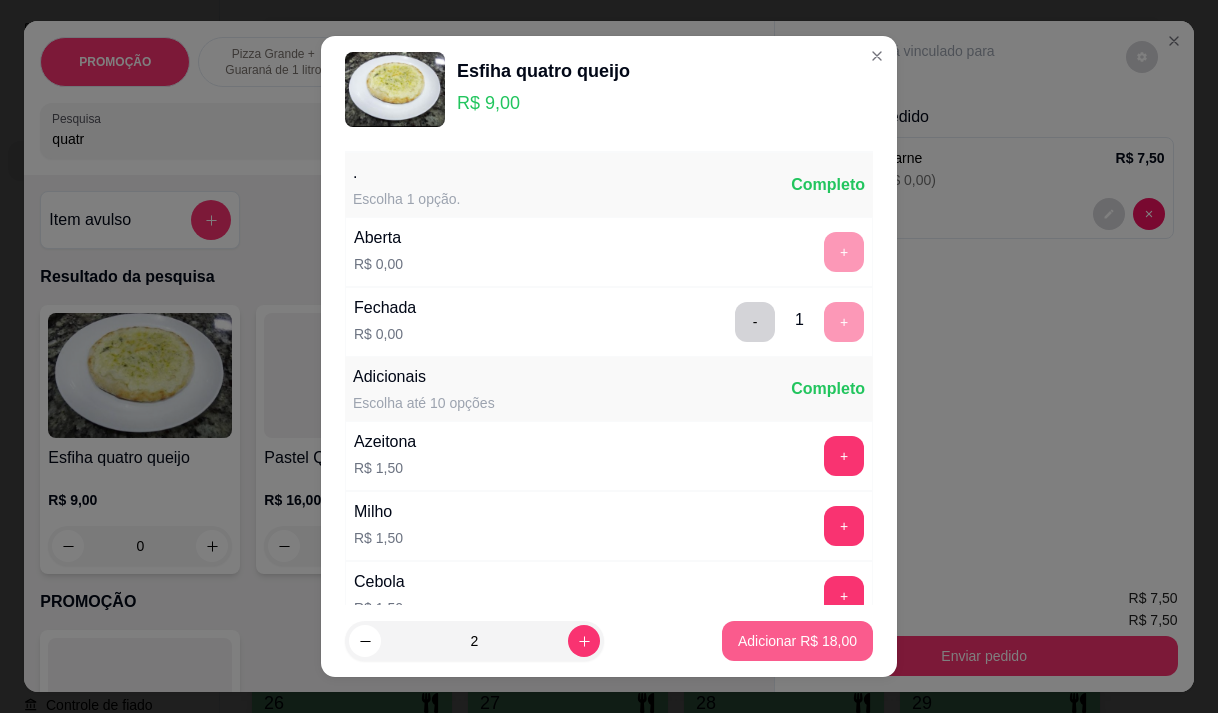 click on "Adicionar   R$ 18,00" at bounding box center (797, 641) 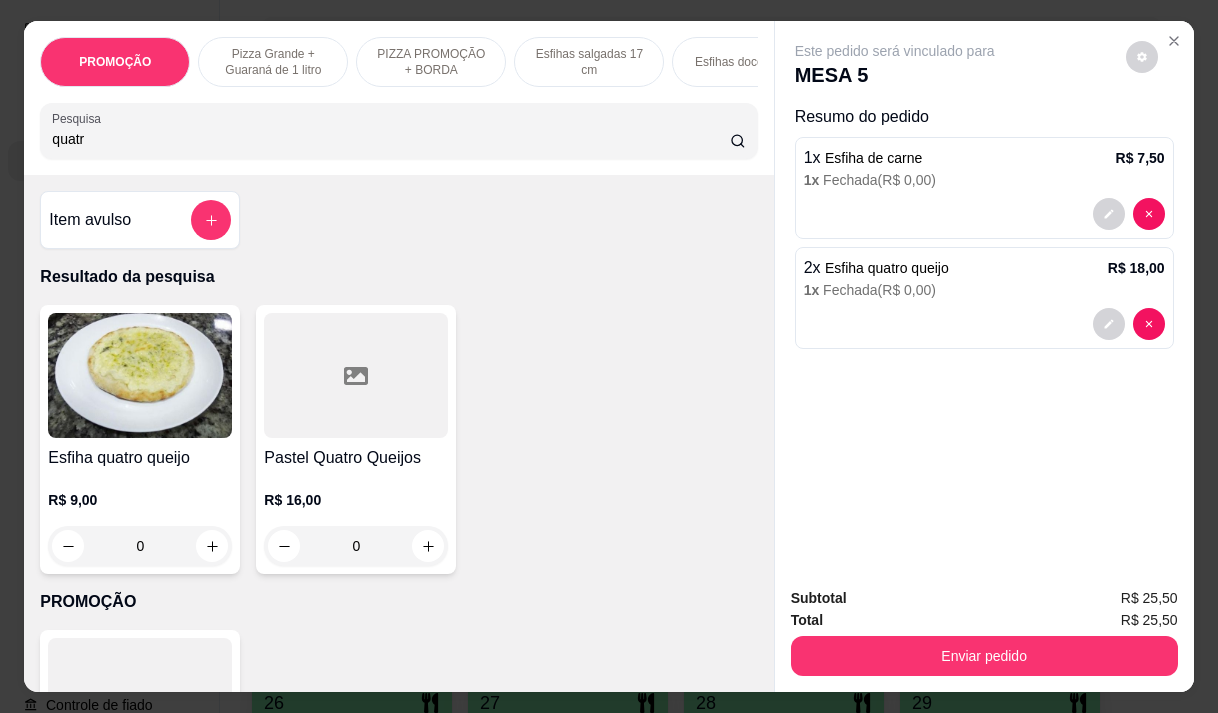 click on "quatr" at bounding box center (391, 139) 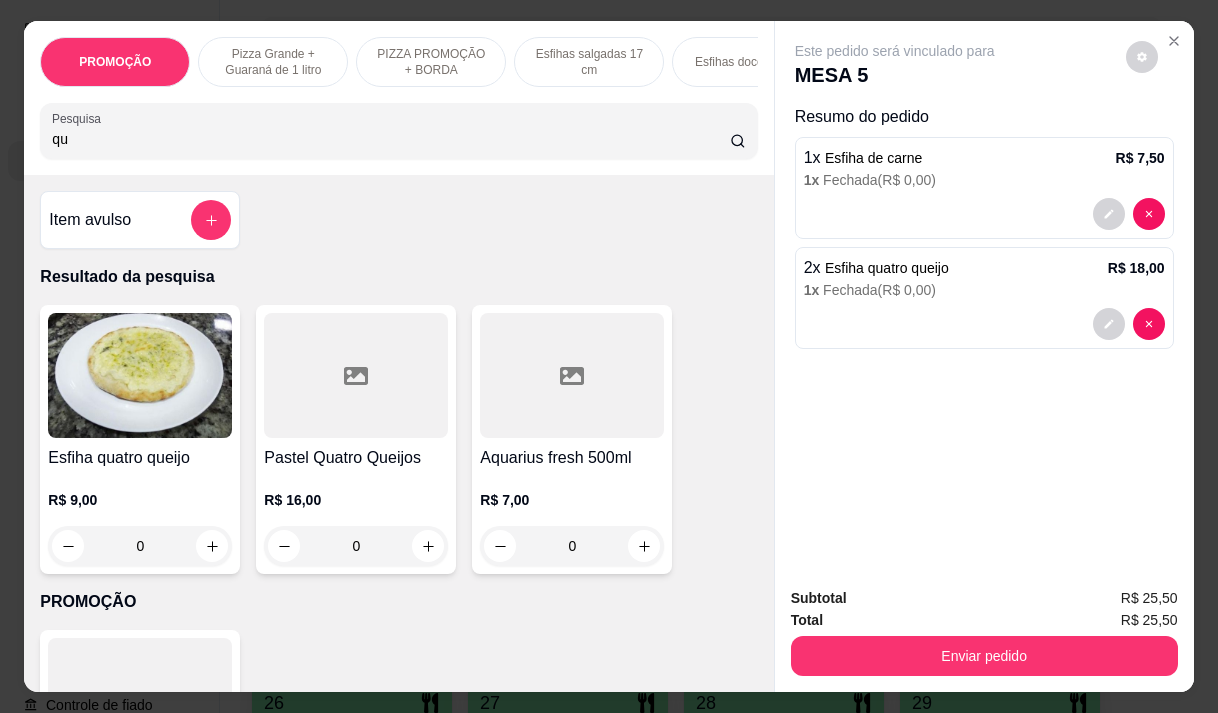 type on "q" 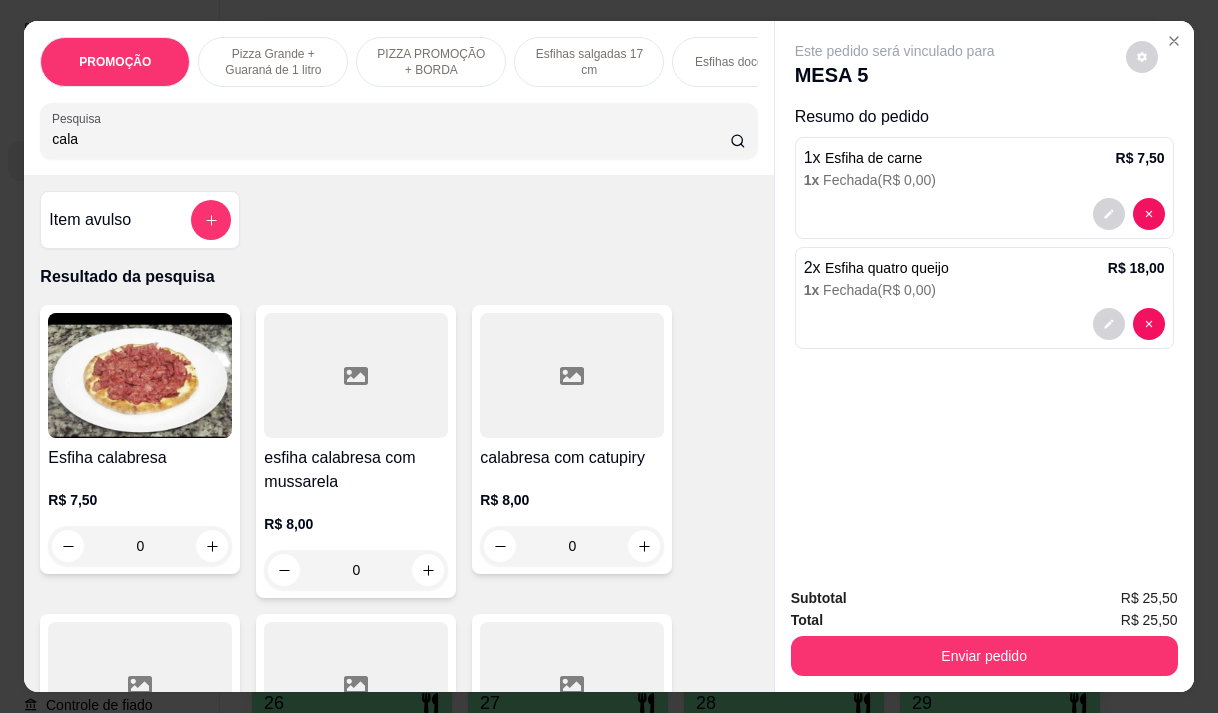 click at bounding box center [572, 375] 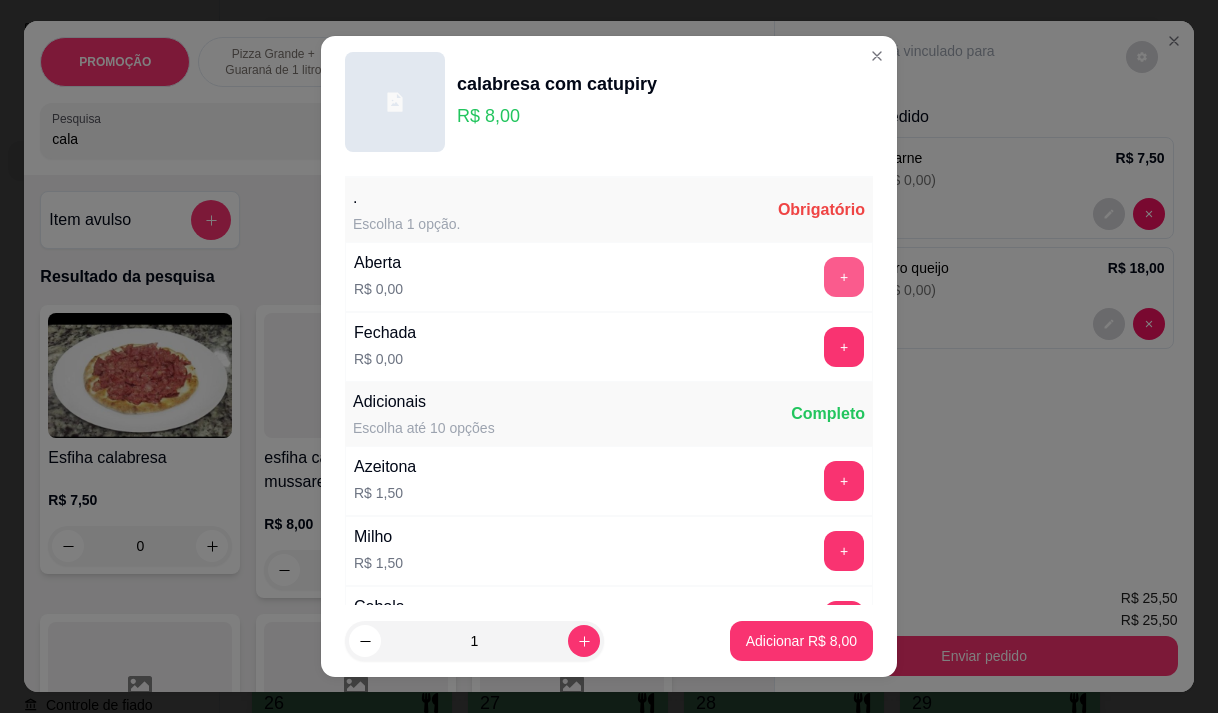 click on "+" at bounding box center (844, 277) 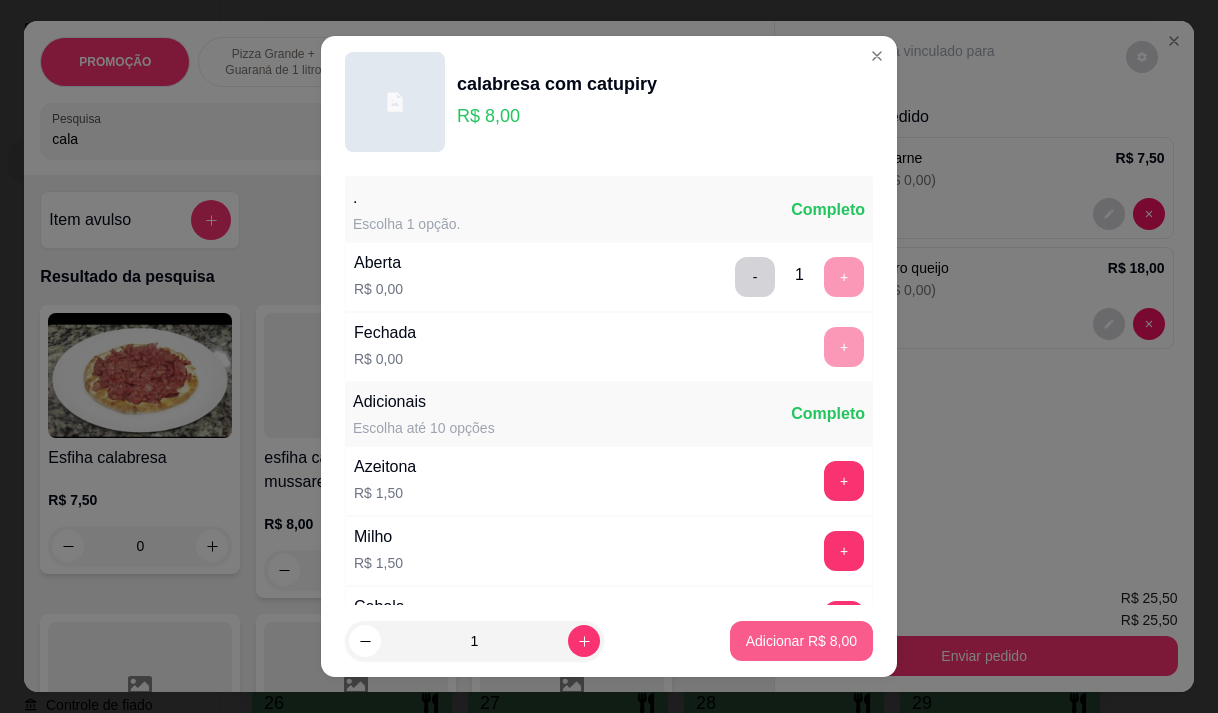 click on "Adicionar   R$ 8,00" at bounding box center (801, 641) 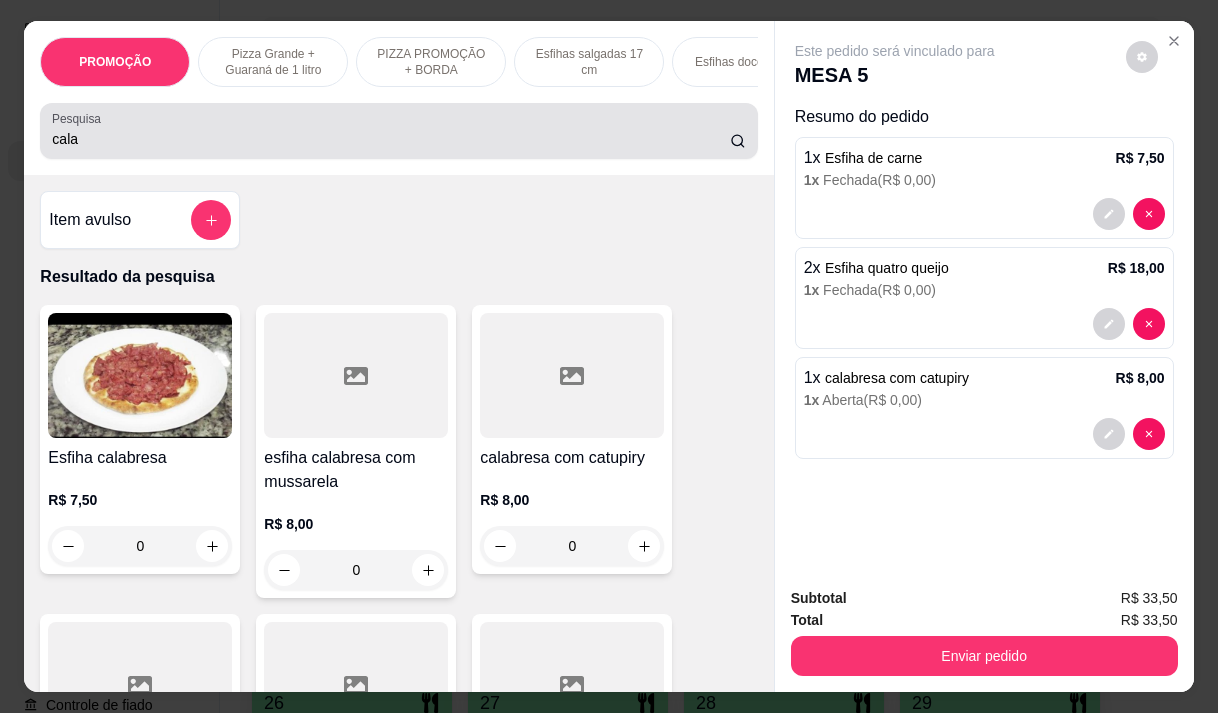 click on "cala" at bounding box center (391, 139) 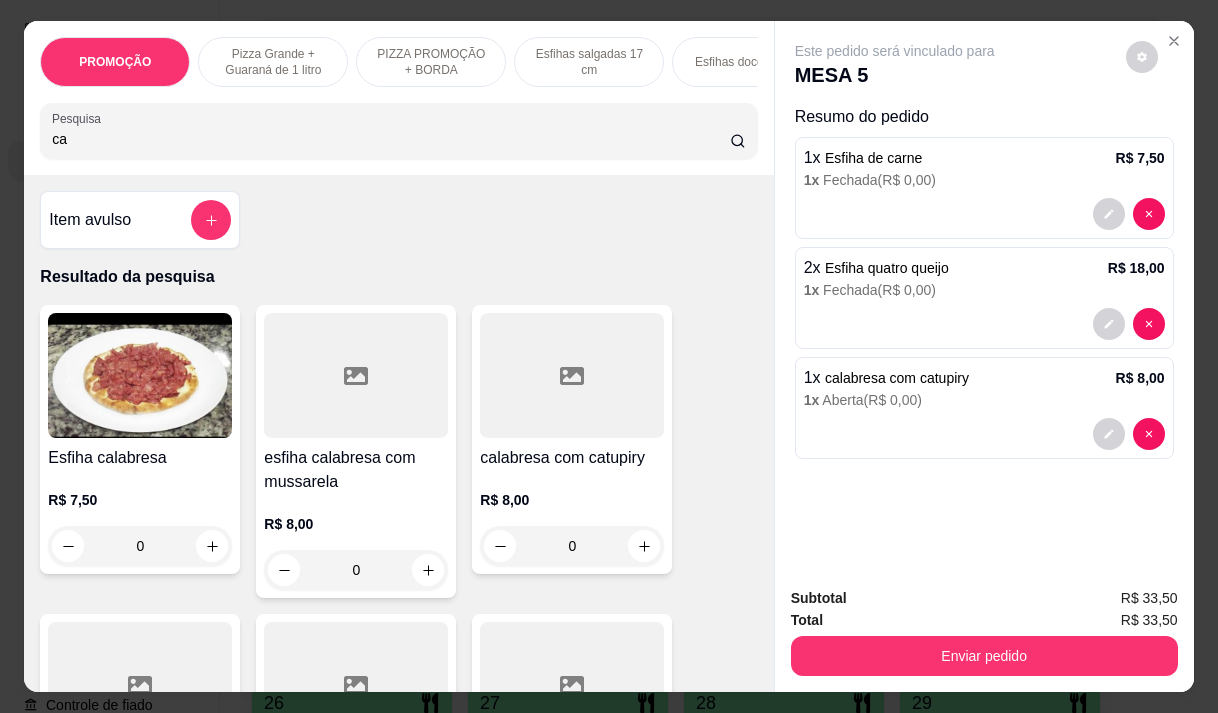 type on "c" 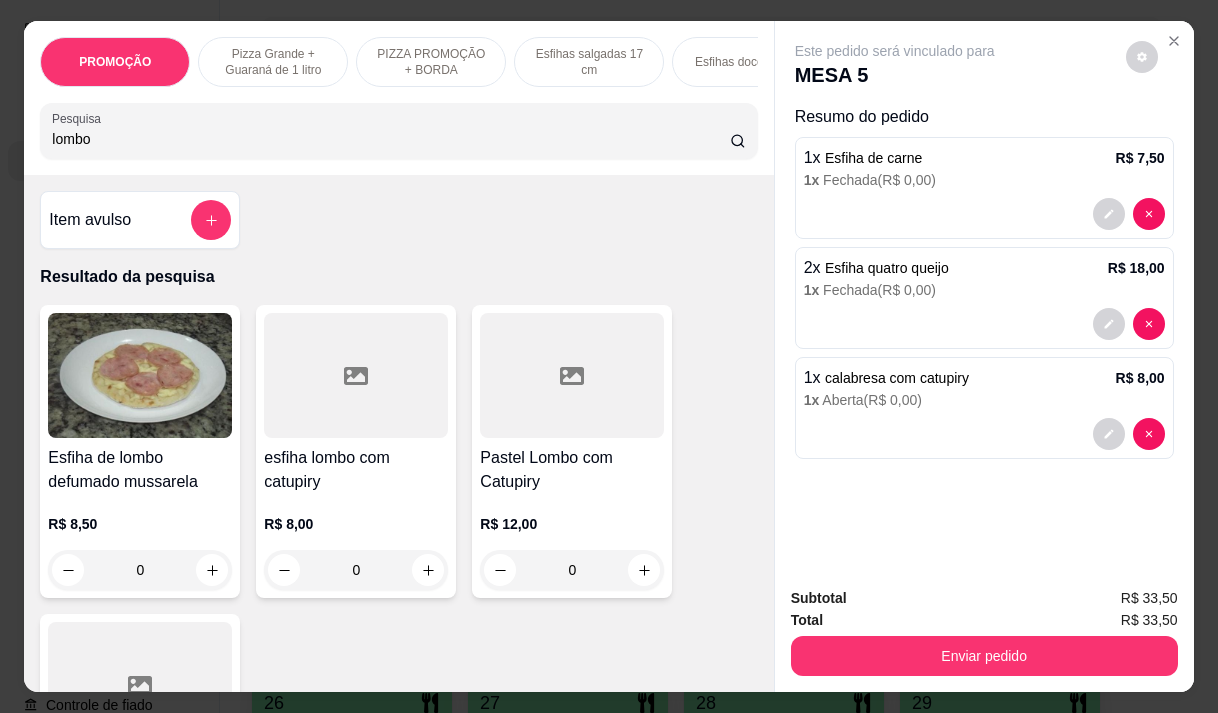 click at bounding box center (356, 375) 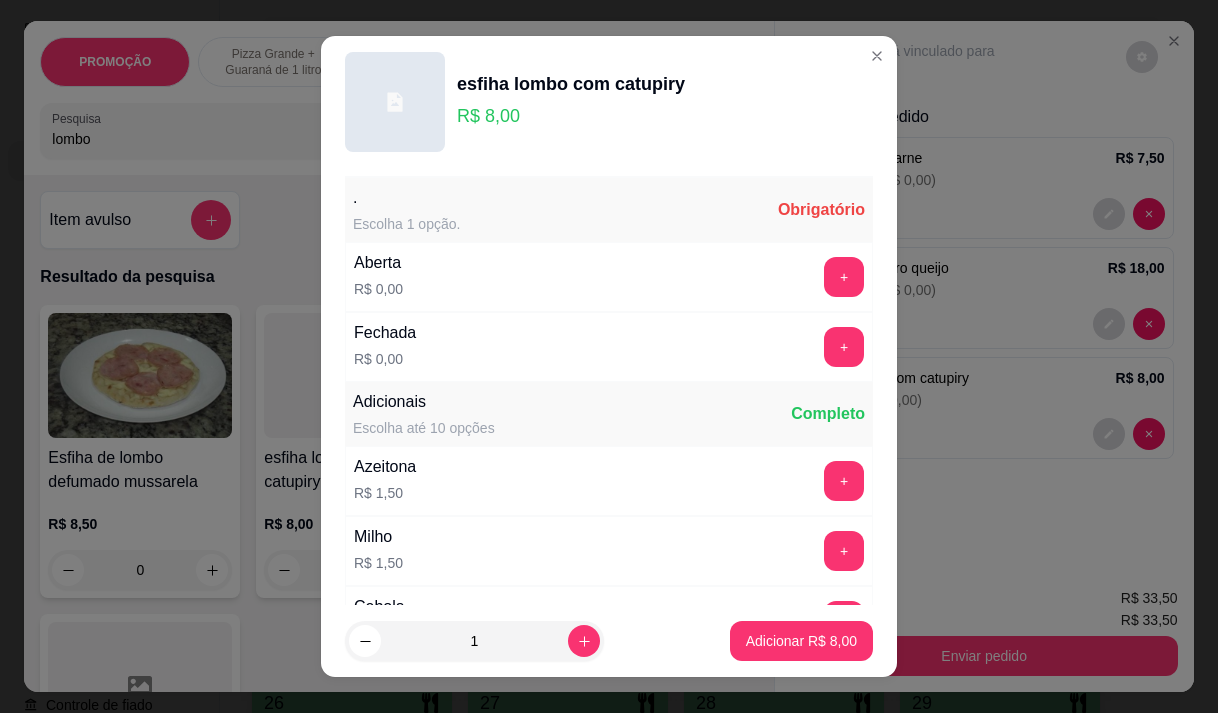 click on "Aberta R$ 0,00 +" at bounding box center [609, 277] 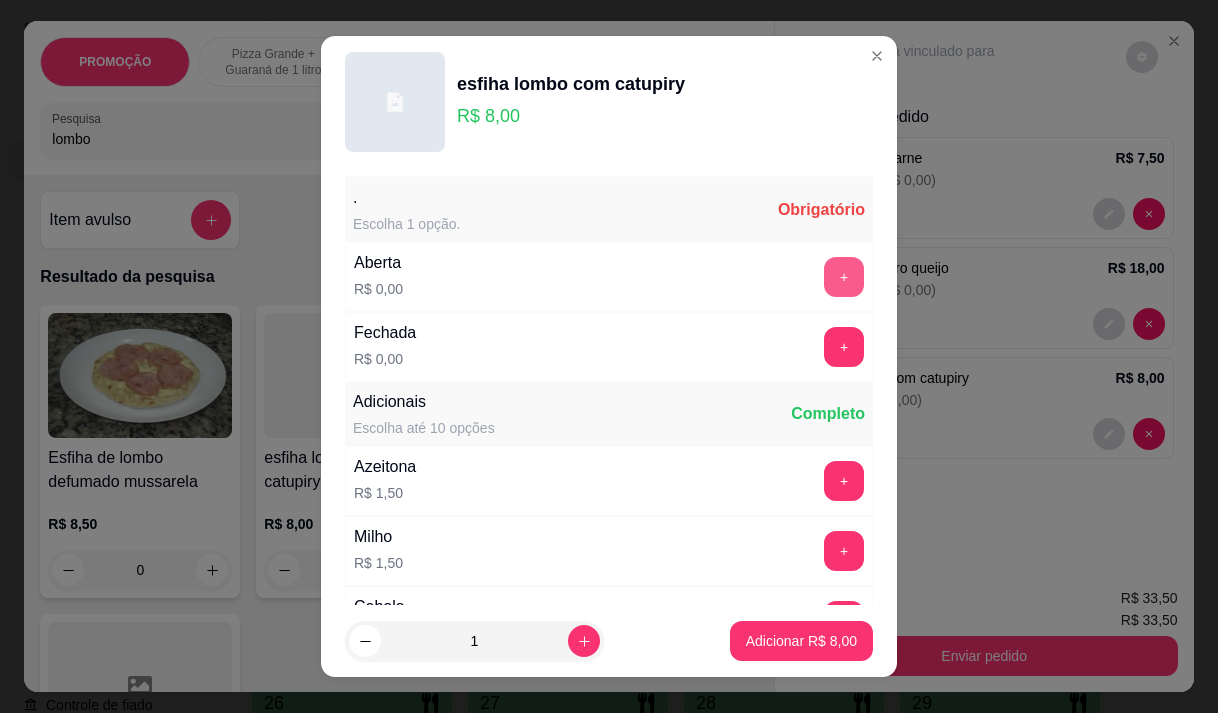 click on "+" at bounding box center (844, 277) 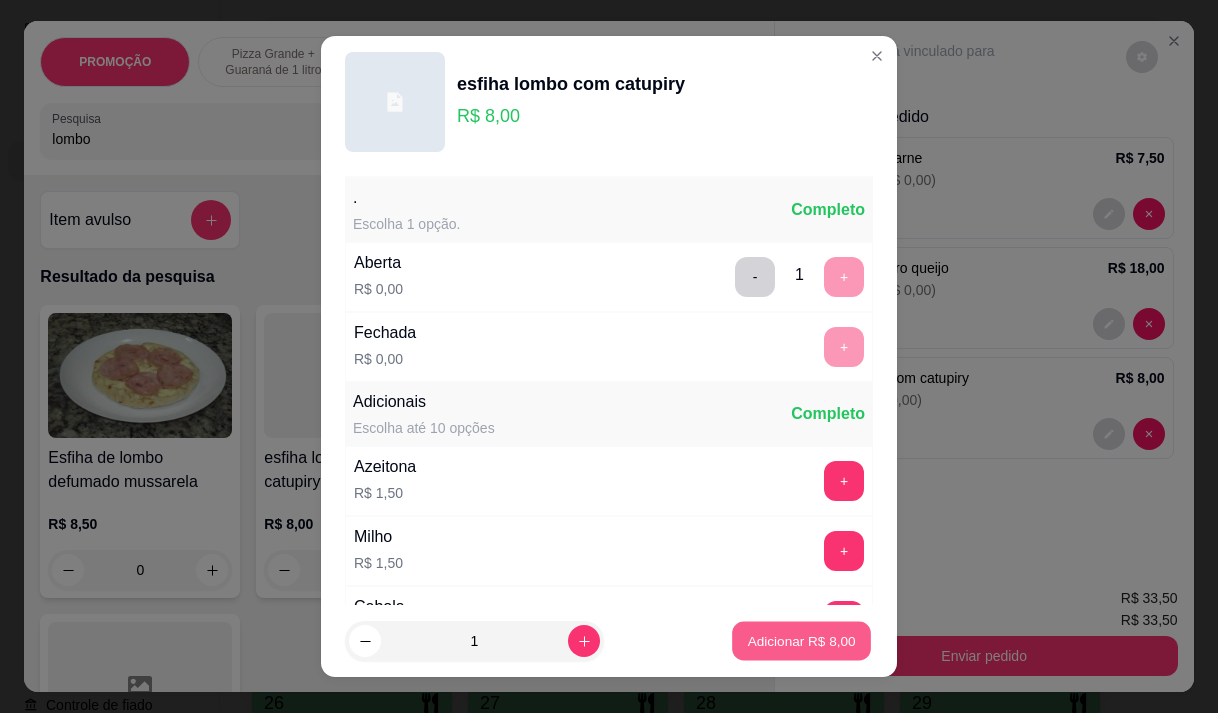 click on "Adicionar   R$ 8,00" at bounding box center (801, 641) 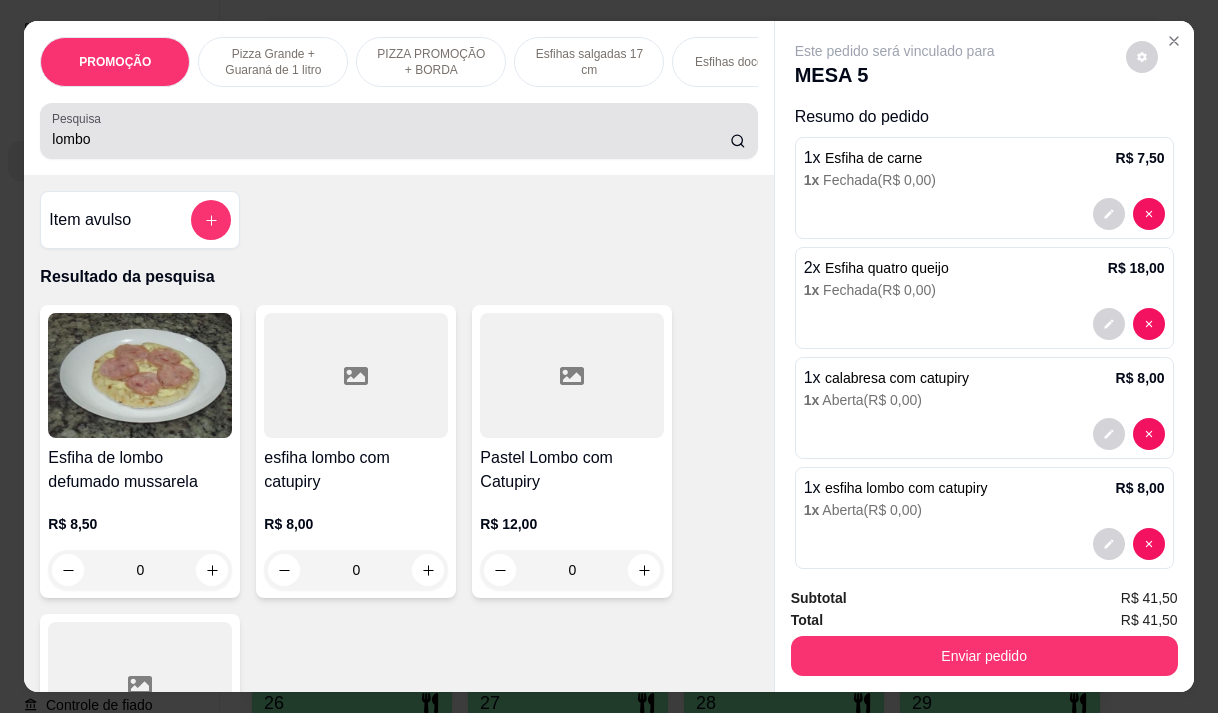 click on "lombo" at bounding box center [391, 139] 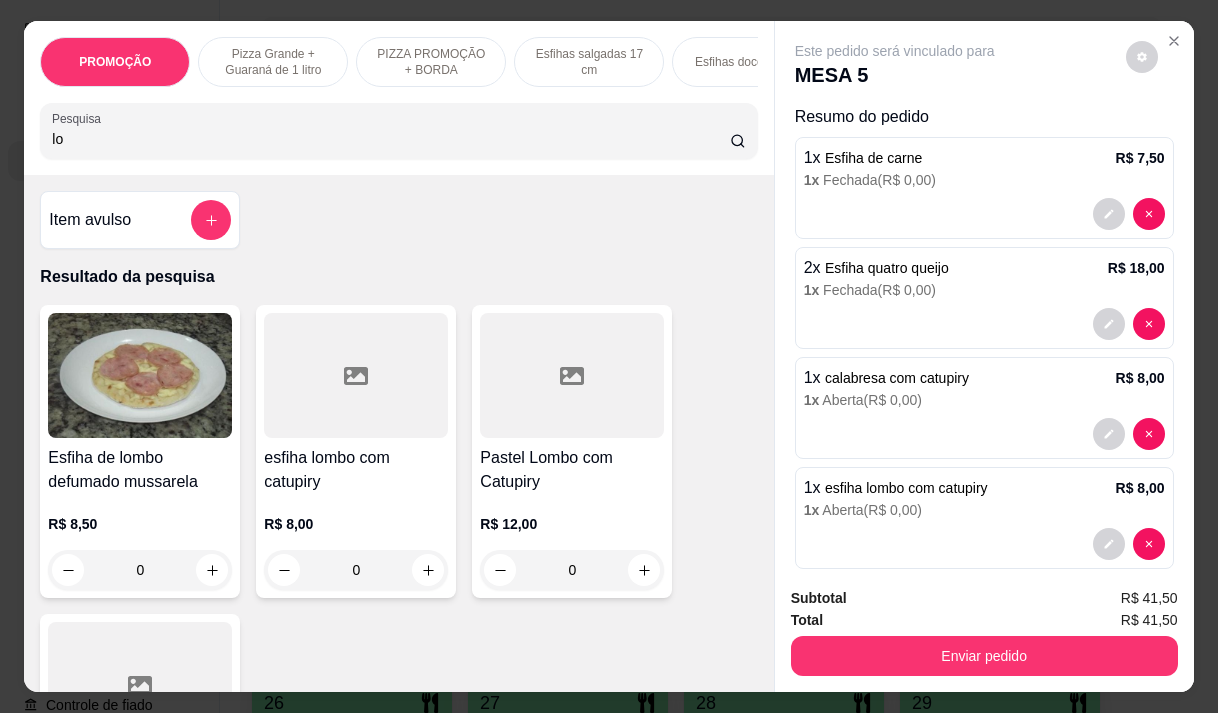 type on "l" 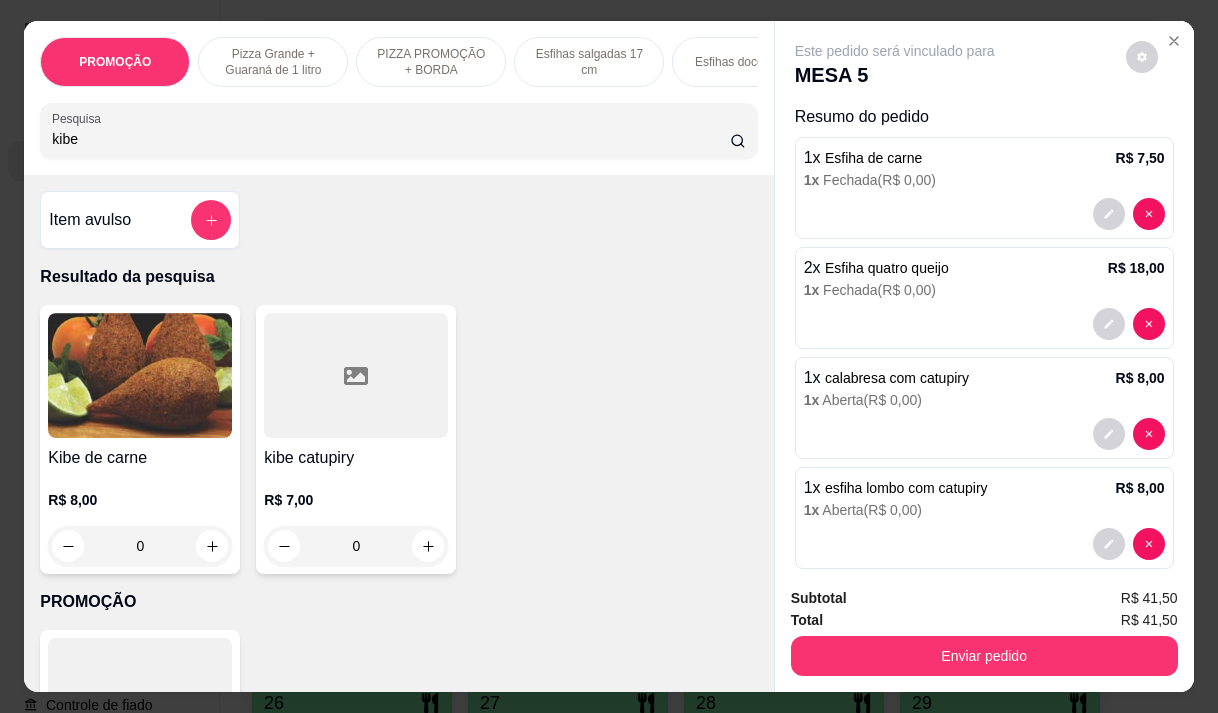 type on "kibe" 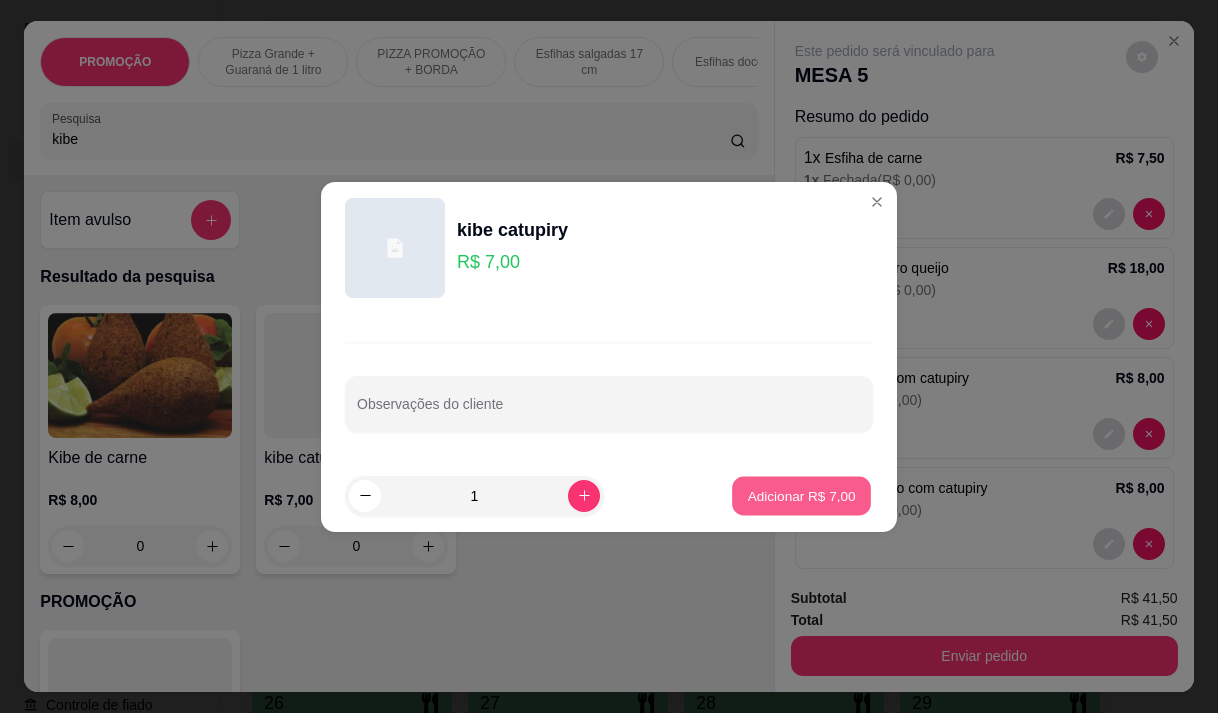 click on "Adicionar   R$ 7,00" at bounding box center (801, 495) 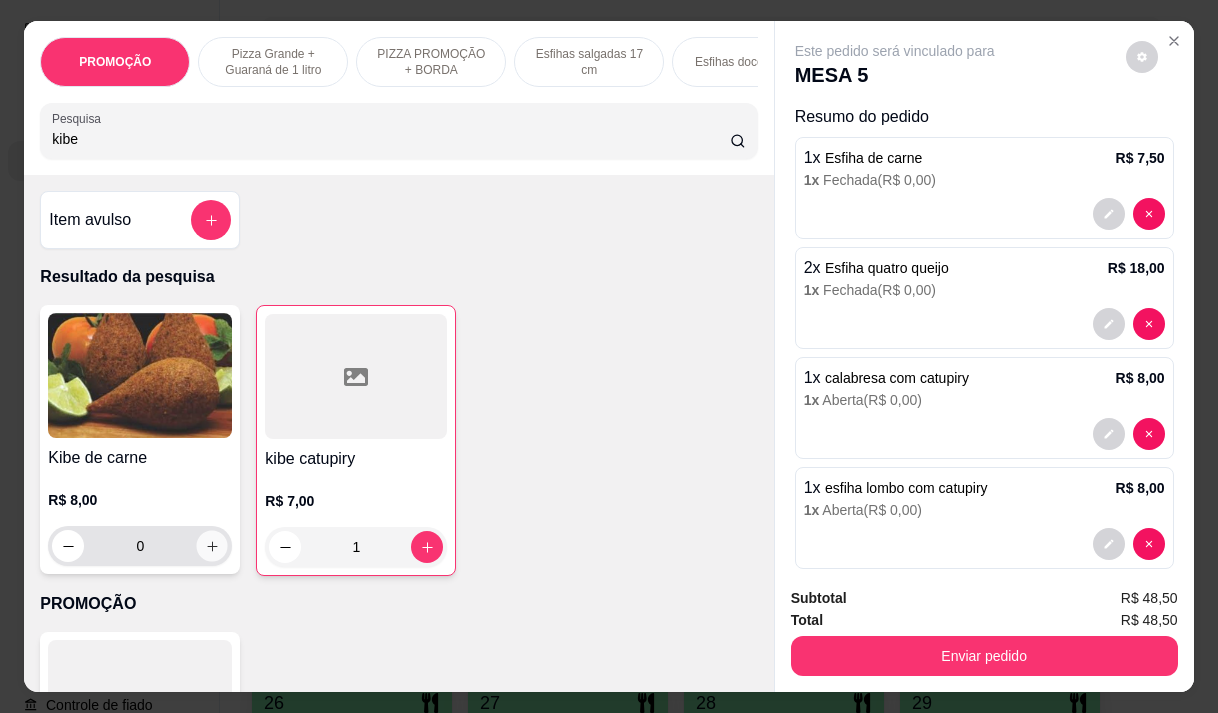 click 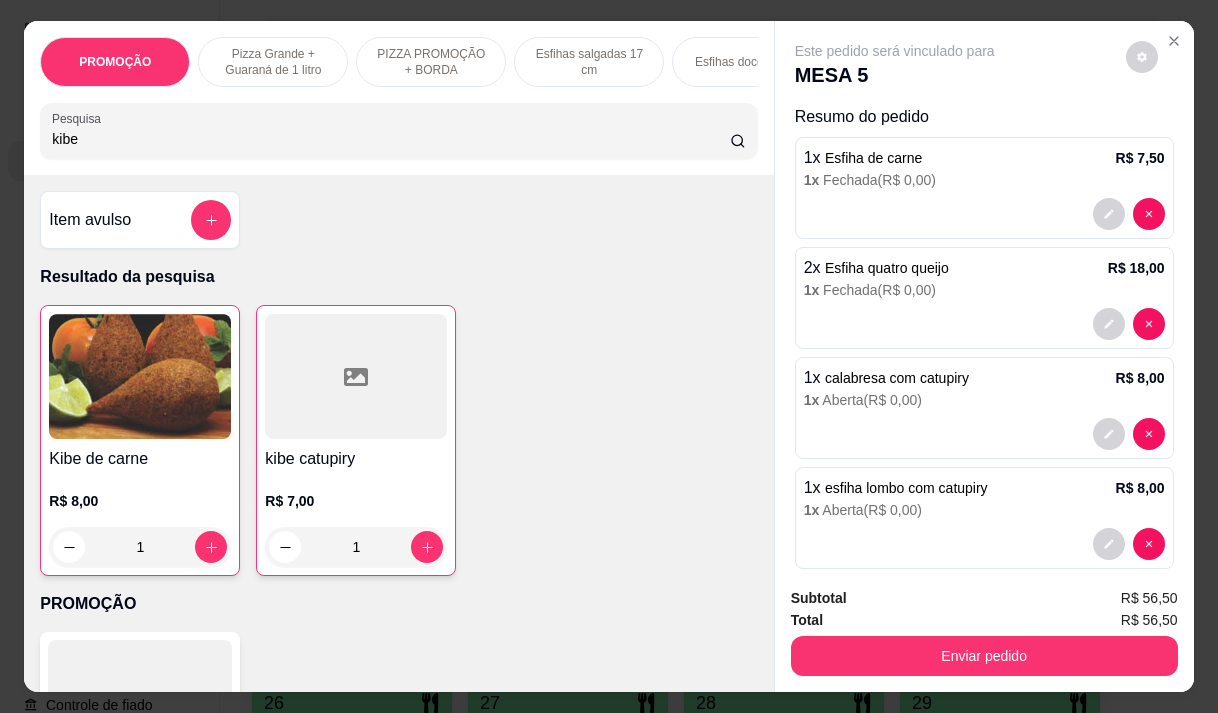 scroll, scrollTop: 207, scrollLeft: 0, axis: vertical 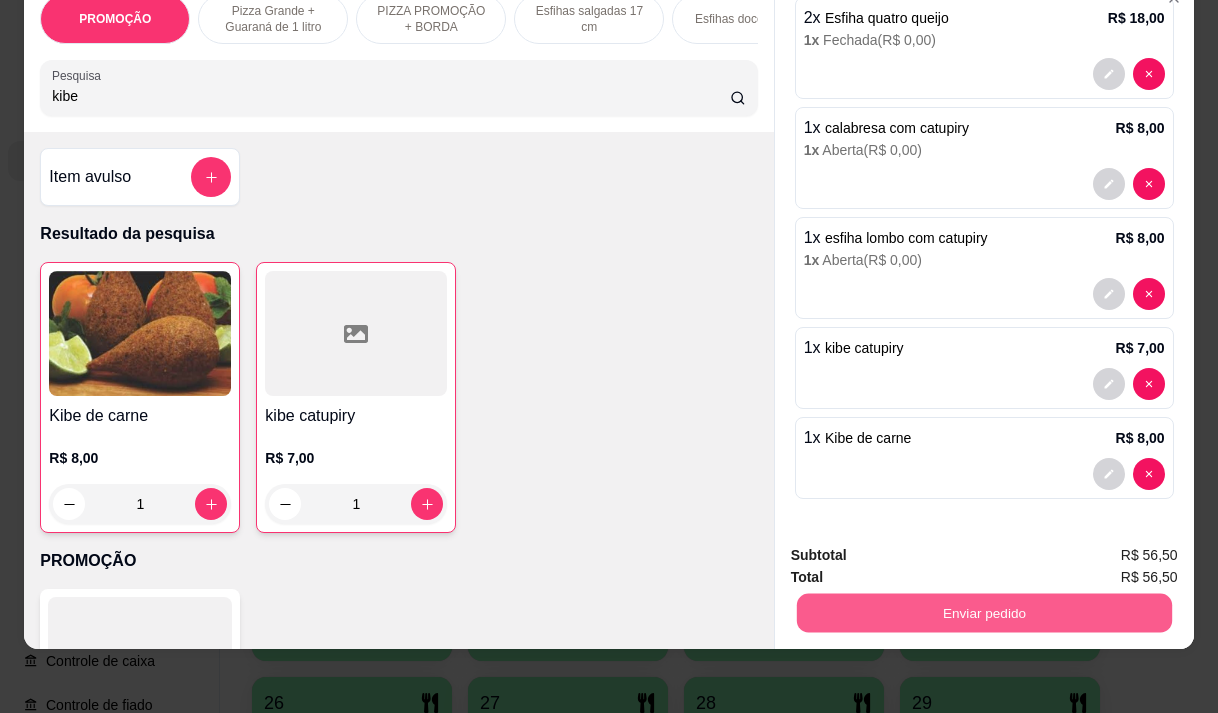 click on "Enviar pedido" at bounding box center (983, 612) 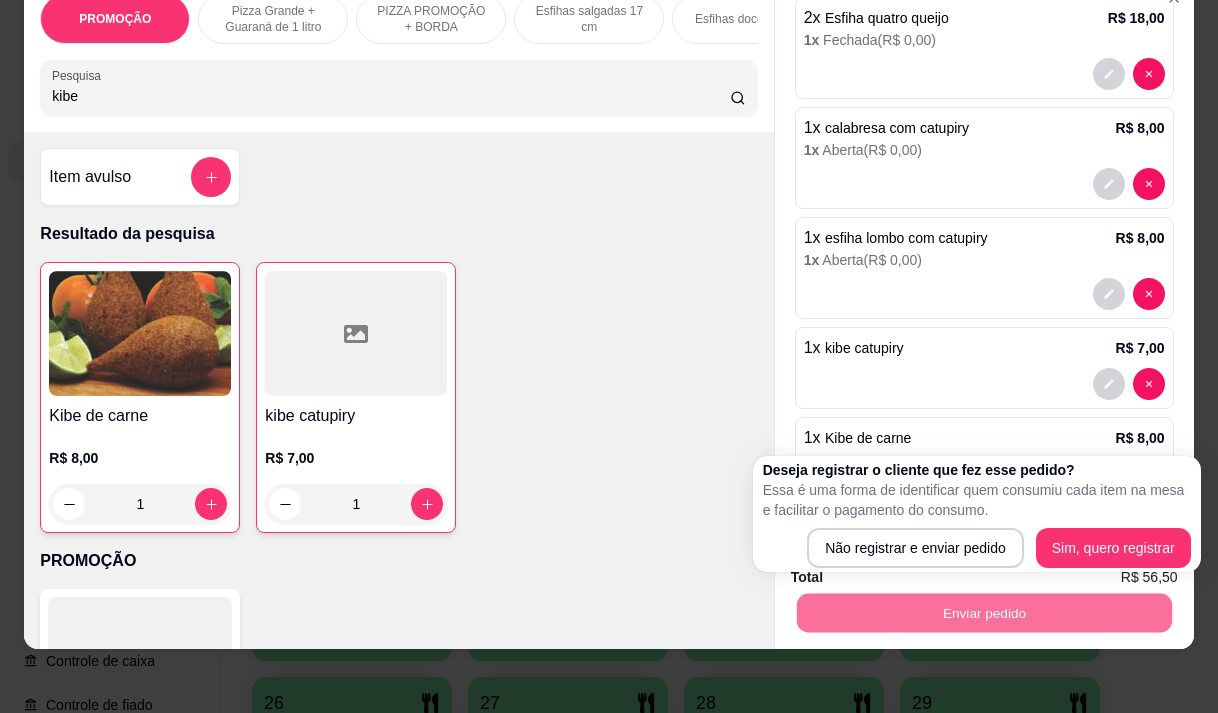 click on "Kibe de carne   R$ 8,00 1 kibe catupiry    R$ 7,00 1" at bounding box center [398, 397] 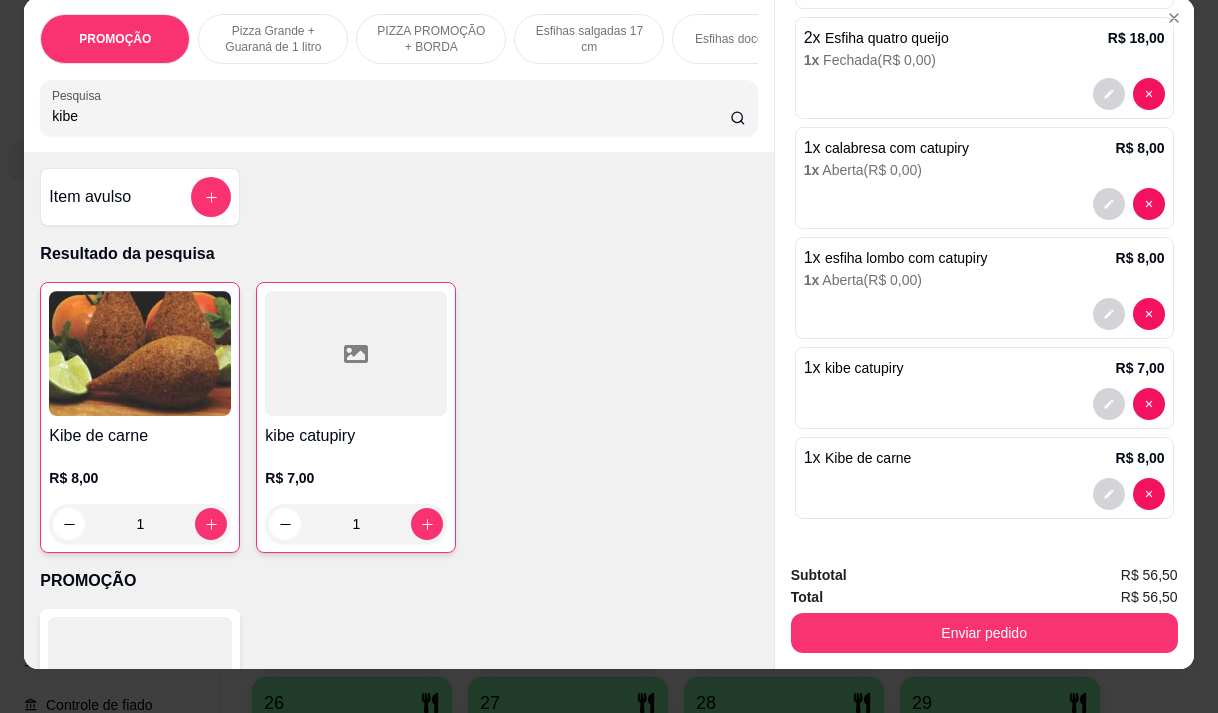 scroll, scrollTop: 0, scrollLeft: 0, axis: both 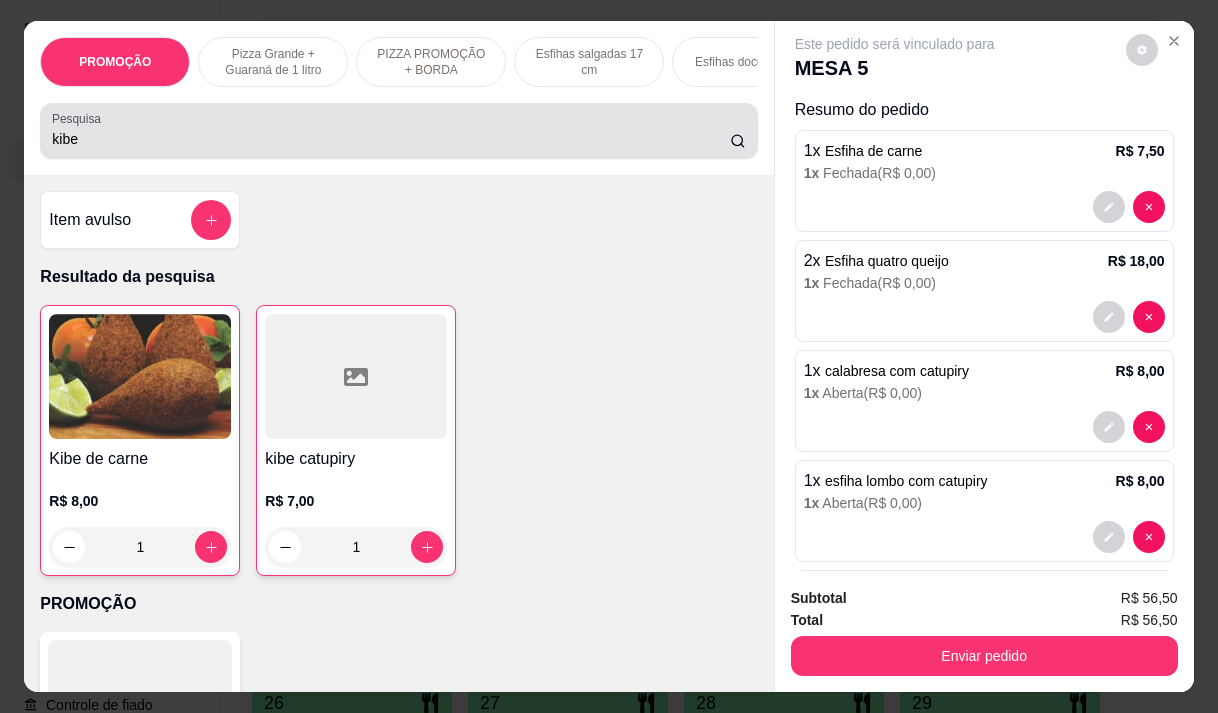 click on "kibe" at bounding box center [391, 139] 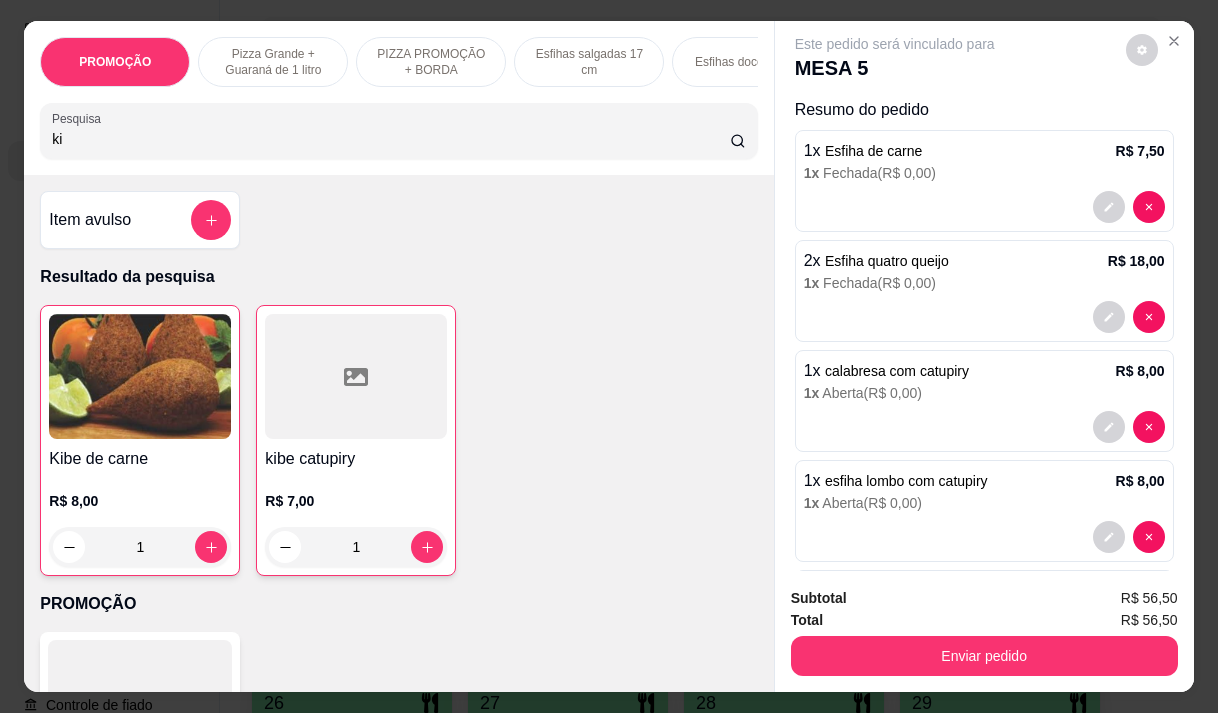 type on "k" 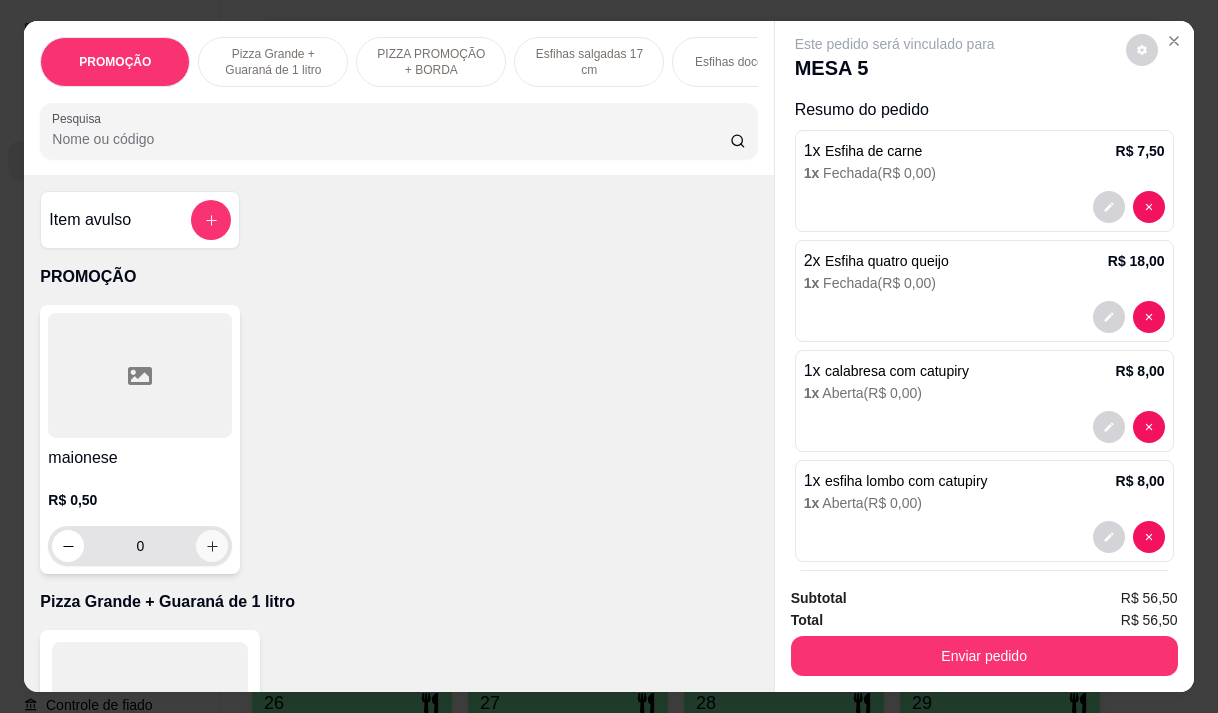 type 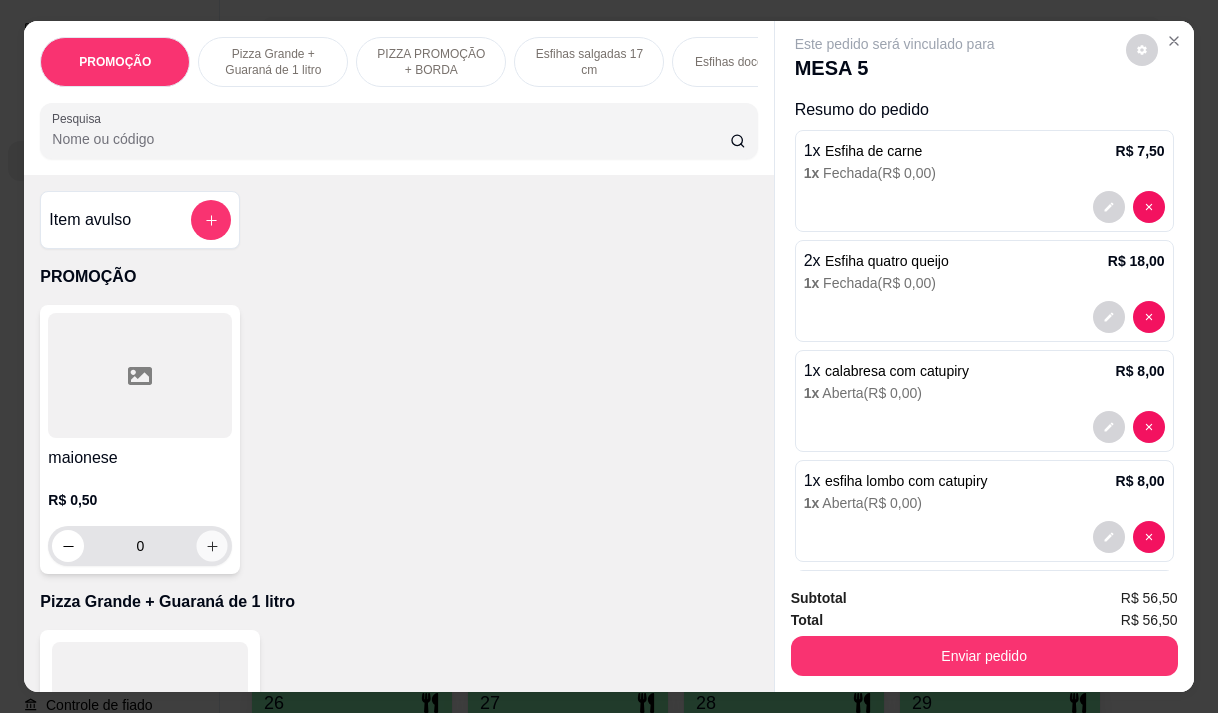 click 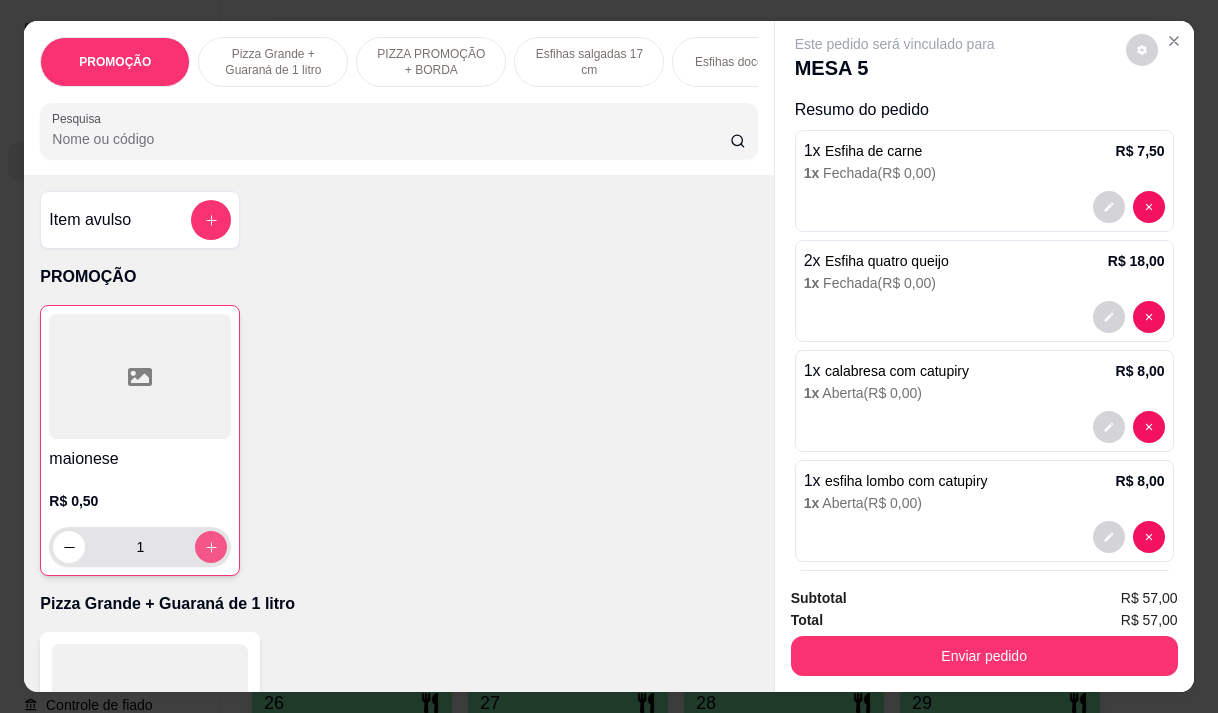 click 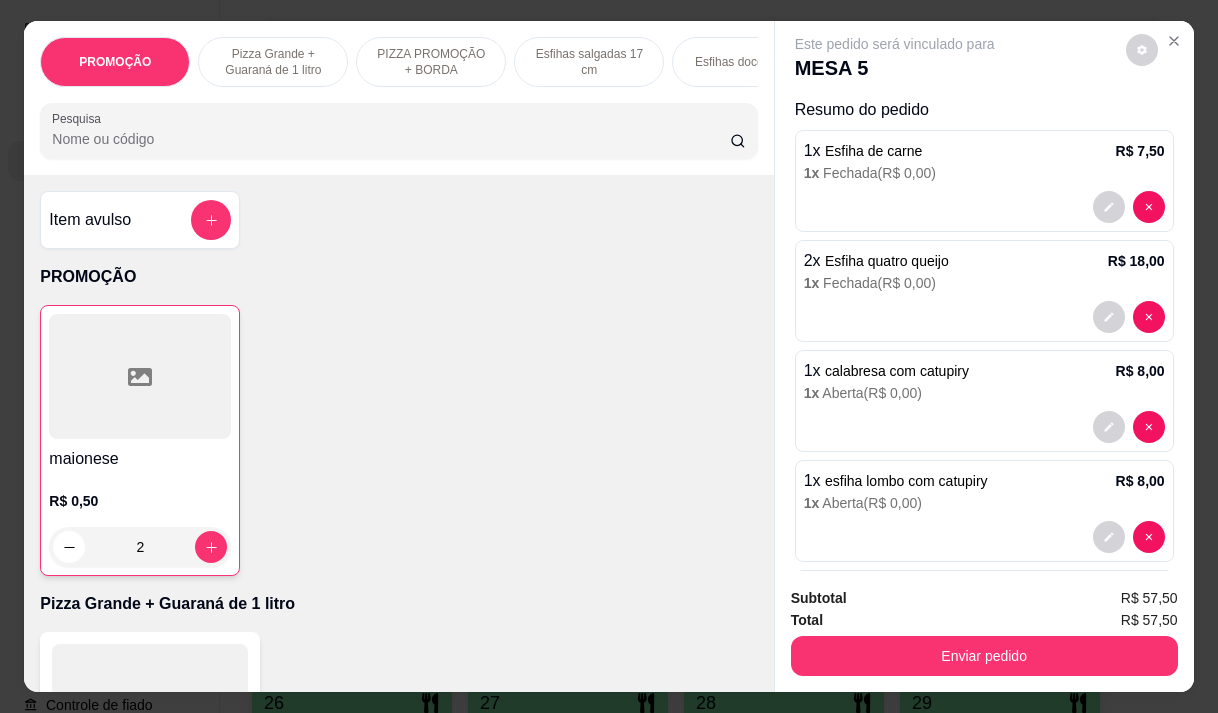 scroll, scrollTop: 297, scrollLeft: 0, axis: vertical 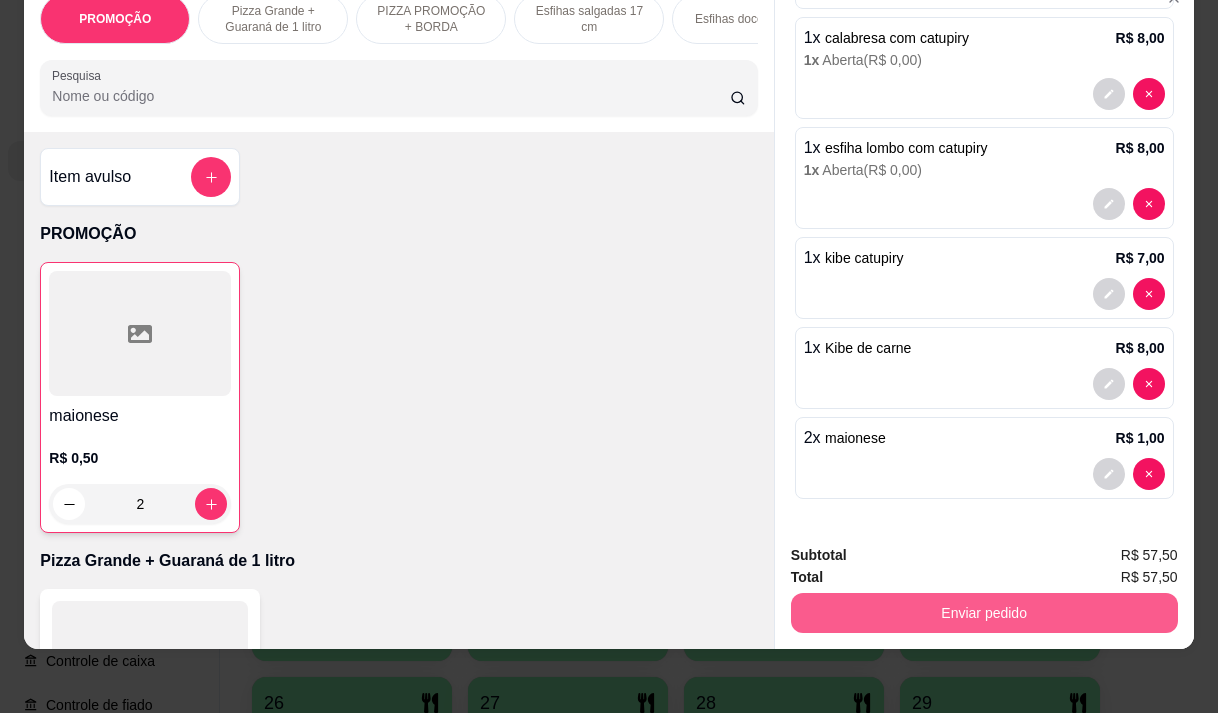 click on "Enviar pedido" at bounding box center [984, 613] 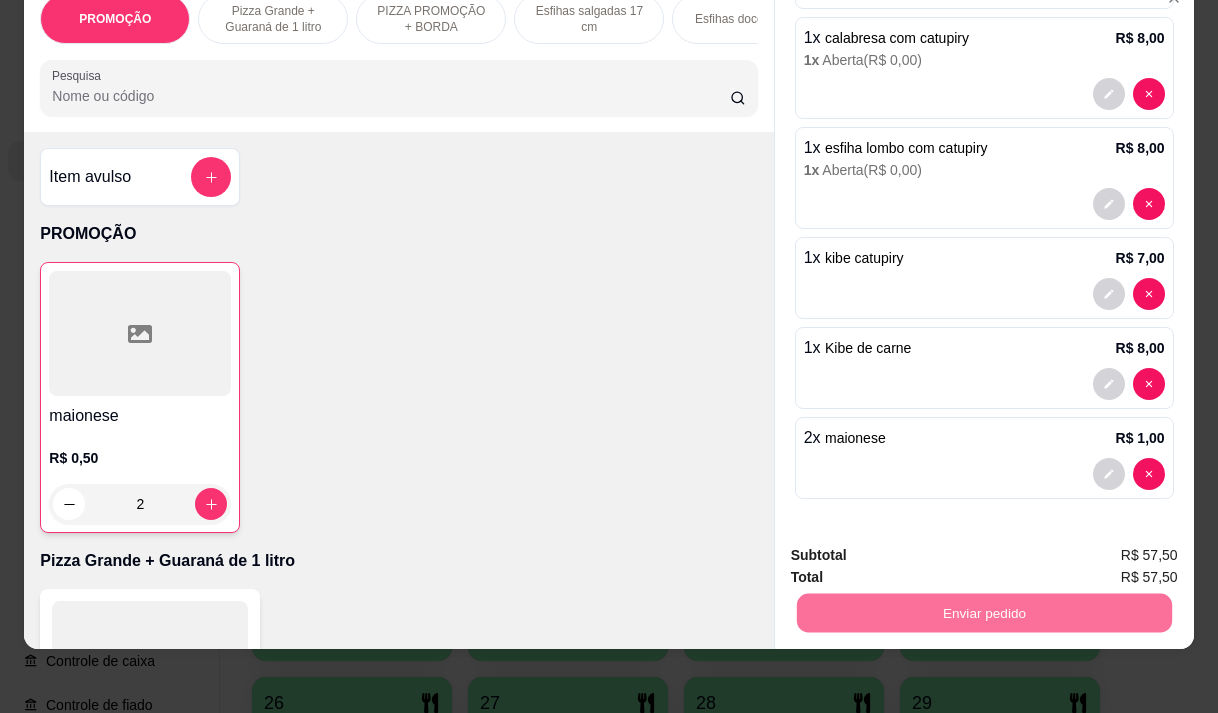 click on "Não registrar e enviar pedido" at bounding box center (918, 549) 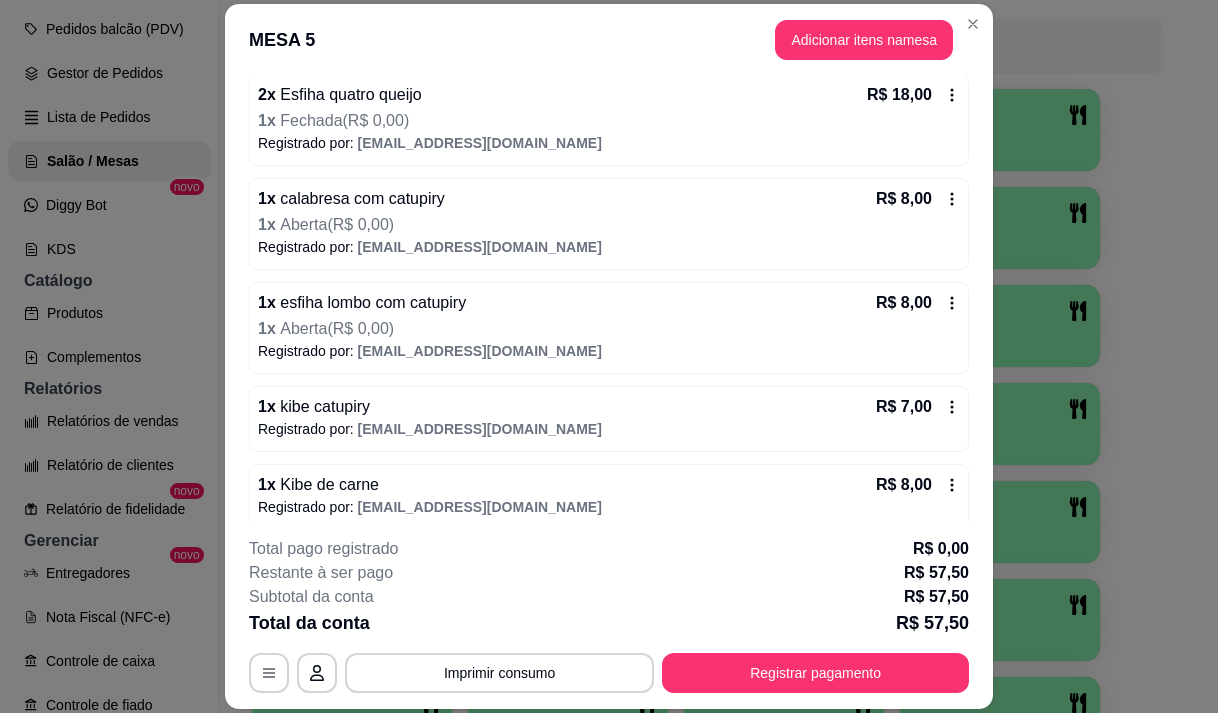 scroll, scrollTop: 389, scrollLeft: 0, axis: vertical 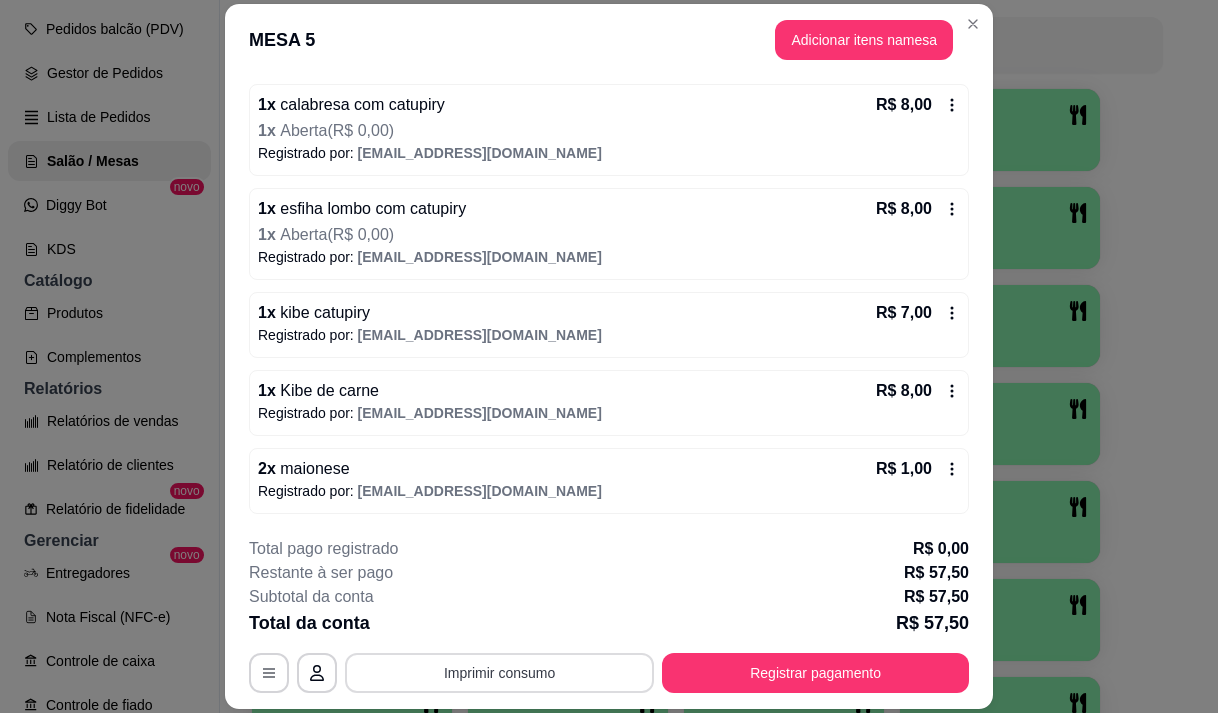 click on "Imprimir consumo" at bounding box center (499, 673) 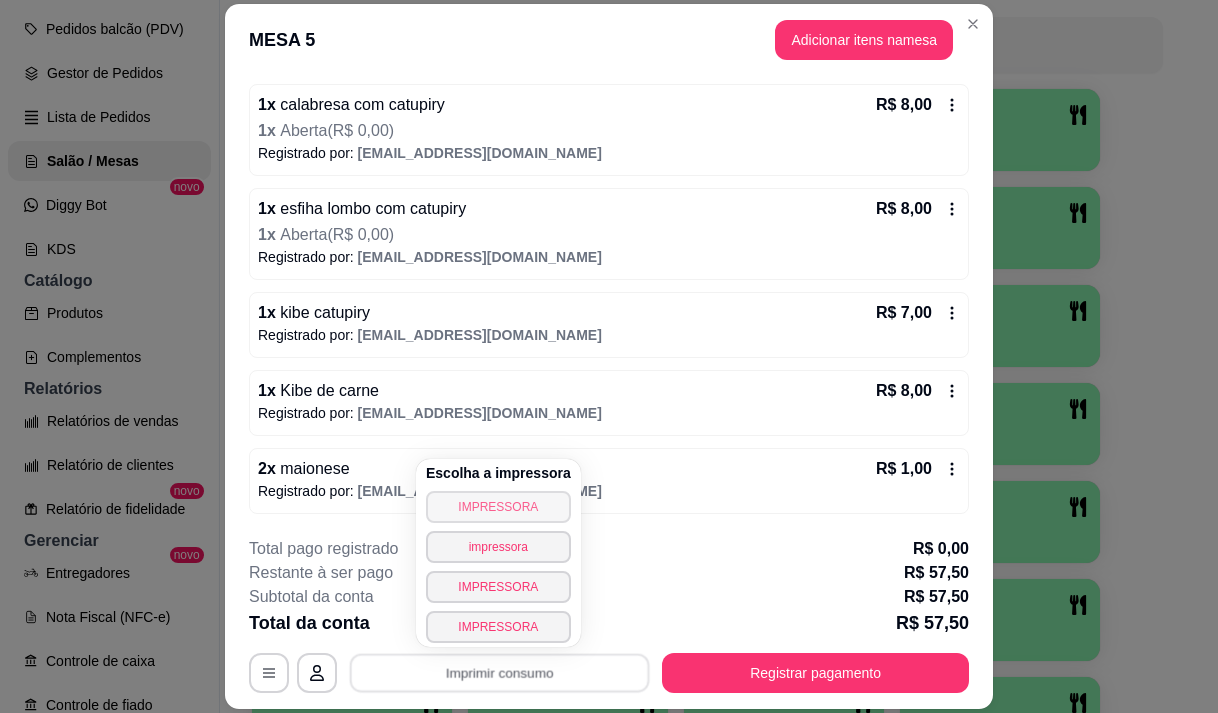 click on "IMPRESSORA" at bounding box center [498, 507] 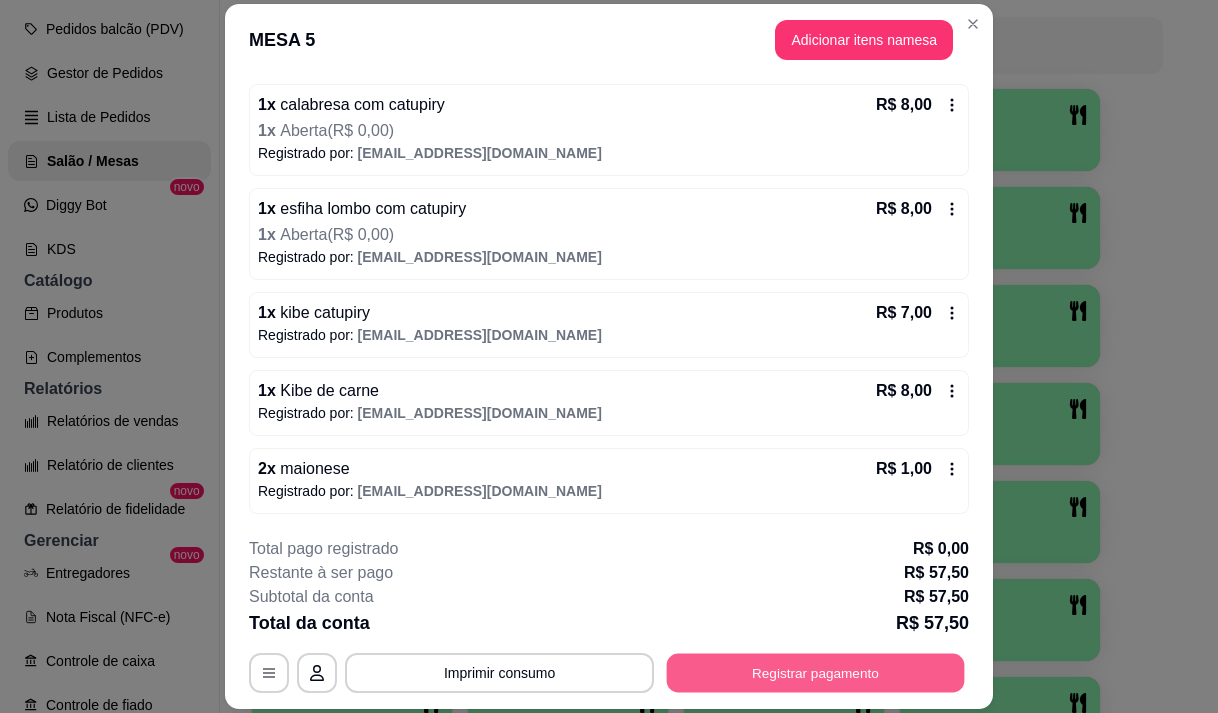 click on "Registrar pagamento" at bounding box center [816, 673] 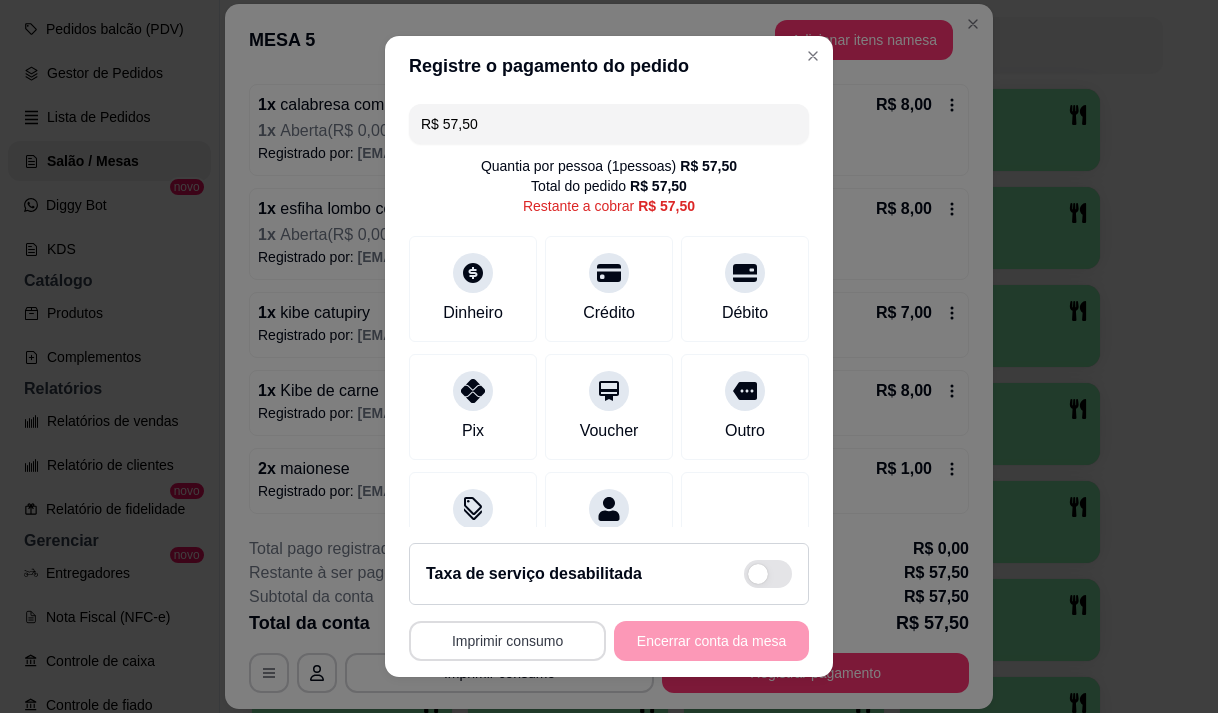 click on "Imprimir consumo" at bounding box center (507, 641) 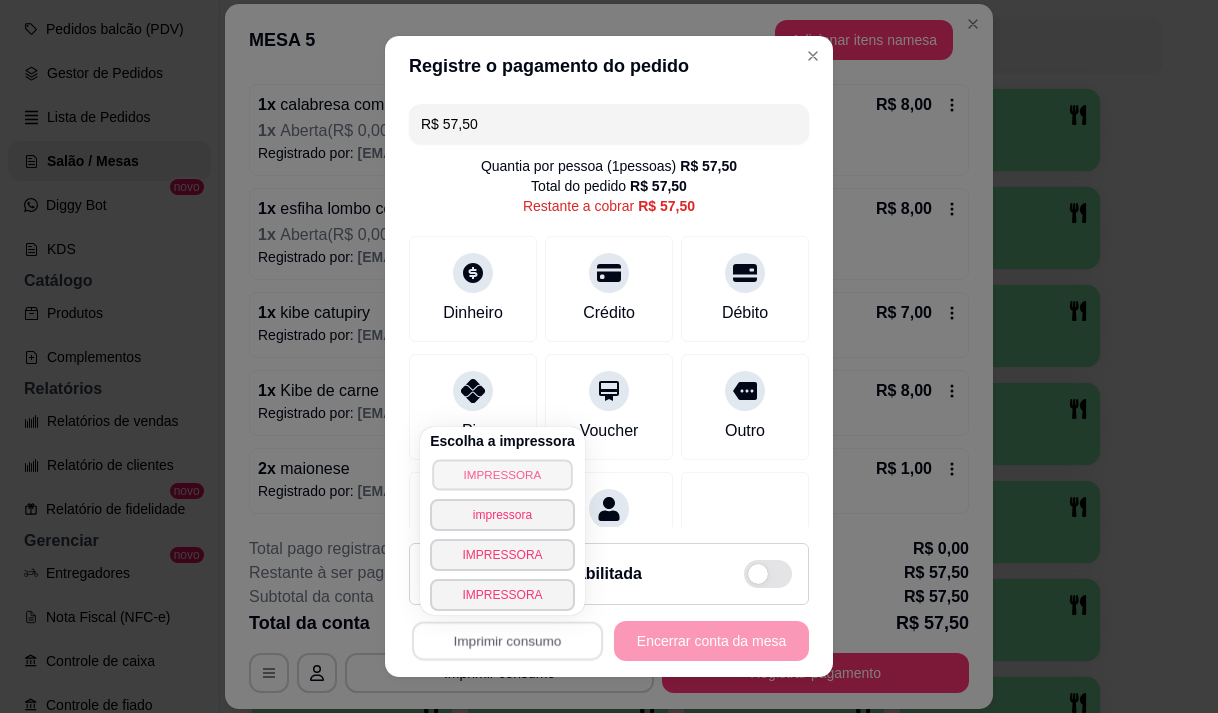 click on "IMPRESSORA" at bounding box center [502, 474] 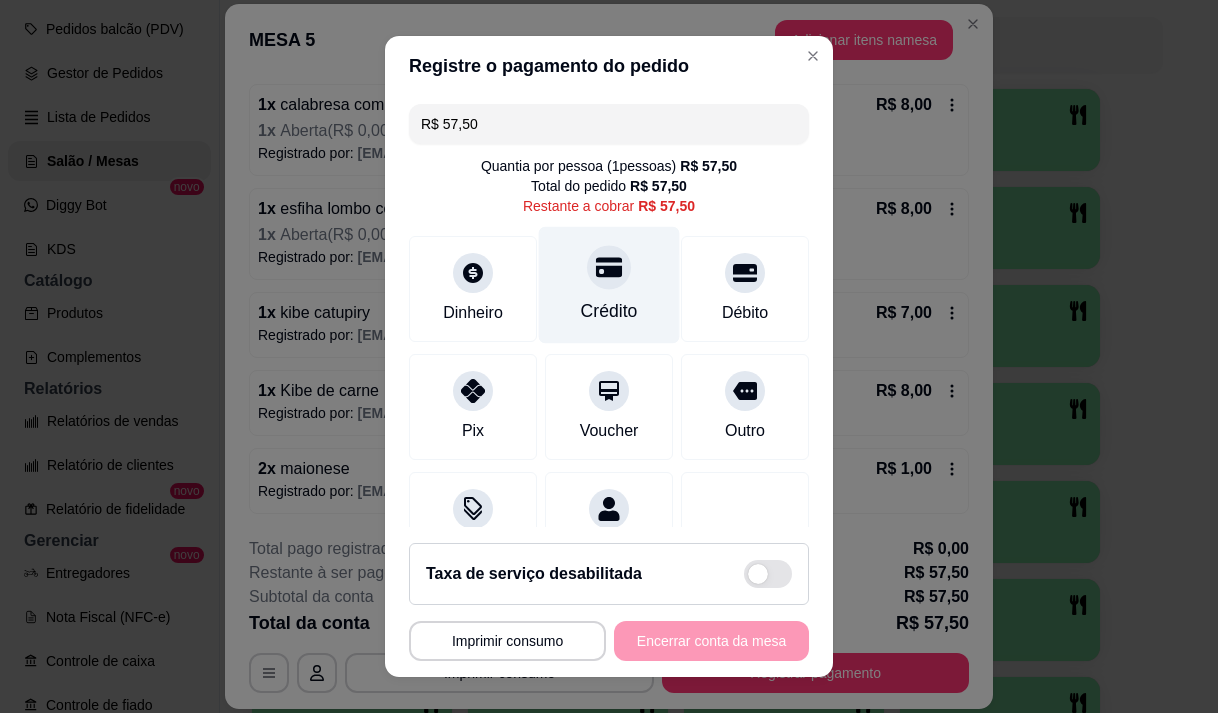 click on "Crédito" at bounding box center (609, 284) 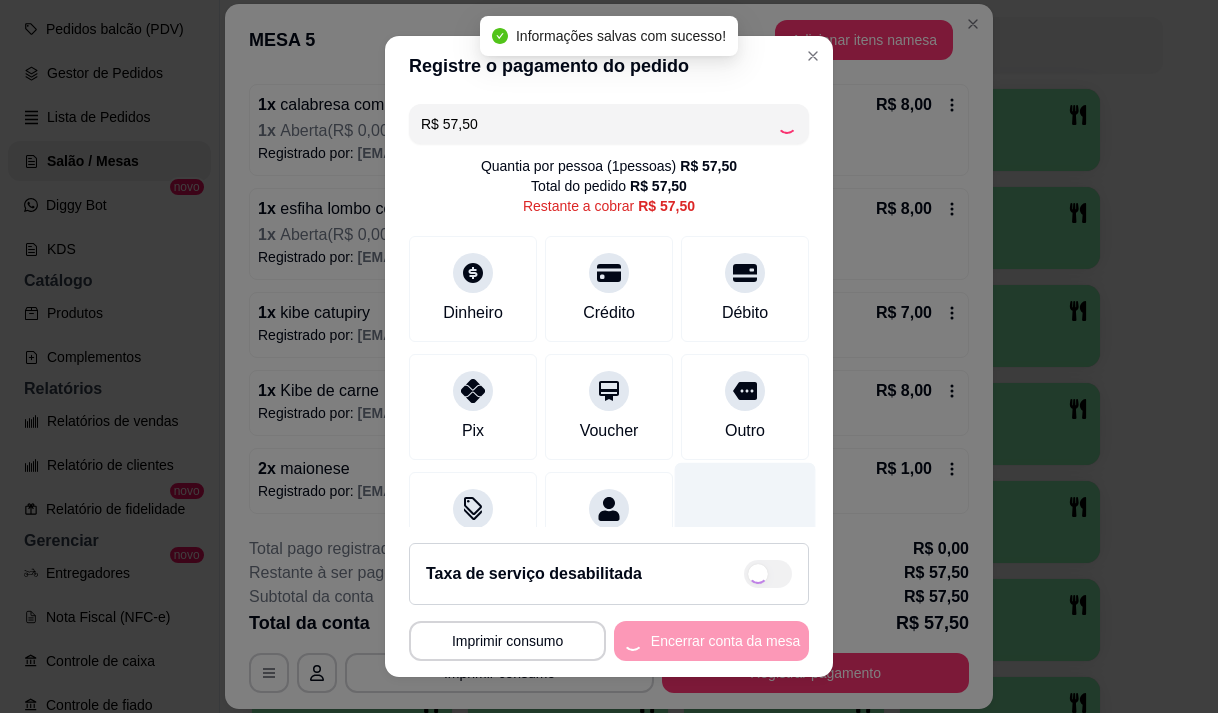 type on "R$ 0,00" 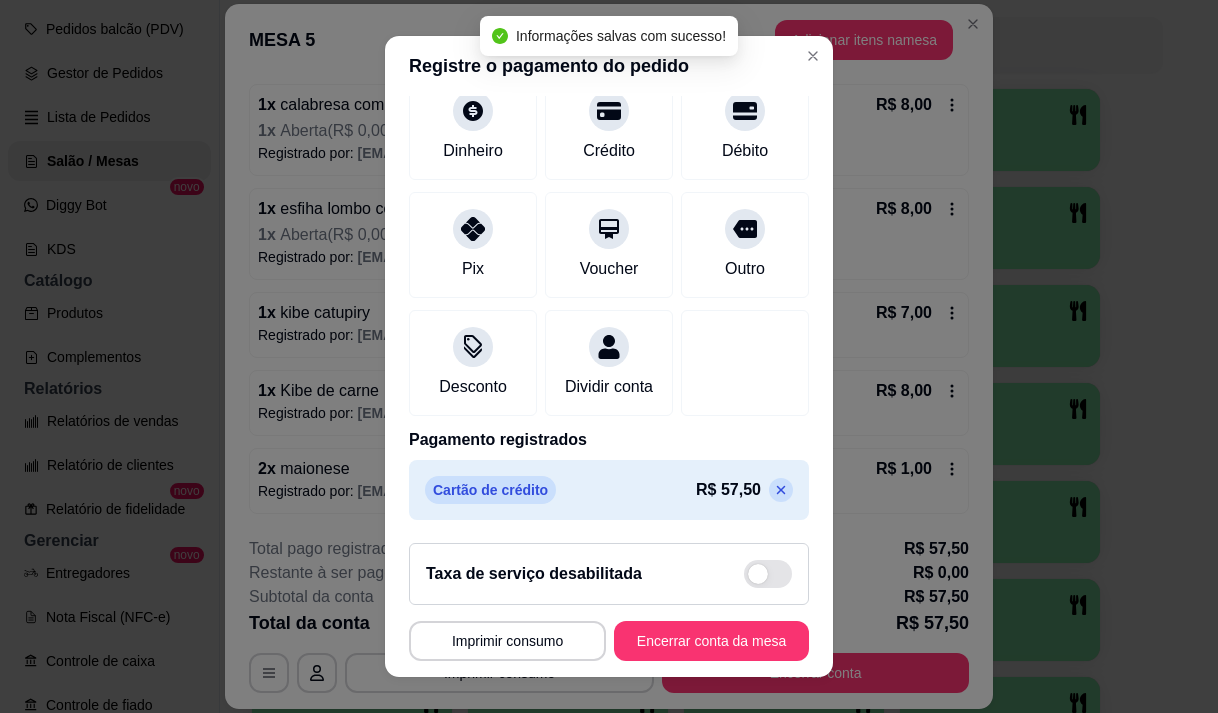 scroll, scrollTop: 166, scrollLeft: 0, axis: vertical 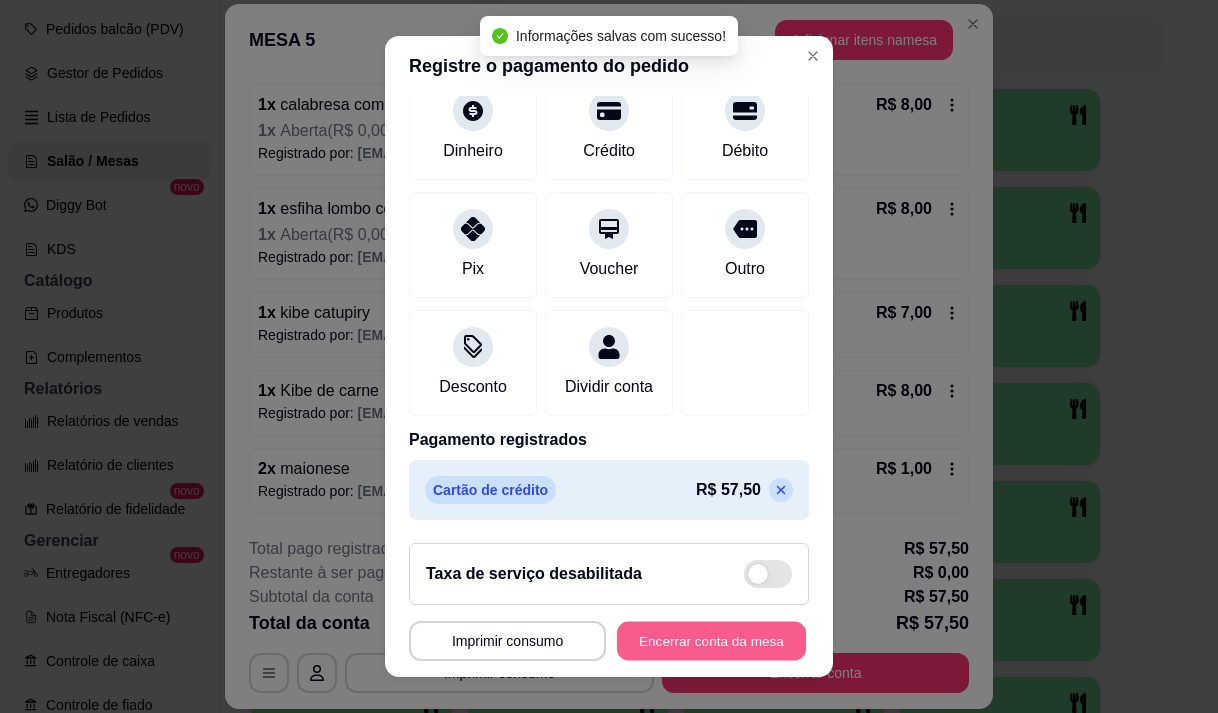 click on "Encerrar conta da mesa" at bounding box center [711, 641] 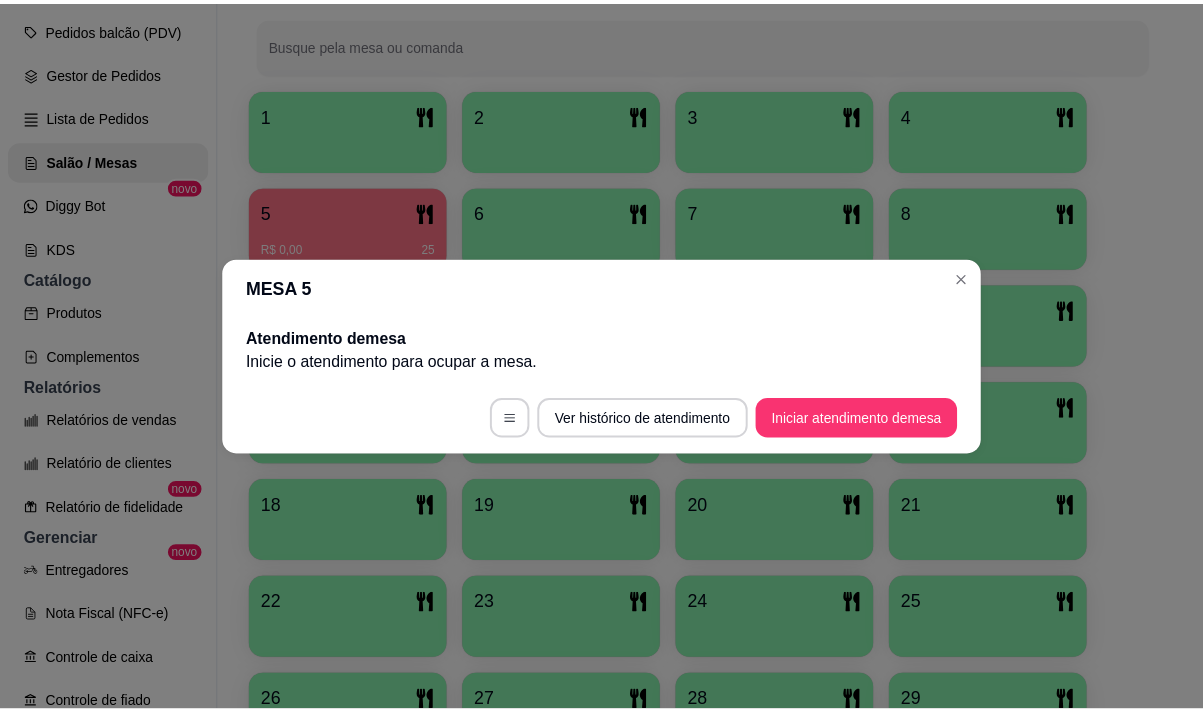 scroll, scrollTop: 0, scrollLeft: 0, axis: both 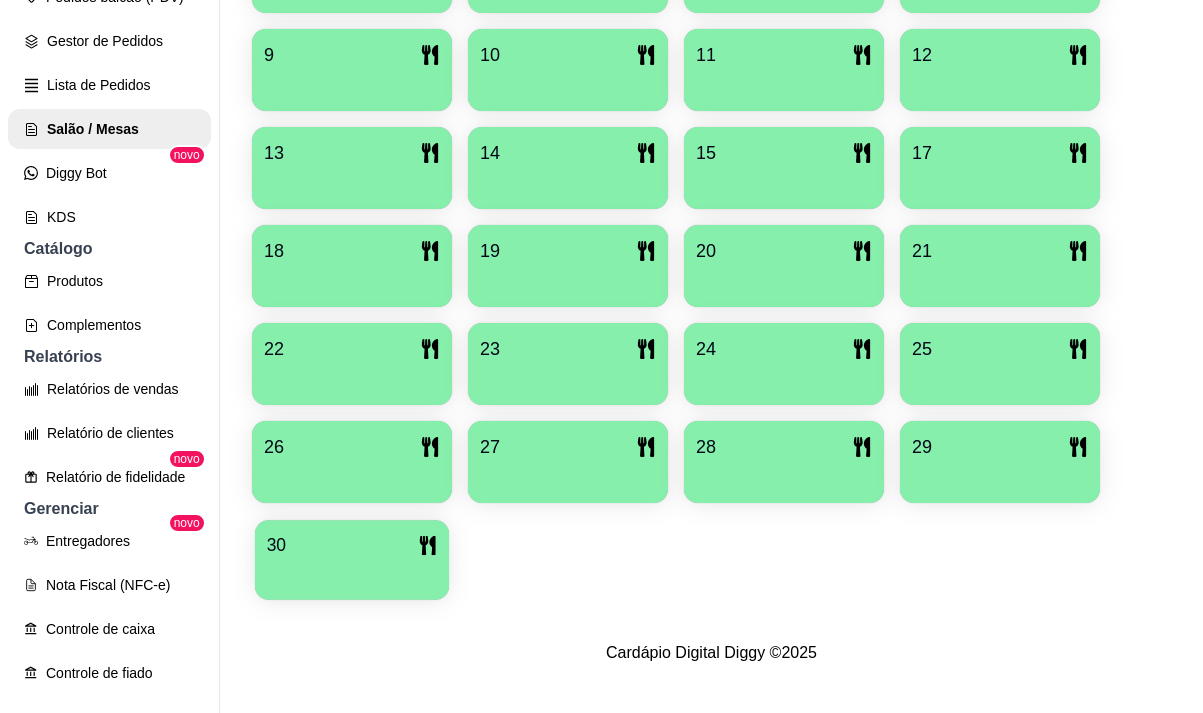 click on "30" at bounding box center (352, 545) 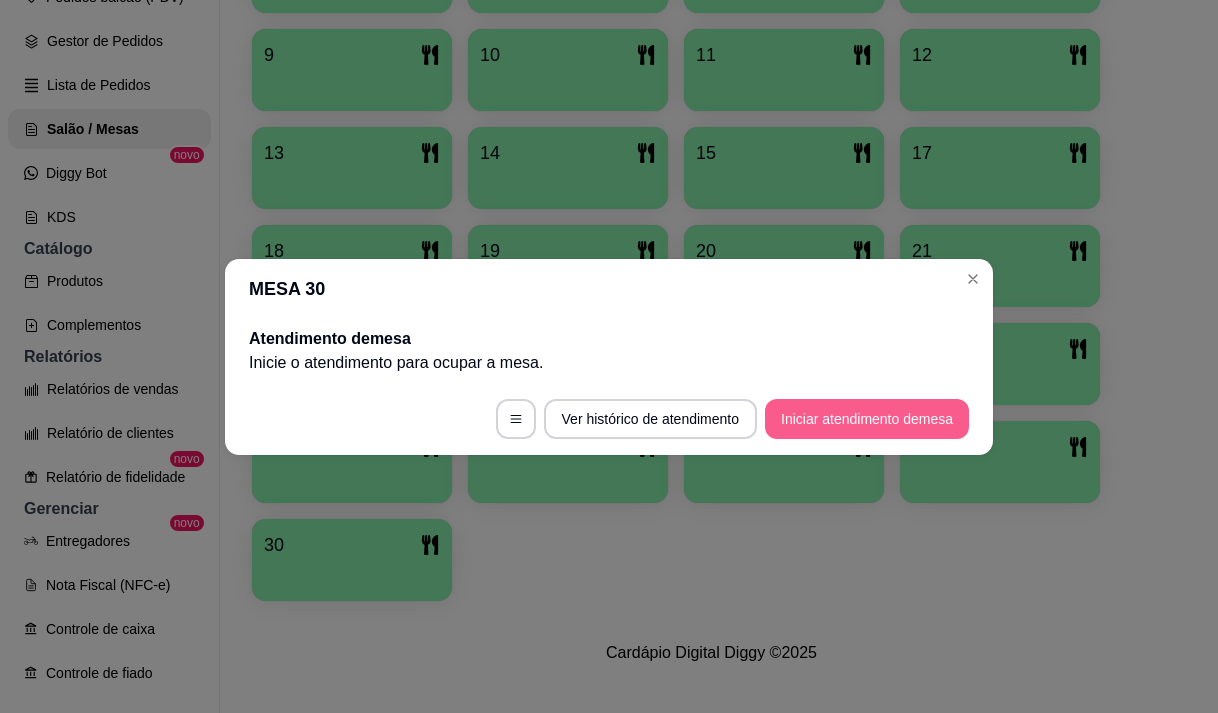 click on "Iniciar atendimento de  mesa" at bounding box center [867, 419] 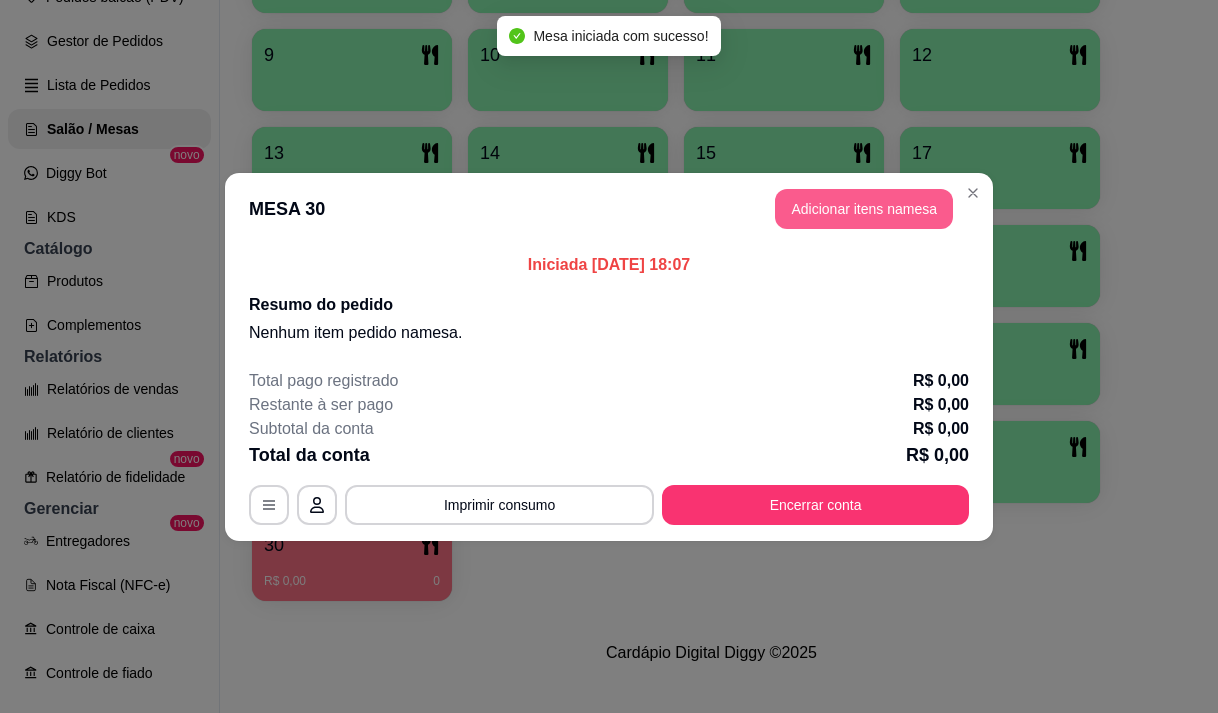 click on "Adicionar itens na  mesa" at bounding box center [864, 209] 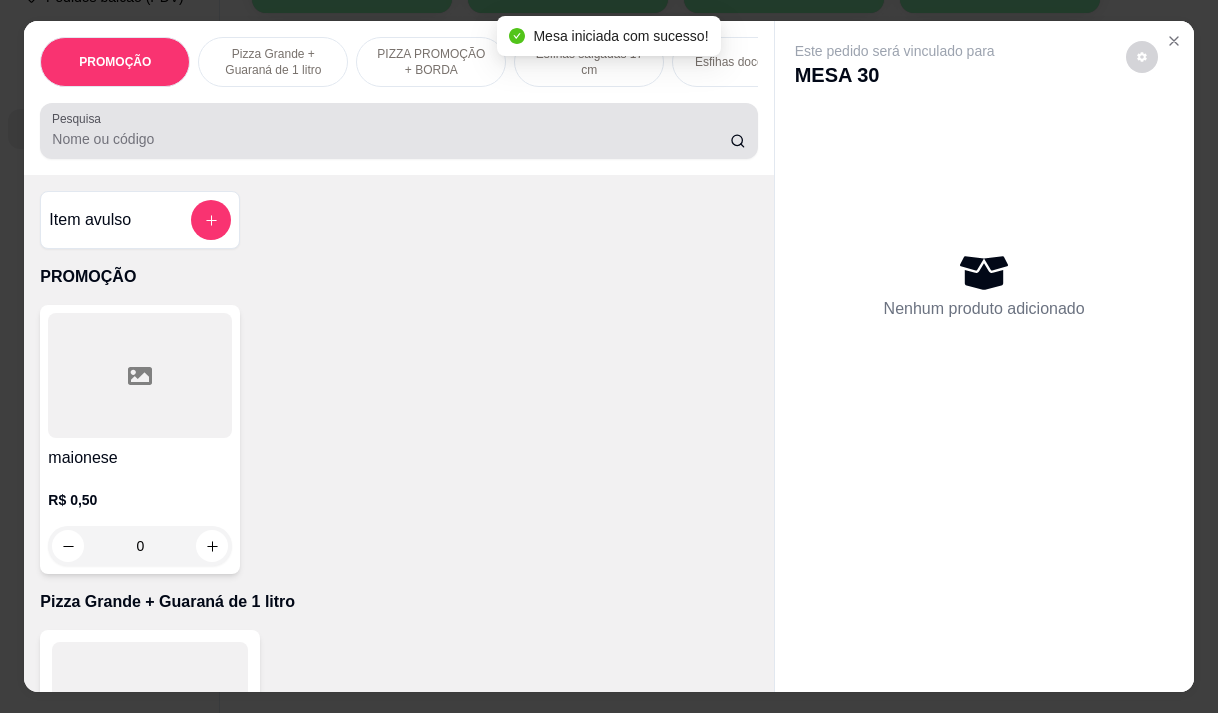 click on "Pesquisa" at bounding box center [391, 139] 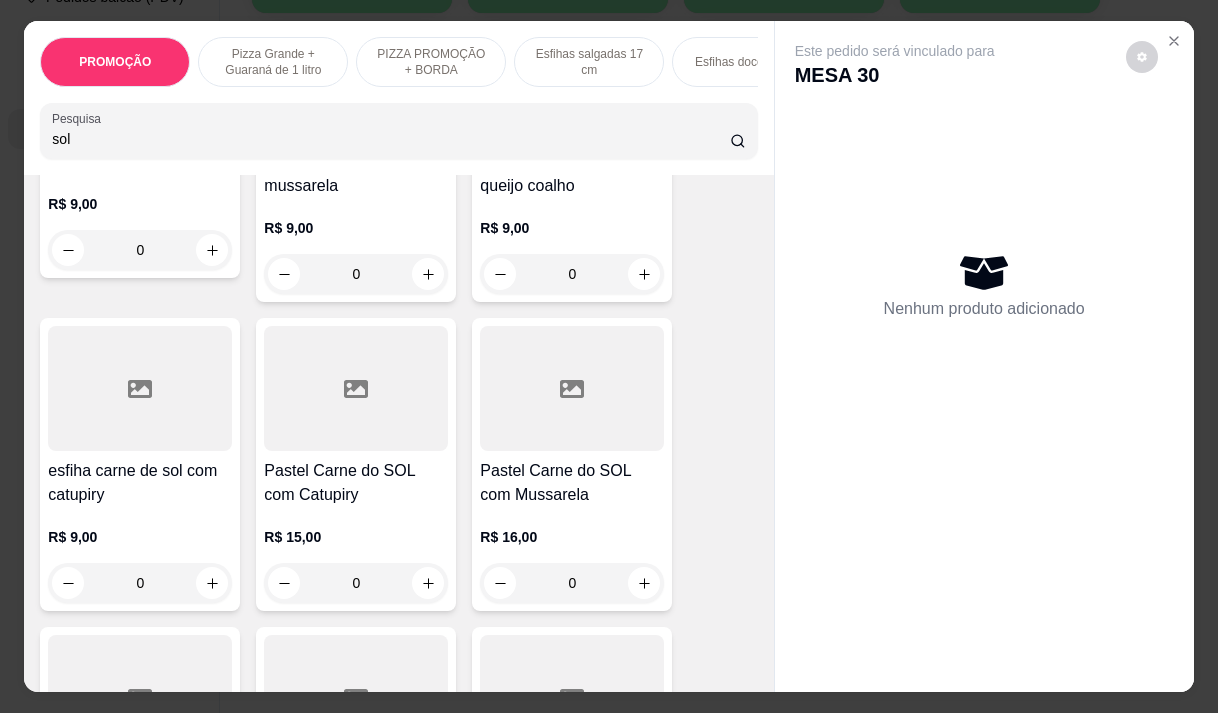 scroll, scrollTop: 300, scrollLeft: 0, axis: vertical 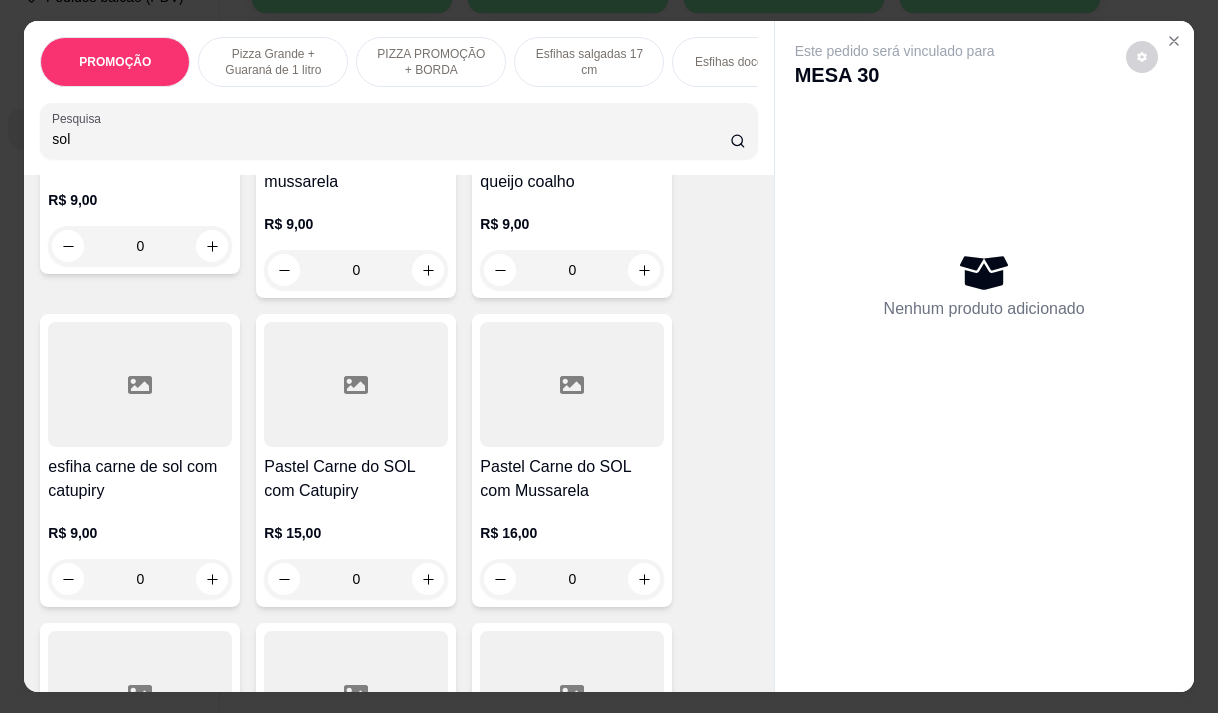 click on "esfiha carne de sol com catupiry" at bounding box center (140, 479) 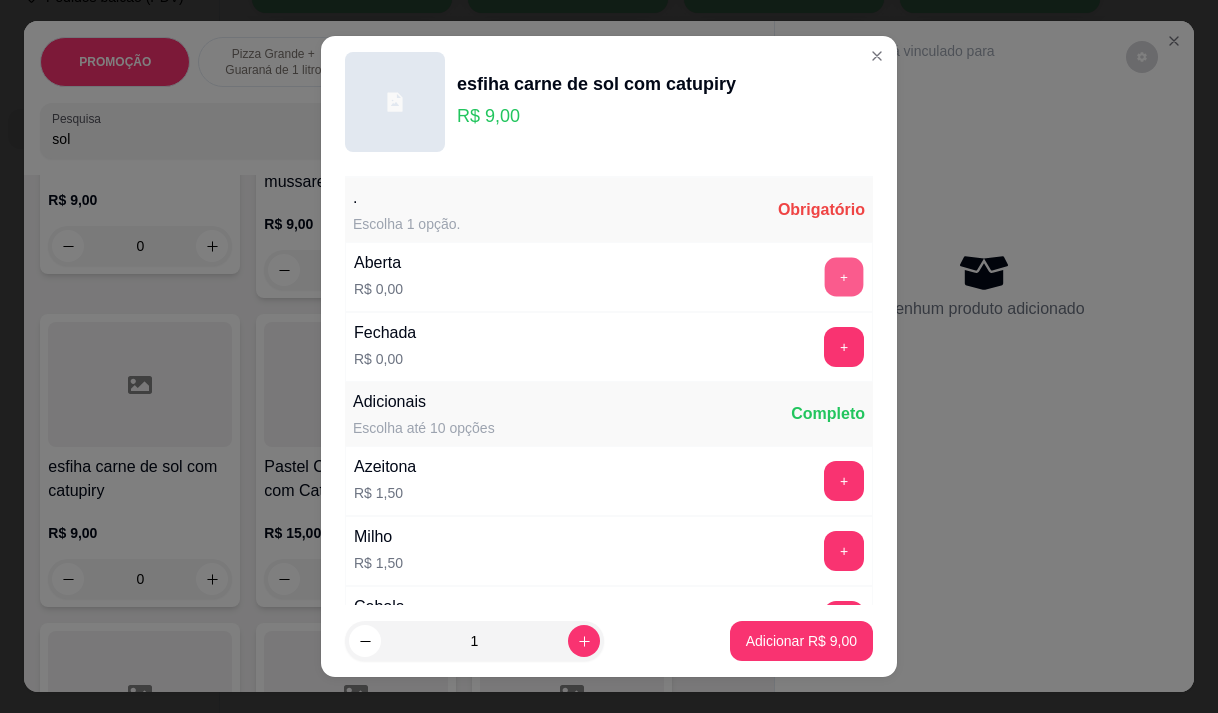 click on "+" at bounding box center (844, 276) 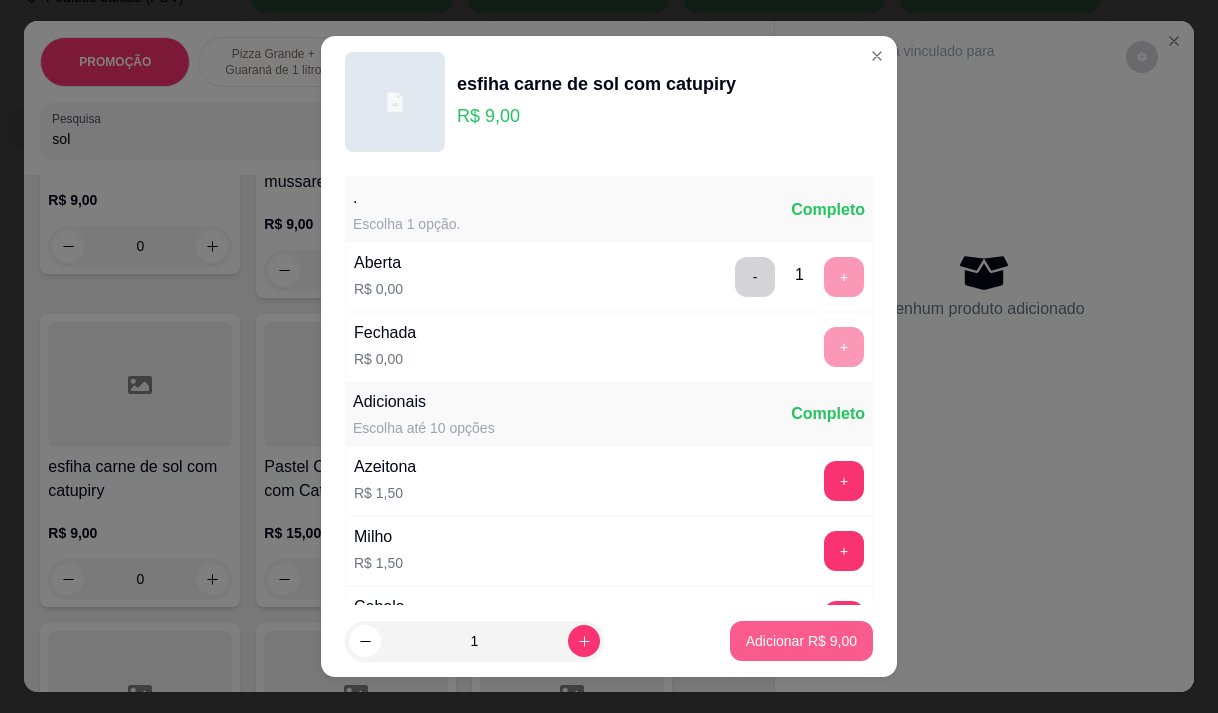 click on "Adicionar   R$ 9,00" at bounding box center [801, 641] 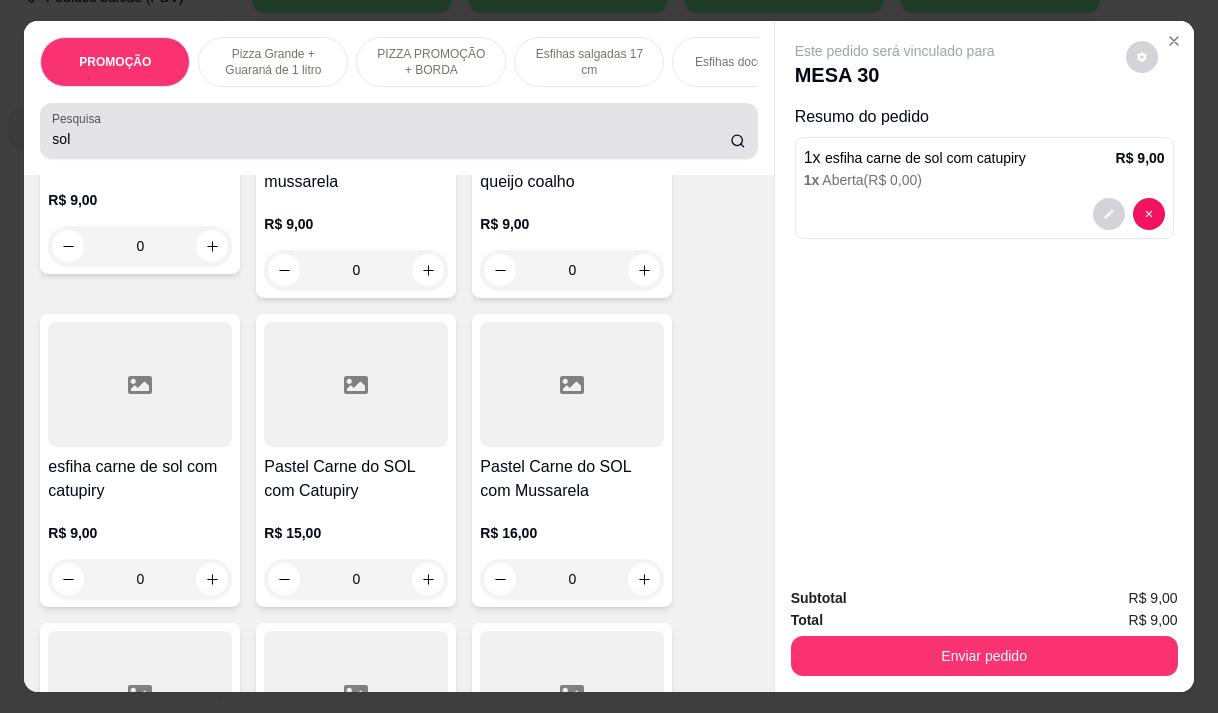 click on "sol" at bounding box center [398, 131] 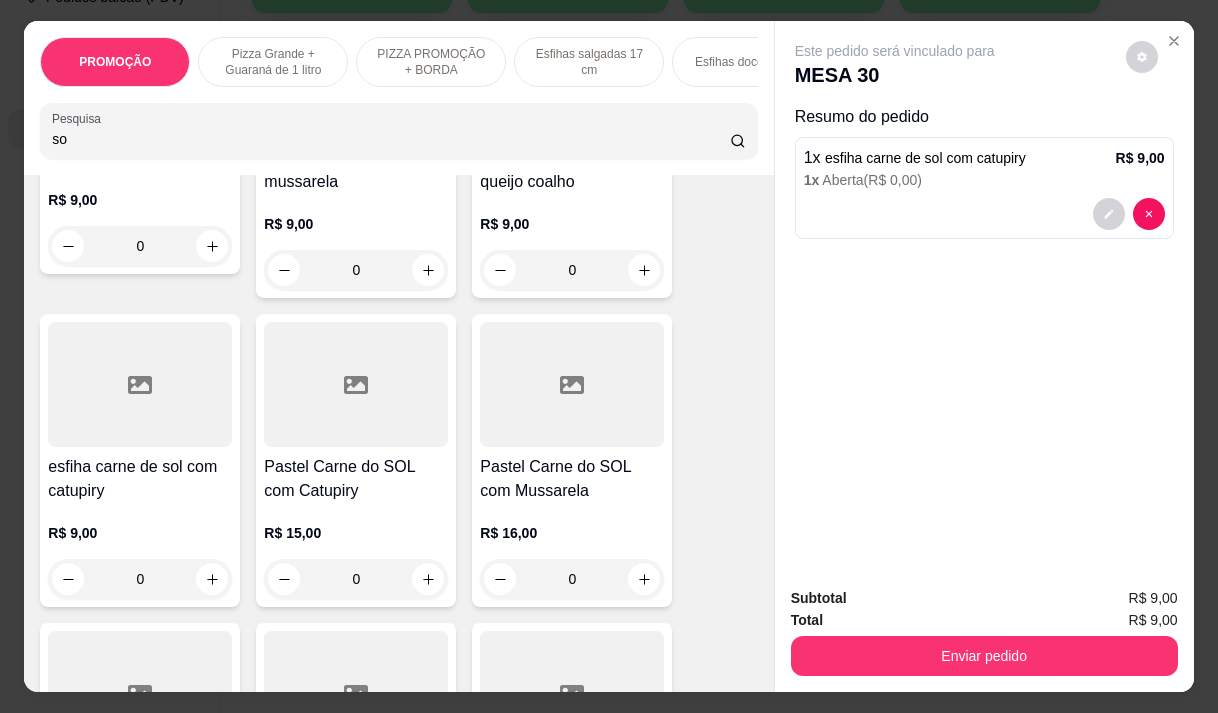 type on "s" 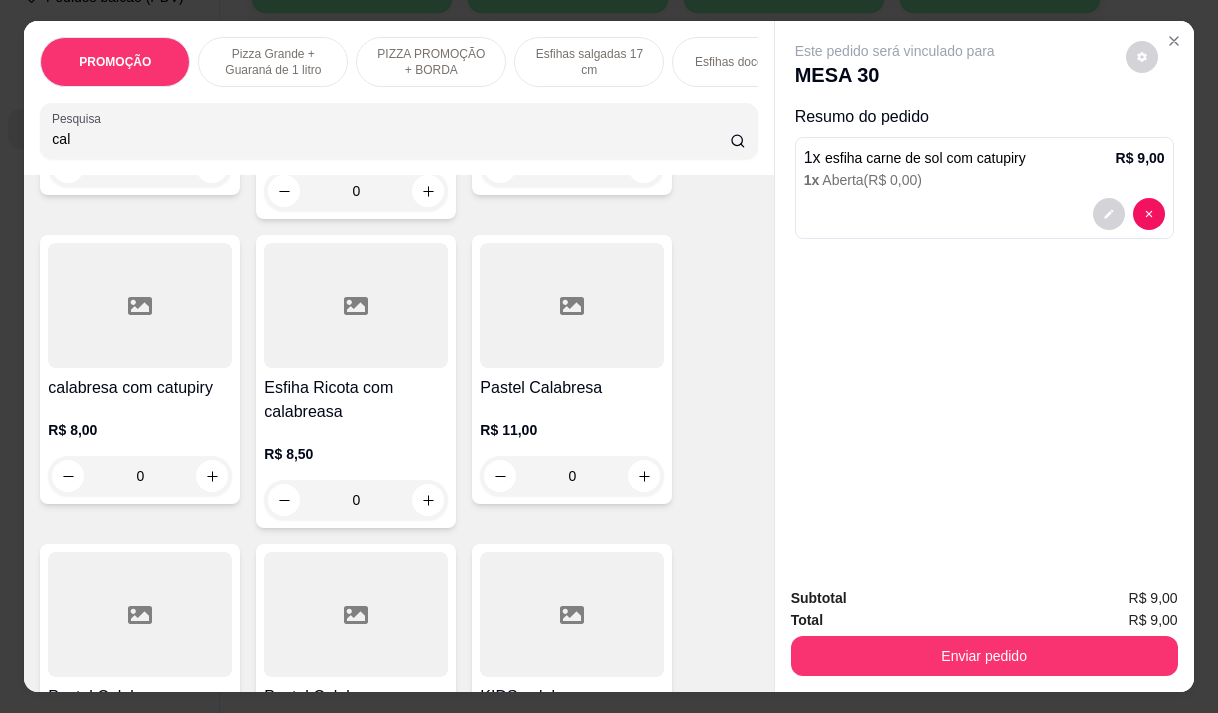 scroll, scrollTop: 0, scrollLeft: 0, axis: both 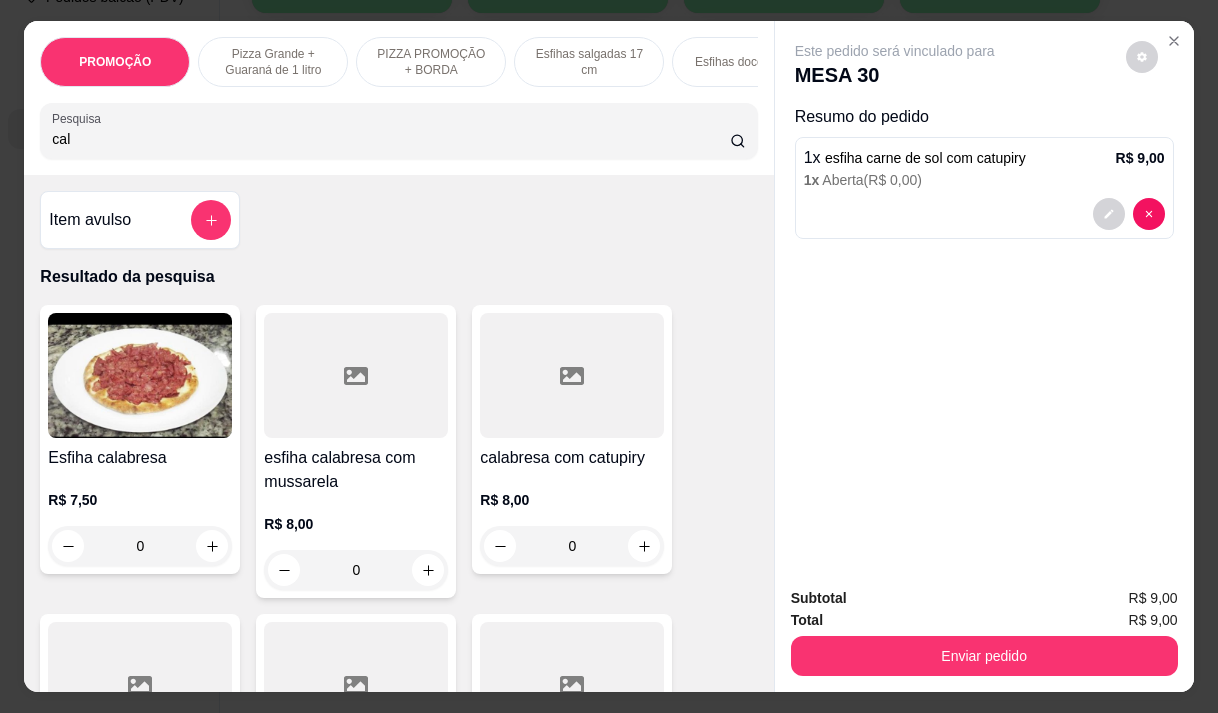 click on "R$ 7,50" at bounding box center [140, 500] 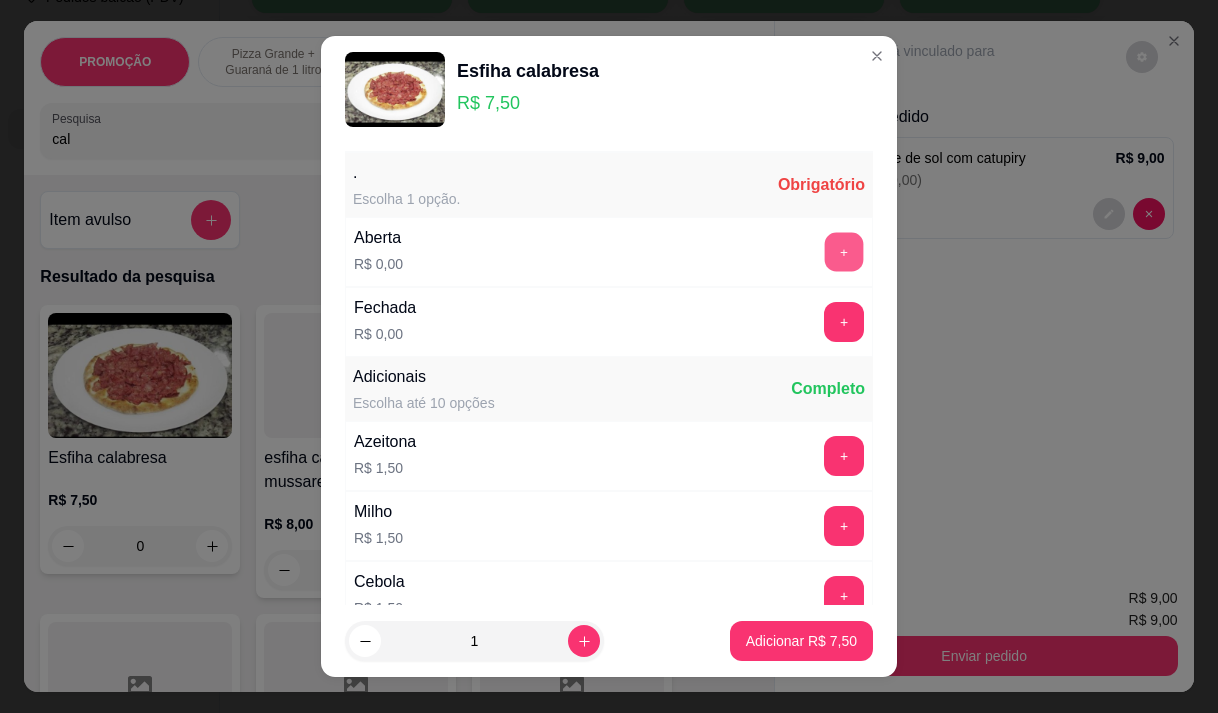 click on "+" at bounding box center [844, 251] 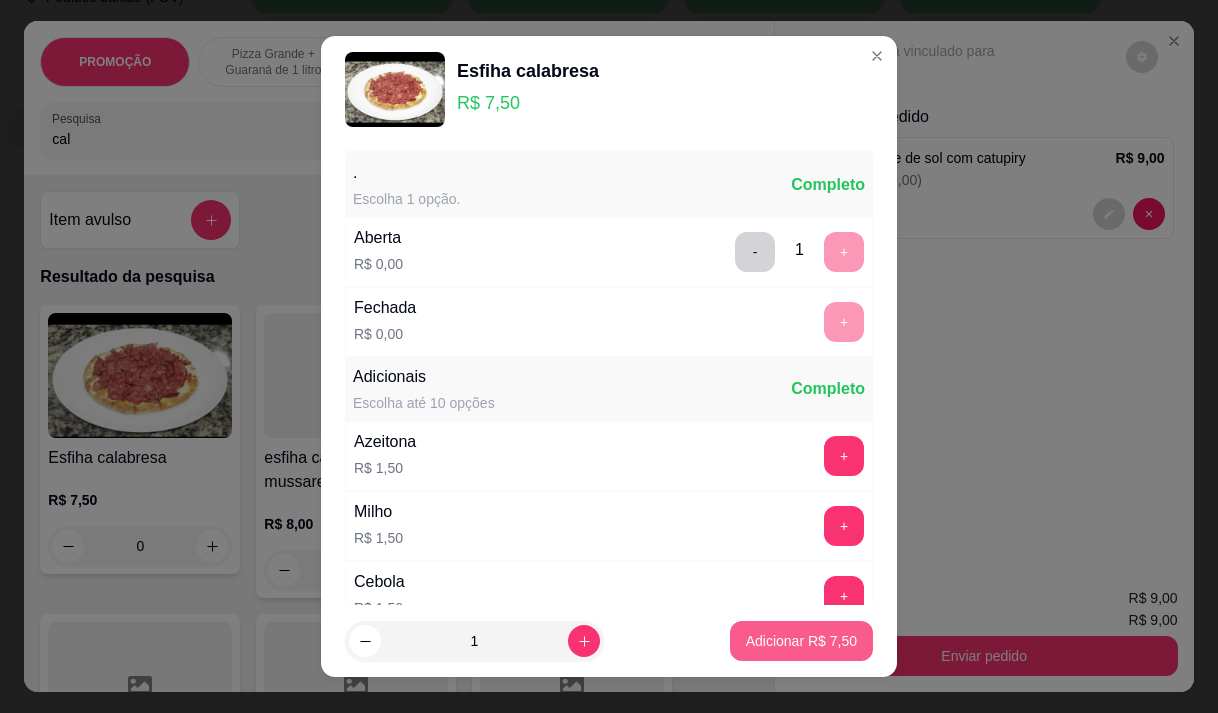 click on "Adicionar   R$ 7,50" at bounding box center [801, 641] 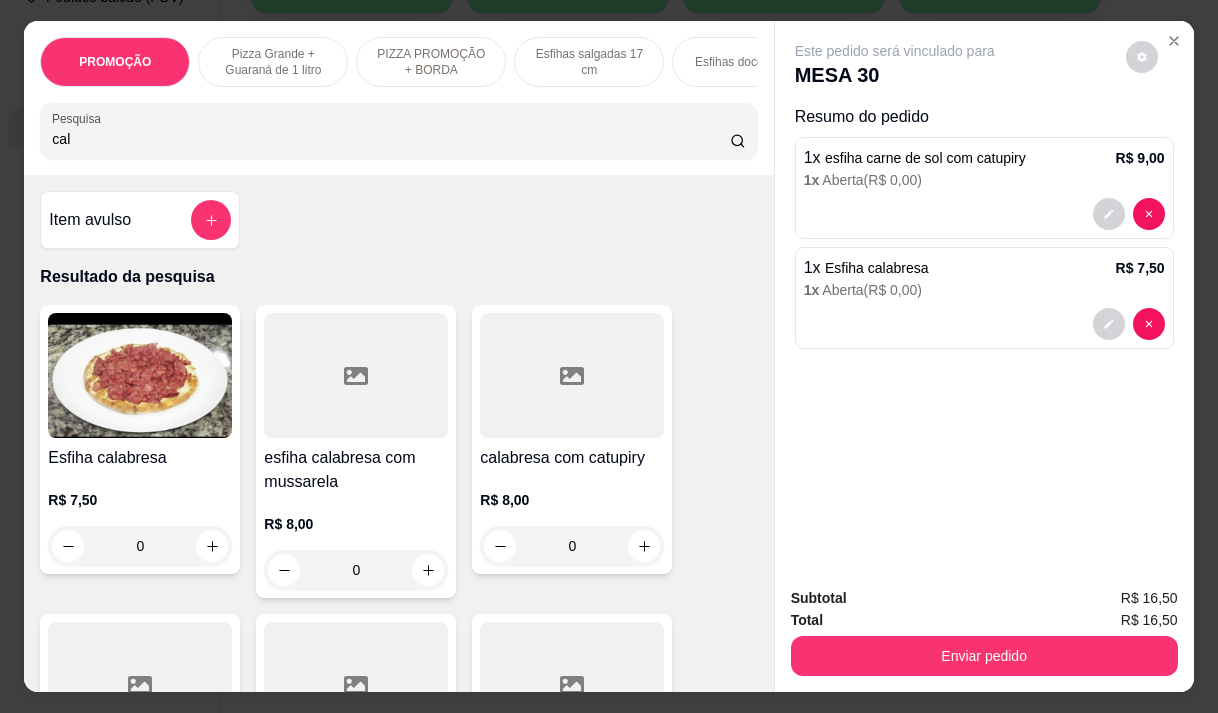 click on "R$ 8,00 0" at bounding box center [572, 518] 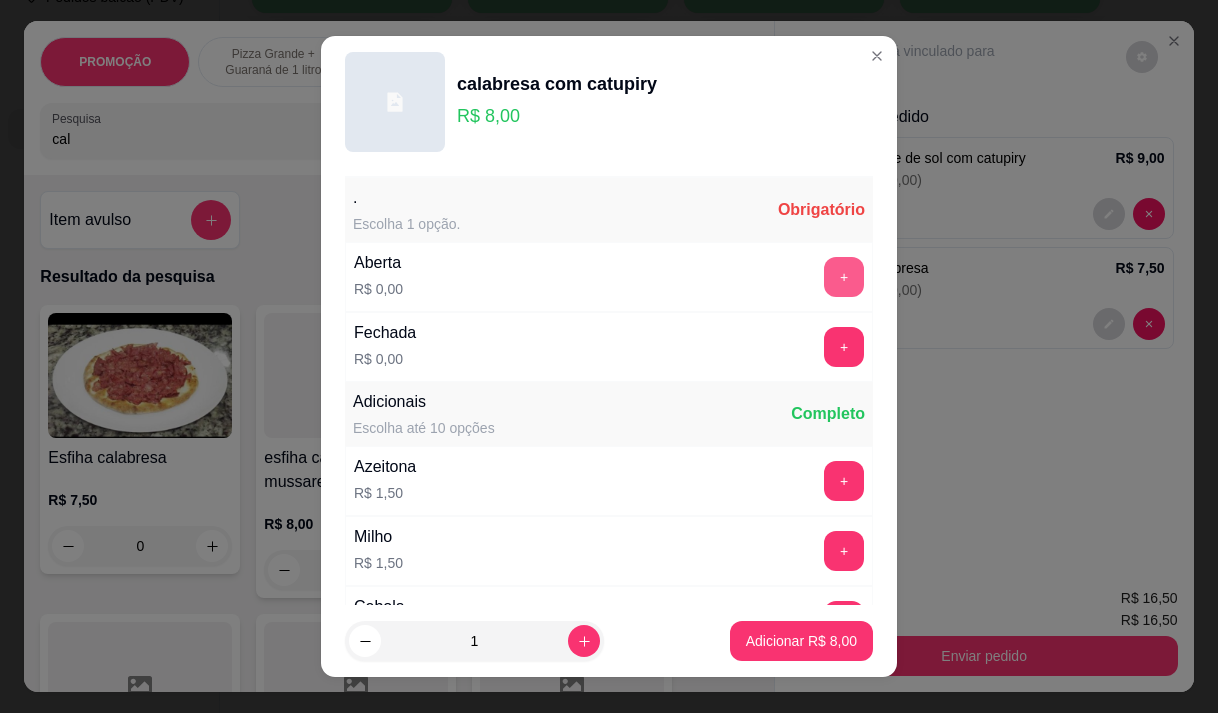 click on "+" at bounding box center [844, 277] 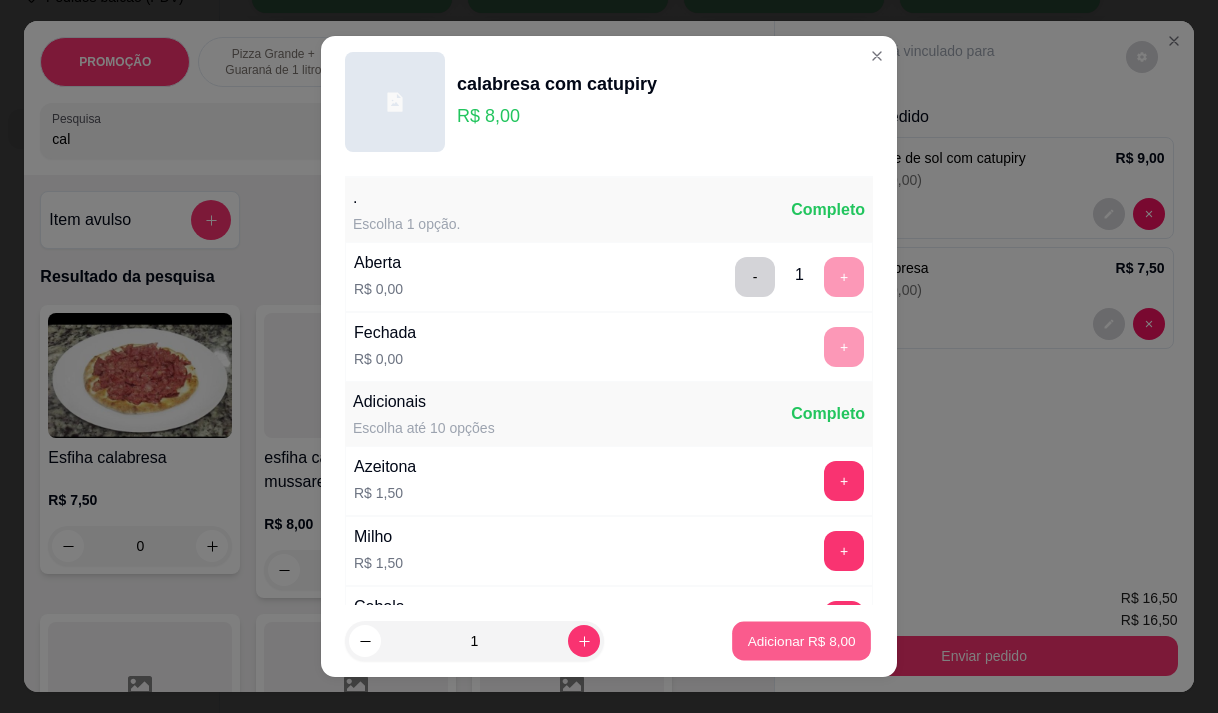 click on "Adicionar   R$ 8,00" at bounding box center [801, 641] 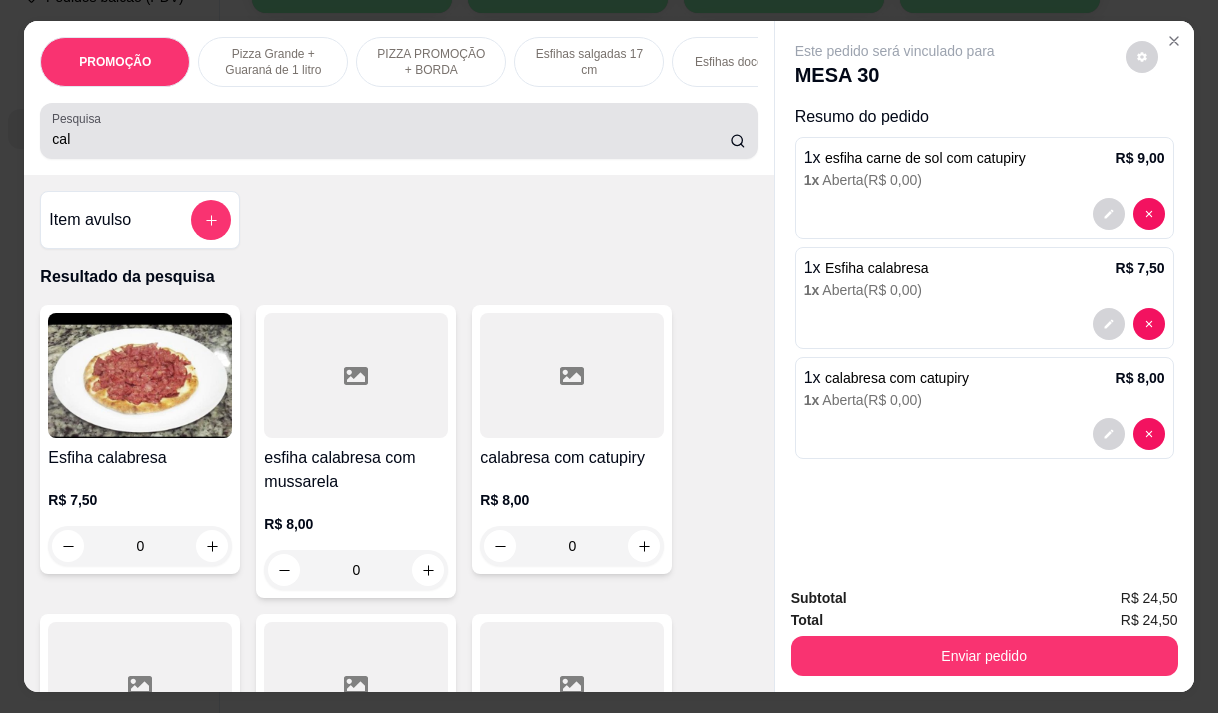 click on "cal" at bounding box center (398, 131) 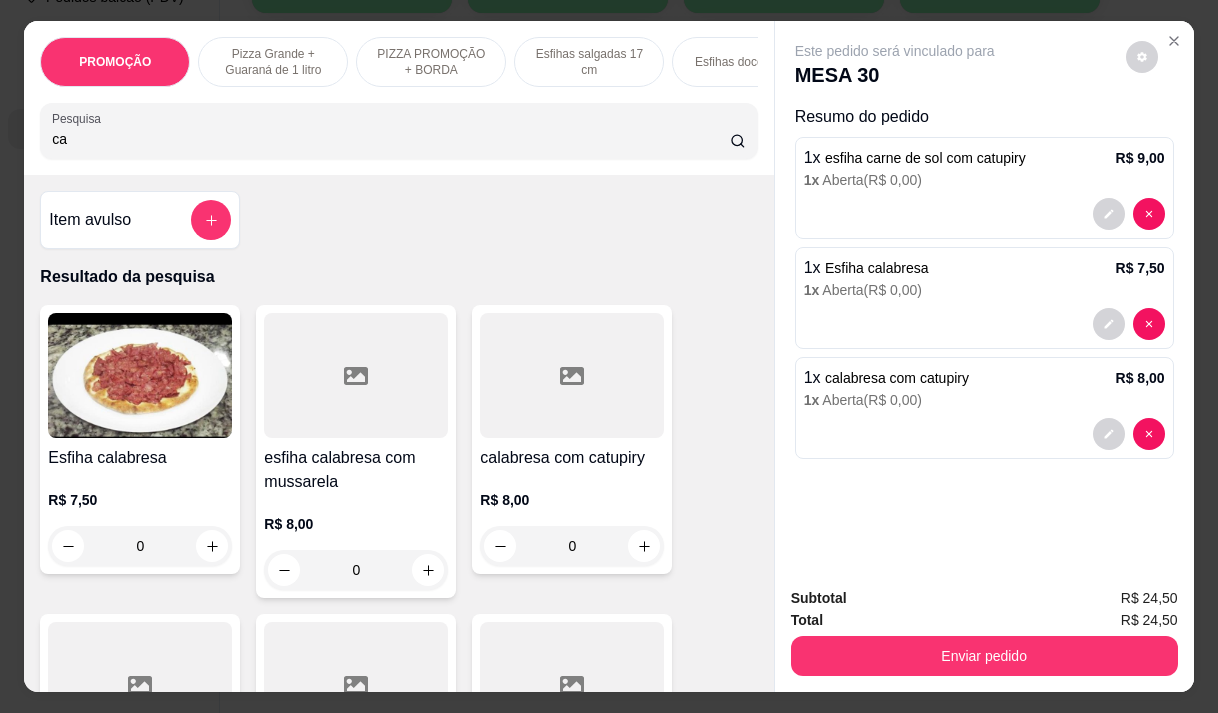 type on "c" 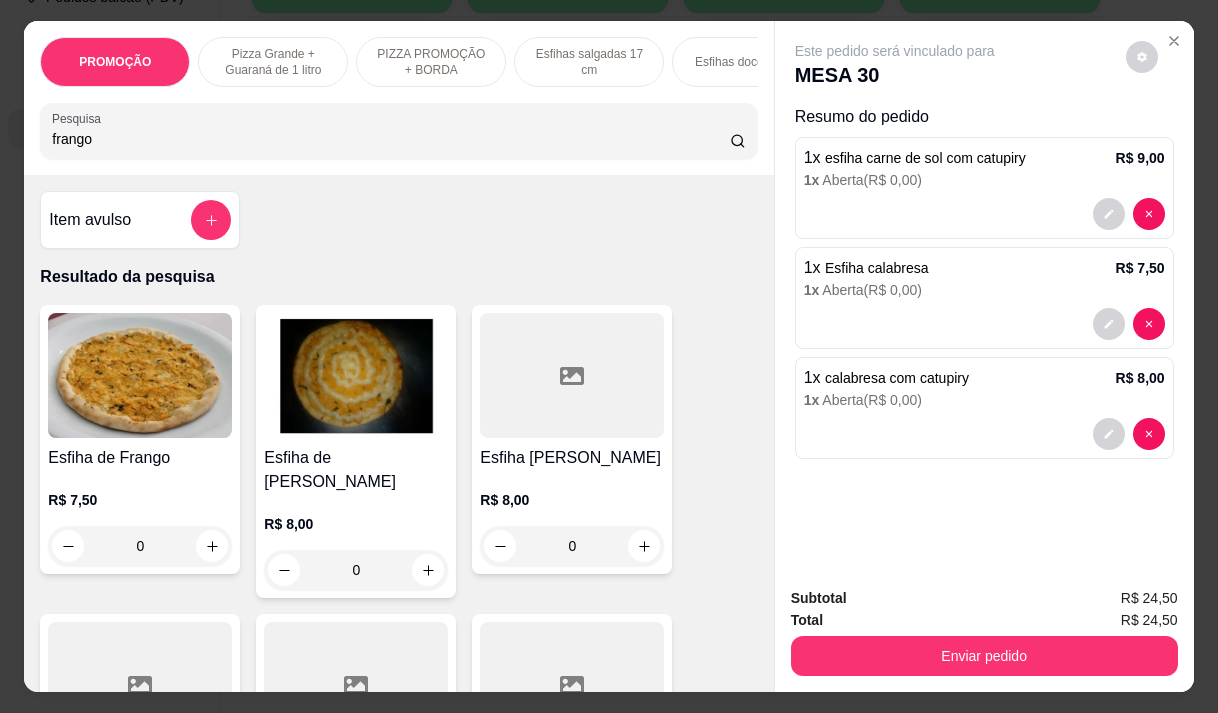 type on "frango" 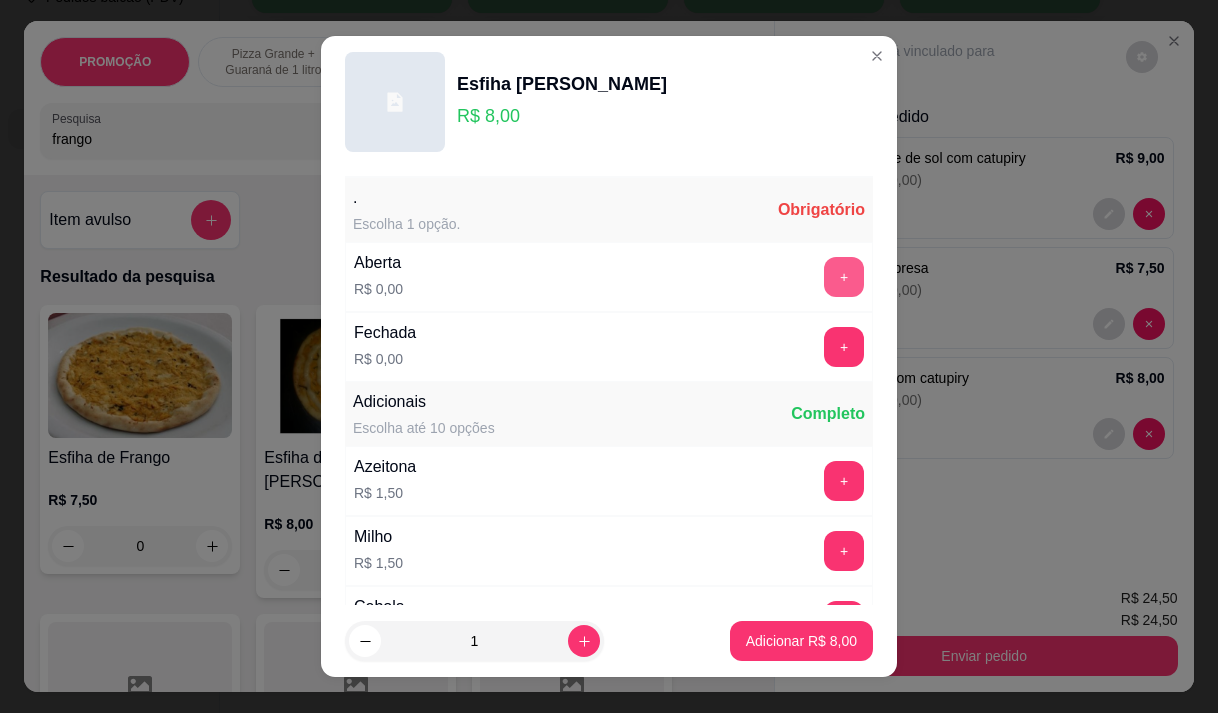 click on "+" at bounding box center [844, 277] 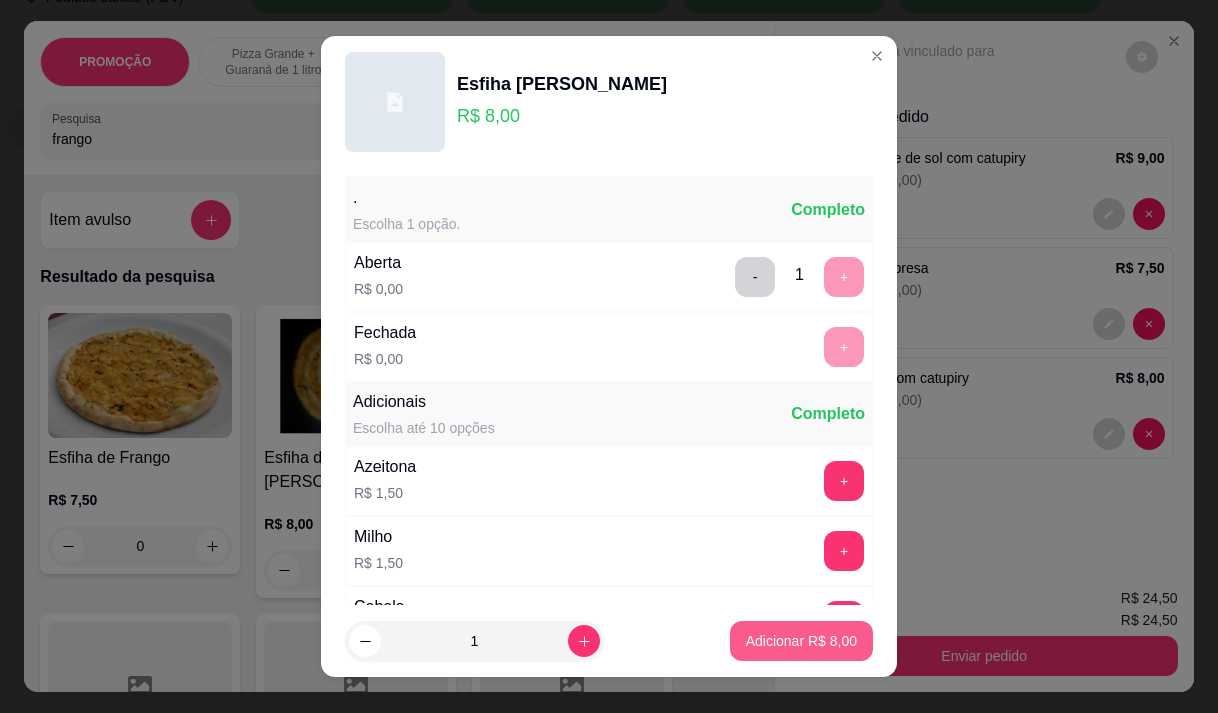 click on "Adicionar   R$ 8,00" at bounding box center [801, 641] 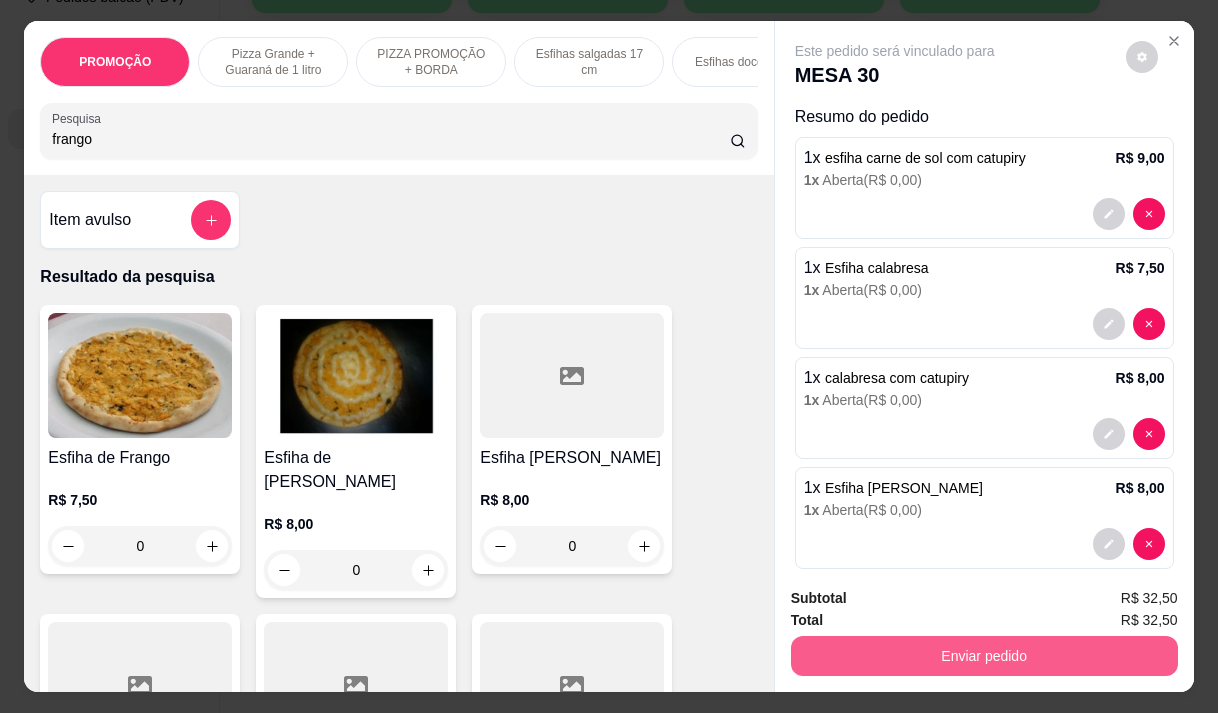 click on "Enviar pedido" at bounding box center [984, 656] 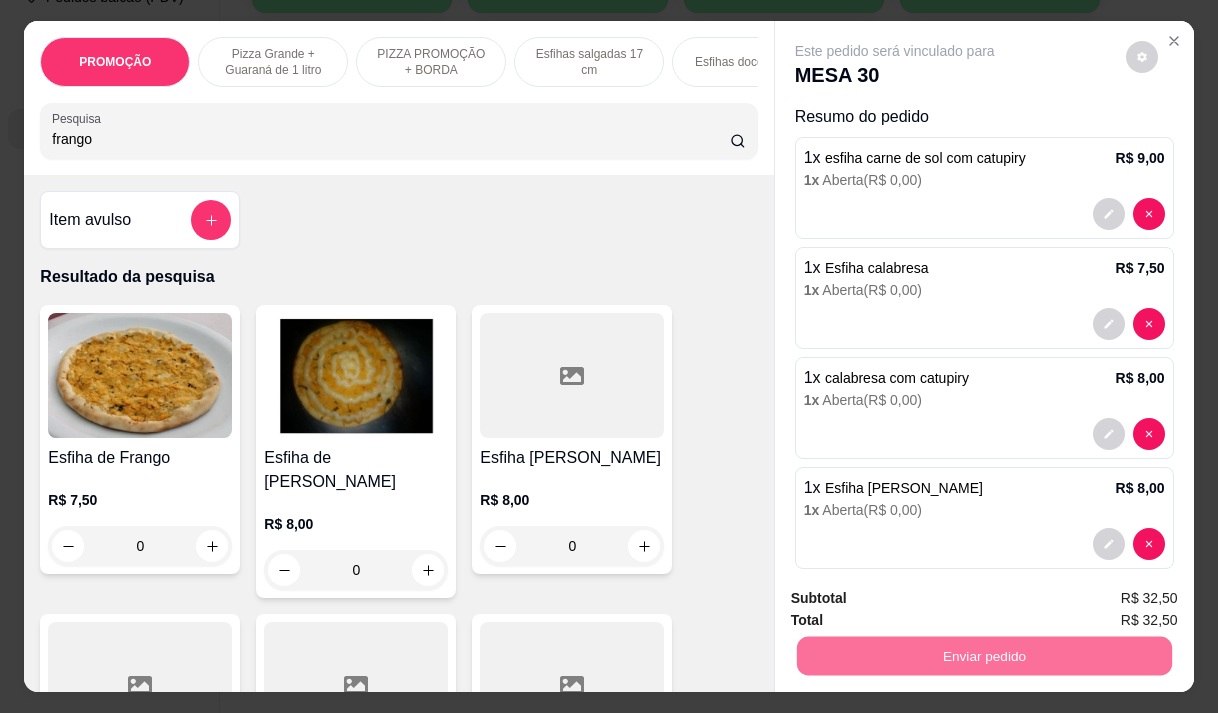click on "Não registrar e enviar pedido" at bounding box center (918, 599) 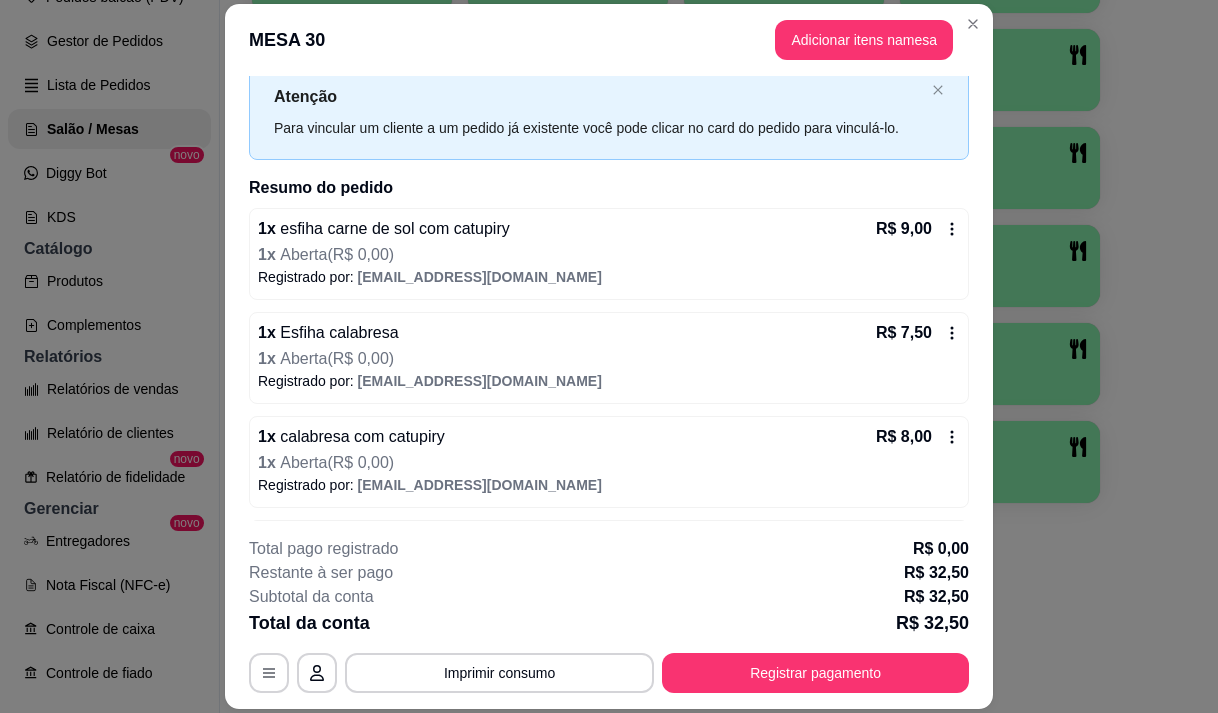 scroll, scrollTop: 155, scrollLeft: 0, axis: vertical 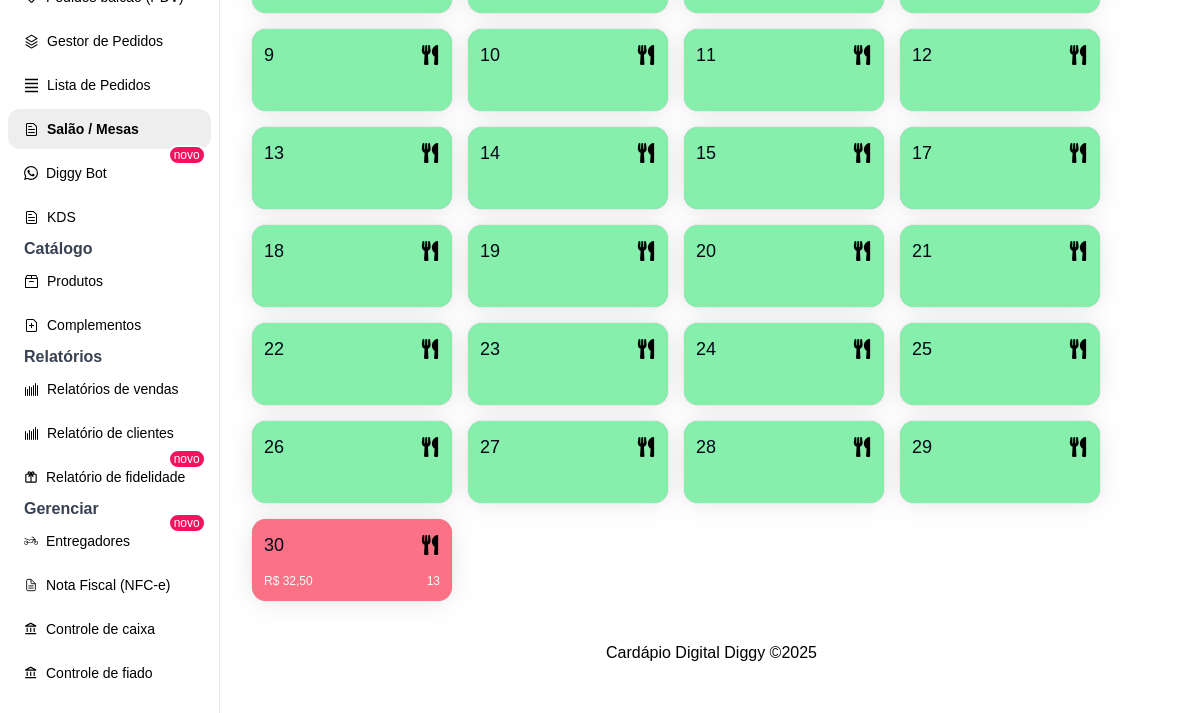 click at bounding box center (784, 182) 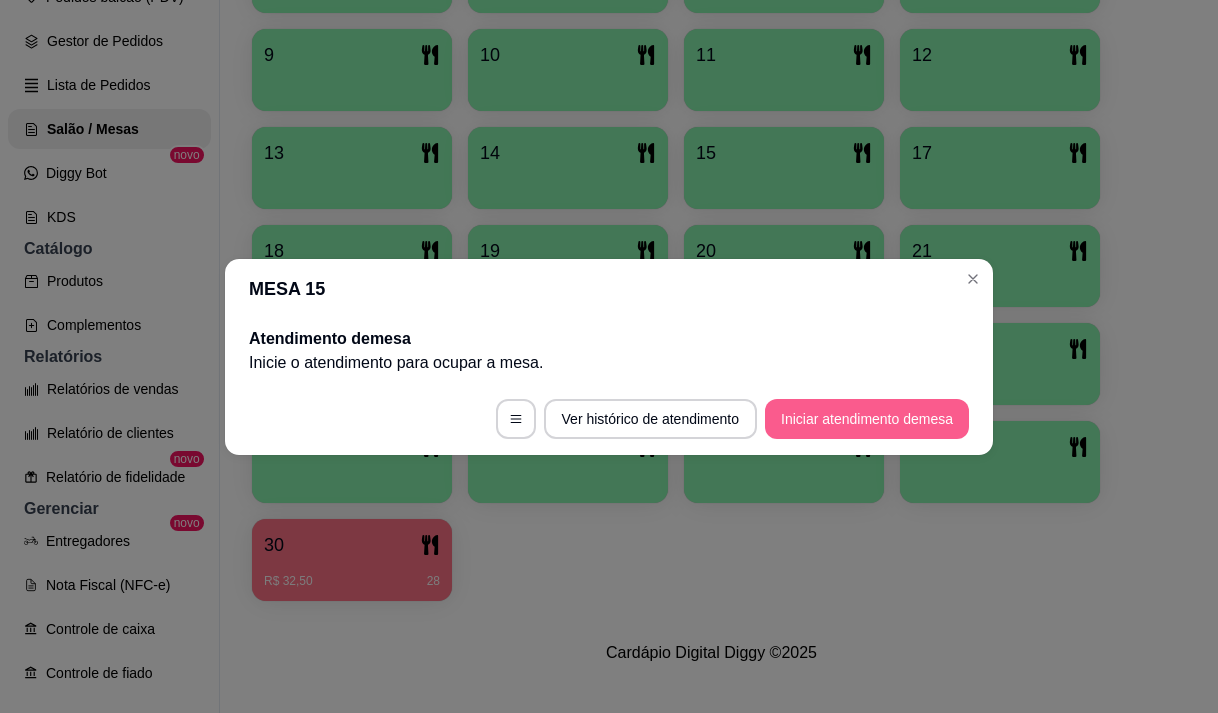 click on "Iniciar atendimento de  mesa" at bounding box center (867, 419) 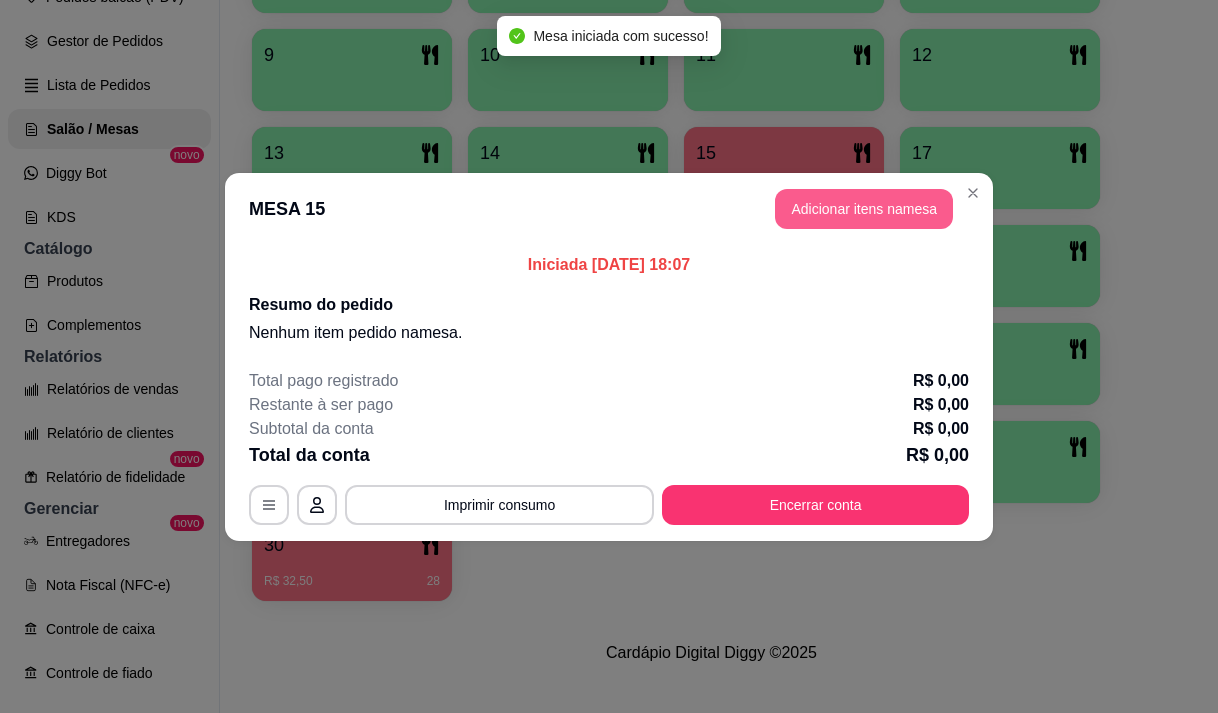 click on "Adicionar itens na  mesa" at bounding box center (864, 209) 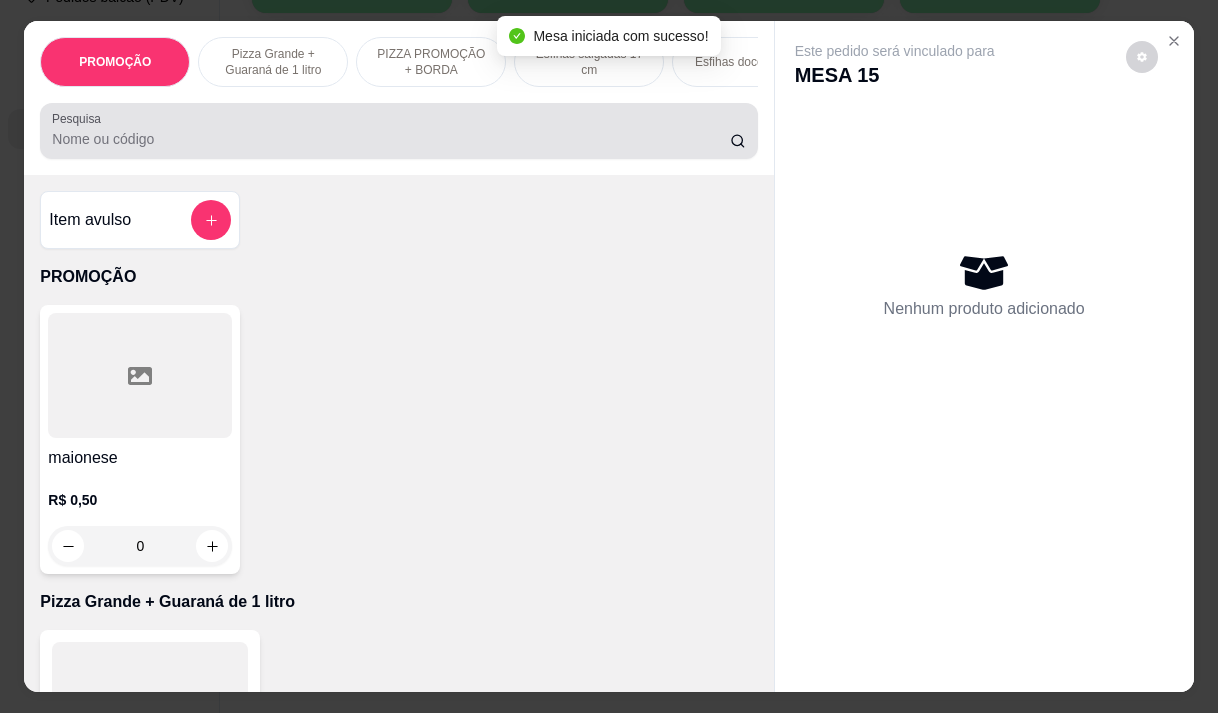 click on "Pesquisa" at bounding box center (391, 139) 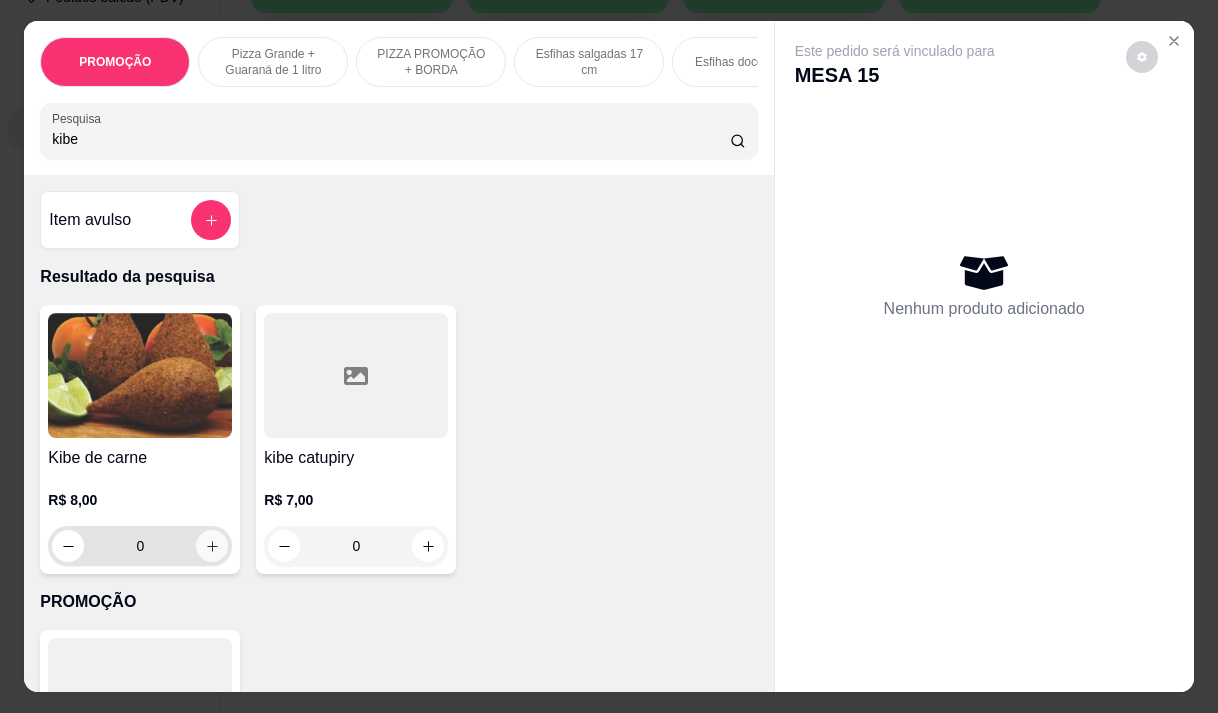 type on "kibe" 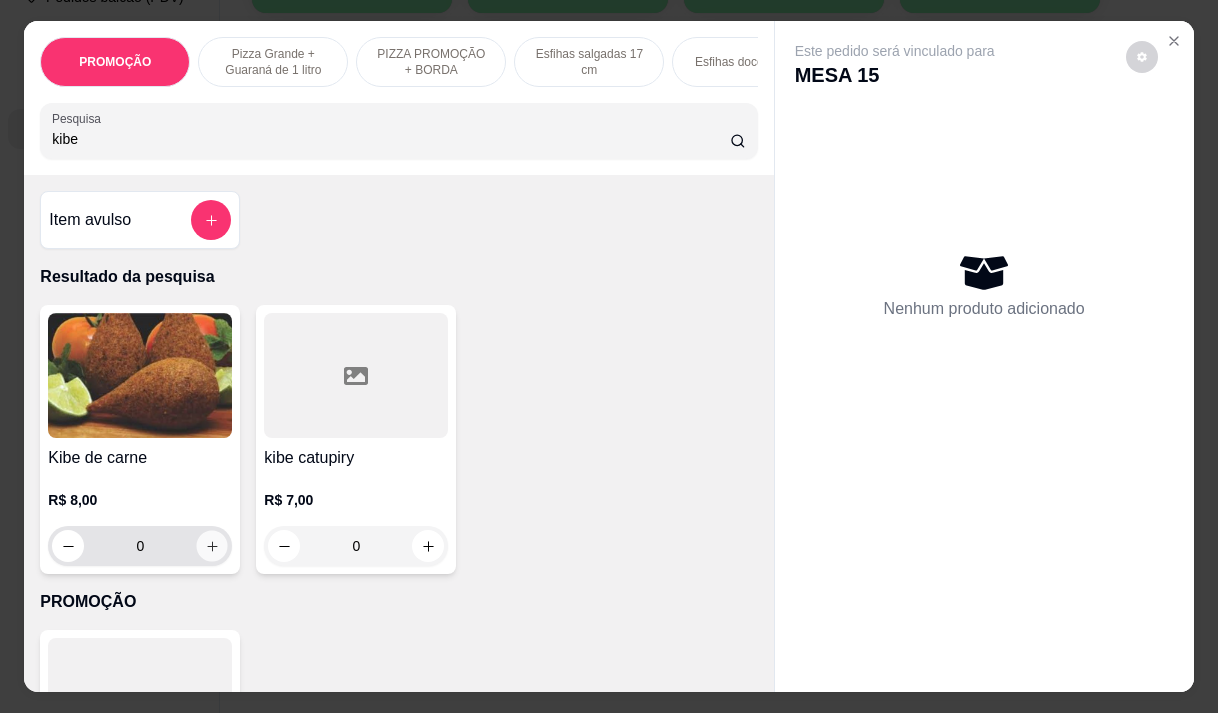 click 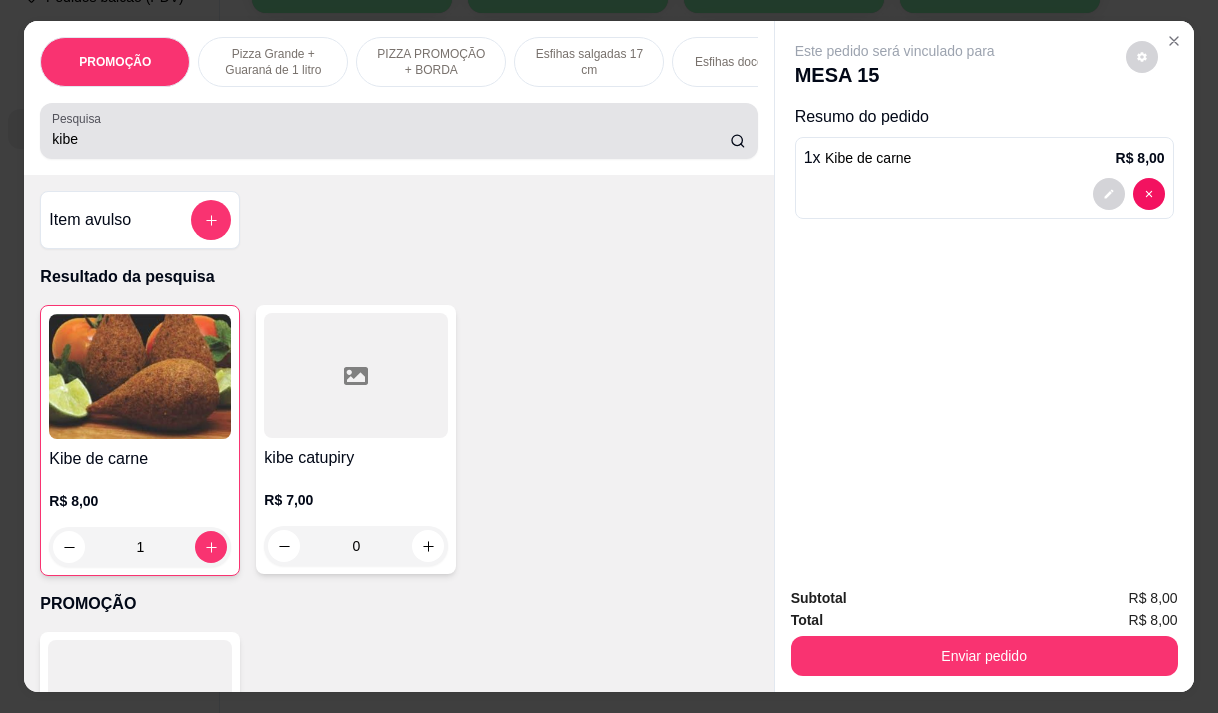 click on "kibe" at bounding box center (391, 139) 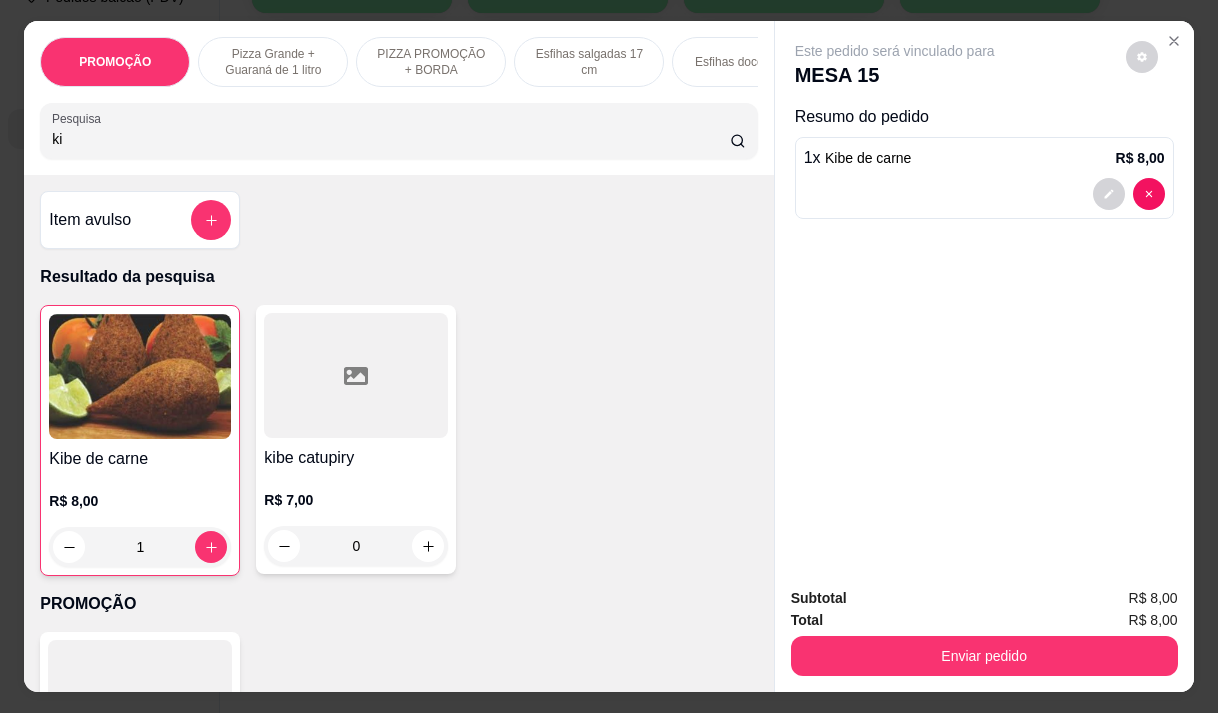 type on "k" 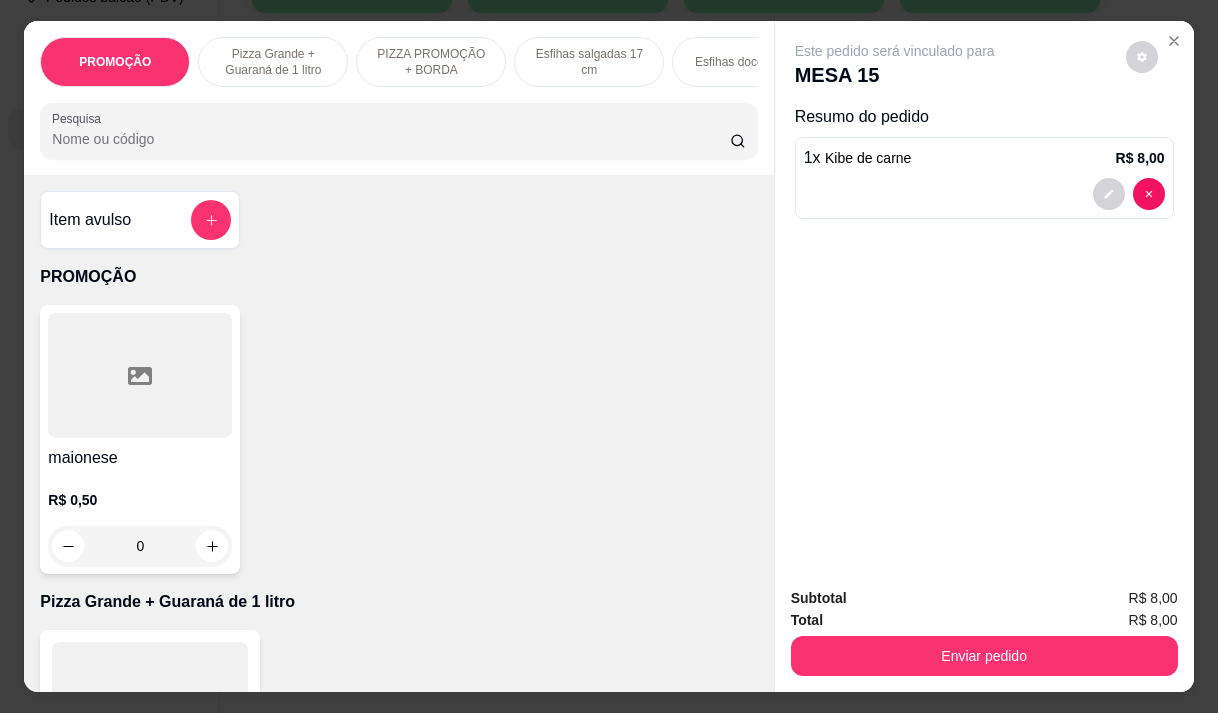 click on "Pesquisa" at bounding box center (391, 139) 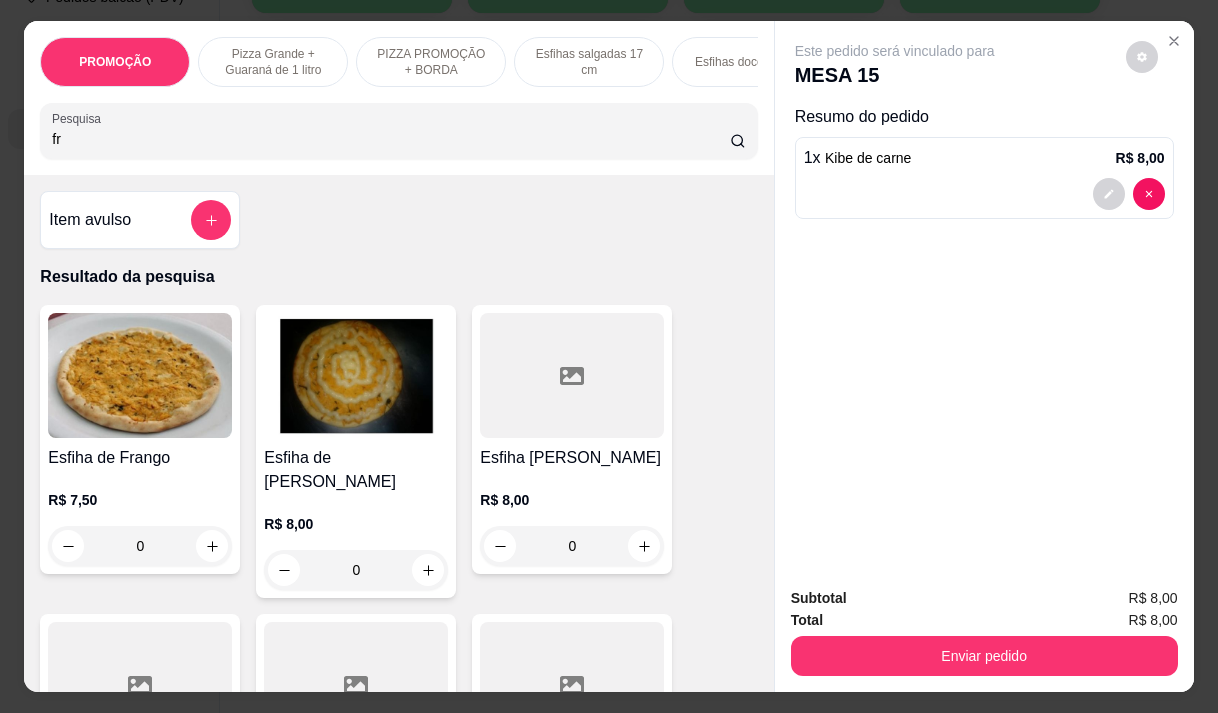 type on "f" 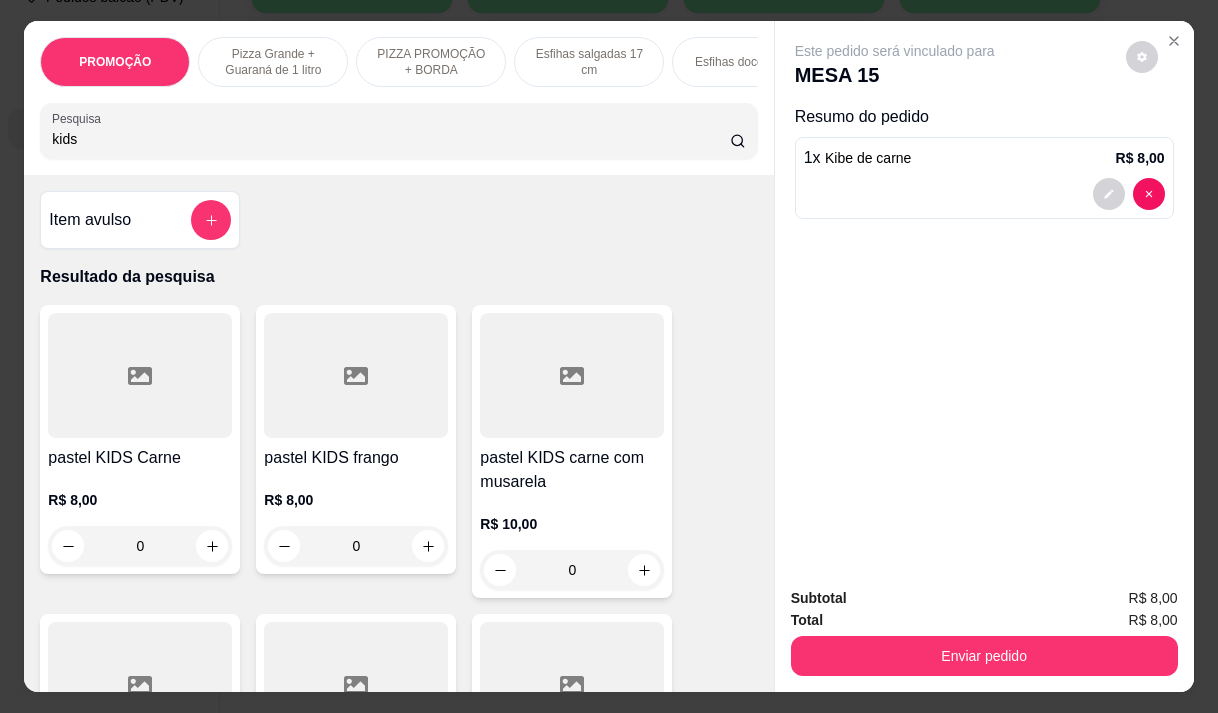 scroll, scrollTop: 300, scrollLeft: 0, axis: vertical 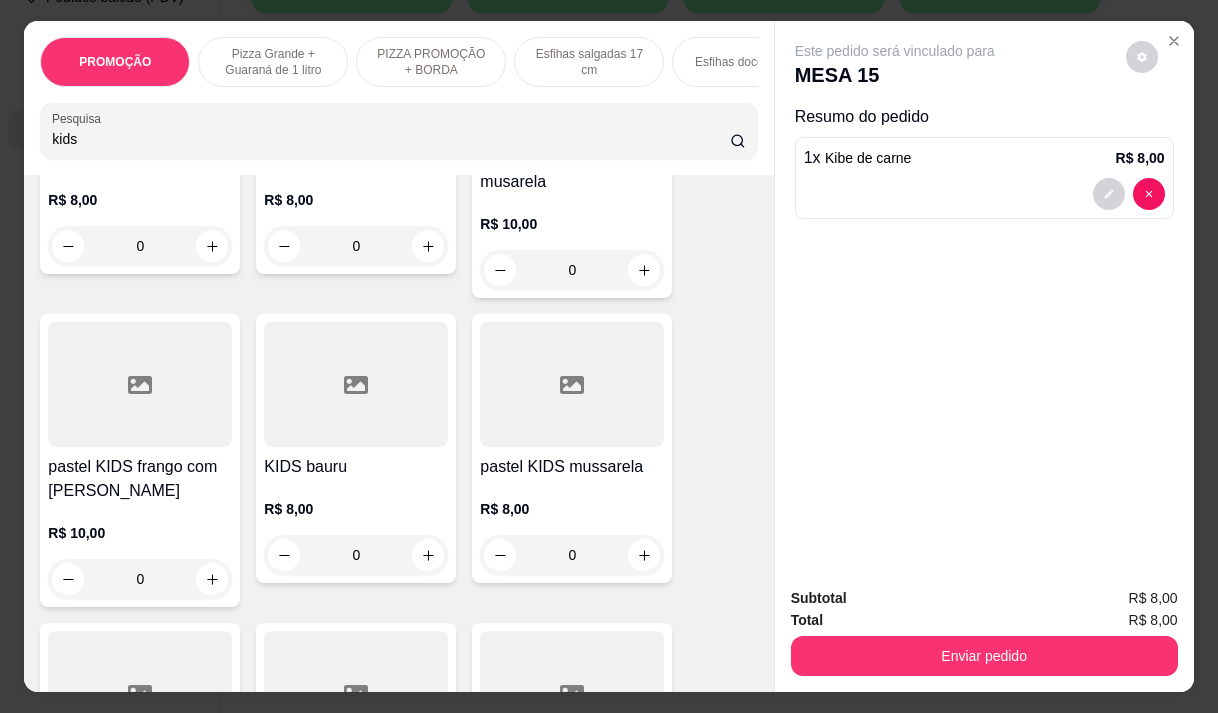 type on "kids" 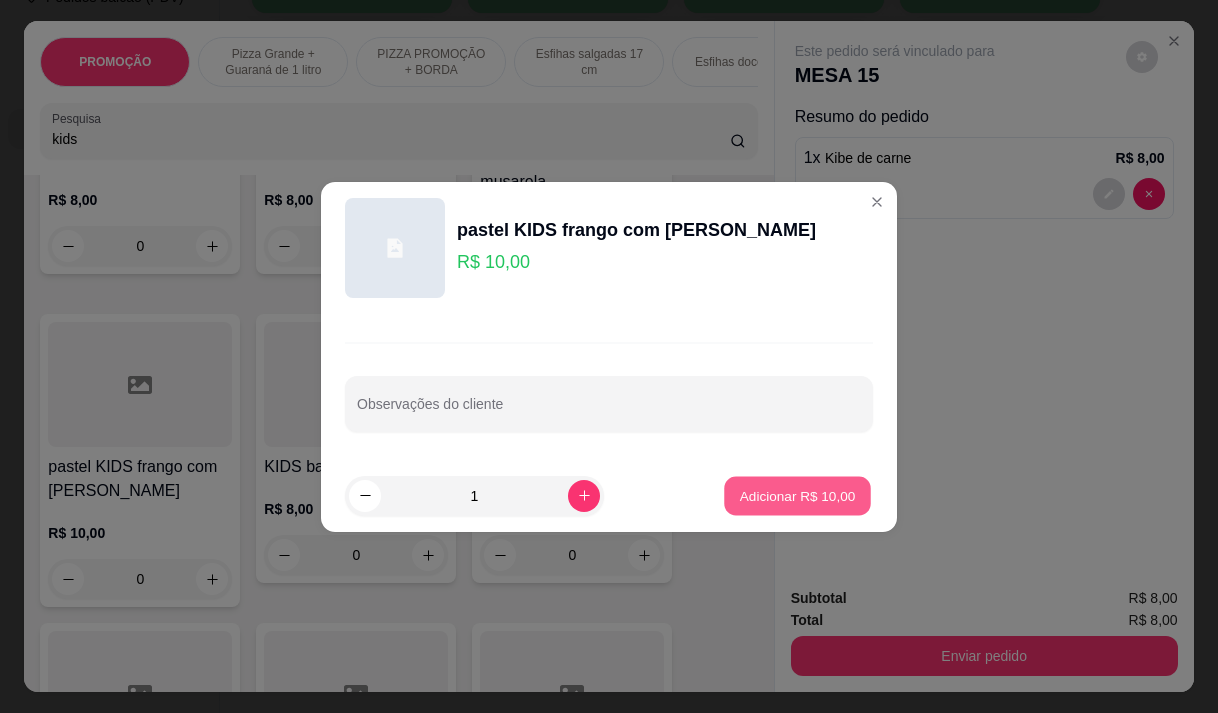 click on "Adicionar   R$ 10,00" at bounding box center (798, 495) 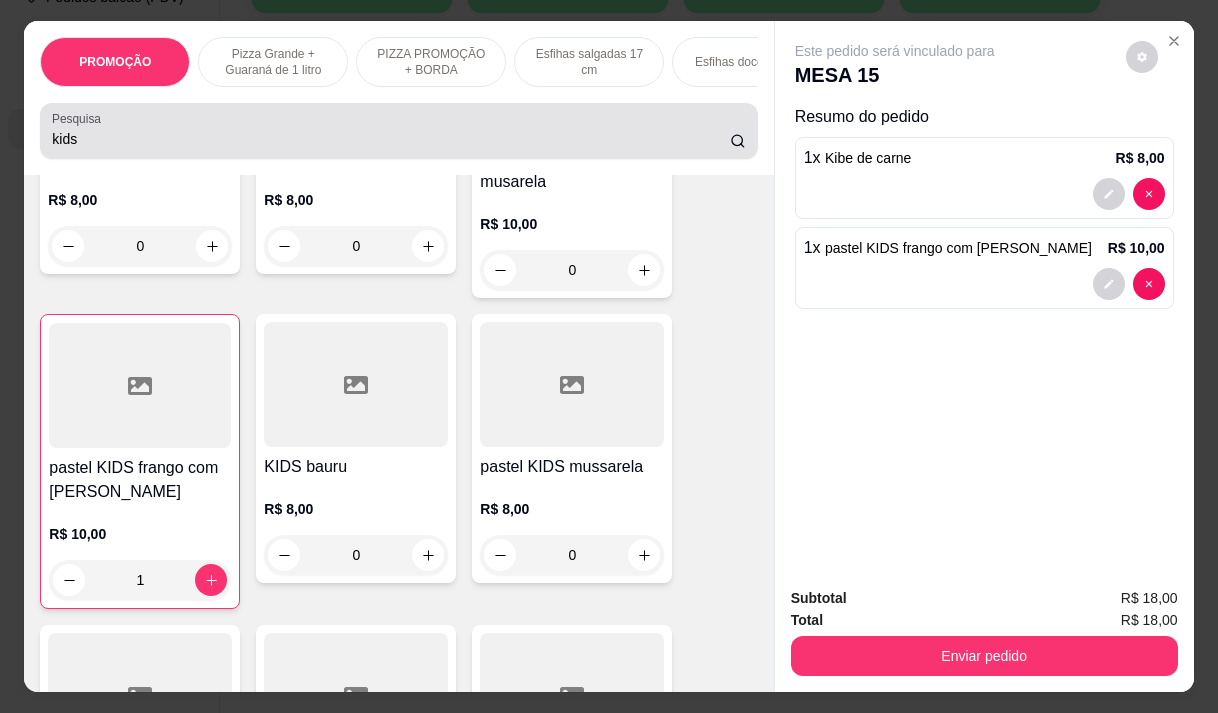 click on "kids" at bounding box center (391, 139) 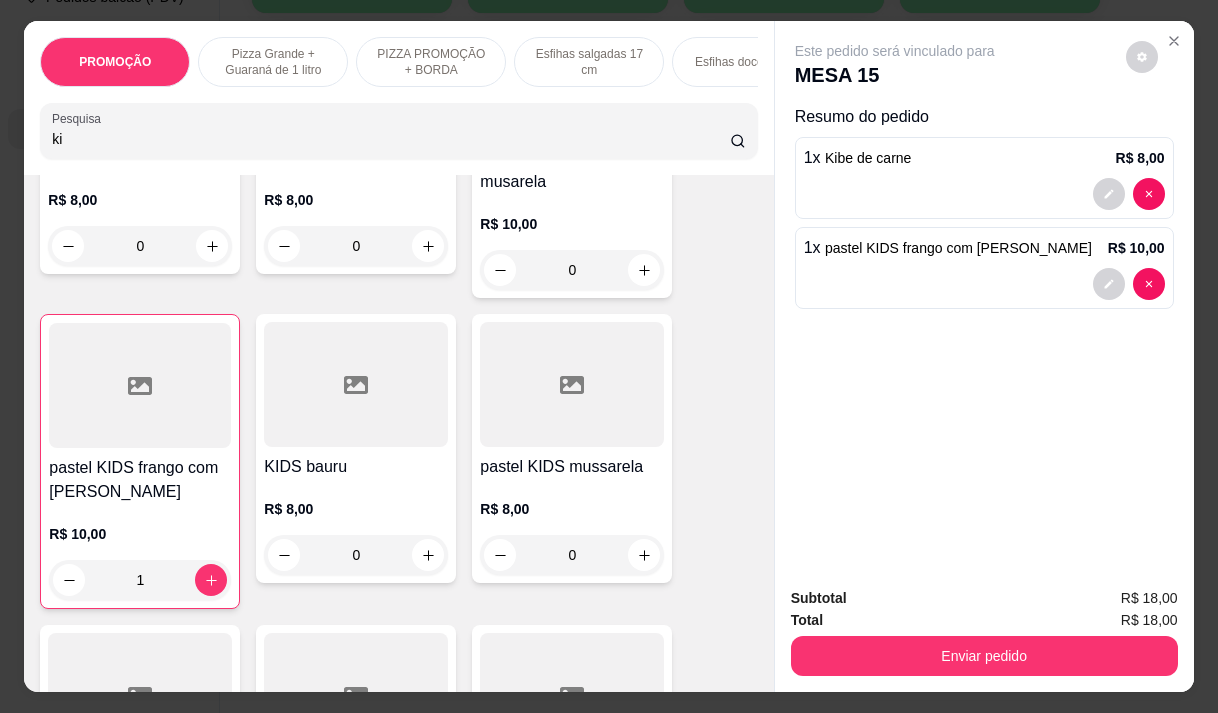 type on "k" 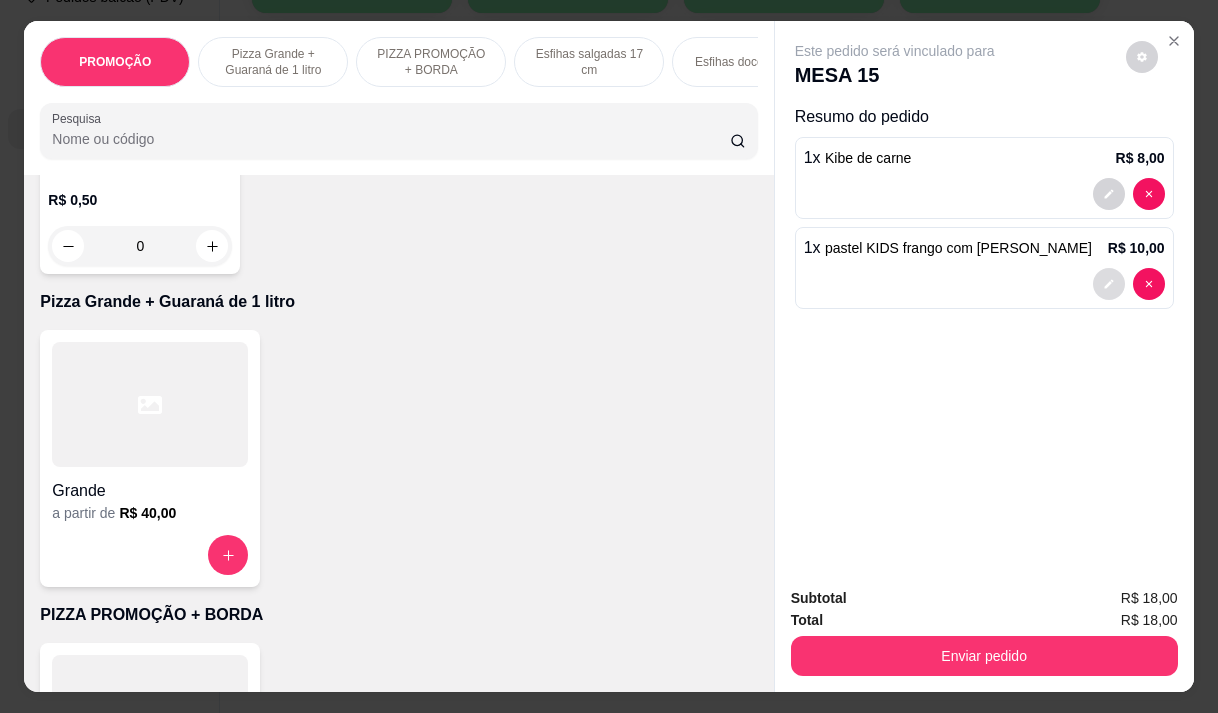 type 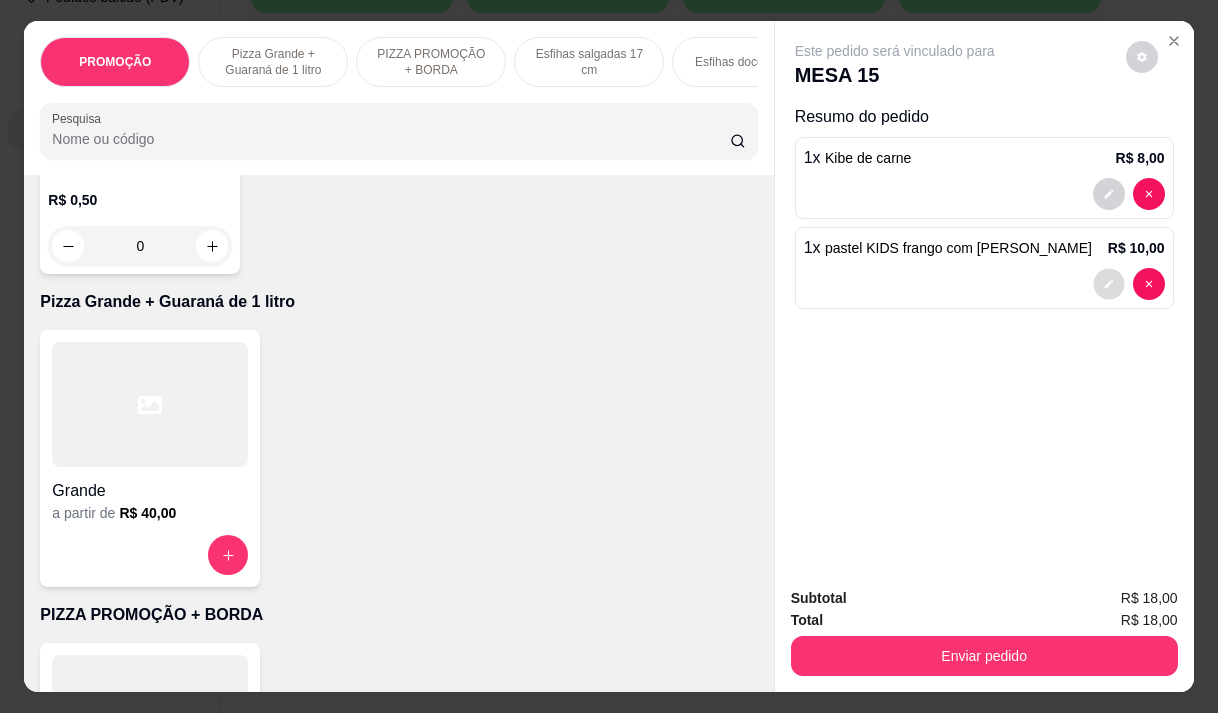 click at bounding box center [1108, 284] 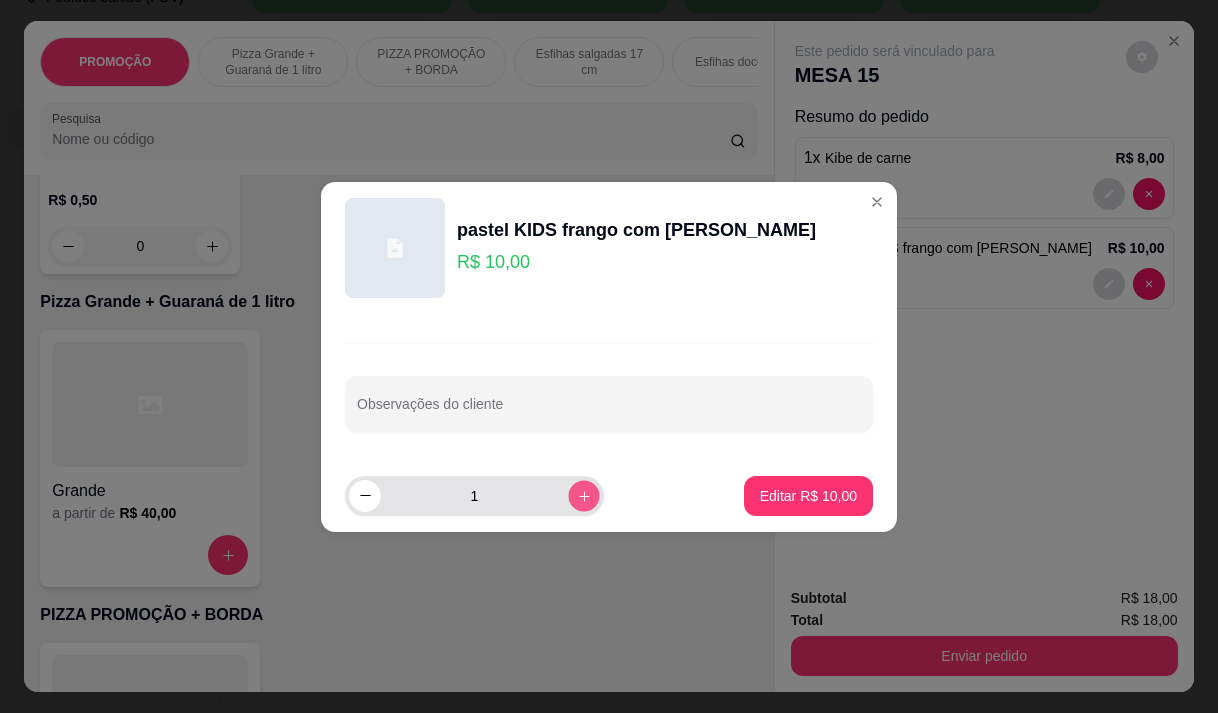 click at bounding box center [583, 495] 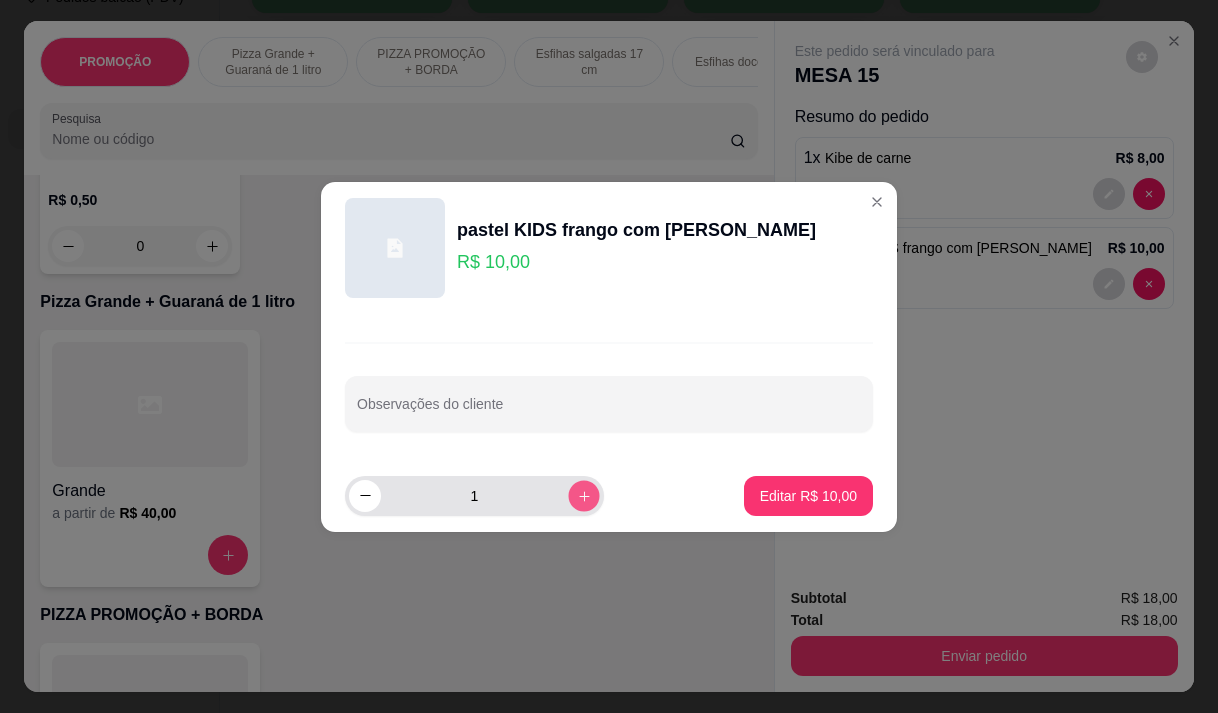 type on "2" 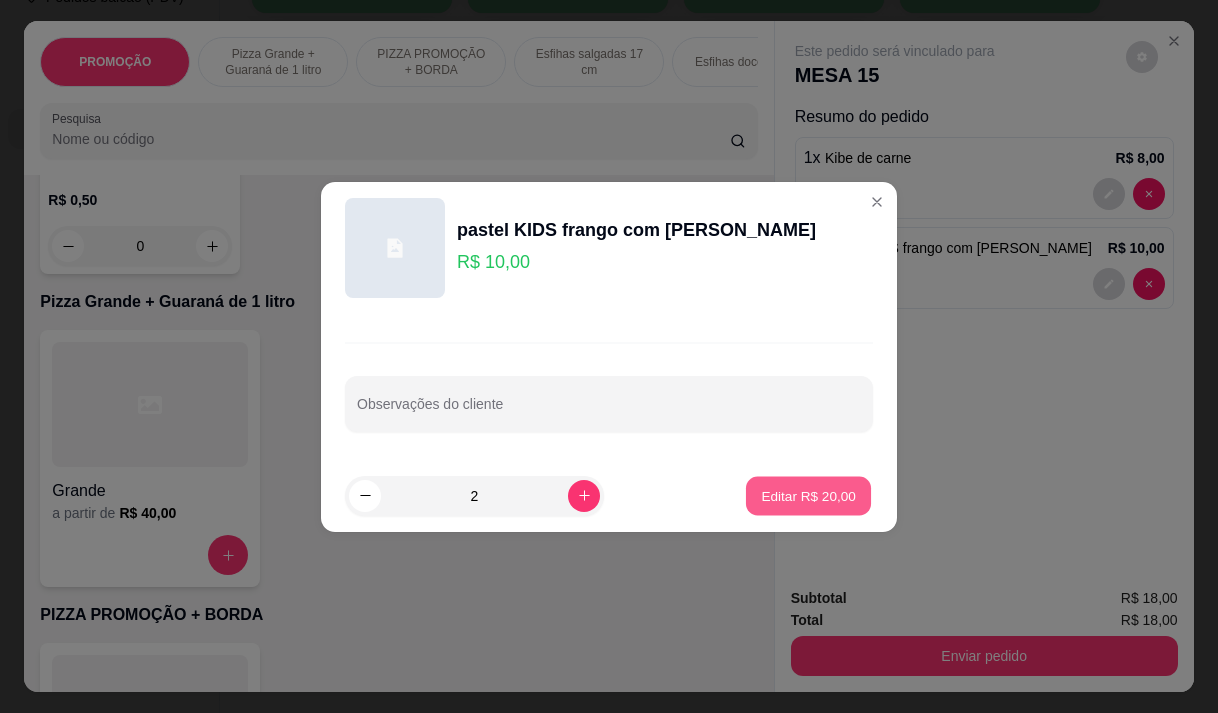 click on "Editar   R$ 20,00" at bounding box center [808, 495] 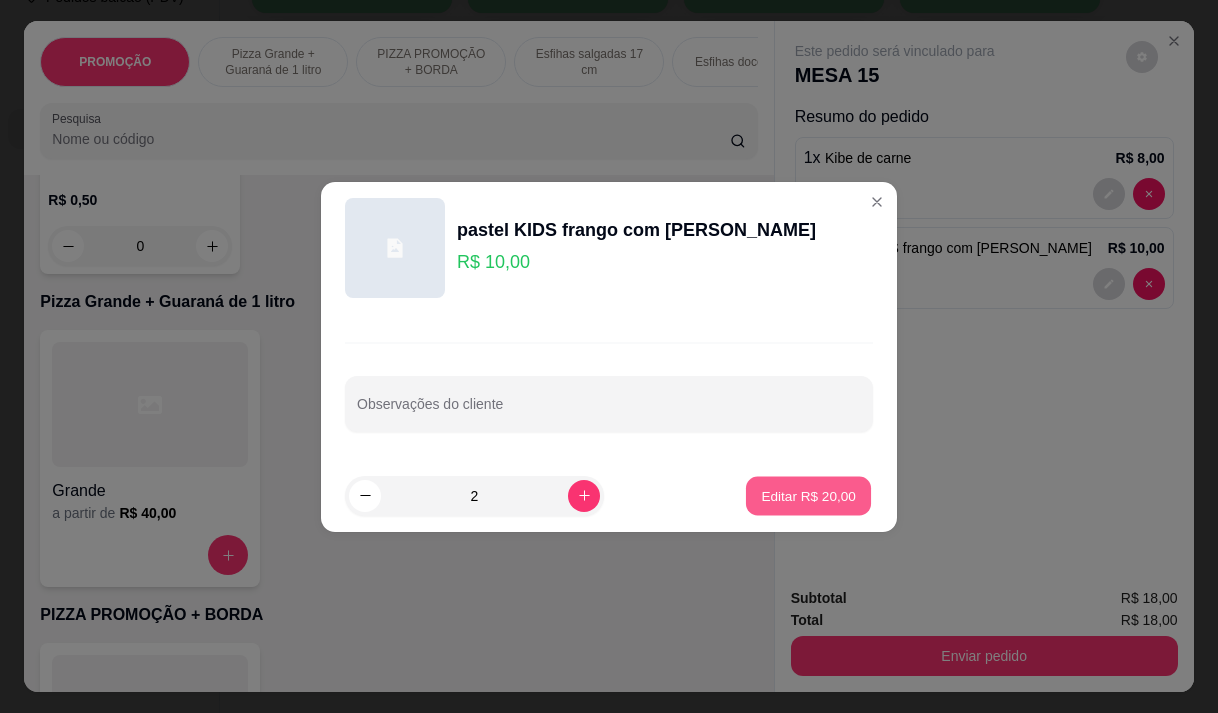 type on "2" 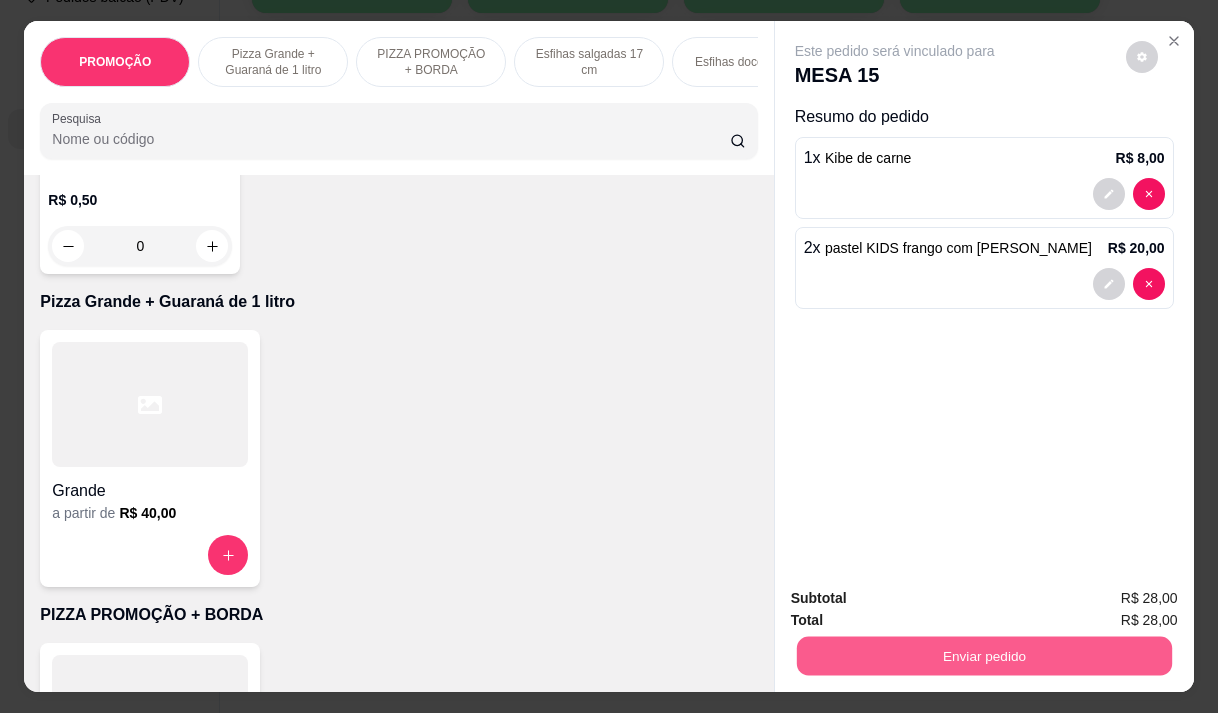 click on "Enviar pedido" at bounding box center [983, 655] 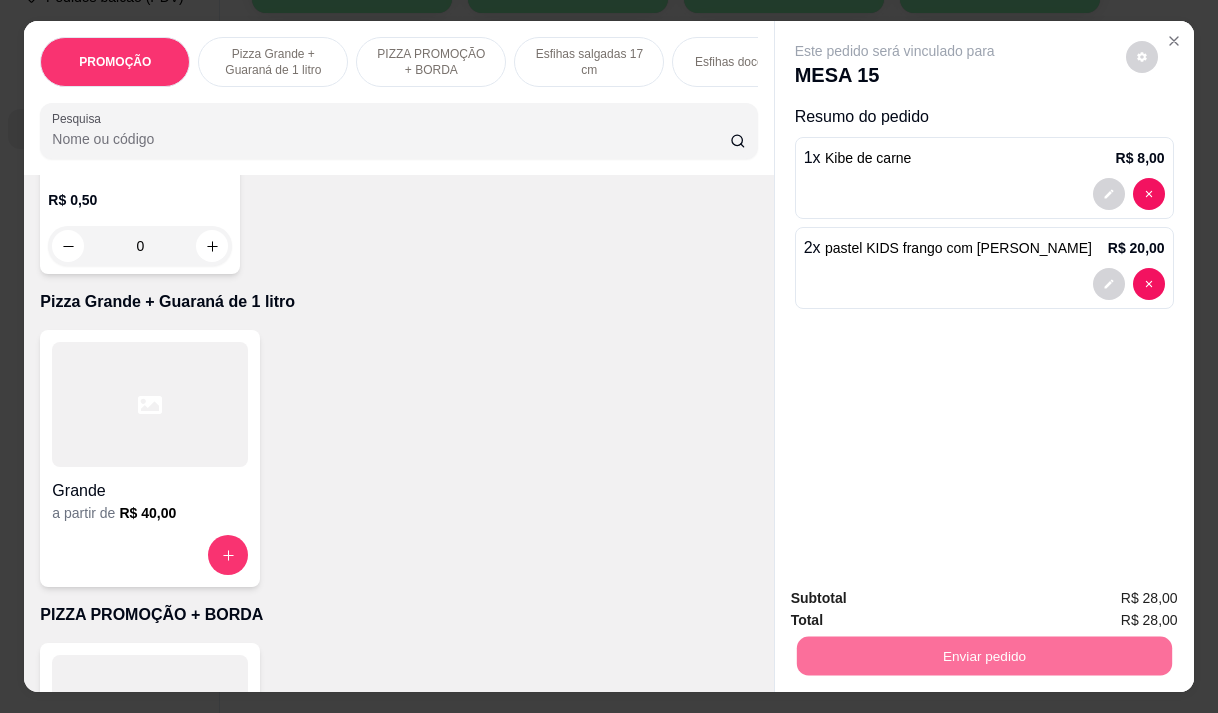 click on "Não registrar e enviar pedido" at bounding box center (918, 599) 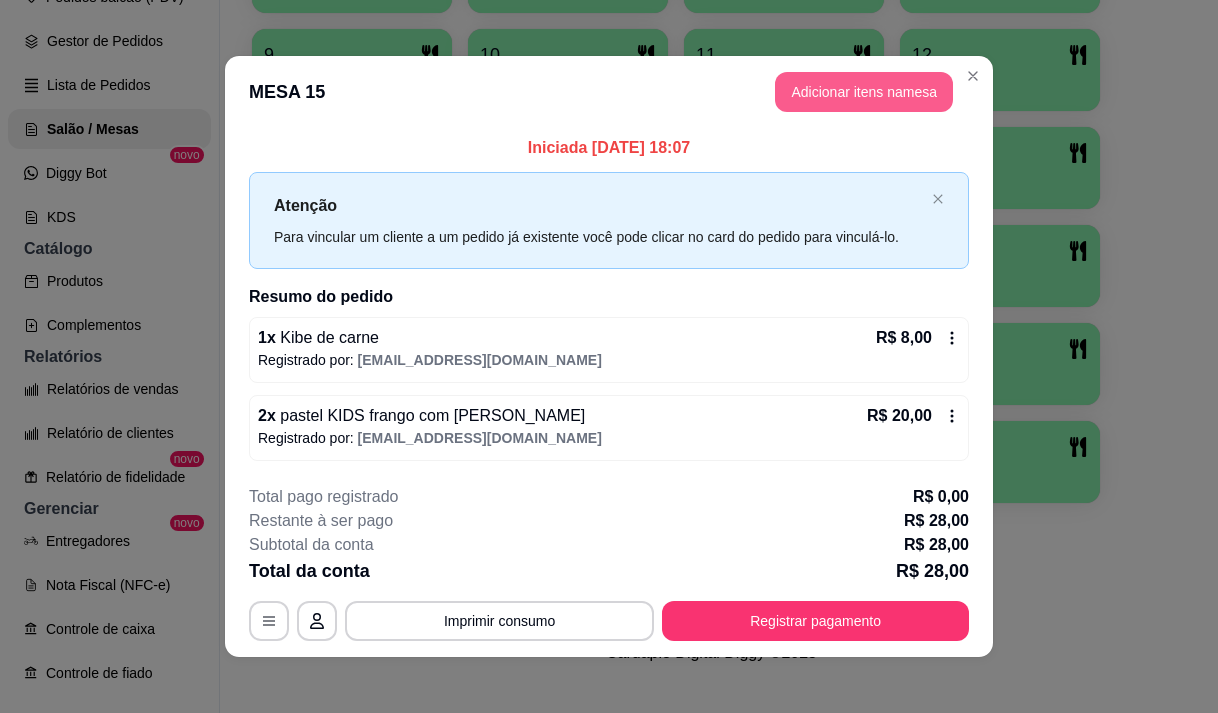 click on "Adicionar itens na  mesa" at bounding box center (864, 92) 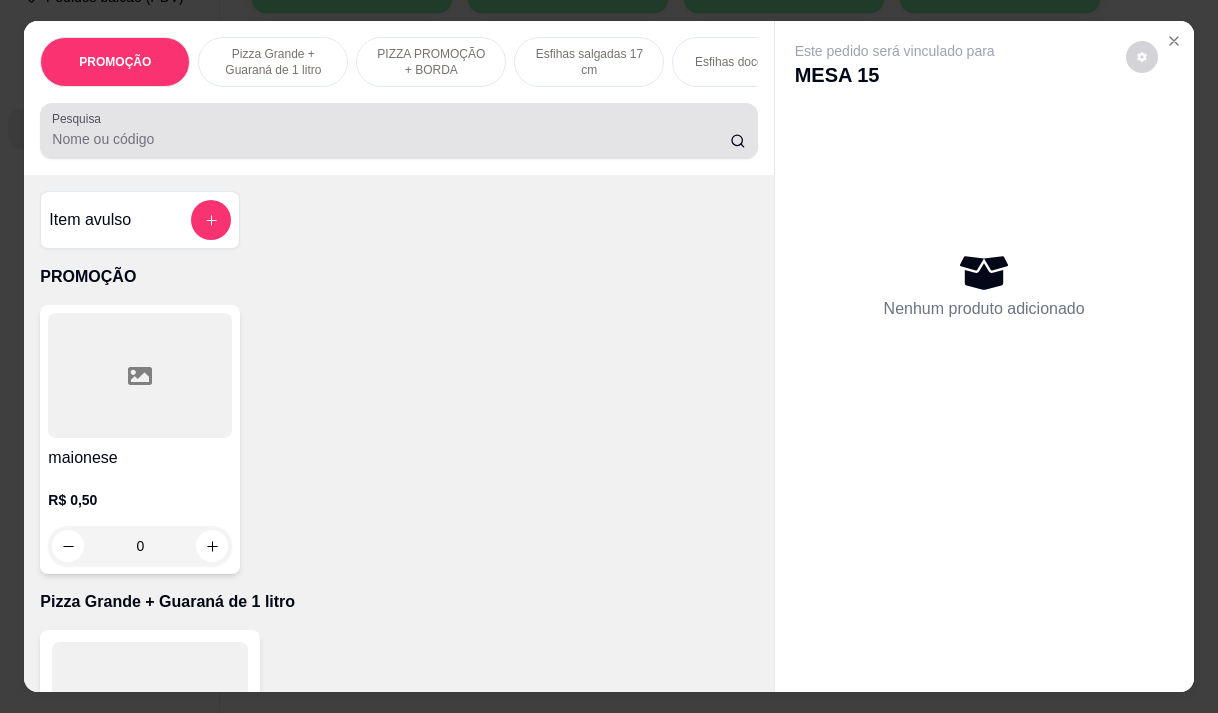 click on "Pesquisa" at bounding box center (391, 139) 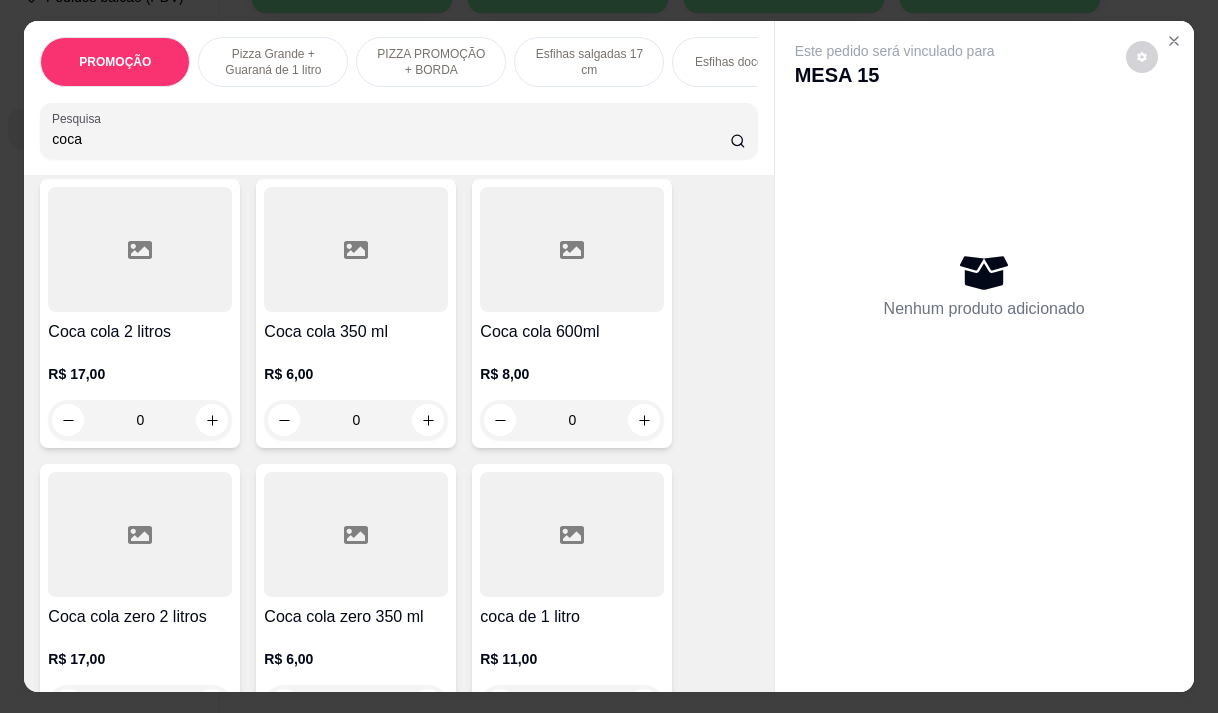 scroll, scrollTop: 100, scrollLeft: 0, axis: vertical 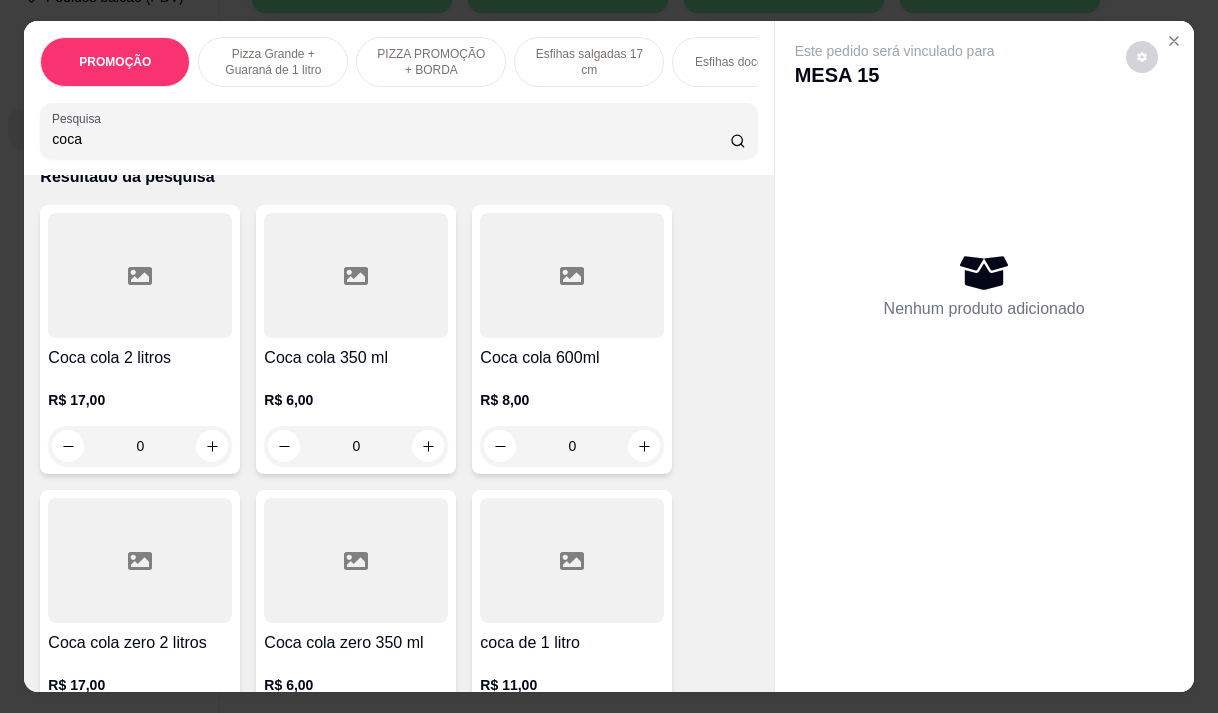 type on "coca" 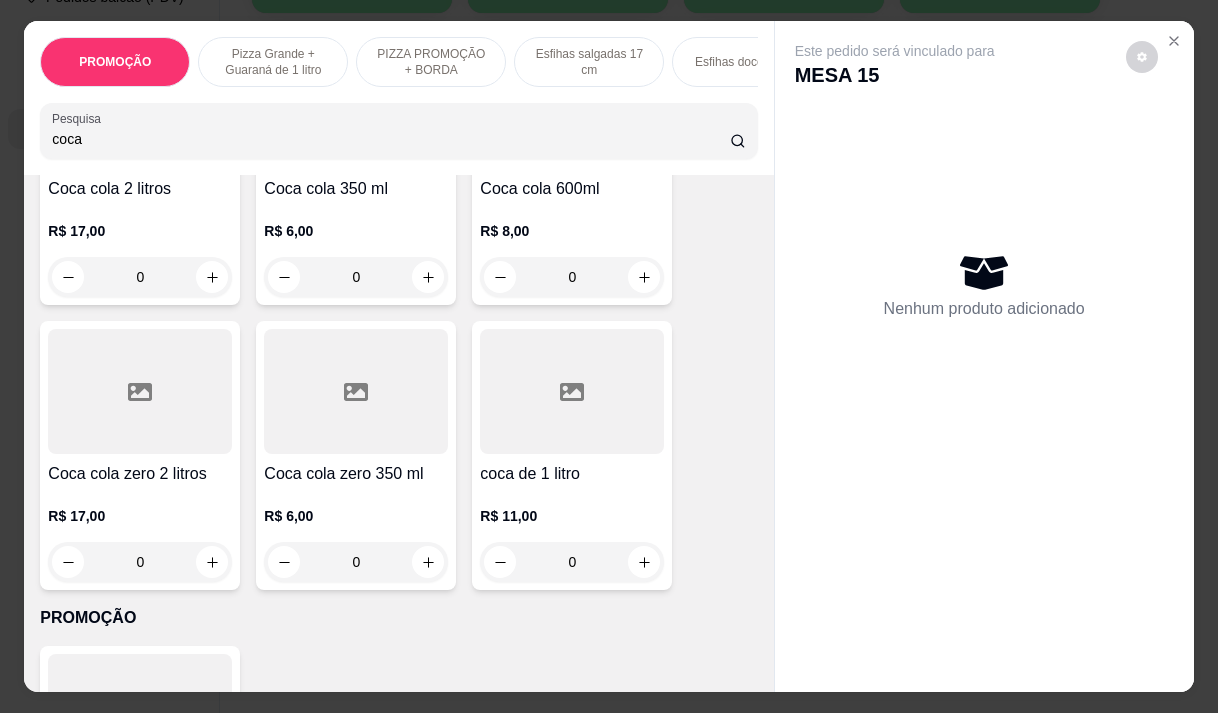 scroll, scrollTop: 400, scrollLeft: 0, axis: vertical 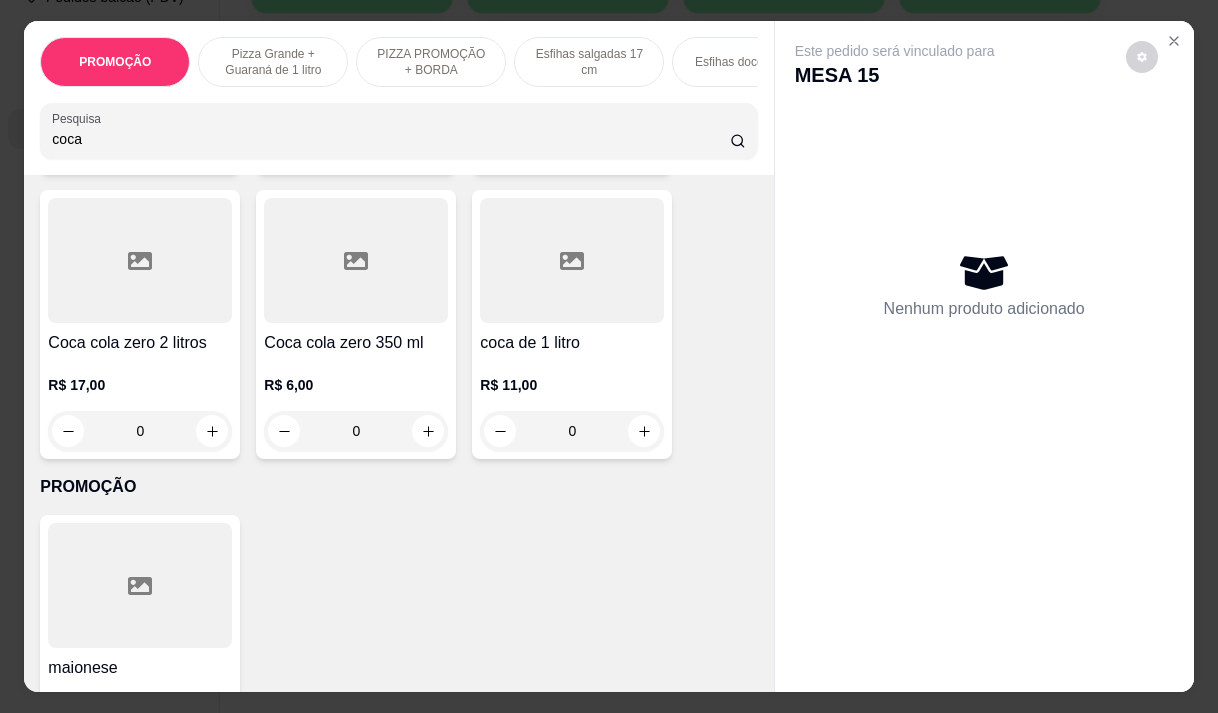 click at bounding box center (356, 260) 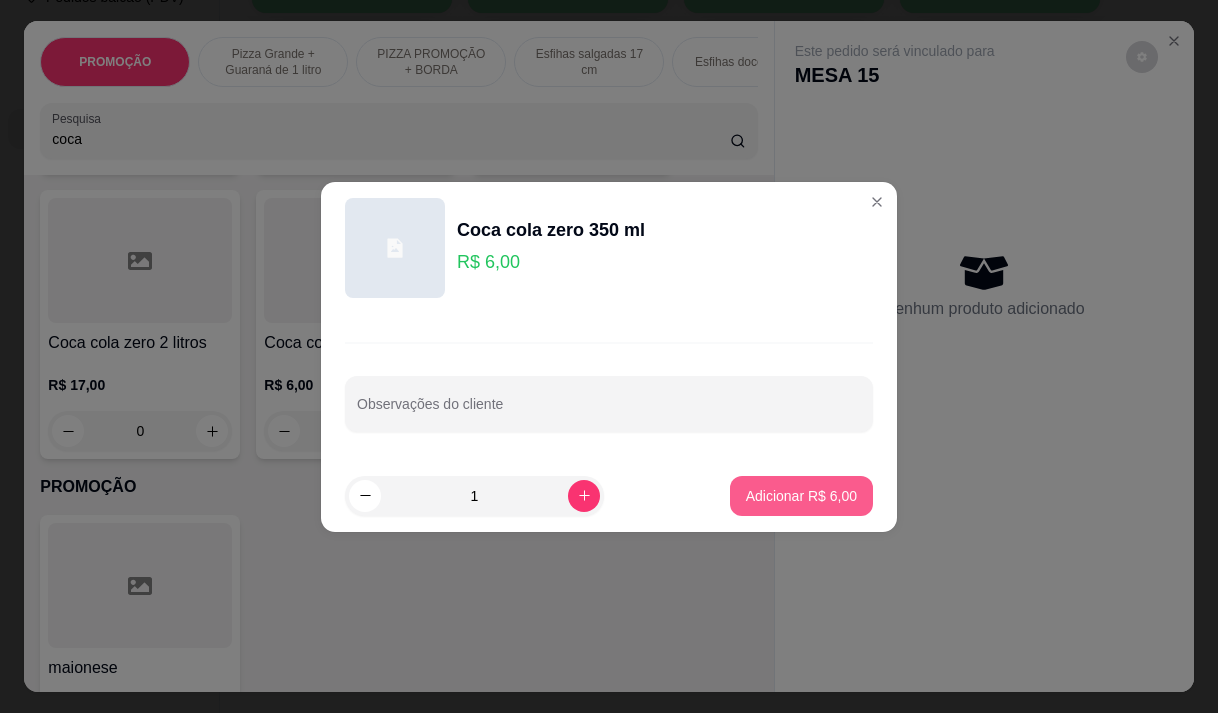 click on "Adicionar   R$ 6,00" at bounding box center [801, 496] 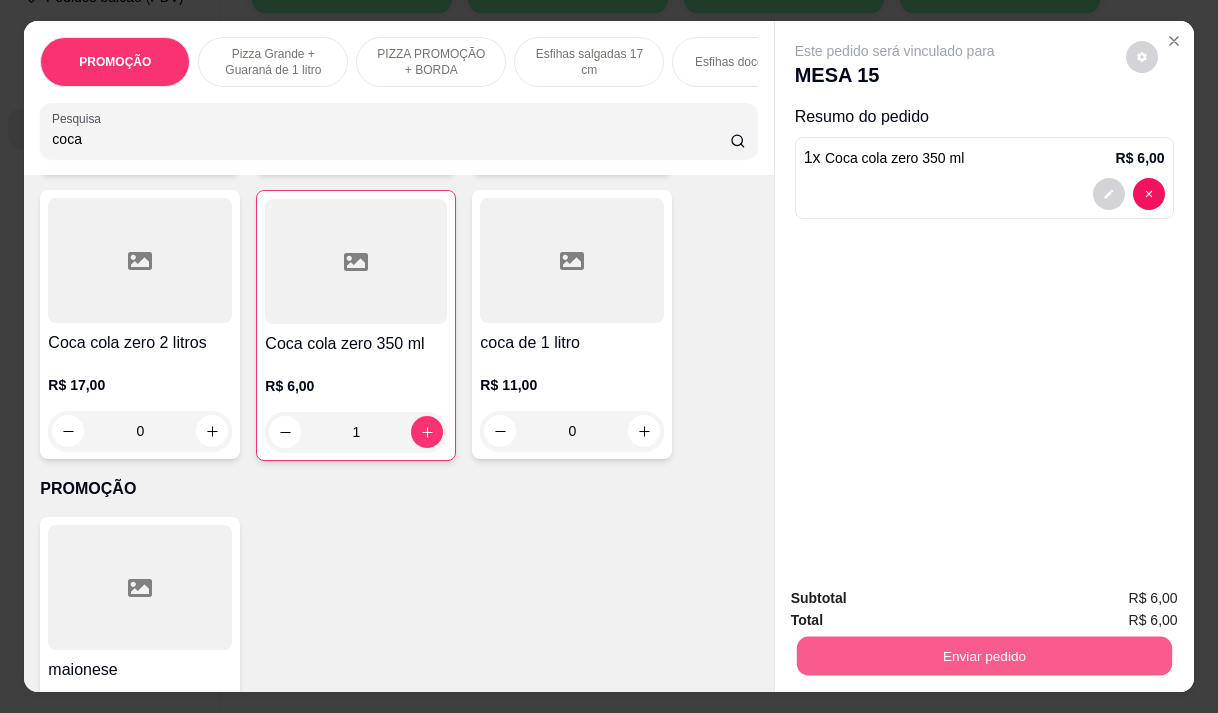 click on "Enviar pedido" at bounding box center [983, 655] 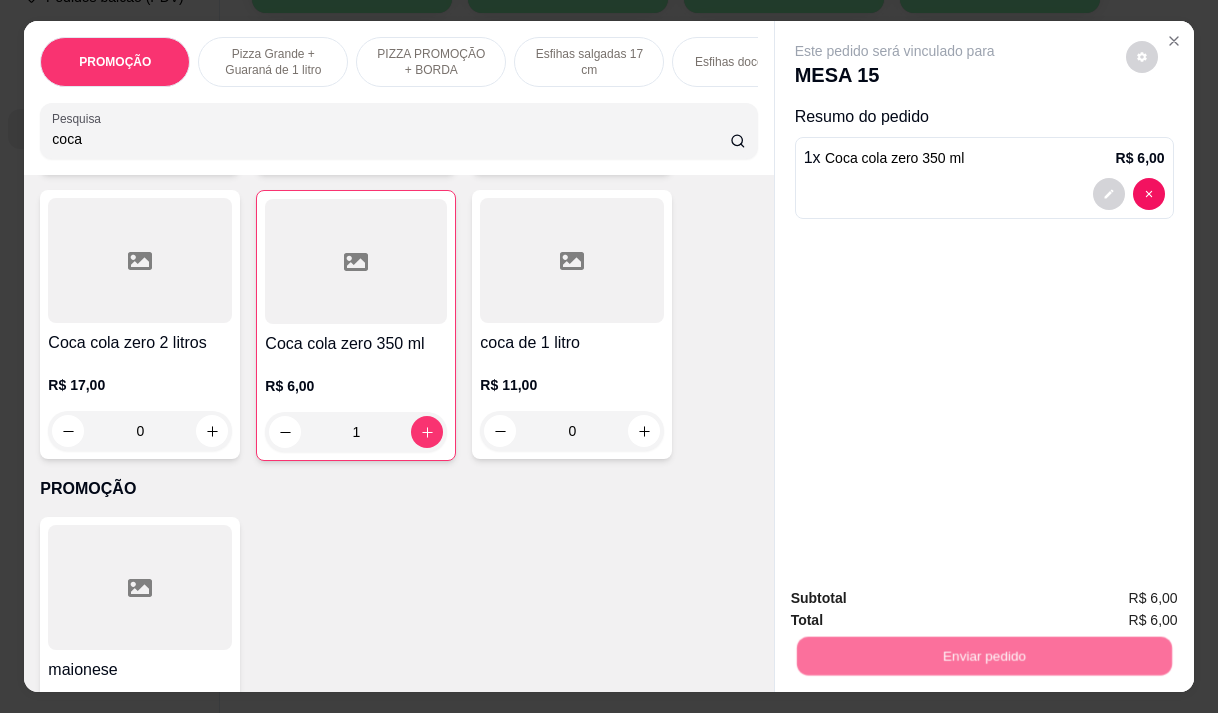 click on "Não registrar e enviar pedido" at bounding box center [918, 599] 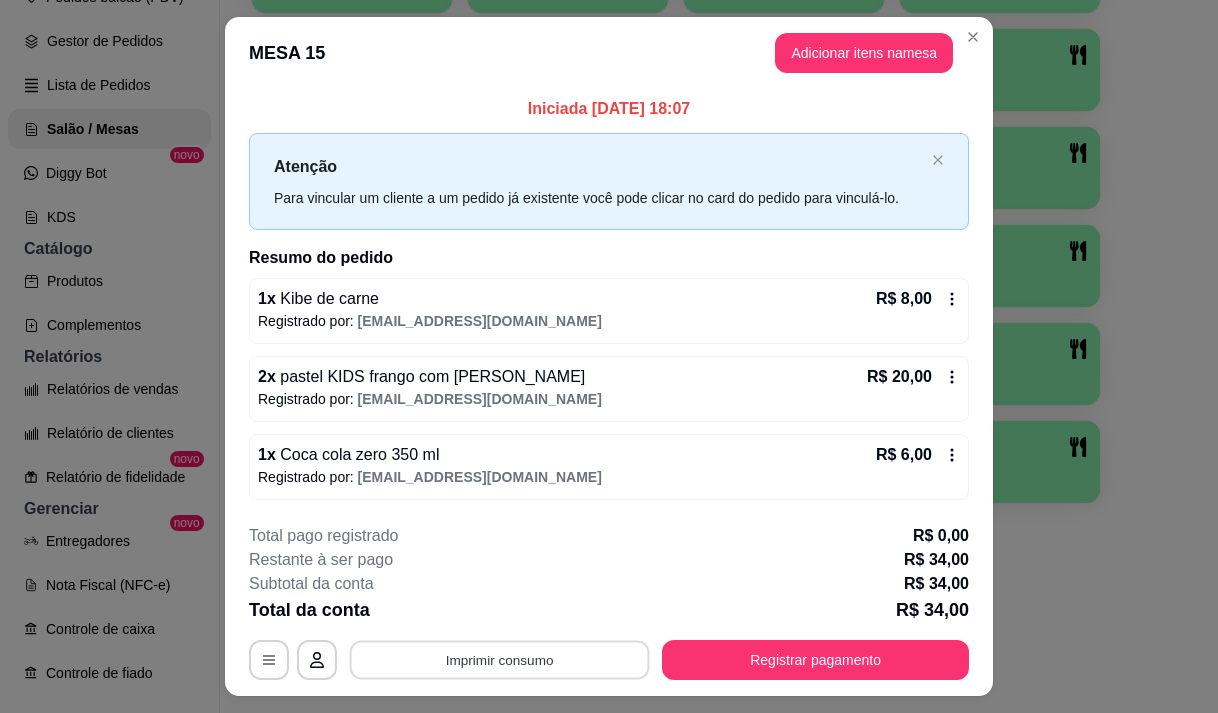 click on "Imprimir consumo" at bounding box center (500, 660) 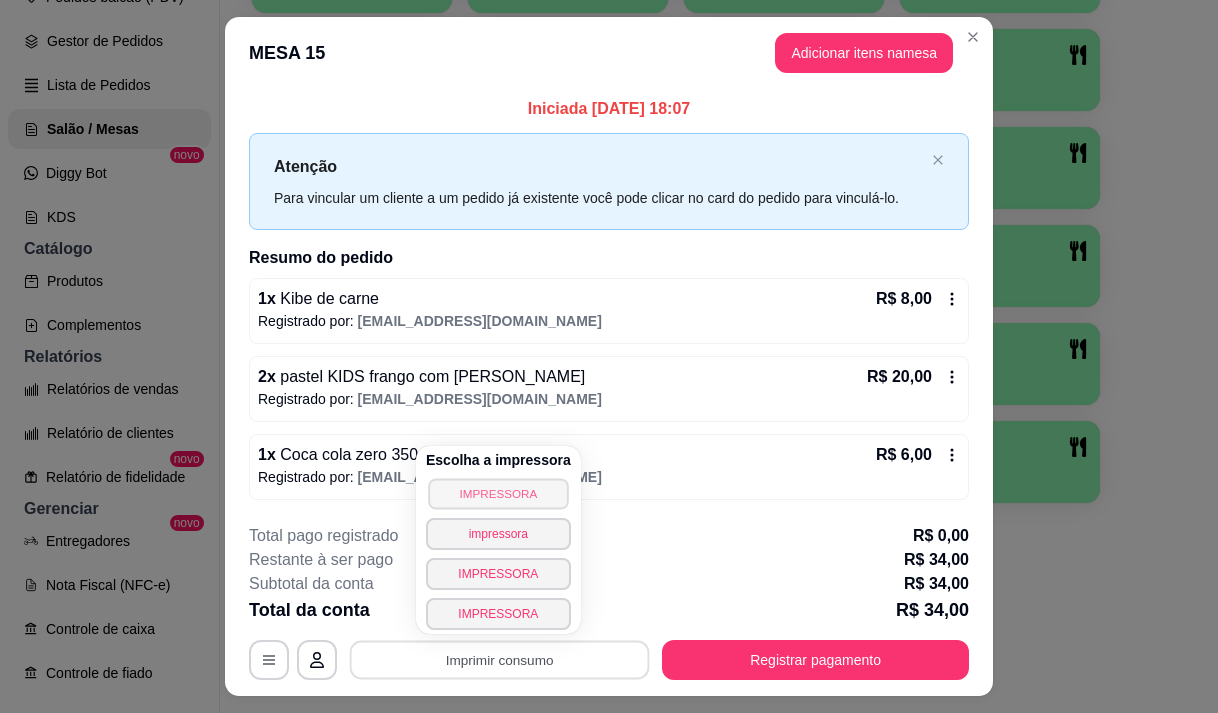 click on "IMPRESSORA" at bounding box center (498, 493) 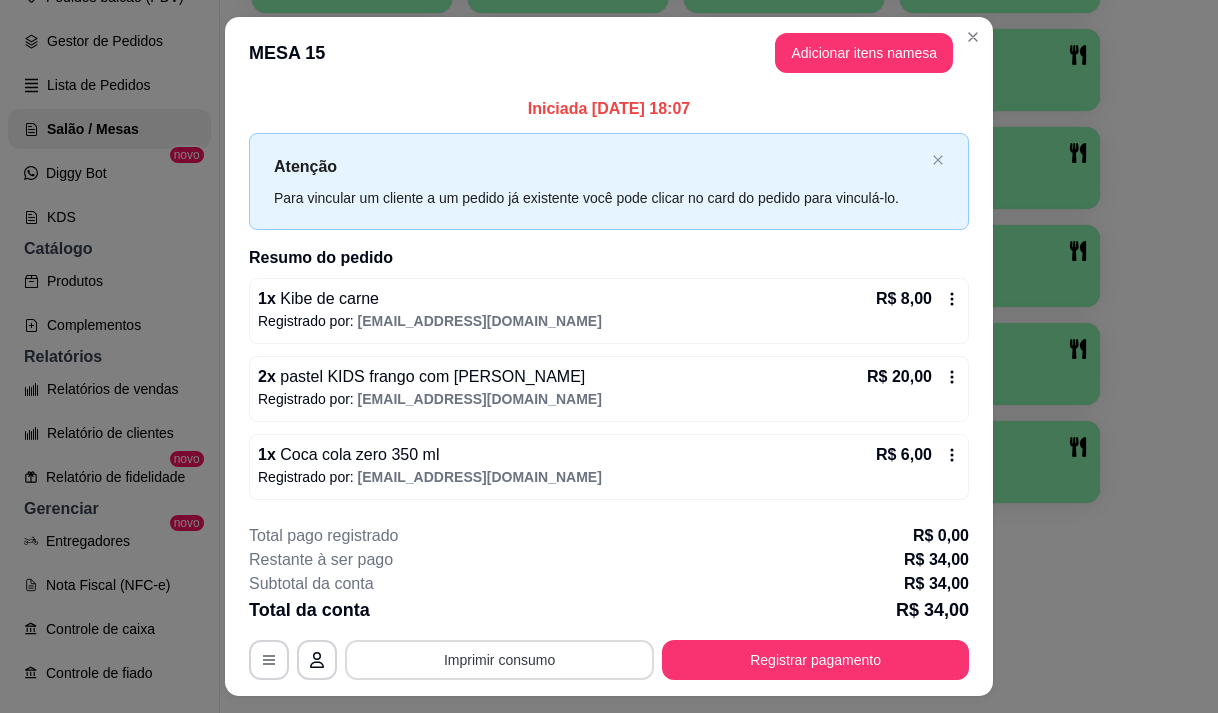 click on "Imprimir consumo" at bounding box center [499, 660] 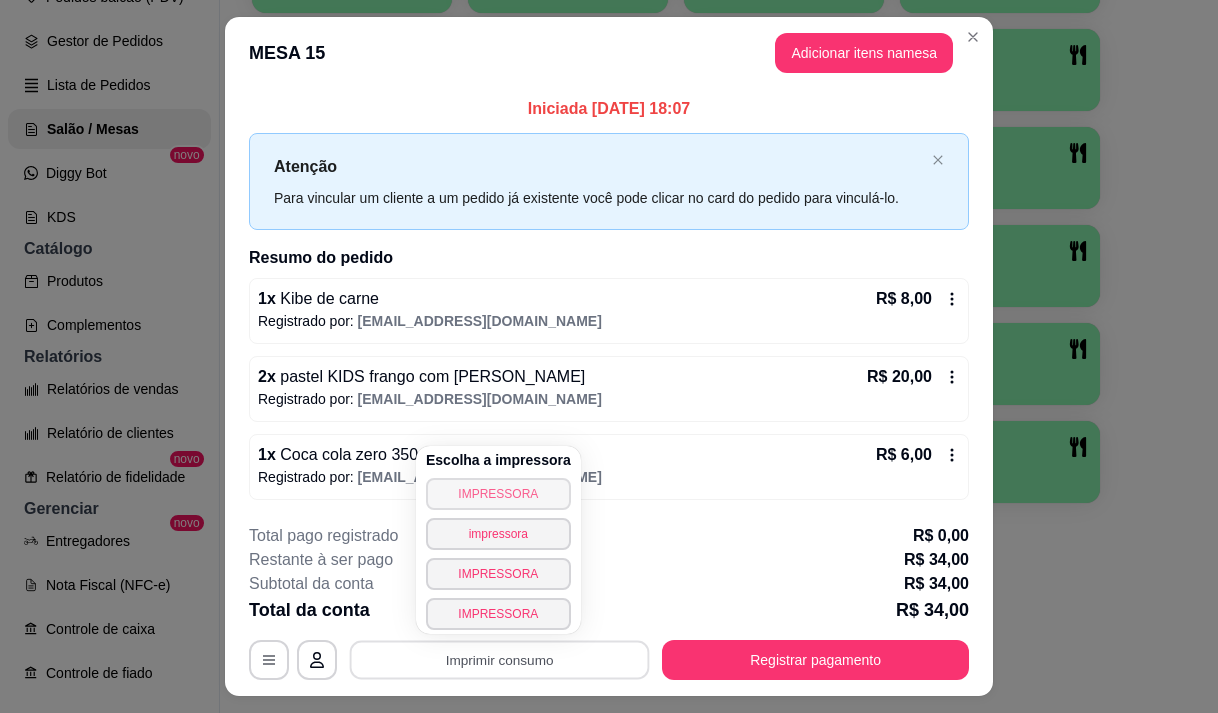click on "IMPRESSORA" at bounding box center [498, 494] 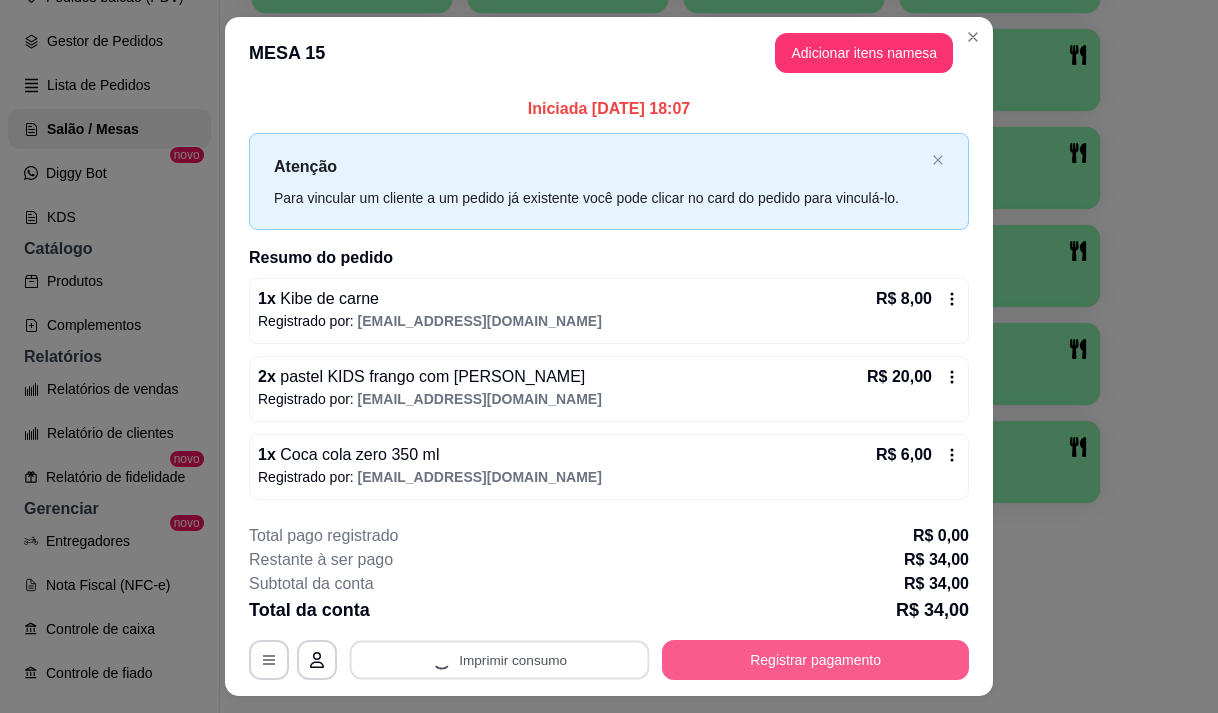 click on "Registrar pagamento" at bounding box center [815, 660] 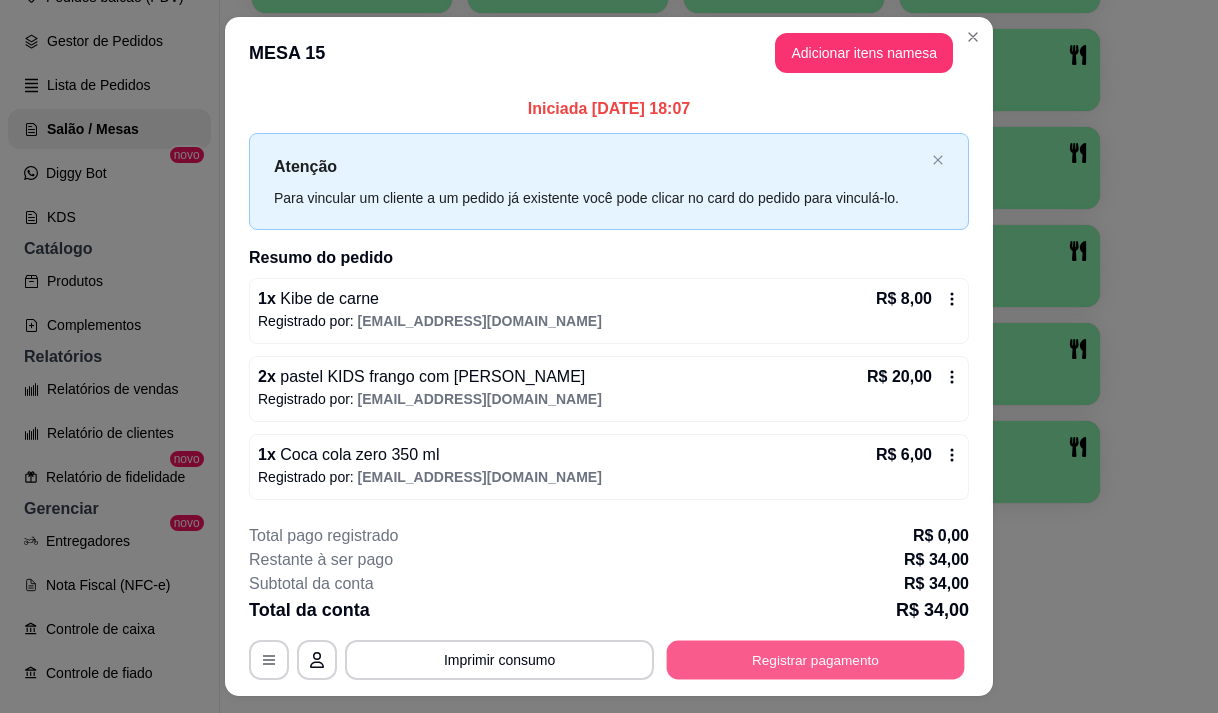 click on "Registrar pagamento" at bounding box center [816, 660] 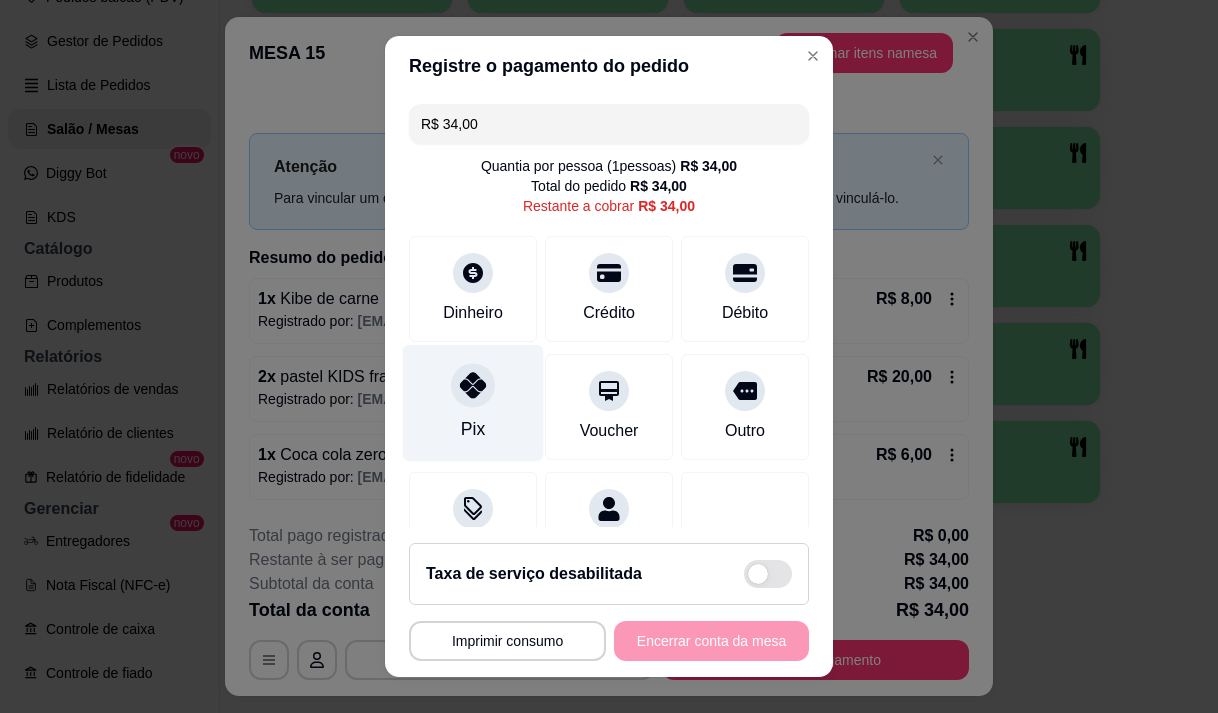 click 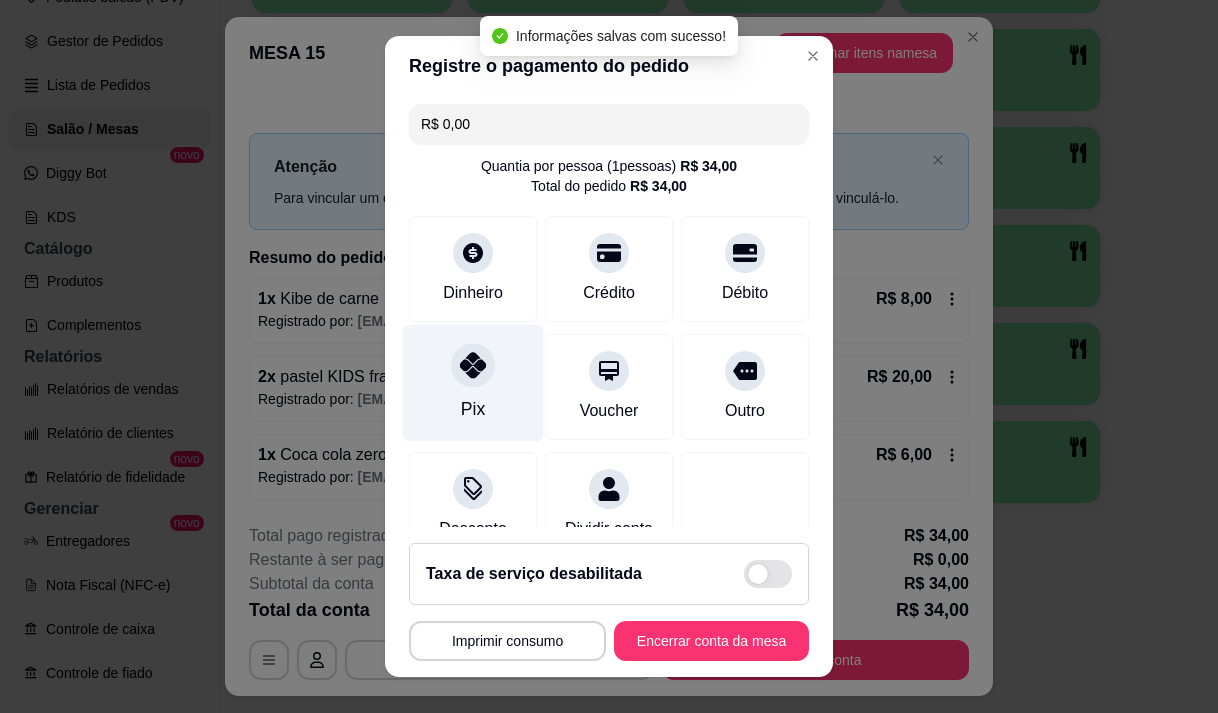 type on "R$ 0,00" 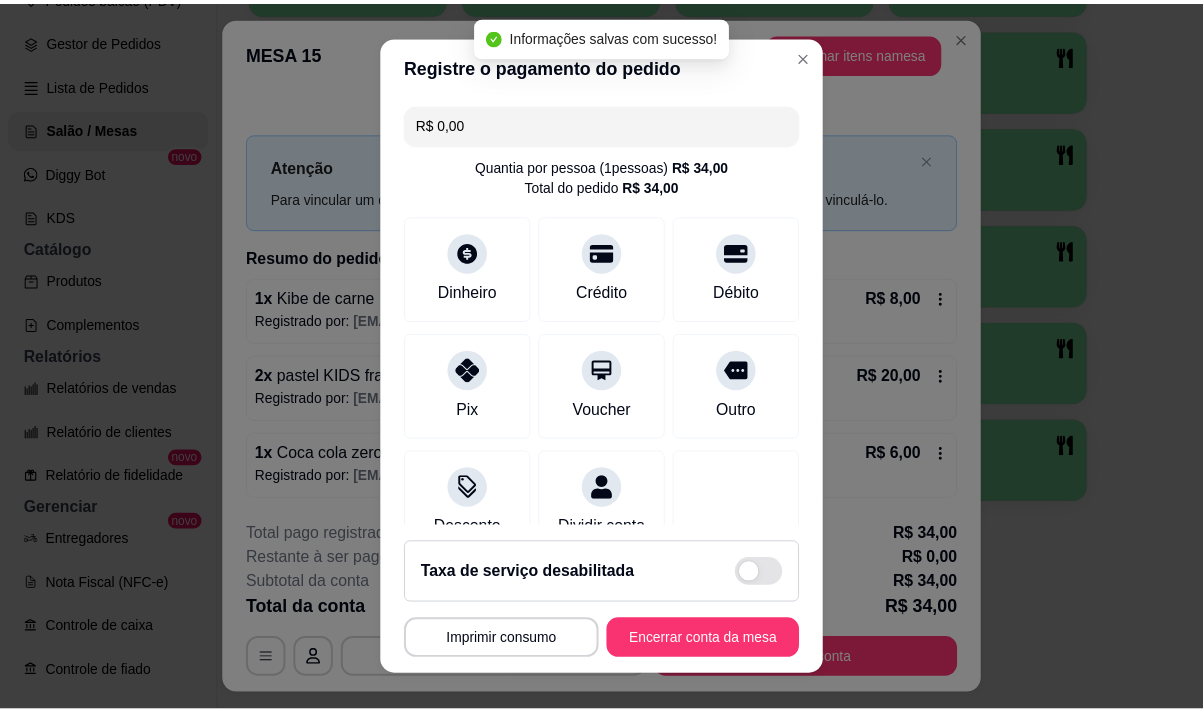 scroll, scrollTop: 166, scrollLeft: 0, axis: vertical 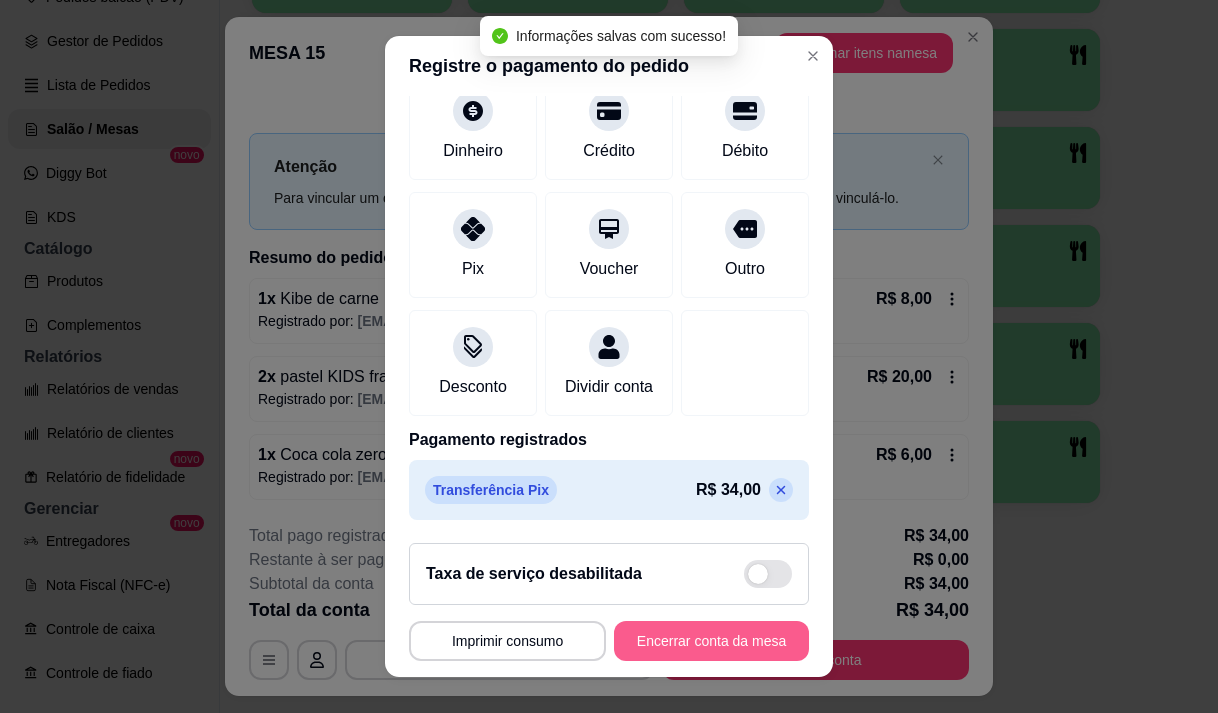 click on "Encerrar conta da mesa" at bounding box center [711, 641] 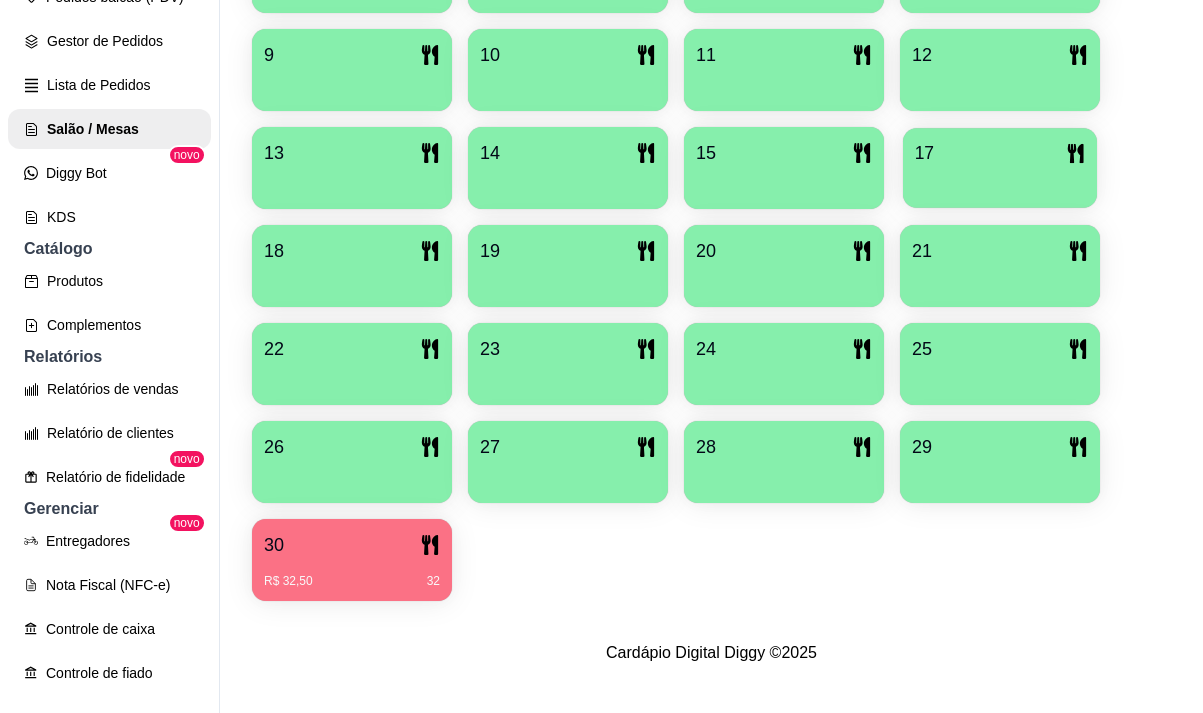 click on "17" at bounding box center (1000, 153) 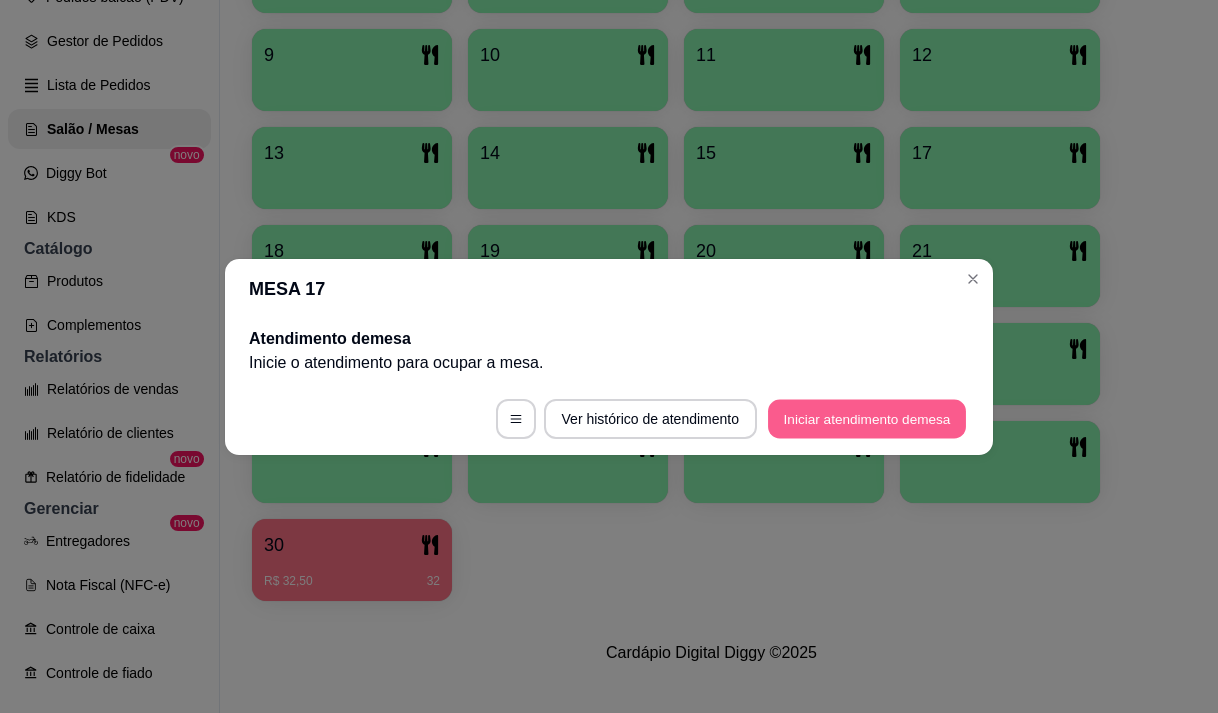 click on "Iniciar atendimento de  mesa" at bounding box center [867, 418] 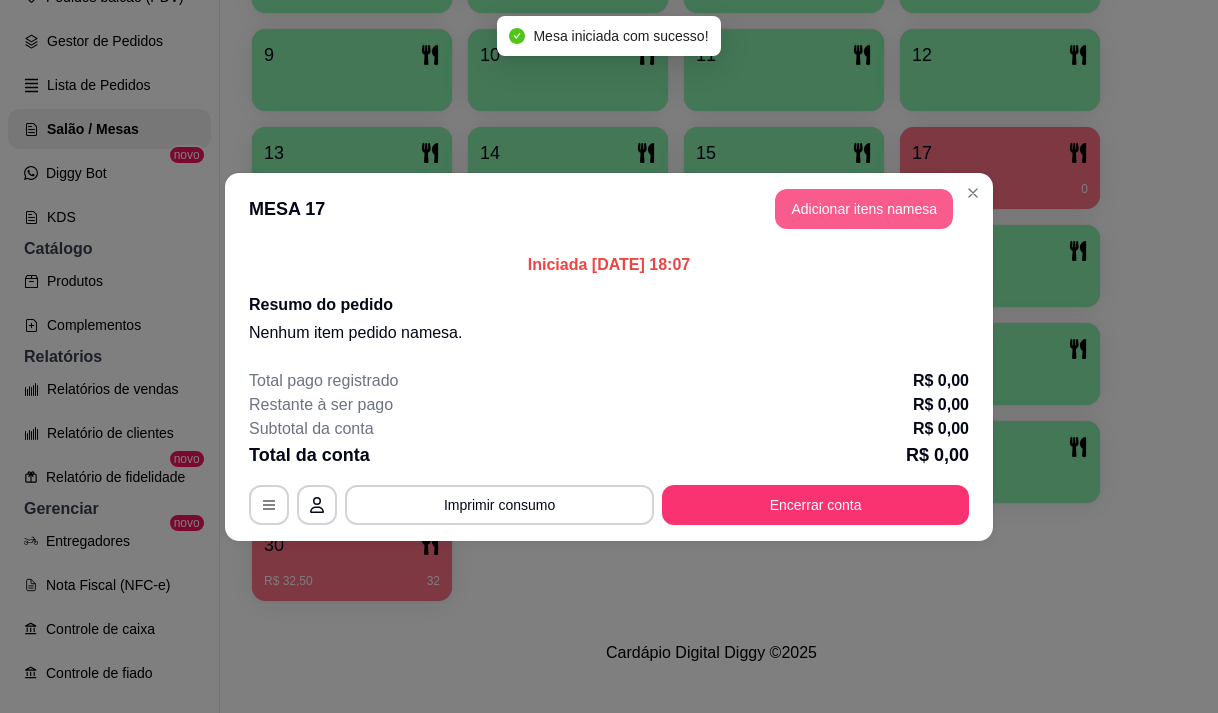click on "Adicionar itens na  mesa" at bounding box center [864, 209] 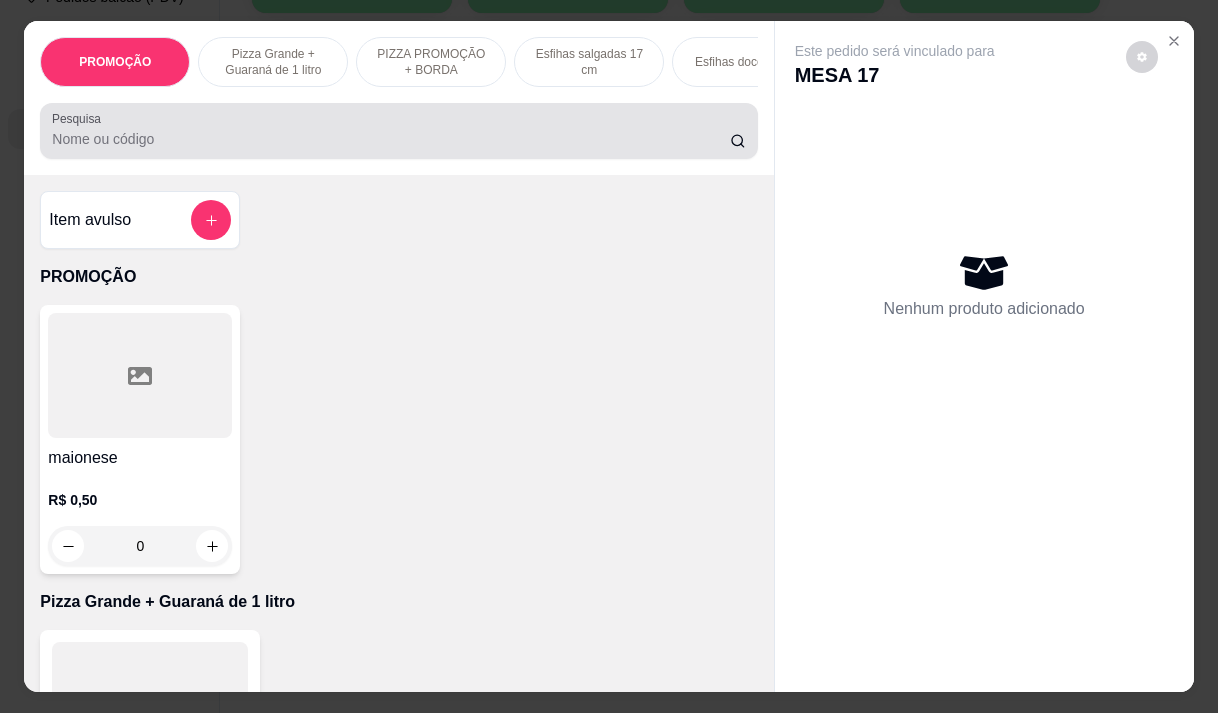 click on "Pesquisa" at bounding box center (391, 139) 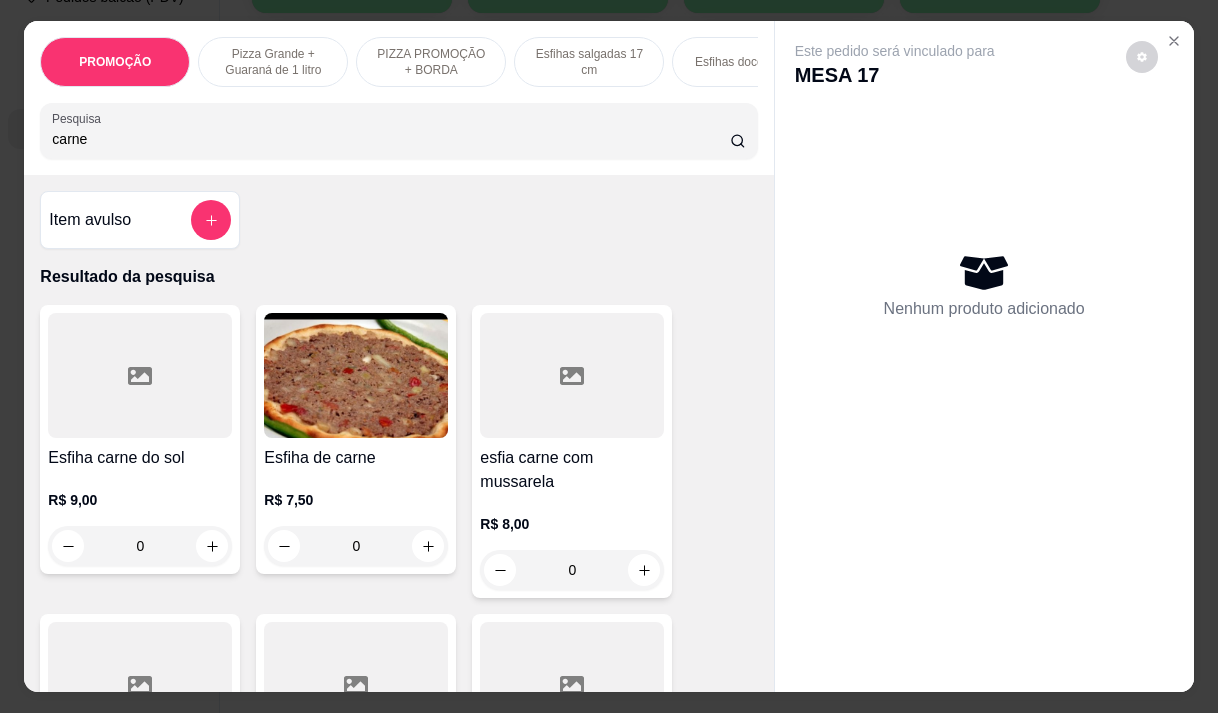 type on "carne" 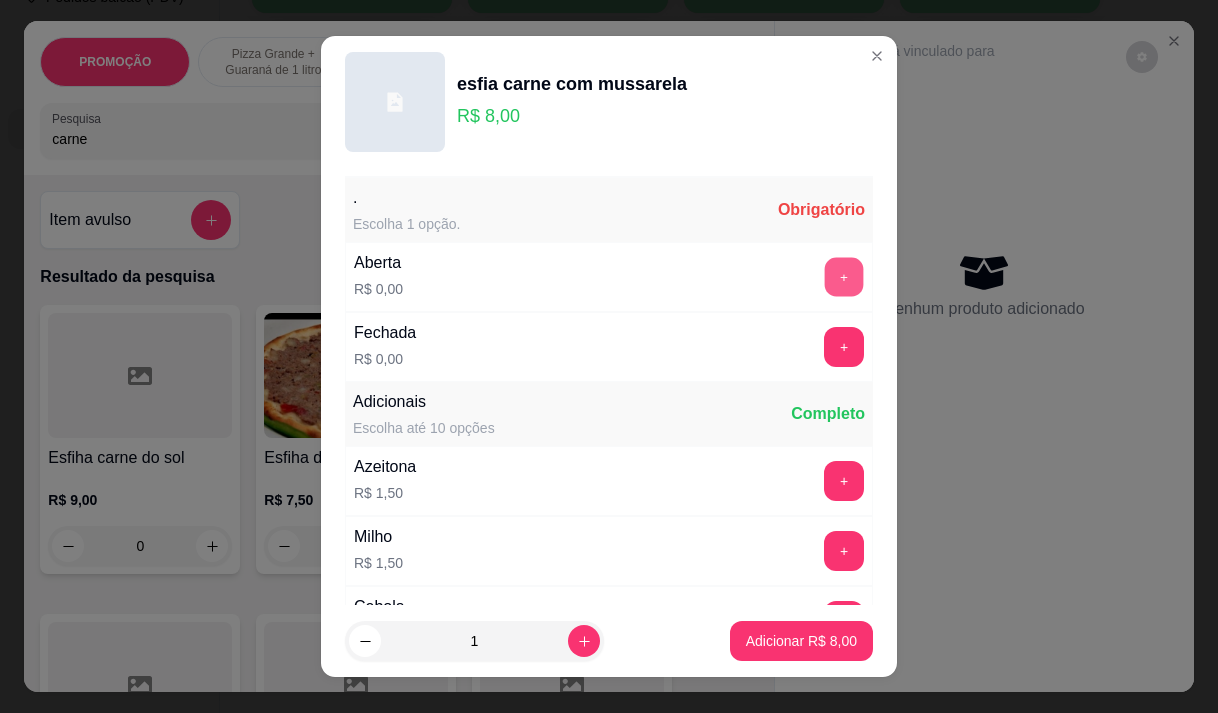 click on "+" at bounding box center [844, 276] 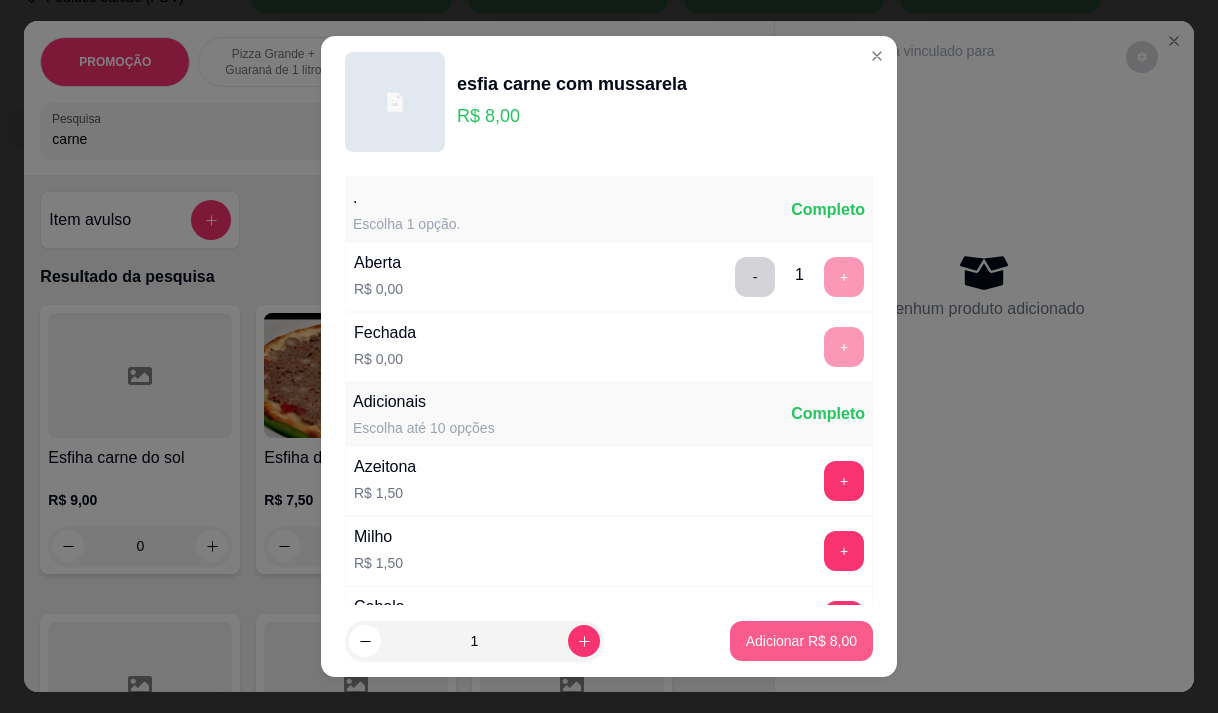 click on "Adicionar   R$ 8,00" at bounding box center [801, 641] 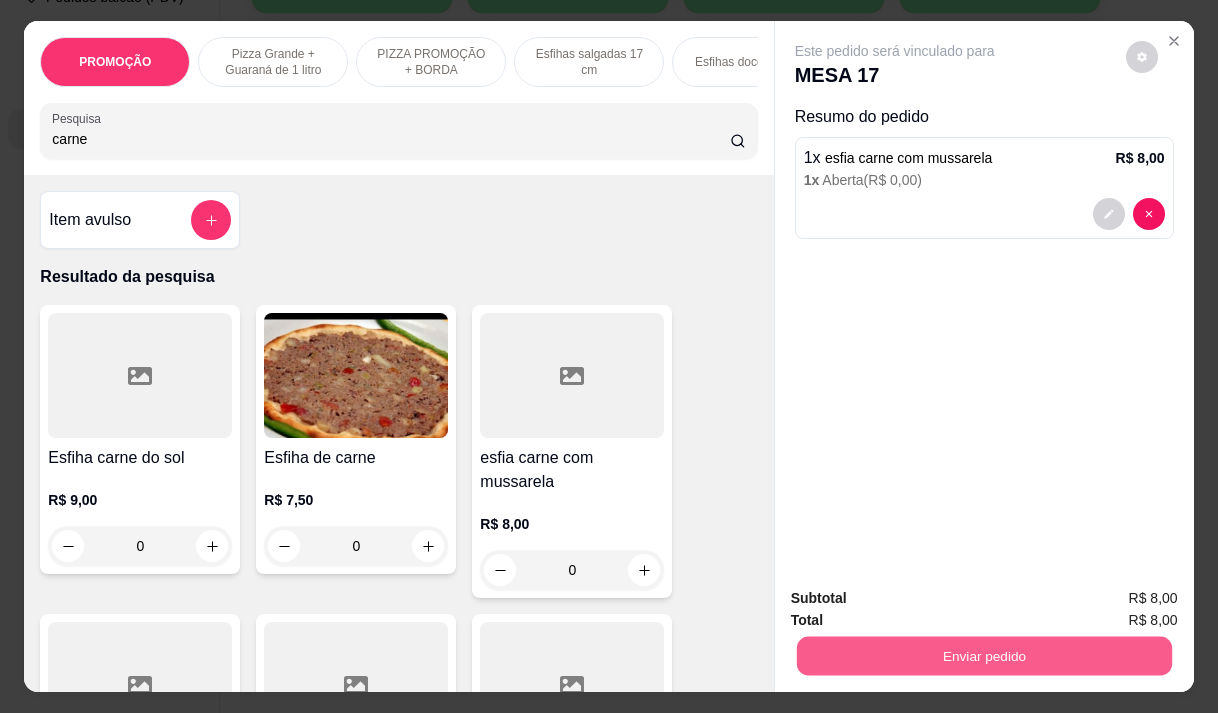 click on "Enviar pedido" at bounding box center [983, 655] 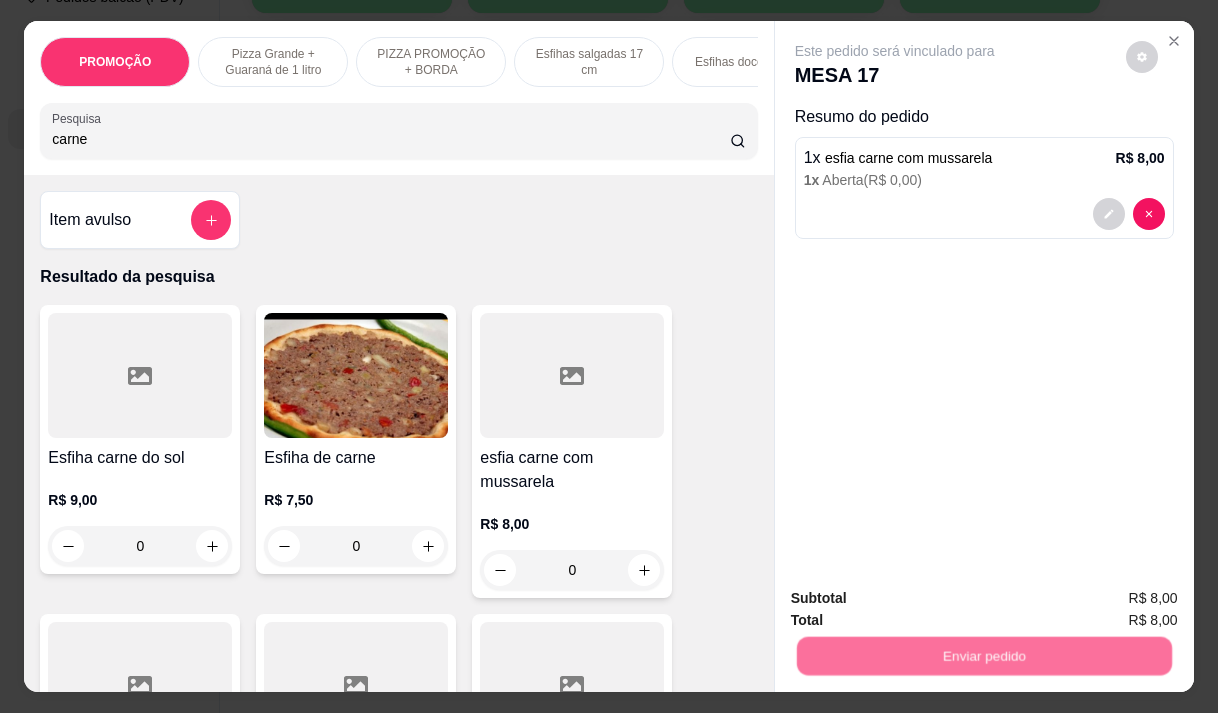 click on "Não registrar e enviar pedido" at bounding box center (918, 598) 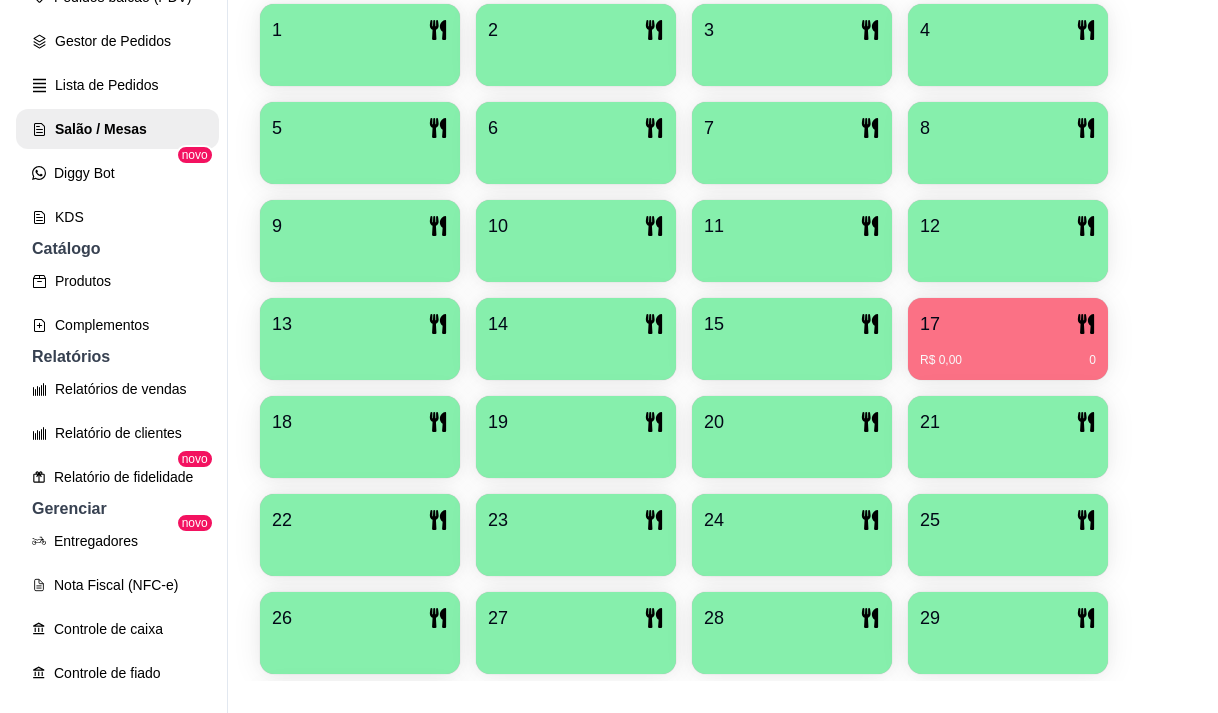 scroll, scrollTop: 539, scrollLeft: 0, axis: vertical 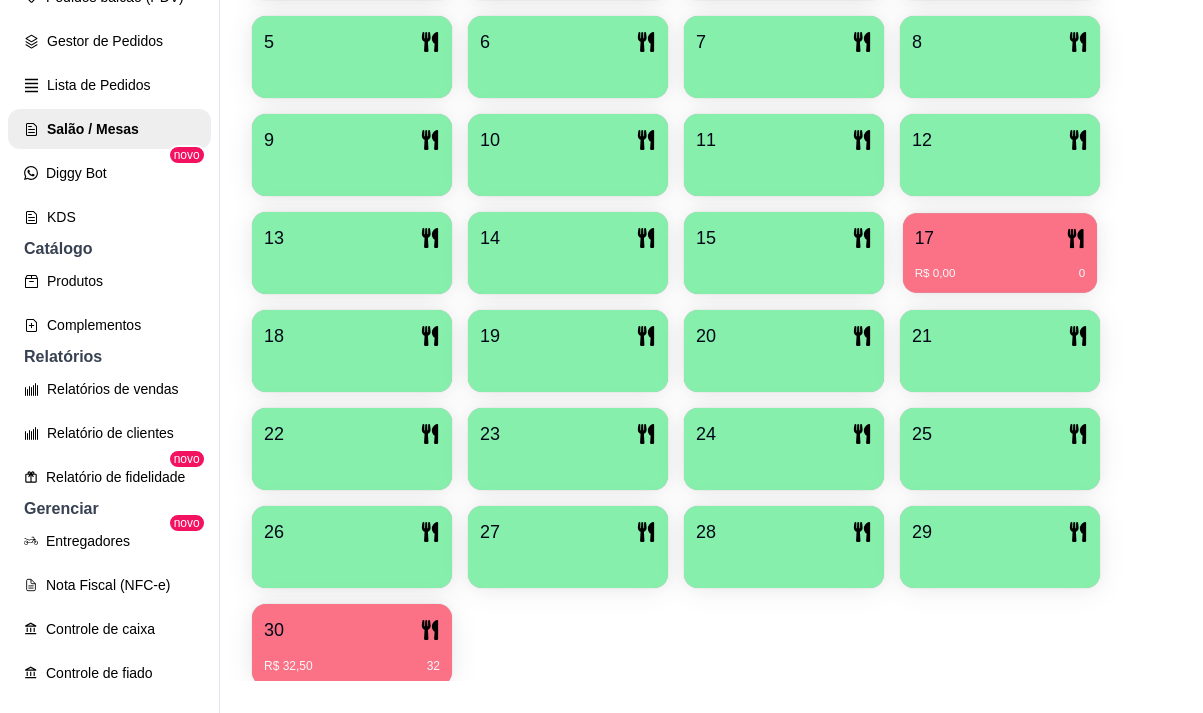 click on "17" at bounding box center (1000, 238) 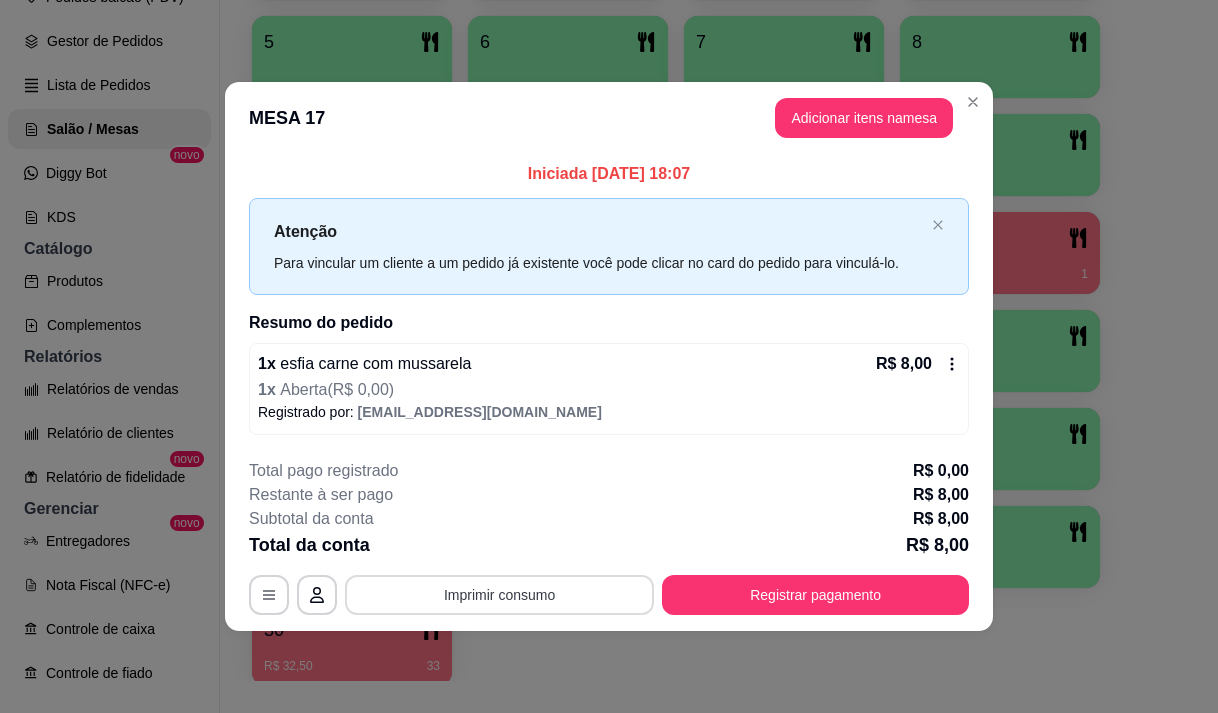 click on "Imprimir consumo" at bounding box center [499, 595] 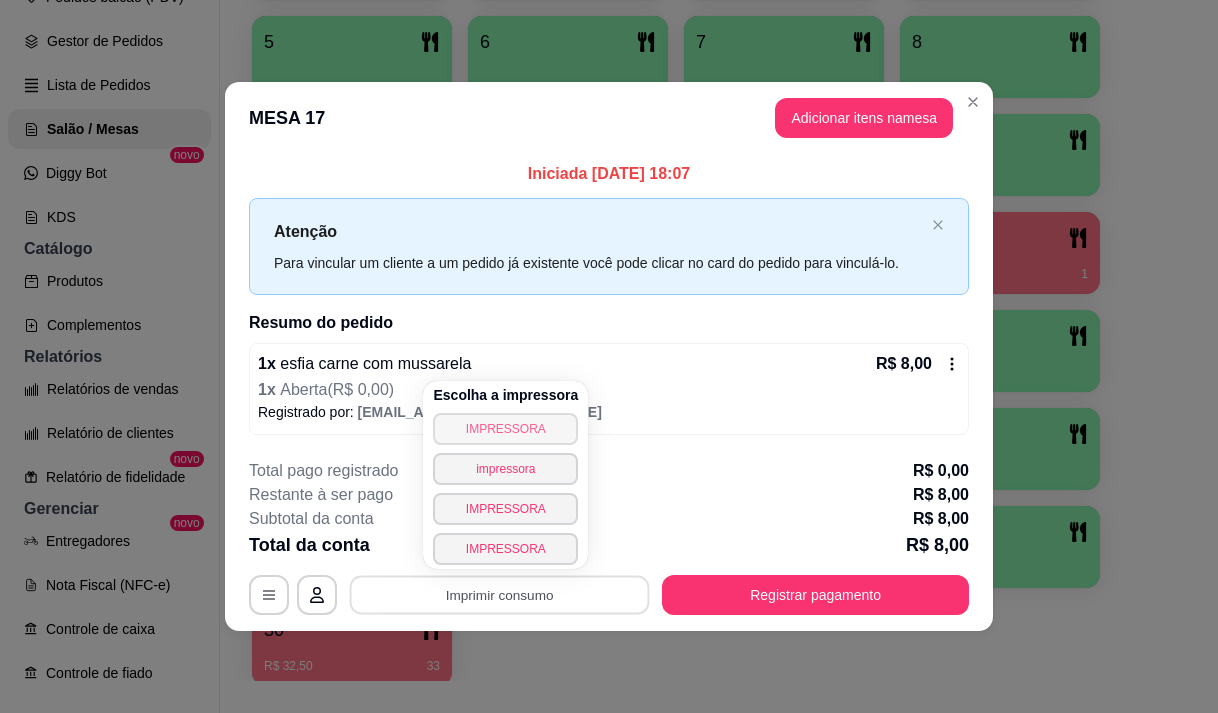 click on "IMPRESSORA" at bounding box center (505, 429) 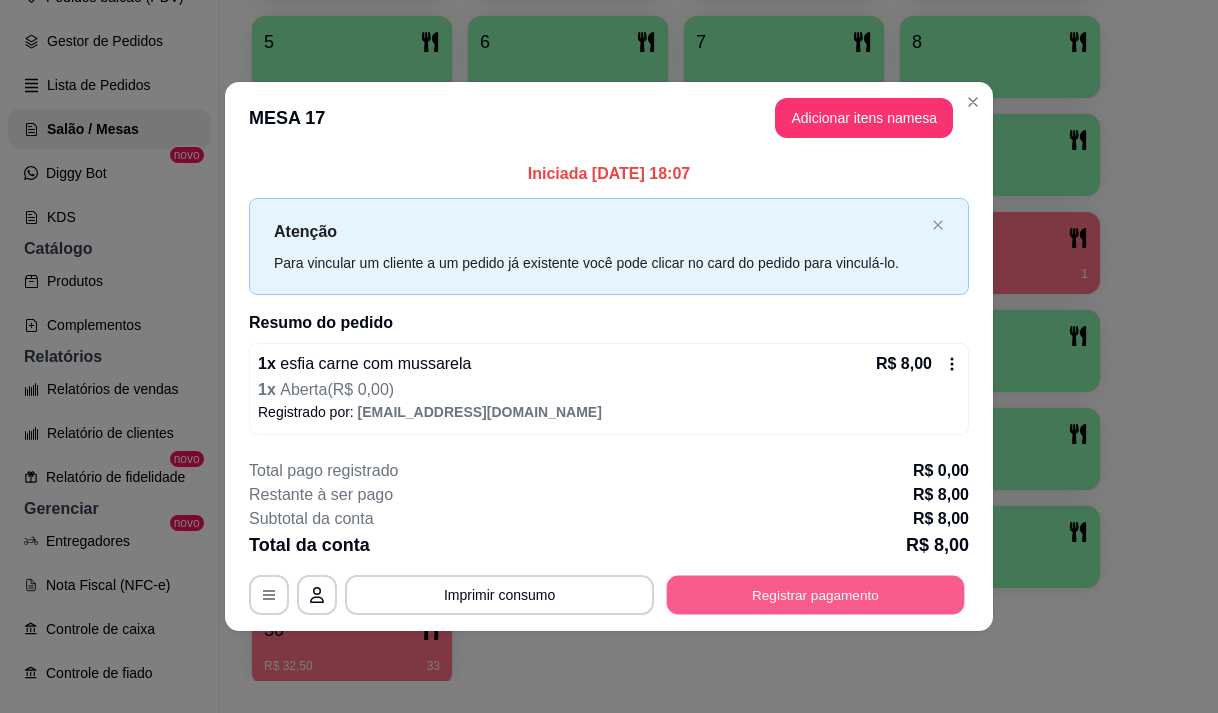 click on "Registrar pagamento" at bounding box center [816, 595] 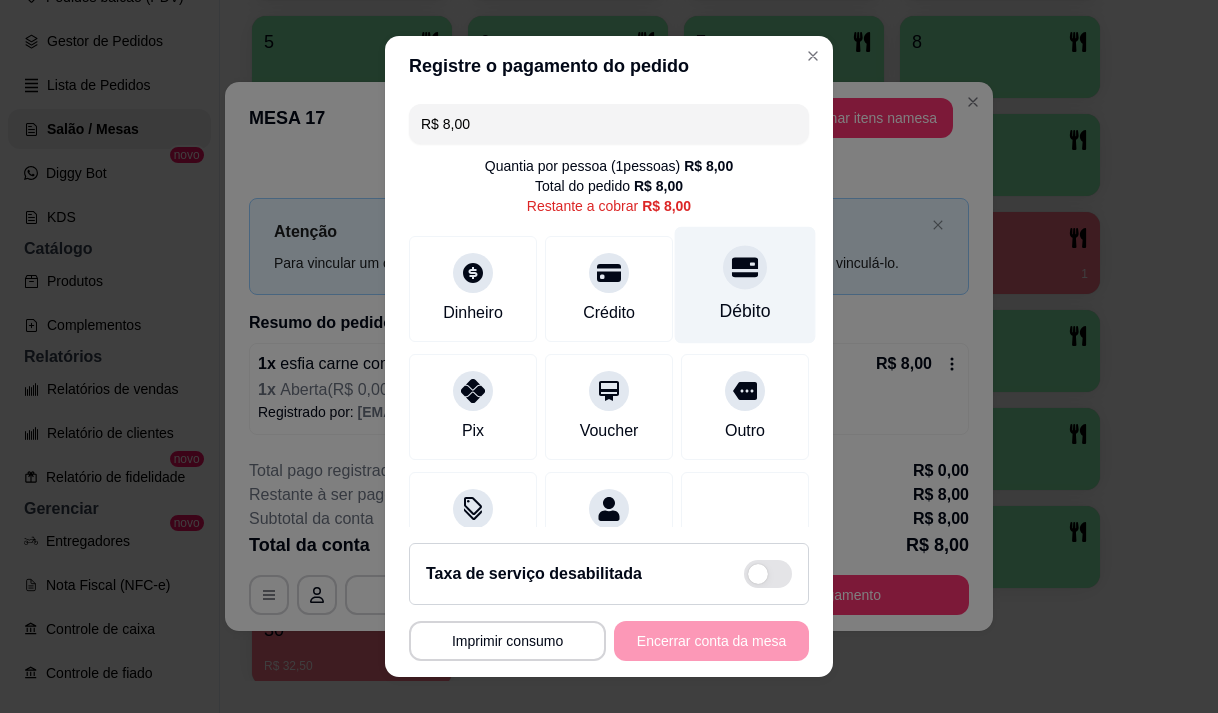 click at bounding box center (745, 267) 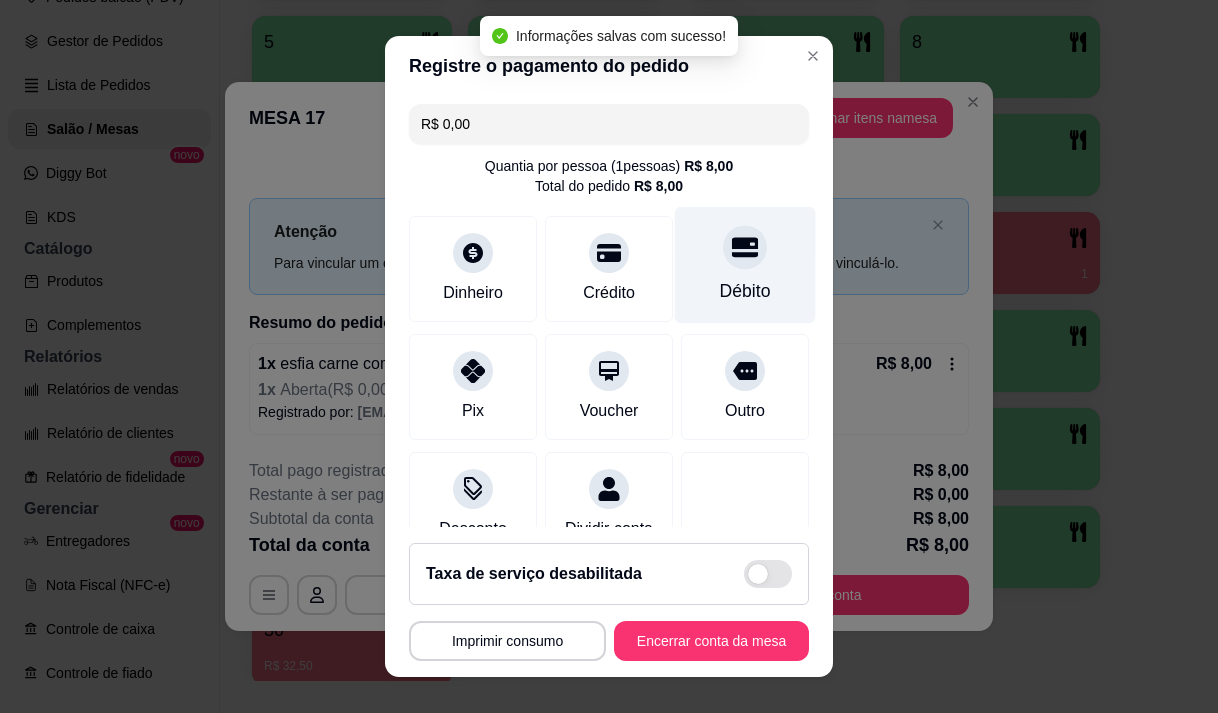 type on "R$ 0,00" 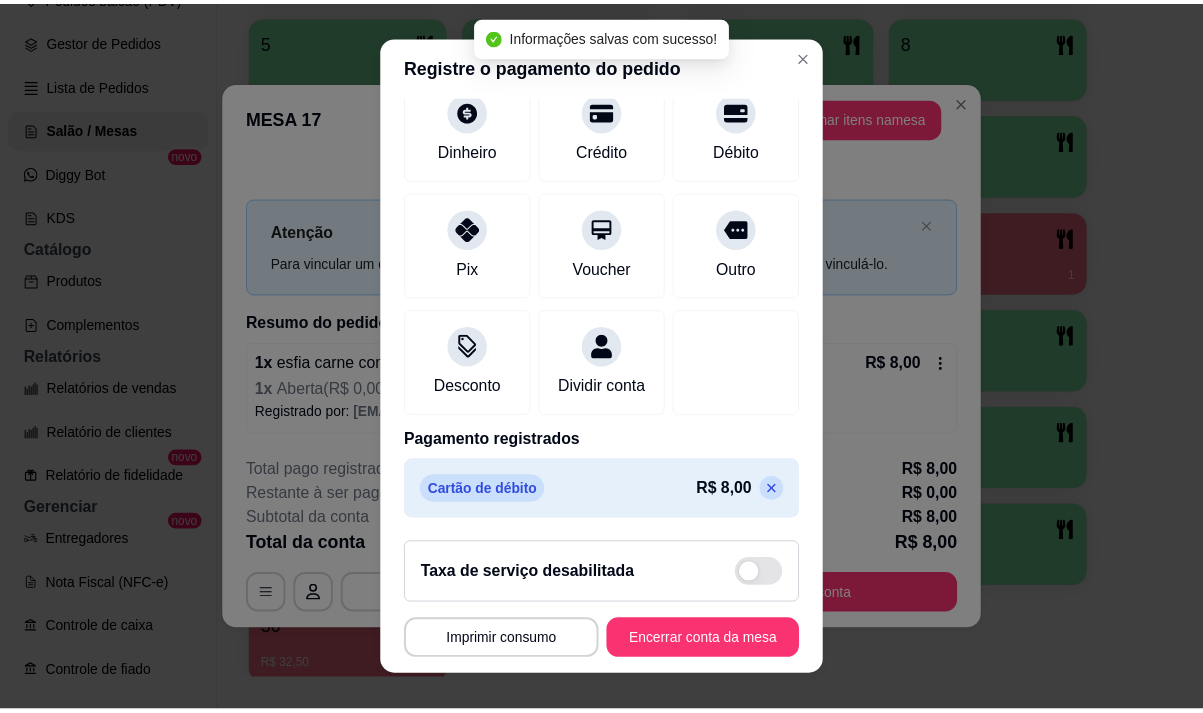 scroll, scrollTop: 166, scrollLeft: 0, axis: vertical 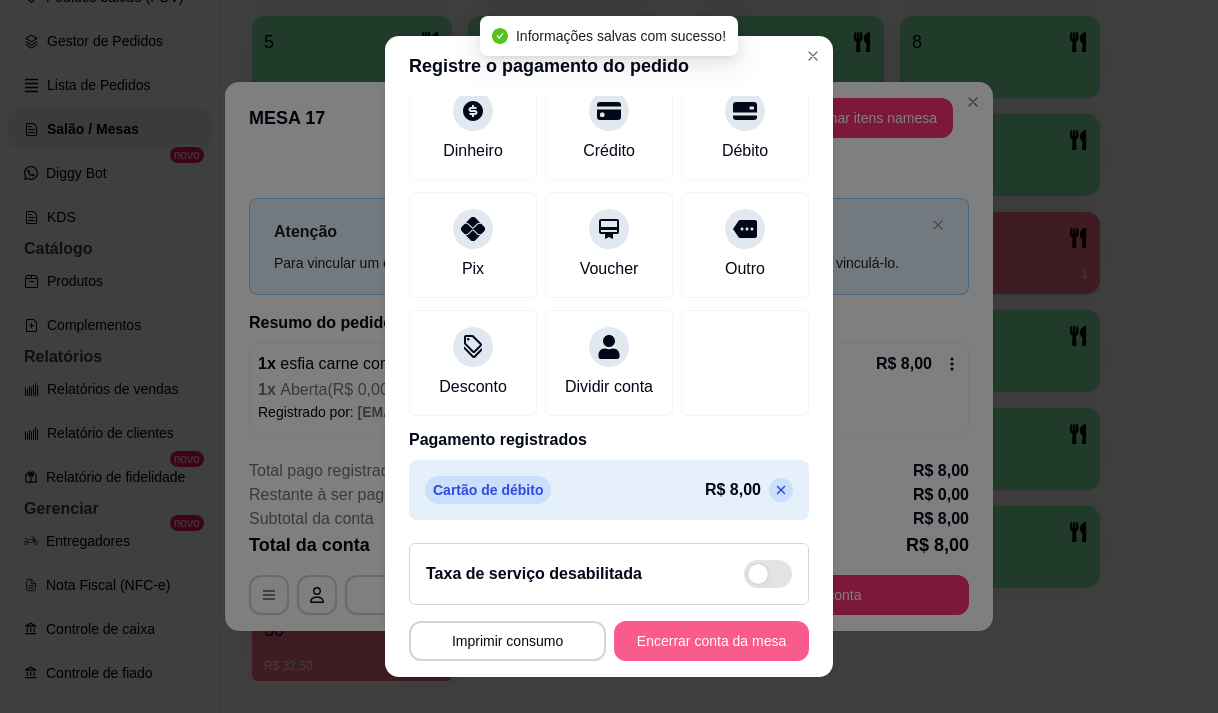 click on "Encerrar conta da mesa" at bounding box center [711, 641] 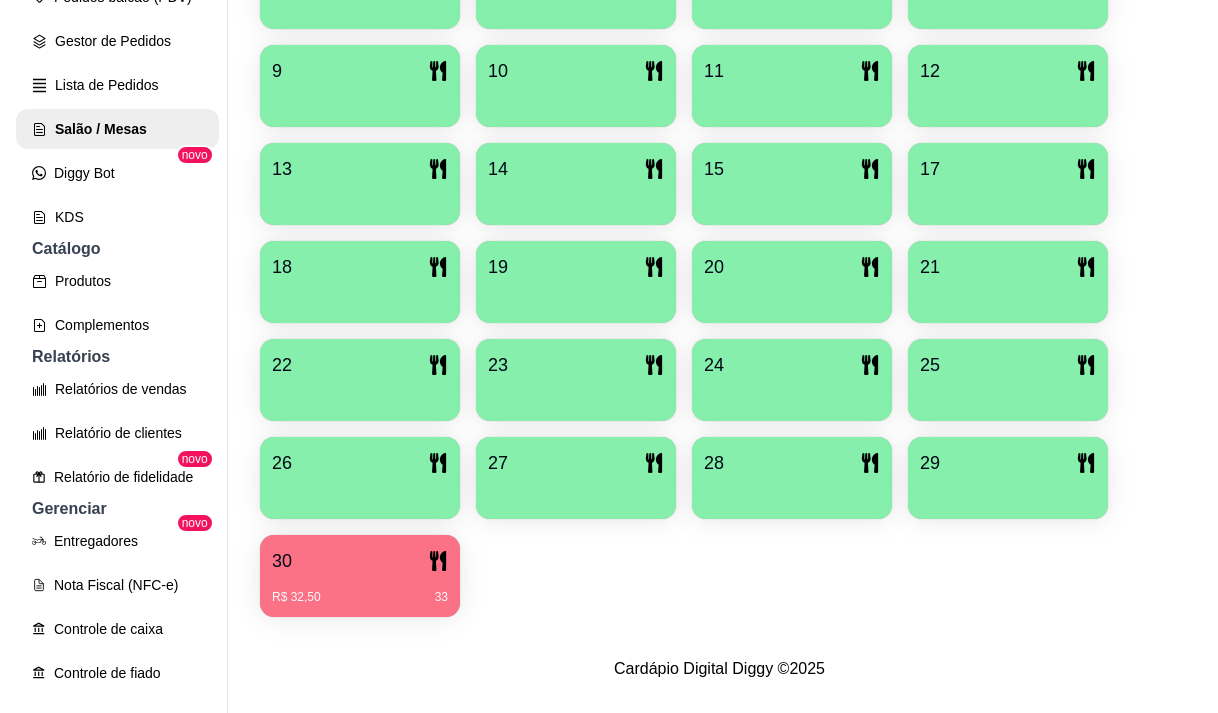 scroll, scrollTop: 639, scrollLeft: 0, axis: vertical 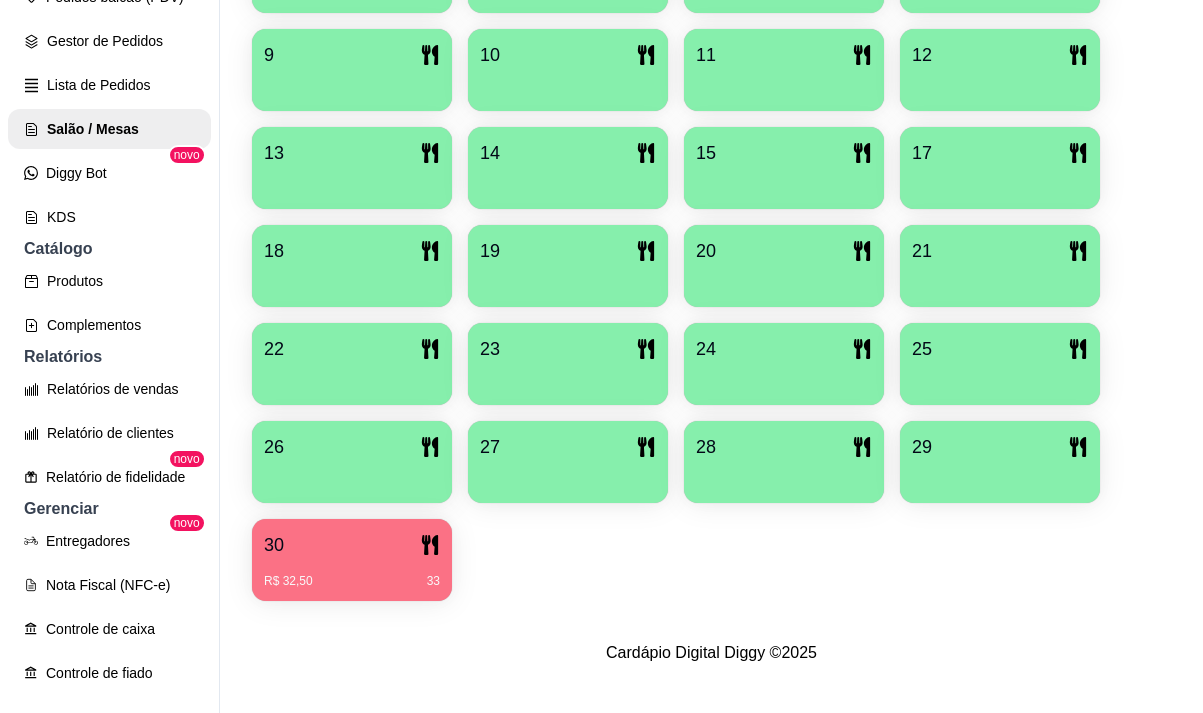 click on "R$ 32,50 33" at bounding box center [352, 574] 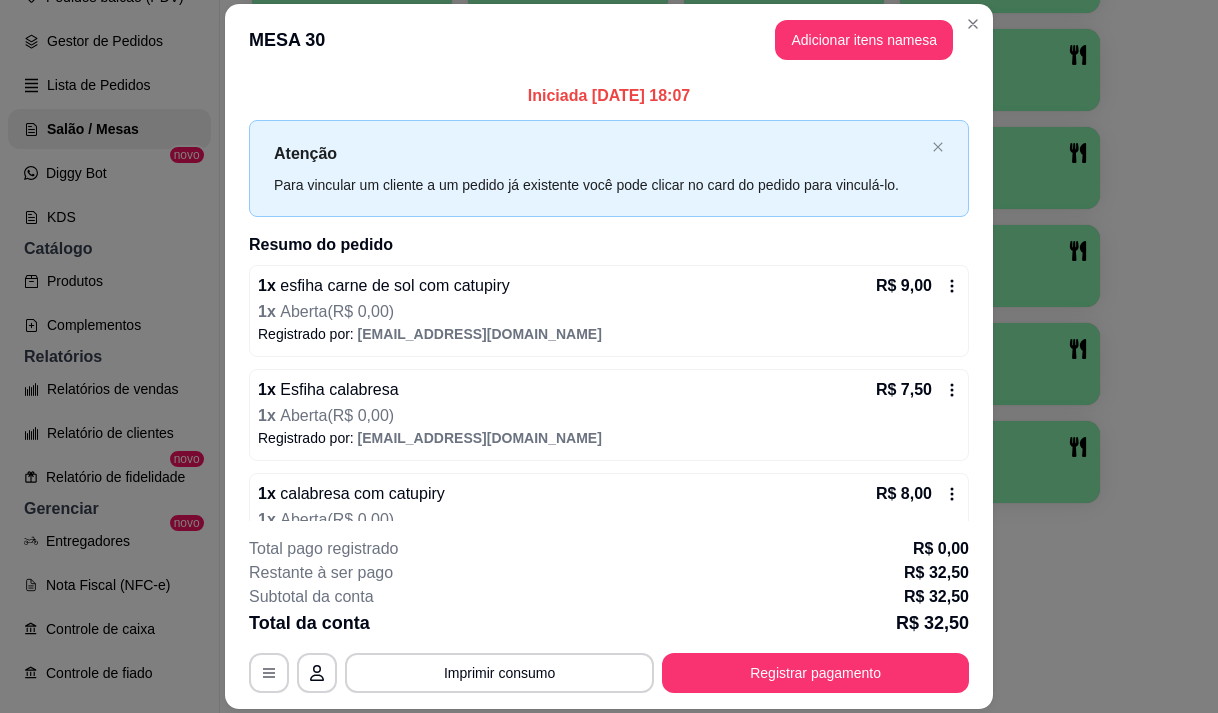 scroll, scrollTop: 155, scrollLeft: 0, axis: vertical 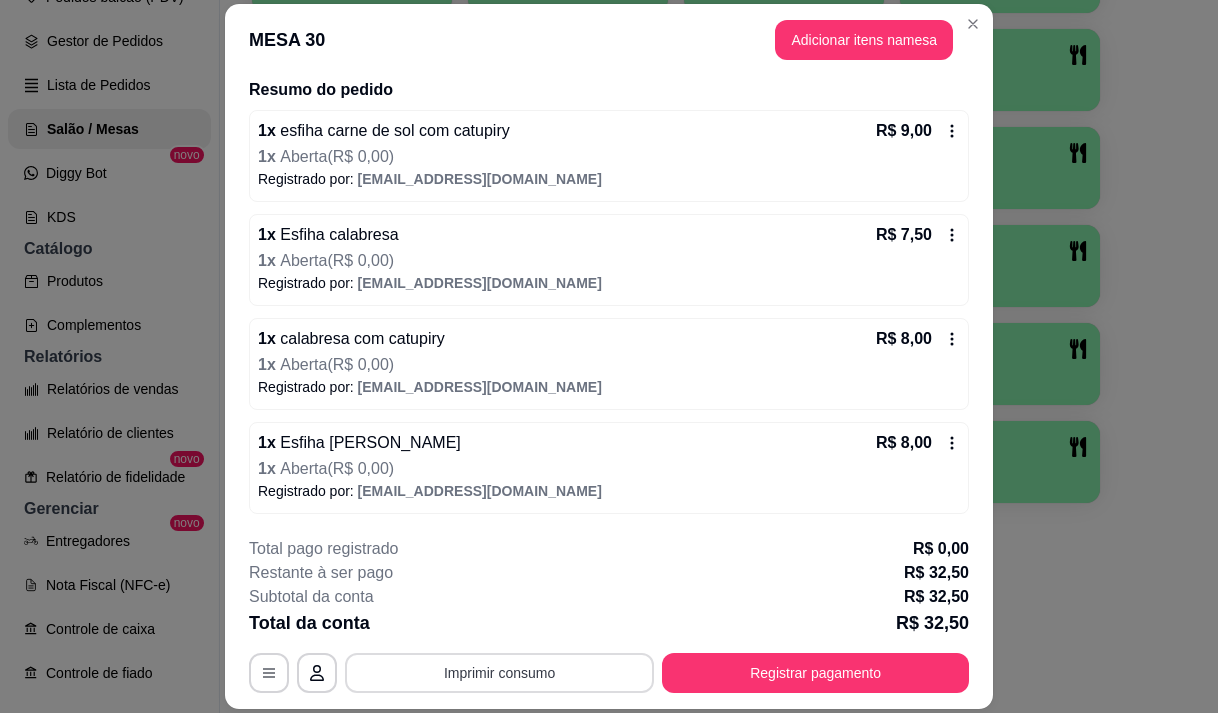 click on "Imprimir consumo" at bounding box center (499, 673) 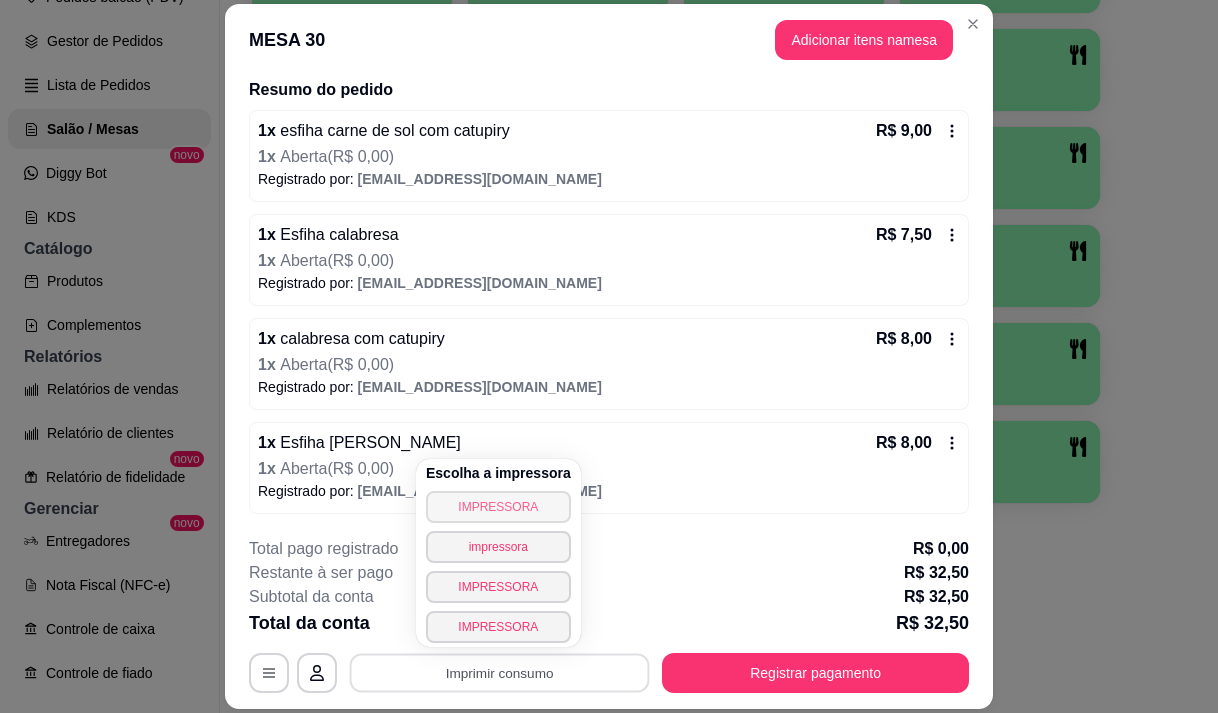 click on "IMPRESSORA" at bounding box center (498, 507) 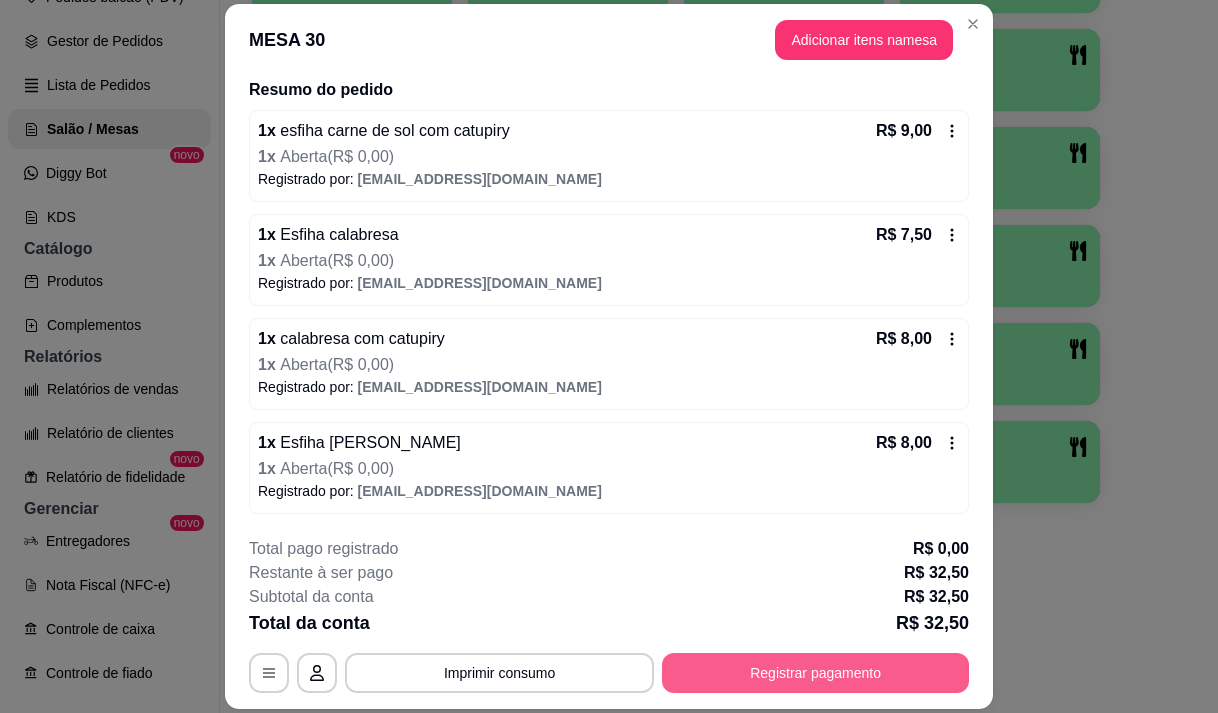 click on "Registrar pagamento" at bounding box center [815, 673] 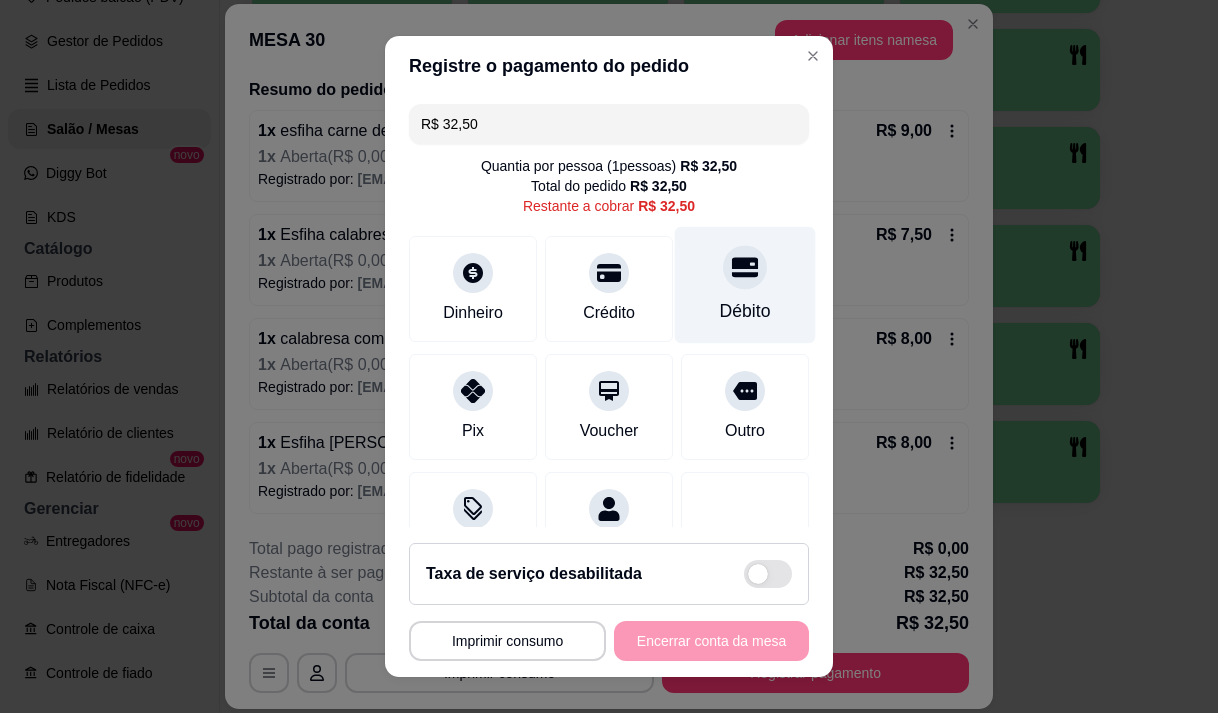 click at bounding box center [745, 267] 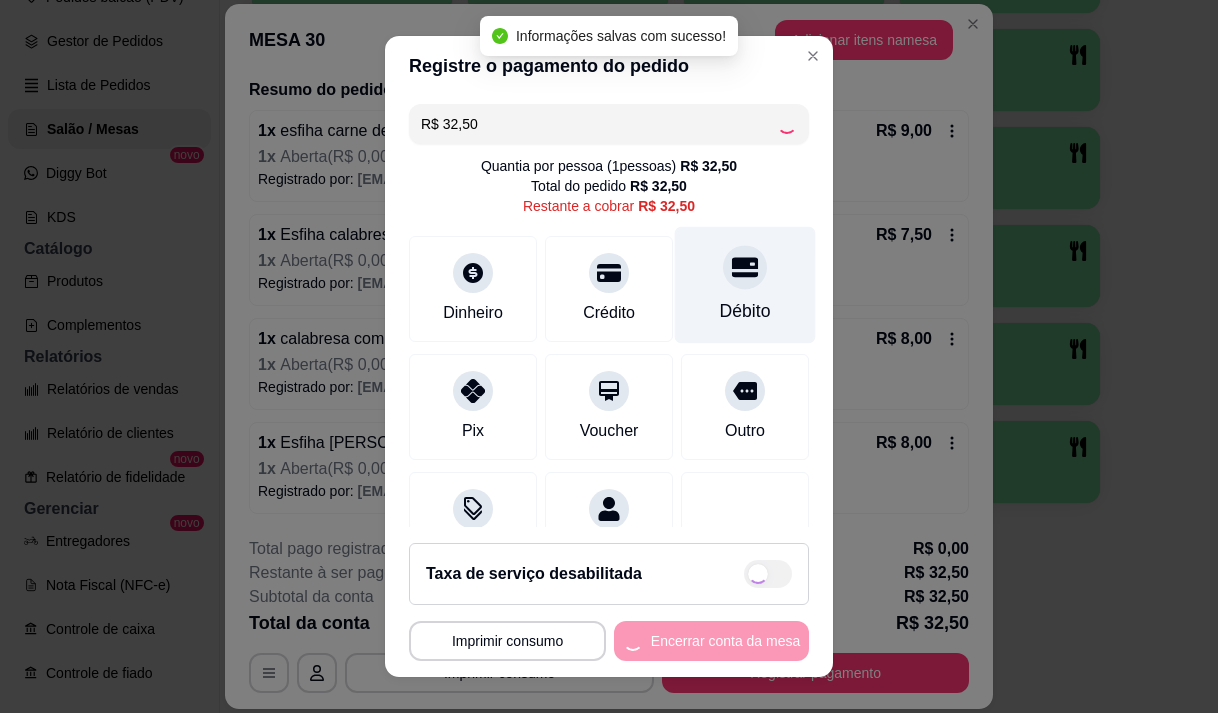 type on "R$ 0,00" 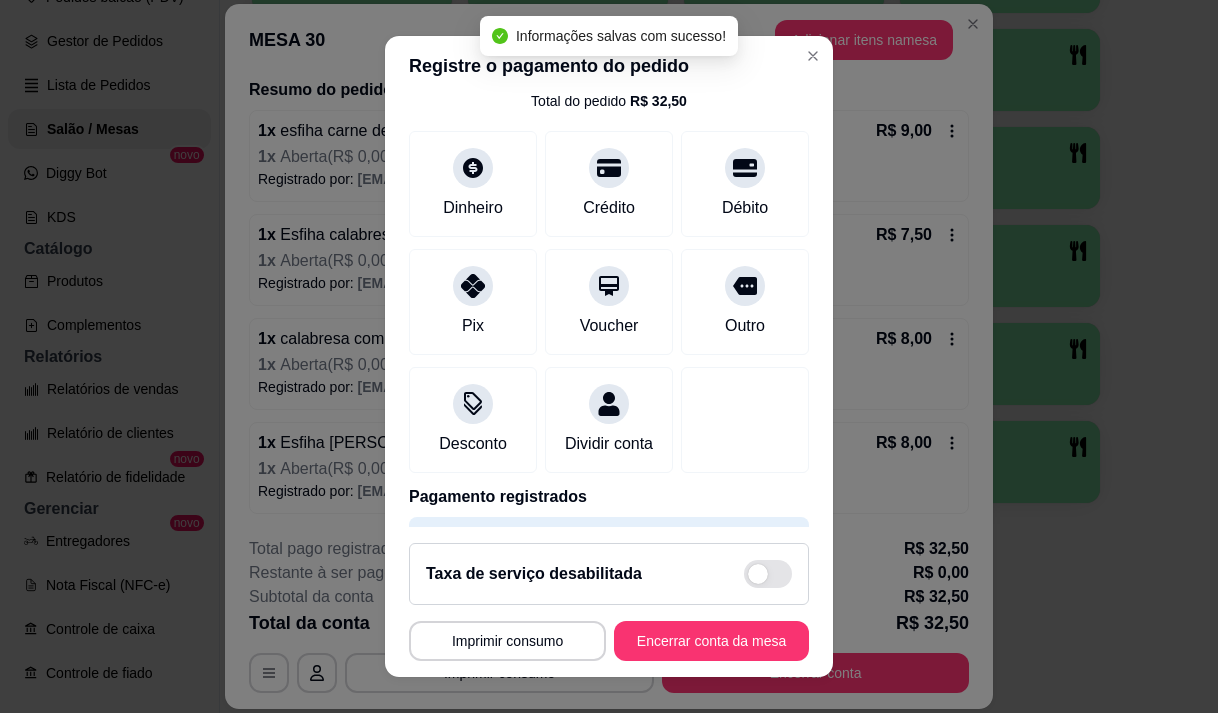 scroll, scrollTop: 166, scrollLeft: 0, axis: vertical 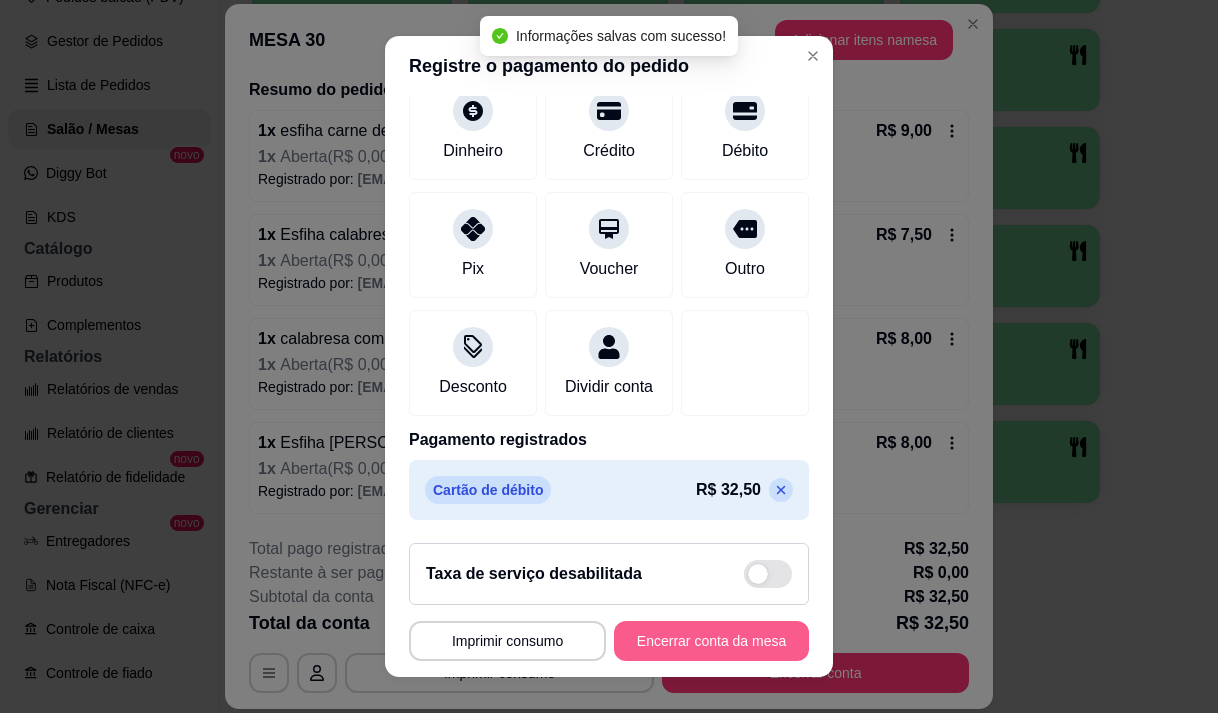 click on "Encerrar conta da mesa" at bounding box center [711, 641] 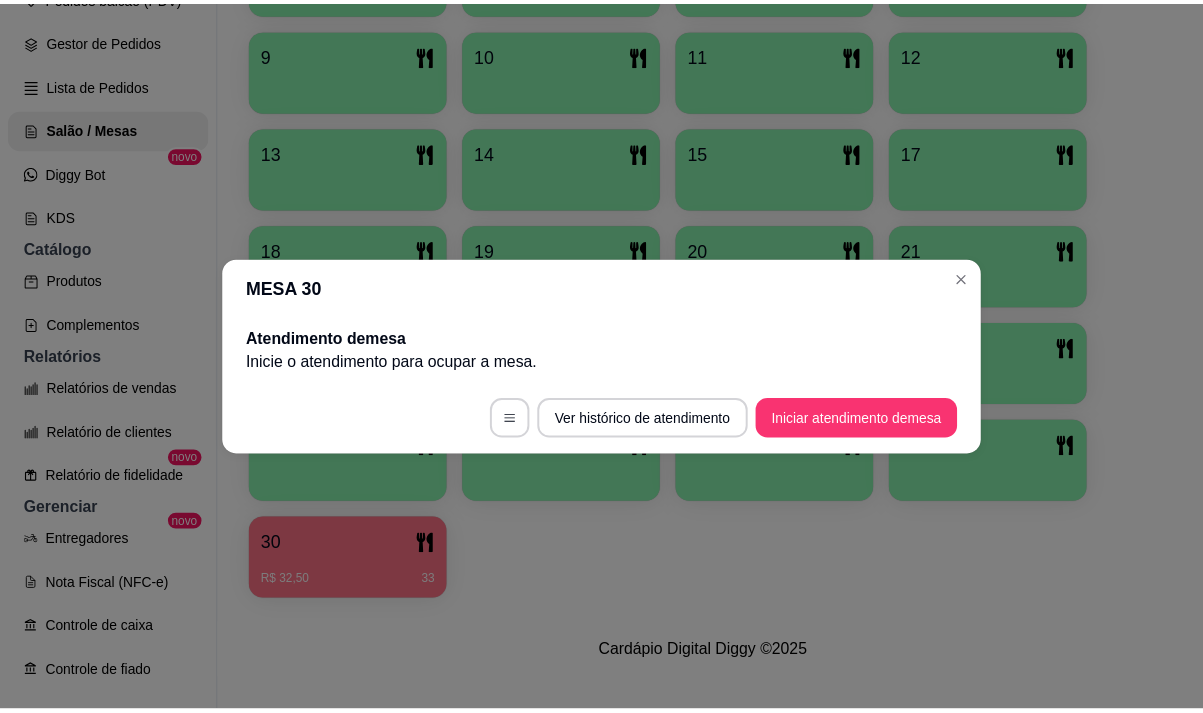 scroll, scrollTop: 0, scrollLeft: 0, axis: both 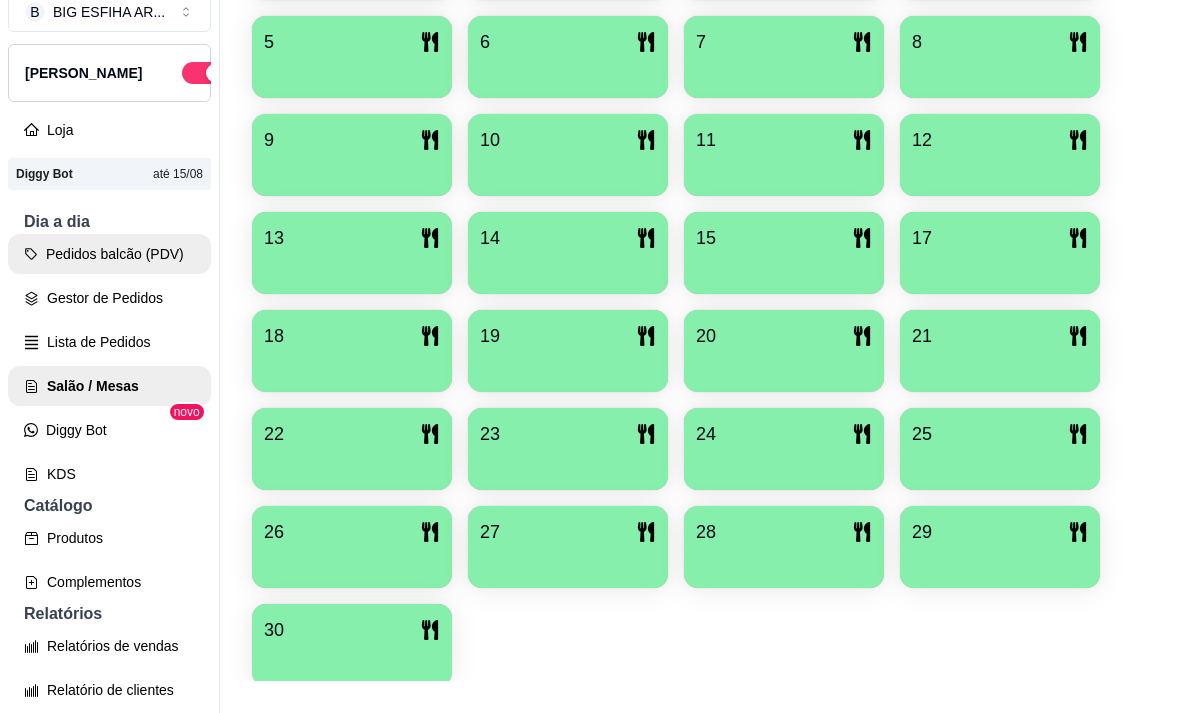 click on "Pedidos balcão (PDV)" at bounding box center (109, 254) 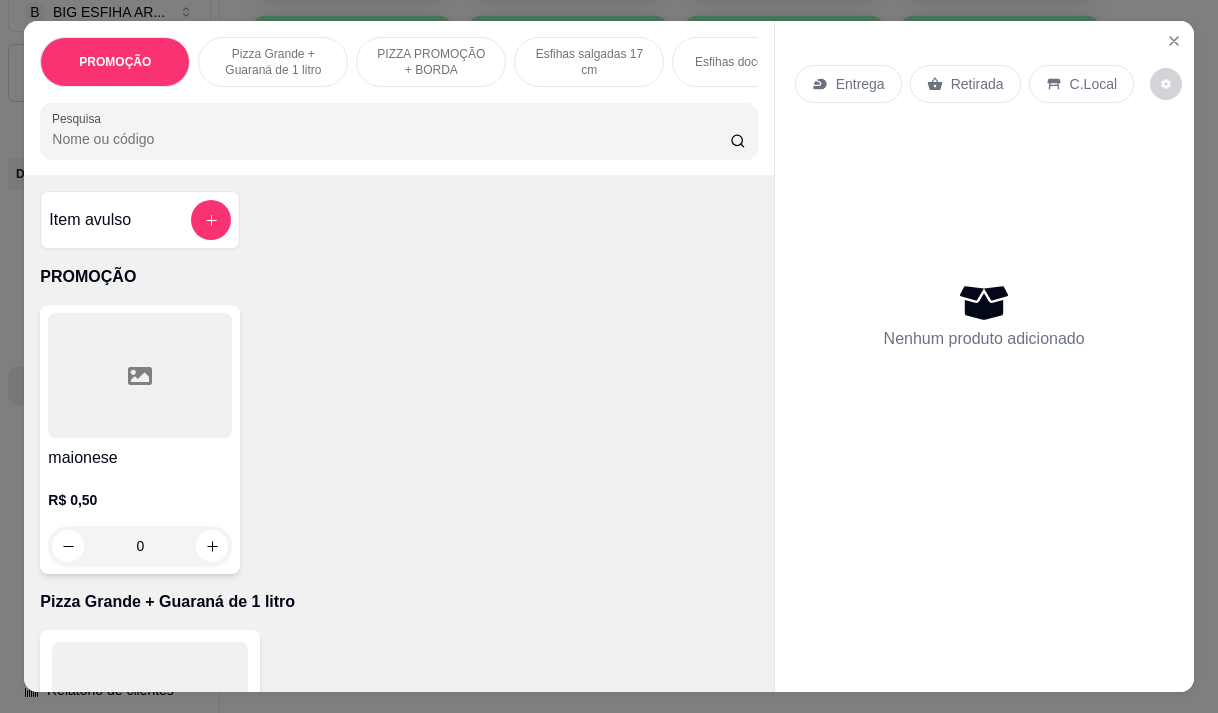 click on "Entrega" at bounding box center [848, 84] 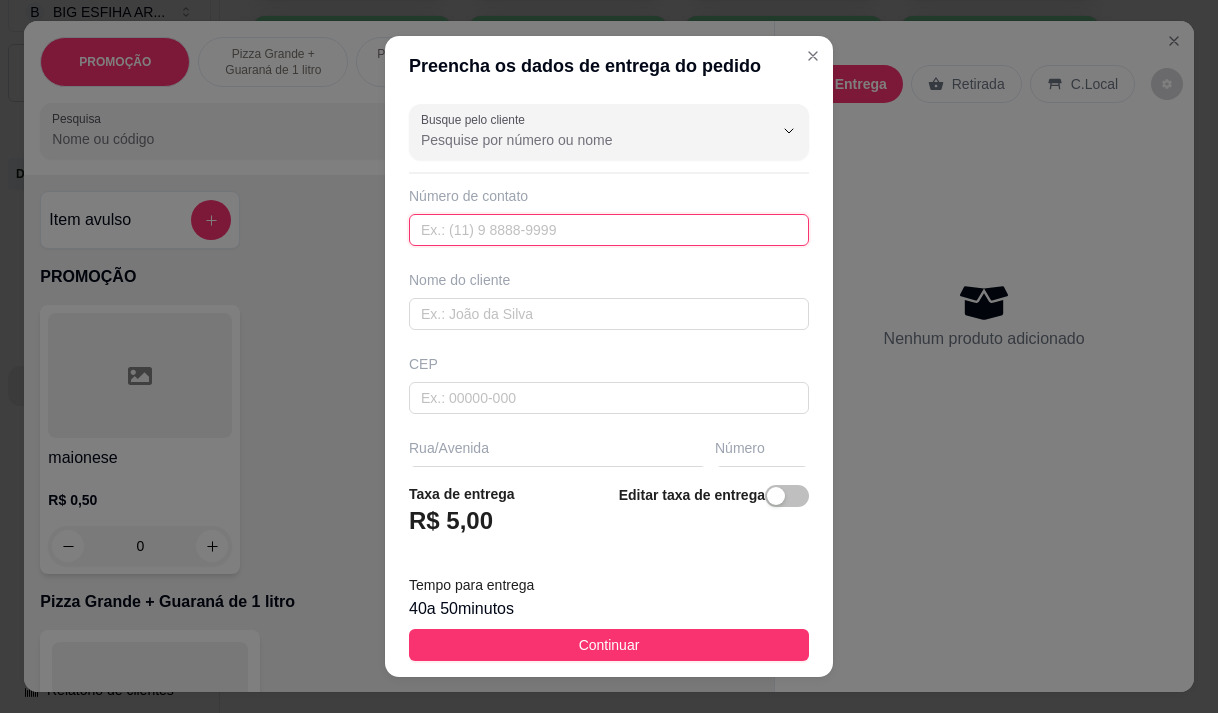 click at bounding box center [609, 230] 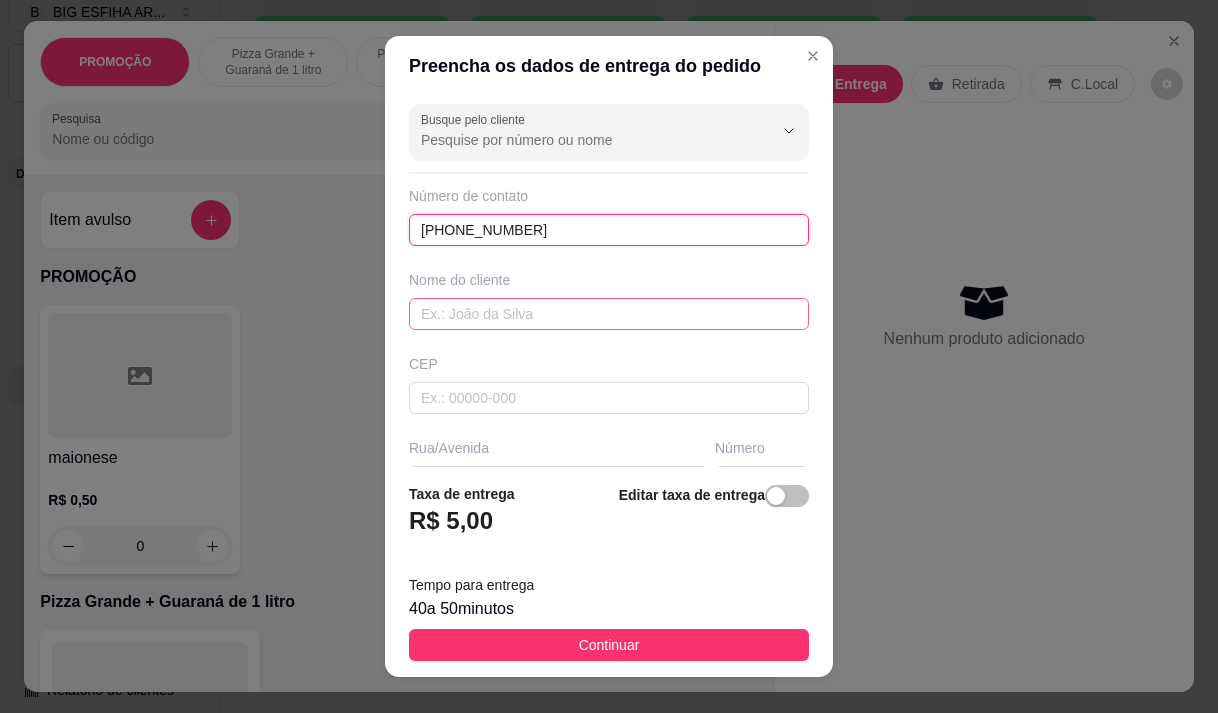 type on "[PHONE_NUMBER]" 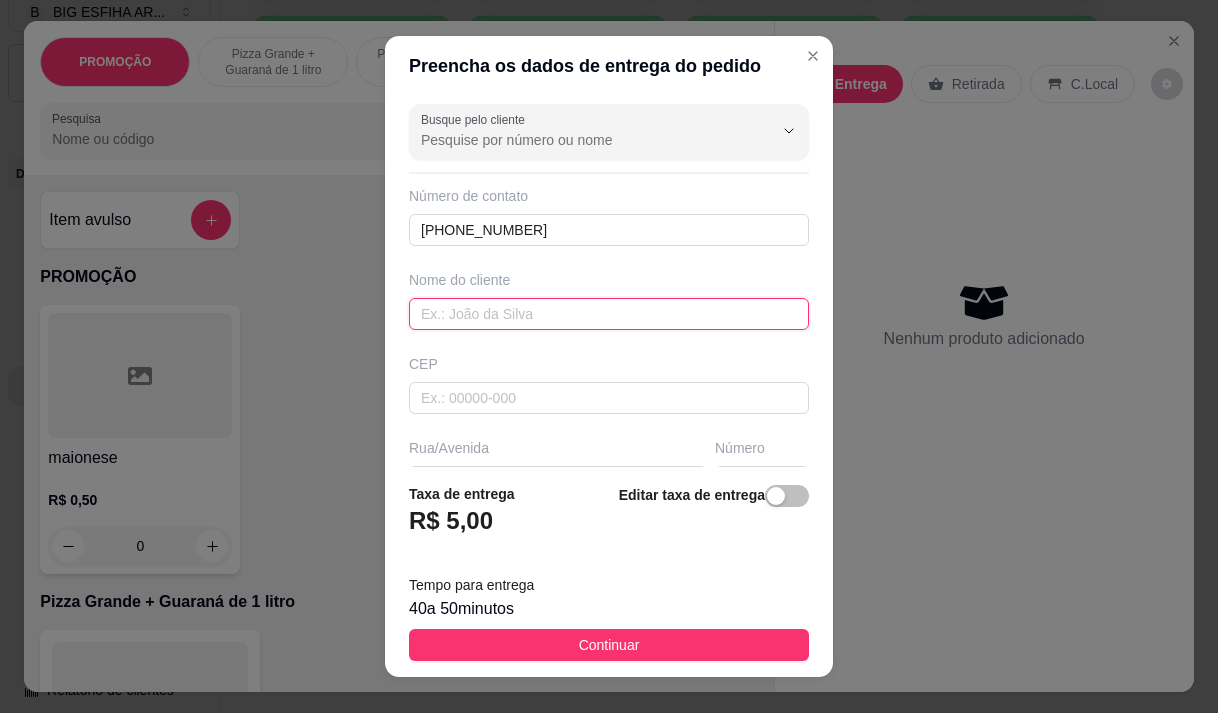 click at bounding box center (609, 314) 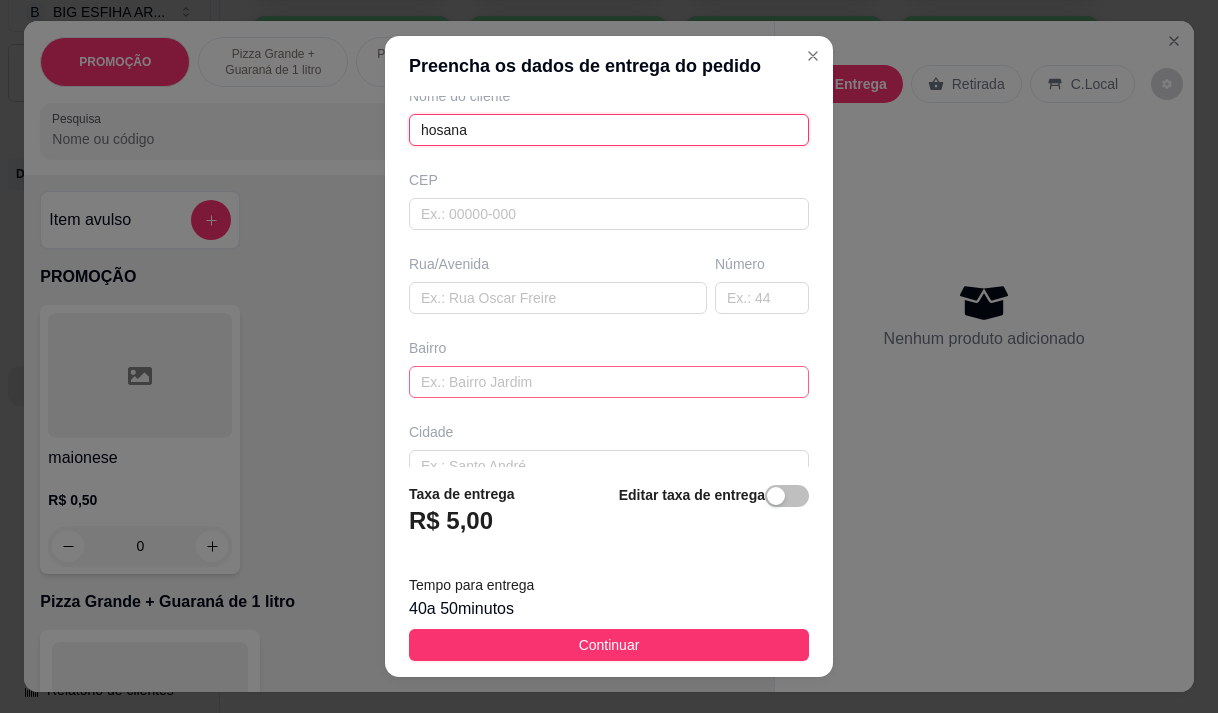 scroll, scrollTop: 200, scrollLeft: 0, axis: vertical 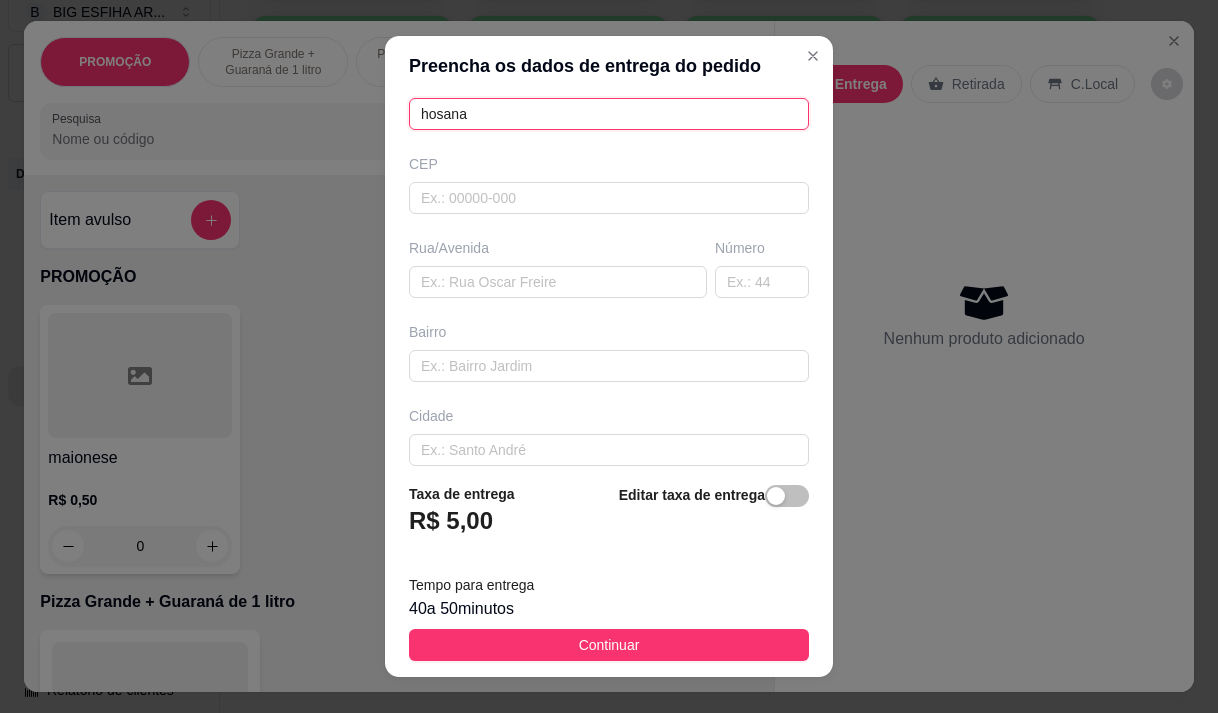 type on "hosana" 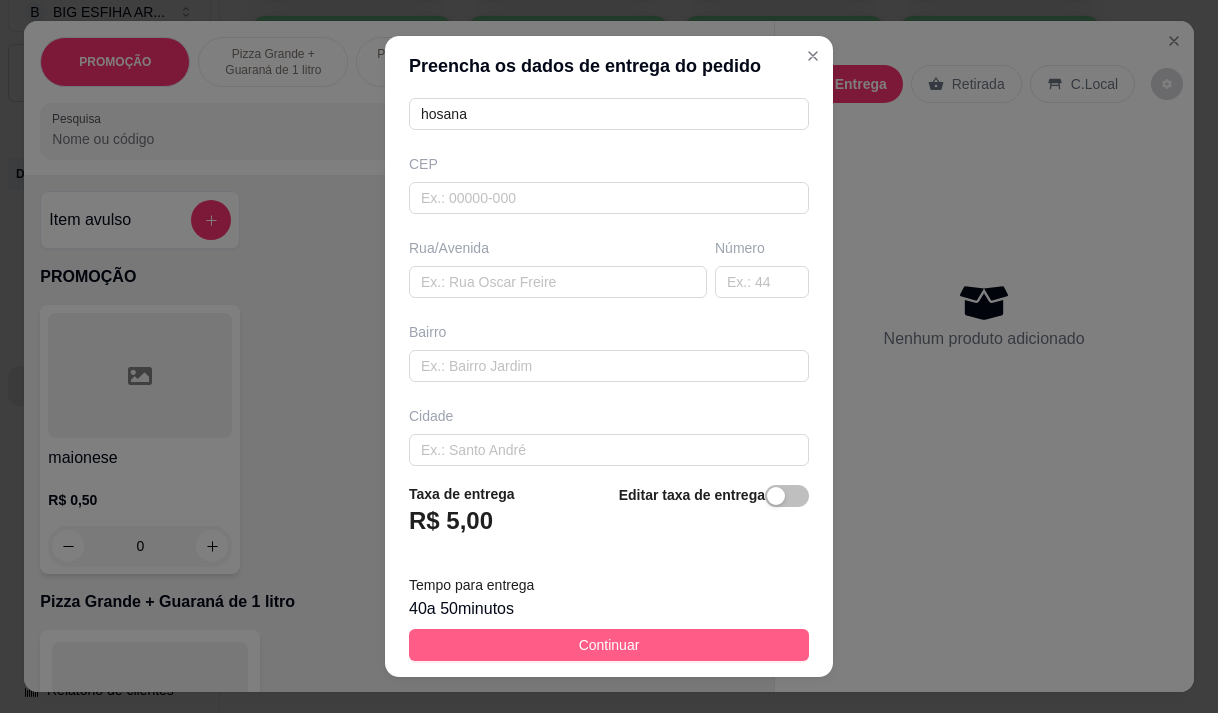 click on "Continuar" at bounding box center (609, 645) 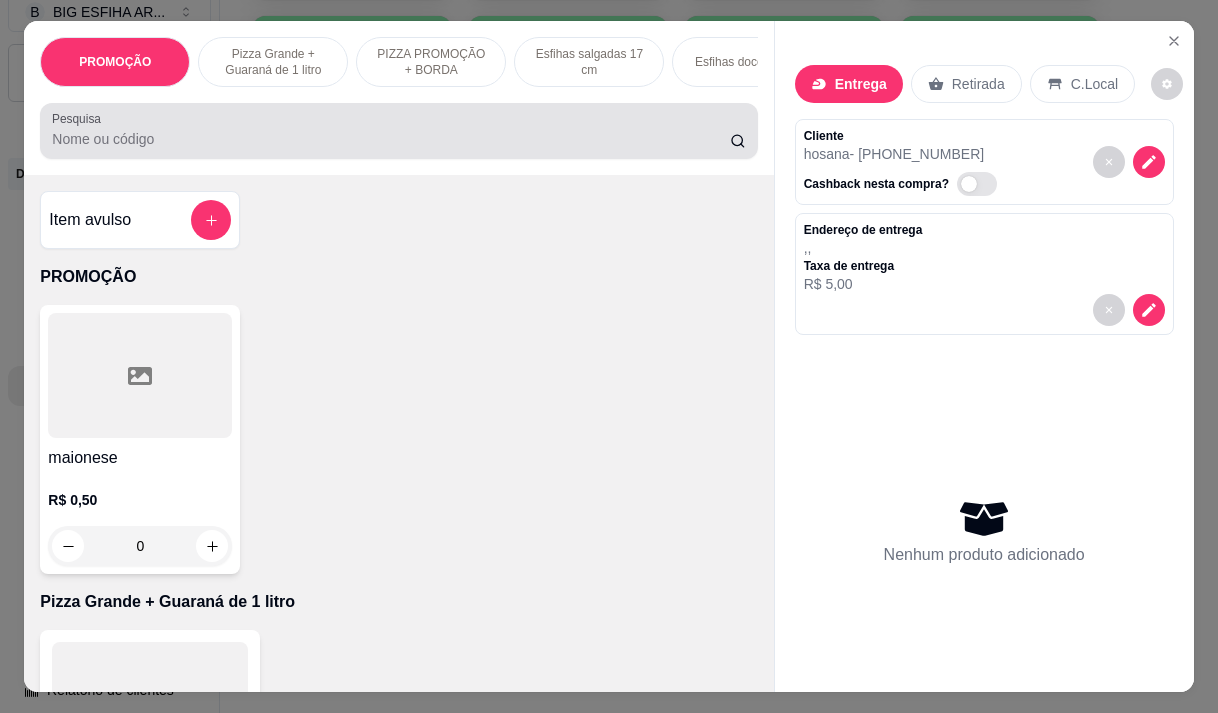 click at bounding box center [398, 131] 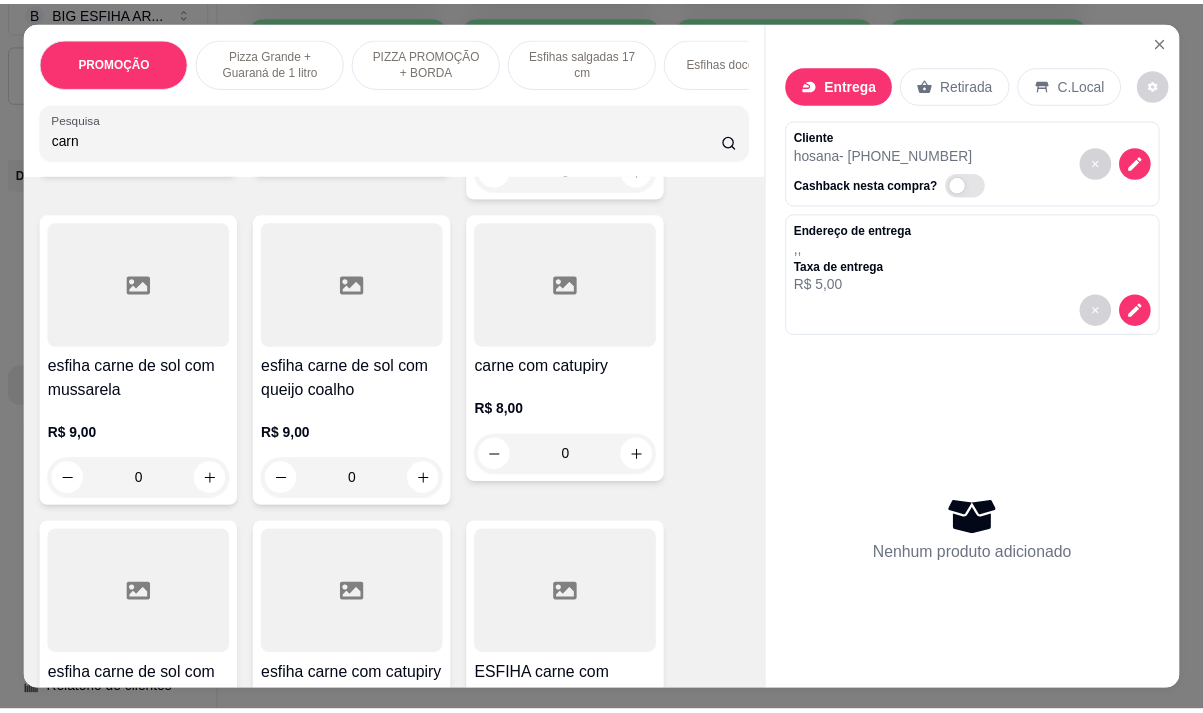 scroll, scrollTop: 800, scrollLeft: 0, axis: vertical 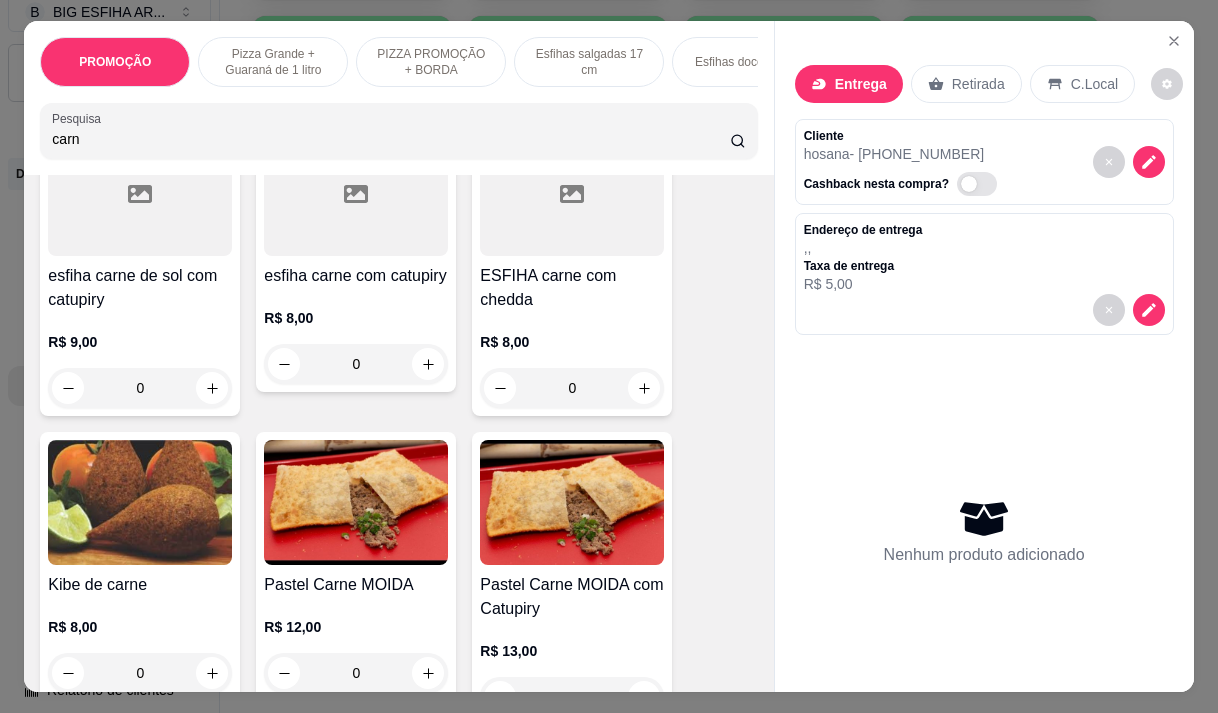 type on "carn" 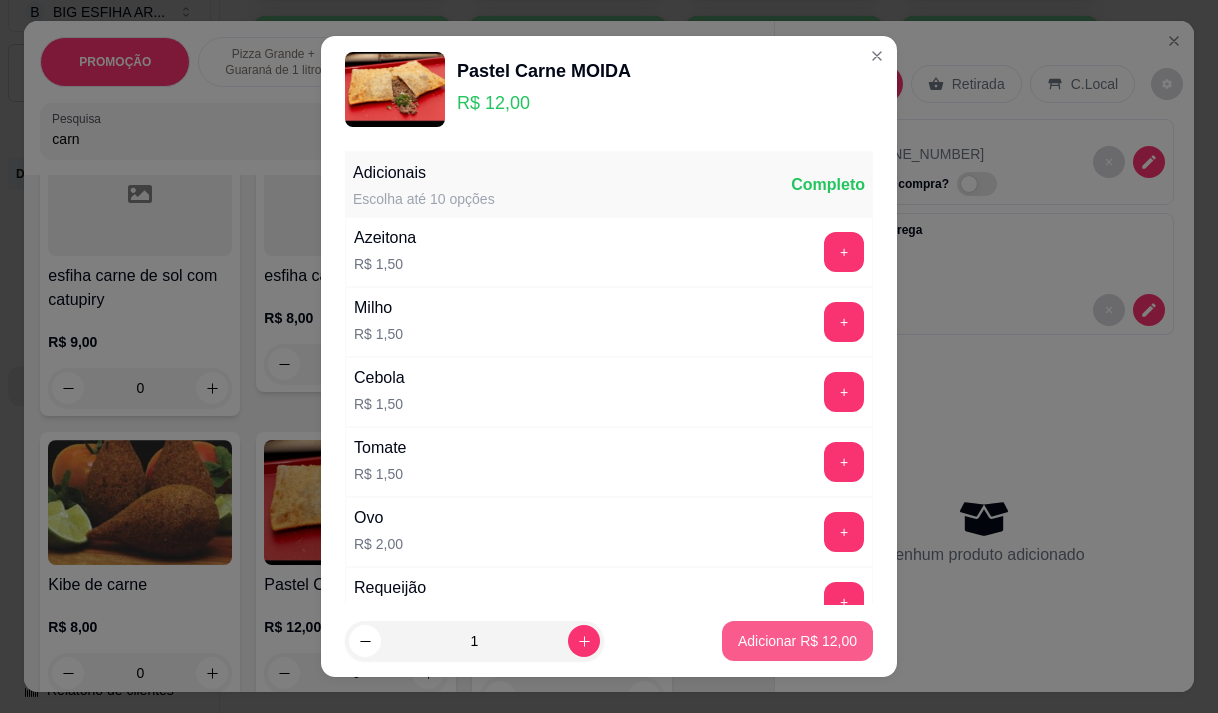 click on "Adicionar   R$ 12,00" at bounding box center [797, 641] 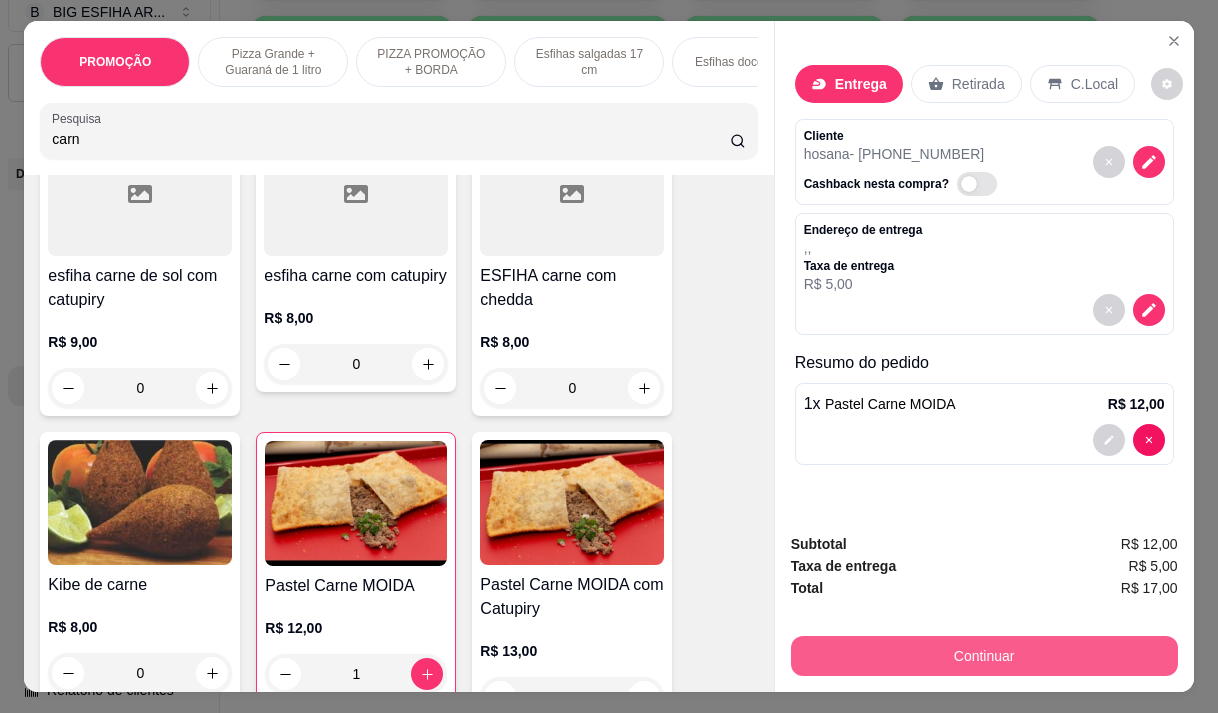 click on "Continuar" at bounding box center [984, 656] 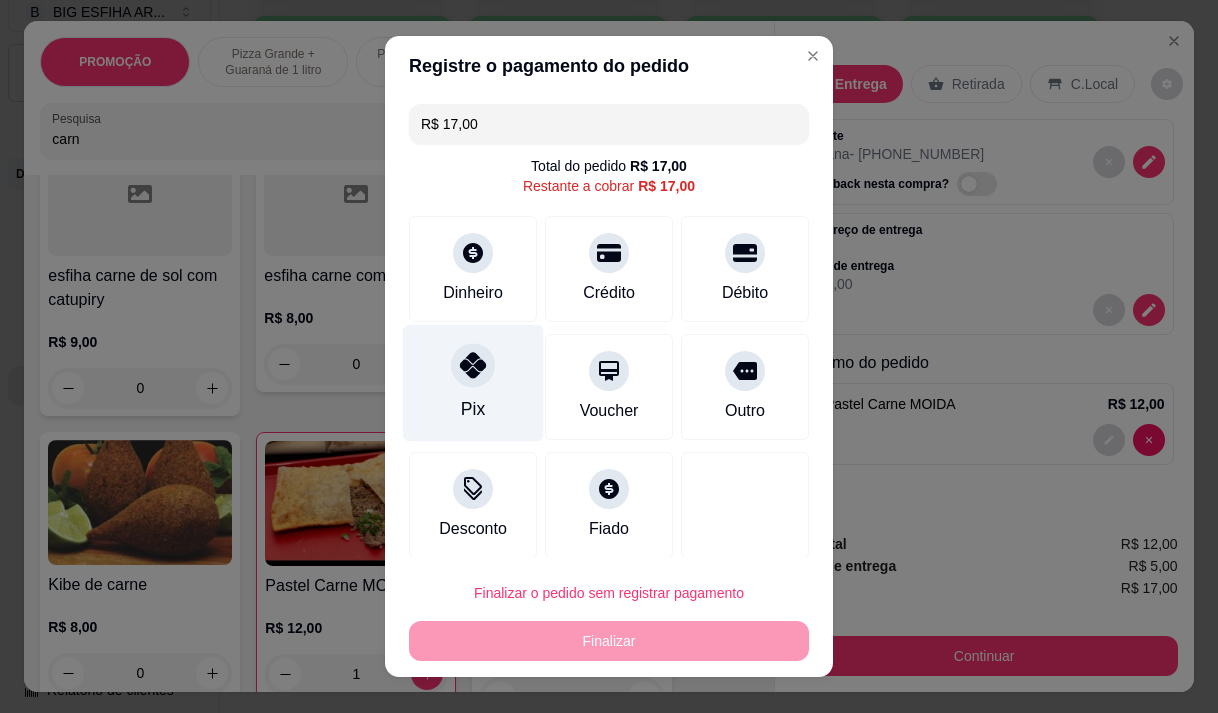 click on "Pix" at bounding box center (473, 382) 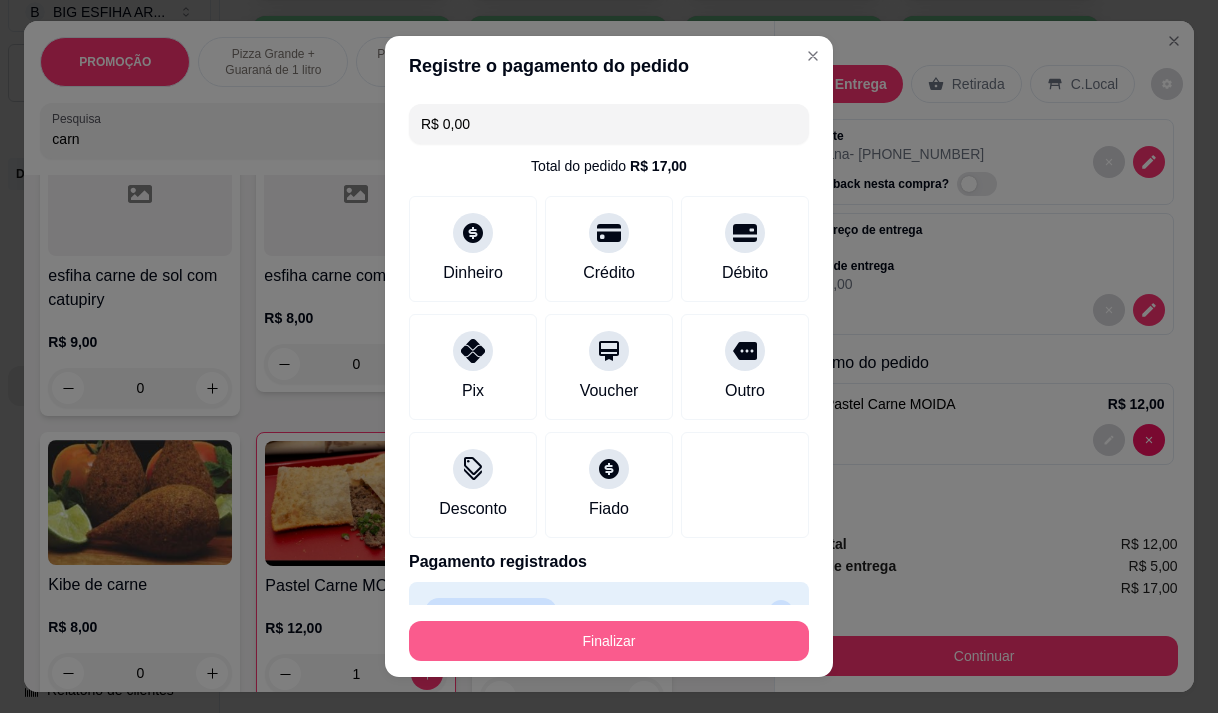 click on "Finalizar" at bounding box center [609, 641] 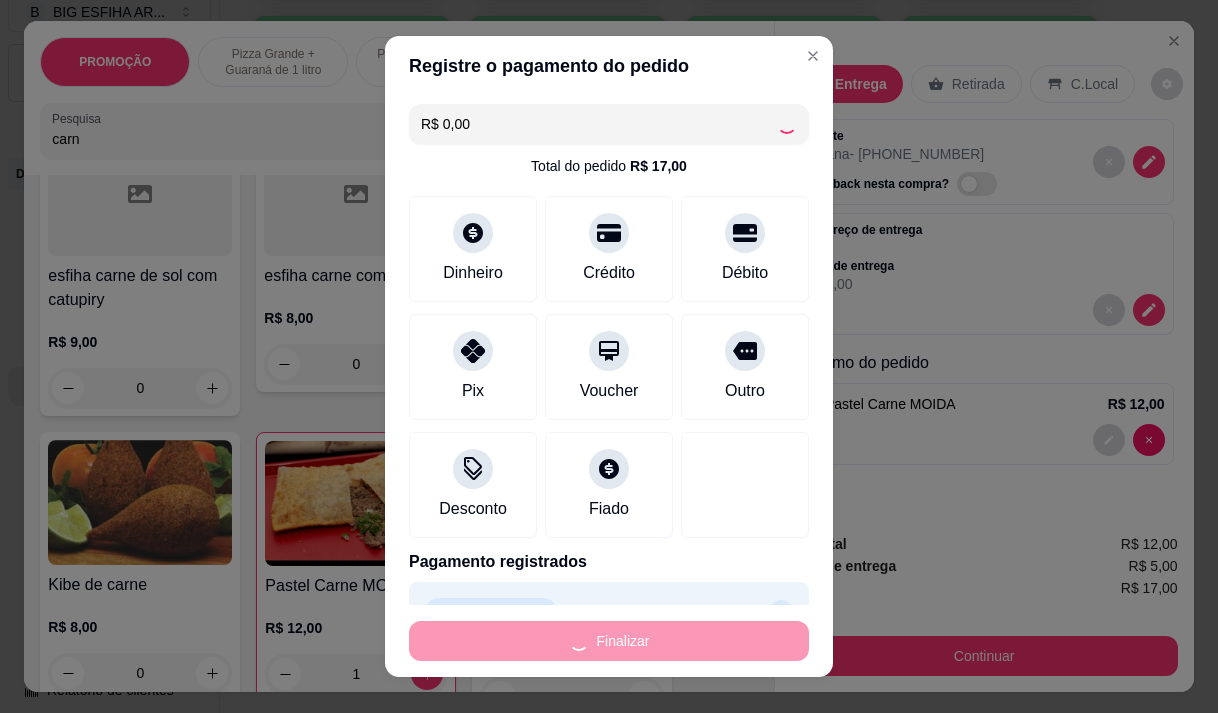 type on "0" 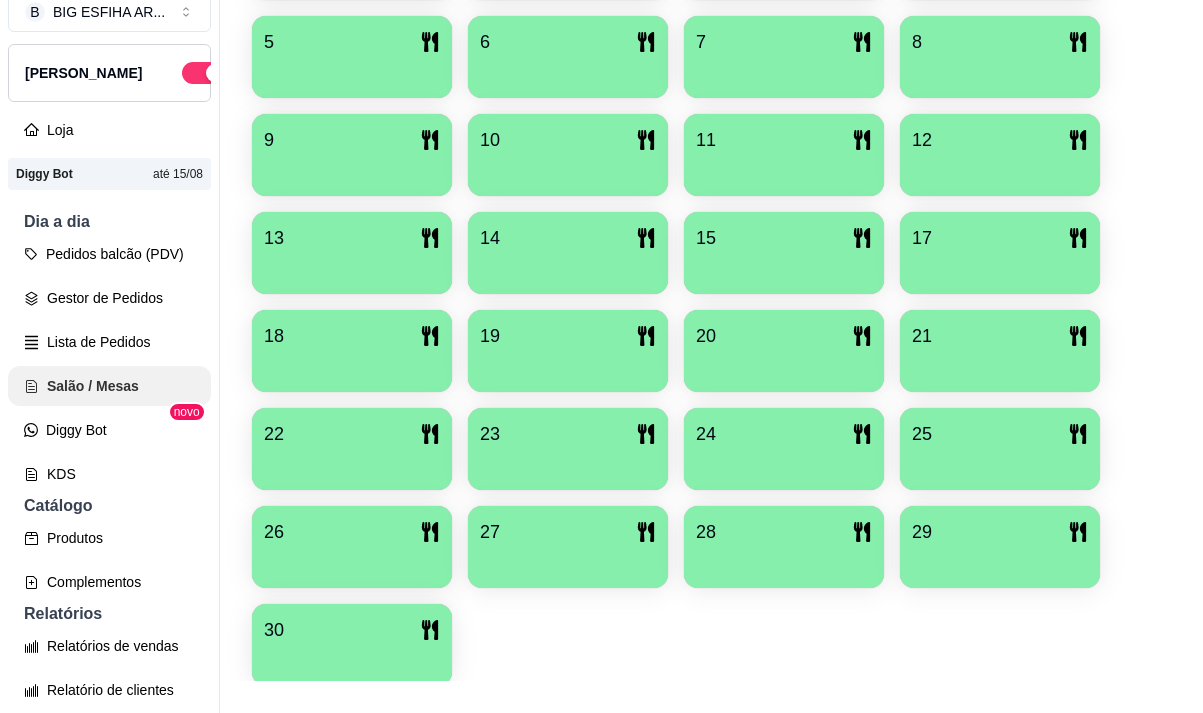 click on "Salão / Mesas" at bounding box center [109, 386] 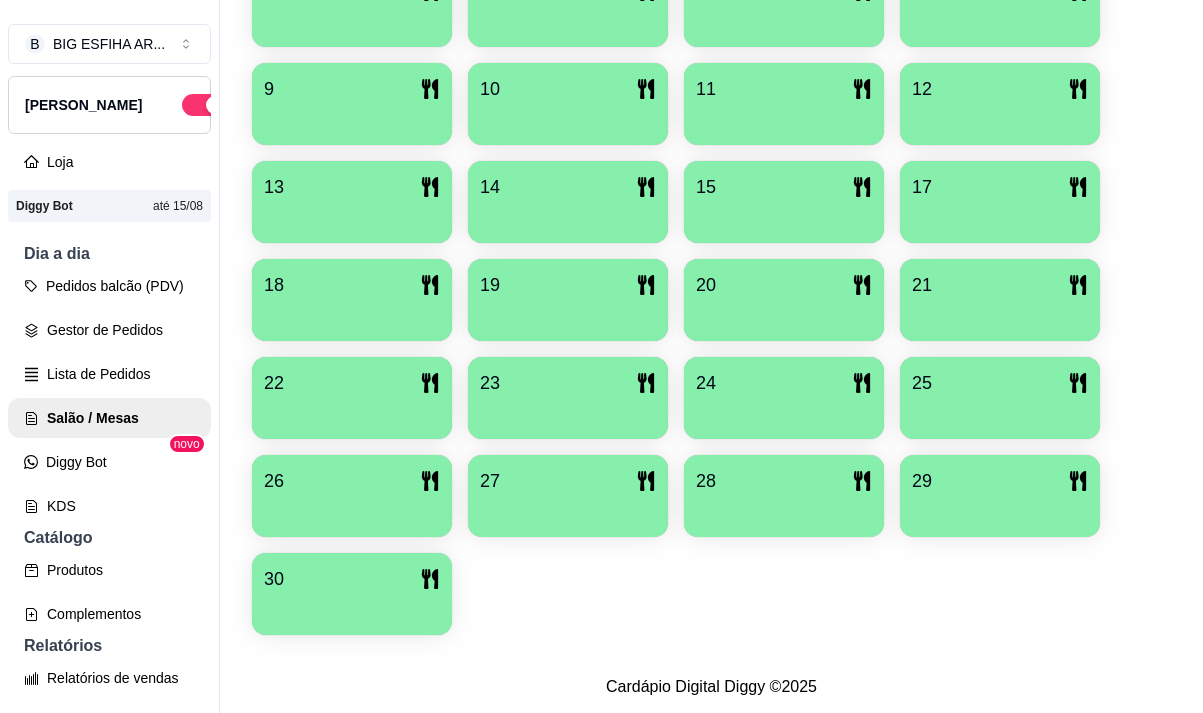 scroll, scrollTop: 639, scrollLeft: 0, axis: vertical 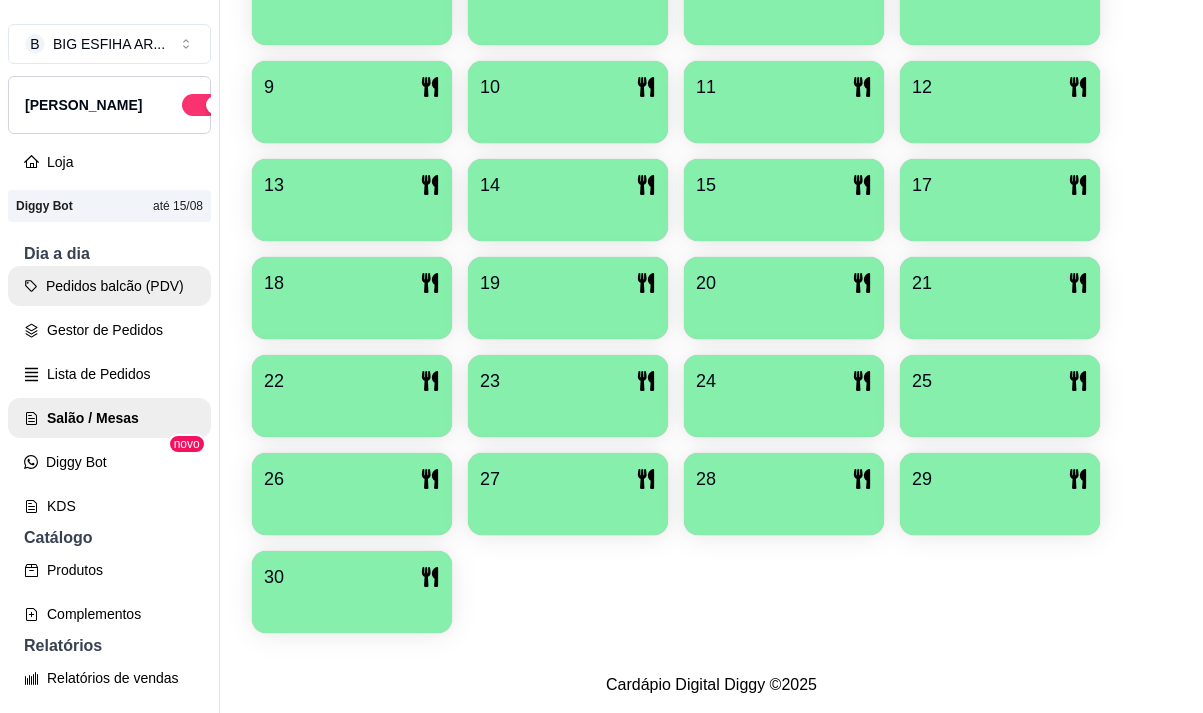 click on "Pedidos balcão (PDV)" at bounding box center (109, 286) 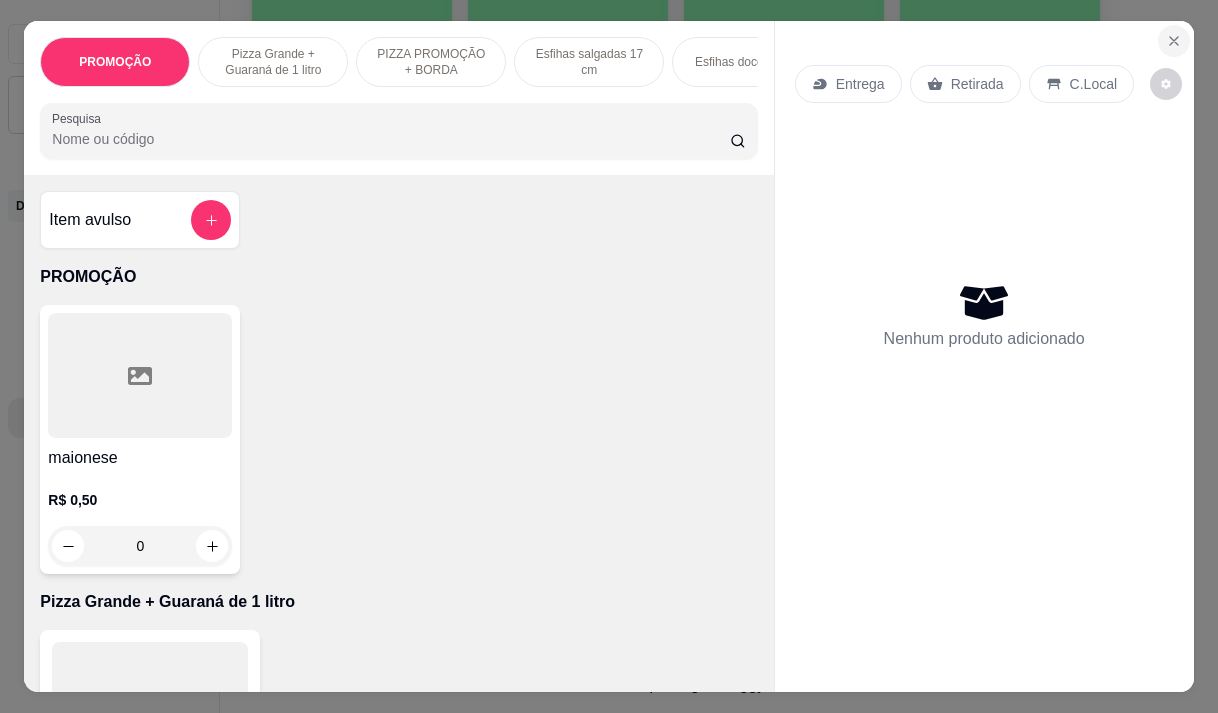 click 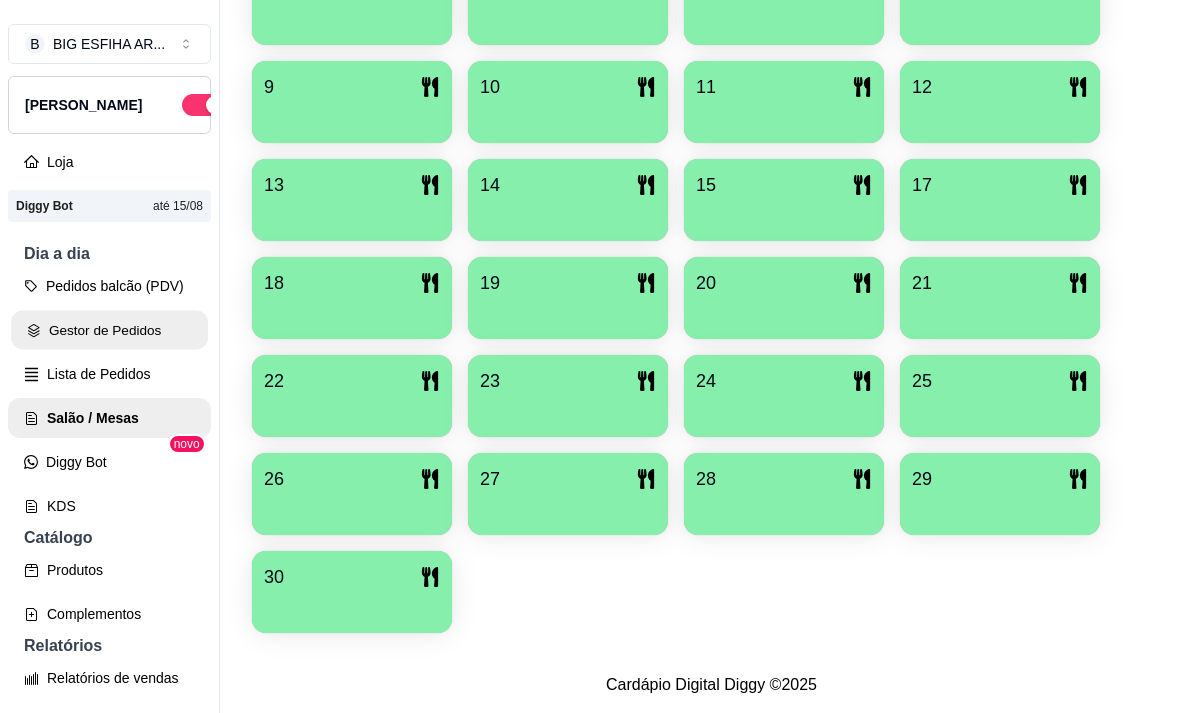 click on "Gestor de Pedidos" at bounding box center [109, 330] 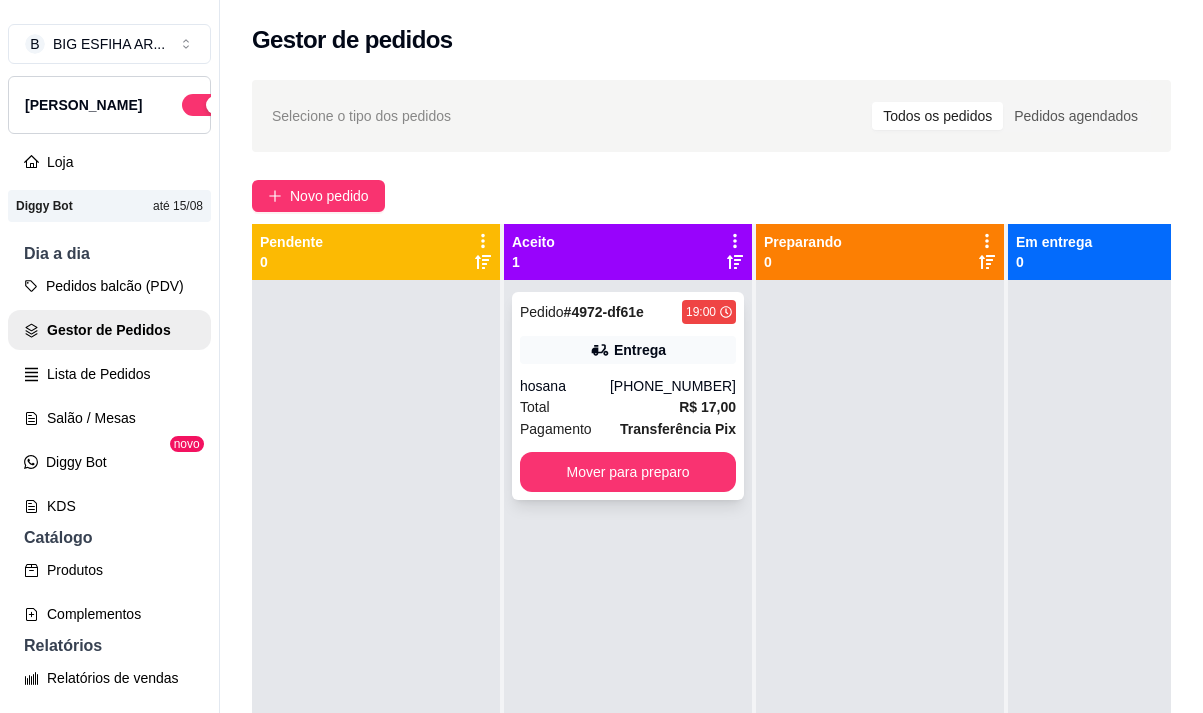 click on "Total R$ 17,00" at bounding box center (628, 407) 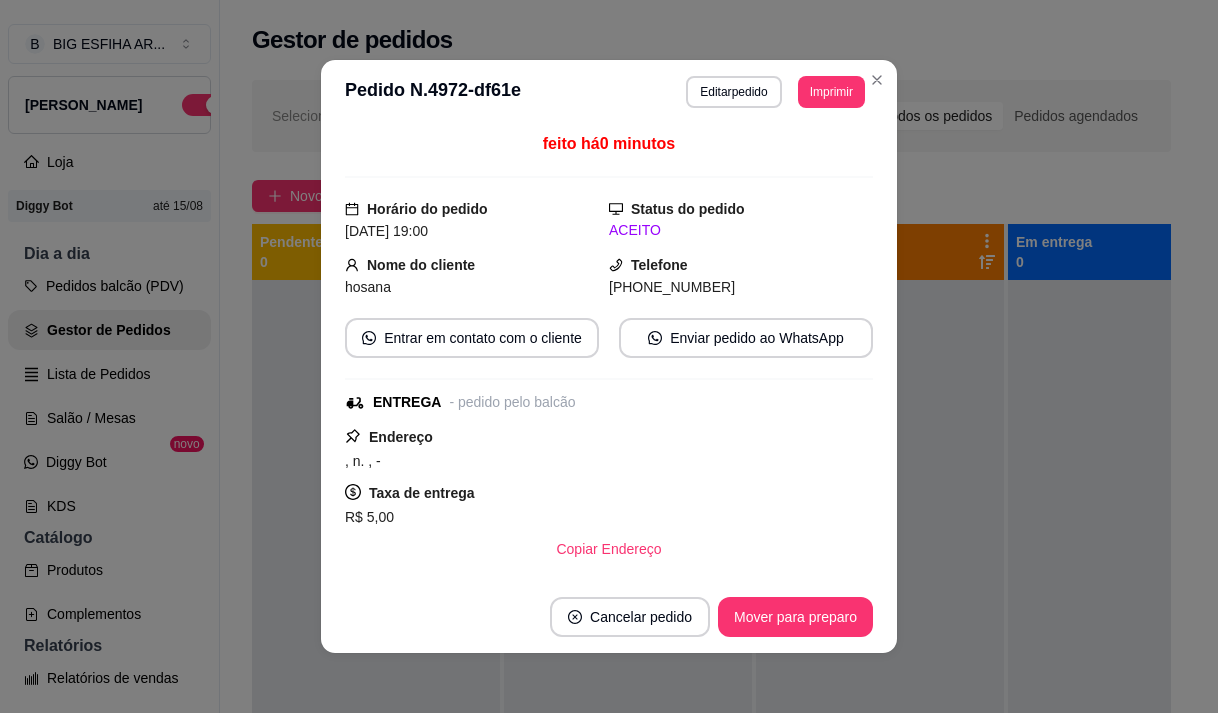 click on "**********" at bounding box center [609, 92] 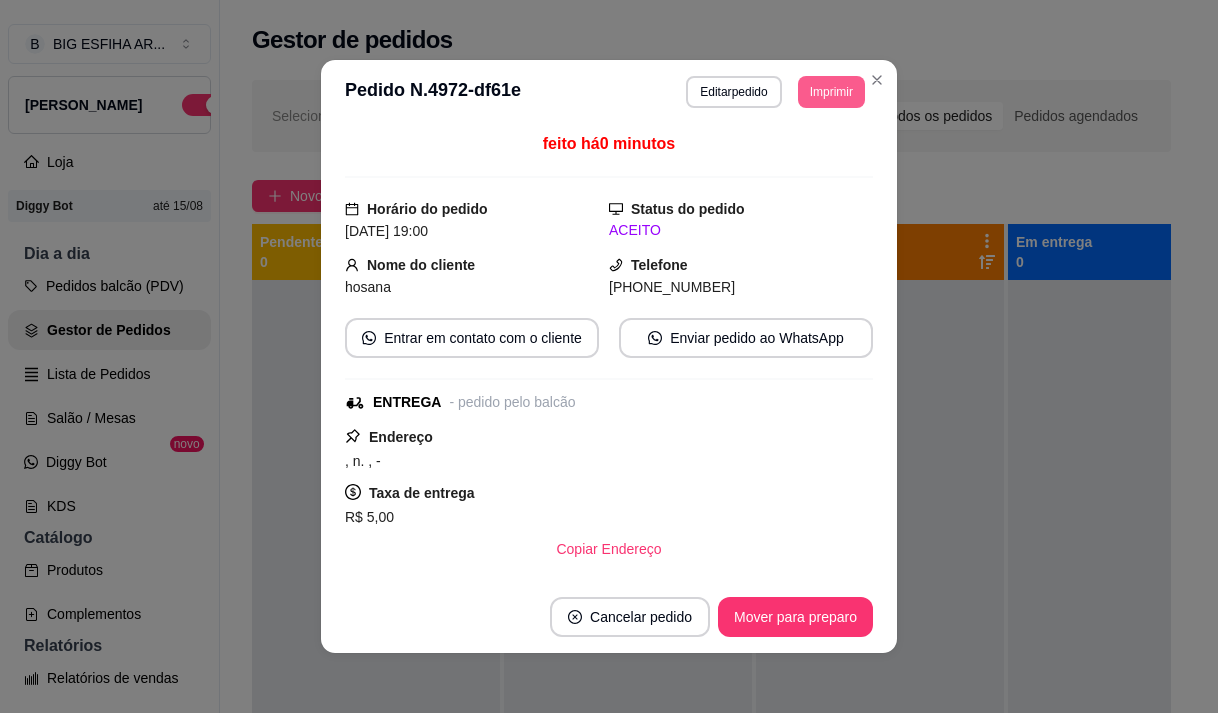 click on "Imprimir" at bounding box center (831, 92) 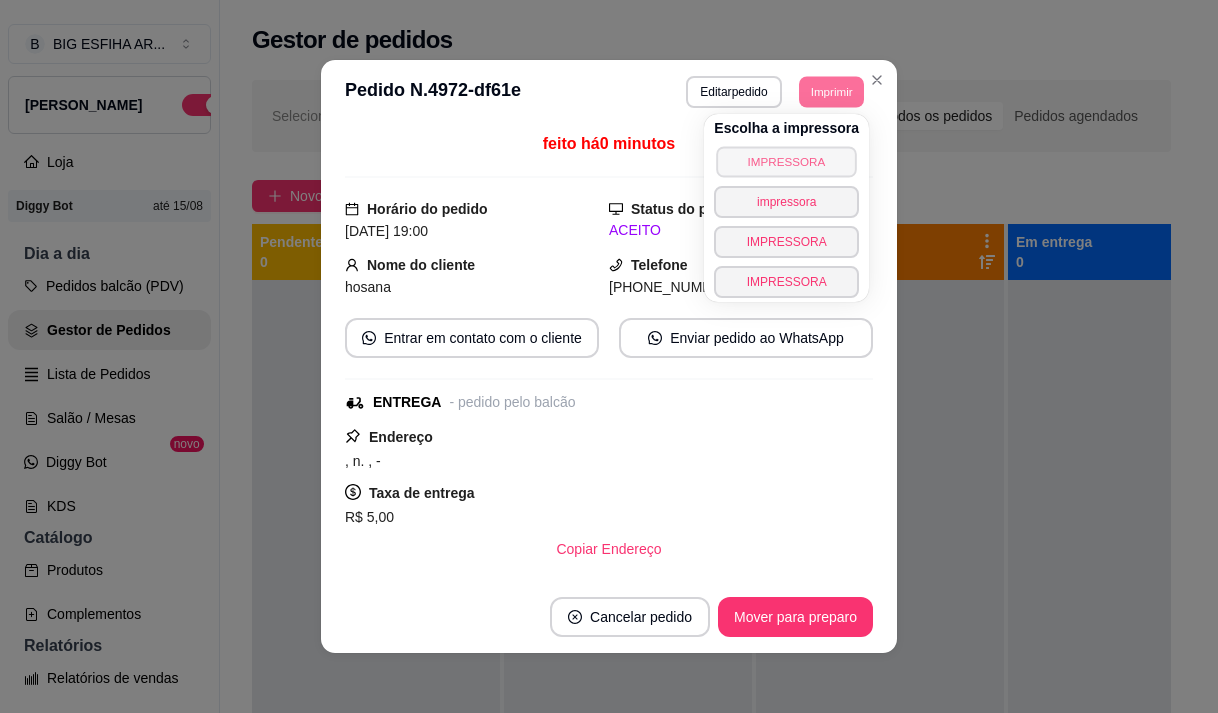 click on "IMPRESSORA" at bounding box center (786, 161) 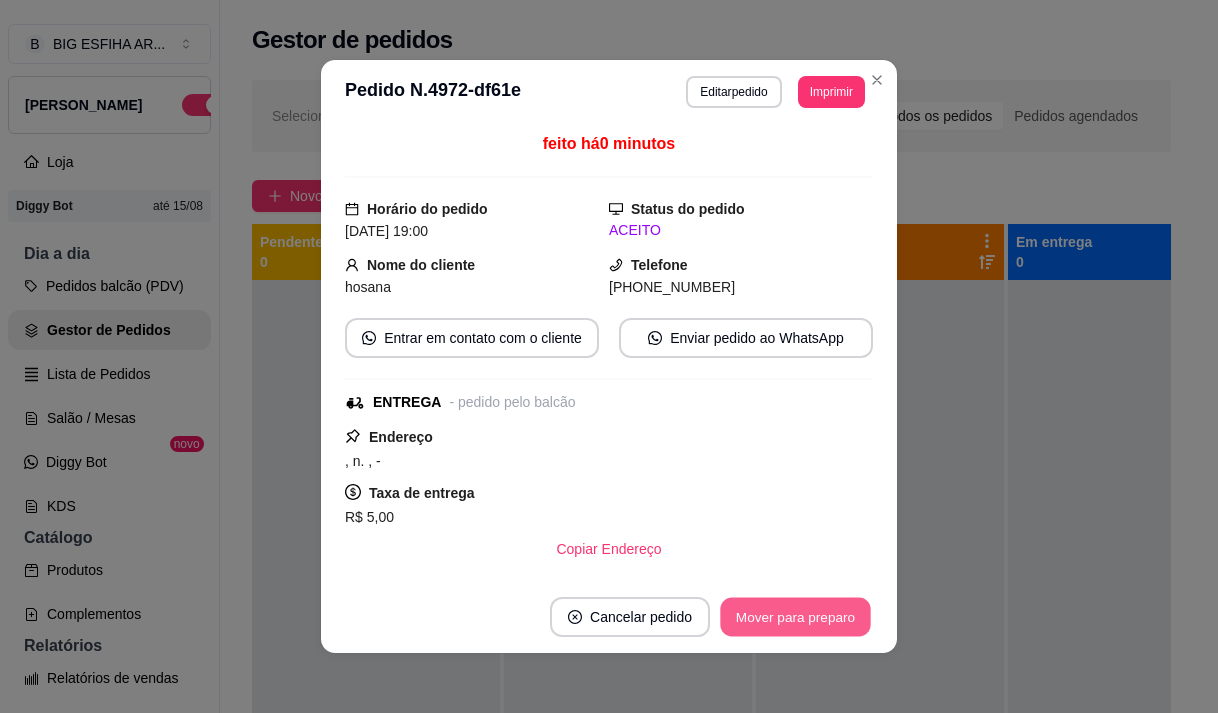 click on "Mover para preparo" at bounding box center [795, 617] 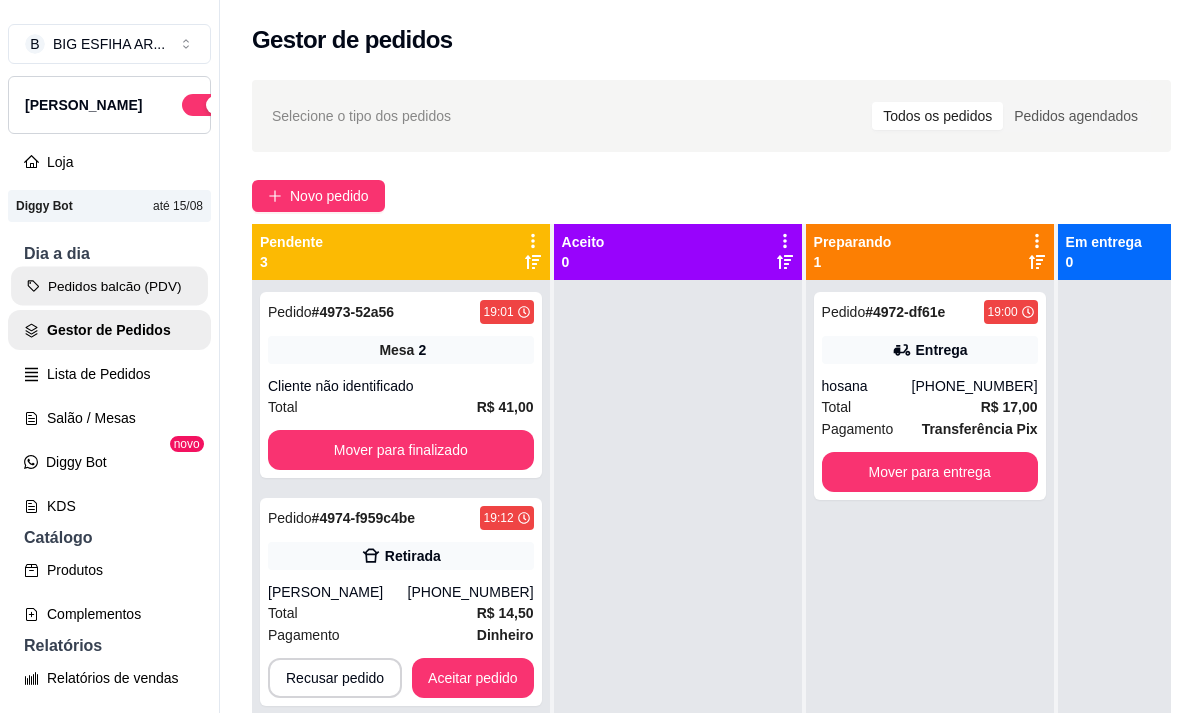click on "Pedidos balcão (PDV)" at bounding box center [109, 286] 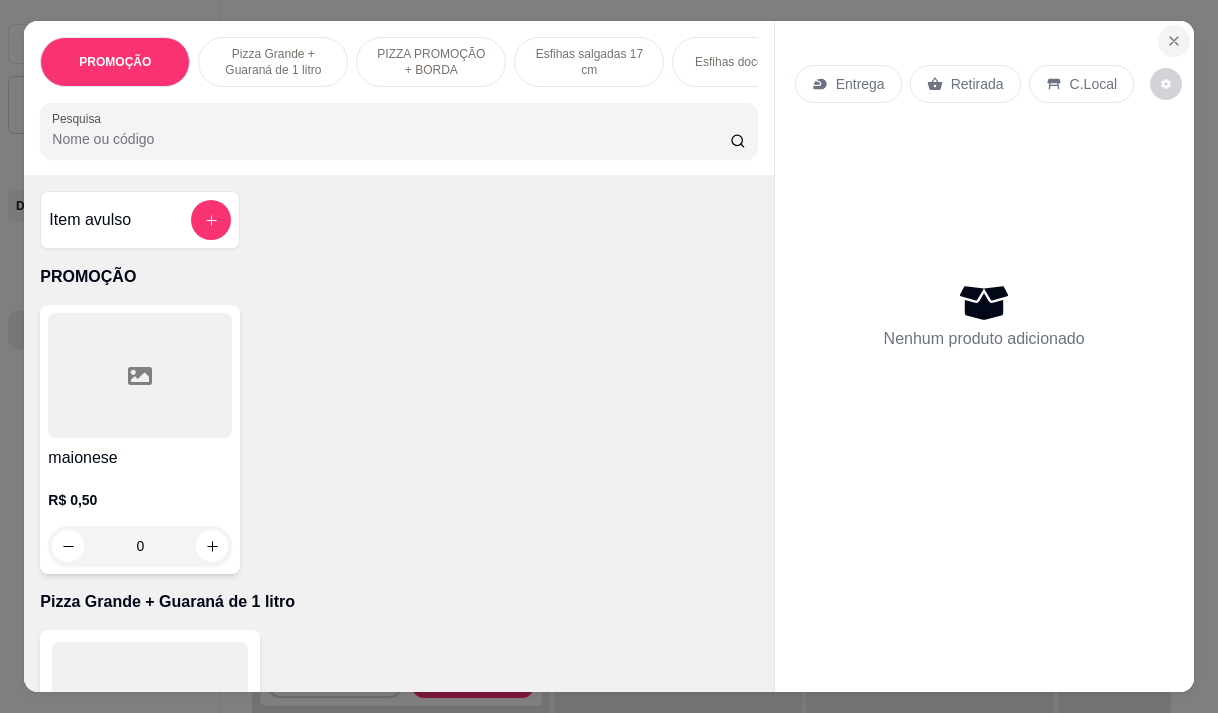 click 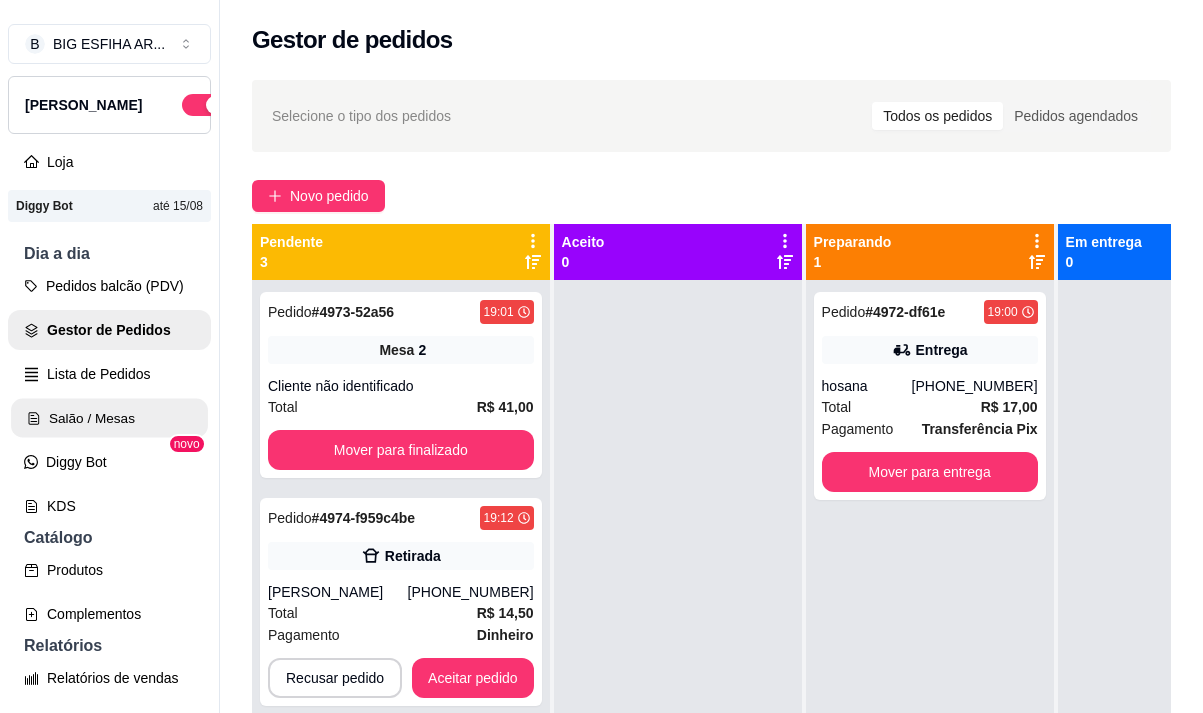 click on "Salão / Mesas" at bounding box center (109, 418) 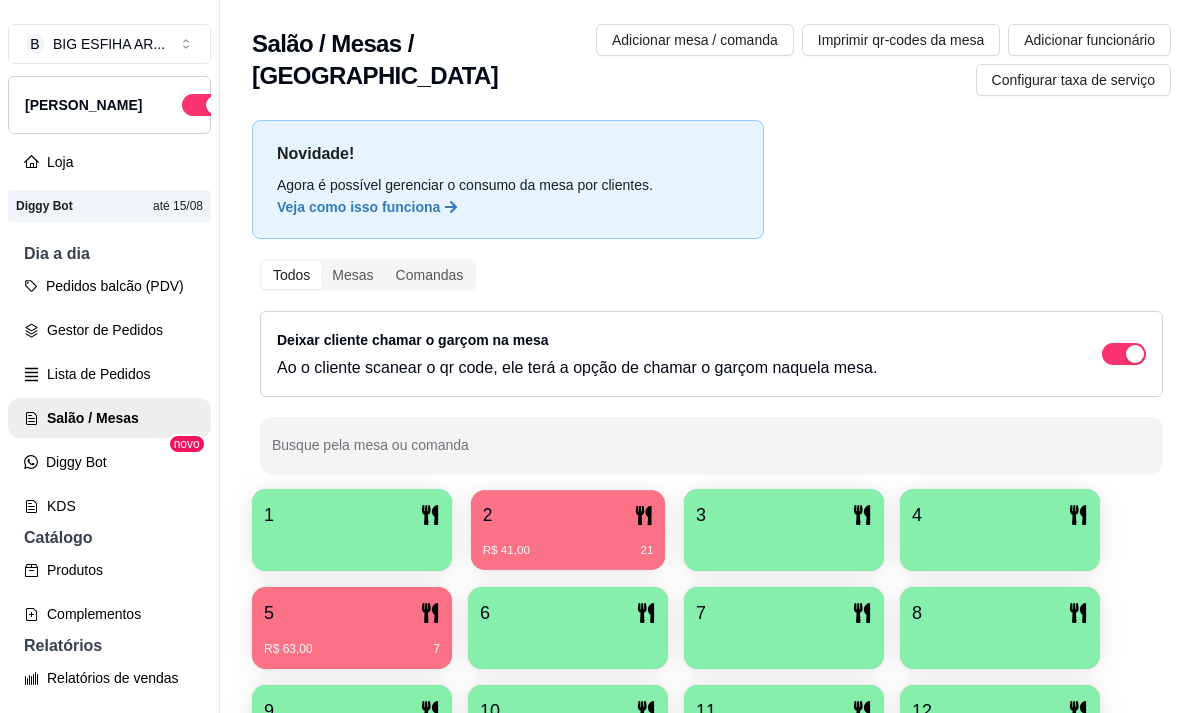 click on "2" at bounding box center [568, 515] 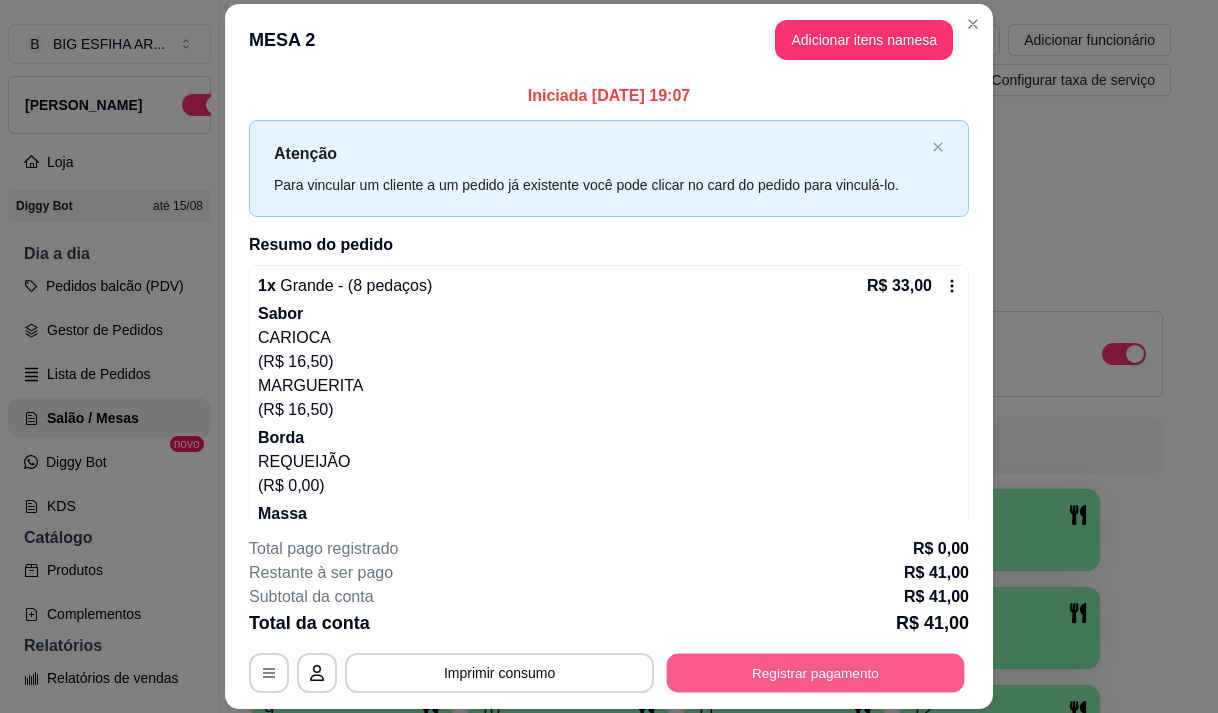 click on "Registrar pagamento" at bounding box center [816, 673] 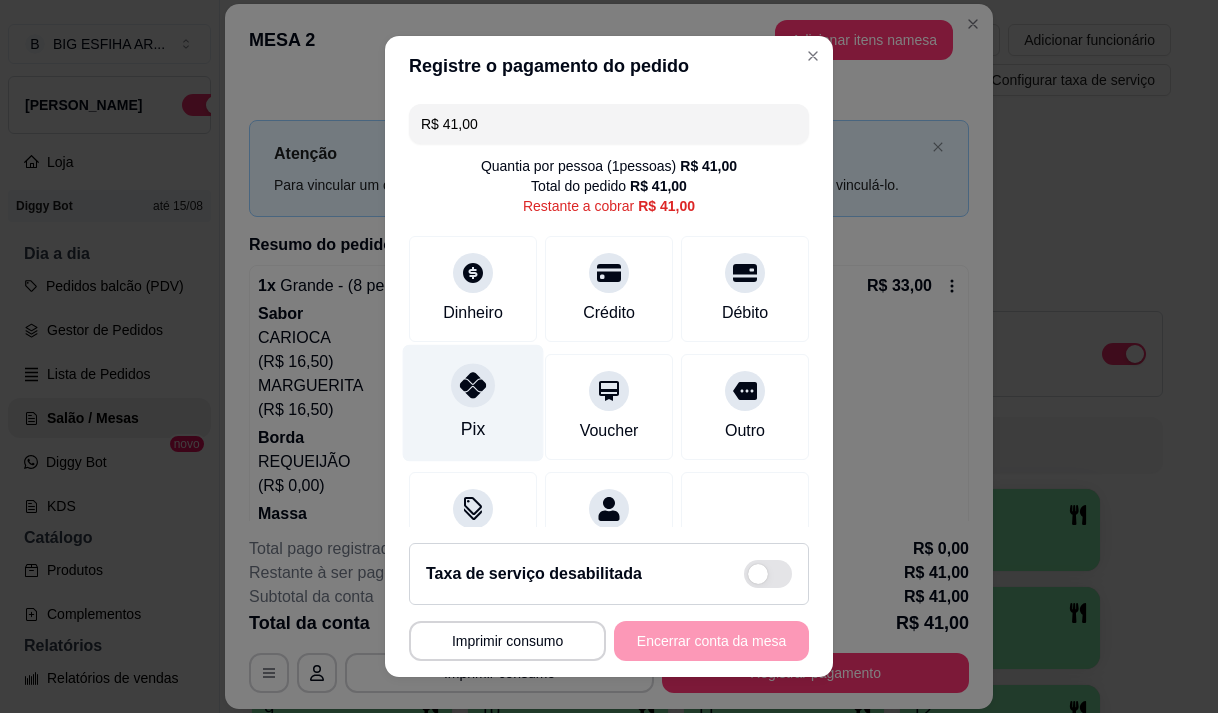 click on "Pix" at bounding box center [473, 402] 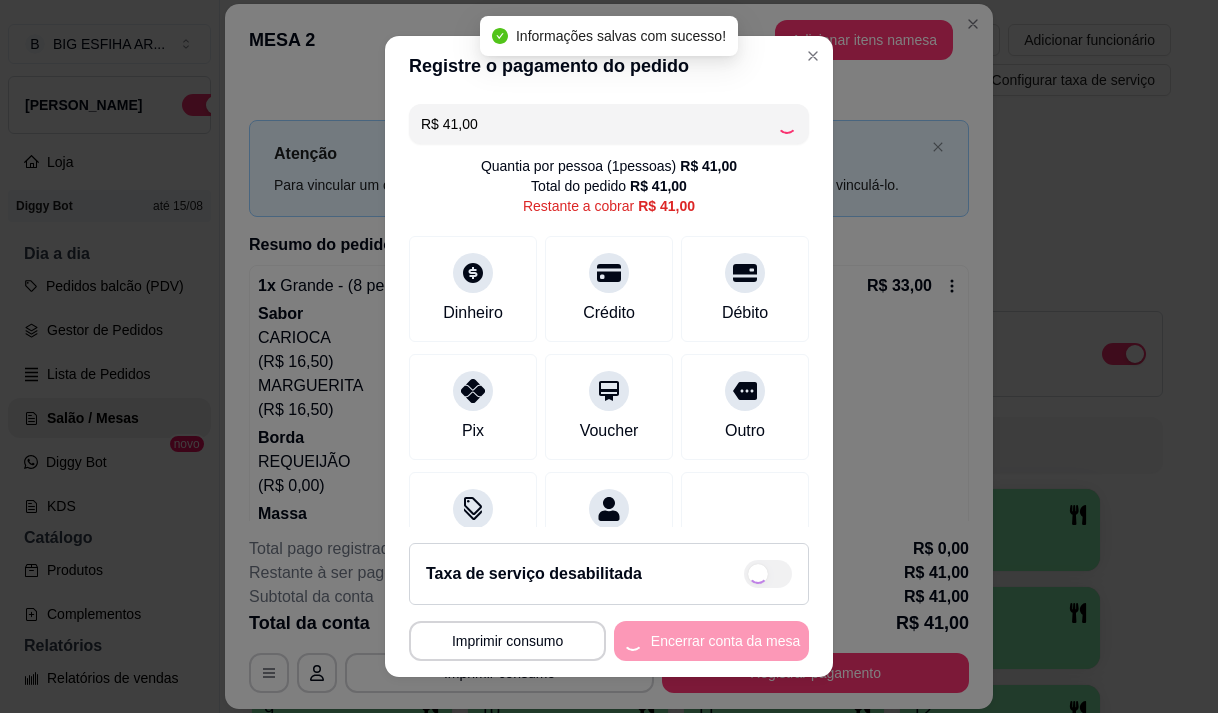 type on "R$ 0,00" 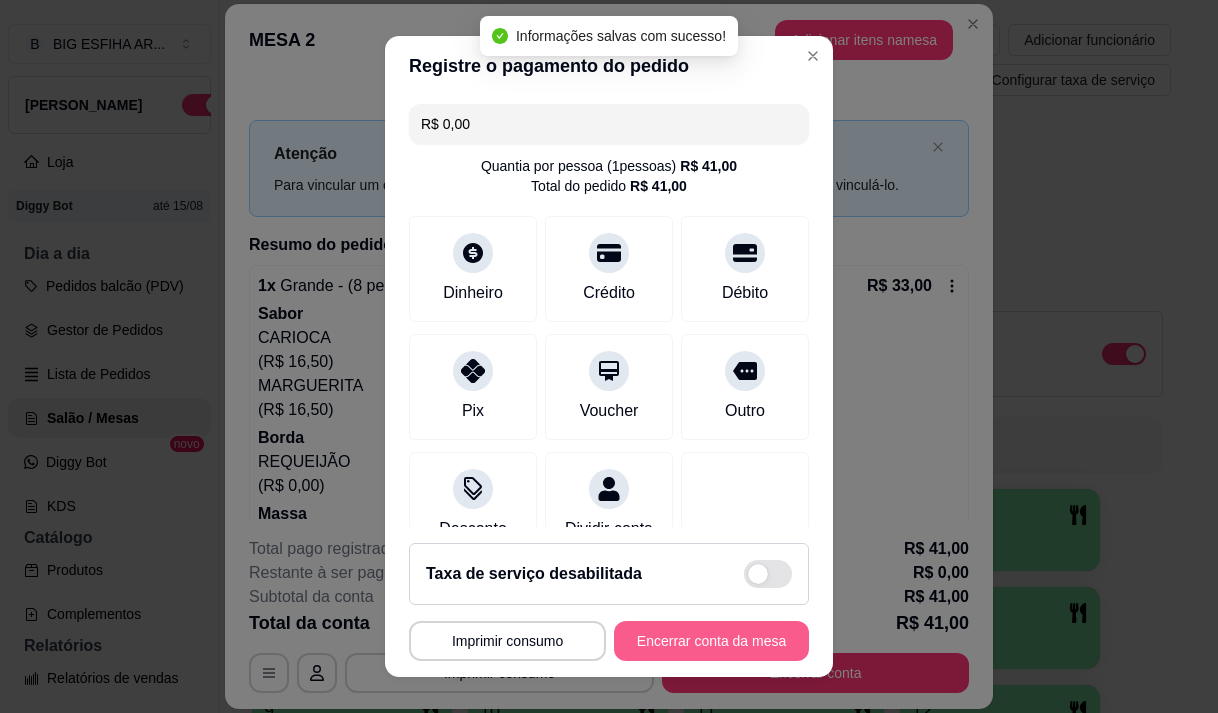 click on "Encerrar conta da mesa" at bounding box center (711, 641) 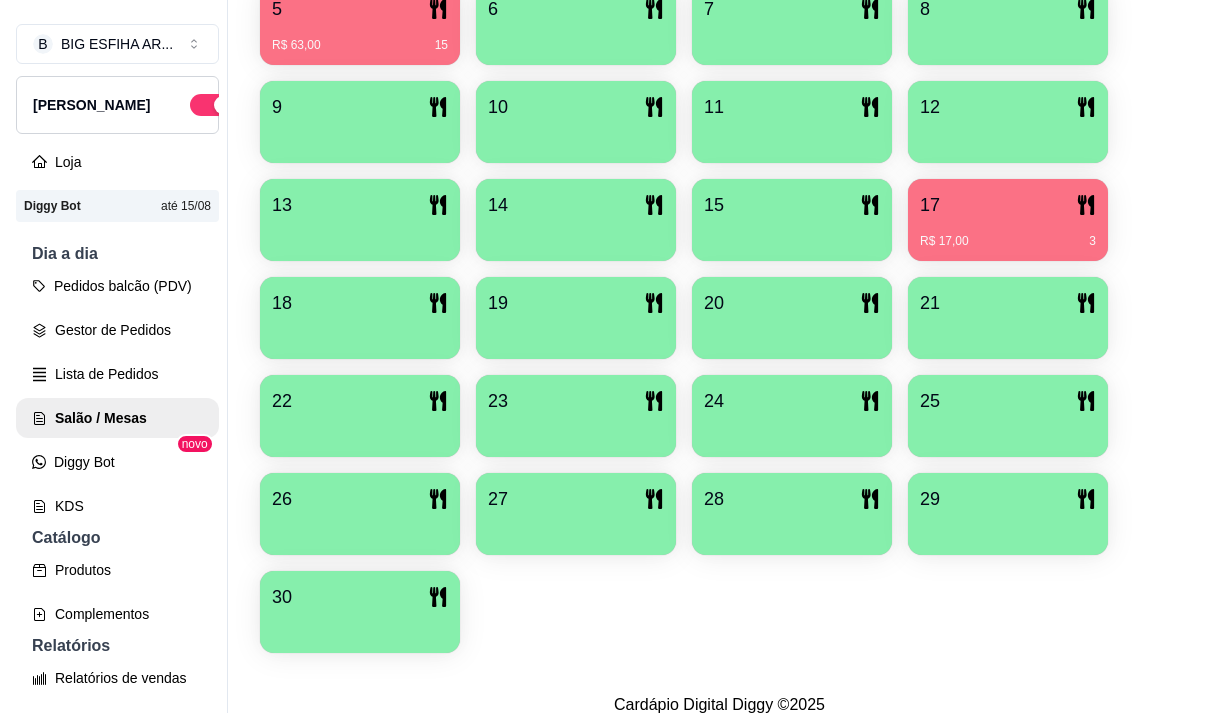 scroll, scrollTop: 639, scrollLeft: 0, axis: vertical 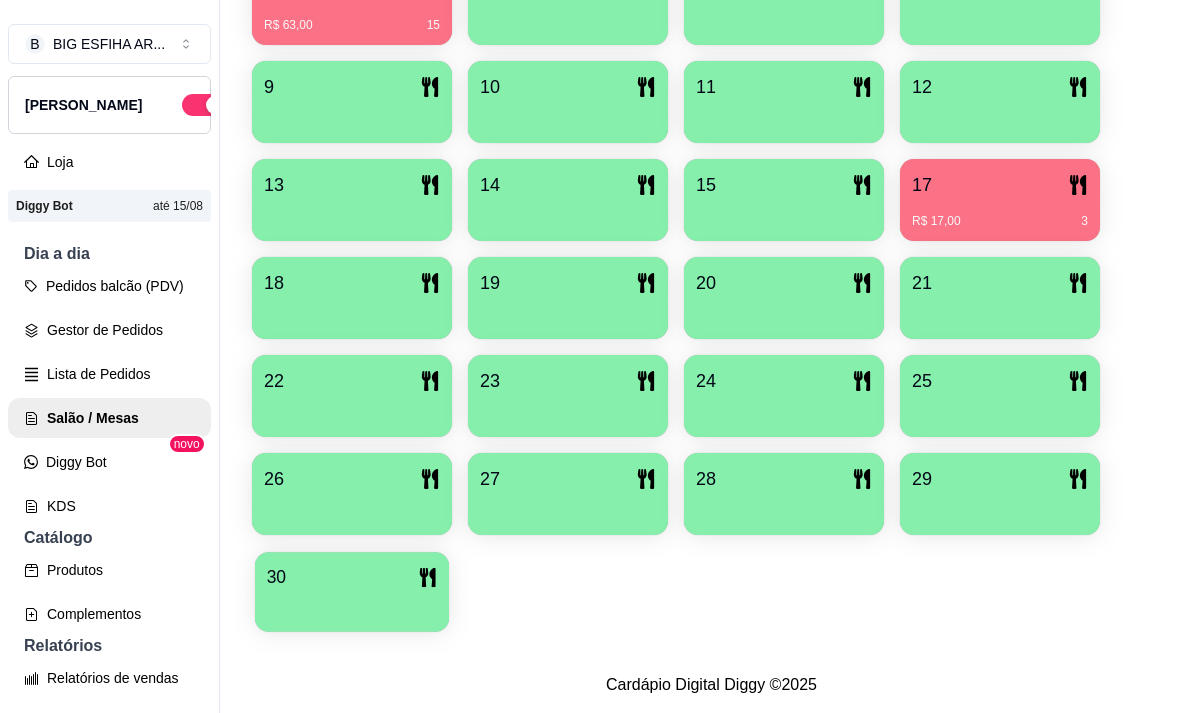 click on "30" at bounding box center [352, 577] 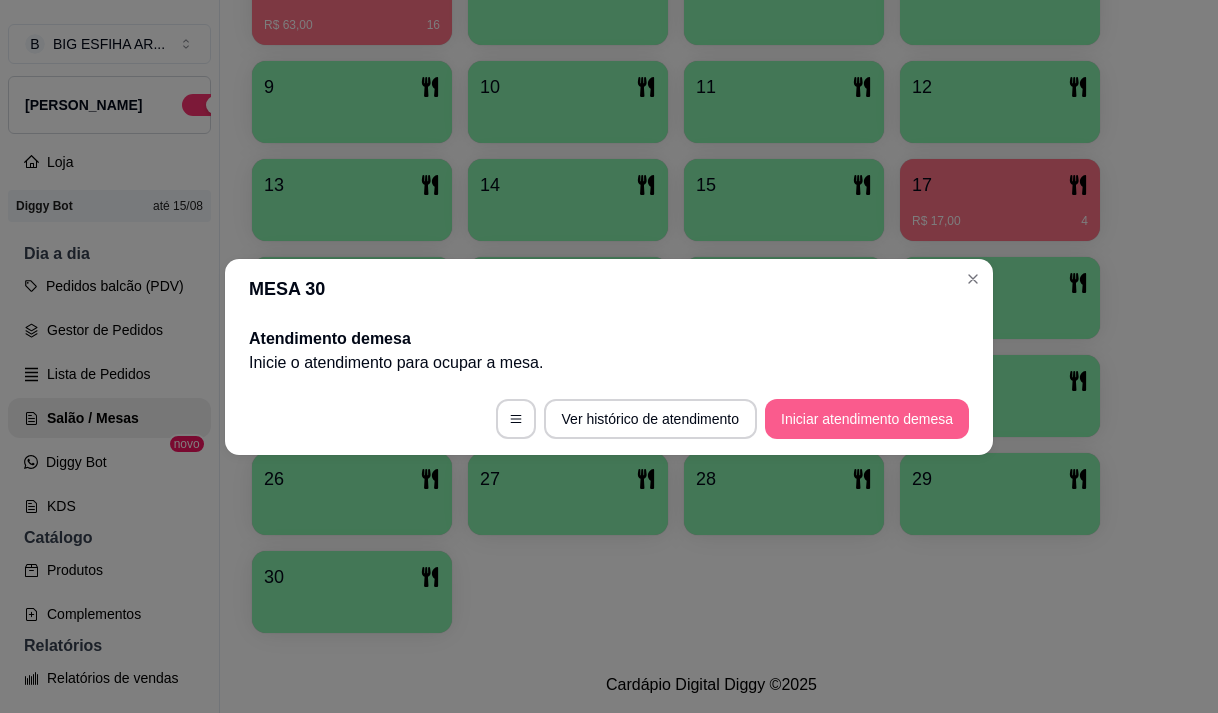 click on "Iniciar atendimento de  mesa" at bounding box center (867, 419) 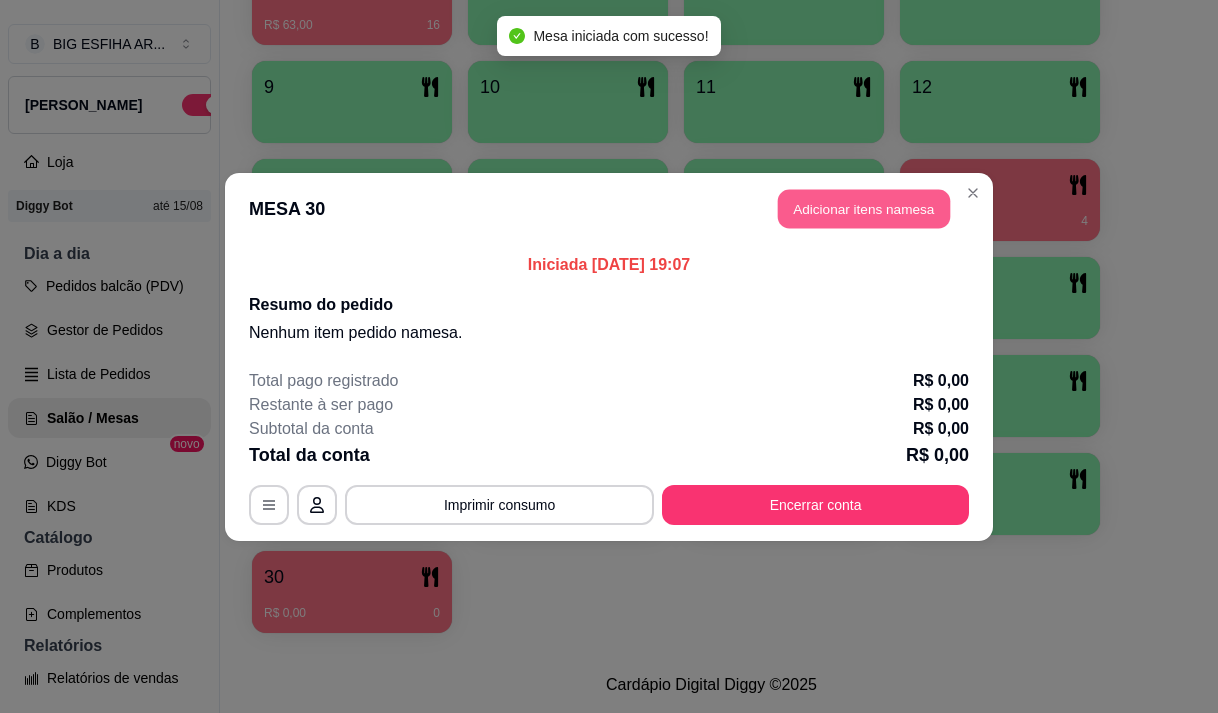 click on "Adicionar itens na  mesa" at bounding box center [864, 208] 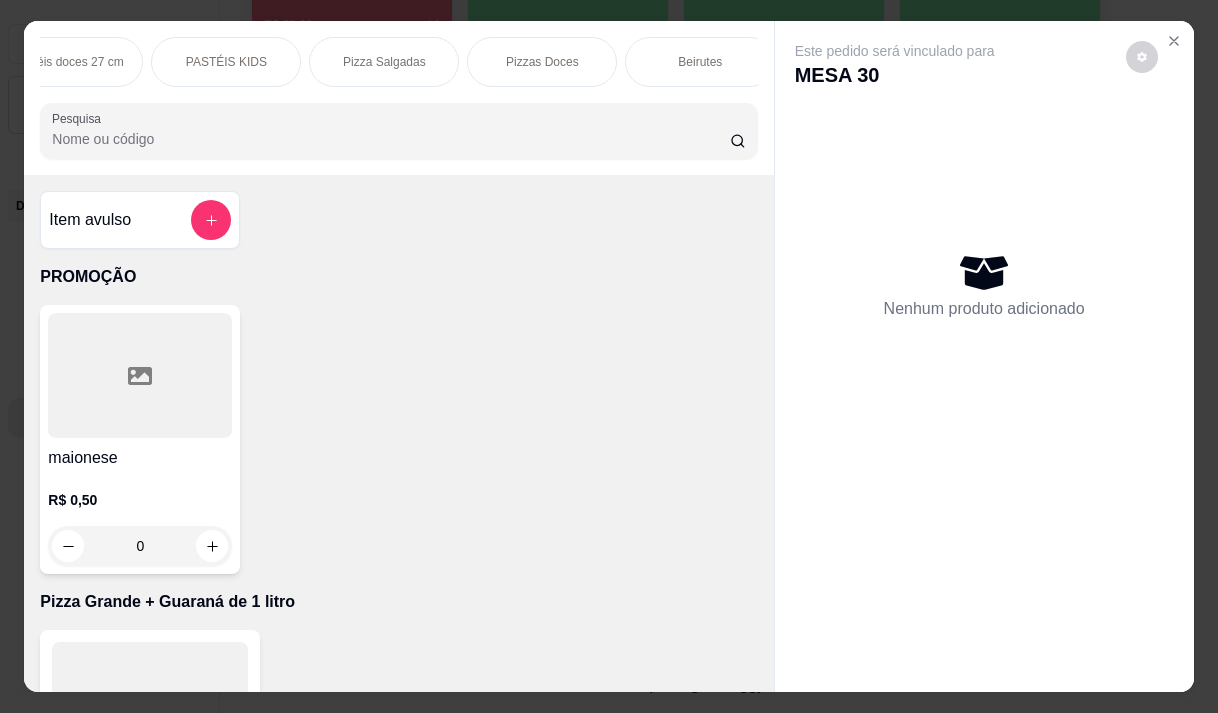 scroll, scrollTop: 0, scrollLeft: 1200, axis: horizontal 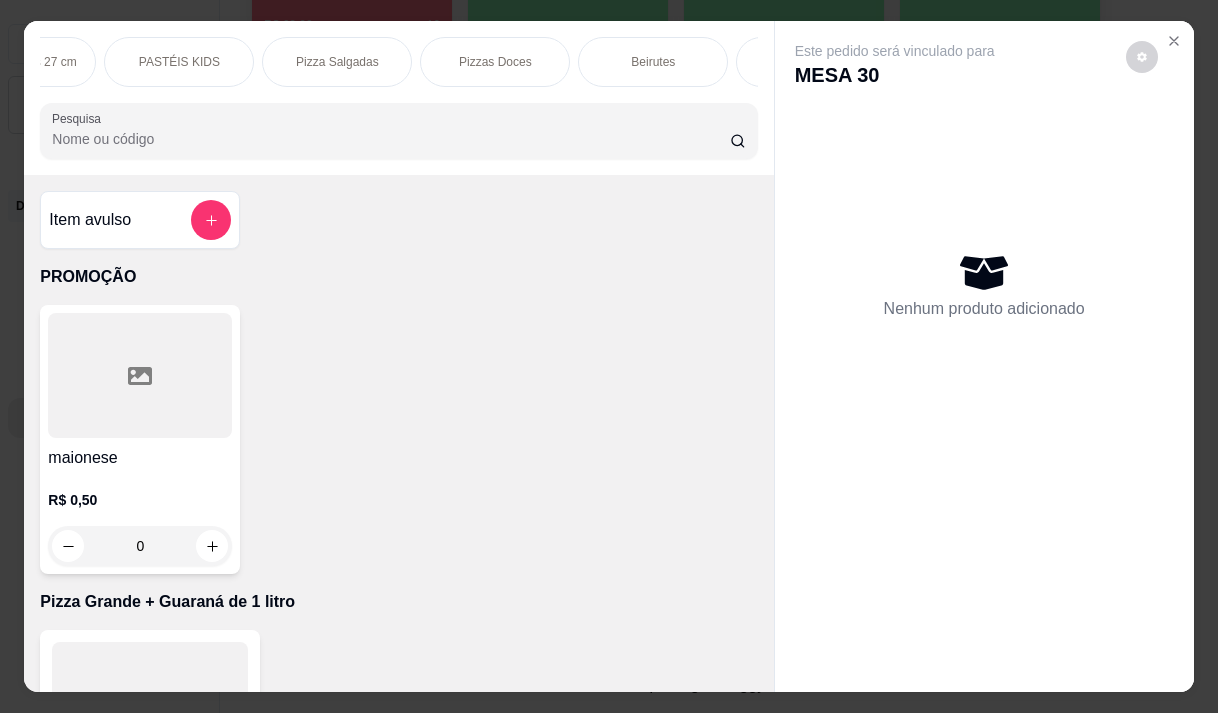 click on "Pizza Salgadas" at bounding box center (337, 62) 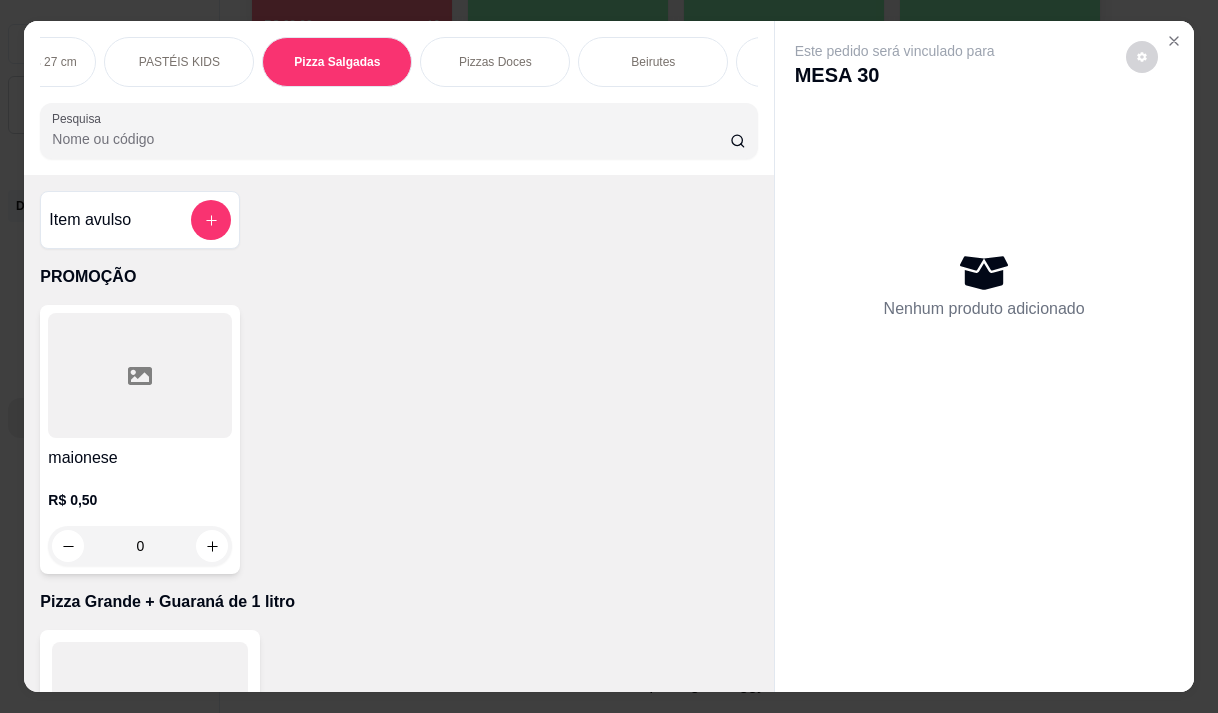 scroll, scrollTop: 15444, scrollLeft: 0, axis: vertical 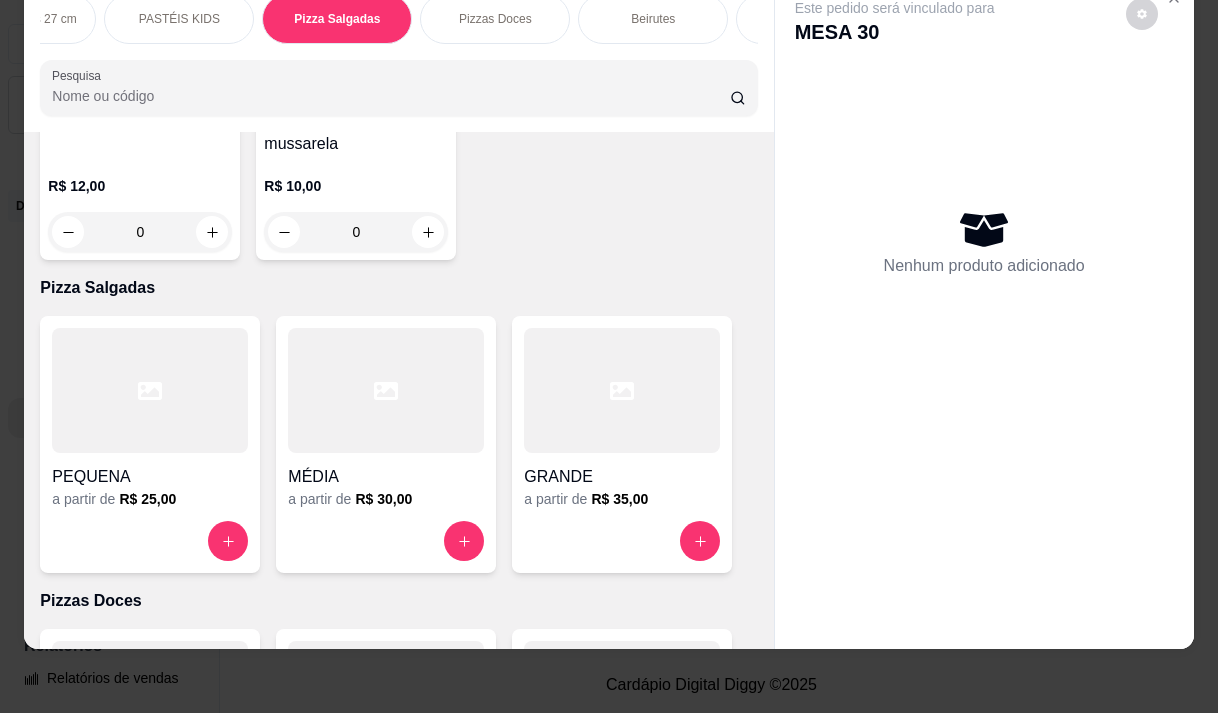 click on "a partir de     R$ 35,00" at bounding box center (622, 499) 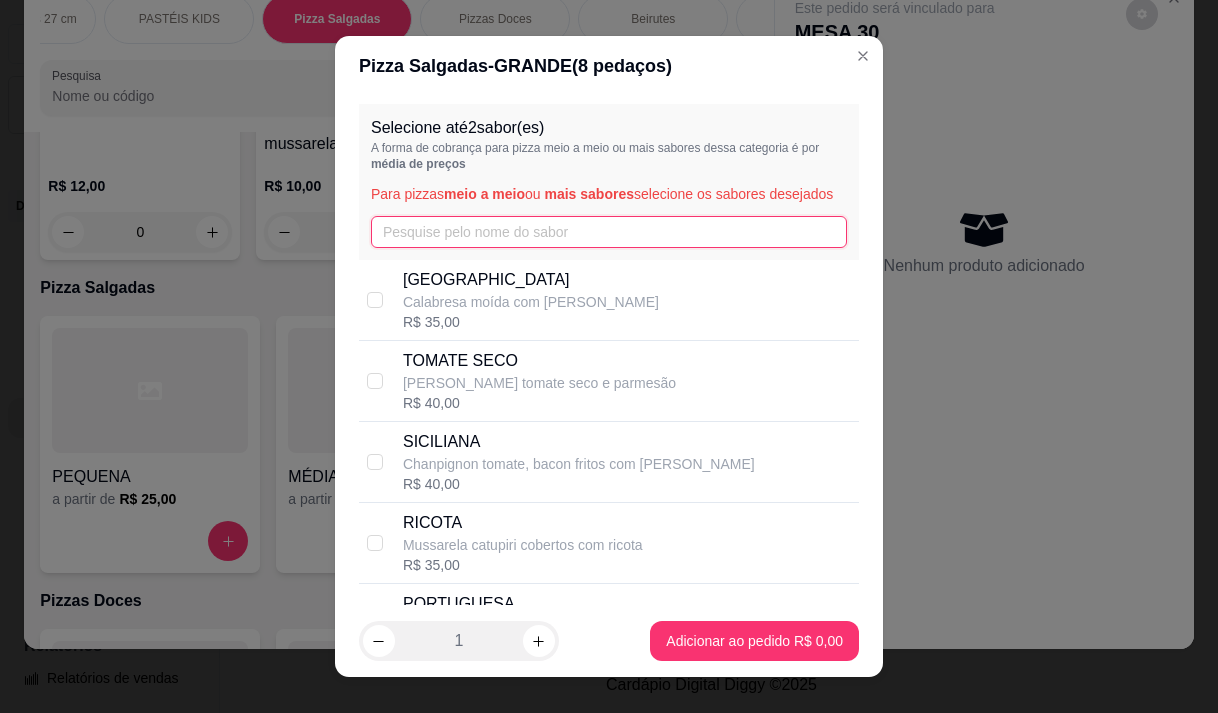 click at bounding box center [609, 232] 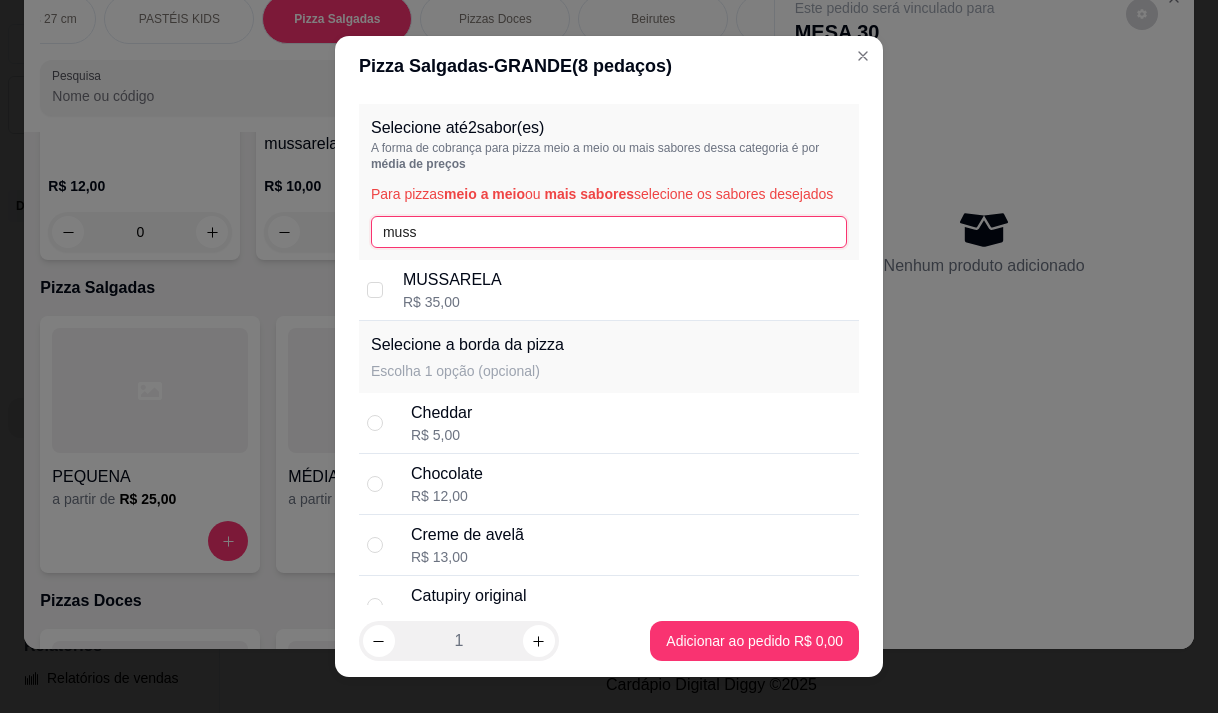 type on "muss" 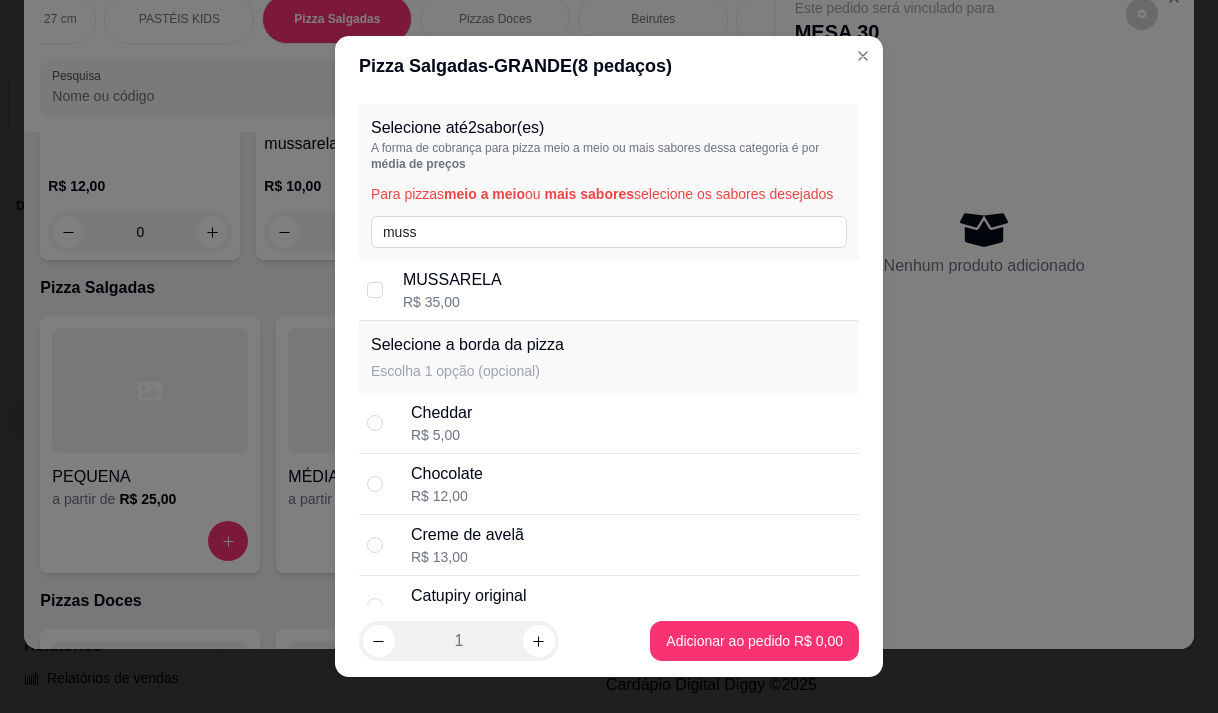 click on "MUSSARELA R$ 35,00" at bounding box center [627, 290] 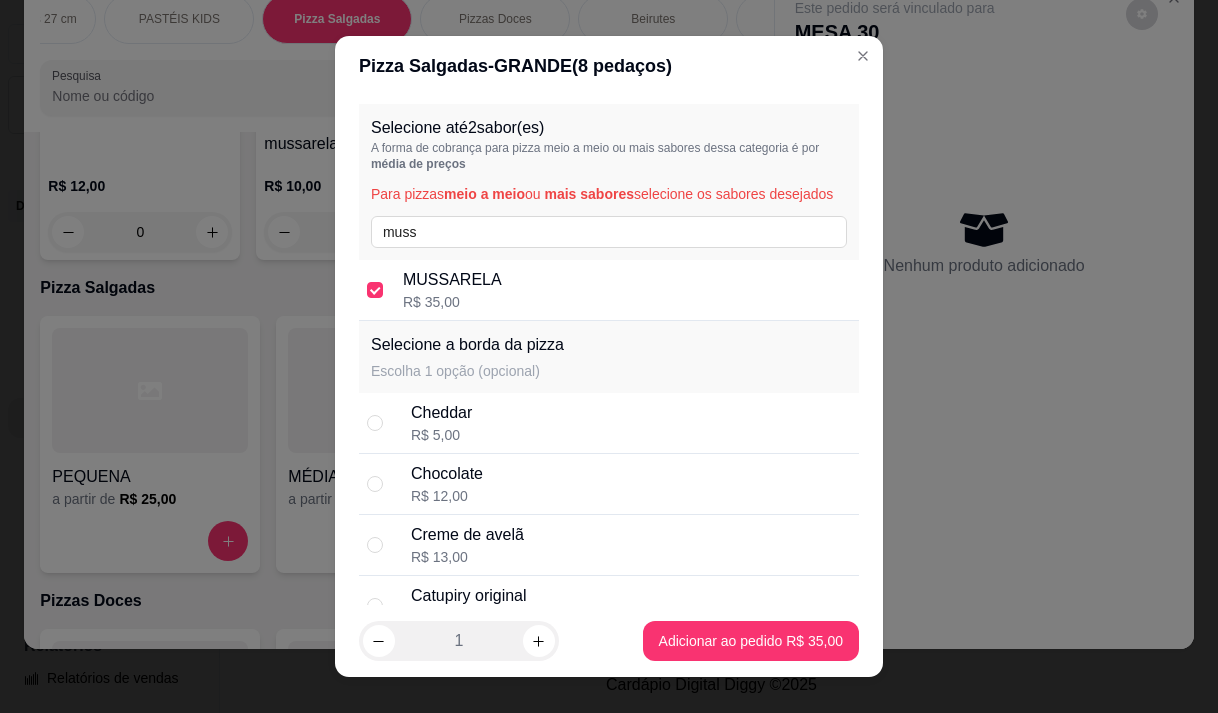 click on "Selecione até  2  sabor(es) A forma de cobrança para pizza meio a meio ou mais sabores dessa categoria é por   média de preços Para pizzas  meio a meio  ou   mais sabores  selecione os sabores desejados muss" at bounding box center (609, 182) 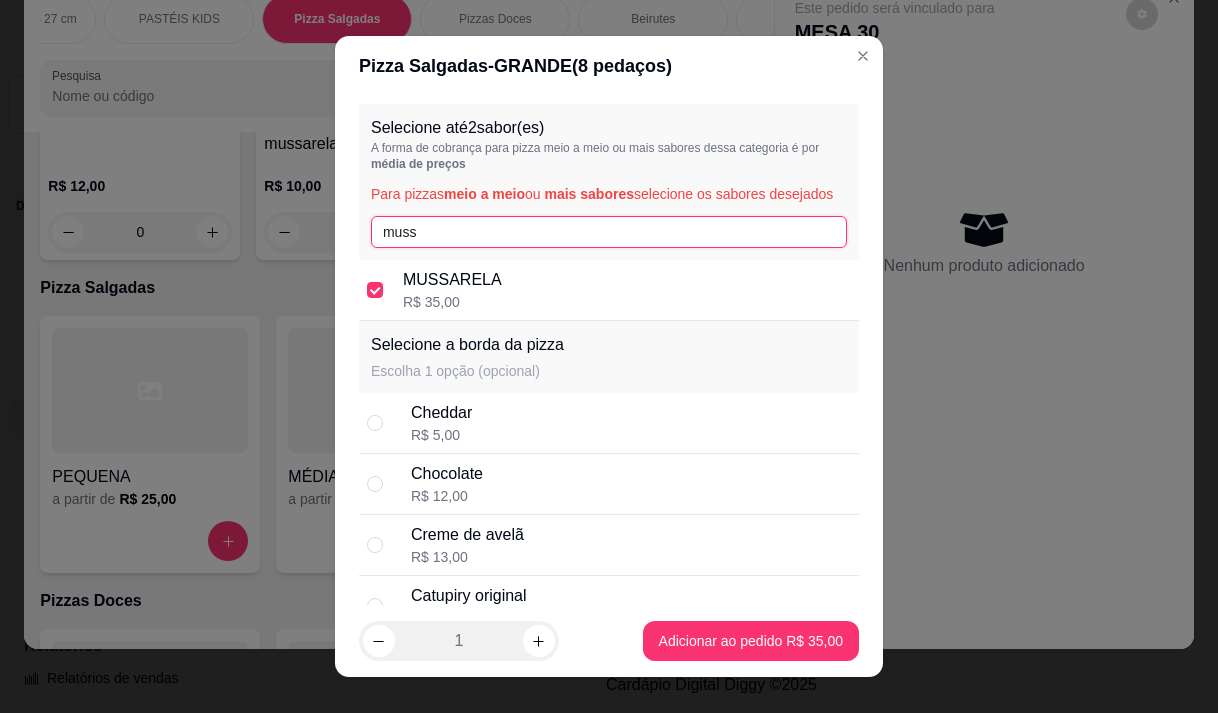 click on "muss" at bounding box center [609, 232] 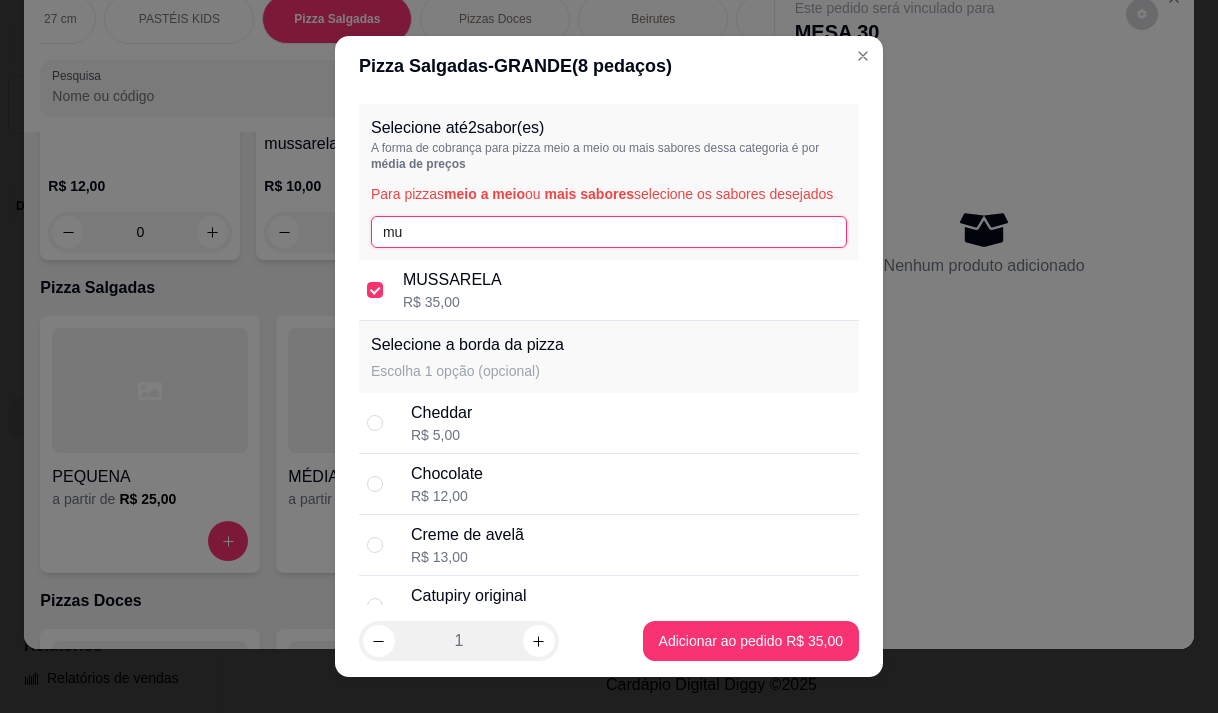 type on "m" 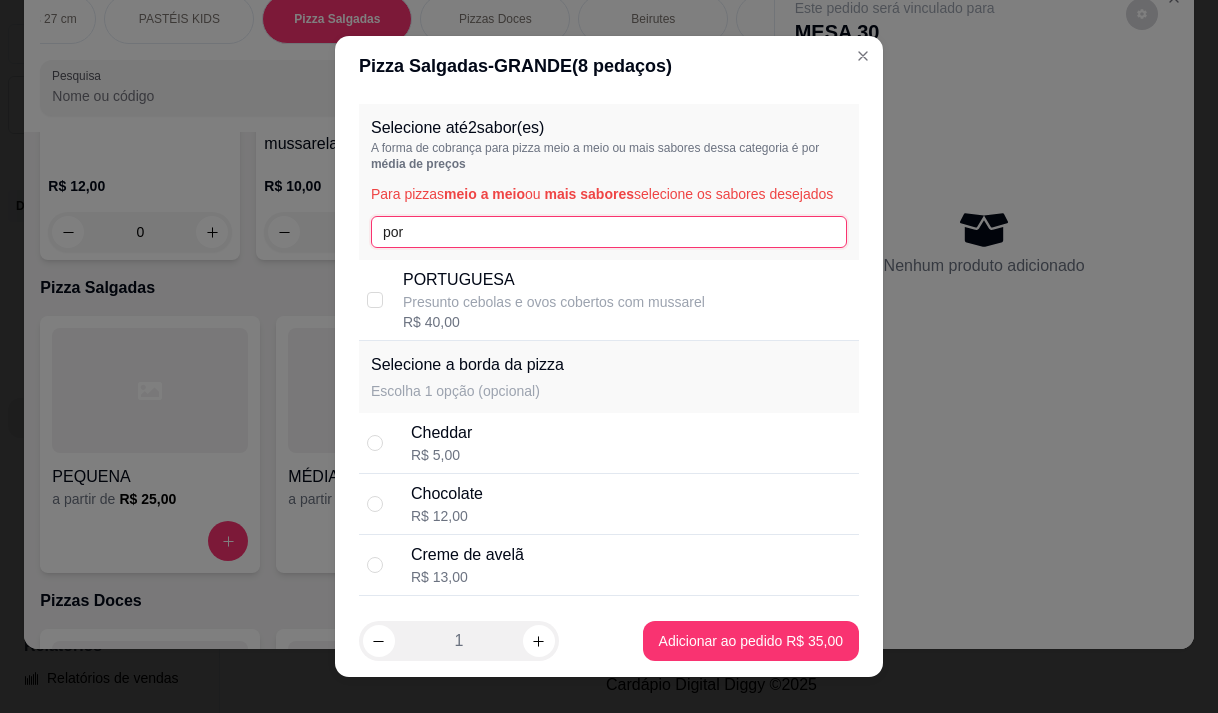 type on "por" 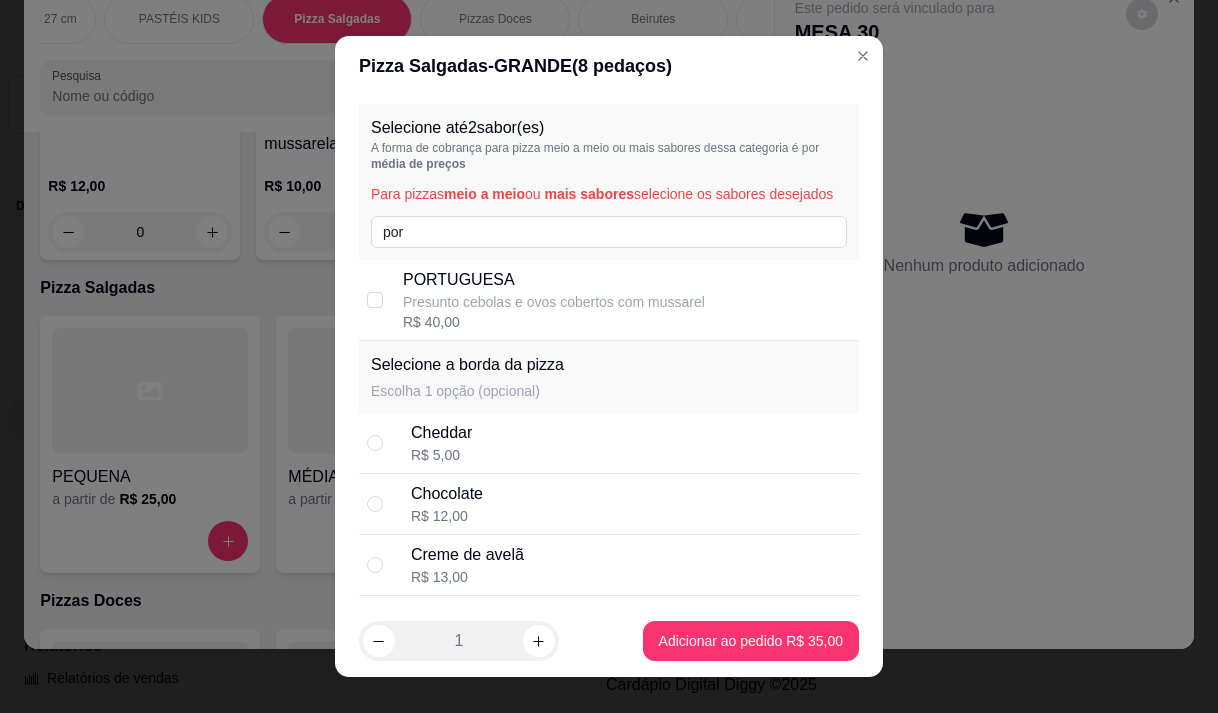 click on "Presunto cebolas e ovos cobertos com mussarel" at bounding box center (554, 302) 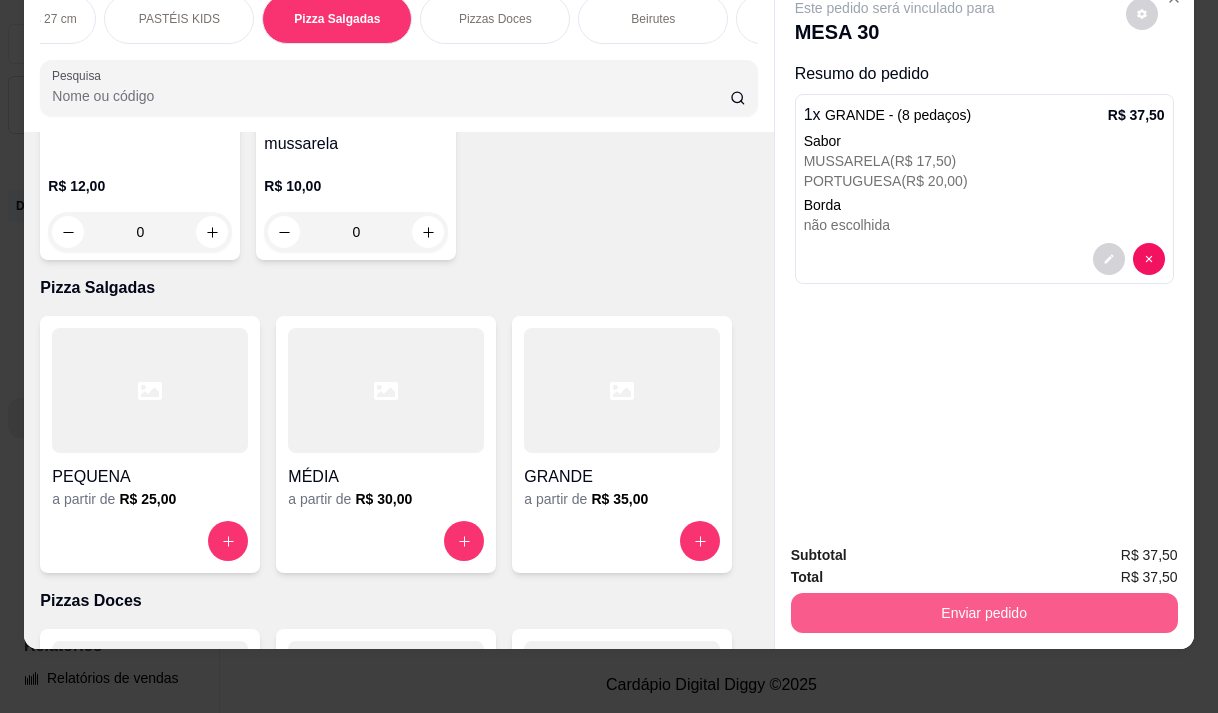 click on "Enviar pedido" at bounding box center (984, 613) 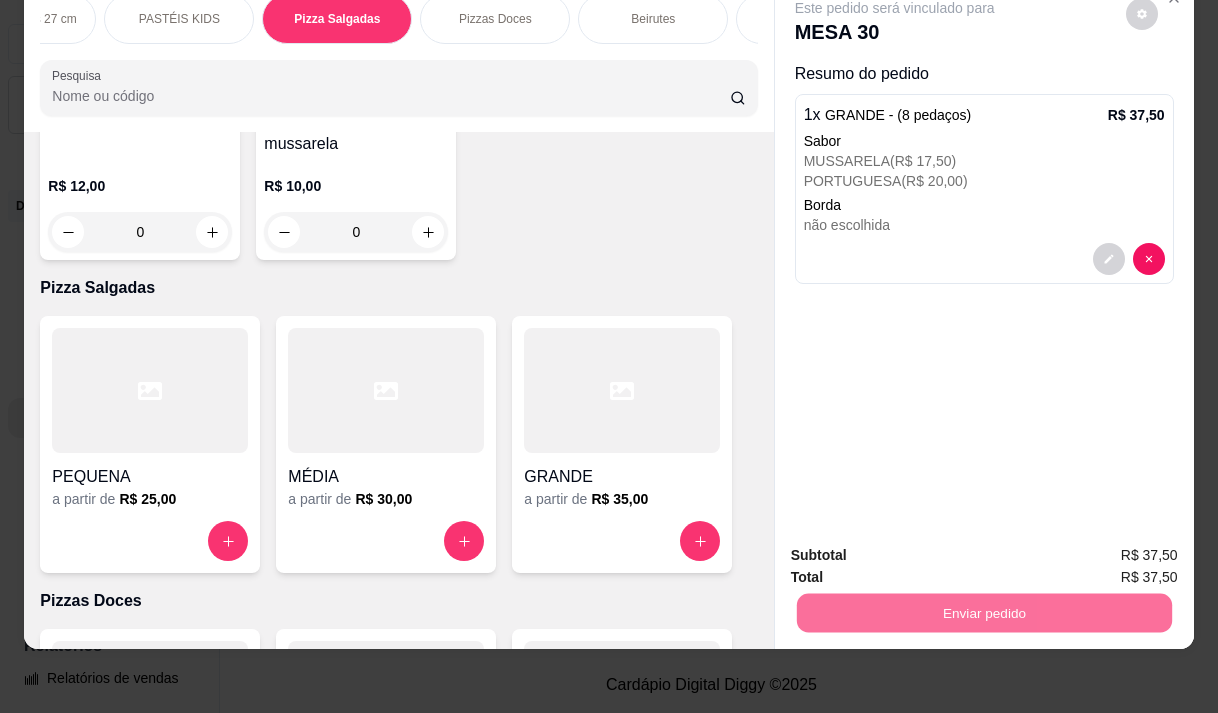 click on "Não registrar e enviar pedido" at bounding box center (918, 548) 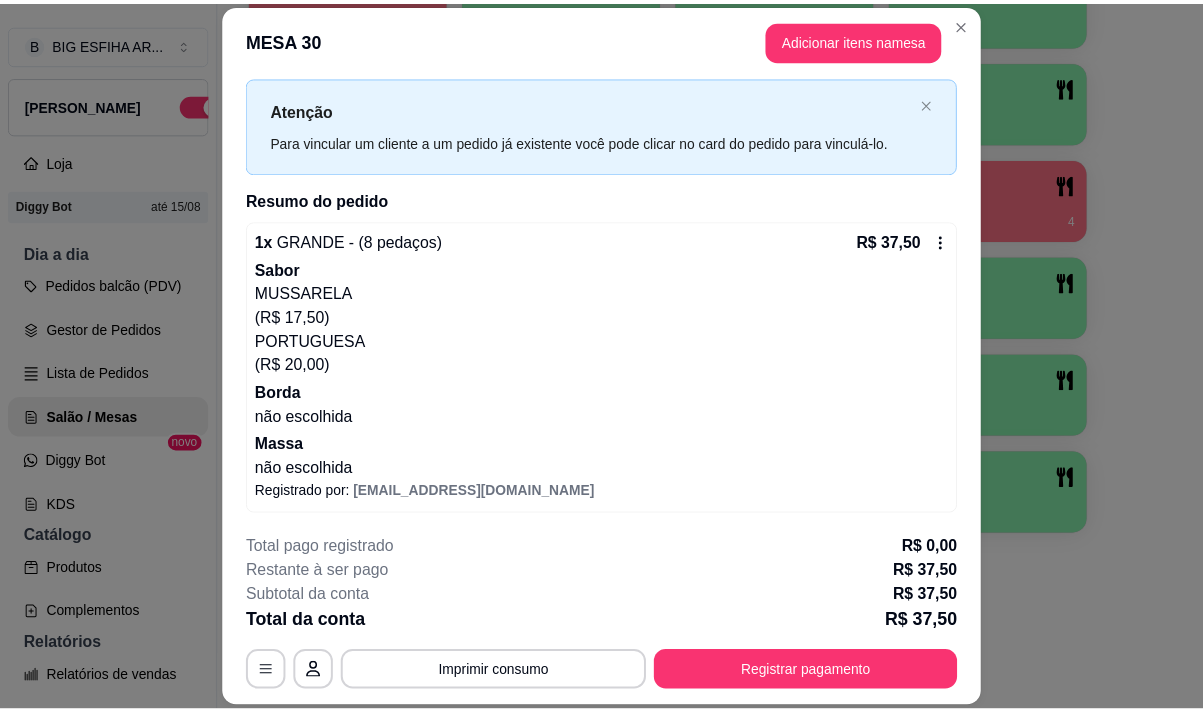scroll, scrollTop: 45, scrollLeft: 0, axis: vertical 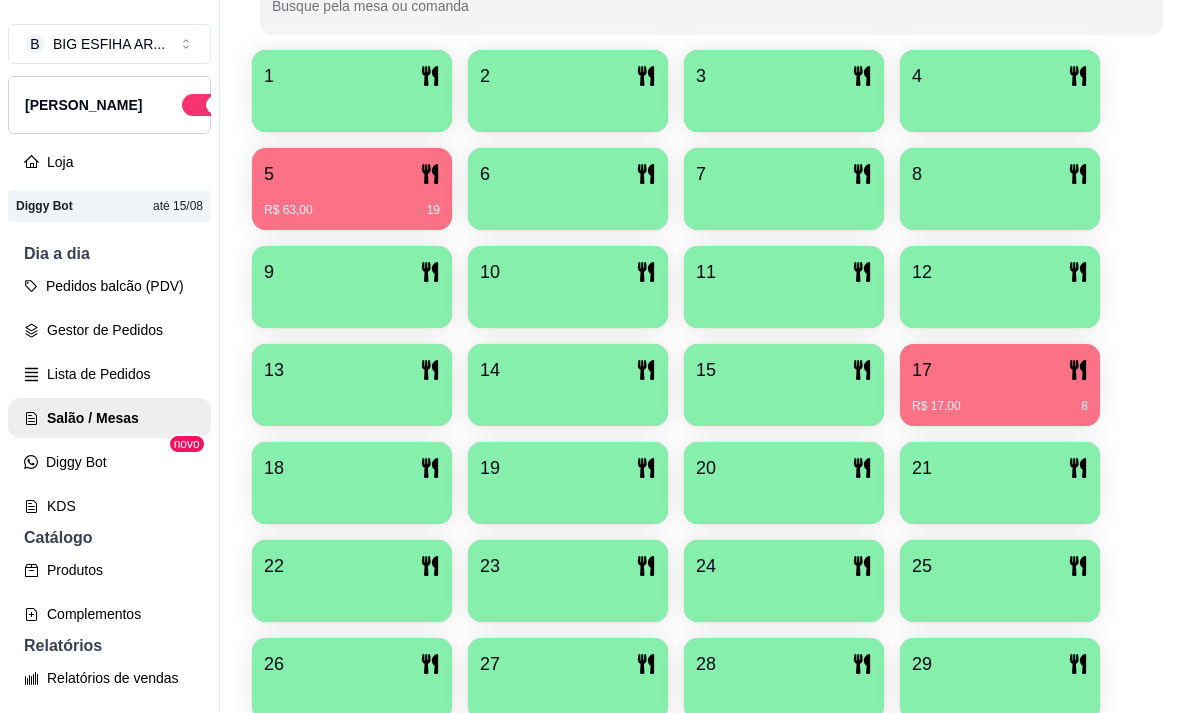 click on "R$ 17,00 8" at bounding box center [1000, 406] 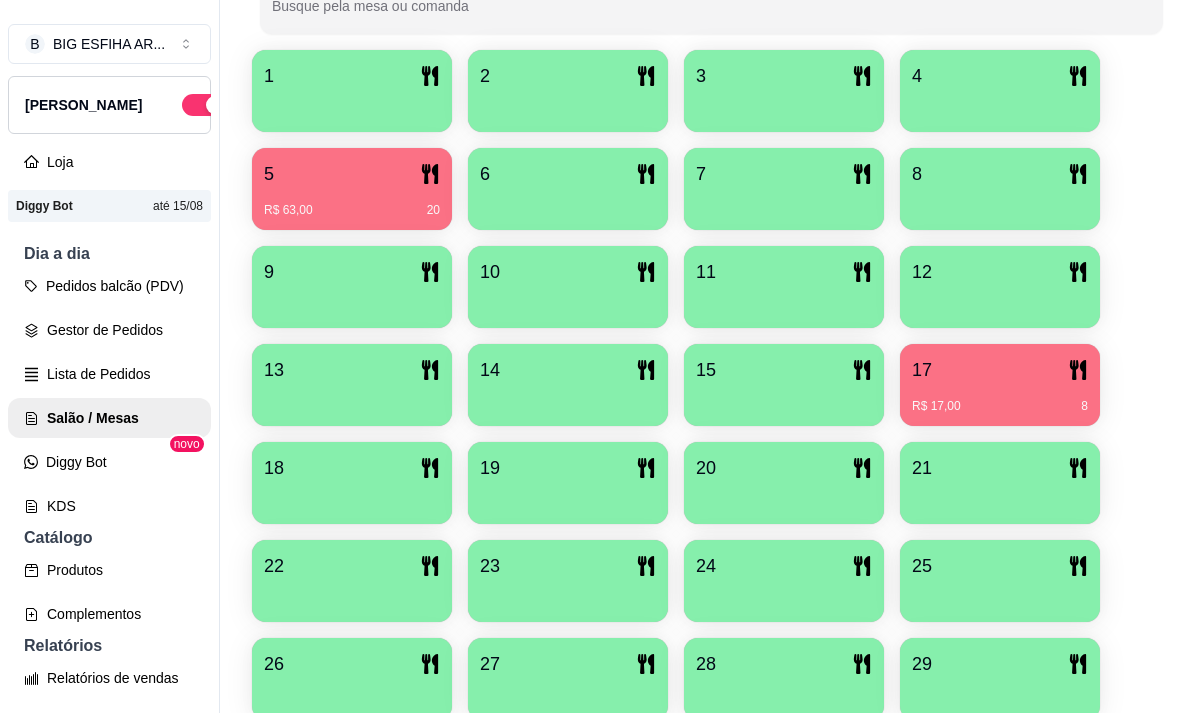 click on "R$ 17,00 8" at bounding box center (1000, 399) 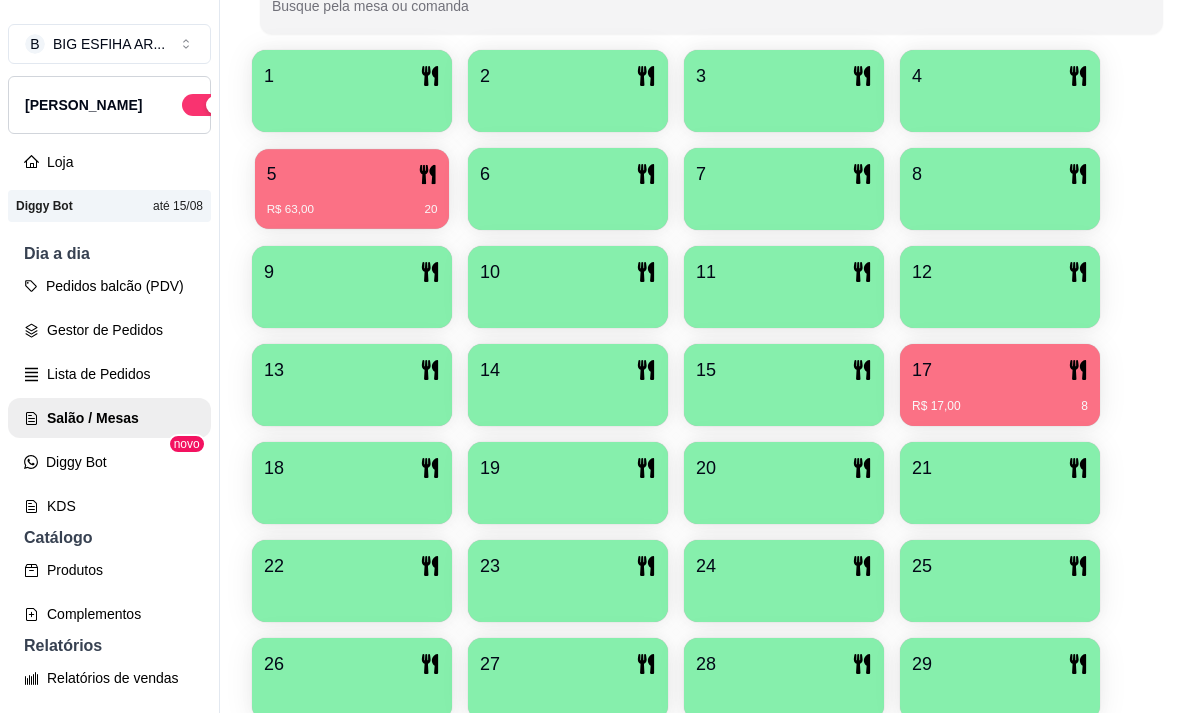 click on "5" at bounding box center [352, 174] 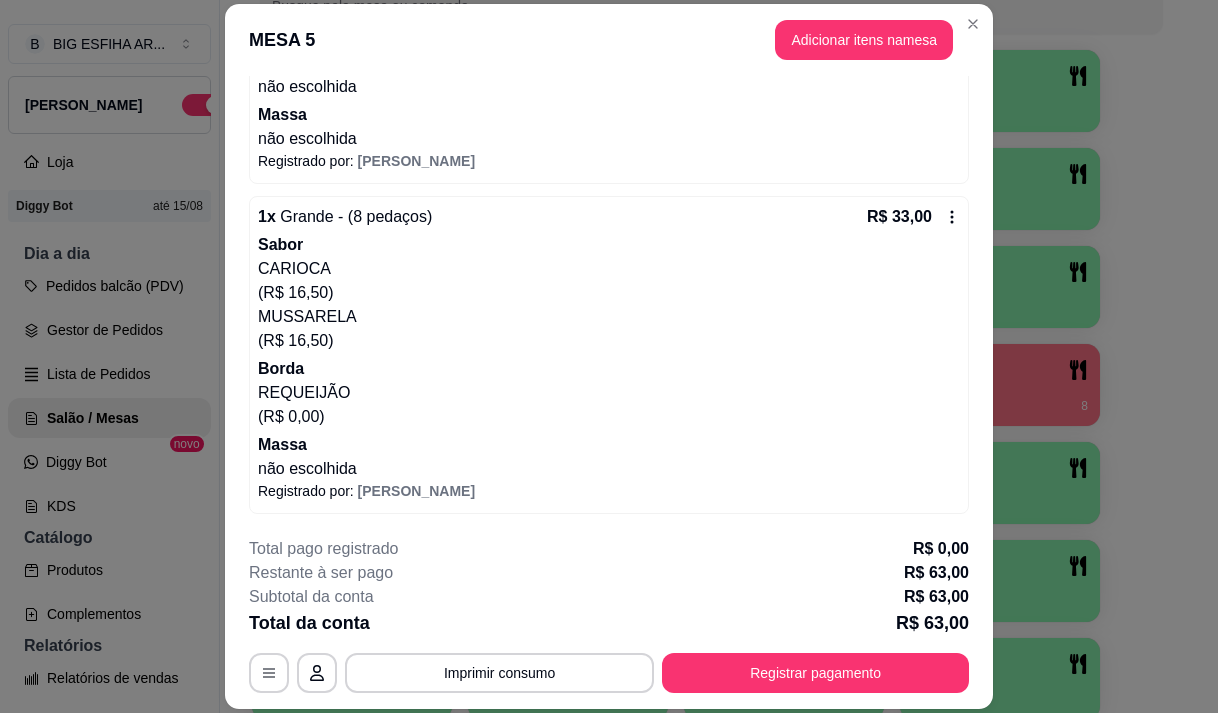 scroll, scrollTop: 0, scrollLeft: 0, axis: both 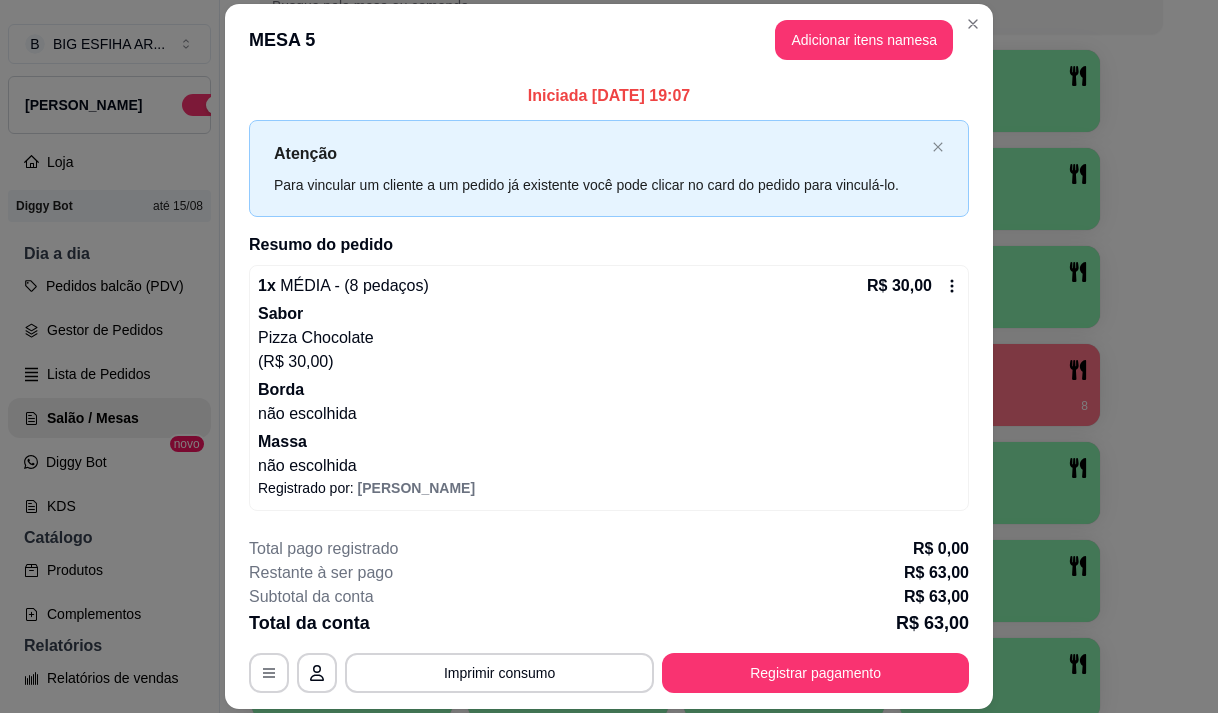 click on "MESA 5 Adicionar itens na  mesa" at bounding box center [609, 40] 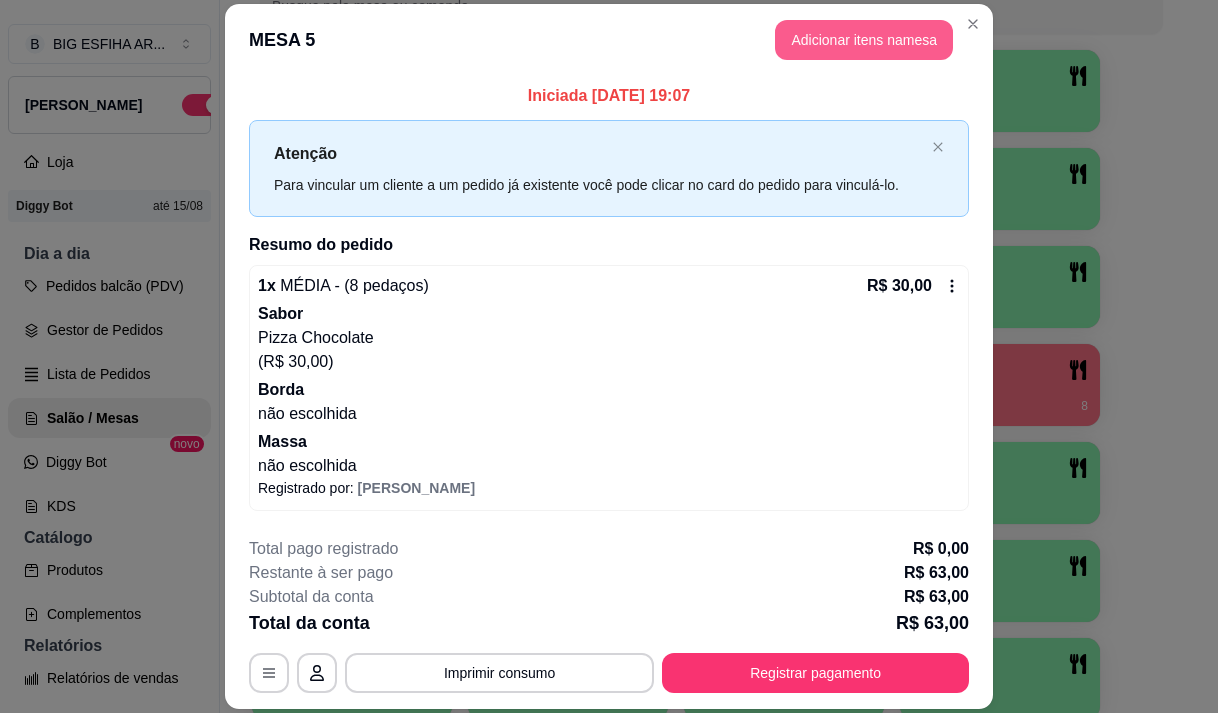 click on "Adicionar itens na  mesa" at bounding box center [864, 40] 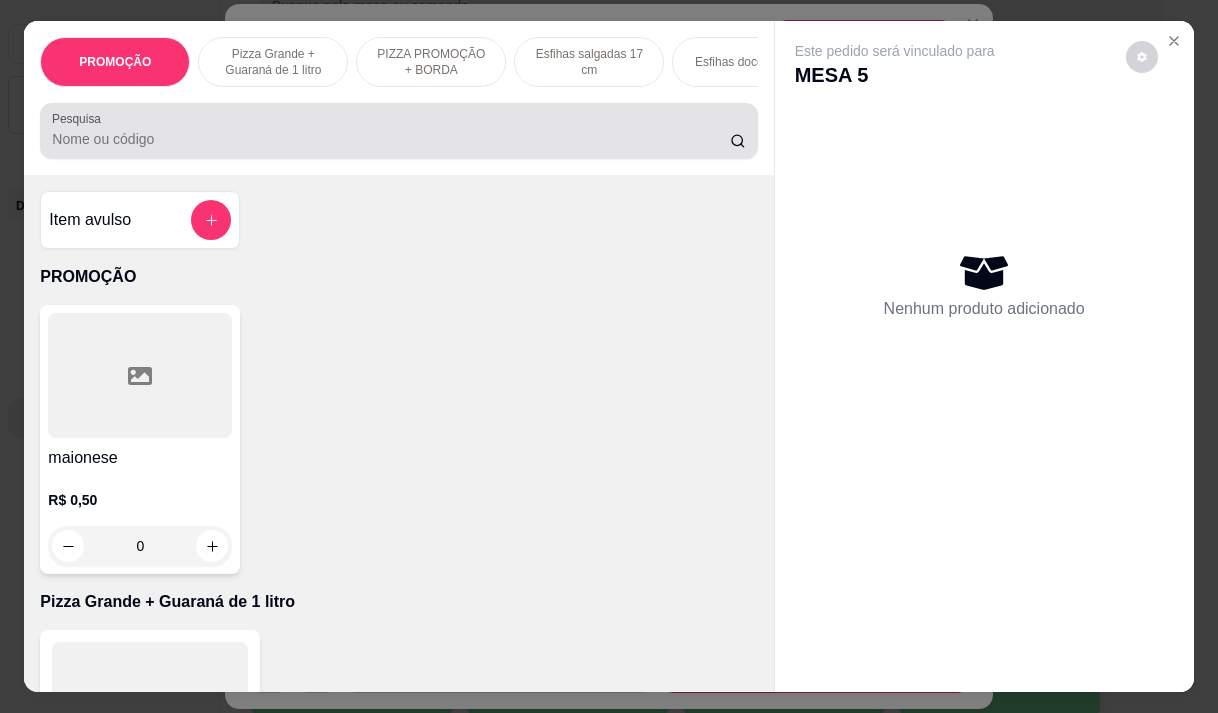 click at bounding box center (398, 131) 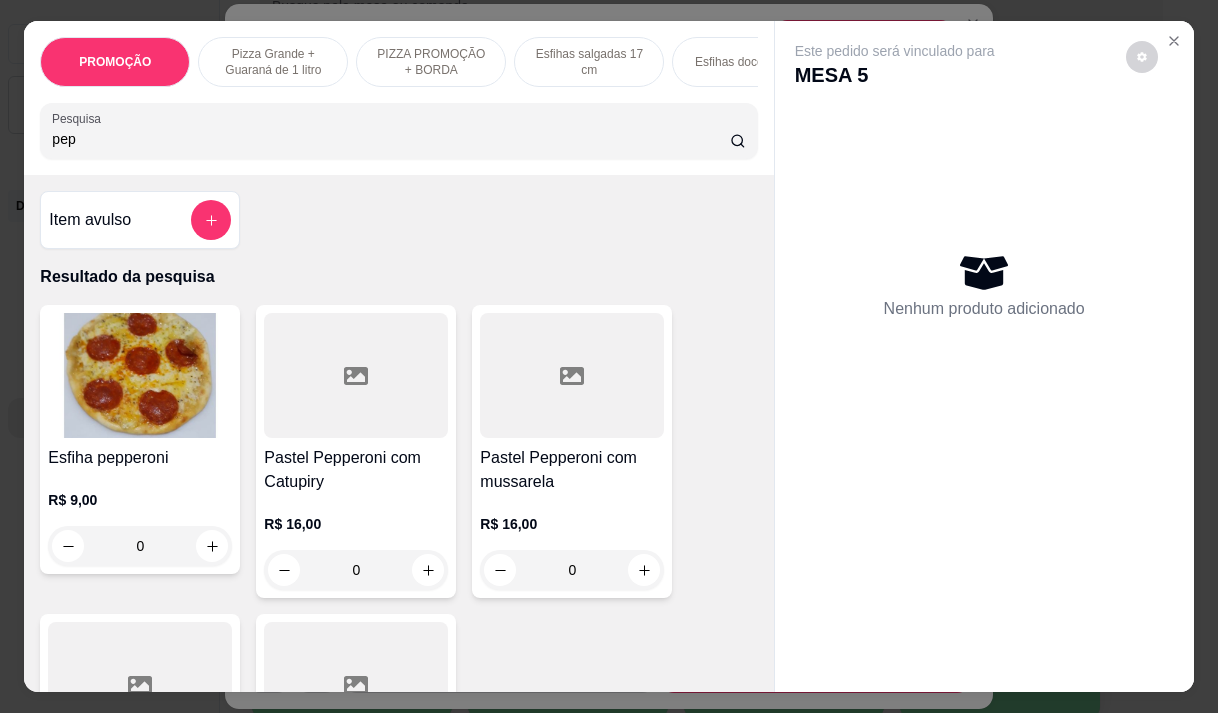 scroll, scrollTop: 400, scrollLeft: 0, axis: vertical 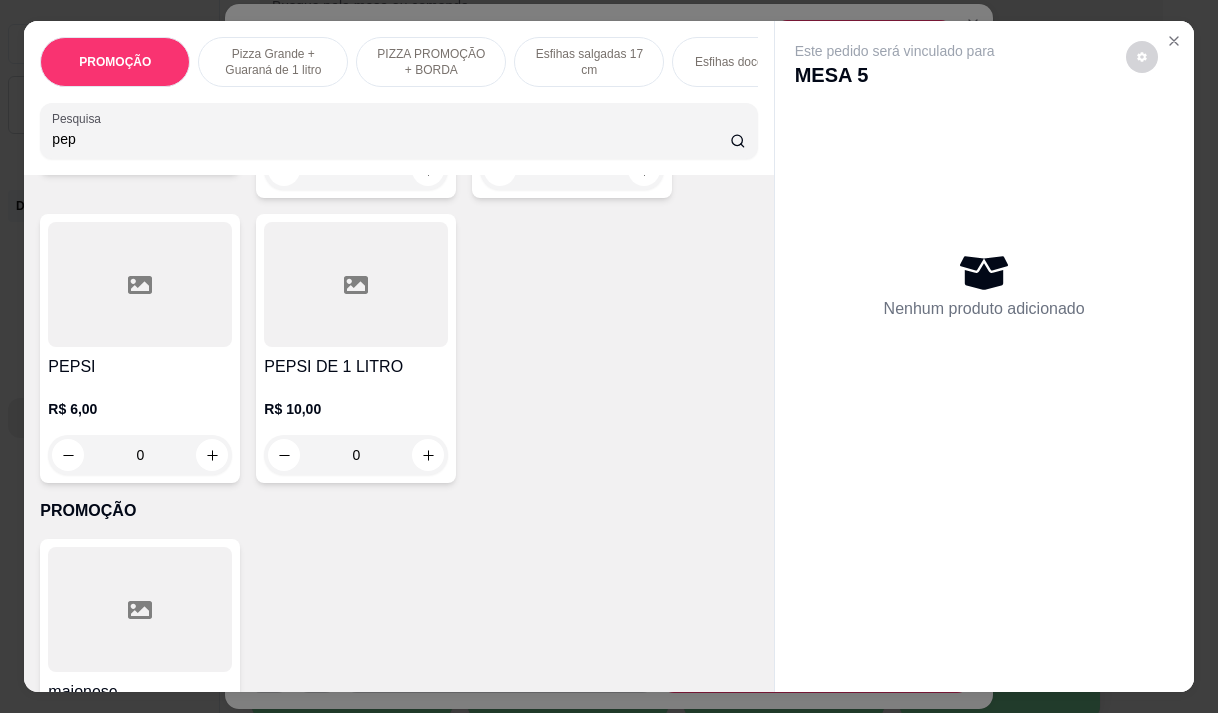 type on "pep" 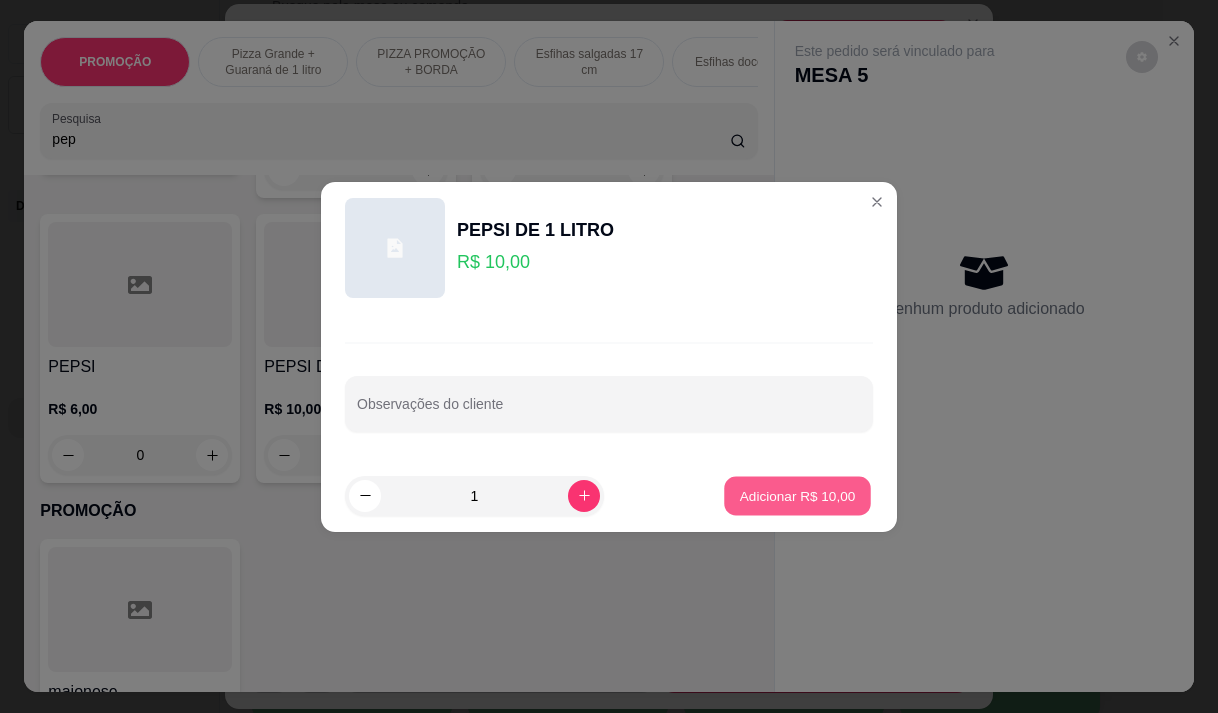 click on "Adicionar   R$ 10,00" at bounding box center (798, 495) 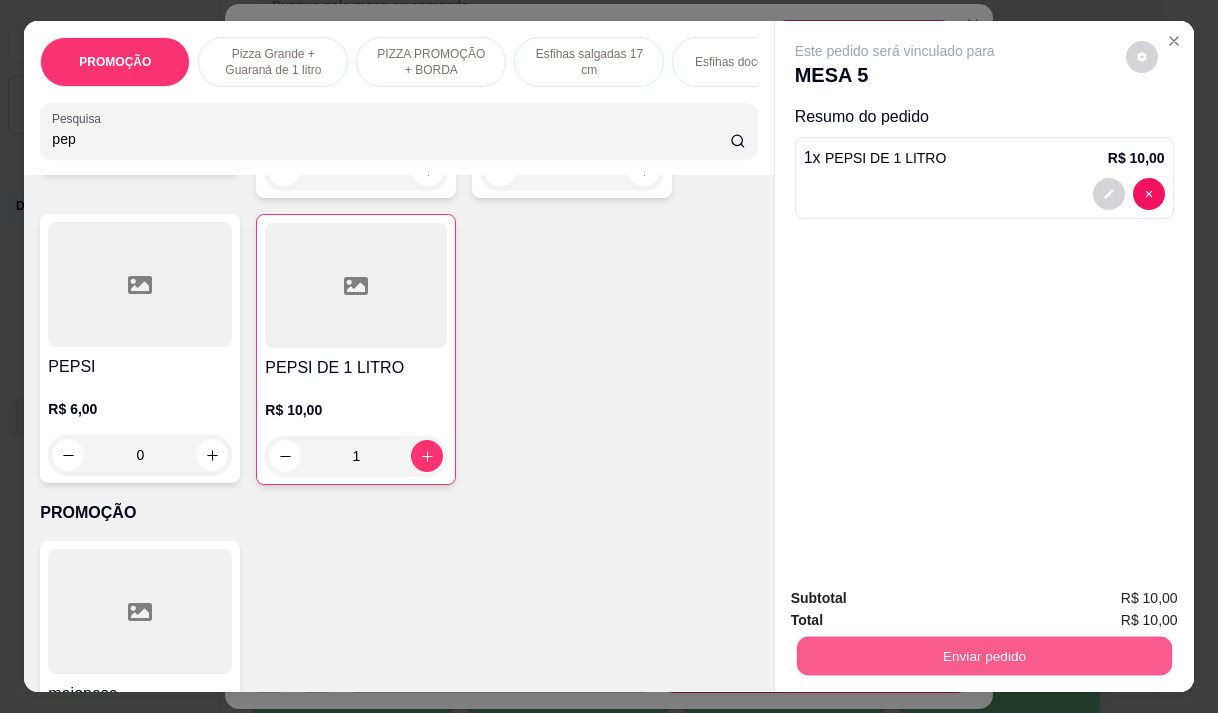 click on "Enviar pedido" at bounding box center (983, 655) 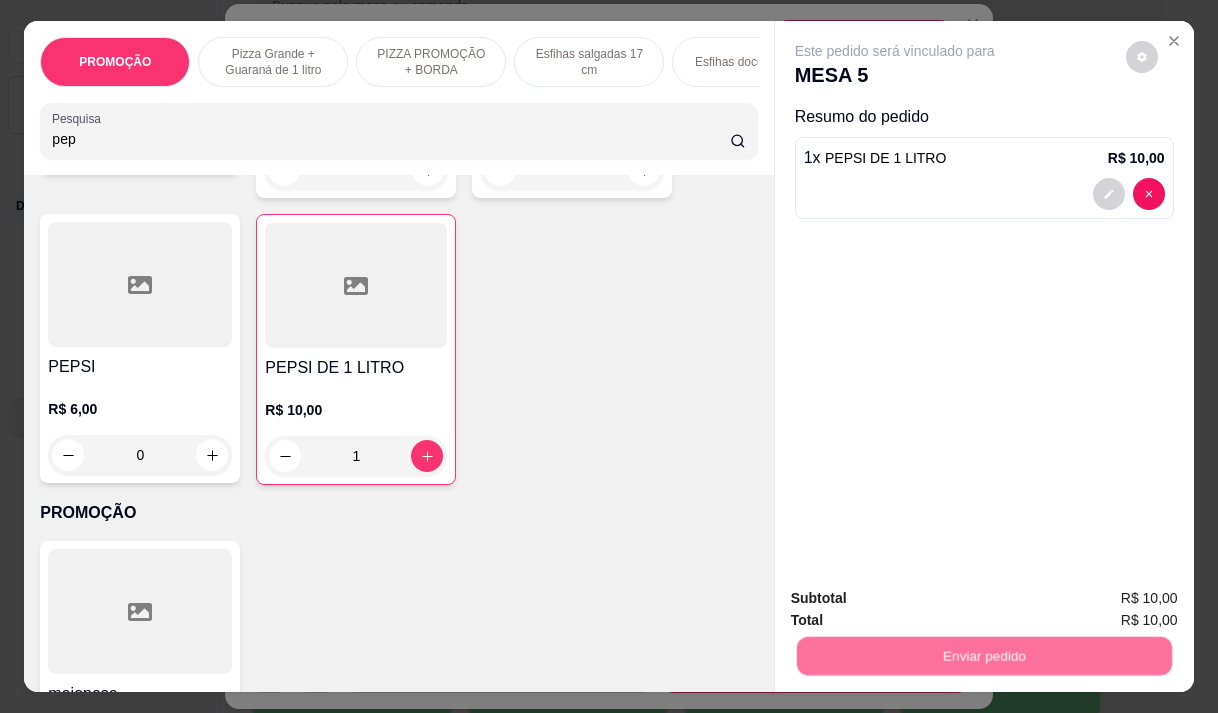 click on "Não registrar e enviar pedido" at bounding box center [918, 598] 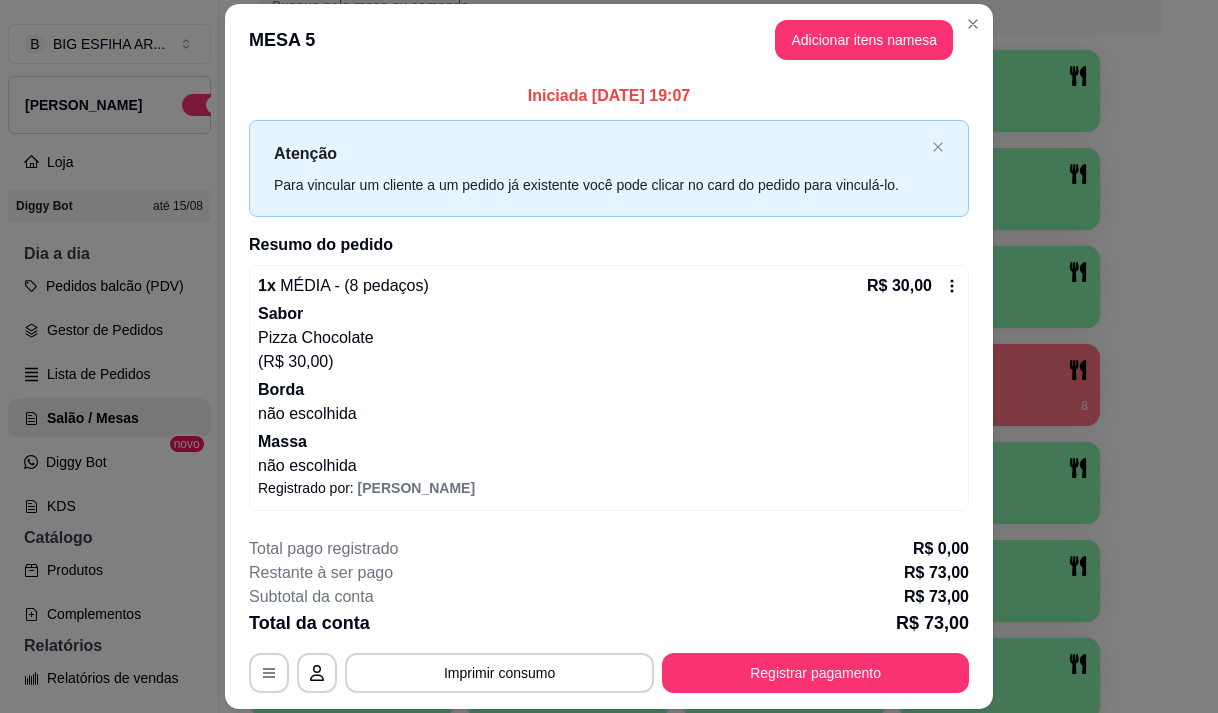 scroll, scrollTop: 405, scrollLeft: 0, axis: vertical 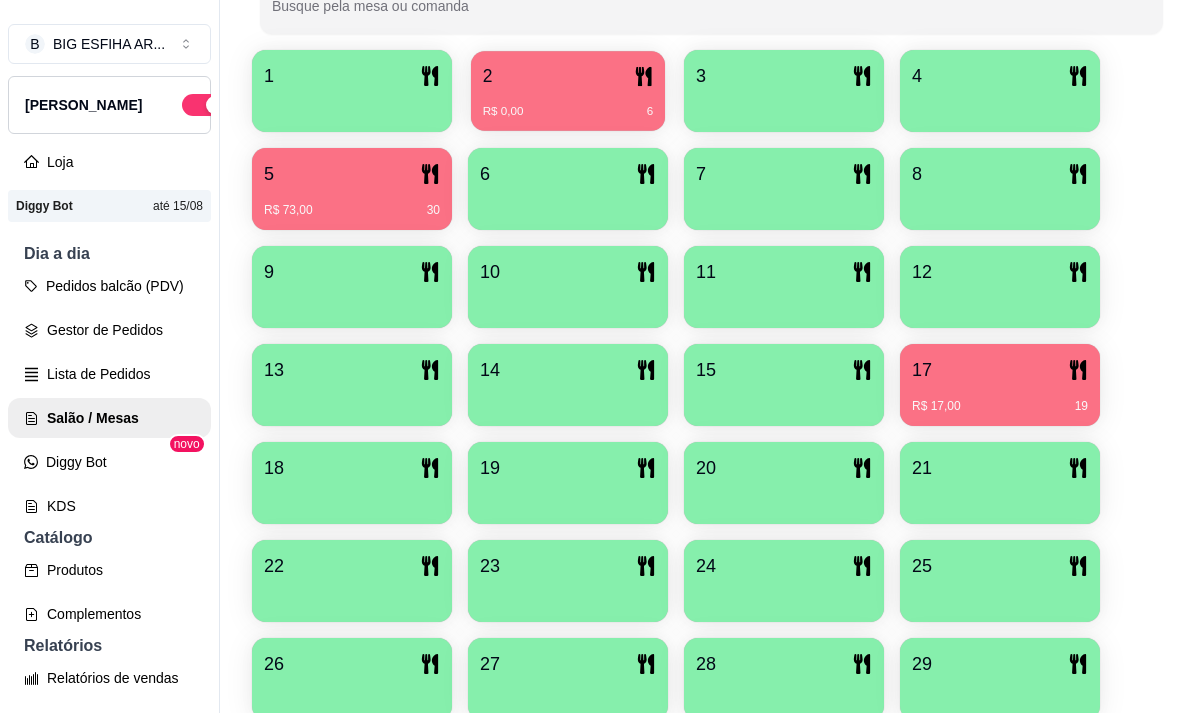 click on "2" at bounding box center [568, 76] 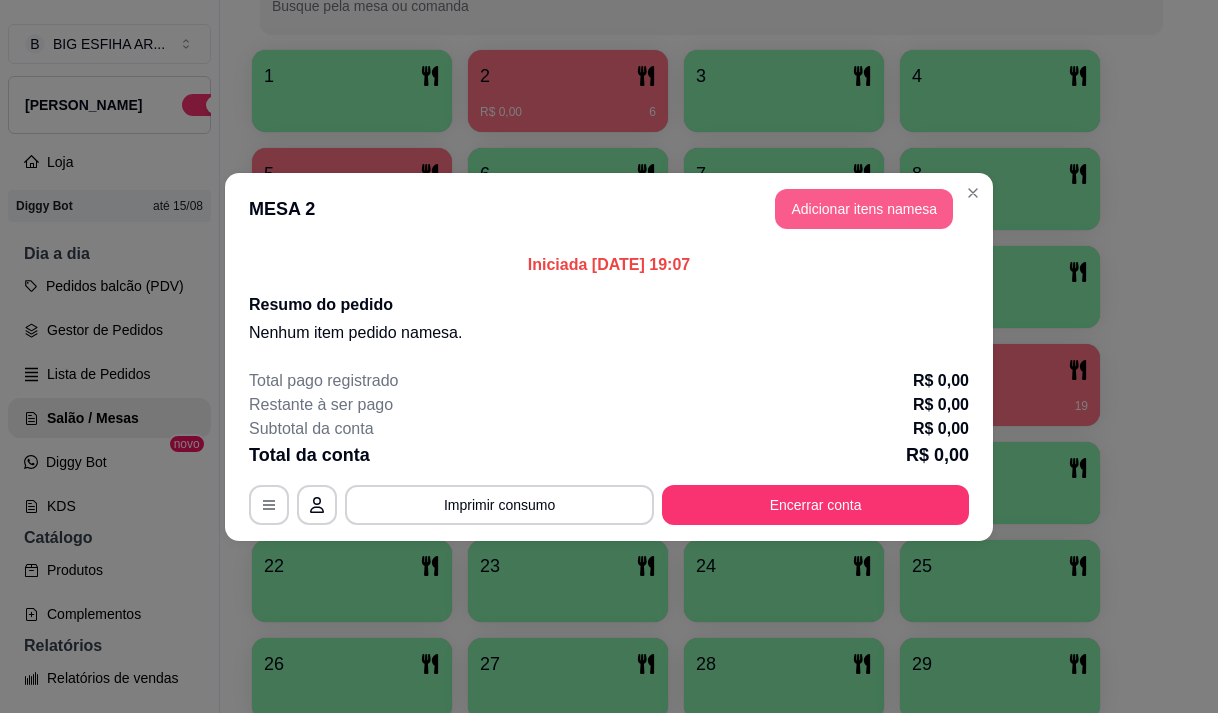 click on "Adicionar itens na  mesa" at bounding box center [864, 209] 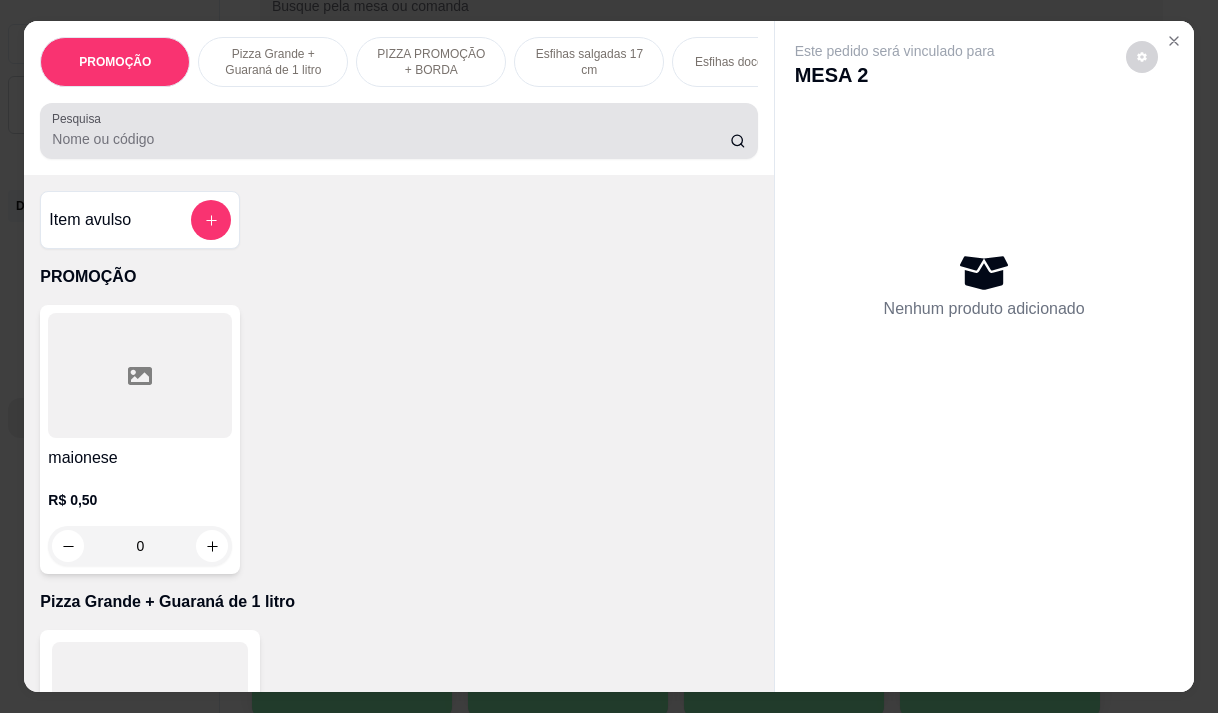 click on "Pesquisa" at bounding box center (391, 139) 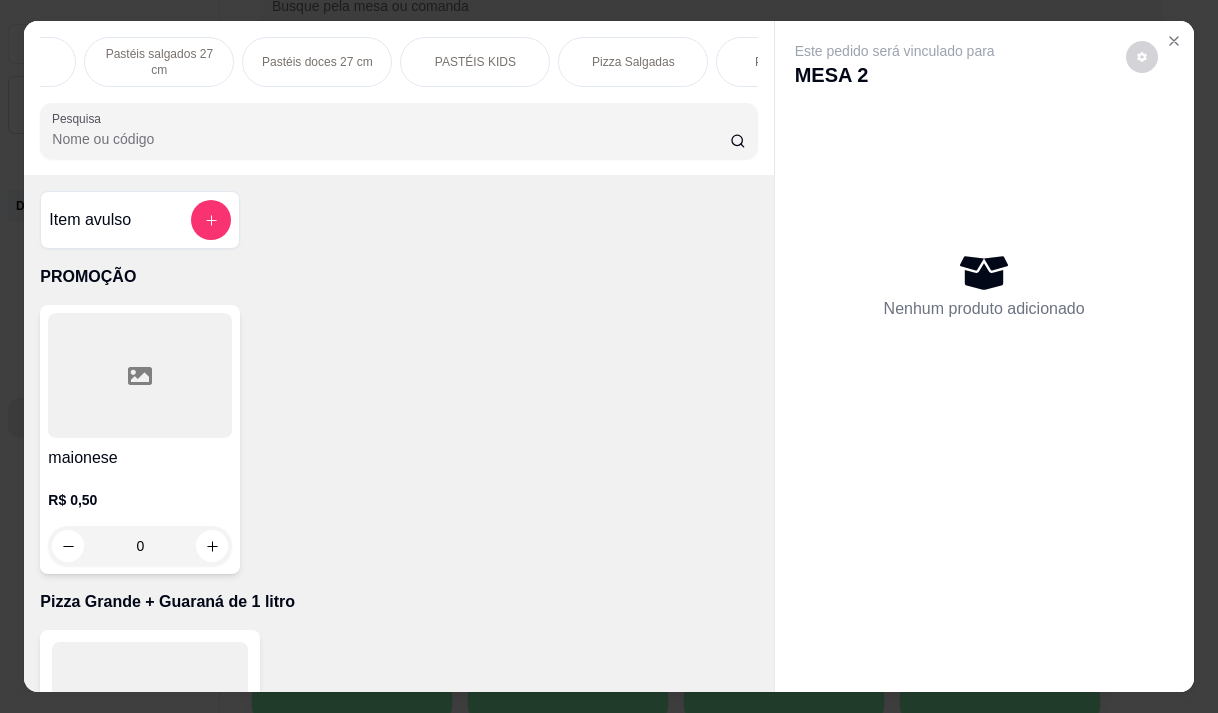 scroll, scrollTop: 0, scrollLeft: 920, axis: horizontal 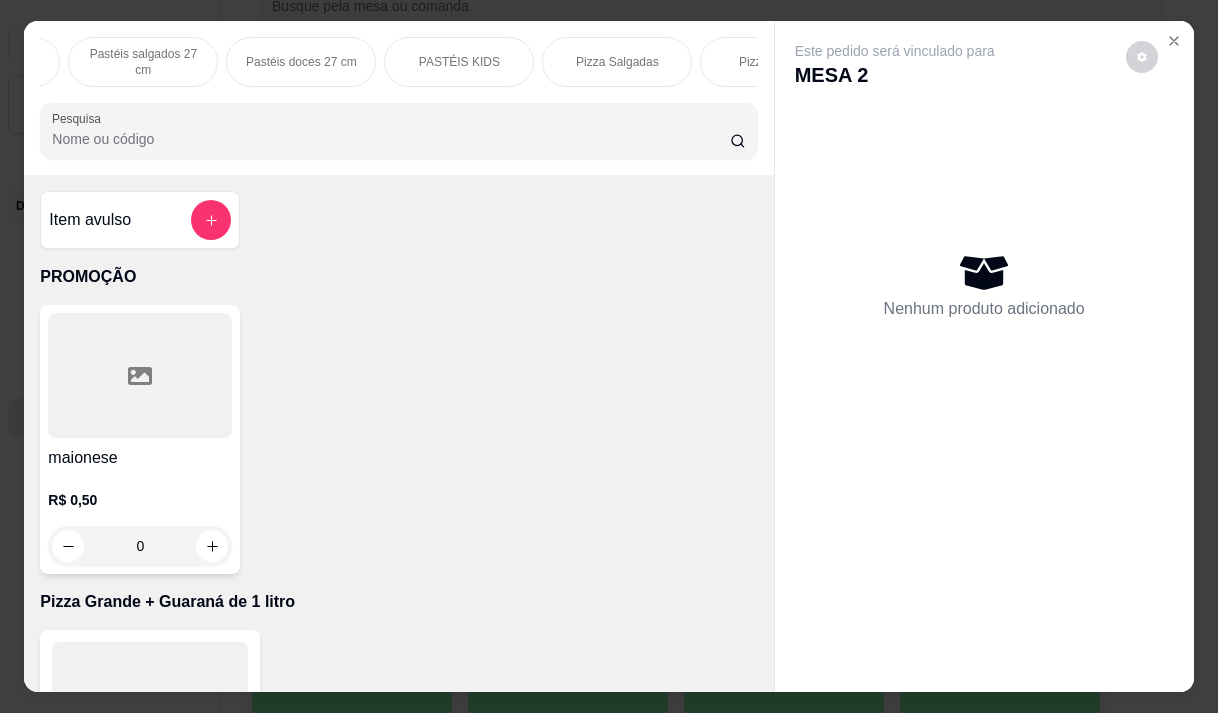 click on "Pizza Salgadas" at bounding box center [617, 62] 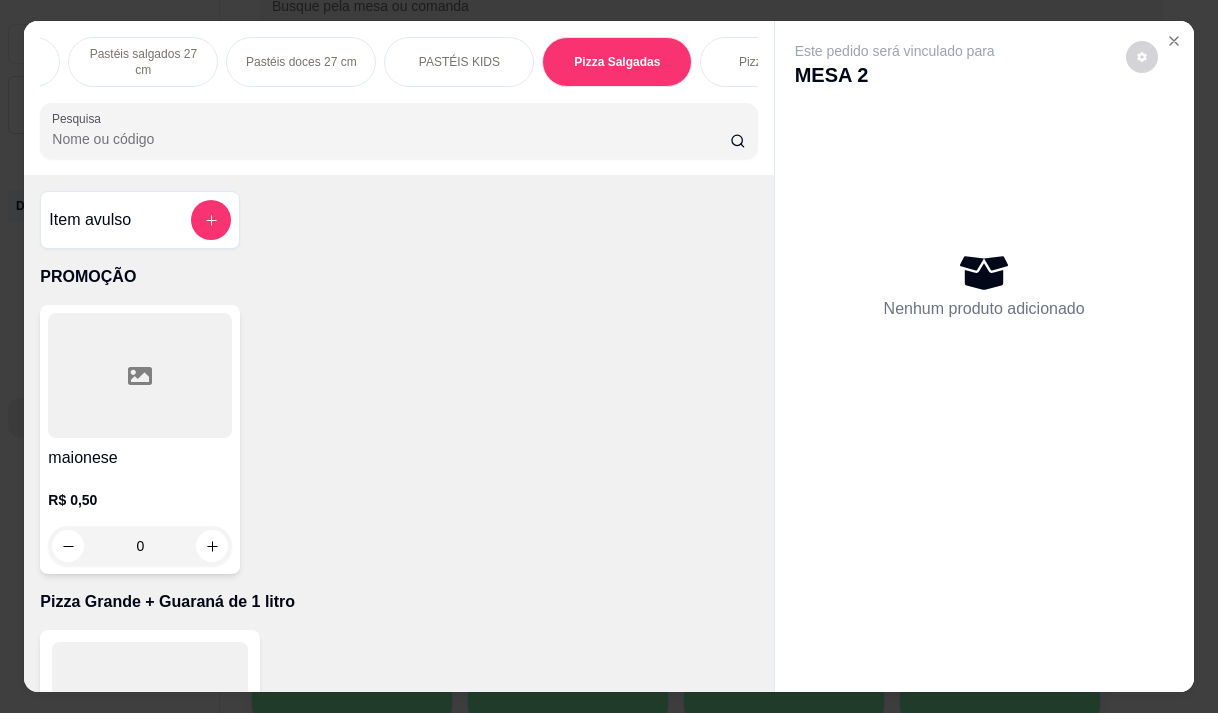scroll, scrollTop: 15444, scrollLeft: 0, axis: vertical 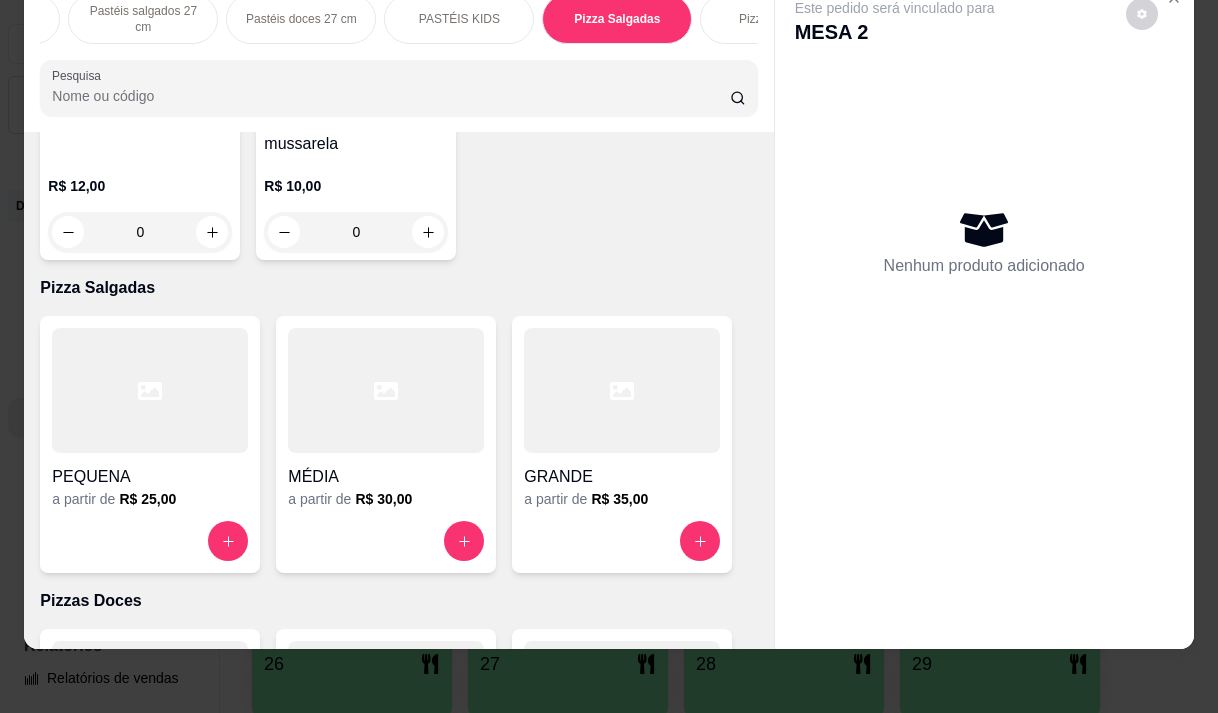 click at bounding box center (622, 390) 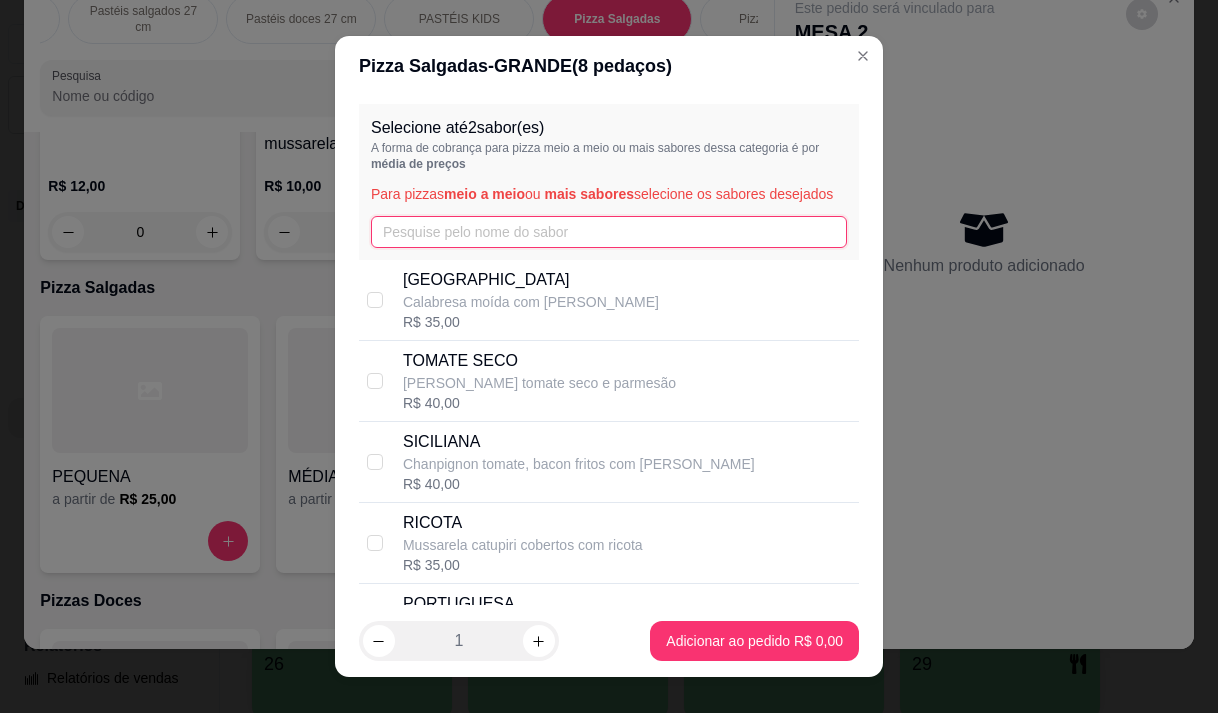 click at bounding box center (609, 232) 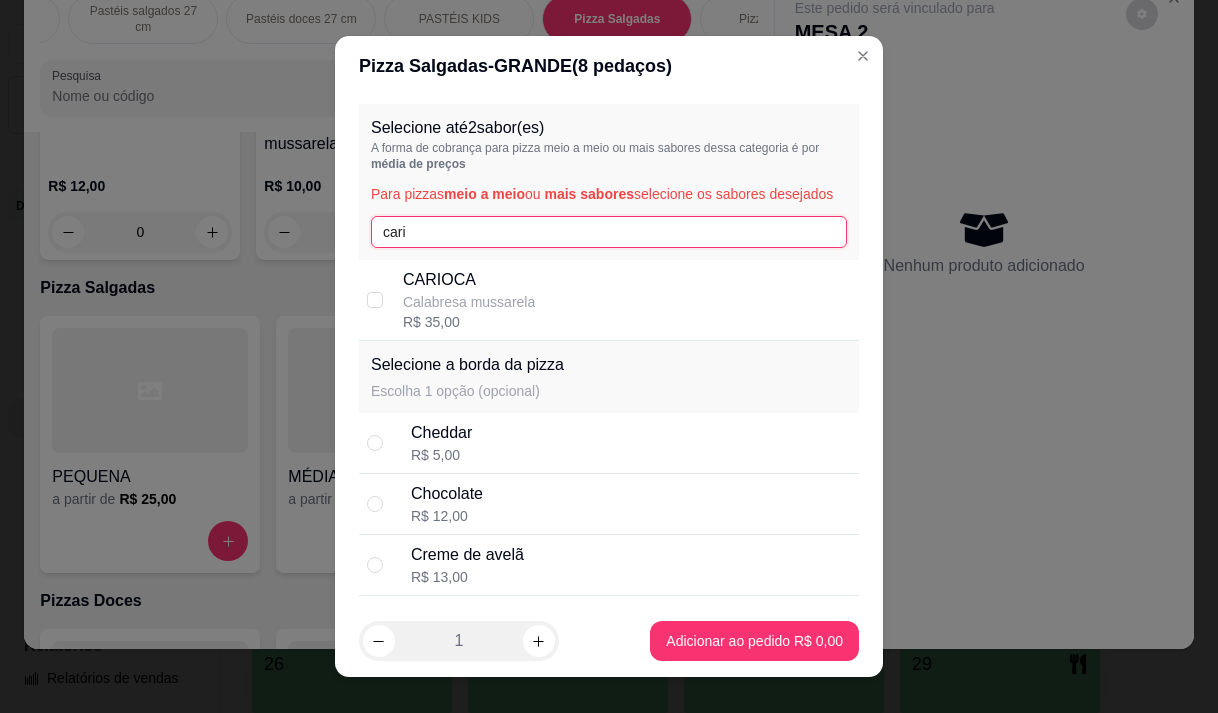 type on "cari" 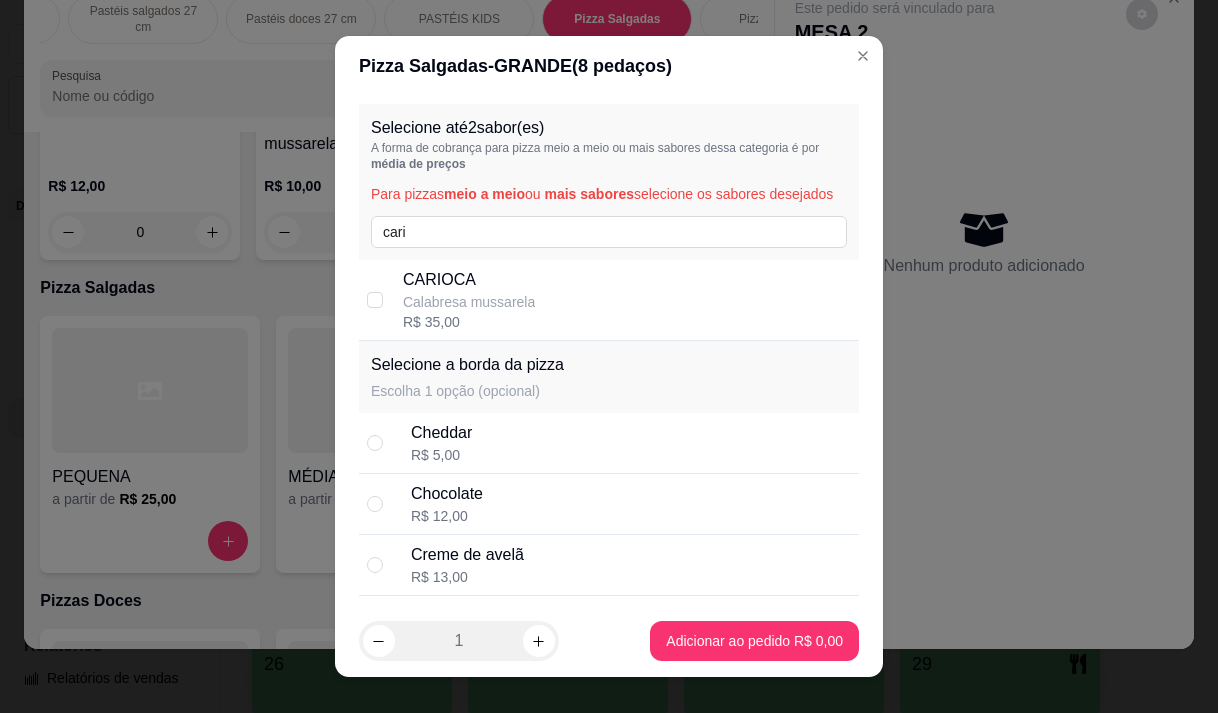click on "CARIOCA  Calabresa mussarela  R$ 35,00" at bounding box center [627, 300] 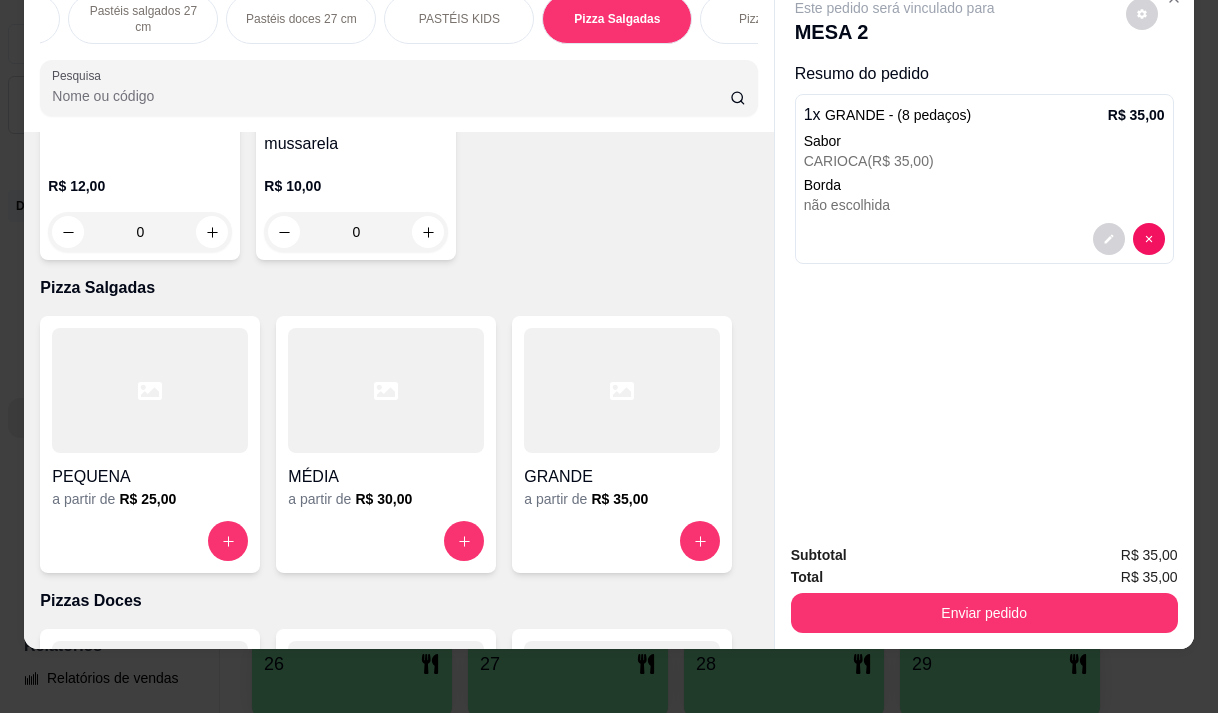 click on "R$ 35,00" at bounding box center (619, 499) 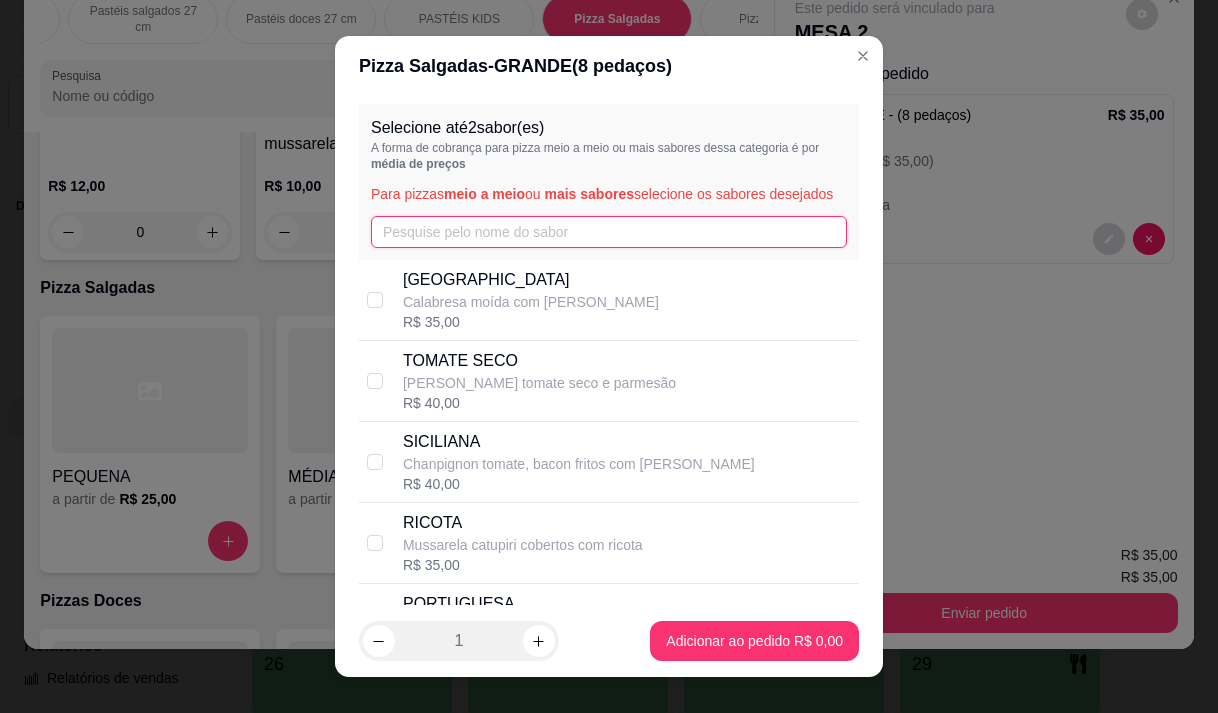 click at bounding box center [609, 232] 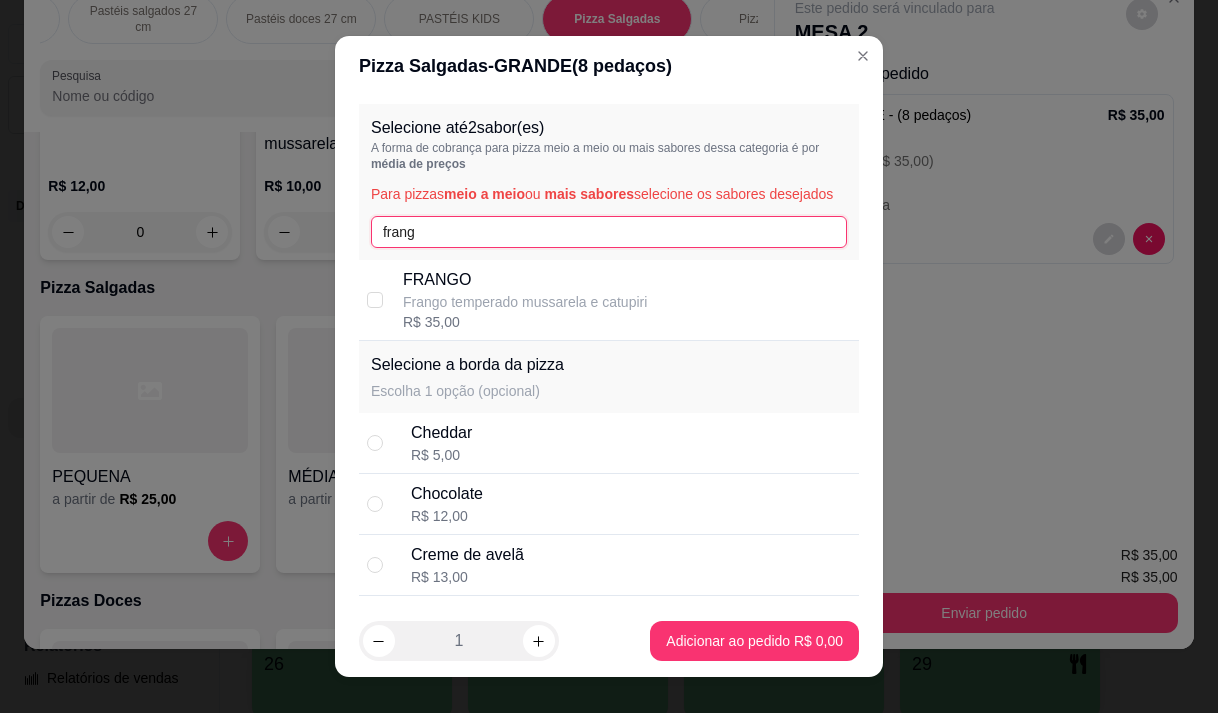 type on "frang" 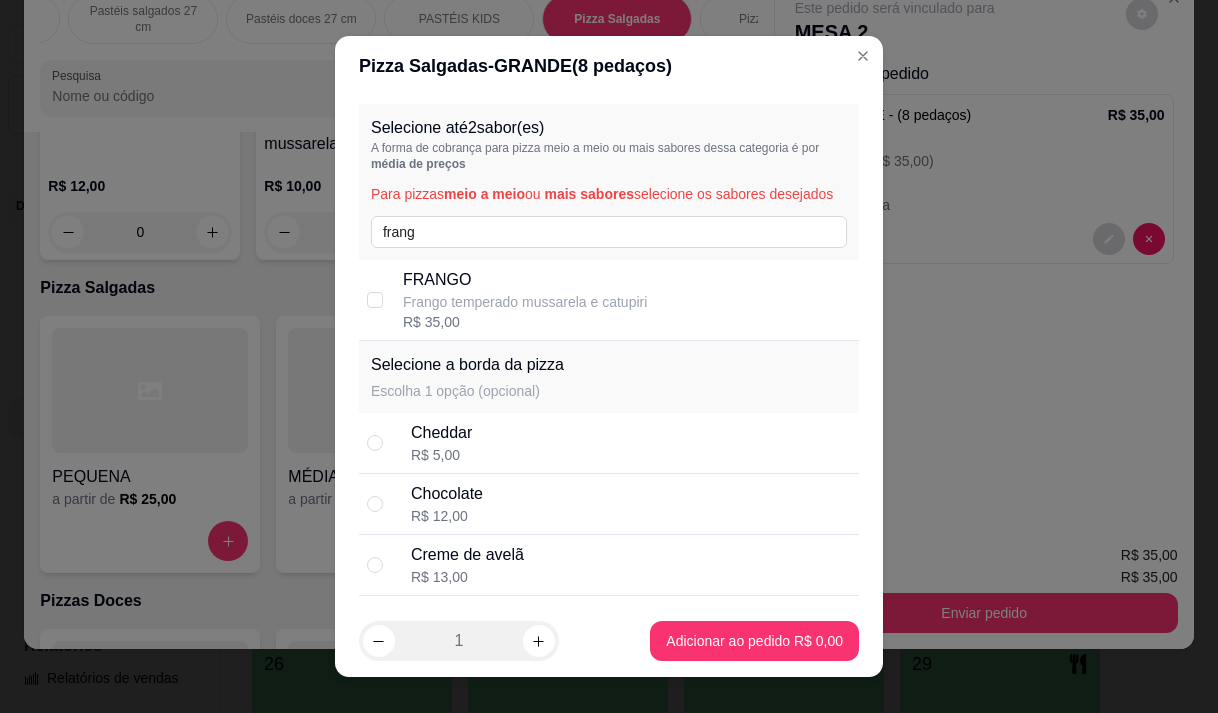 click on "R$ 35,00" at bounding box center [525, 322] 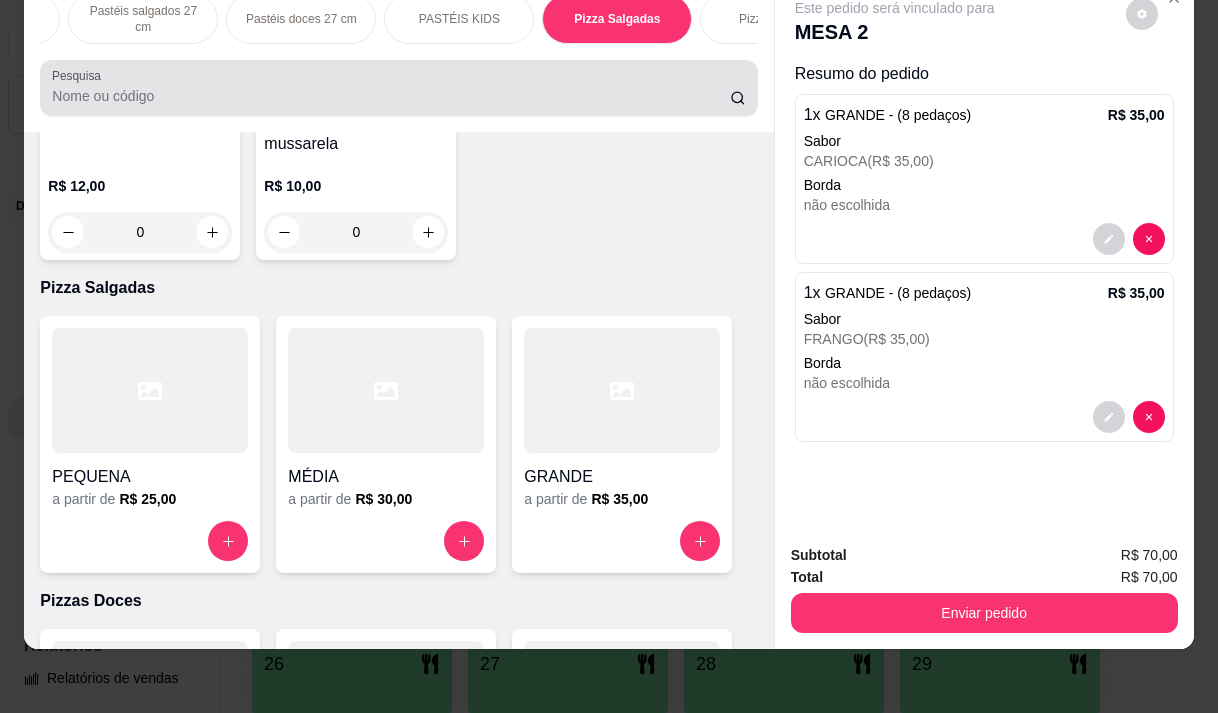 click on "Pesquisa" at bounding box center (391, 96) 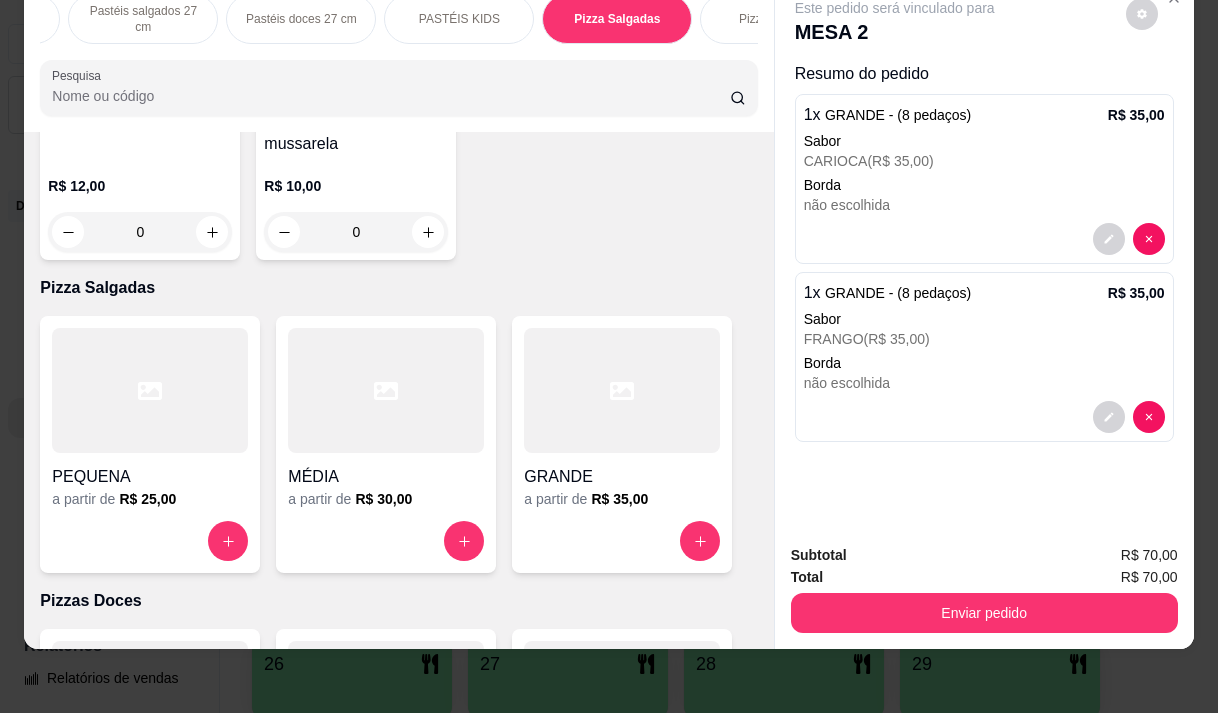 click on "GRANDE" at bounding box center (622, 477) 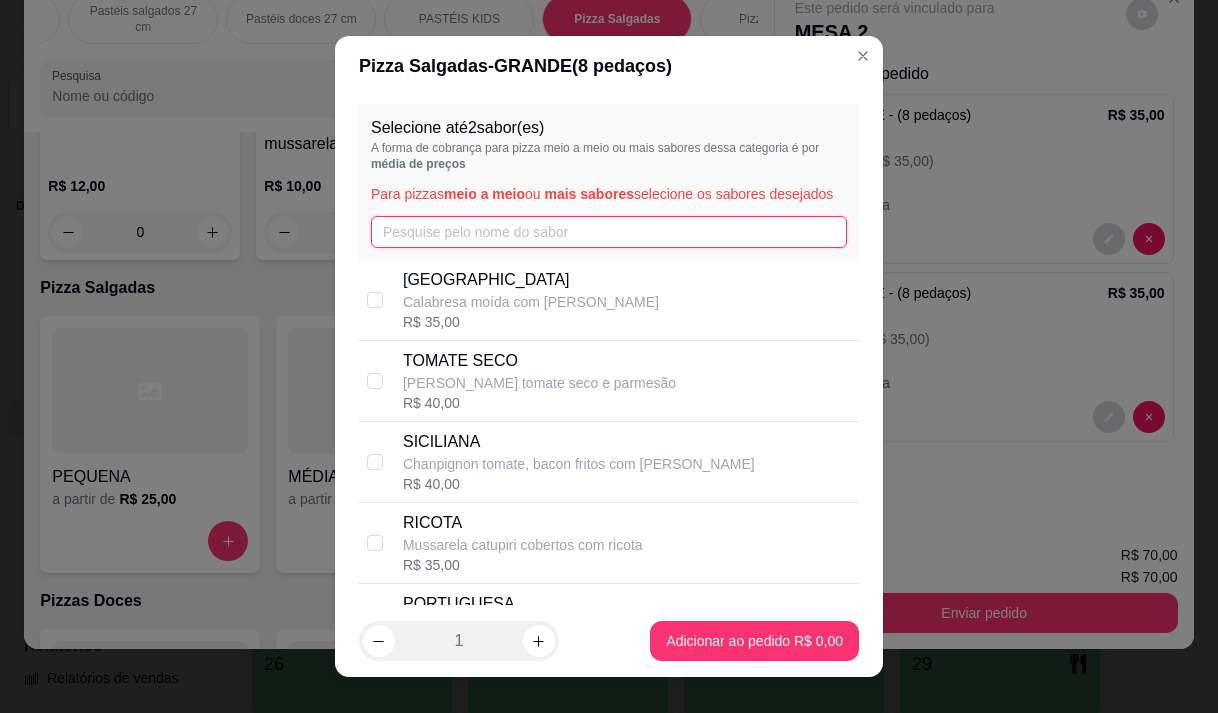 click at bounding box center [609, 232] 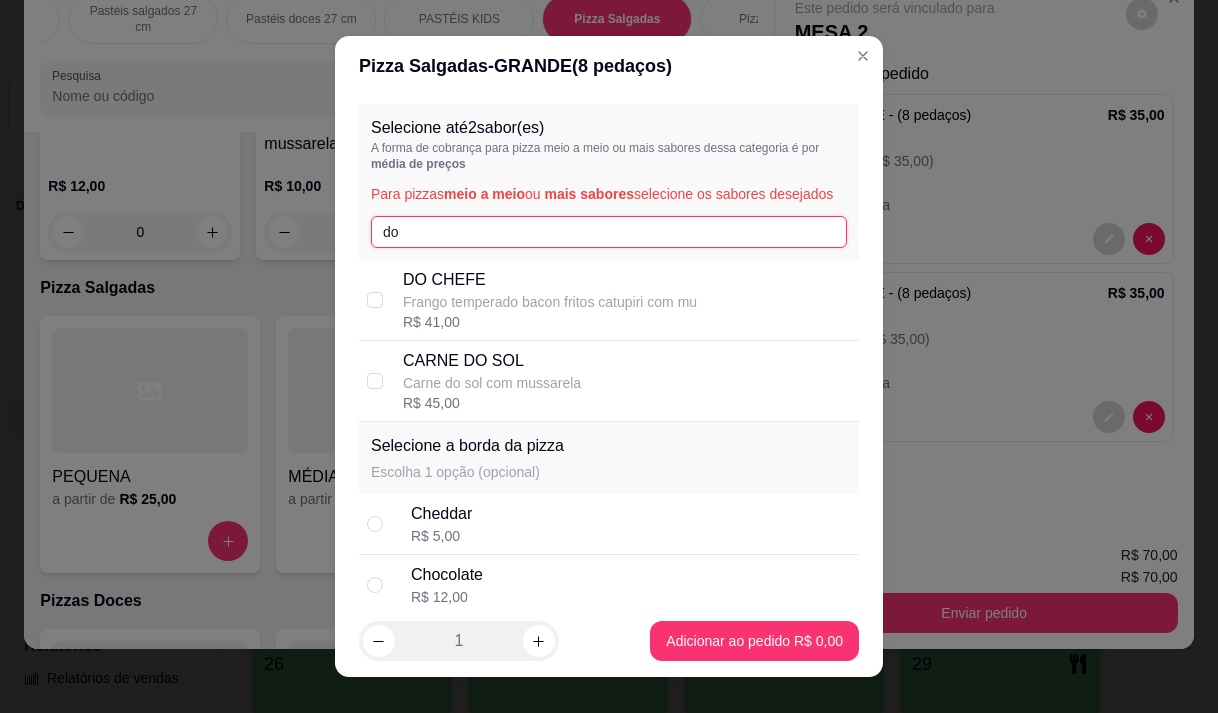 type on "do" 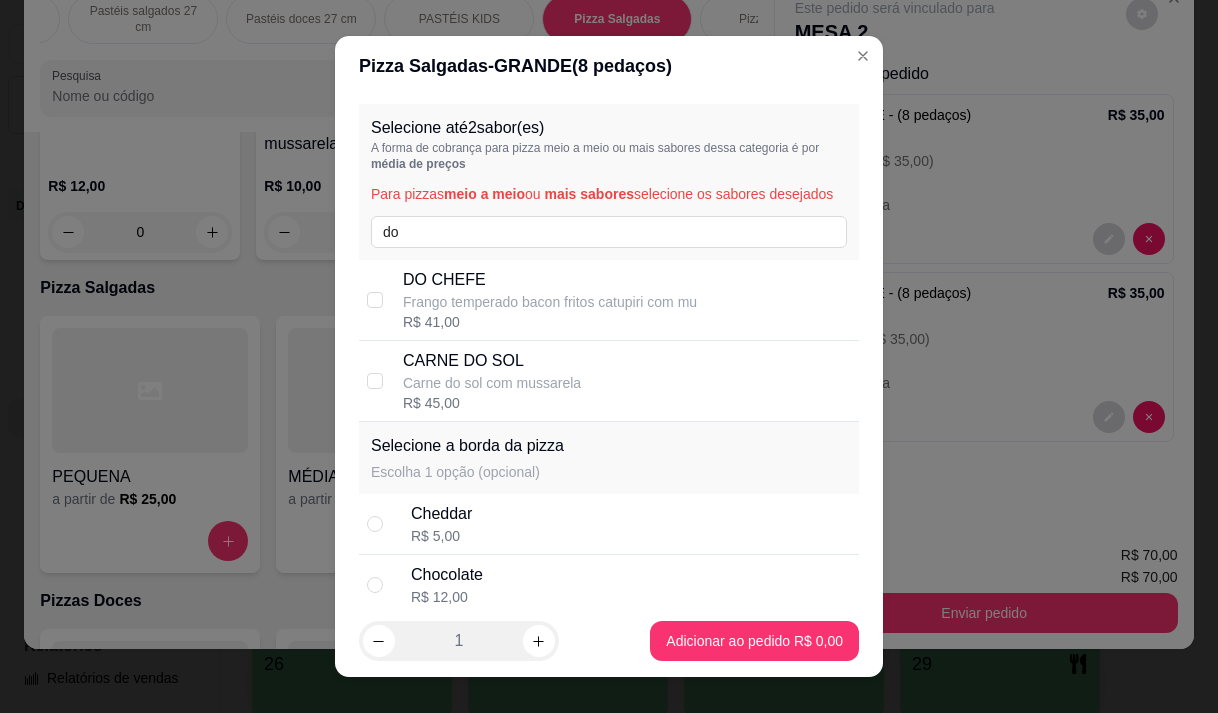 click on "Frango temperado bacon fritos catupiri com mu" at bounding box center [550, 302] 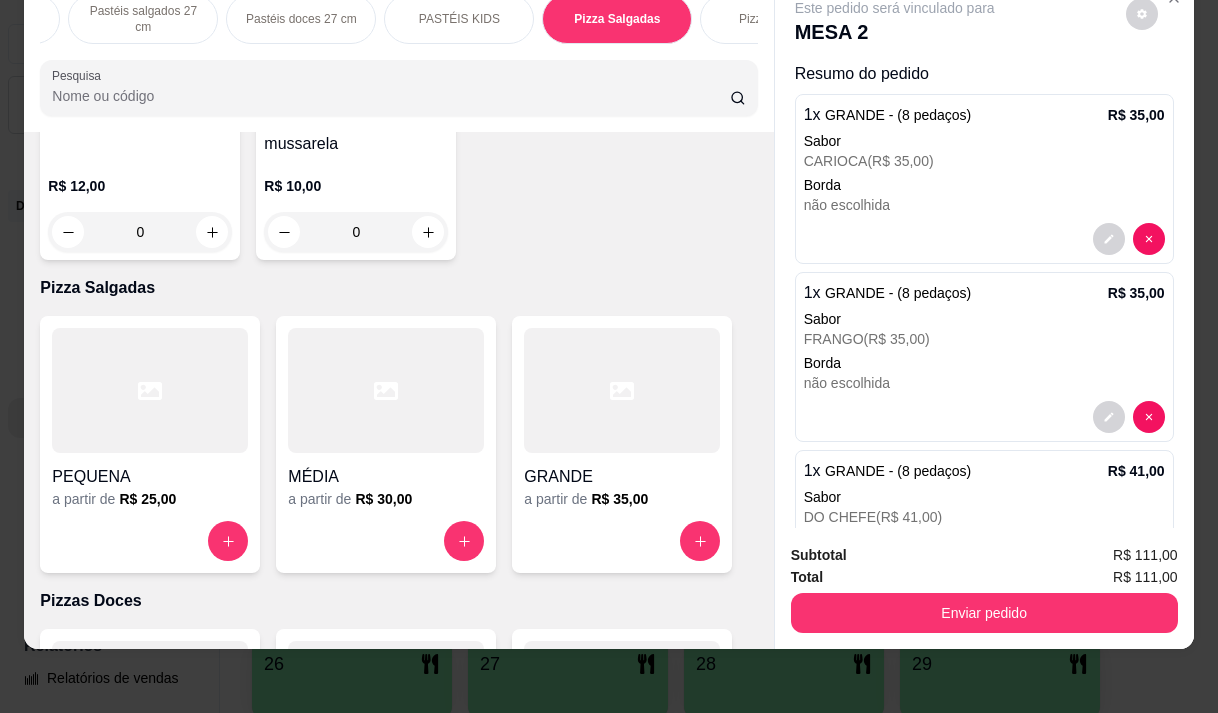 click on "Pesquisa" at bounding box center [391, 96] 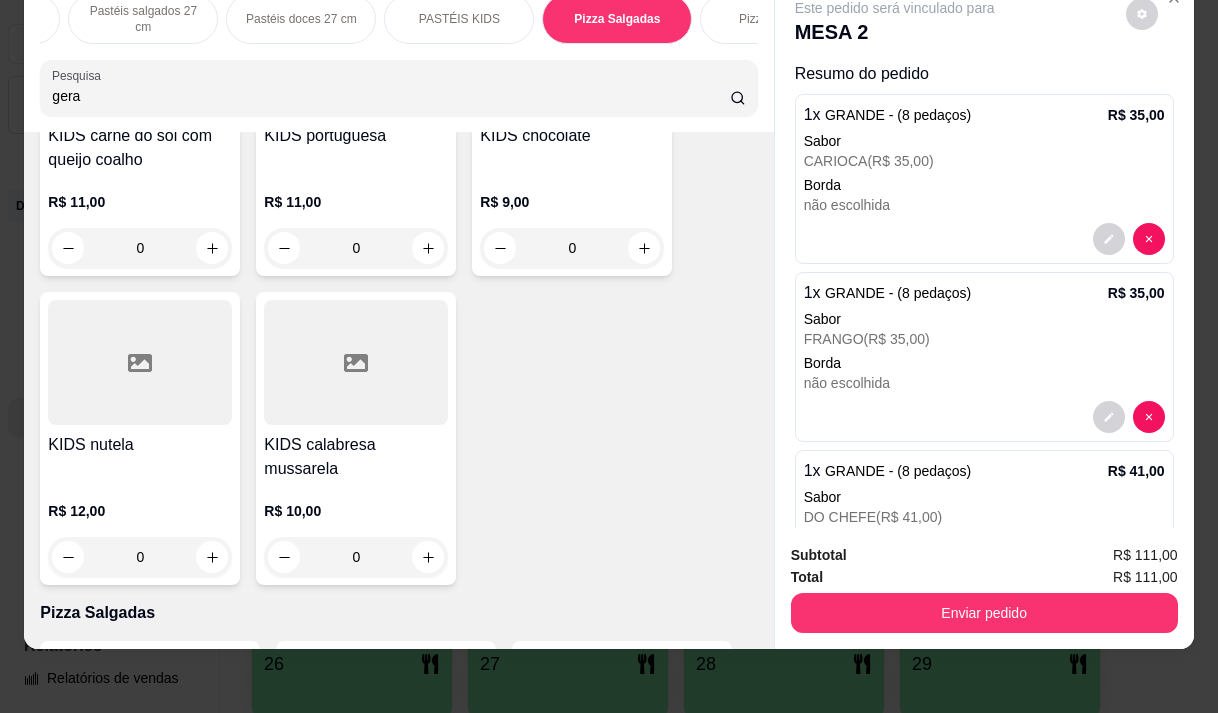 scroll, scrollTop: 15769, scrollLeft: 0, axis: vertical 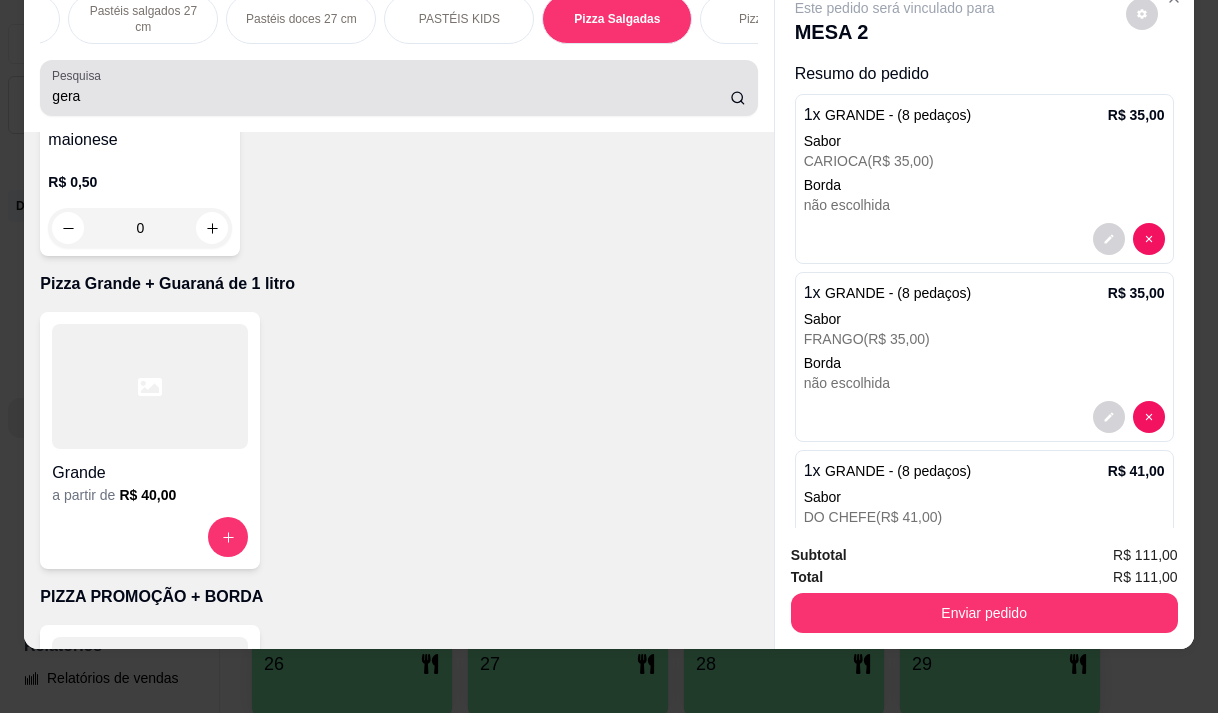 click on "gera" at bounding box center [391, 96] 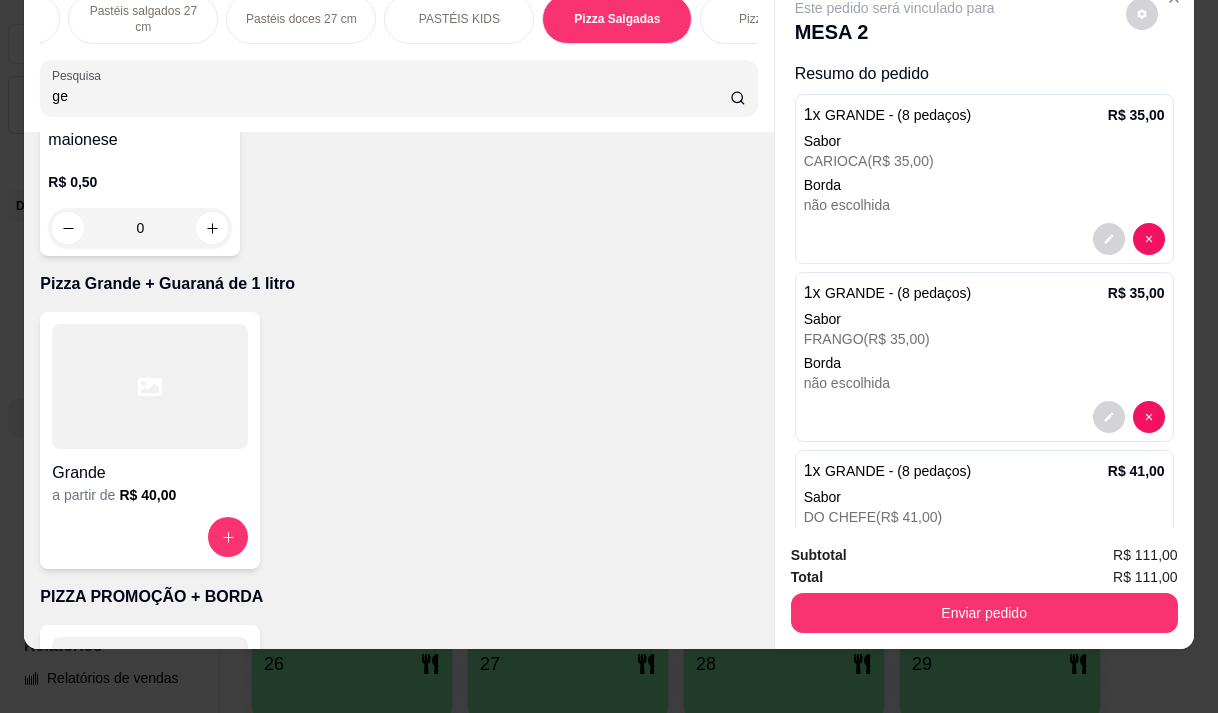 type on "g" 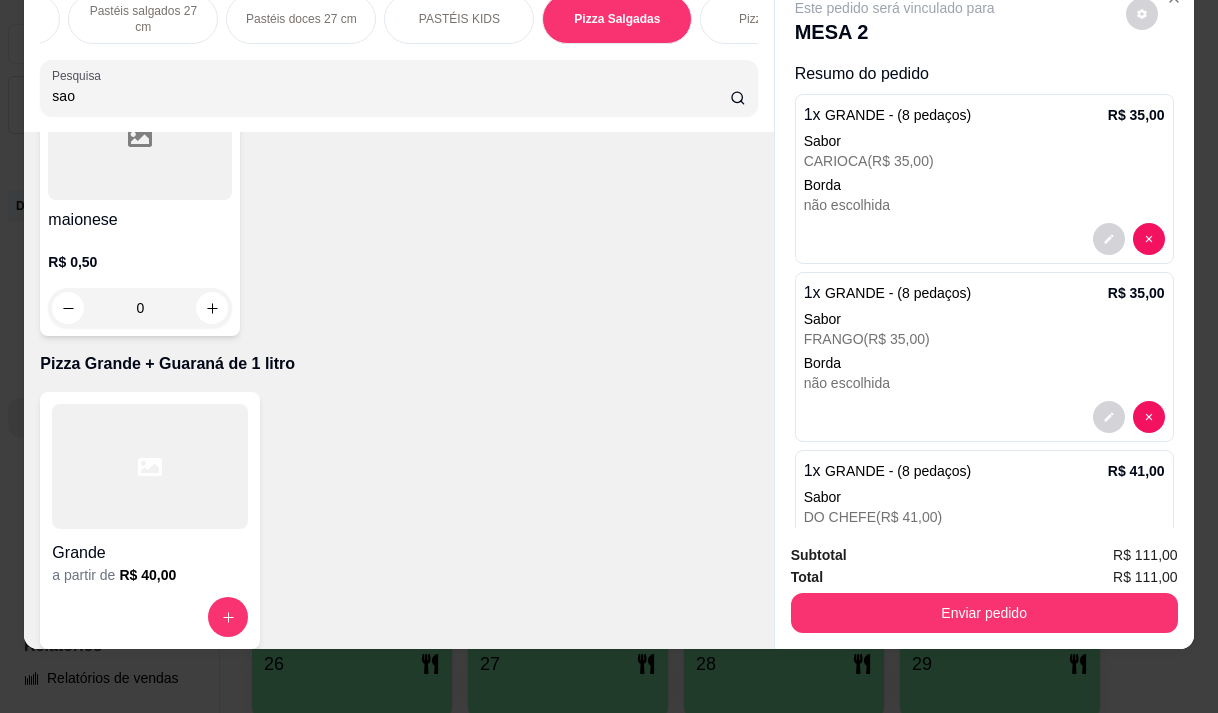 scroll, scrollTop: 355, scrollLeft: 0, axis: vertical 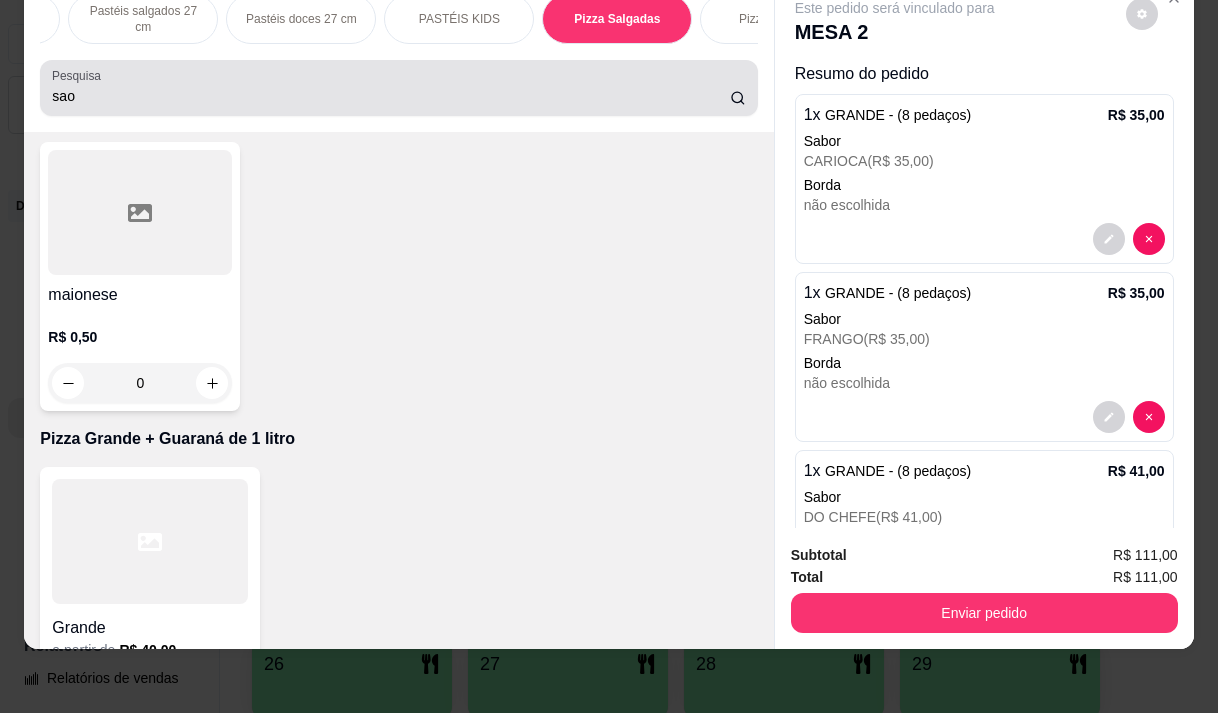 click on "Pesquisa sao" at bounding box center (398, 88) 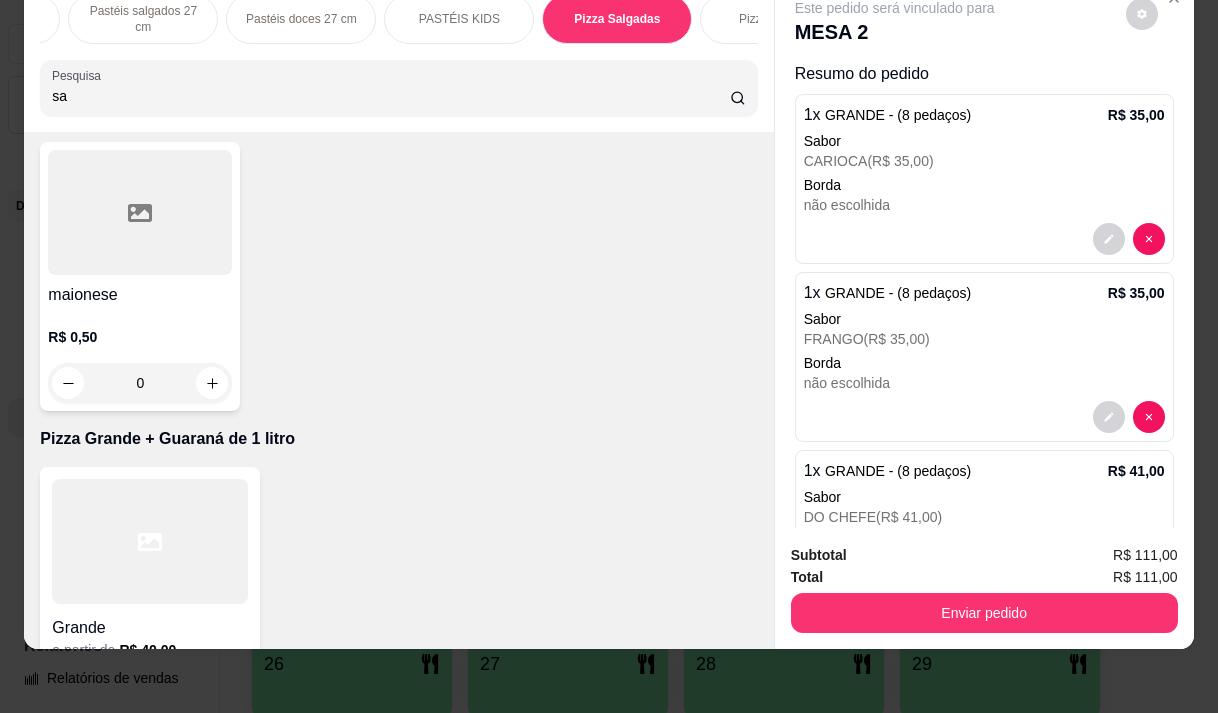 type on "s" 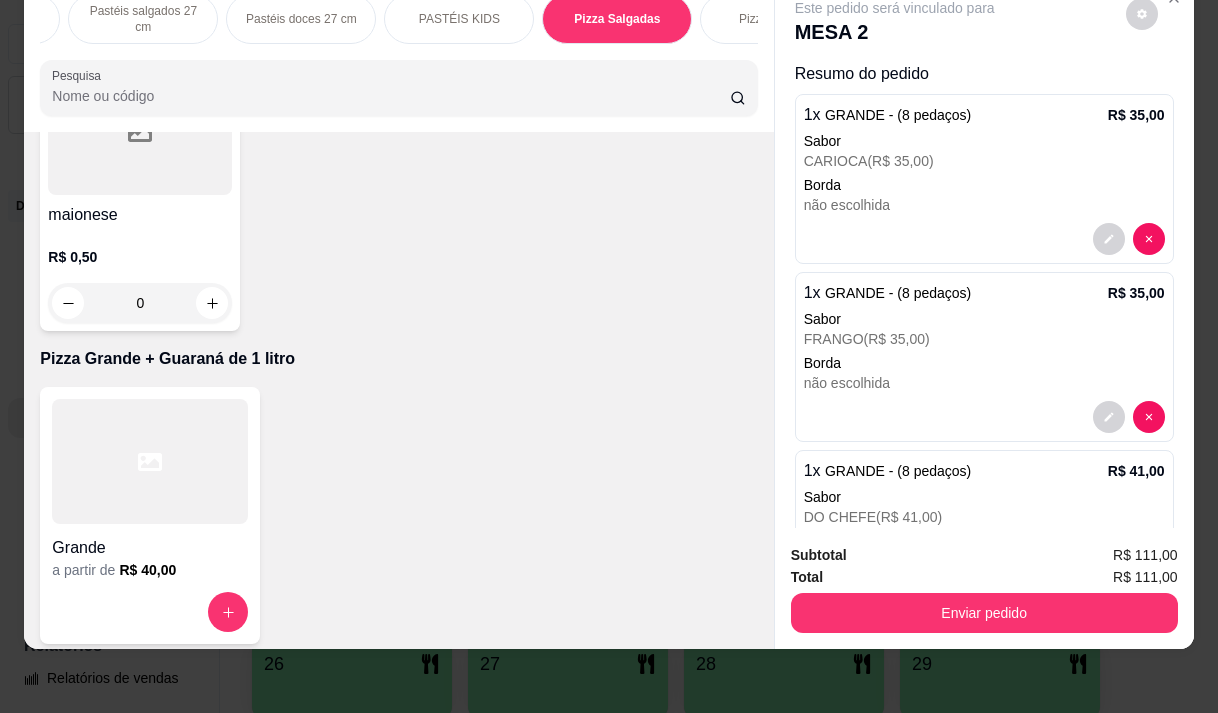 scroll, scrollTop: 120, scrollLeft: 0, axis: vertical 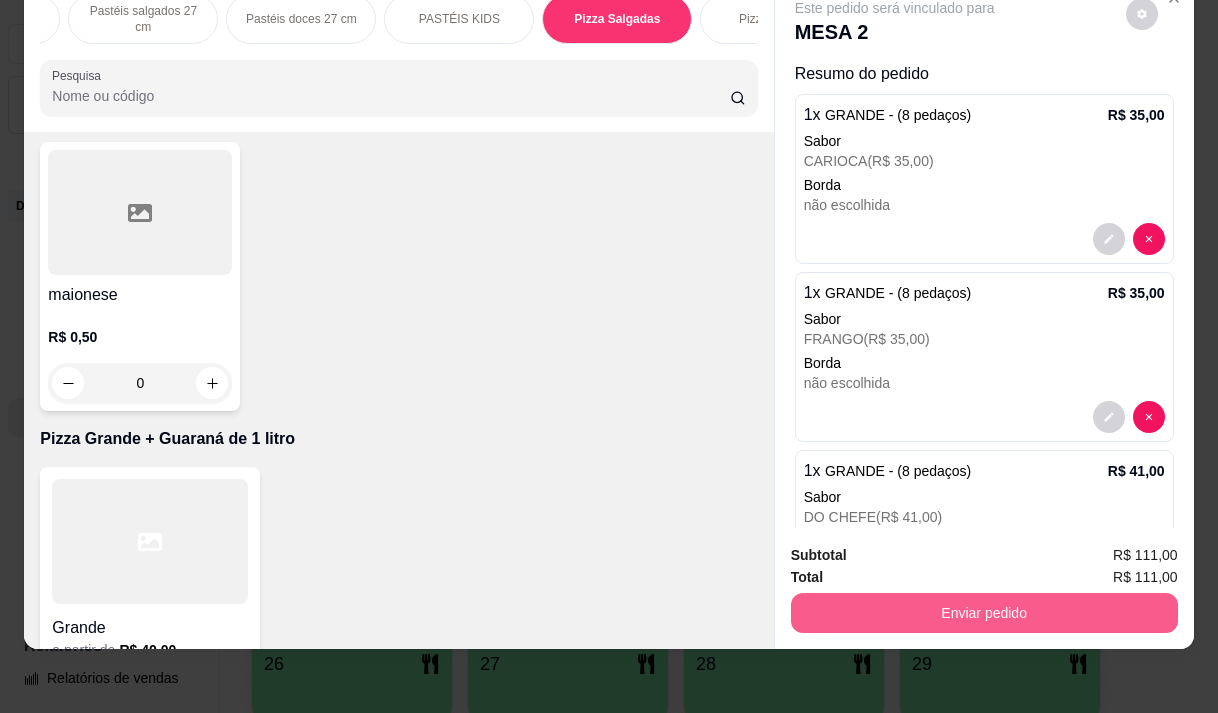 type 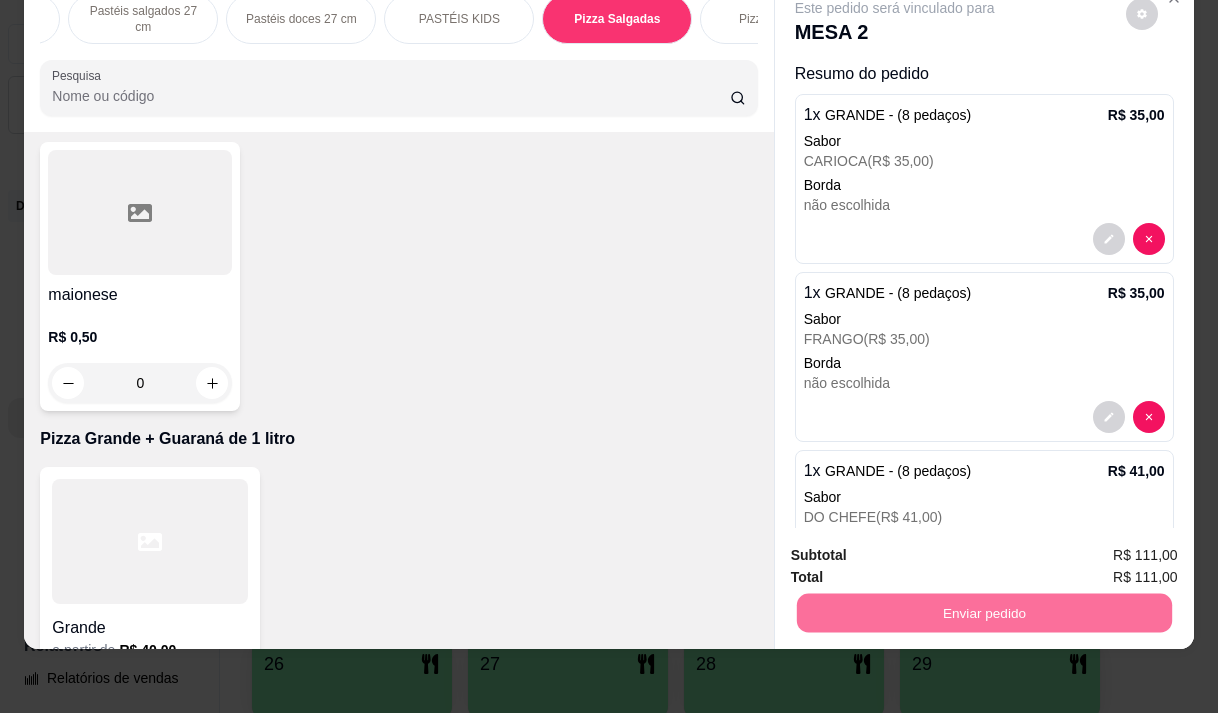 click on "Não registrar e enviar pedido" at bounding box center (918, 549) 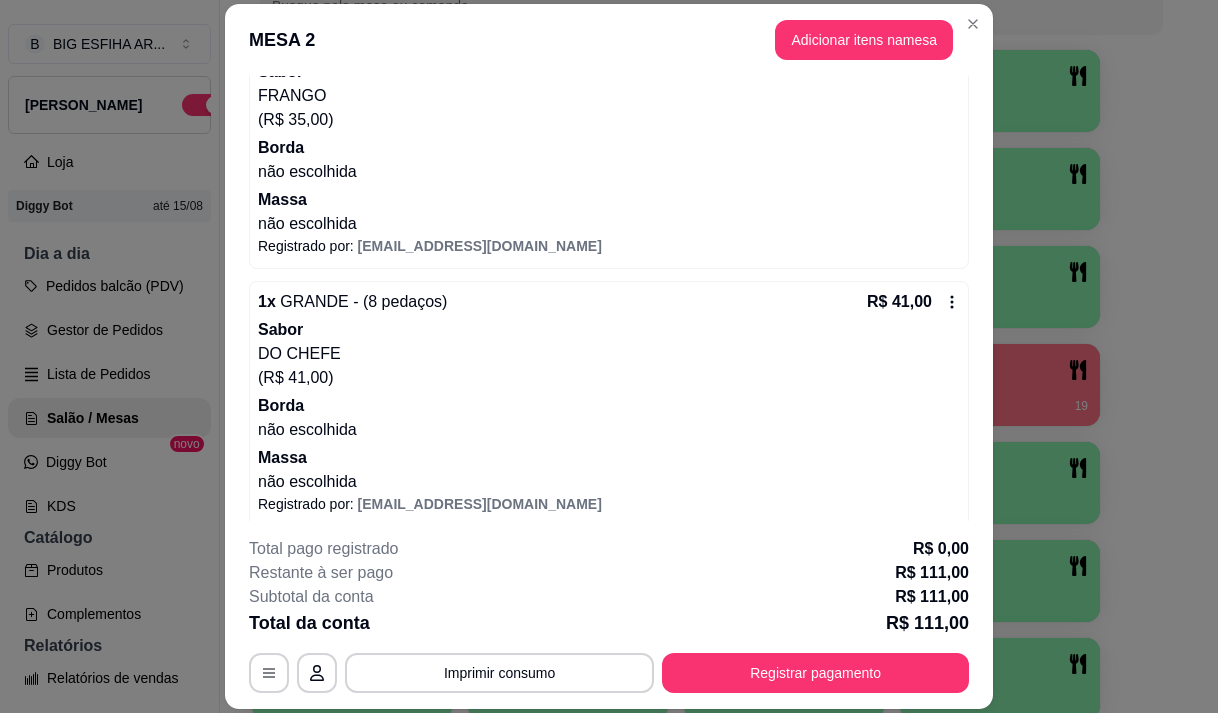 scroll, scrollTop: 513, scrollLeft: 0, axis: vertical 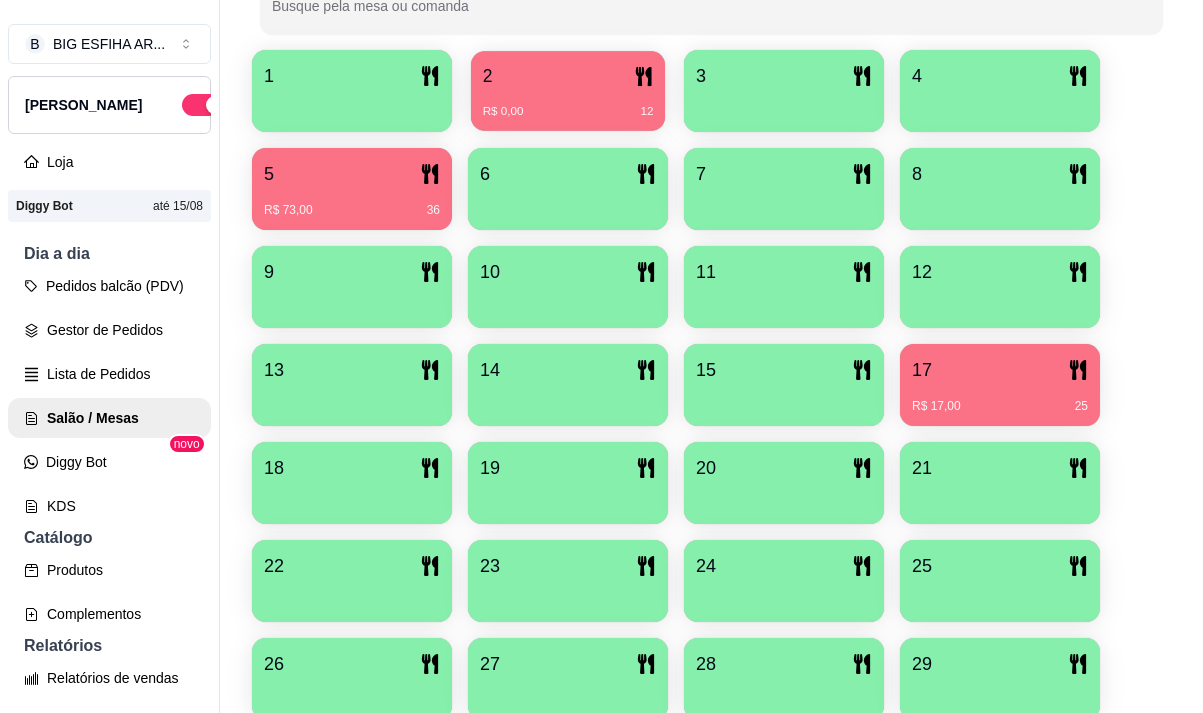 click on "2" at bounding box center (568, 76) 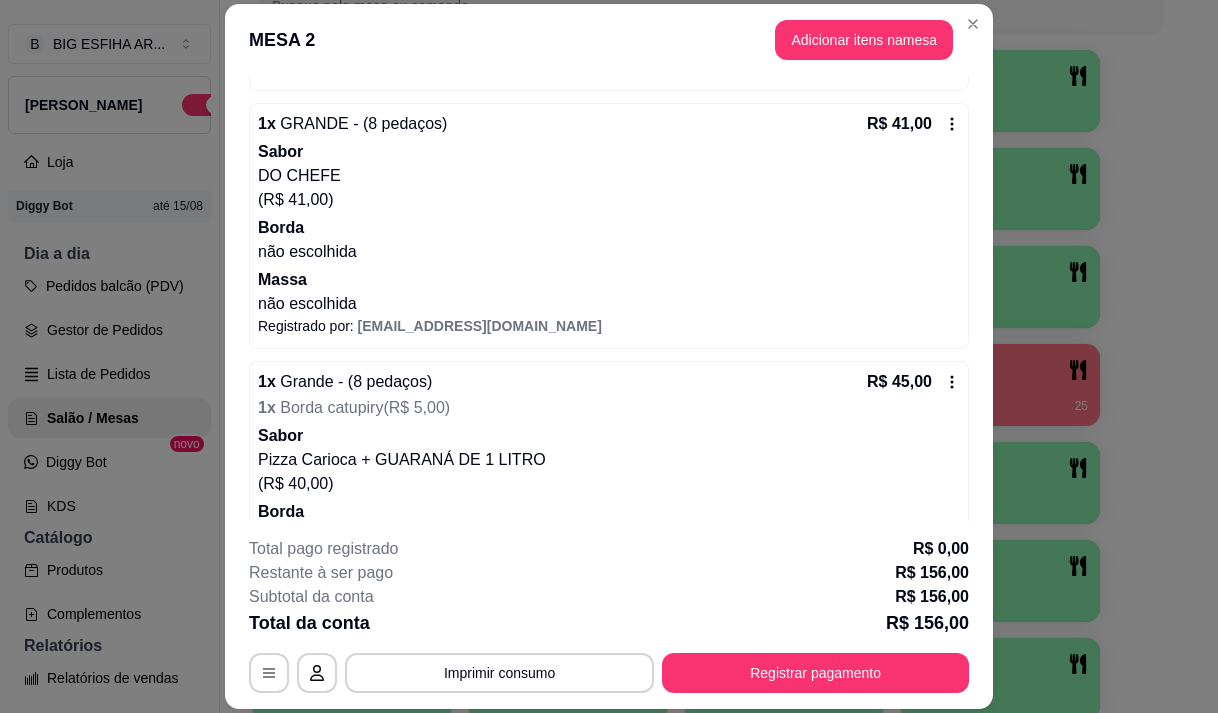 scroll, scrollTop: 797, scrollLeft: 0, axis: vertical 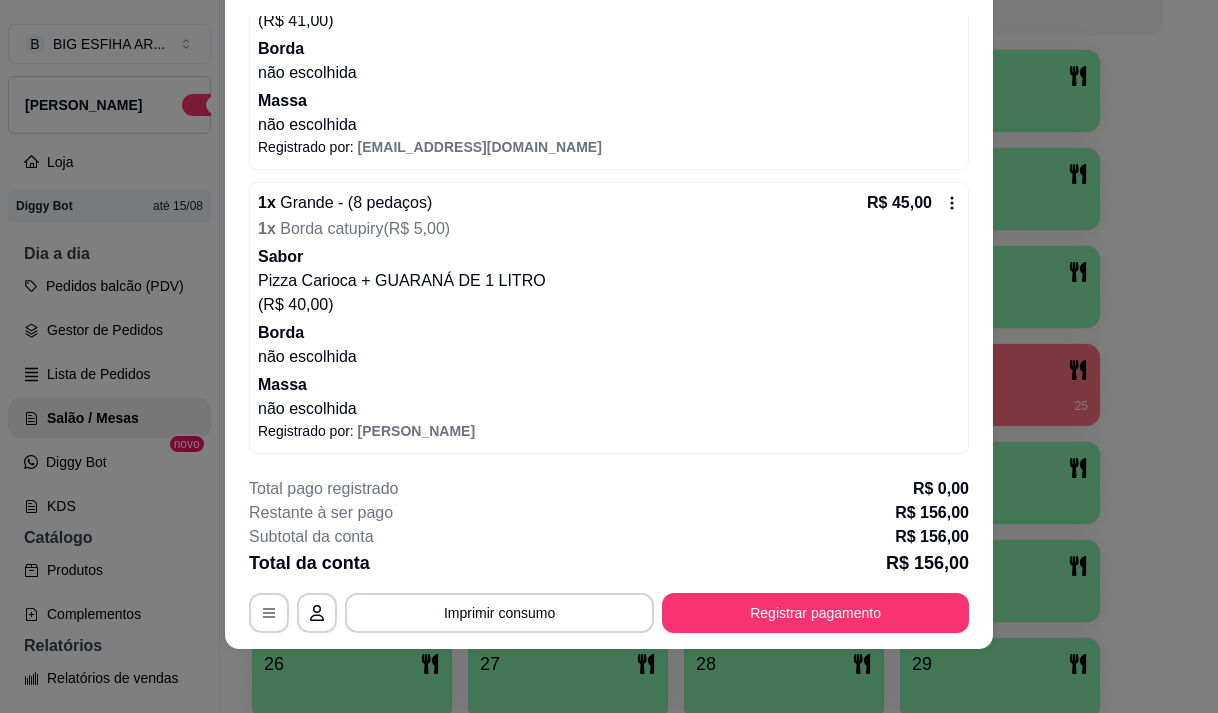 click on "Massa" at bounding box center (609, 385) 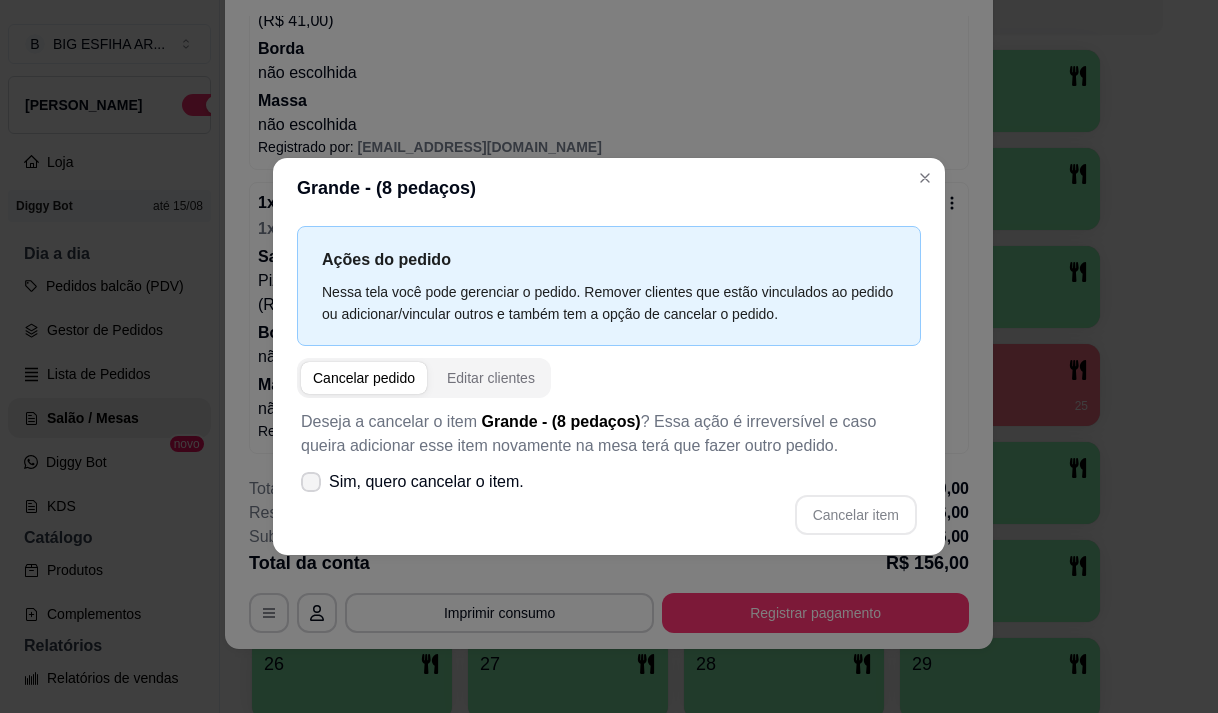 click on "Sim, quero cancelar o item." at bounding box center [426, 482] 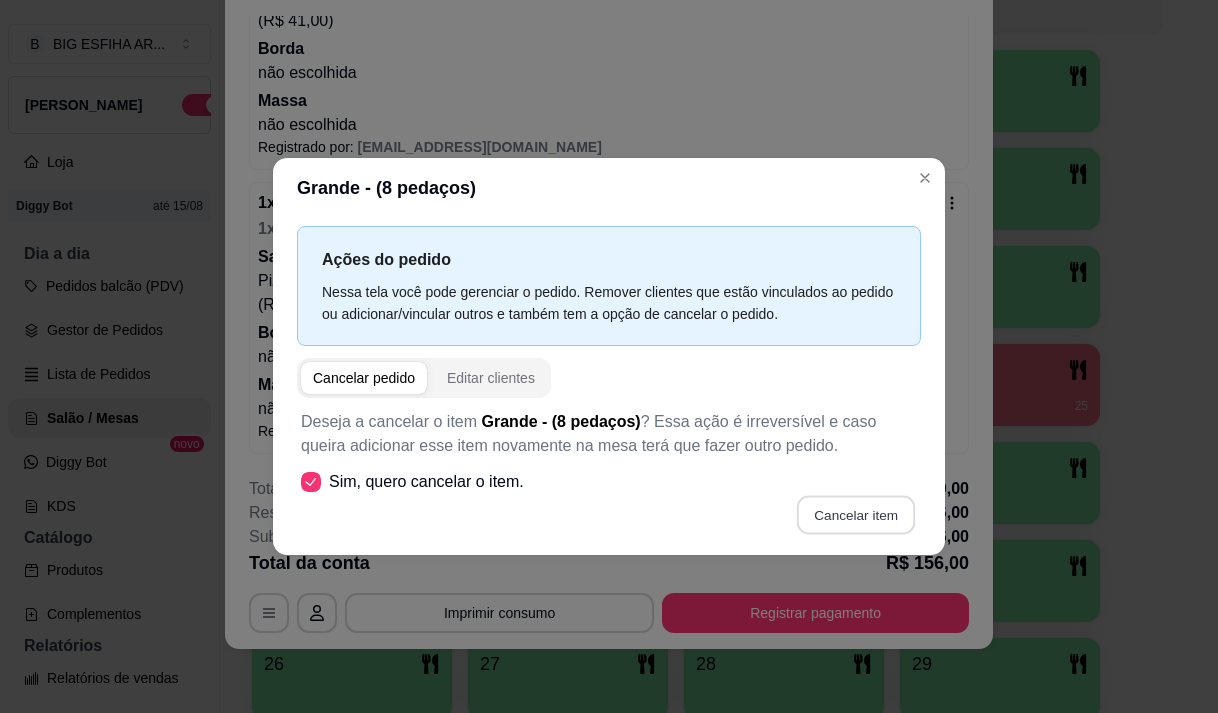 click on "Cancelar item" at bounding box center (855, 514) 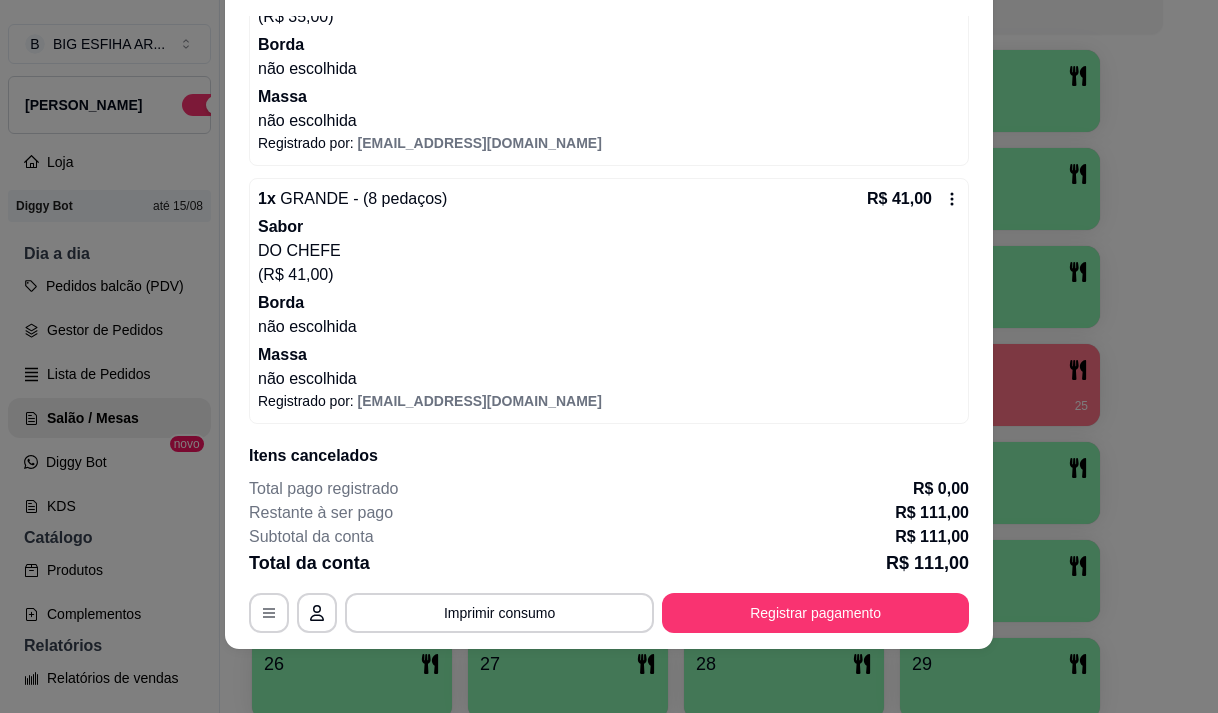 scroll, scrollTop: 334, scrollLeft: 0, axis: vertical 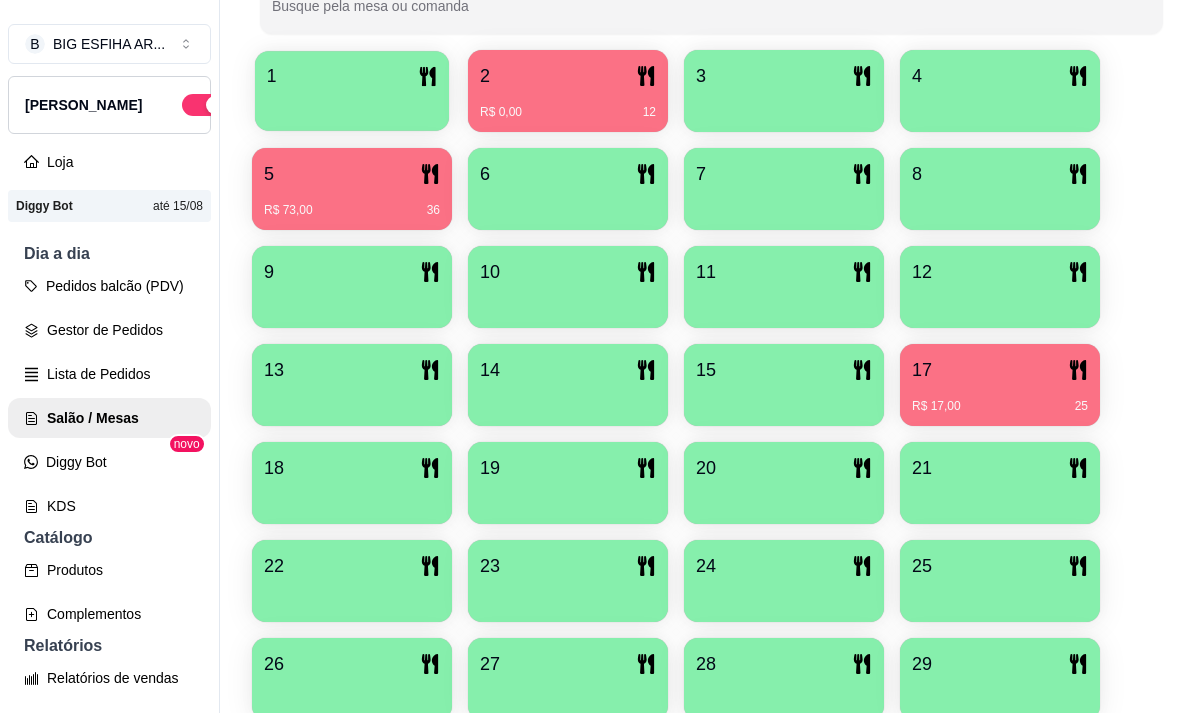 click at bounding box center (352, 104) 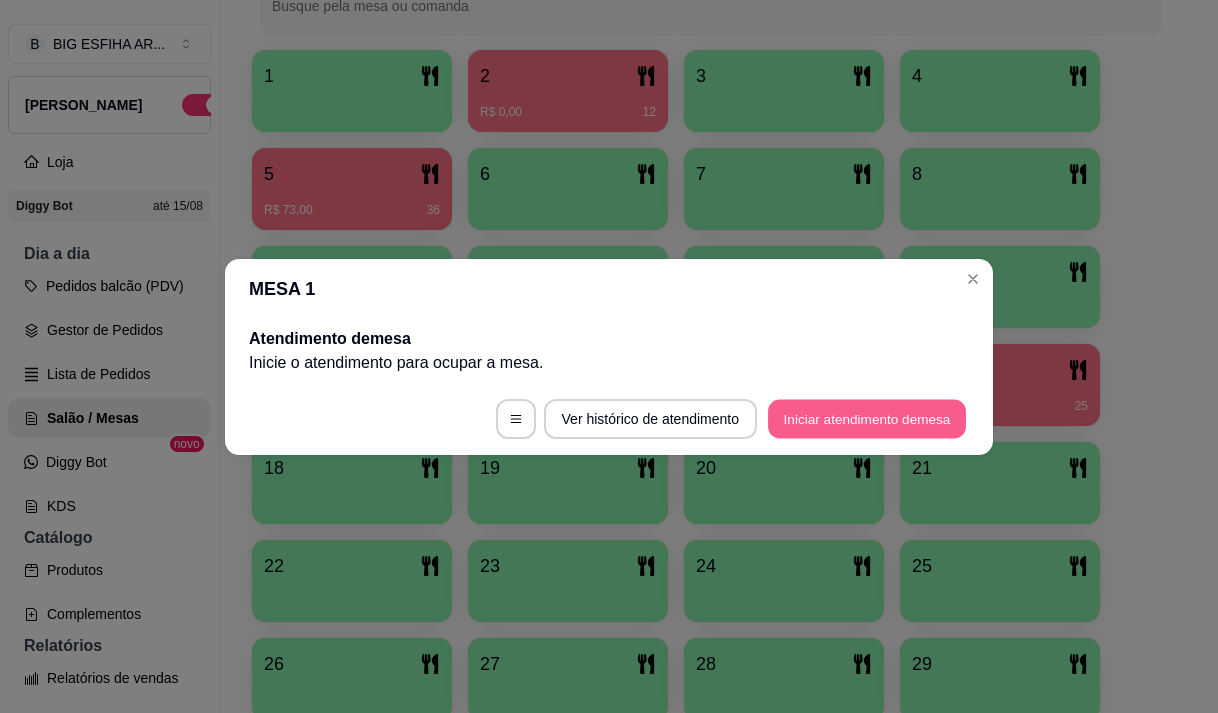 click on "Iniciar atendimento de  mesa" at bounding box center (867, 418) 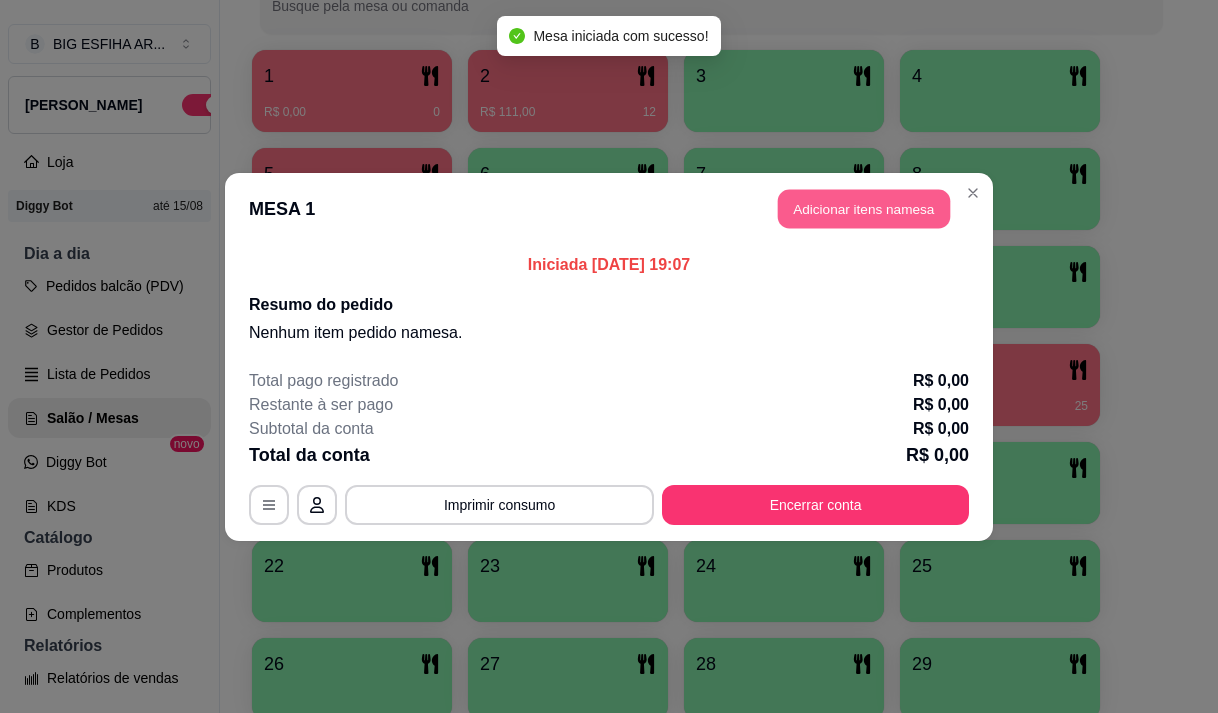 click on "Adicionar itens na  mesa" at bounding box center [864, 208] 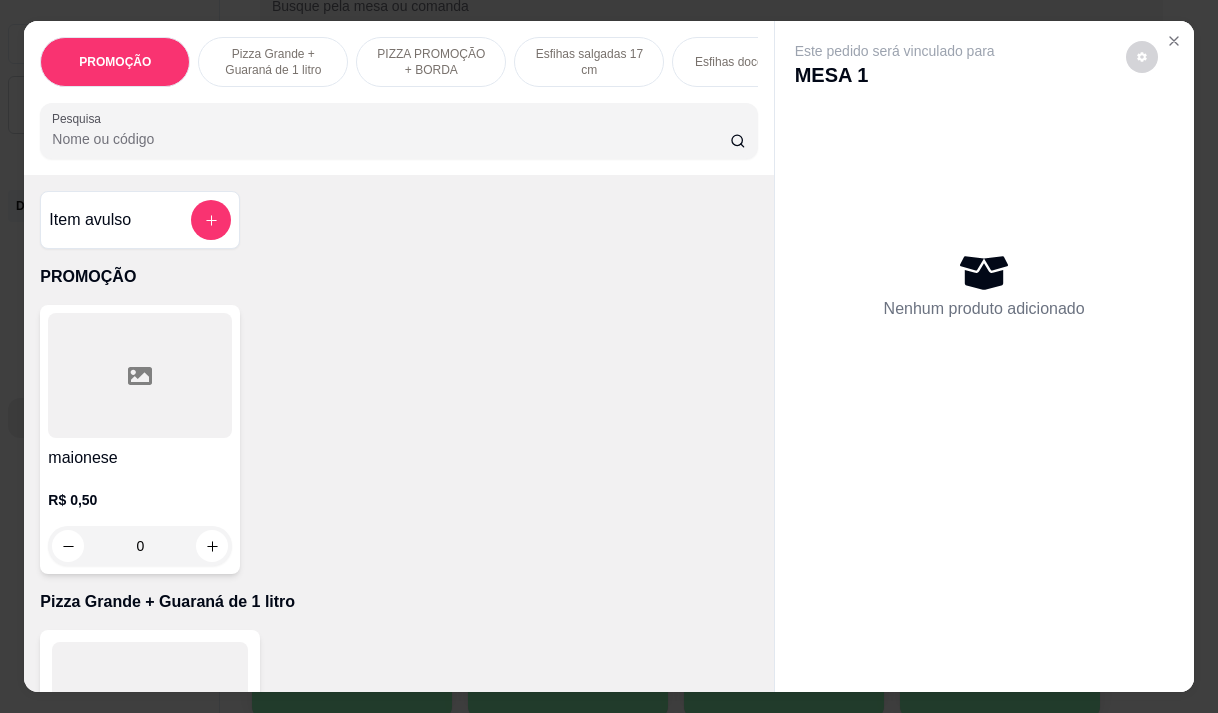 click on "Pizza Grande + Guaraná de 1 litro" at bounding box center (273, 62) 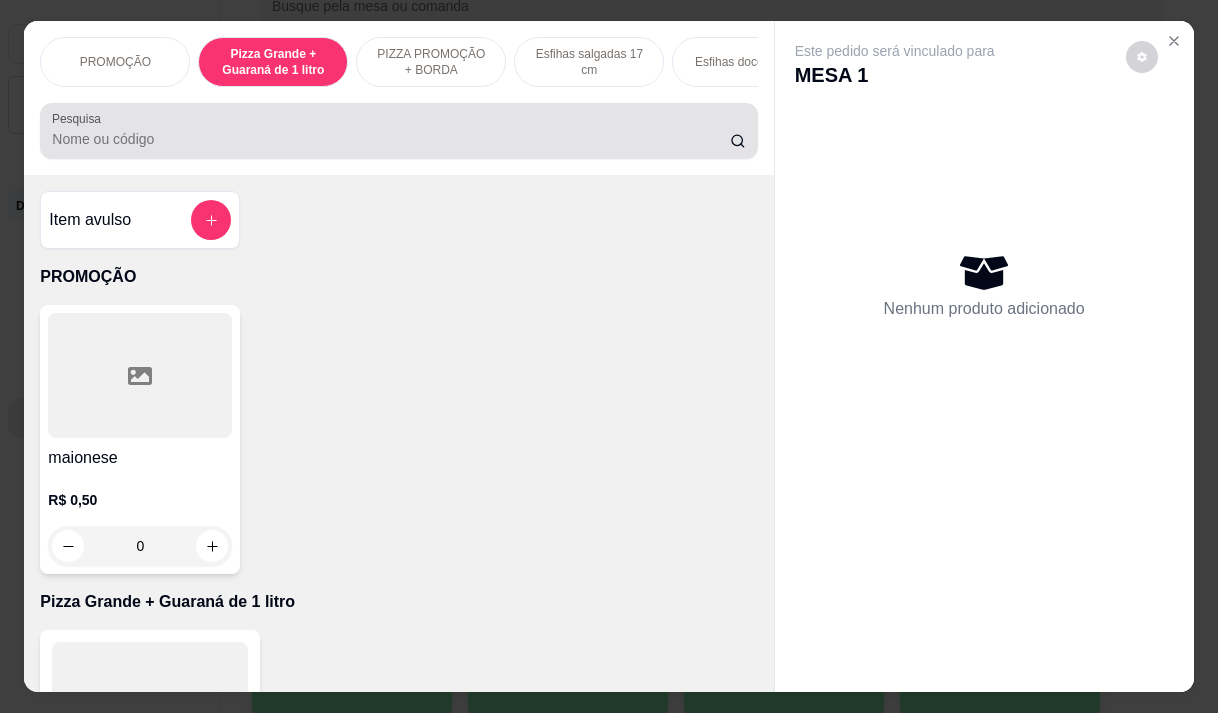 scroll, scrollTop: 415, scrollLeft: 0, axis: vertical 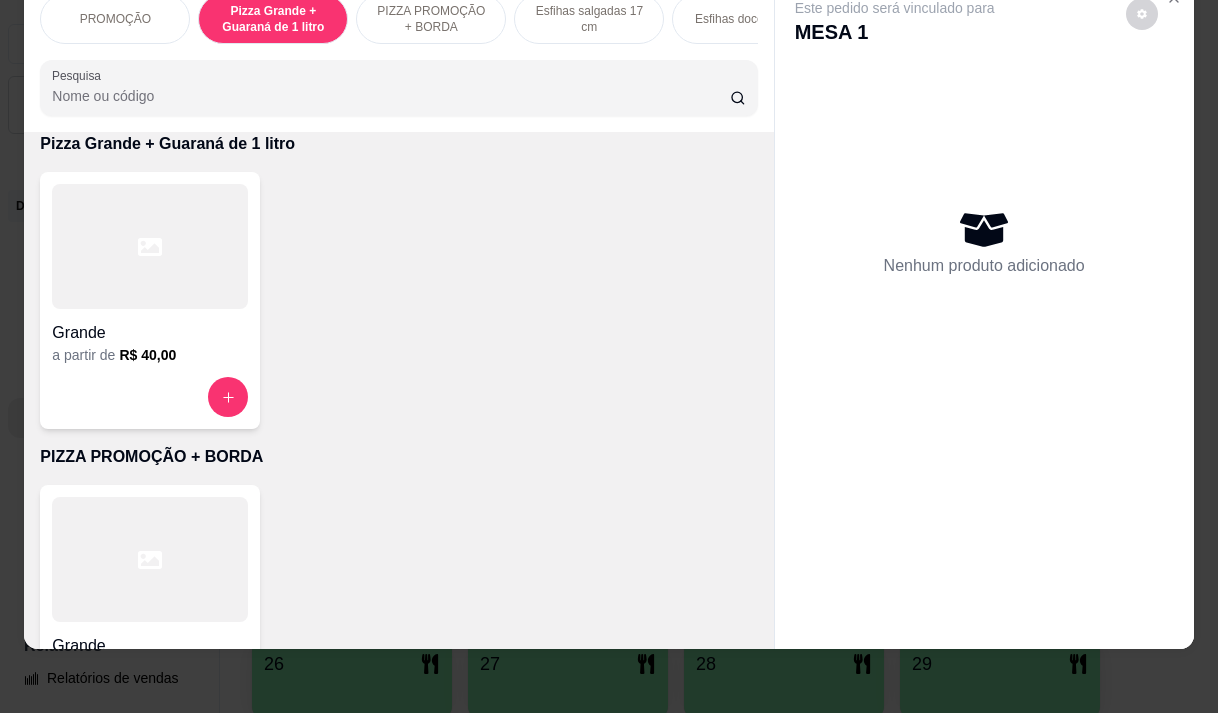click on "Grande" at bounding box center (150, 327) 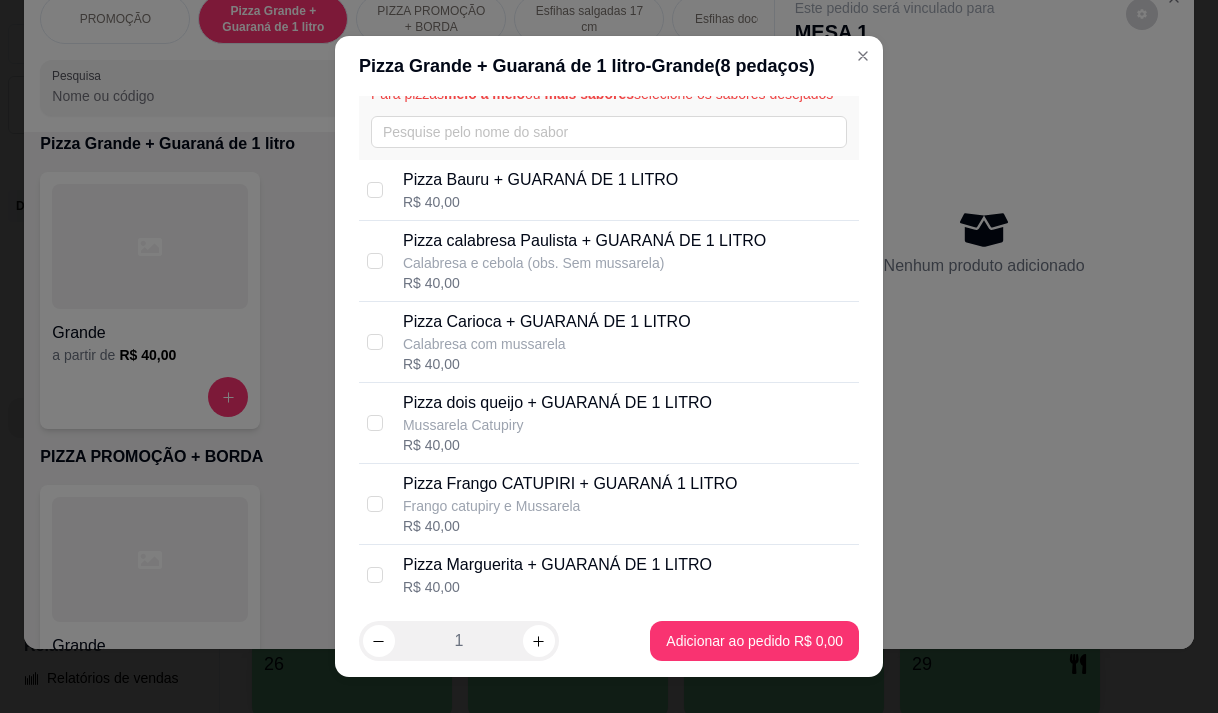 click on "Calabresa com mussarela" at bounding box center (547, 344) 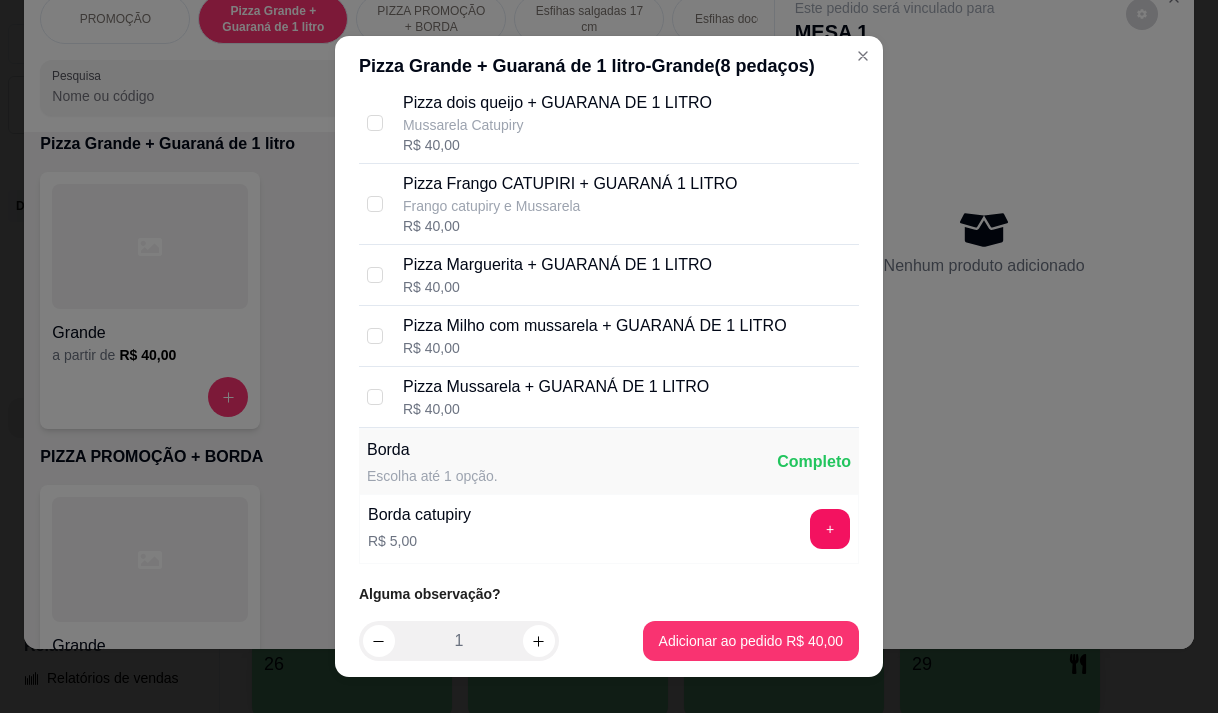scroll, scrollTop: 466, scrollLeft: 0, axis: vertical 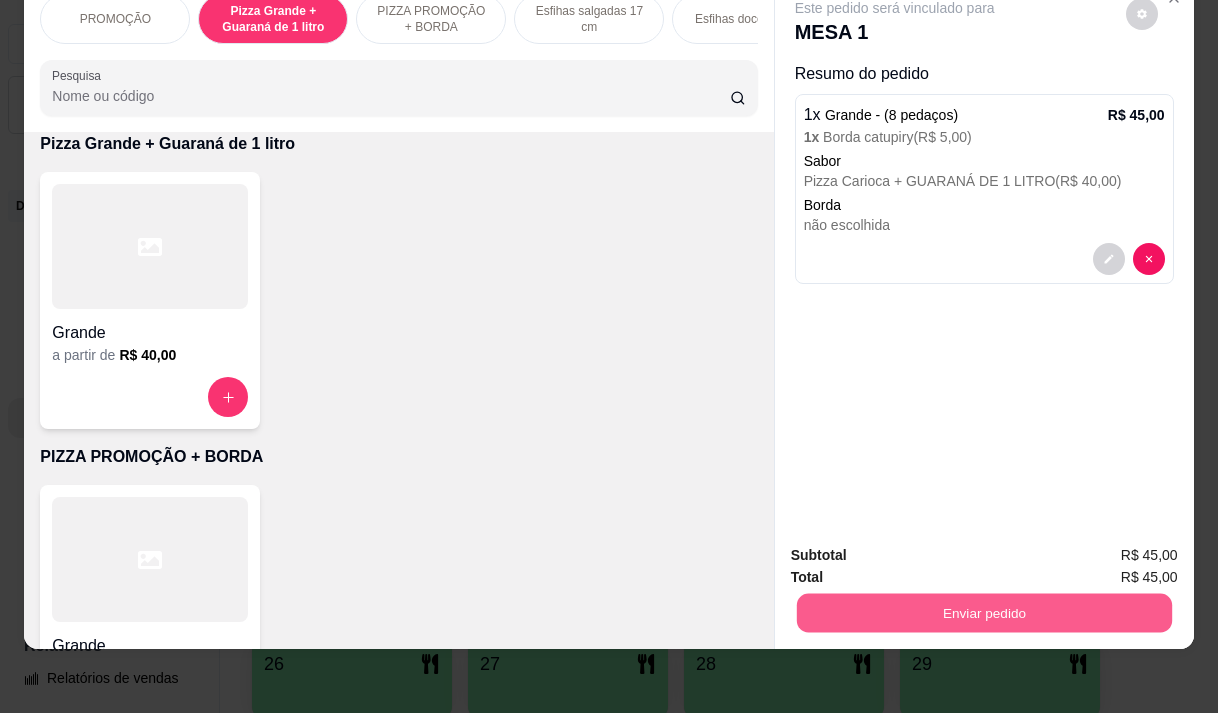 click on "Enviar pedido" at bounding box center (983, 612) 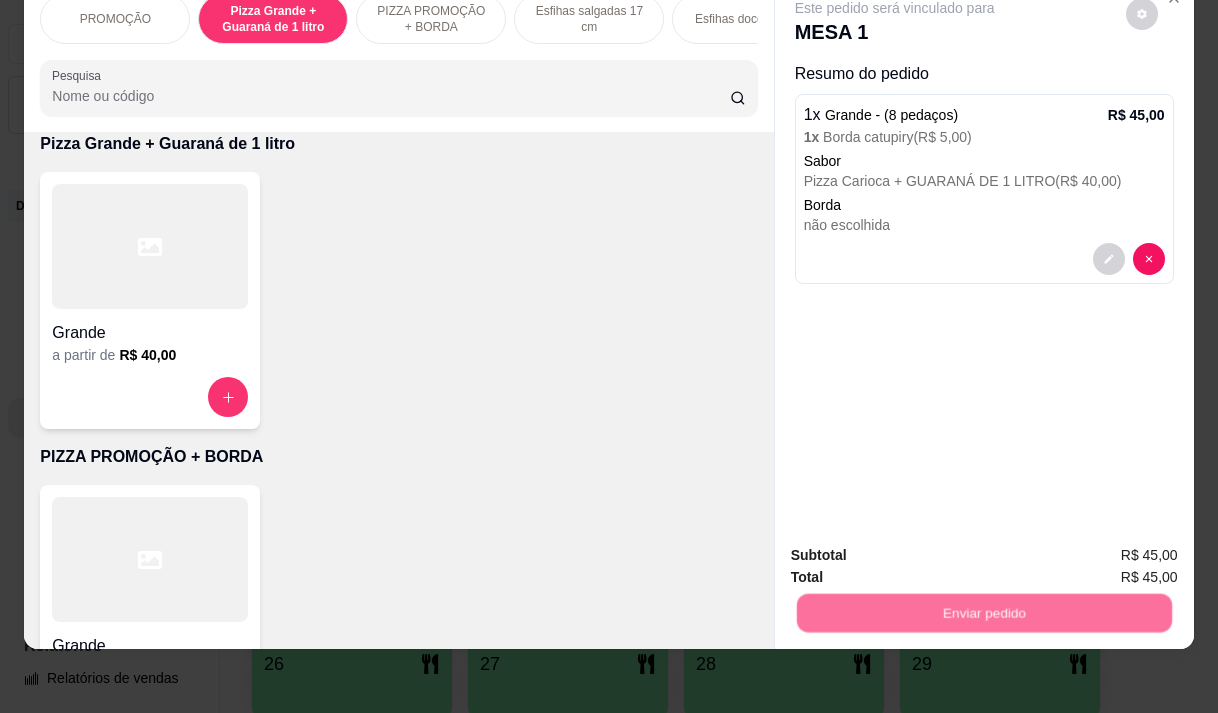 click on "Não registrar e enviar pedido" at bounding box center [918, 549] 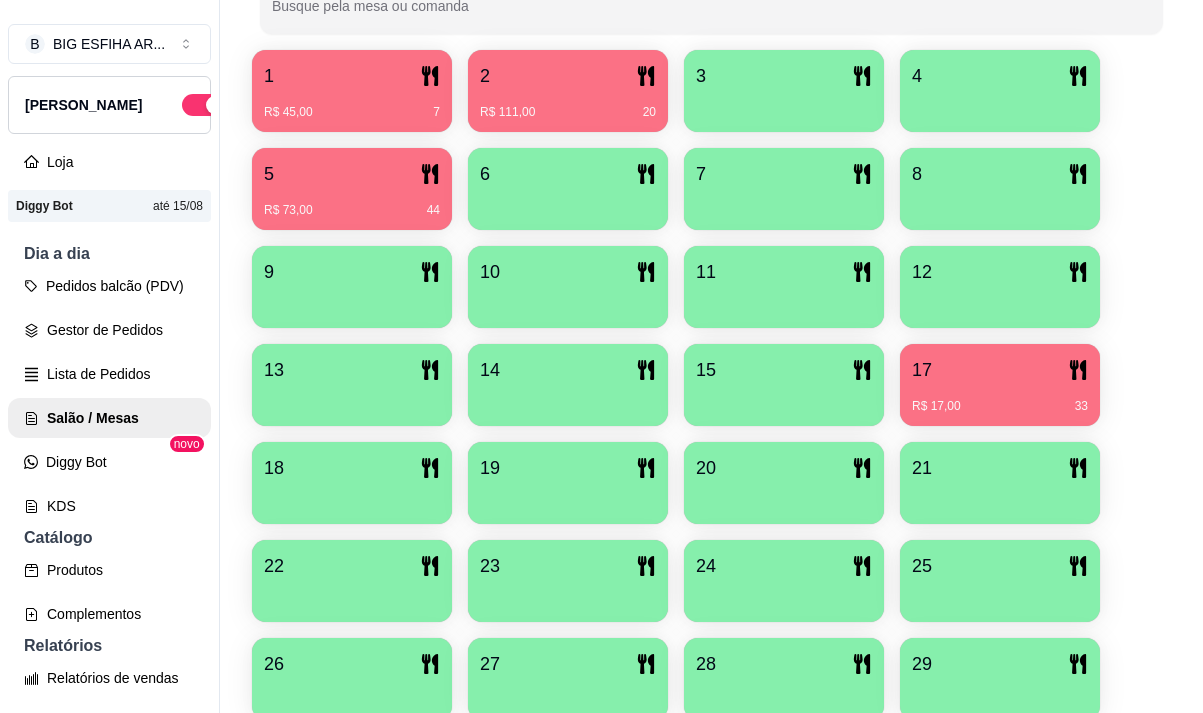 click at bounding box center (568, 399) 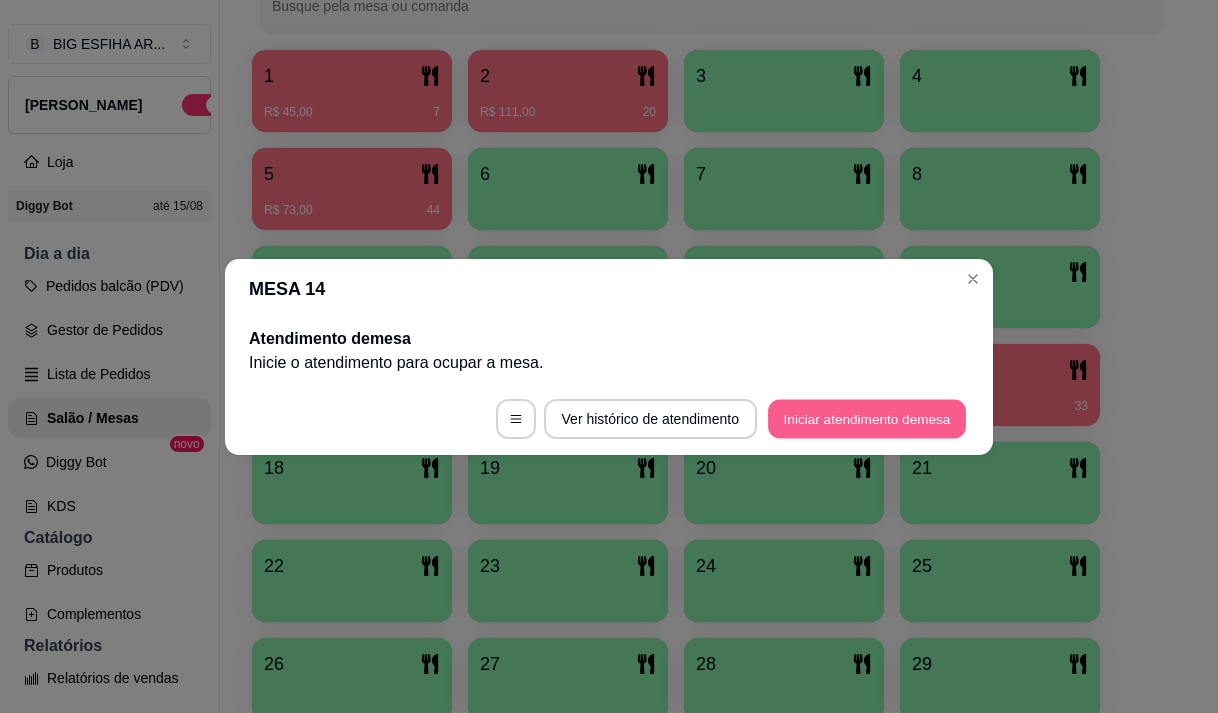 click on "Iniciar atendimento de  mesa" at bounding box center [867, 418] 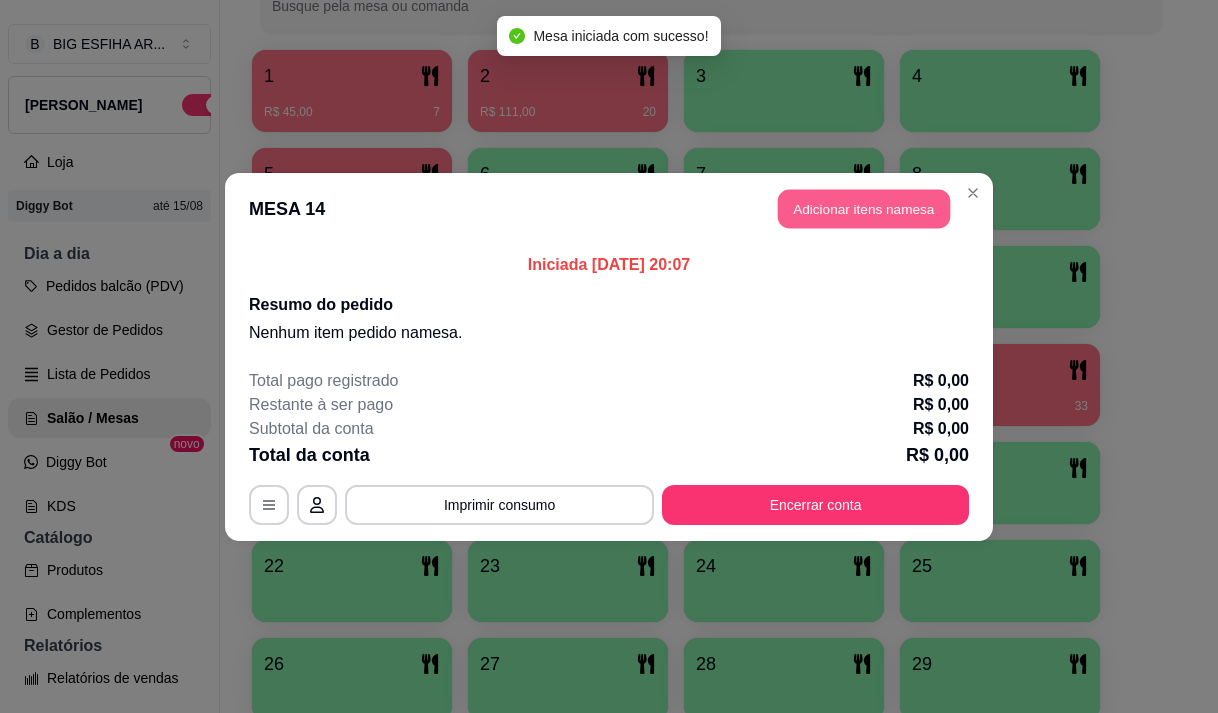 click on "Adicionar itens na  mesa" at bounding box center (864, 208) 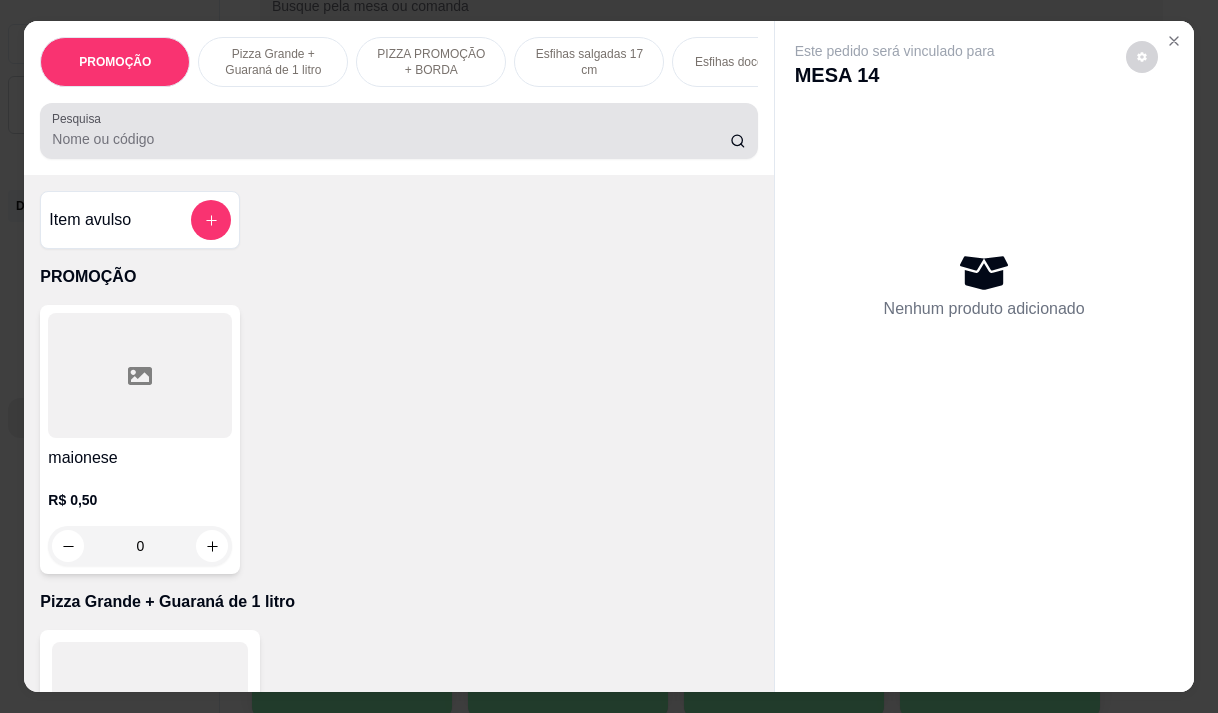 click on "Pesquisa" at bounding box center [391, 139] 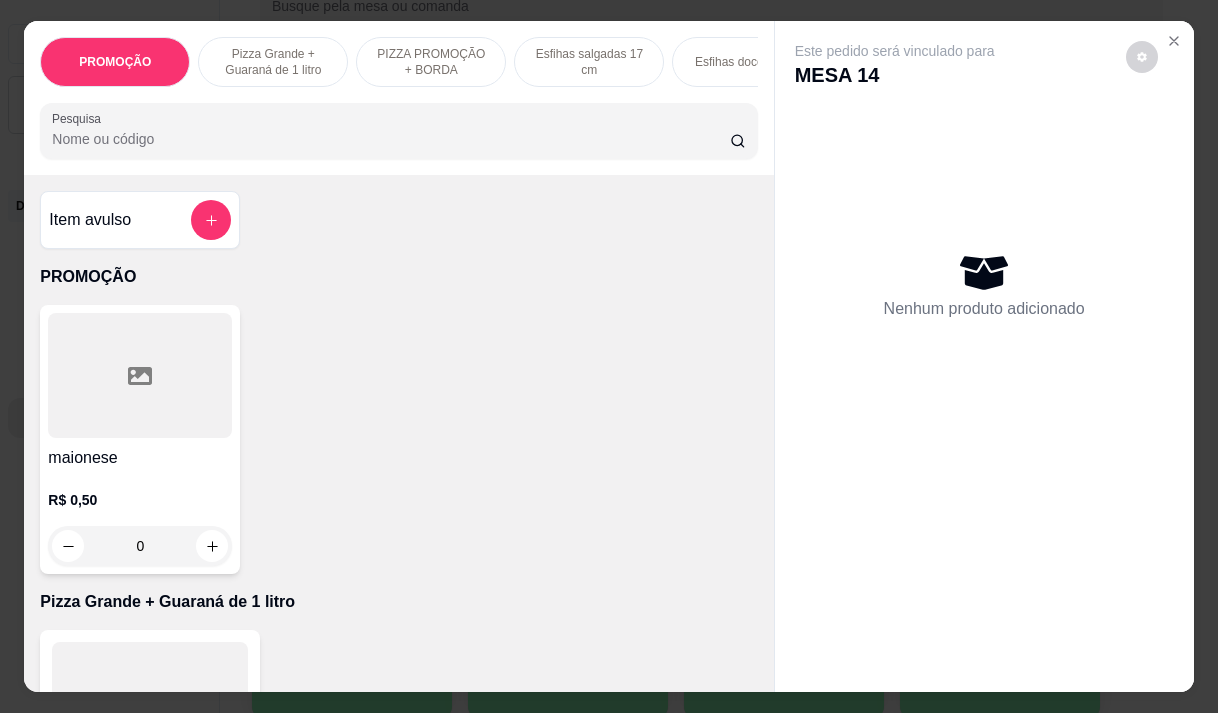 click on "PIZZA PROMOÇÃO + BORDA" at bounding box center (431, 62) 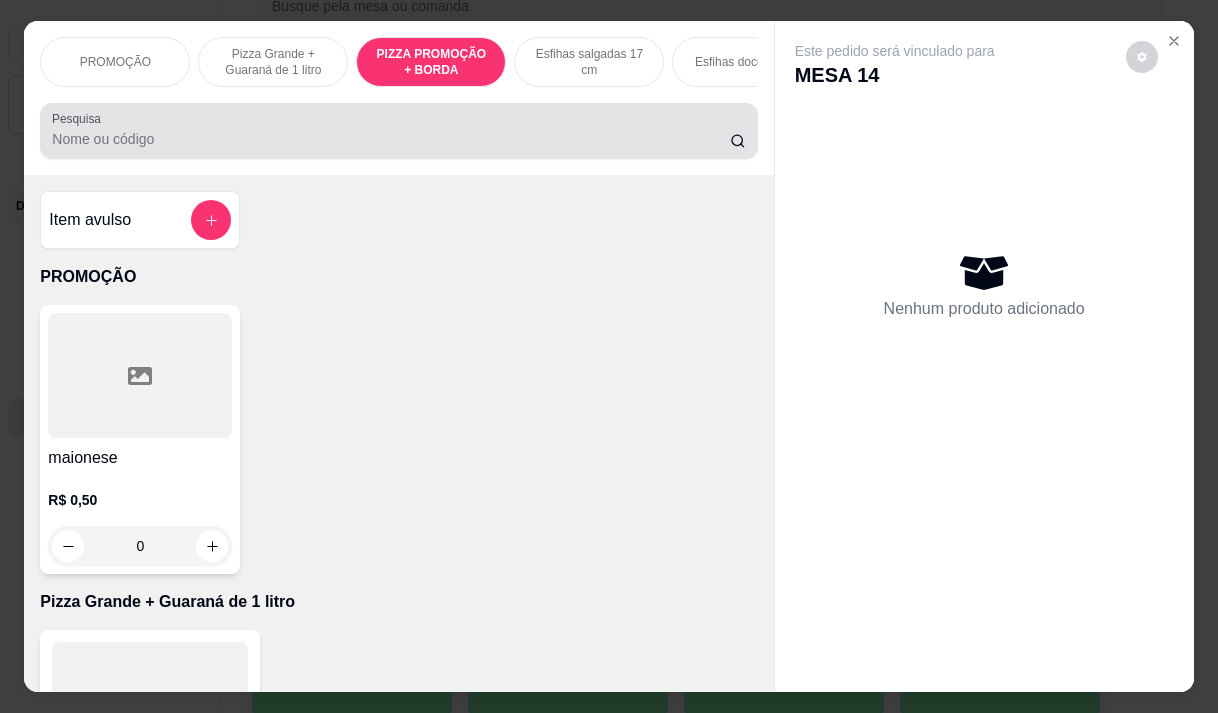 scroll, scrollTop: 728, scrollLeft: 0, axis: vertical 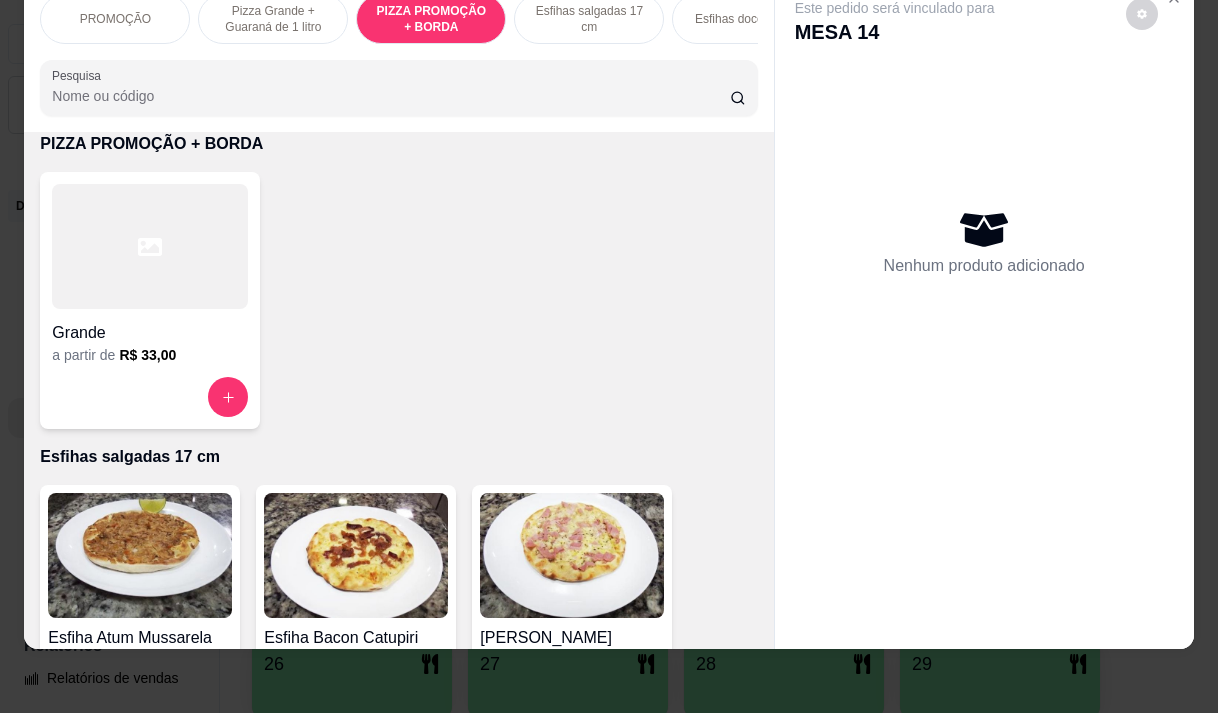 click at bounding box center [150, 246] 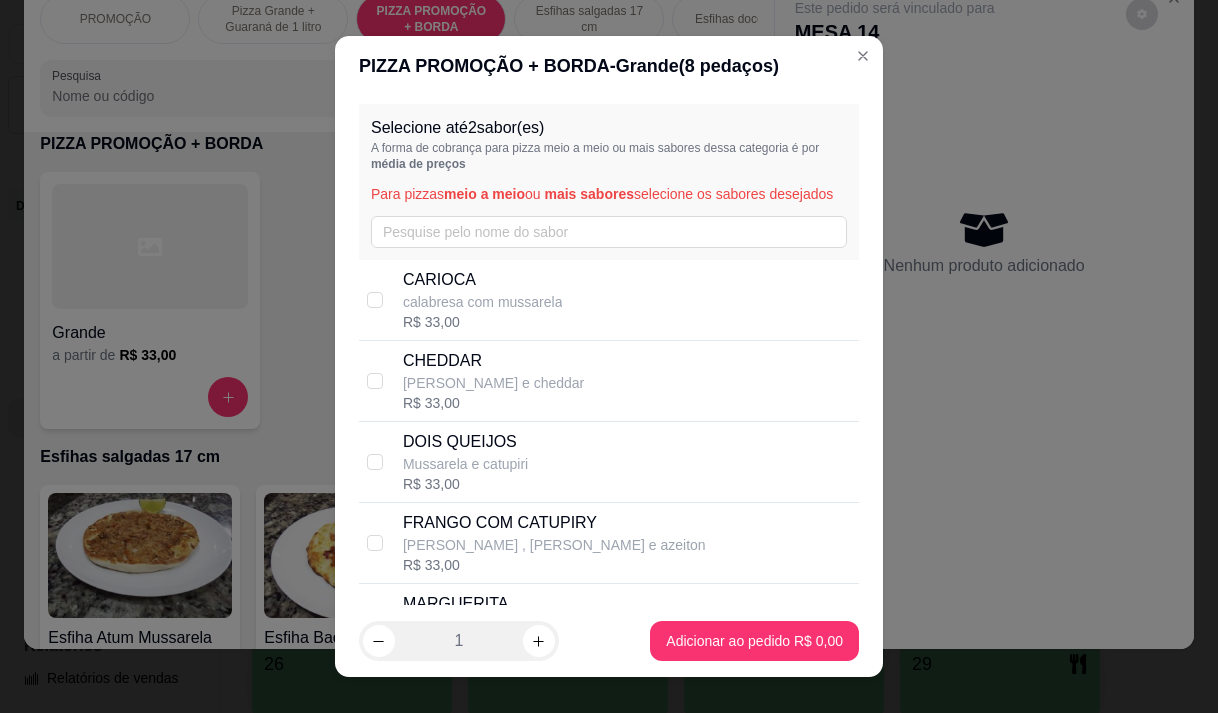 click on "CARIOCA calabresa com mussarela  R$ 33,00" at bounding box center [627, 300] 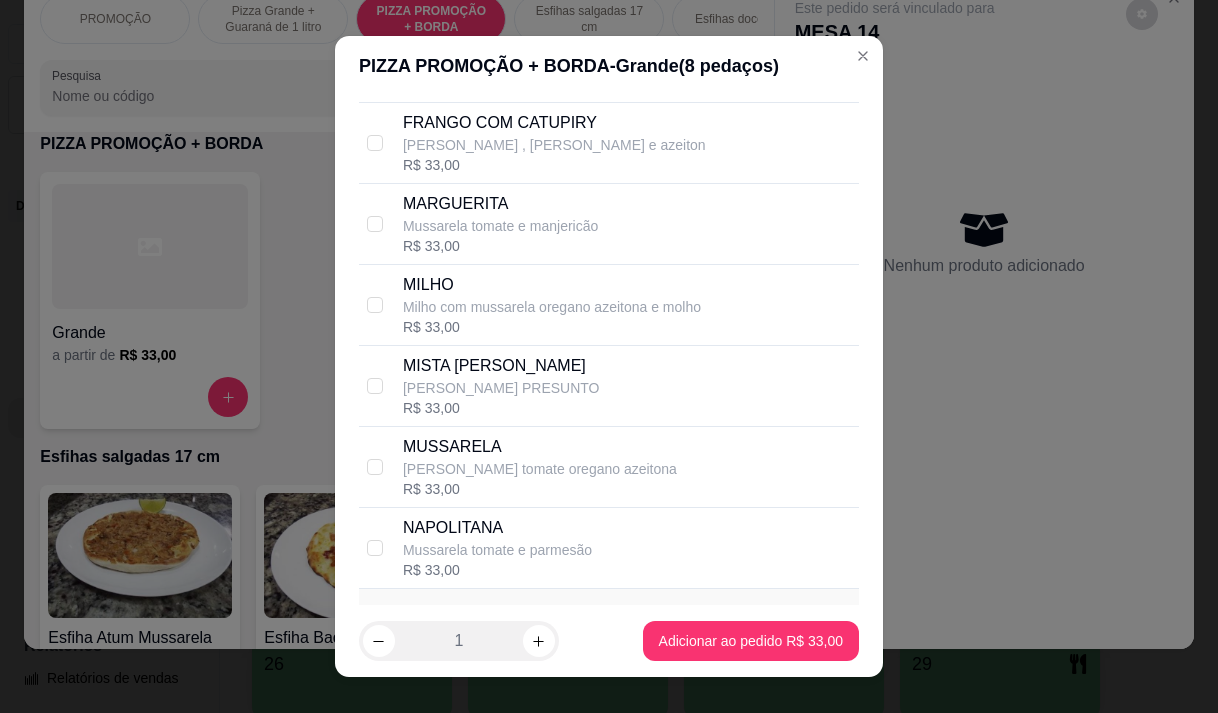 scroll, scrollTop: 685, scrollLeft: 0, axis: vertical 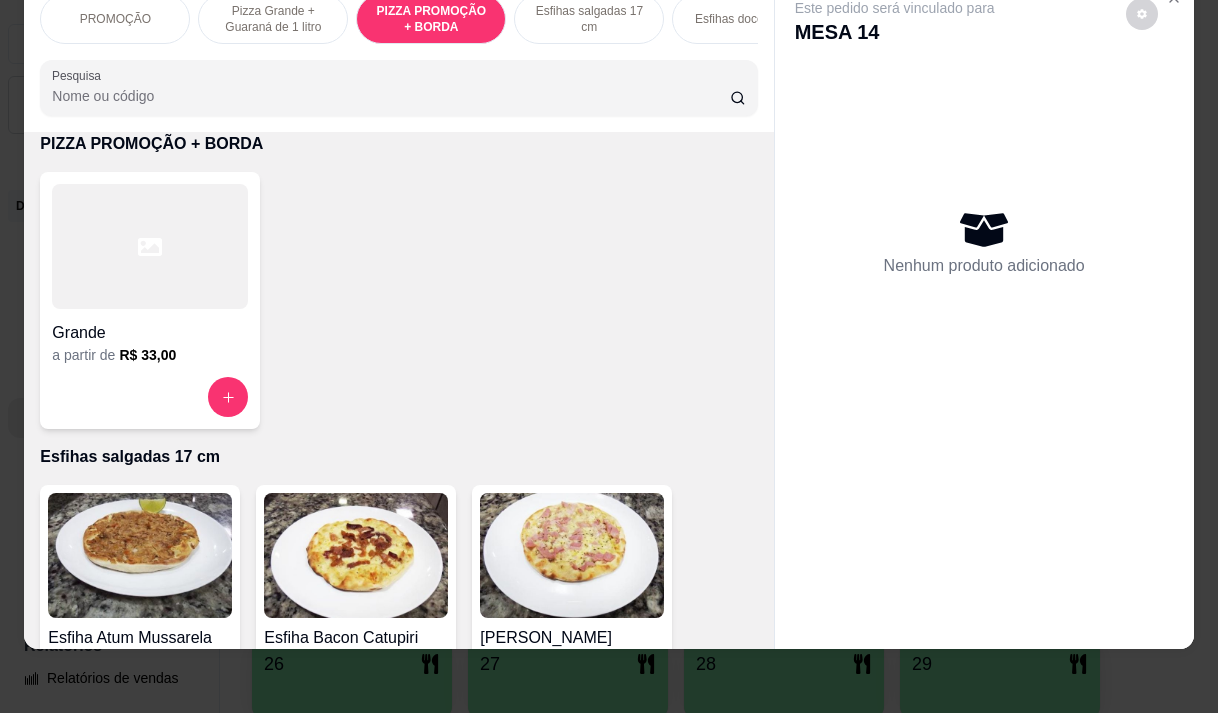 click at bounding box center (150, 246) 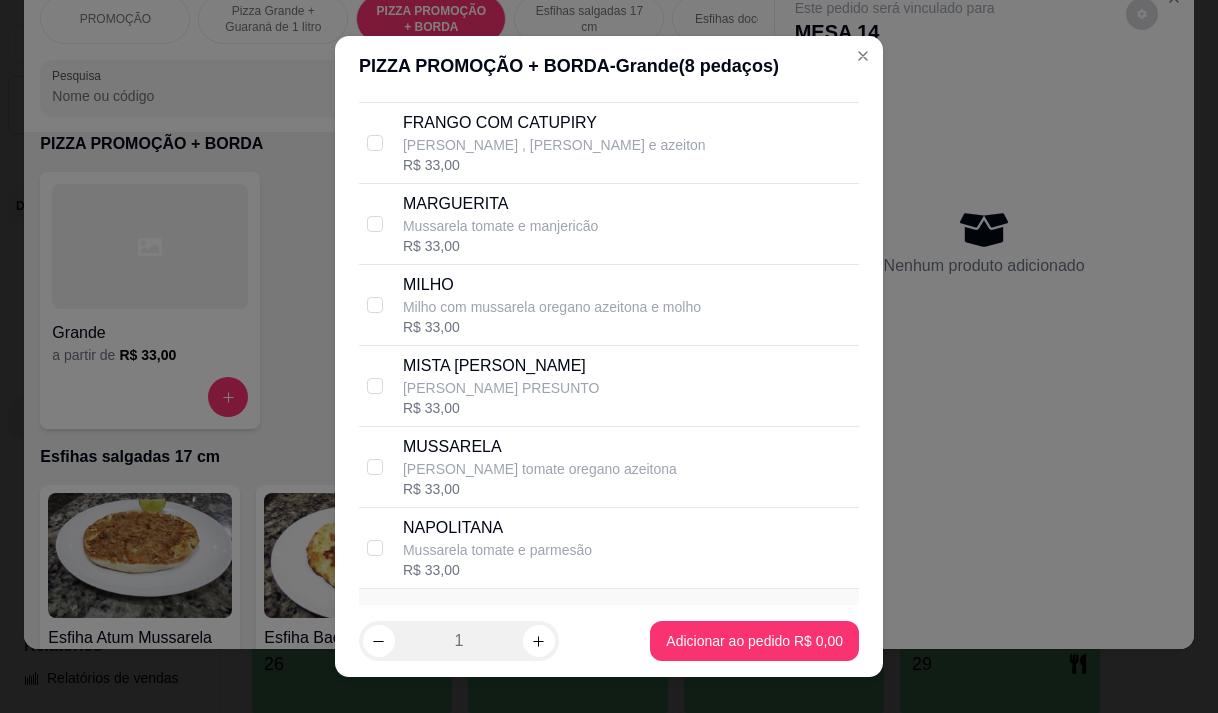 scroll, scrollTop: 100, scrollLeft: 0, axis: vertical 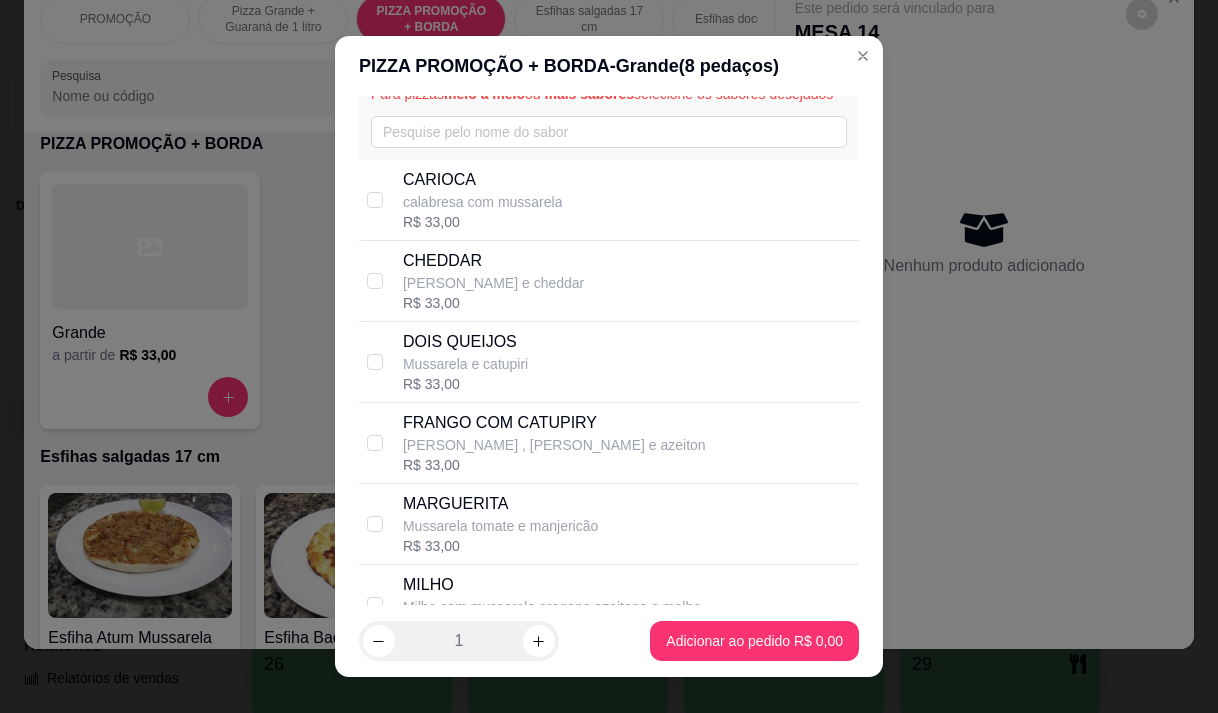 click on "calabresa com mussarela" at bounding box center [483, 202] 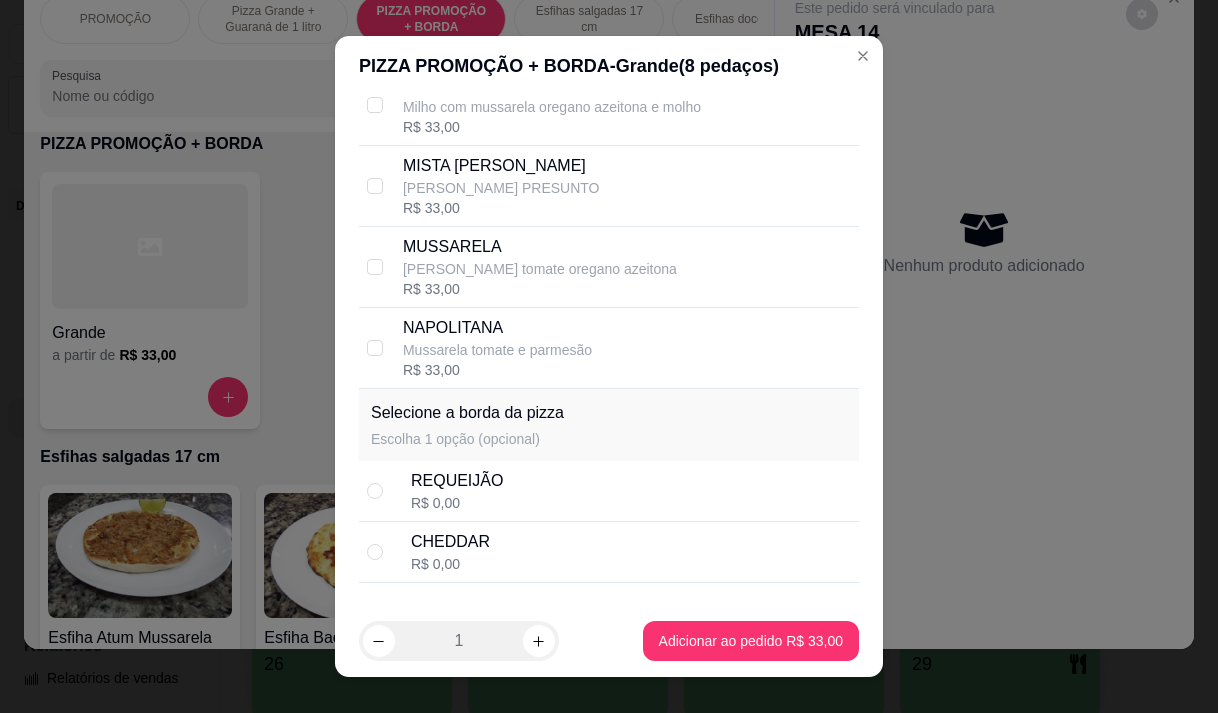 scroll, scrollTop: 685, scrollLeft: 0, axis: vertical 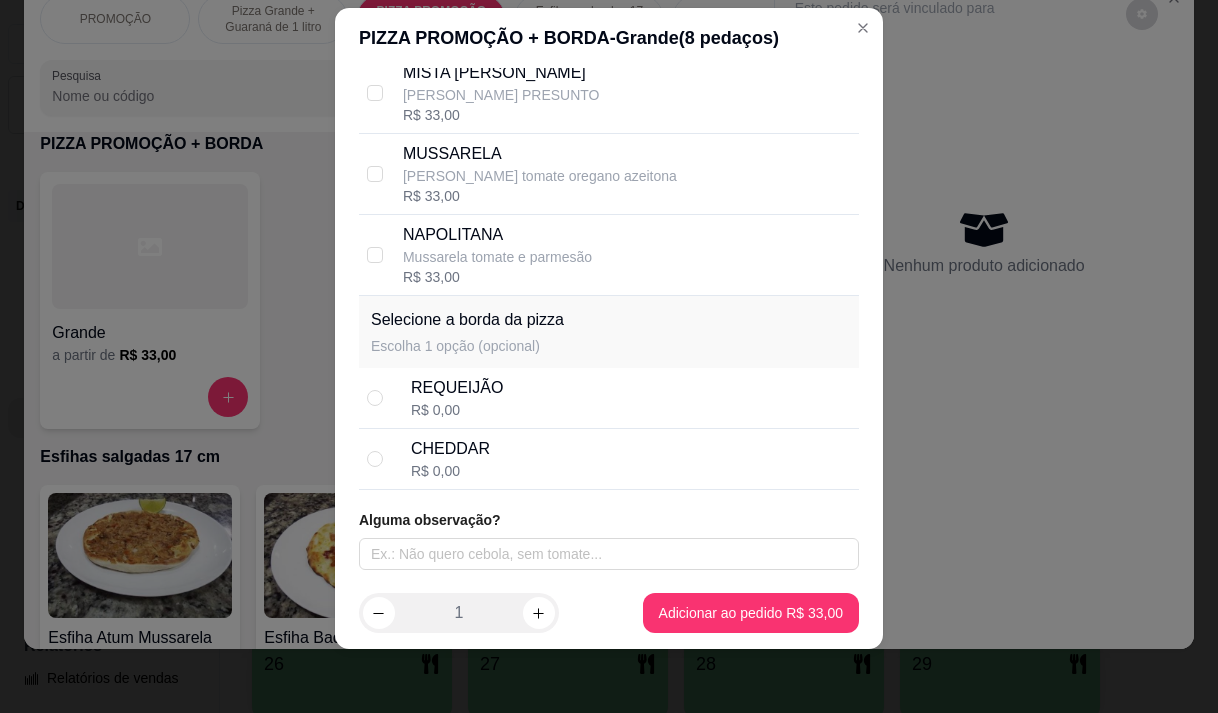 click on "CHEDDAR" at bounding box center (450, 449) 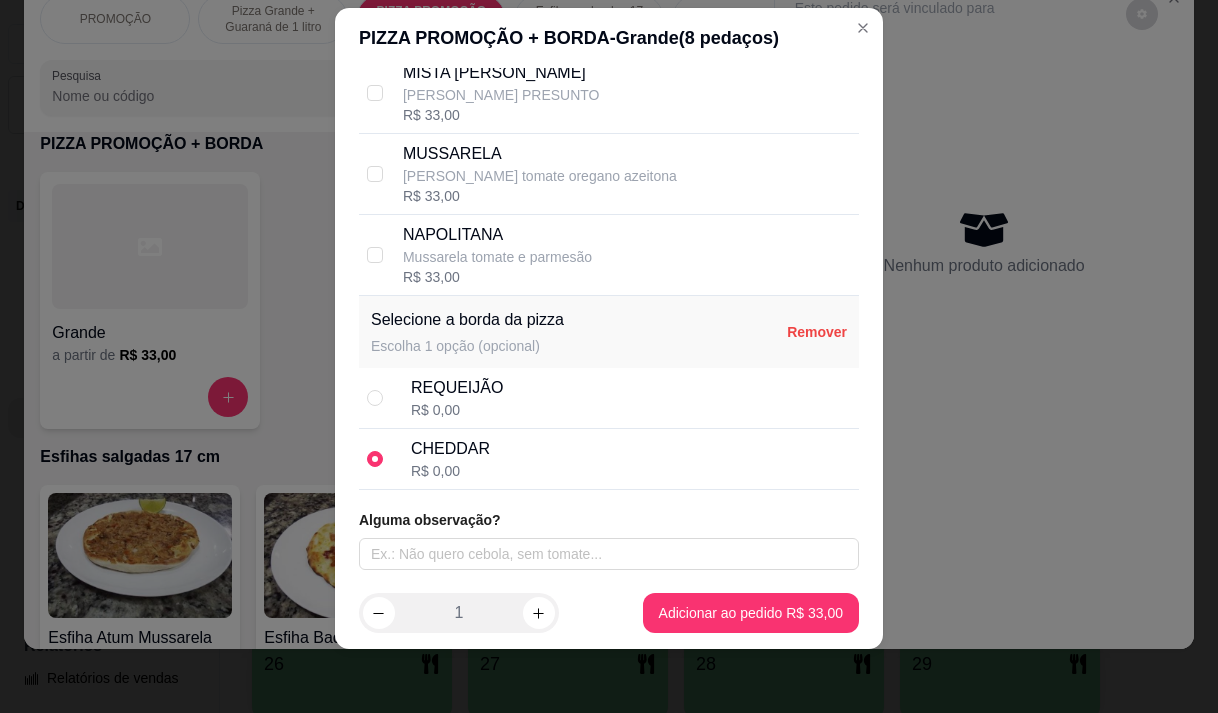 click on "R$ 0,00" at bounding box center [450, 471] 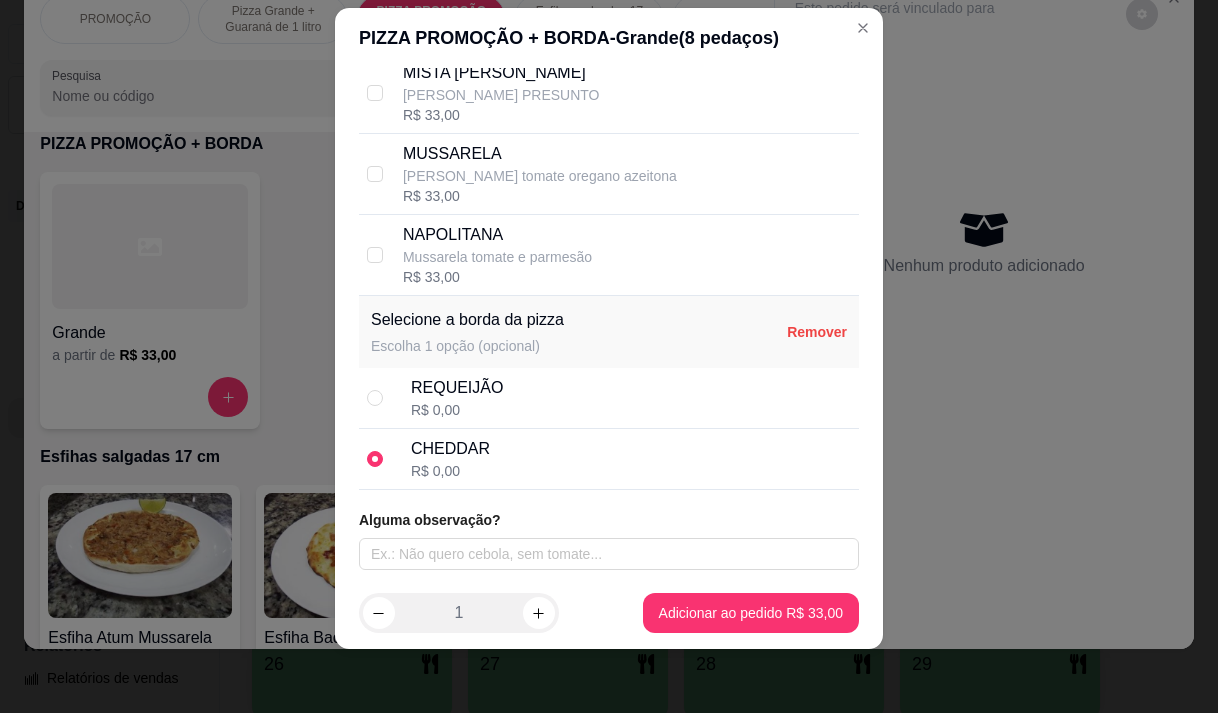 click on "Remover" at bounding box center (817, 332) 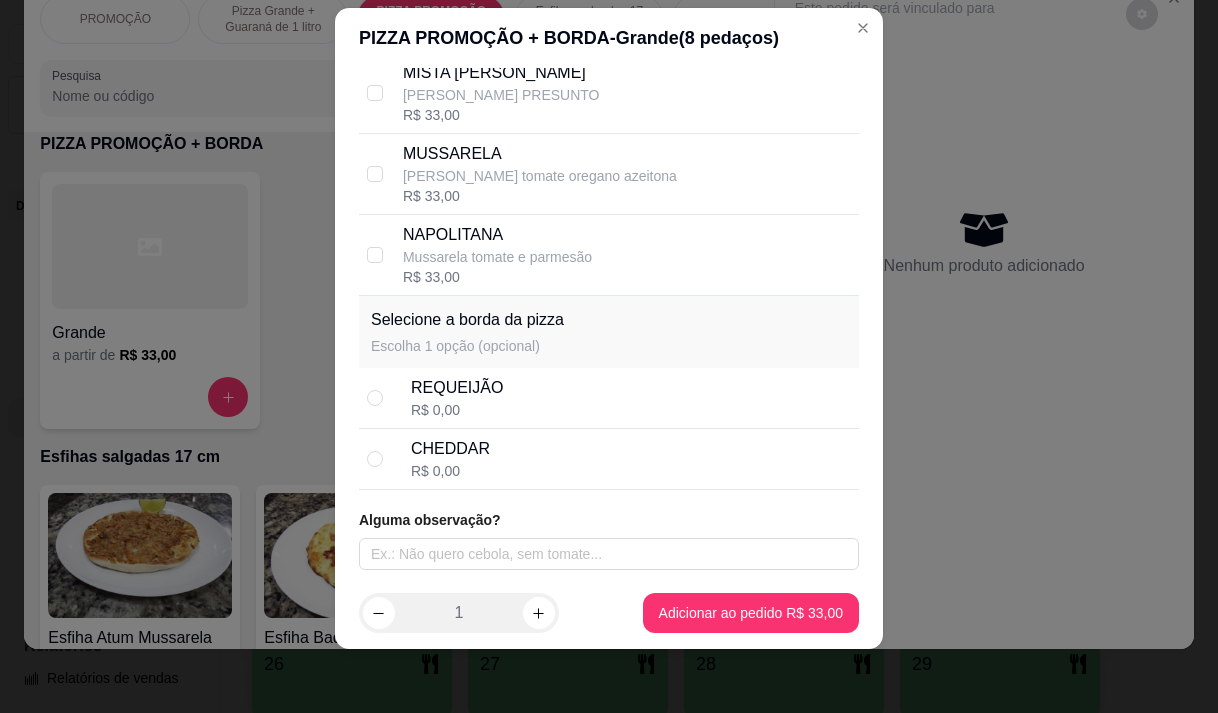 click on "REQUEIJÃO R$ 0,00" at bounding box center (631, 398) 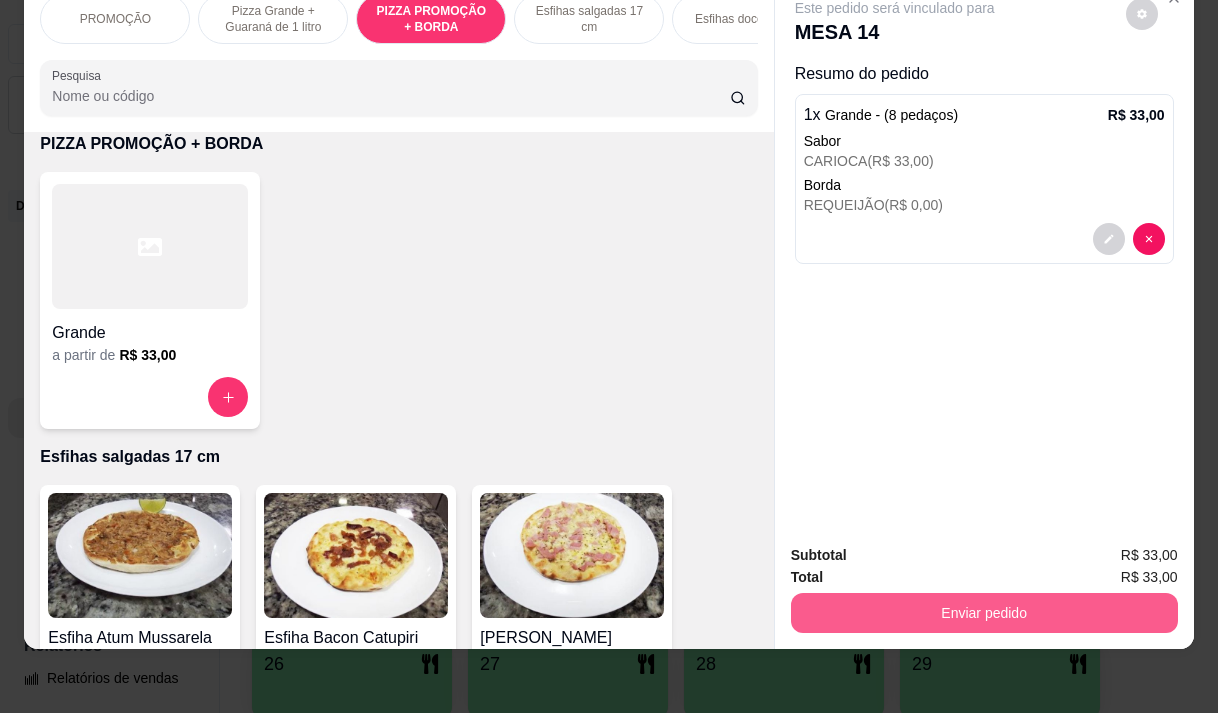 click on "Enviar pedido" at bounding box center (984, 613) 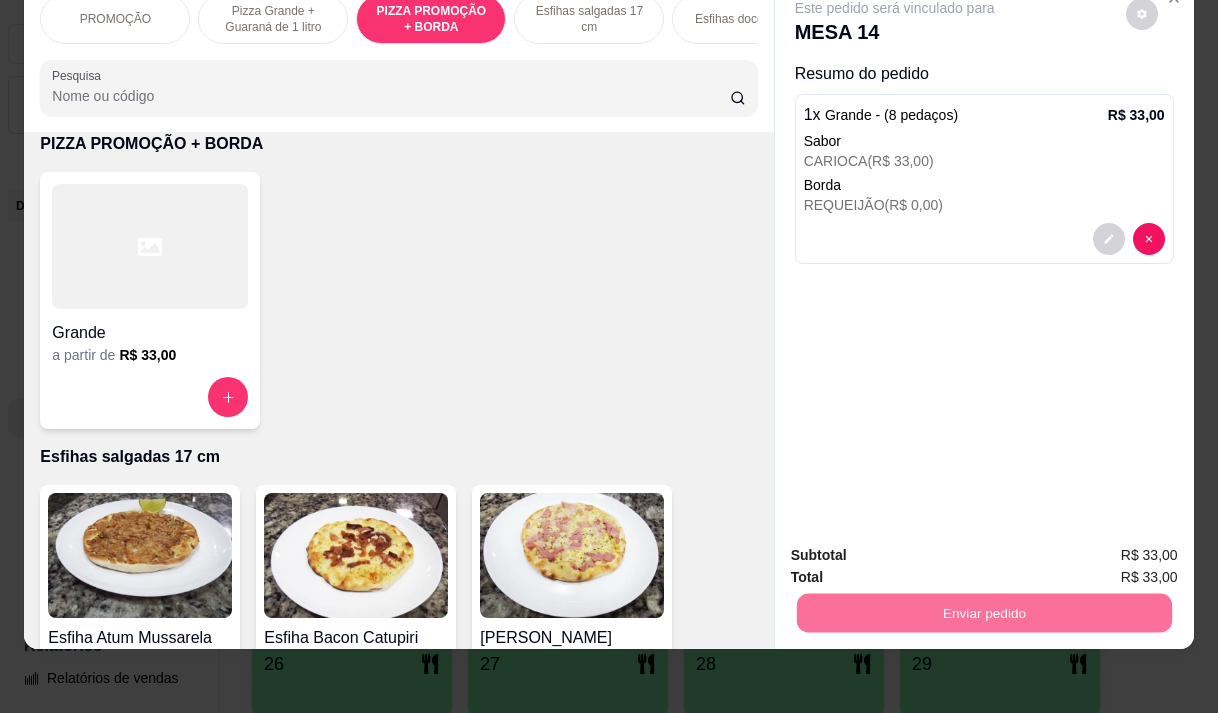 click on "Não registrar e enviar pedido" at bounding box center [918, 549] 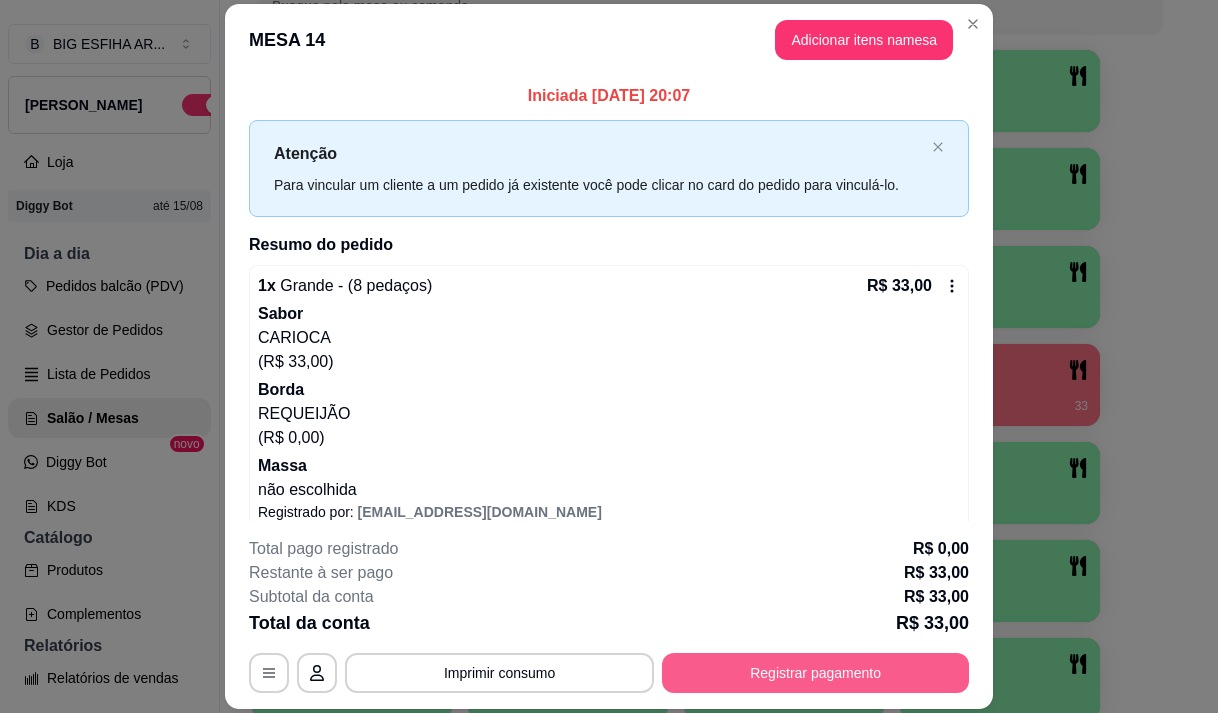 click on "Registrar pagamento" at bounding box center (815, 673) 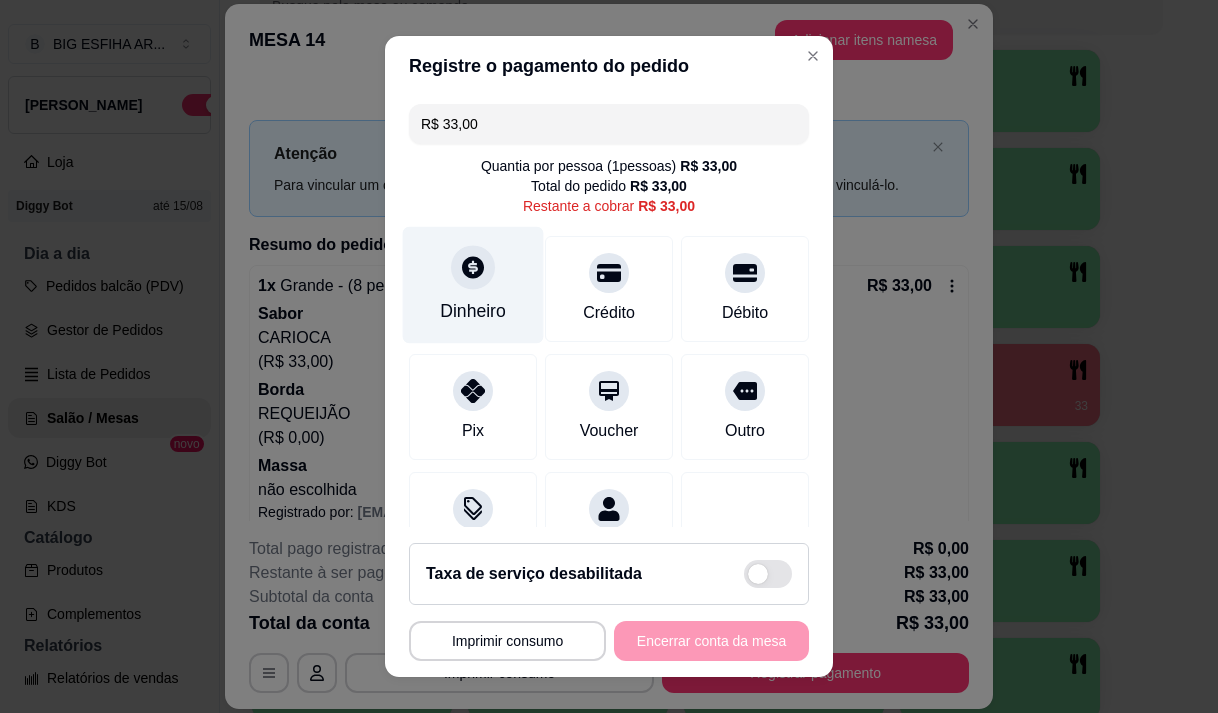 click on "Dinheiro" at bounding box center [473, 311] 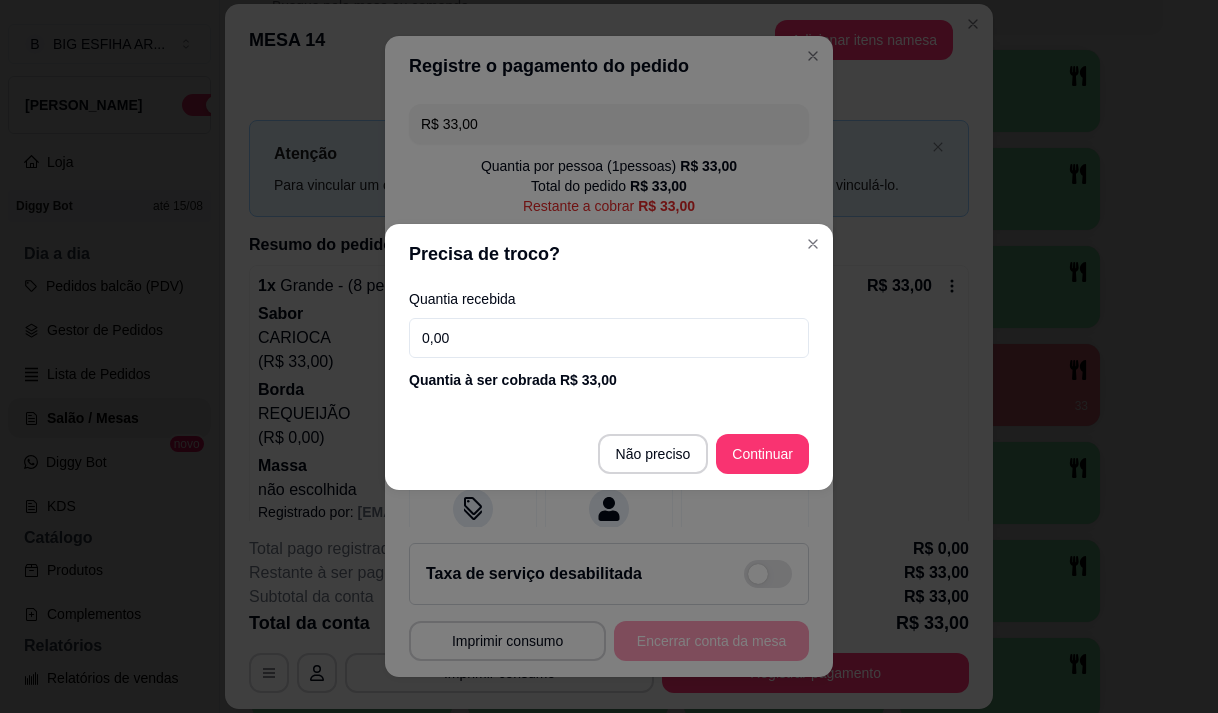 click on "0,00" at bounding box center [609, 338] 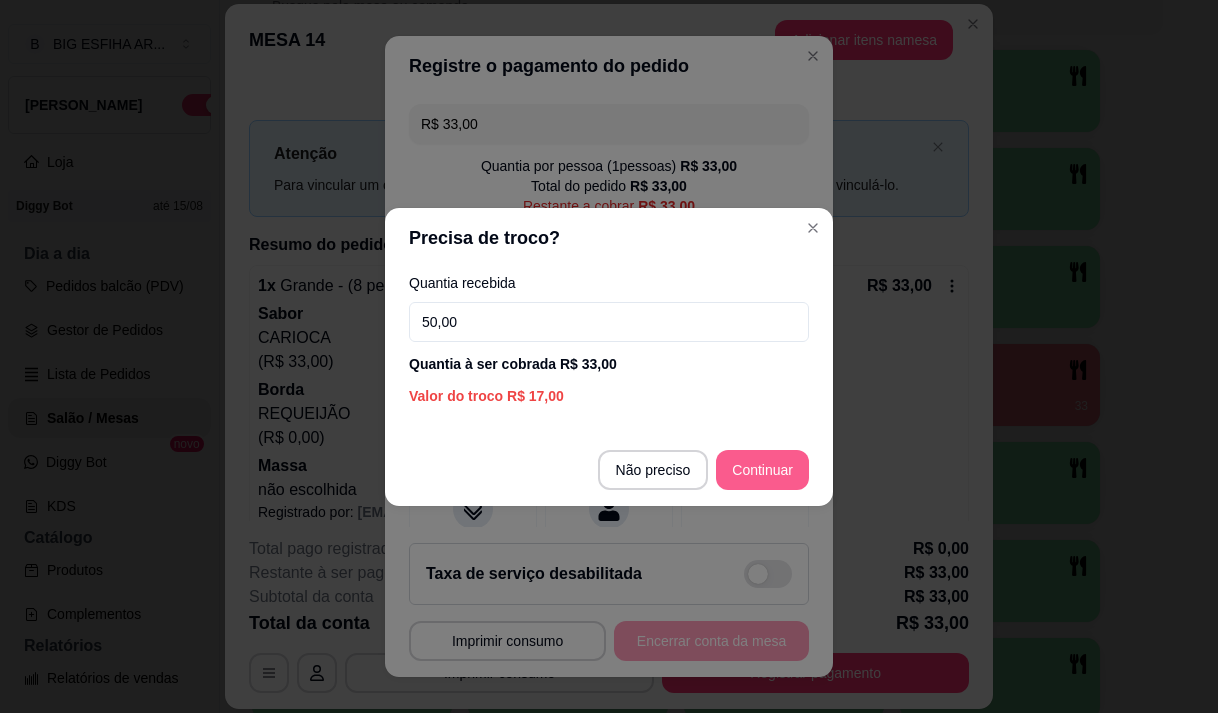 type on "50,00" 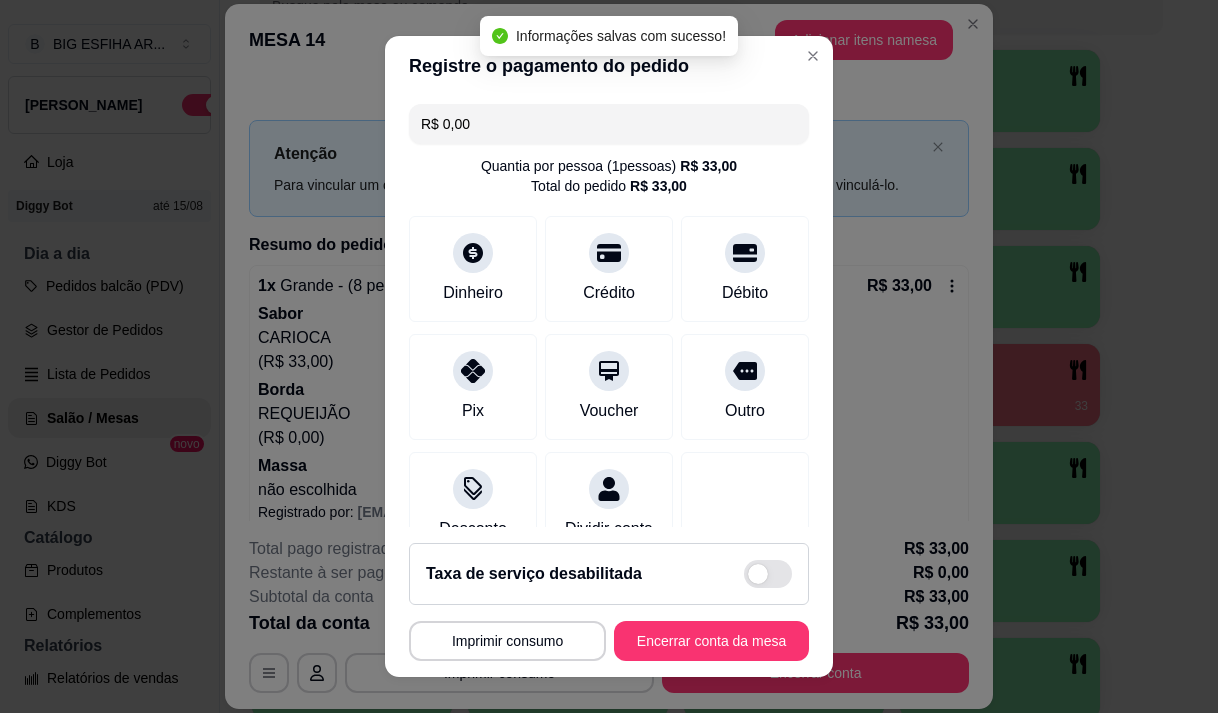 type on "R$ 0,00" 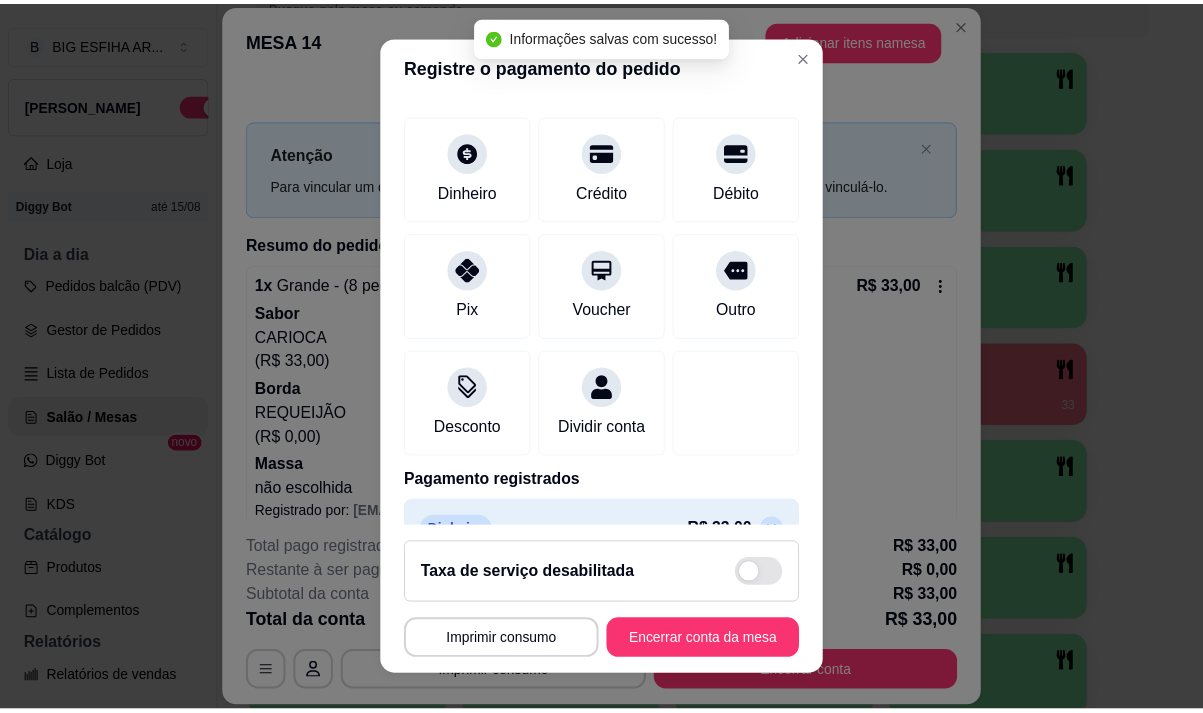 scroll, scrollTop: 166, scrollLeft: 0, axis: vertical 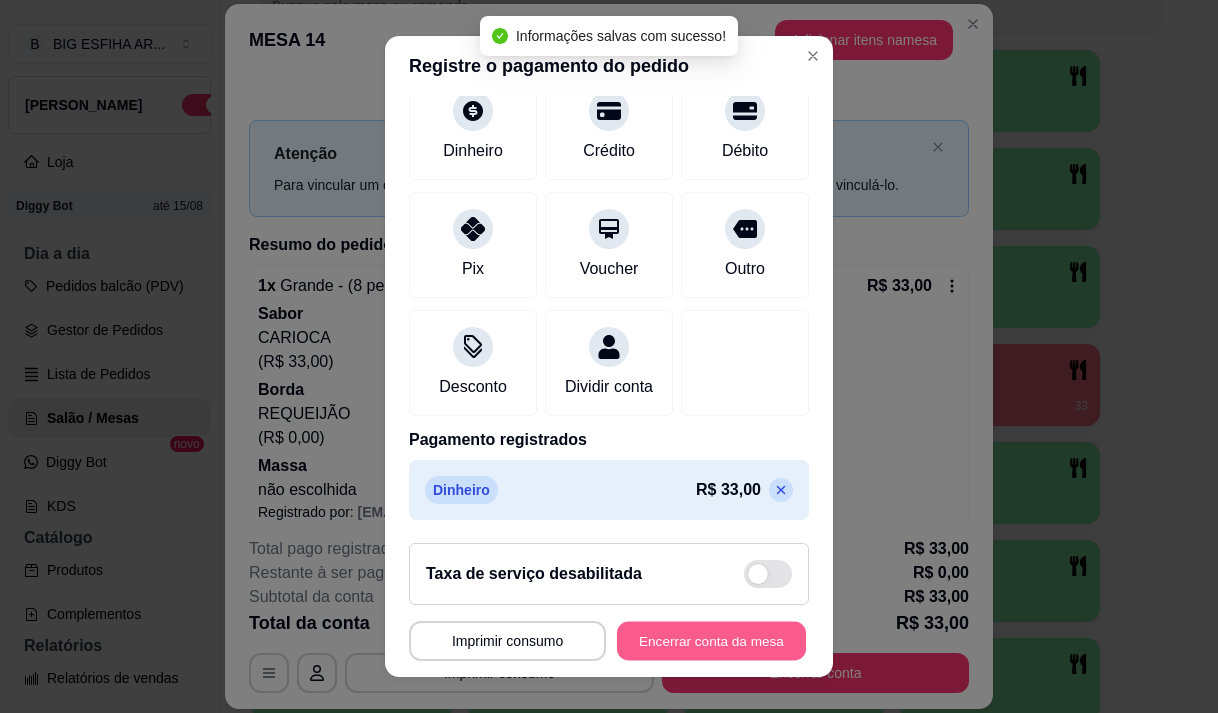 click on "Encerrar conta da mesa" at bounding box center [711, 641] 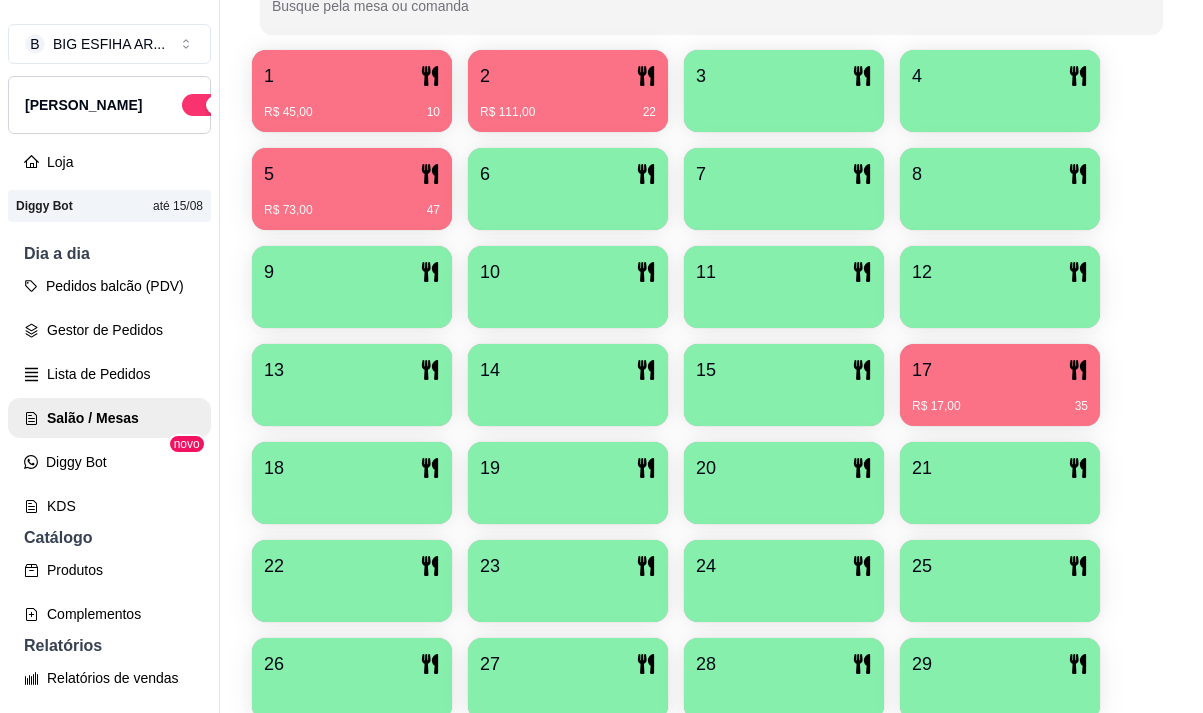 click on "5" at bounding box center (352, 174) 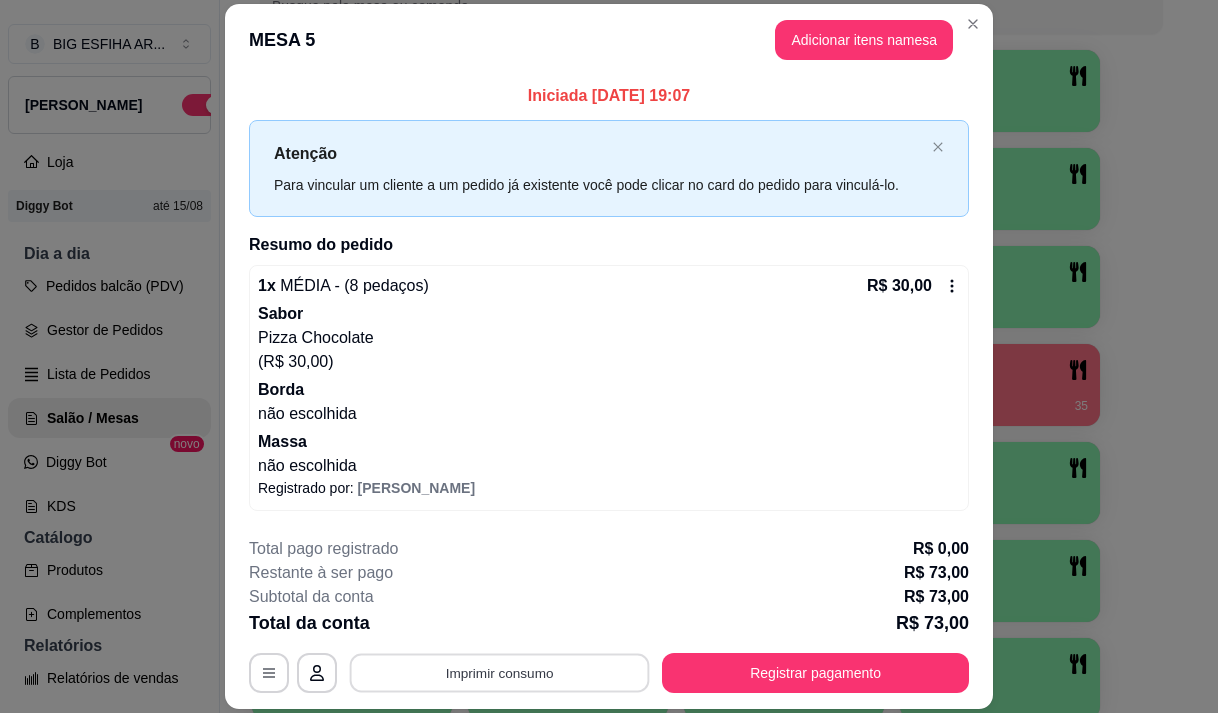 click on "Imprimir consumo" at bounding box center [500, 673] 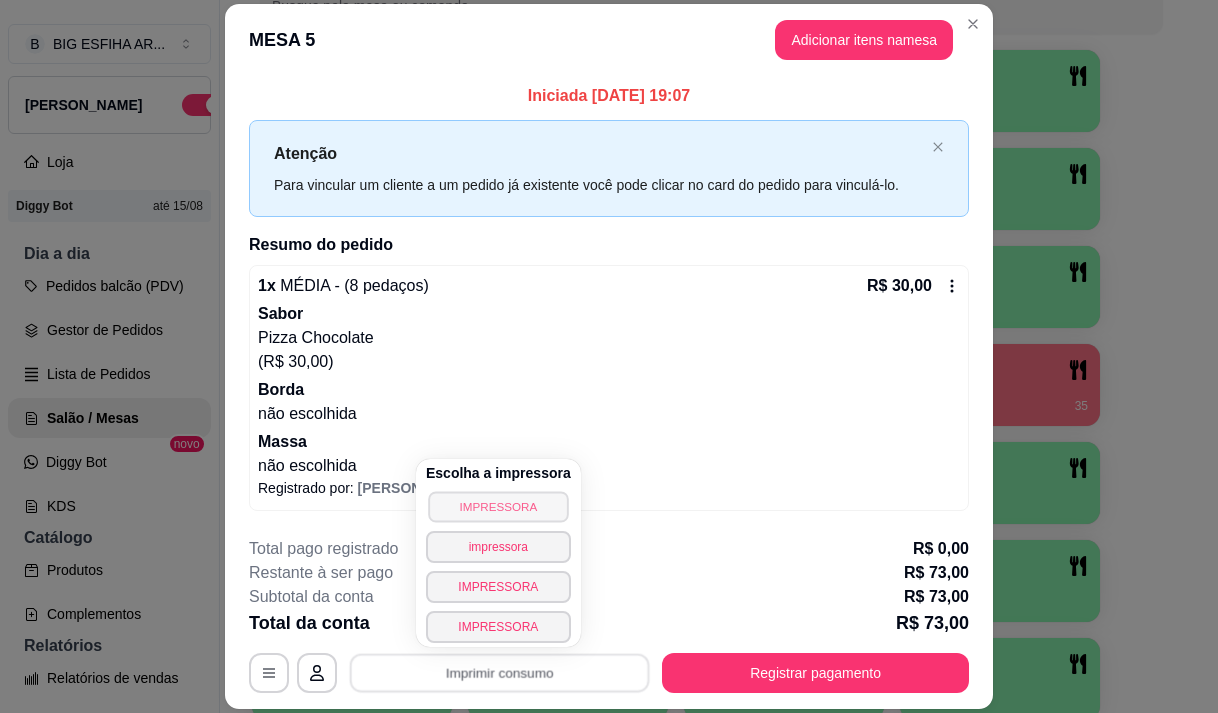 click on "IMPRESSORA" at bounding box center [498, 506] 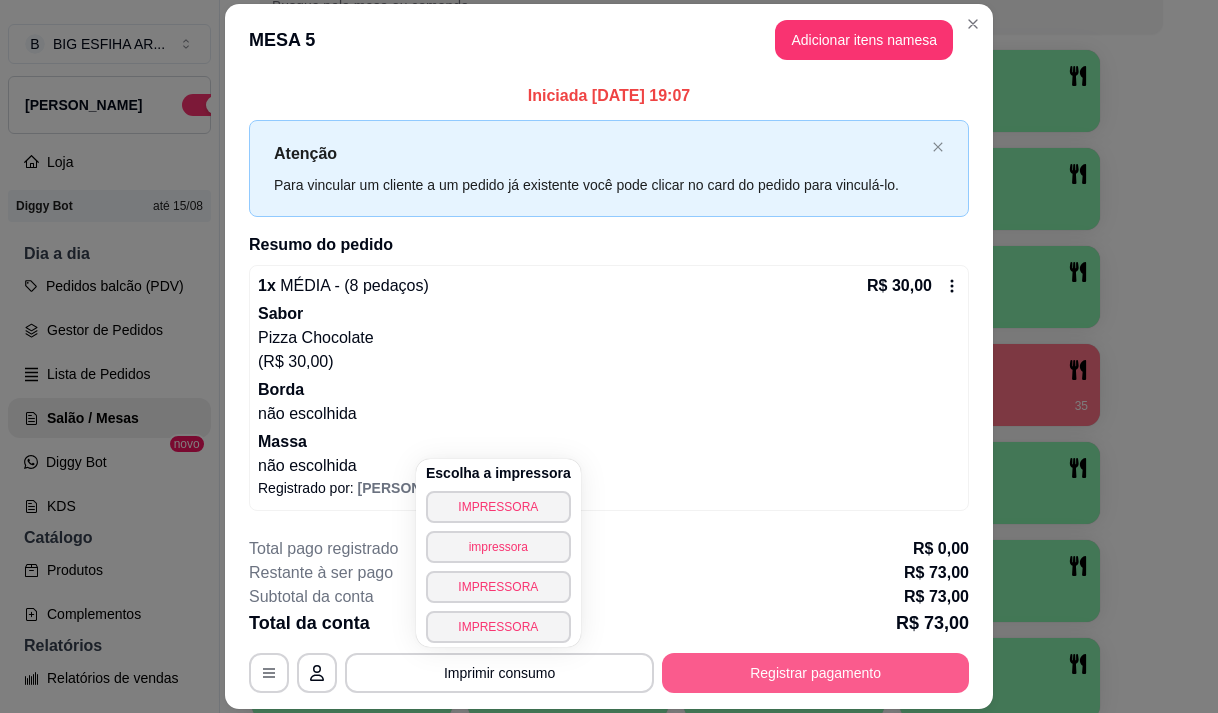 click on "Registrar pagamento" at bounding box center (815, 673) 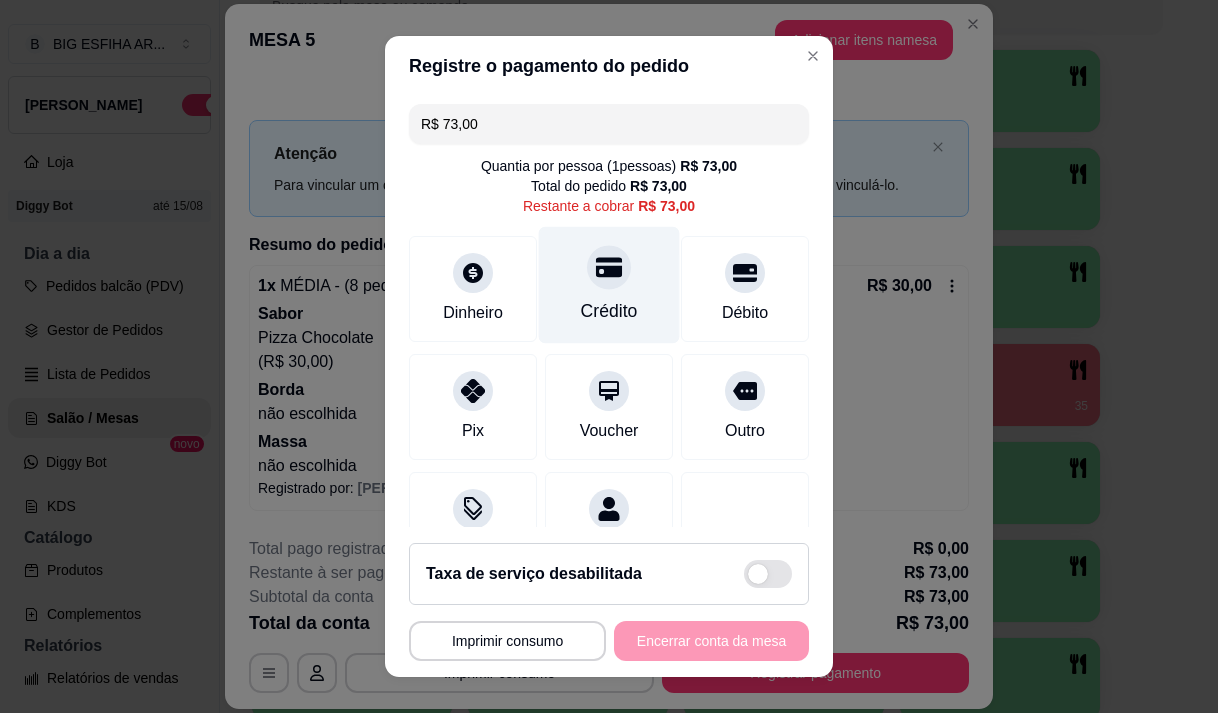 click on "Crédito" at bounding box center [609, 284] 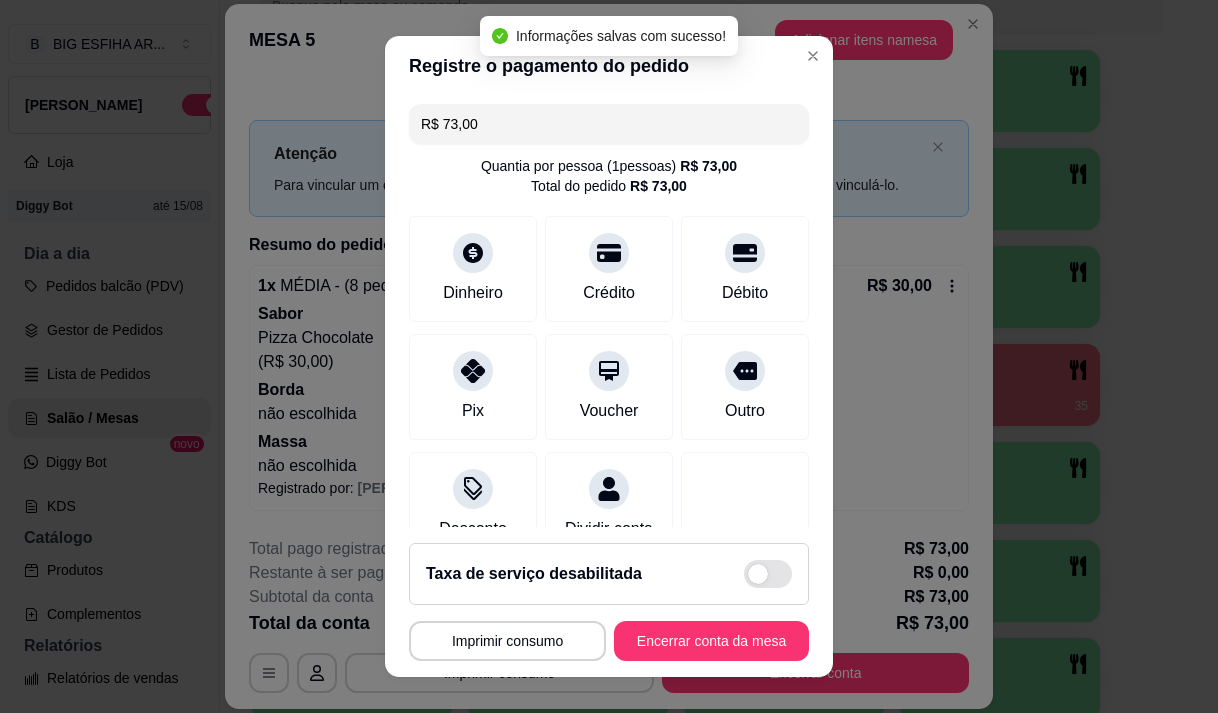 type on "R$ 0,00" 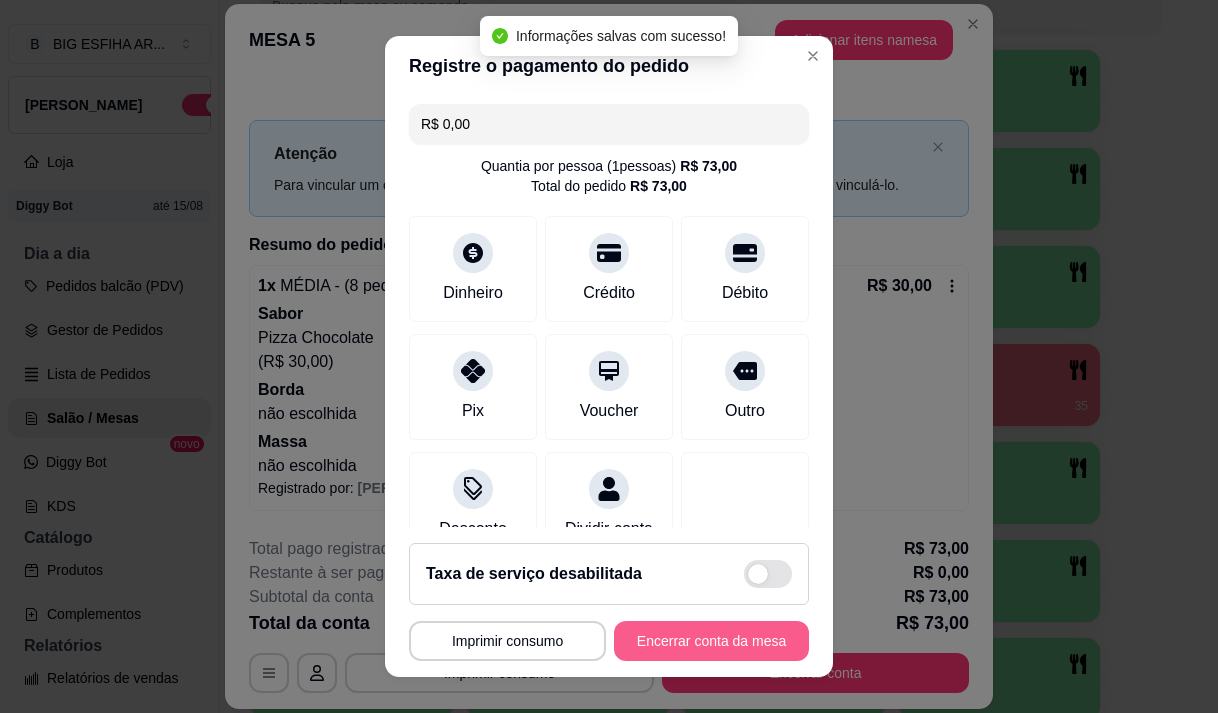 click on "Encerrar conta da mesa" at bounding box center [711, 641] 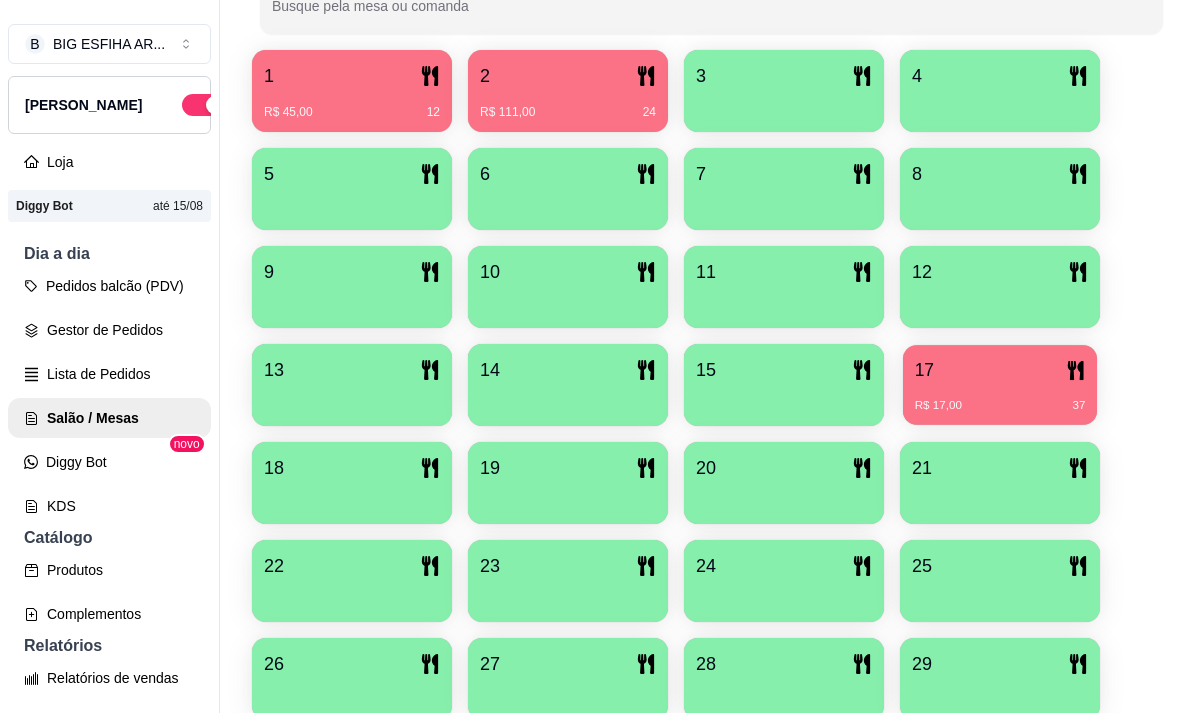 click on "R$ 17,00" at bounding box center [938, 406] 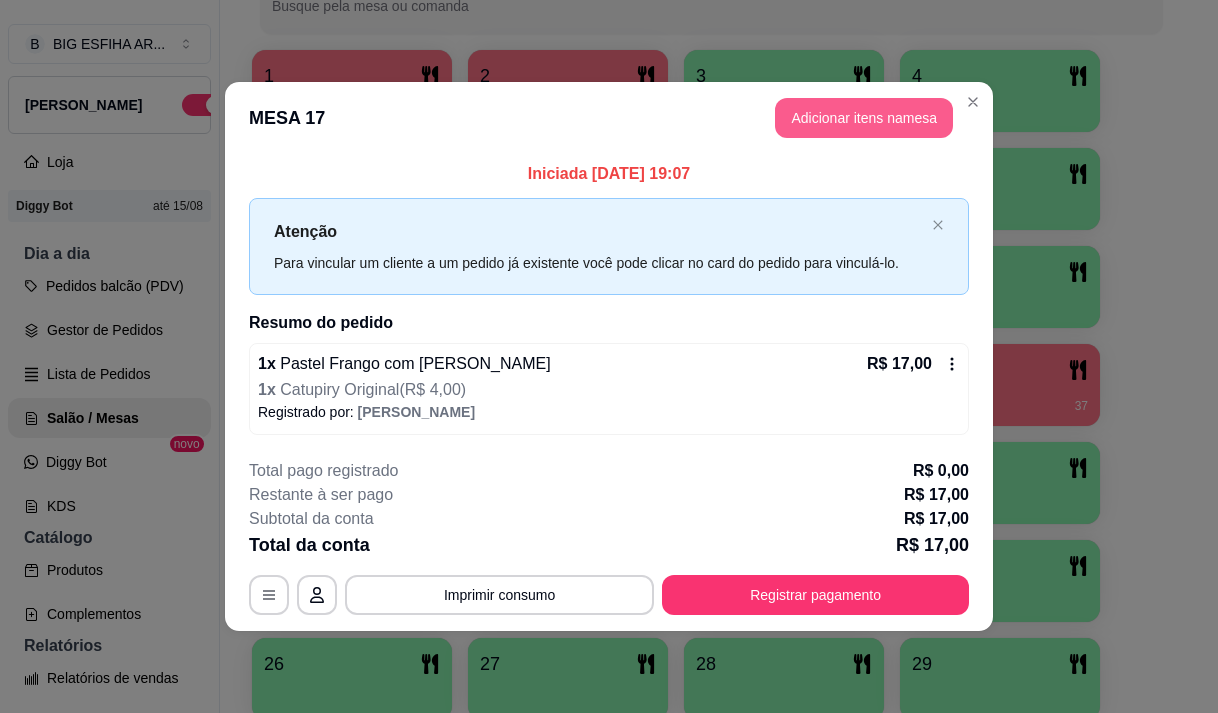 click on "Adicionar itens na  mesa" at bounding box center [864, 118] 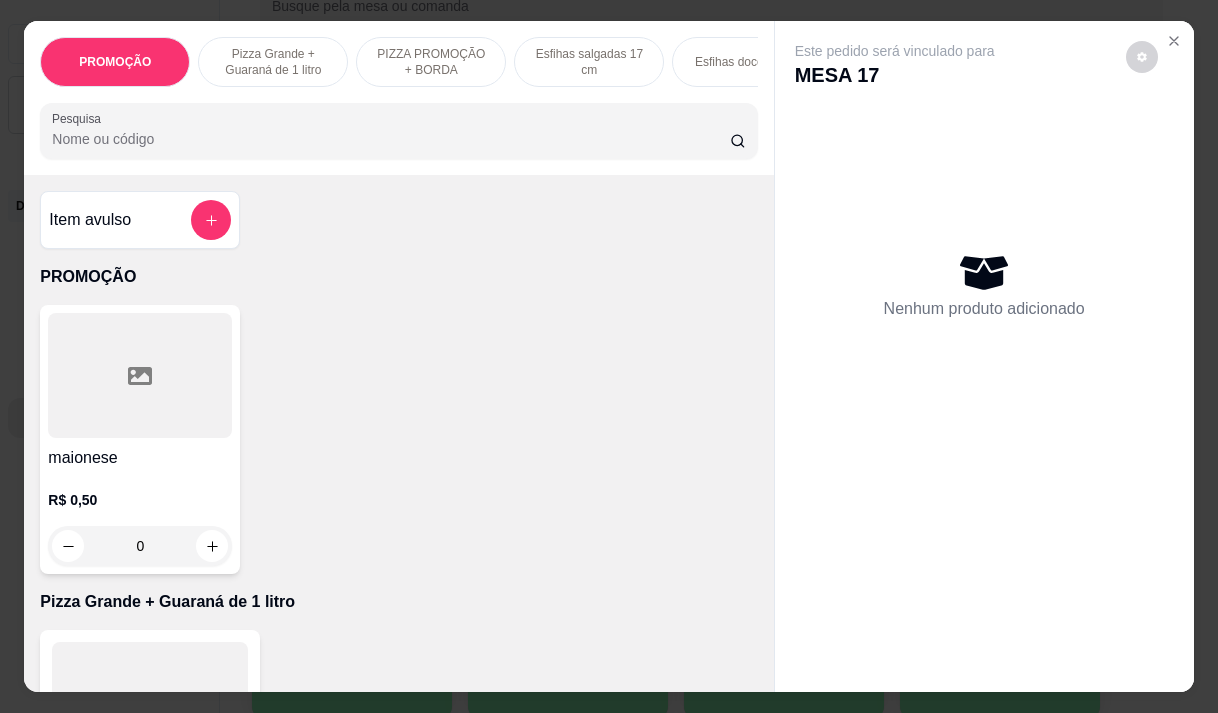 click on "Pesquisa" at bounding box center [391, 139] 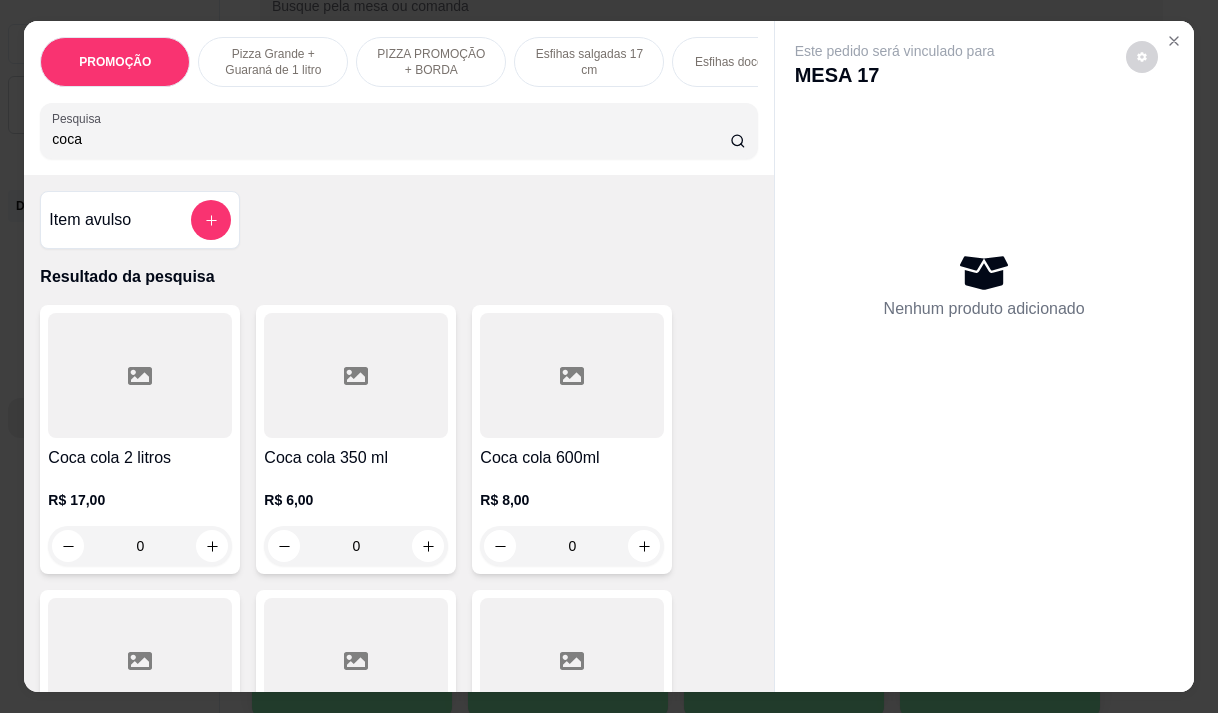 type on "coca" 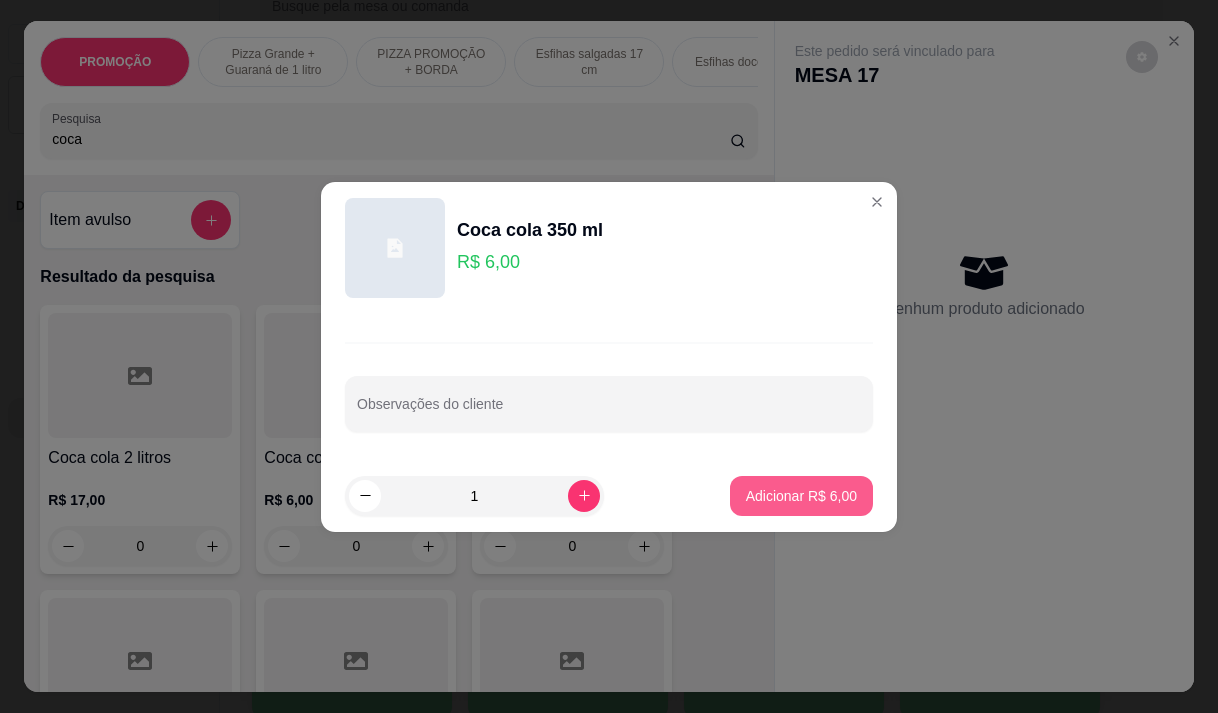 click on "Adicionar   R$ 6,00" at bounding box center (801, 496) 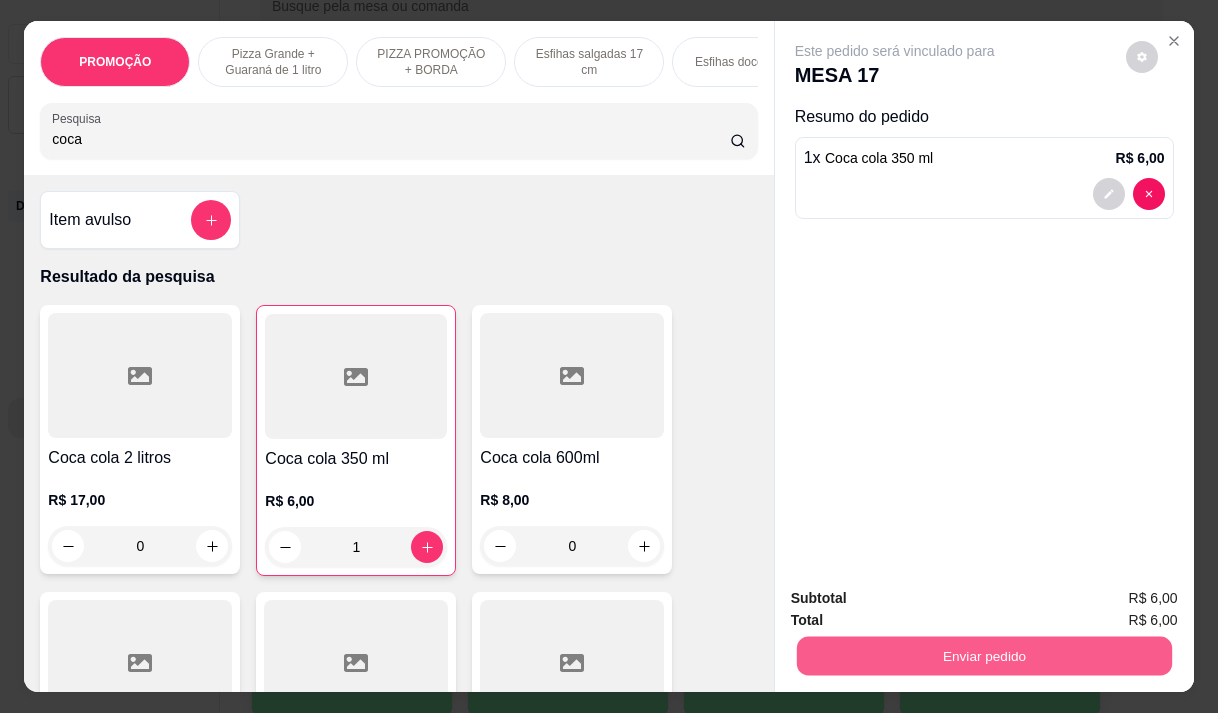 click on "Enviar pedido" at bounding box center [983, 655] 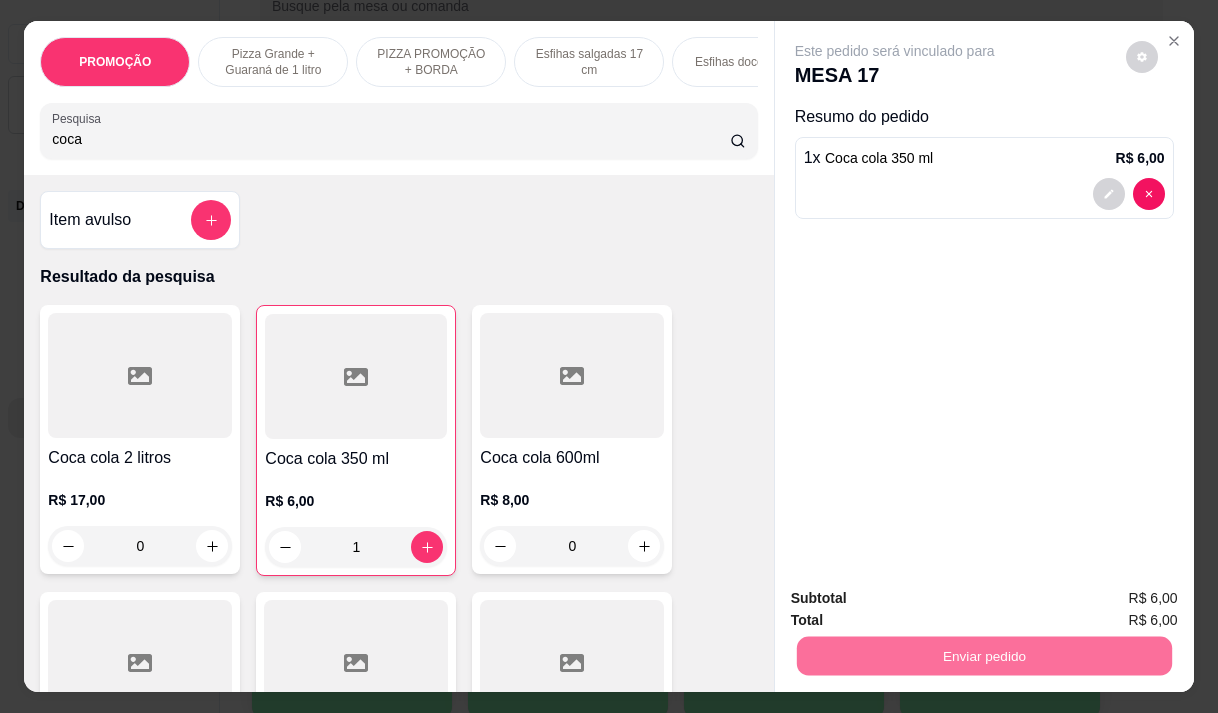 click on "Não registrar e enviar pedido" at bounding box center [918, 599] 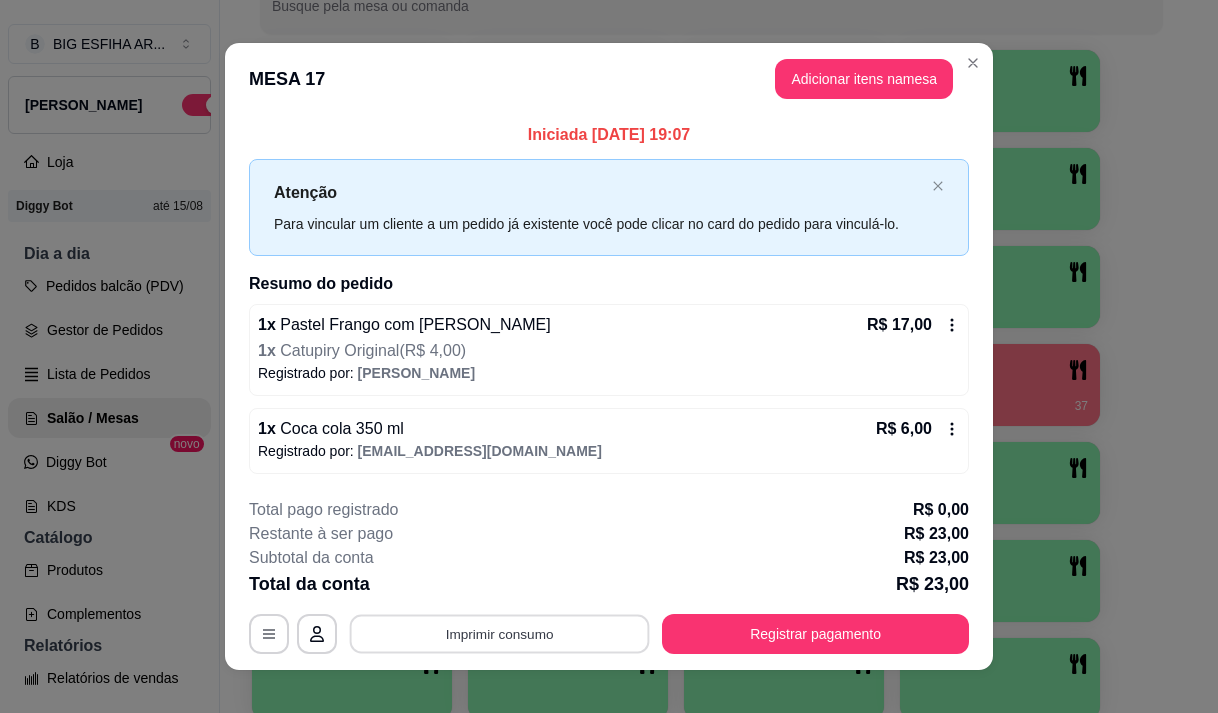 click on "Imprimir consumo" at bounding box center (500, 634) 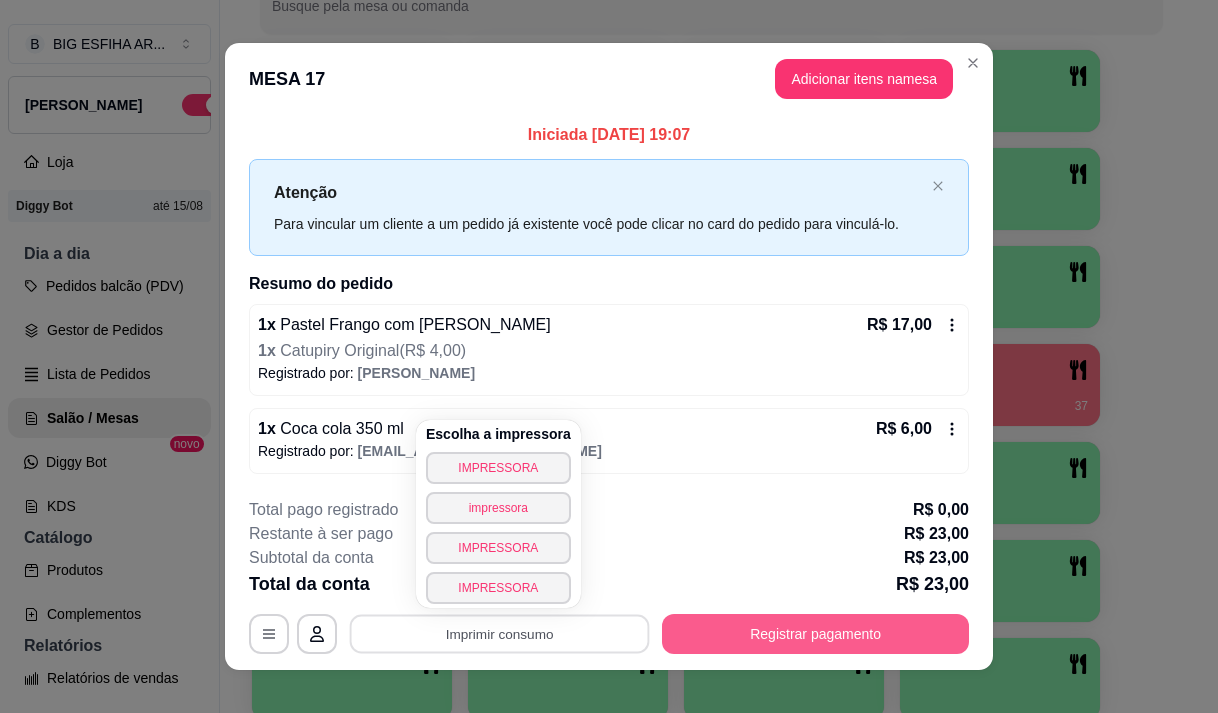 click on "Registrar pagamento" at bounding box center [815, 634] 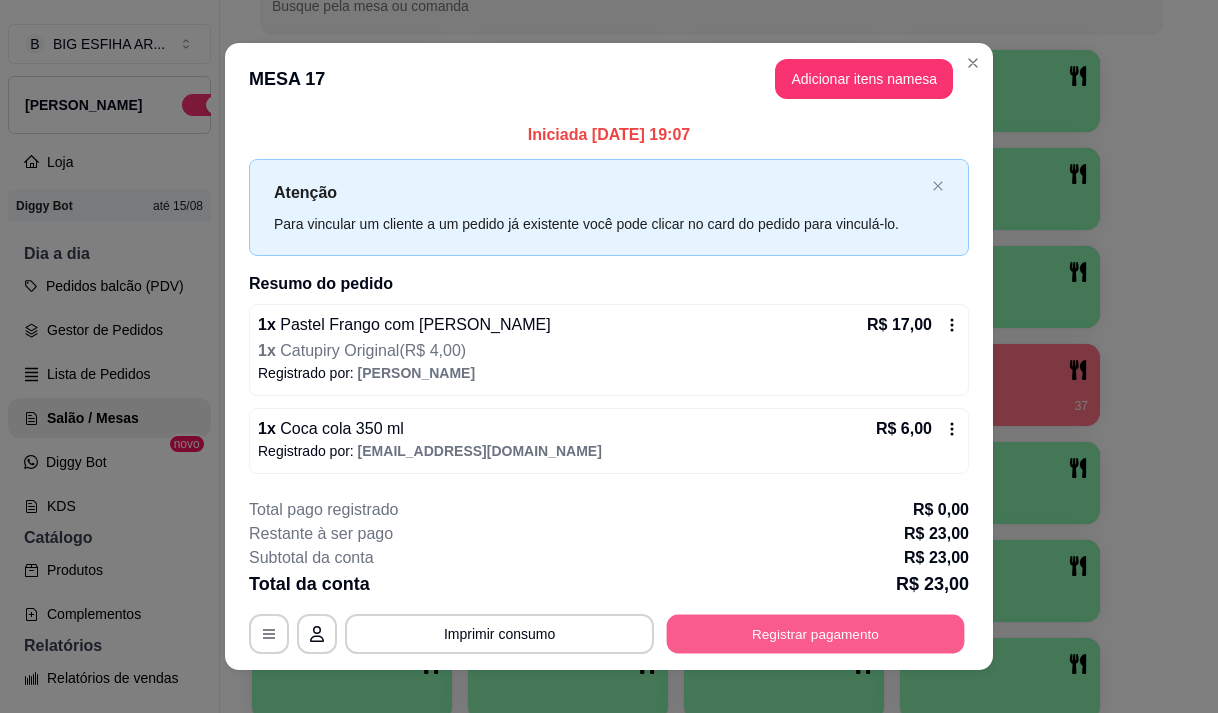 click on "Registrar pagamento" at bounding box center [816, 634] 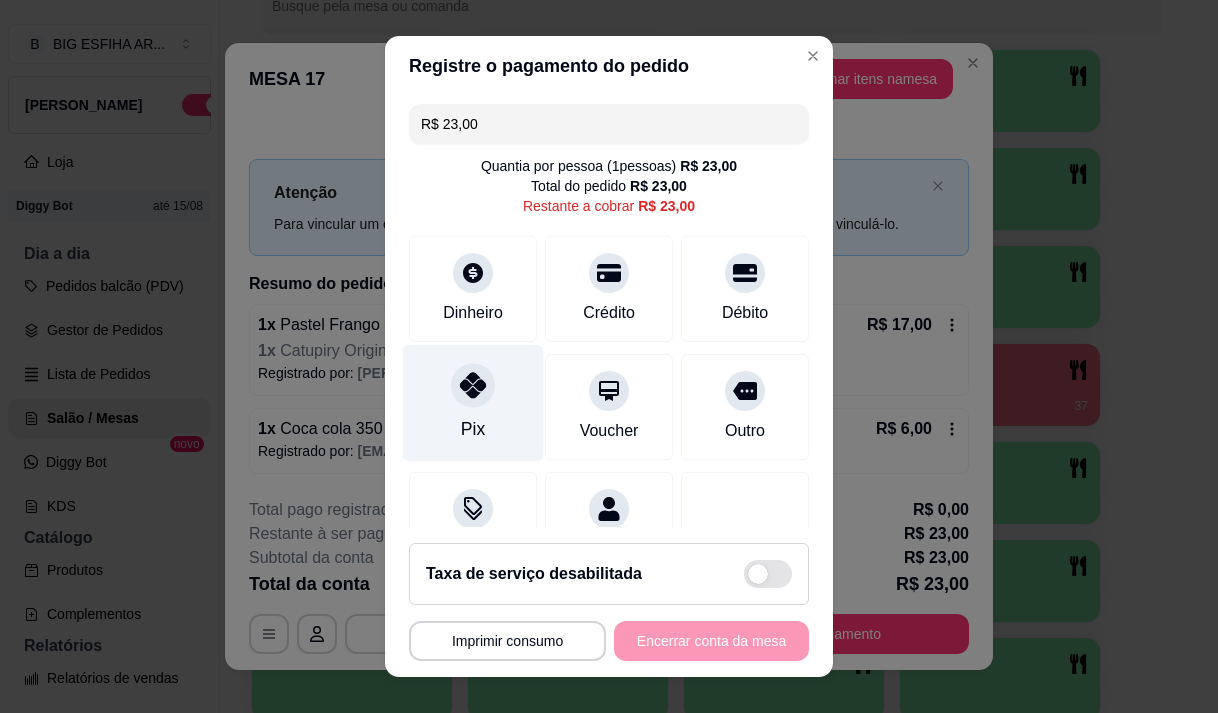 click 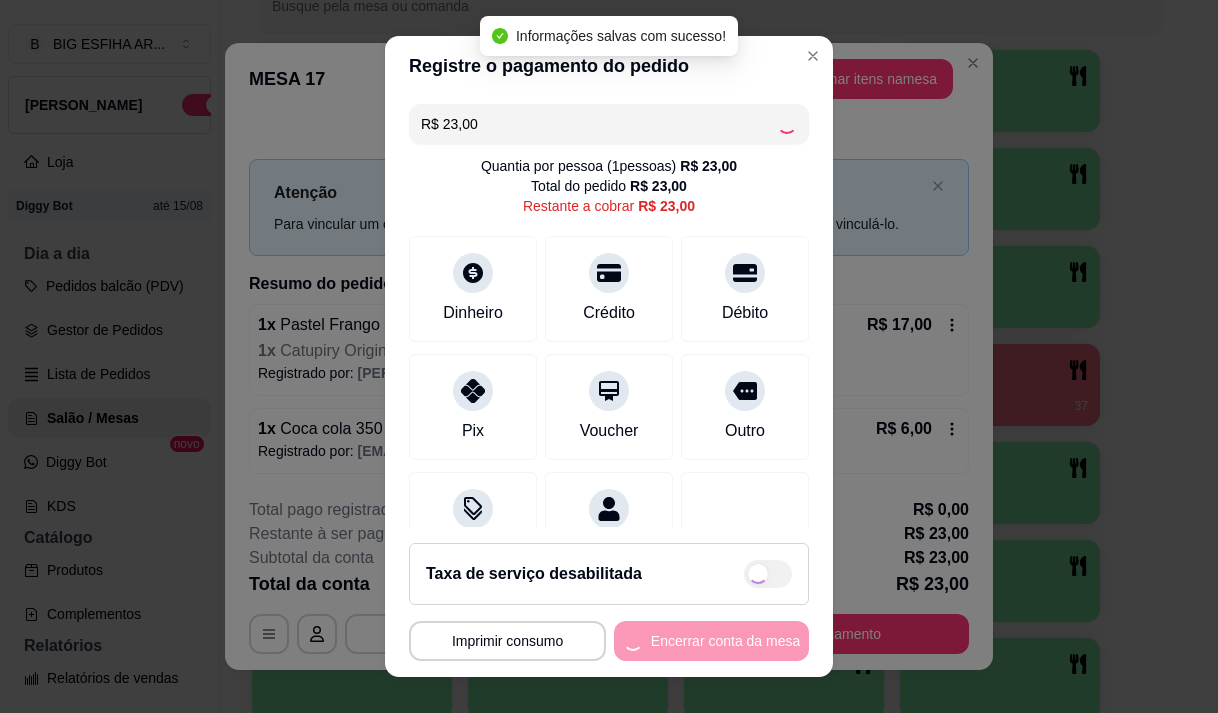 type on "R$ 0,00" 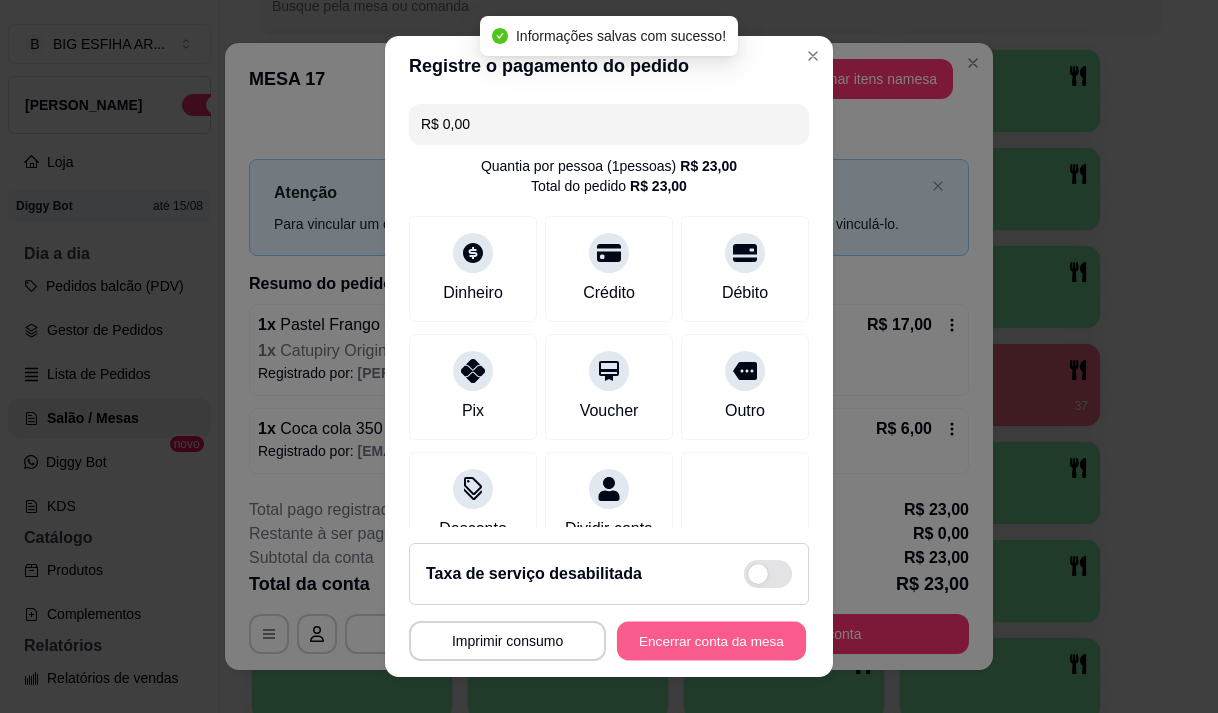 click on "Encerrar conta da mesa" at bounding box center [711, 641] 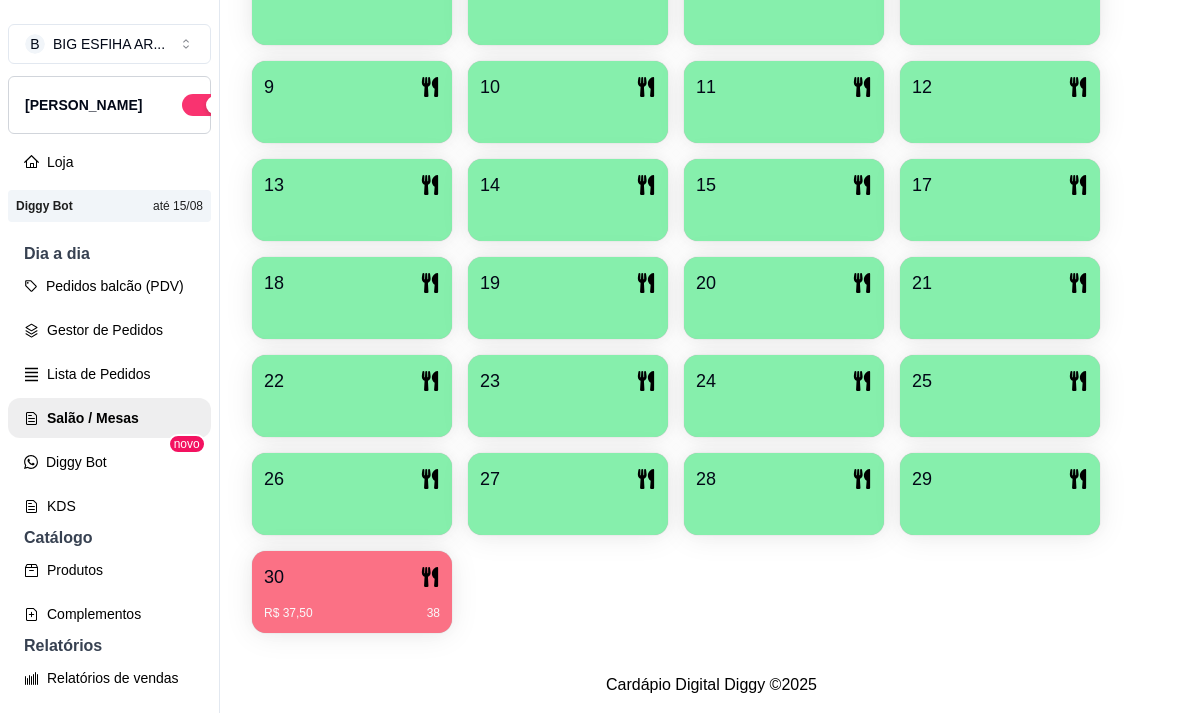 scroll, scrollTop: 639, scrollLeft: 0, axis: vertical 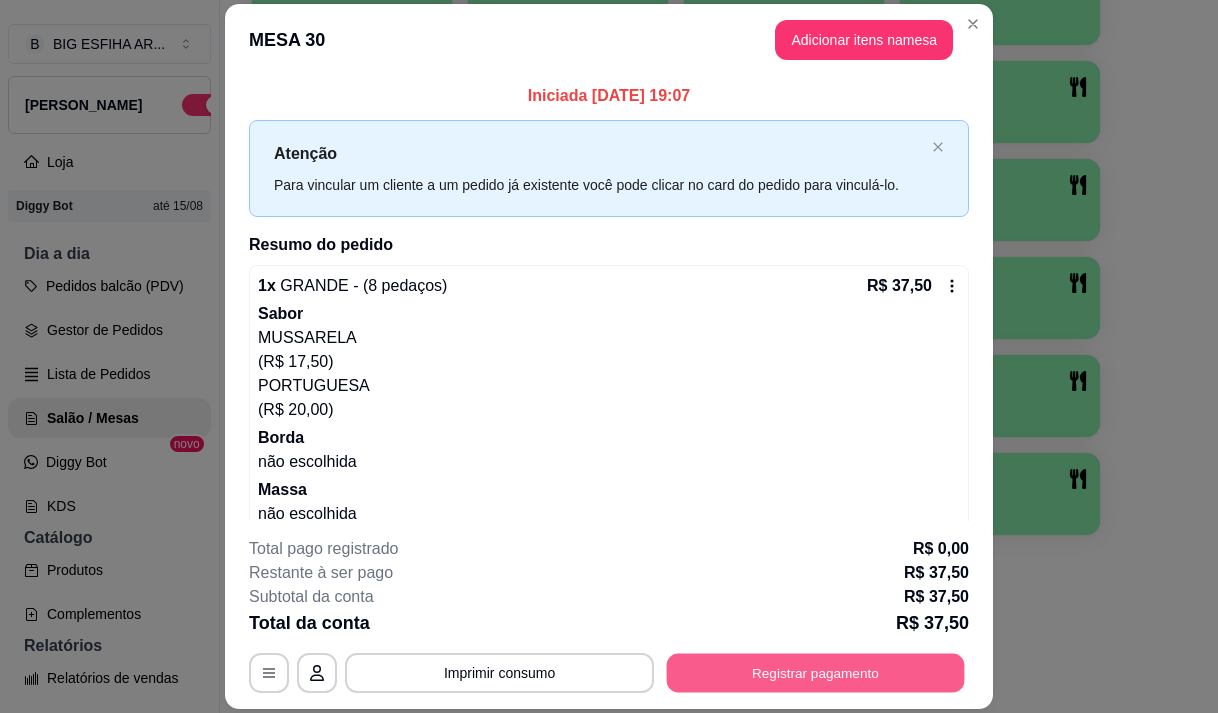 click on "Registrar pagamento" at bounding box center [816, 673] 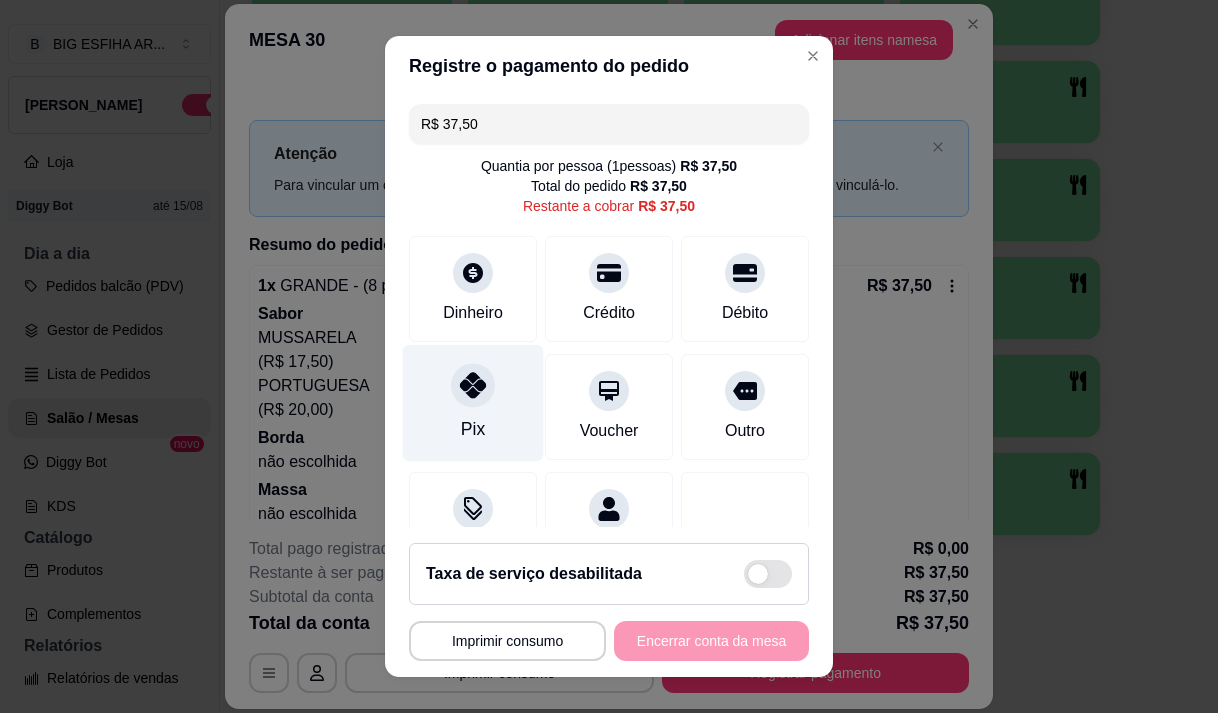 click on "Pix" at bounding box center (473, 402) 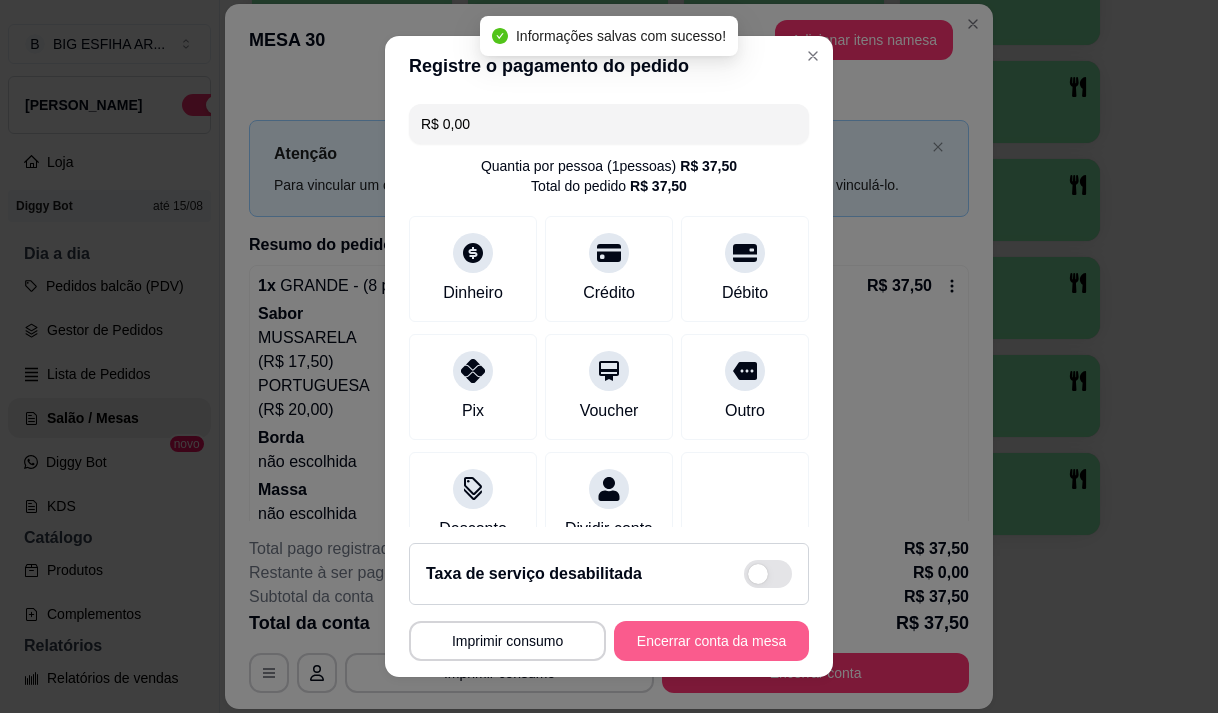 type on "R$ 0,00" 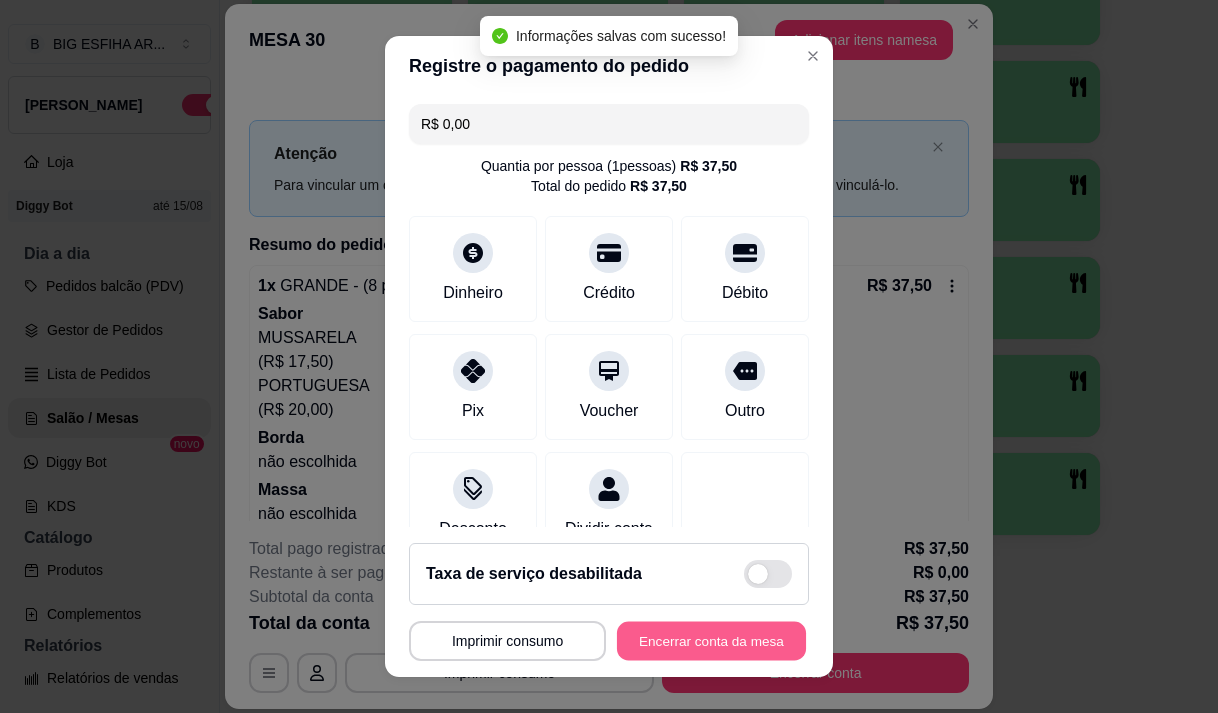 click on "Encerrar conta da mesa" at bounding box center (711, 641) 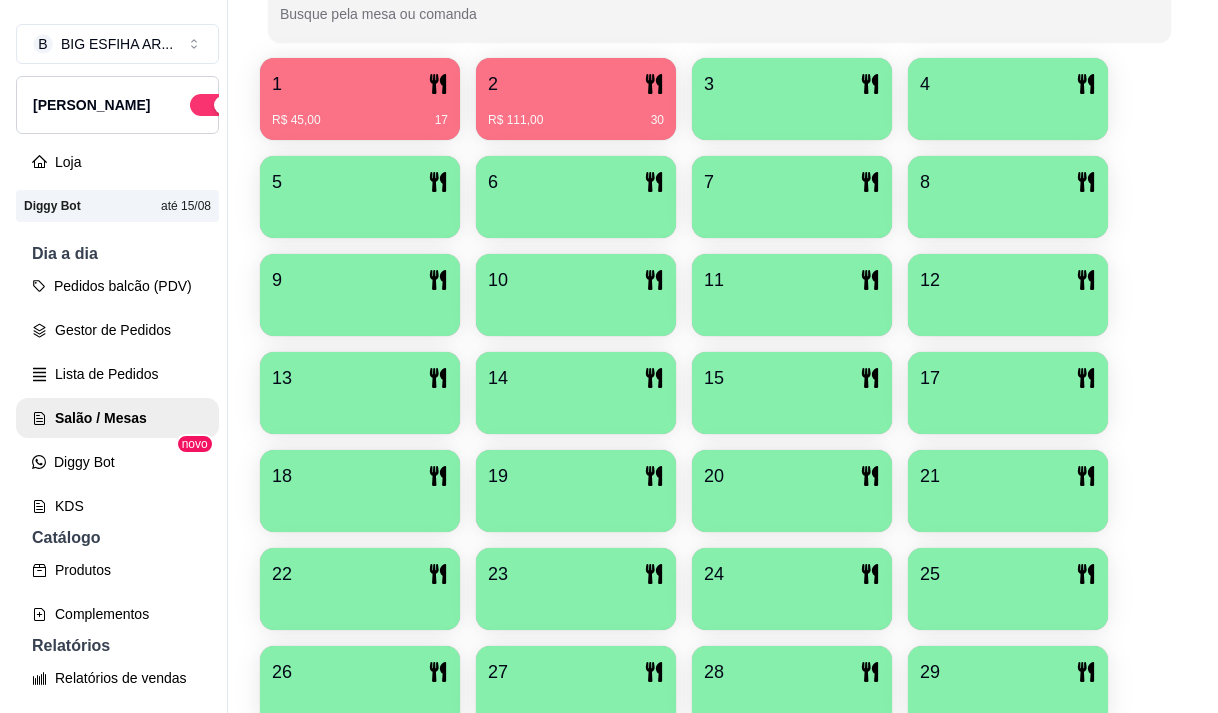 scroll, scrollTop: 639, scrollLeft: 0, axis: vertical 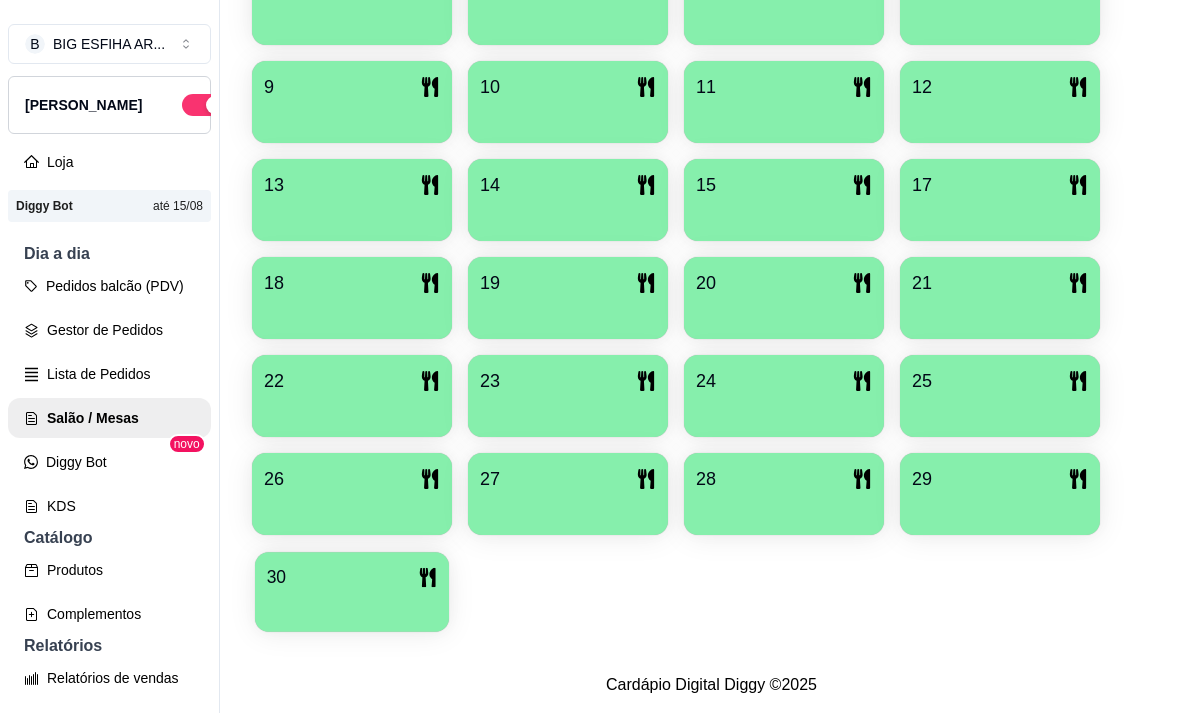 click at bounding box center [352, 605] 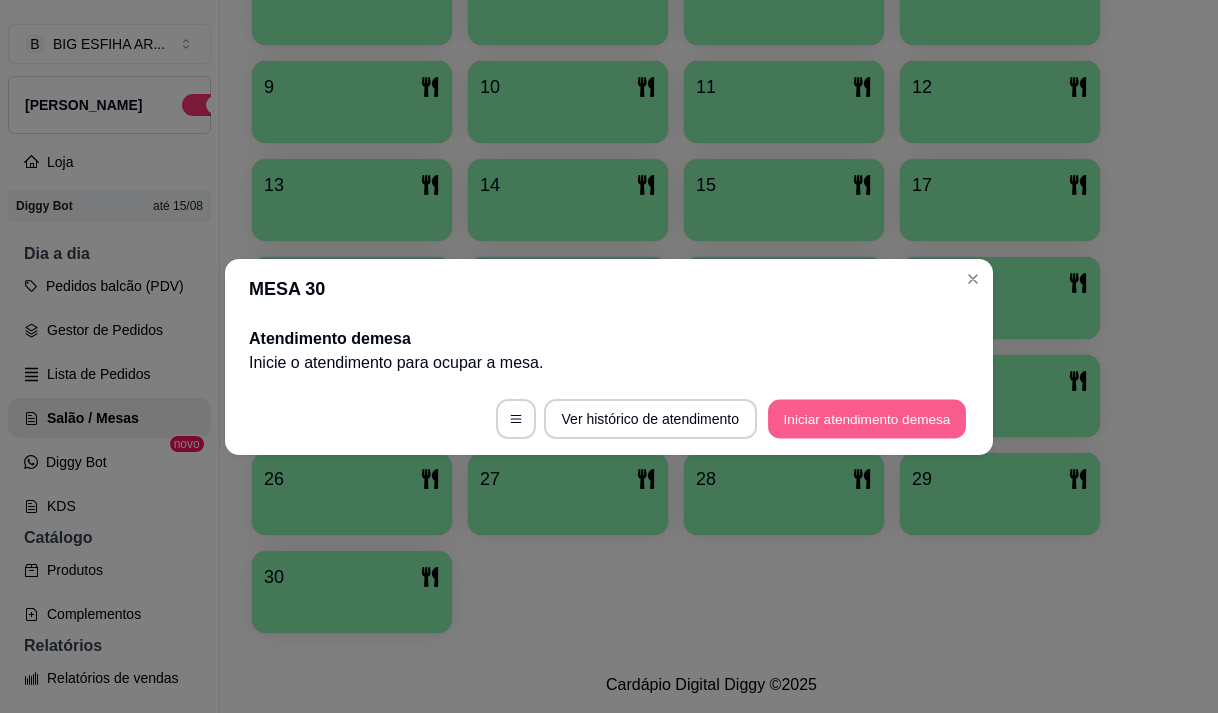 click on "Iniciar atendimento de  mesa" at bounding box center (867, 418) 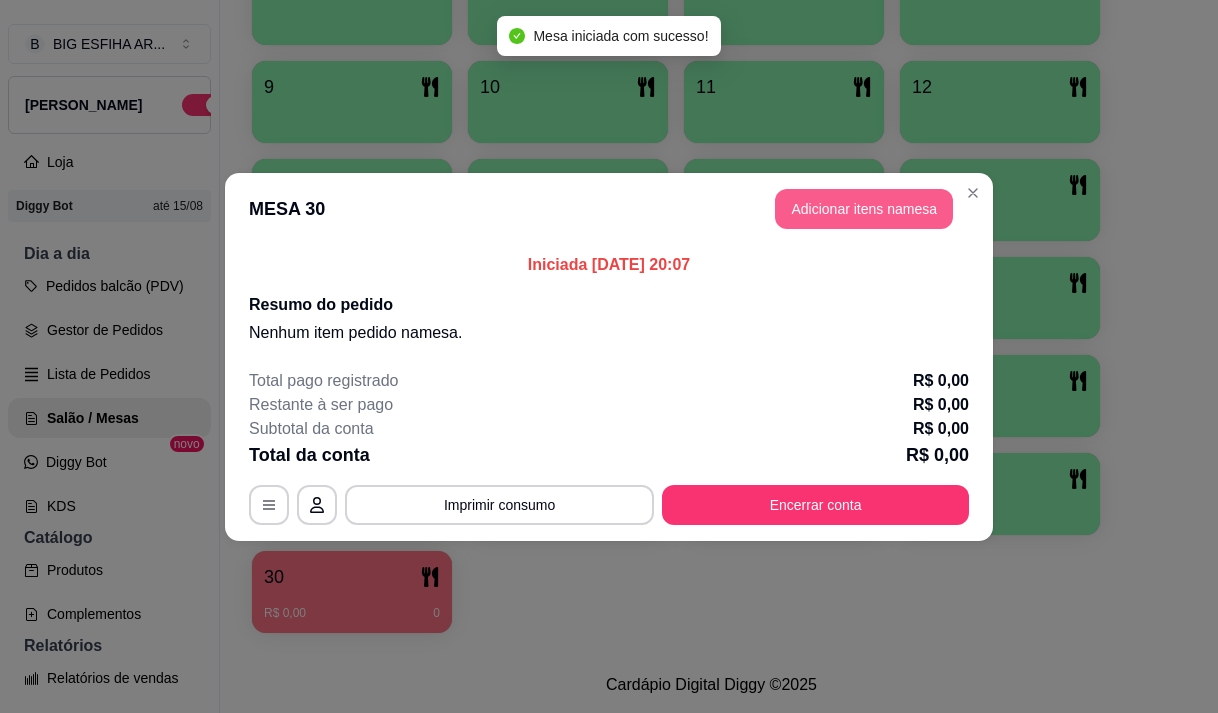 click on "Adicionar itens na  mesa" at bounding box center [864, 209] 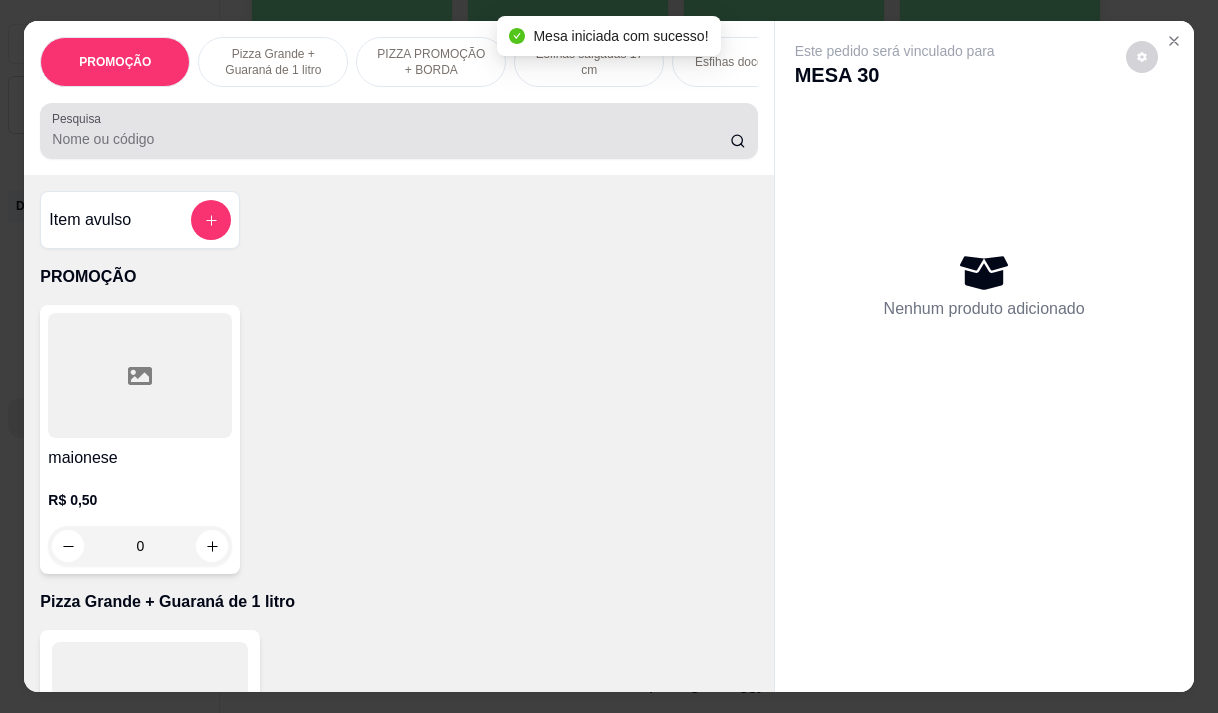 click on "Pesquisa" at bounding box center [391, 139] 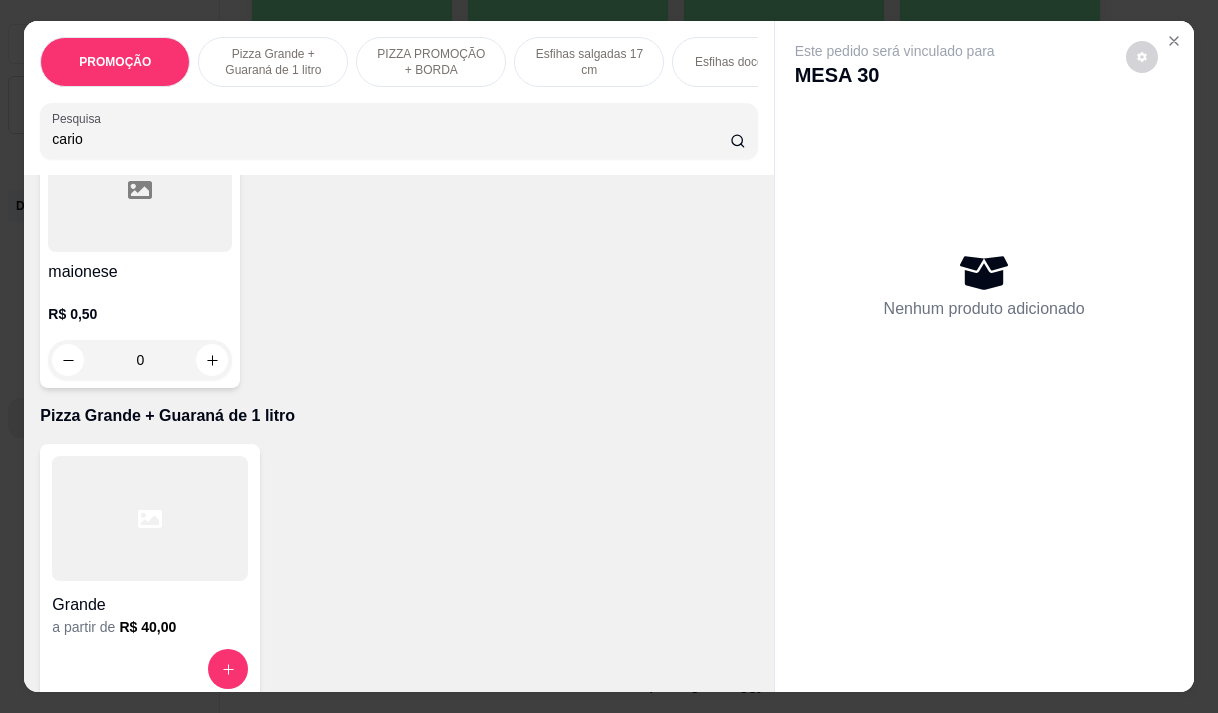 scroll, scrollTop: 300, scrollLeft: 0, axis: vertical 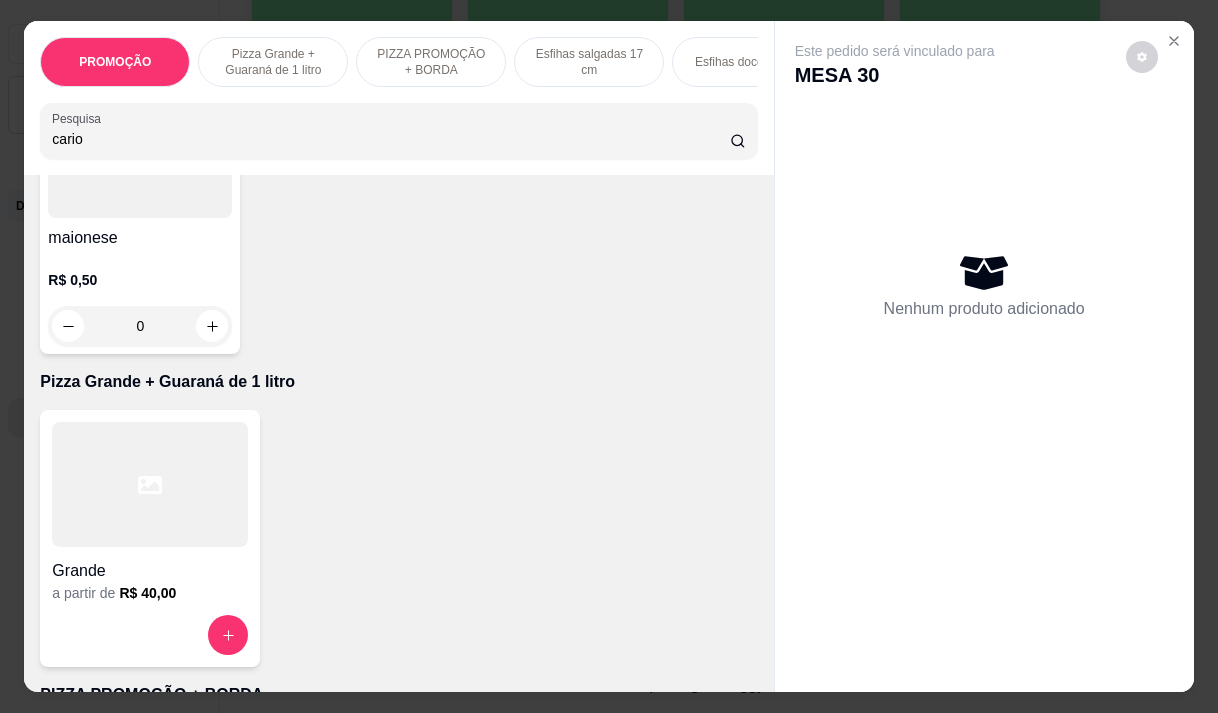 click on "cario" at bounding box center [391, 139] 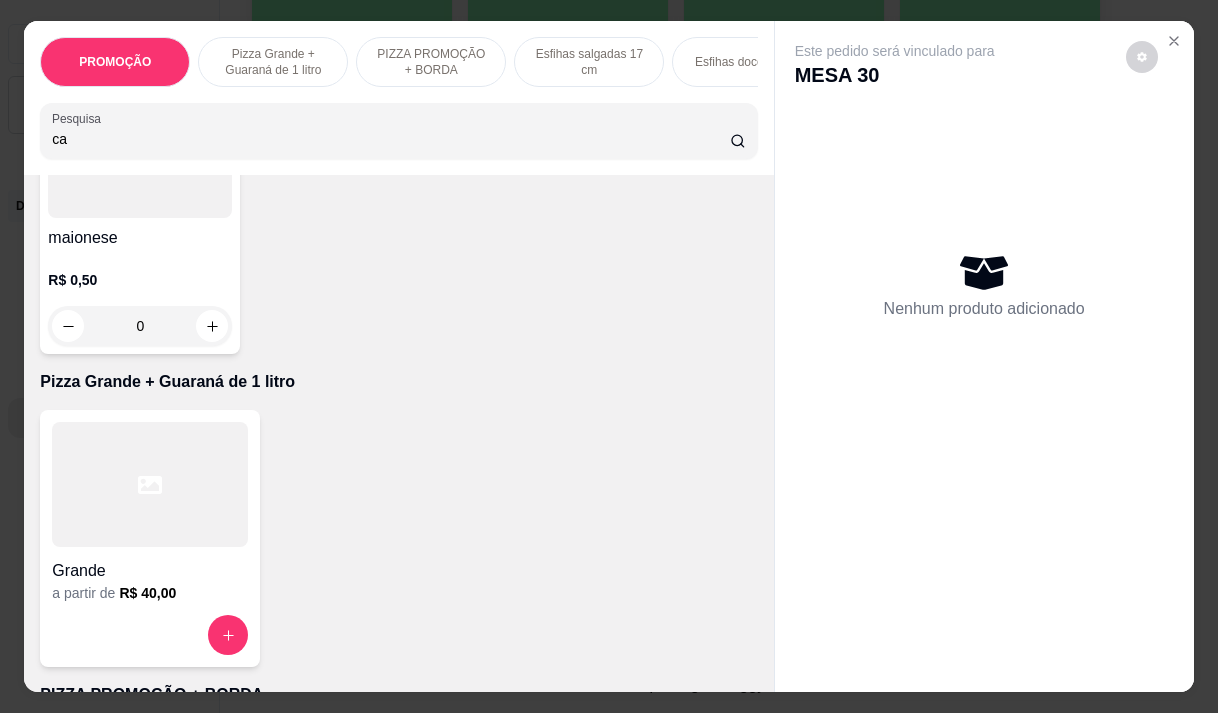 type on "c" 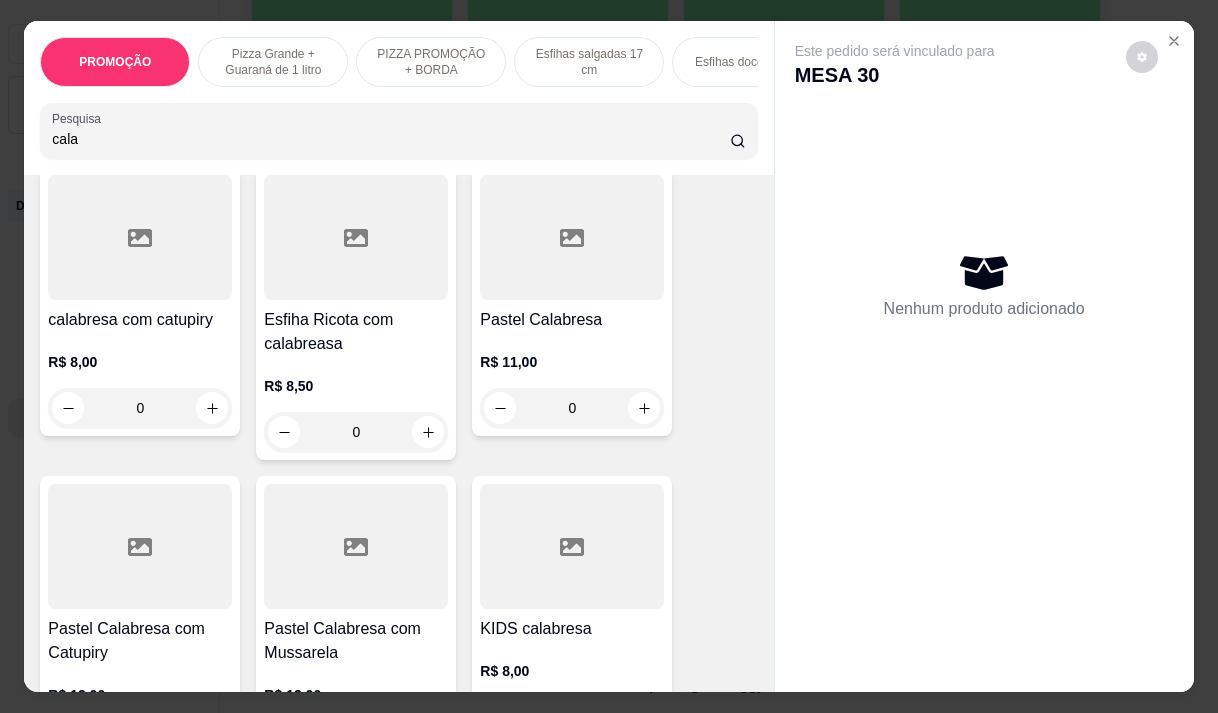 scroll, scrollTop: 0, scrollLeft: 0, axis: both 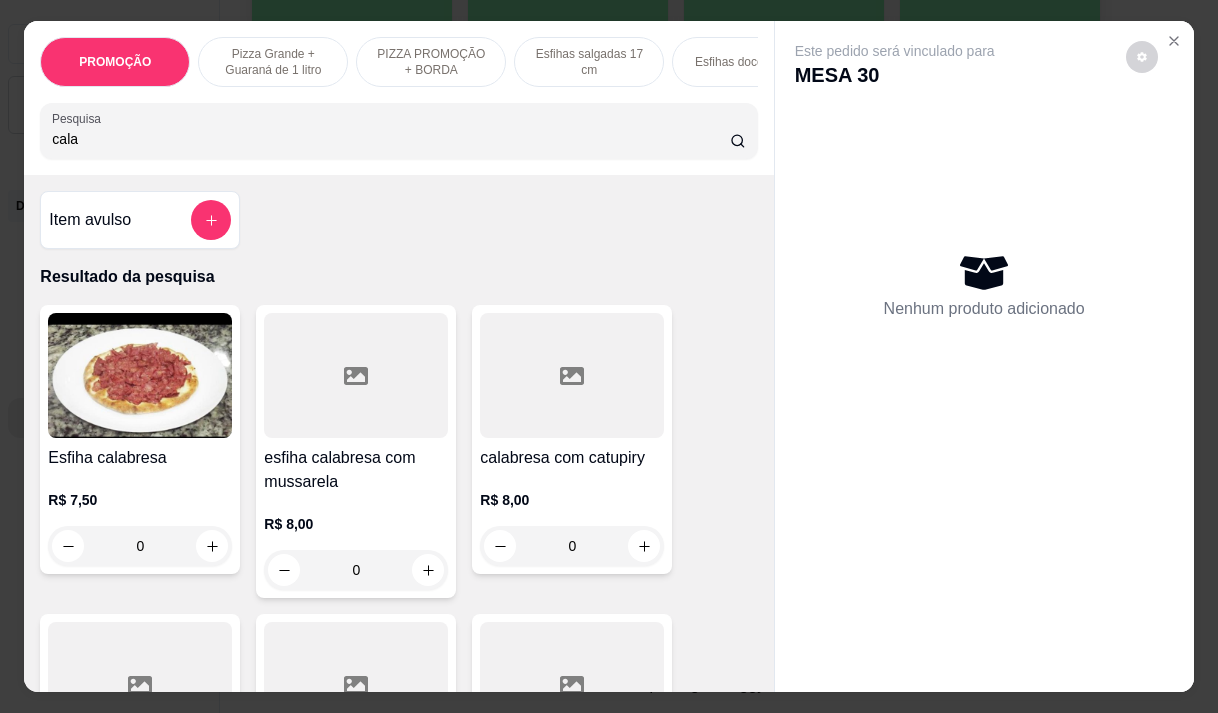 type on "cala" 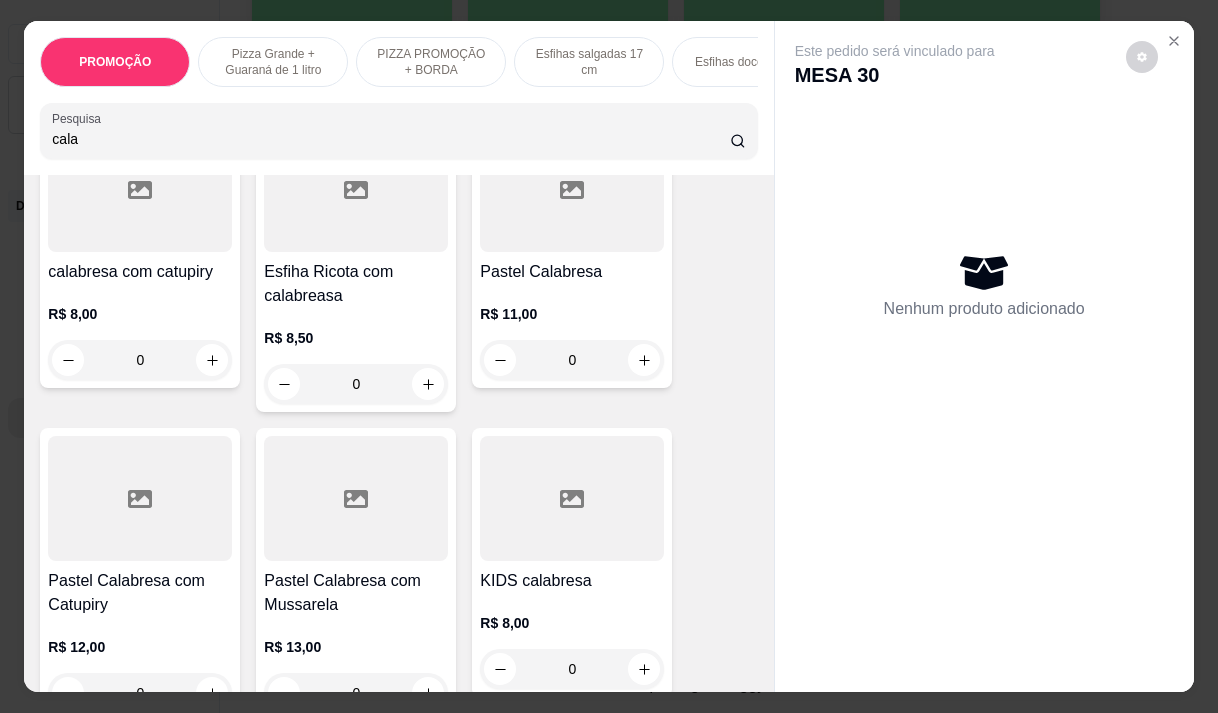 scroll, scrollTop: 500, scrollLeft: 0, axis: vertical 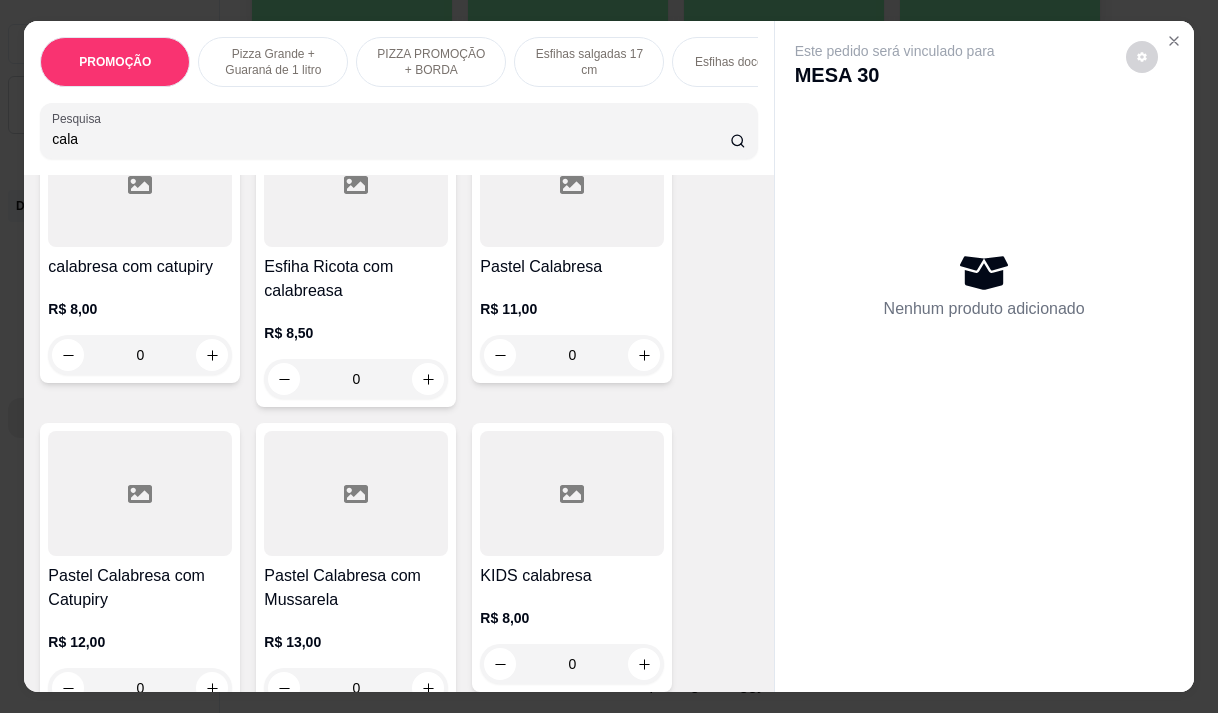 click on "Pastel Calabresa" at bounding box center (572, 267) 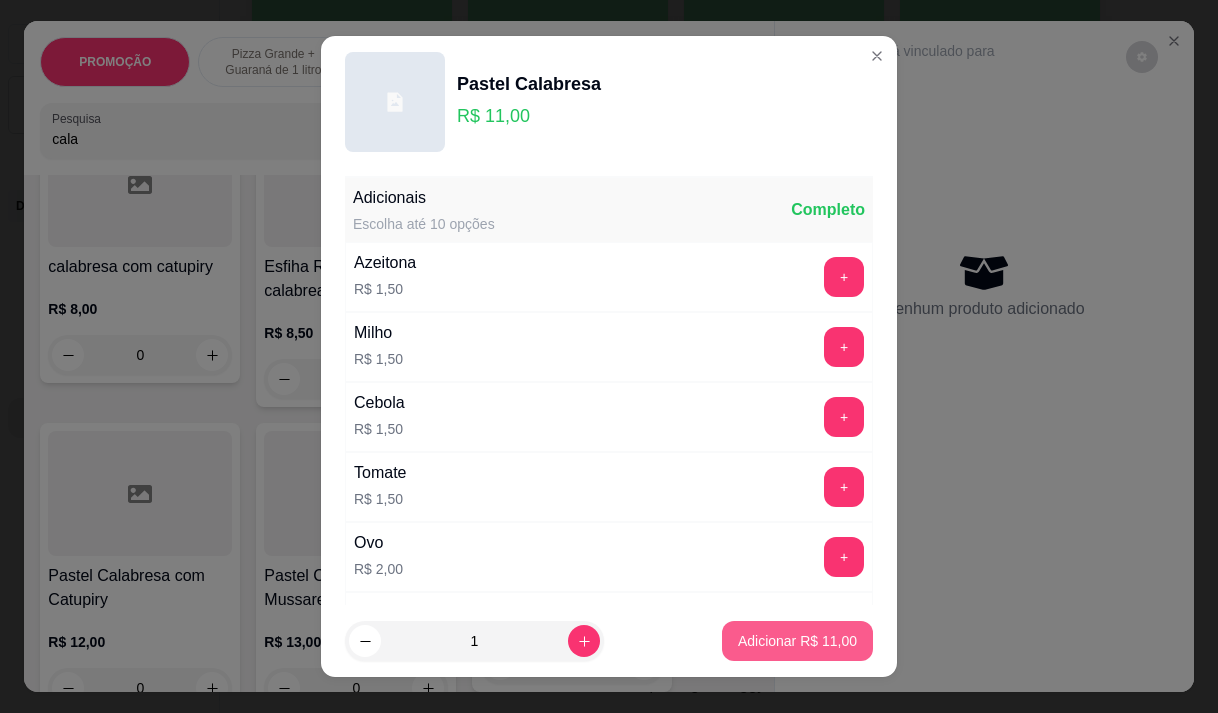click on "Adicionar   R$ 11,00" at bounding box center (797, 641) 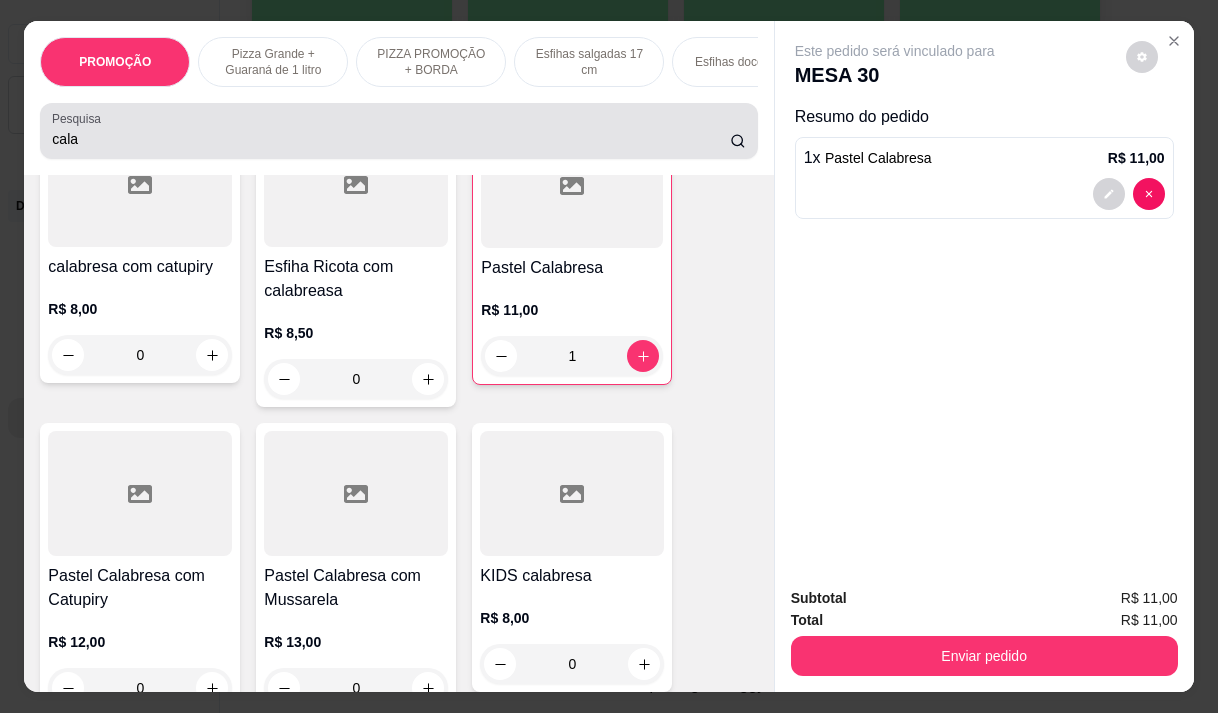 click on "cala" at bounding box center [398, 131] 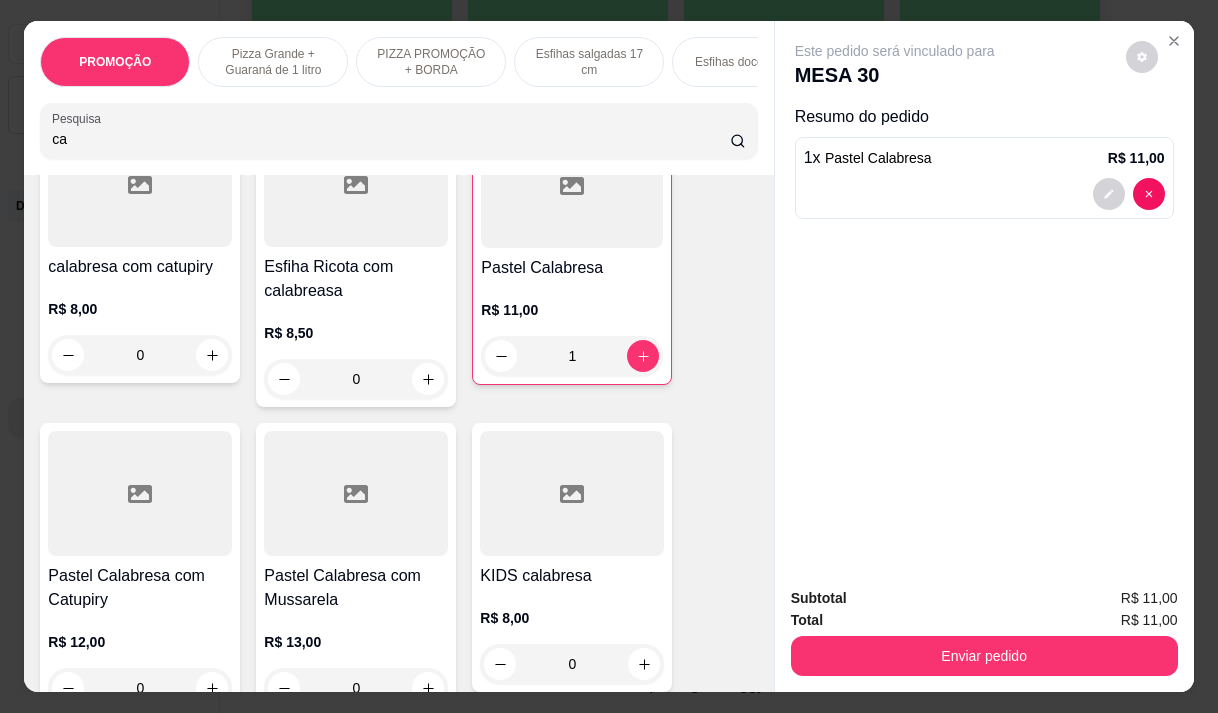 type on "c" 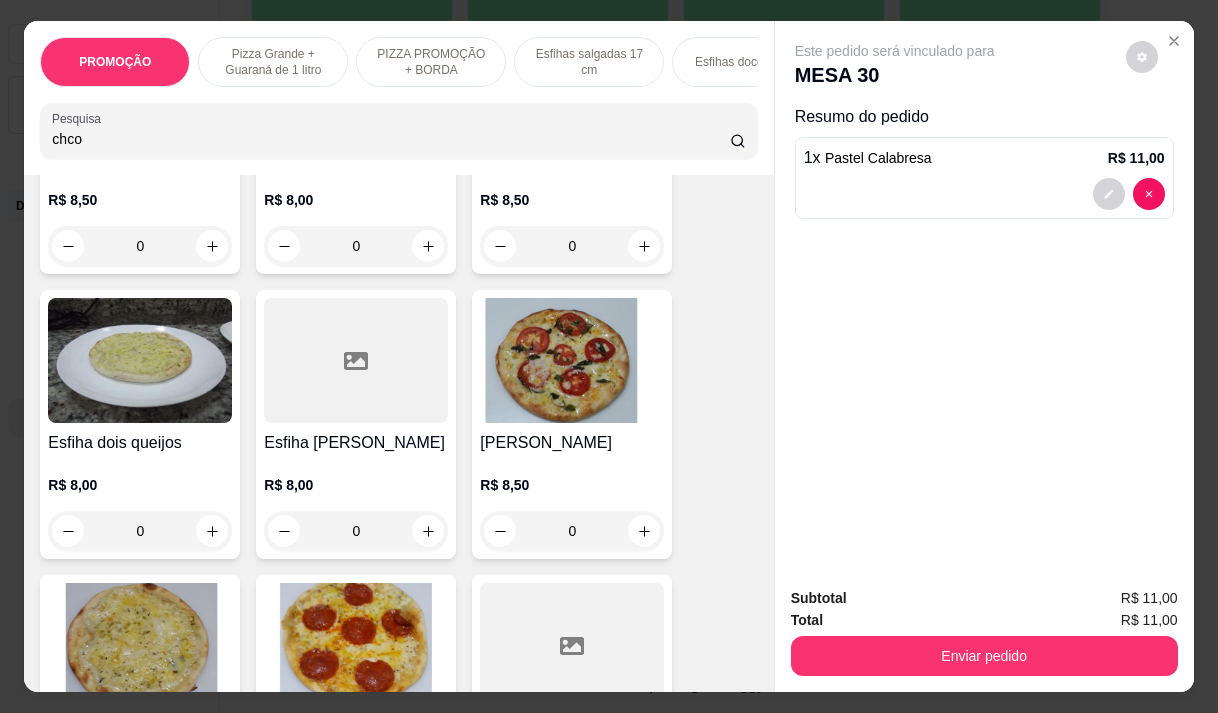 scroll, scrollTop: 2956, scrollLeft: 0, axis: vertical 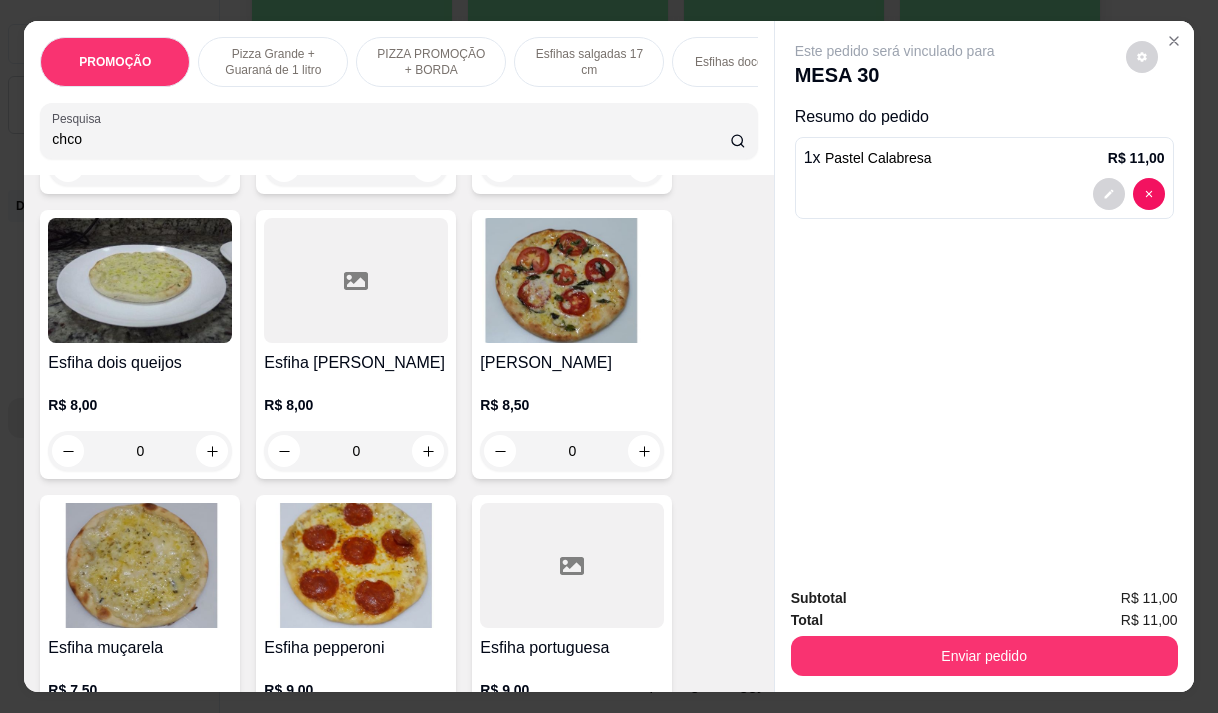 click on "chco" at bounding box center (391, 139) 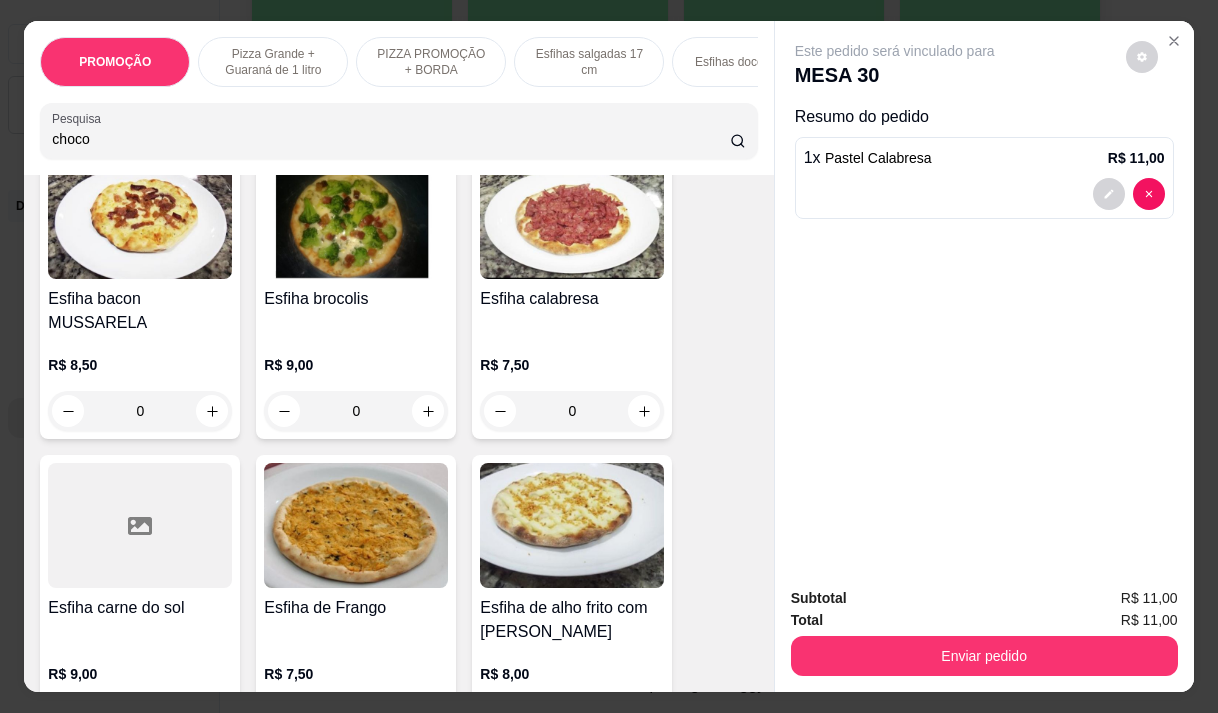 scroll, scrollTop: 4128, scrollLeft: 0, axis: vertical 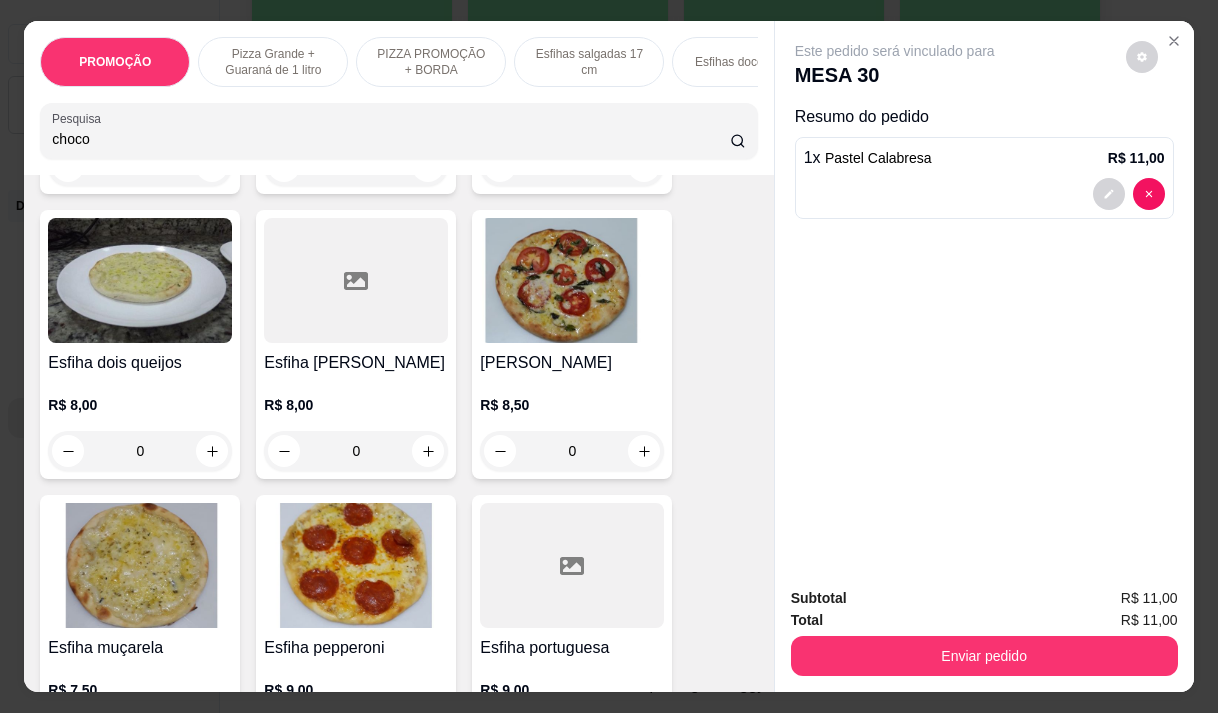 type on "choco" 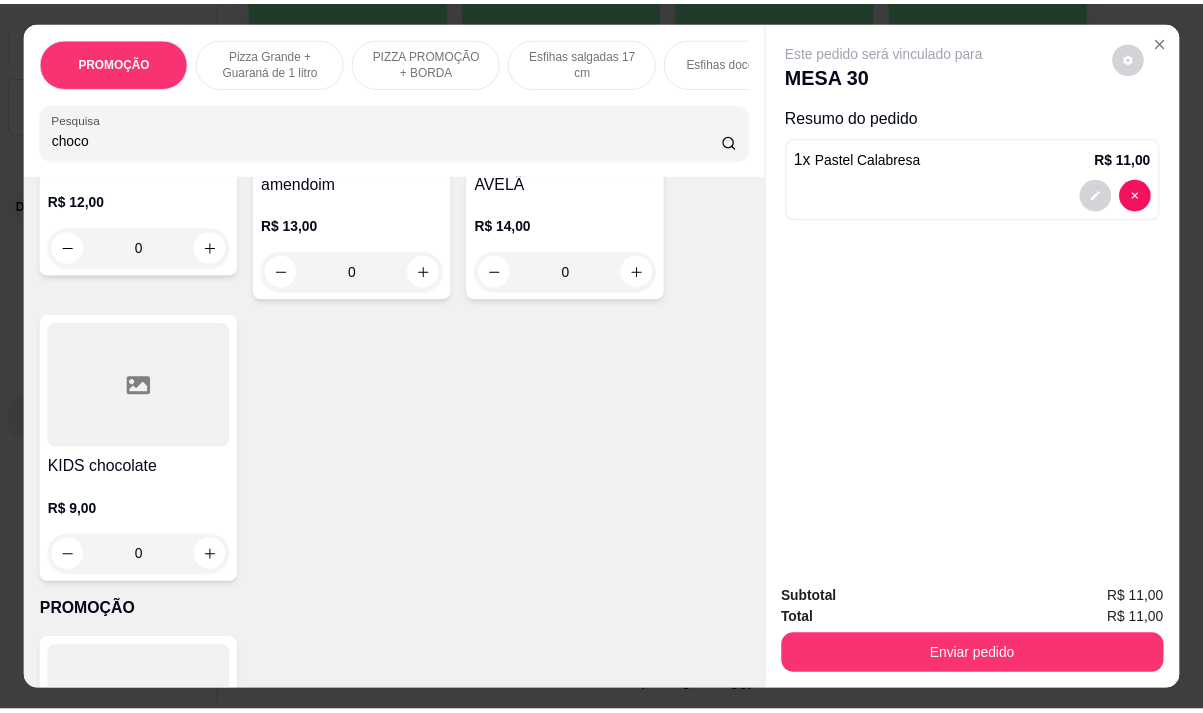 scroll, scrollTop: 0, scrollLeft: 0, axis: both 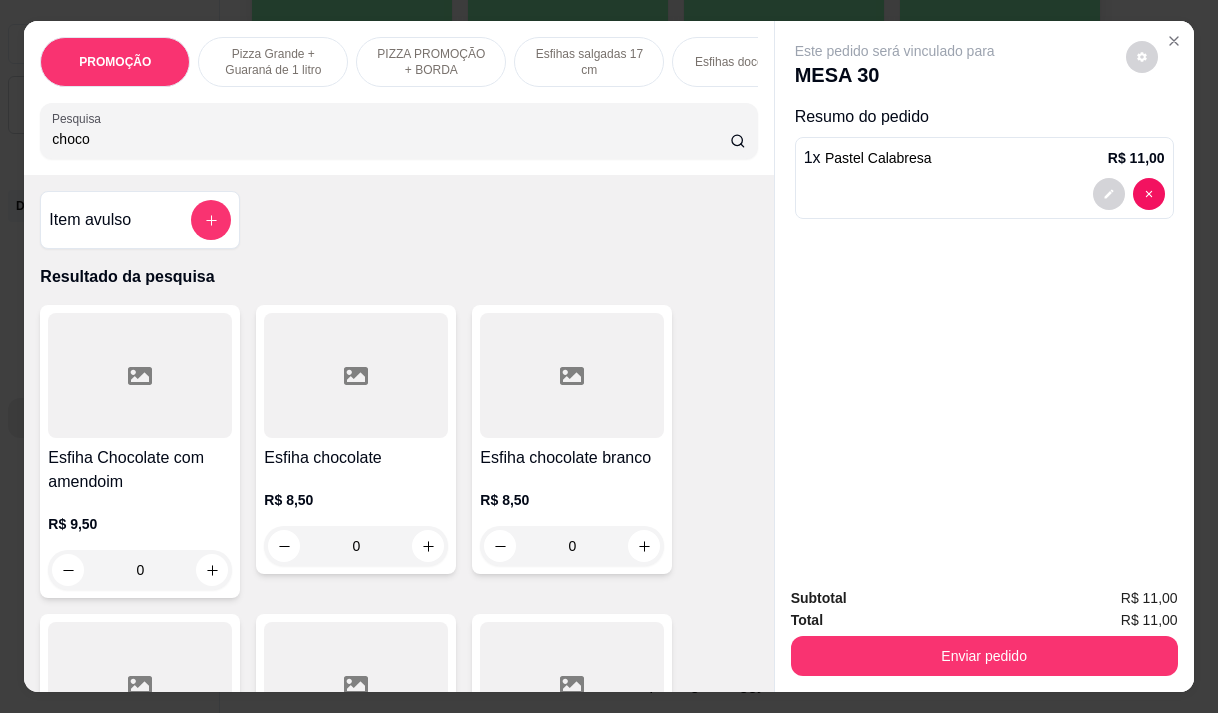 click on "R$ 8,50 0" at bounding box center [356, 518] 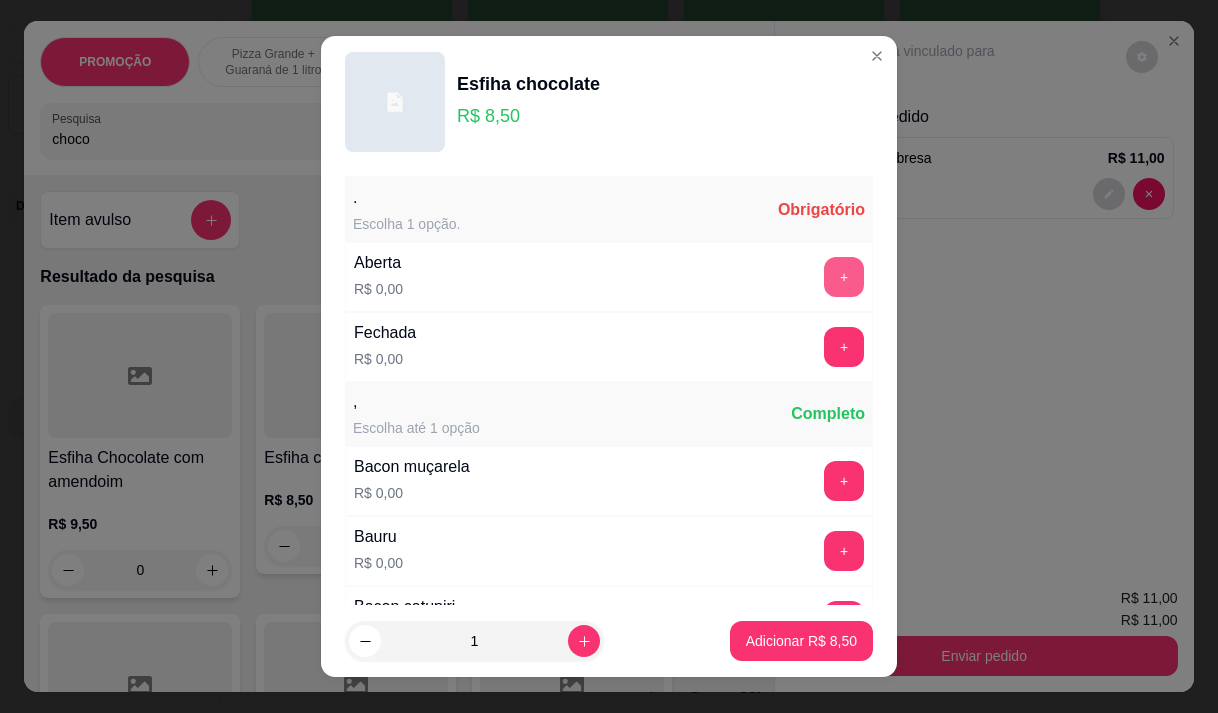 click on "+" at bounding box center (844, 277) 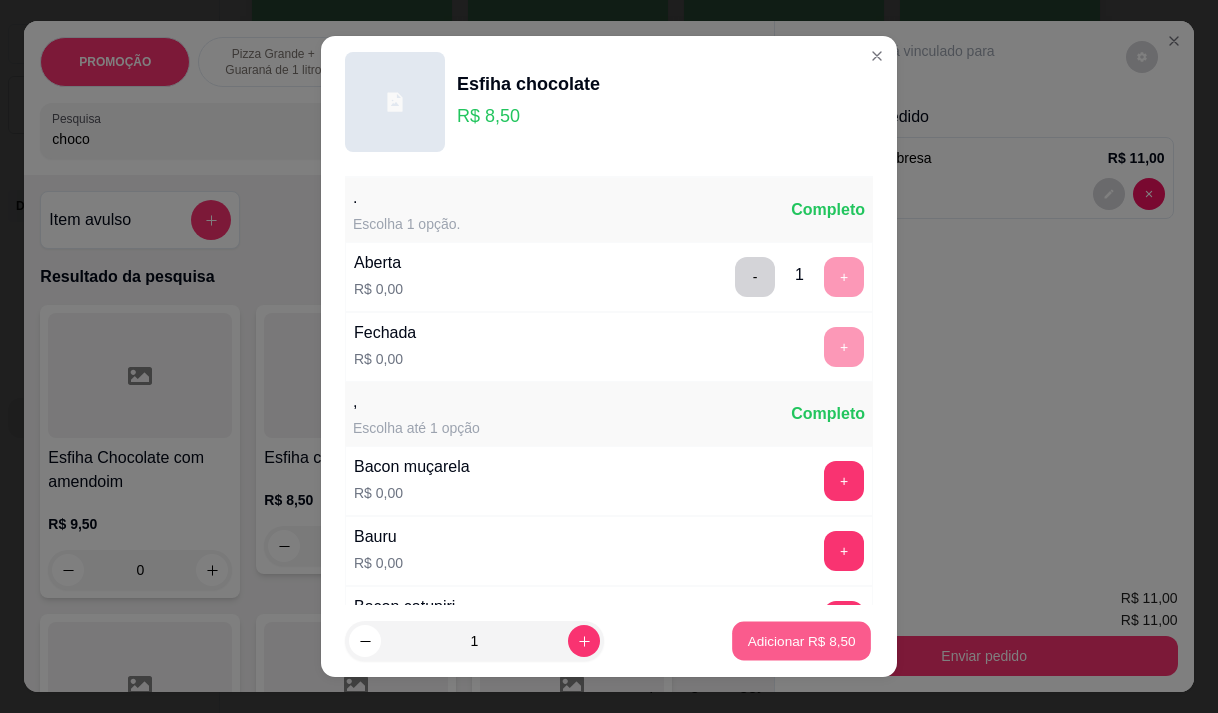 click on "Adicionar   R$ 8,50" at bounding box center (801, 641) 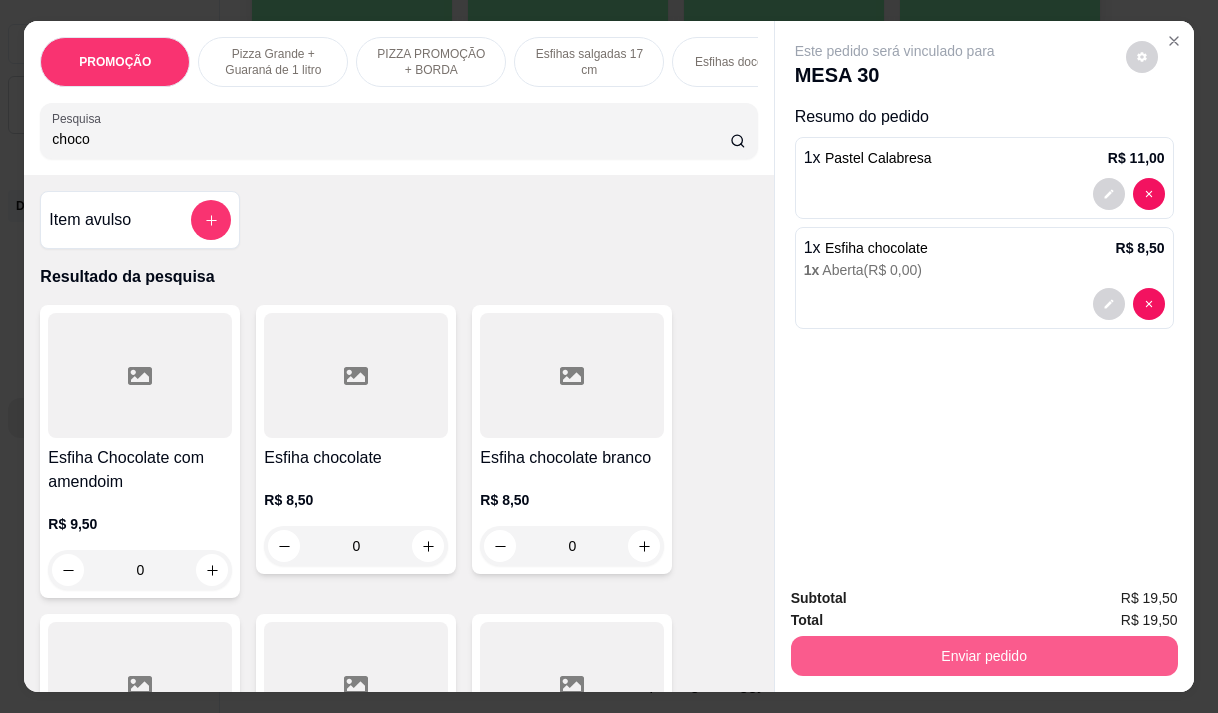 click on "Enviar pedido" at bounding box center (984, 656) 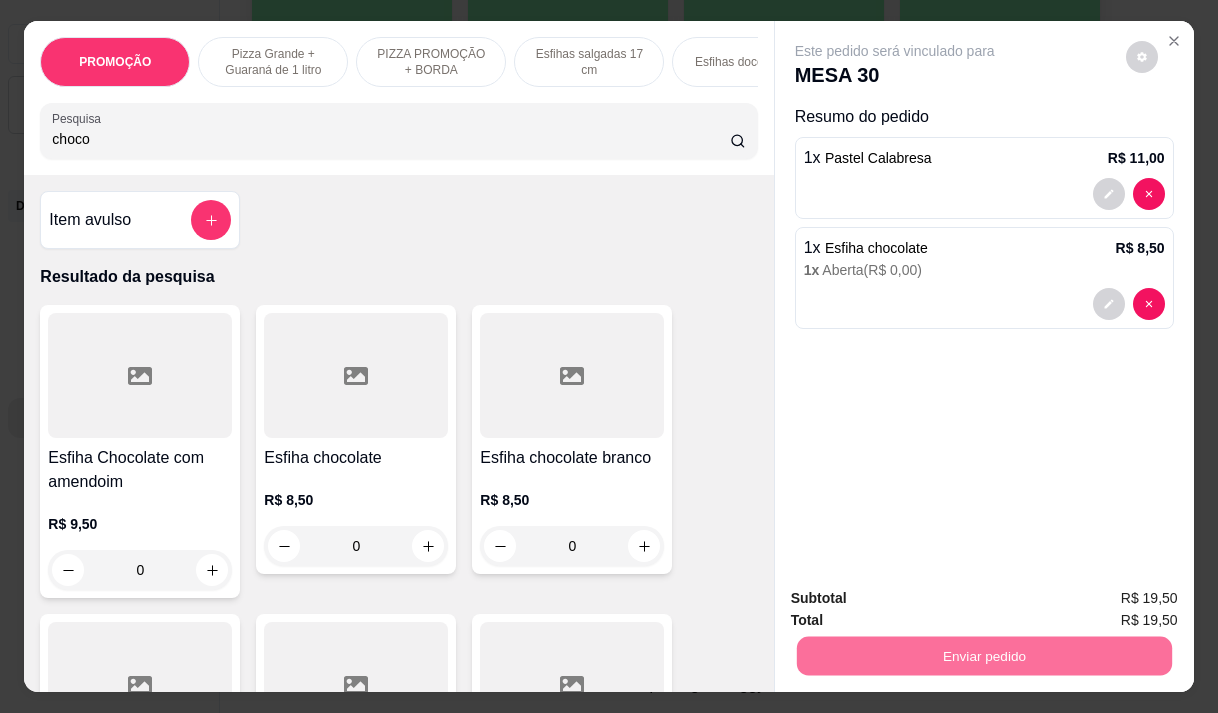 click on "Não registrar e enviar pedido" at bounding box center (918, 598) 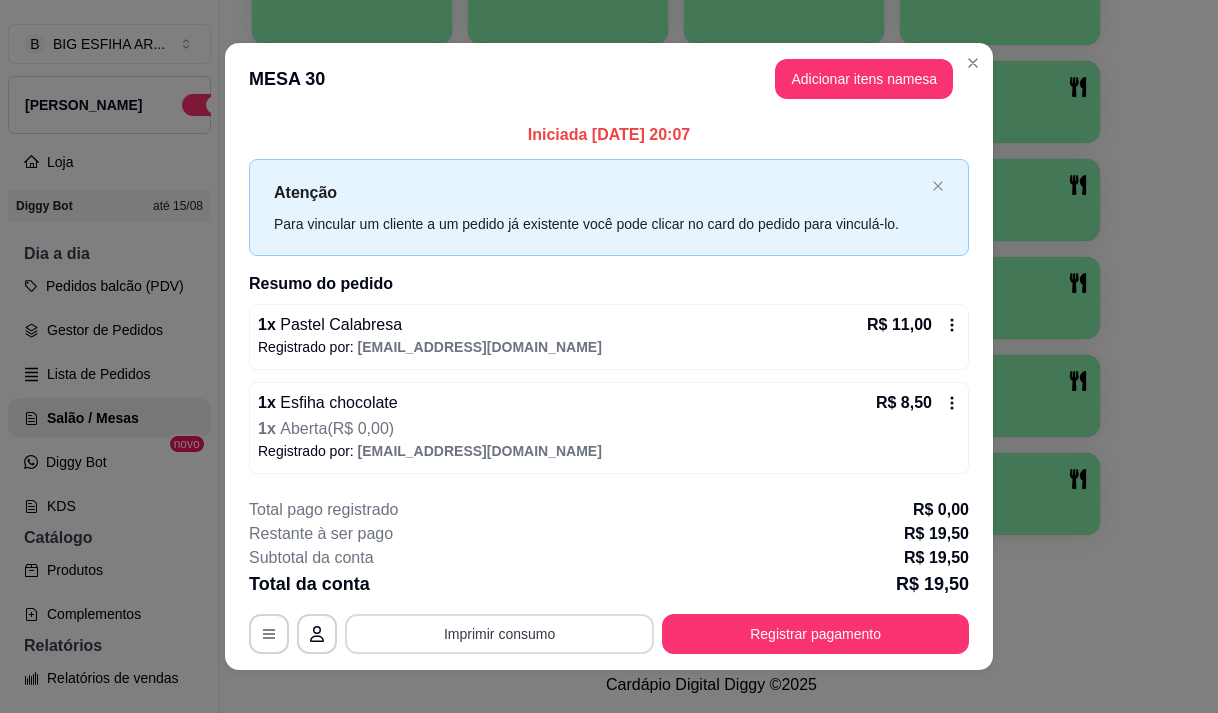click on "Imprimir consumo" at bounding box center (499, 634) 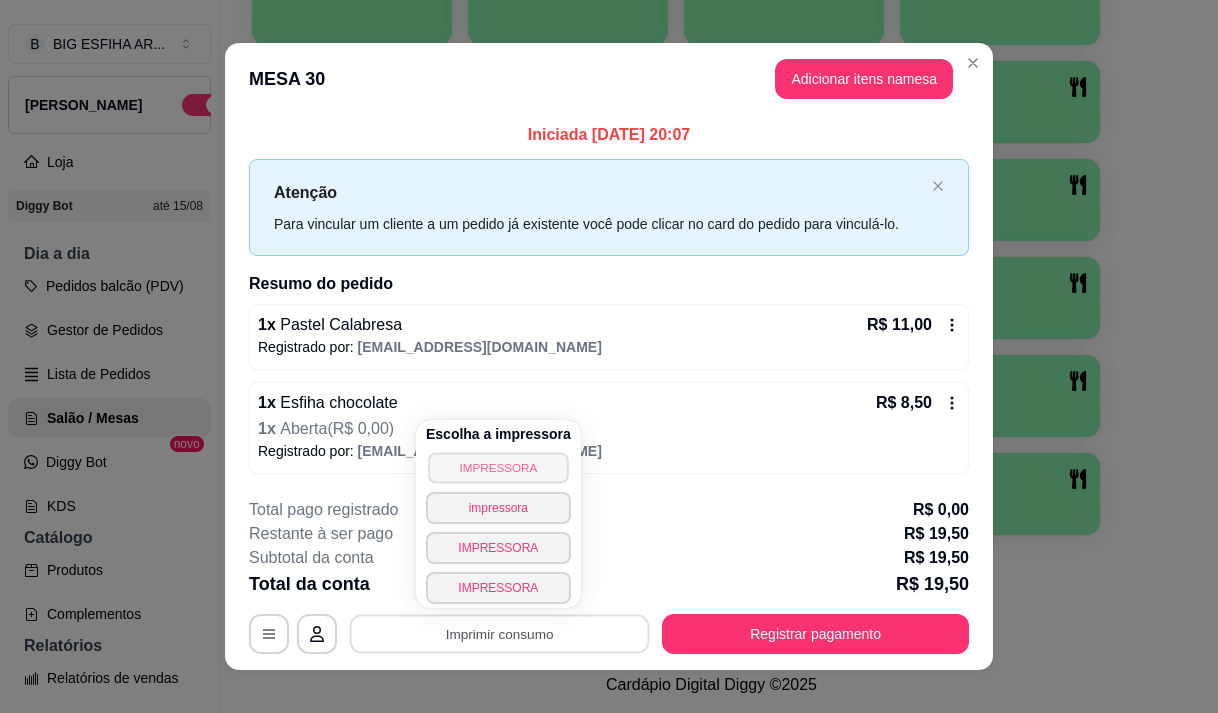 click on "IMPRESSORA" at bounding box center (498, 467) 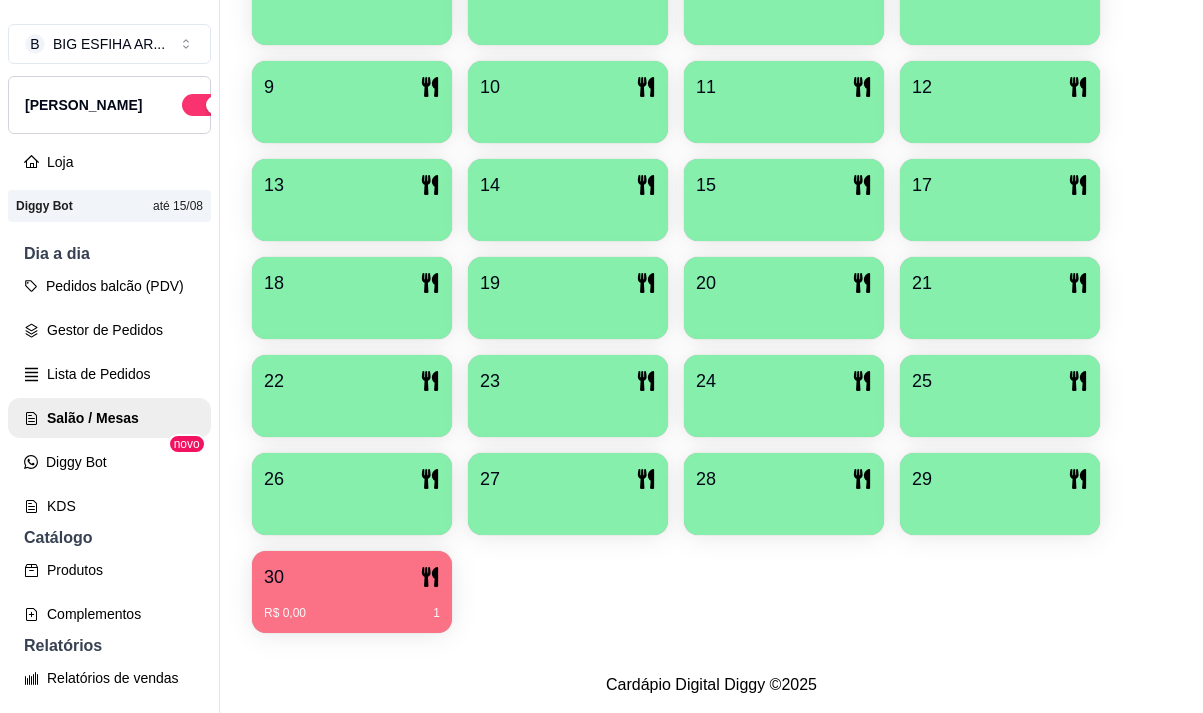 click at bounding box center (1000, 508) 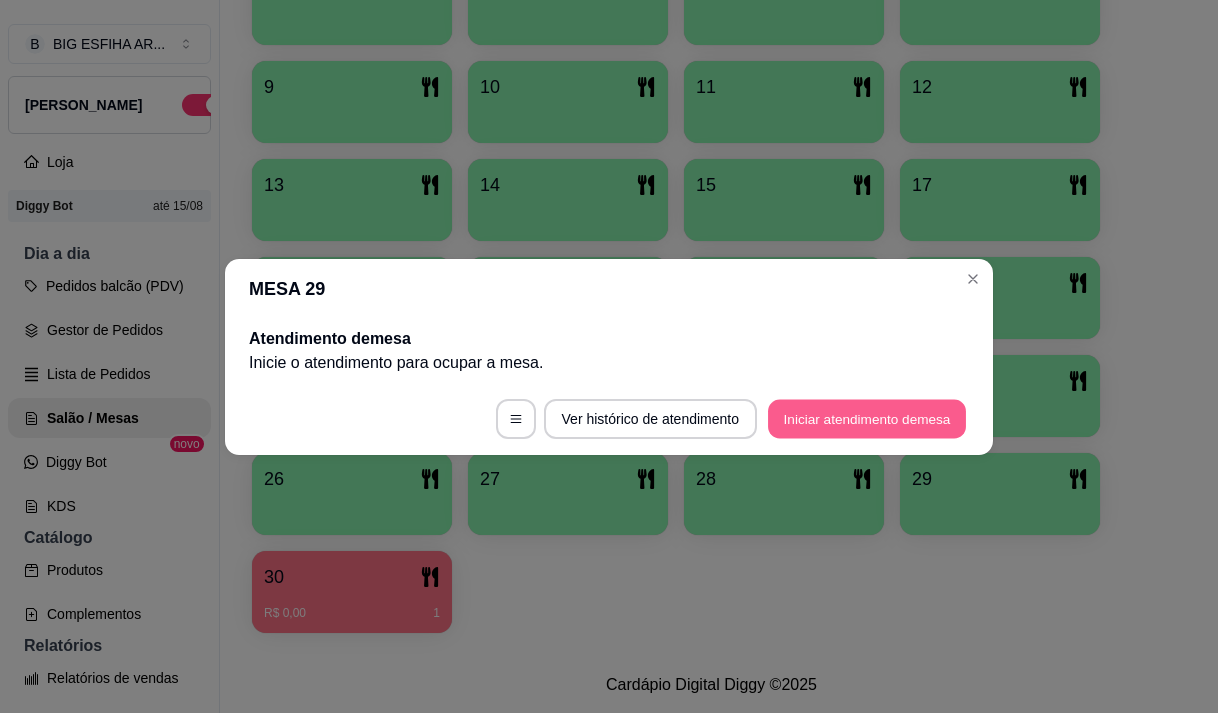 click on "Iniciar atendimento de  mesa" at bounding box center [867, 418] 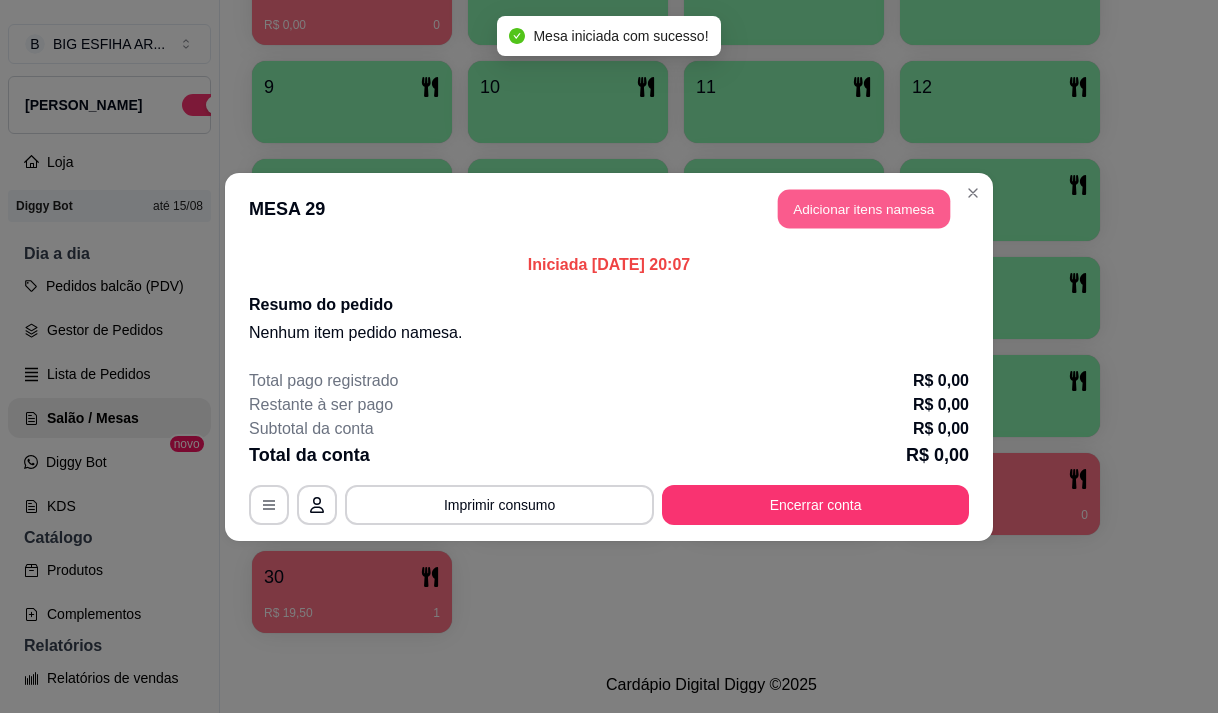 click on "Adicionar itens na  mesa" at bounding box center [864, 208] 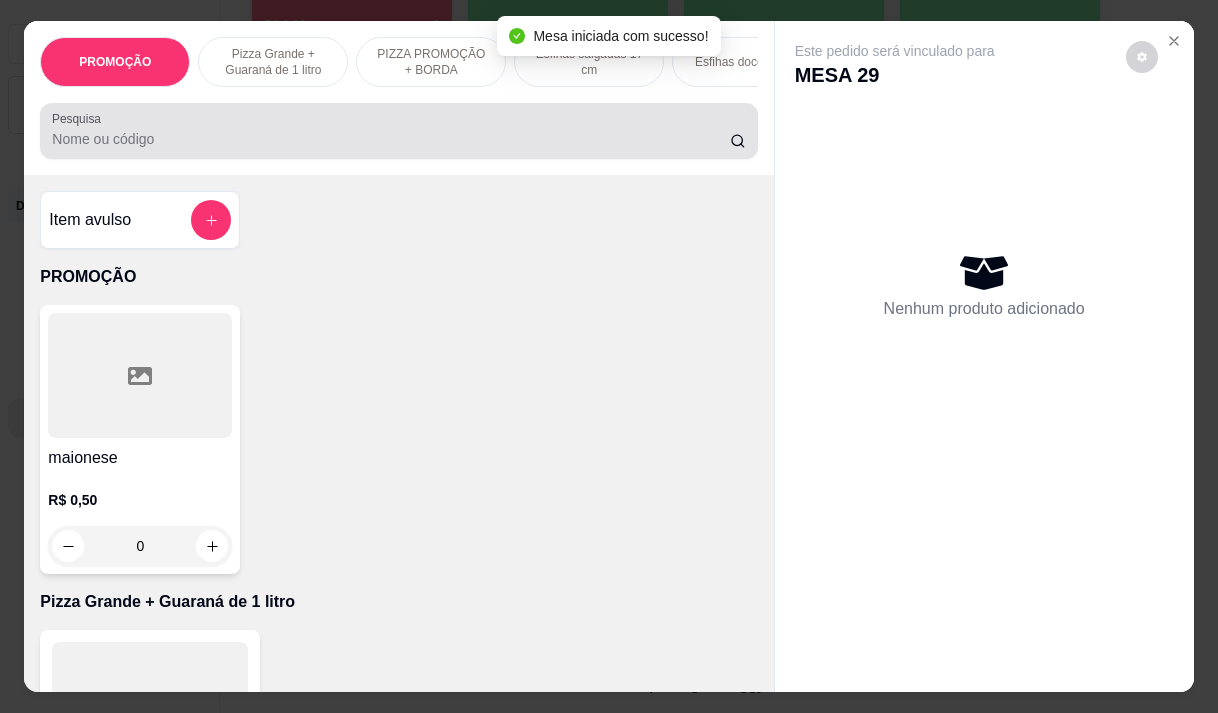 click at bounding box center [398, 131] 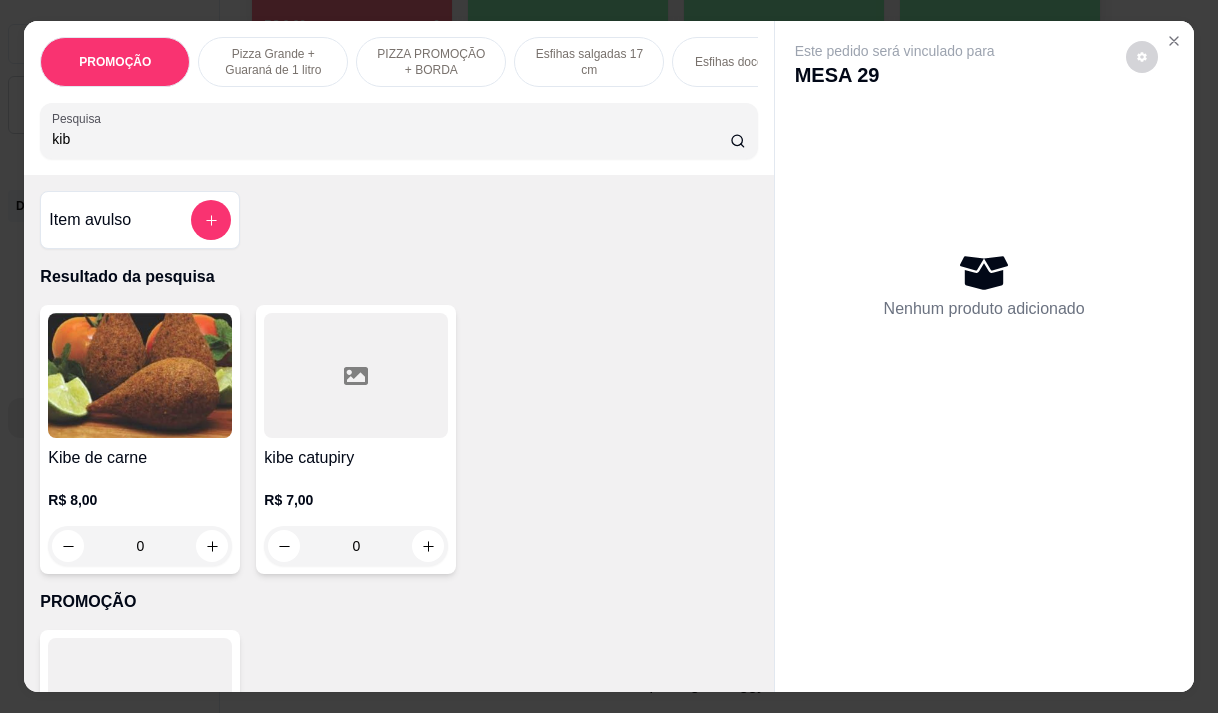 type on "kib" 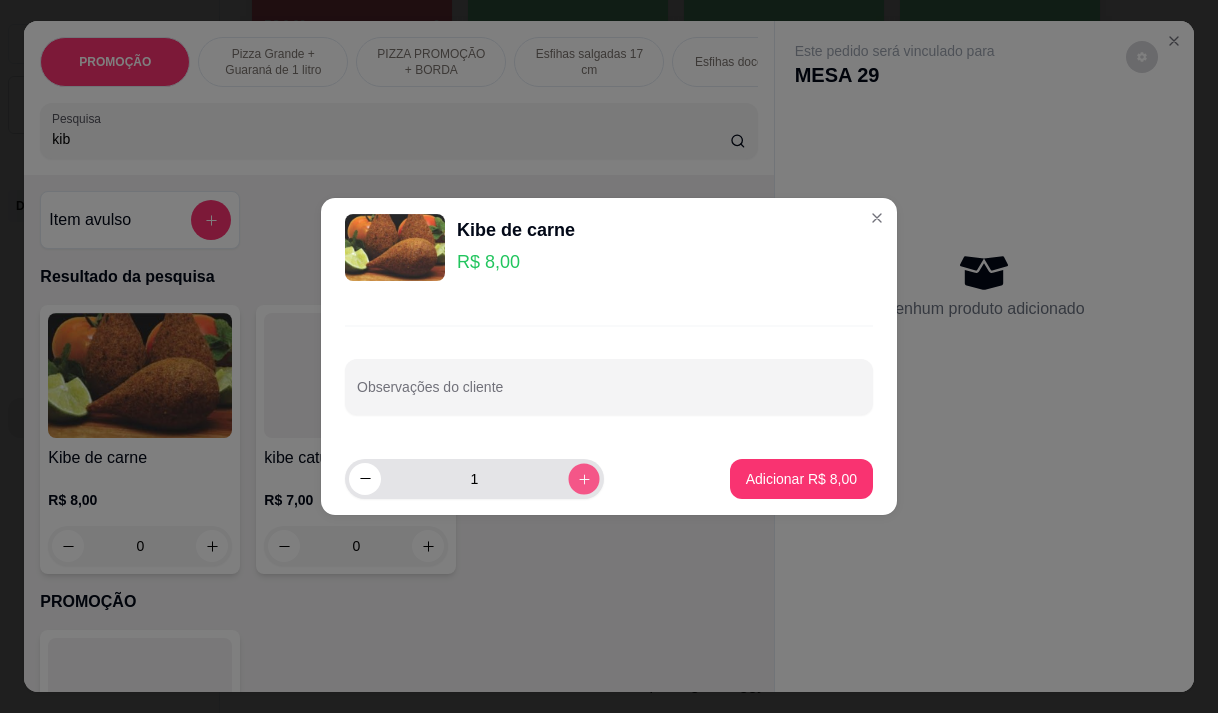 click at bounding box center (583, 478) 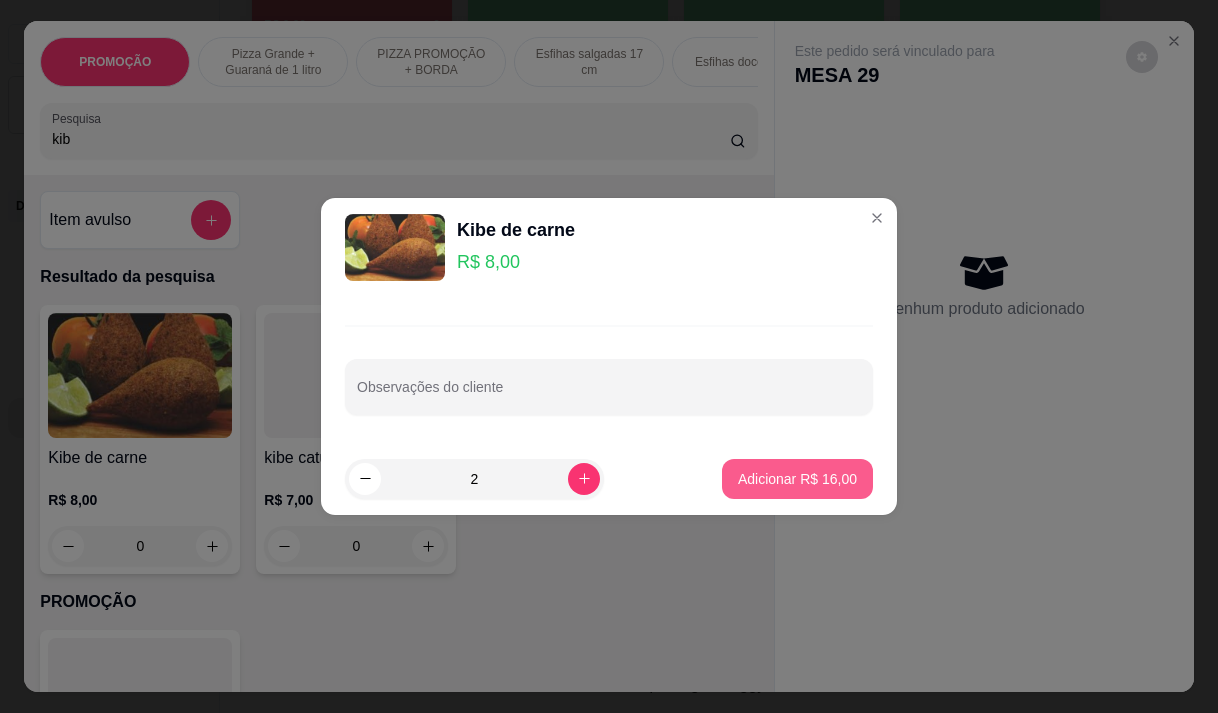 click on "Adicionar   R$ 16,00" at bounding box center (797, 479) 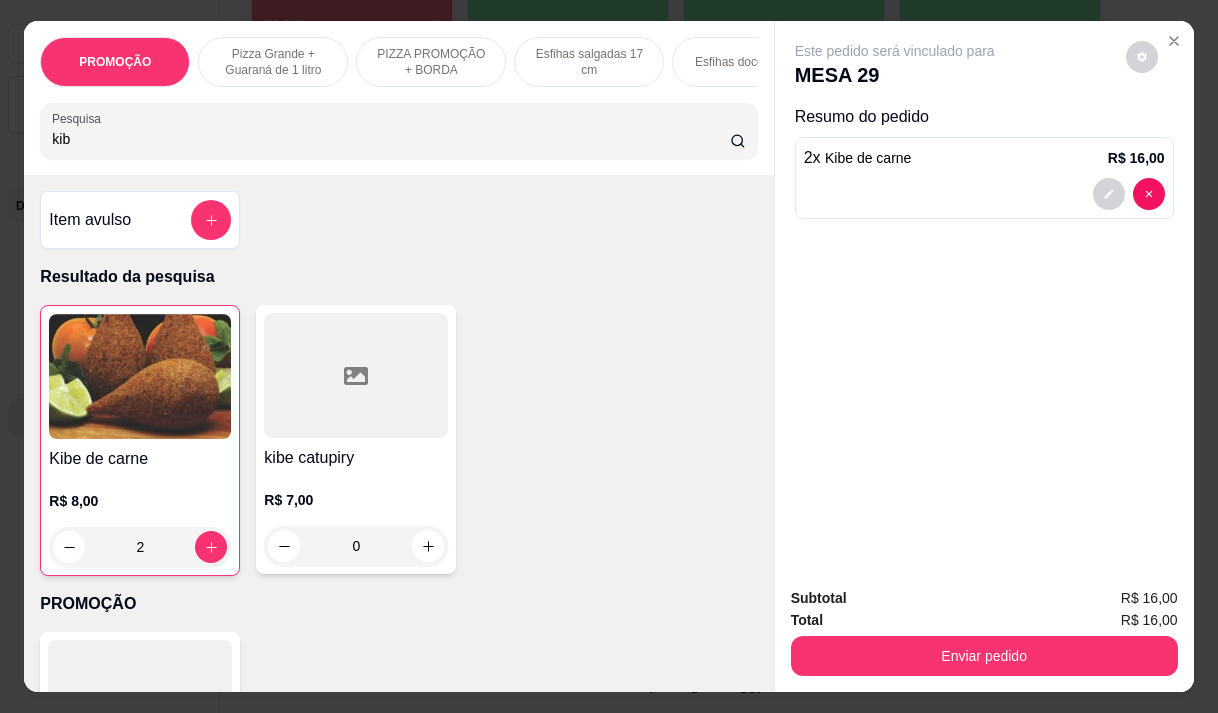 type on "2" 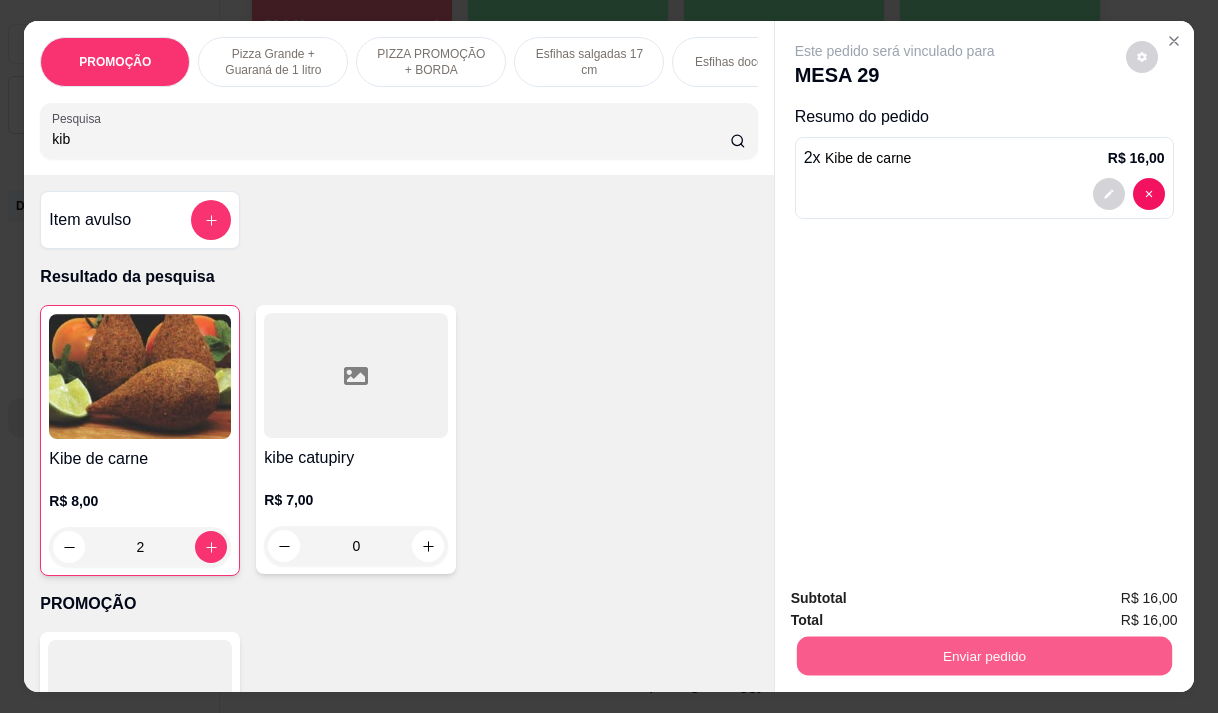 click on "Enviar pedido" at bounding box center [983, 655] 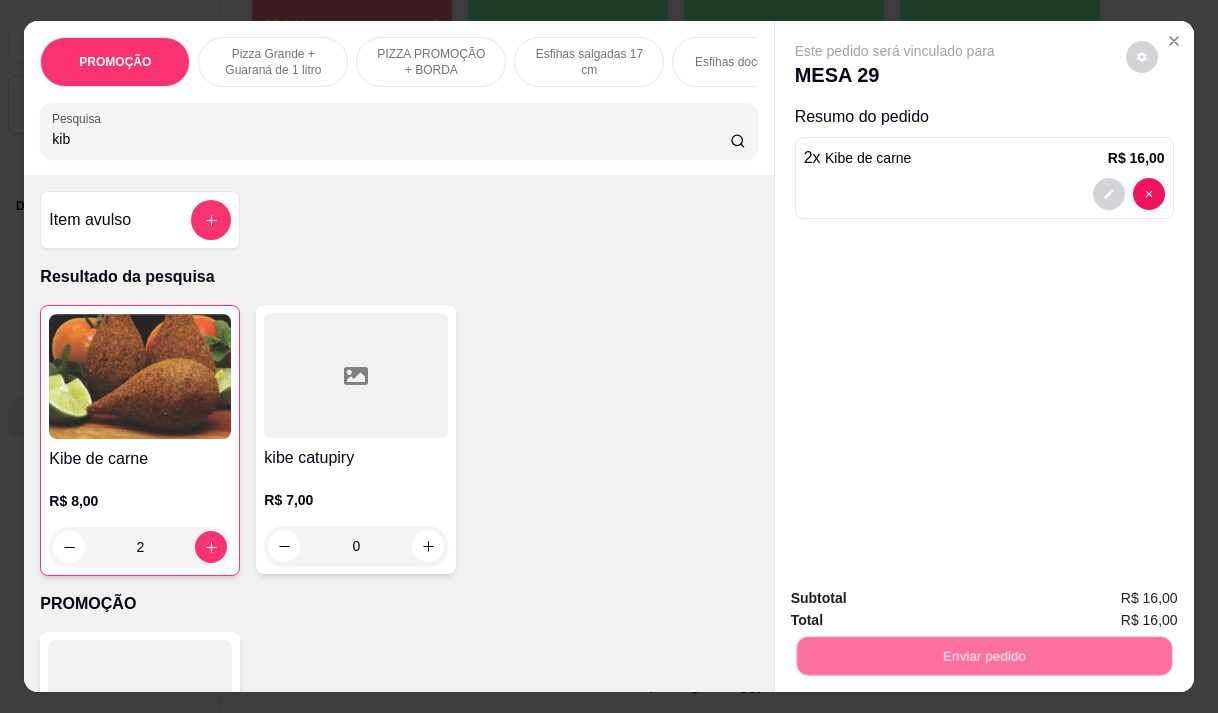 click on "Não registrar e enviar pedido" at bounding box center (918, 599) 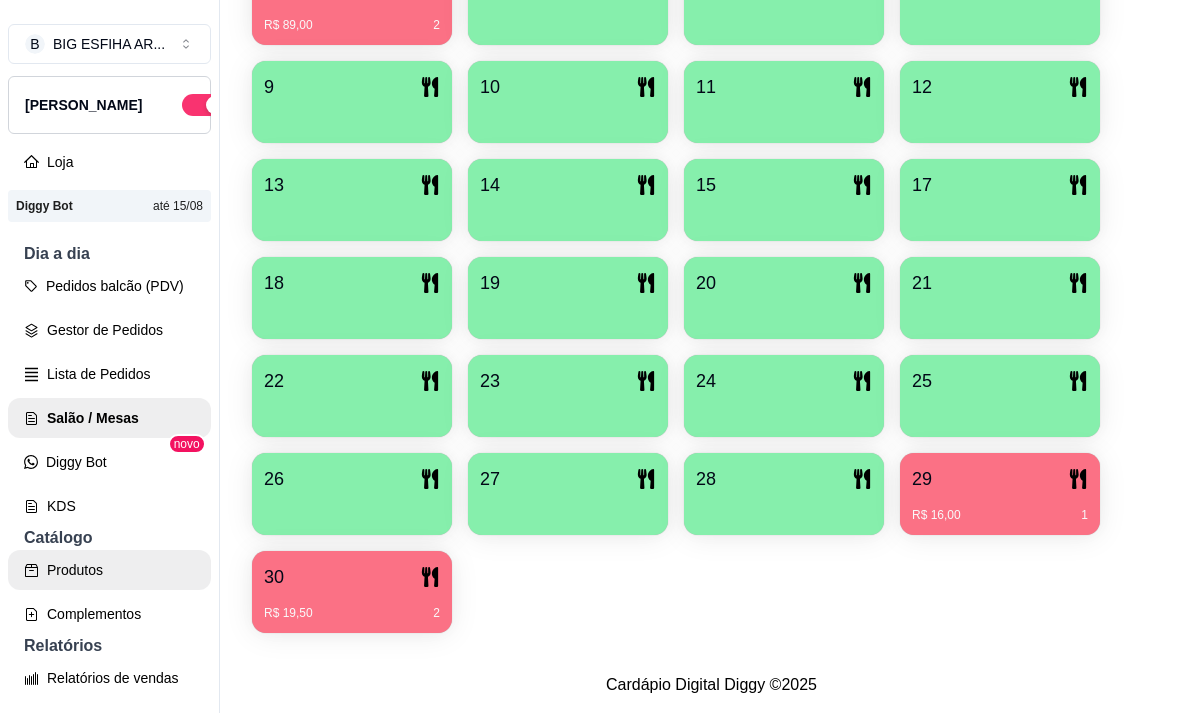 click on "Produtos" at bounding box center [109, 570] 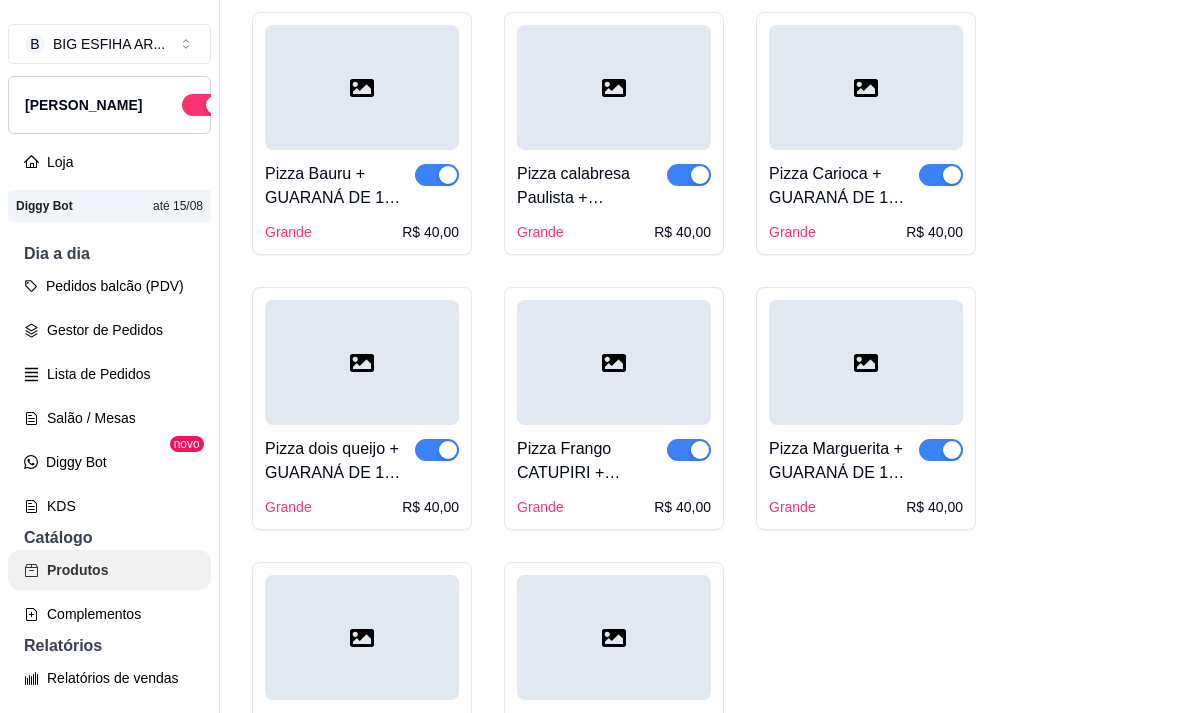 scroll, scrollTop: 0, scrollLeft: 0, axis: both 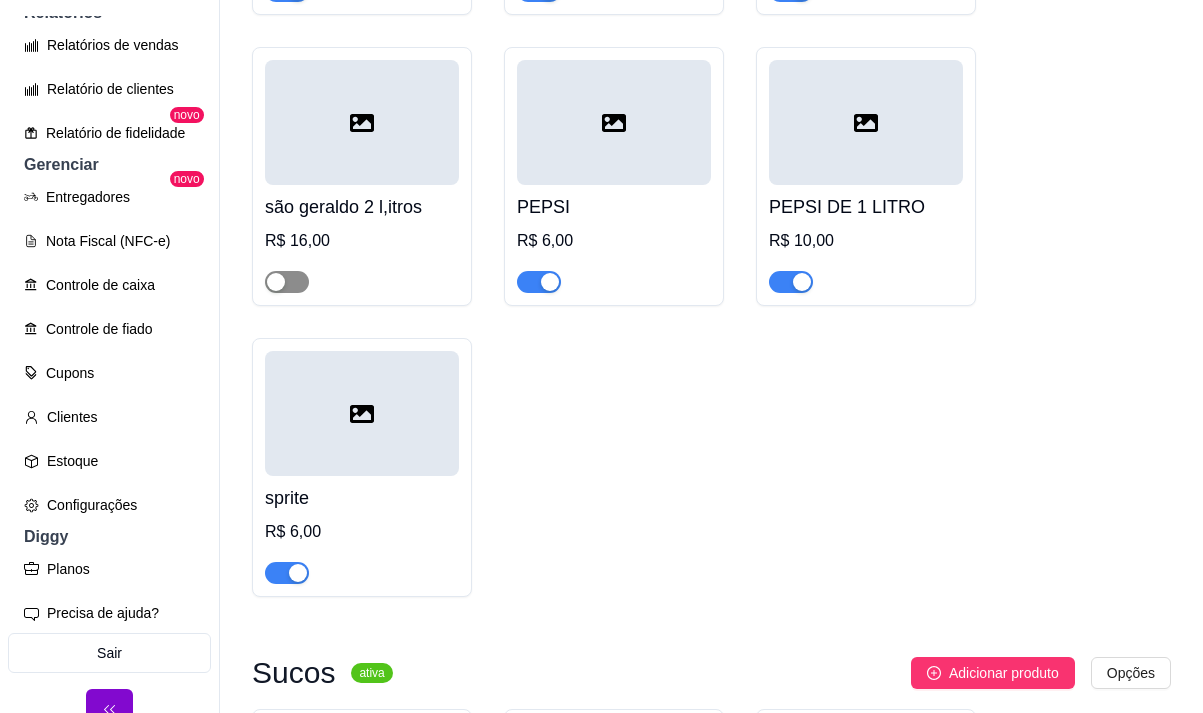 click at bounding box center (287, 282) 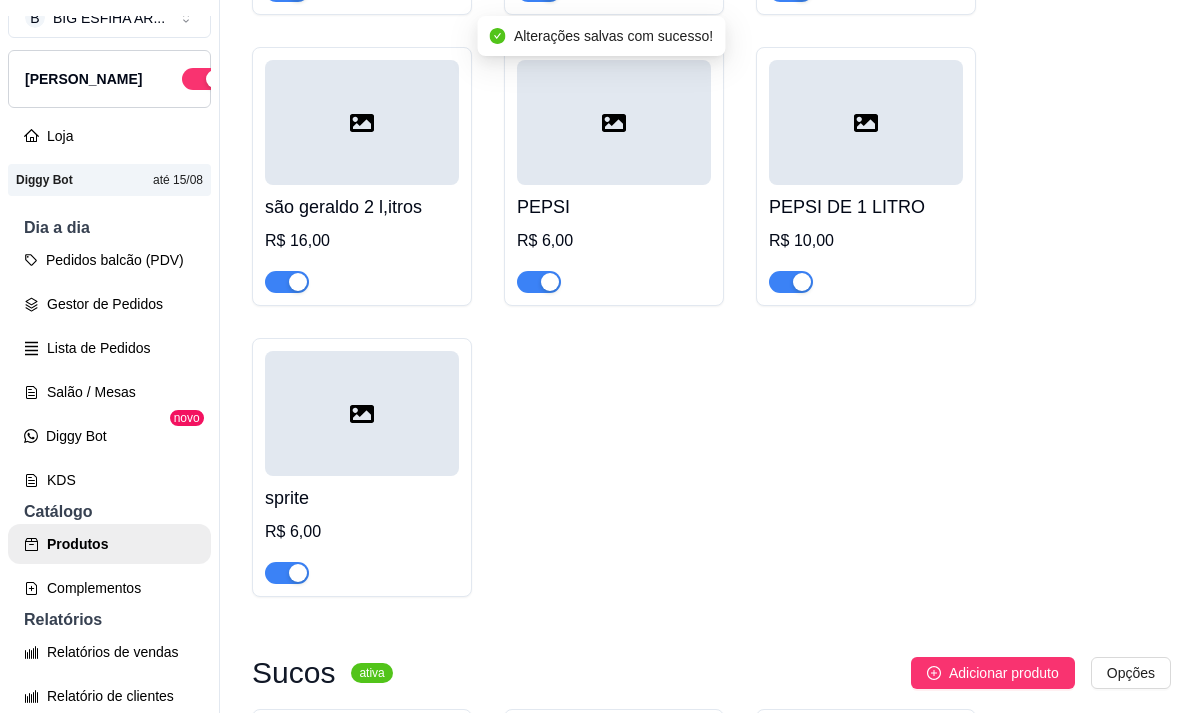 scroll, scrollTop: 0, scrollLeft: 0, axis: both 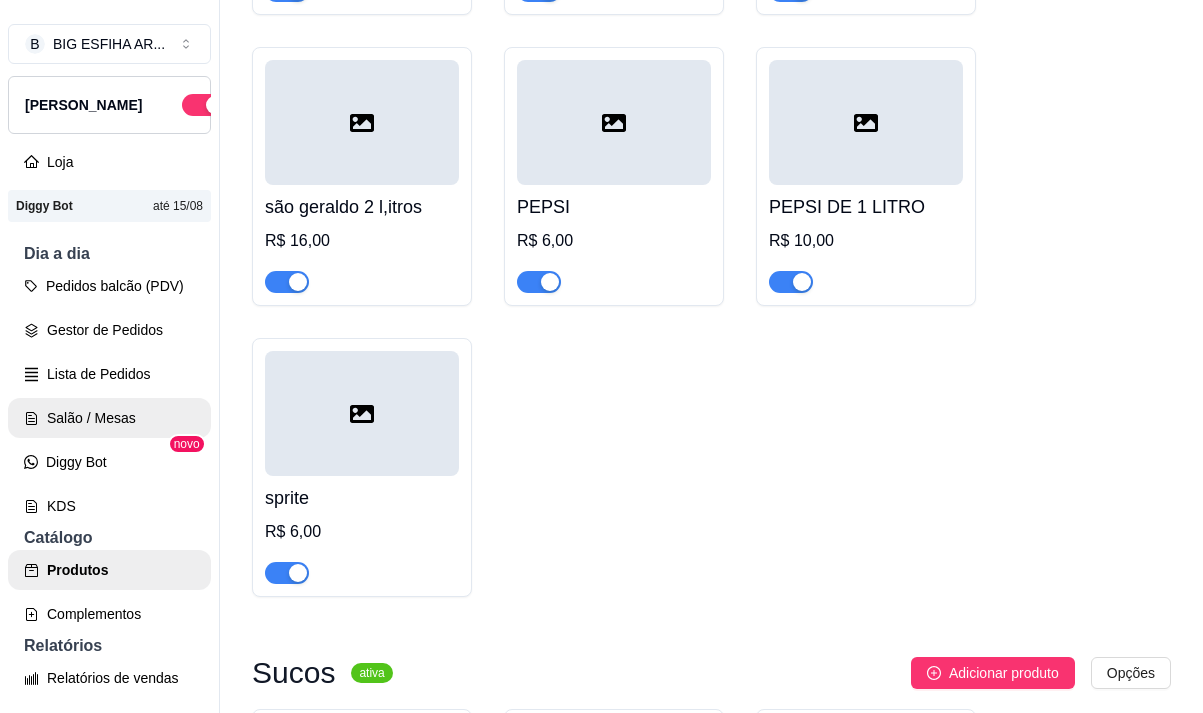 click on "Salão / Mesas" at bounding box center [109, 418] 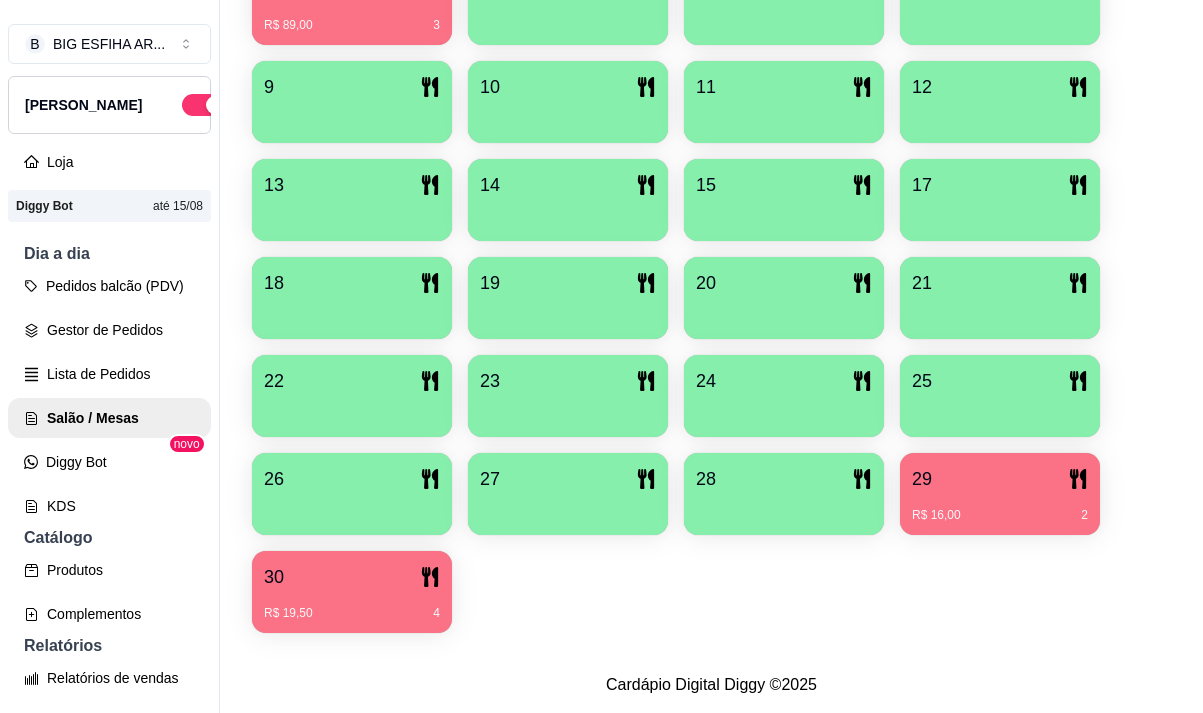 scroll, scrollTop: 0, scrollLeft: 0, axis: both 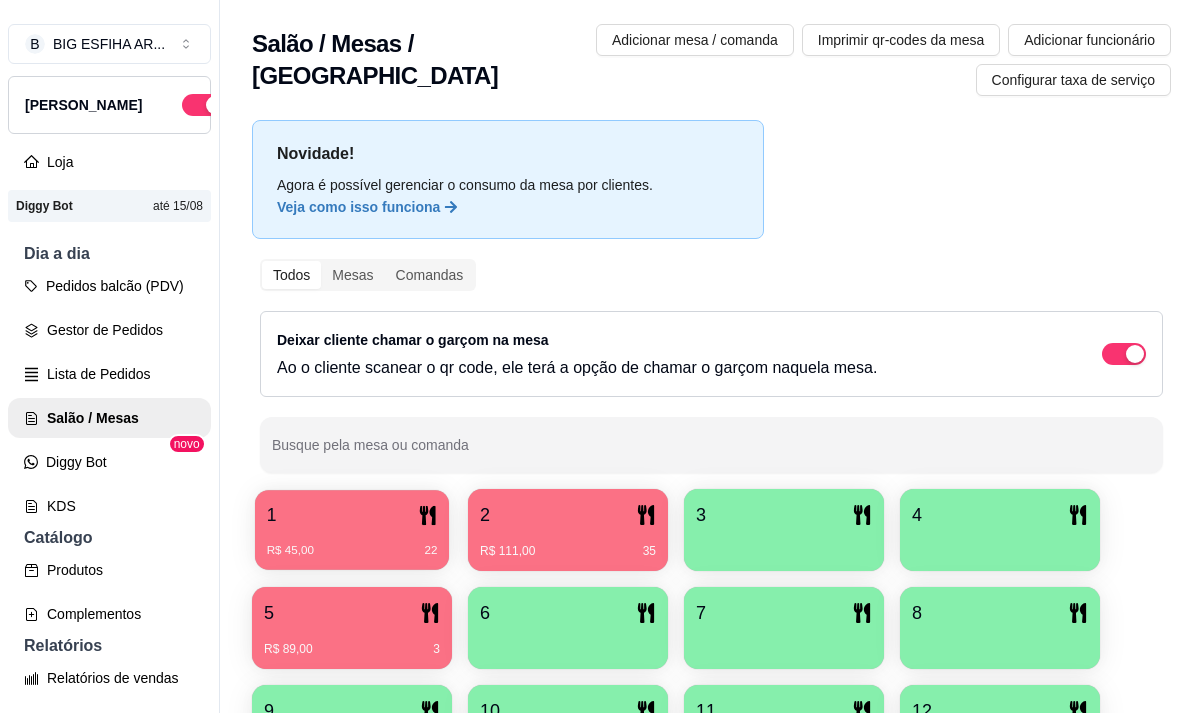 click on "1" at bounding box center (352, 515) 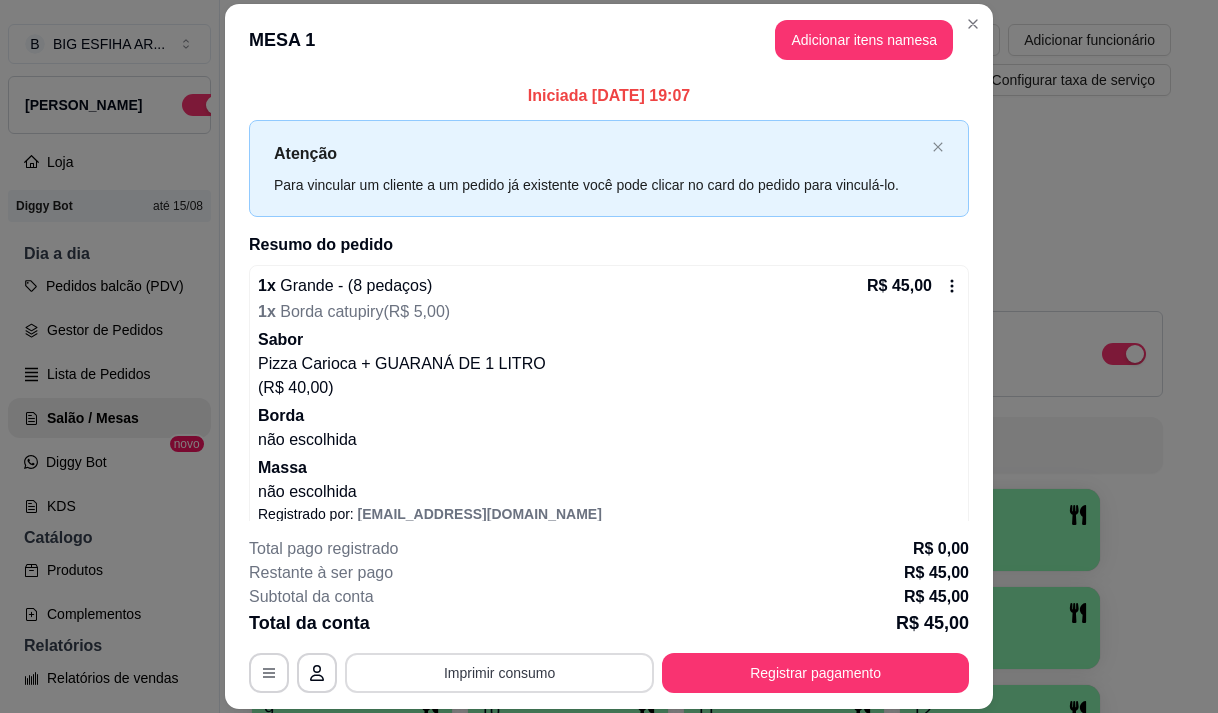 click on "Imprimir consumo" at bounding box center (499, 673) 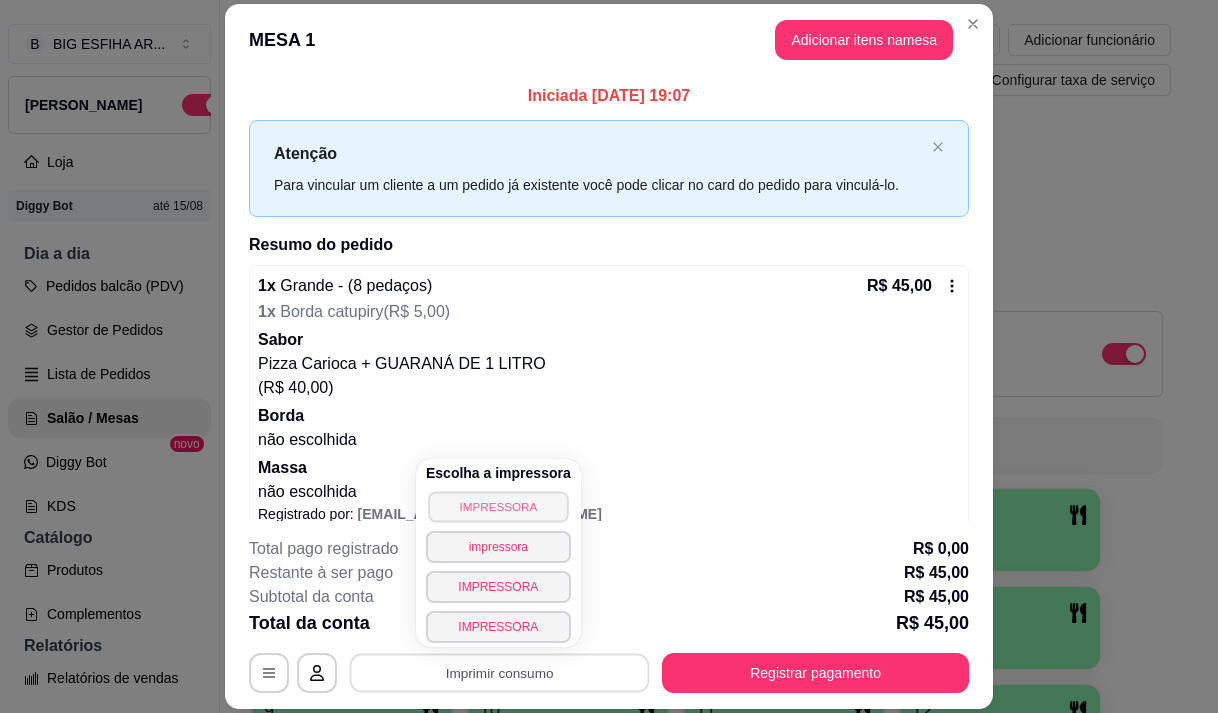 click on "IMPRESSORA" at bounding box center [498, 506] 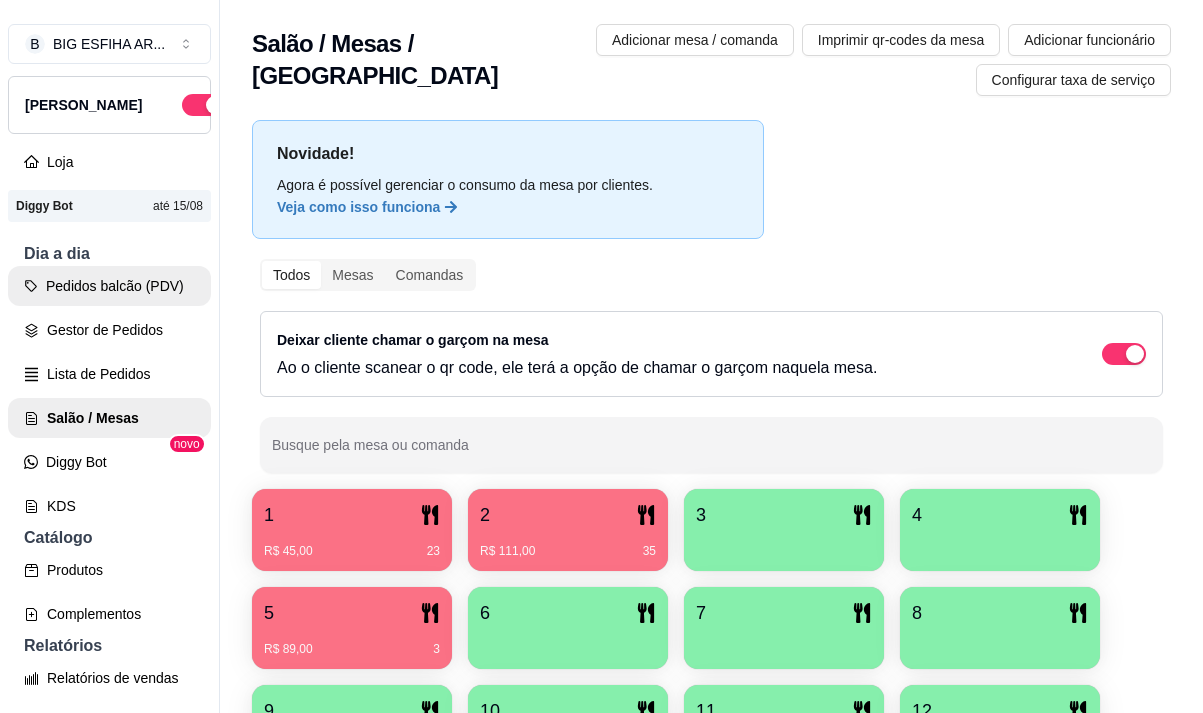 click on "Pedidos balcão (PDV)" at bounding box center [109, 286] 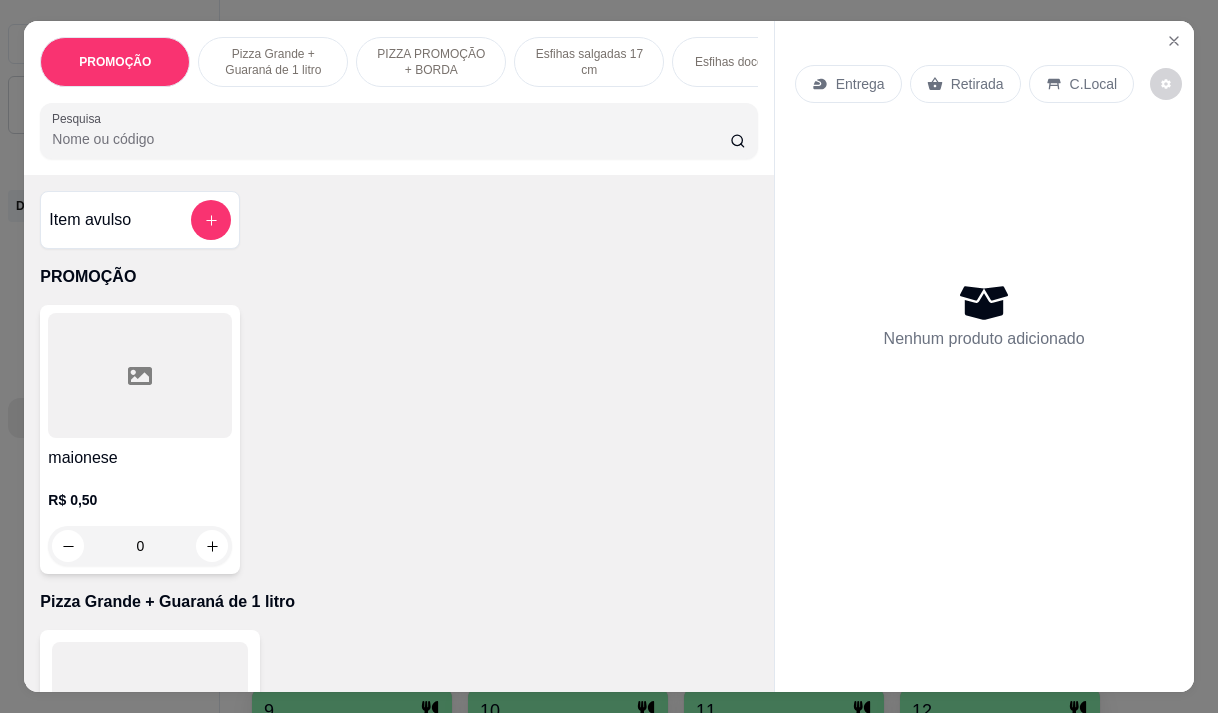 click on "Entrega" at bounding box center (848, 84) 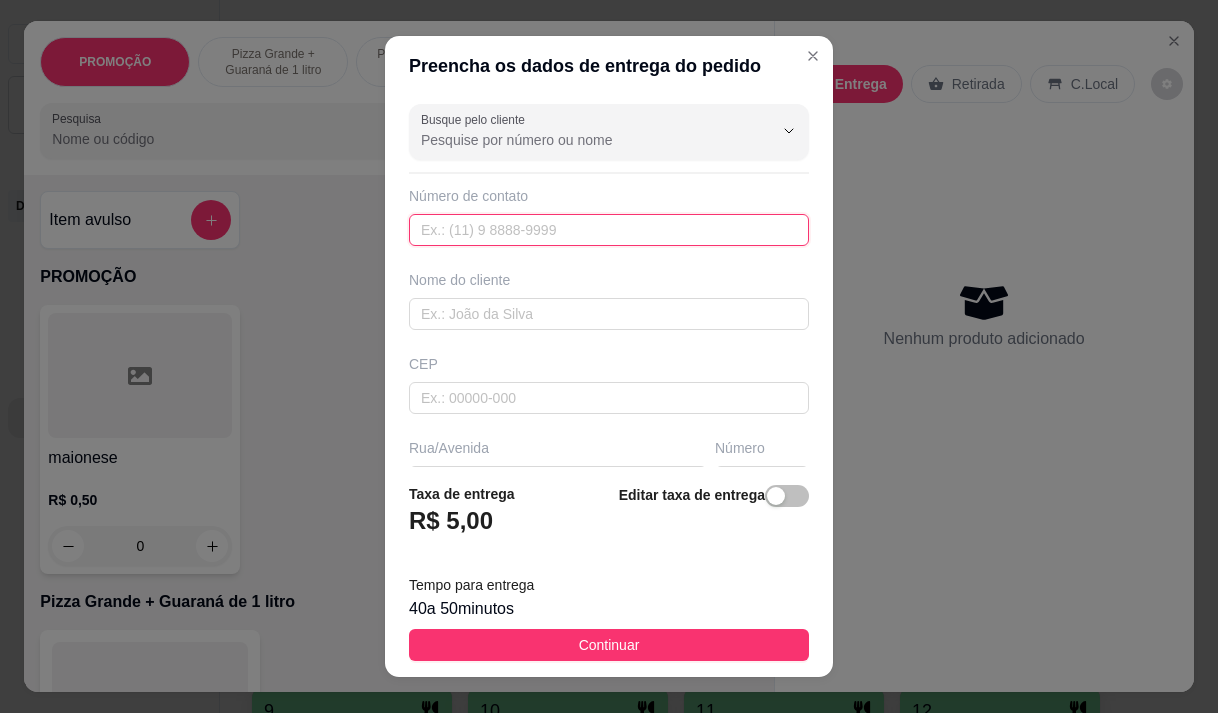 click at bounding box center [609, 230] 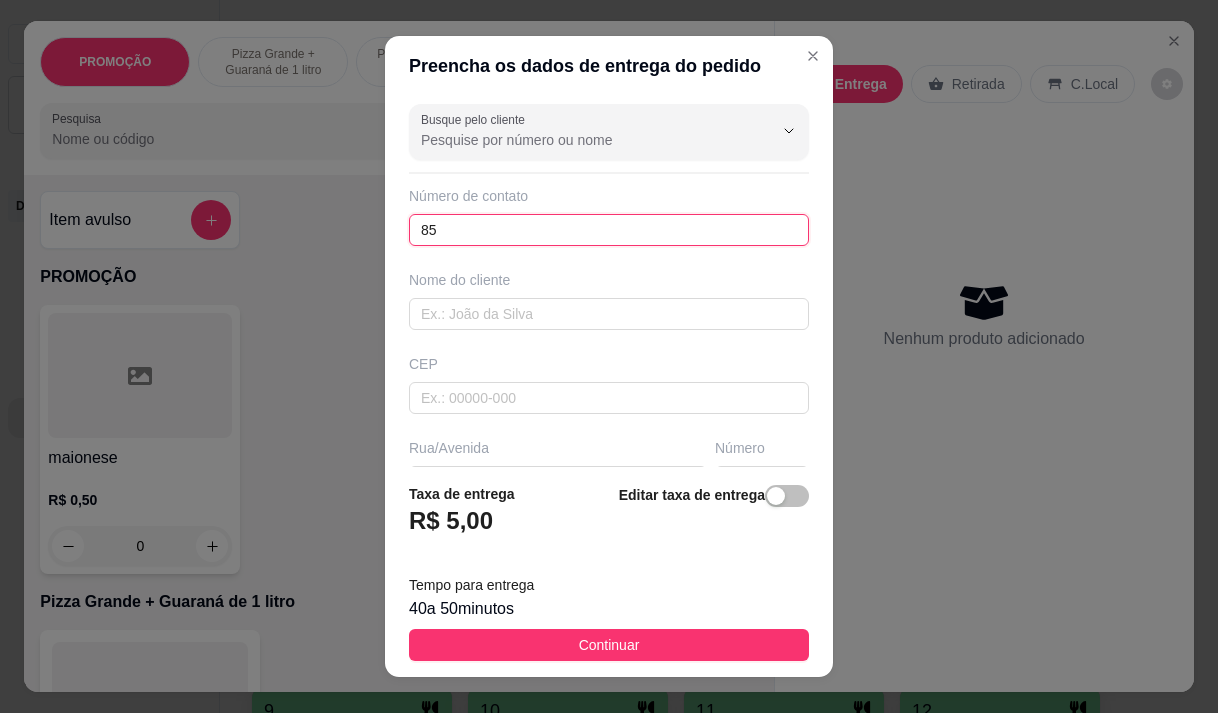 type on "859" 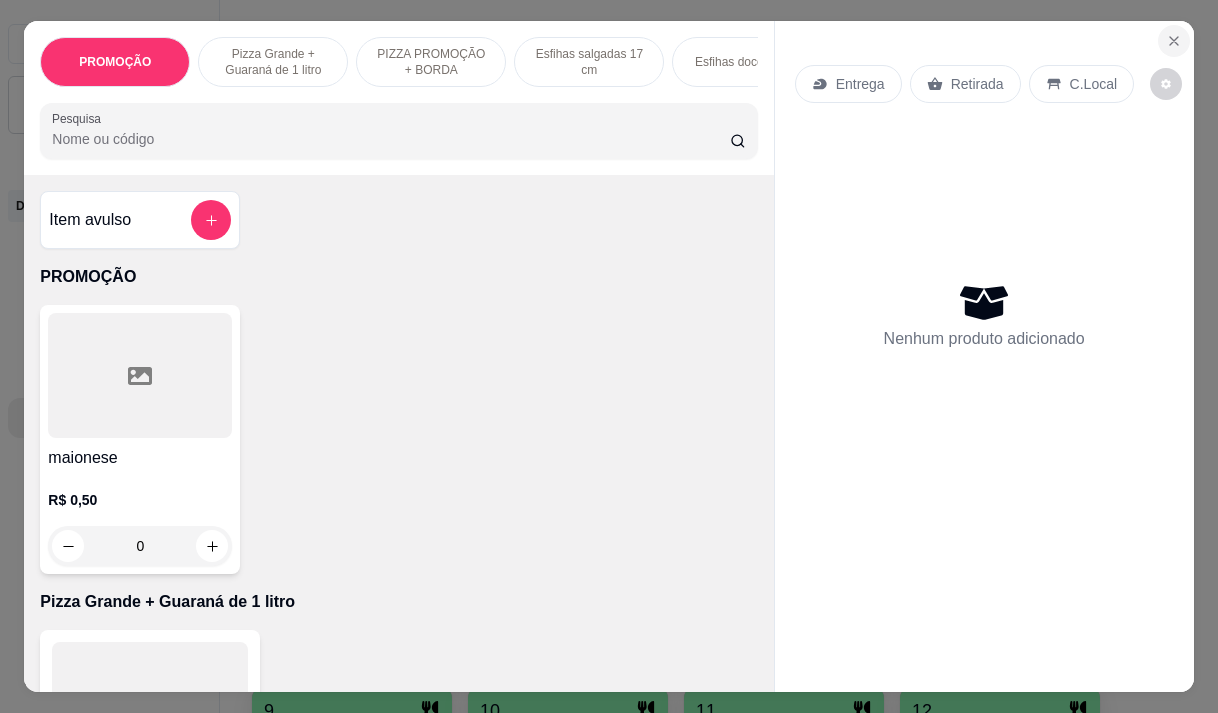 click 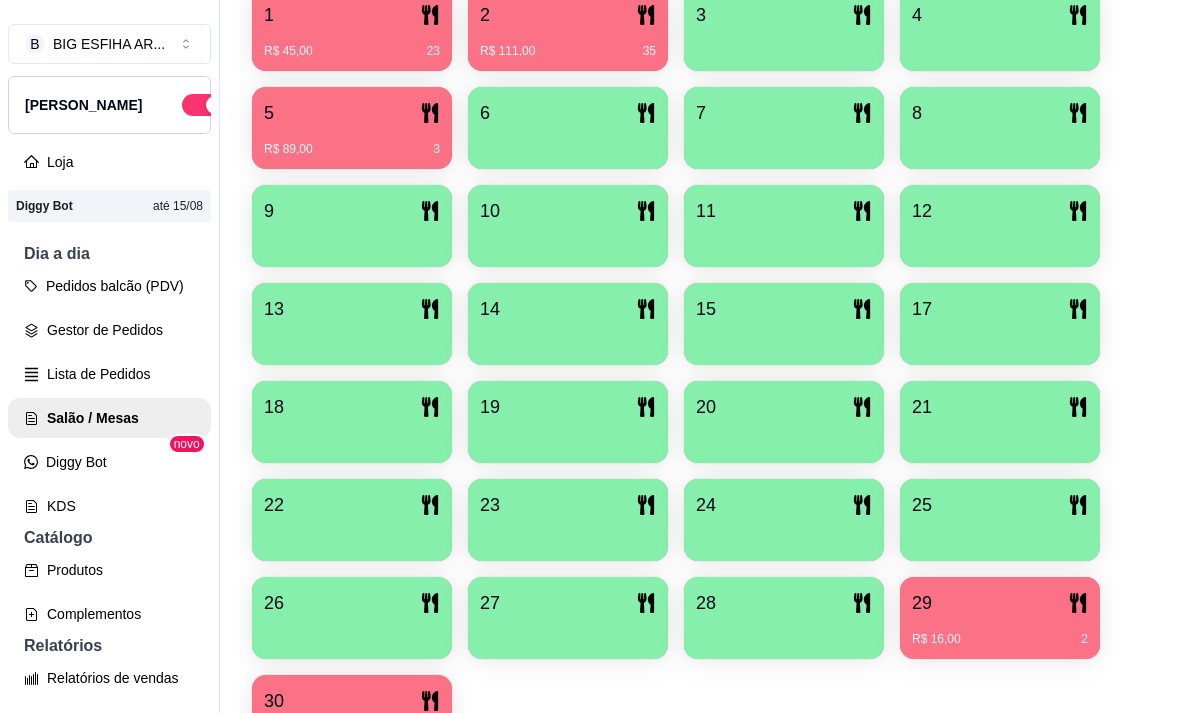 scroll, scrollTop: 639, scrollLeft: 0, axis: vertical 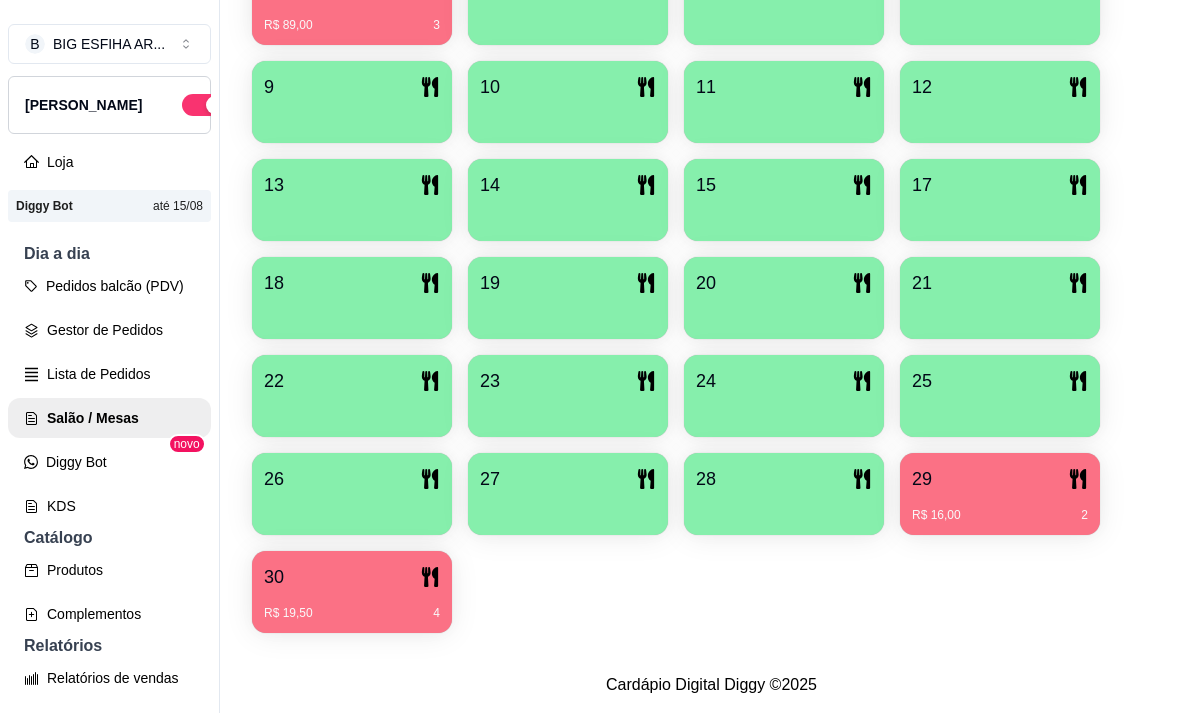 click on "R$ 16,00 2" at bounding box center [1000, 508] 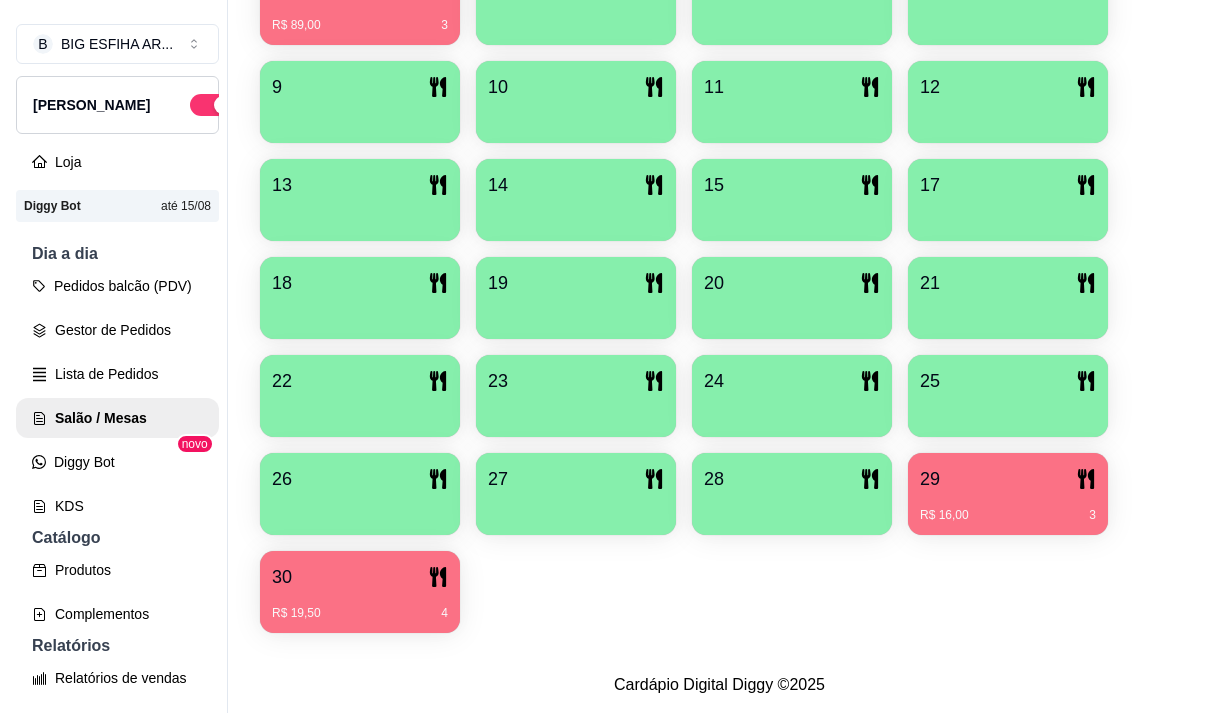 scroll, scrollTop: 139, scrollLeft: 0, axis: vertical 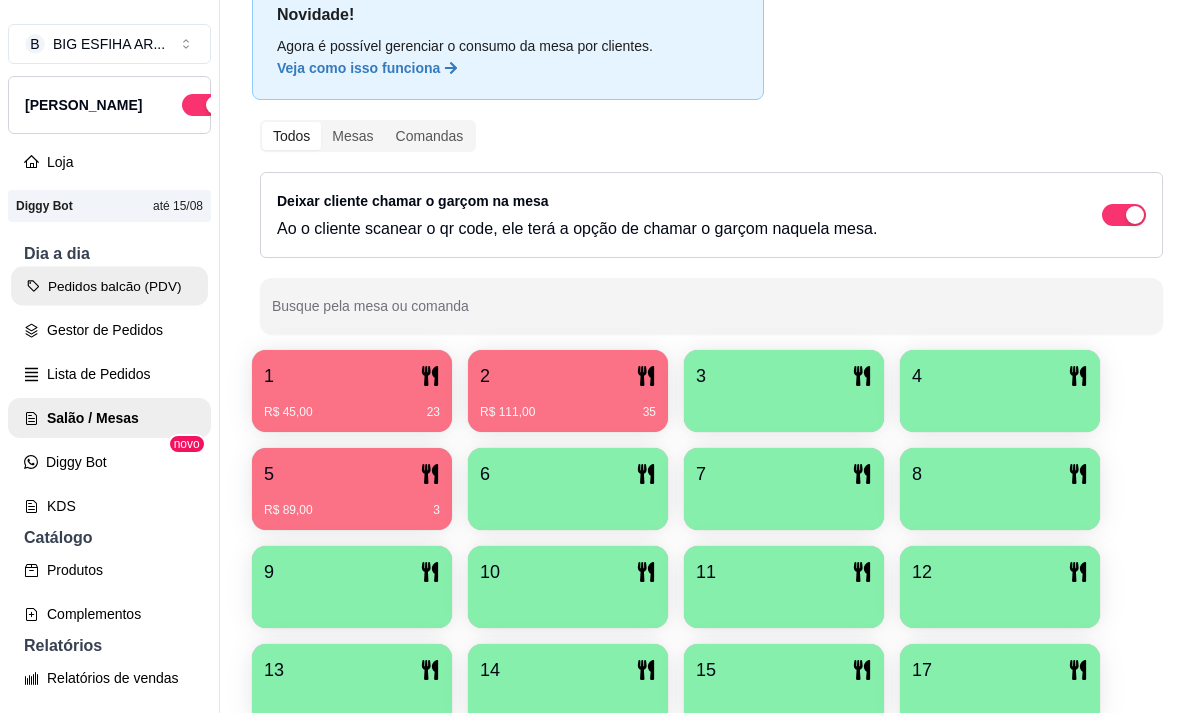 click on "Pedidos balcão (PDV)" at bounding box center (109, 286) 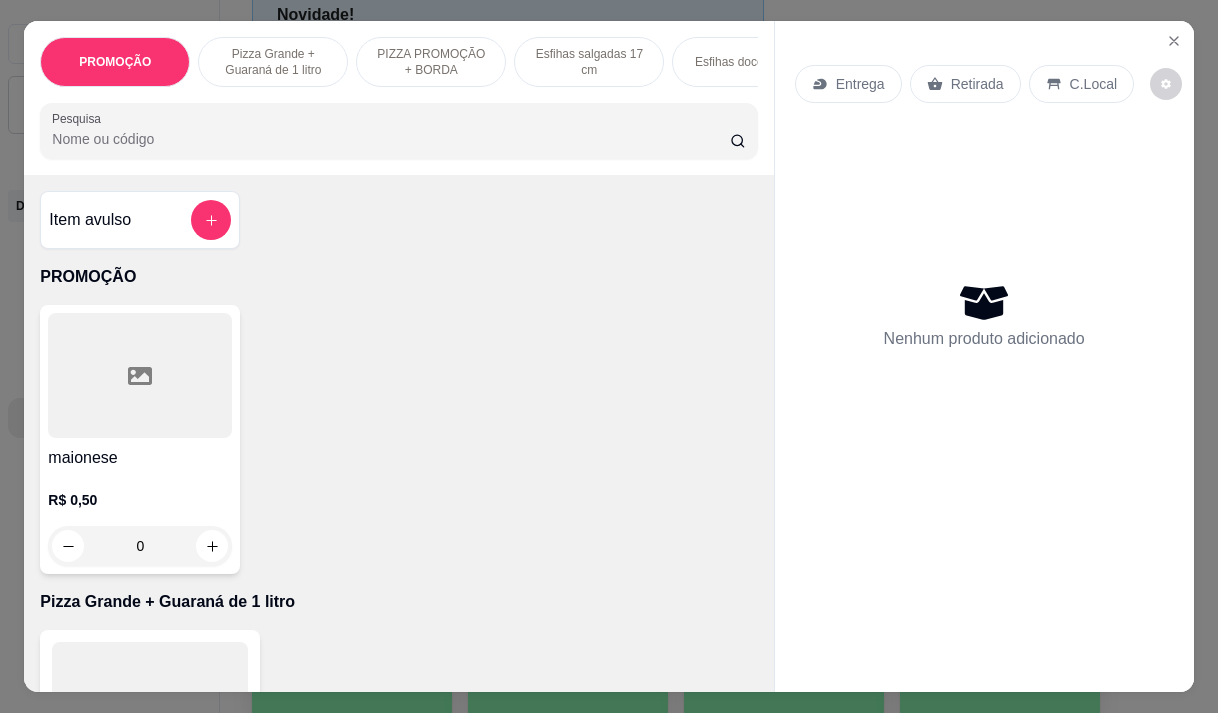 click on "Entrega" at bounding box center [848, 84] 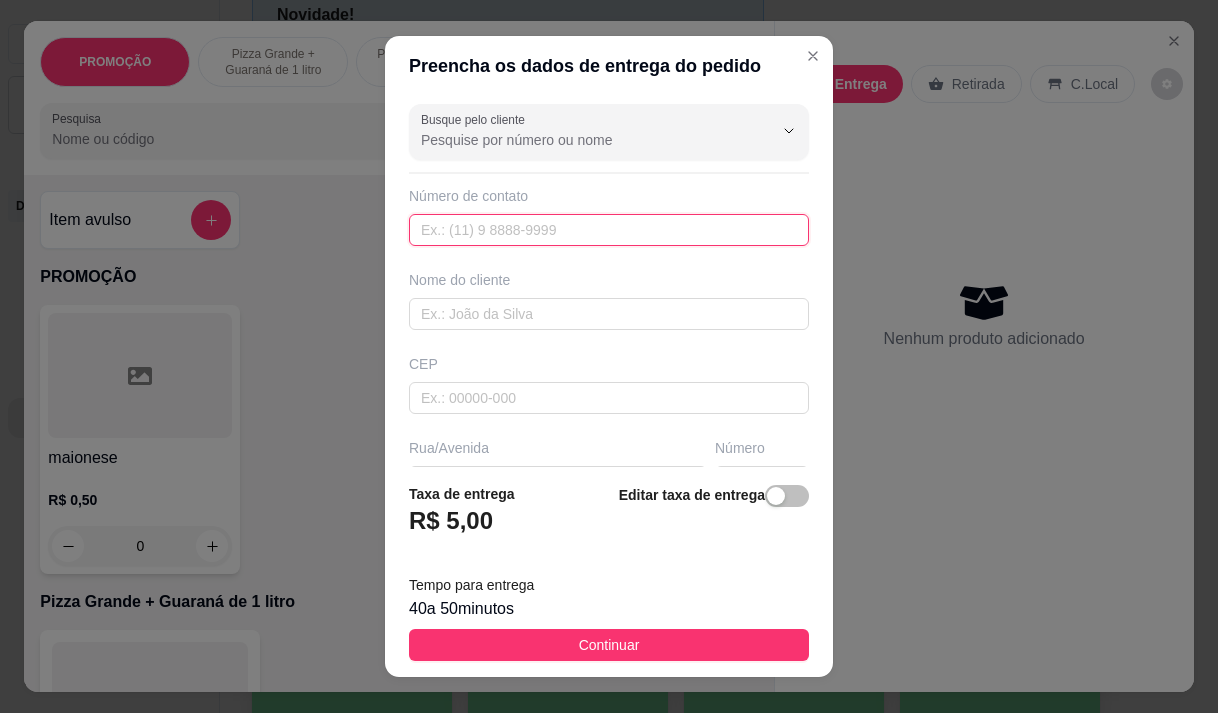 click at bounding box center (609, 230) 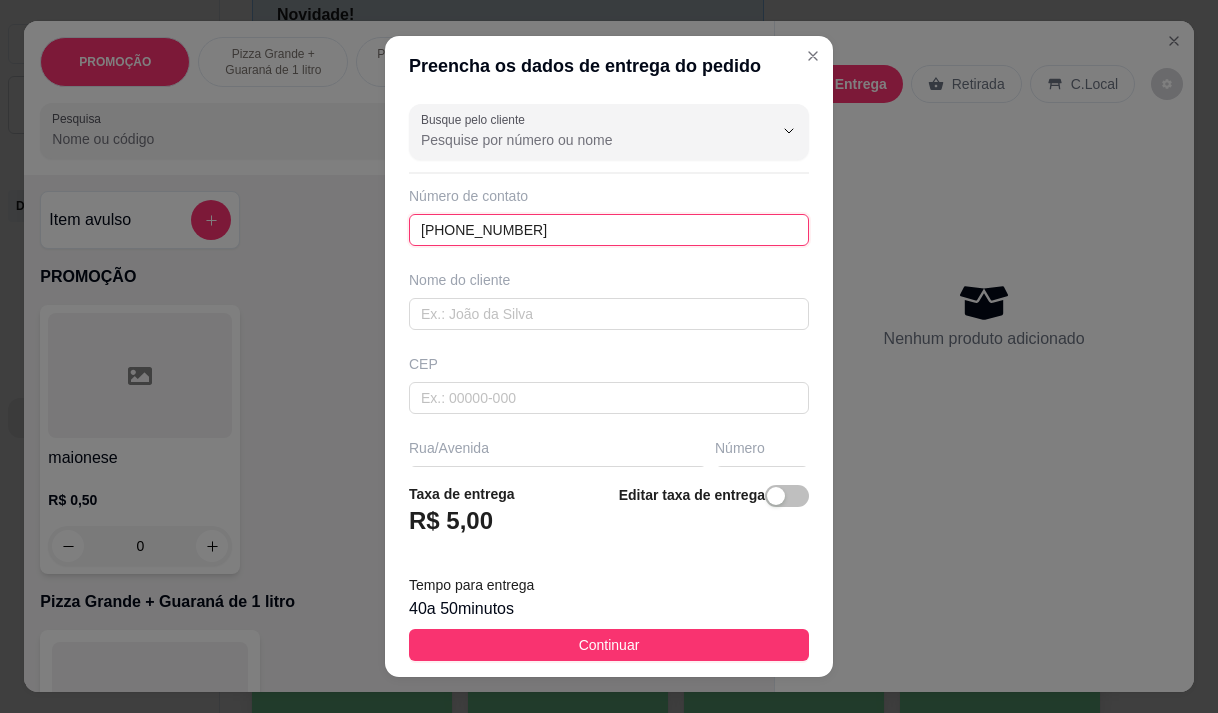 type on "[PHONE_NUMBER]" 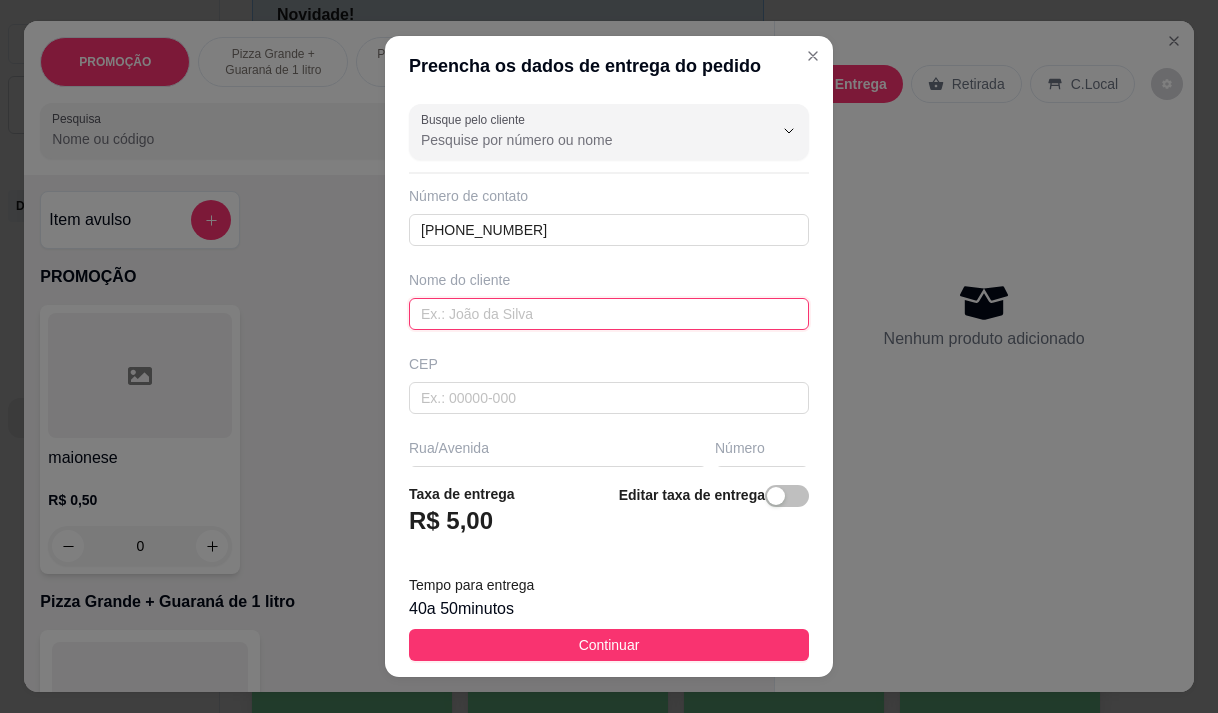 click at bounding box center [609, 314] 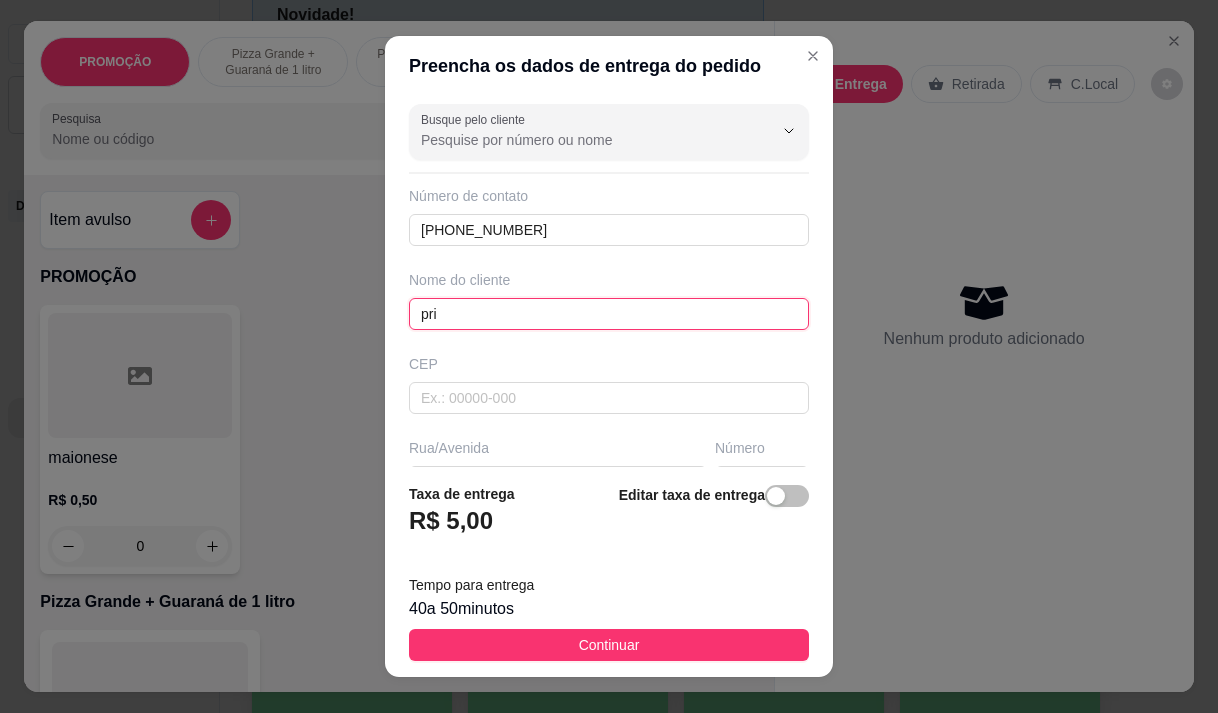 type on "pri" 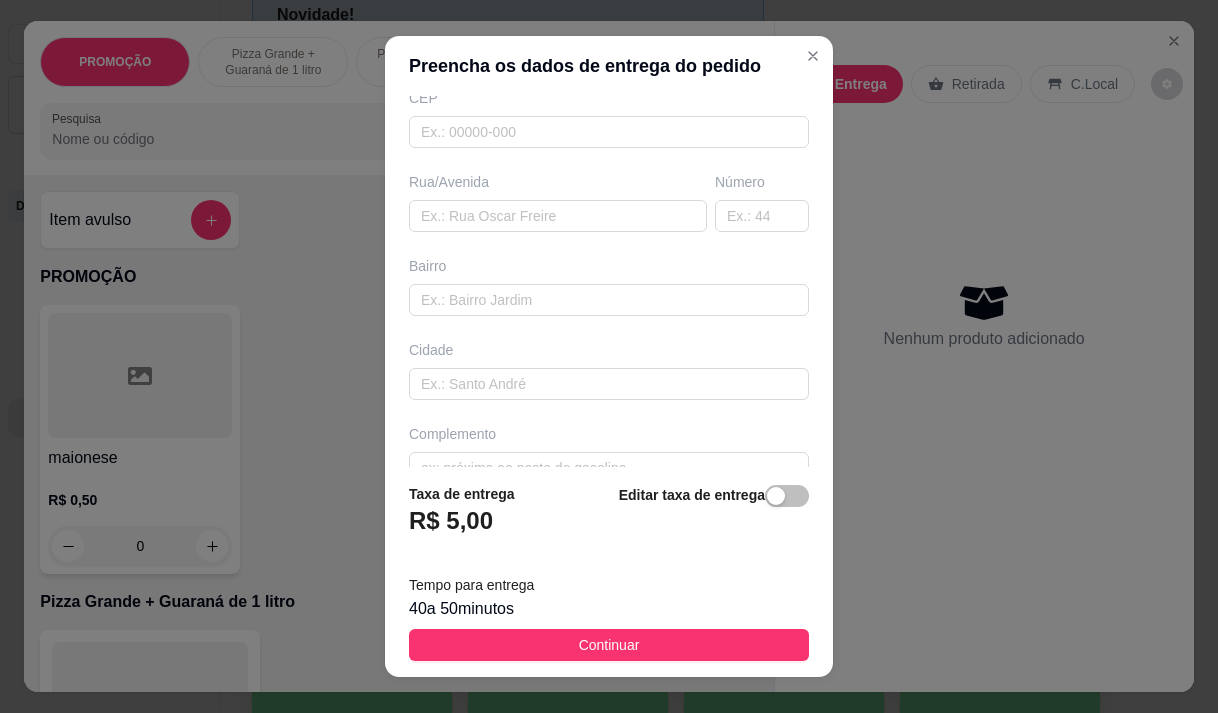 scroll, scrollTop: 302, scrollLeft: 0, axis: vertical 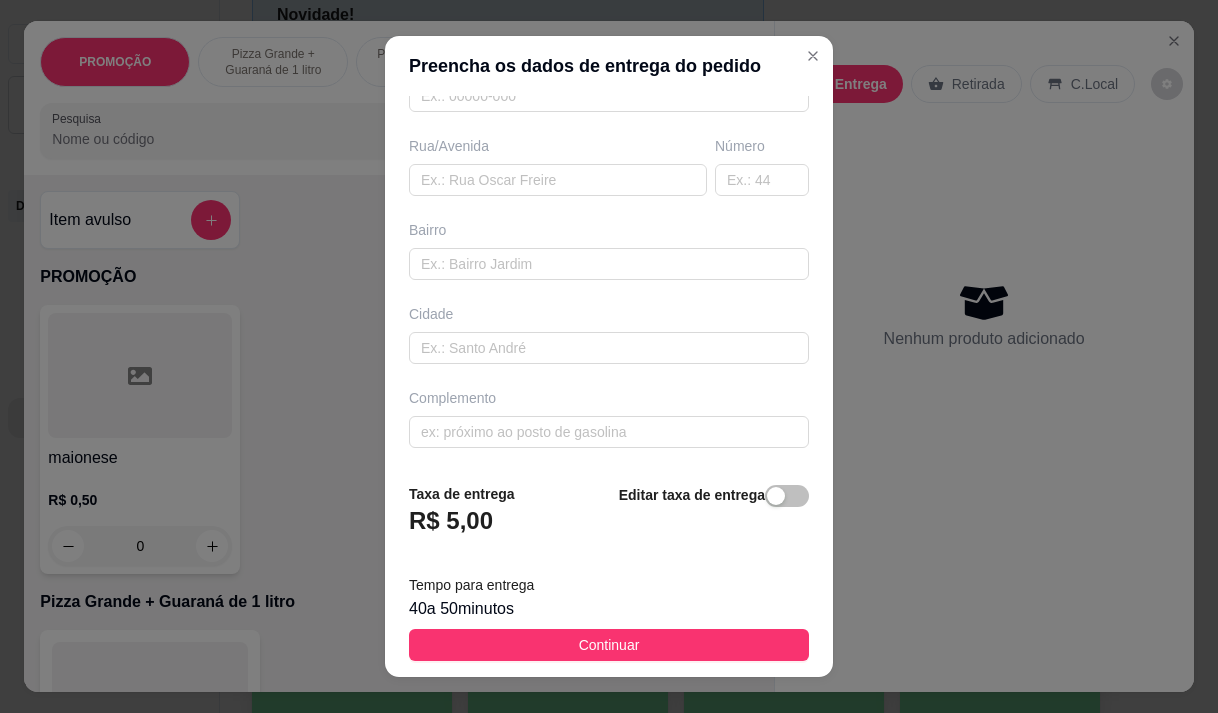 click on "Cidade" at bounding box center (609, 334) 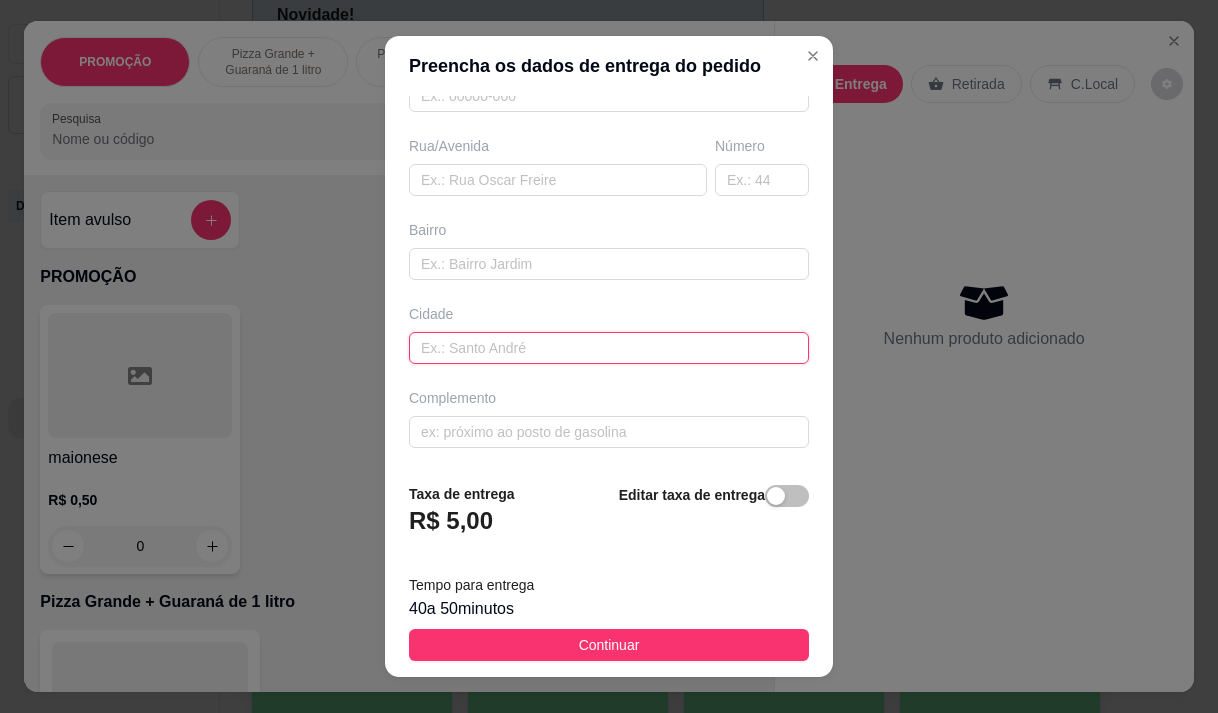 click at bounding box center (609, 348) 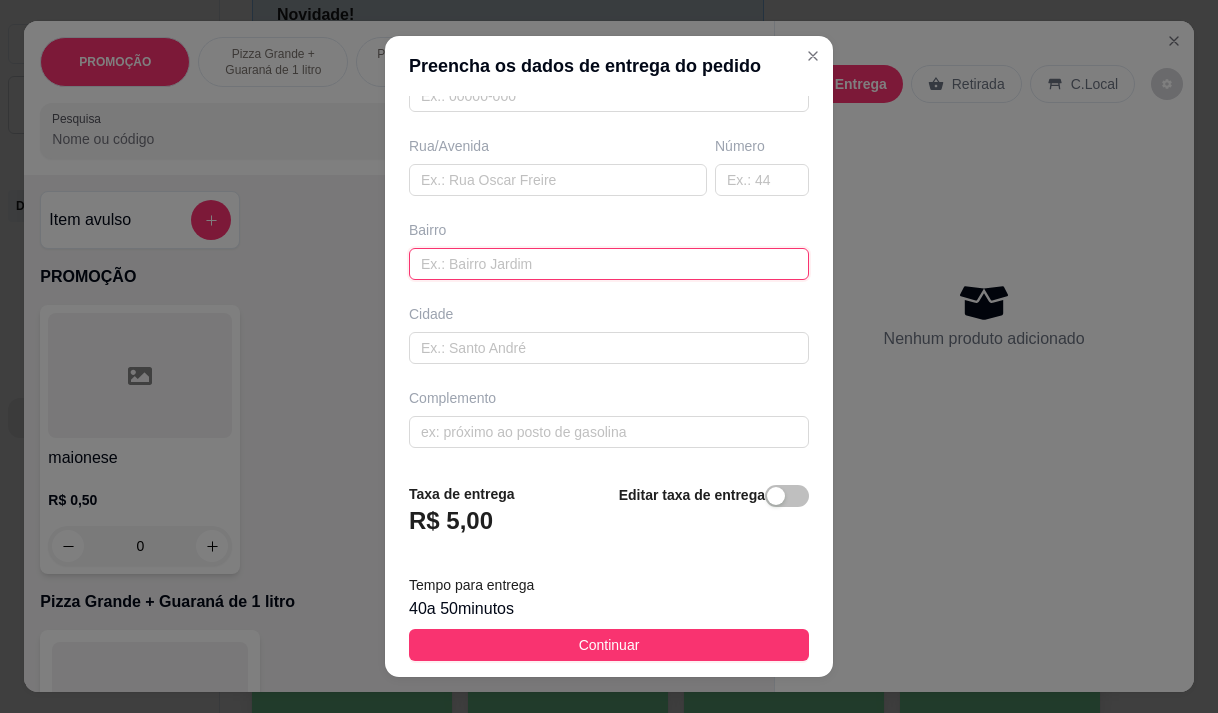 drag, startPoint x: 512, startPoint y: 349, endPoint x: 456, endPoint y: 257, distance: 107.70329 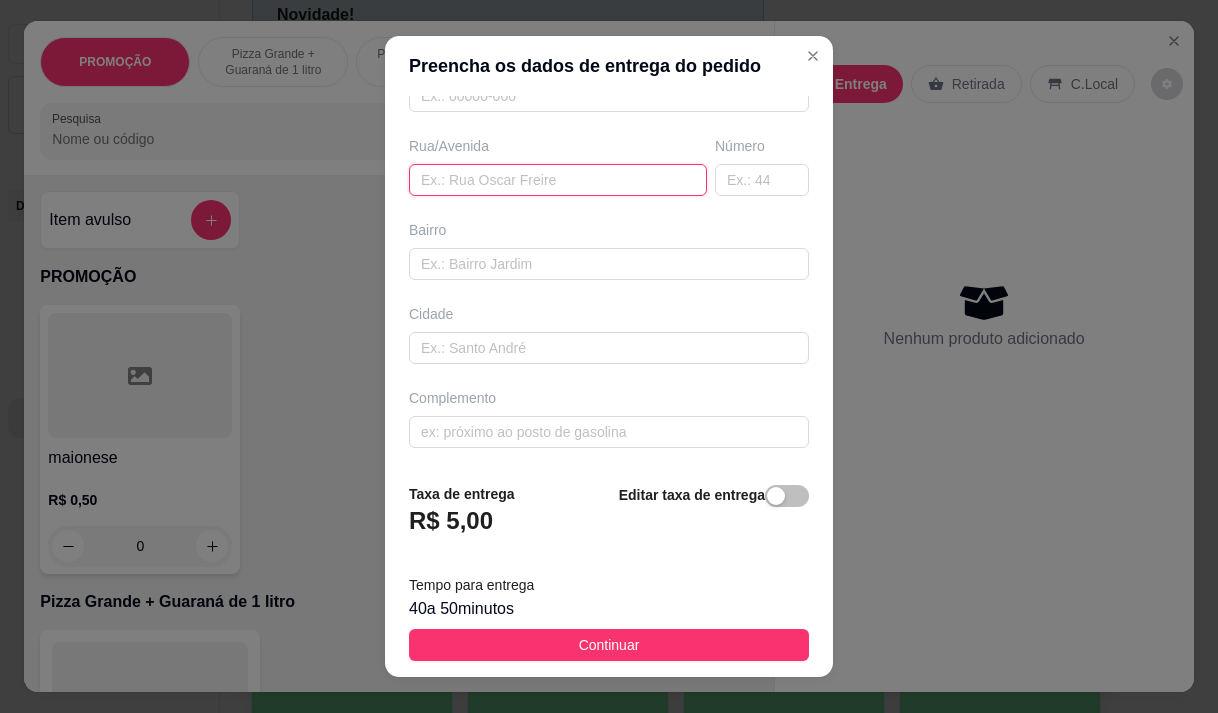 click at bounding box center [558, 180] 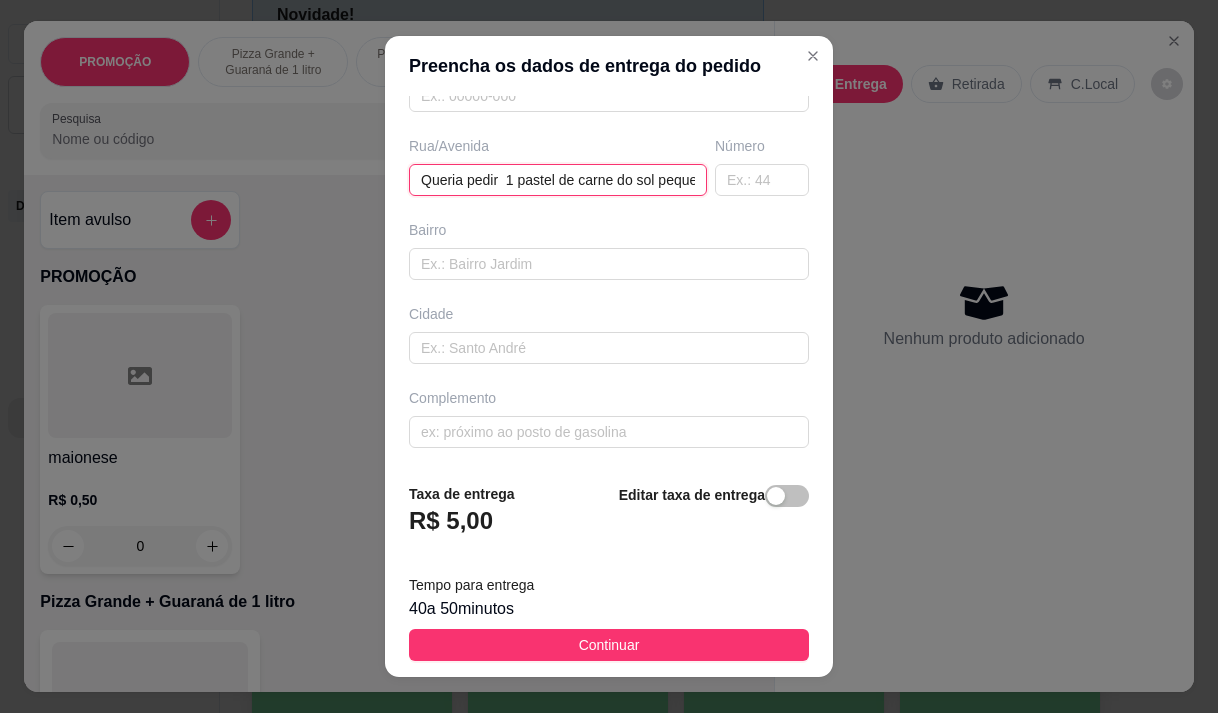 scroll, scrollTop: 0, scrollLeft: 468, axis: horizontal 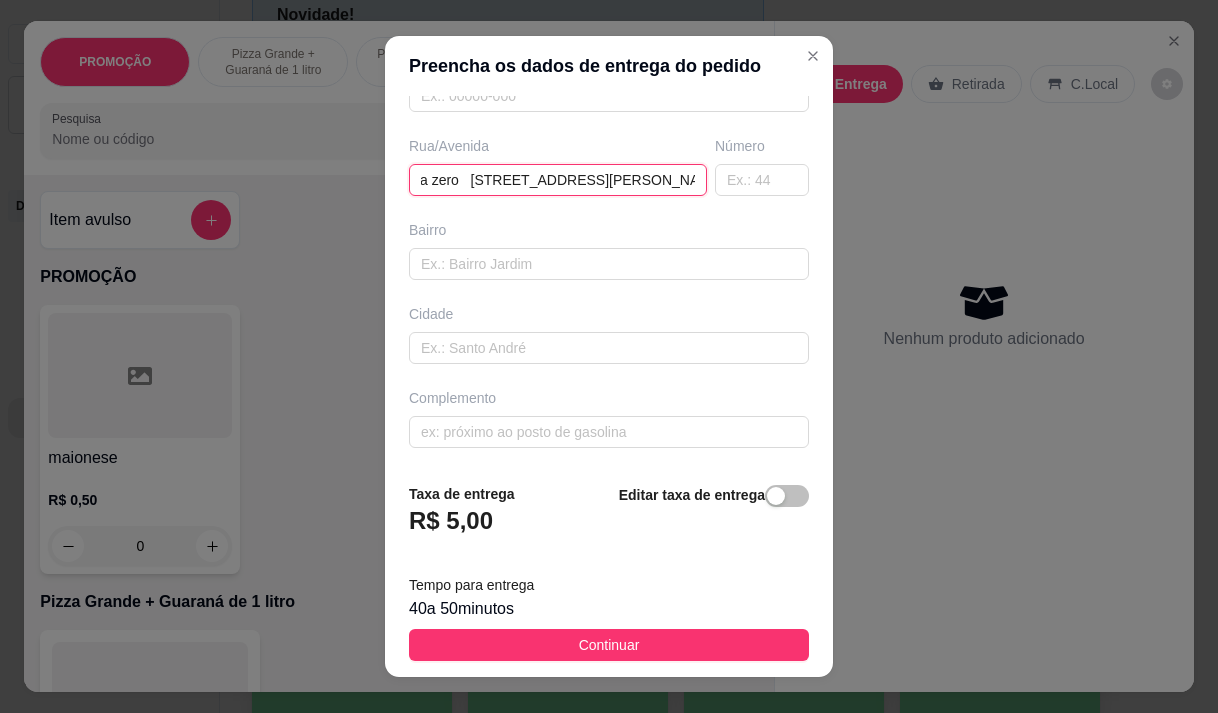 click on "Queria pedir  1 pastel de carne do sol pequeno 1 misto pequeno  1 coca lata zero   [STREET_ADDRESS][PERSON_NAME] castelo" at bounding box center (558, 180) 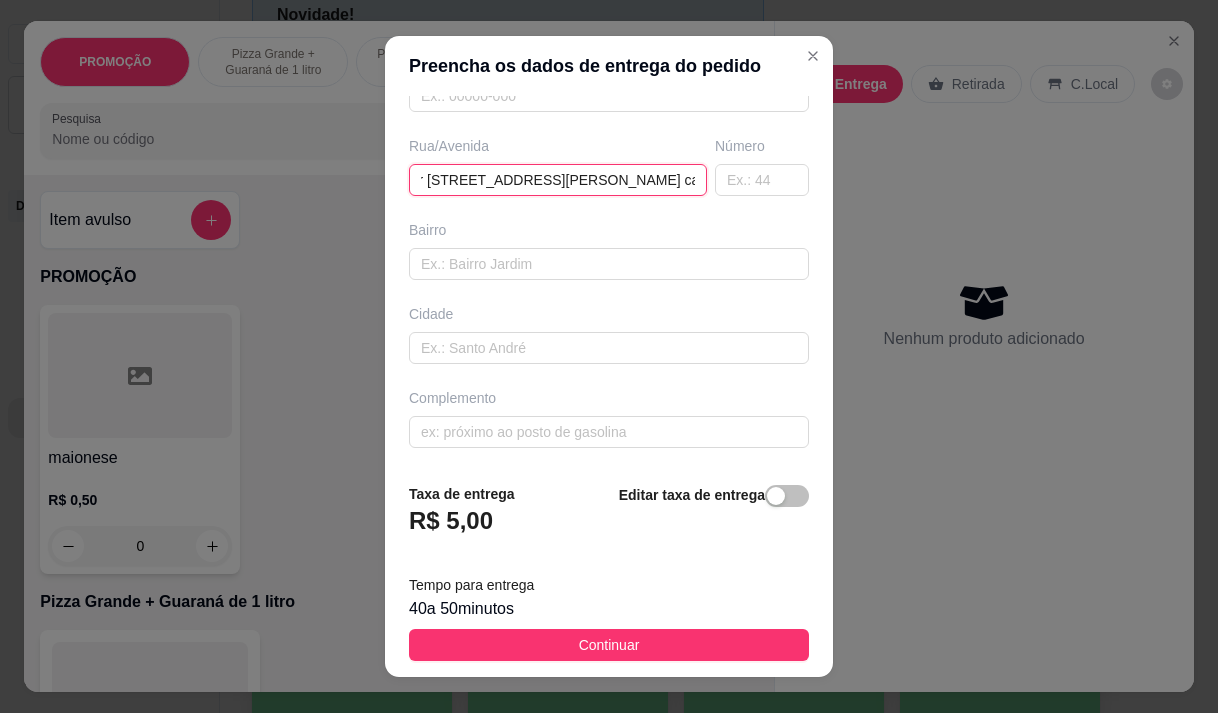scroll, scrollTop: 0, scrollLeft: 0, axis: both 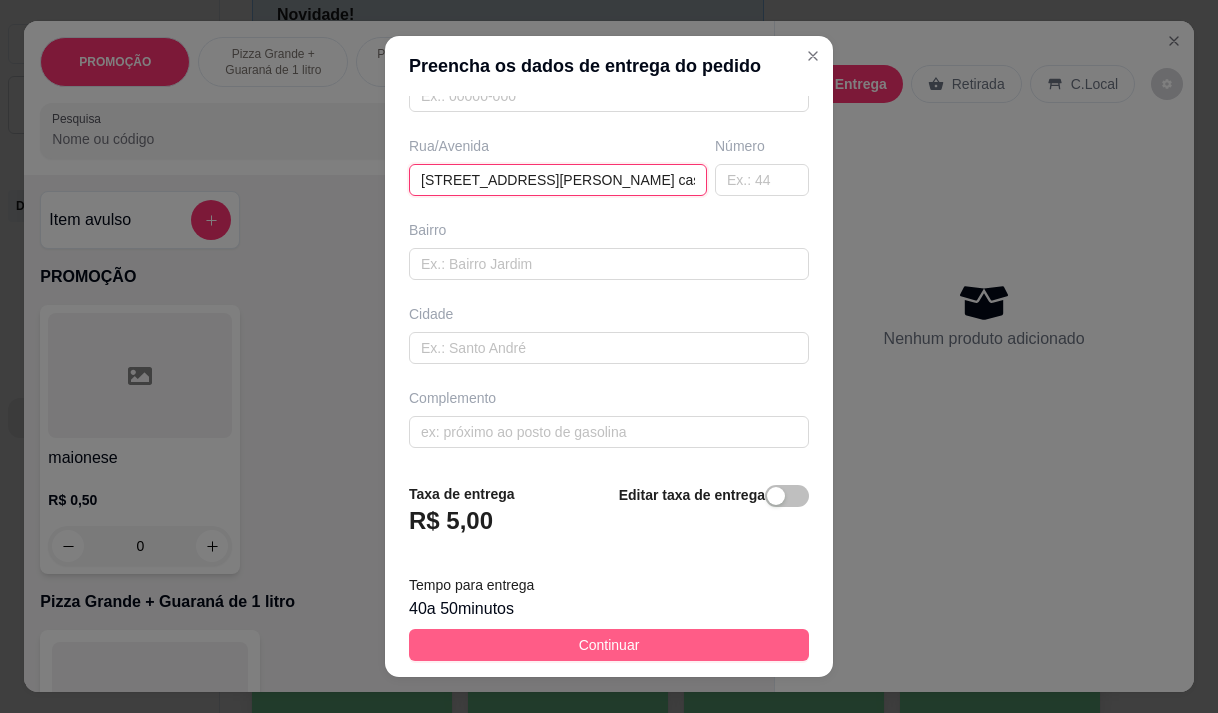 type on "[STREET_ADDRESS][PERSON_NAME] castelo" 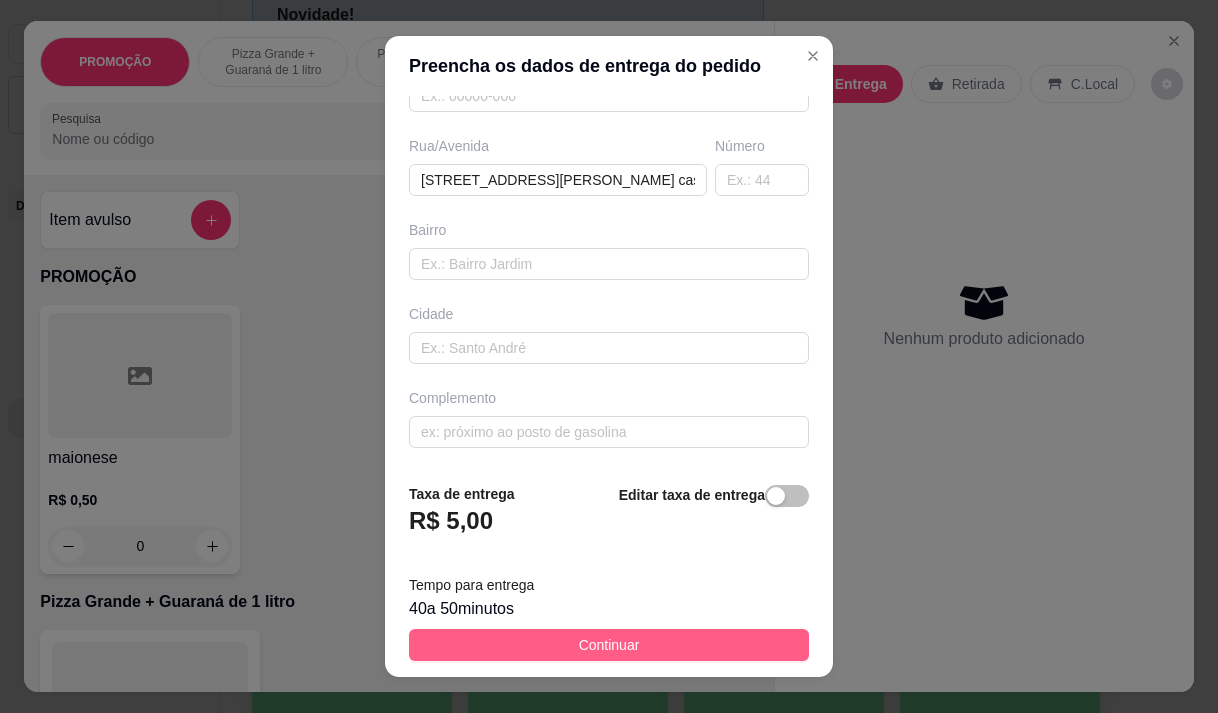 click on "Continuar" at bounding box center (609, 645) 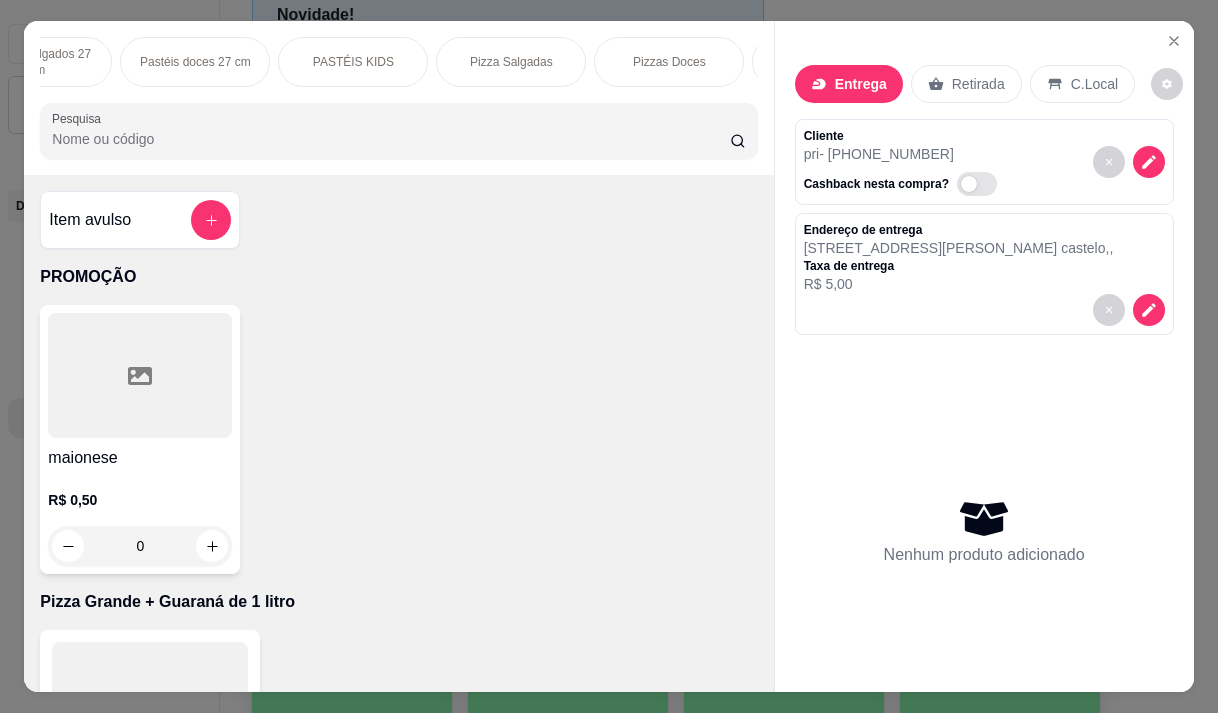 scroll, scrollTop: 0, scrollLeft: 1160, axis: horizontal 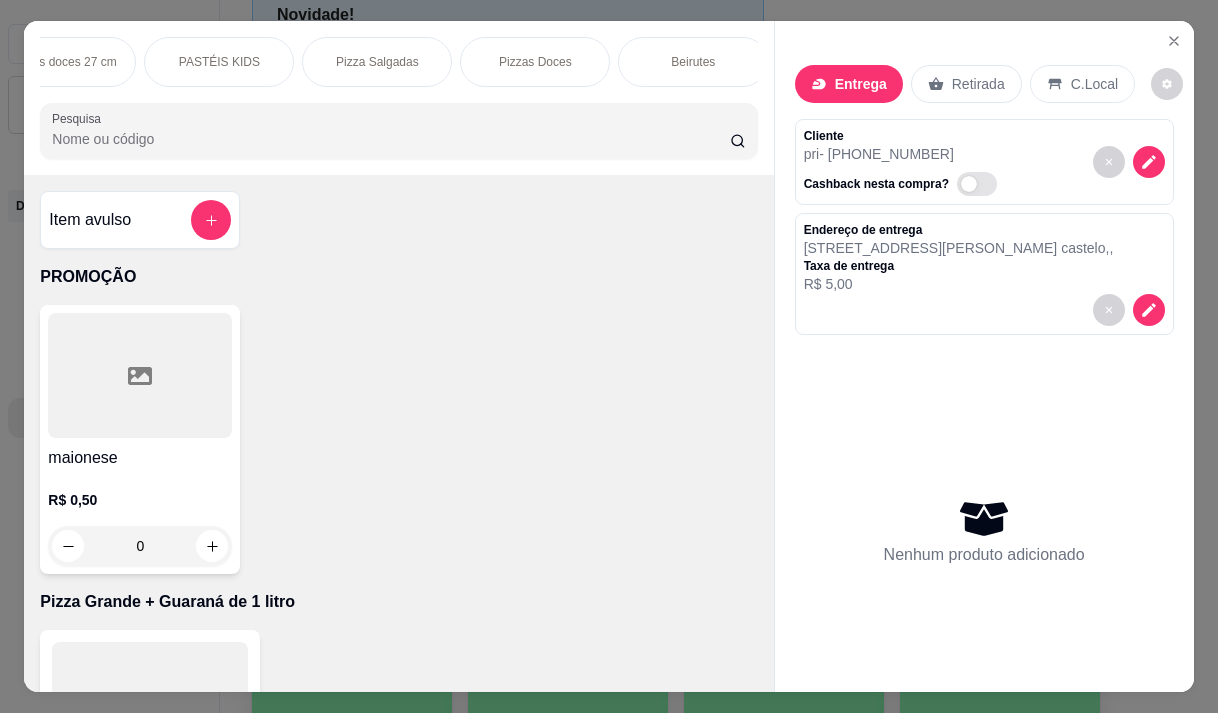 click on "PASTÉIS KIDS" at bounding box center (219, 62) 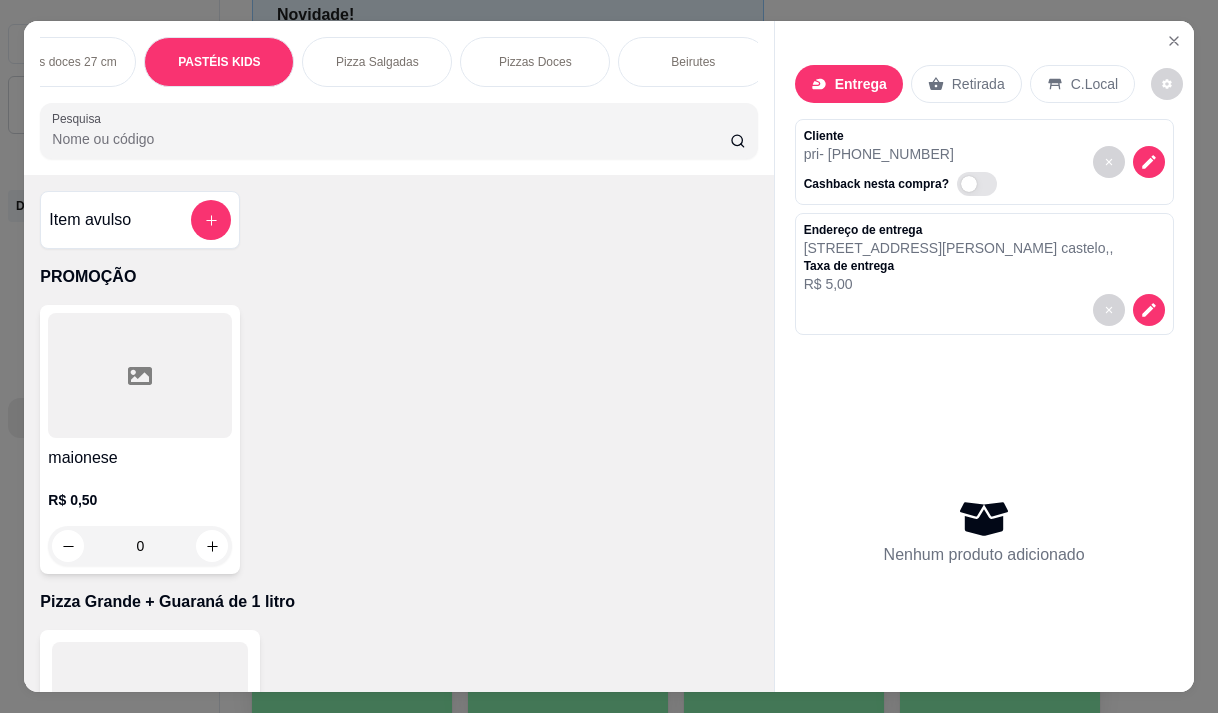 scroll, scrollTop: 13907, scrollLeft: 0, axis: vertical 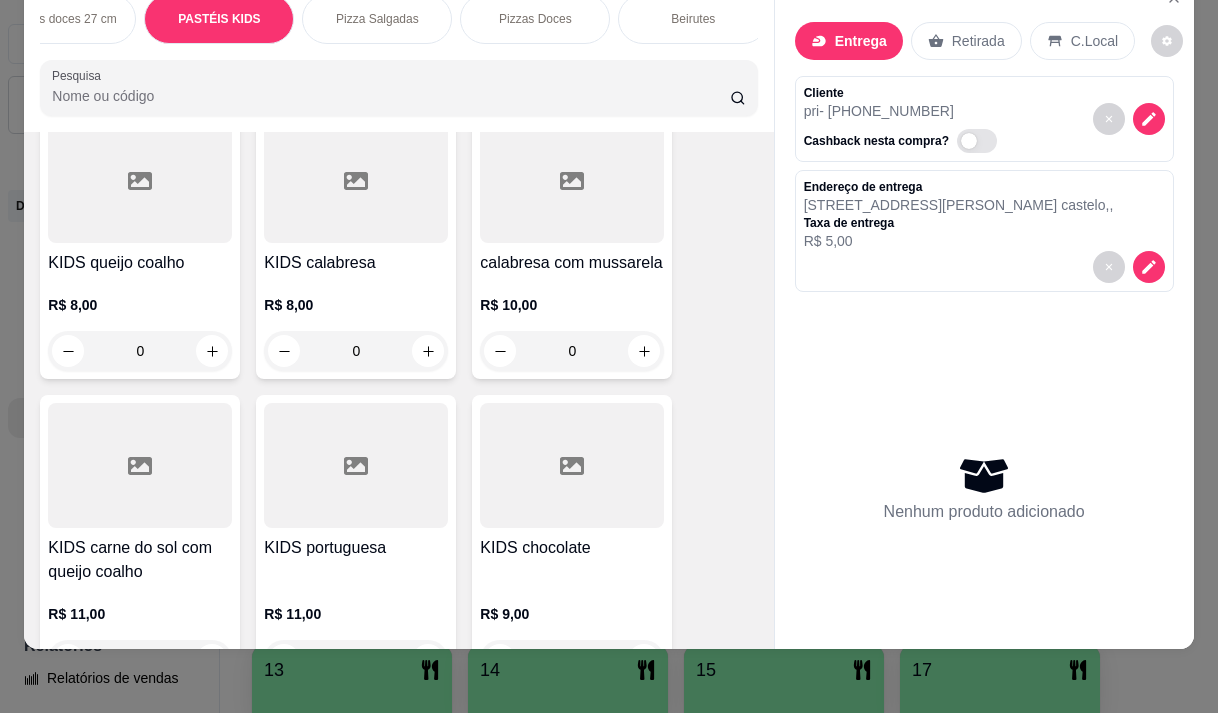 click on "KIDS  carne do sol com queijo coalho" at bounding box center (140, 560) 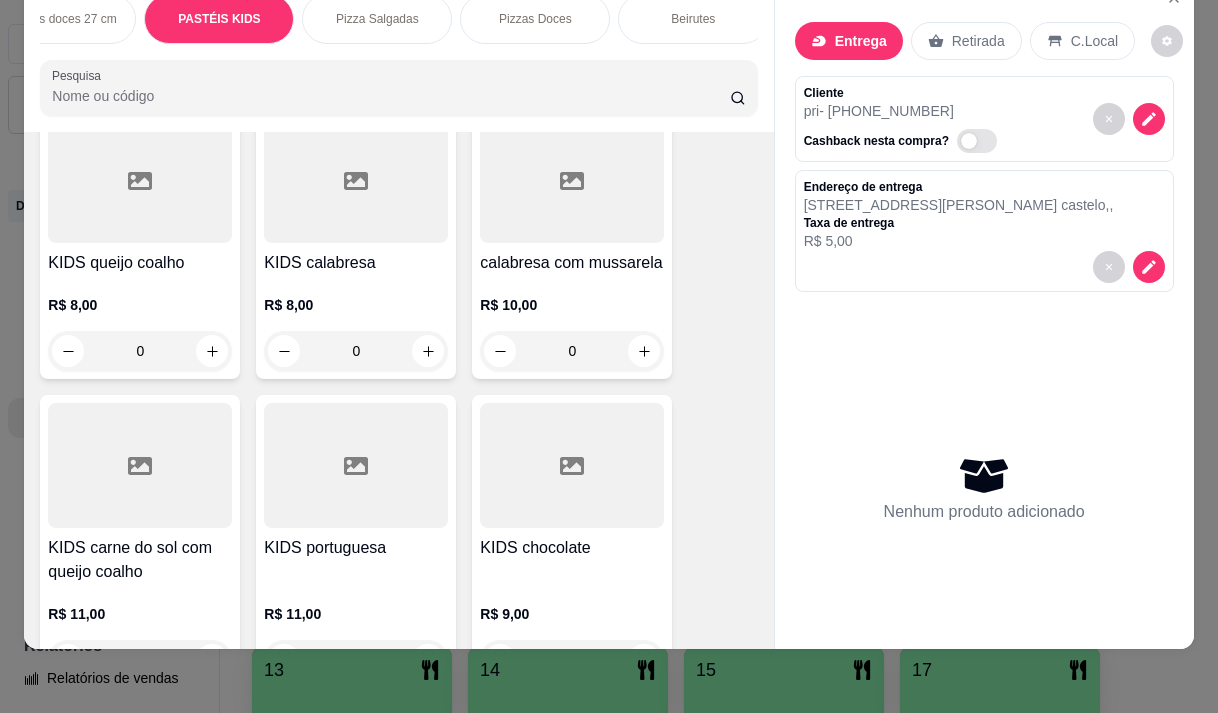 click on "KIDS  carne do sol com queijo coalho" at bounding box center [140, 560] 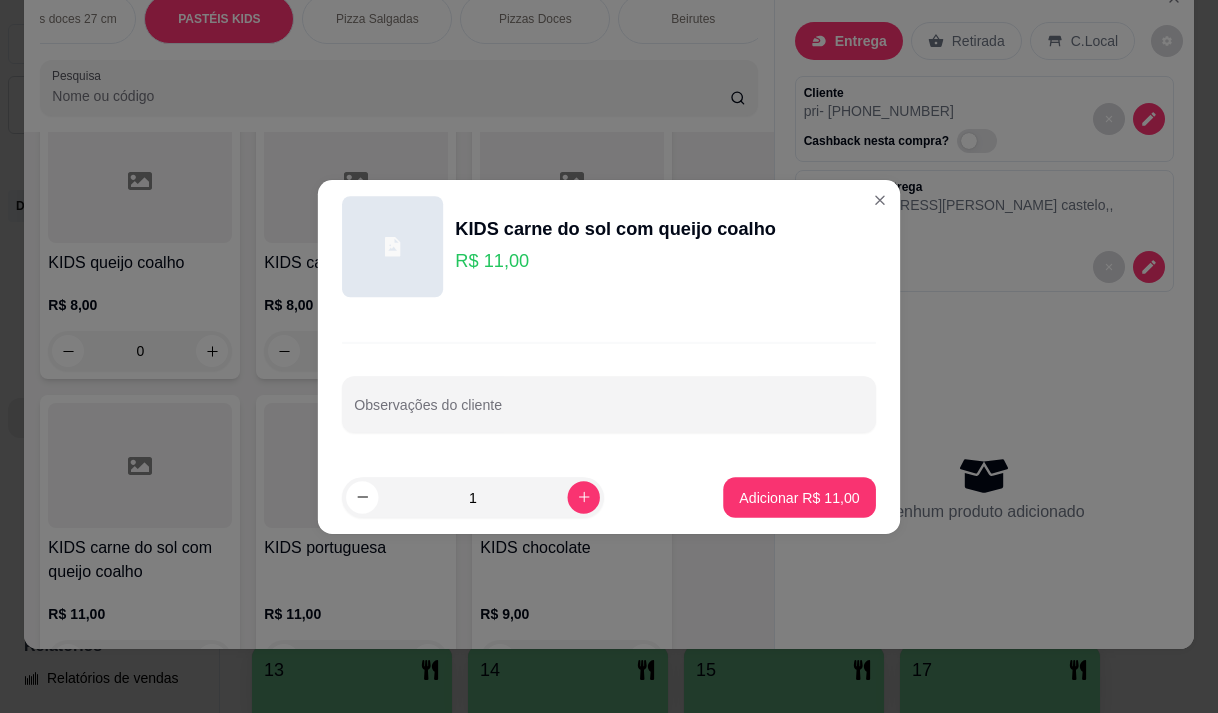 scroll, scrollTop: 14, scrollLeft: 0, axis: vertical 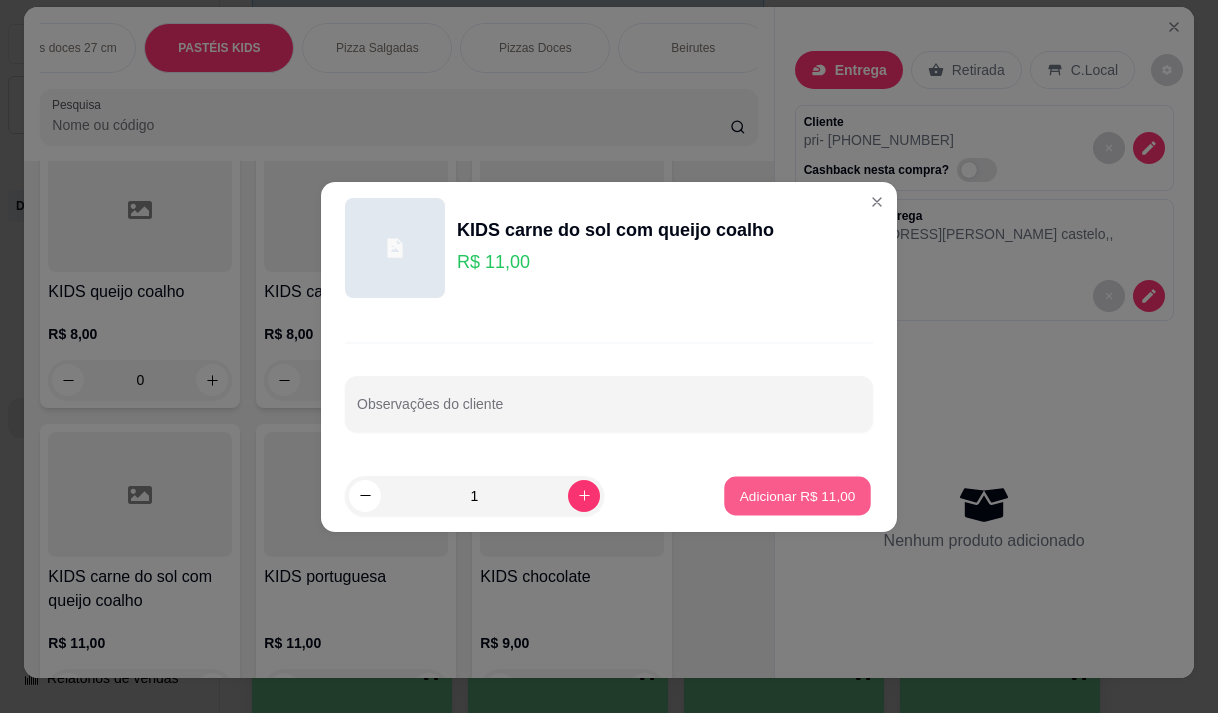 click on "Adicionar   R$ 11,00" at bounding box center [798, 495] 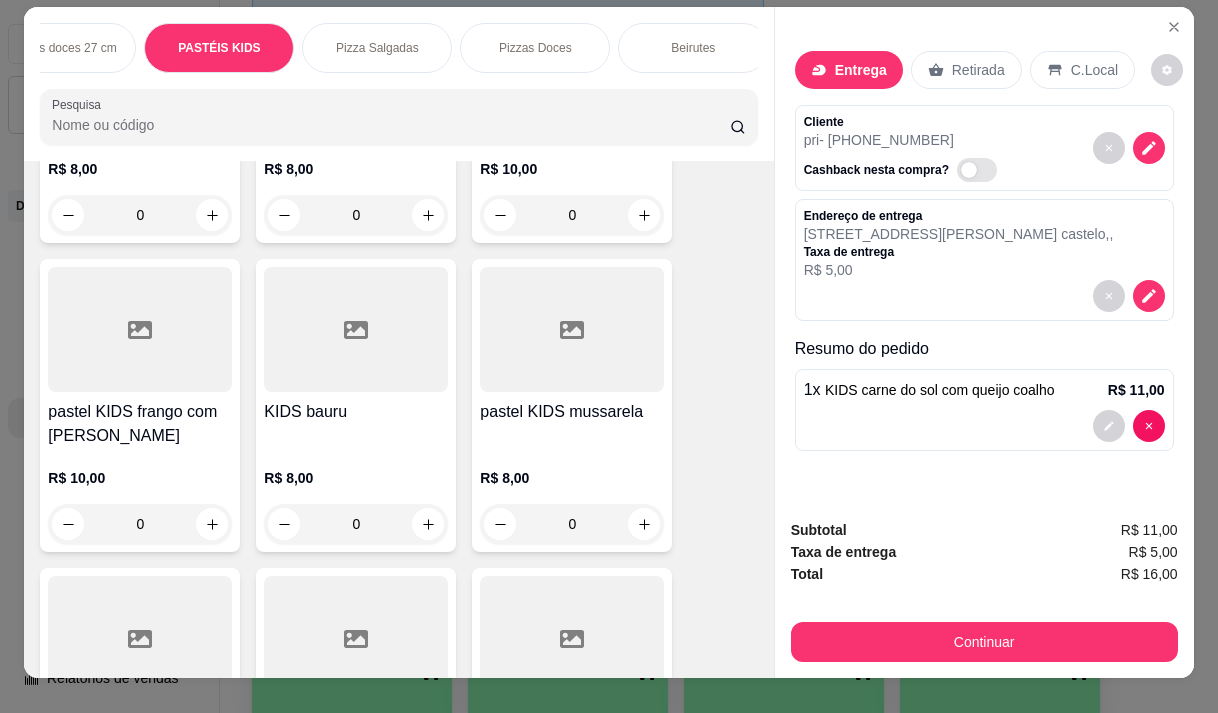 scroll, scrollTop: 14207, scrollLeft: 0, axis: vertical 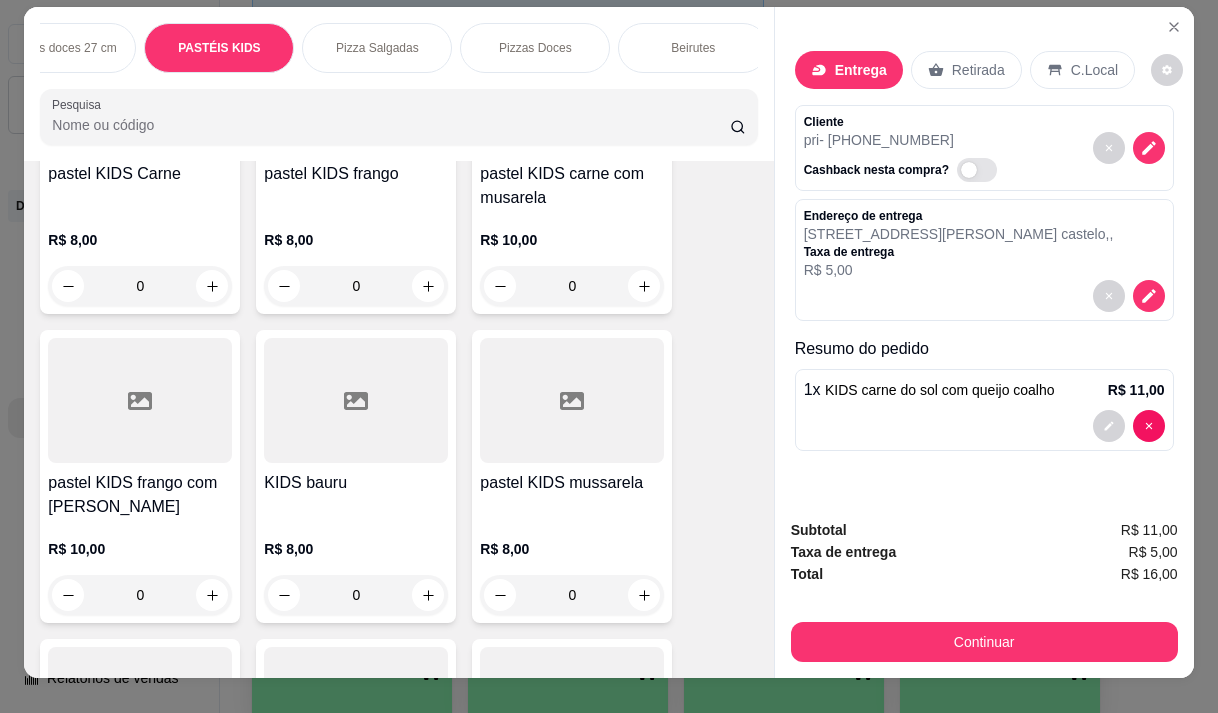 click on "KIDS bauru" at bounding box center (356, 495) 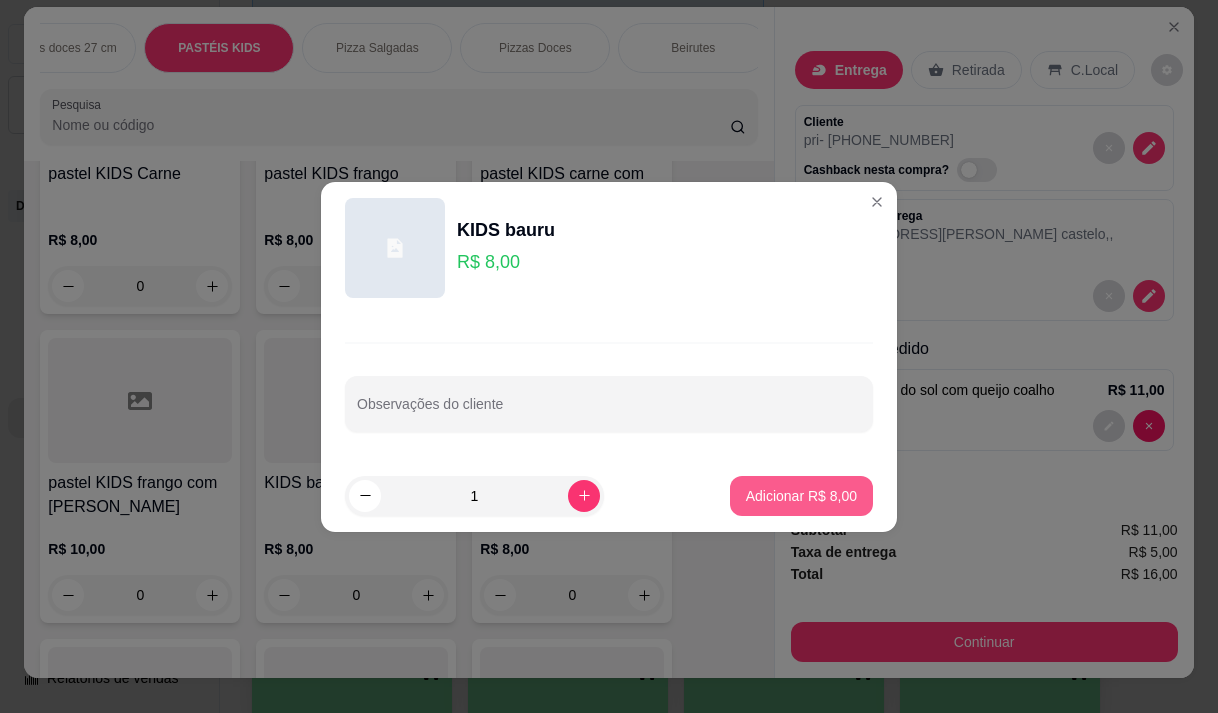 click on "Adicionar   R$ 8,00" at bounding box center (801, 496) 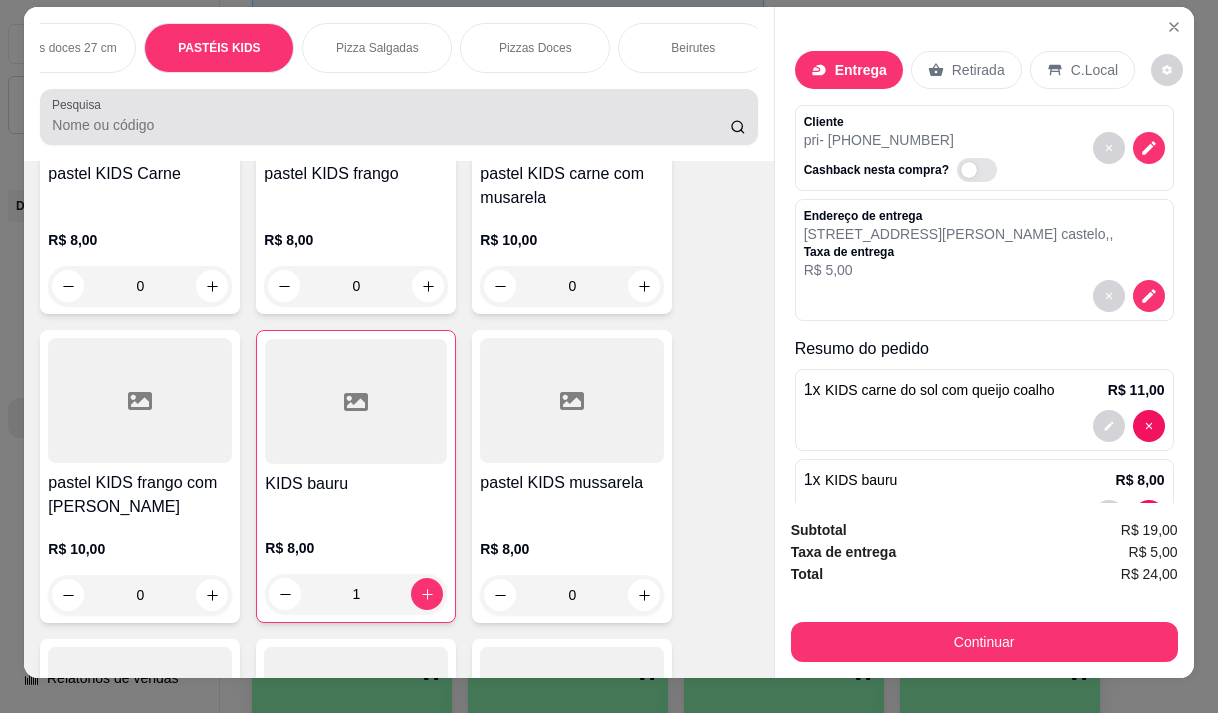 click on "Pesquisa" at bounding box center [398, 117] 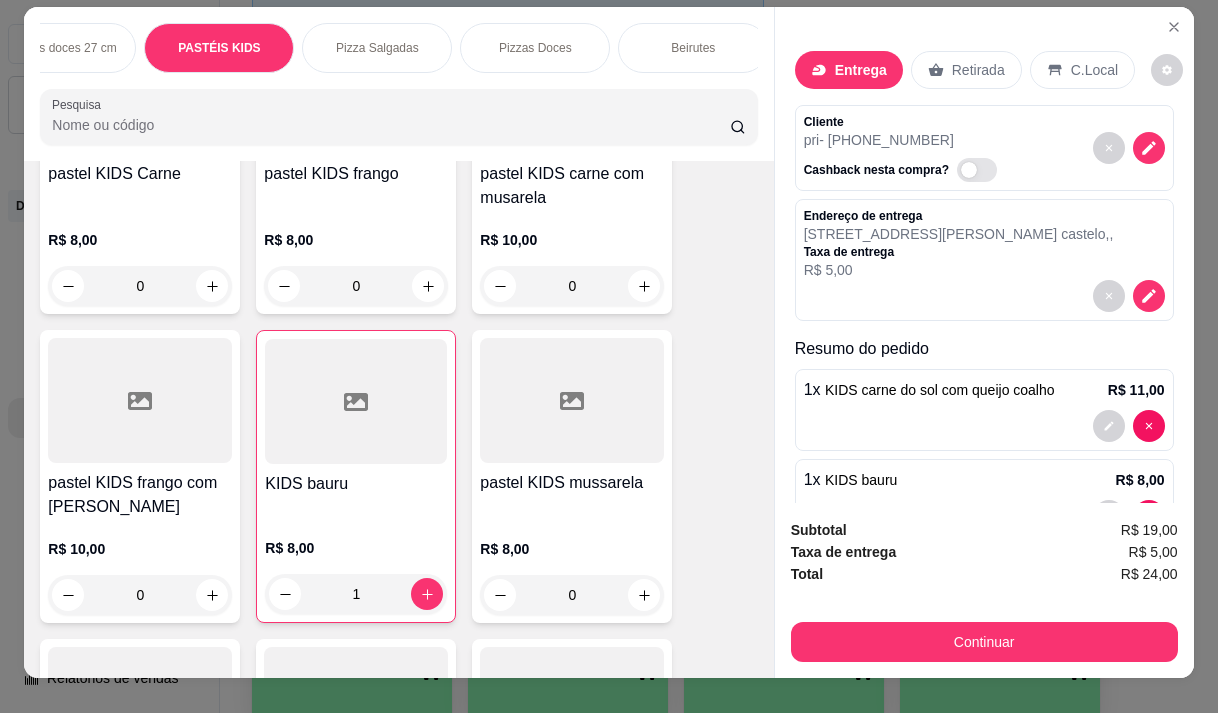 click on "Pesquisa" at bounding box center (391, 125) 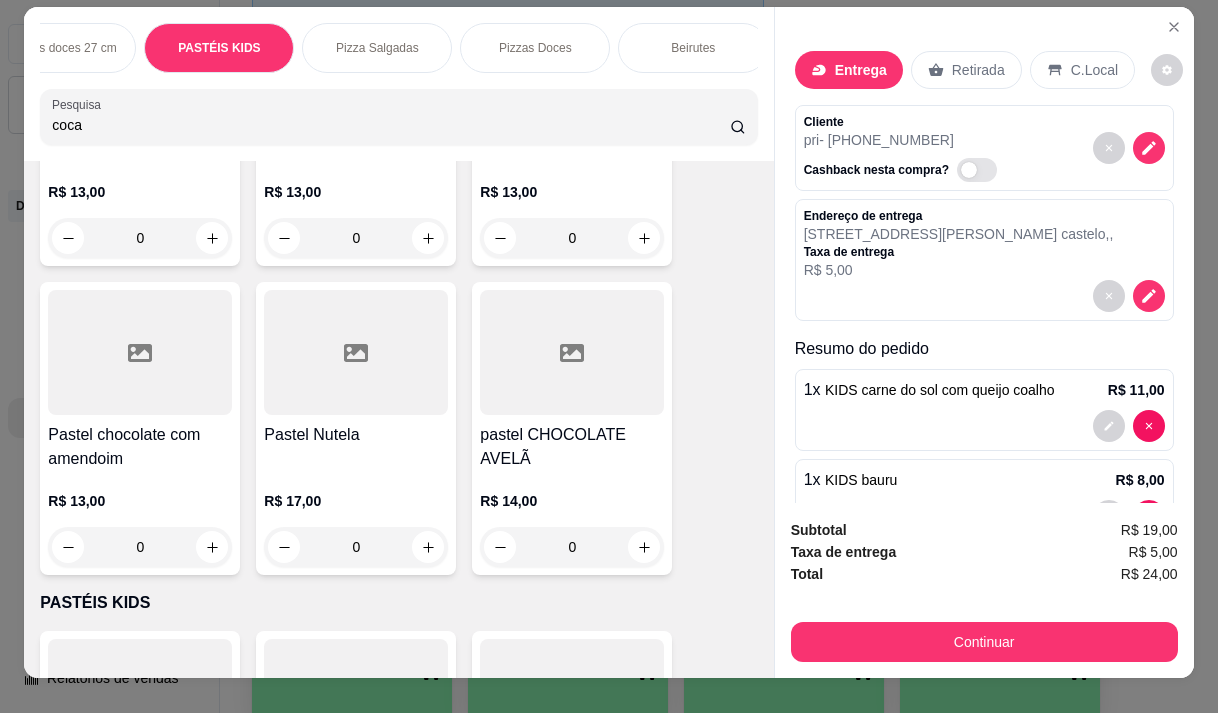 scroll, scrollTop: 14817, scrollLeft: 0, axis: vertical 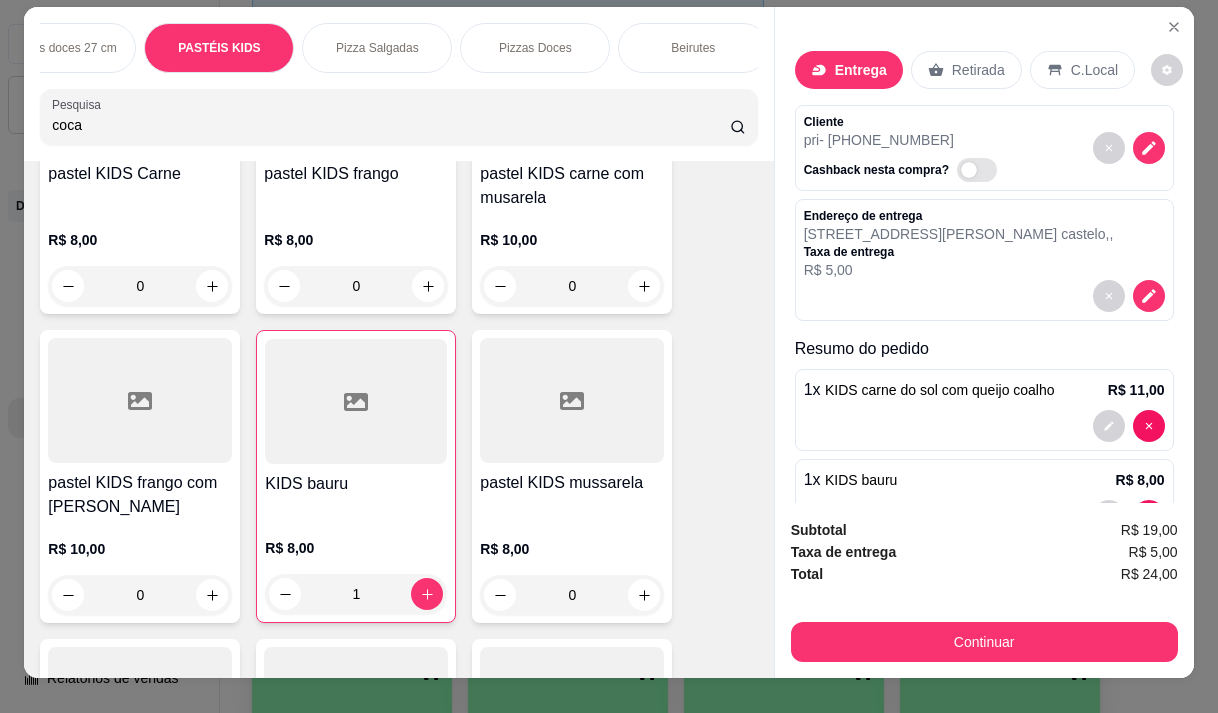 type on "coca" 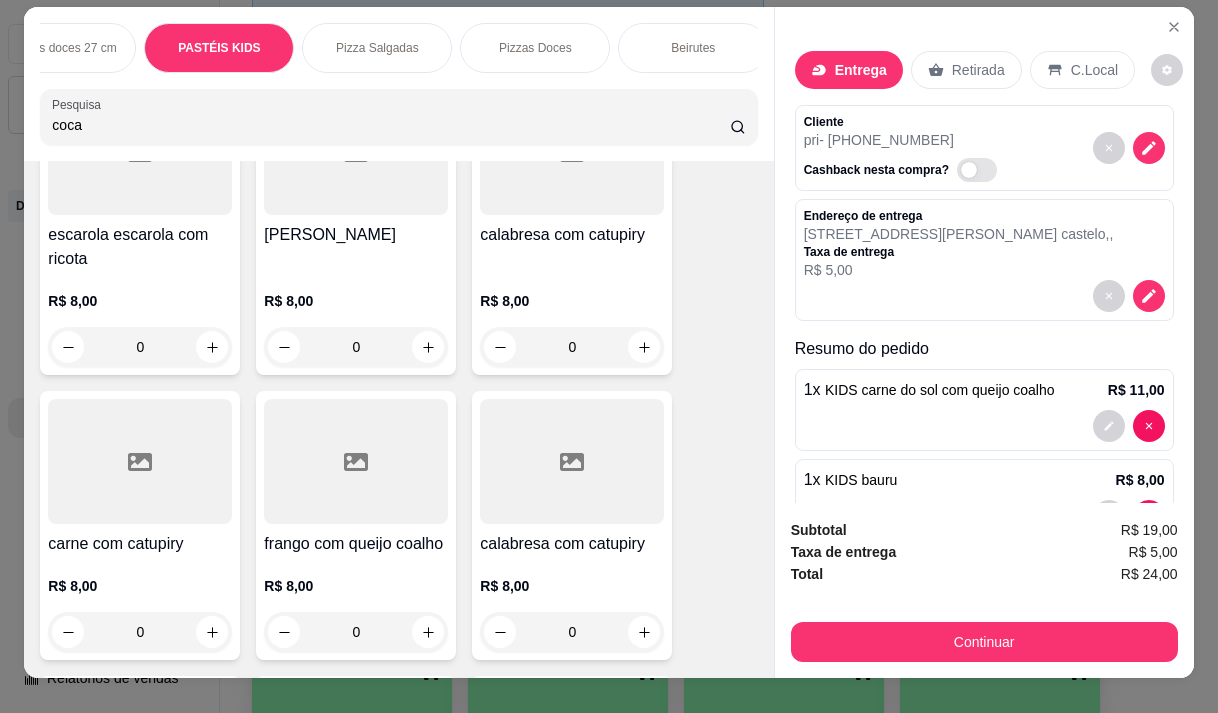 scroll, scrollTop: 0, scrollLeft: 0, axis: both 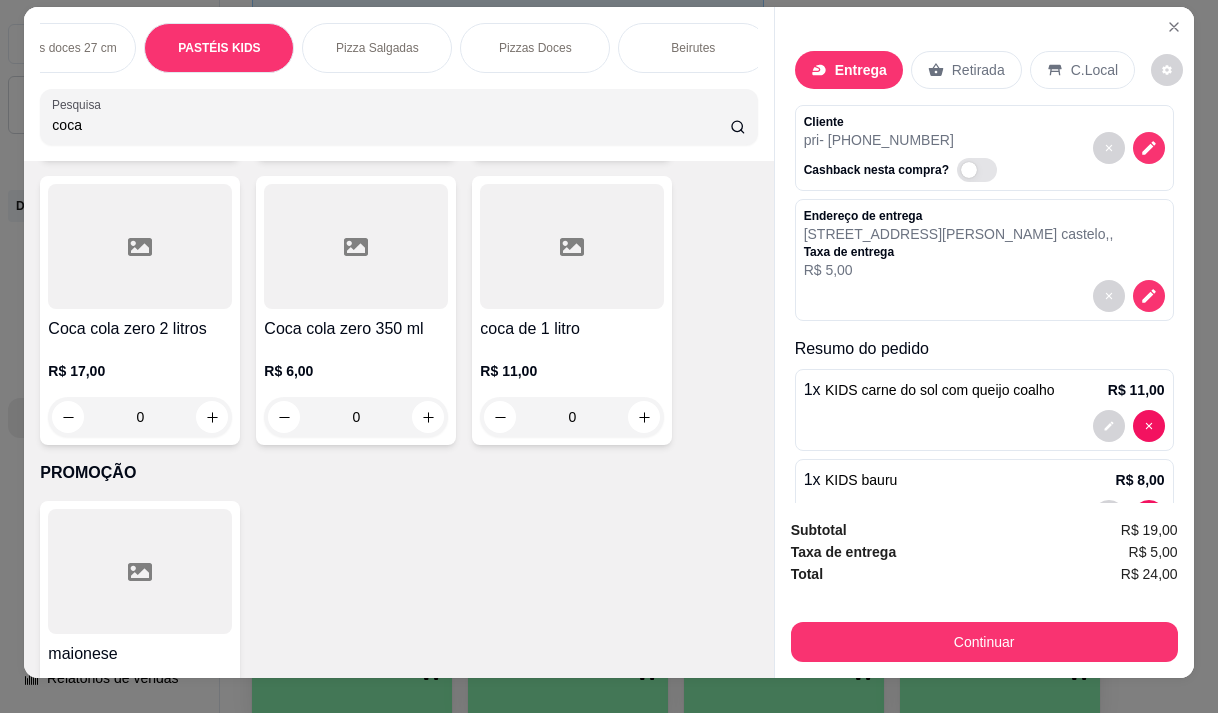 click on "R$ 6,00 0" at bounding box center [356, 389] 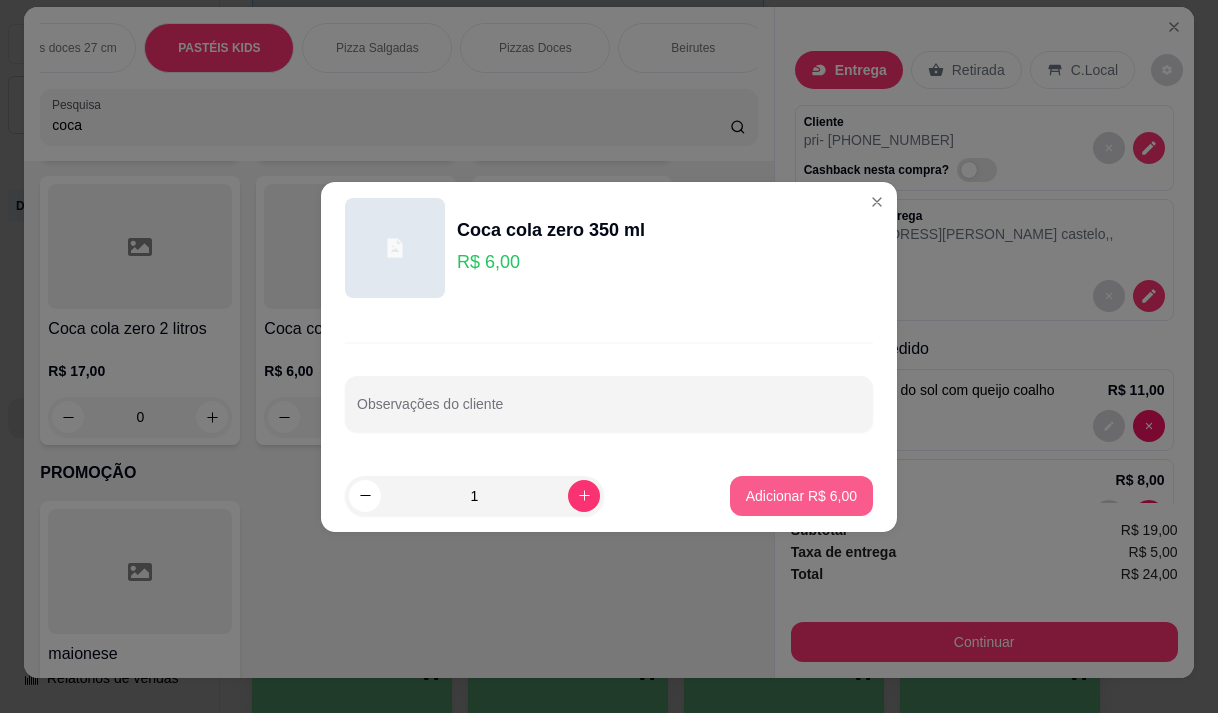 click on "Adicionar   R$ 6,00" at bounding box center (801, 496) 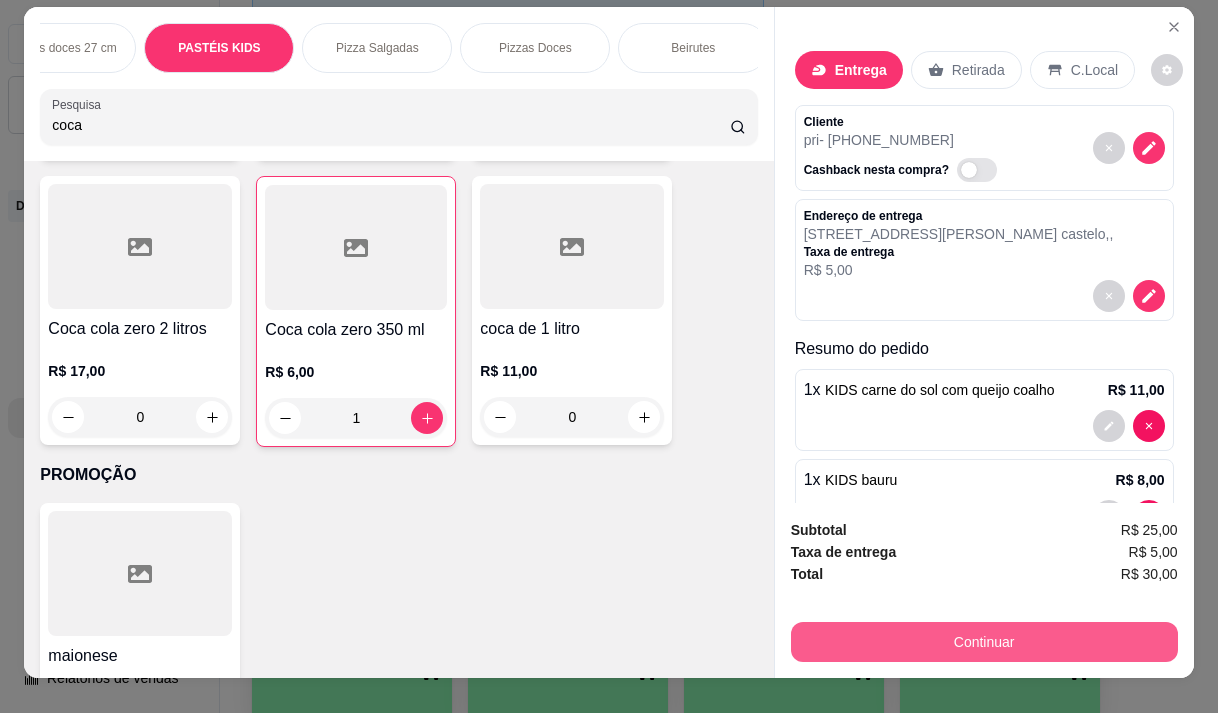 click on "Continuar" at bounding box center (984, 642) 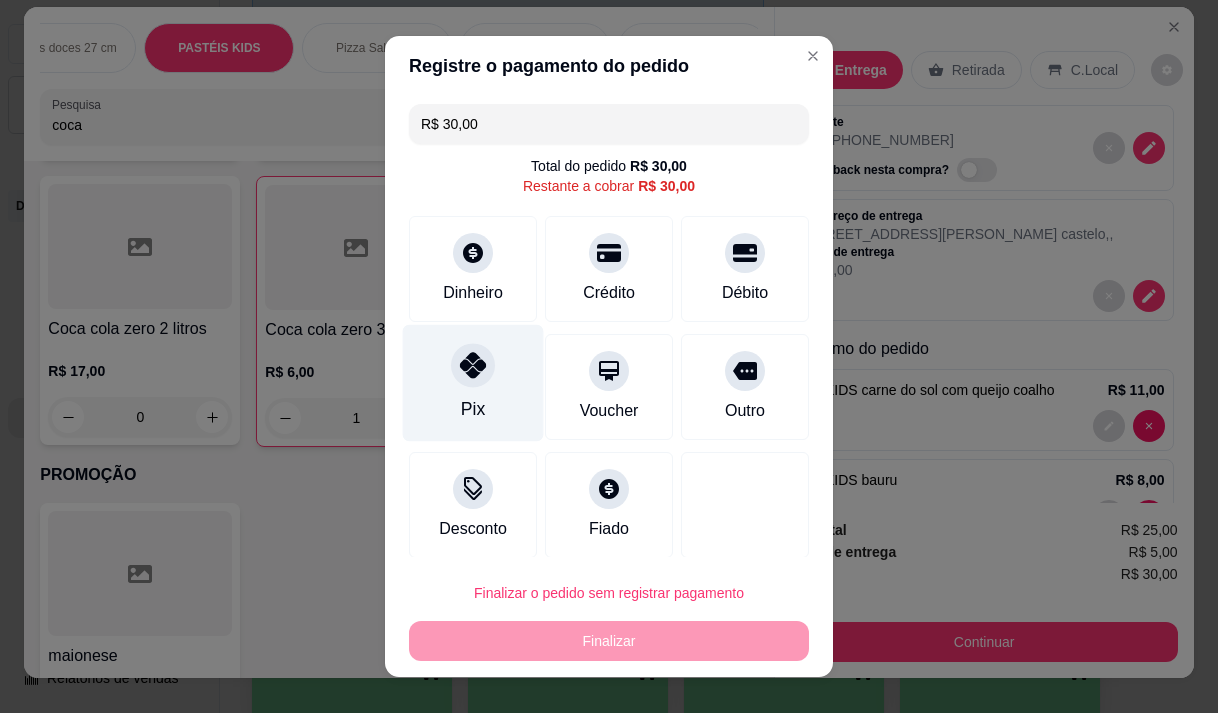 click 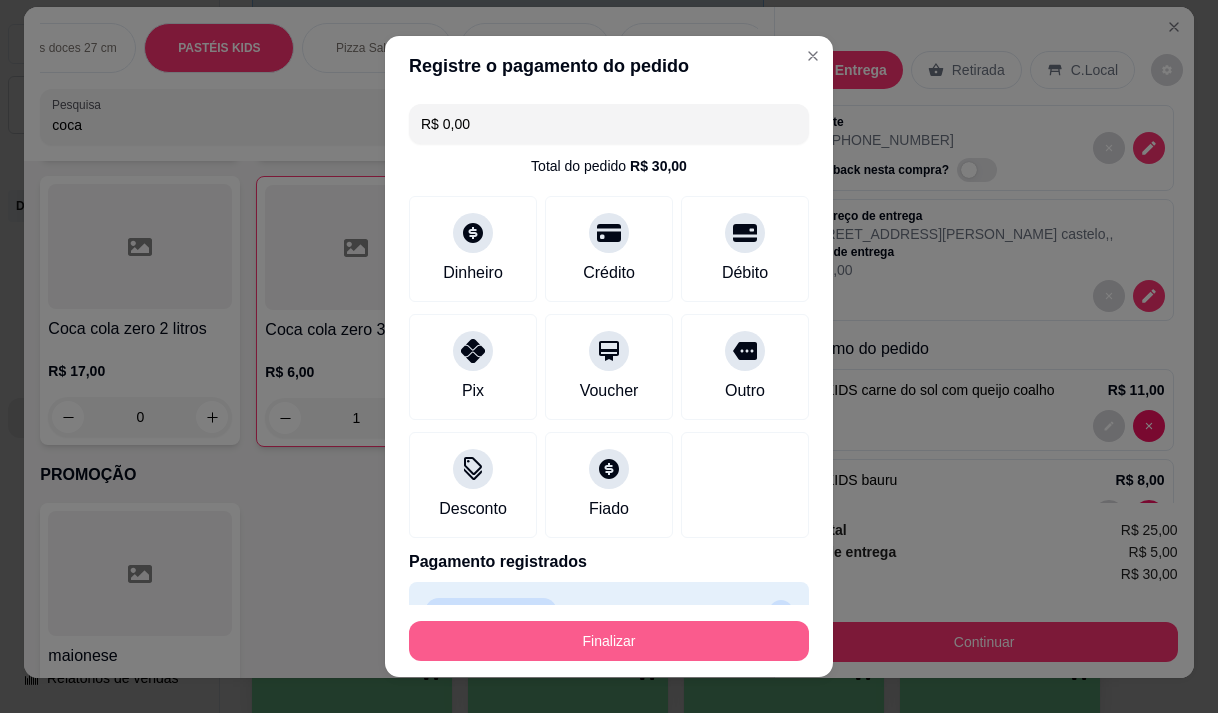 click on "Finalizar" at bounding box center (609, 641) 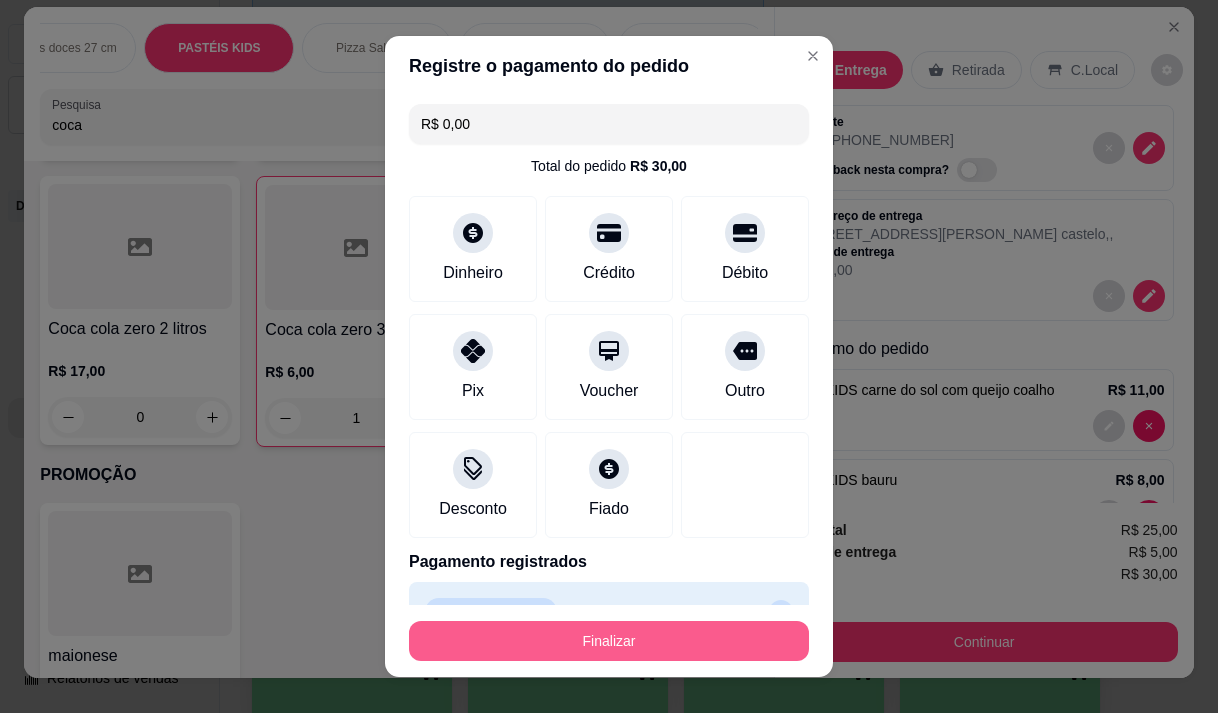 click on "Finalizar" at bounding box center [609, 641] 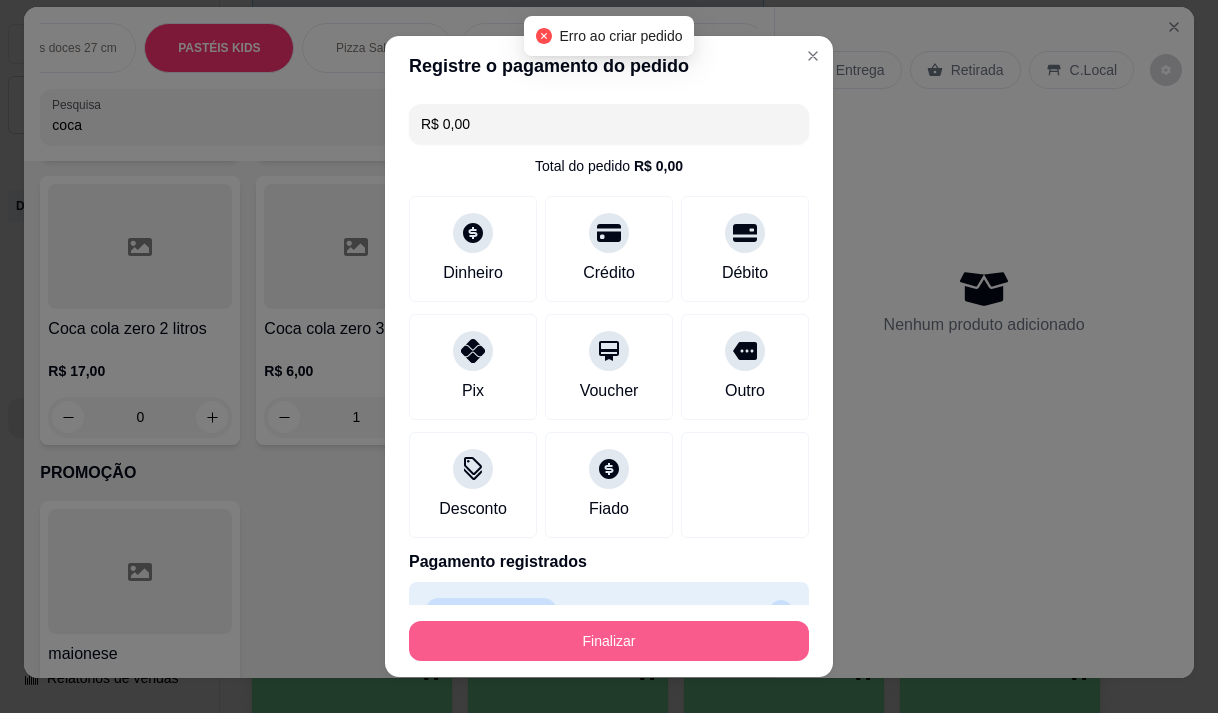 type on "0" 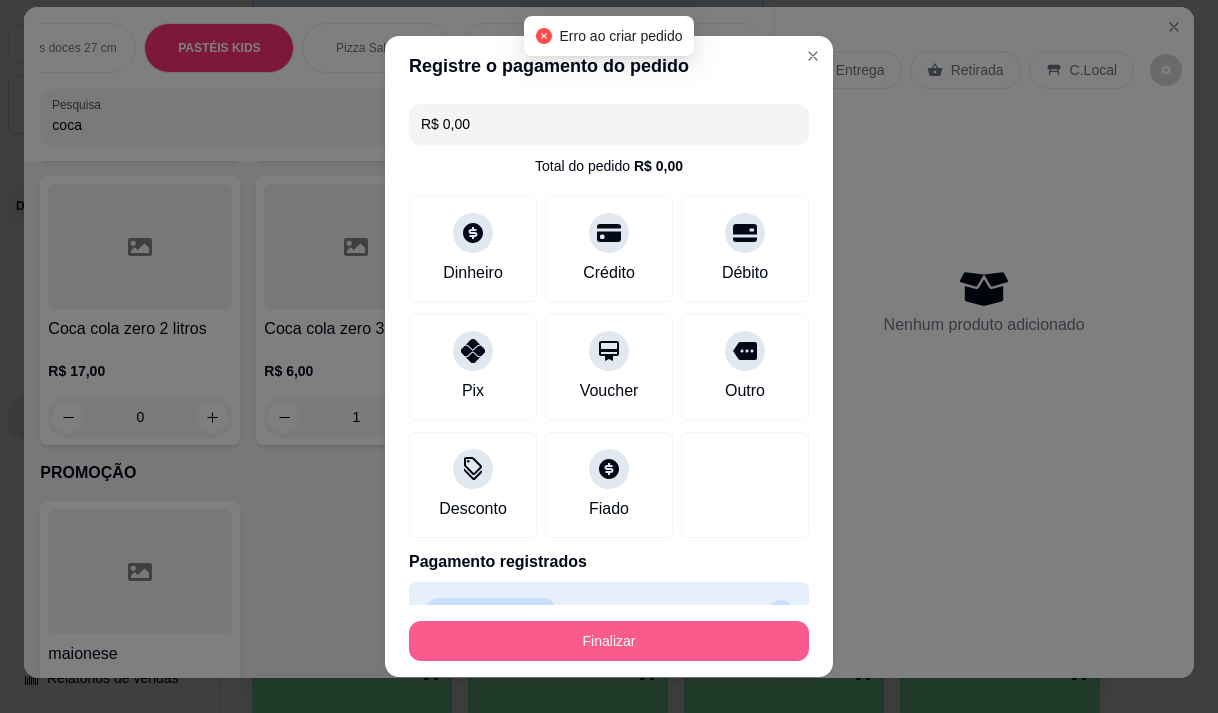 type on "0" 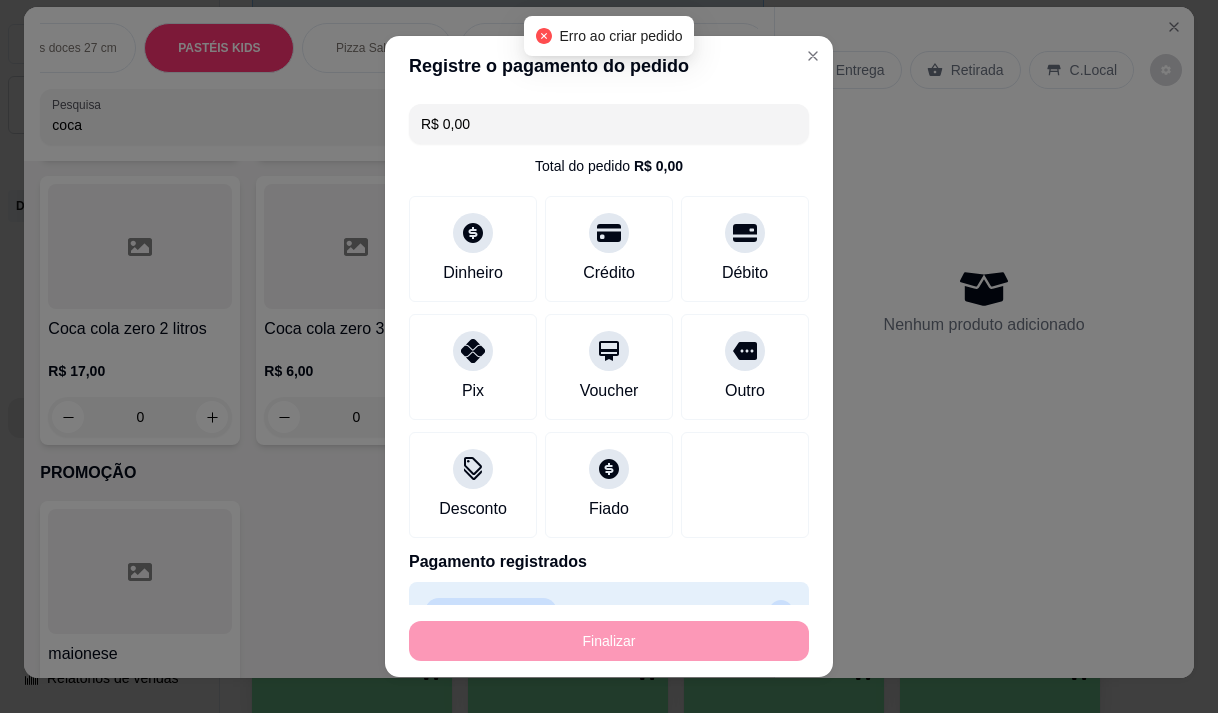 type on "-R$ 30,00" 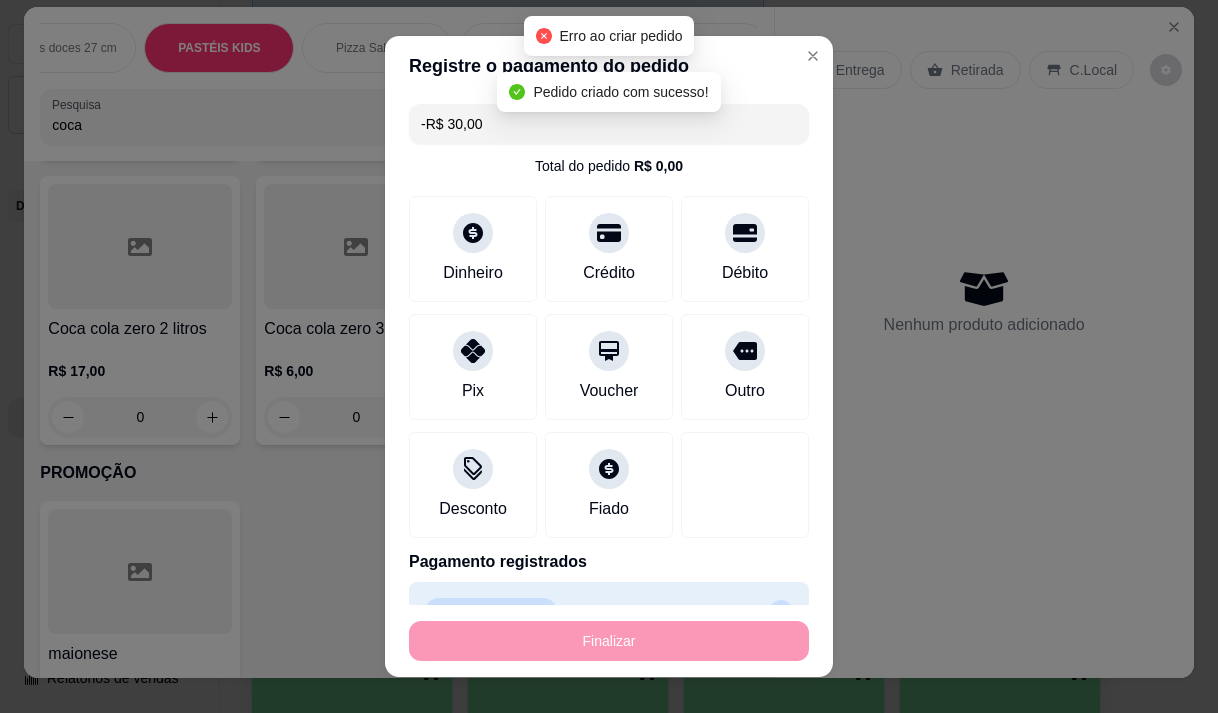 click on "15" at bounding box center (784, 670) 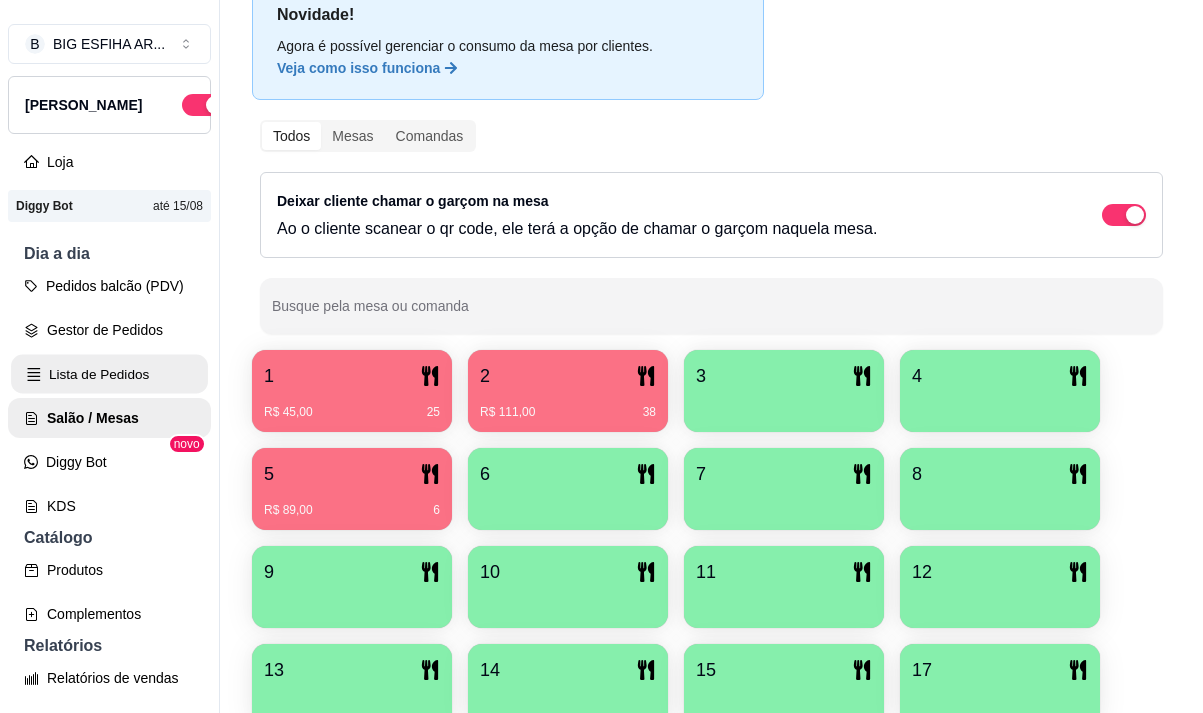 click on "Lista de Pedidos" at bounding box center [109, 374] 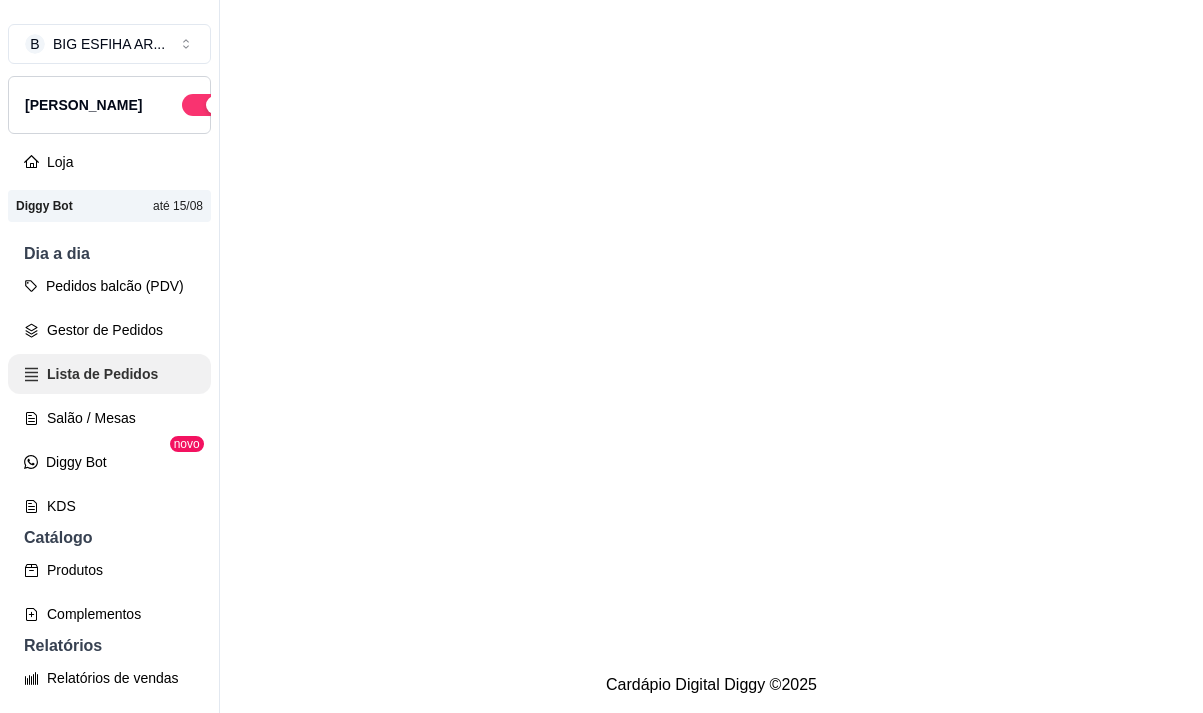 scroll, scrollTop: 0, scrollLeft: 0, axis: both 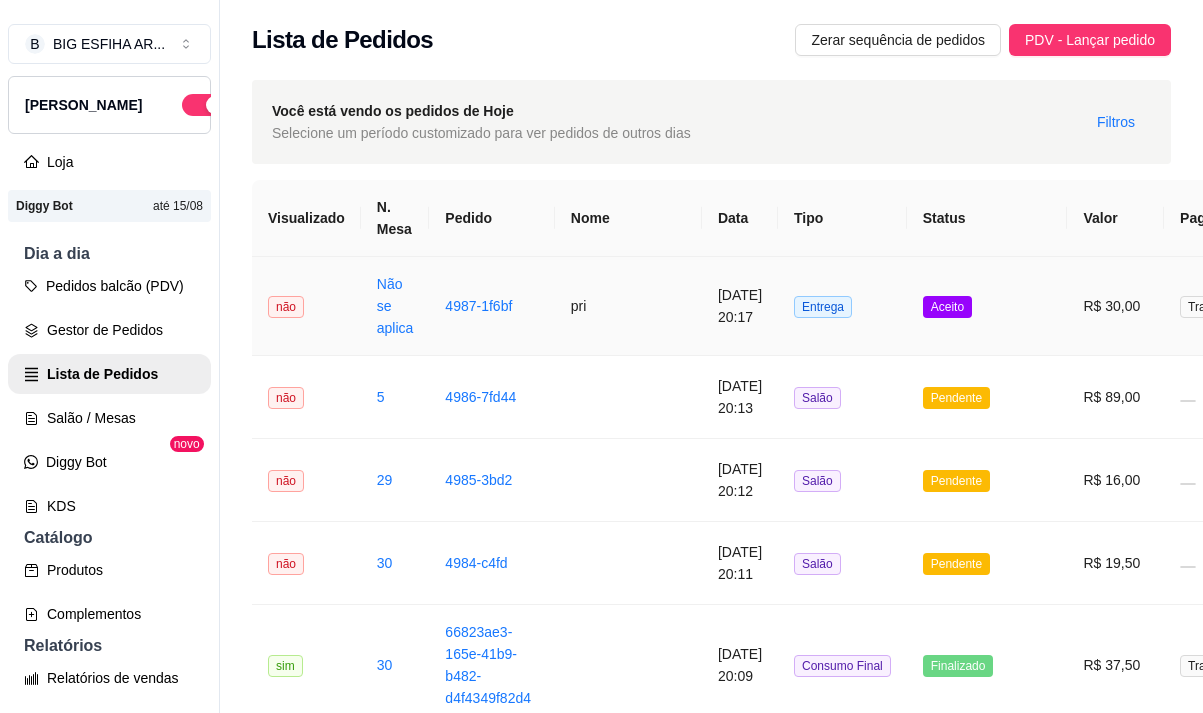 click on "pri" at bounding box center [628, 306] 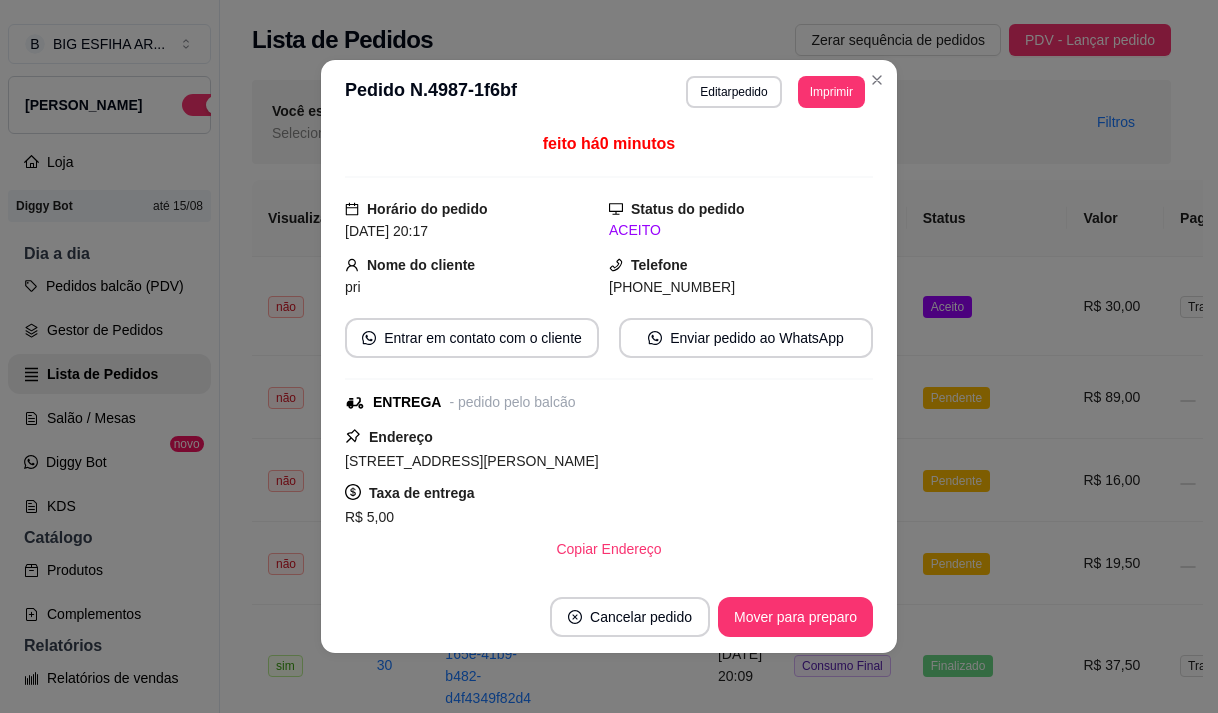 click on "**********" at bounding box center (609, 92) 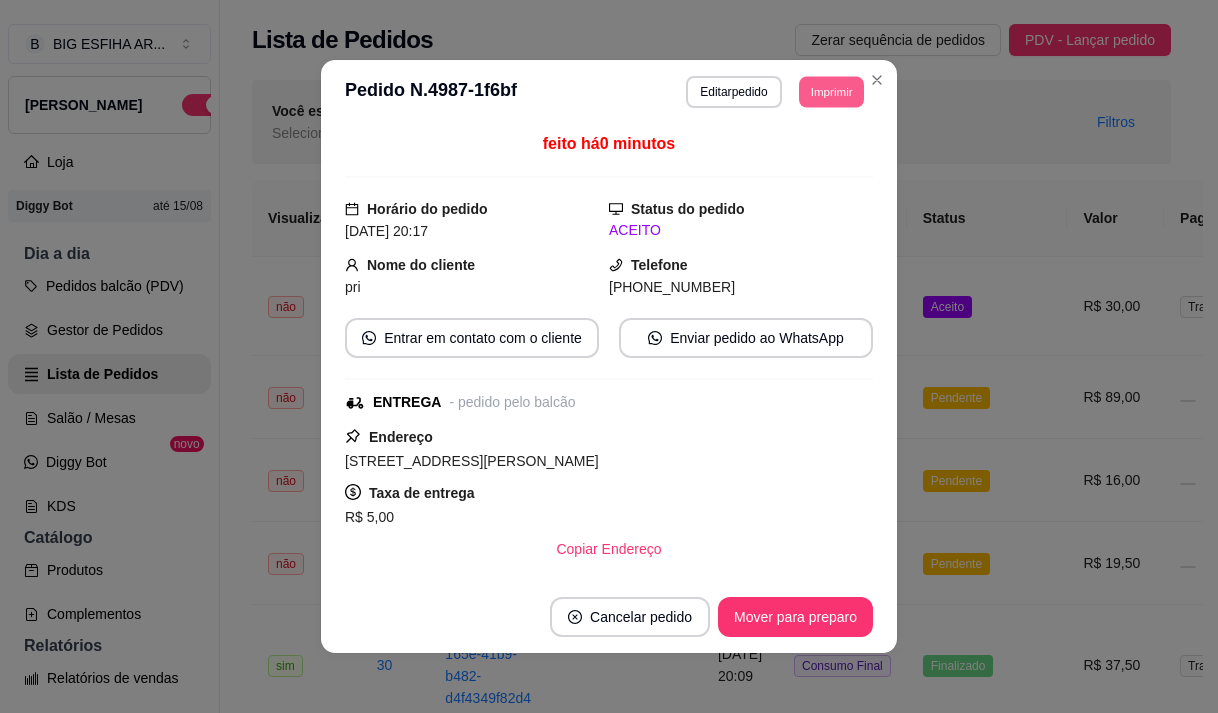 click on "Imprimir" at bounding box center [831, 91] 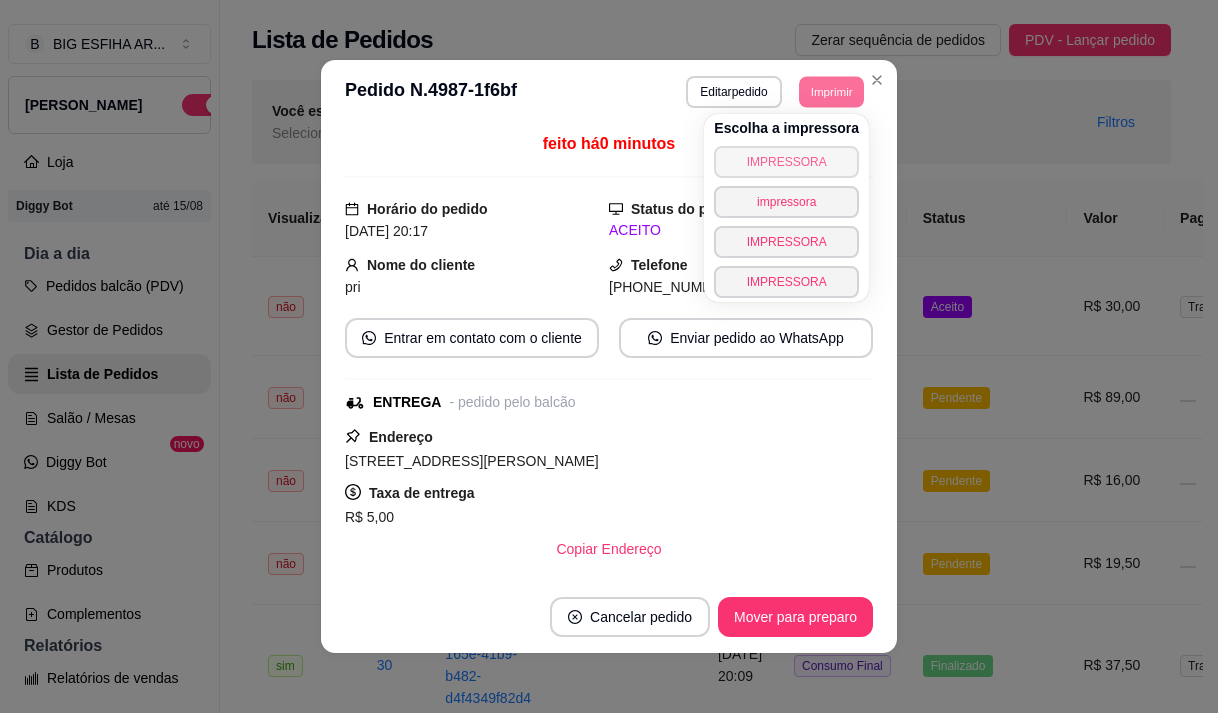 click on "IMPRESSORA" at bounding box center (786, 162) 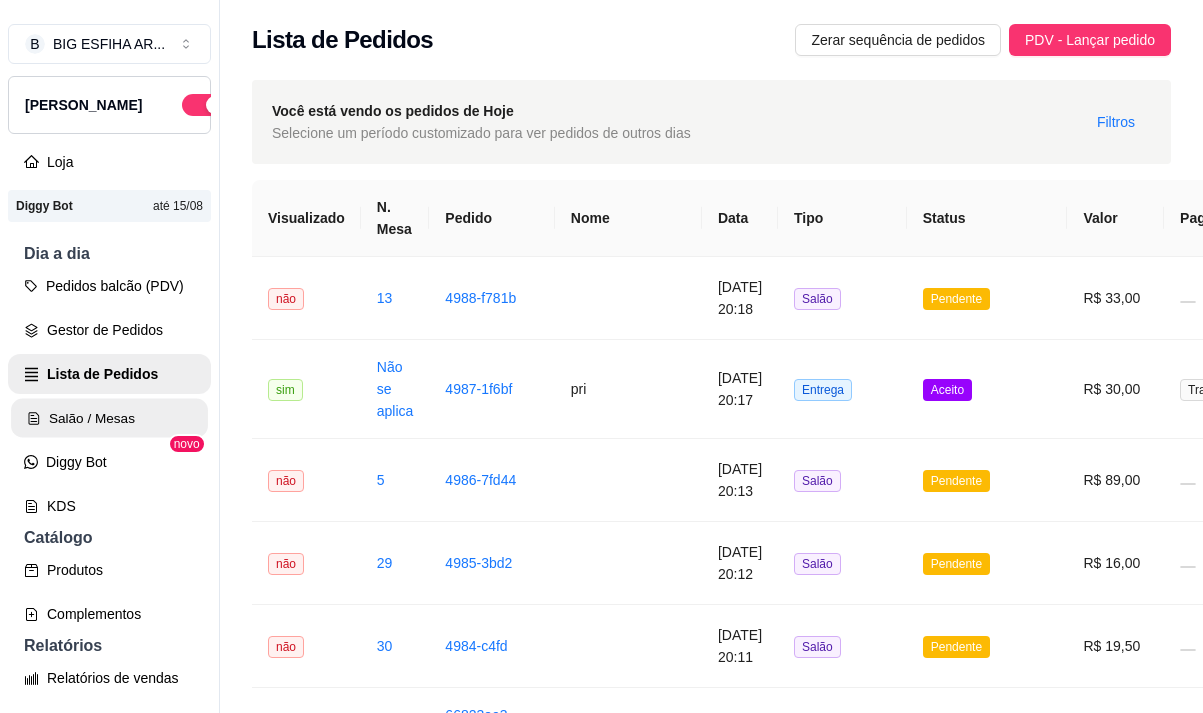 click on "Salão / Mesas" at bounding box center [109, 418] 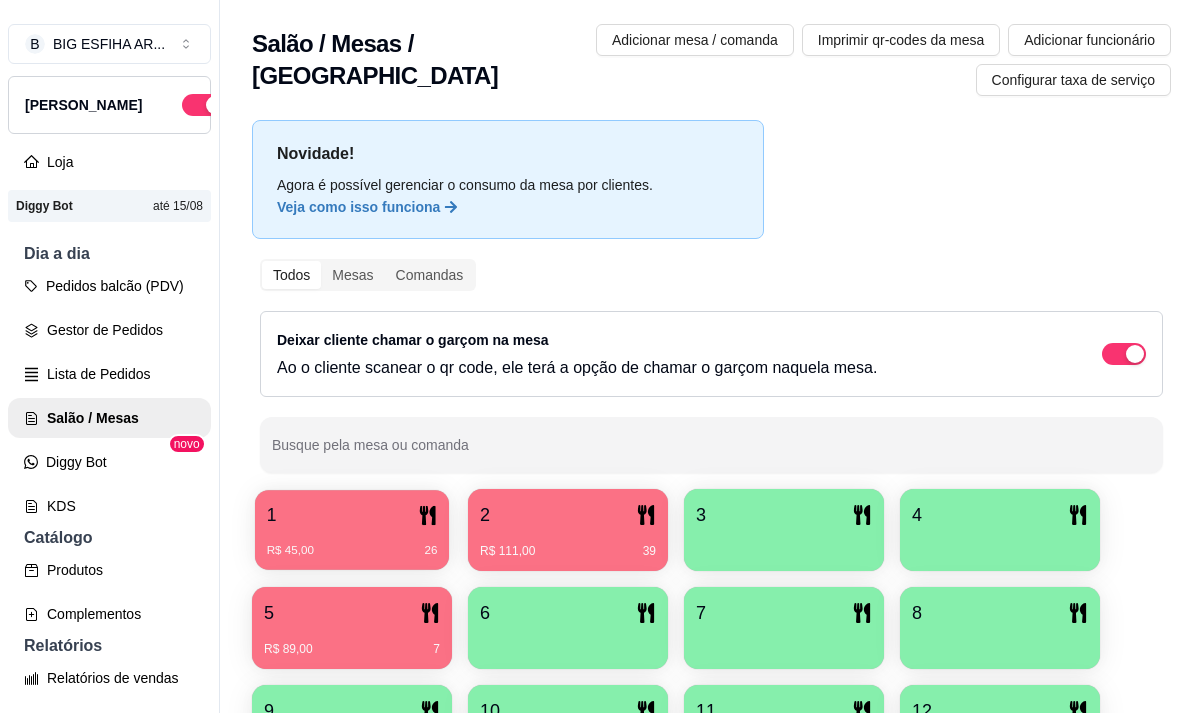 click on "1" at bounding box center (352, 515) 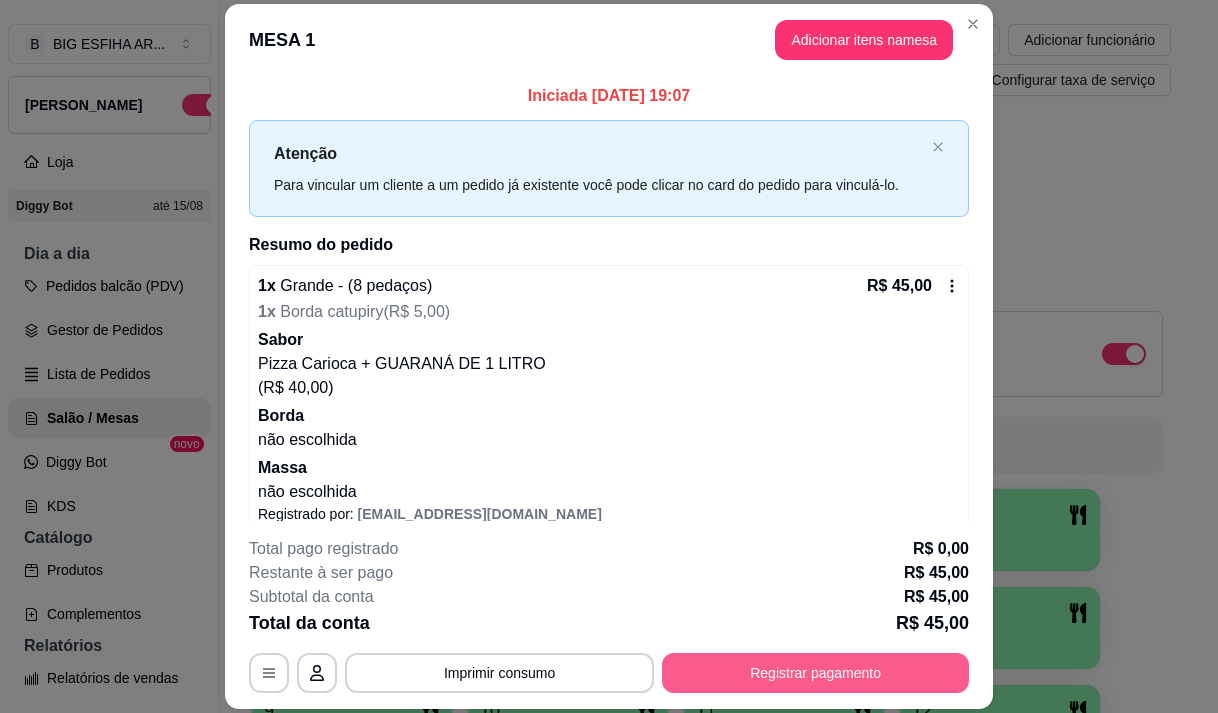click on "Registrar pagamento" at bounding box center (815, 673) 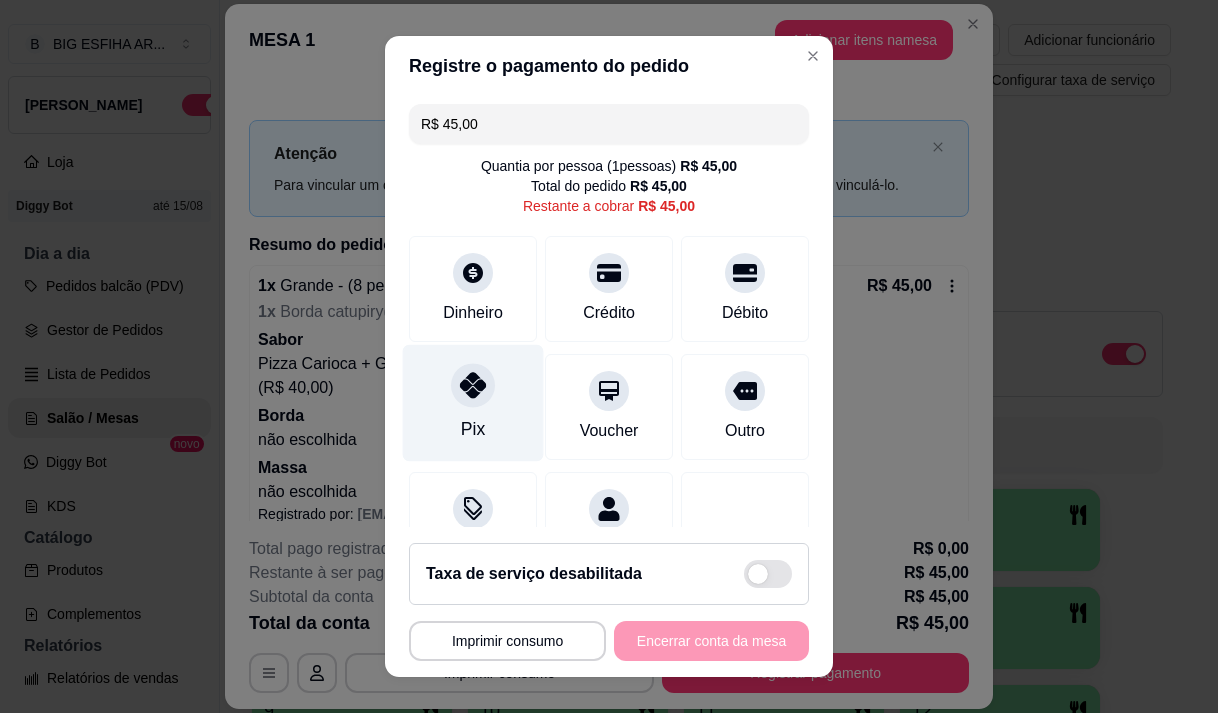 click on "Pix" at bounding box center [473, 429] 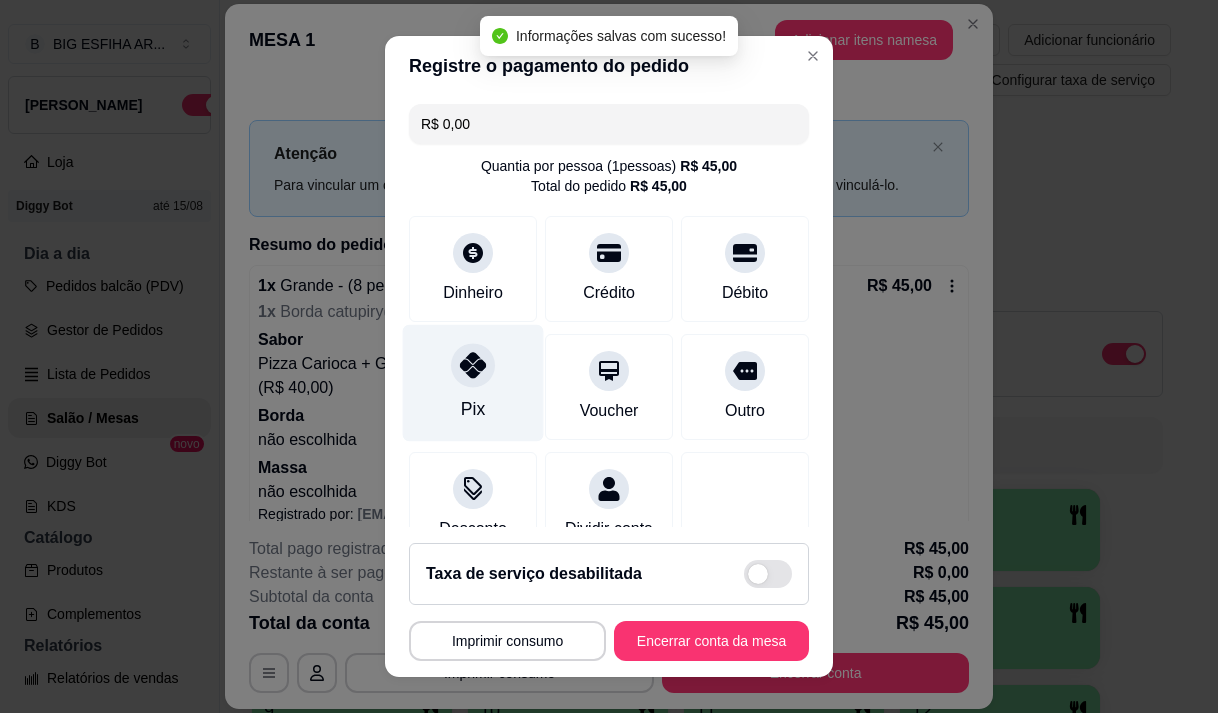 type on "R$ 0,00" 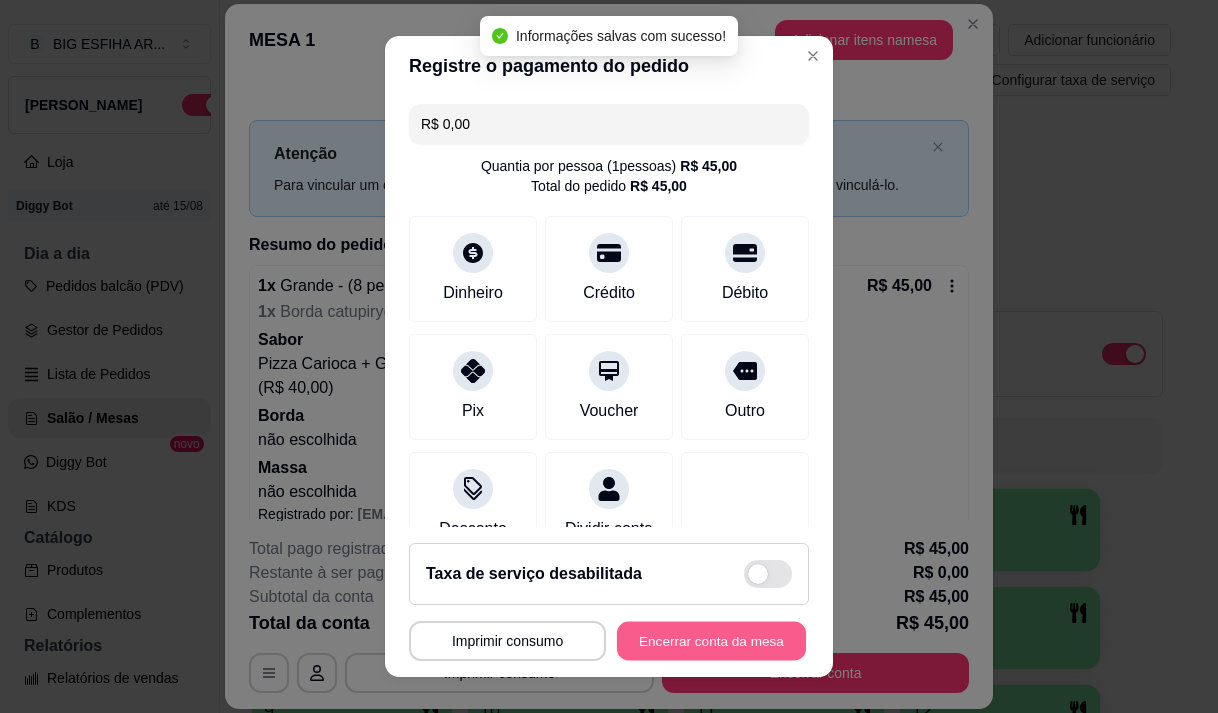 click on "Encerrar conta da mesa" at bounding box center (711, 641) 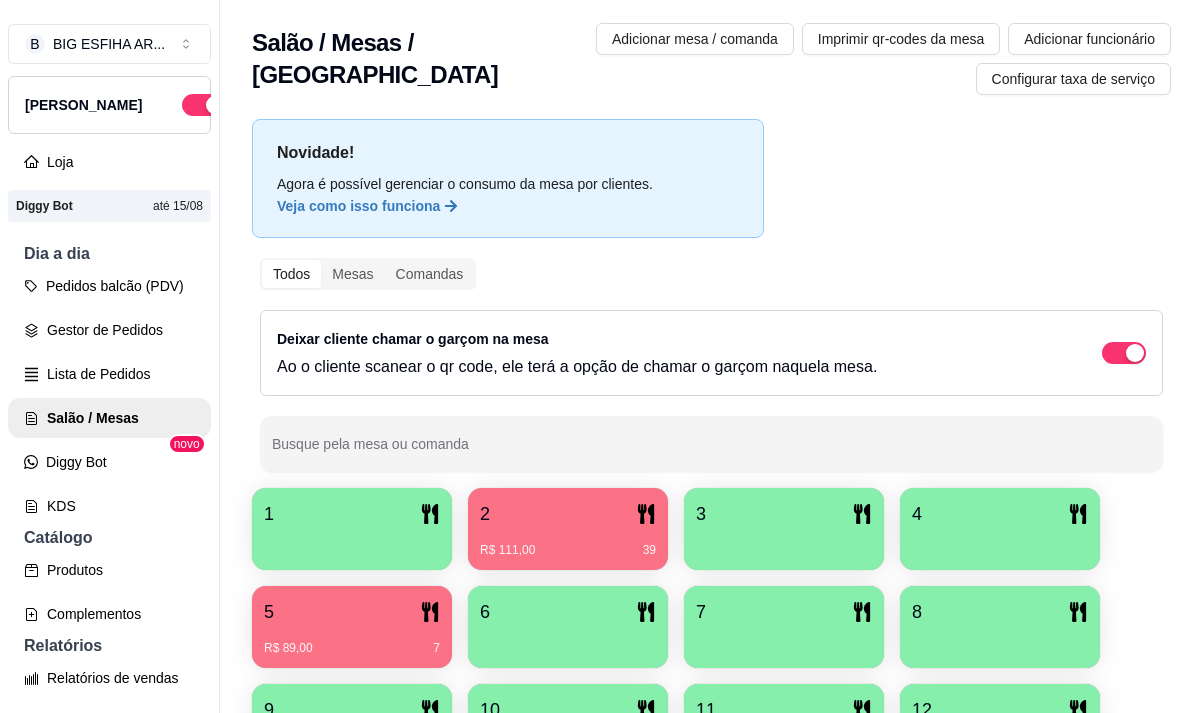 scroll, scrollTop: 0, scrollLeft: 0, axis: both 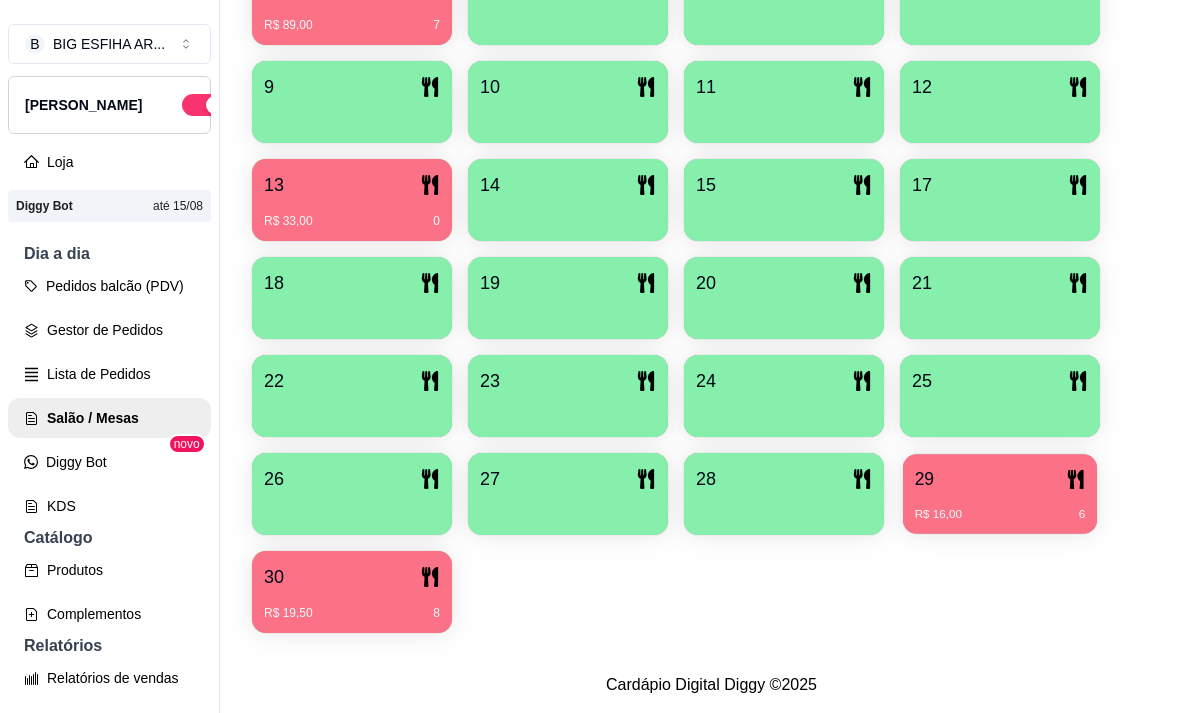 click on "29" at bounding box center [1000, 479] 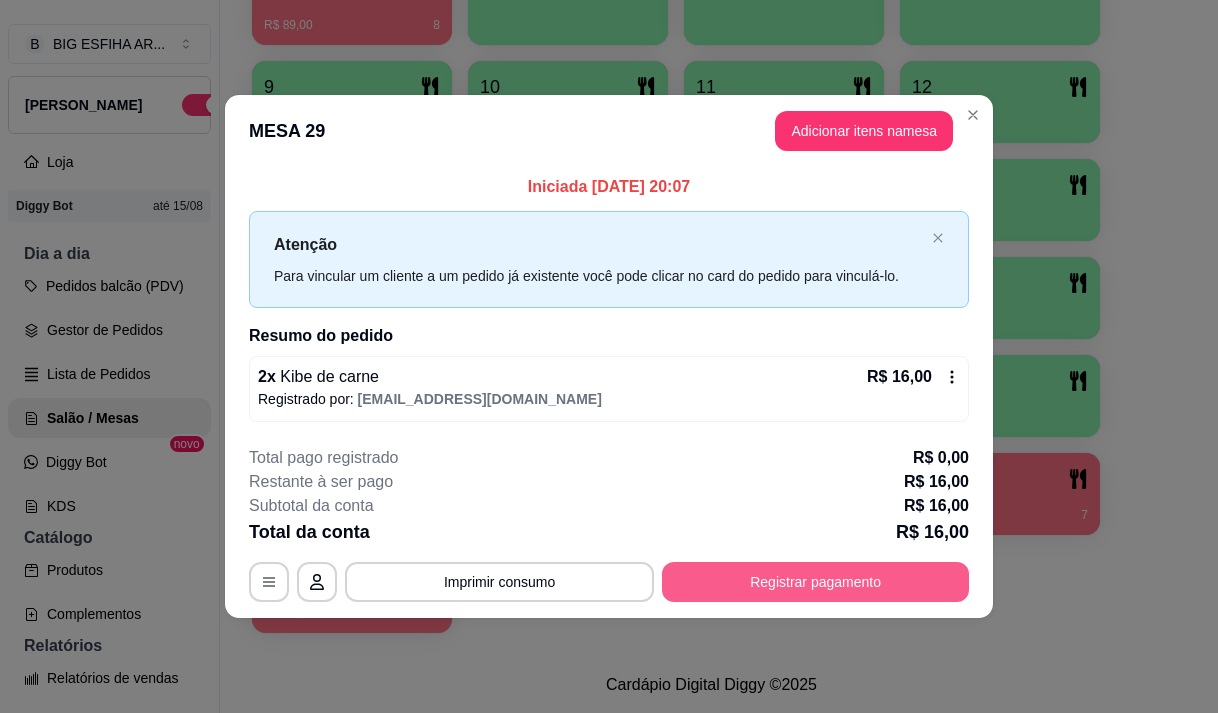 click on "Registrar pagamento" at bounding box center [815, 582] 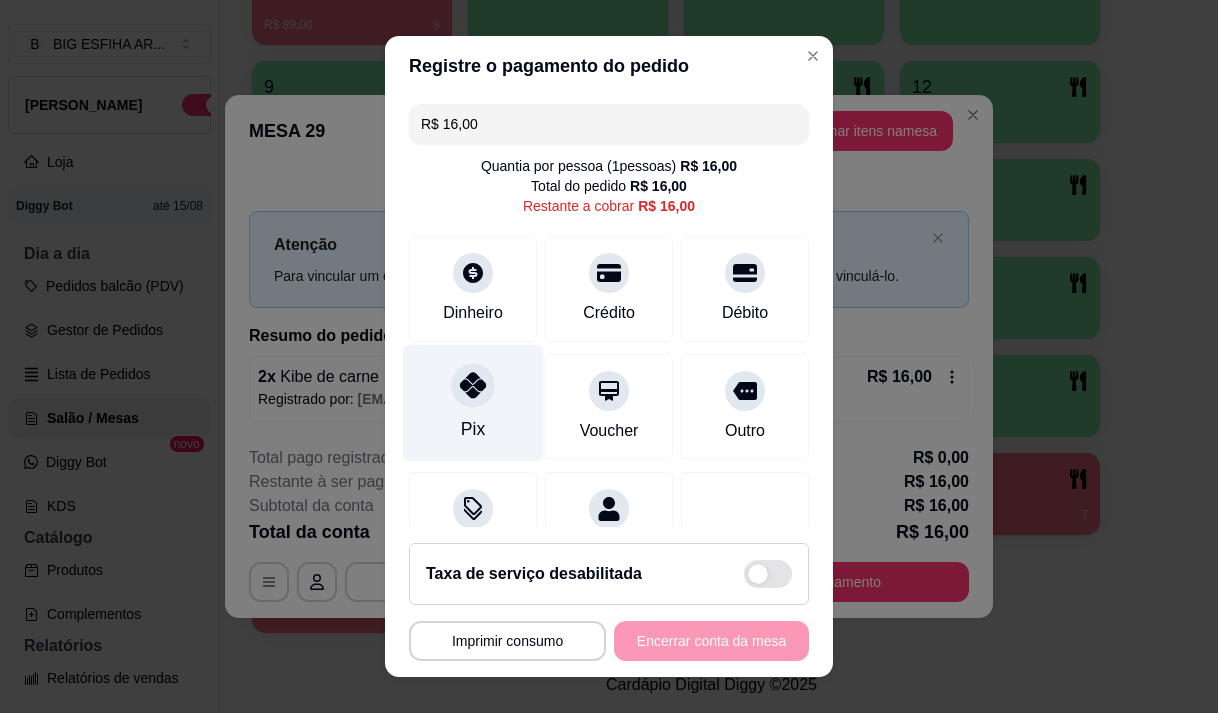 click on "Pix" at bounding box center [473, 402] 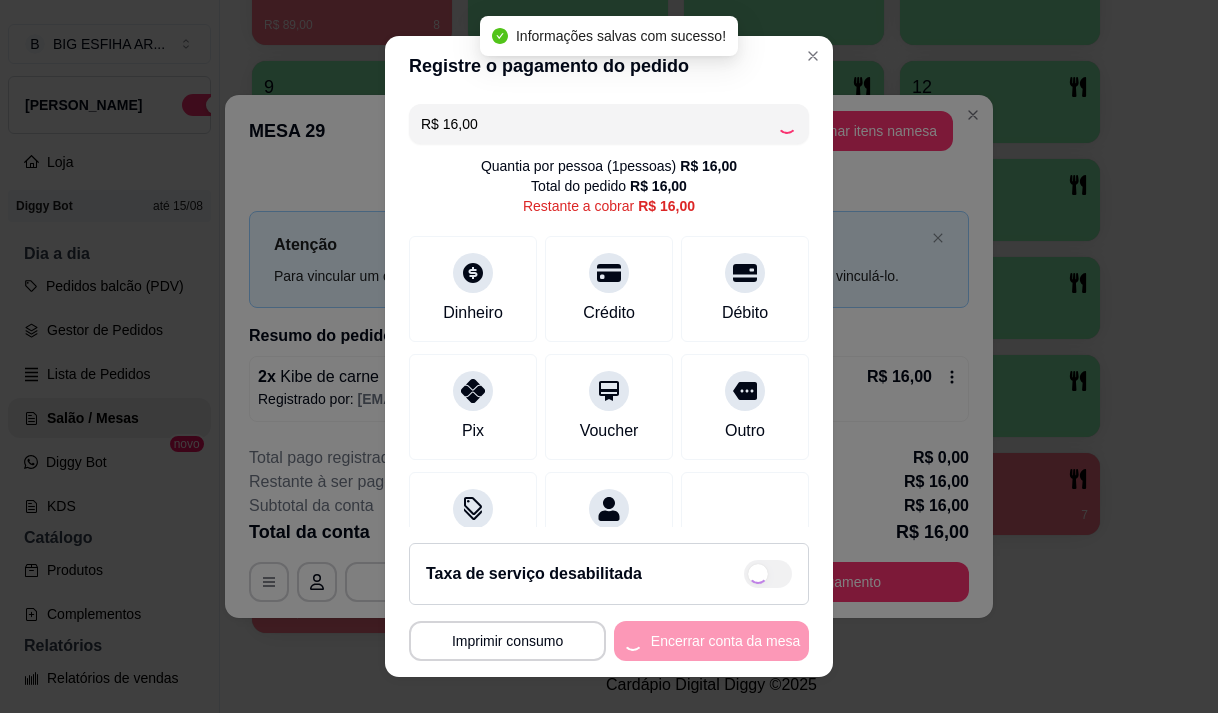 type on "R$ 0,00" 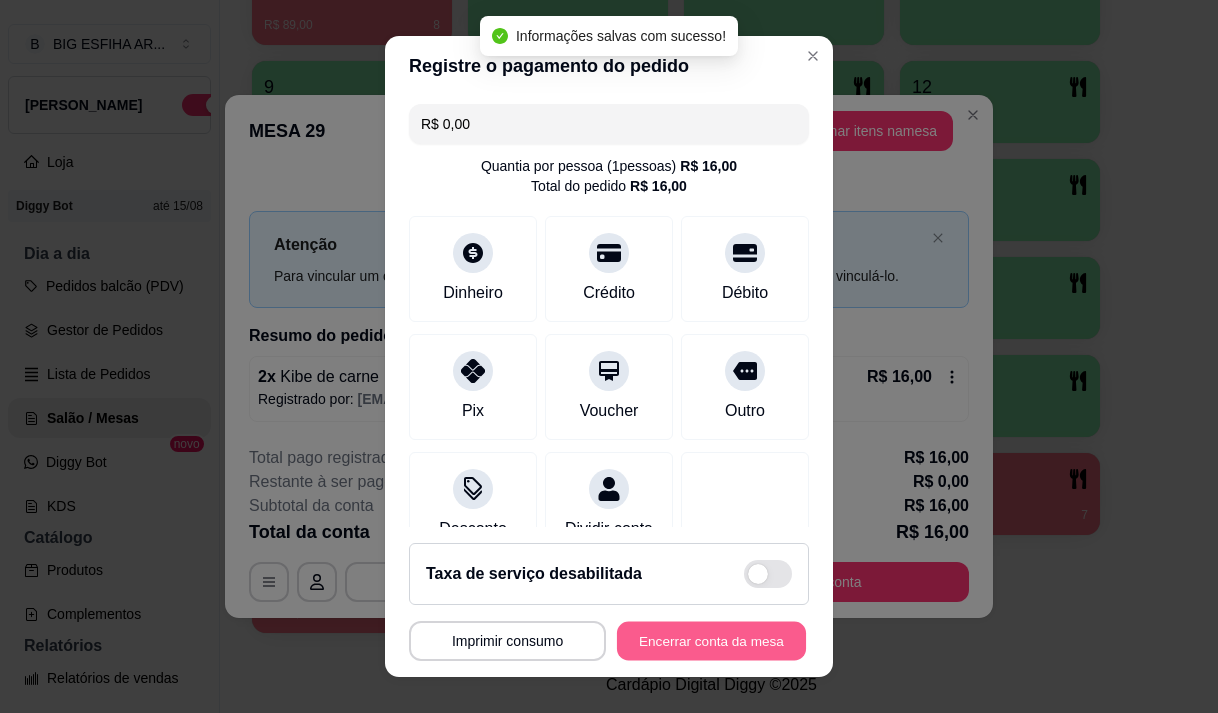 click on "Encerrar conta da mesa" at bounding box center (711, 641) 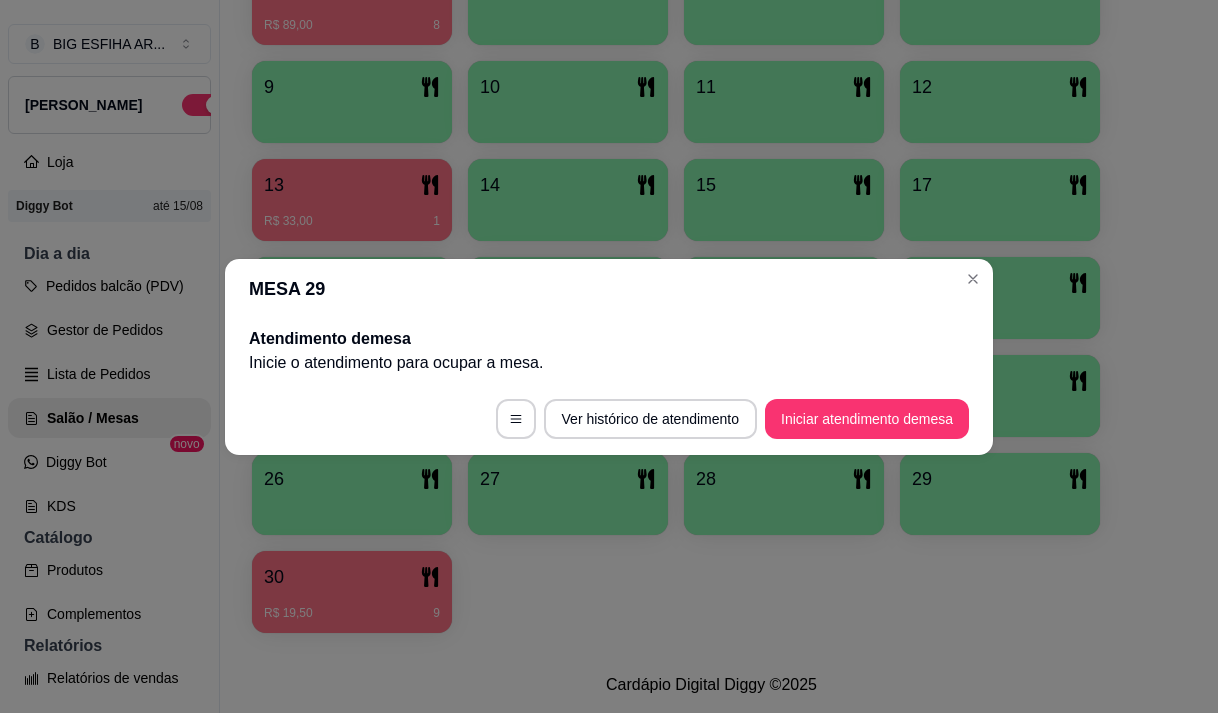 click on "1 2 R$ 111,00 40 3 4 5 R$ 89,00 8 6 7 8 9 10 11 12 13 R$ 33,00 1 14 15 17 18 19 20 21 22 23 24 25 26 27 28 29 30 R$ 19,50 9" at bounding box center (711, 249) 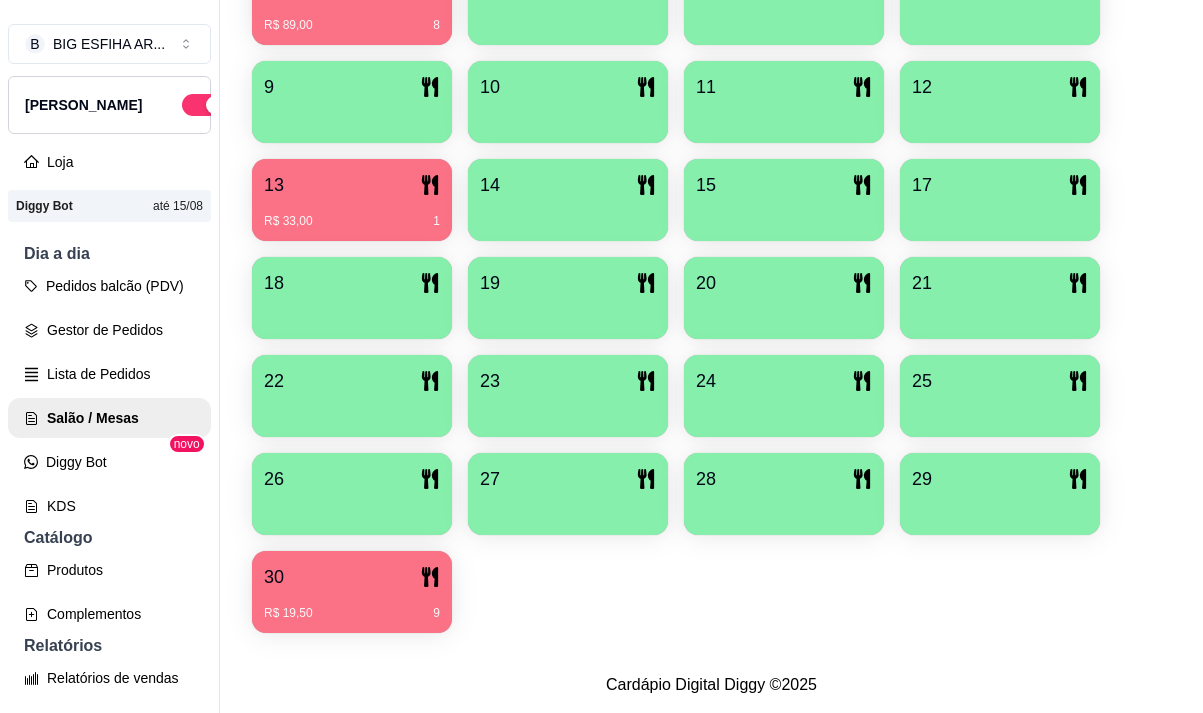 click on "R$ 33,00 1" at bounding box center [352, 221] 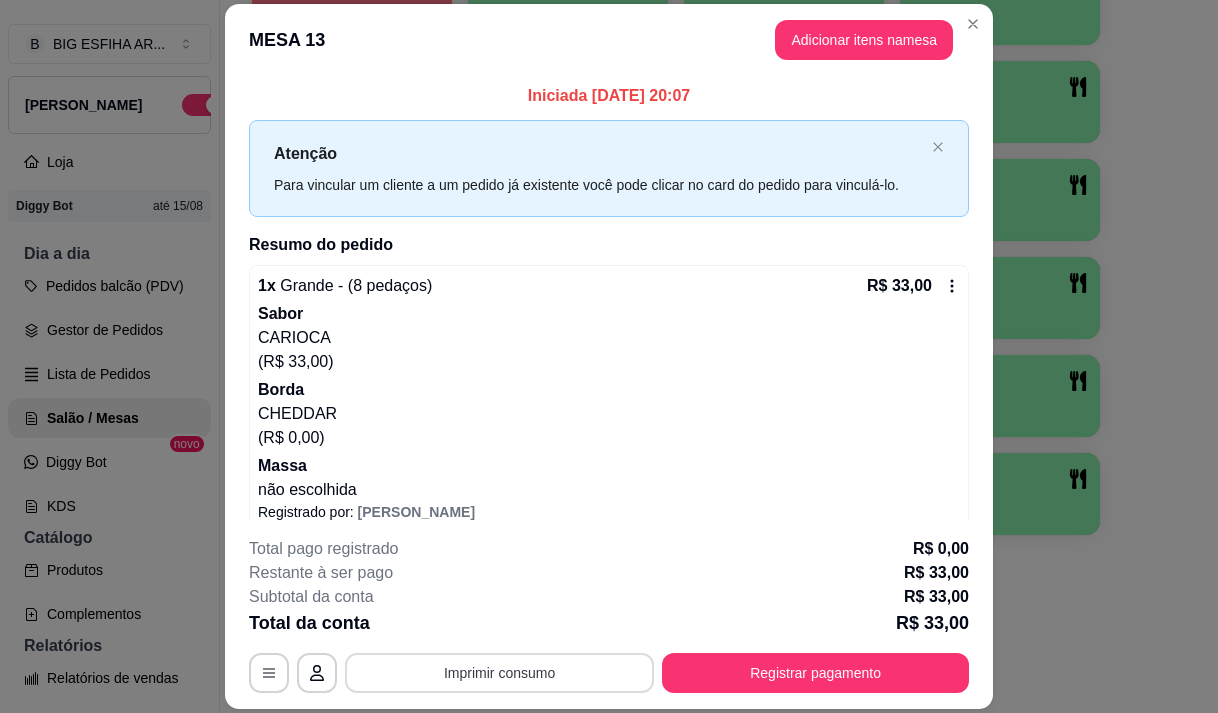 click on "Imprimir consumo" at bounding box center (499, 673) 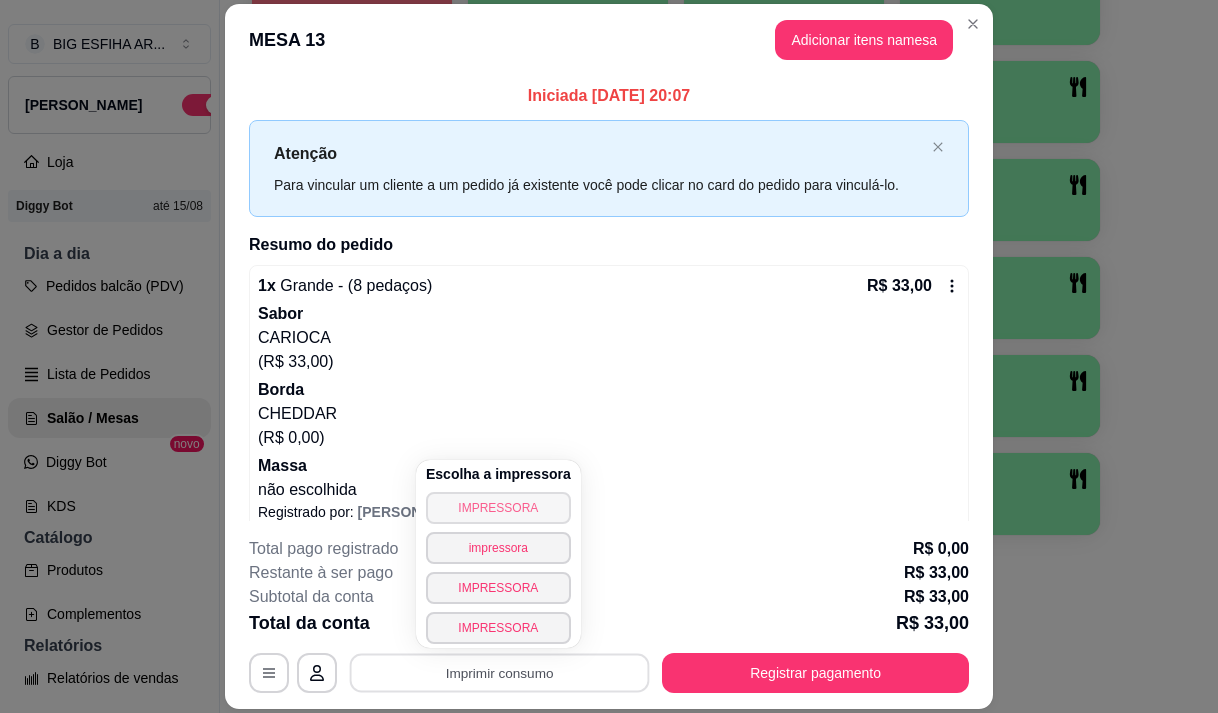 click on "IMPRESSORA" at bounding box center [498, 508] 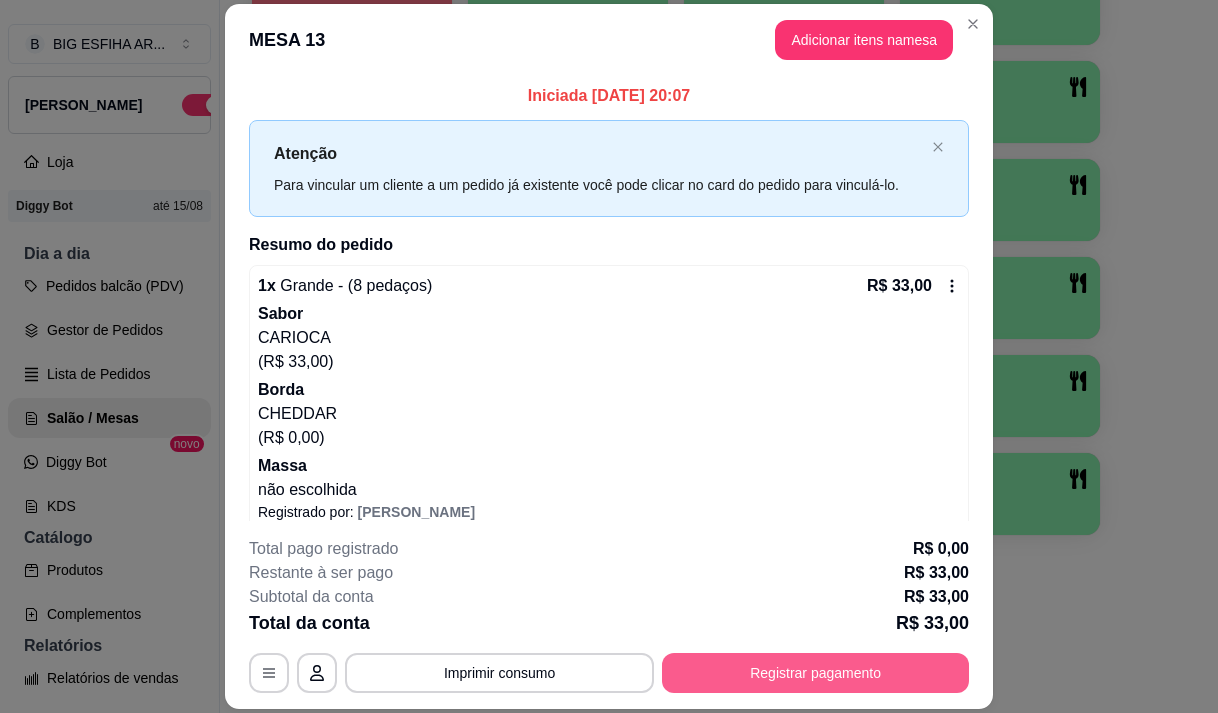 click on "Registrar pagamento" at bounding box center (815, 673) 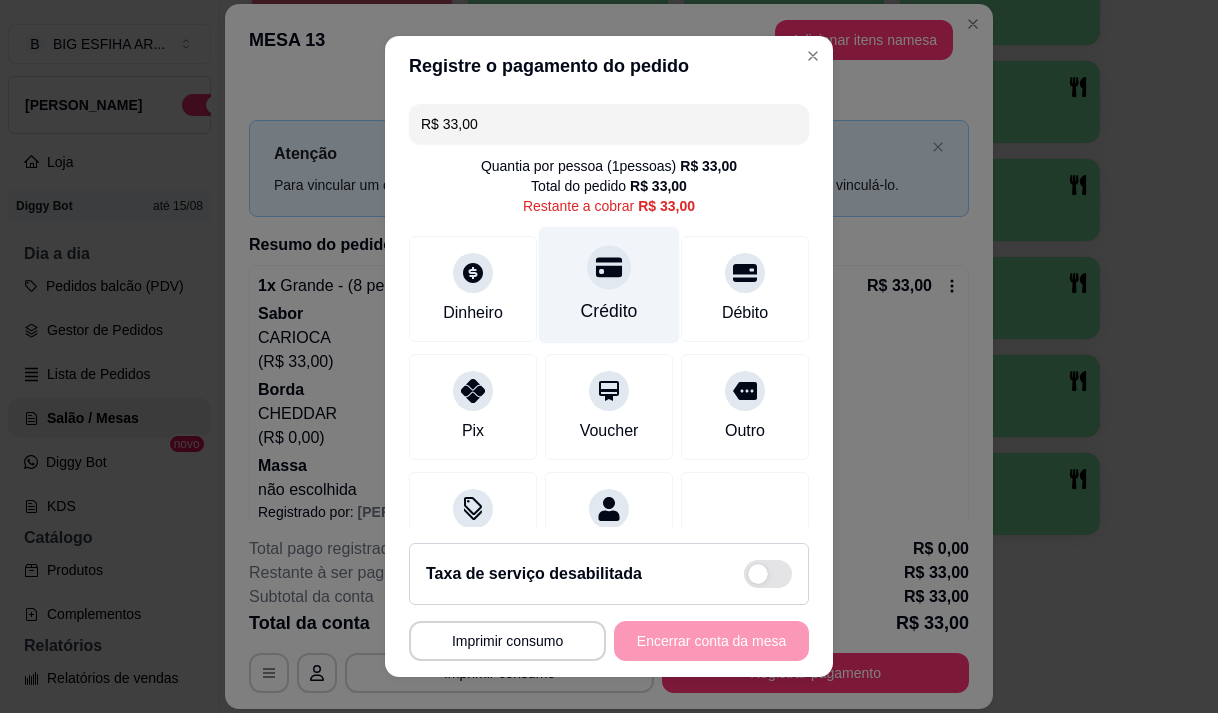 click on "Crédito" at bounding box center [609, 311] 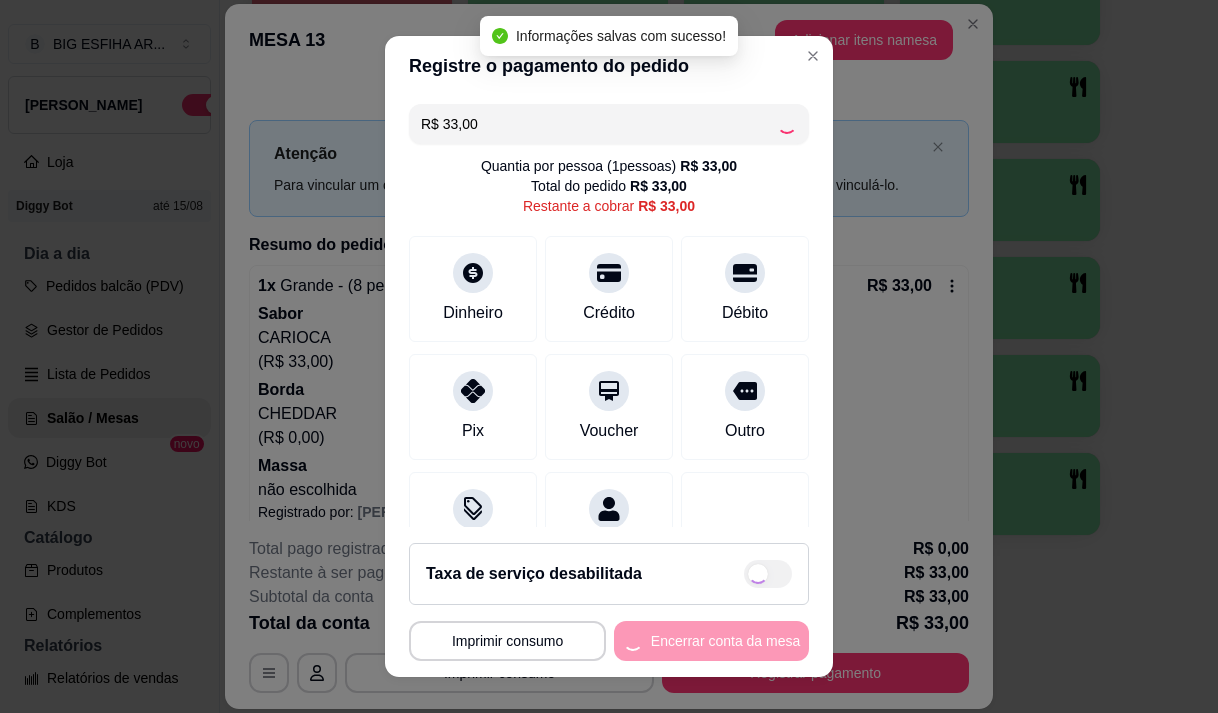 type on "R$ 0,00" 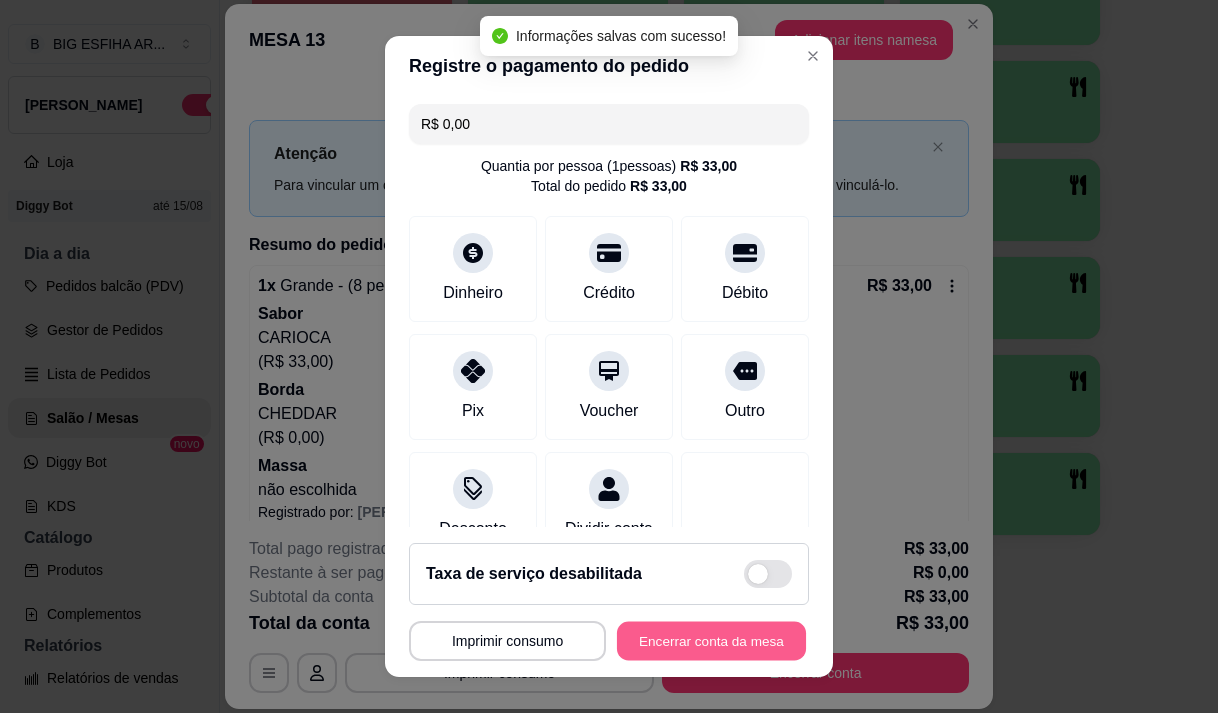 click on "Encerrar conta da mesa" at bounding box center (711, 641) 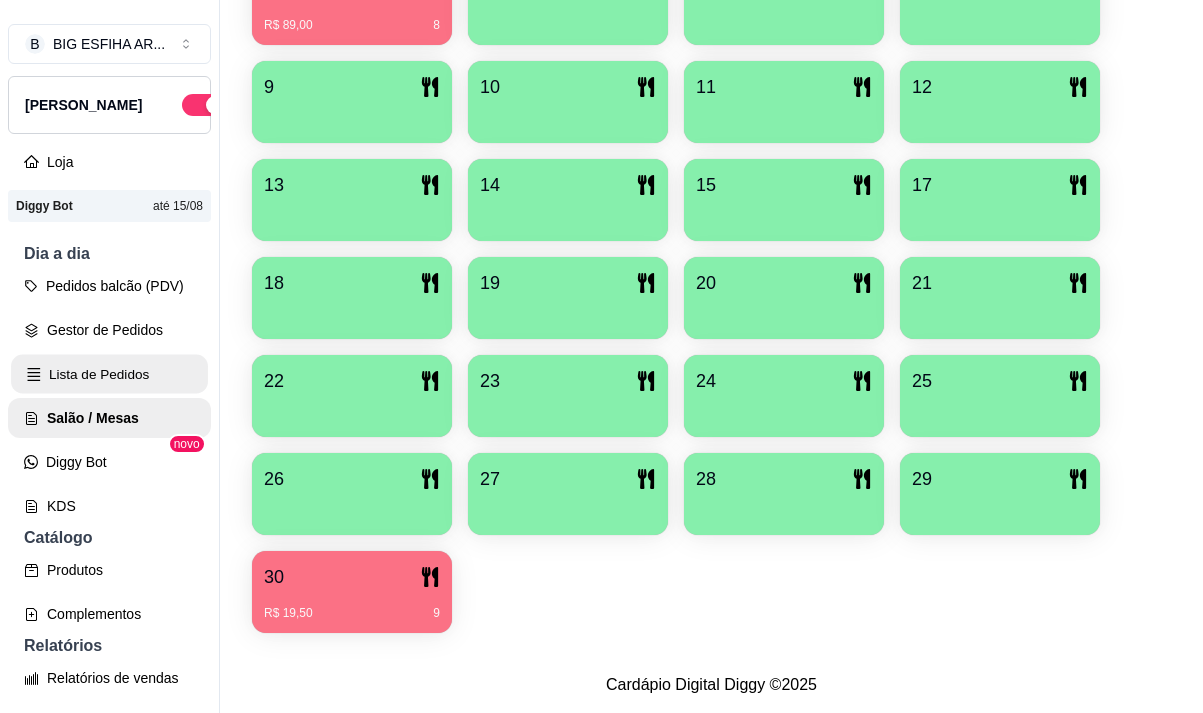 click on "Lista de Pedidos" at bounding box center (109, 374) 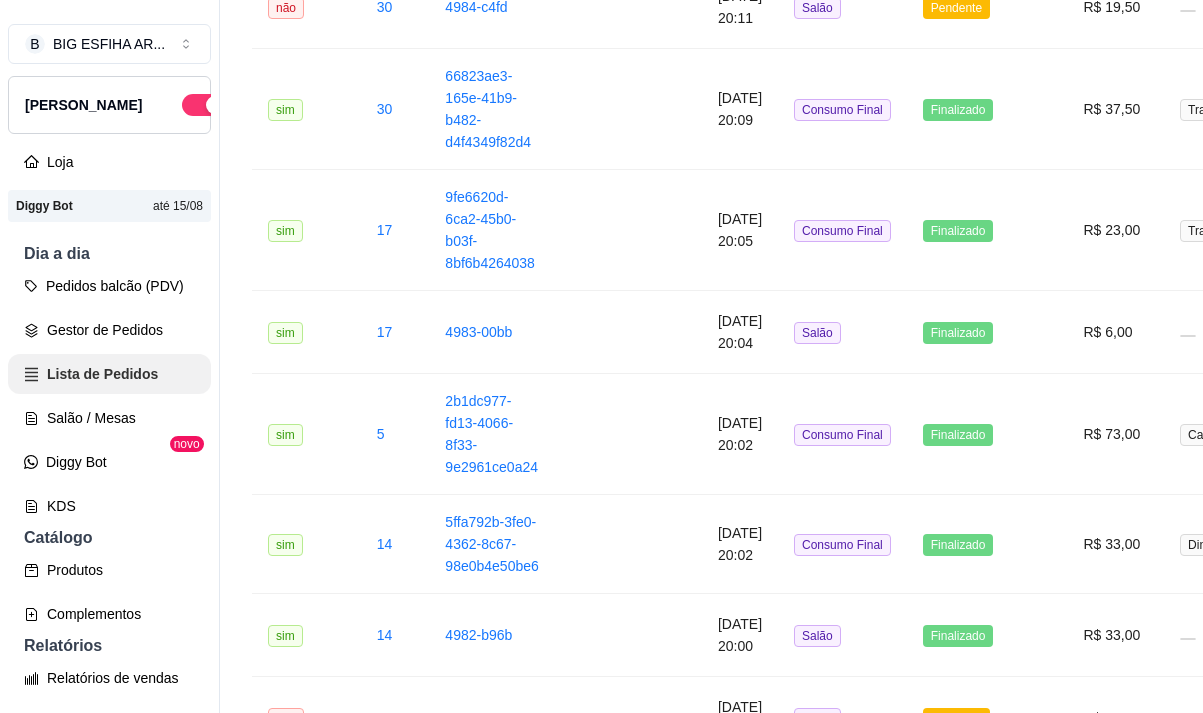 scroll, scrollTop: 0, scrollLeft: 0, axis: both 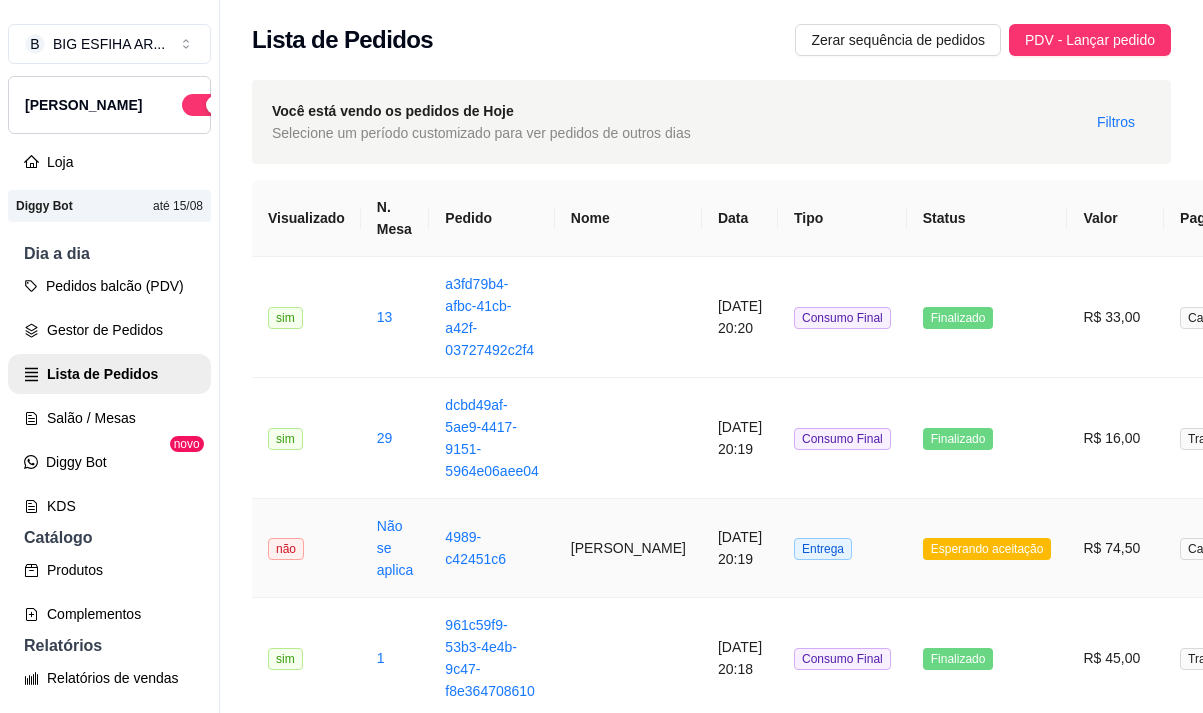 click on "[PERSON_NAME]" at bounding box center (628, 548) 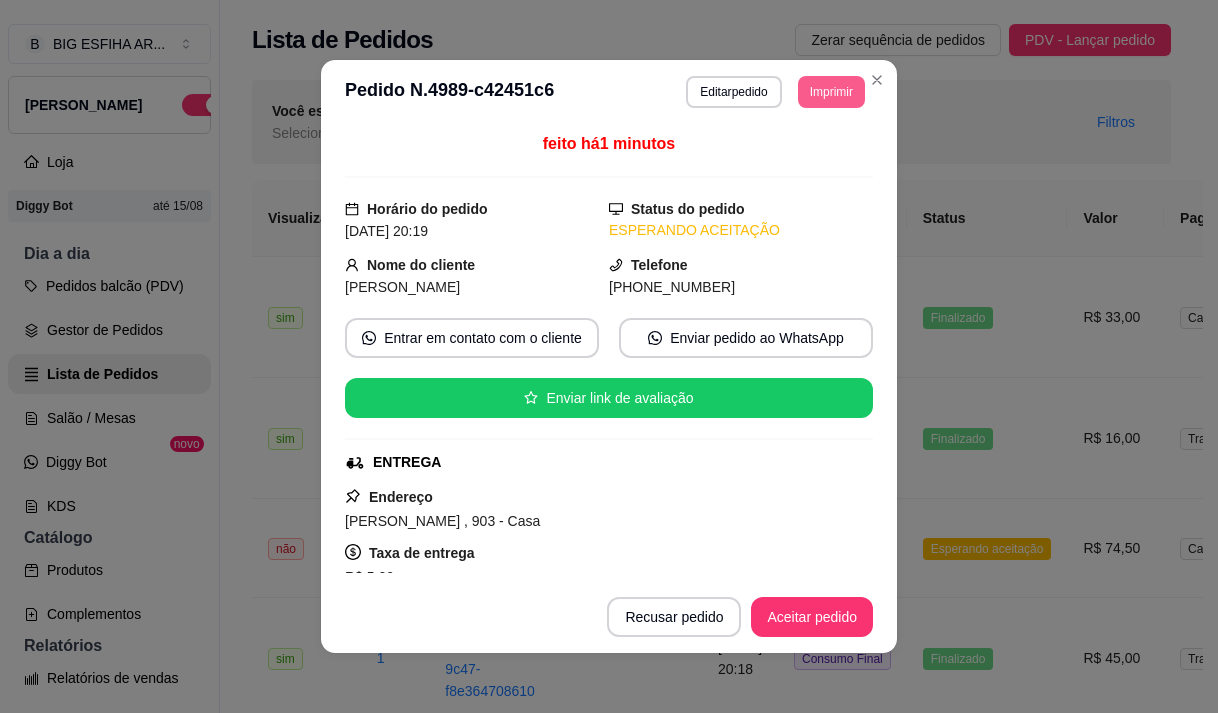 click on "Imprimir" at bounding box center (831, 92) 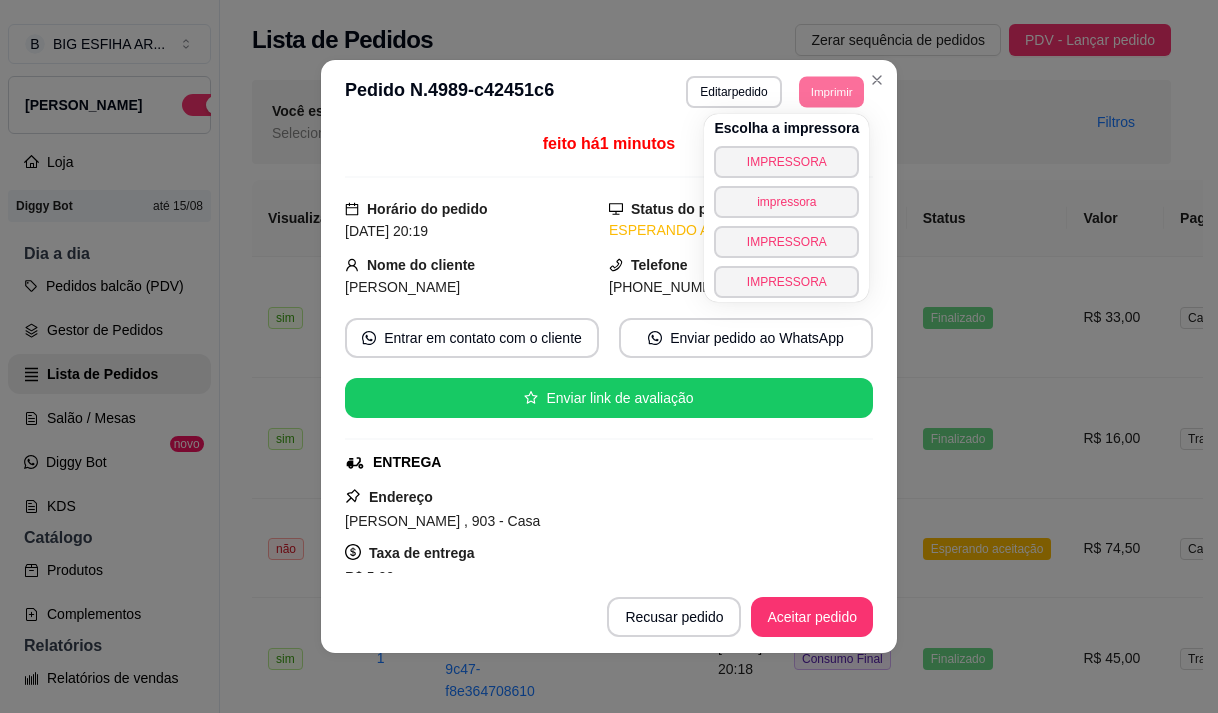 click on "Escolha a impressora IMPRESSORA impressora IMPRESSORA IMPRESSORA" at bounding box center (786, 208) 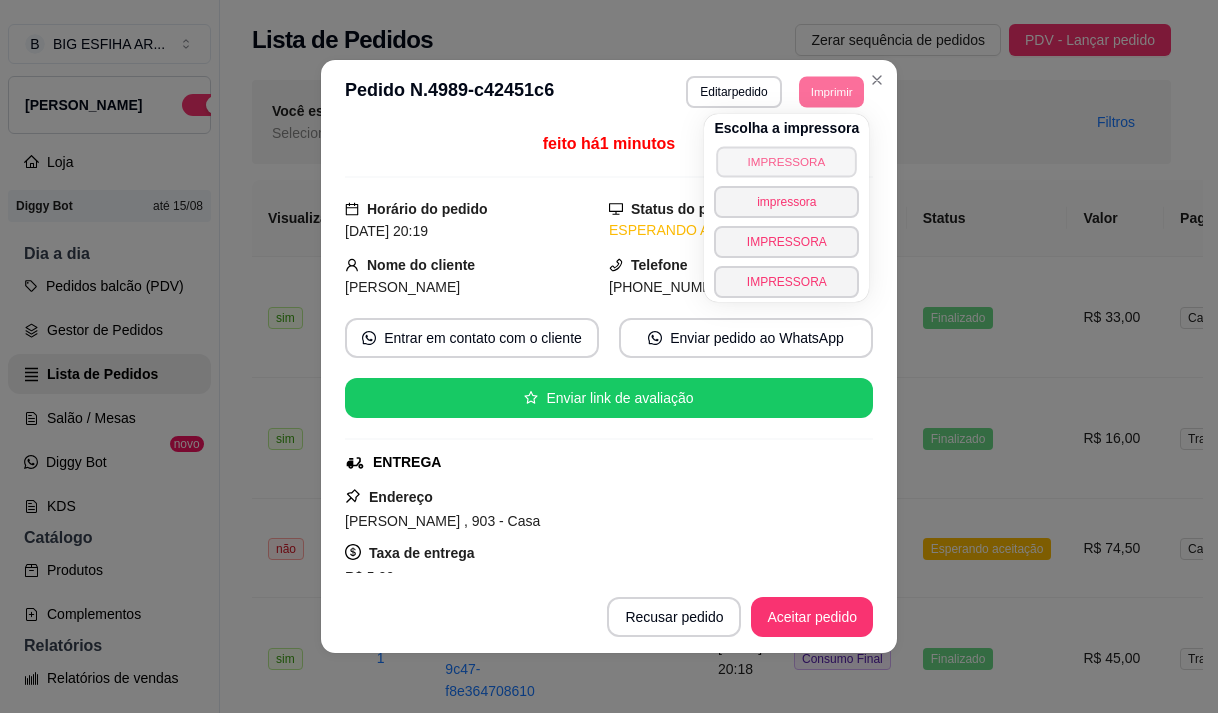 click on "IMPRESSORA" at bounding box center [787, 161] 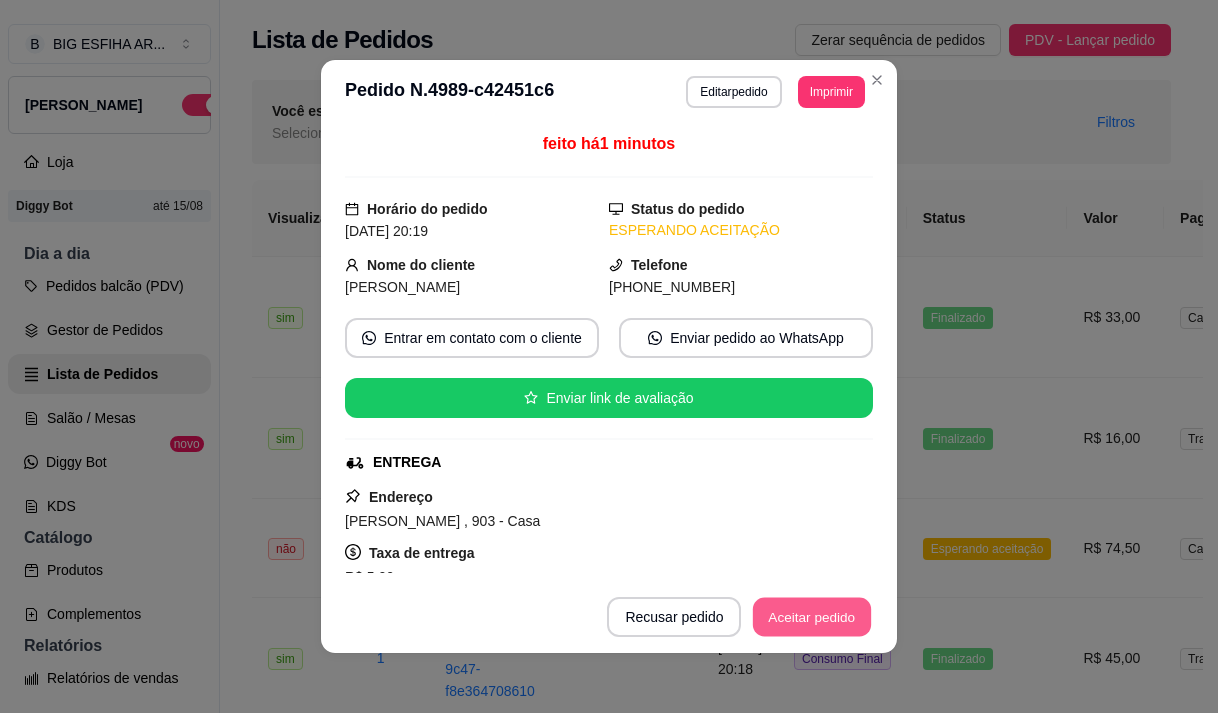 click on "Aceitar pedido" at bounding box center (812, 617) 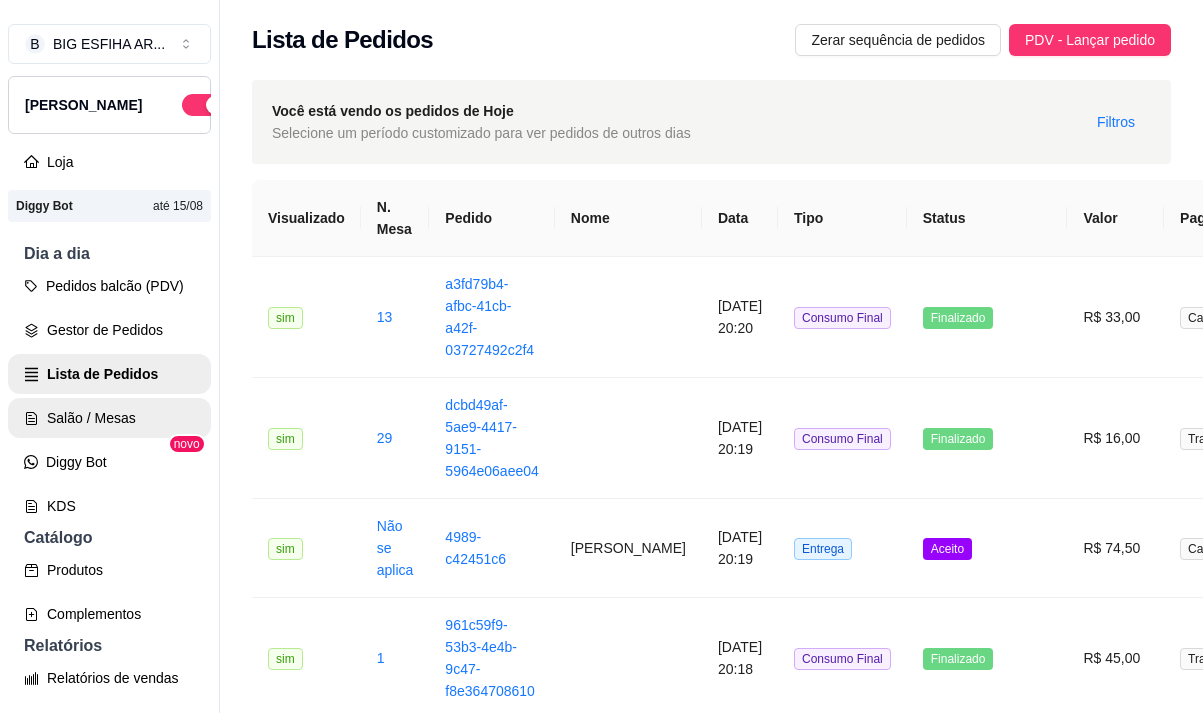 click on "Salão / Mesas" at bounding box center (109, 418) 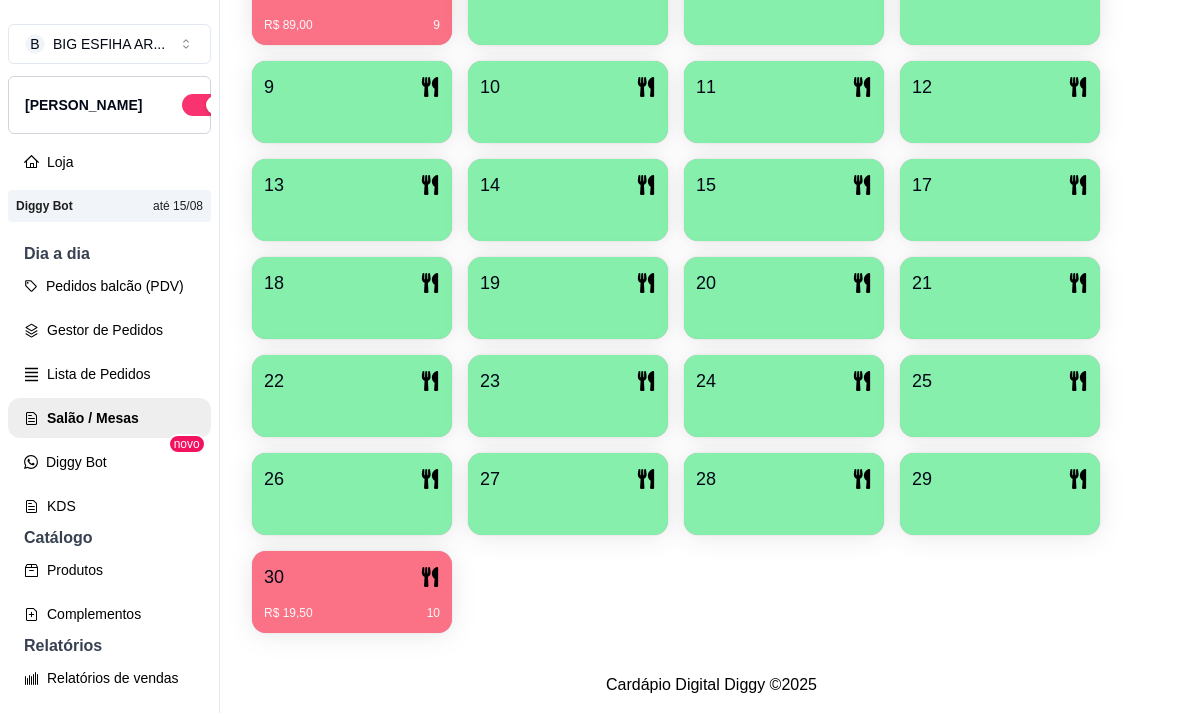 scroll, scrollTop: 639, scrollLeft: 0, axis: vertical 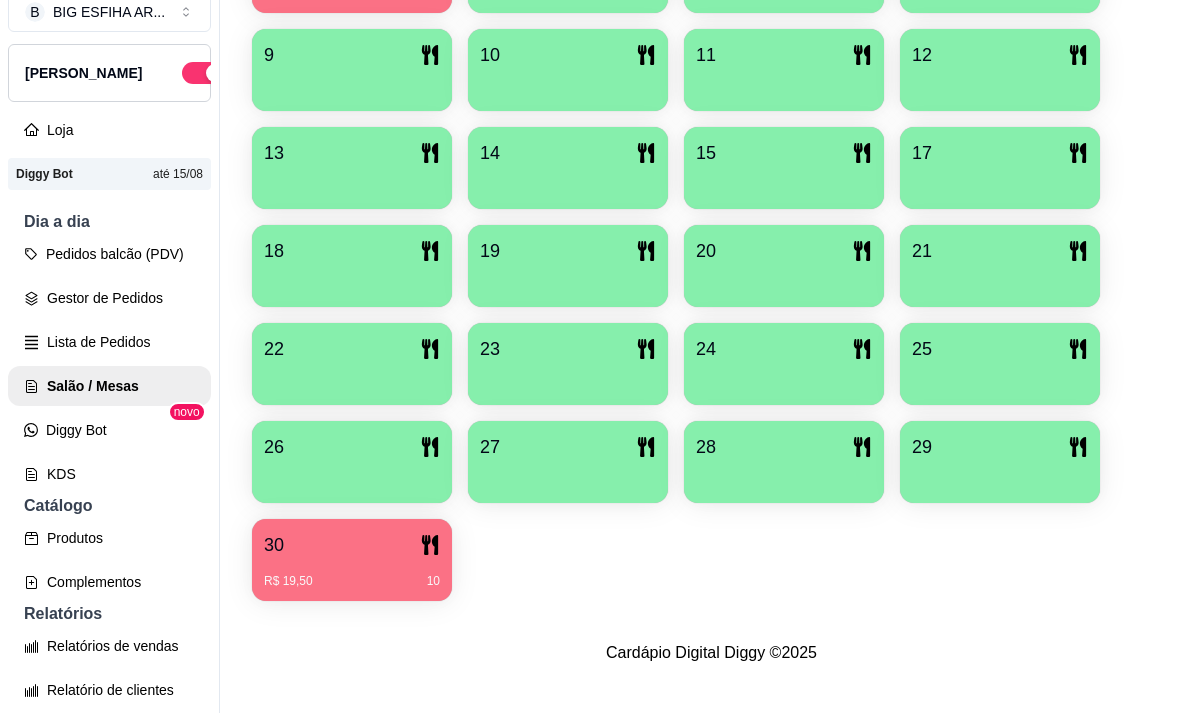 click on "30" at bounding box center (352, 545) 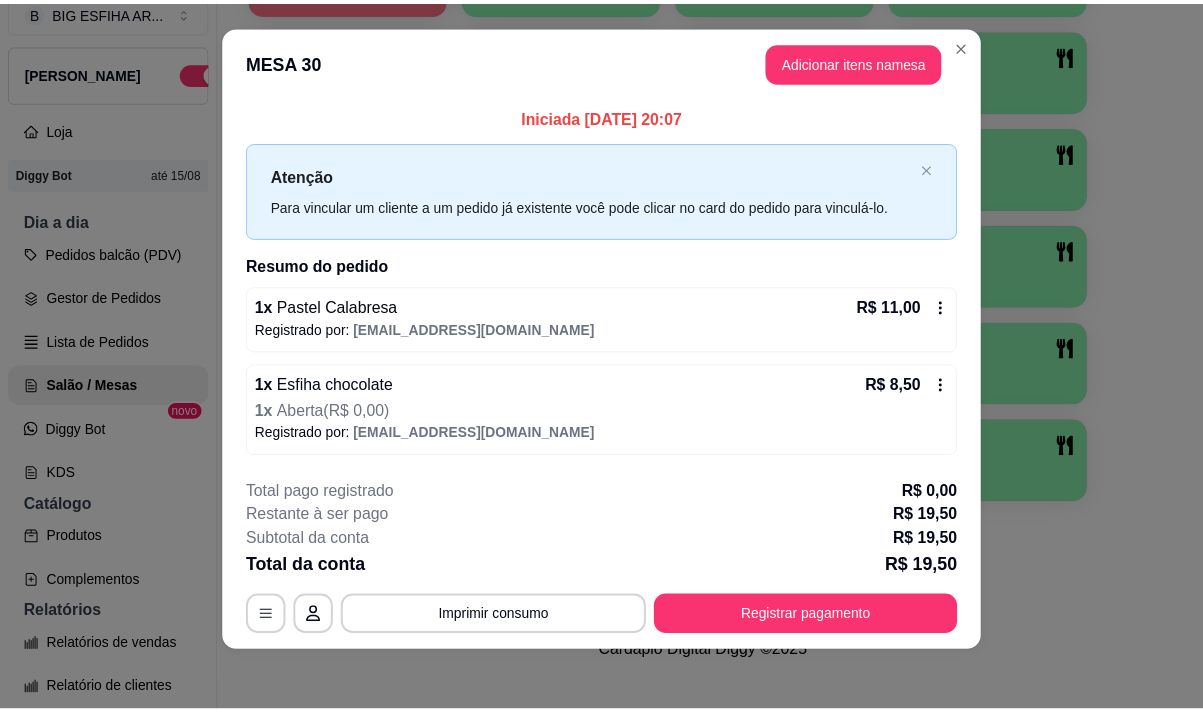 scroll, scrollTop: 21, scrollLeft: 0, axis: vertical 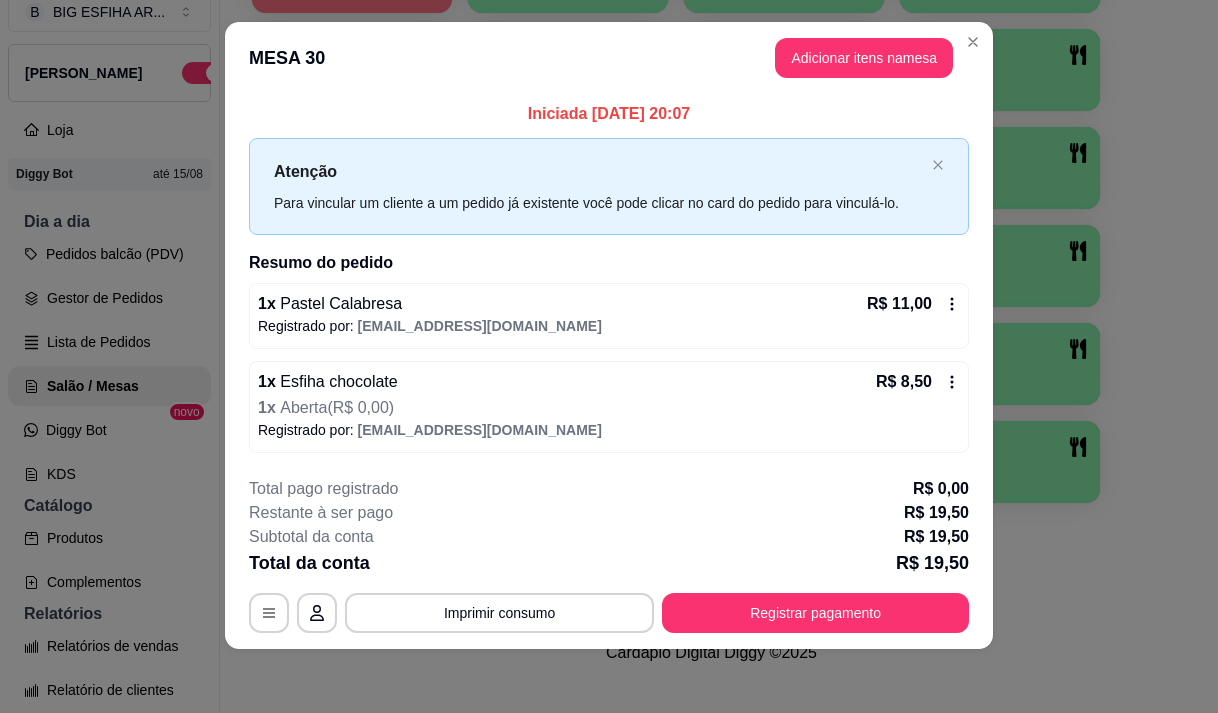 click on "1 R$ 0,00 0 2 R$ 111,00 41 3 4 5 R$ 89,00 9 6 7 8 9 10 11 12 13 14 15 17 18 19 20 21 22 23 24 25 26 27 28 29 30 R$ 19,50 10" at bounding box center (711, 217) 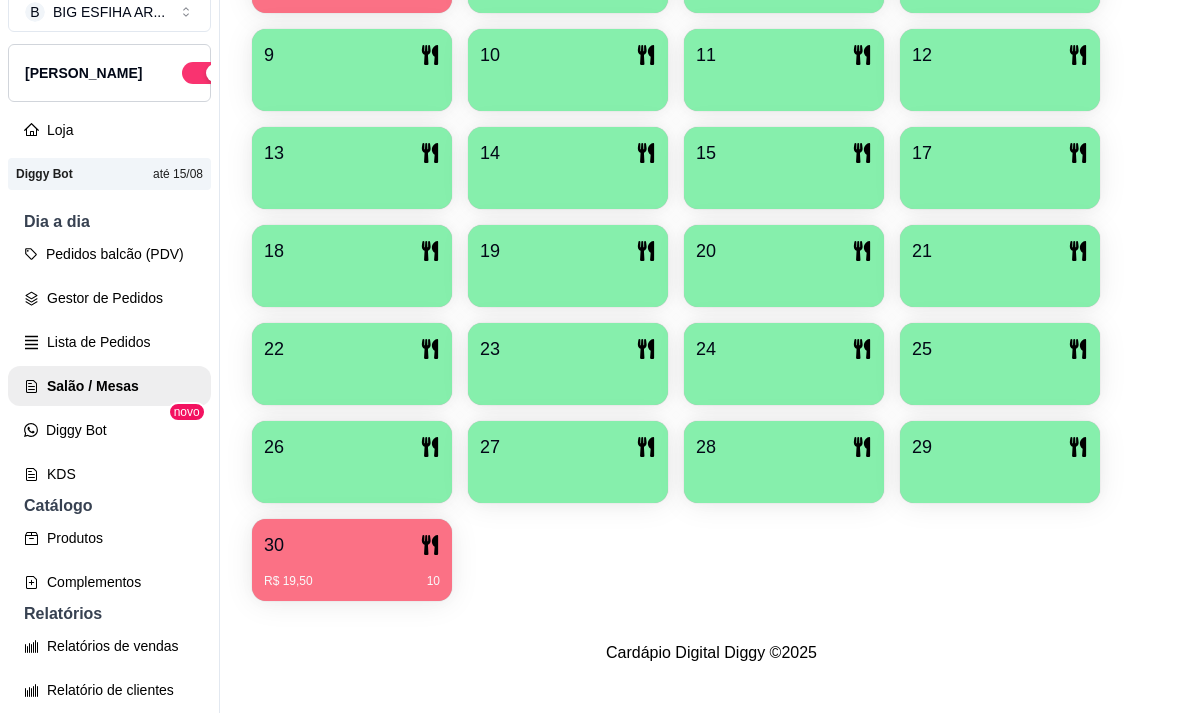 click on "25" at bounding box center [1000, 349] 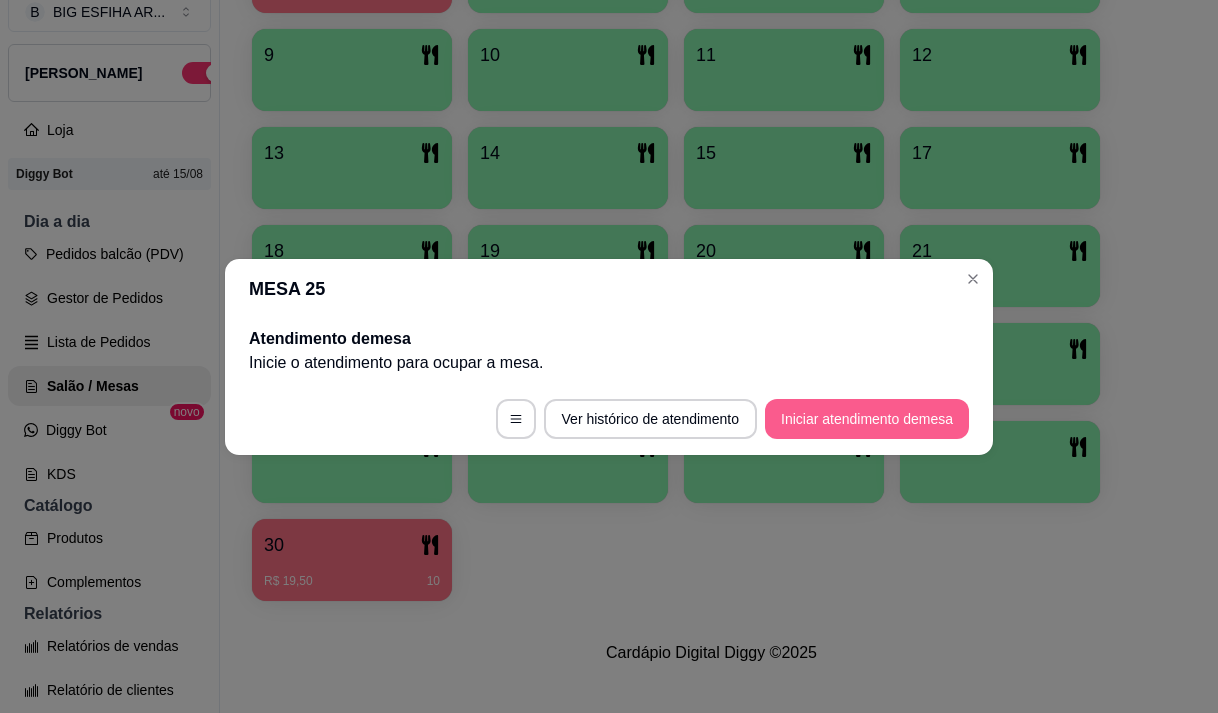 click on "Iniciar atendimento de  mesa" at bounding box center [867, 419] 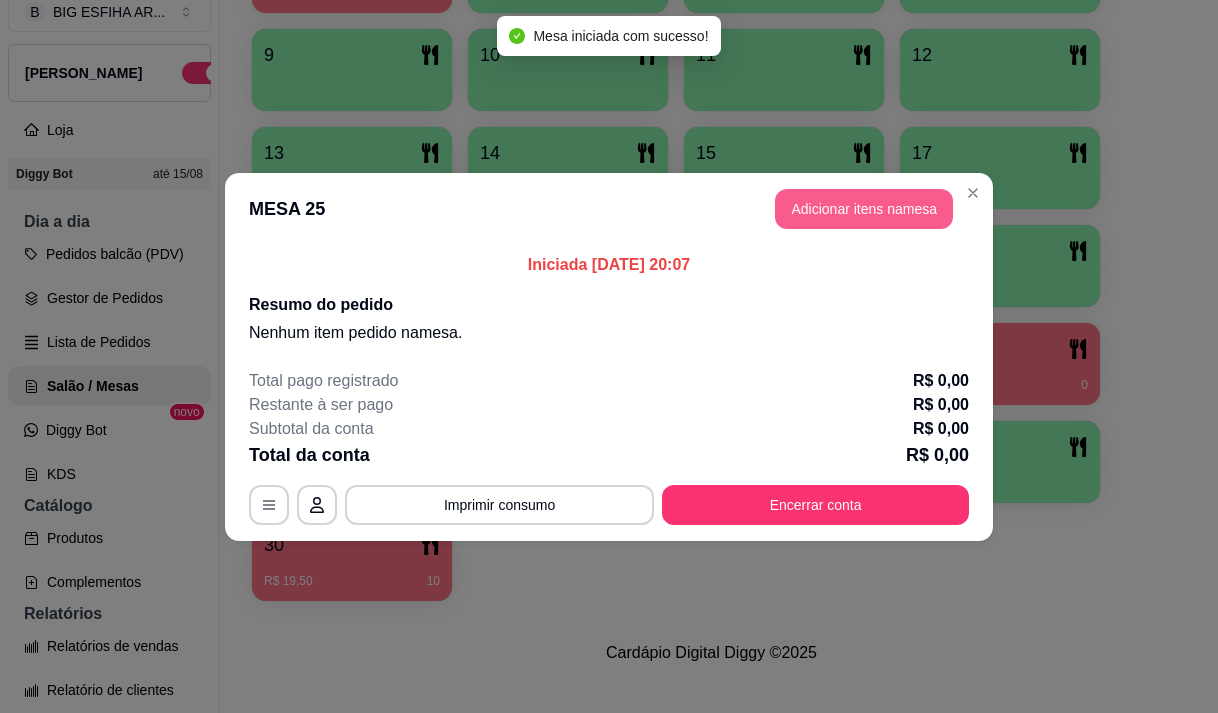 click on "Adicionar itens na  mesa" at bounding box center (864, 209) 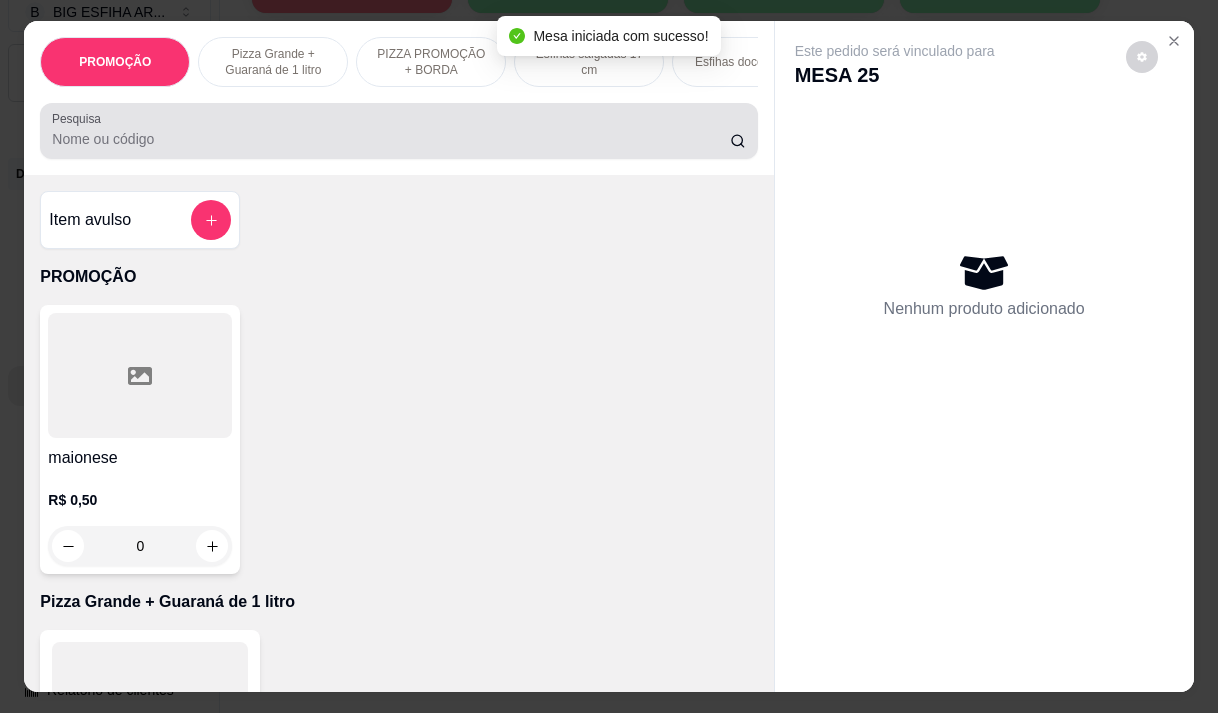 click on "Pesquisa" at bounding box center [391, 139] 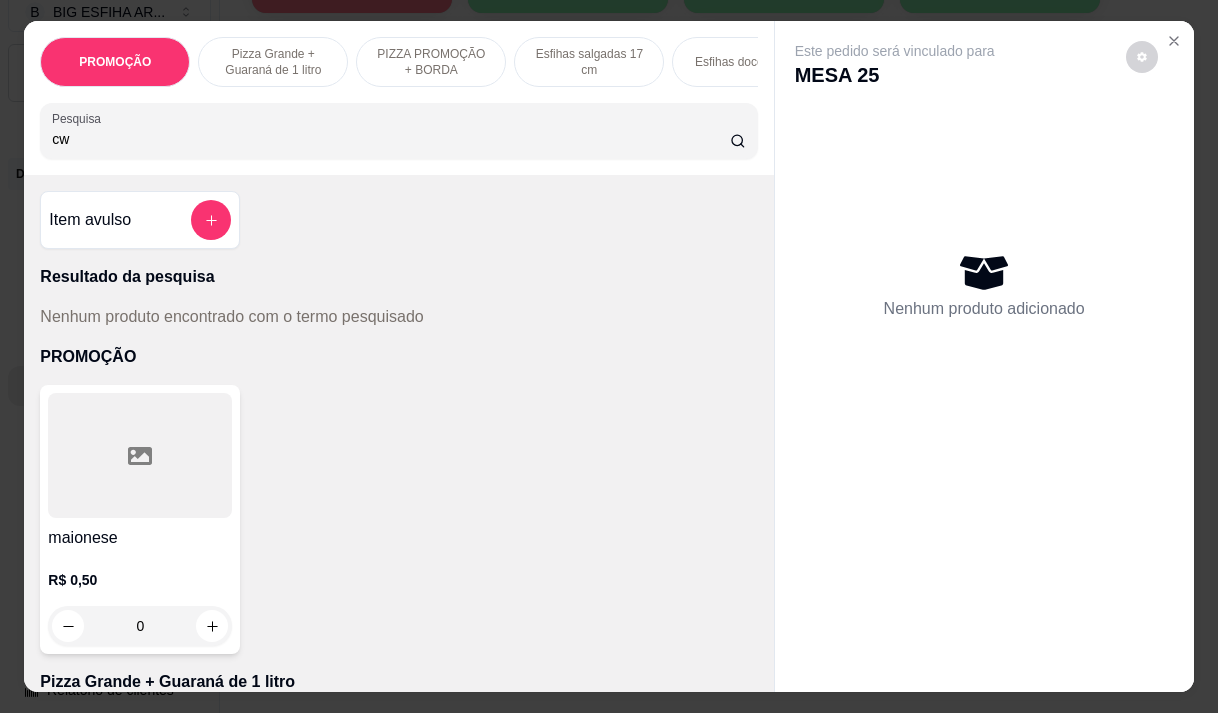 type on "c" 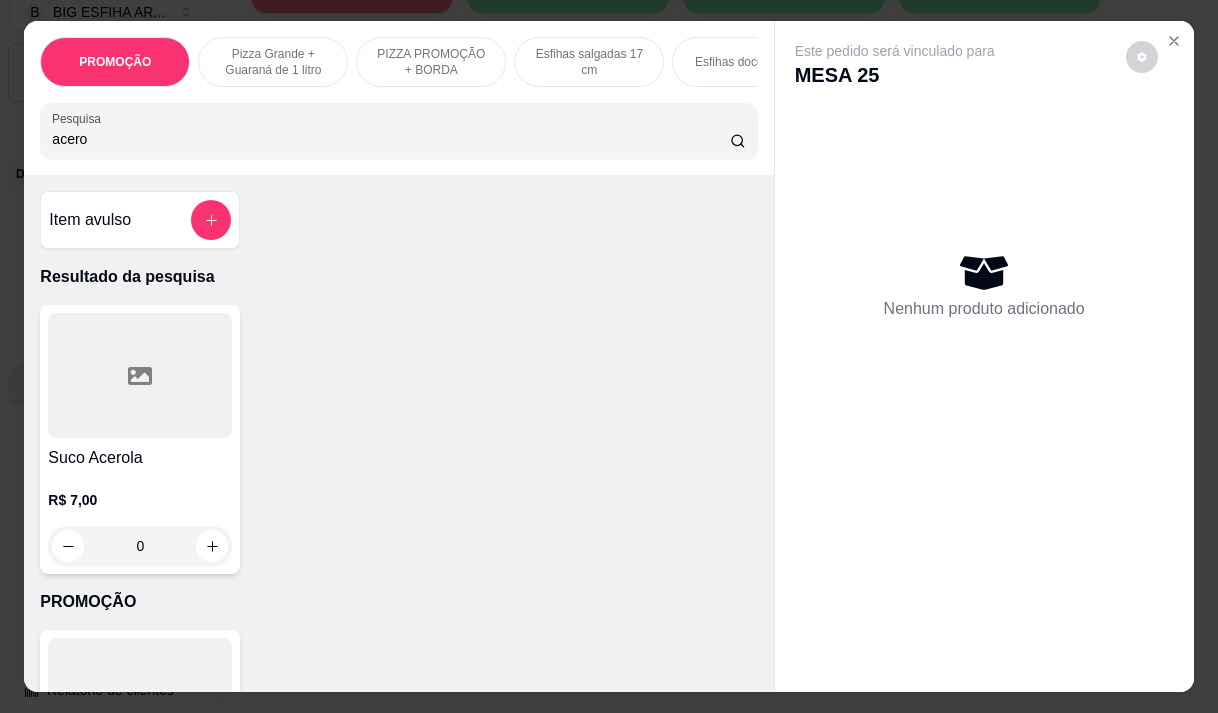 type on "acero" 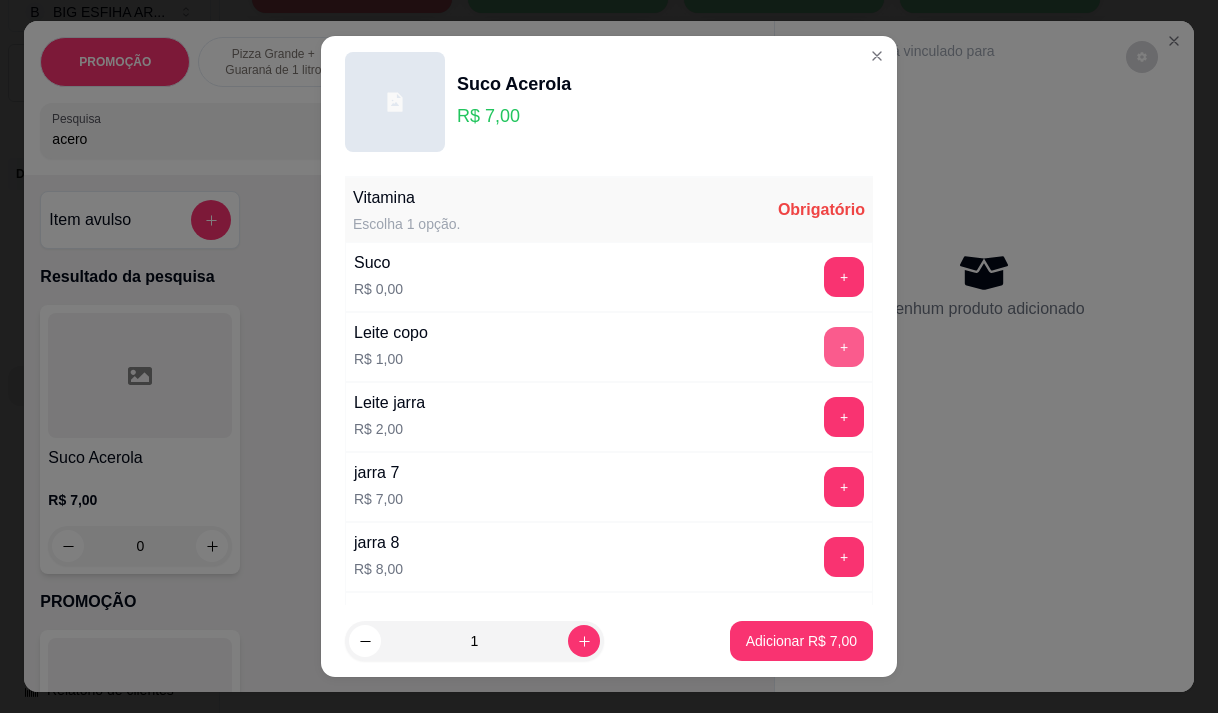 click on "+" at bounding box center [844, 347] 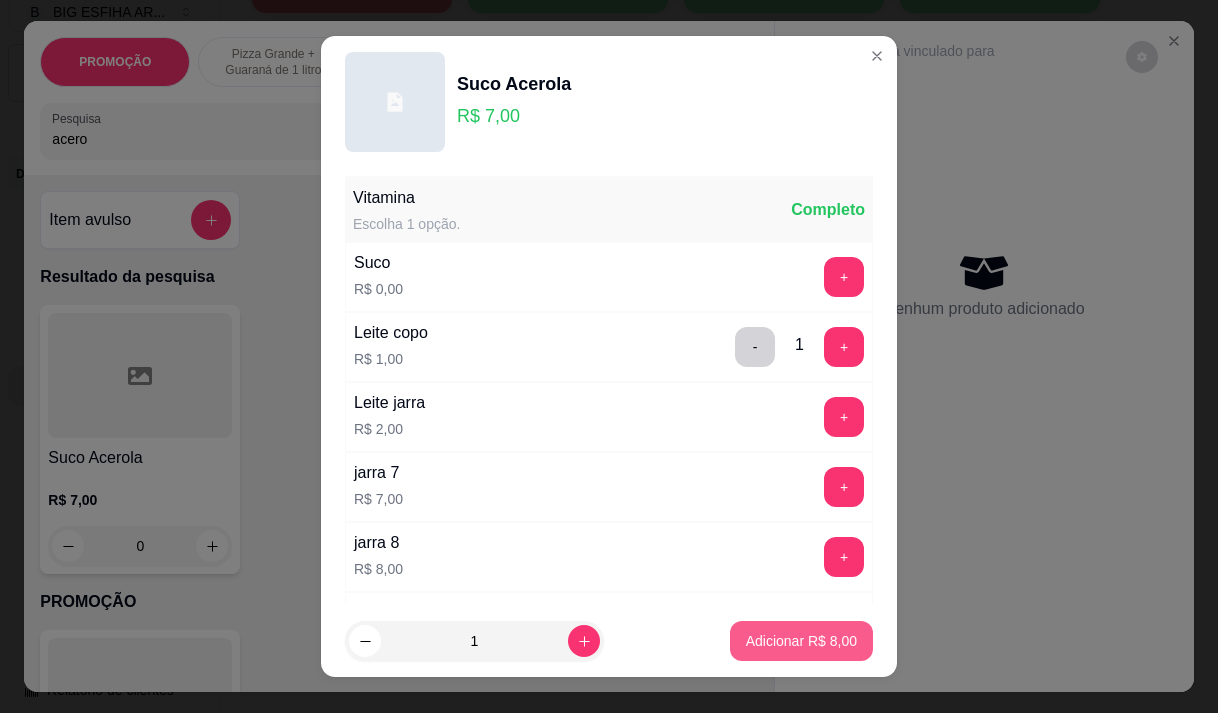 click on "Adicionar   R$ 8,00" at bounding box center [801, 641] 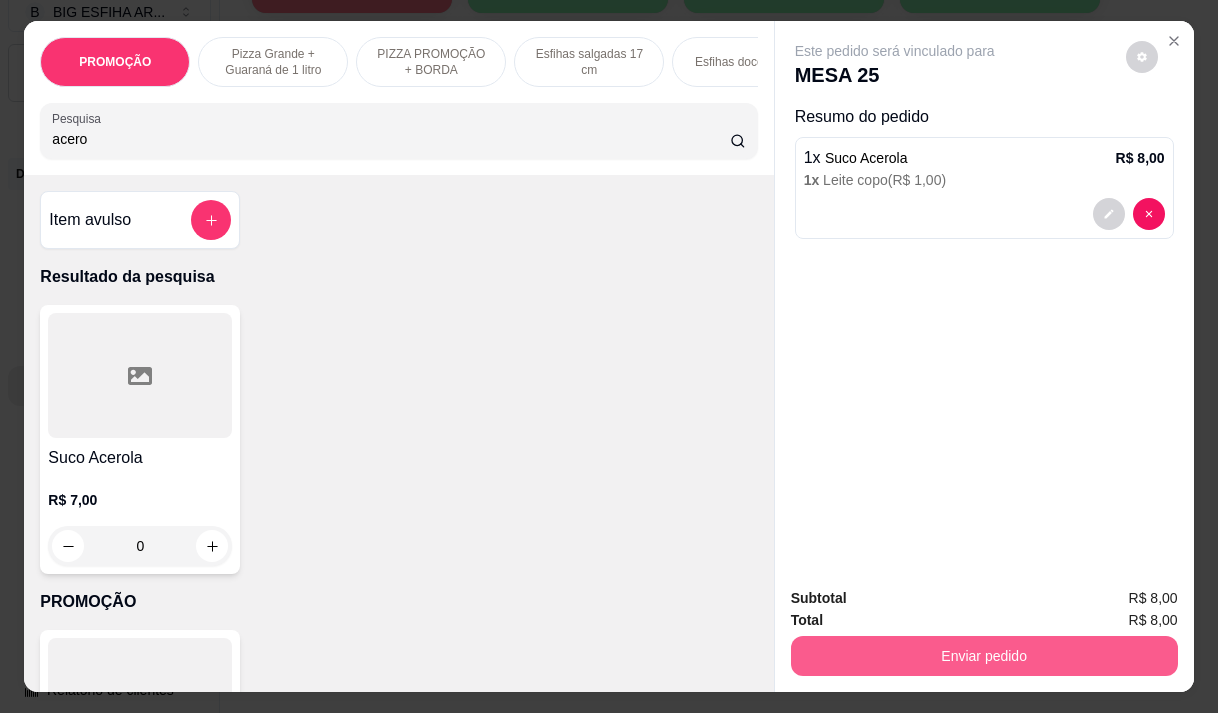 click on "Enviar pedido" at bounding box center (984, 656) 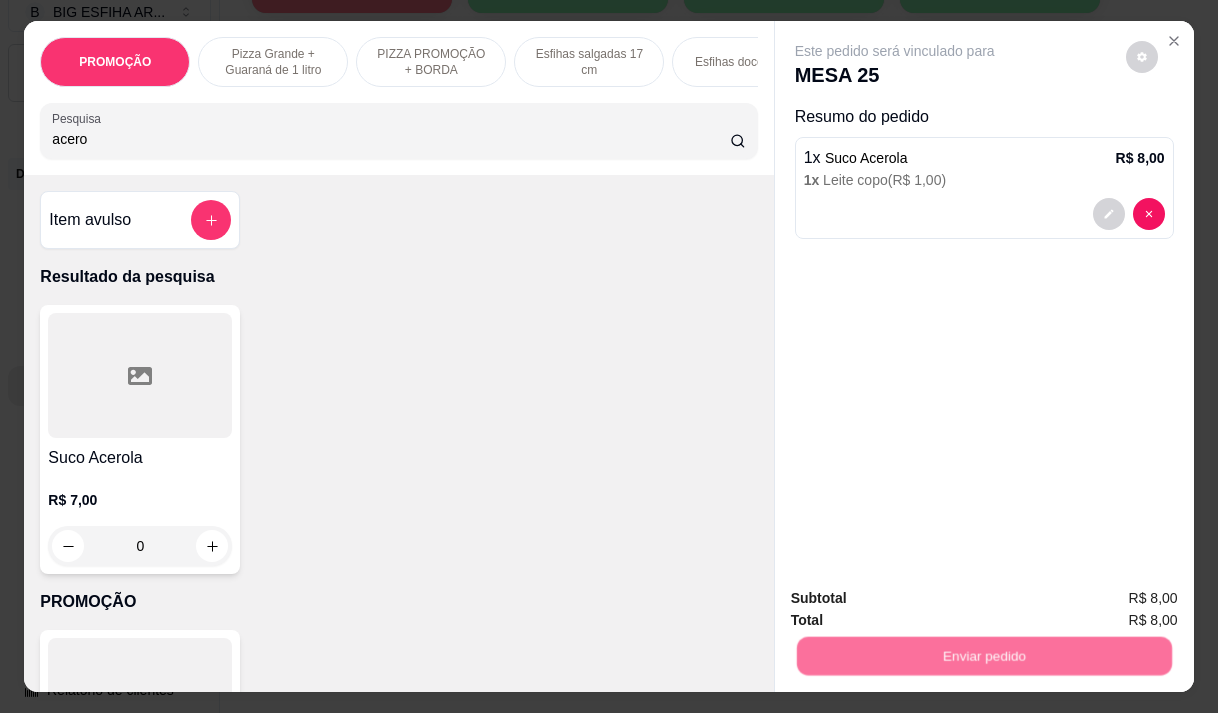 click on "Não registrar e enviar pedido" at bounding box center (918, 598) 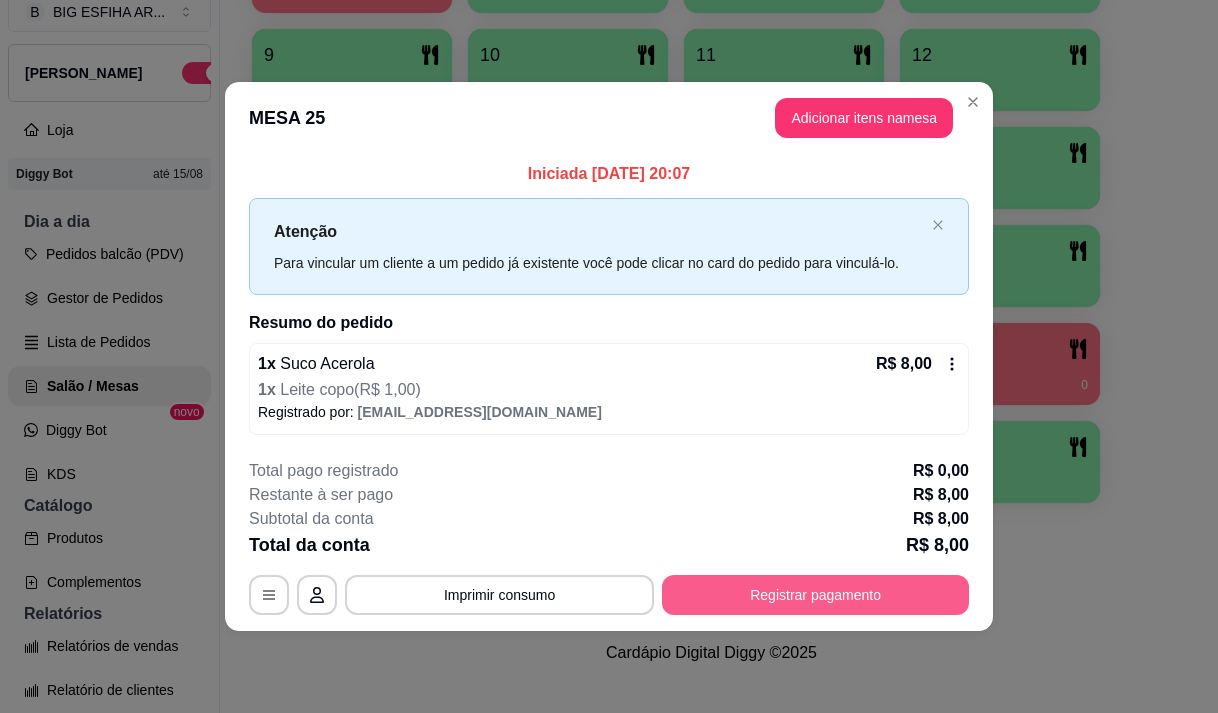 click on "Registrar pagamento" at bounding box center [815, 595] 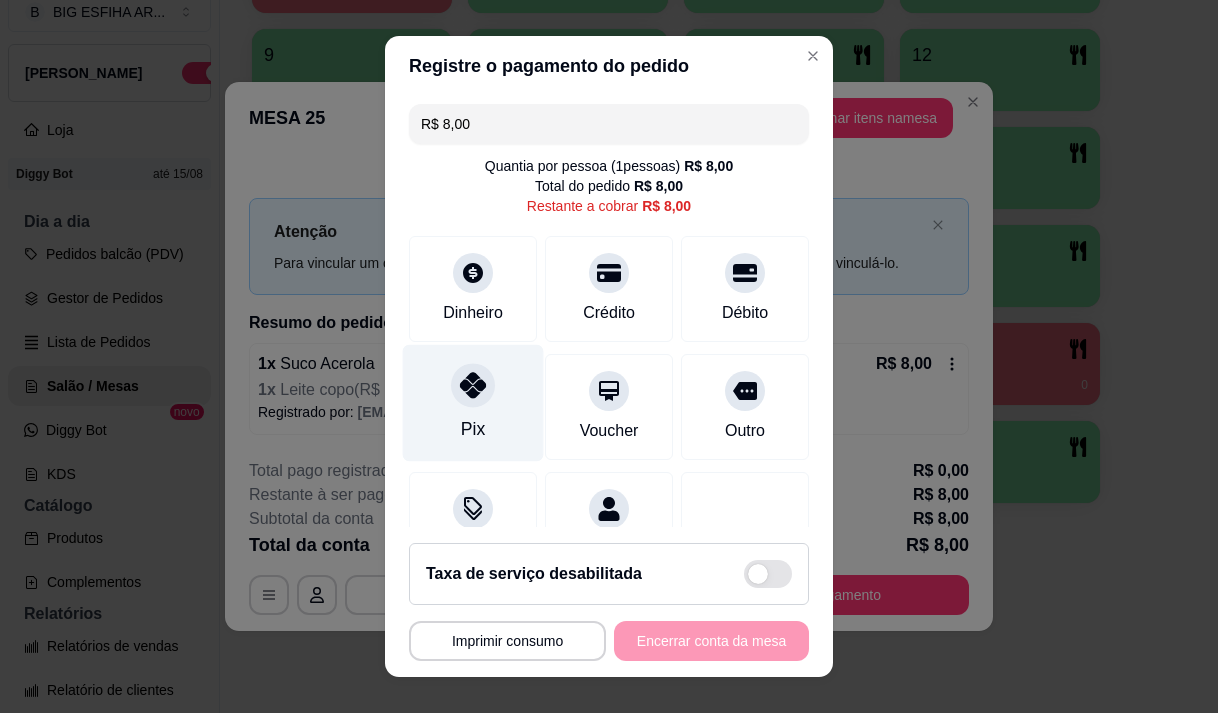 click on "Pix" at bounding box center [473, 402] 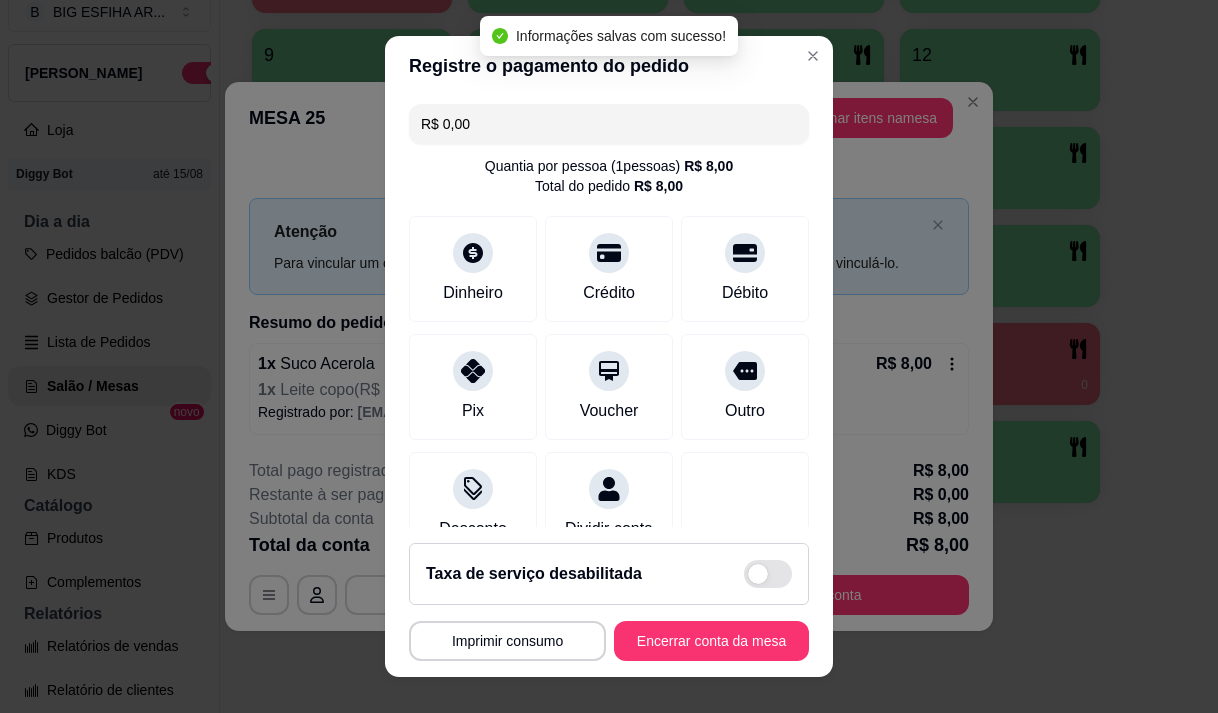 type on "R$ 0,00" 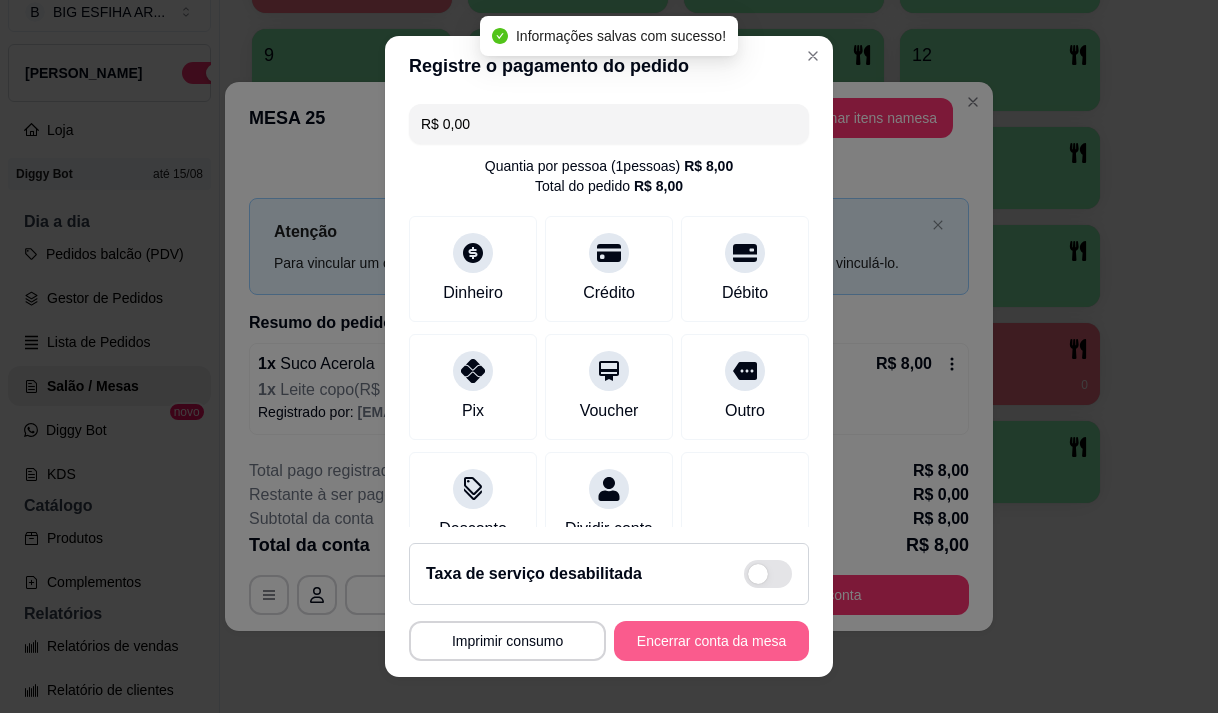 click on "Encerrar conta da mesa" at bounding box center [711, 641] 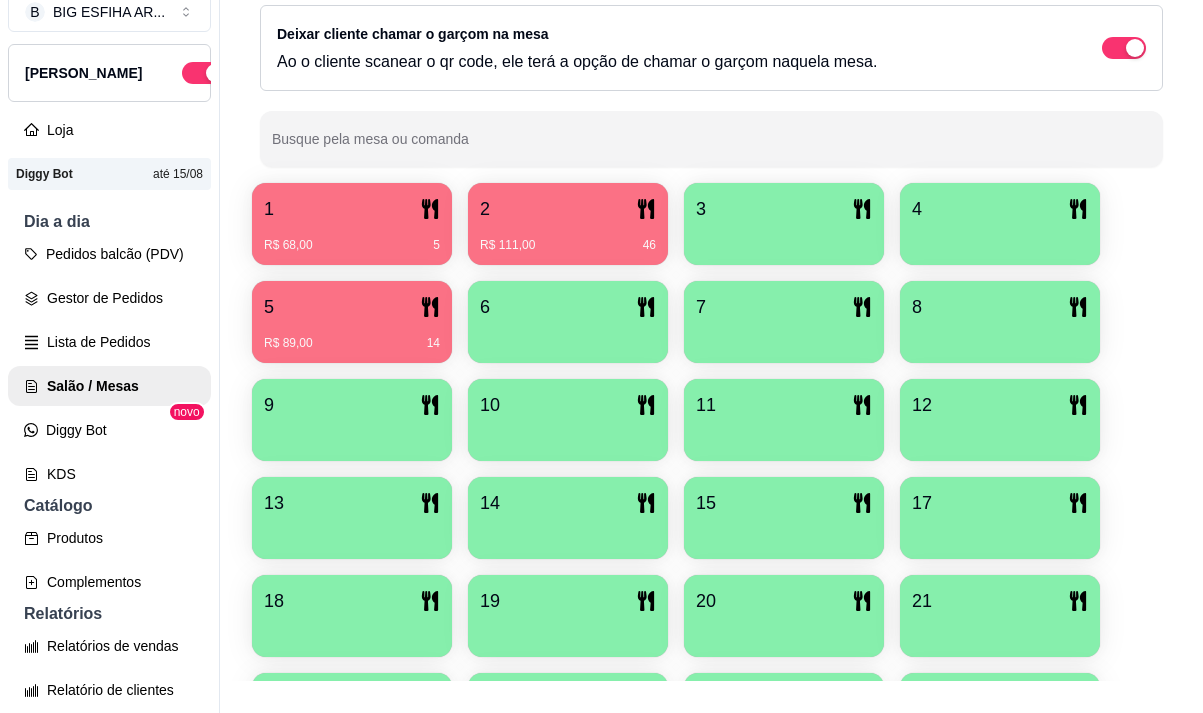 scroll, scrollTop: 239, scrollLeft: 0, axis: vertical 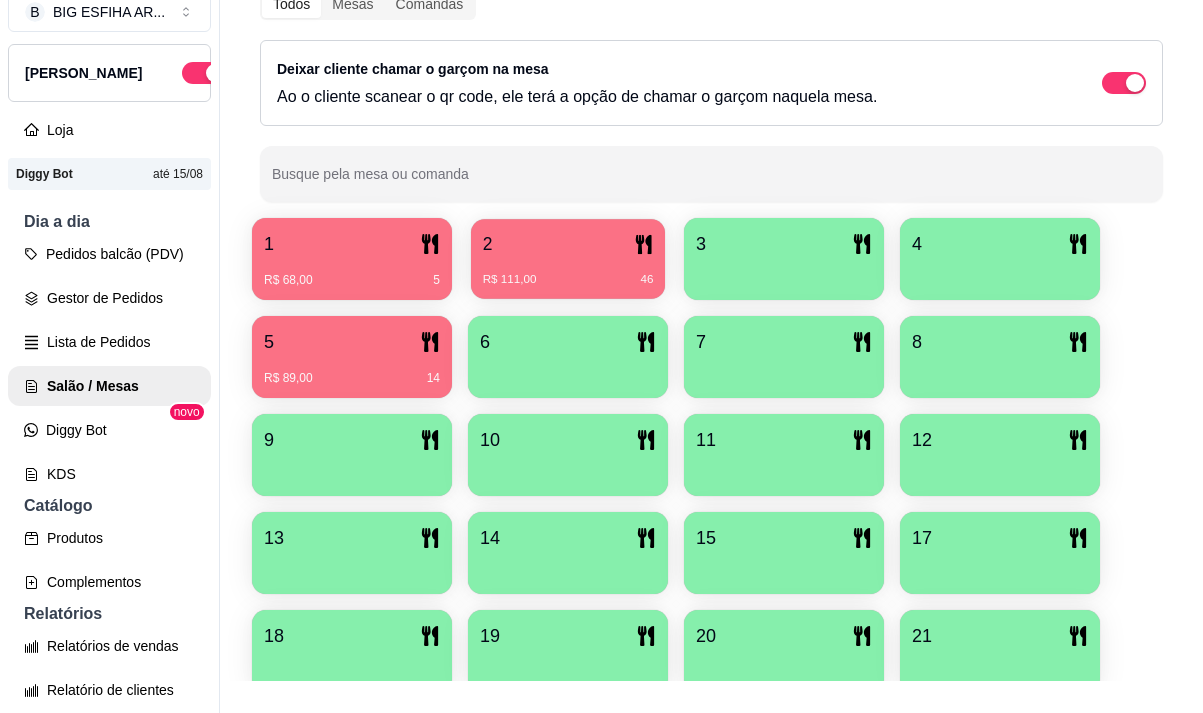click on "R$ 111,00 46" at bounding box center (568, 272) 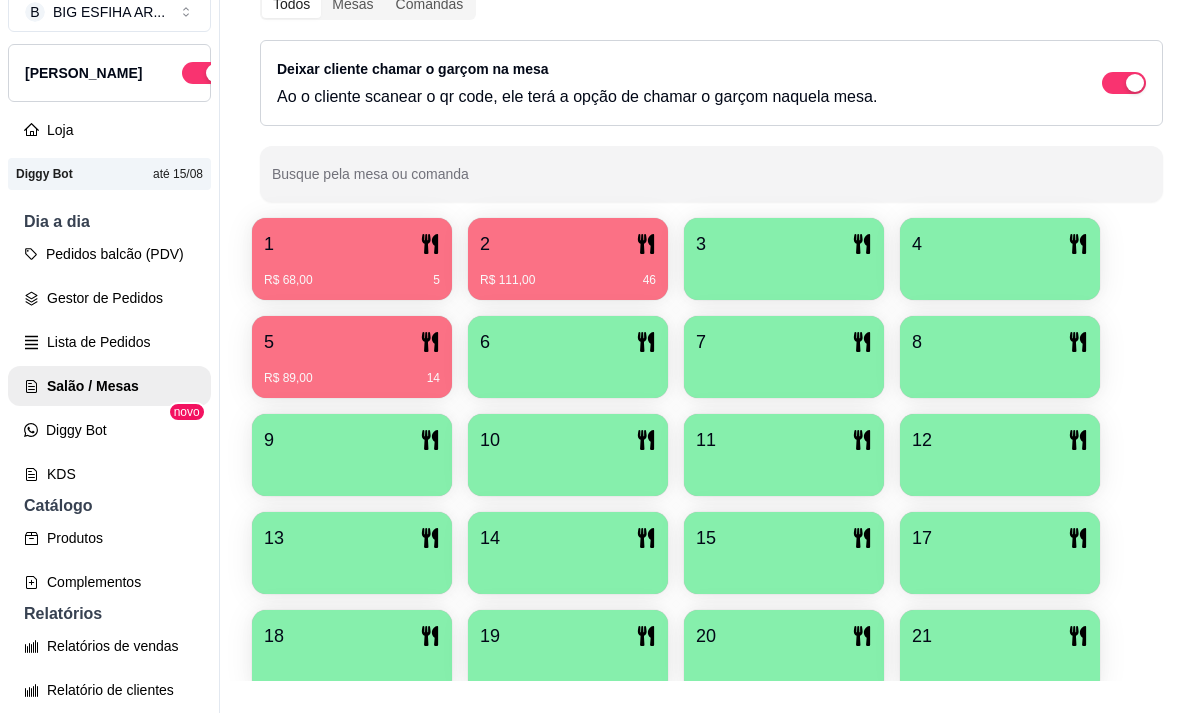 click on "R$ 89,00 14" at bounding box center [352, 371] 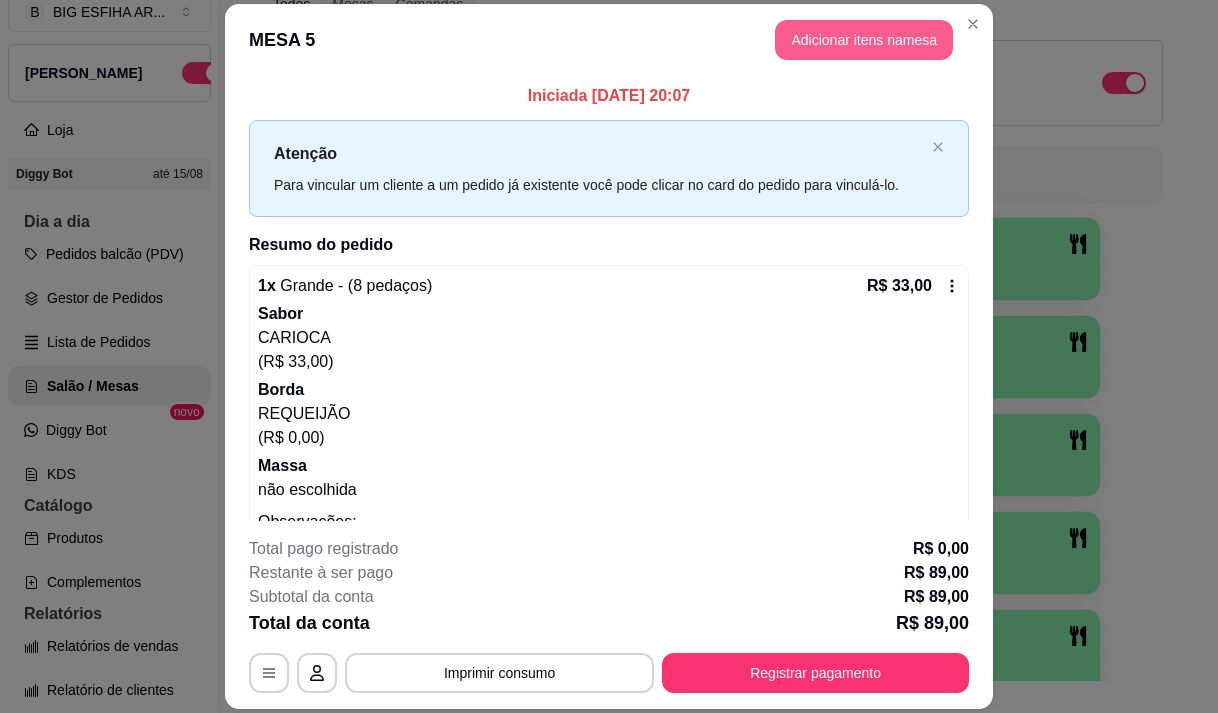 click on "Adicionar itens na  mesa" at bounding box center (864, 40) 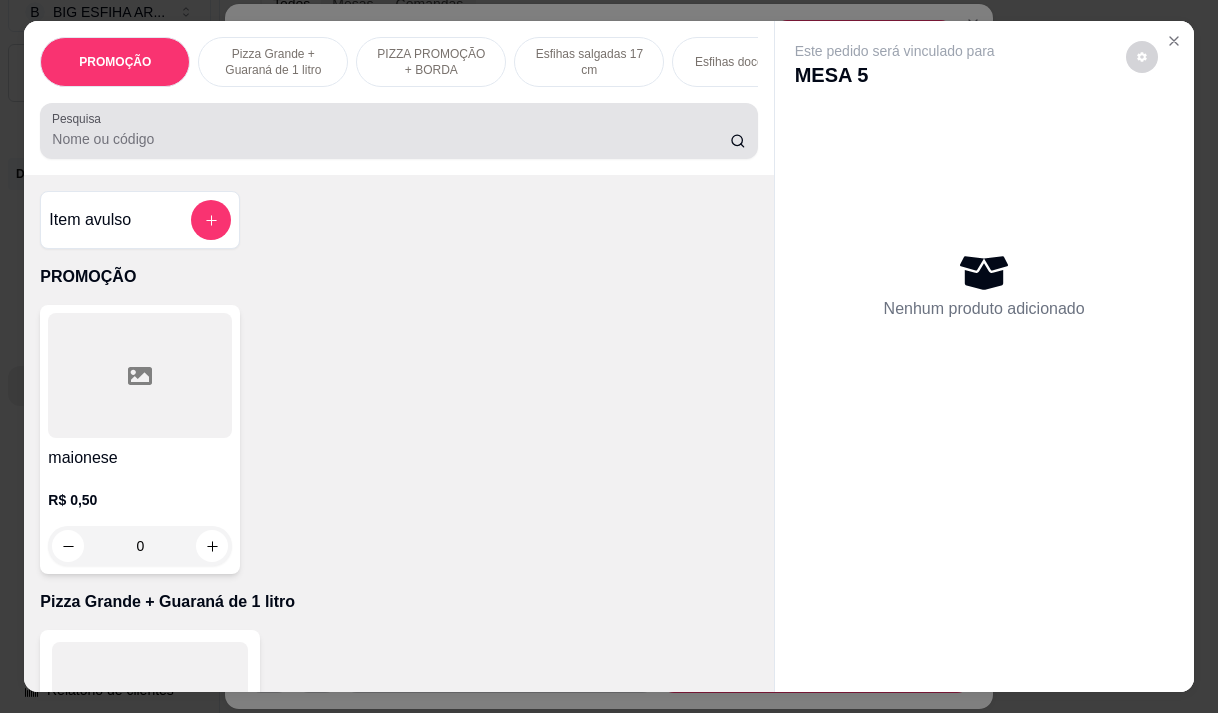 click on "Pesquisa" at bounding box center [391, 139] 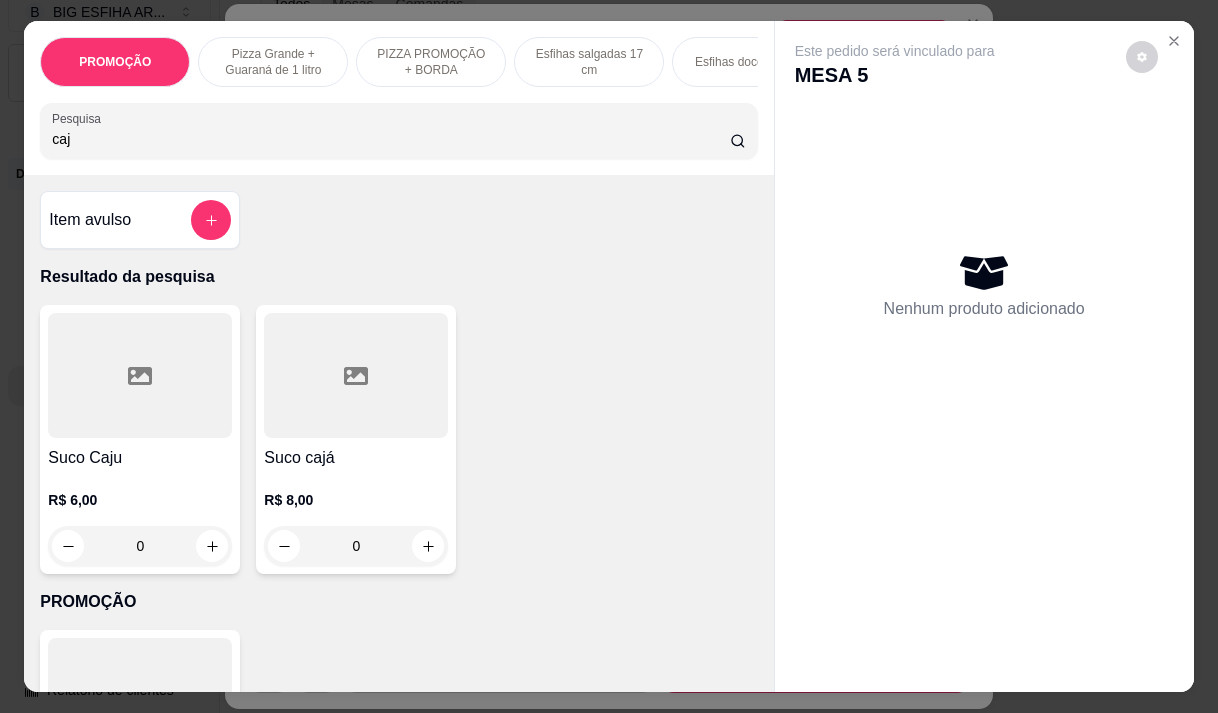 type on "caj" 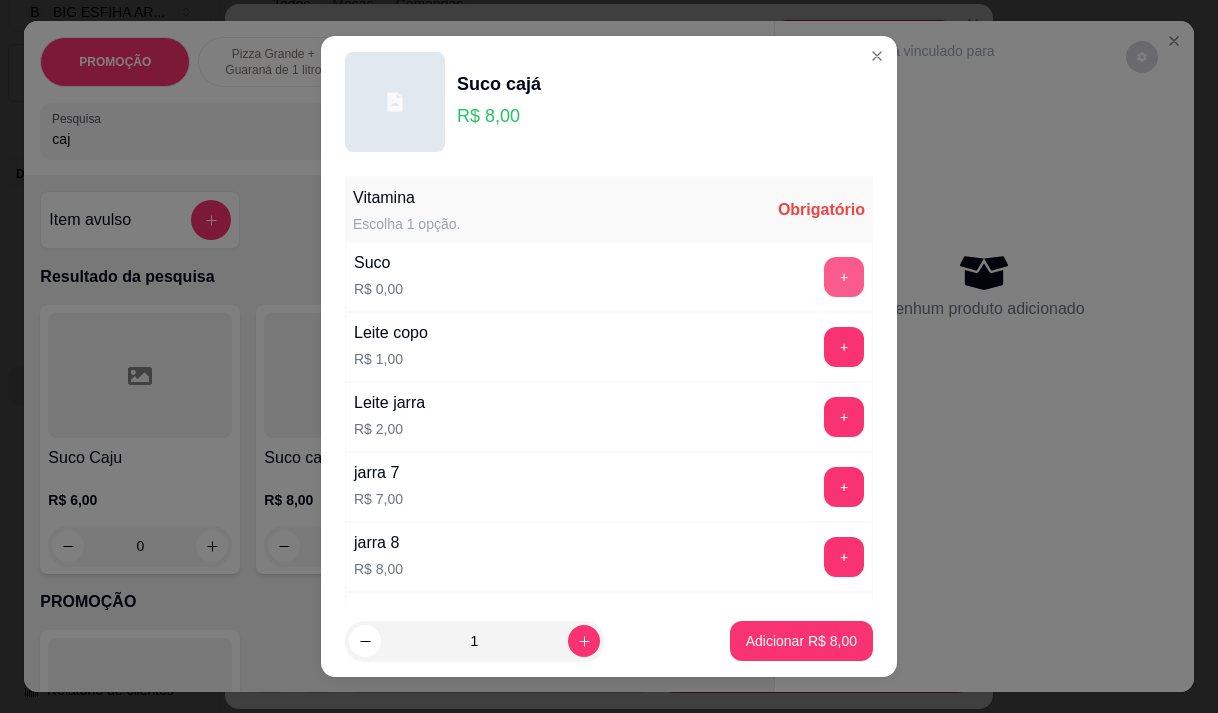 click on "+" at bounding box center (844, 277) 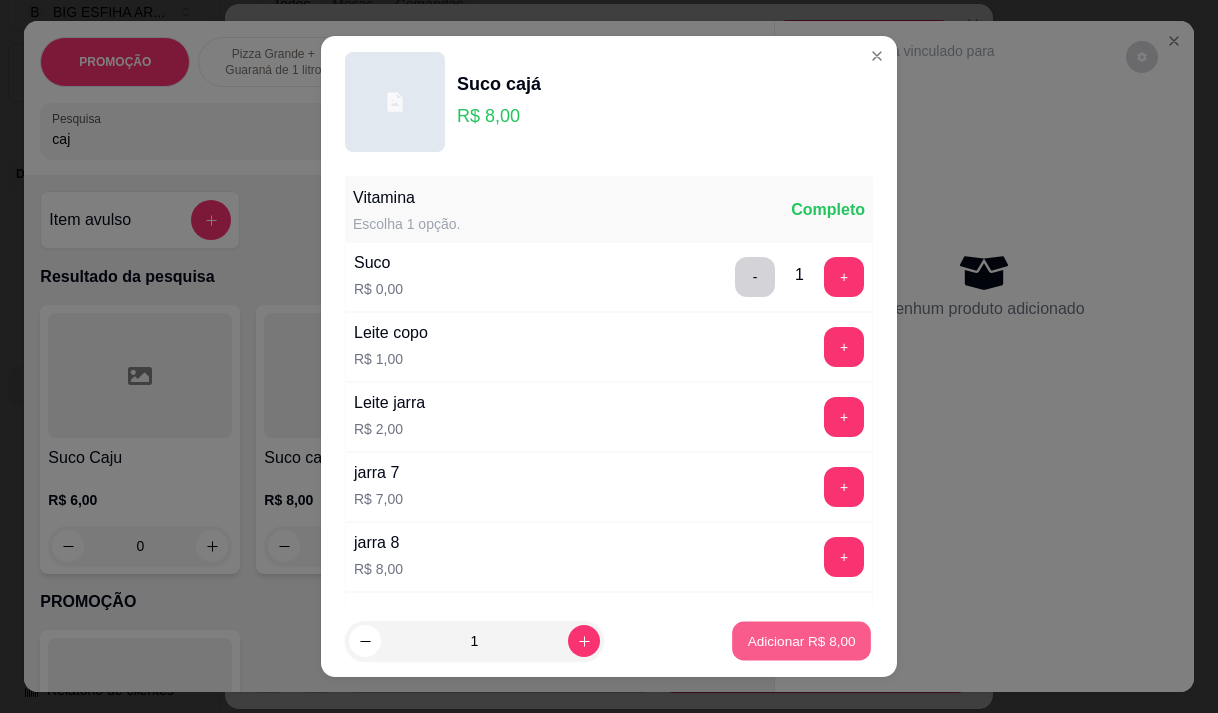 click on "Adicionar   R$ 8,00" at bounding box center [801, 641] 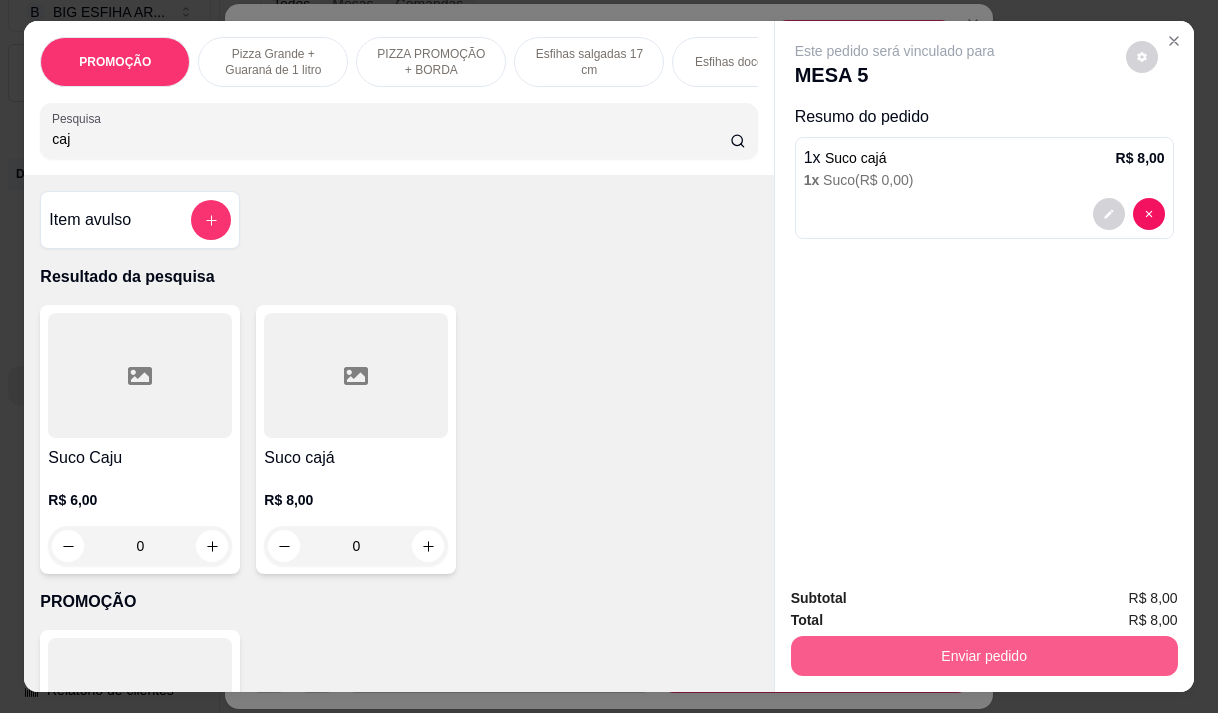 click on "Enviar pedido" at bounding box center (984, 656) 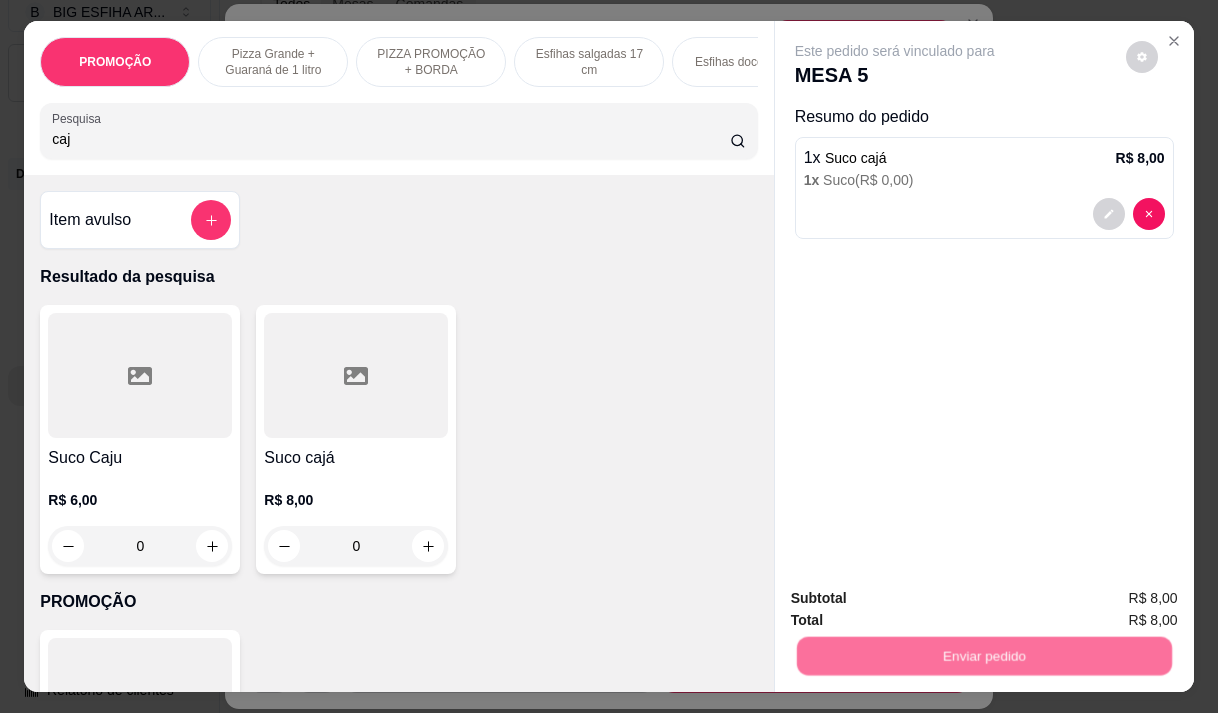 click on "Não registrar e enviar pedido" at bounding box center [918, 599] 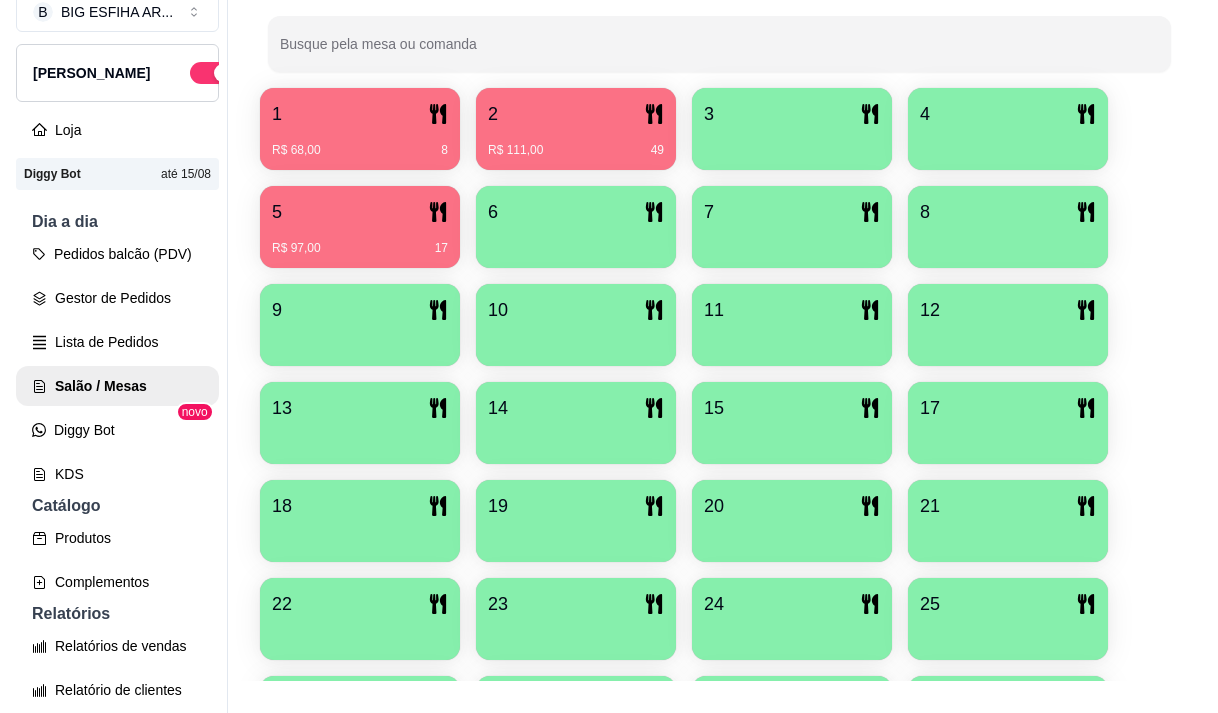 scroll, scrollTop: 639, scrollLeft: 0, axis: vertical 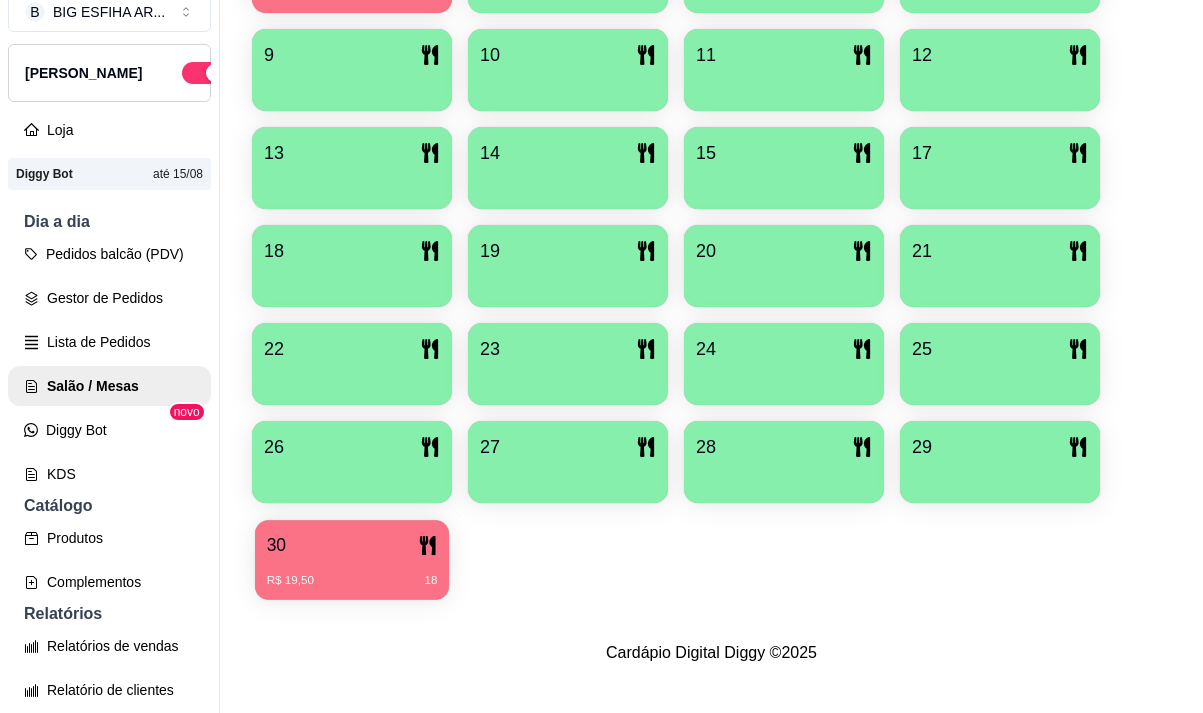 click on "30" at bounding box center [352, 545] 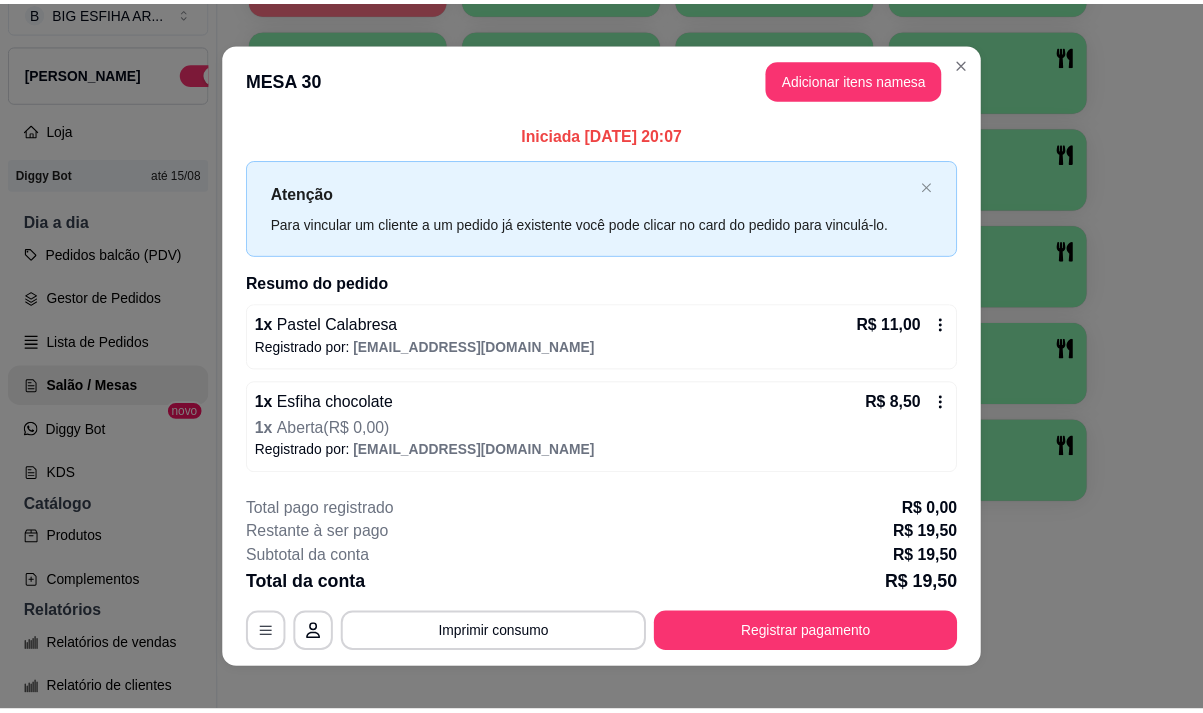 scroll, scrollTop: 21, scrollLeft: 0, axis: vertical 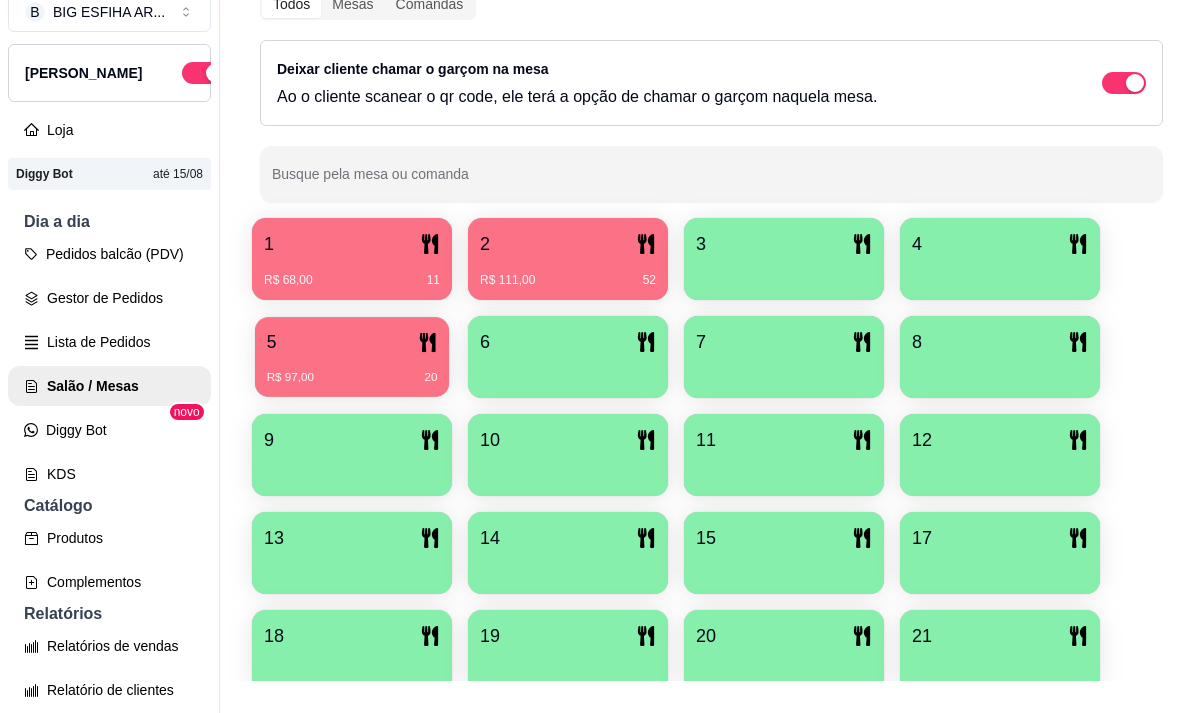 click on "R$ 97,00 20" at bounding box center [352, 370] 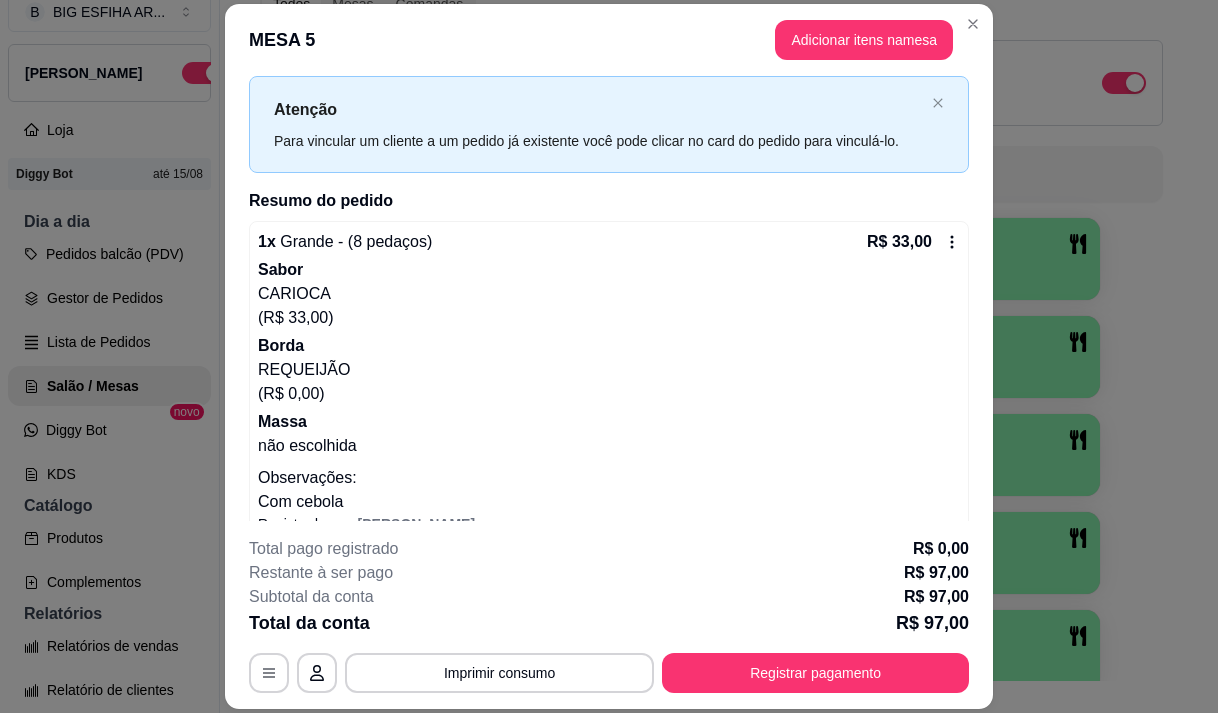 scroll, scrollTop: 543, scrollLeft: 0, axis: vertical 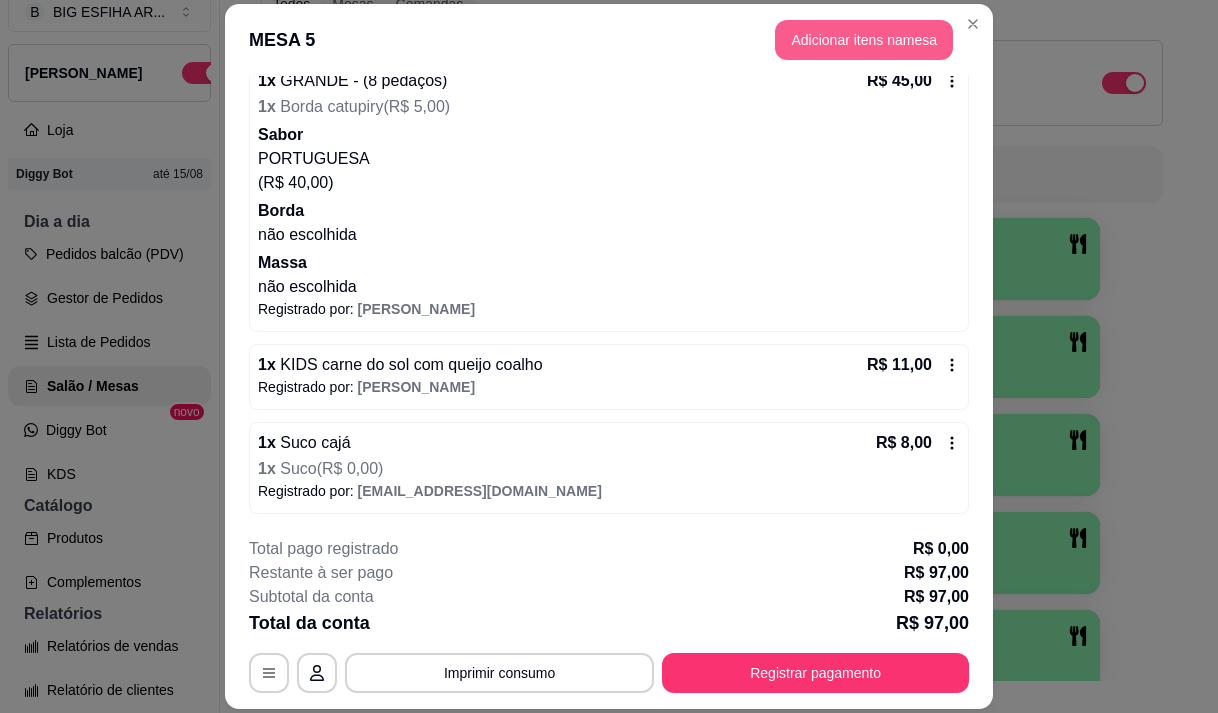 click on "Adicionar itens na  mesa" at bounding box center [864, 40] 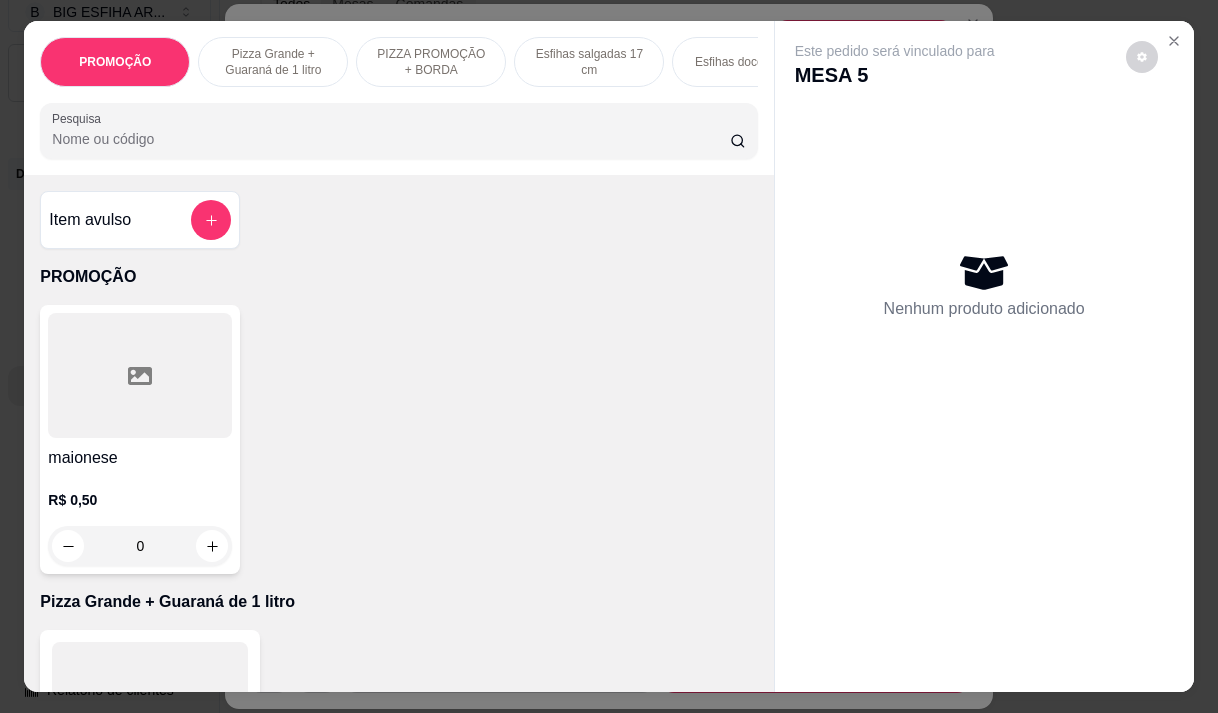 click on "Pesquisa" at bounding box center [398, 131] 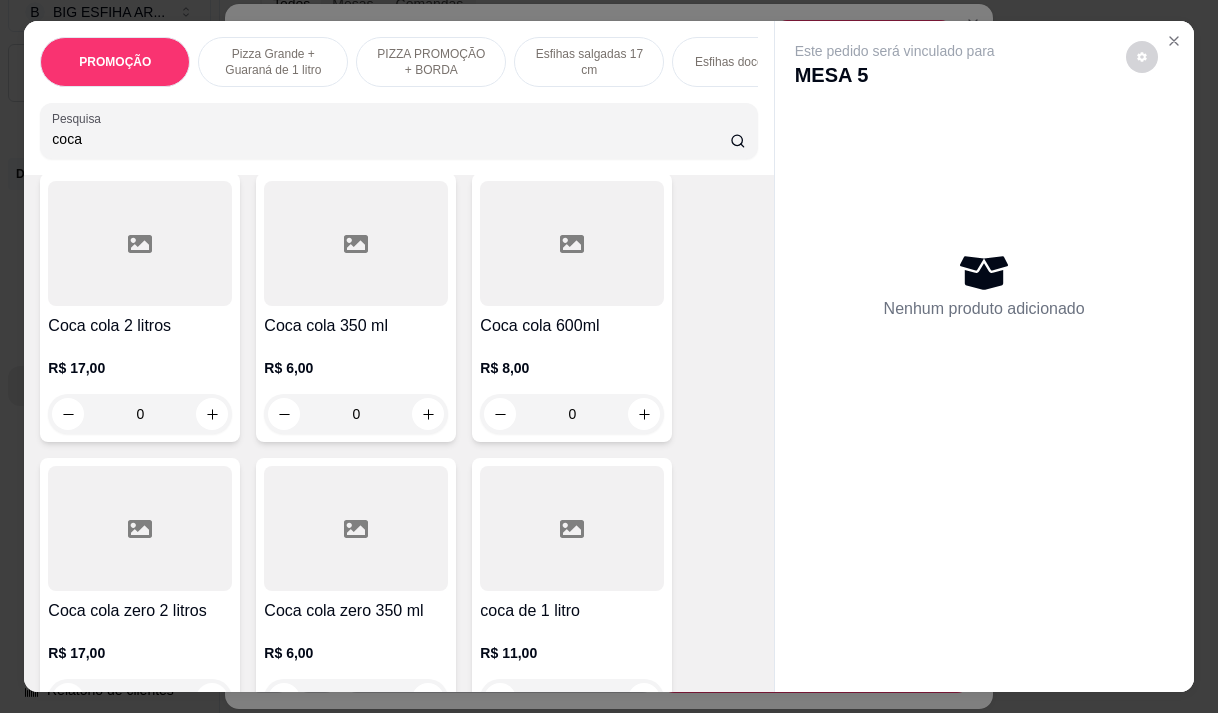 scroll, scrollTop: 100, scrollLeft: 0, axis: vertical 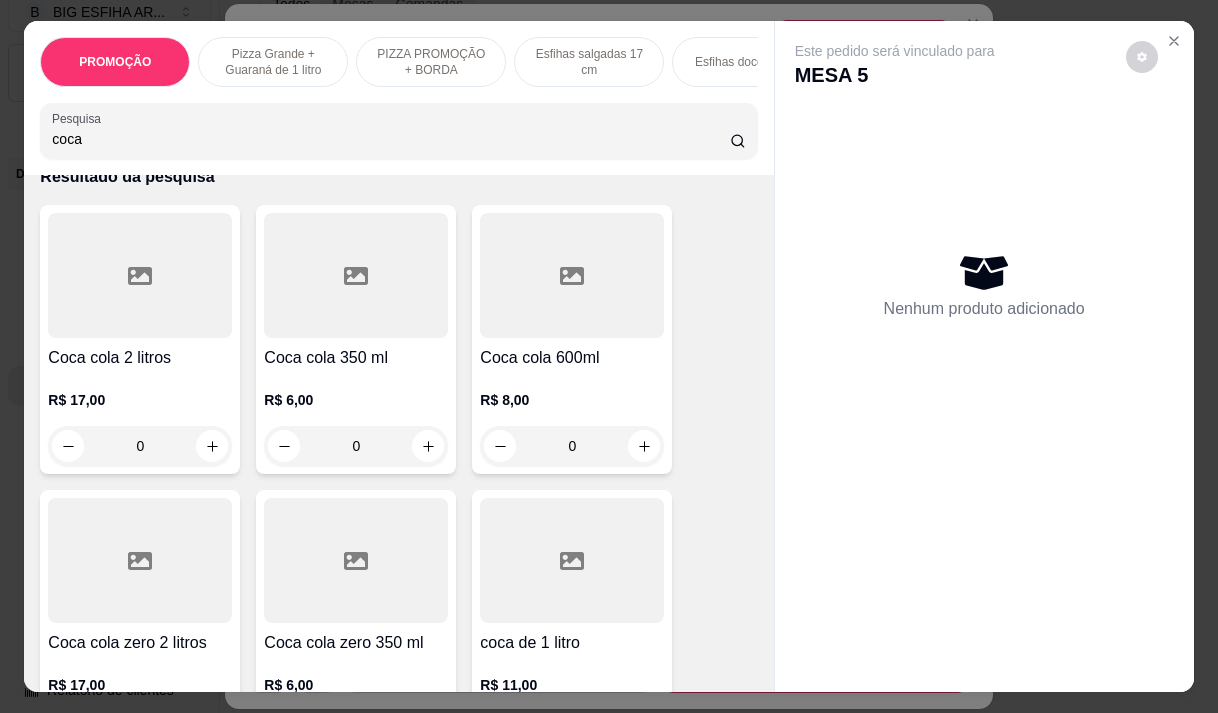 type on "coca" 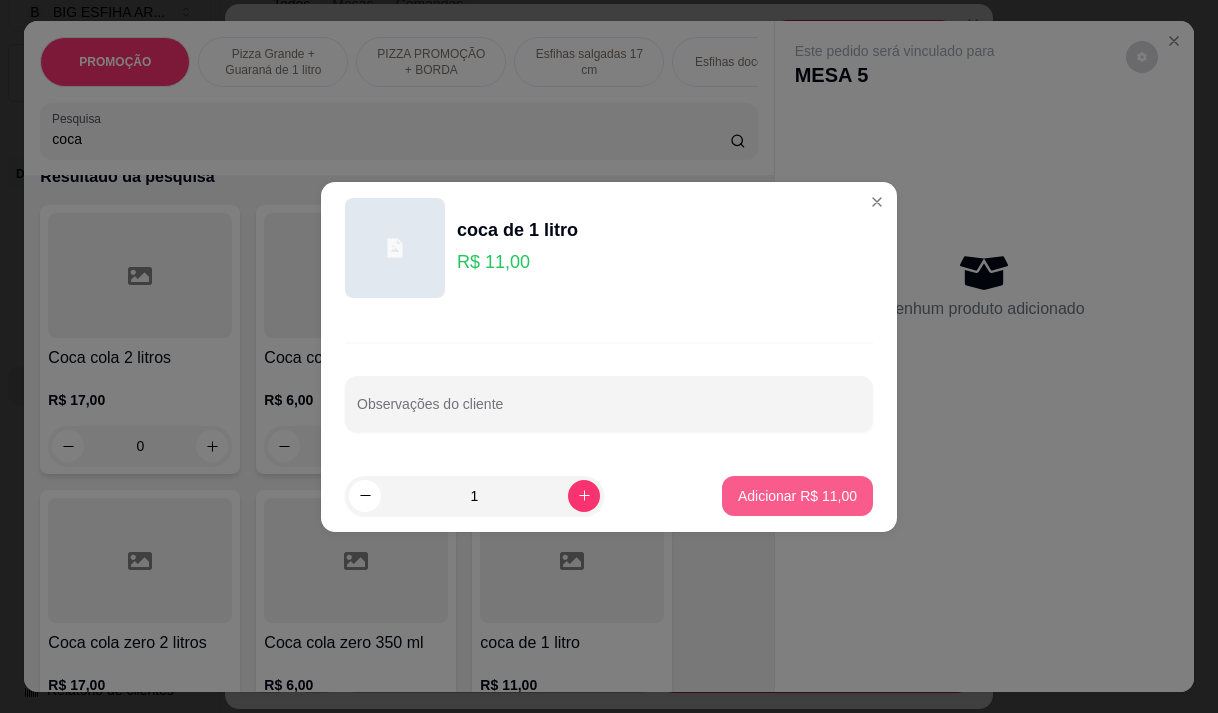 click on "Adicionar   R$ 11,00" at bounding box center [797, 496] 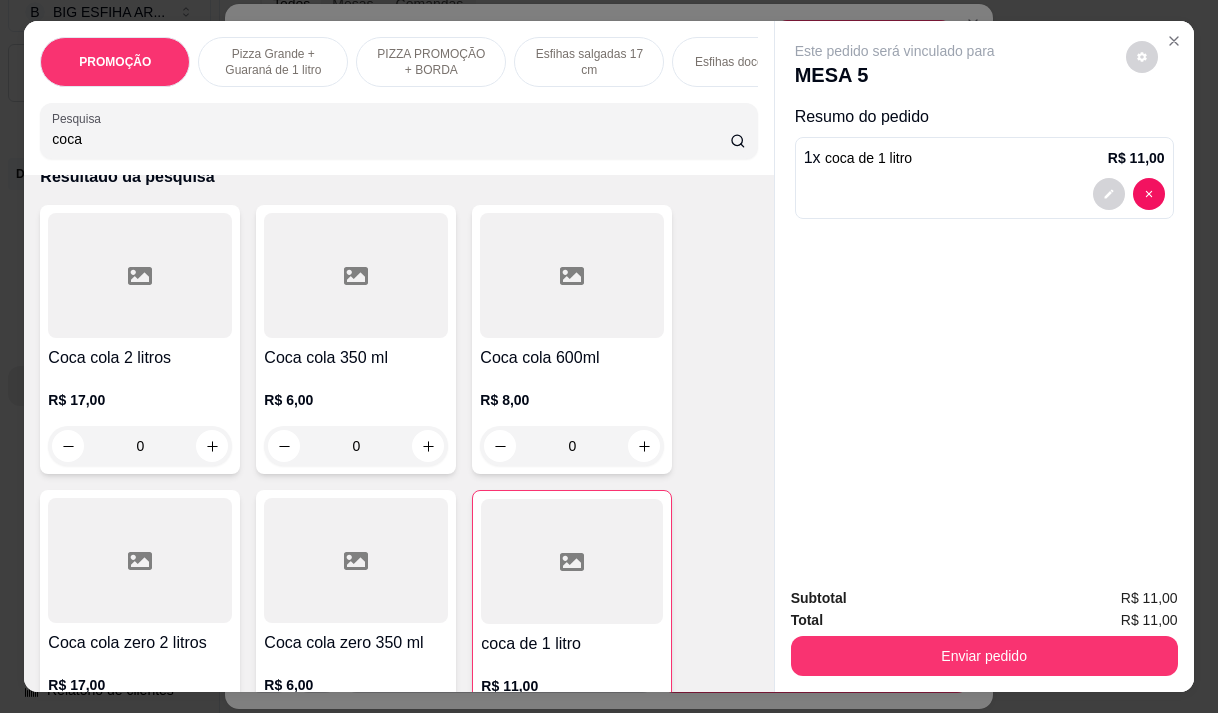 type on "1" 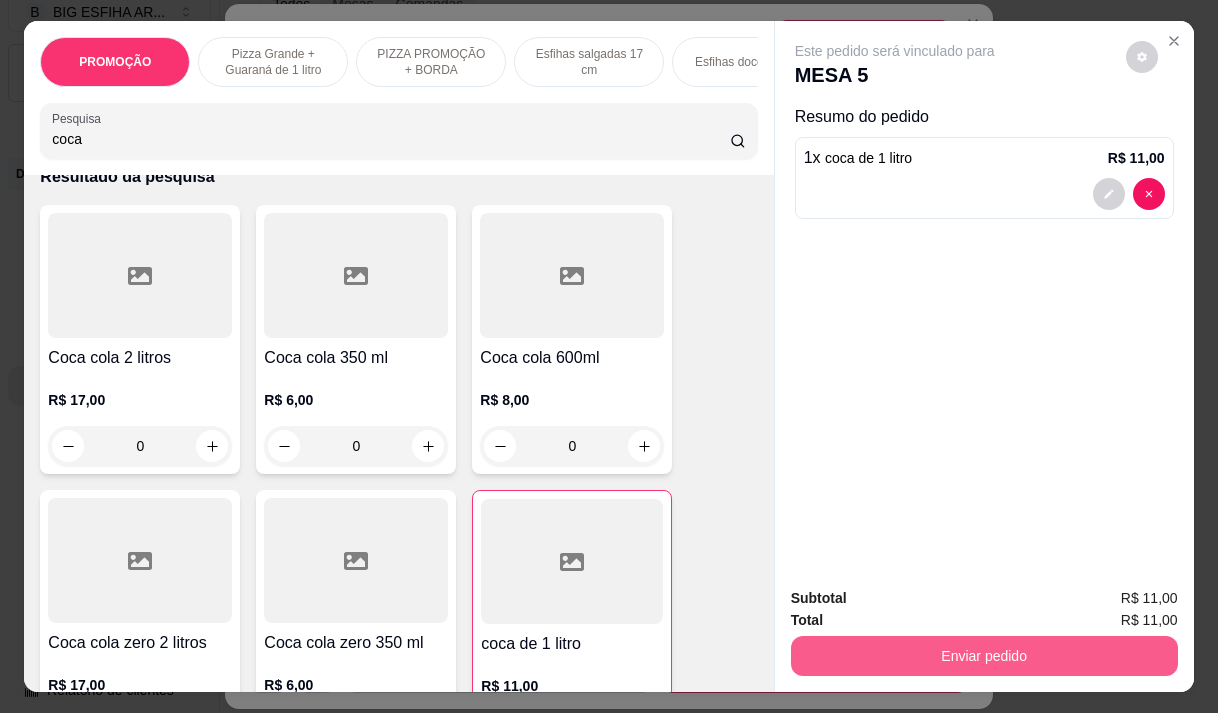 click on "Enviar pedido" at bounding box center [984, 656] 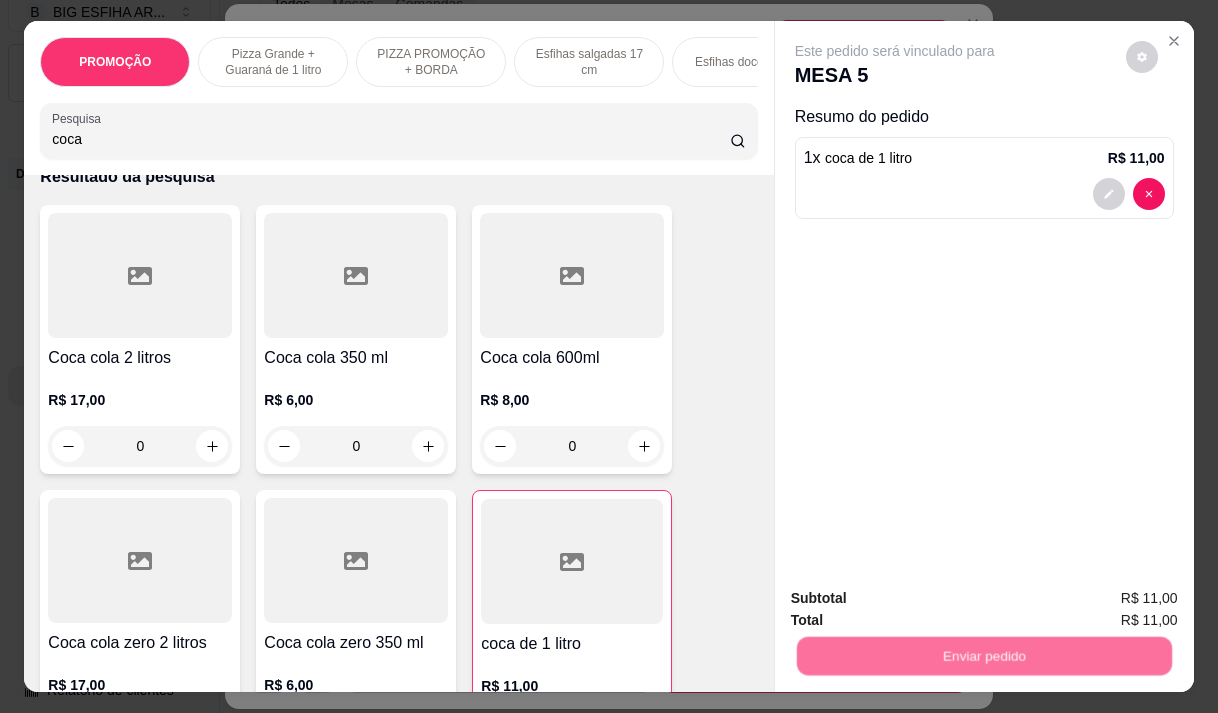 click on "Não registrar e enviar pedido" at bounding box center [918, 599] 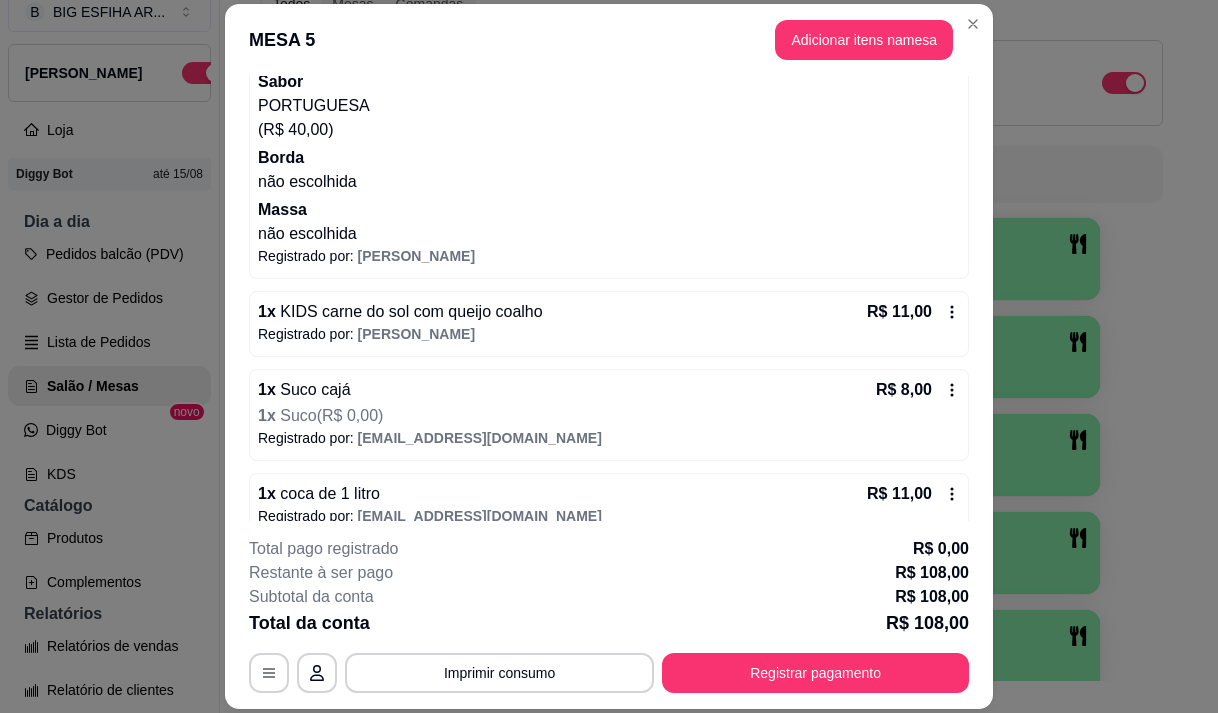 scroll, scrollTop: 621, scrollLeft: 0, axis: vertical 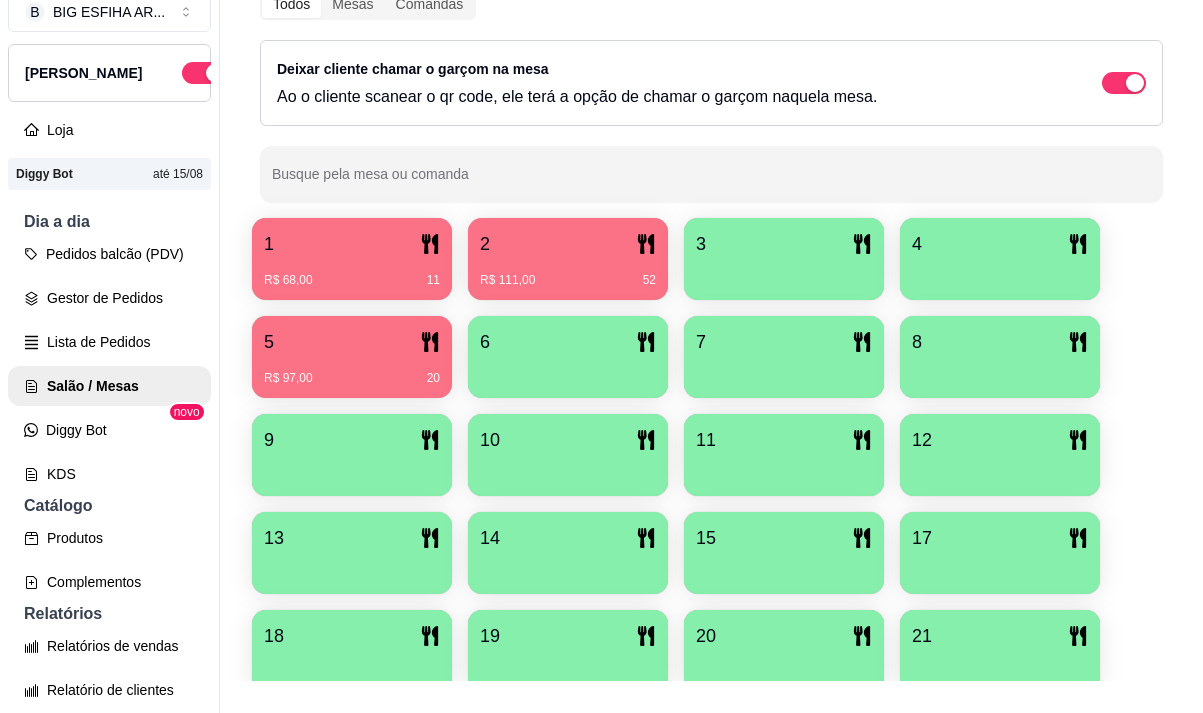 click on "2" at bounding box center [485, 244] 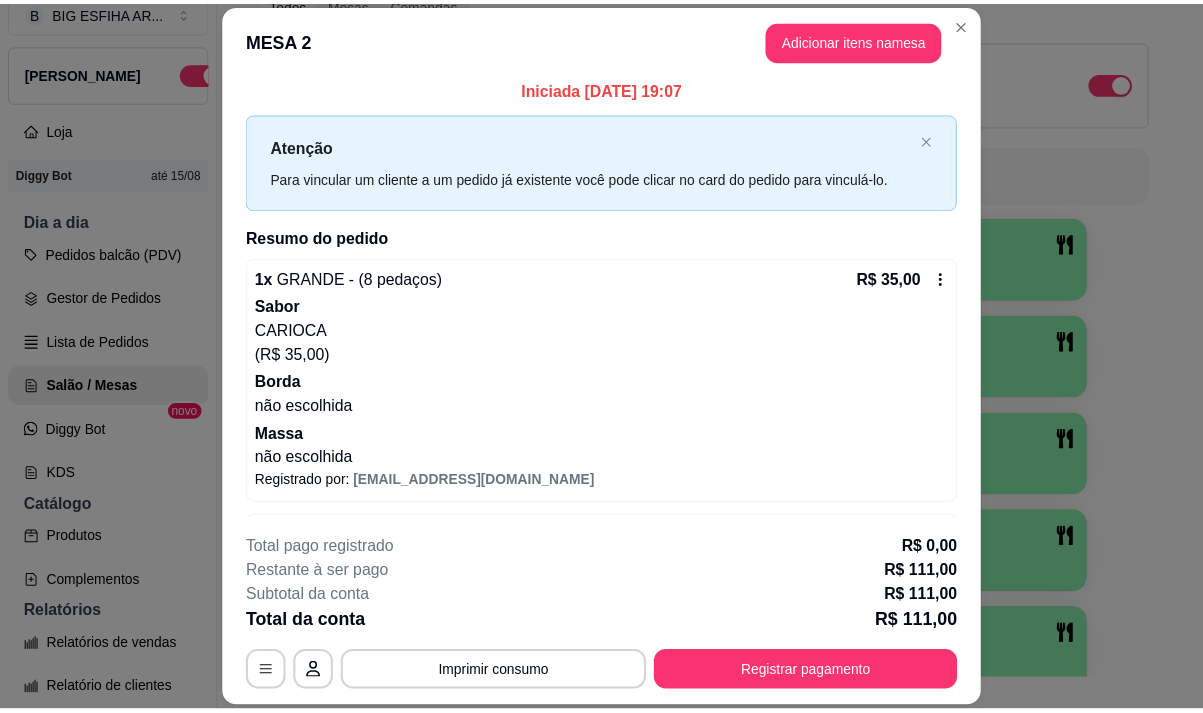scroll, scrollTop: 0, scrollLeft: 0, axis: both 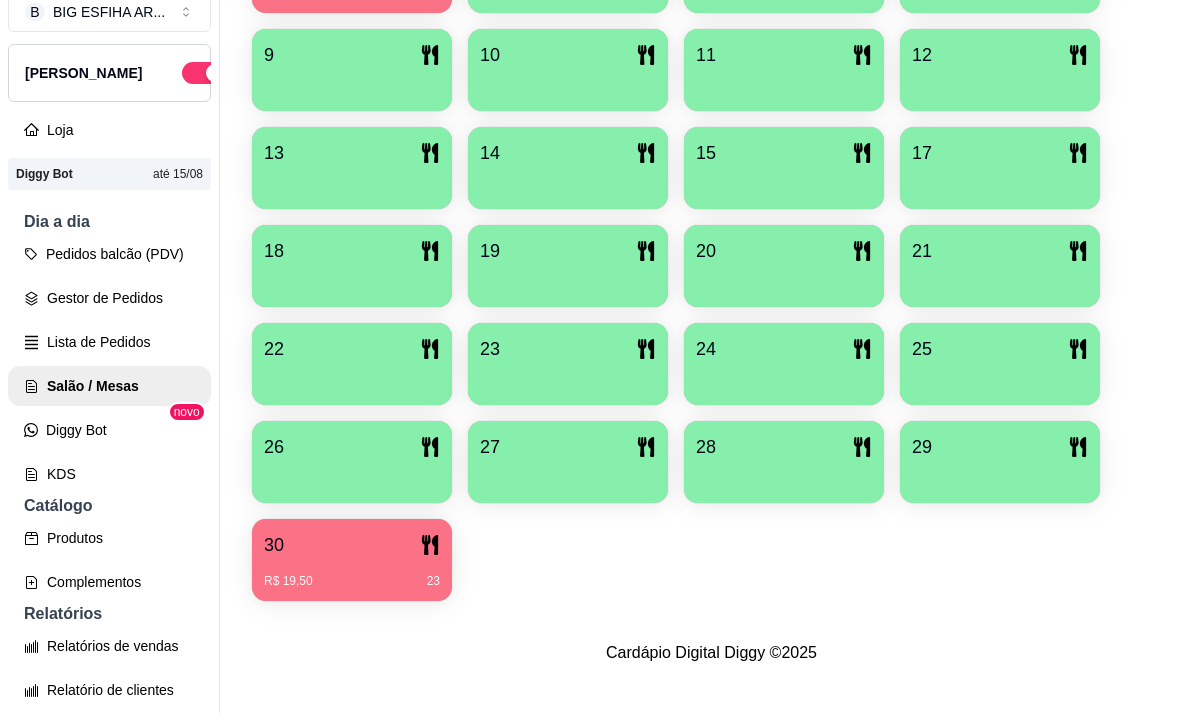 click on "R$ 19,50 23" at bounding box center (352, 574) 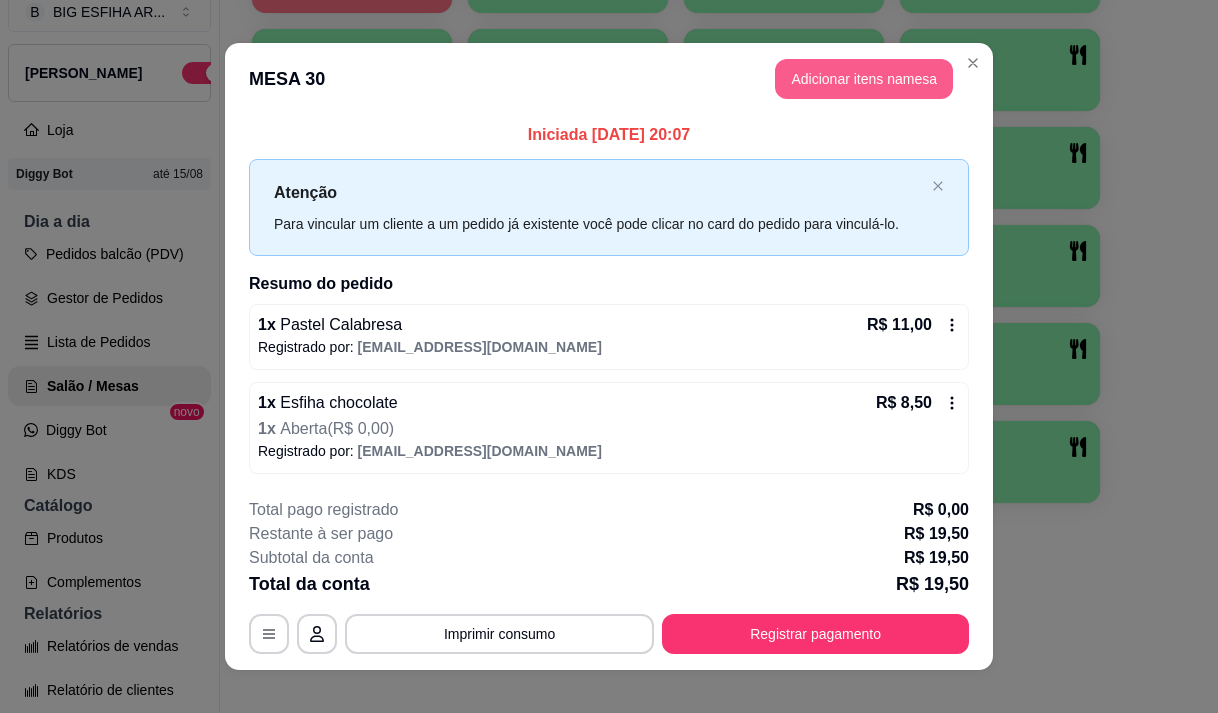 click on "Adicionar itens na  mesa" at bounding box center (864, 79) 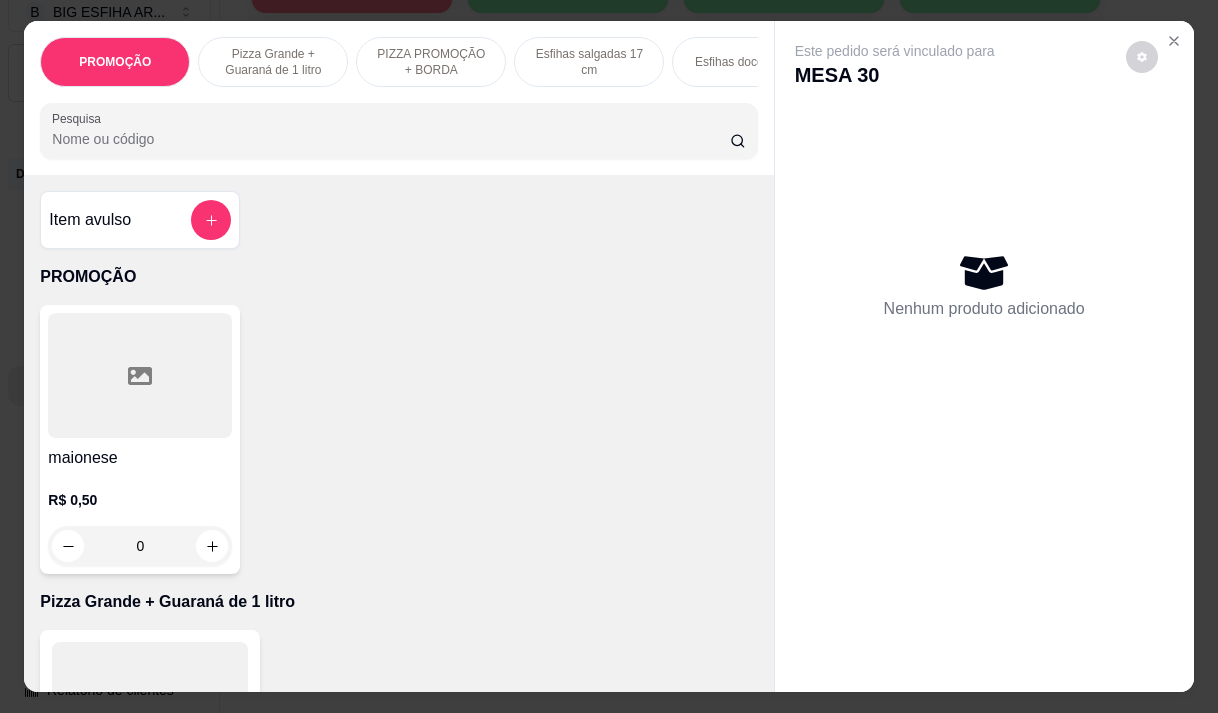 click at bounding box center (398, 131) 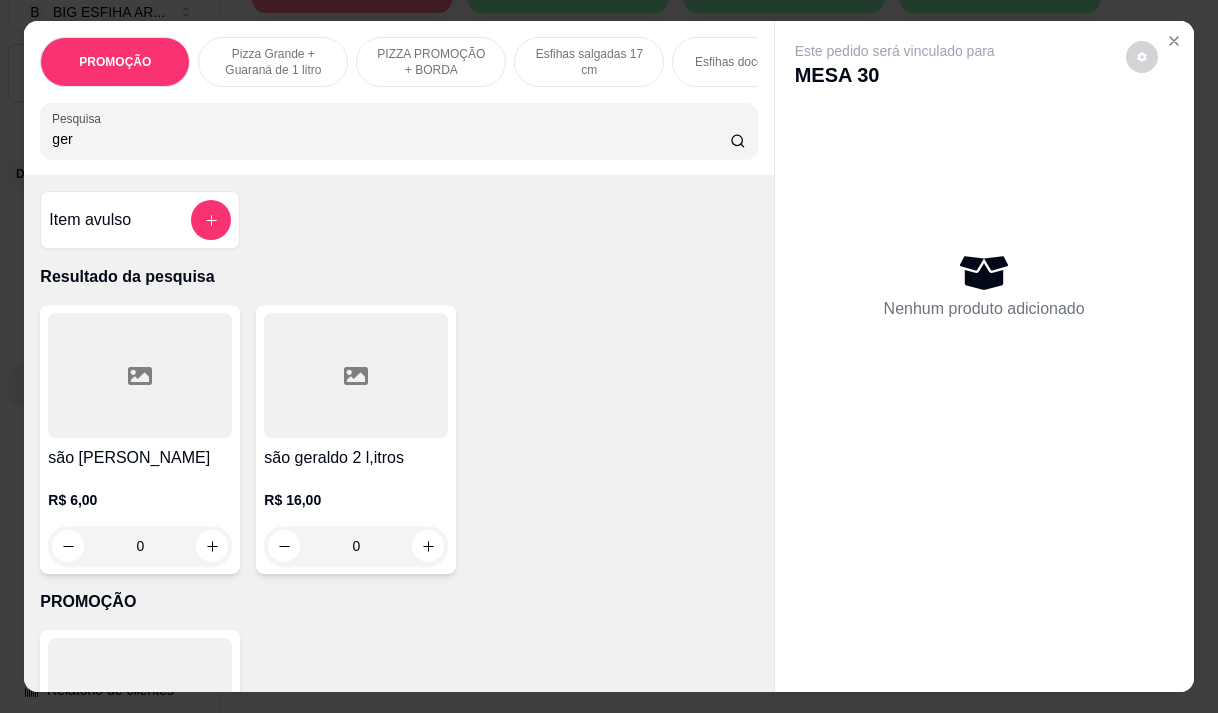 type on "ger" 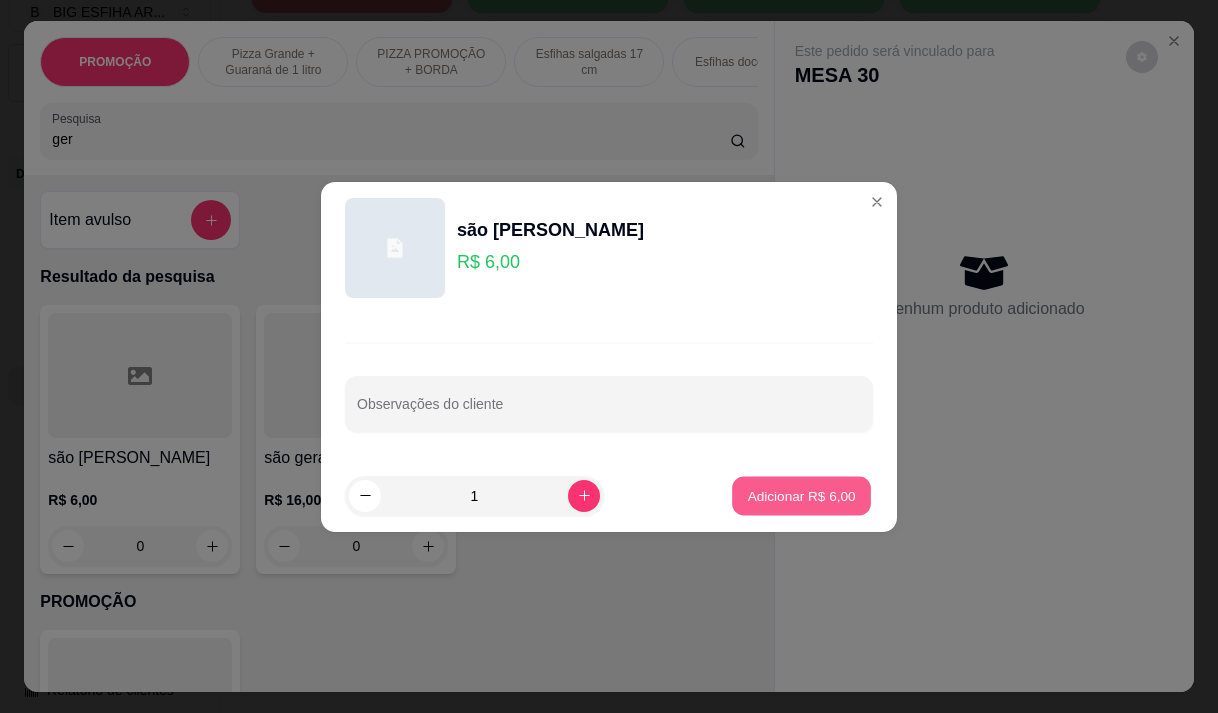 click on "Adicionar   R$ 6,00" at bounding box center (801, 495) 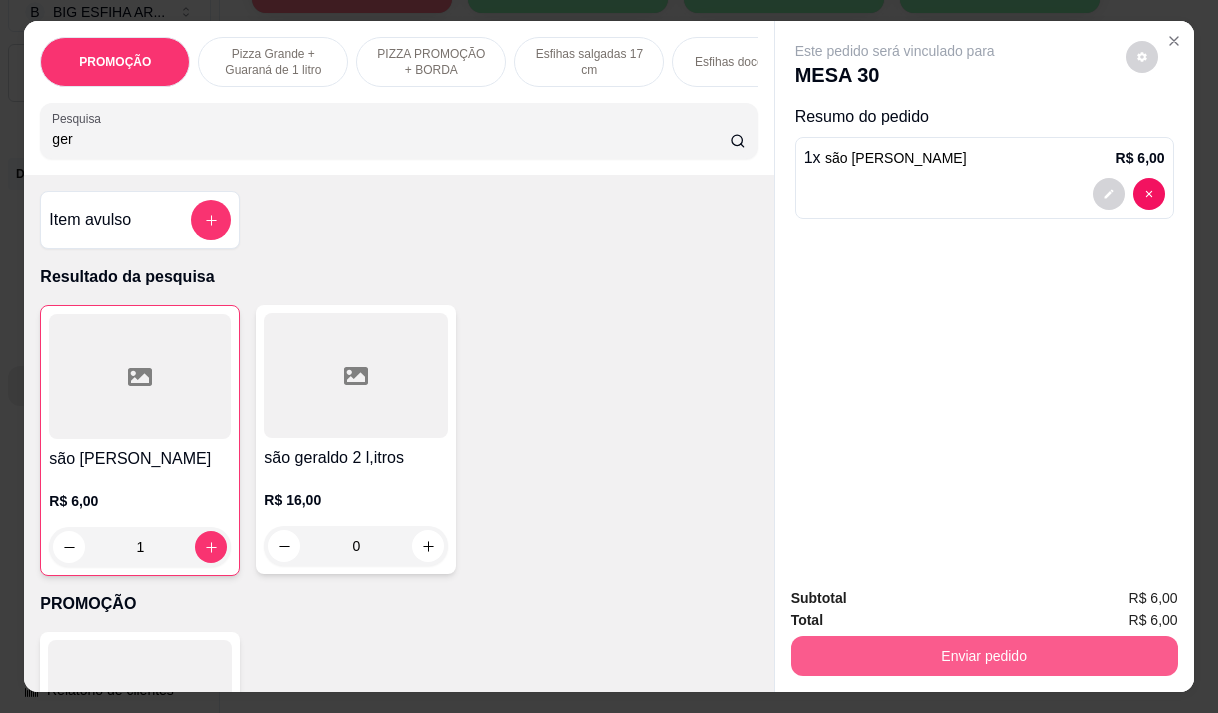 click on "Enviar pedido" at bounding box center (984, 656) 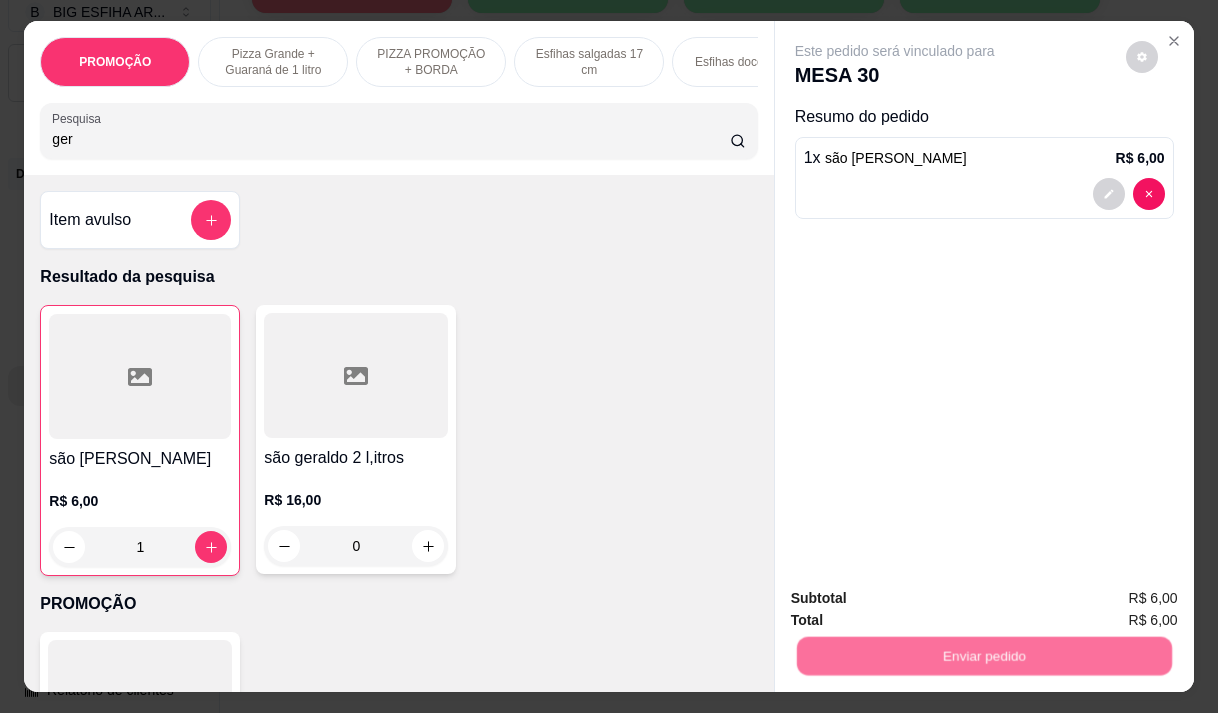click on "Não registrar e enviar pedido" at bounding box center (918, 598) 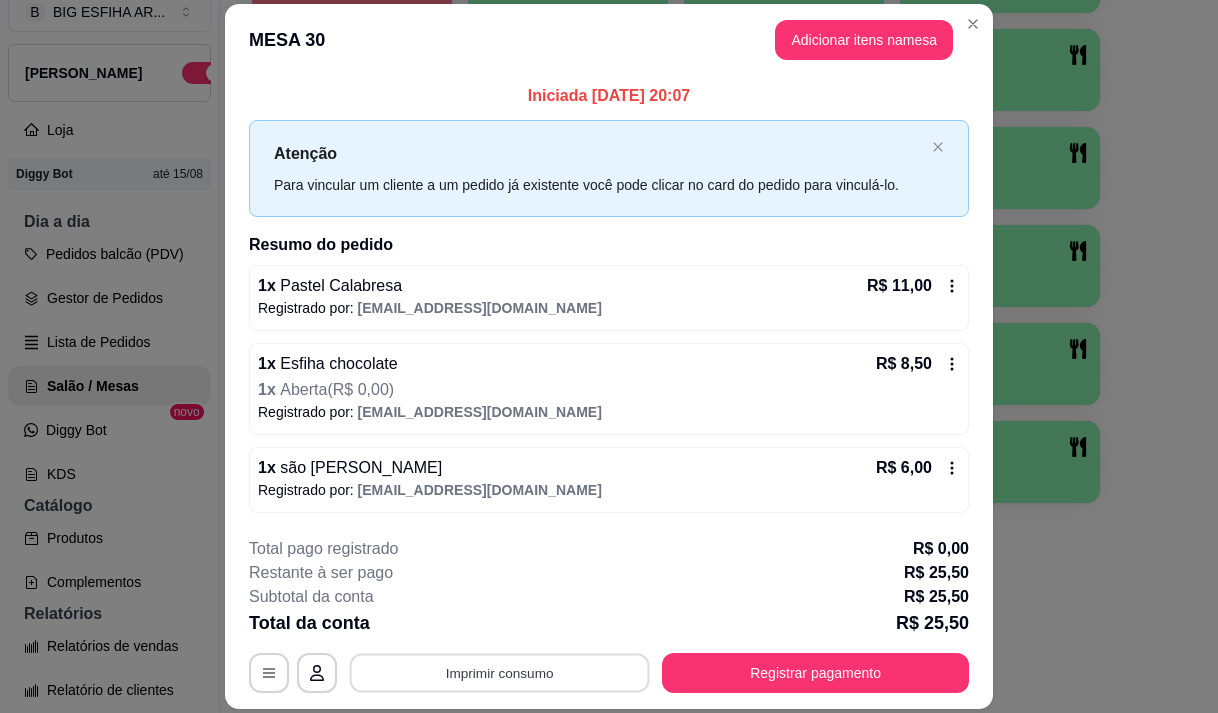 click on "Imprimir consumo" at bounding box center [500, 673] 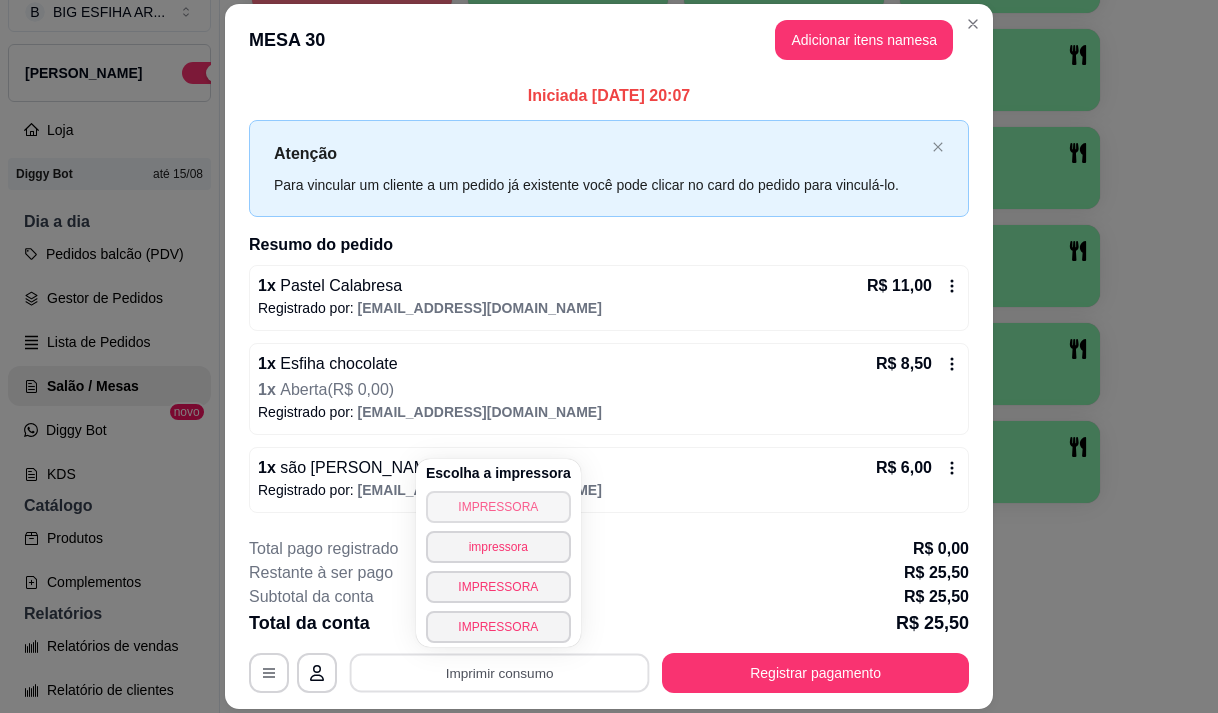 click on "IMPRESSORA" at bounding box center (498, 507) 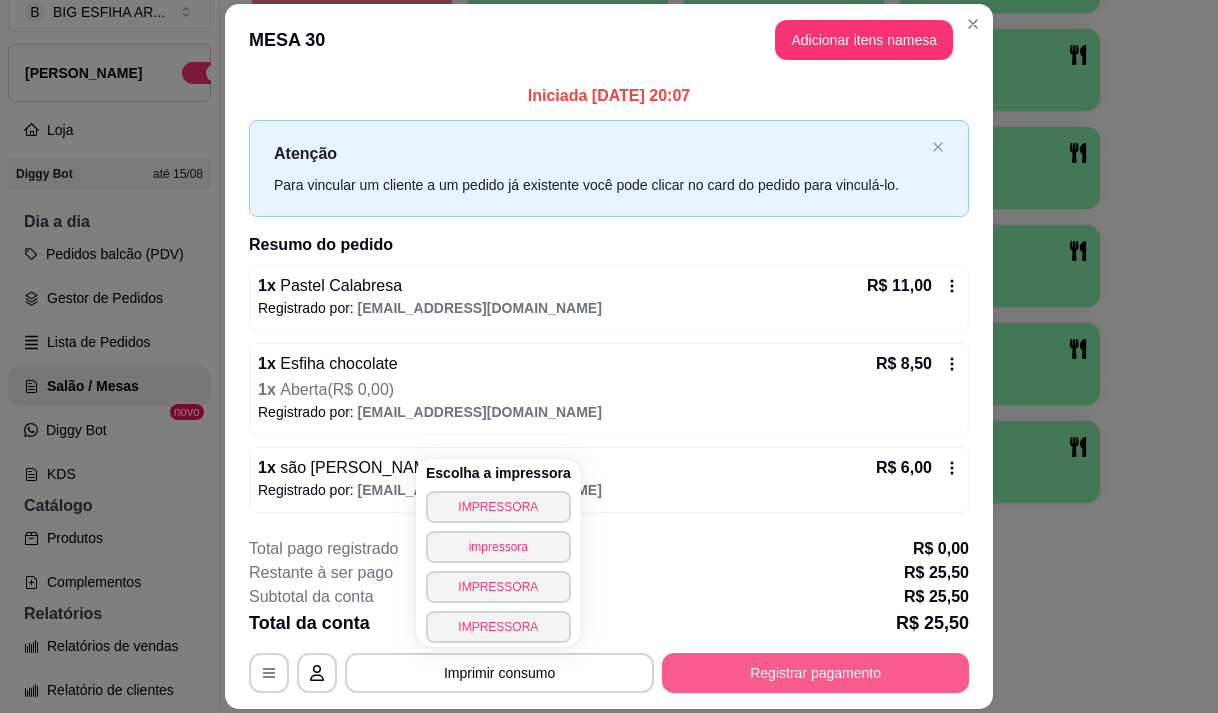 click on "Registrar pagamento" at bounding box center [815, 673] 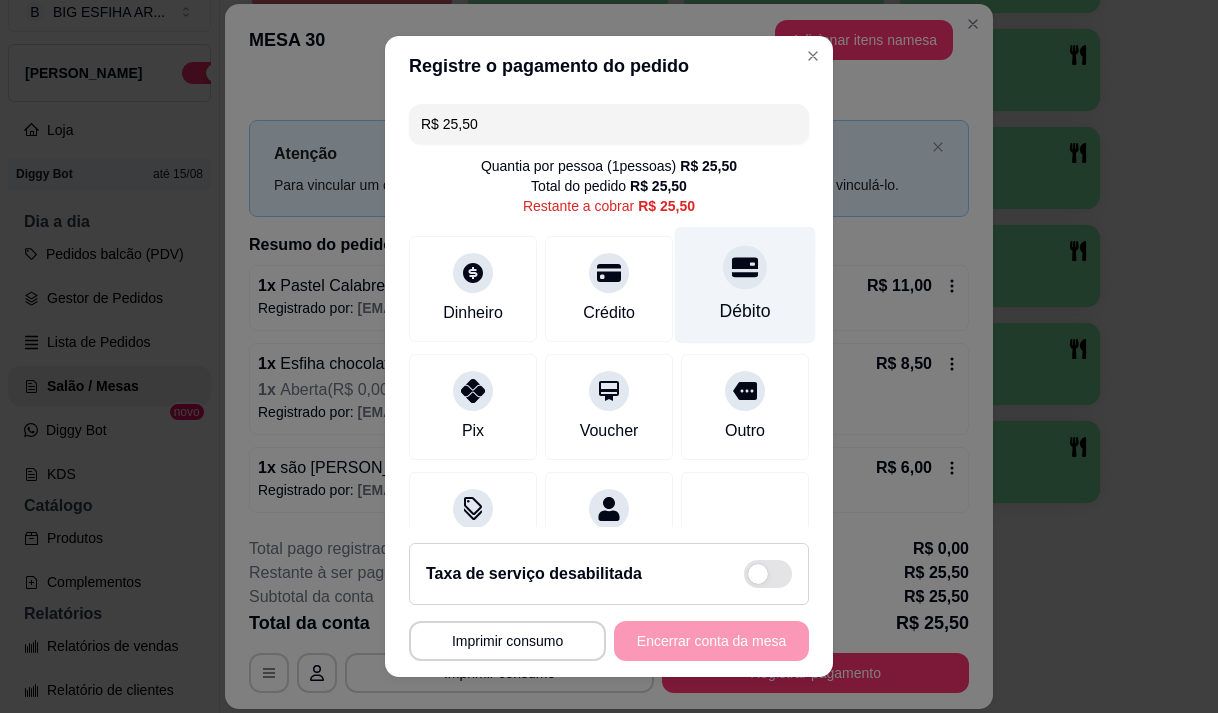 click on "Débito" at bounding box center (745, 311) 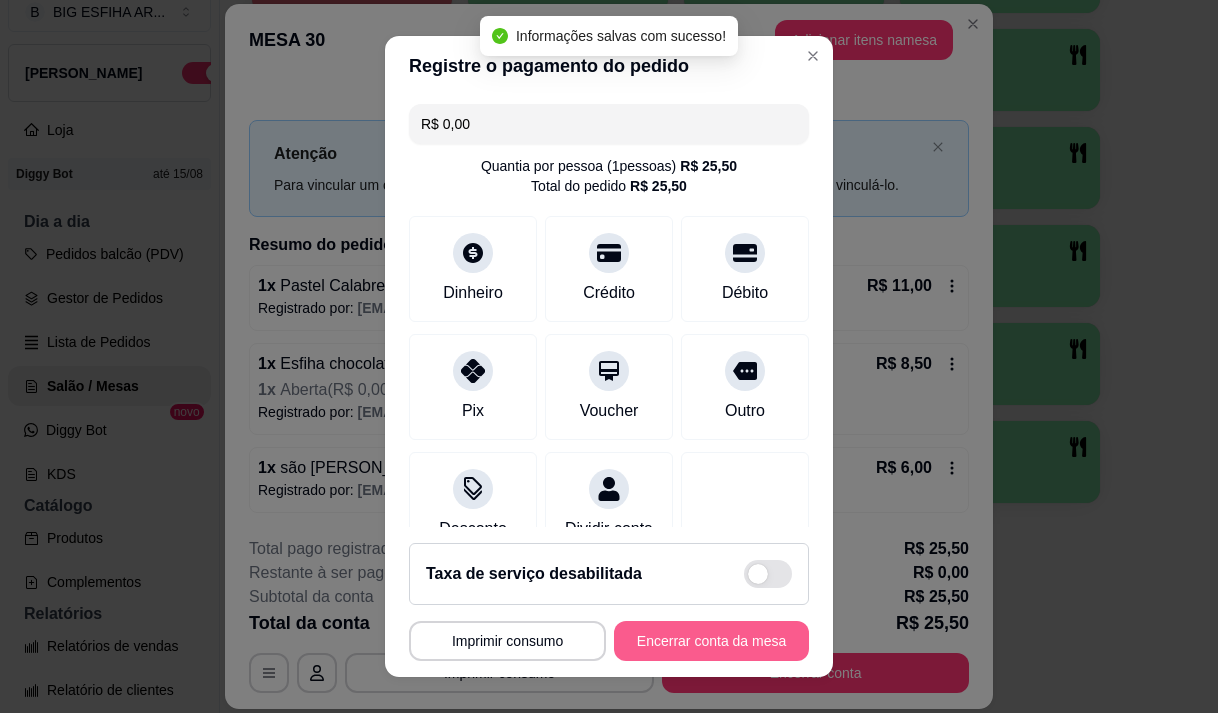 type on "R$ 0,00" 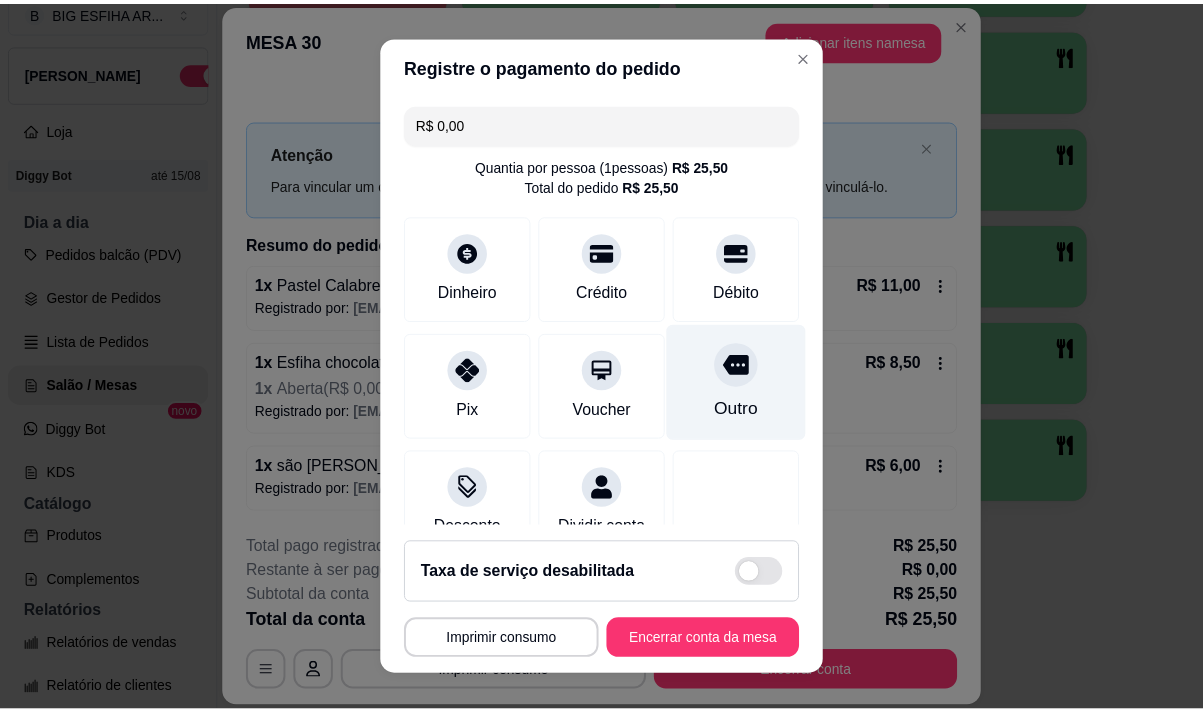 scroll, scrollTop: 166, scrollLeft: 0, axis: vertical 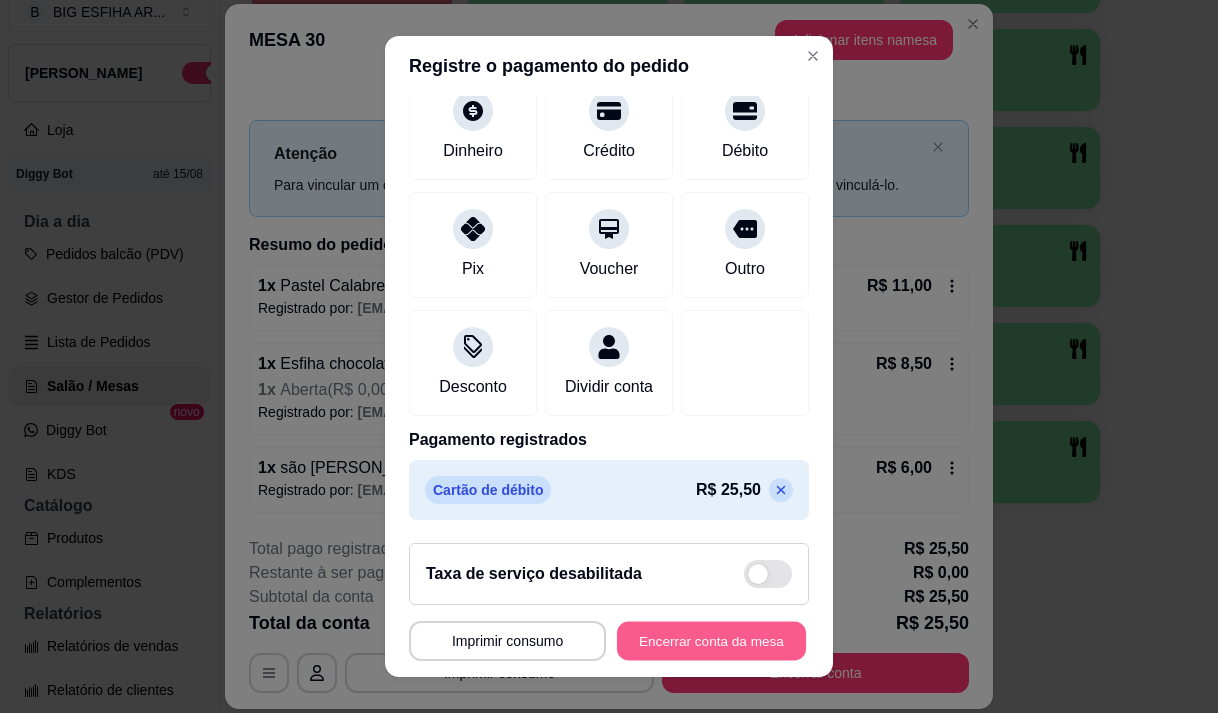 click on "Encerrar conta da mesa" at bounding box center (711, 641) 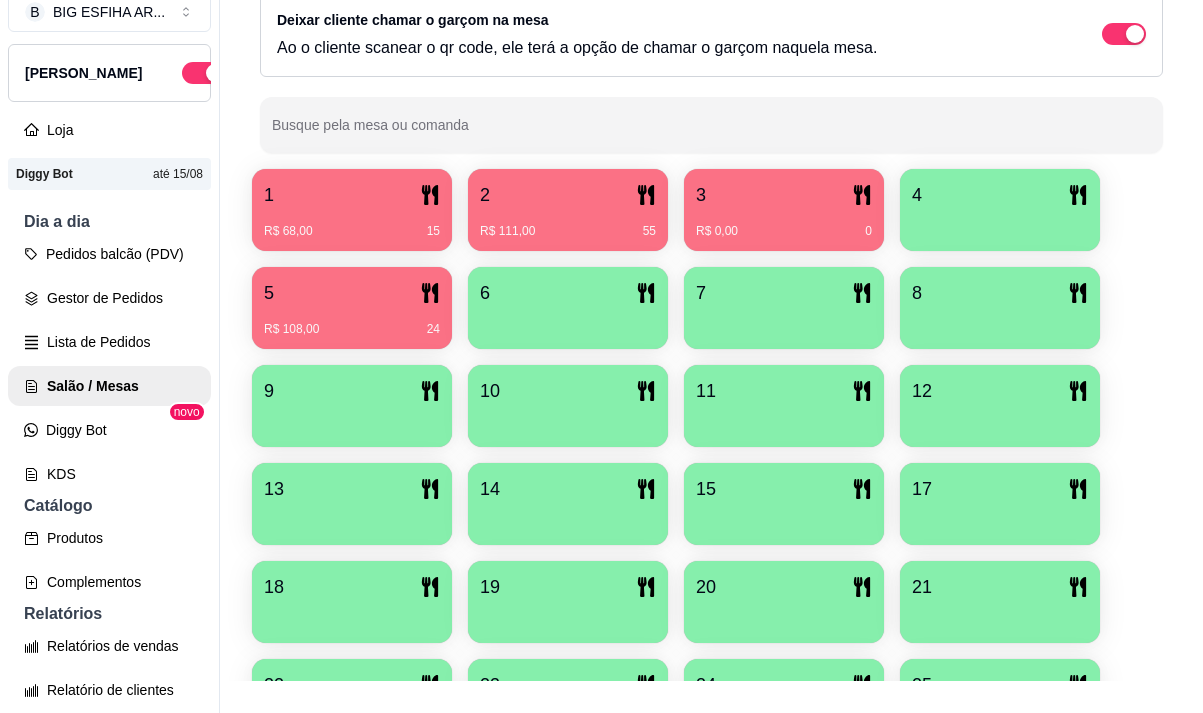 scroll, scrollTop: 239, scrollLeft: 0, axis: vertical 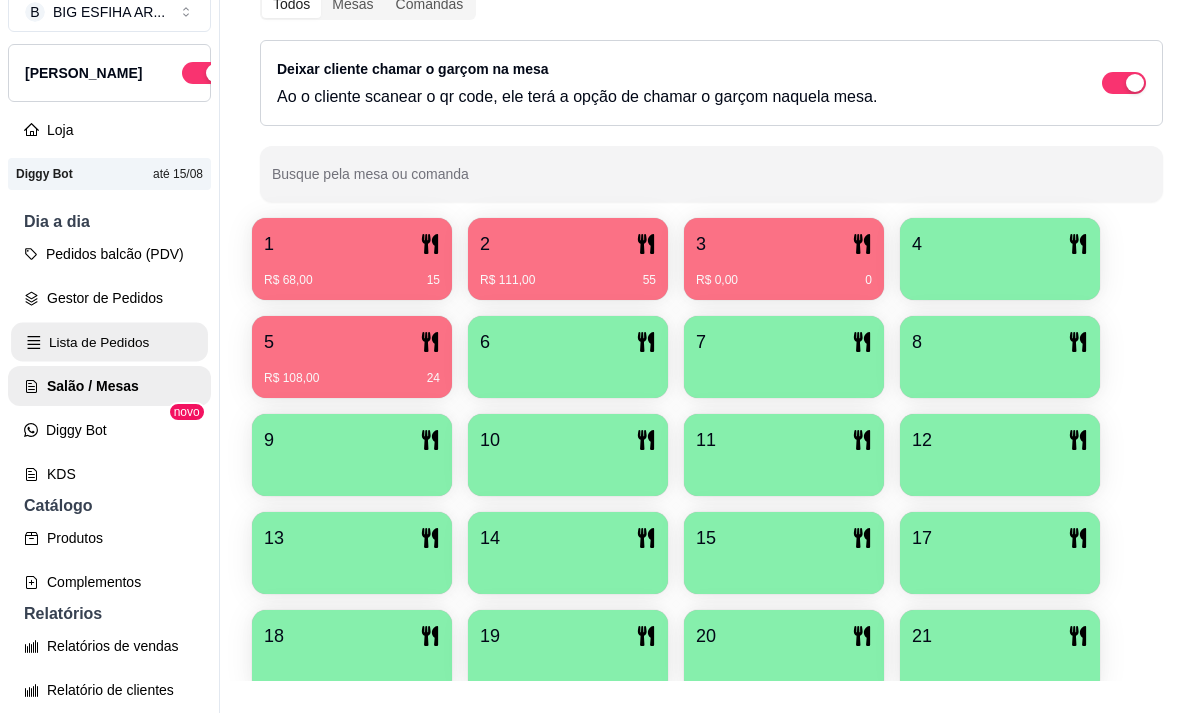 click on "Lista de Pedidos" at bounding box center [109, 342] 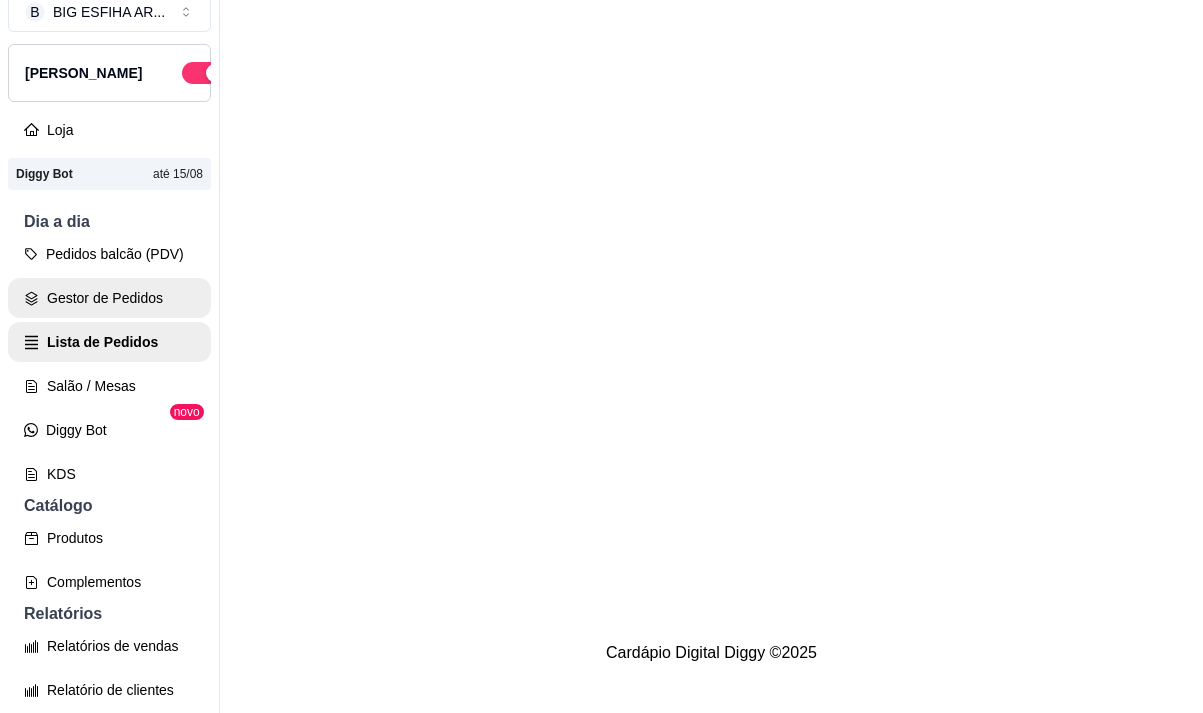 scroll, scrollTop: 0, scrollLeft: 0, axis: both 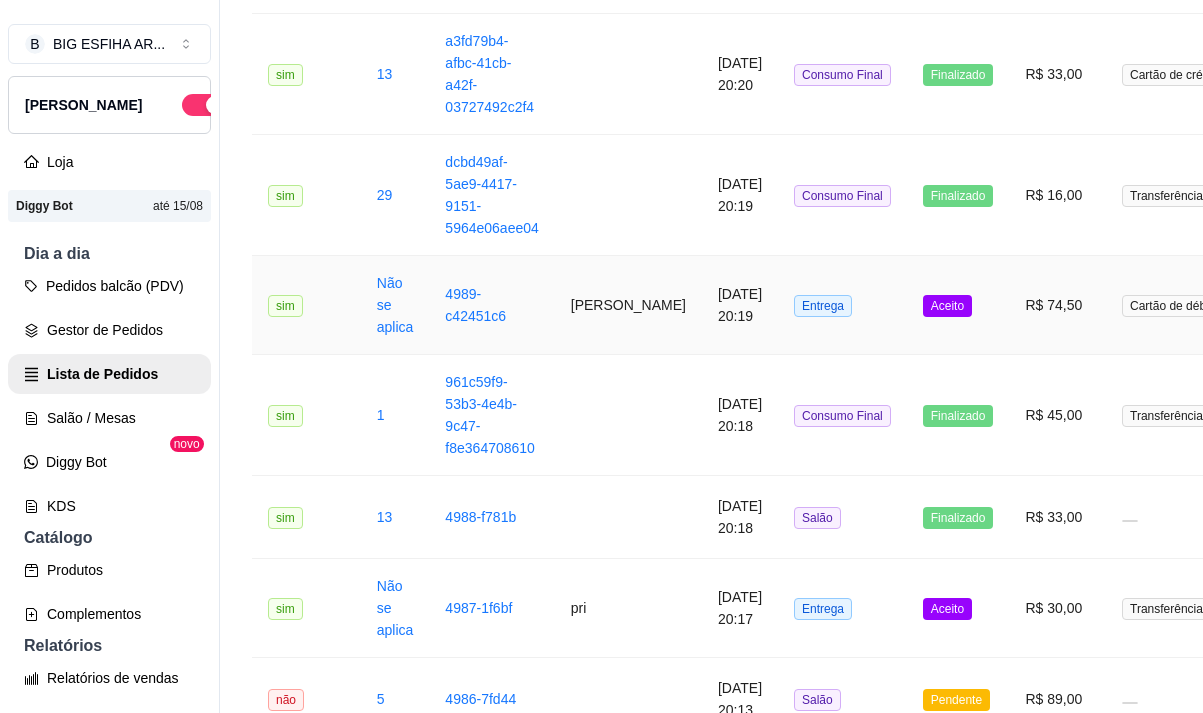 click on "[PERSON_NAME]" at bounding box center [628, 305] 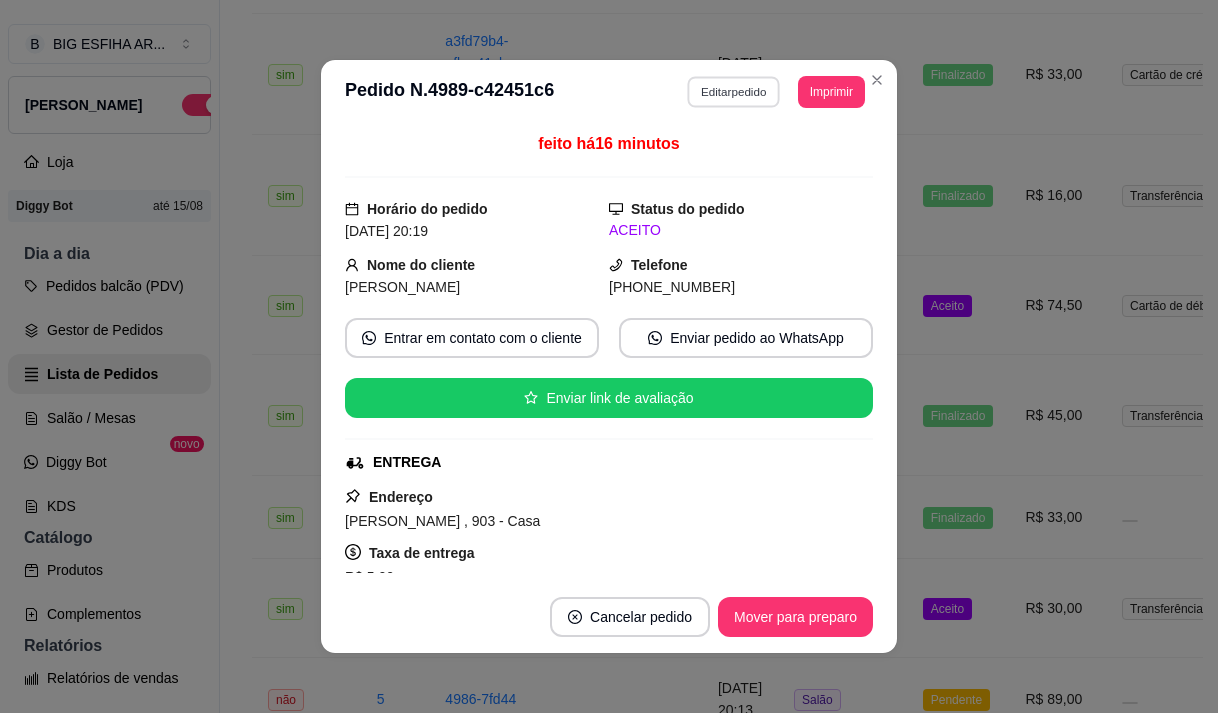 click on "Editar  pedido" at bounding box center (734, 91) 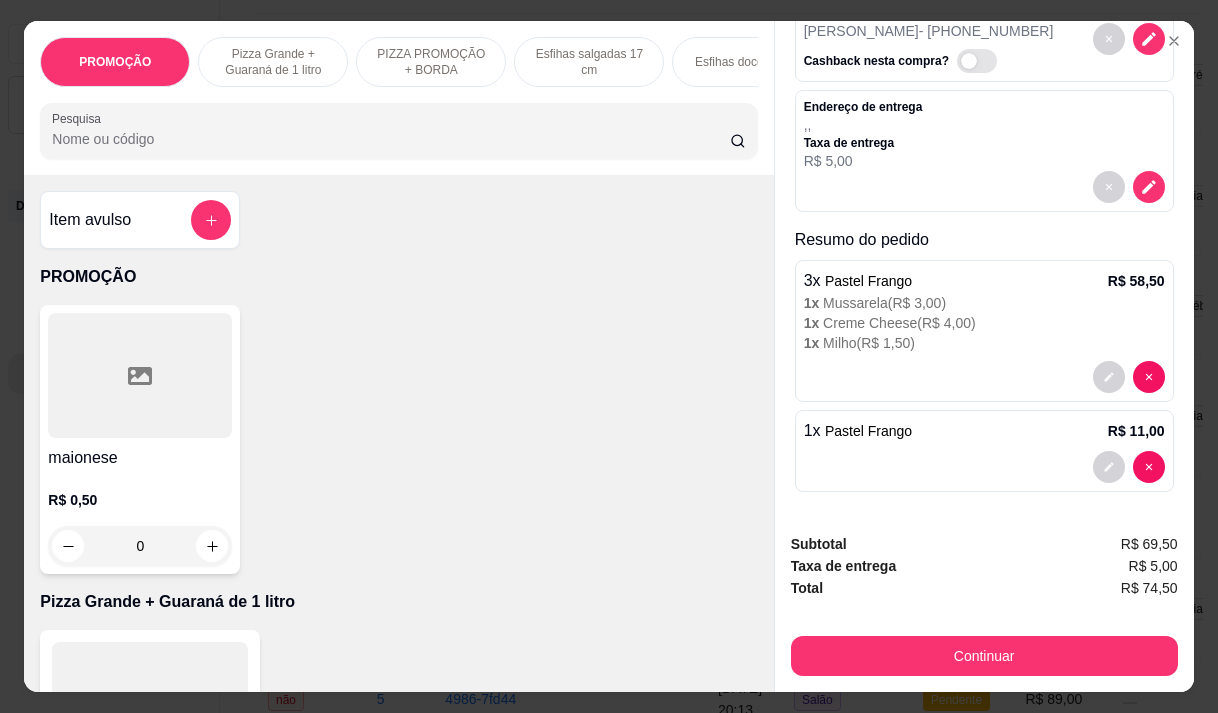 scroll, scrollTop: 127, scrollLeft: 0, axis: vertical 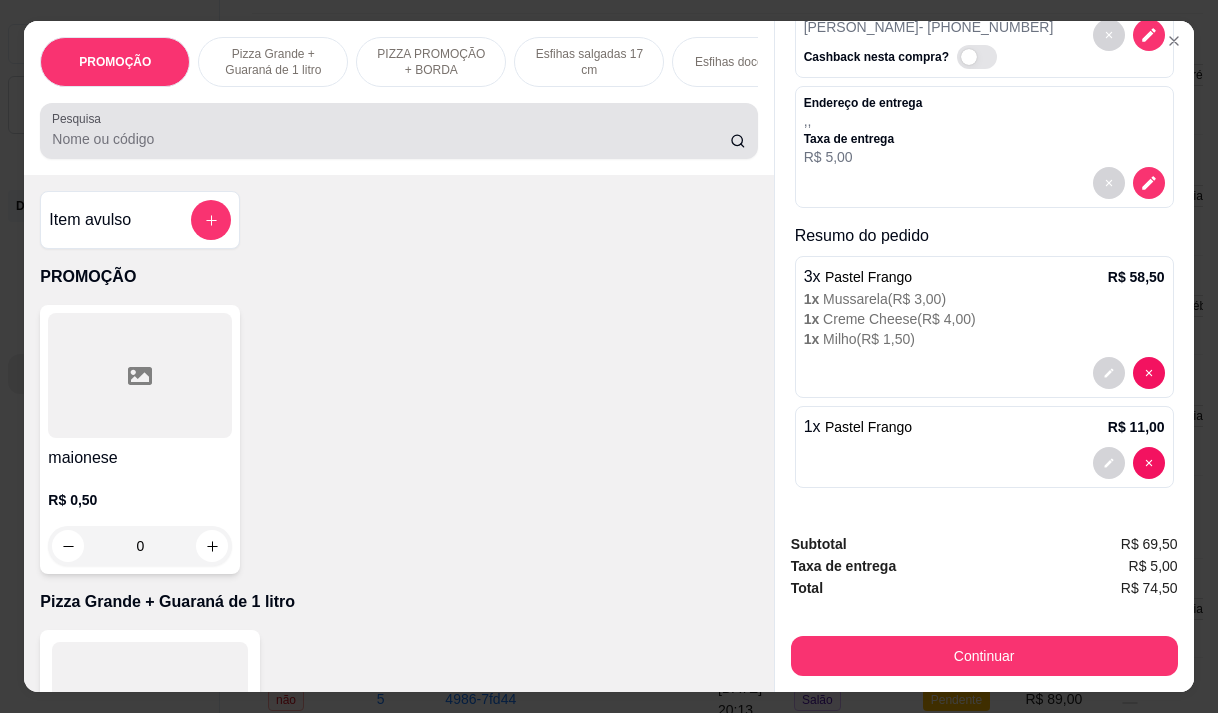click on "Pesquisa" at bounding box center (391, 139) 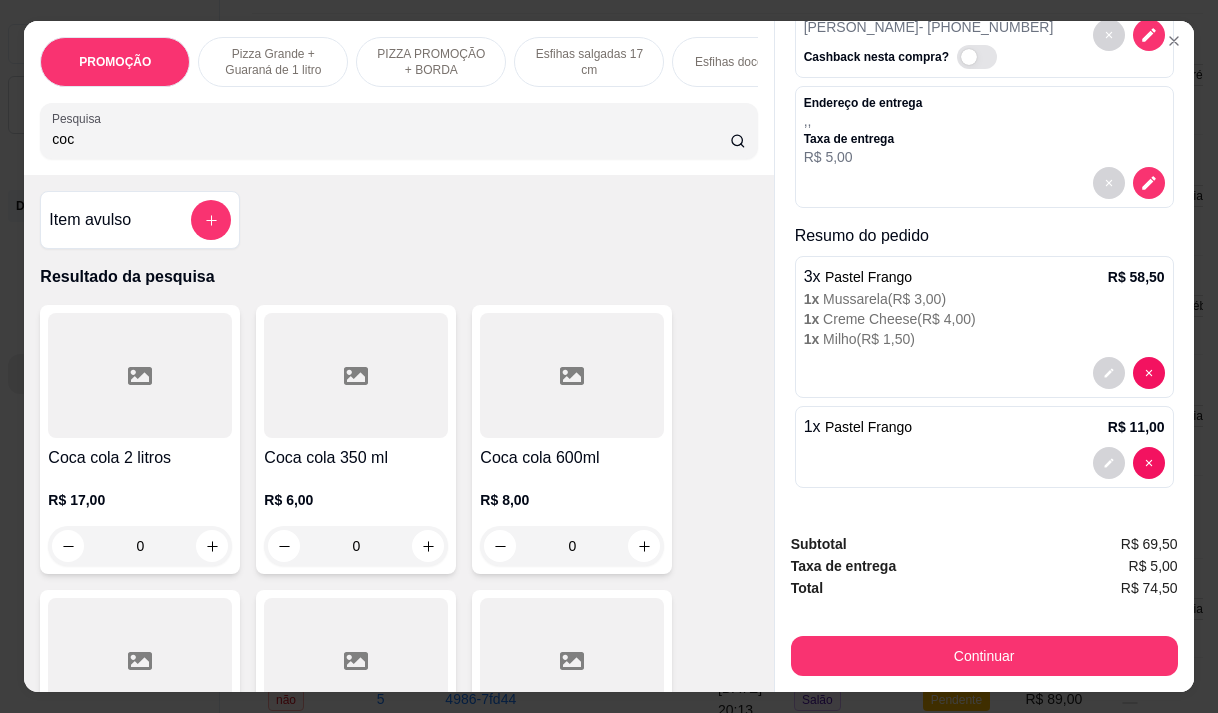 type on "coc" 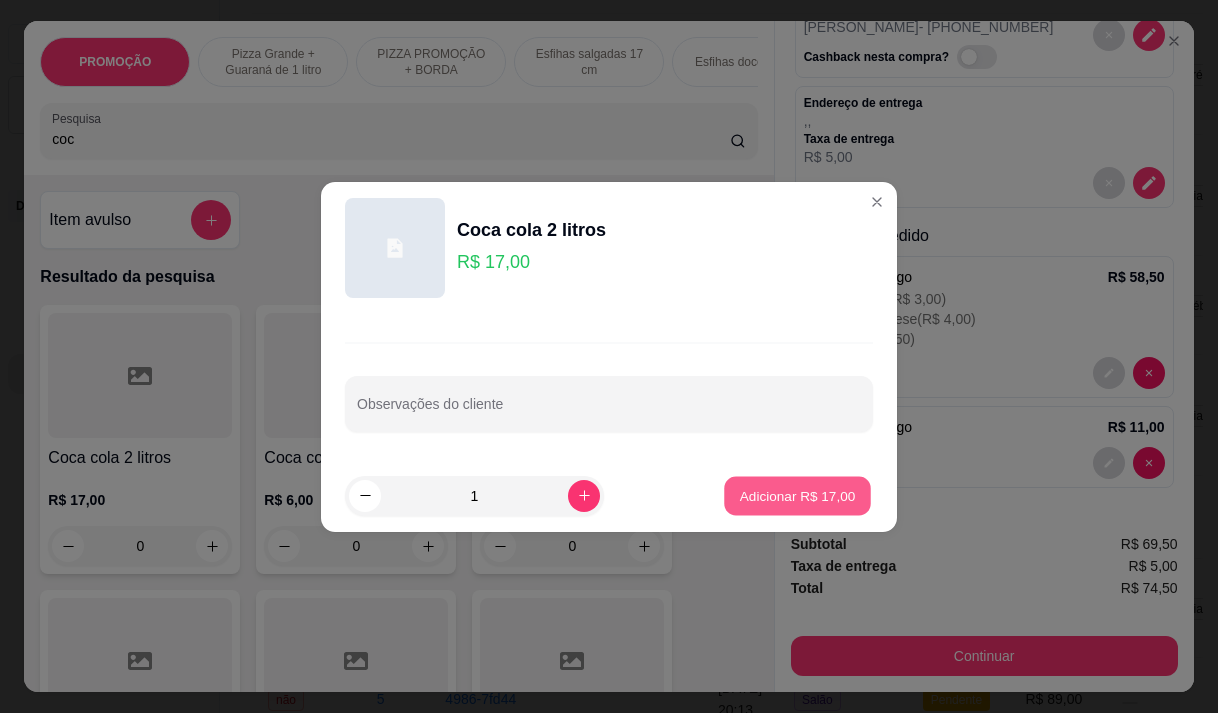 click on "Adicionar   R$ 17,00" at bounding box center [798, 495] 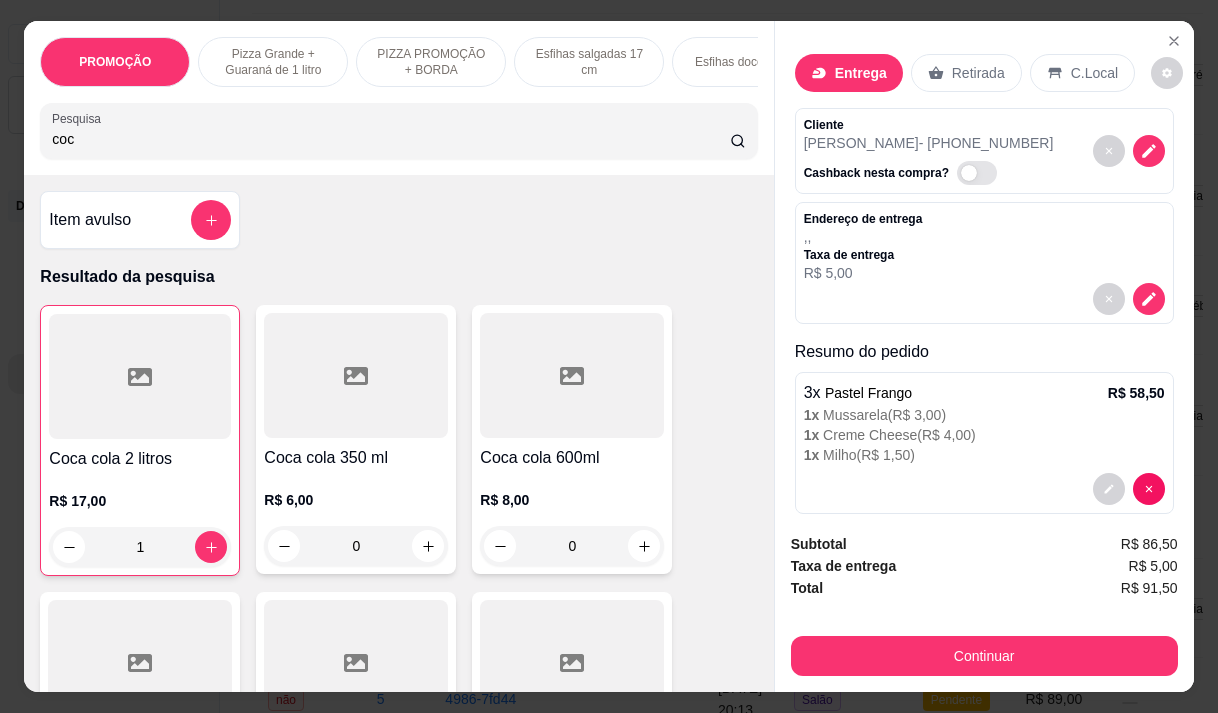 scroll, scrollTop: 0, scrollLeft: 0, axis: both 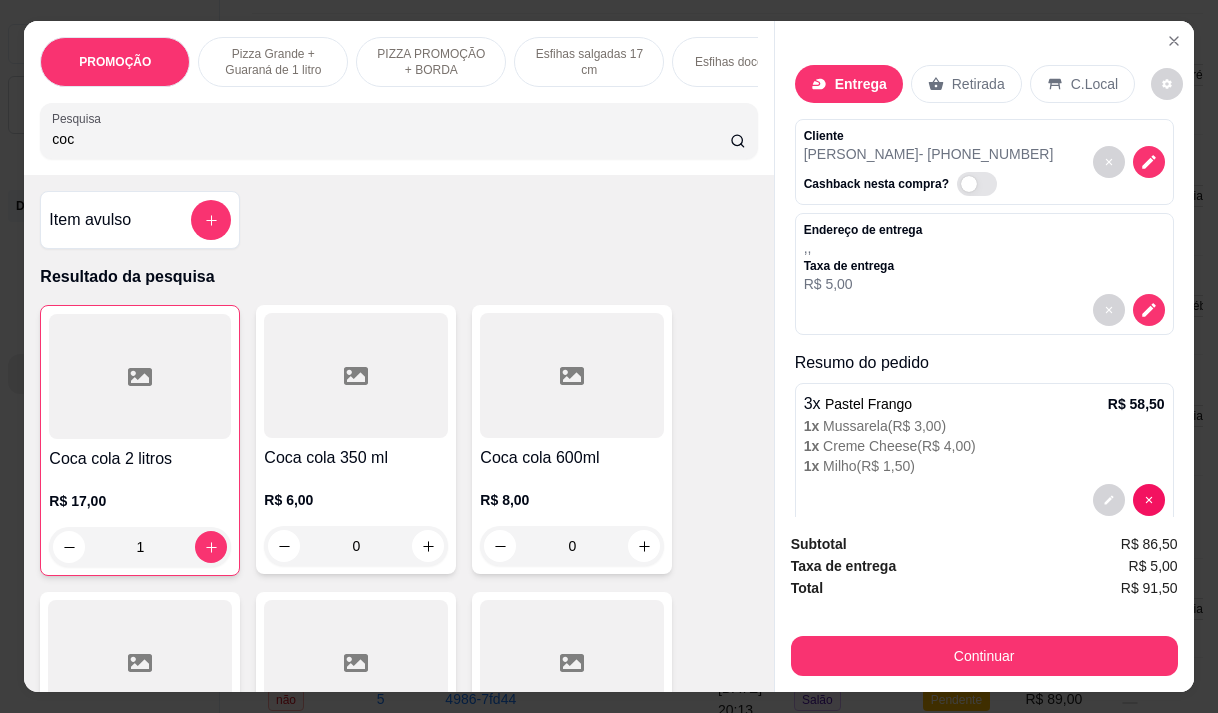 click on "Endereço de entrega ,  ,   Taxa de entrega R$ 5,00" at bounding box center (984, 258) 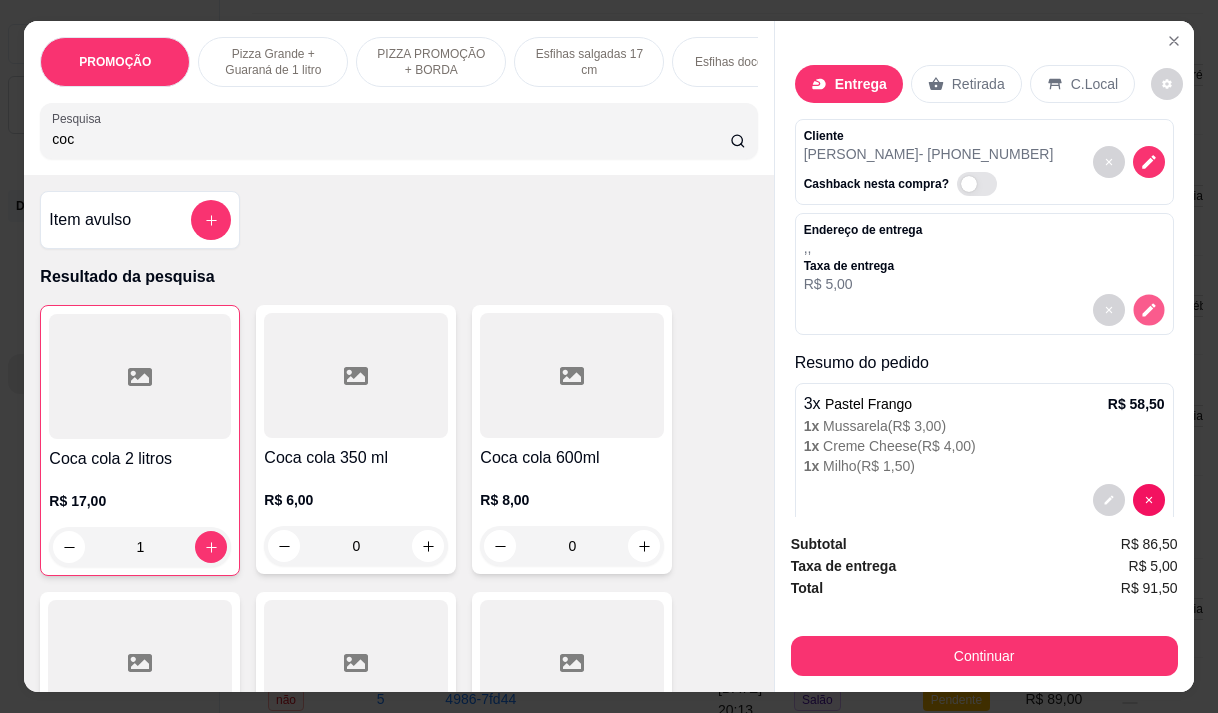 click 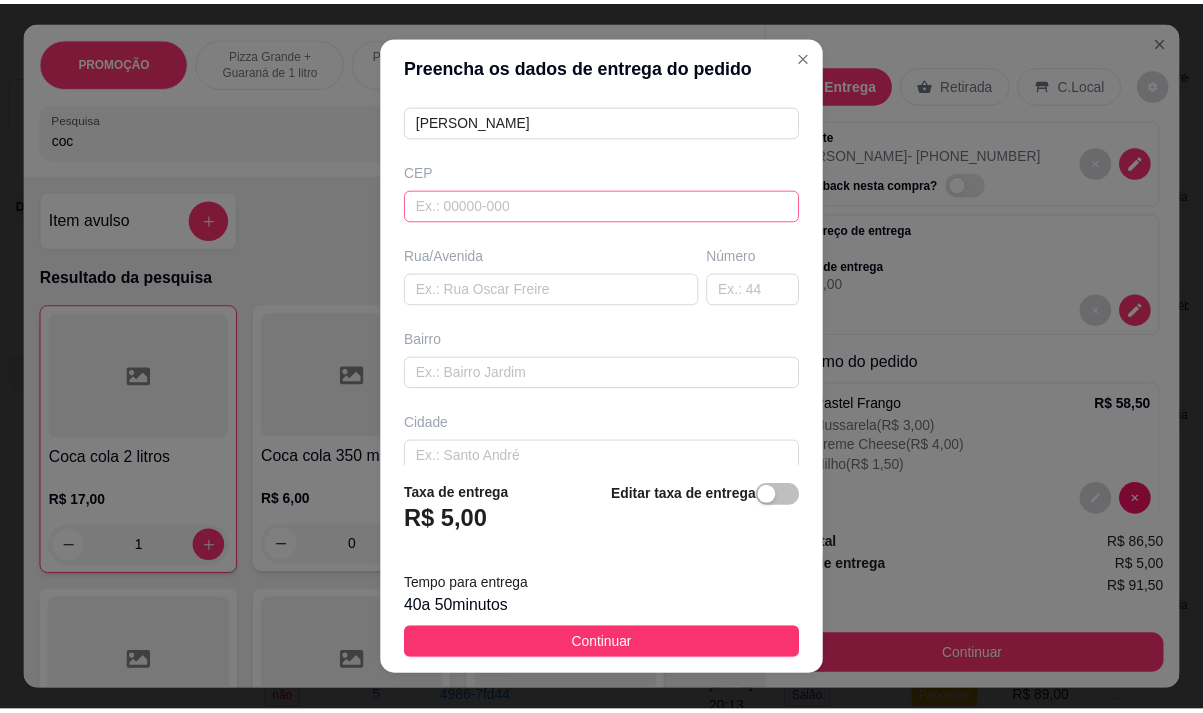 scroll, scrollTop: 200, scrollLeft: 0, axis: vertical 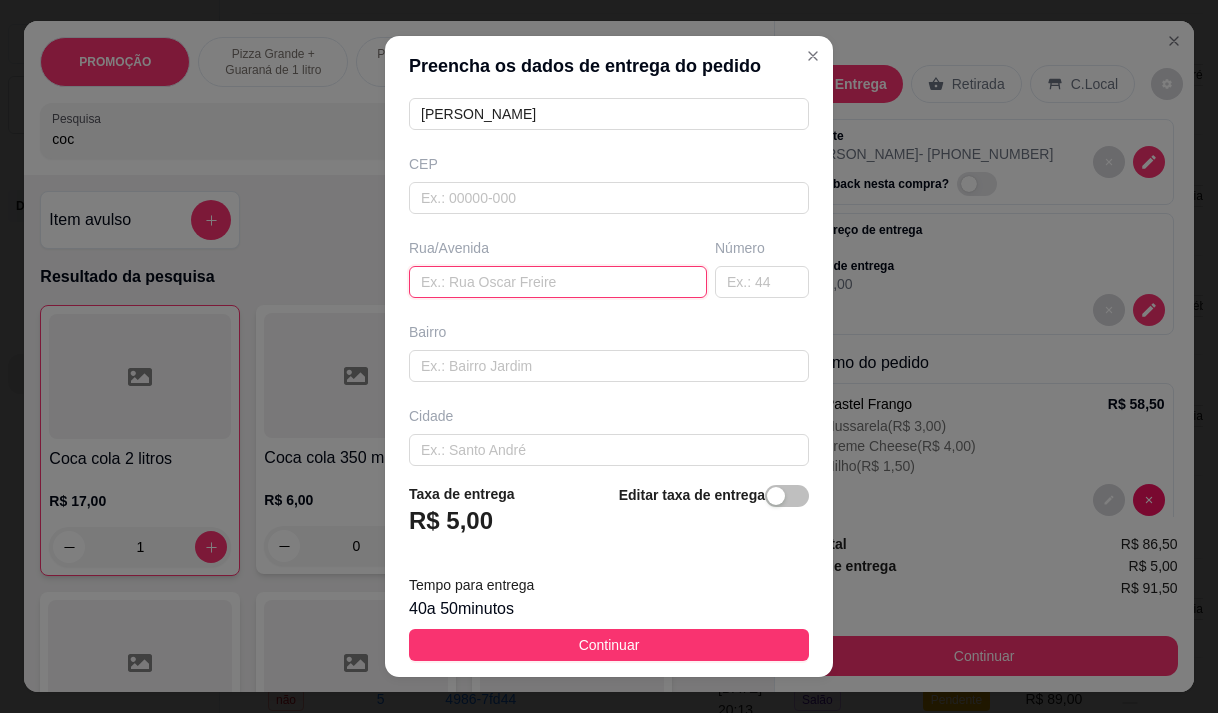 click at bounding box center [558, 282] 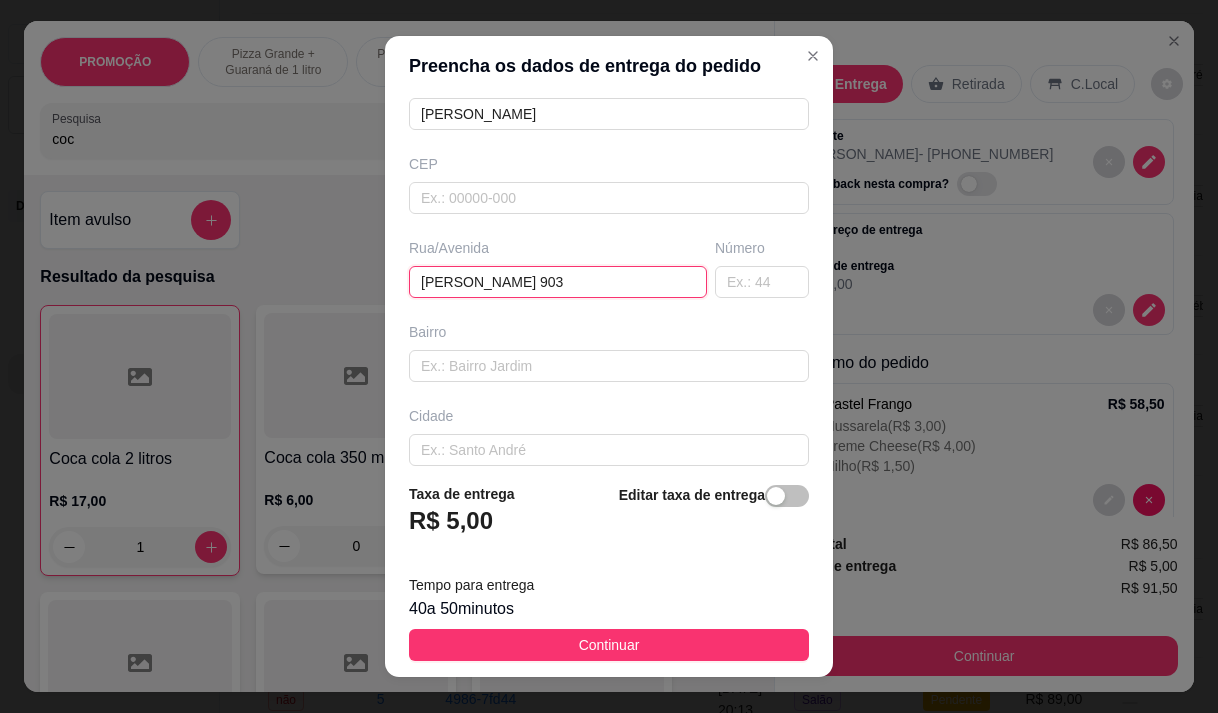 click on "[PERSON_NAME] 903" at bounding box center (558, 282) 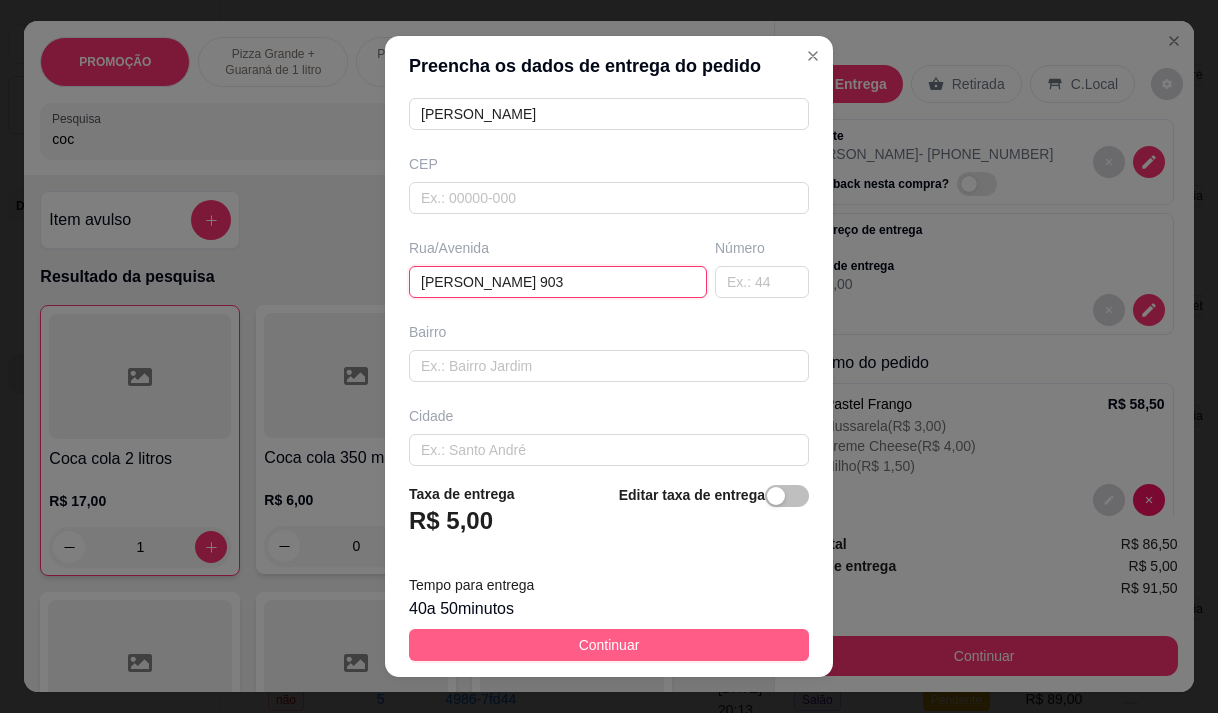 type on "[PERSON_NAME] 903" 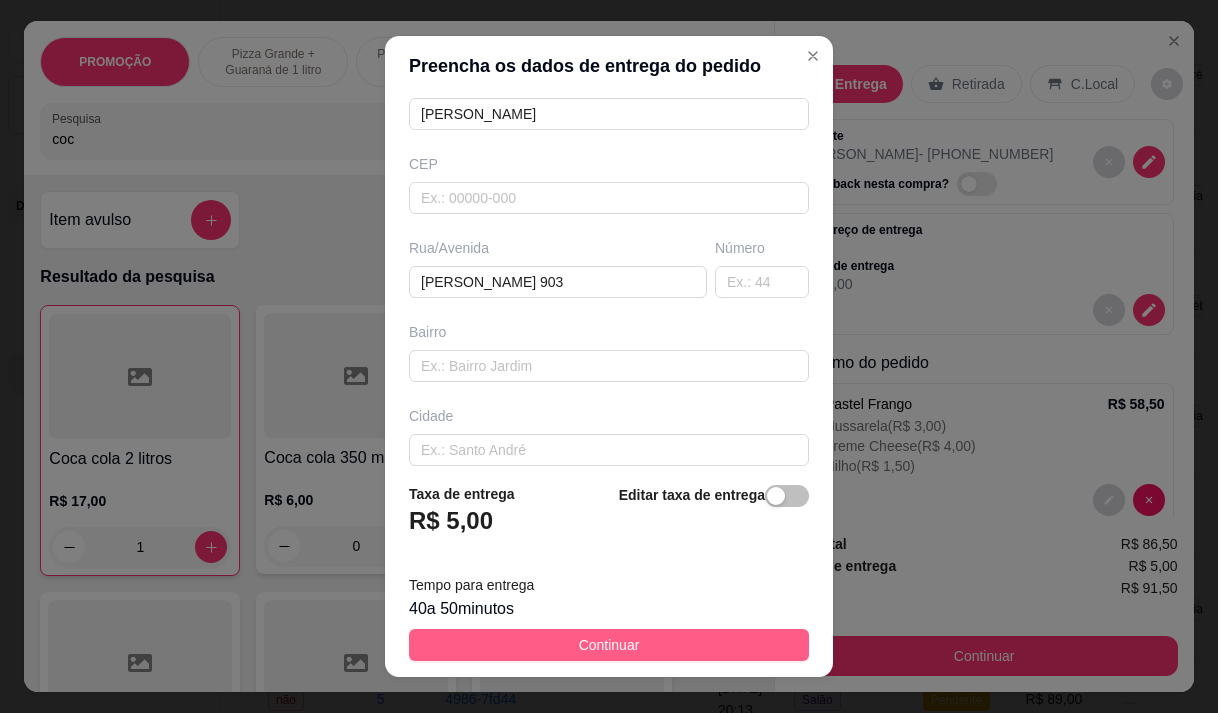 click on "Continuar" at bounding box center [609, 645] 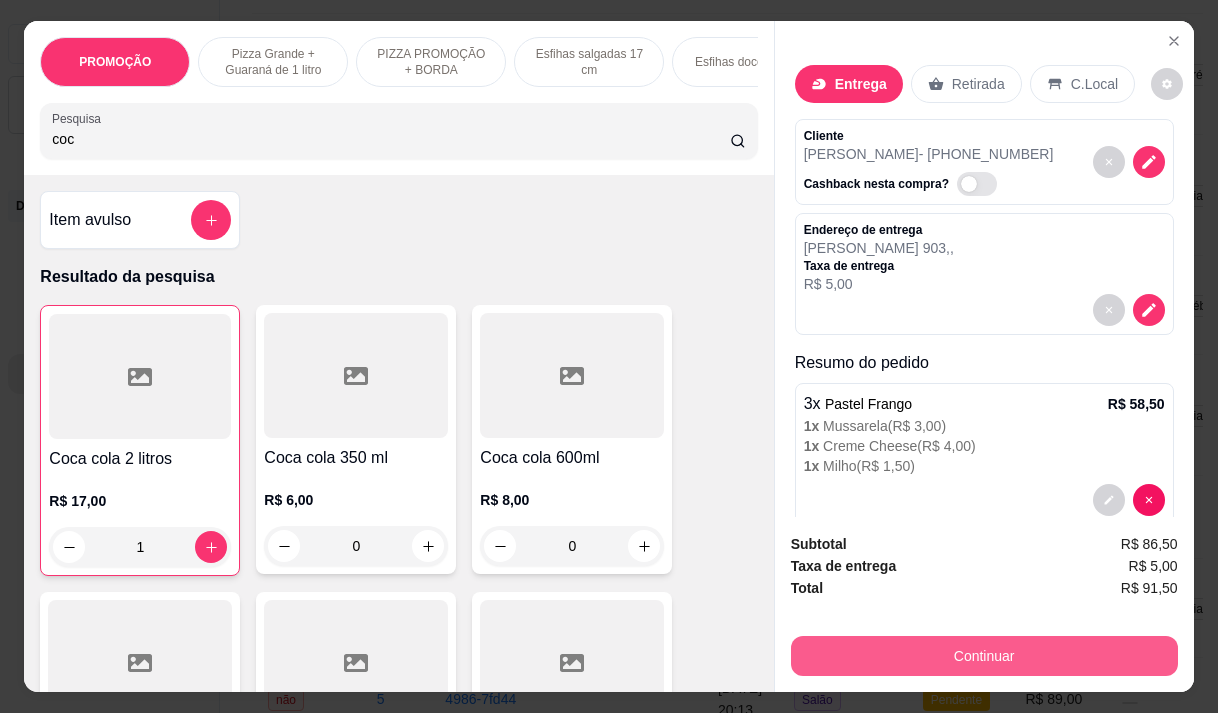 click on "Continuar" at bounding box center [984, 656] 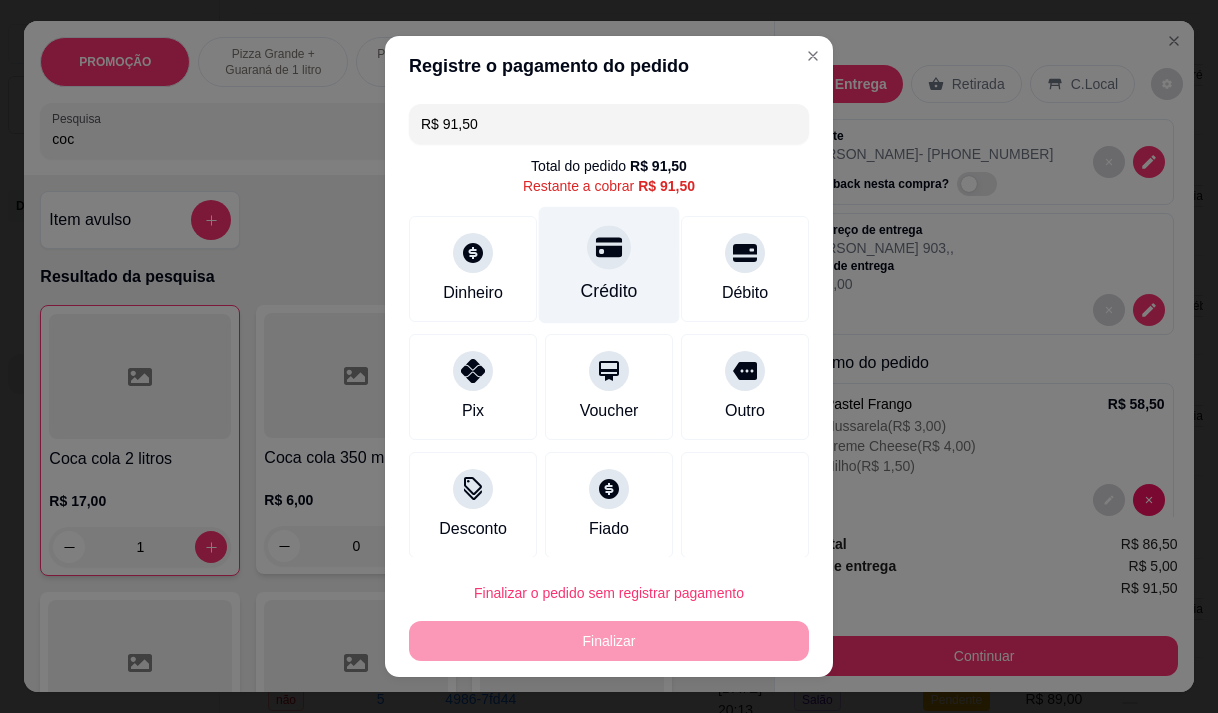 click at bounding box center (609, 247) 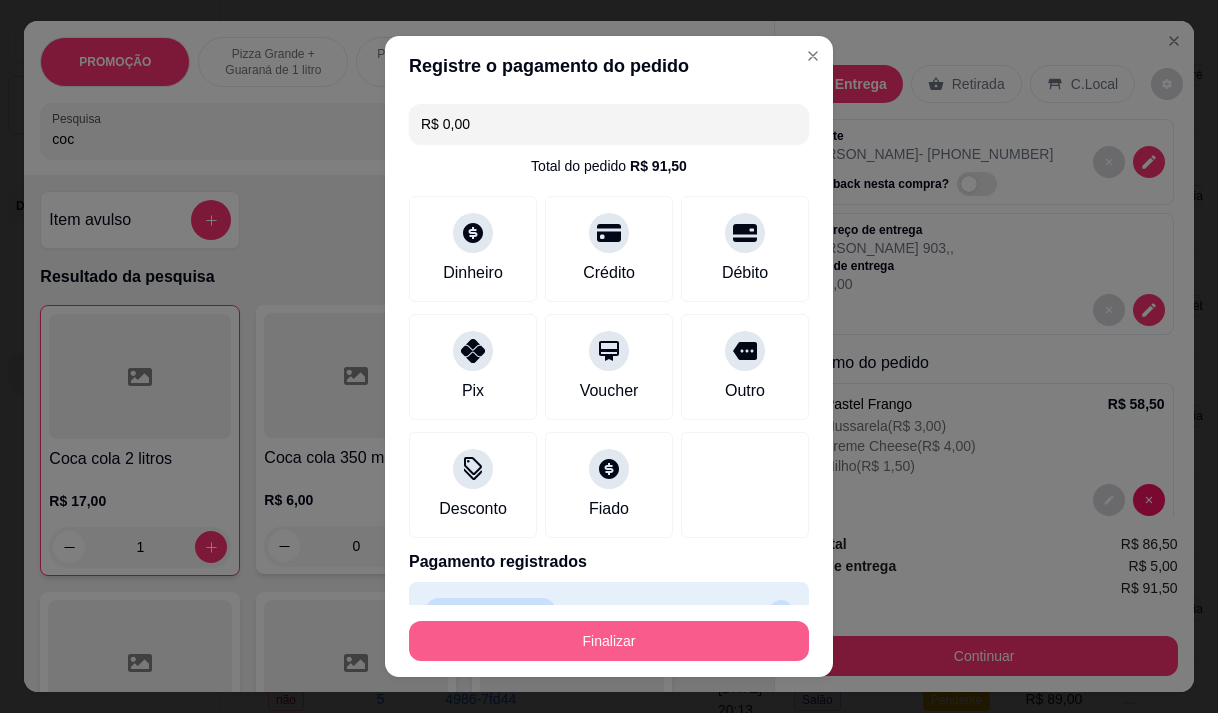 click on "Finalizar" at bounding box center [609, 641] 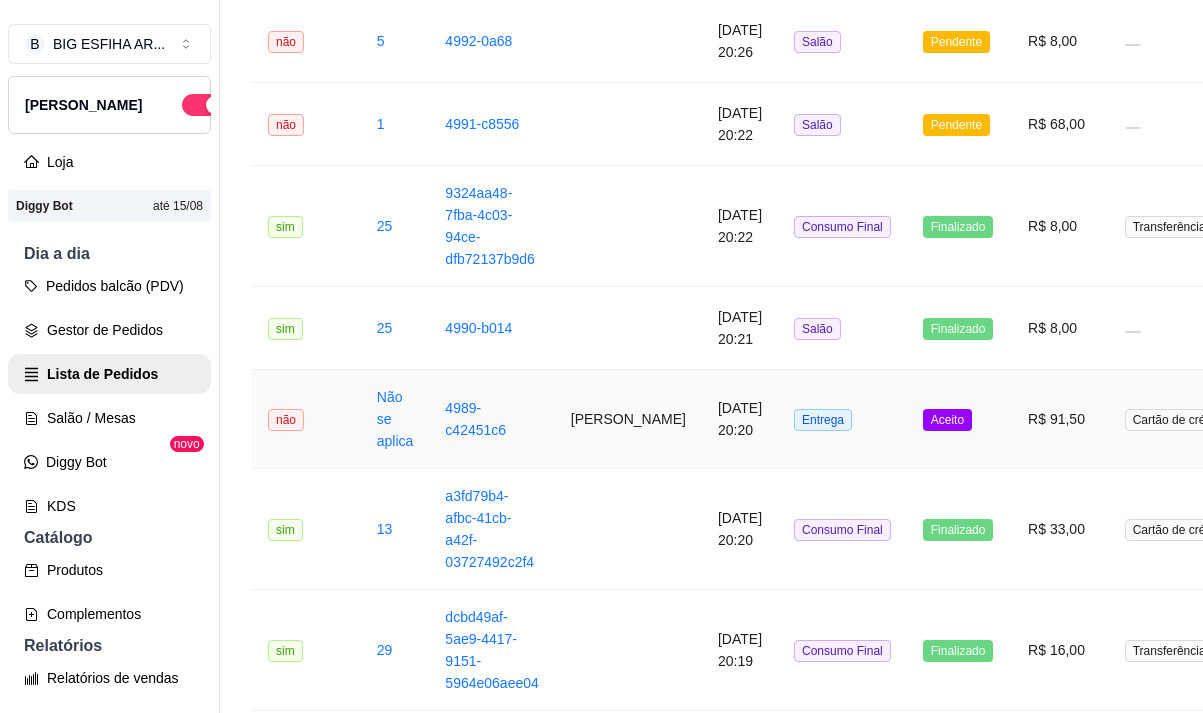 scroll, scrollTop: 700, scrollLeft: 0, axis: vertical 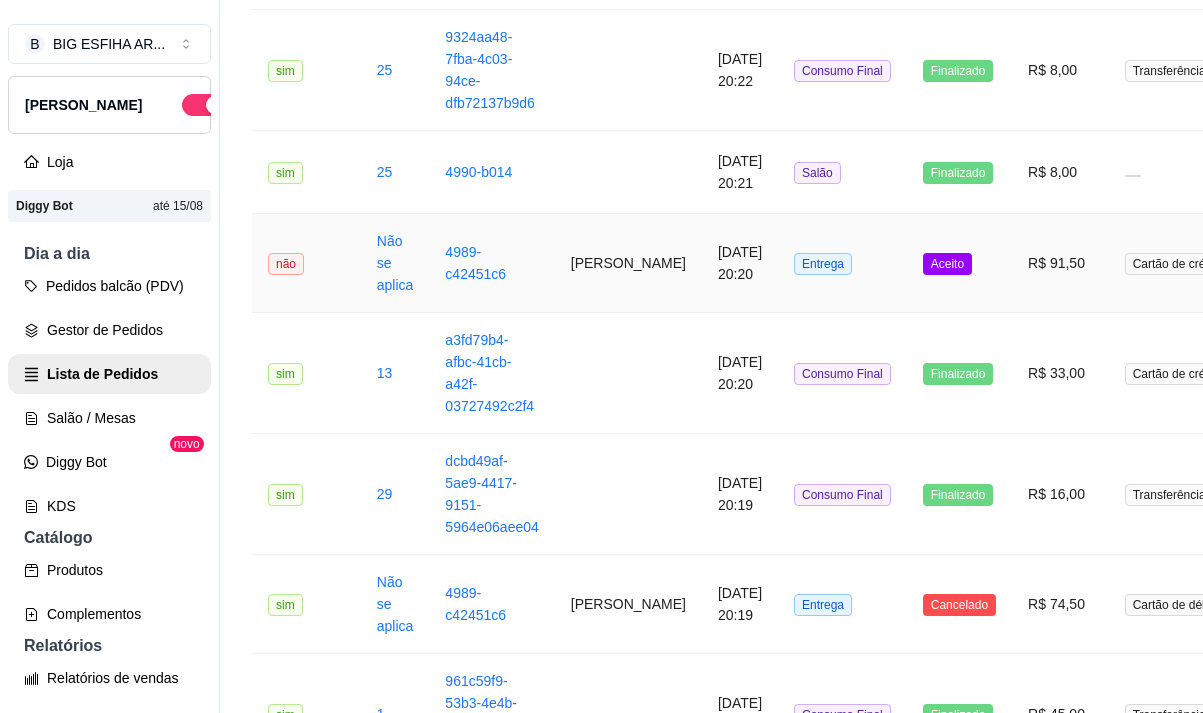 click on "[PERSON_NAME]" at bounding box center (628, 263) 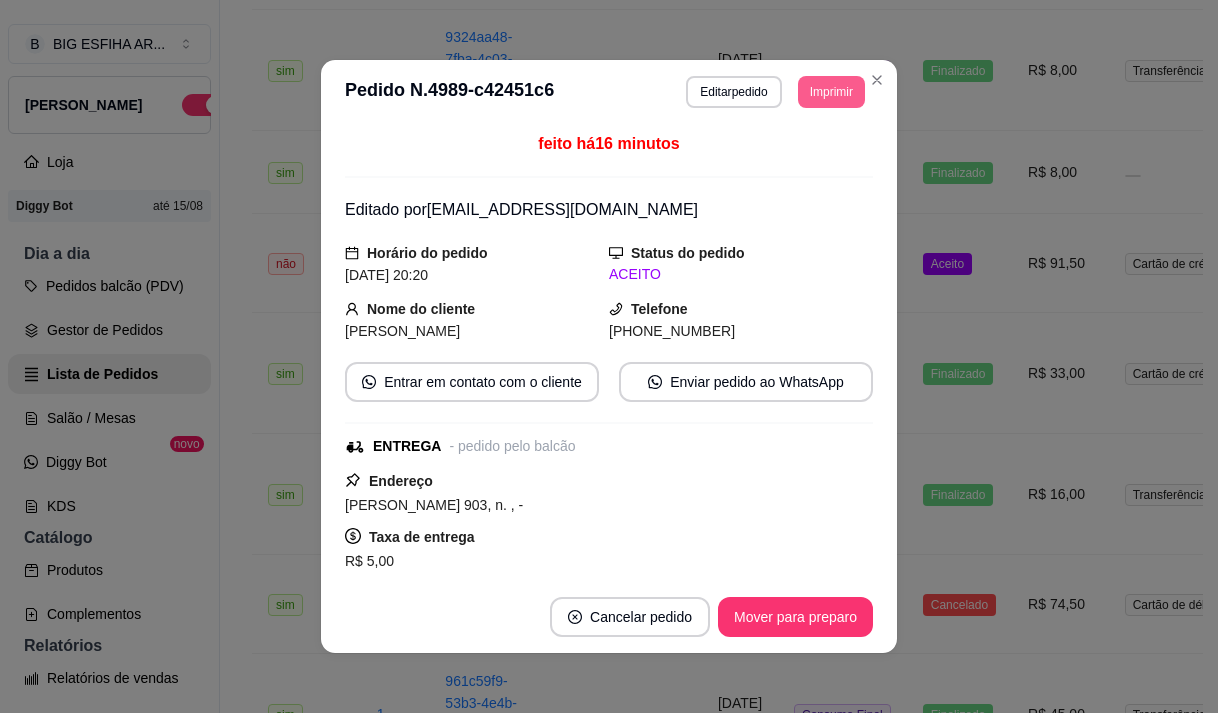 click on "Imprimir" at bounding box center (831, 92) 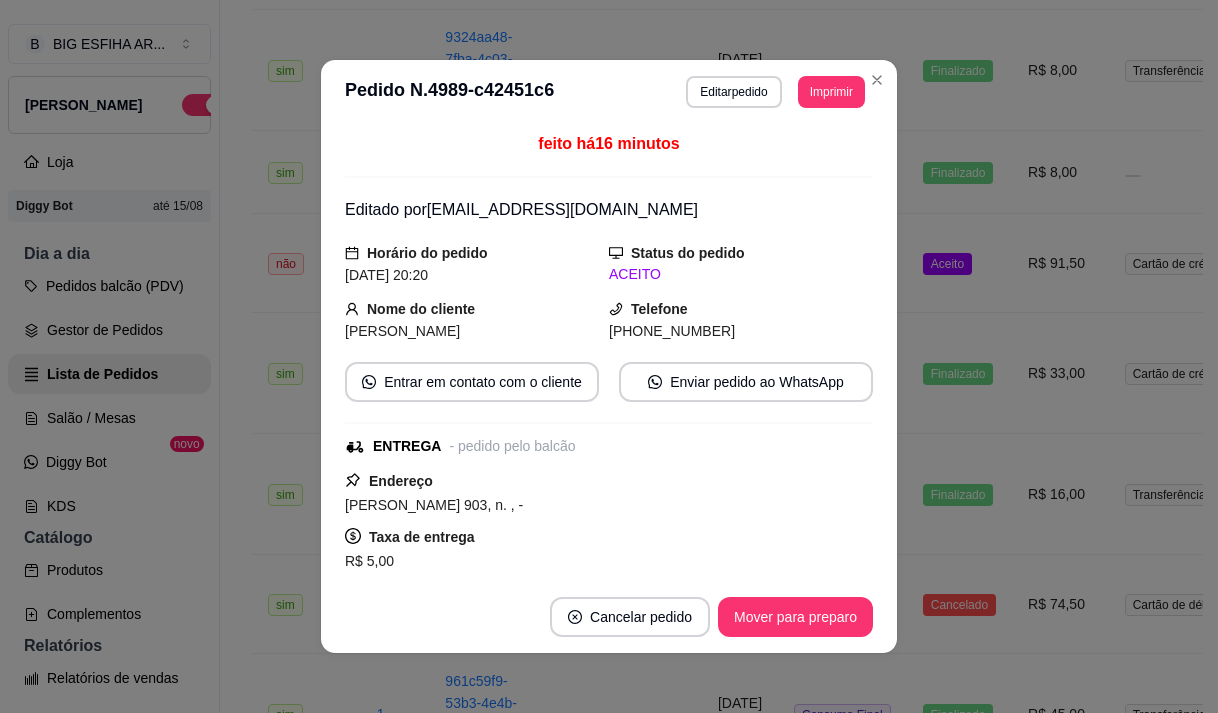 click on "Imprimir" at bounding box center (831, 92) 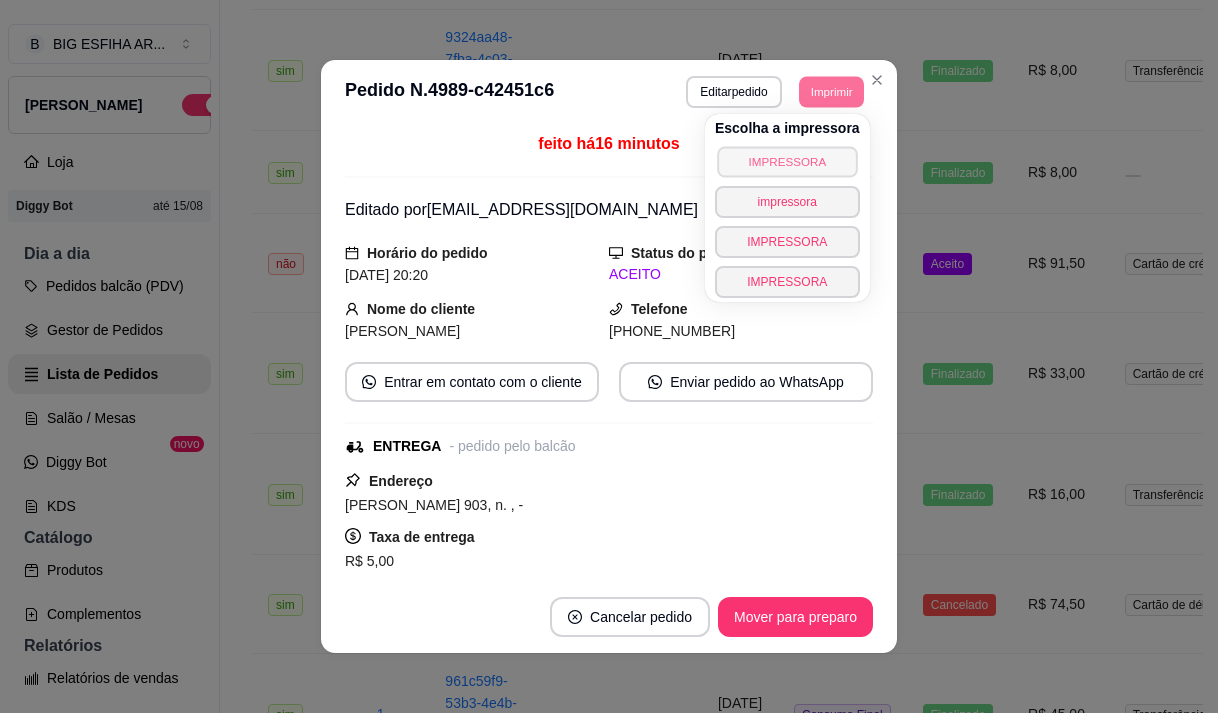 click on "IMPRESSORA" at bounding box center [787, 161] 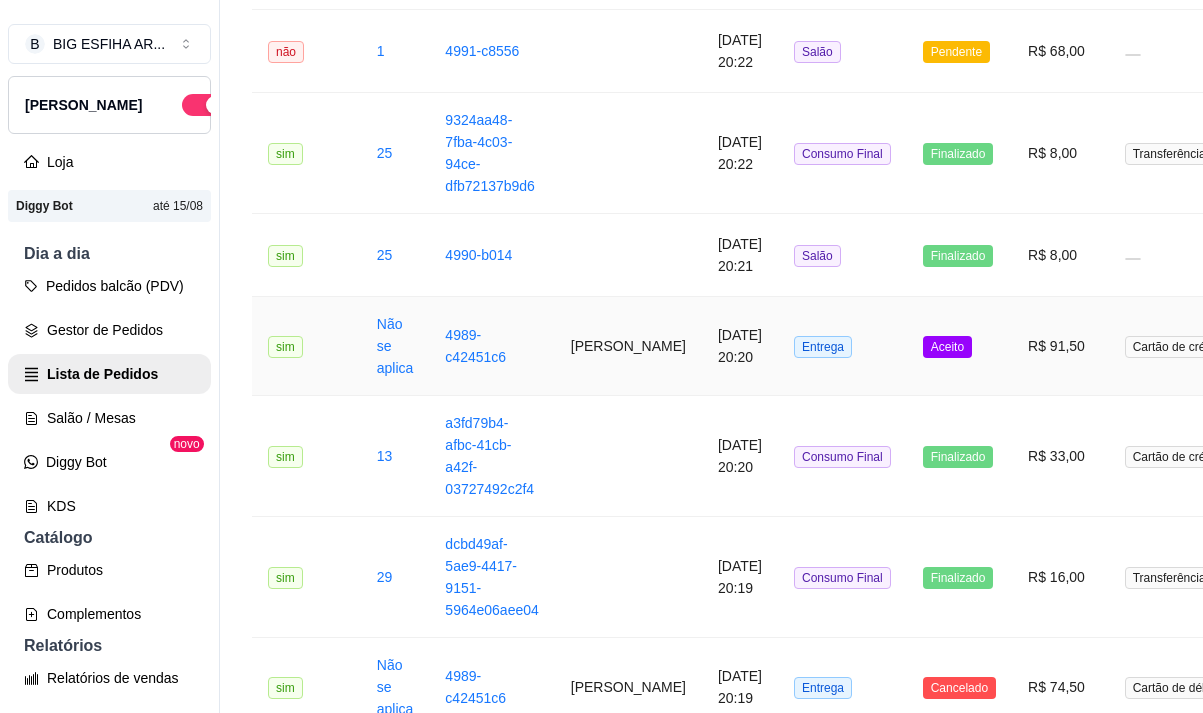 click on "4989-c42451c6" at bounding box center (491, 346) 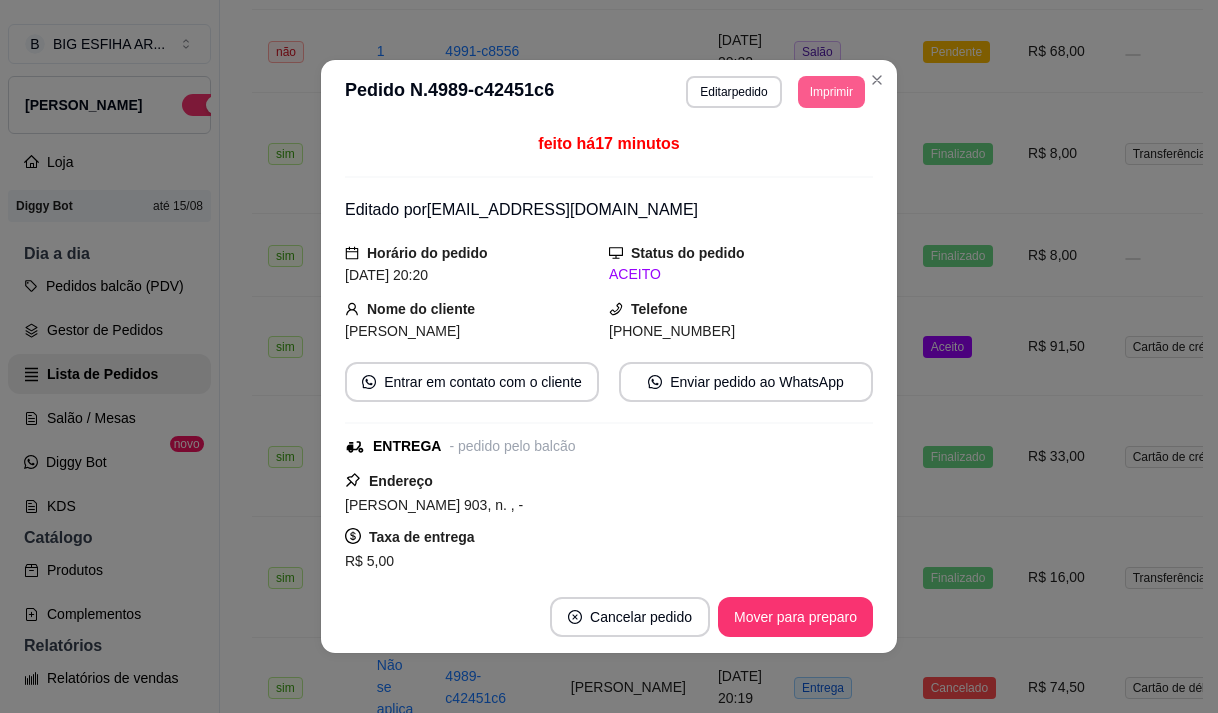 click on "Imprimir" at bounding box center (831, 92) 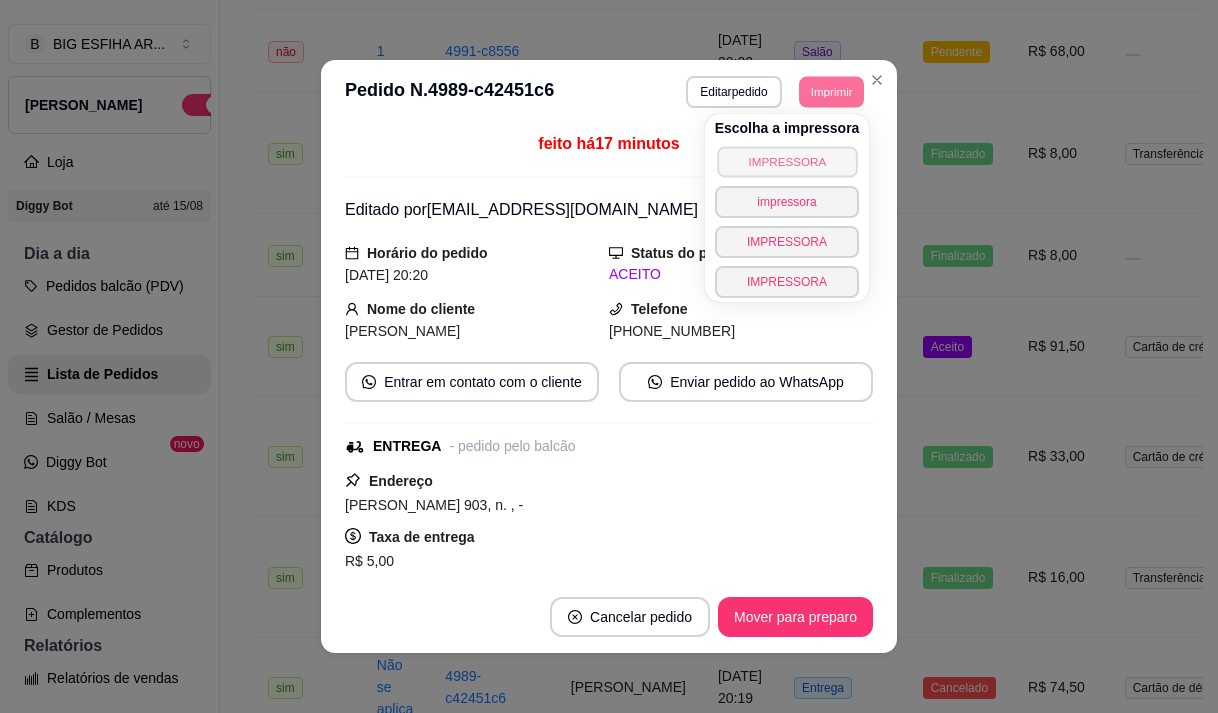click on "IMPRESSORA" at bounding box center (787, 161) 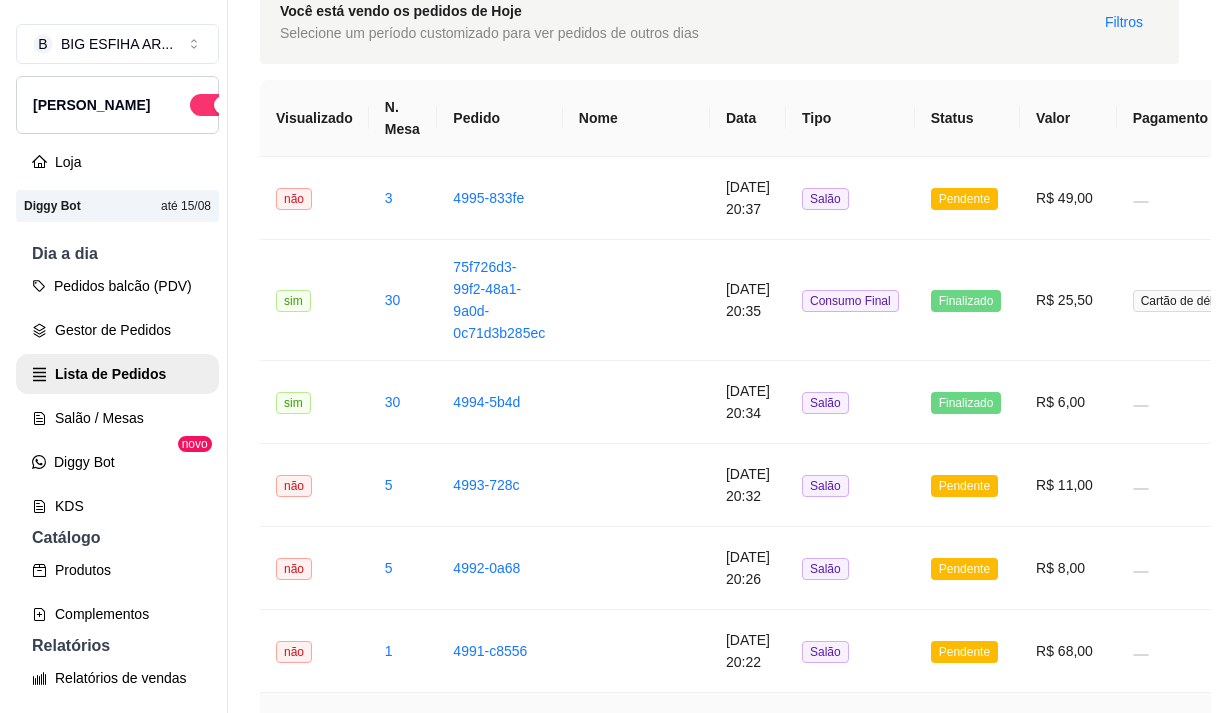 scroll, scrollTop: 0, scrollLeft: 0, axis: both 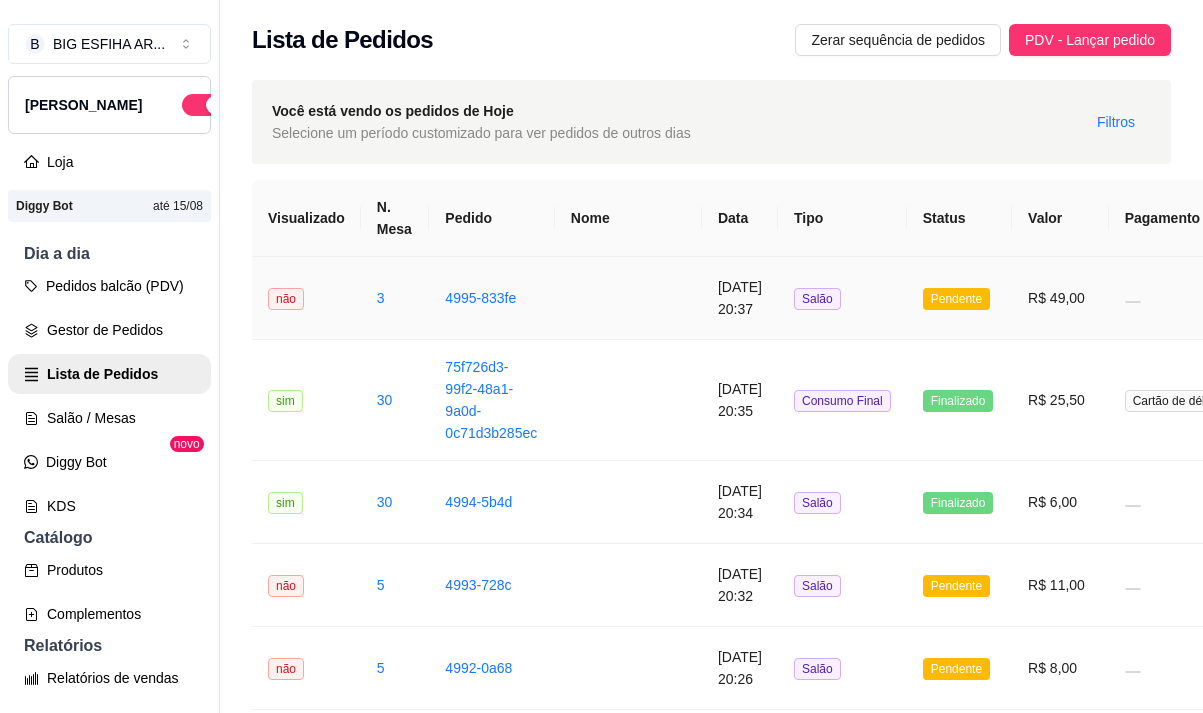 click at bounding box center (628, 298) 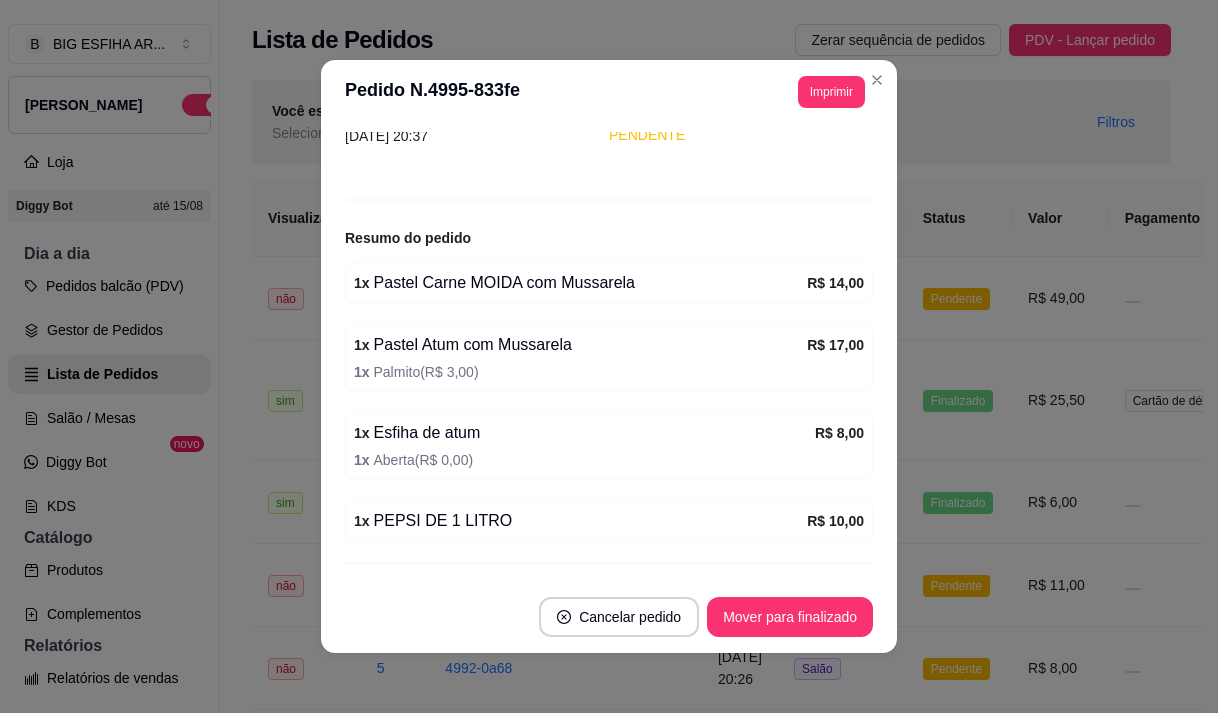 scroll, scrollTop: 206, scrollLeft: 0, axis: vertical 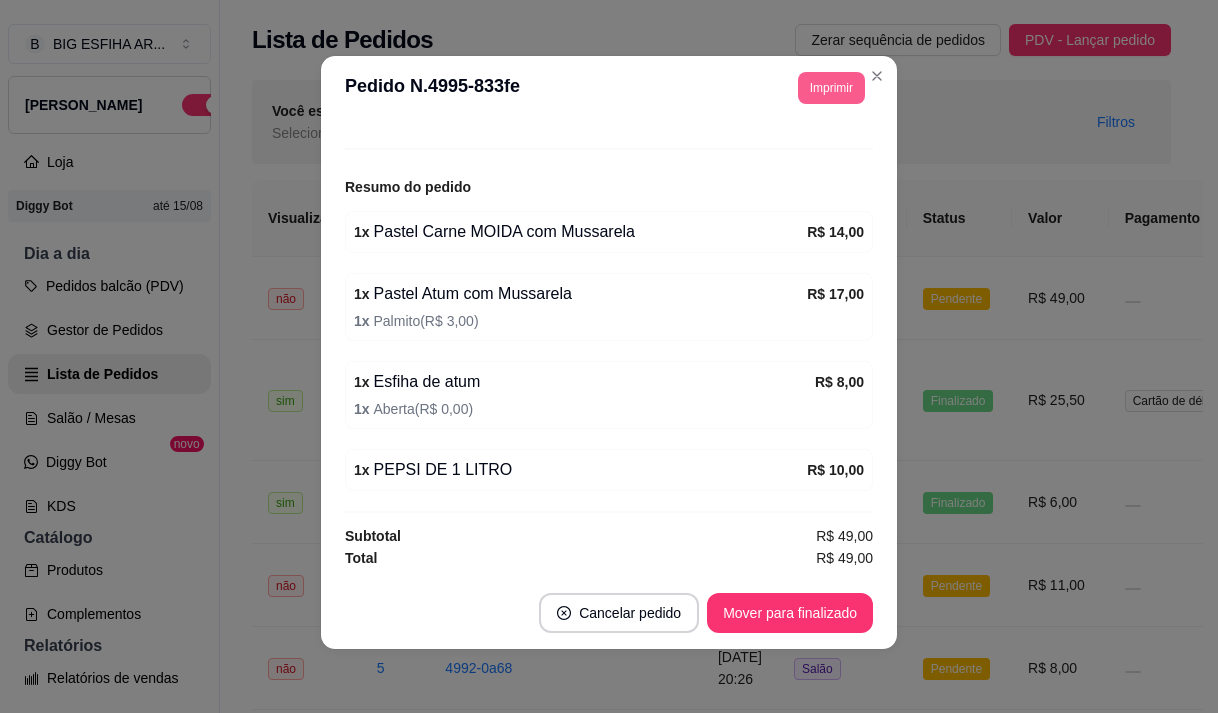 click on "Imprimir" at bounding box center [831, 88] 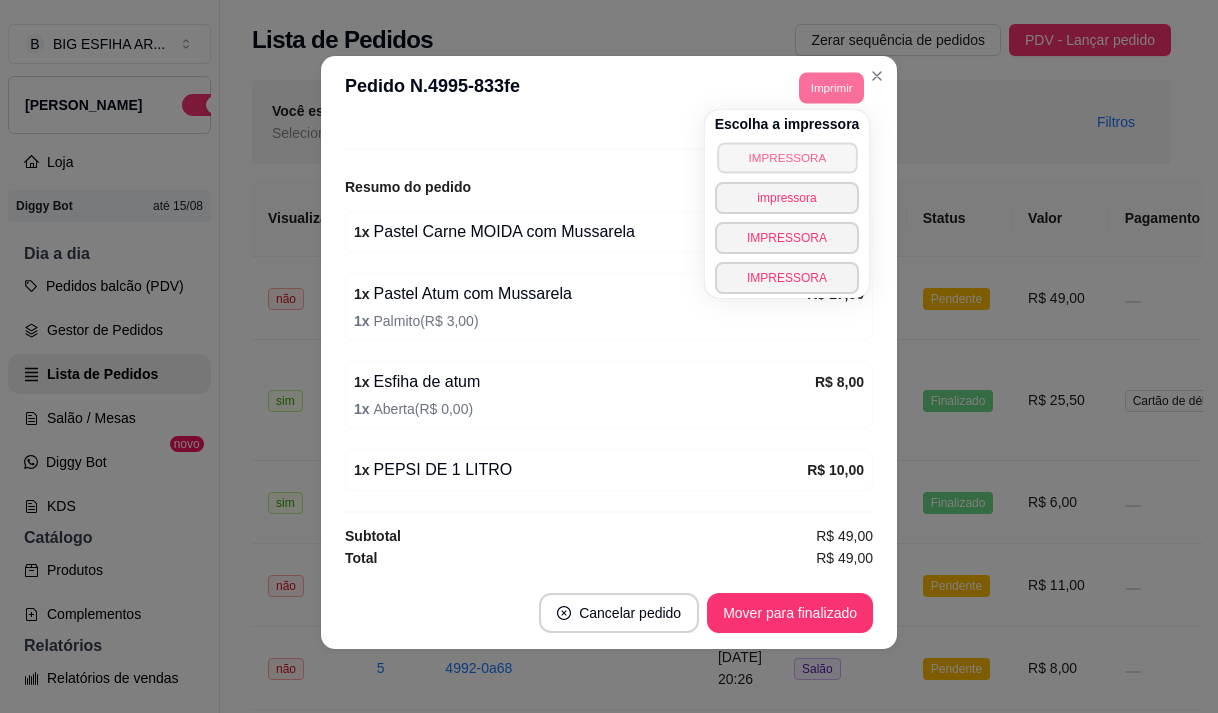 click on "IMPRESSORA" at bounding box center [787, 157] 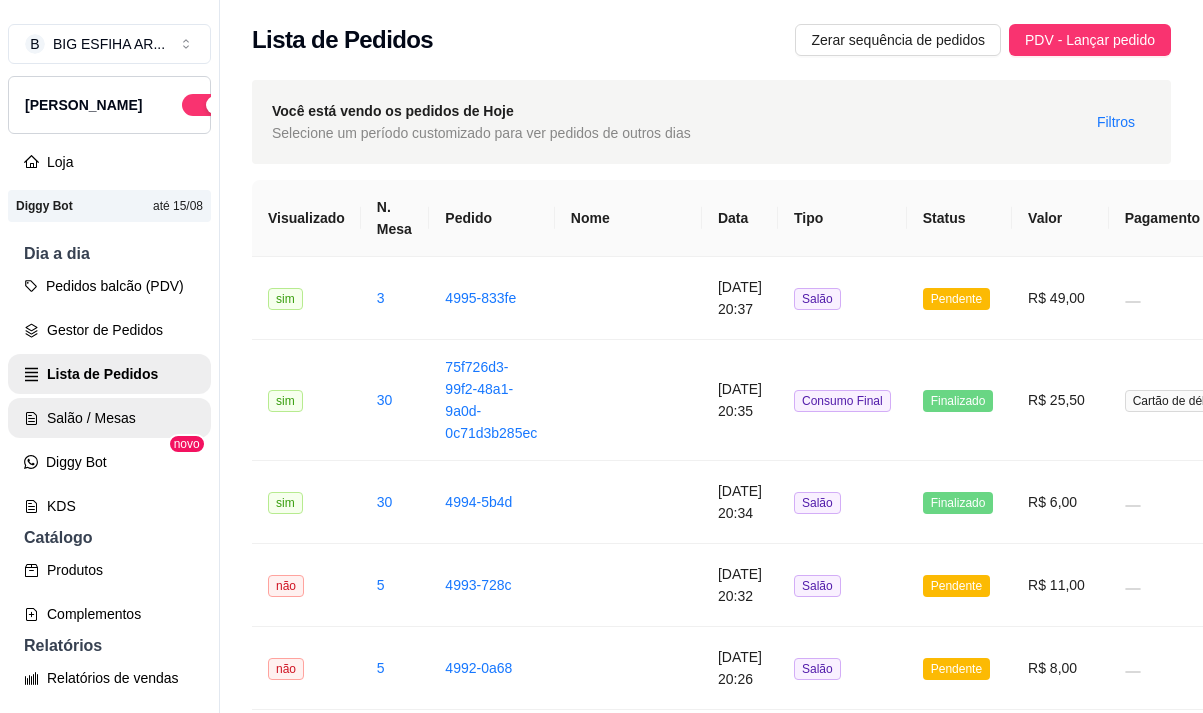 click on "Salão / Mesas" at bounding box center (109, 418) 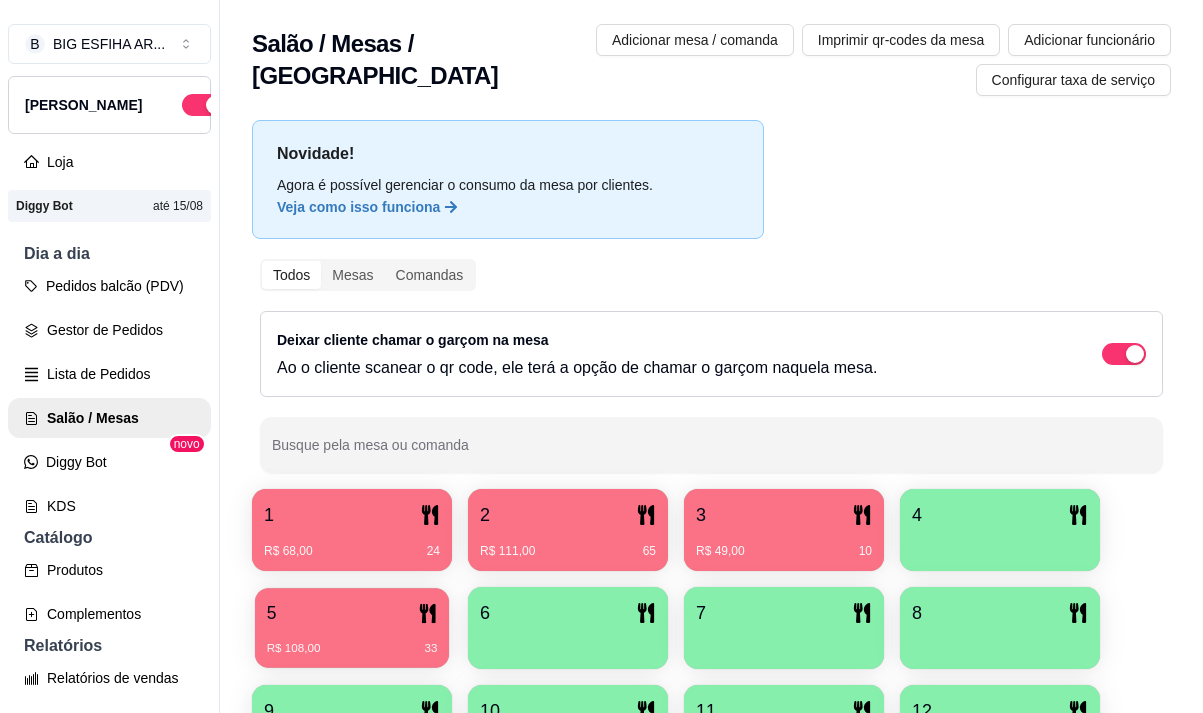 click on "R$ 108,00 33" at bounding box center (352, 641) 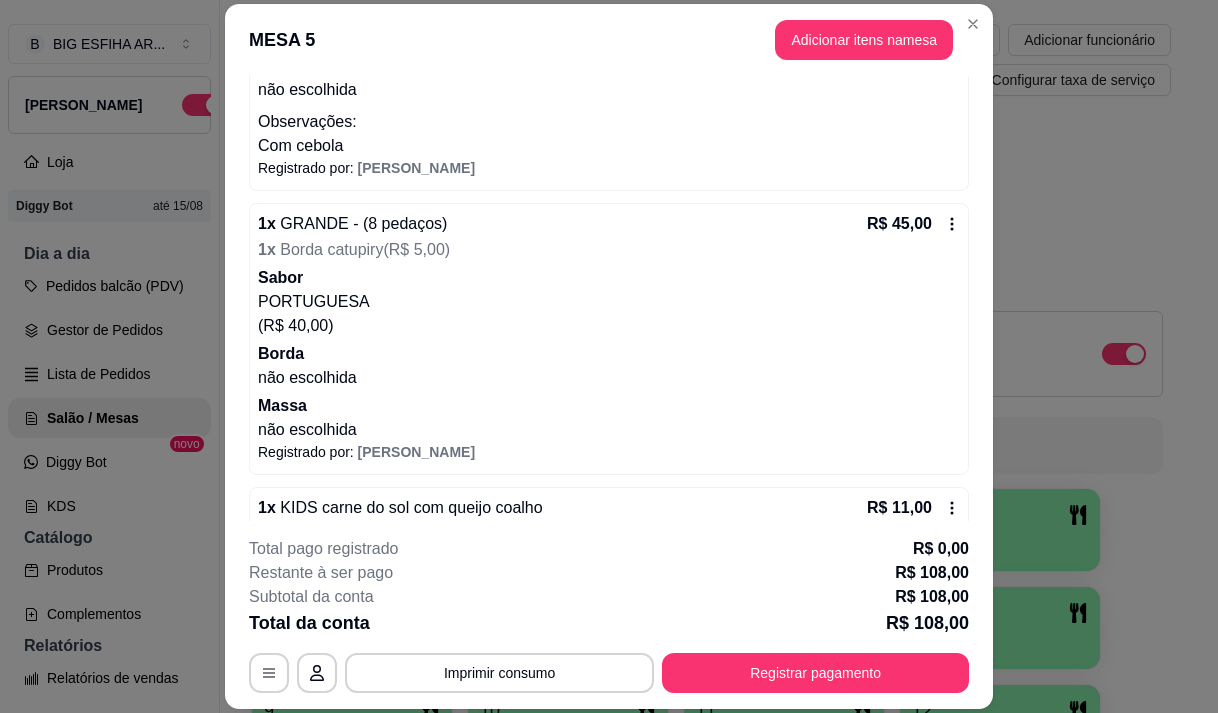 scroll, scrollTop: 621, scrollLeft: 0, axis: vertical 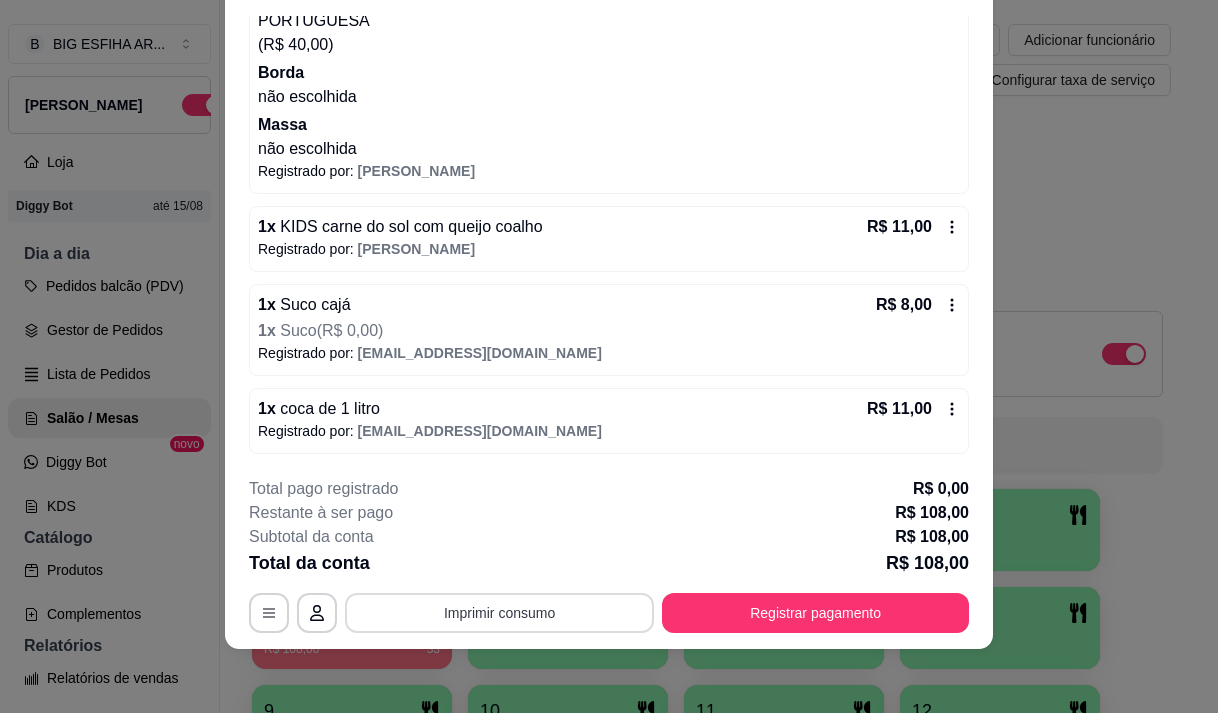 click on "Imprimir consumo" at bounding box center [499, 613] 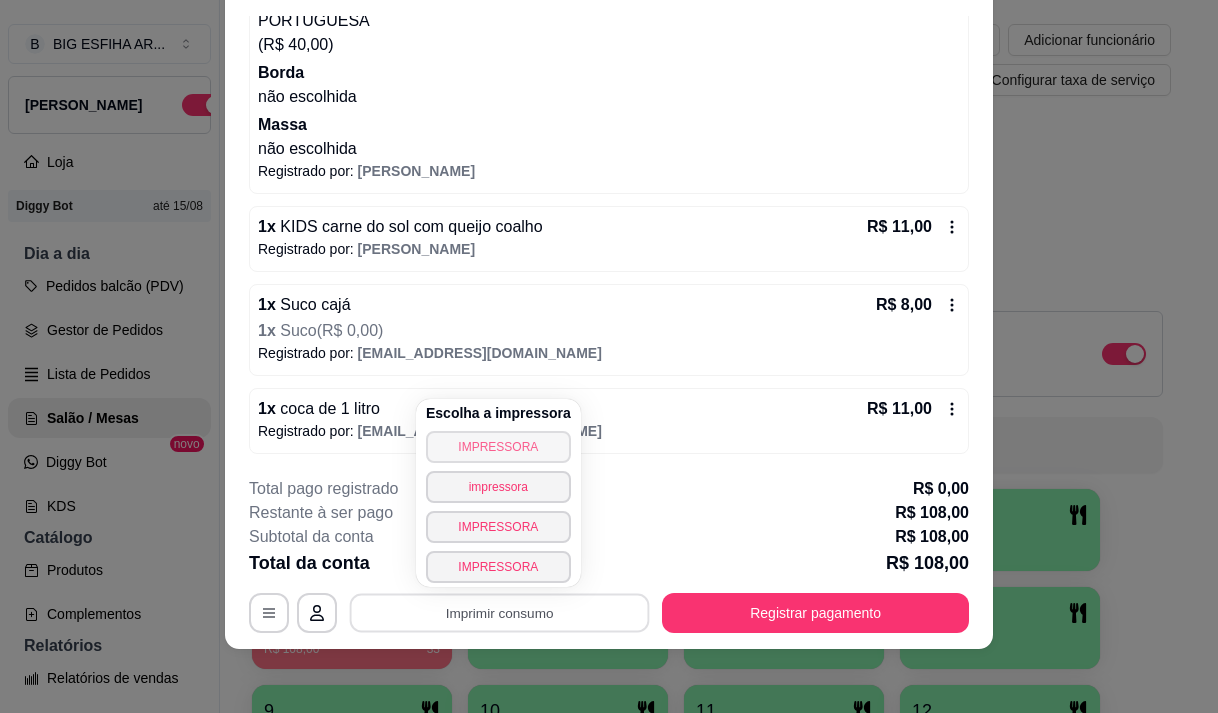 click on "IMPRESSORA" at bounding box center (498, 447) 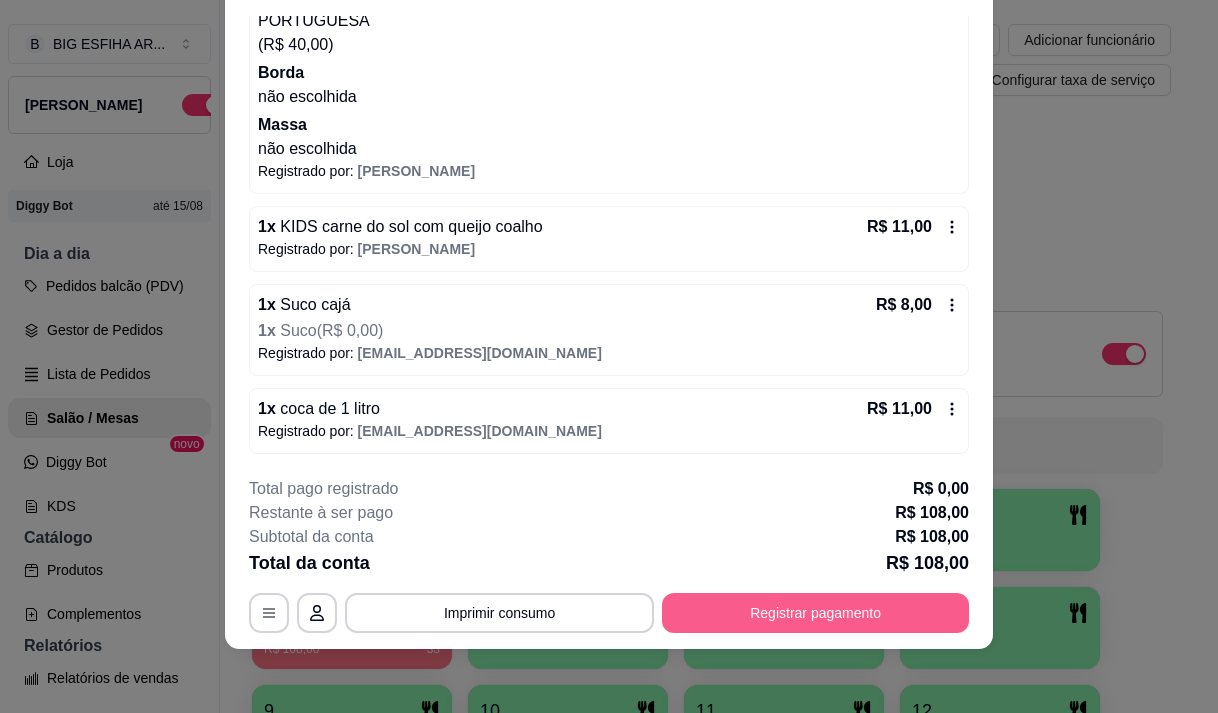 click on "Registrar pagamento" at bounding box center (815, 613) 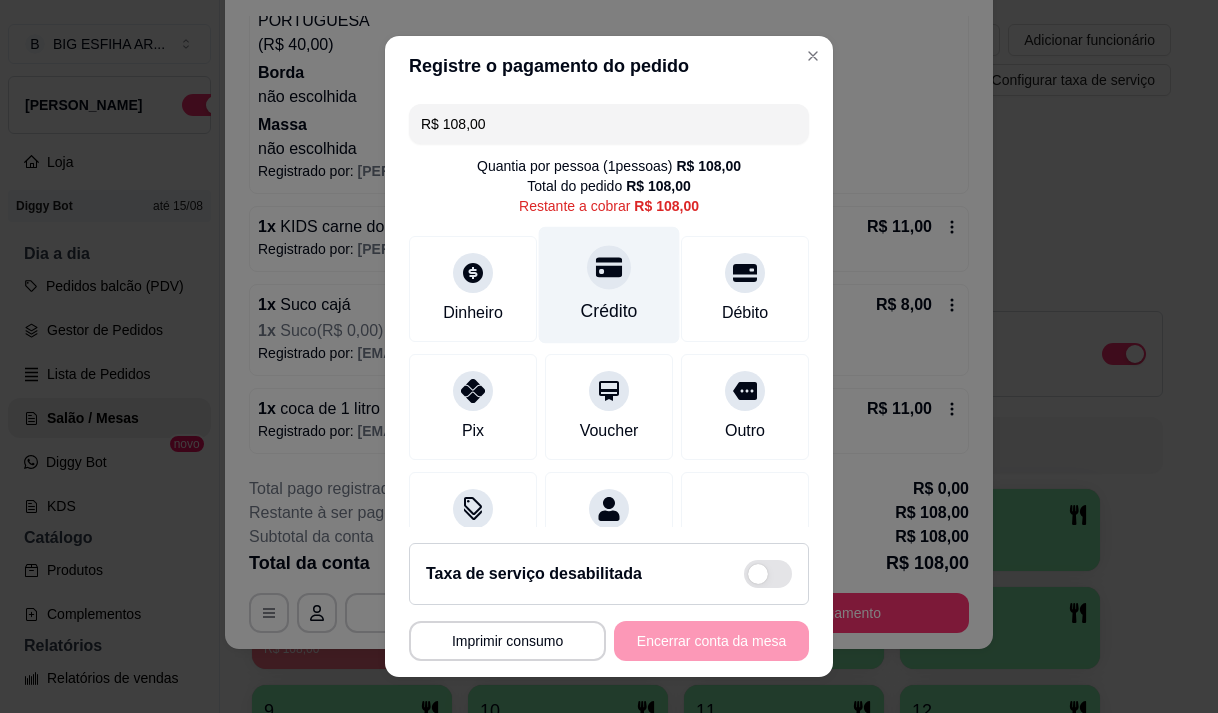 click on "Crédito" at bounding box center (609, 311) 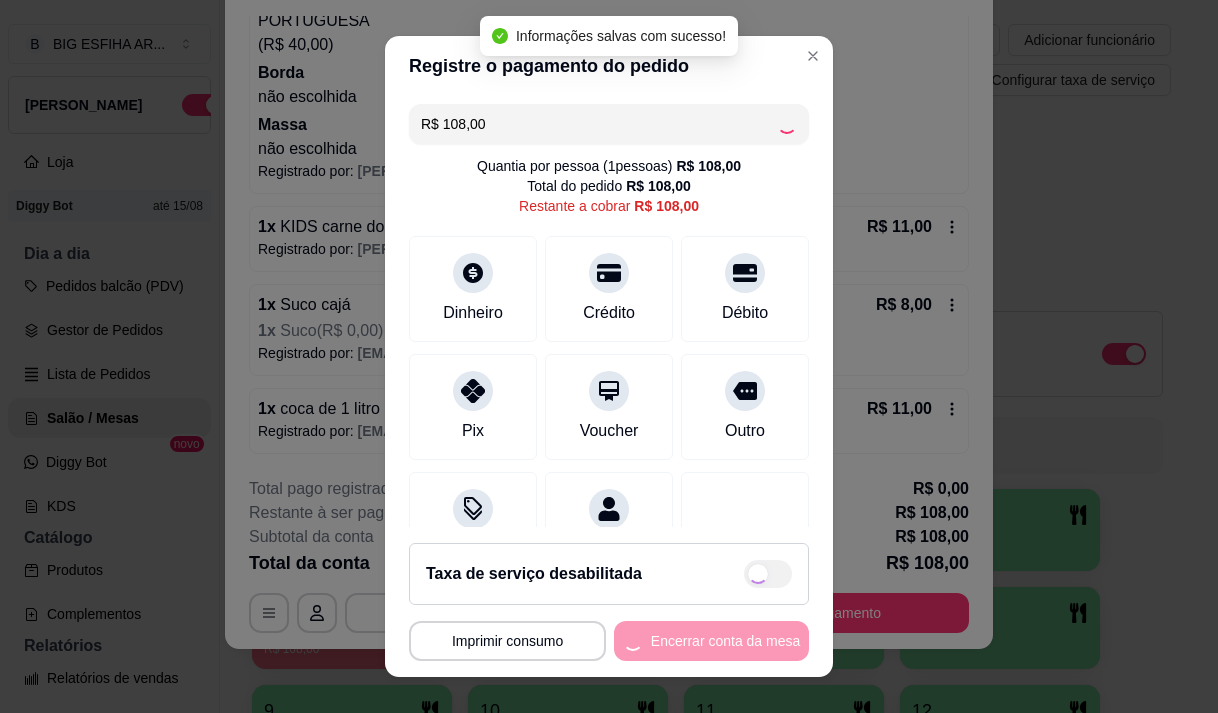 type on "R$ 0,00" 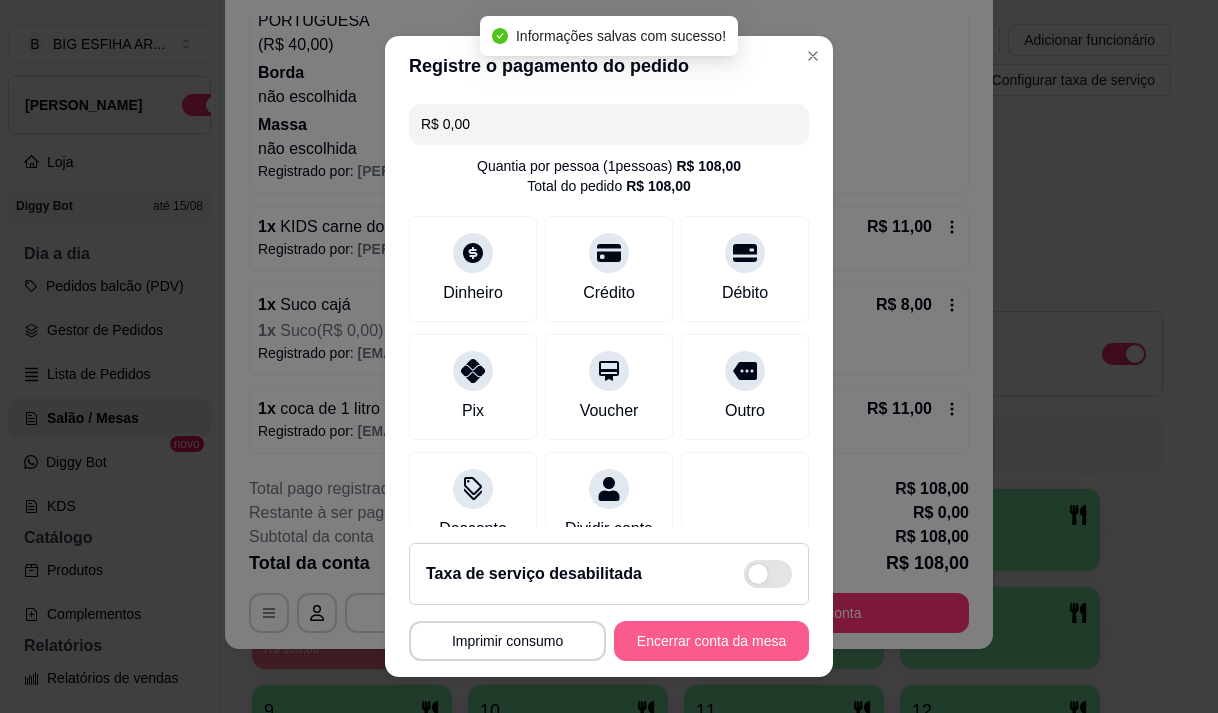 click on "Encerrar conta da mesa" at bounding box center [711, 641] 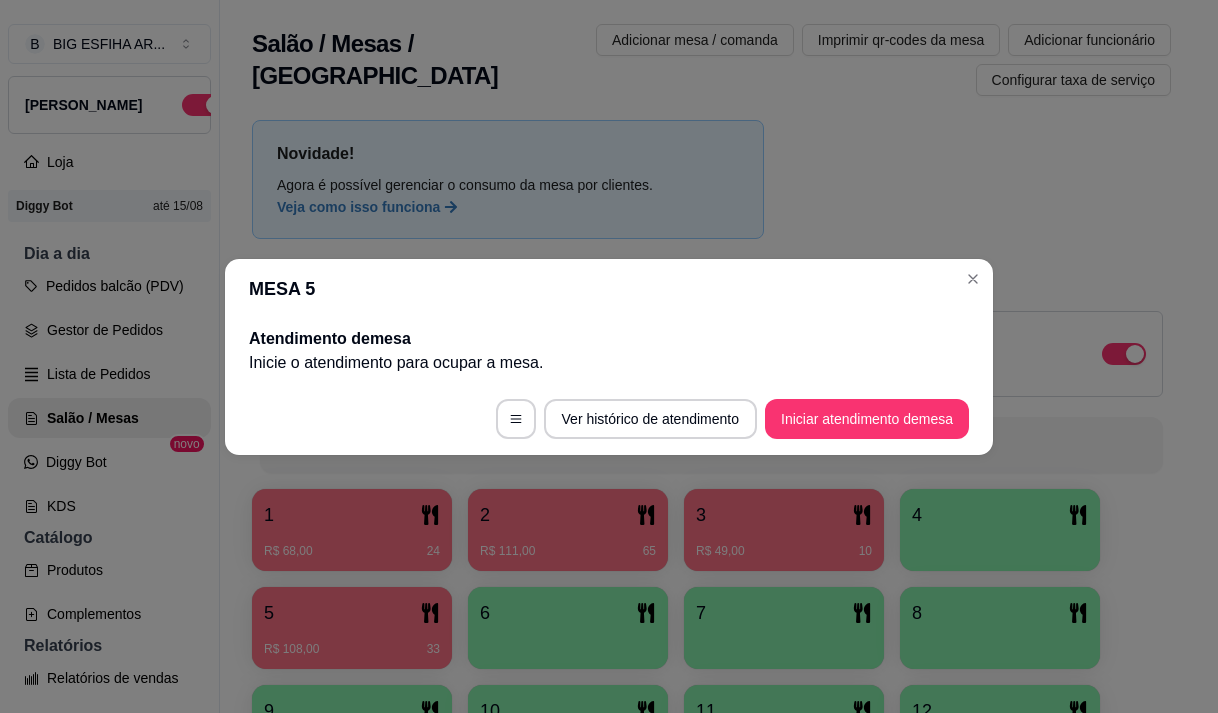 scroll, scrollTop: 0, scrollLeft: 0, axis: both 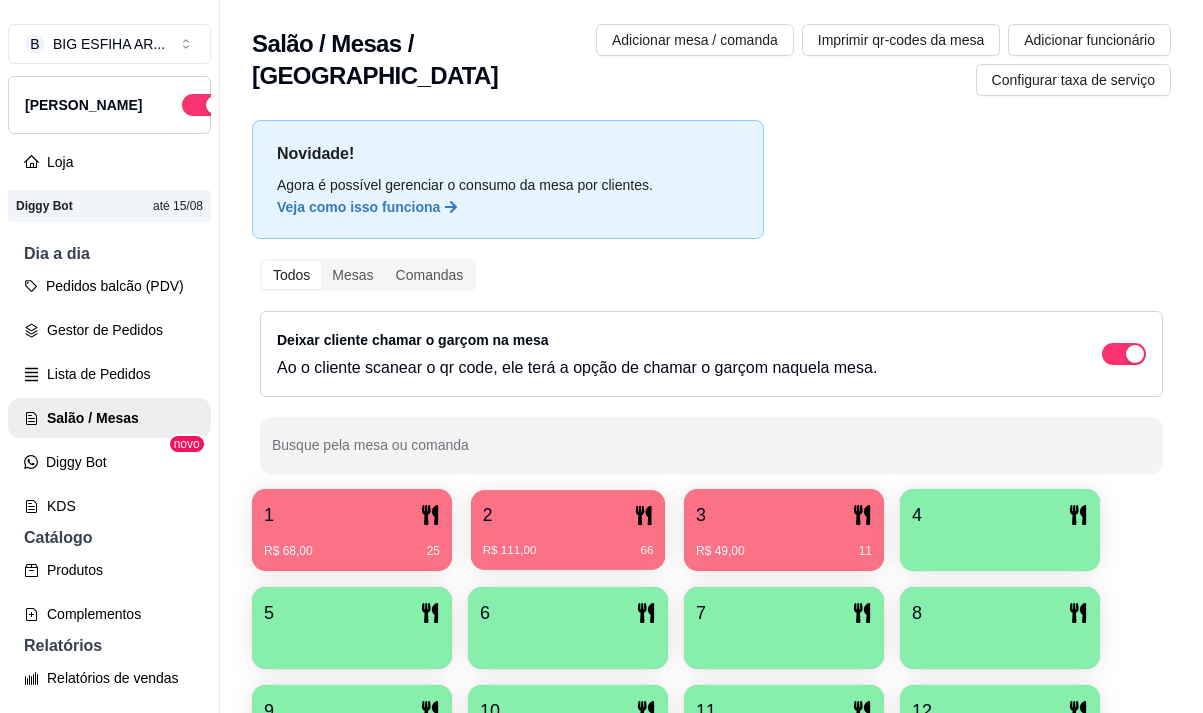 click on "2" at bounding box center [568, 515] 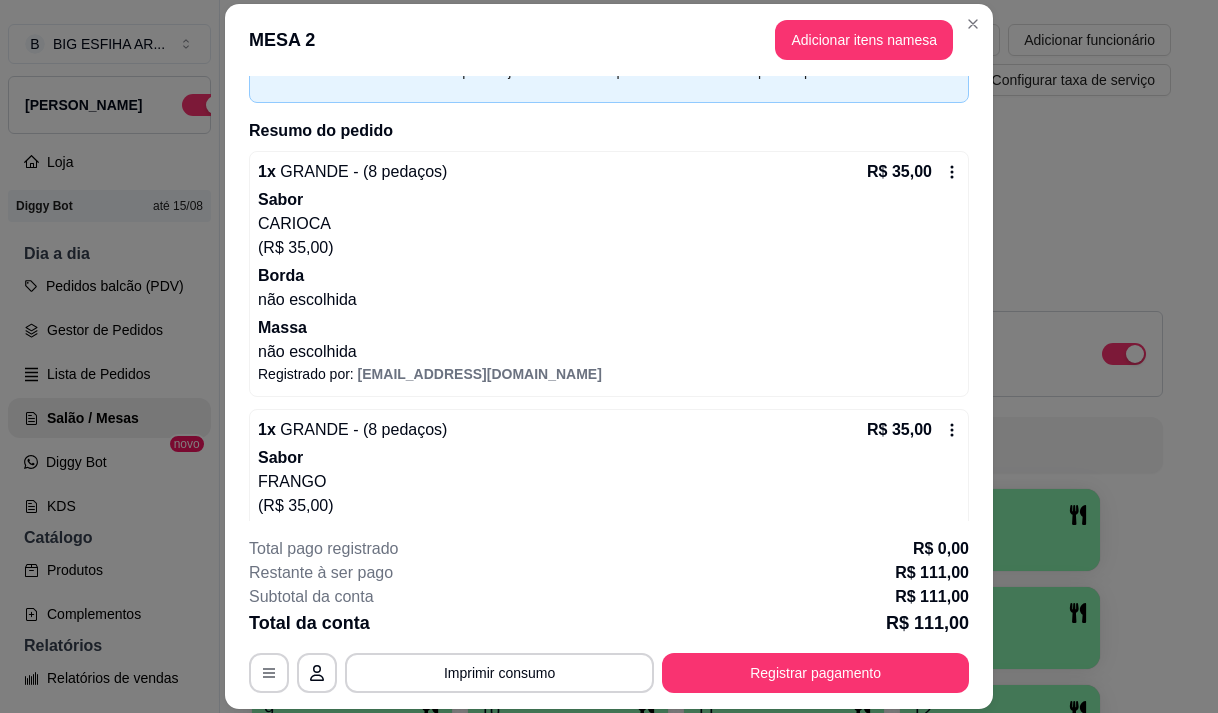scroll, scrollTop: 0, scrollLeft: 0, axis: both 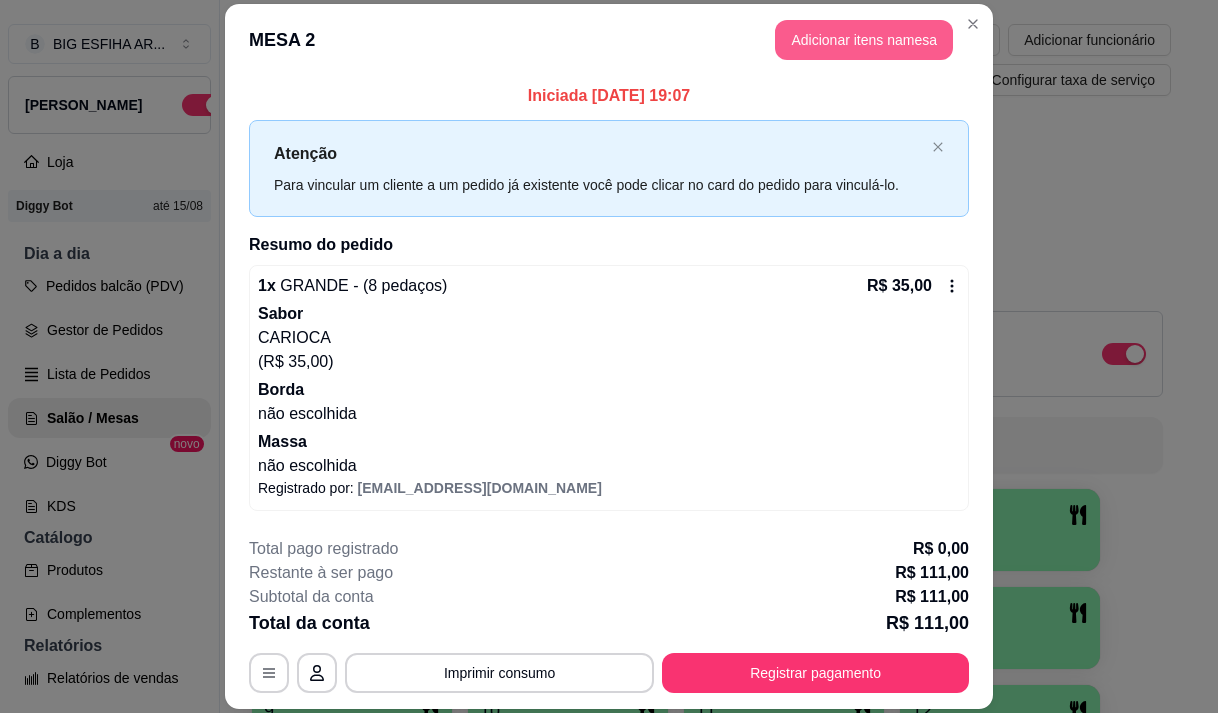 click on "Adicionar itens na  mesa" at bounding box center [864, 40] 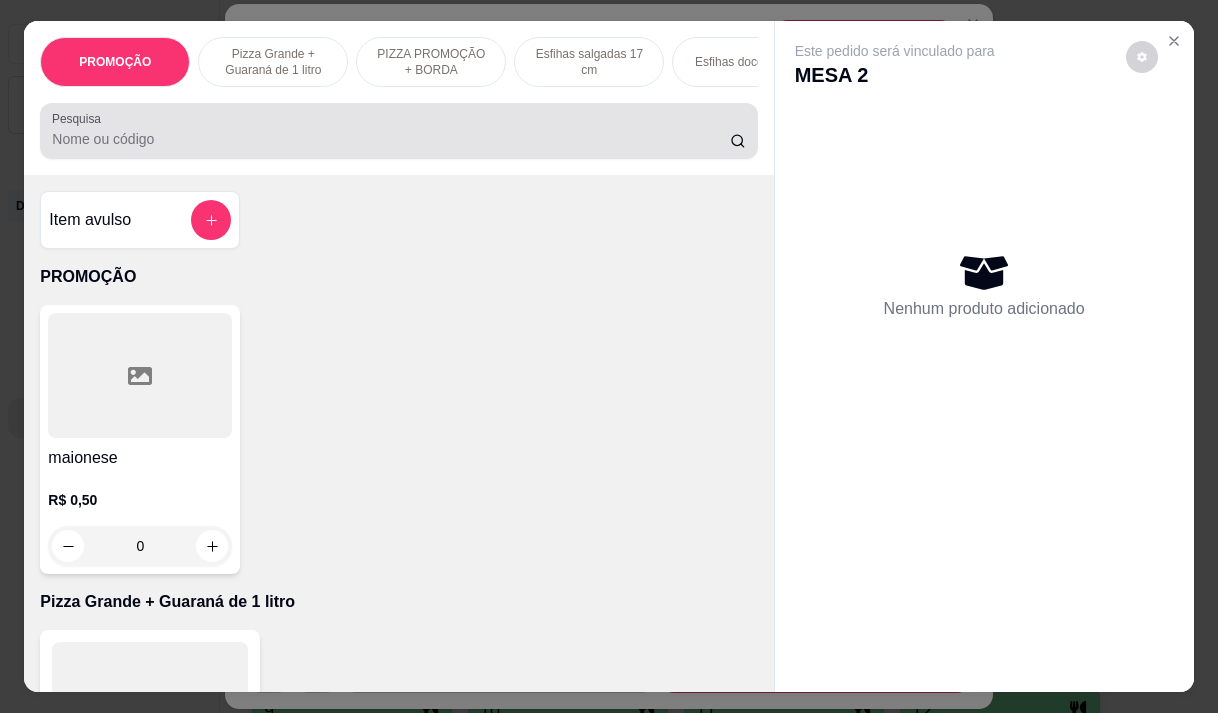 click at bounding box center [398, 131] 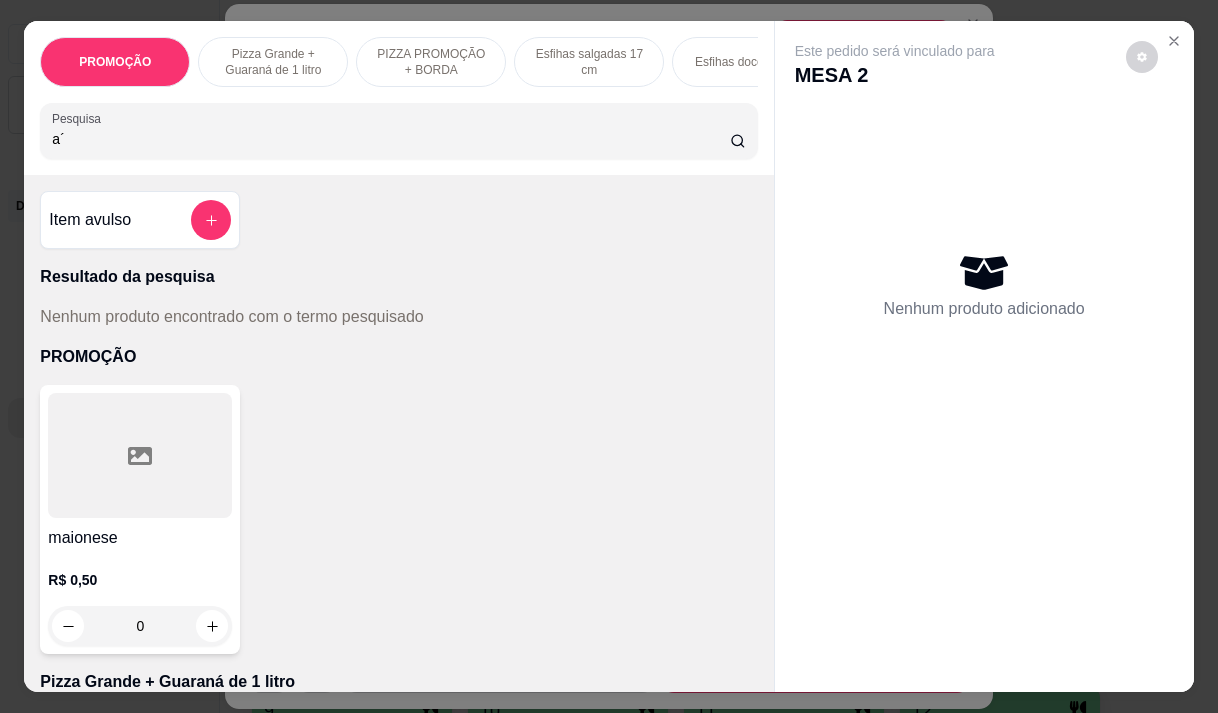 type on "a" 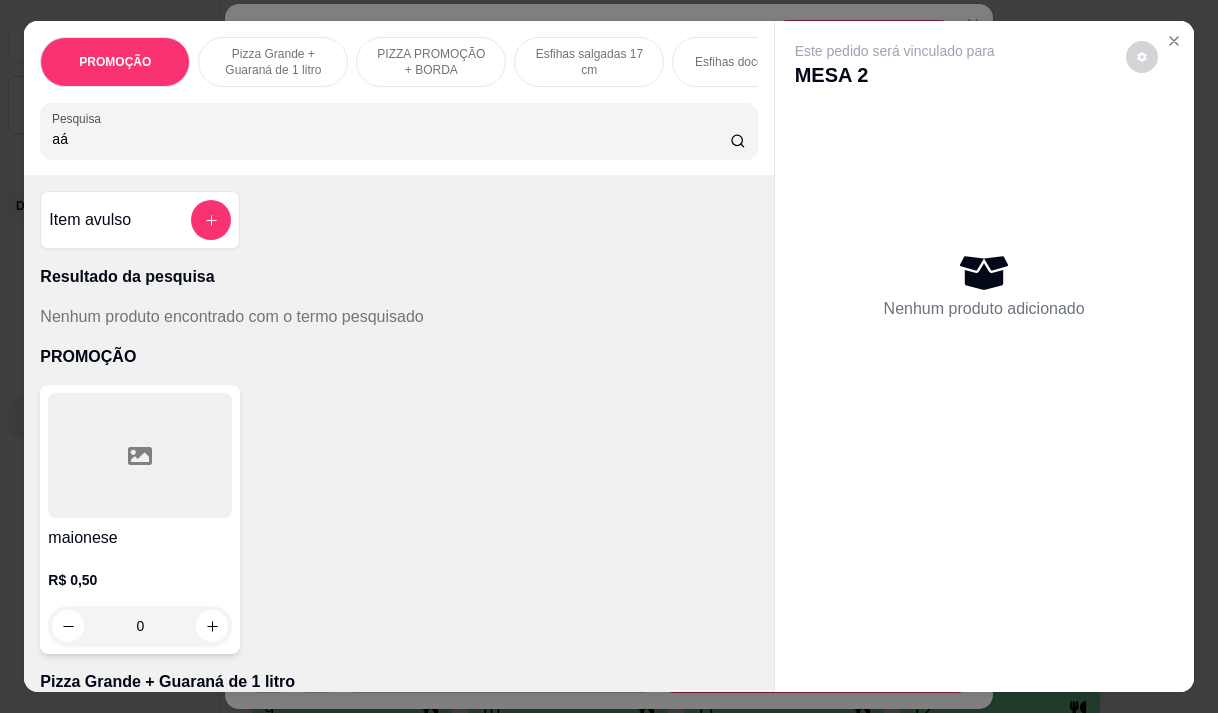 click on "aá" at bounding box center [391, 139] 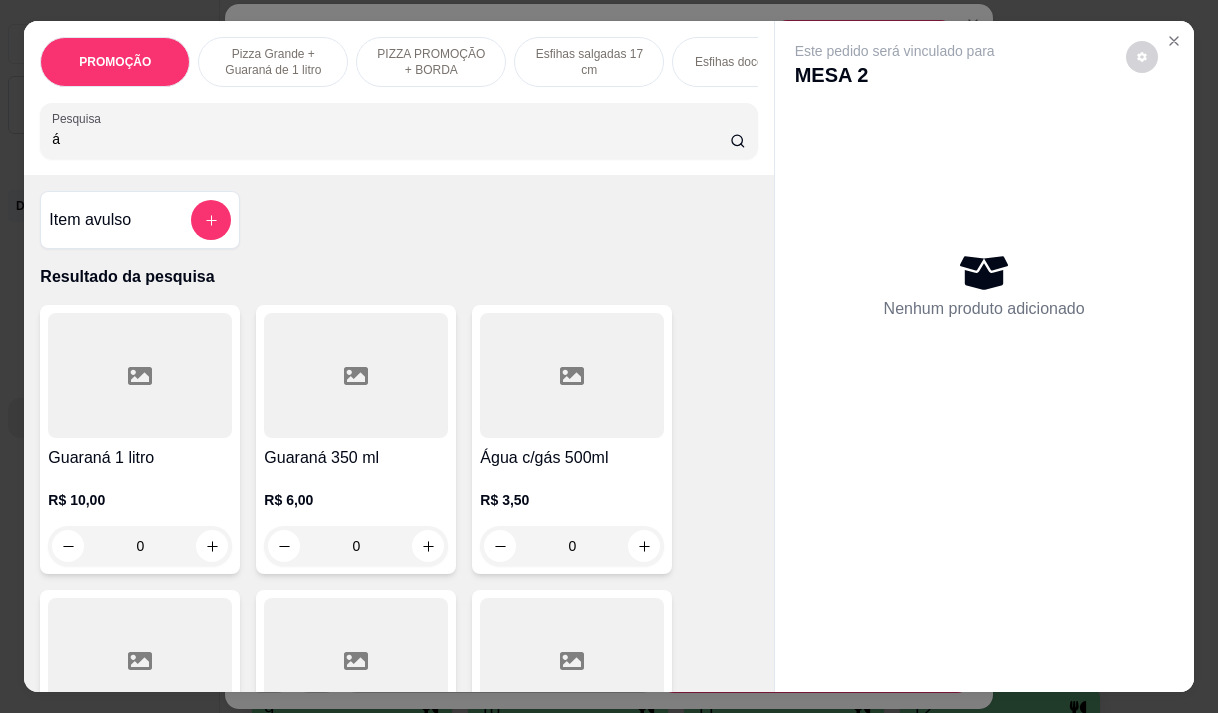 scroll, scrollTop: 300, scrollLeft: 0, axis: vertical 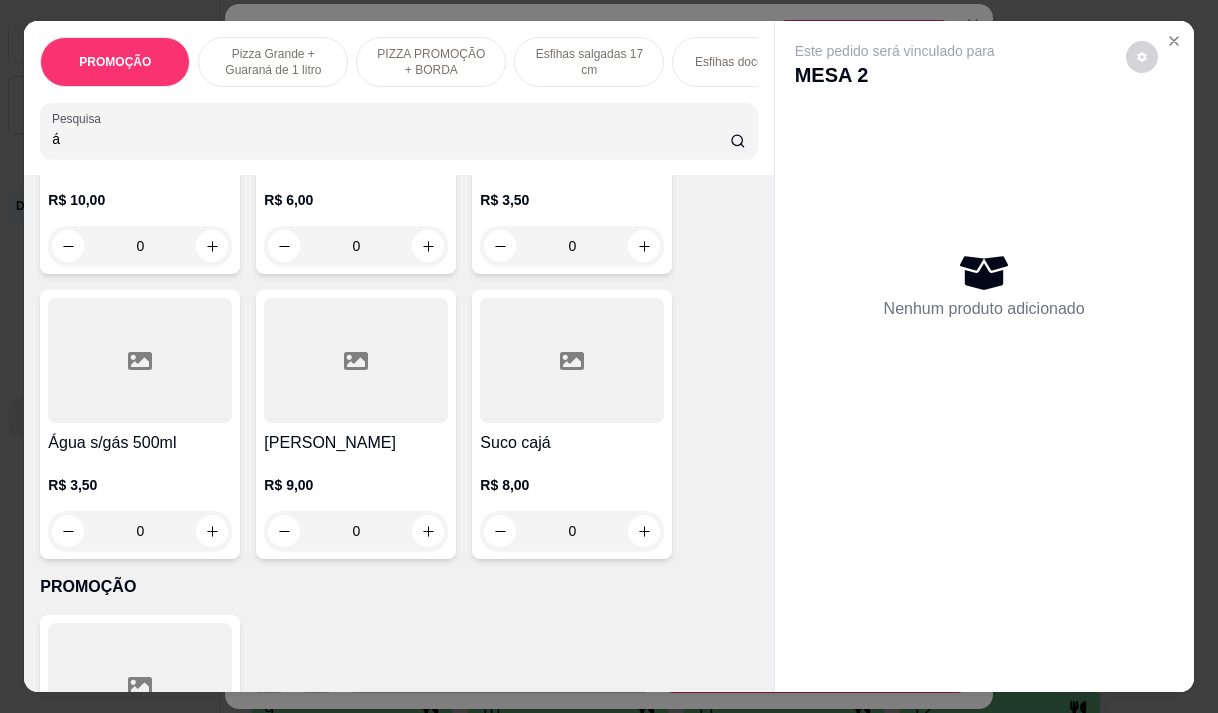 type on "á" 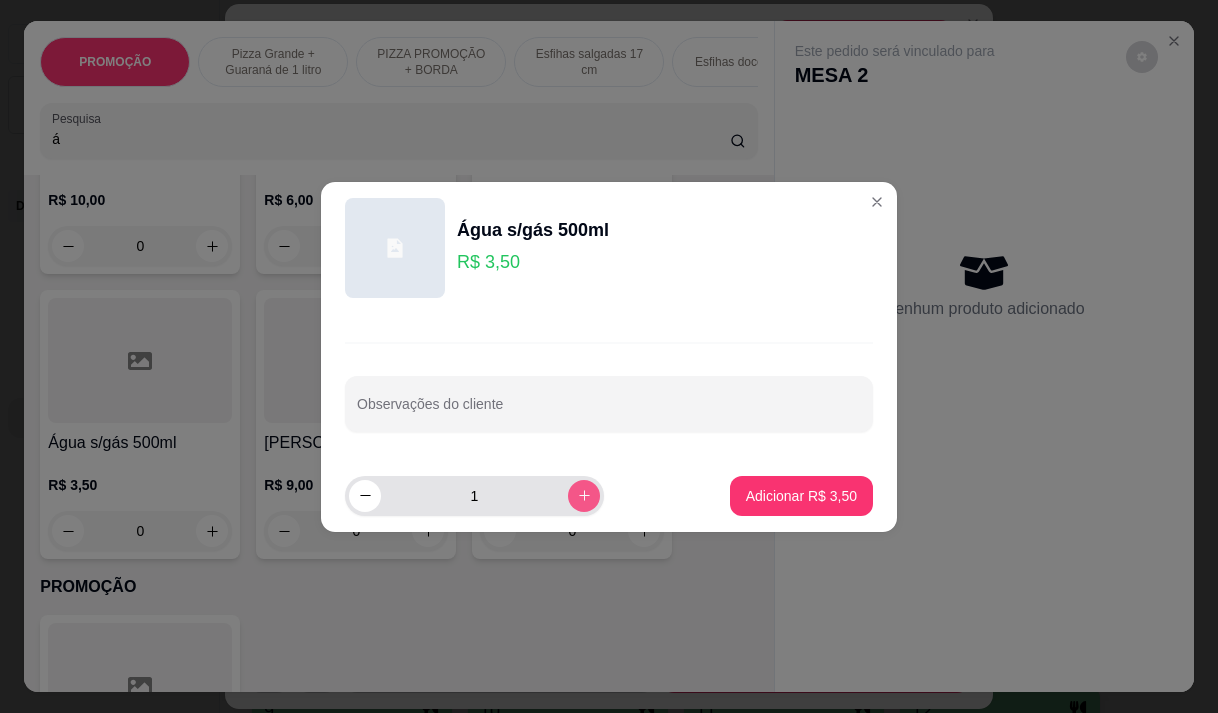 click at bounding box center [584, 496] 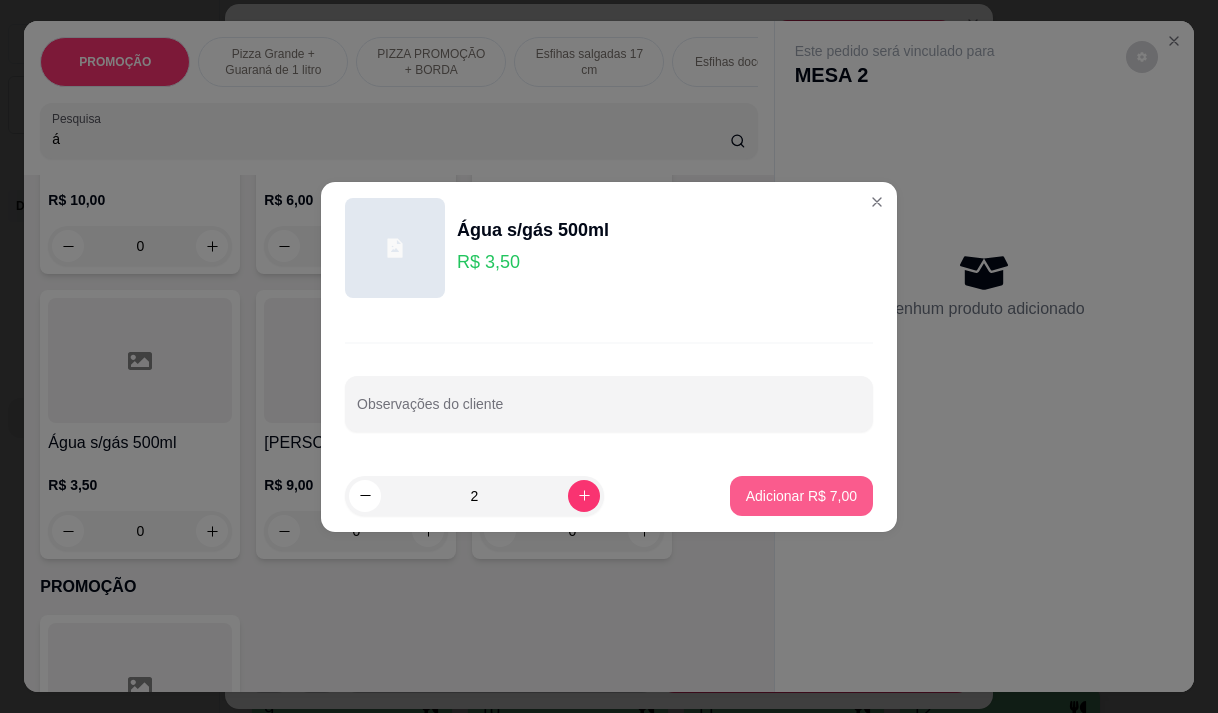 click on "Adicionar   R$ 7,00" at bounding box center [801, 496] 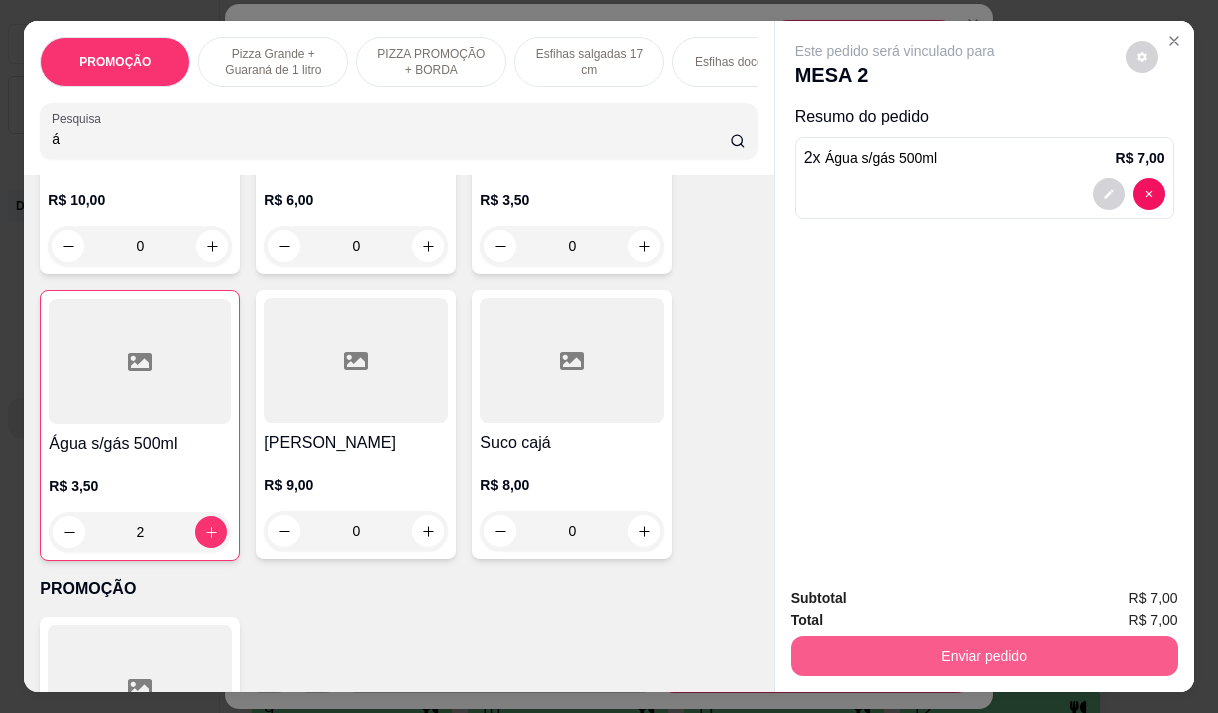 click on "Enviar pedido" at bounding box center (984, 656) 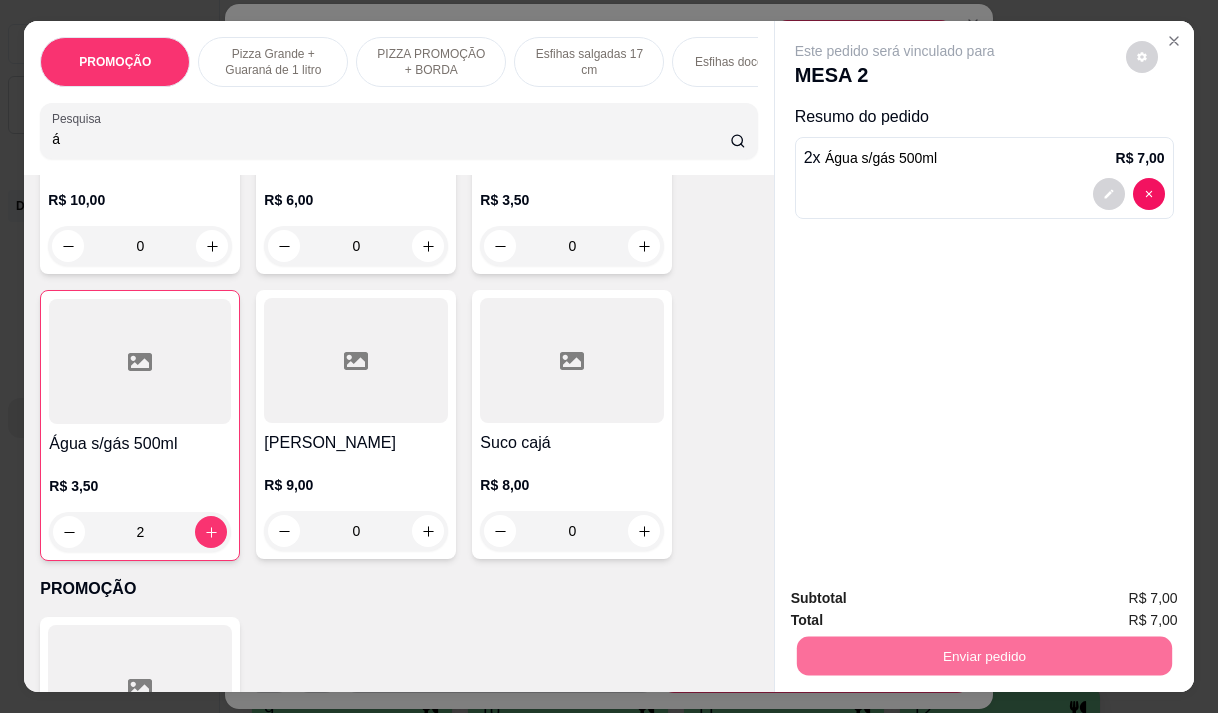 click on "Não registrar e enviar pedido" at bounding box center [918, 598] 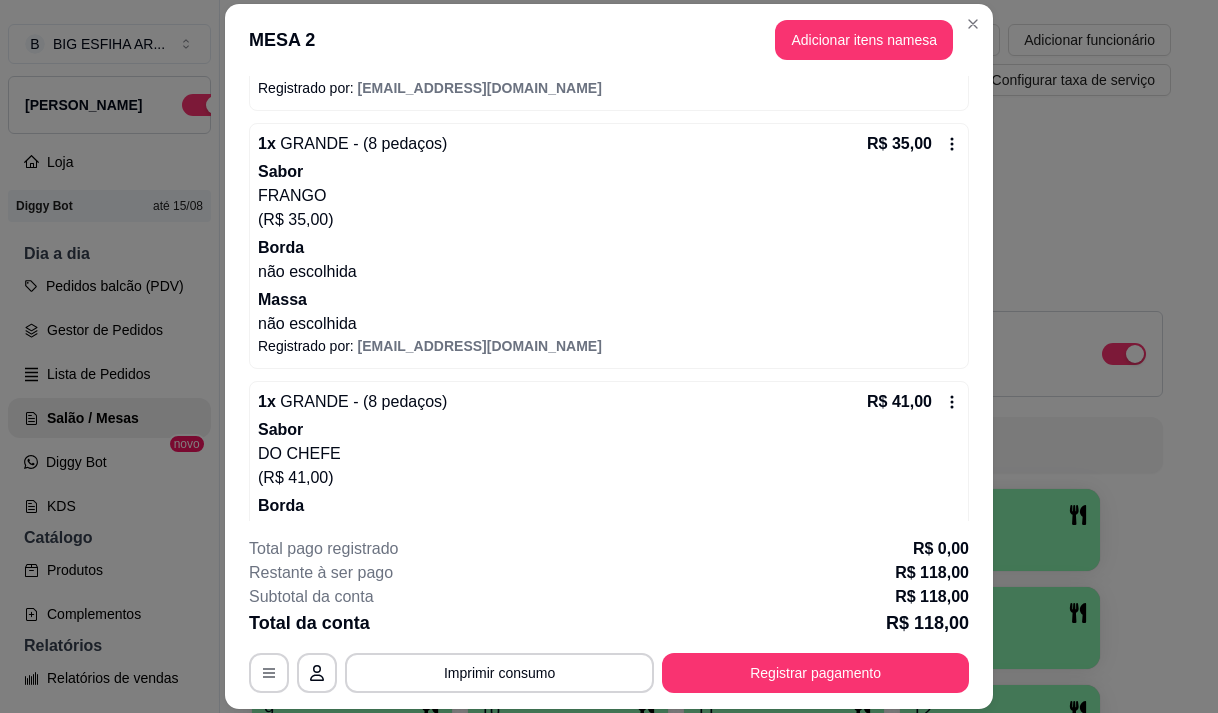 scroll, scrollTop: 500, scrollLeft: 0, axis: vertical 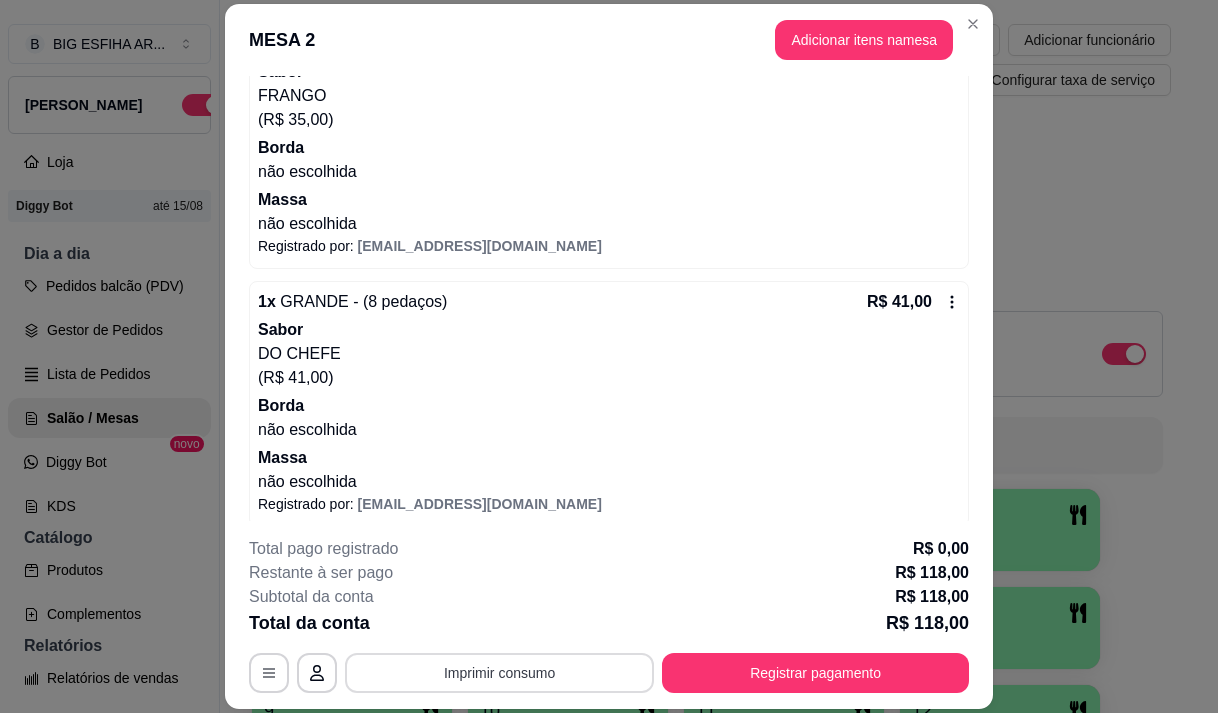 click on "Imprimir consumo" at bounding box center (499, 673) 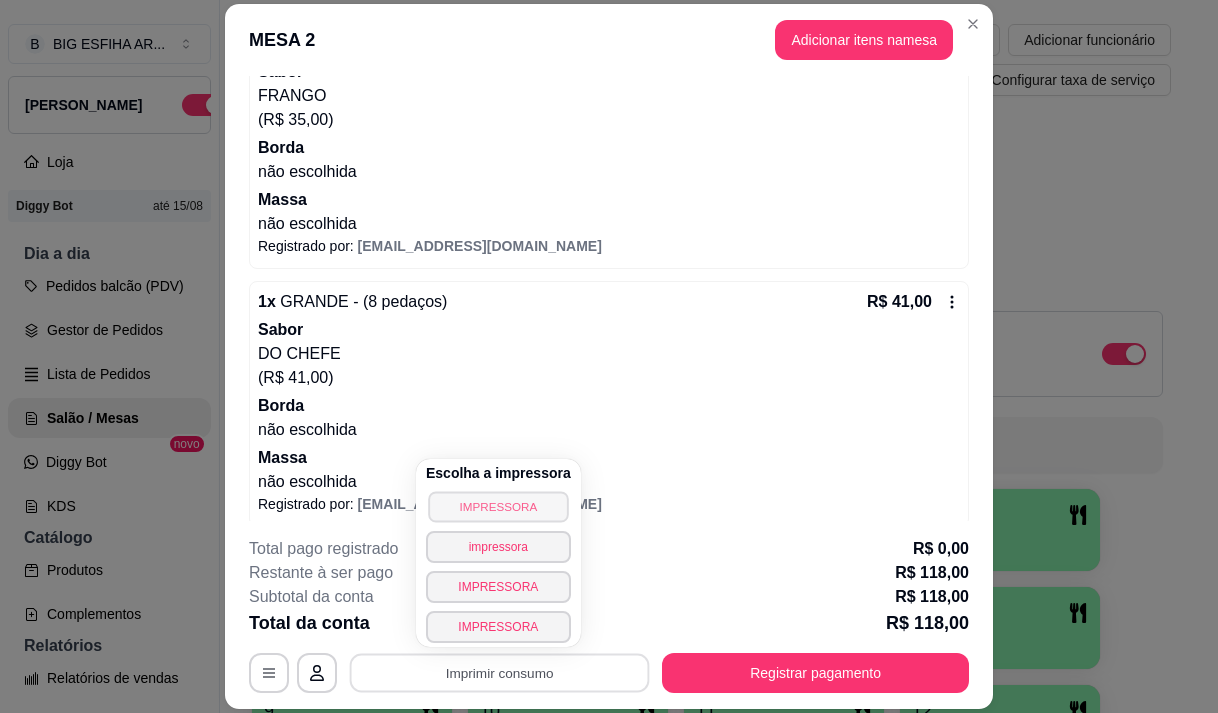 click on "IMPRESSORA" at bounding box center (498, 506) 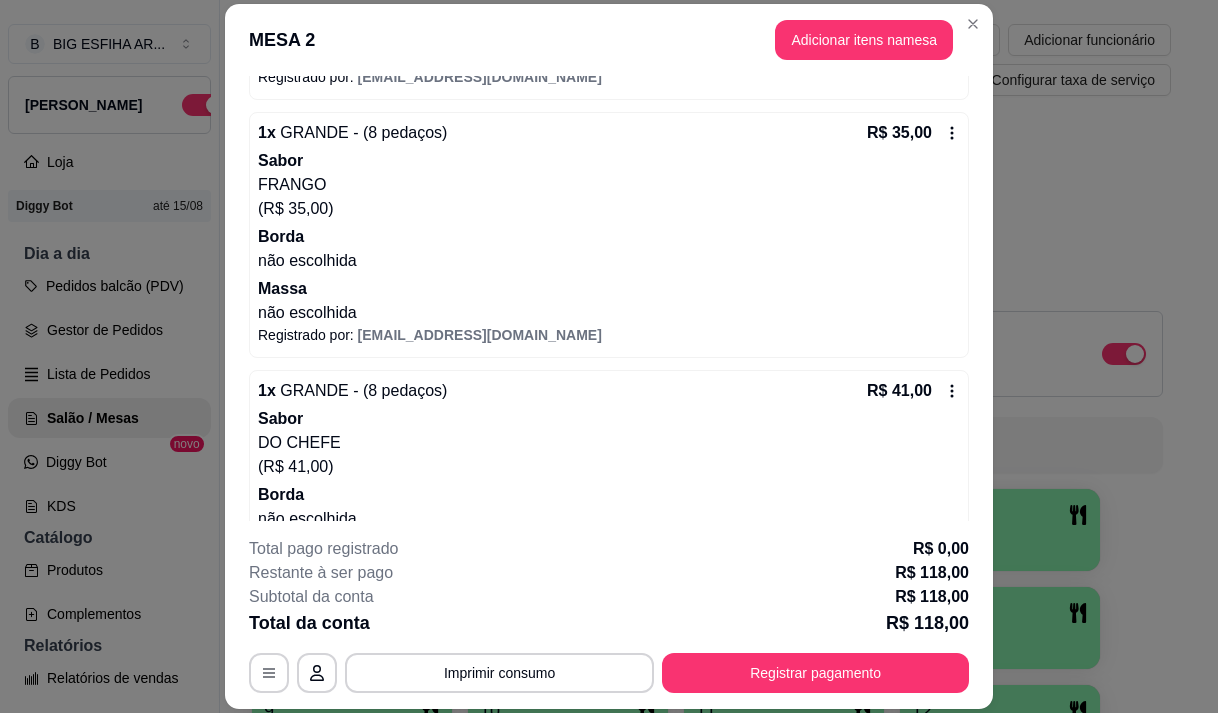 scroll, scrollTop: 0, scrollLeft: 0, axis: both 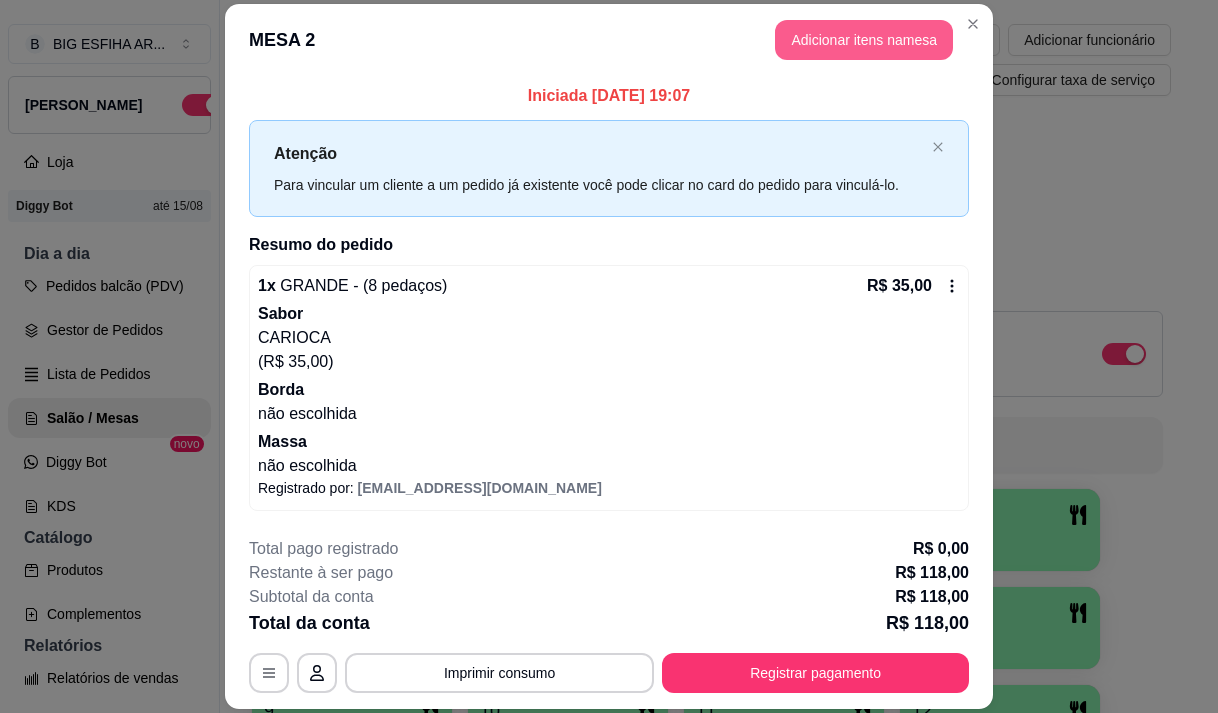 click on "Adicionar itens na  mesa" at bounding box center (864, 40) 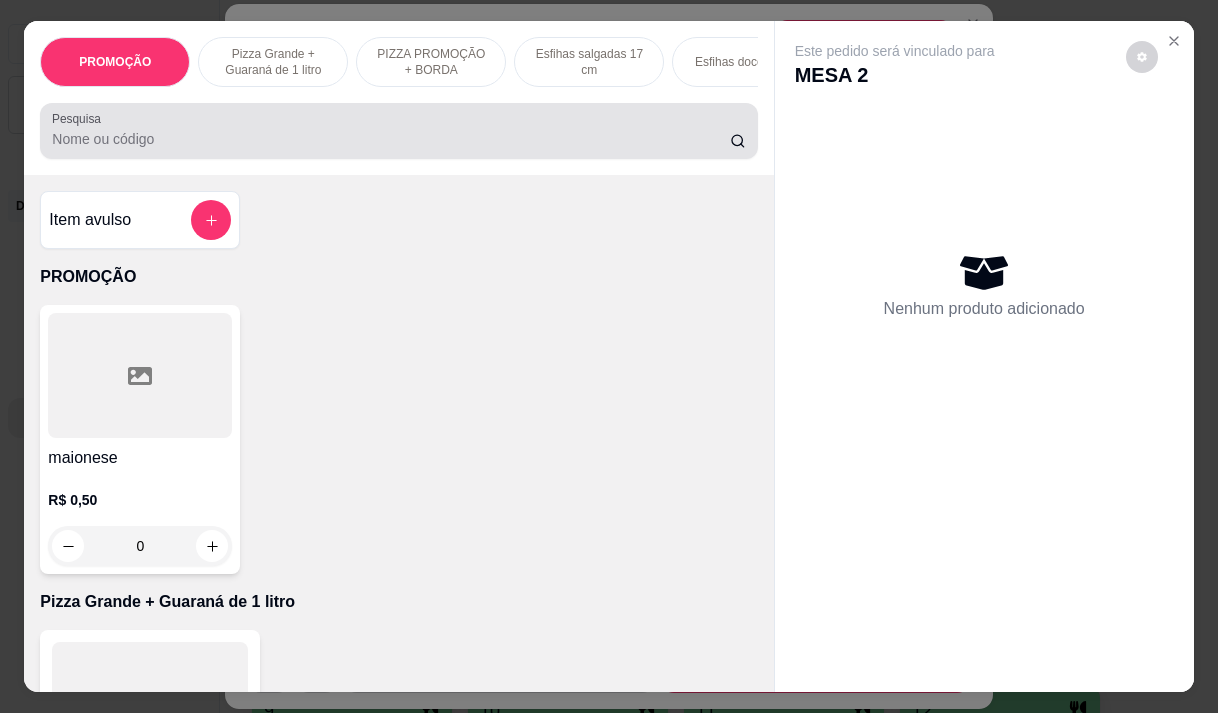 click on "Pesquisa" at bounding box center [391, 139] 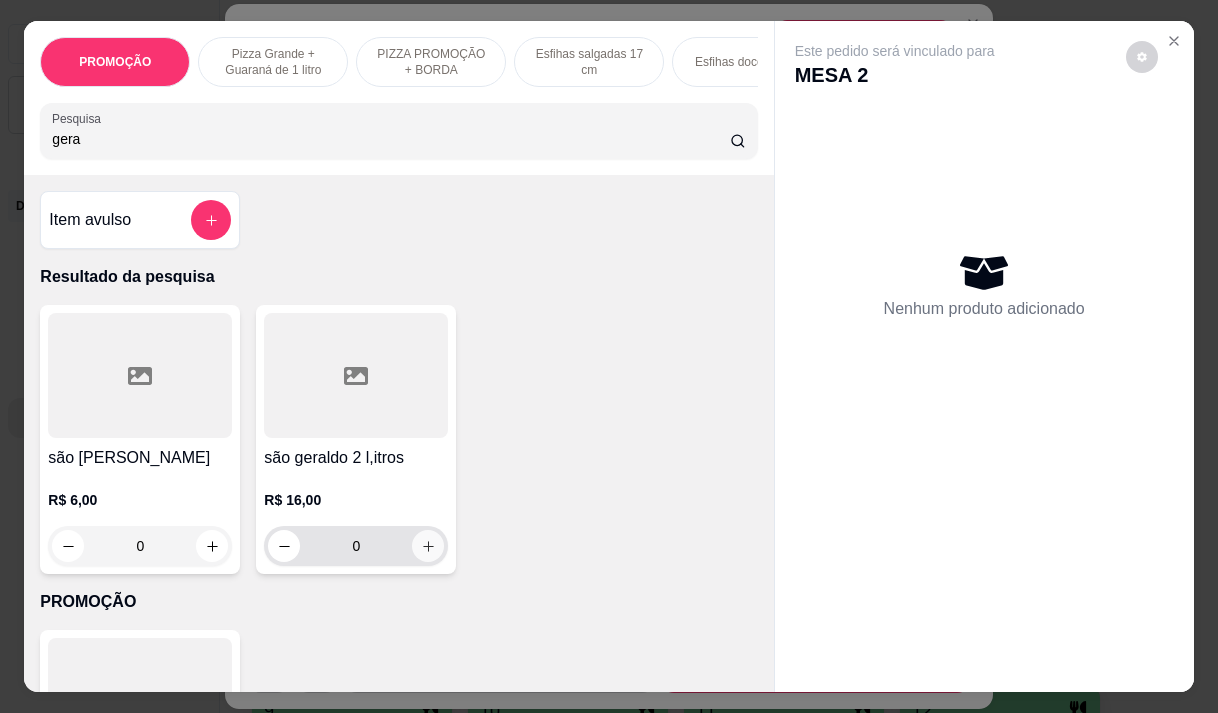 type on "gera" 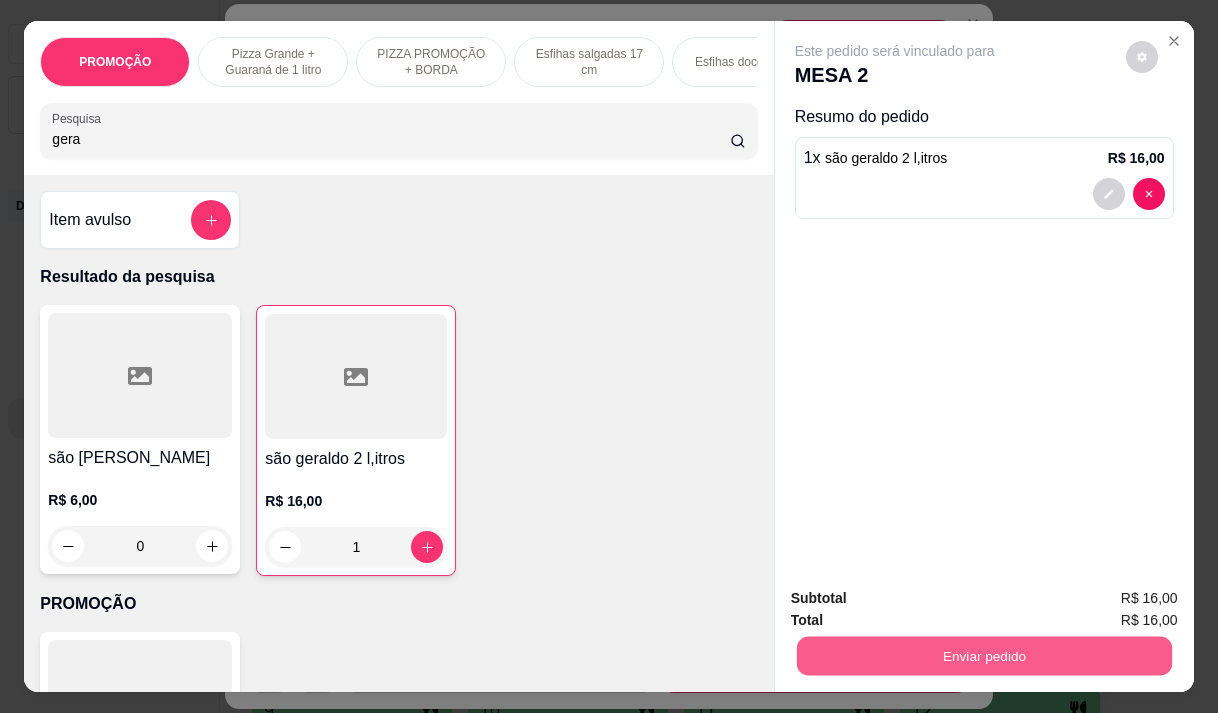 click on "Enviar pedido" at bounding box center (983, 655) 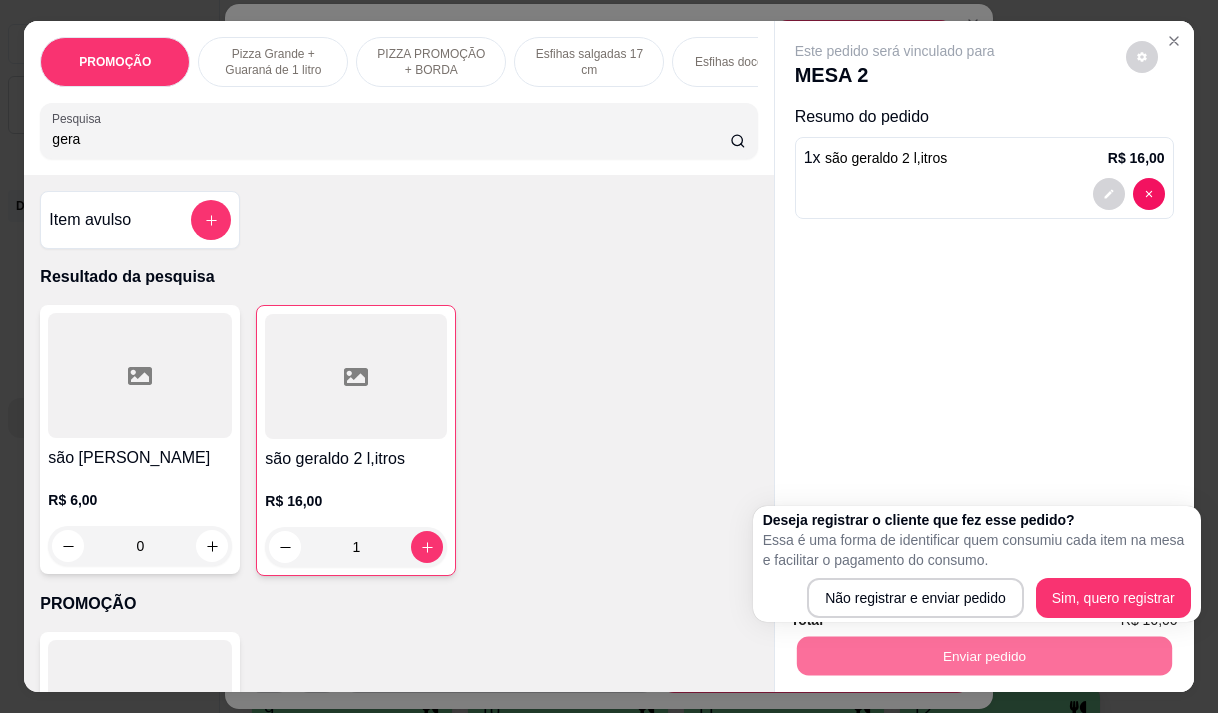 click on "Deseja registrar o cliente que fez esse pedido? Essa é uma forma de identificar quem consumiu cada item na mesa e facilitar o pagamento do consumo. Não registrar e enviar pedido Sim, quero registrar" at bounding box center [977, 564] 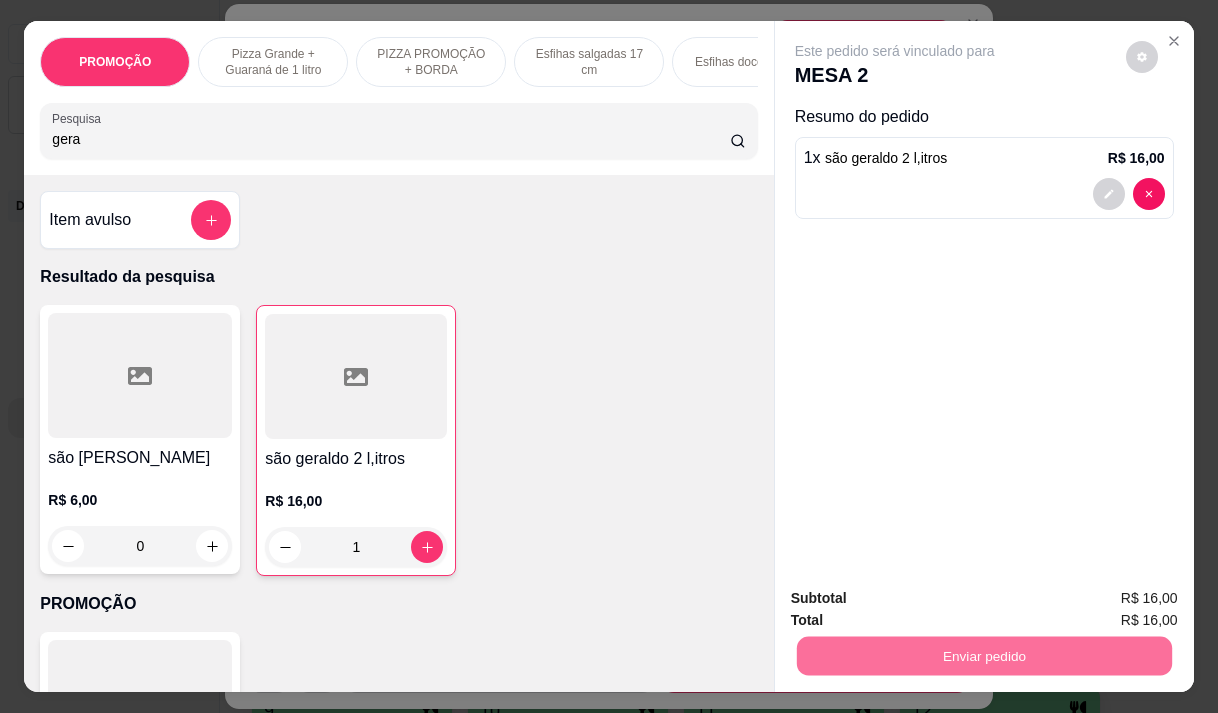 click on "Não registrar e enviar pedido" at bounding box center [918, 599] 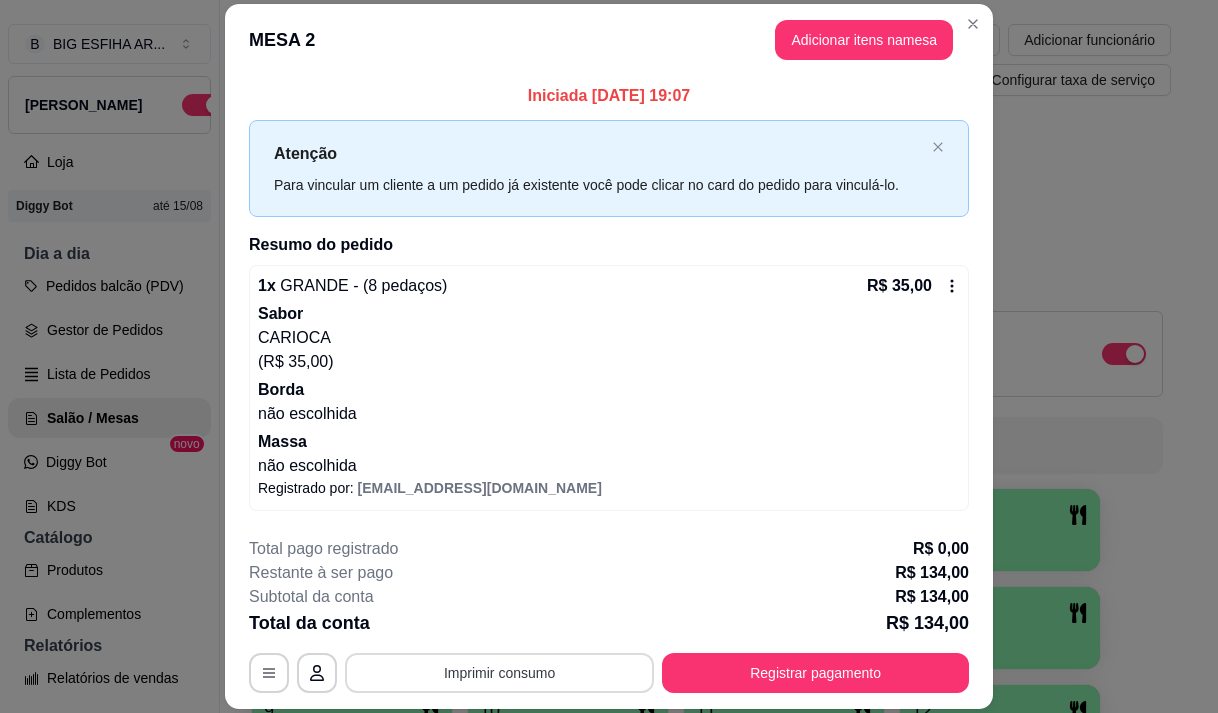 click on "Imprimir consumo" at bounding box center (499, 673) 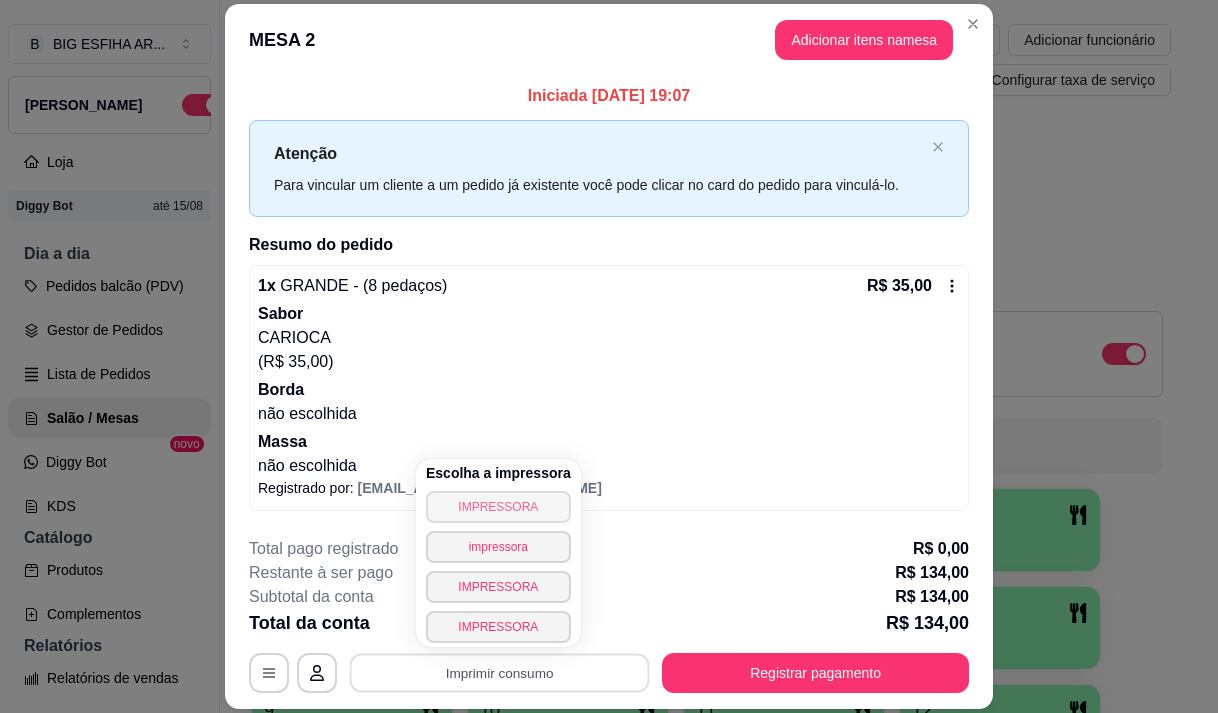 click on "IMPRESSORA" at bounding box center (498, 507) 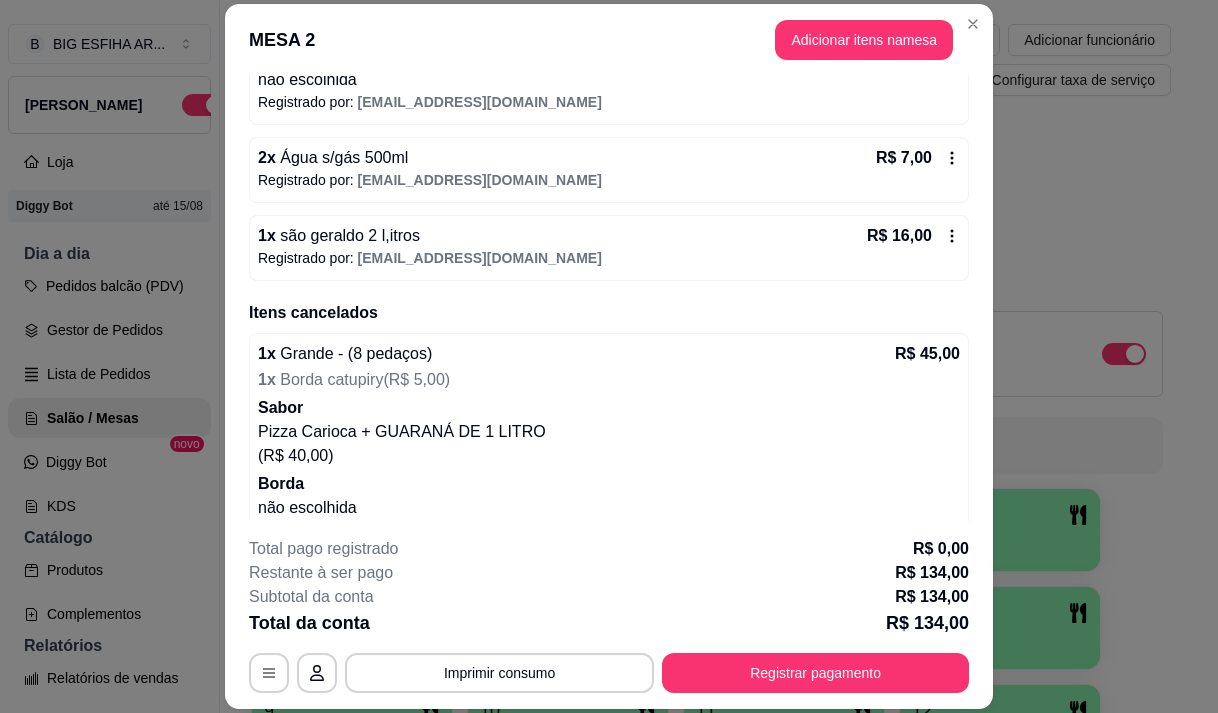 scroll, scrollTop: 989, scrollLeft: 0, axis: vertical 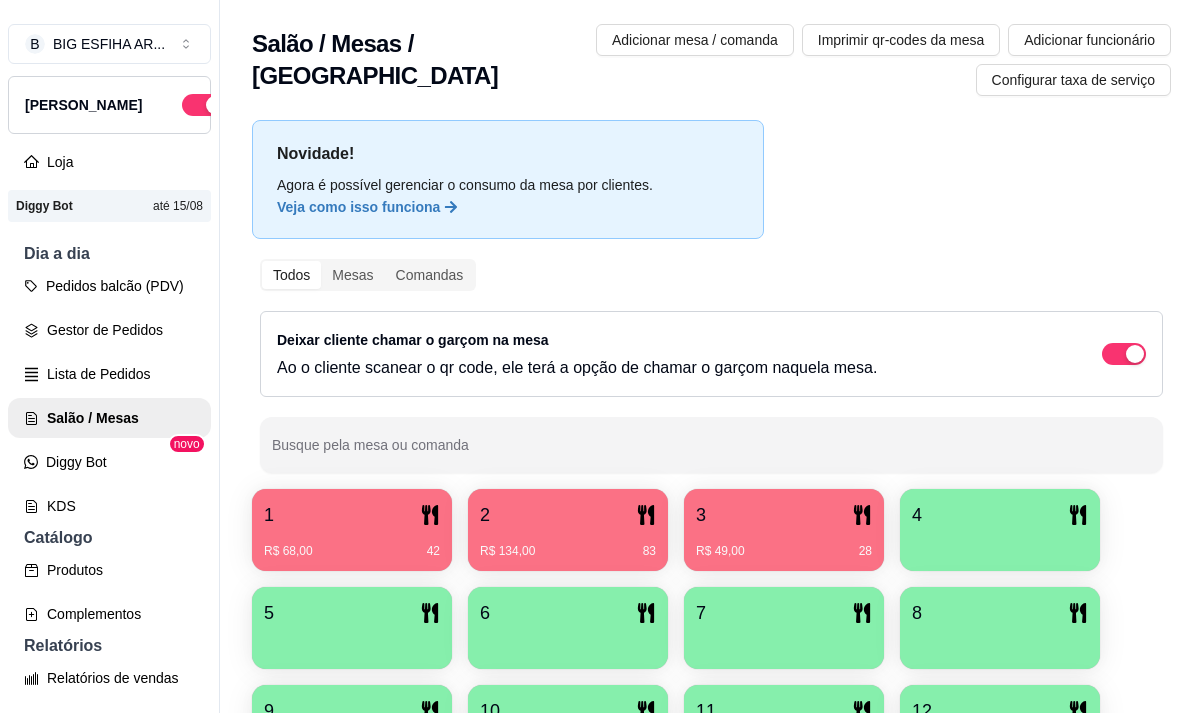 click on "R$ 134,00 83" at bounding box center (568, 544) 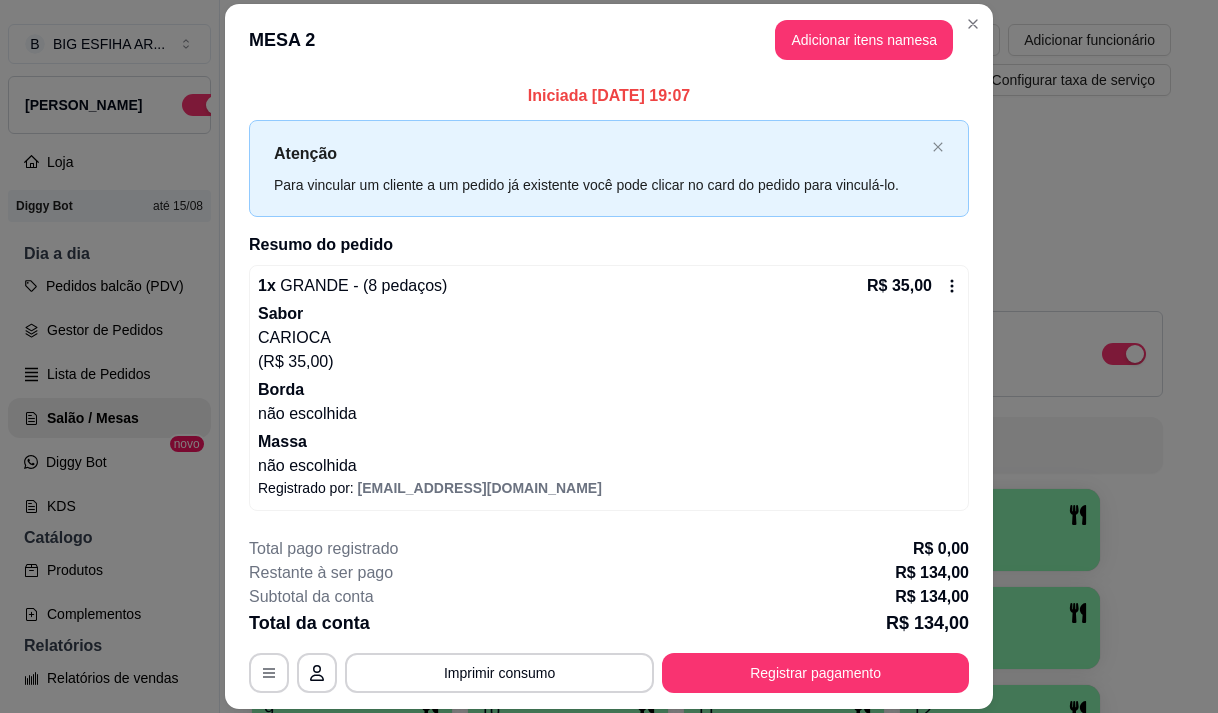 click on "MESA 2 Adicionar itens na  mesa" at bounding box center (609, 40) 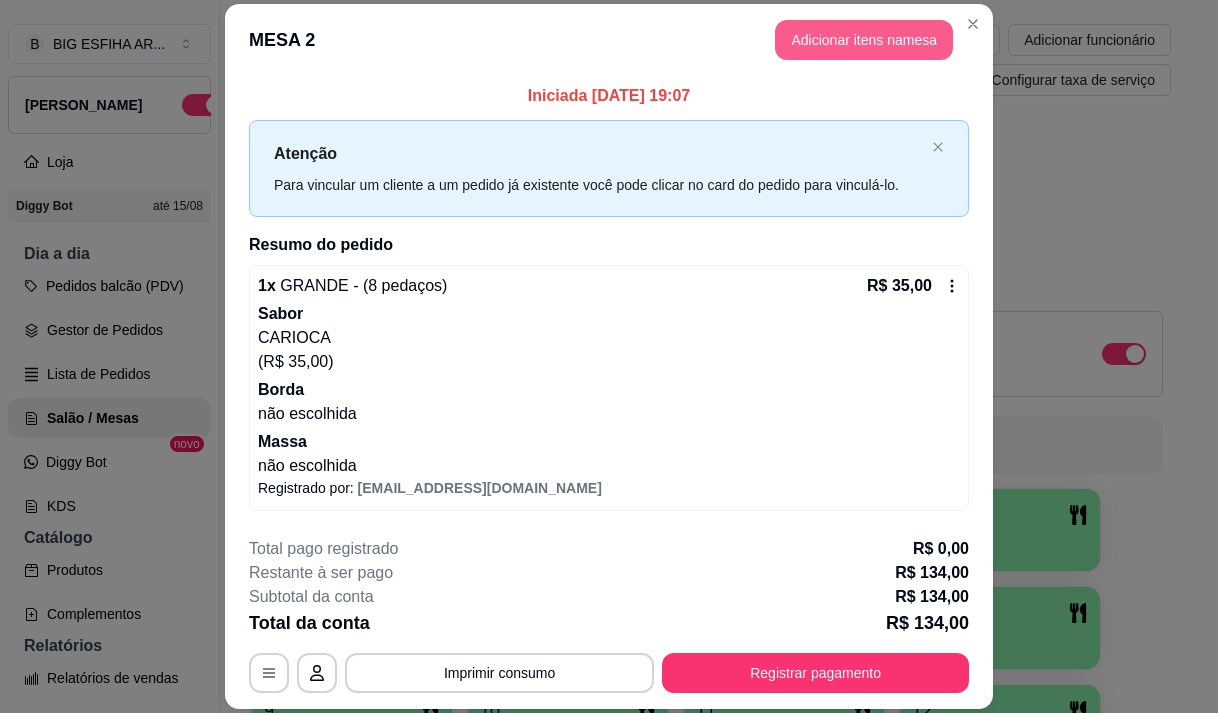 click on "Adicionar itens na  mesa" at bounding box center [864, 40] 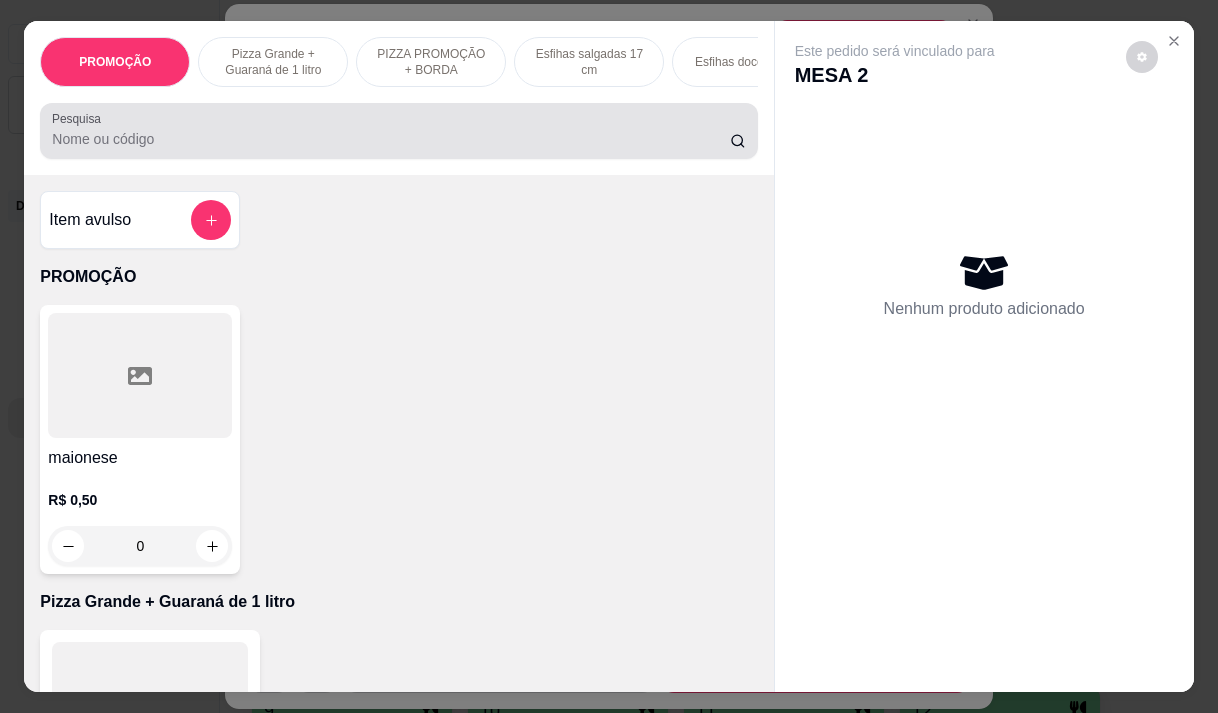 click on "Pesquisa" at bounding box center [391, 139] 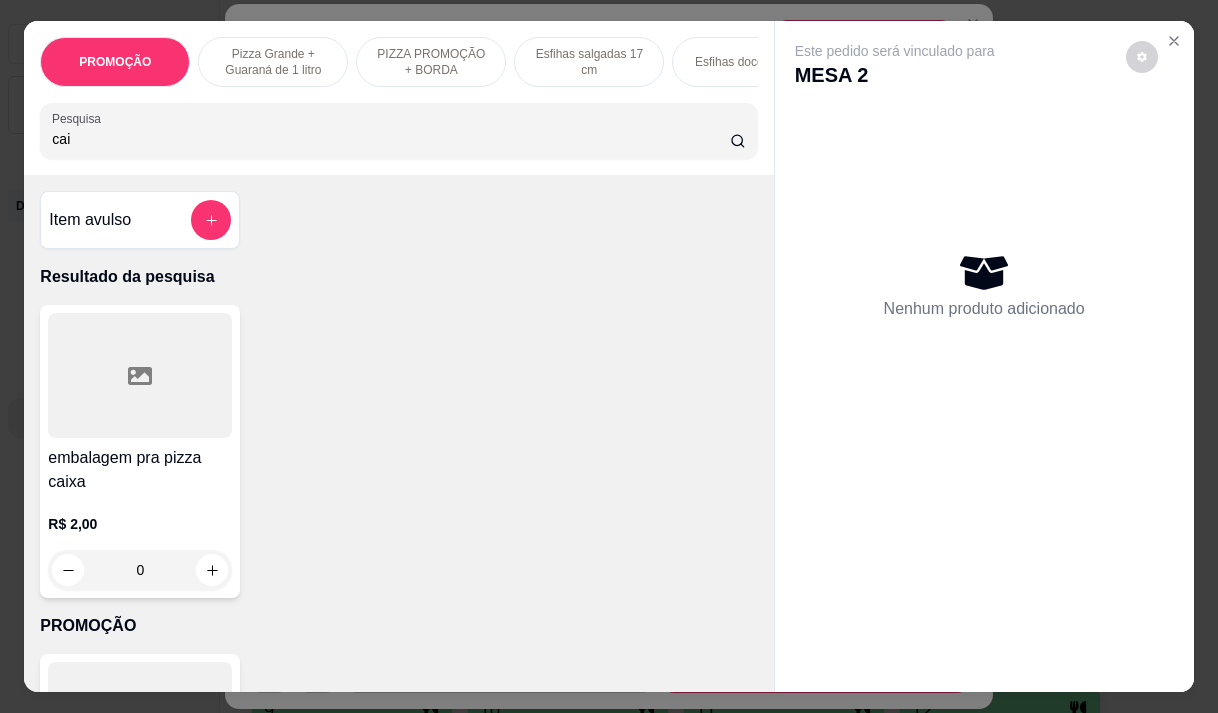scroll, scrollTop: 200, scrollLeft: 0, axis: vertical 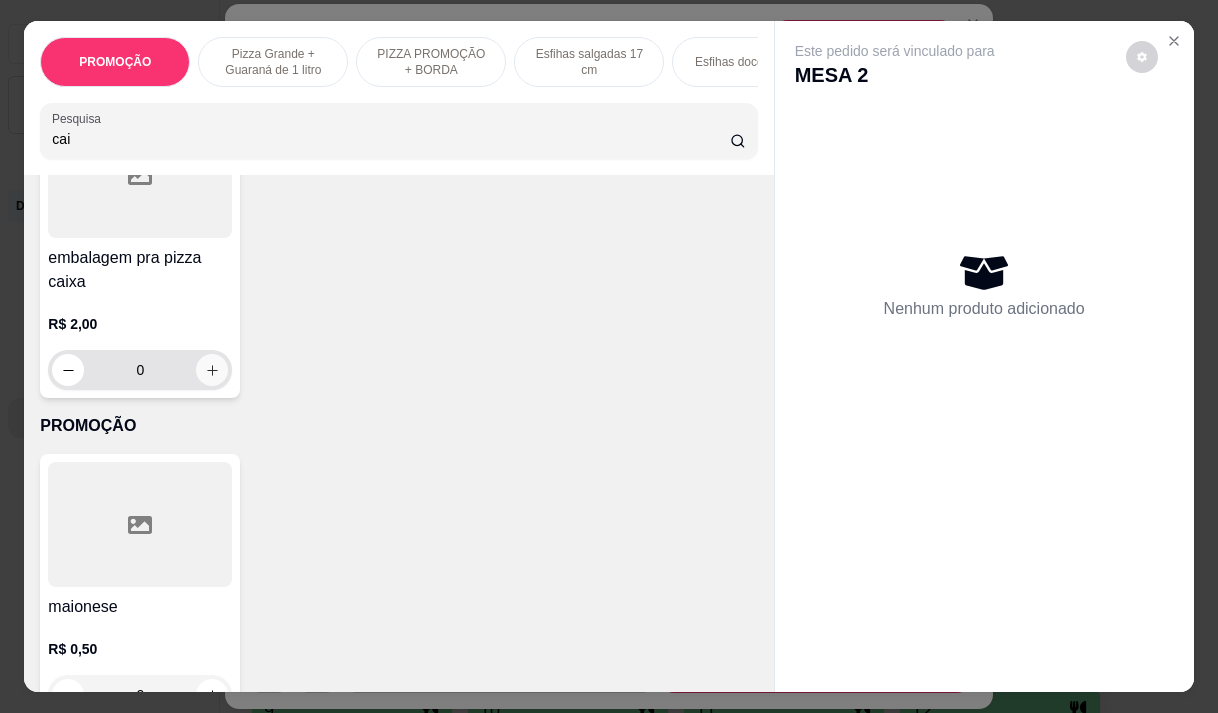 type on "cai" 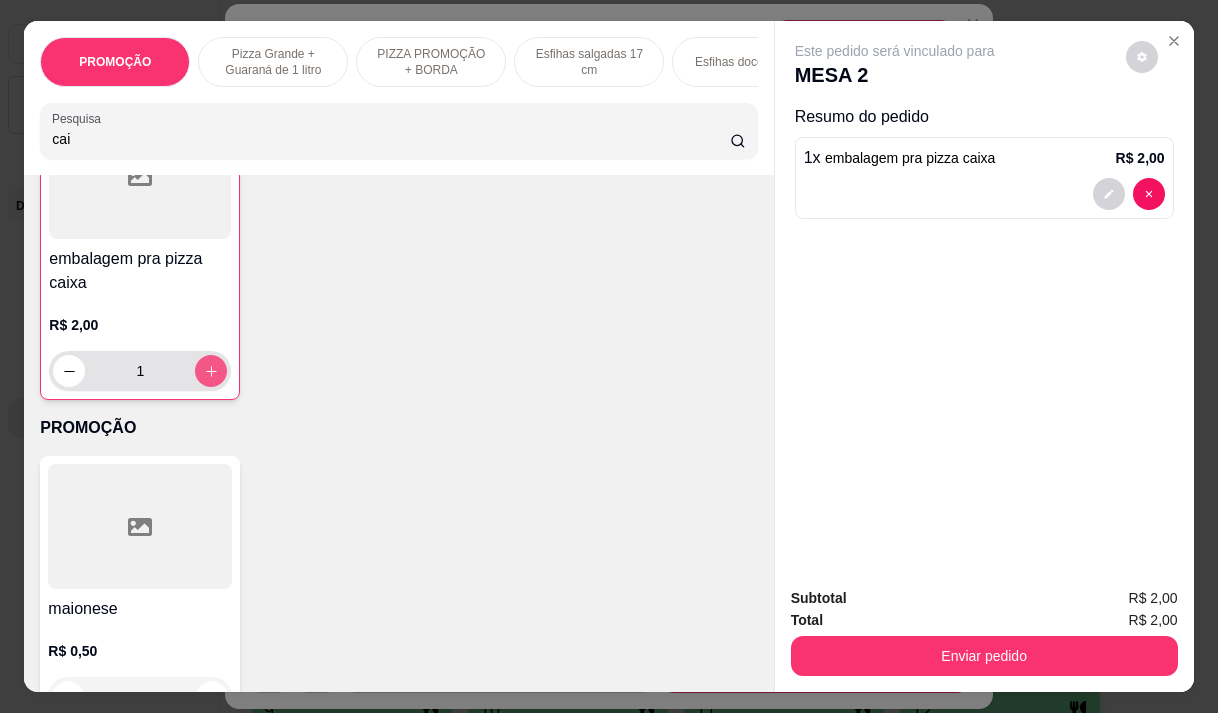 type on "1" 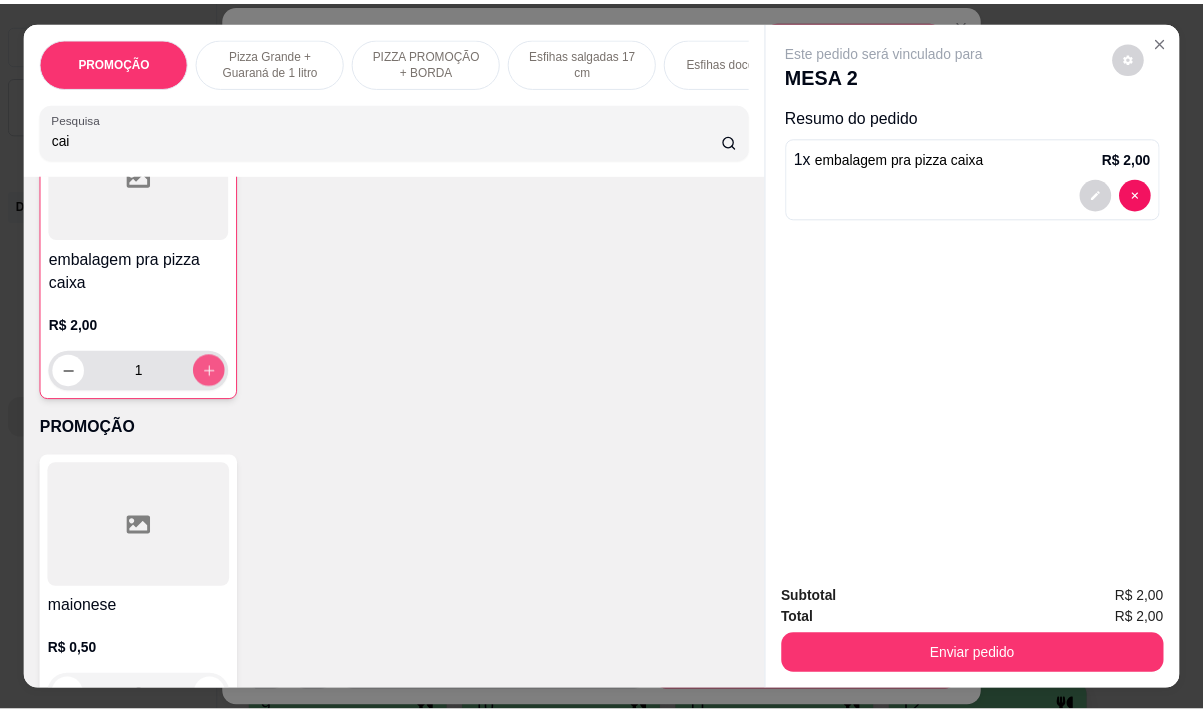 scroll, scrollTop: 201, scrollLeft: 0, axis: vertical 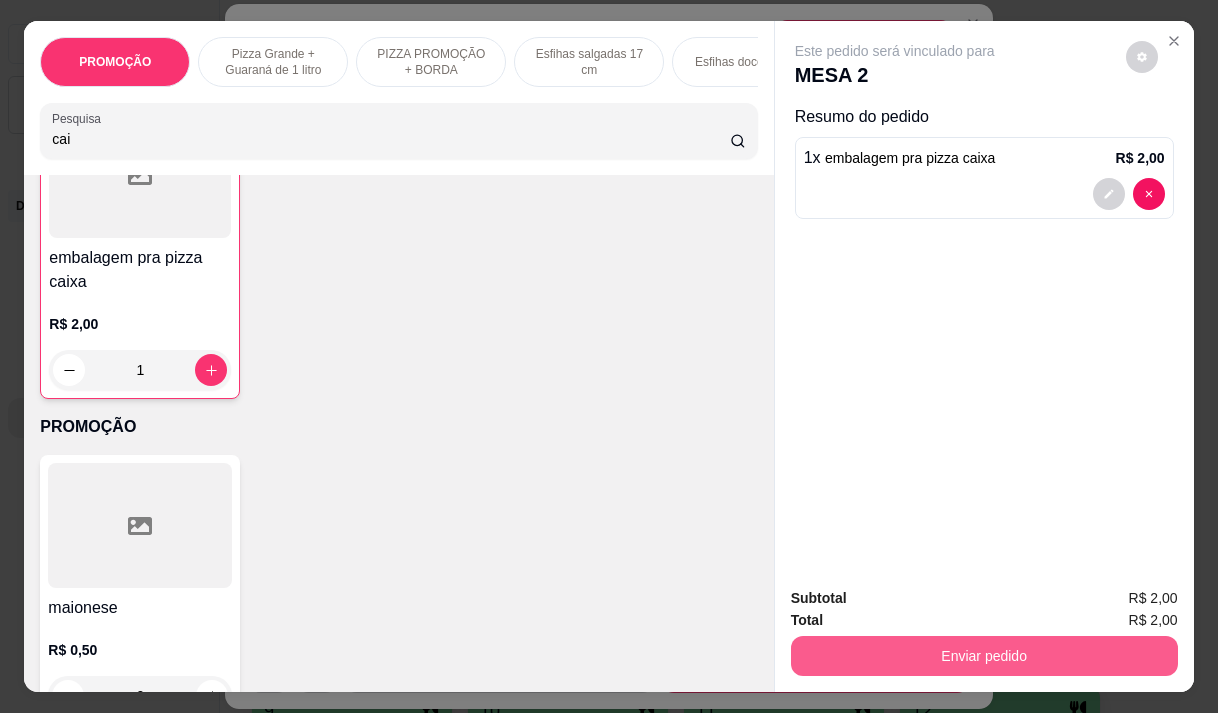 click on "Enviar pedido" at bounding box center [984, 656] 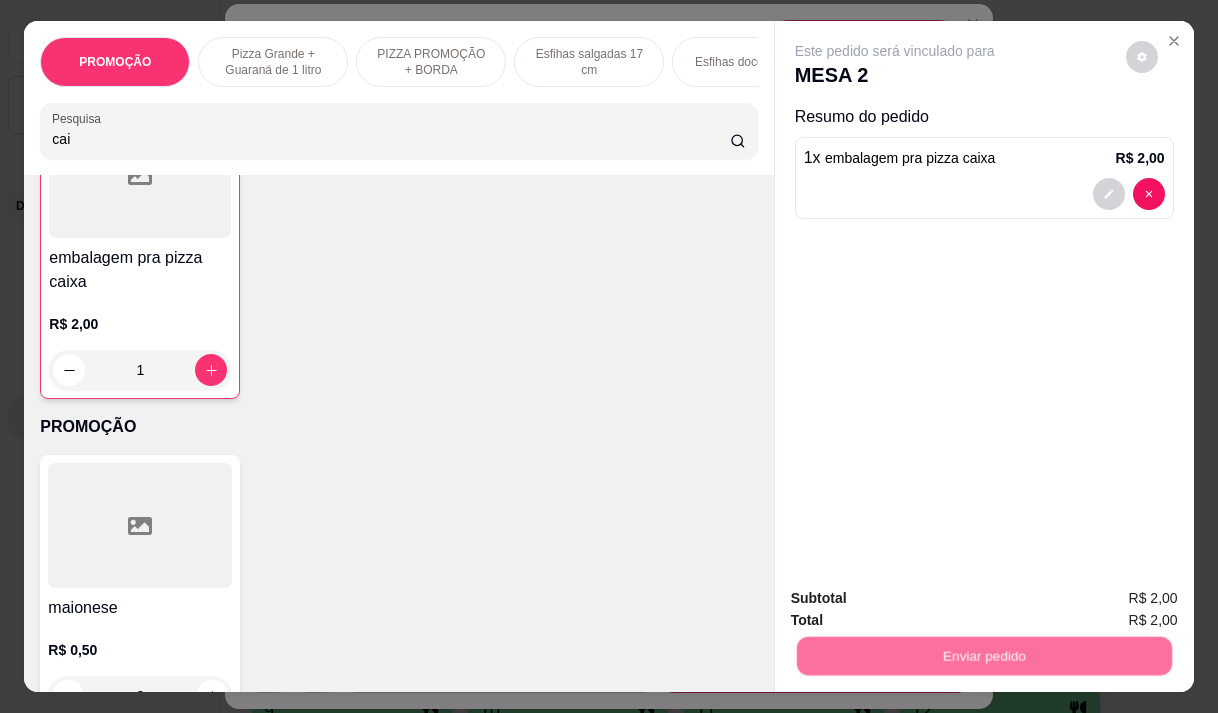 click on "Não registrar e enviar pedido" at bounding box center (918, 599) 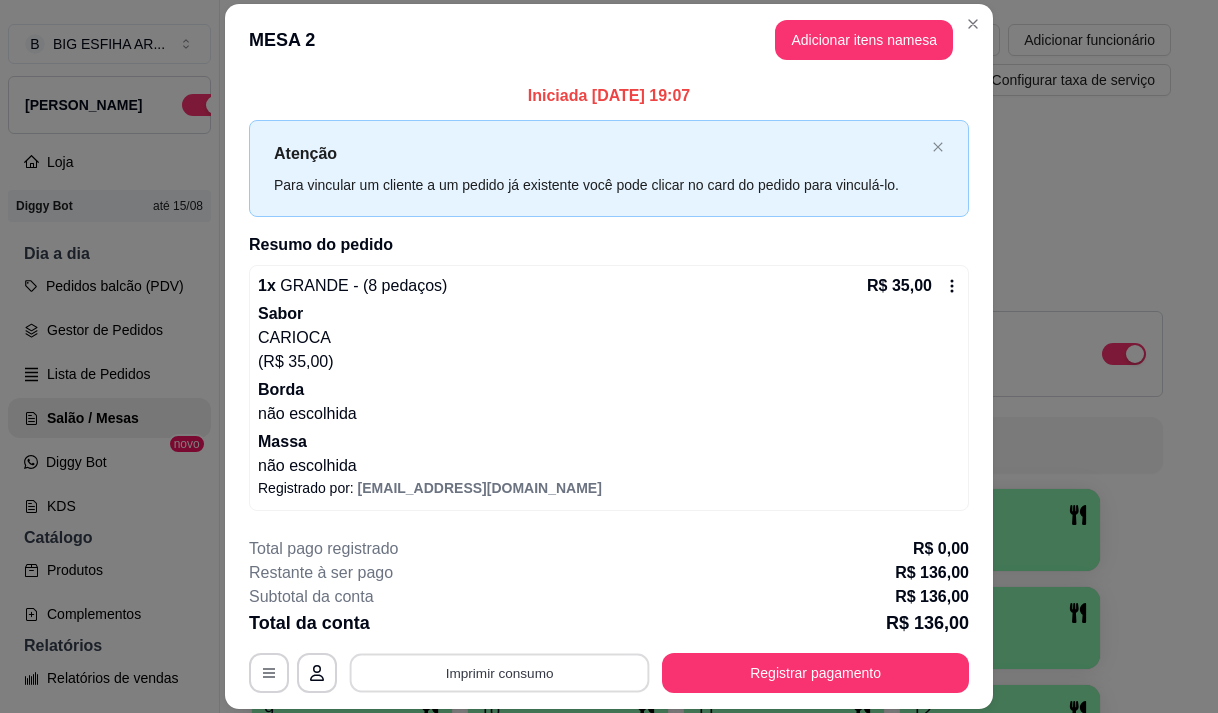 click on "Imprimir consumo" at bounding box center (500, 673) 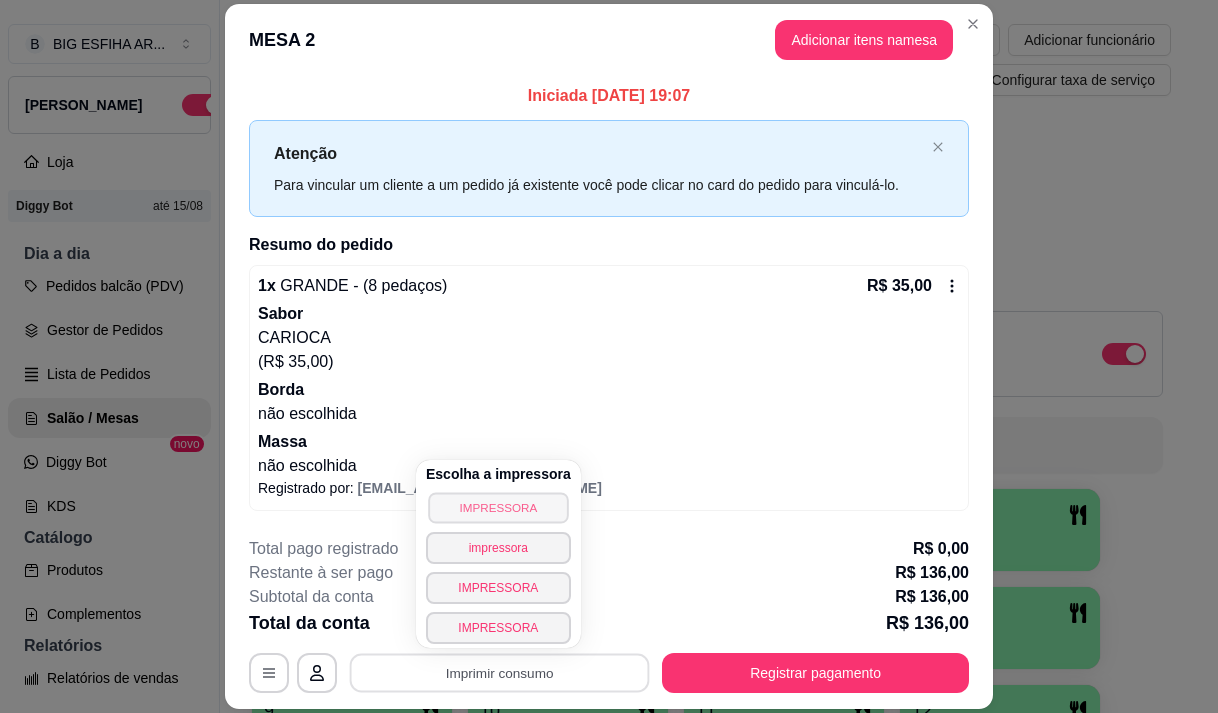 click on "IMPRESSORA" at bounding box center [498, 507] 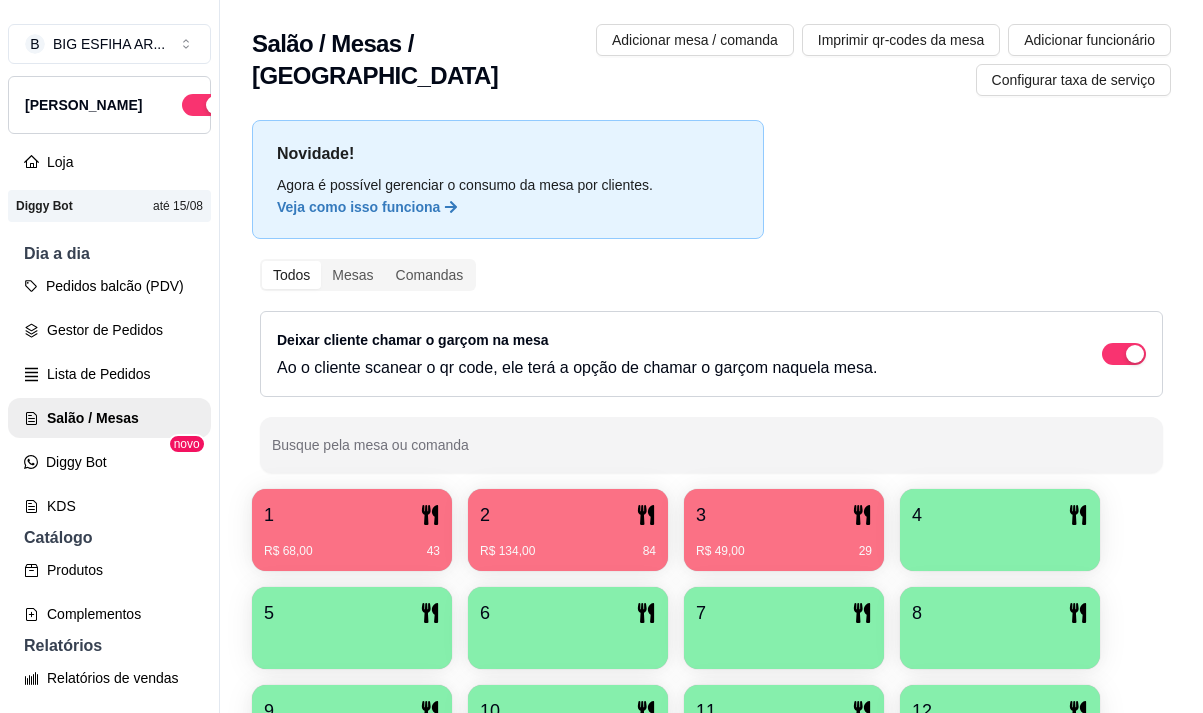 click on "R$ 68,00 43" at bounding box center (352, 544) 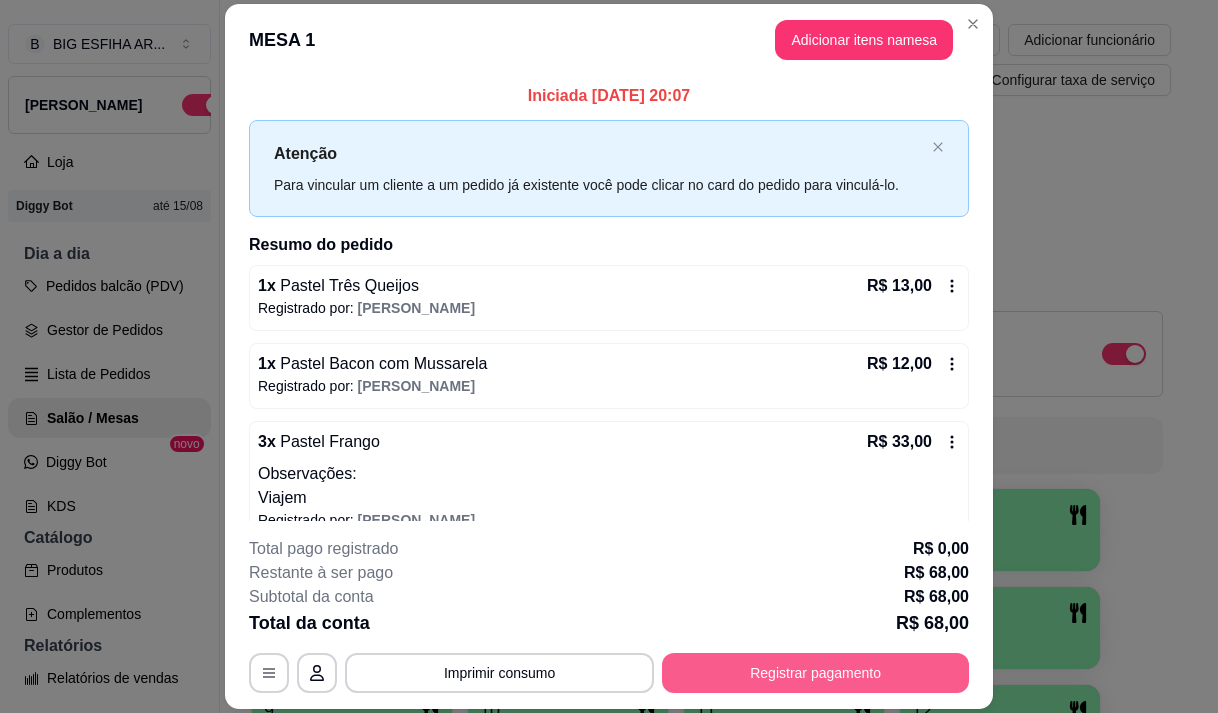 click on "Registrar pagamento" at bounding box center (815, 673) 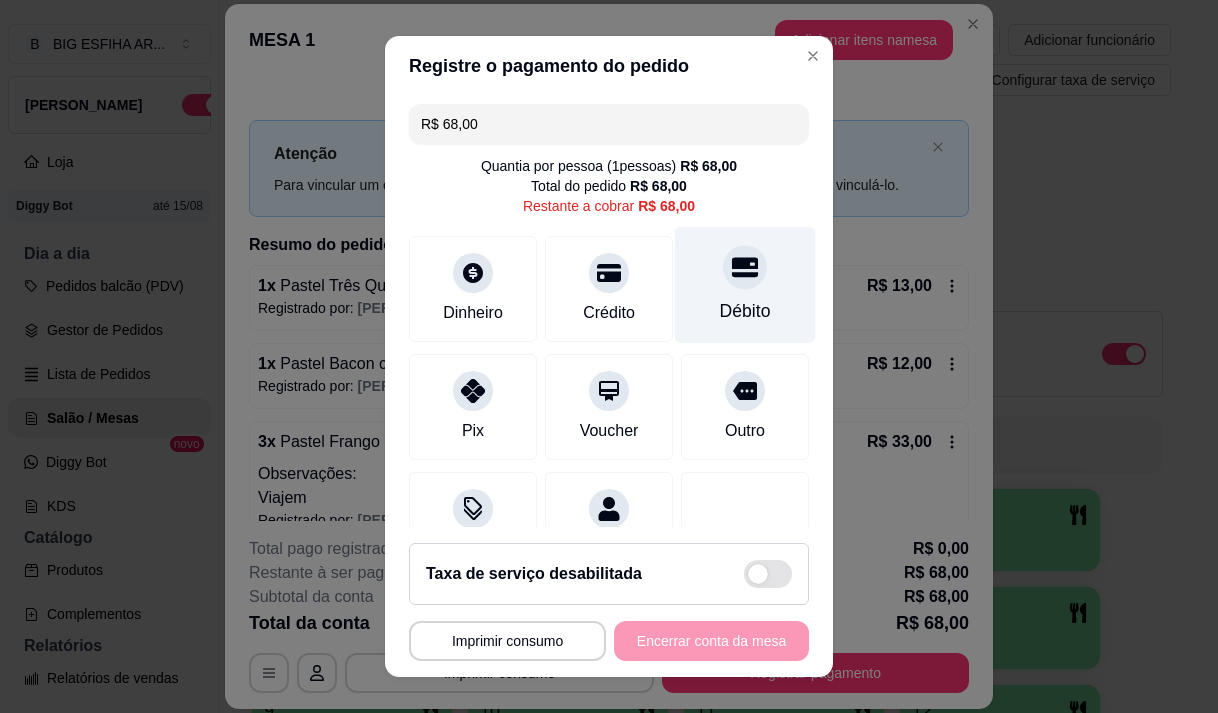click on "Débito" at bounding box center (745, 284) 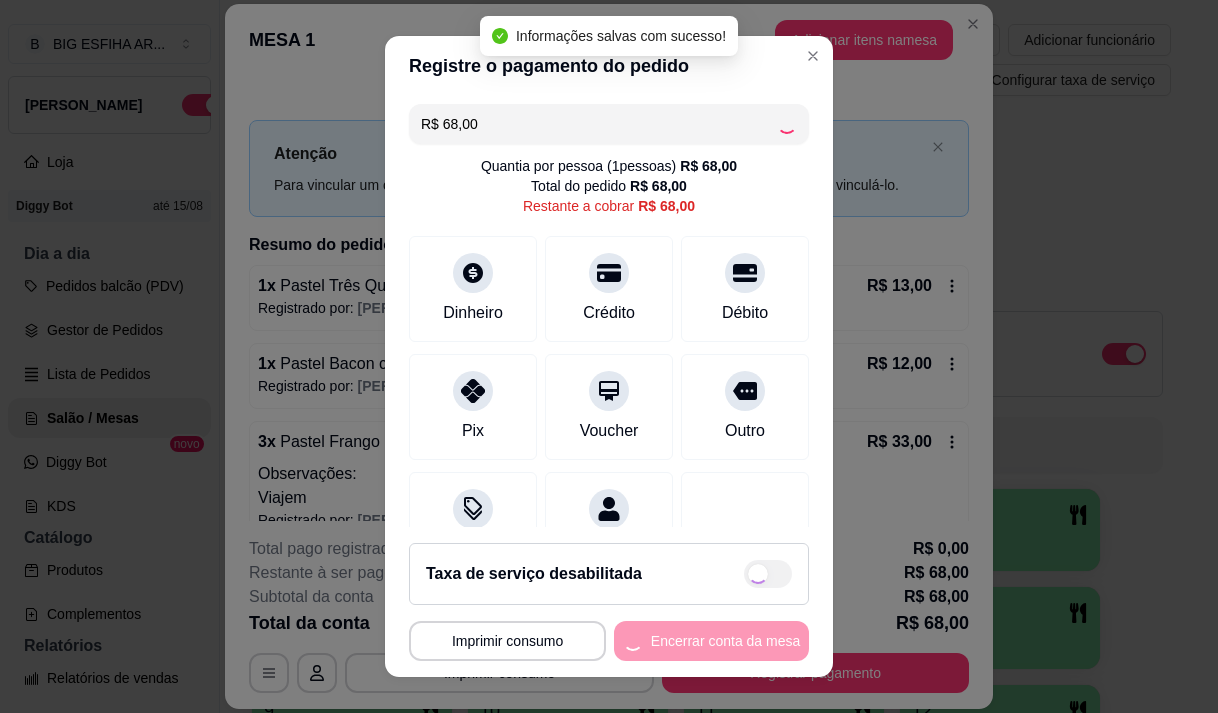 type on "R$ 0,00" 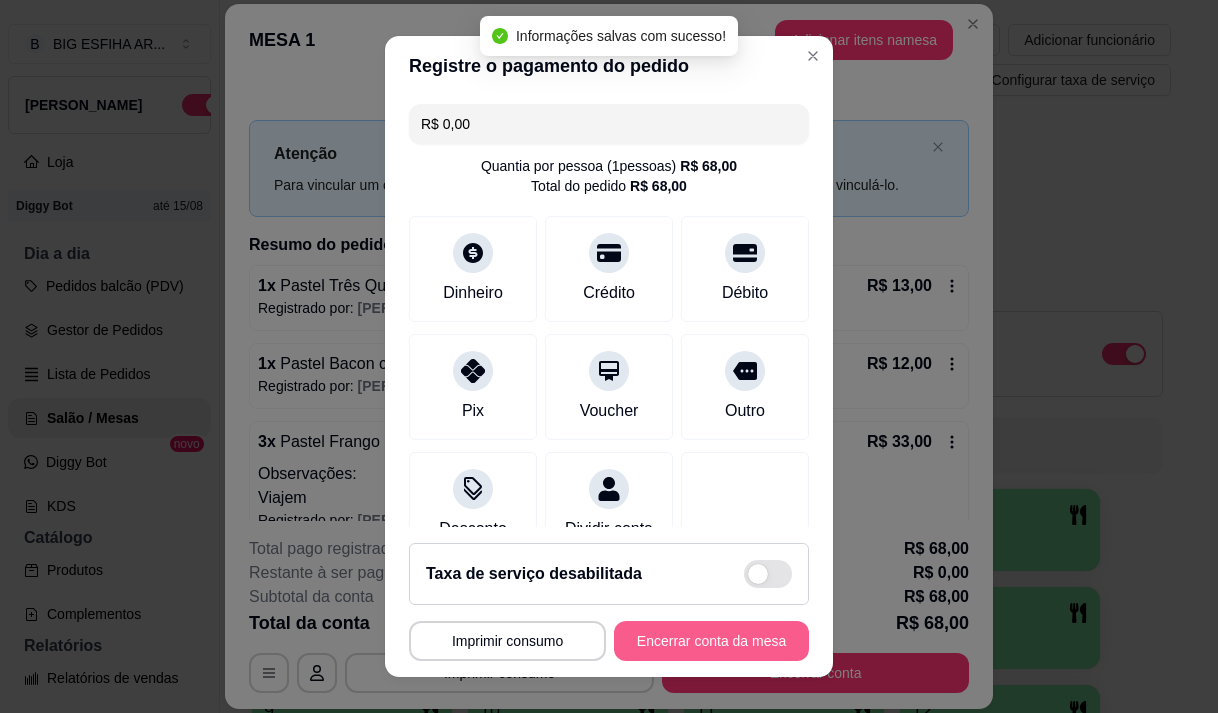 click on "Encerrar conta da mesa" at bounding box center [711, 641] 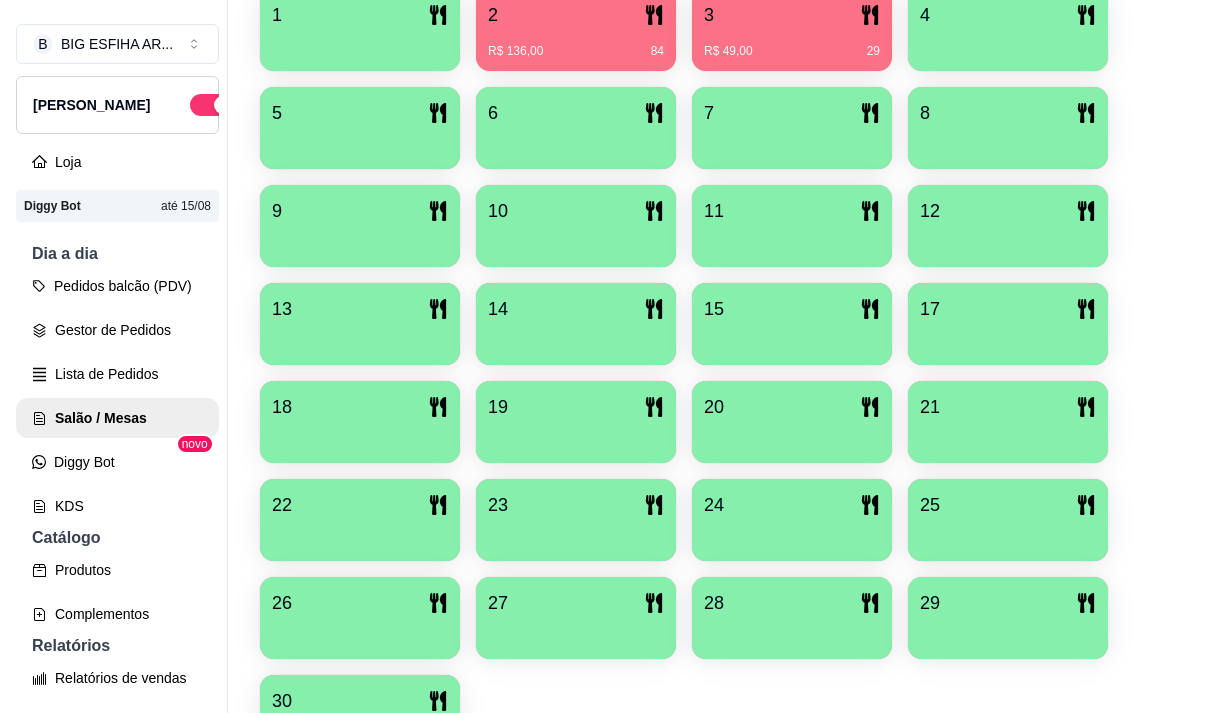 scroll, scrollTop: 639, scrollLeft: 0, axis: vertical 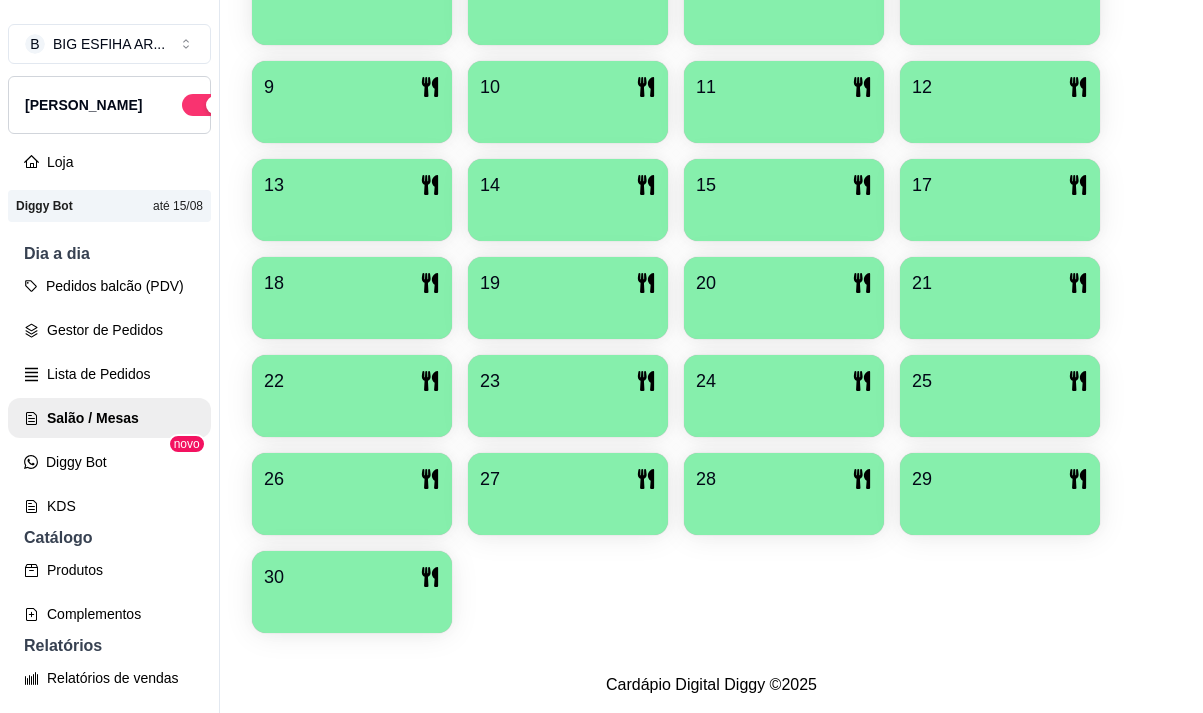click at bounding box center [352, 606] 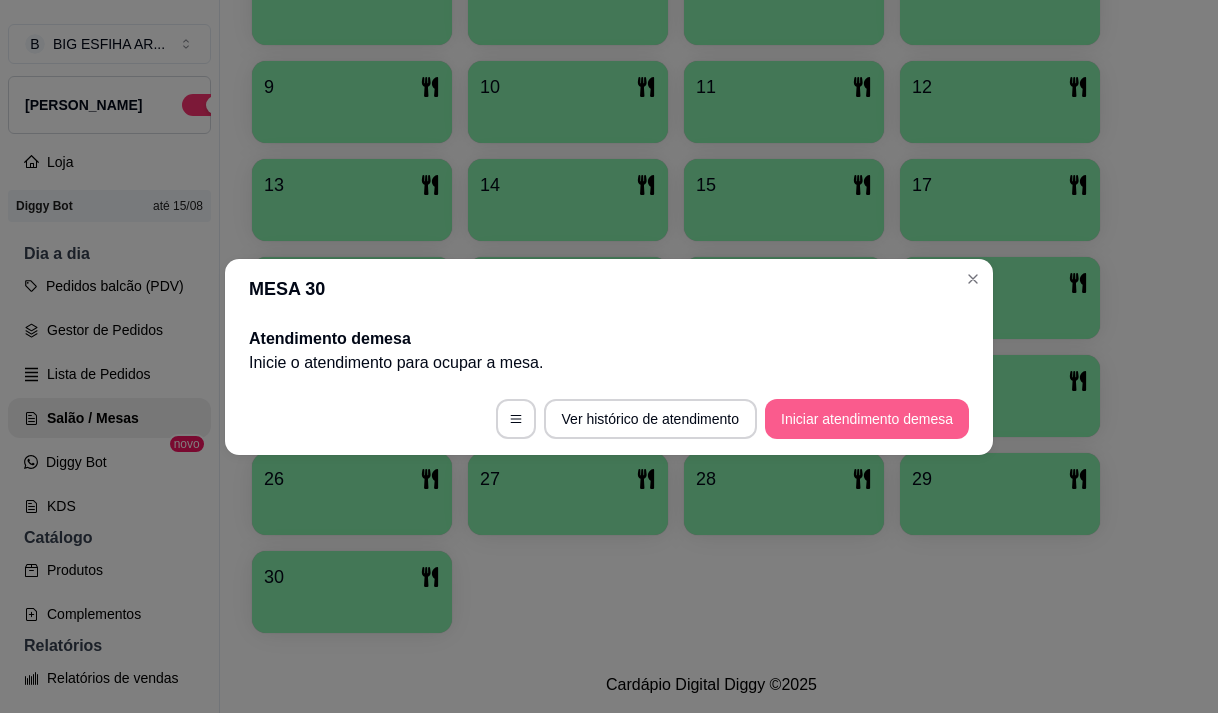 click on "Iniciar atendimento de  mesa" at bounding box center (867, 419) 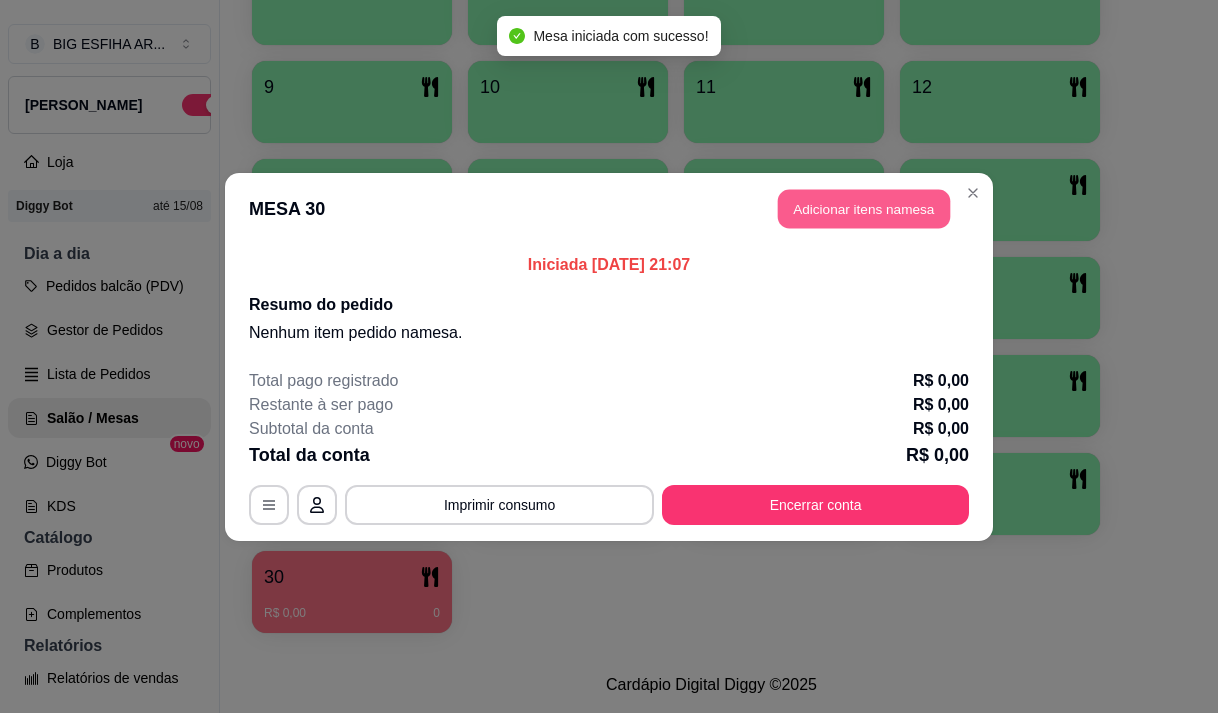 click on "Adicionar itens na  mesa" at bounding box center (864, 208) 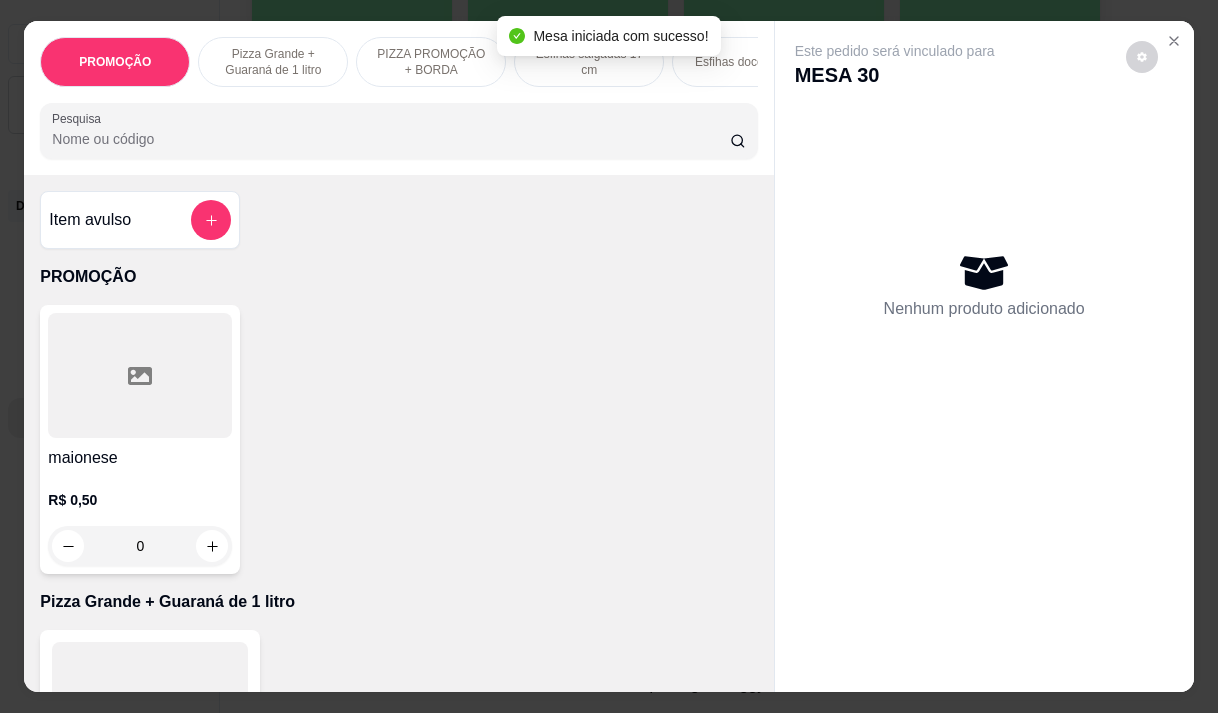 scroll, scrollTop: 300, scrollLeft: 0, axis: vertical 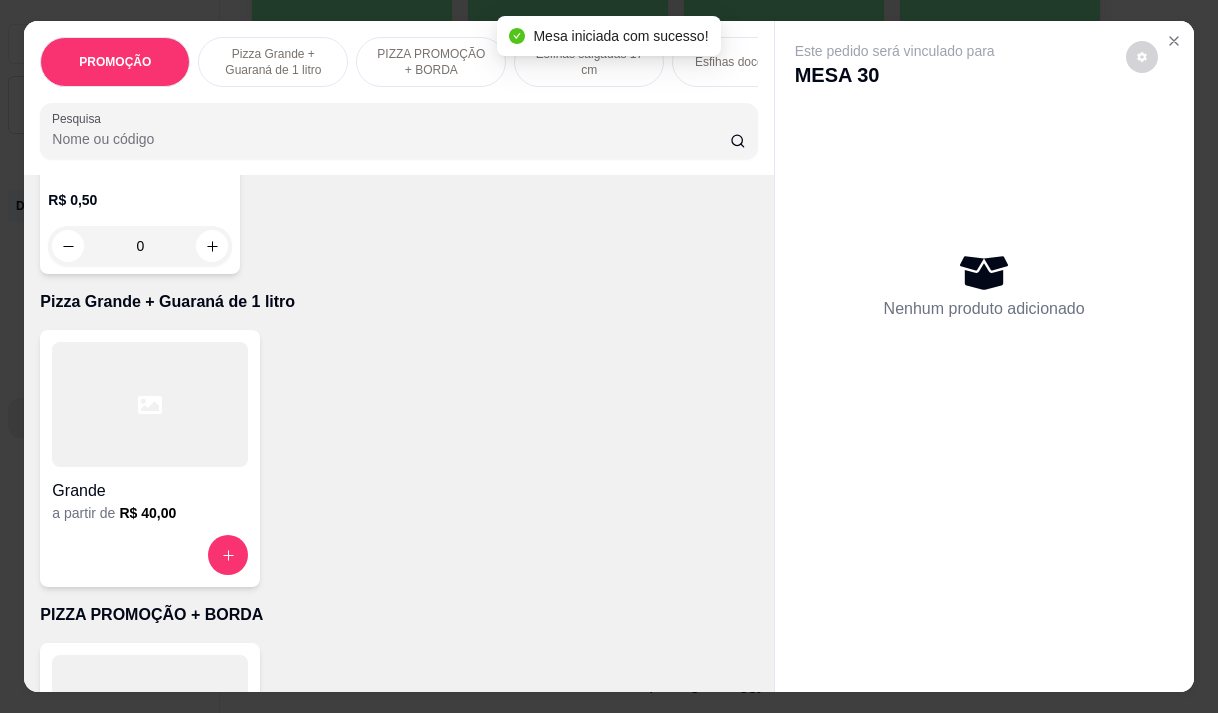 click at bounding box center [150, 717] 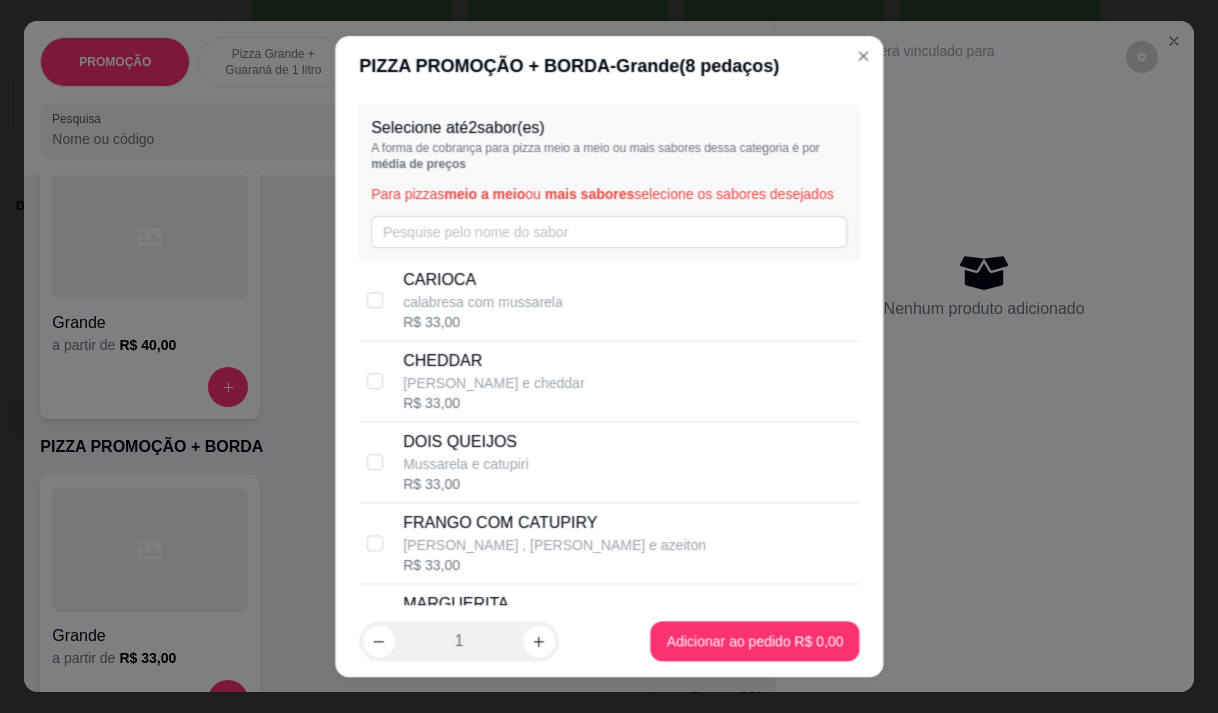 scroll, scrollTop: 500, scrollLeft: 0, axis: vertical 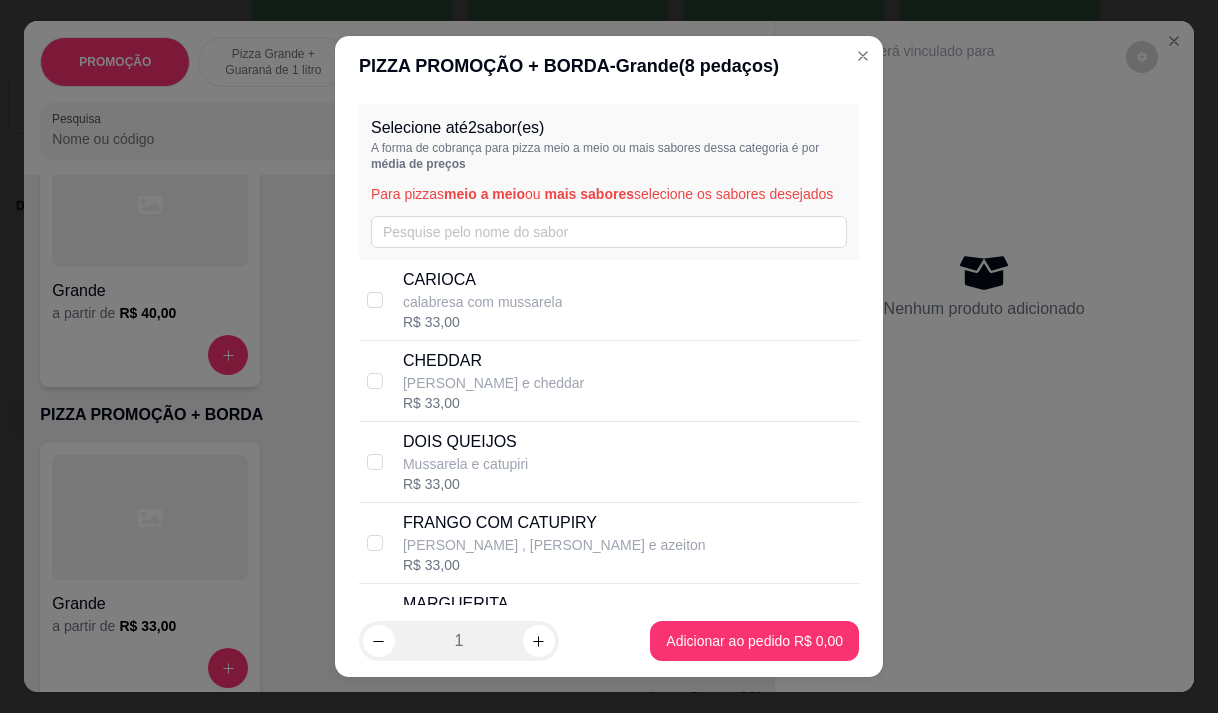 click on "CARIOCA calabresa com mussarela  R$ 33,00" at bounding box center [627, 300] 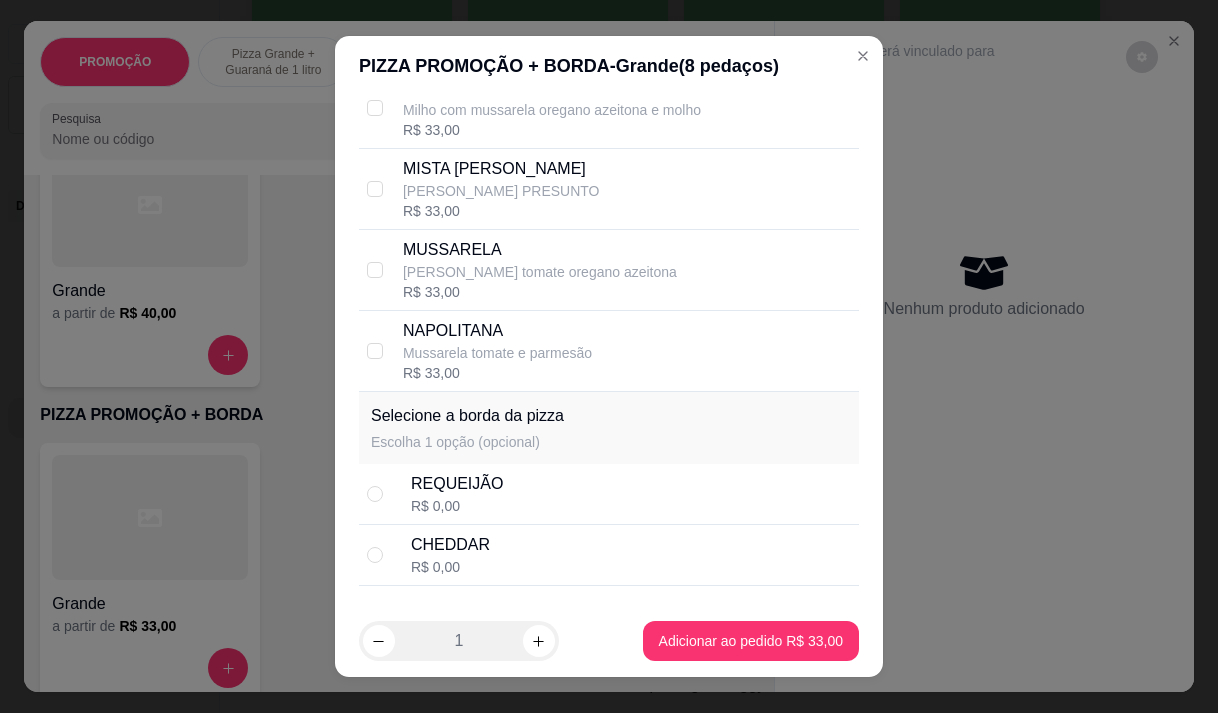 scroll, scrollTop: 600, scrollLeft: 0, axis: vertical 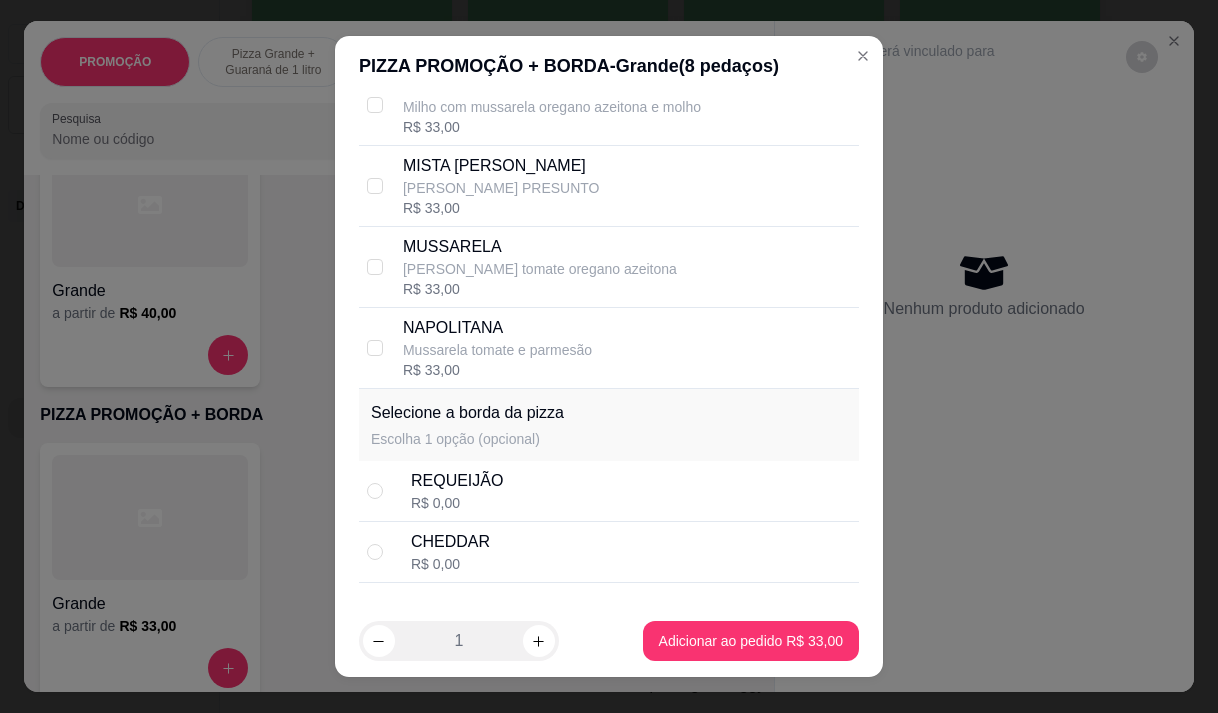 click on "MUSSARELA" at bounding box center (540, 247) 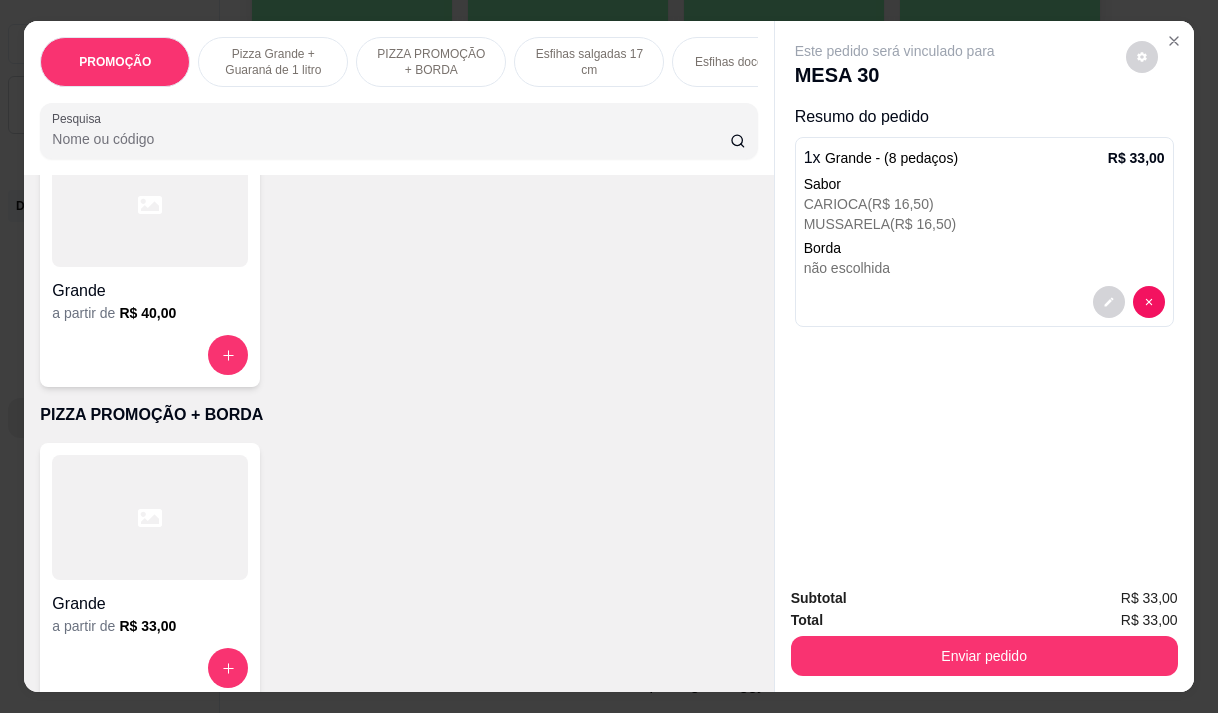 click on "Borda" at bounding box center (984, 248) 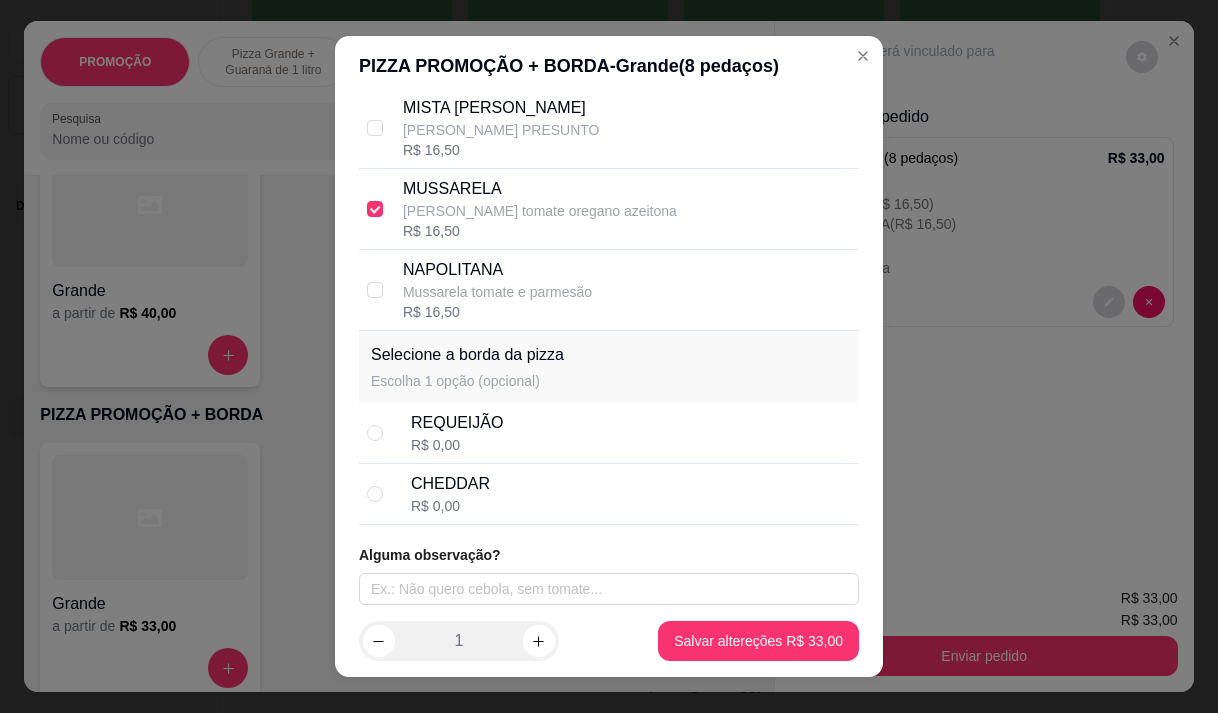 scroll, scrollTop: 685, scrollLeft: 0, axis: vertical 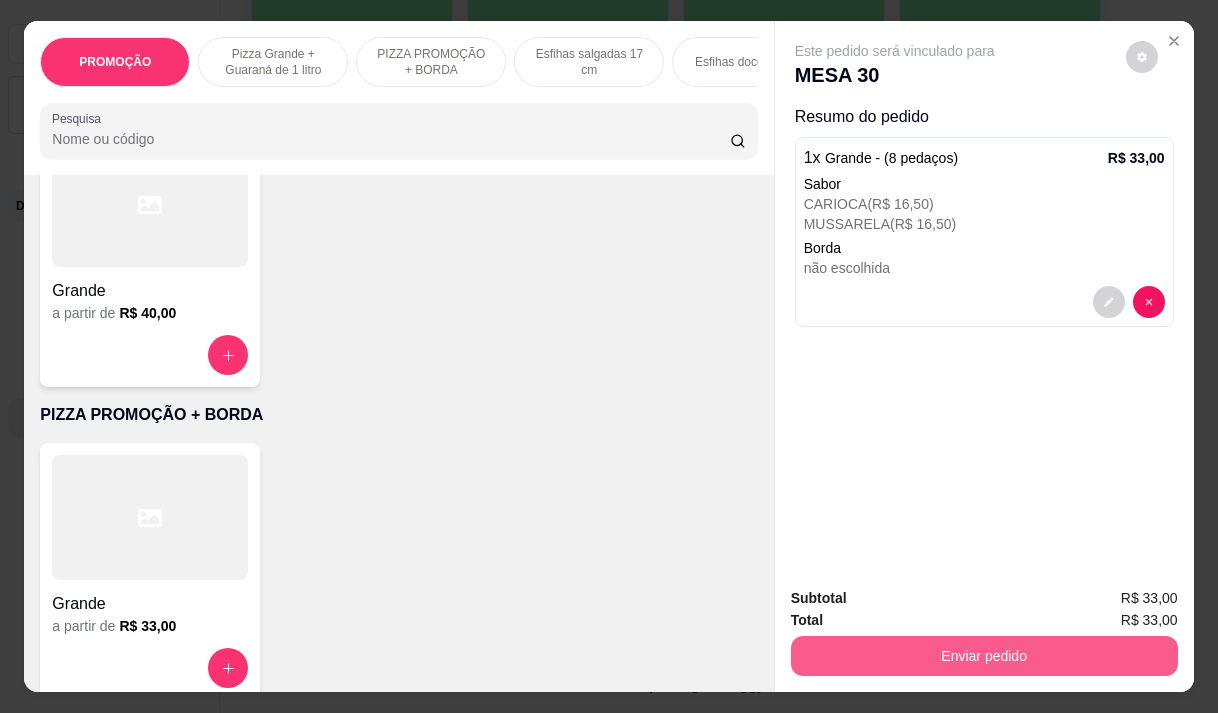 click on "Enviar pedido" at bounding box center (984, 656) 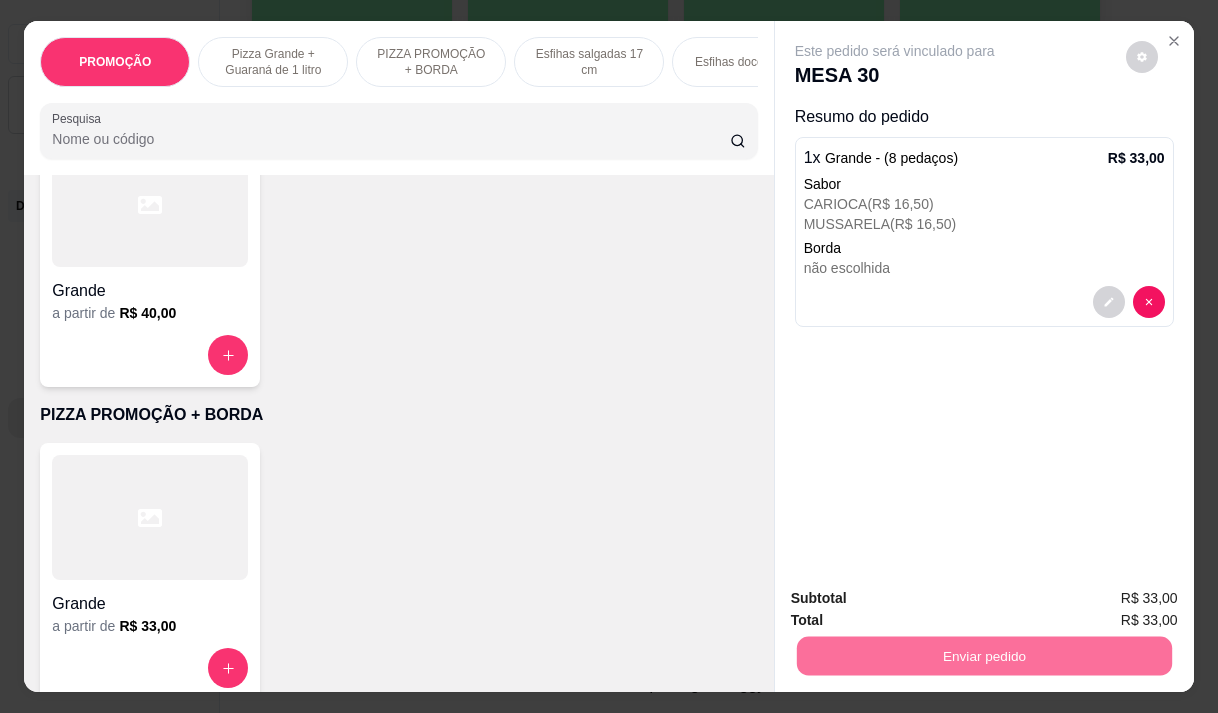 click on "Não registrar e enviar pedido" at bounding box center [918, 599] 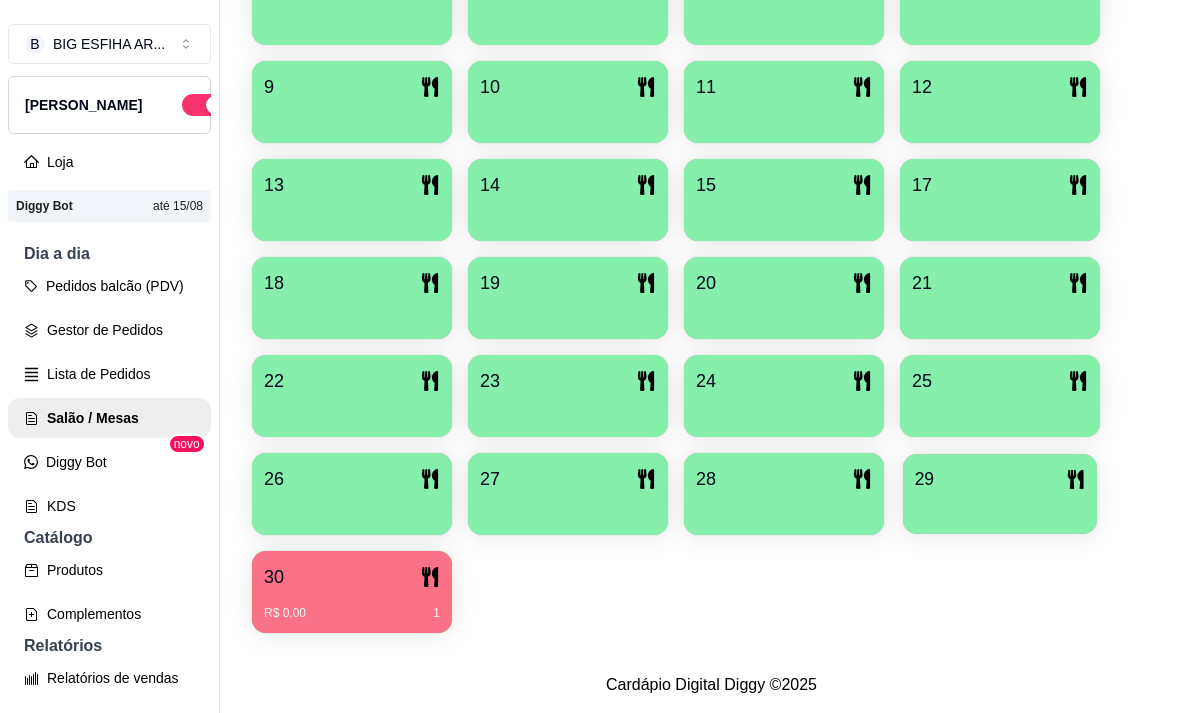 click at bounding box center (1000, 507) 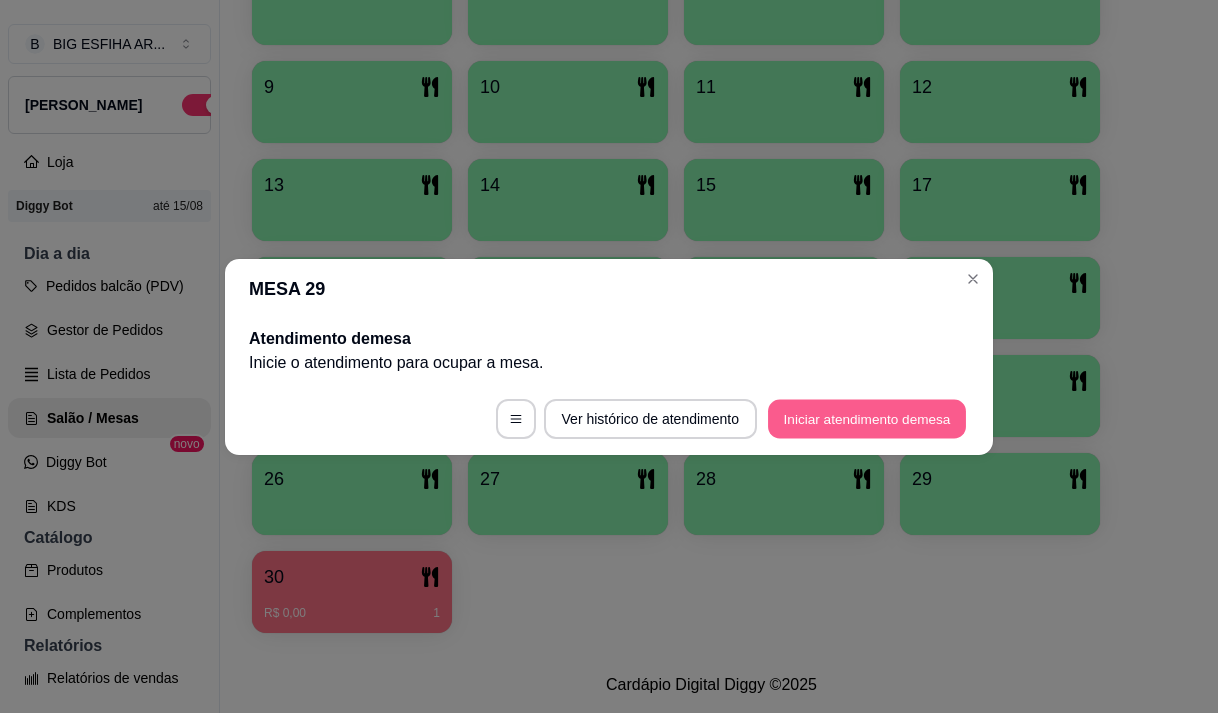 click on "Iniciar atendimento de  mesa" at bounding box center [867, 418] 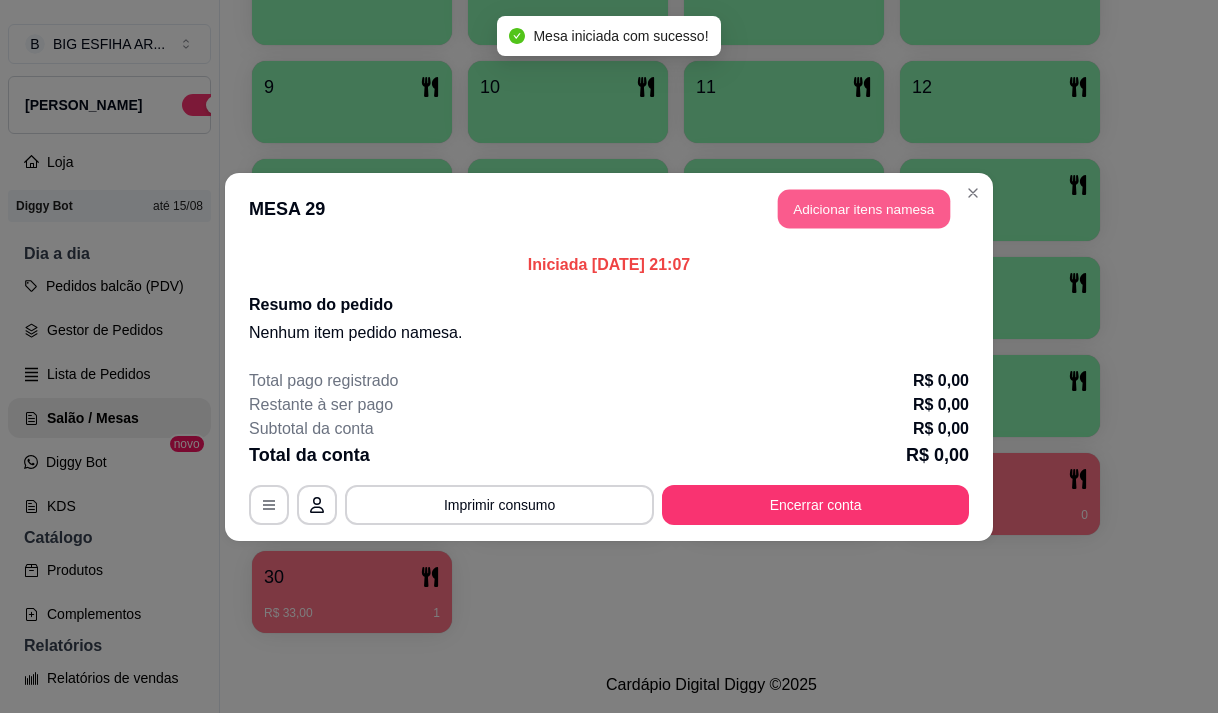 click on "Adicionar itens na  mesa" at bounding box center [864, 208] 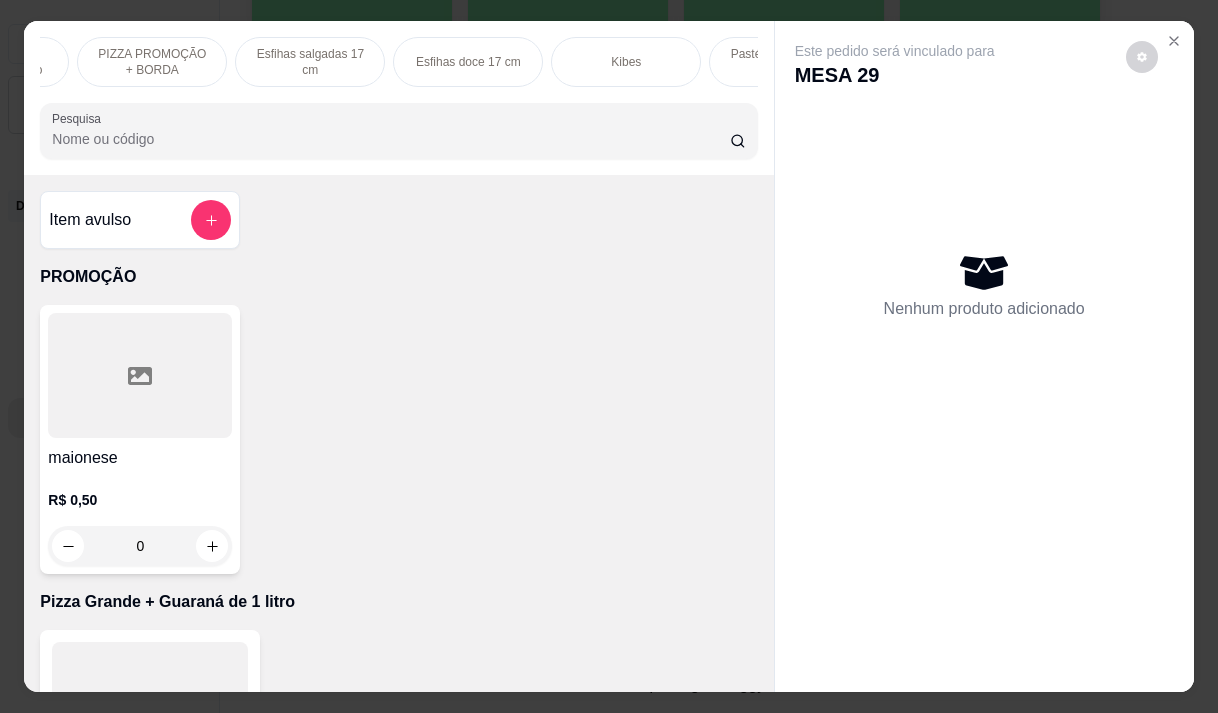 scroll, scrollTop: 0, scrollLeft: 280, axis: horizontal 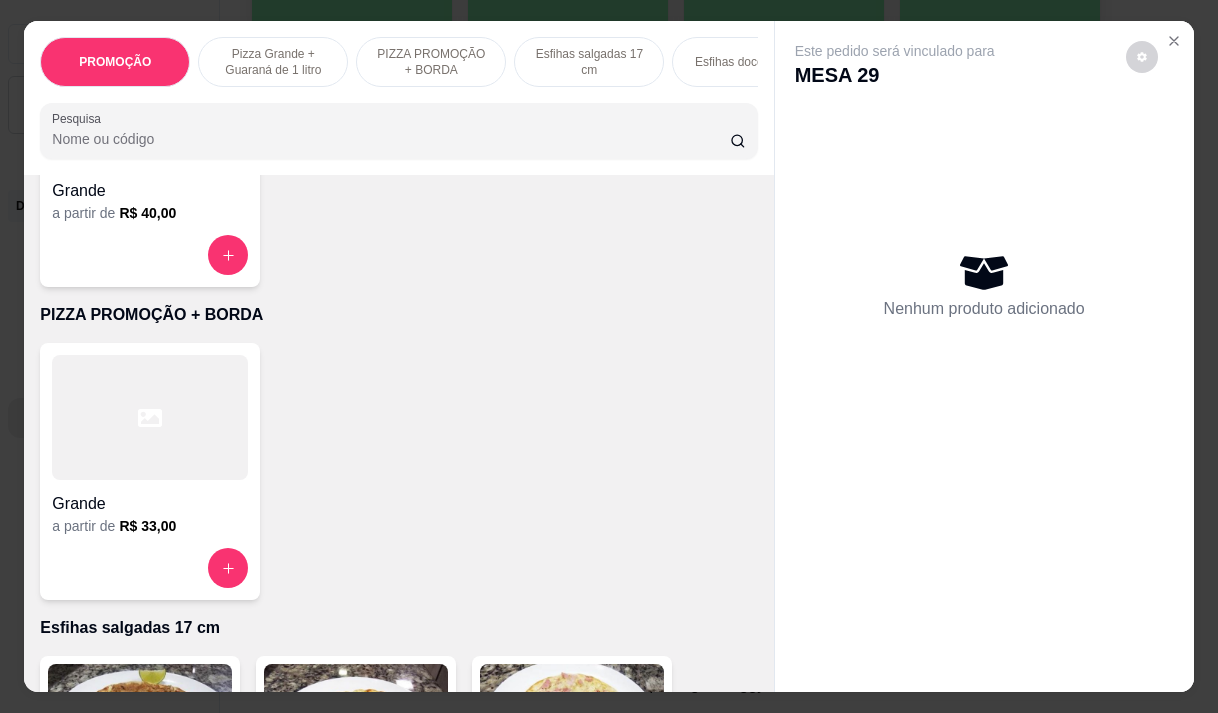 click on "Grande" at bounding box center (150, 498) 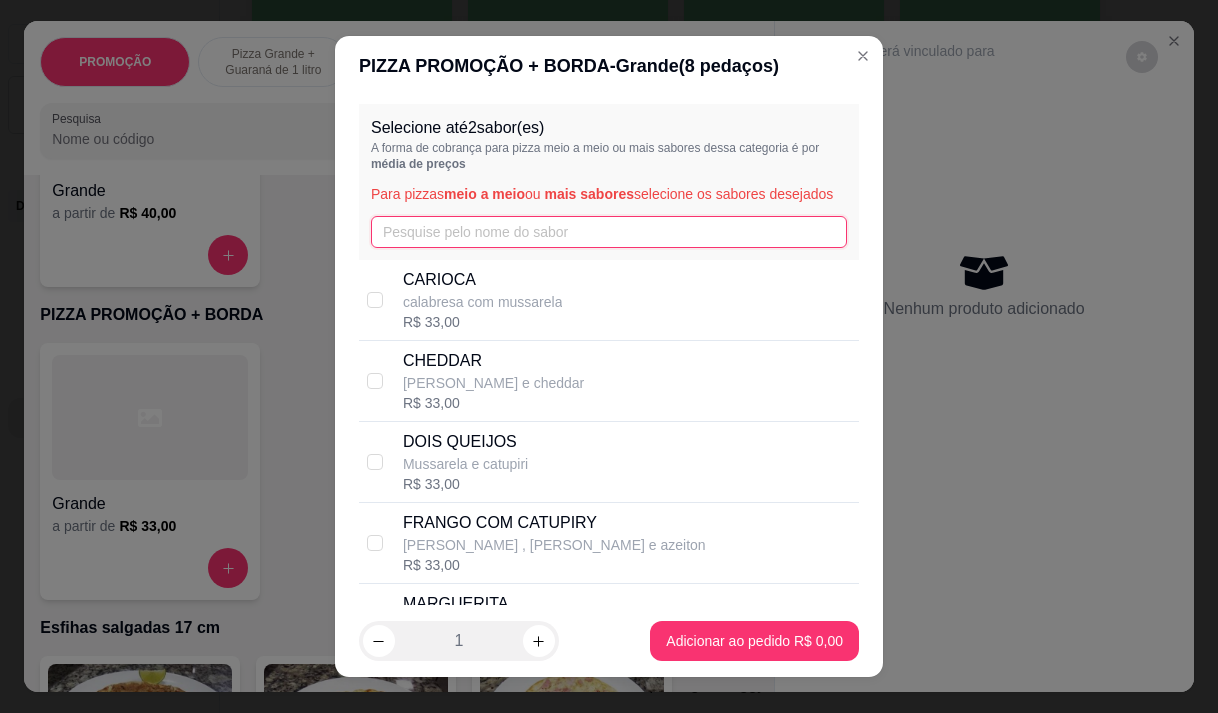 click at bounding box center (609, 232) 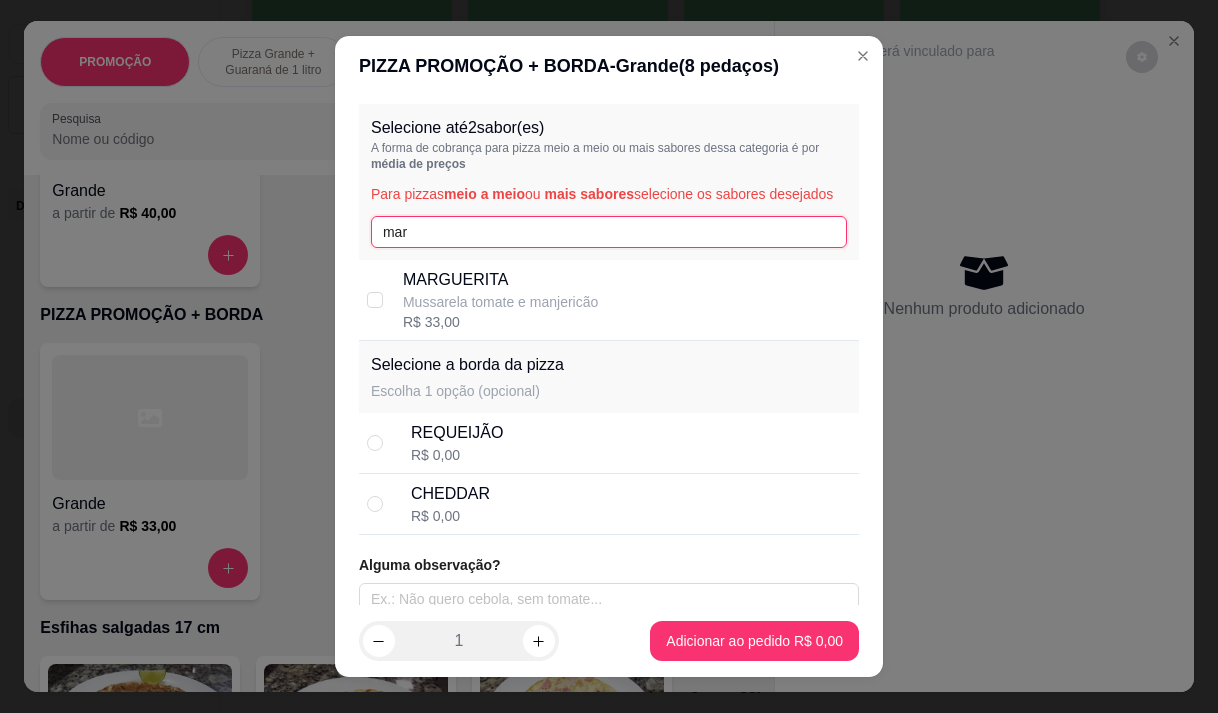 type on "mar" 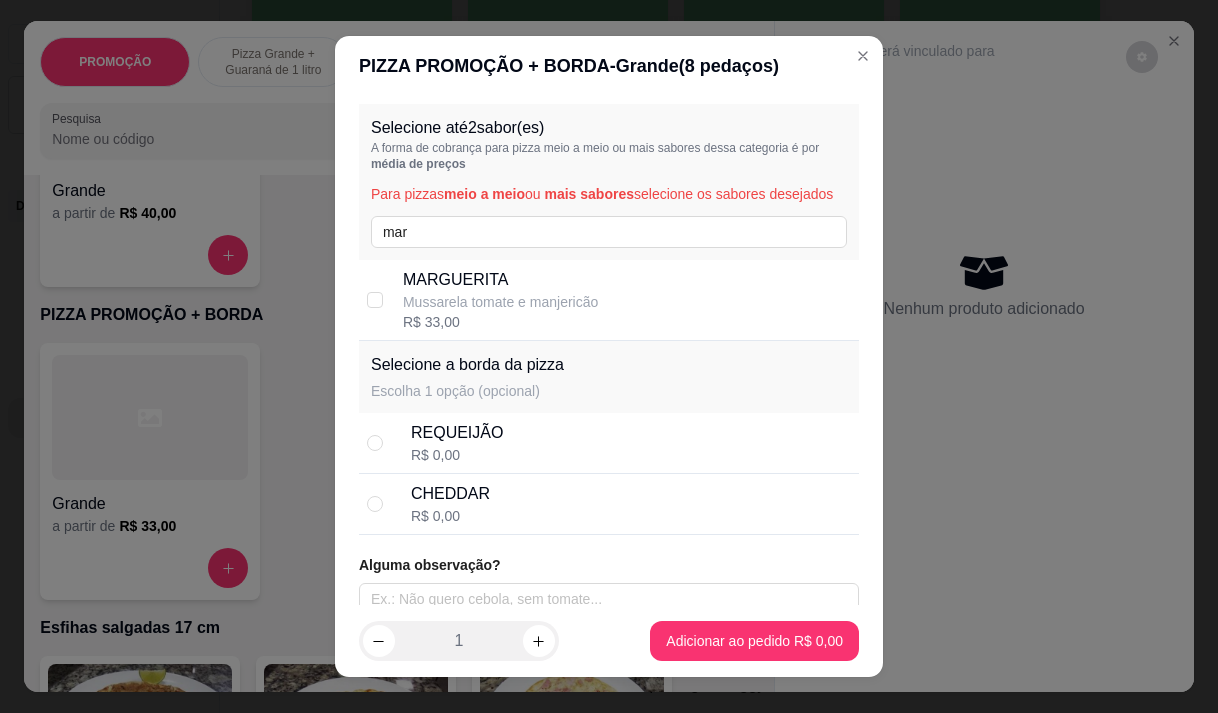 click on "MARGUERITA" at bounding box center [500, 280] 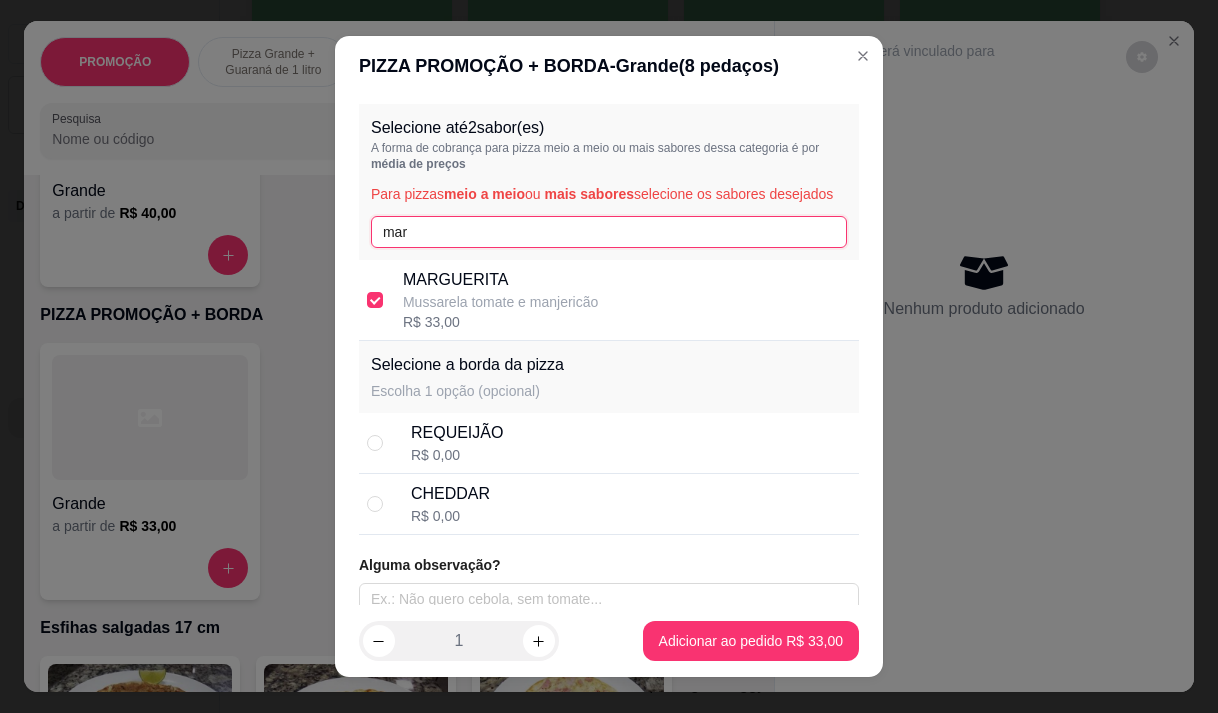 click on "mar" at bounding box center [609, 232] 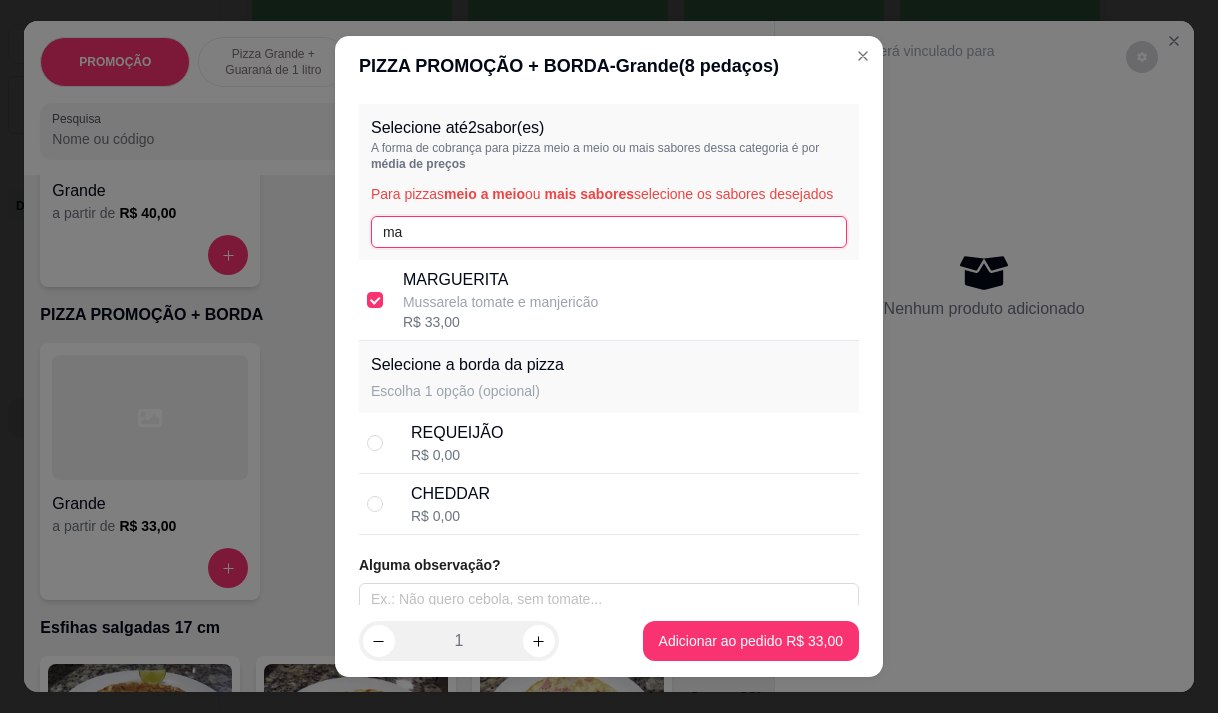 type on "m" 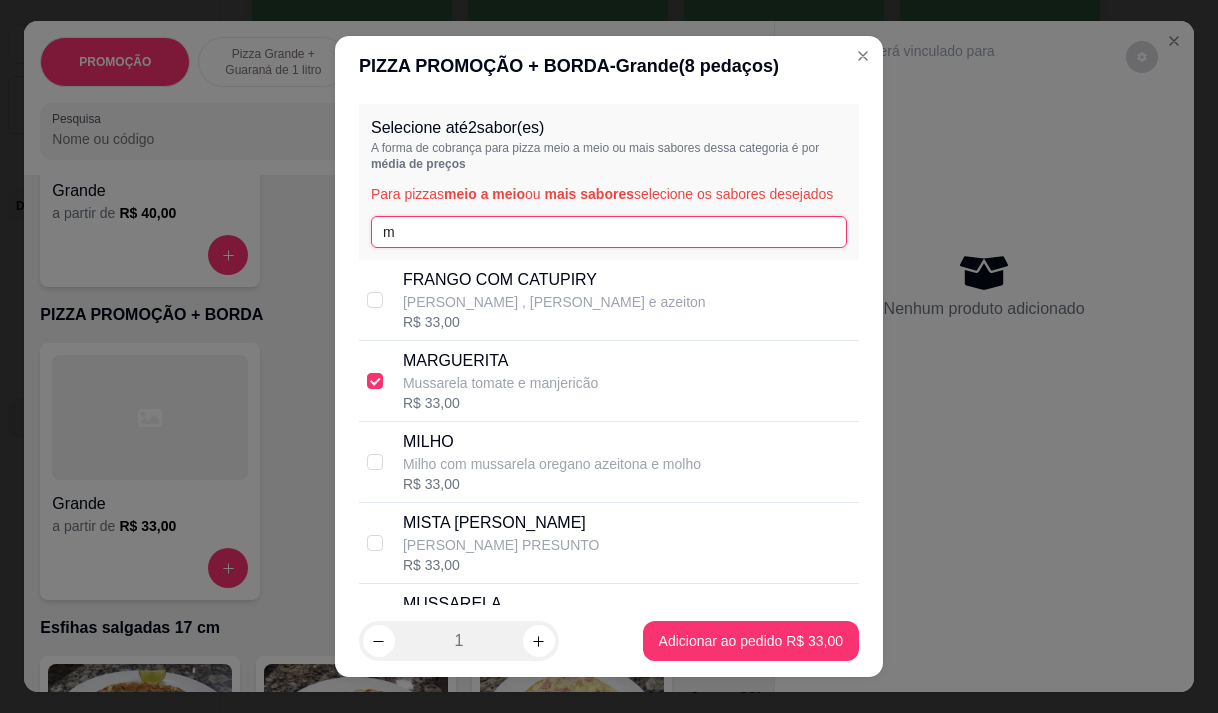 type 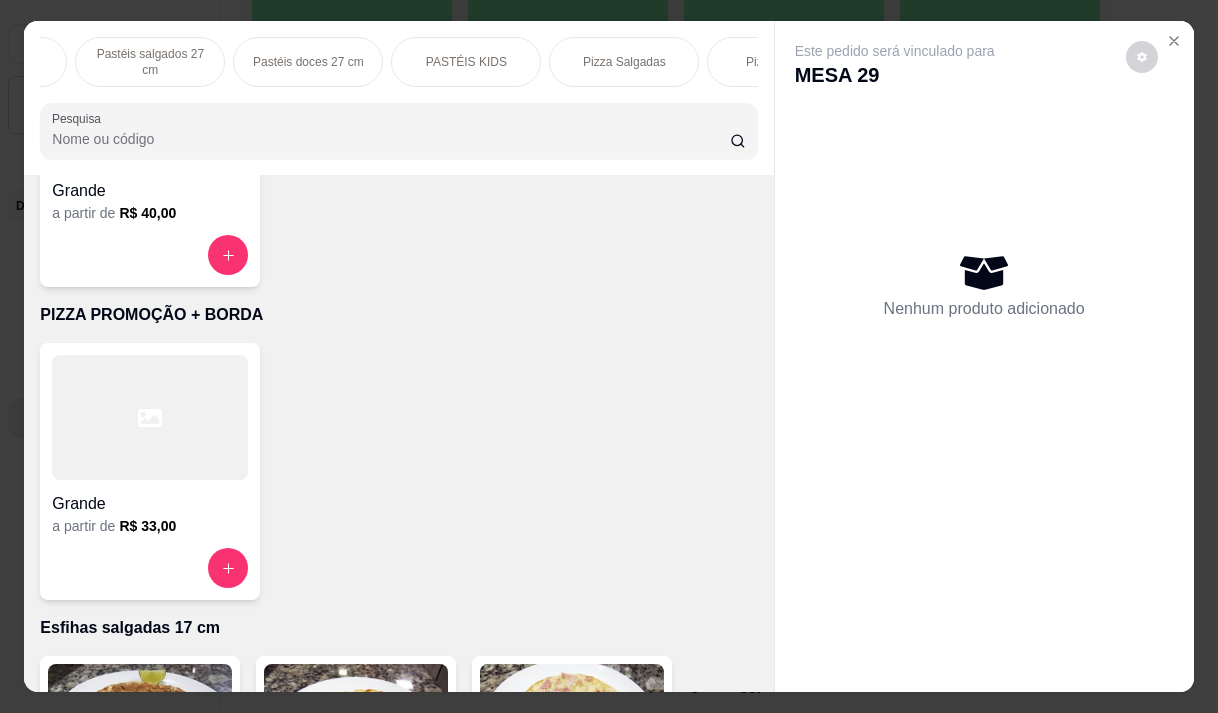 scroll, scrollTop: 0, scrollLeft: 960, axis: horizontal 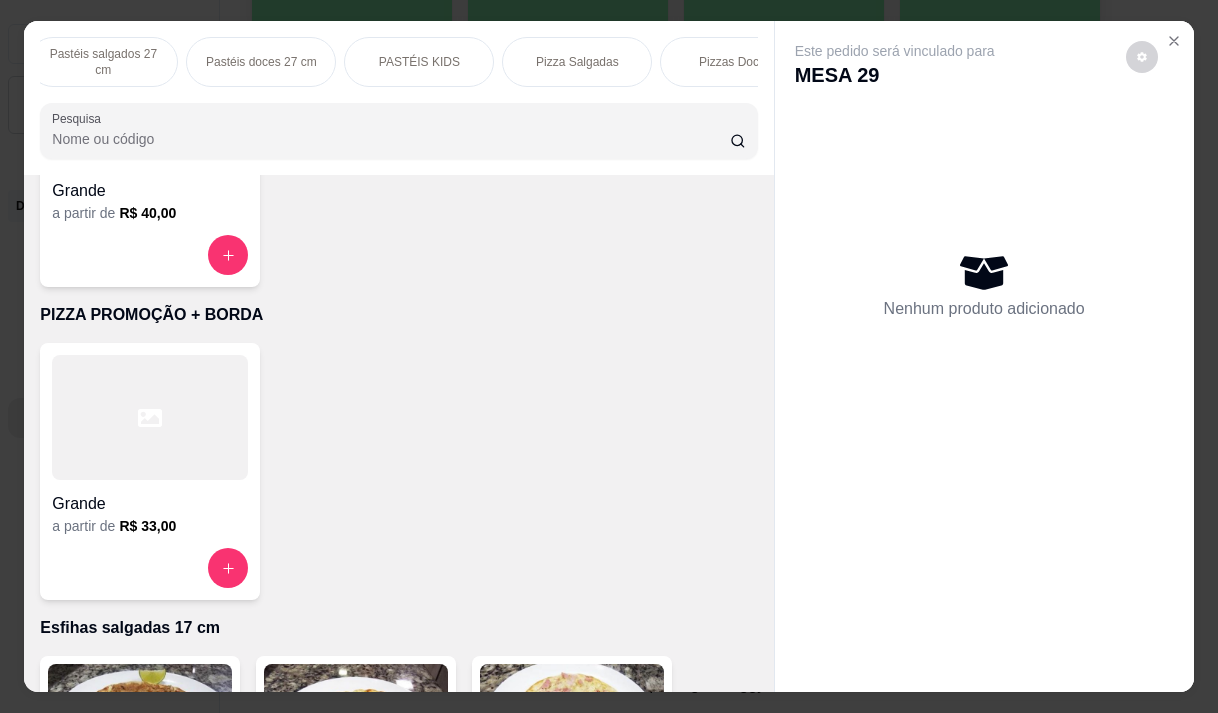 click on "Pizza Salgadas" at bounding box center [577, 62] 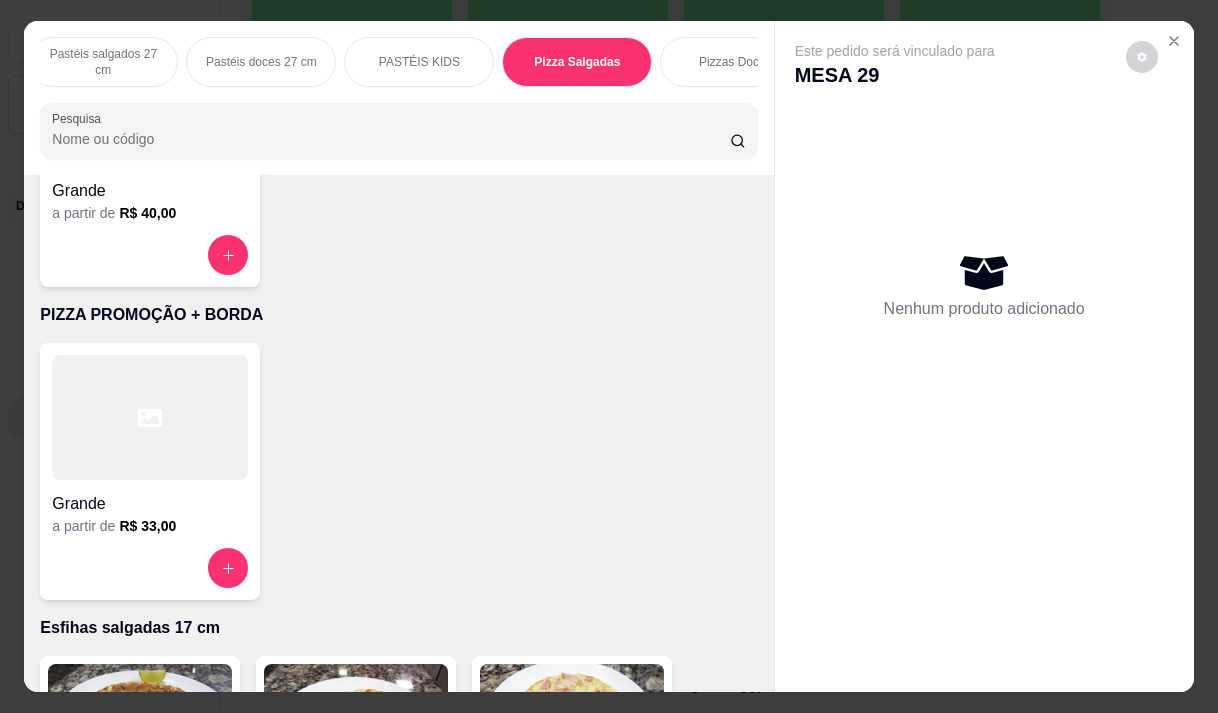 scroll, scrollTop: 15444, scrollLeft: 0, axis: vertical 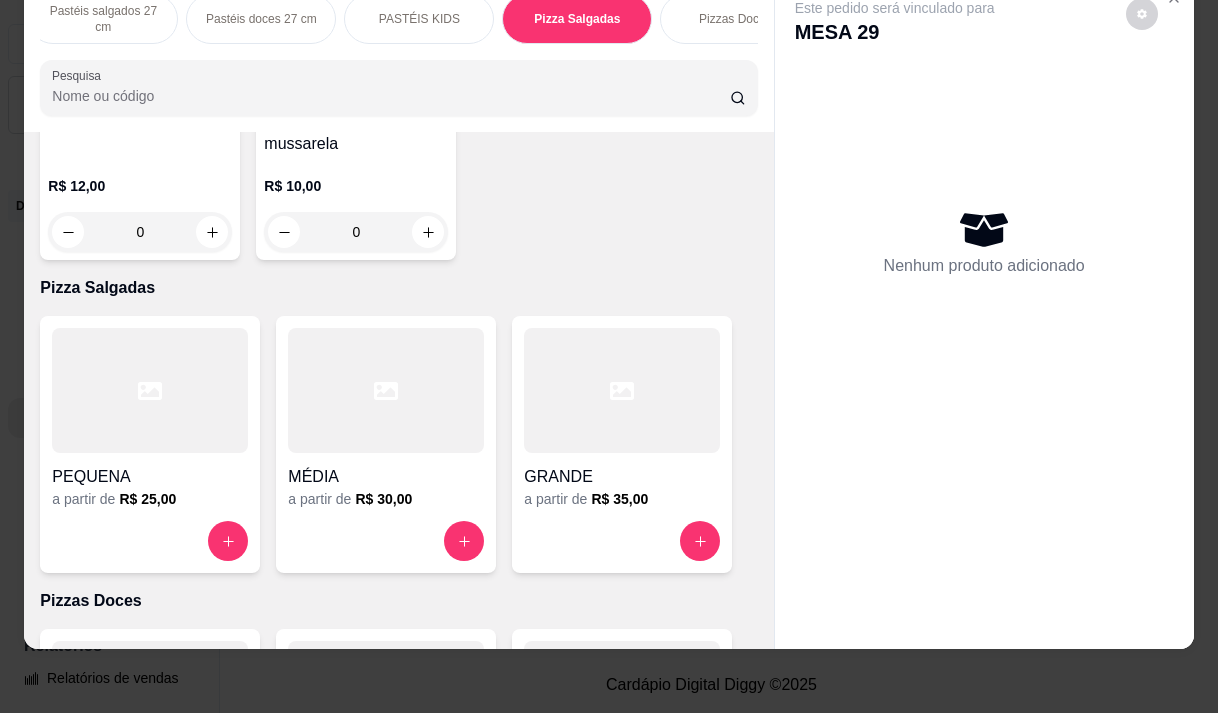 click at bounding box center [622, 541] 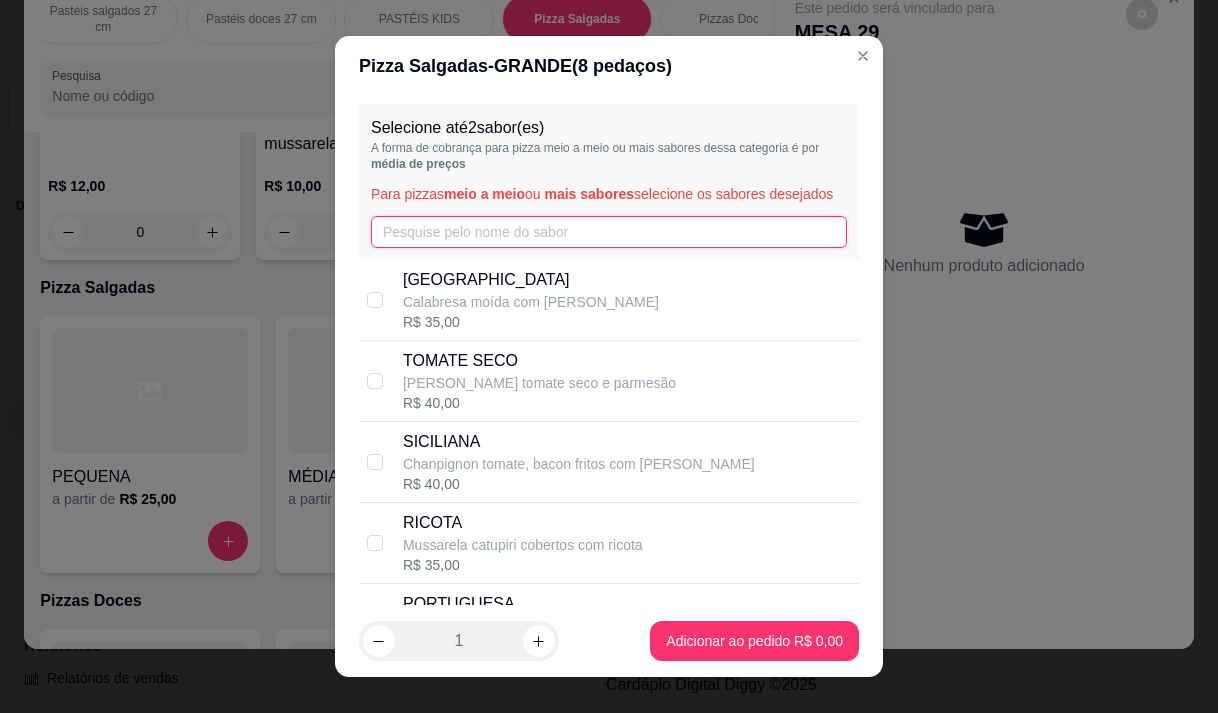 click at bounding box center (609, 232) 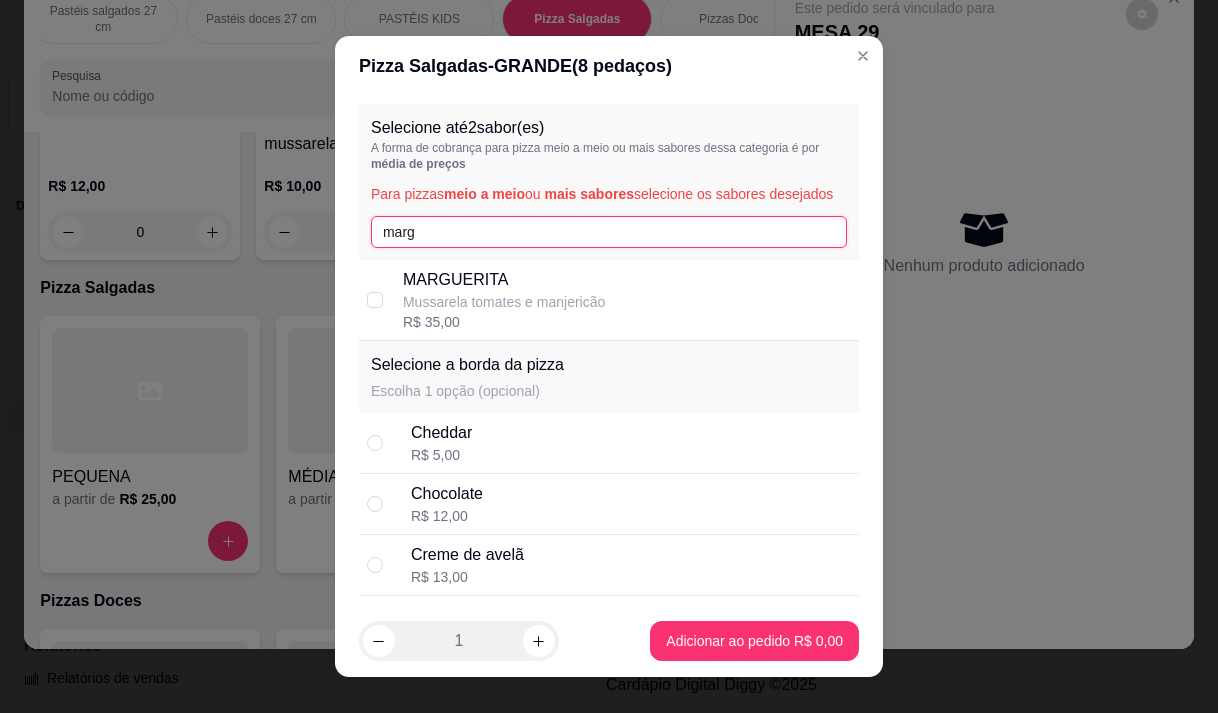 type on "marg" 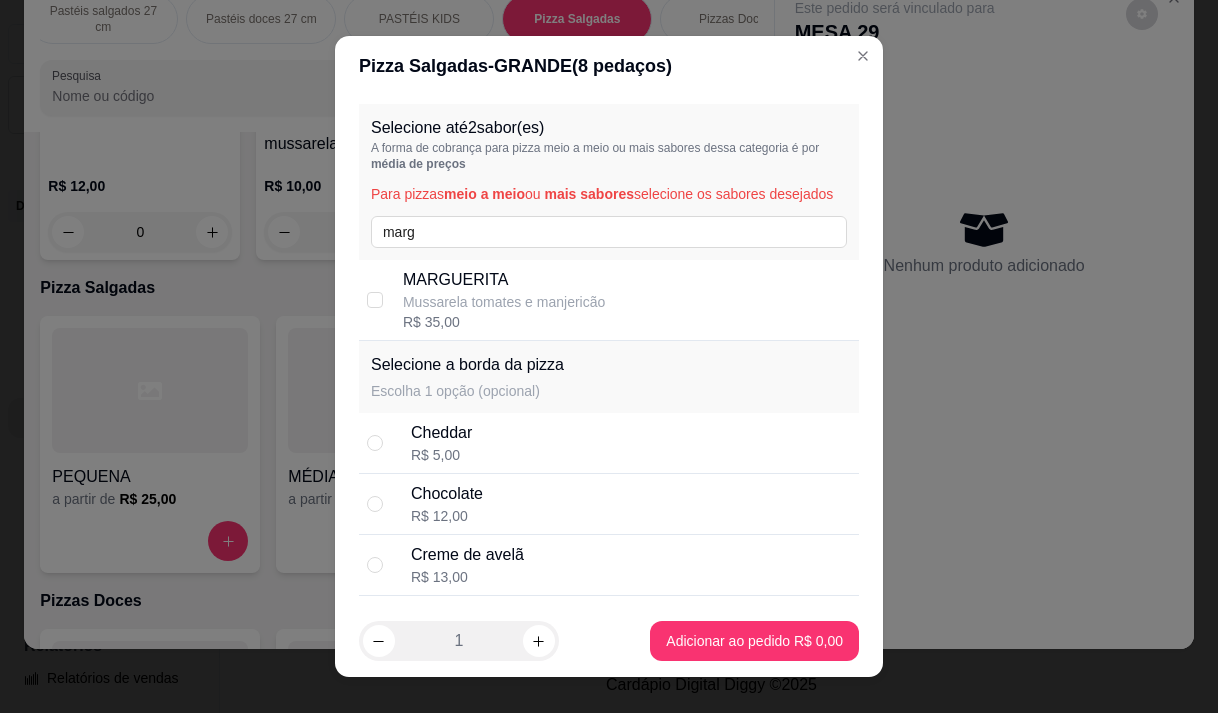 click on "Mussarela tomates e manjericão" at bounding box center [504, 302] 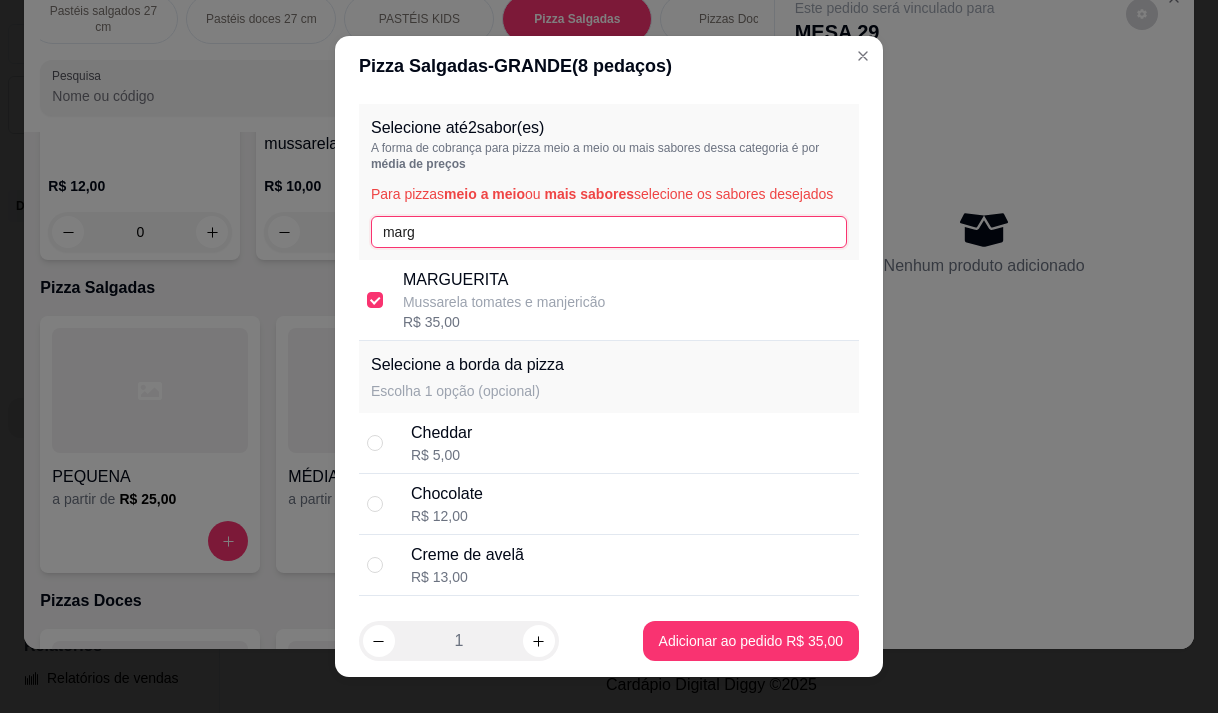 click on "marg" at bounding box center (609, 232) 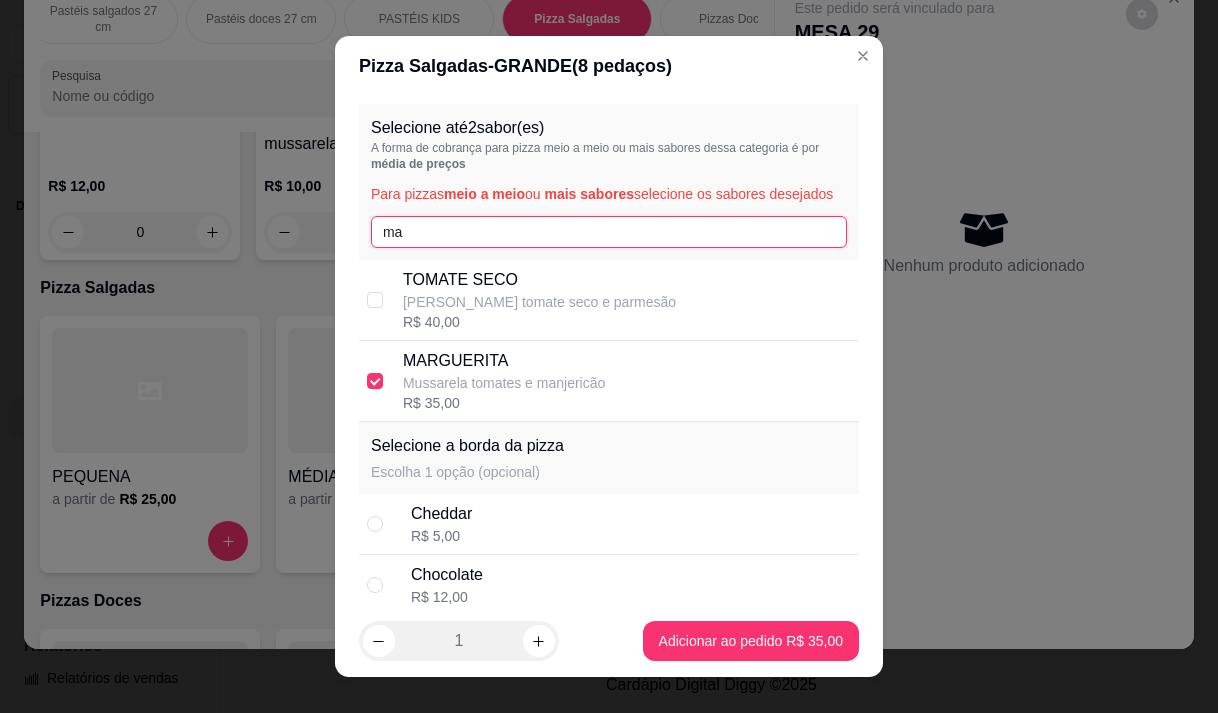 type on "m" 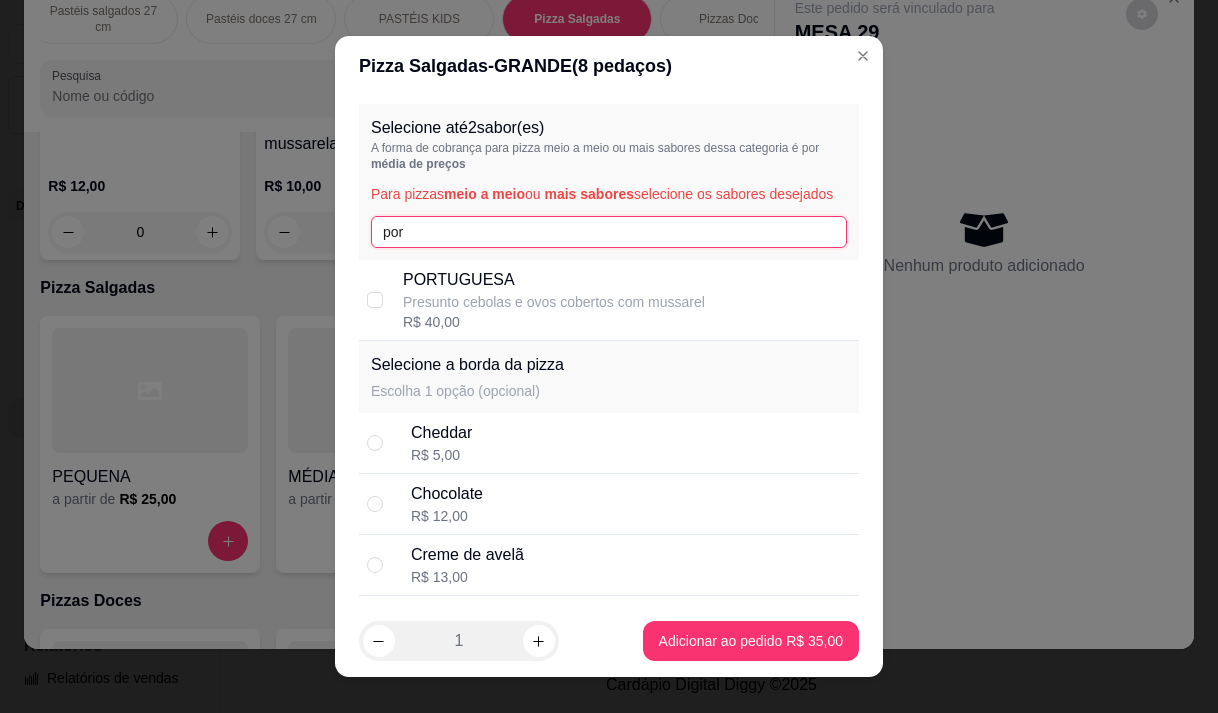 type on "por" 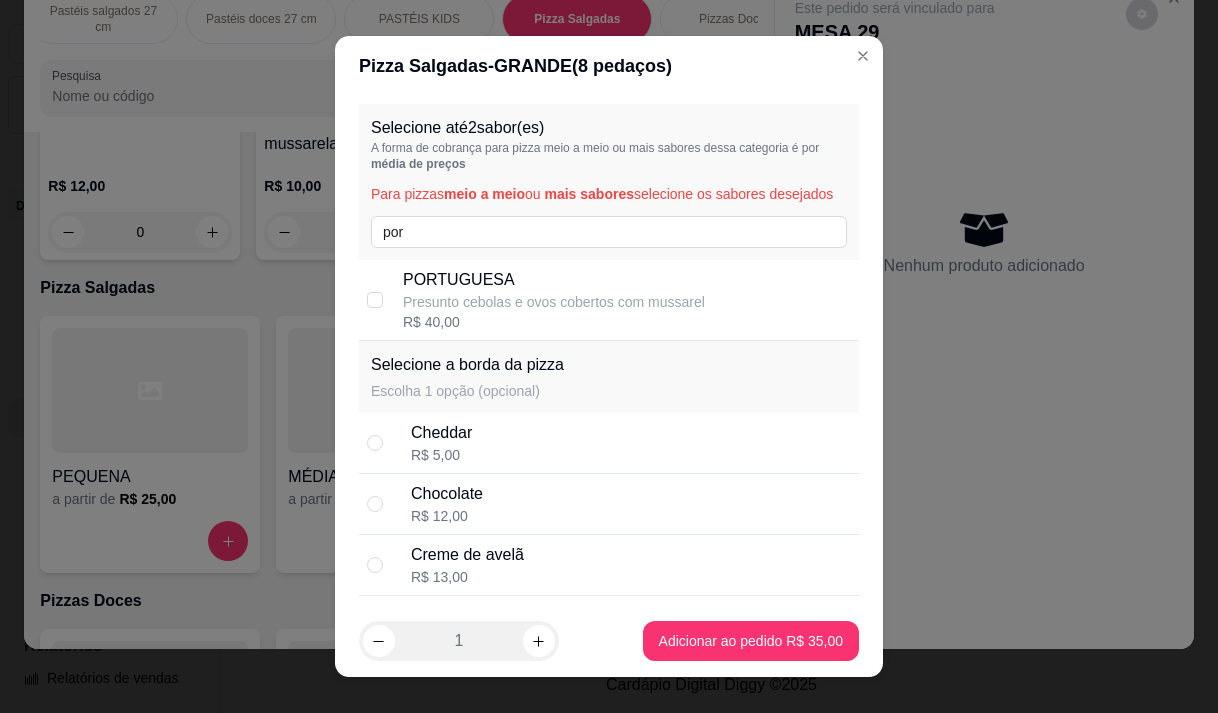 click on "Presunto cebolas e ovos cobertos com mussarel" at bounding box center [554, 302] 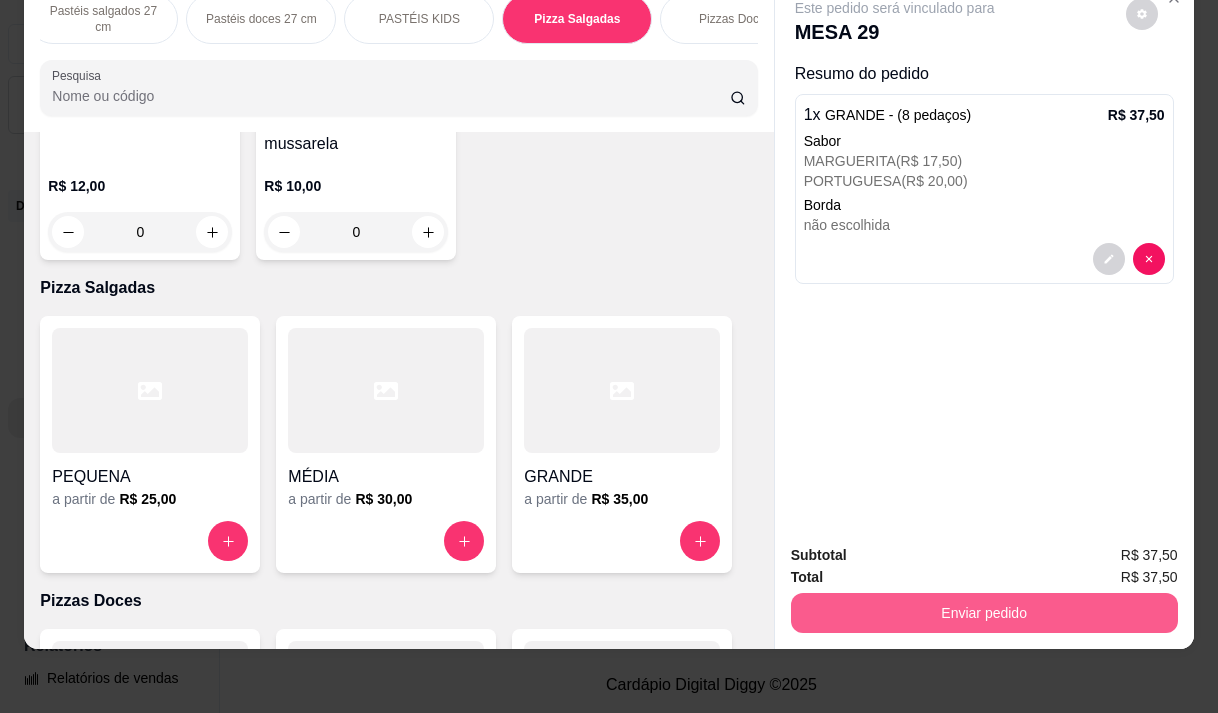 click on "Enviar pedido" at bounding box center (984, 613) 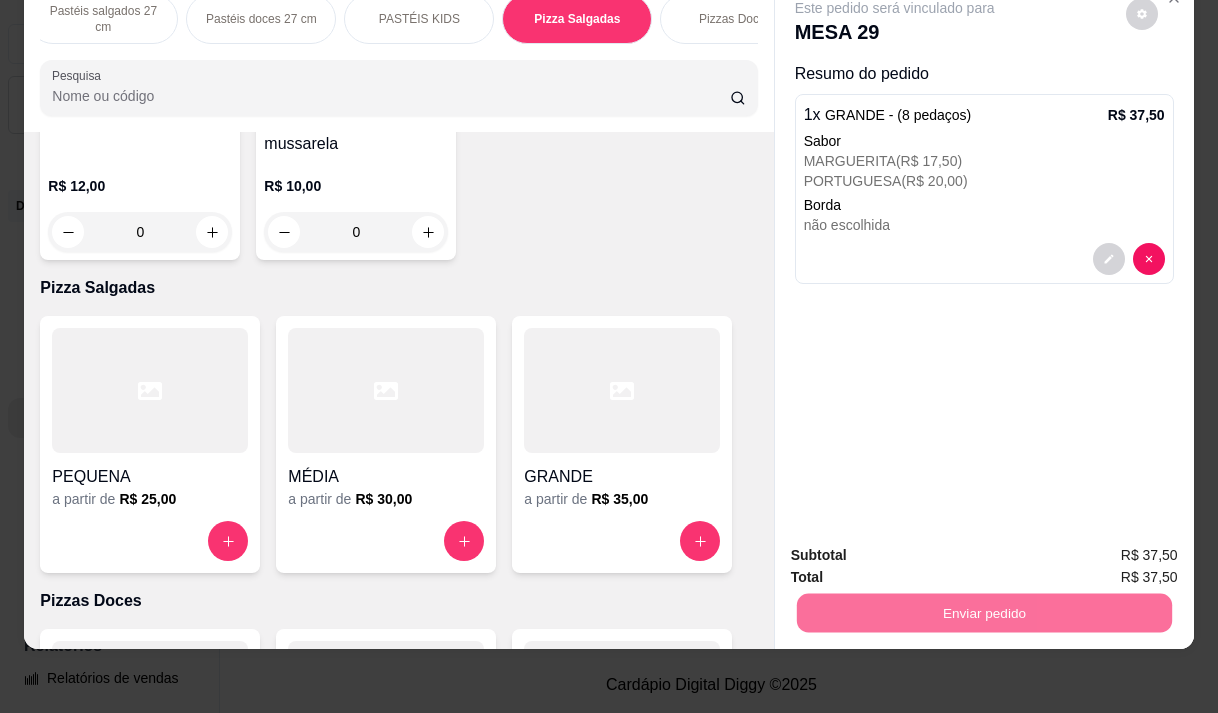 click on "Não registrar e enviar pedido" at bounding box center (918, 548) 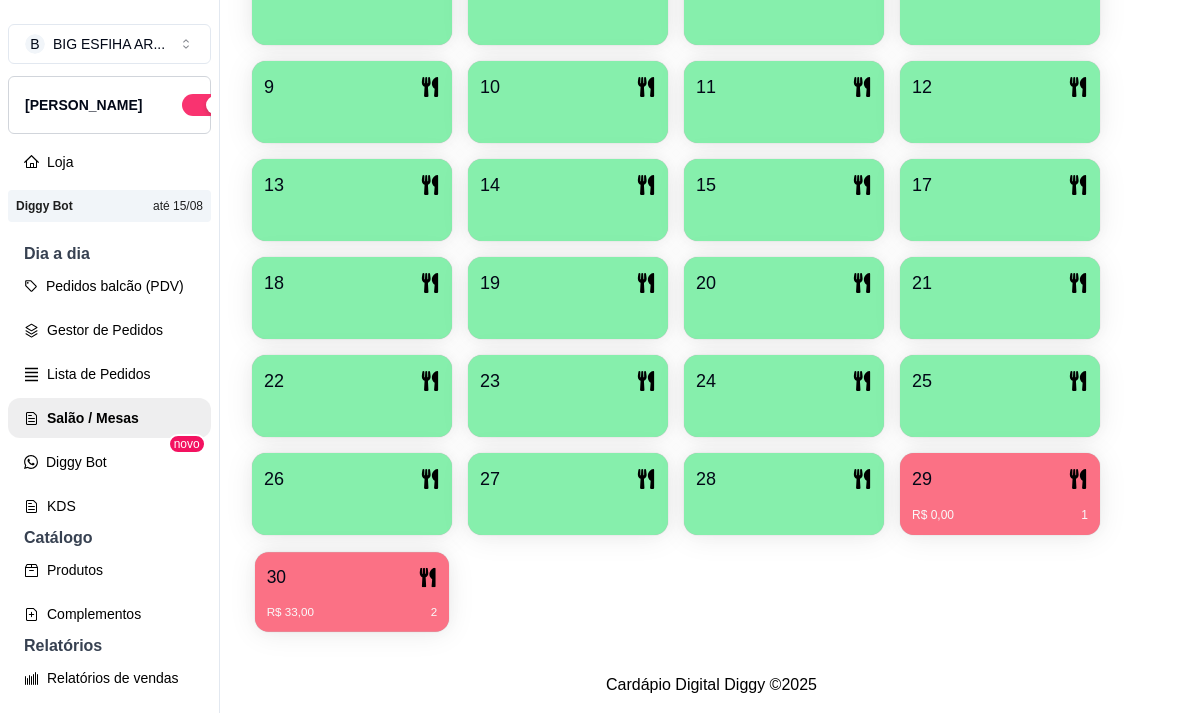 click on "R$ 33,00 2" at bounding box center [352, 605] 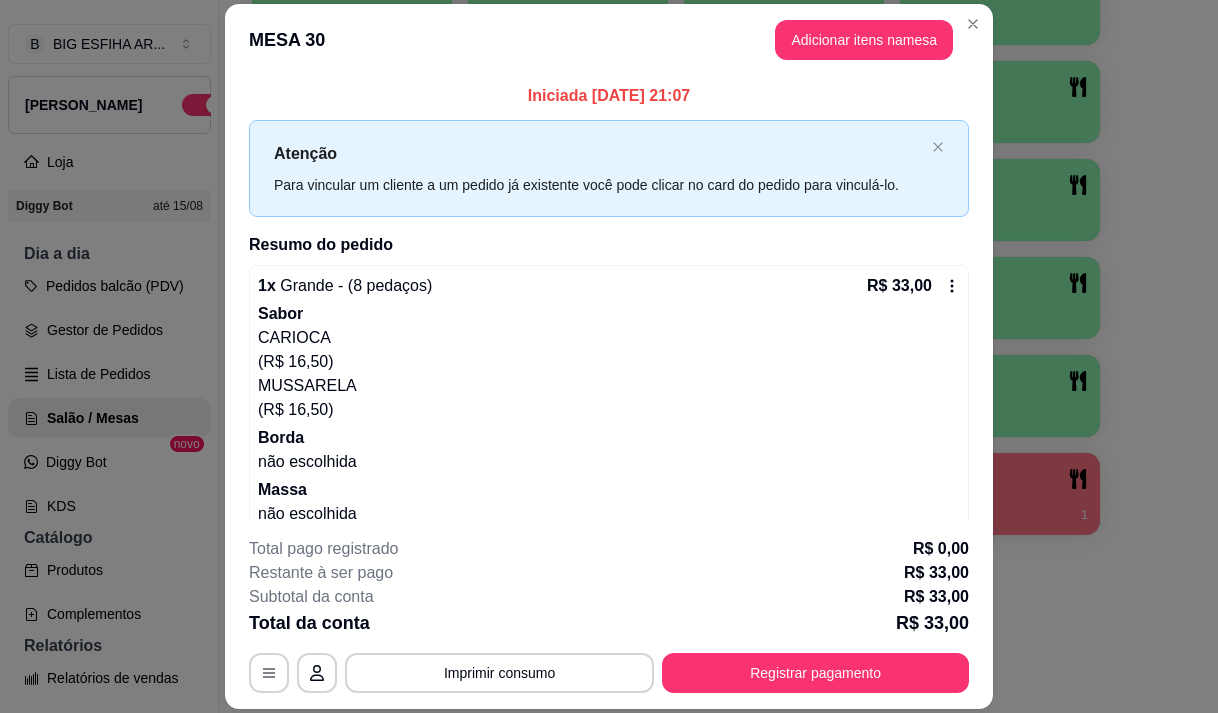 scroll, scrollTop: 45, scrollLeft: 0, axis: vertical 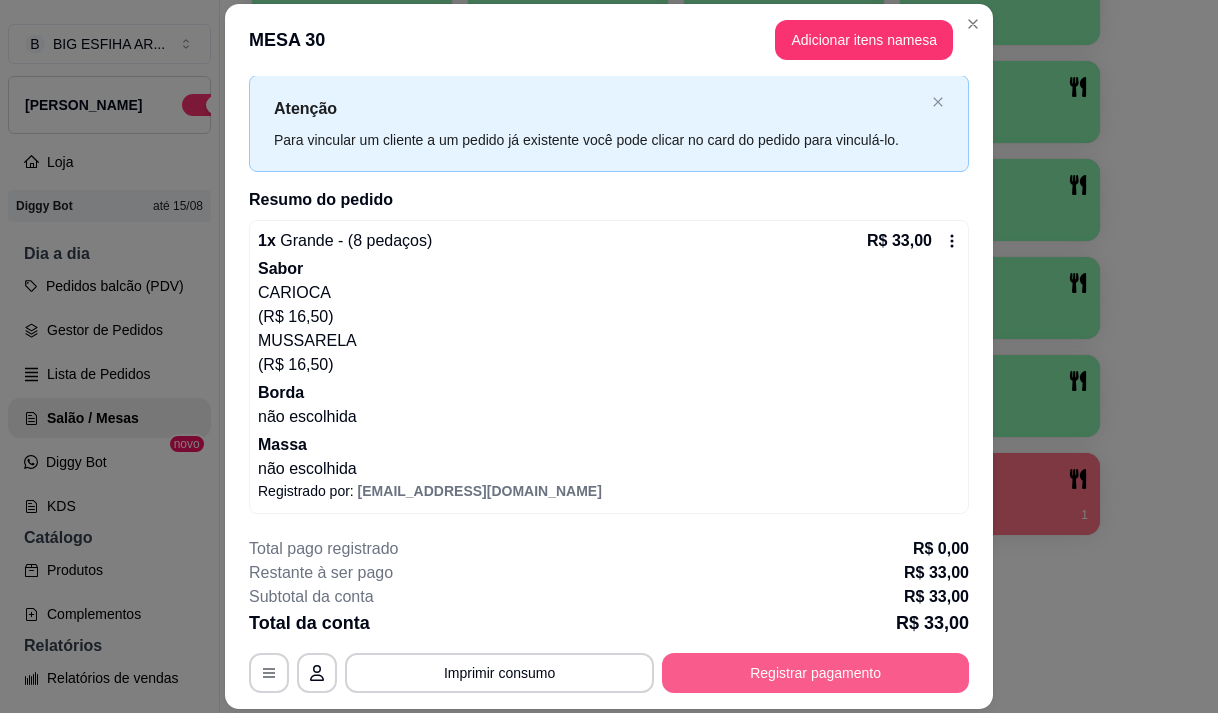 click on "Registrar pagamento" at bounding box center [815, 673] 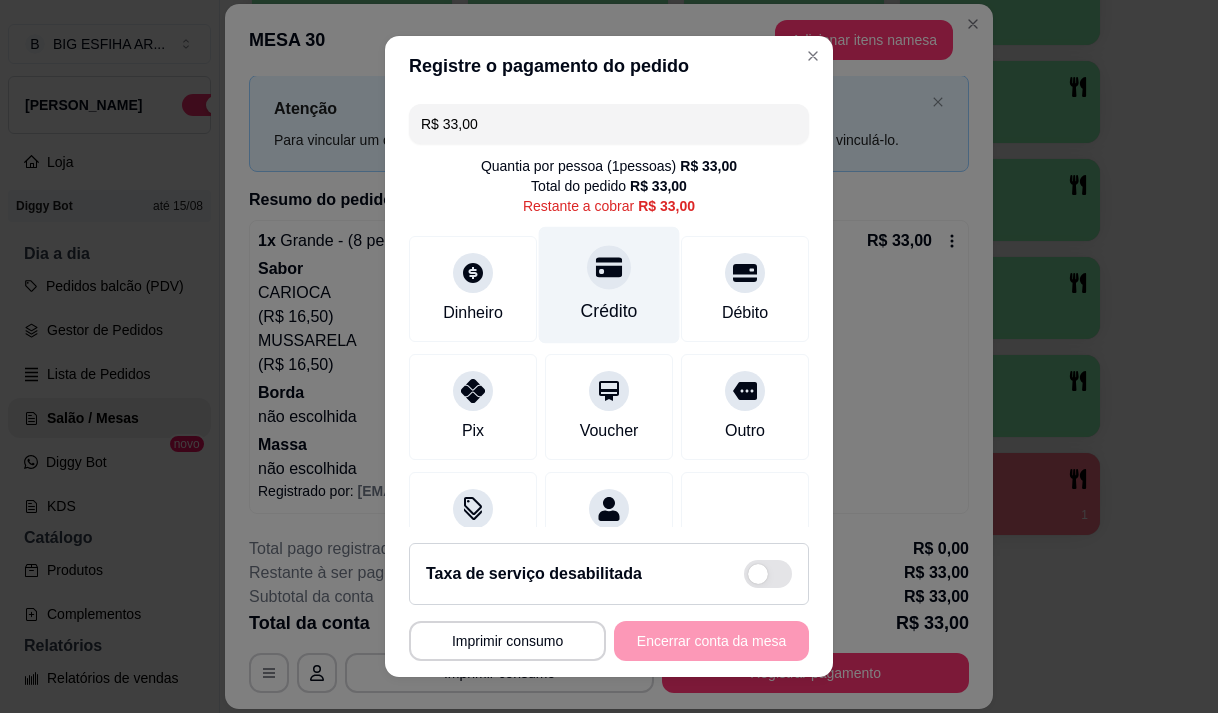 click at bounding box center [609, 267] 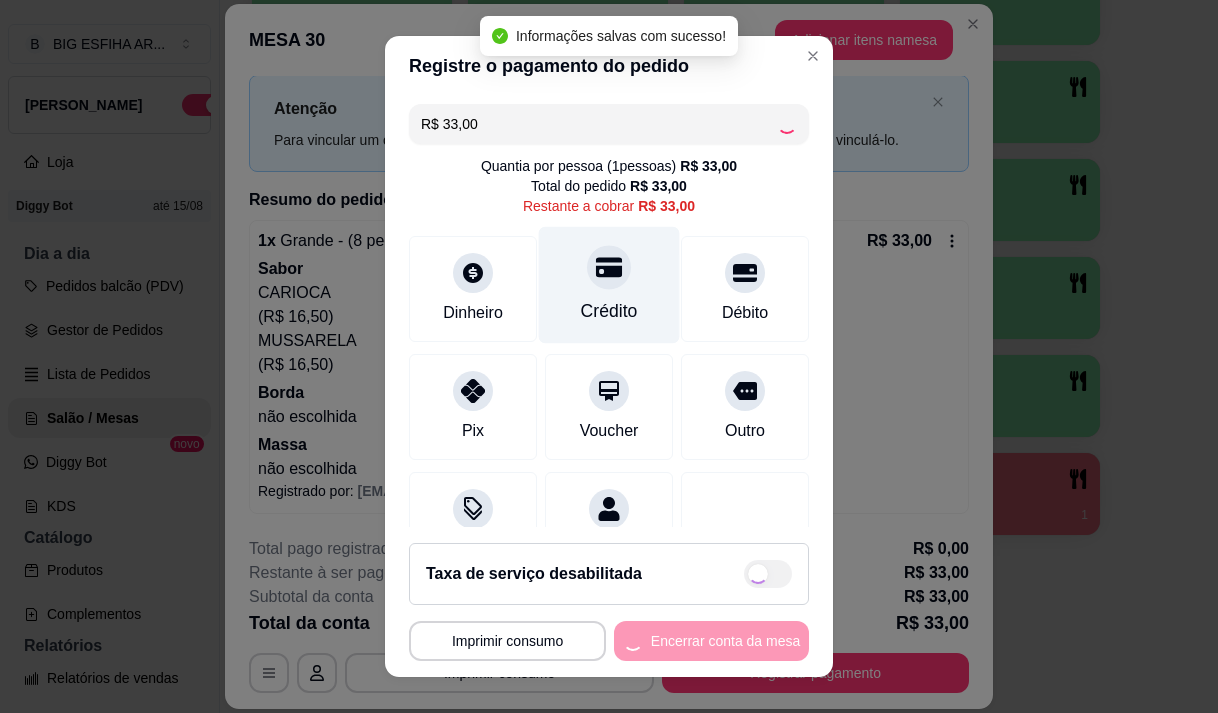 type on "R$ 0,00" 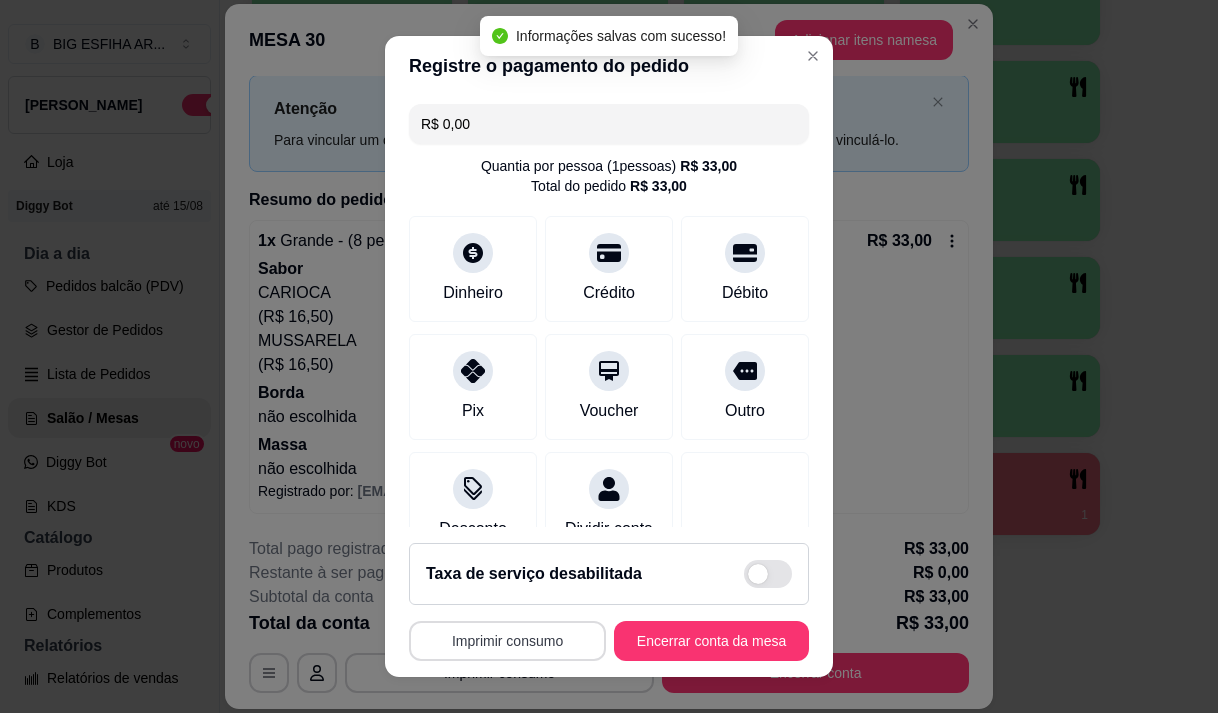 click on "Imprimir consumo" at bounding box center [507, 641] 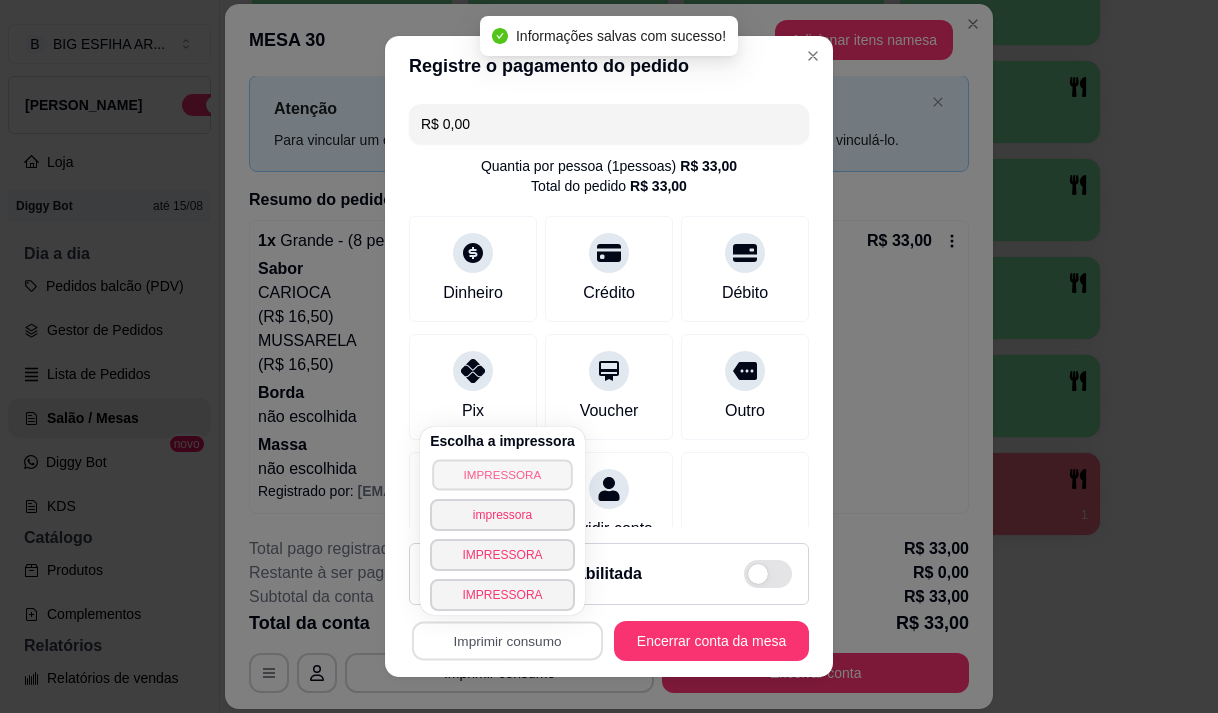 click on "IMPRESSORA" at bounding box center [502, 474] 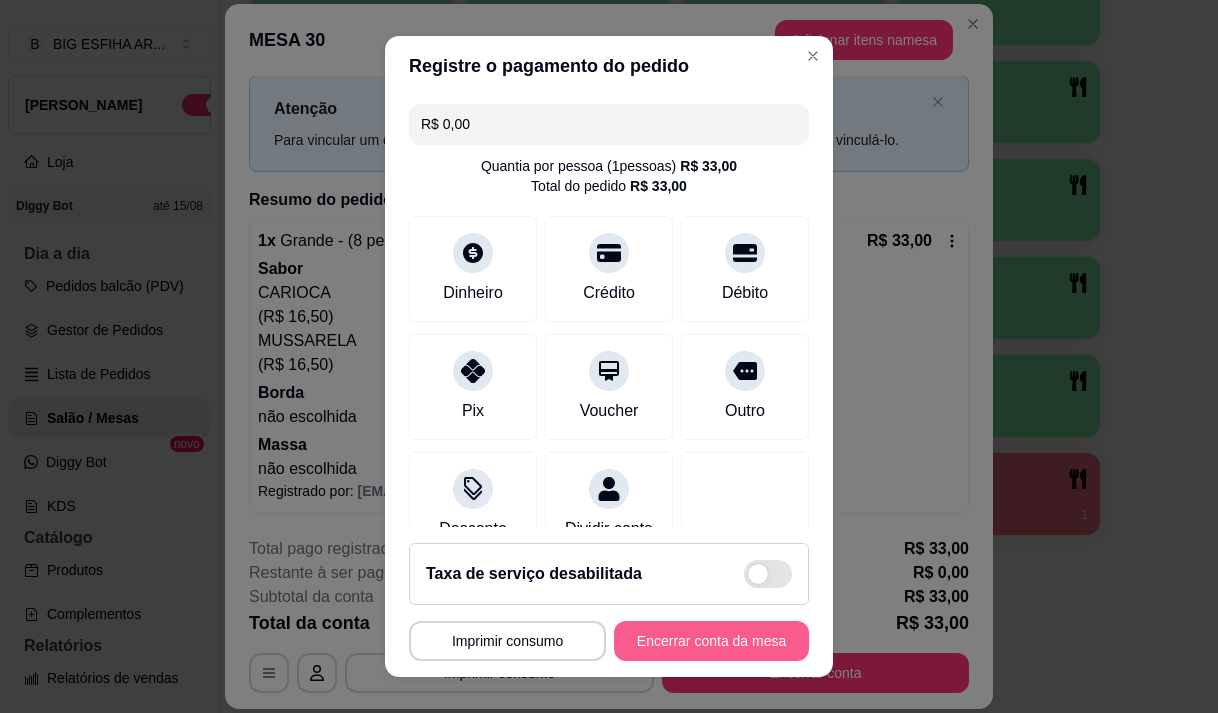 click on "Encerrar conta da mesa" at bounding box center [711, 641] 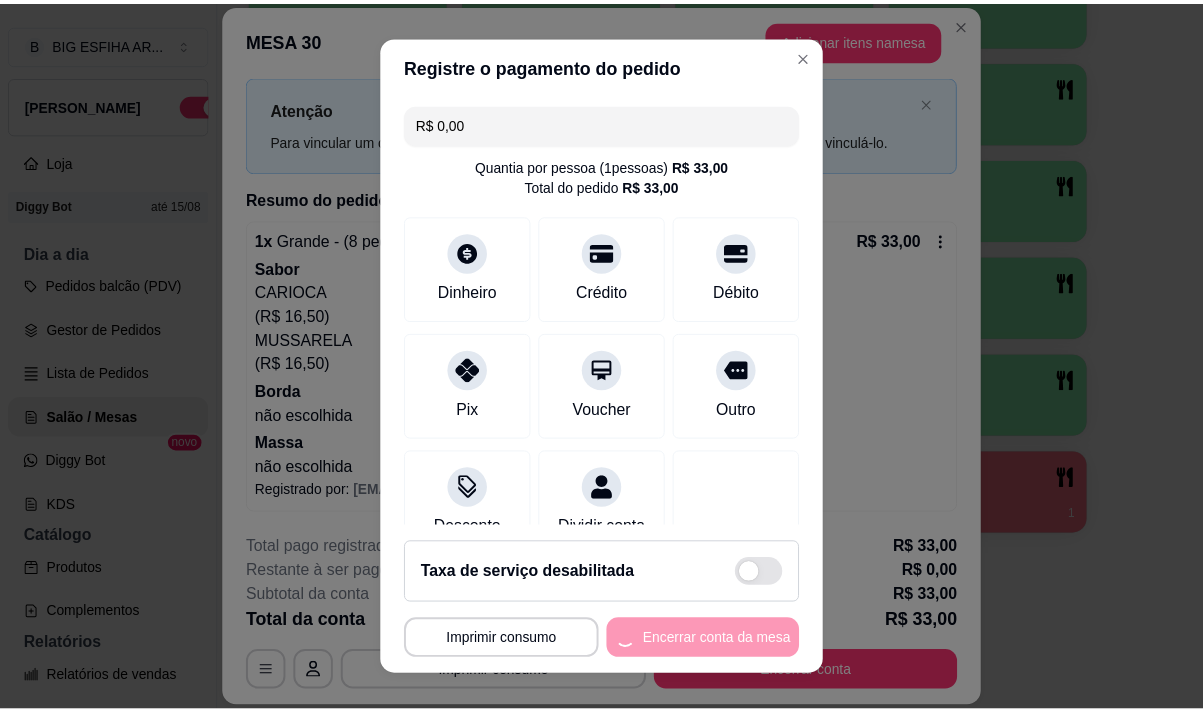 scroll, scrollTop: 0, scrollLeft: 0, axis: both 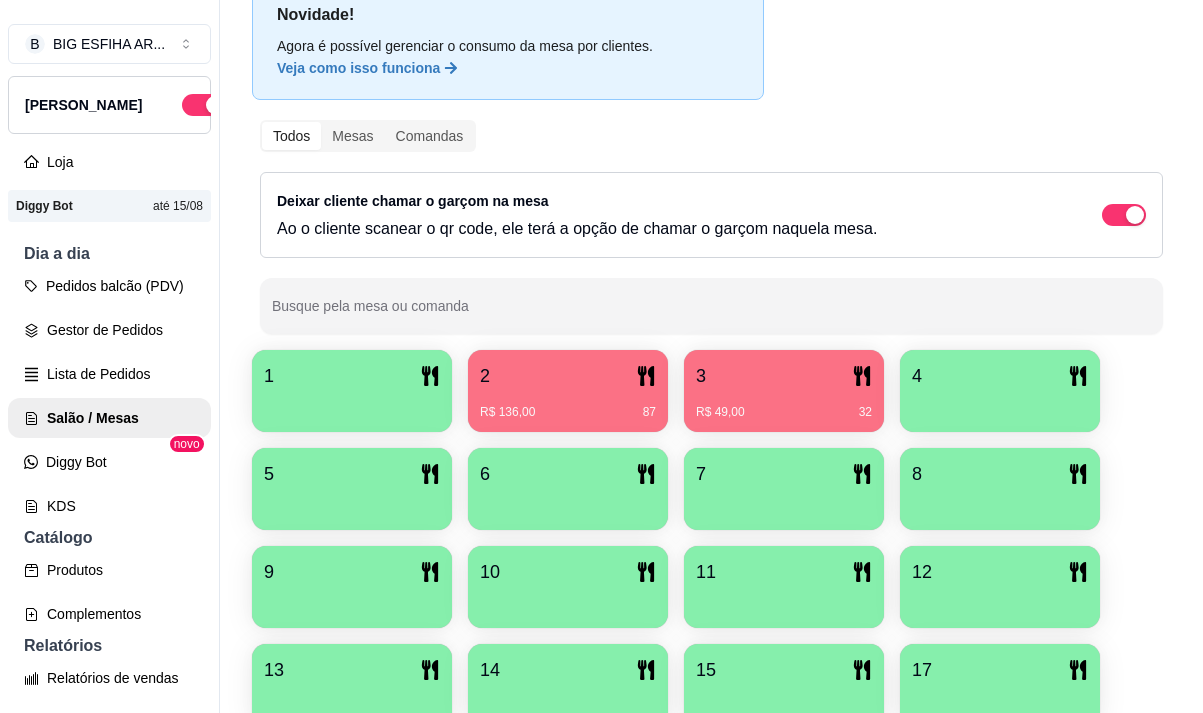 click on "R$ 136,00 87" at bounding box center (568, 405) 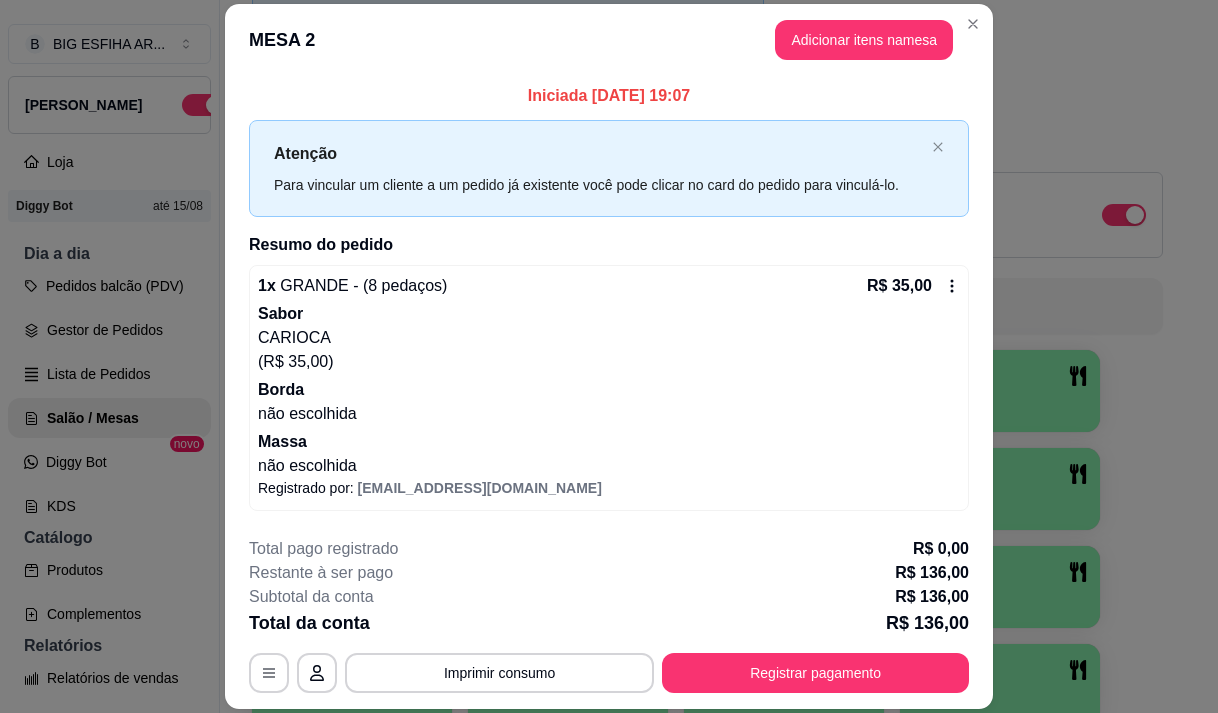 click on "Registrar pagamento" at bounding box center (815, 673) 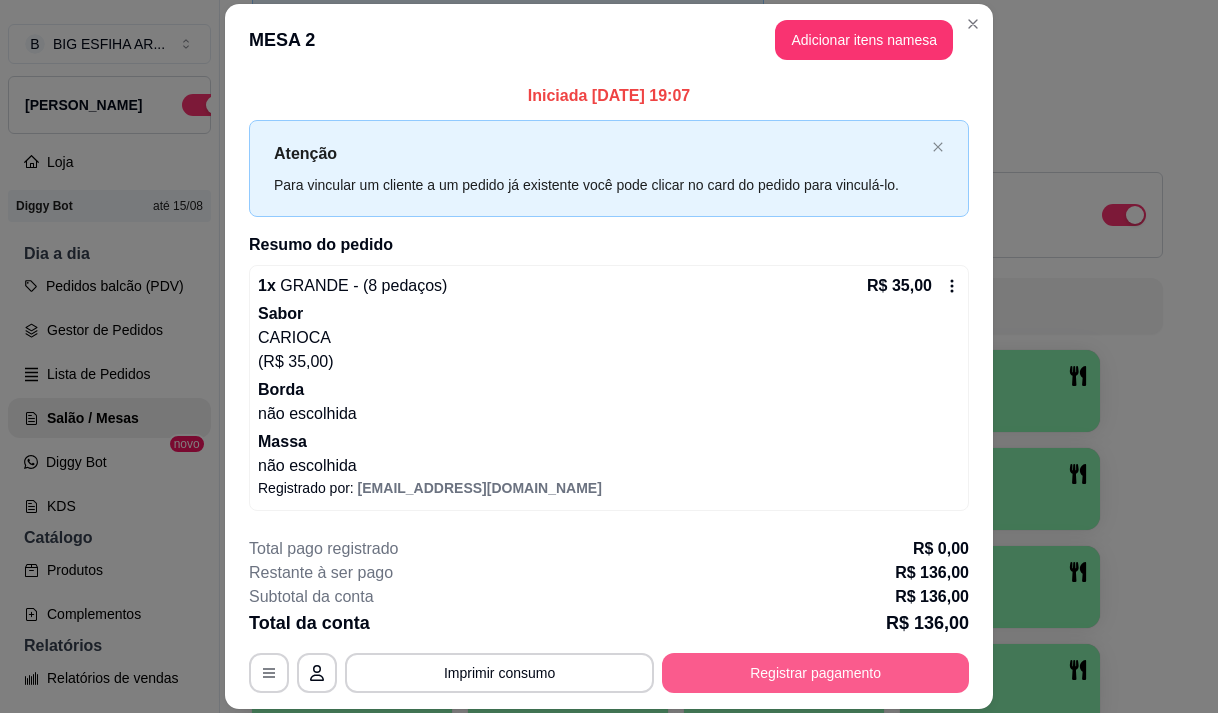 click on "Registrar pagamento" at bounding box center [815, 673] 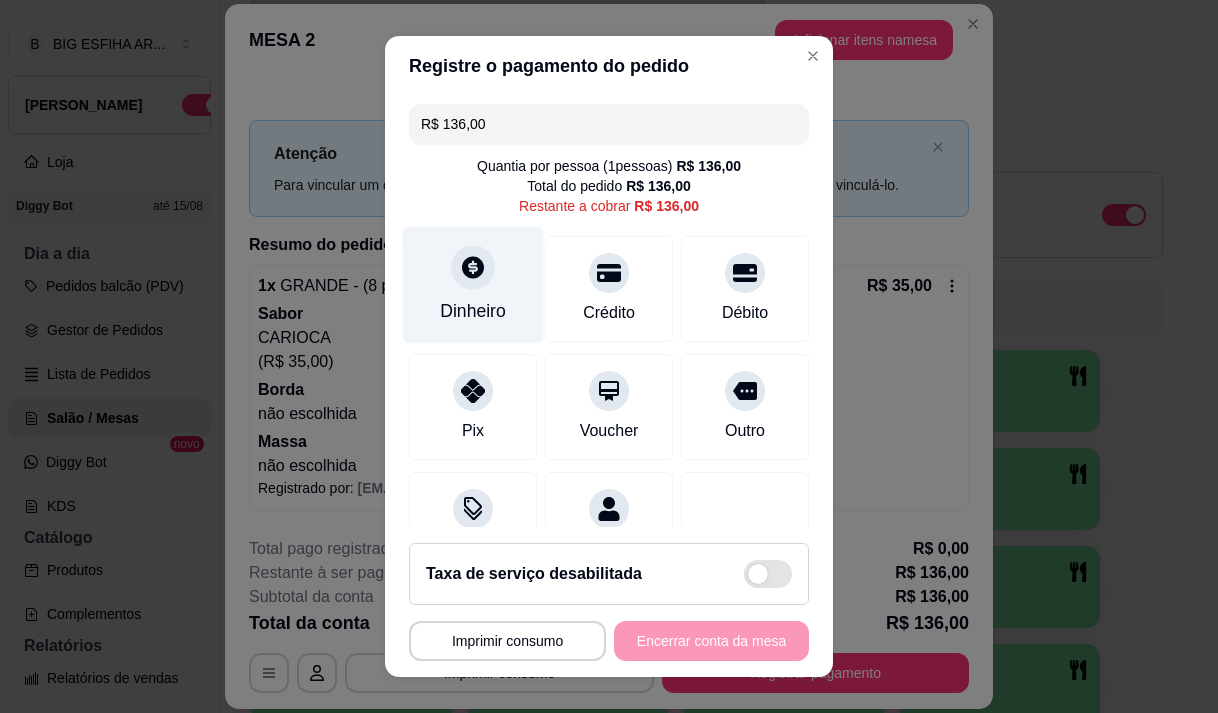 click 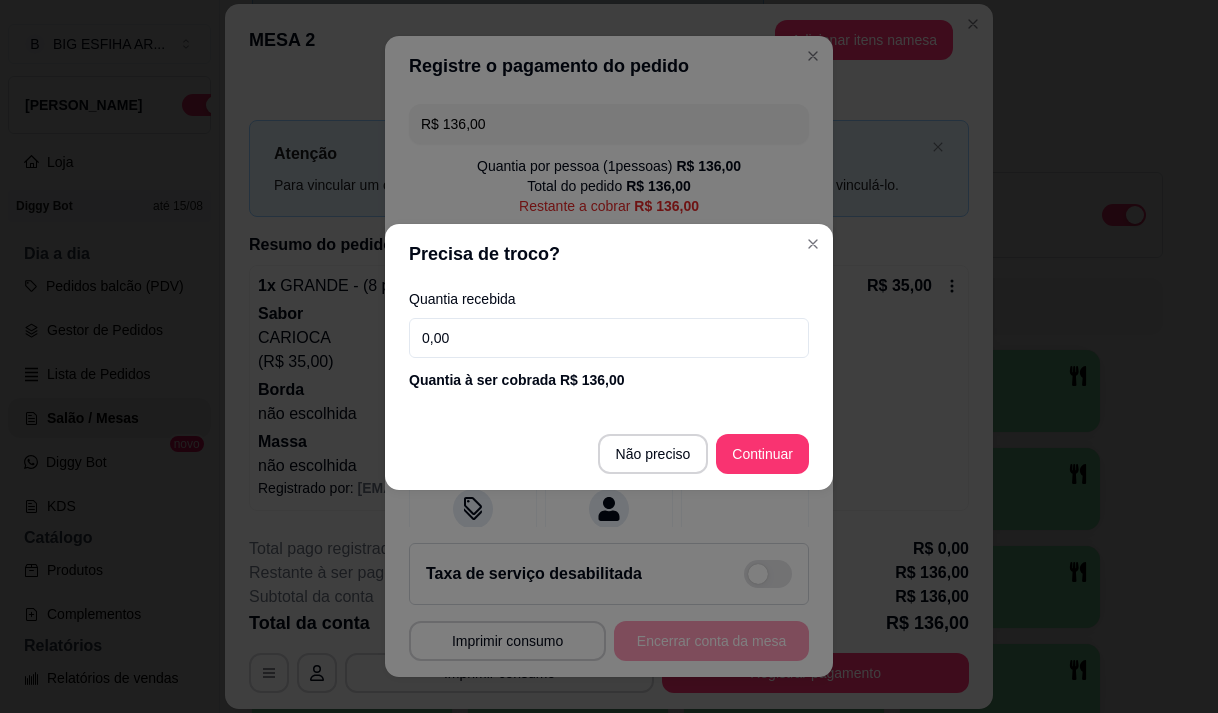 click on "0,00" at bounding box center [609, 338] 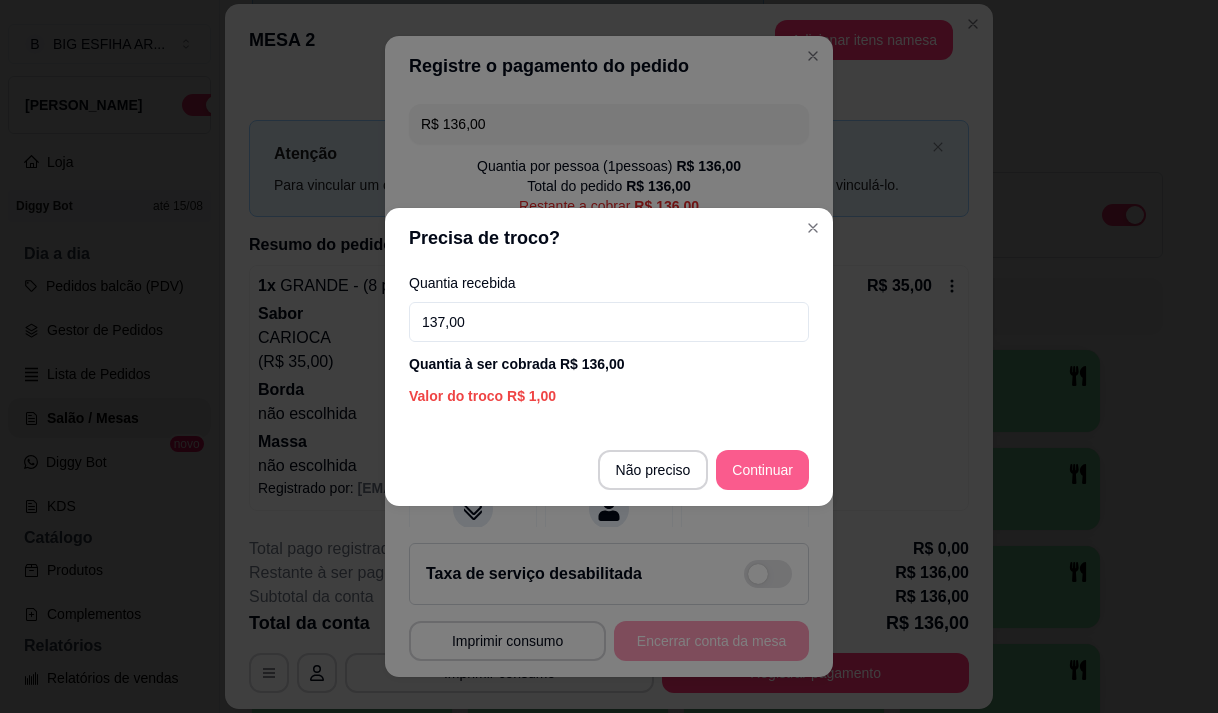 type on "137,00" 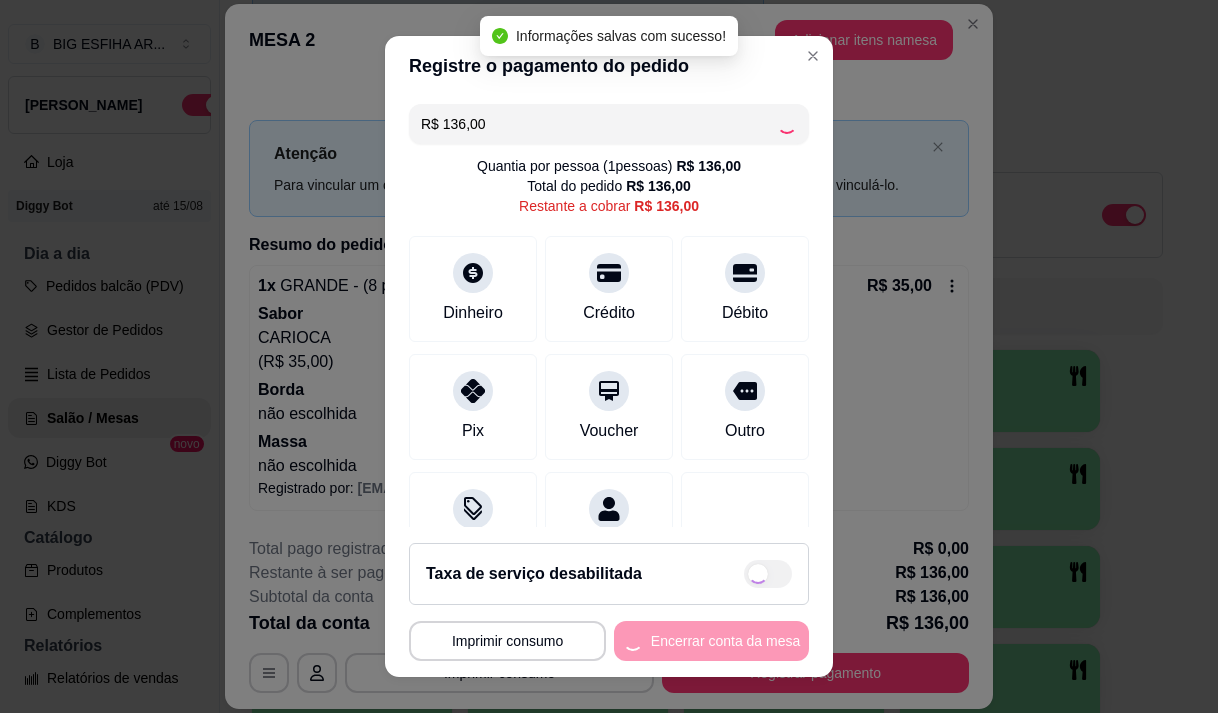 type on "R$ 0,00" 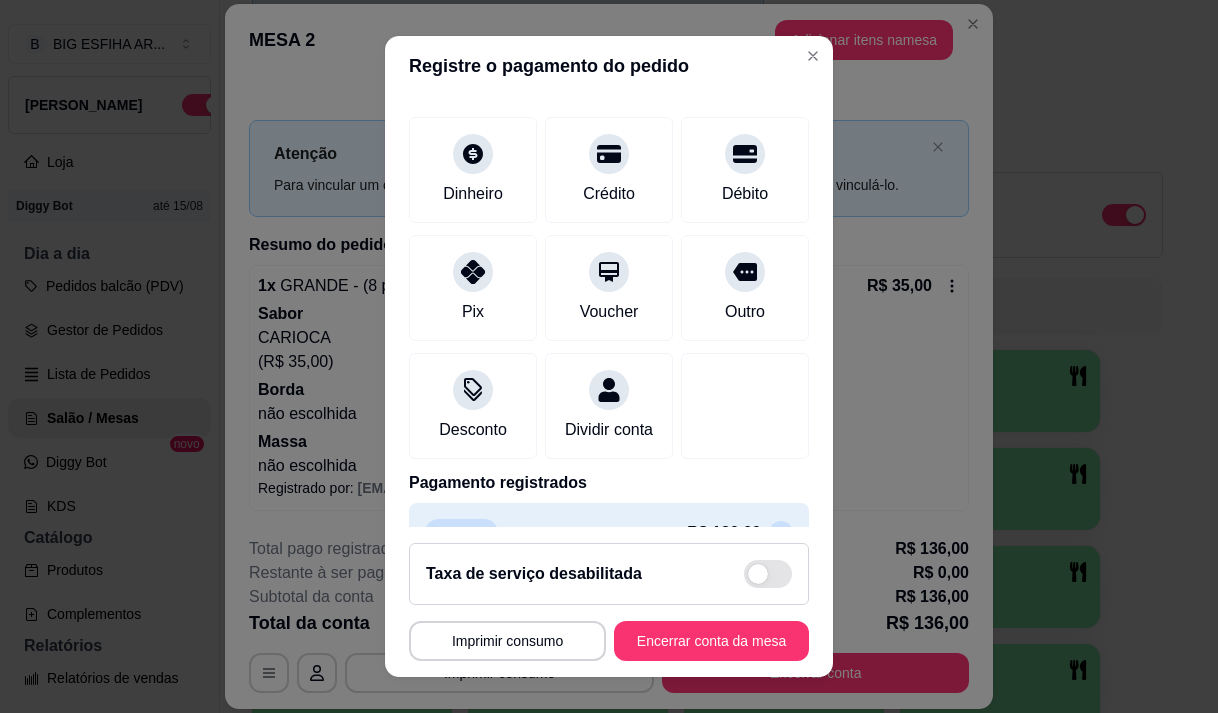 scroll, scrollTop: 166, scrollLeft: 0, axis: vertical 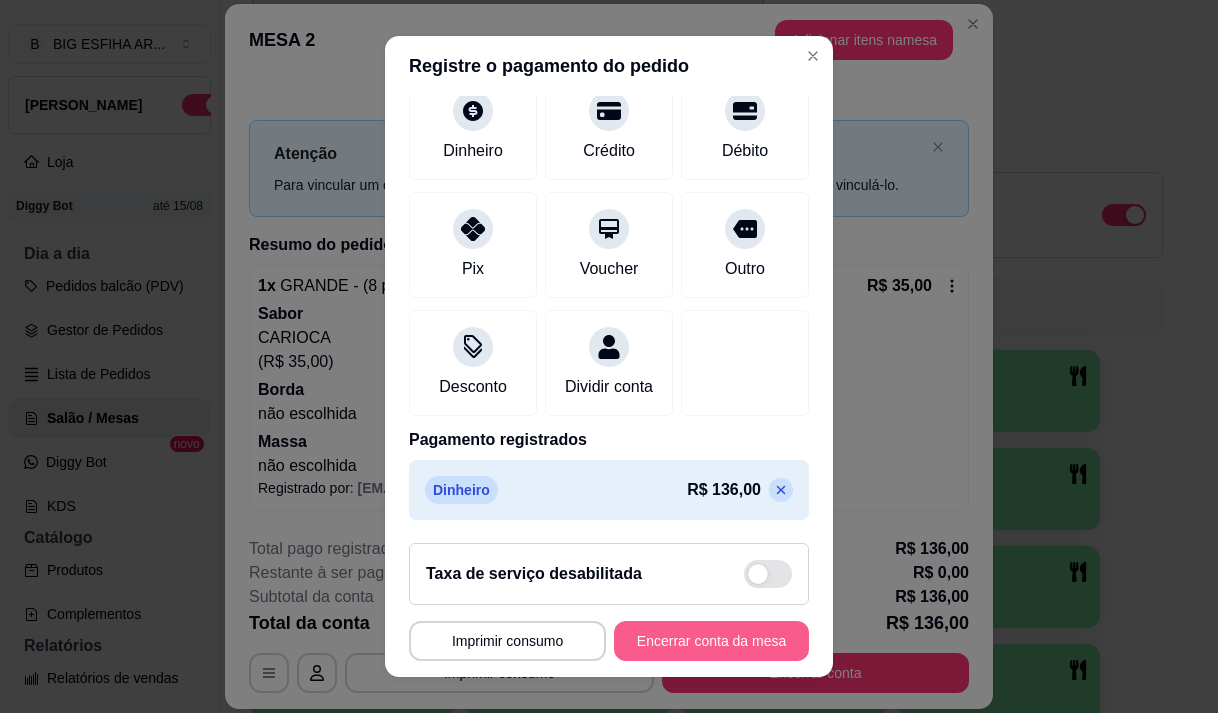 click on "Encerrar conta da mesa" at bounding box center (711, 641) 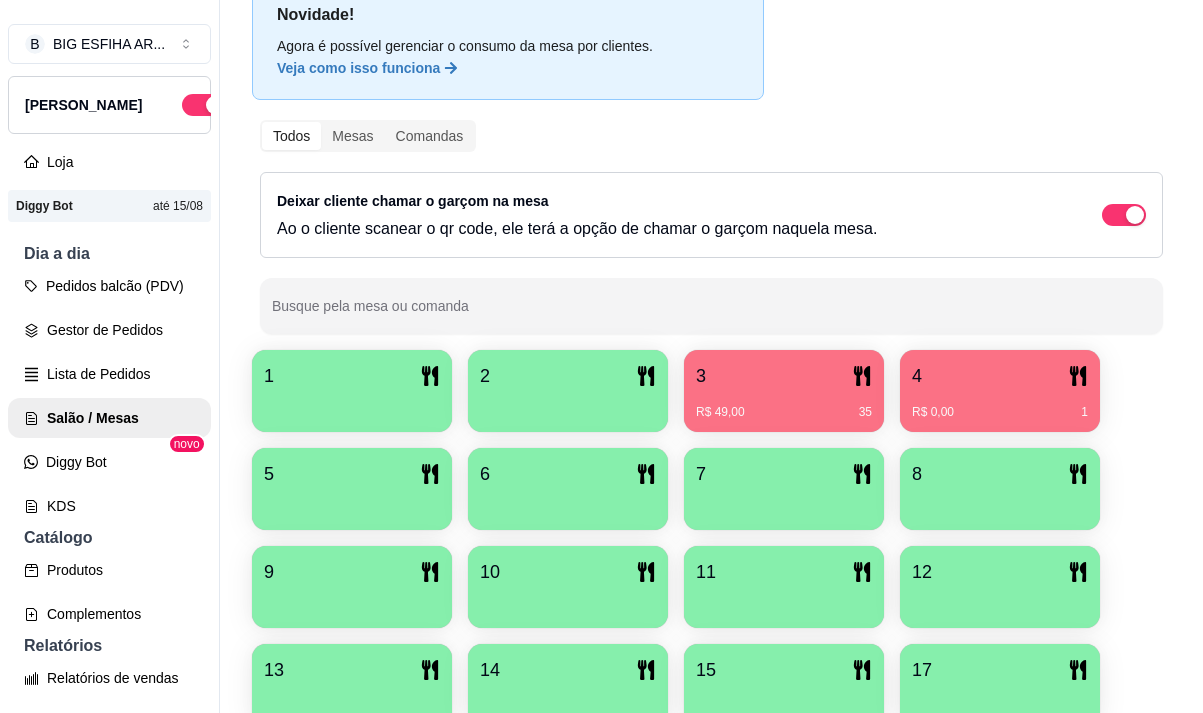 click on "3" at bounding box center (784, 376) 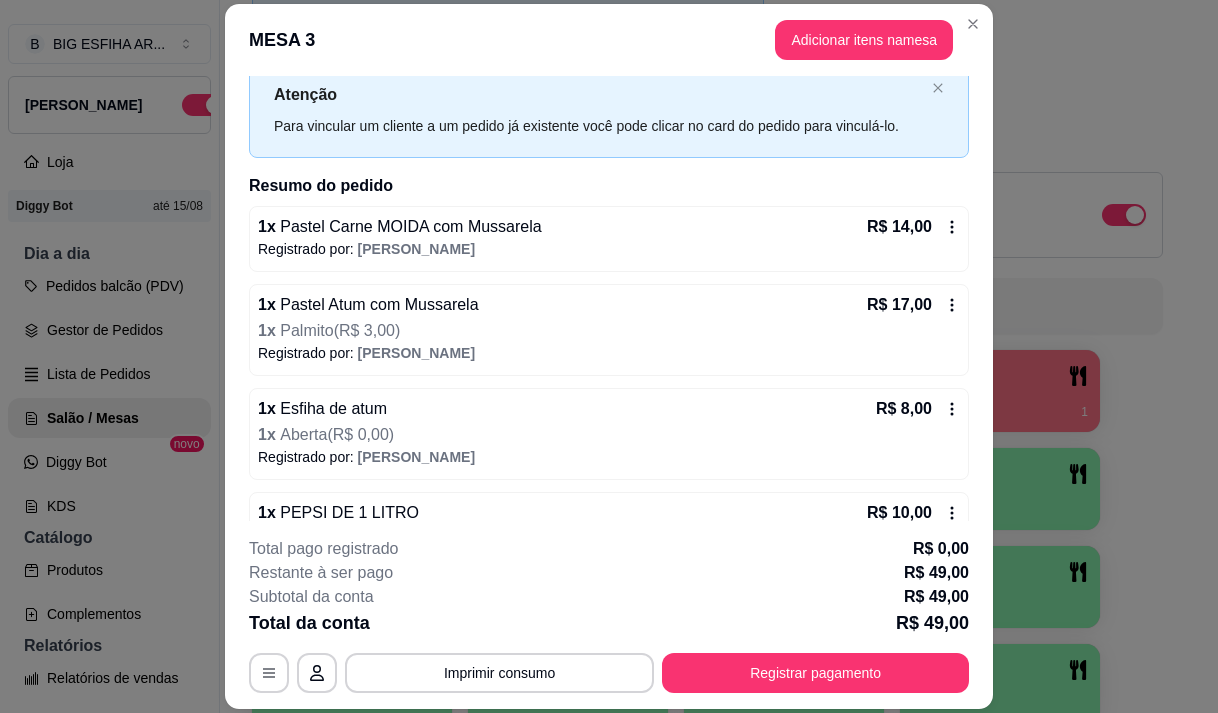 scroll, scrollTop: 103, scrollLeft: 0, axis: vertical 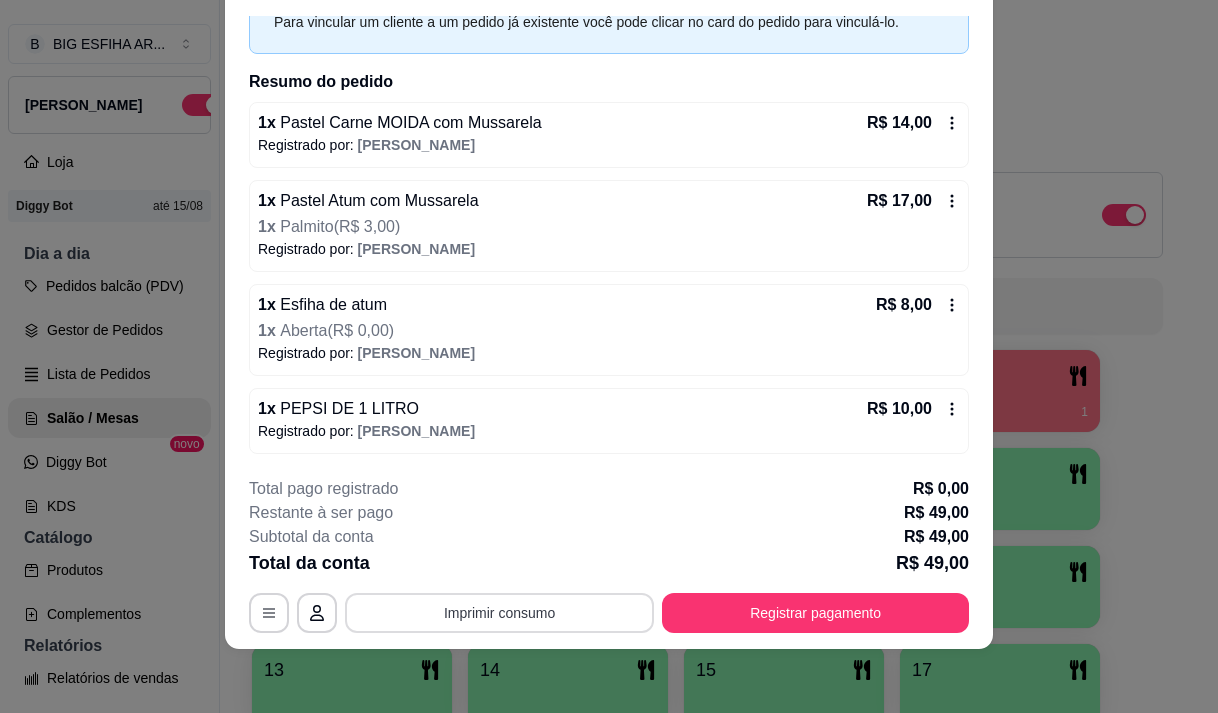 click on "Imprimir consumo" at bounding box center [499, 613] 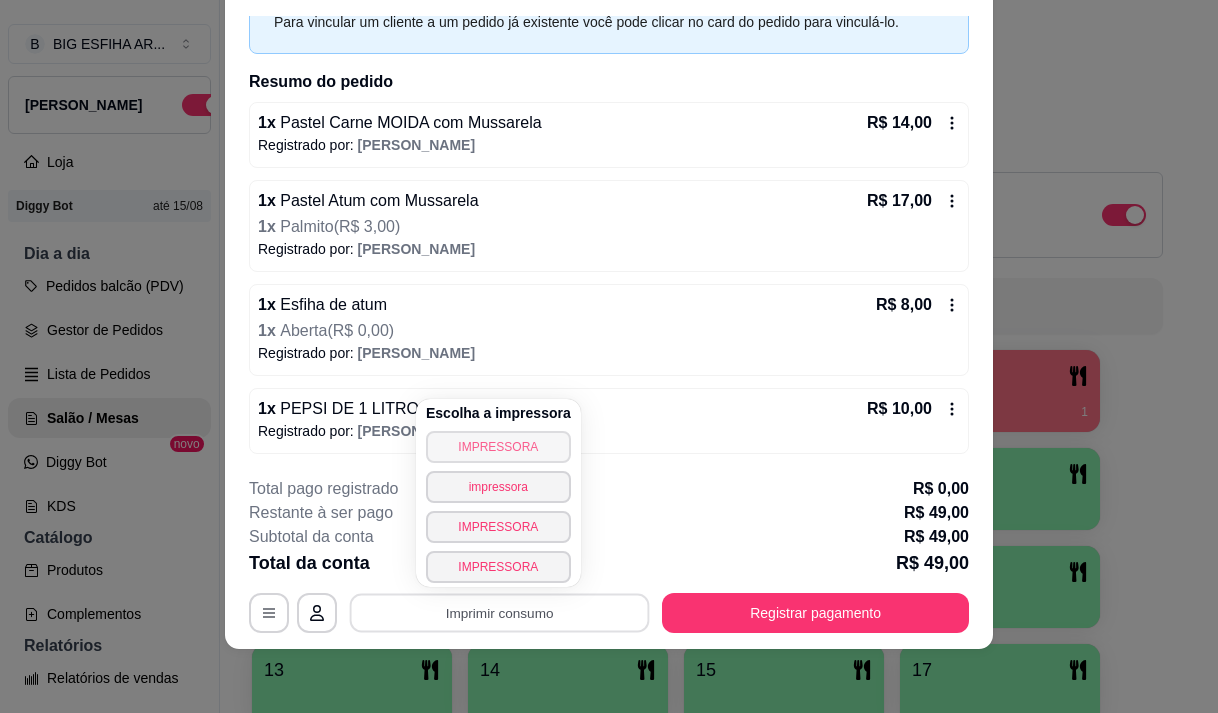 click on "IMPRESSORA" at bounding box center [498, 447] 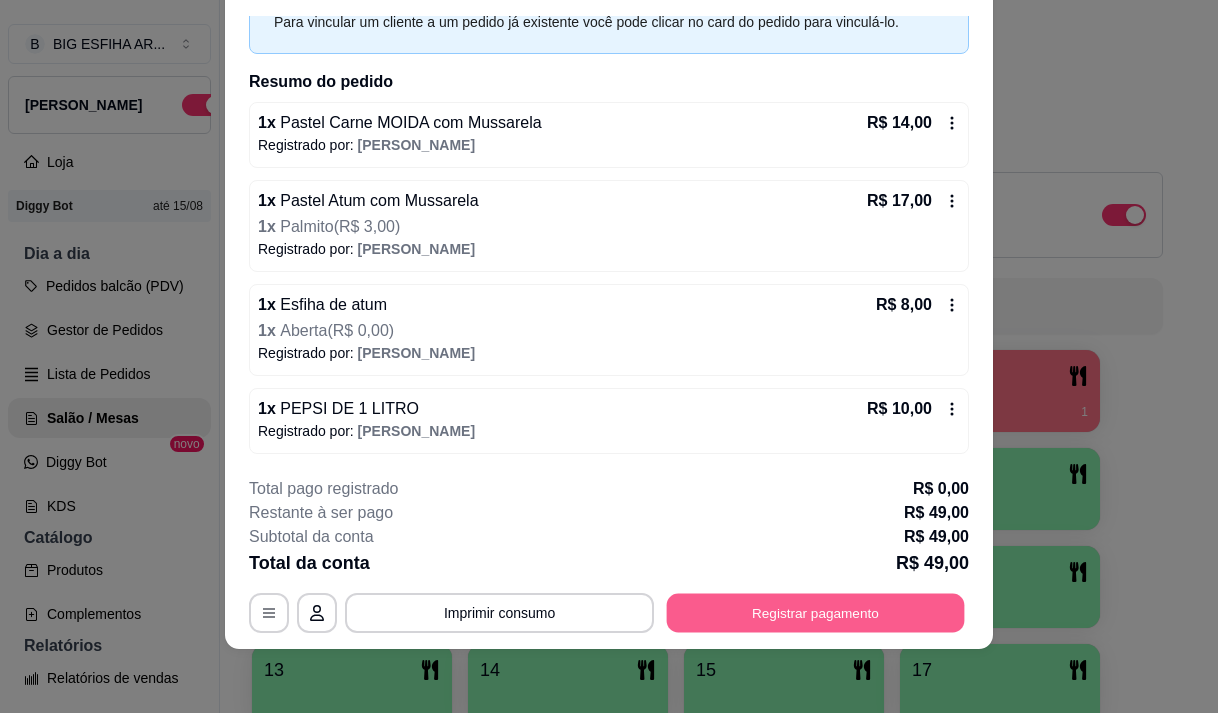 click on "Registrar pagamento" at bounding box center (816, 613) 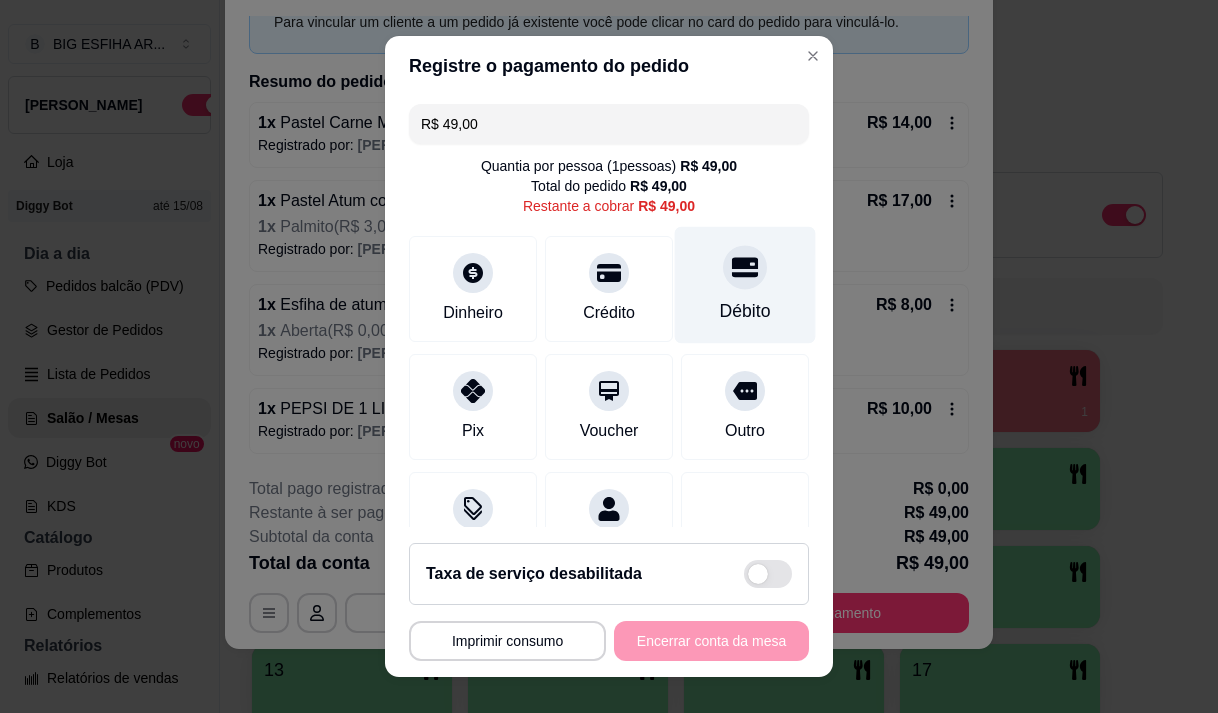 click on "Débito" at bounding box center [745, 311] 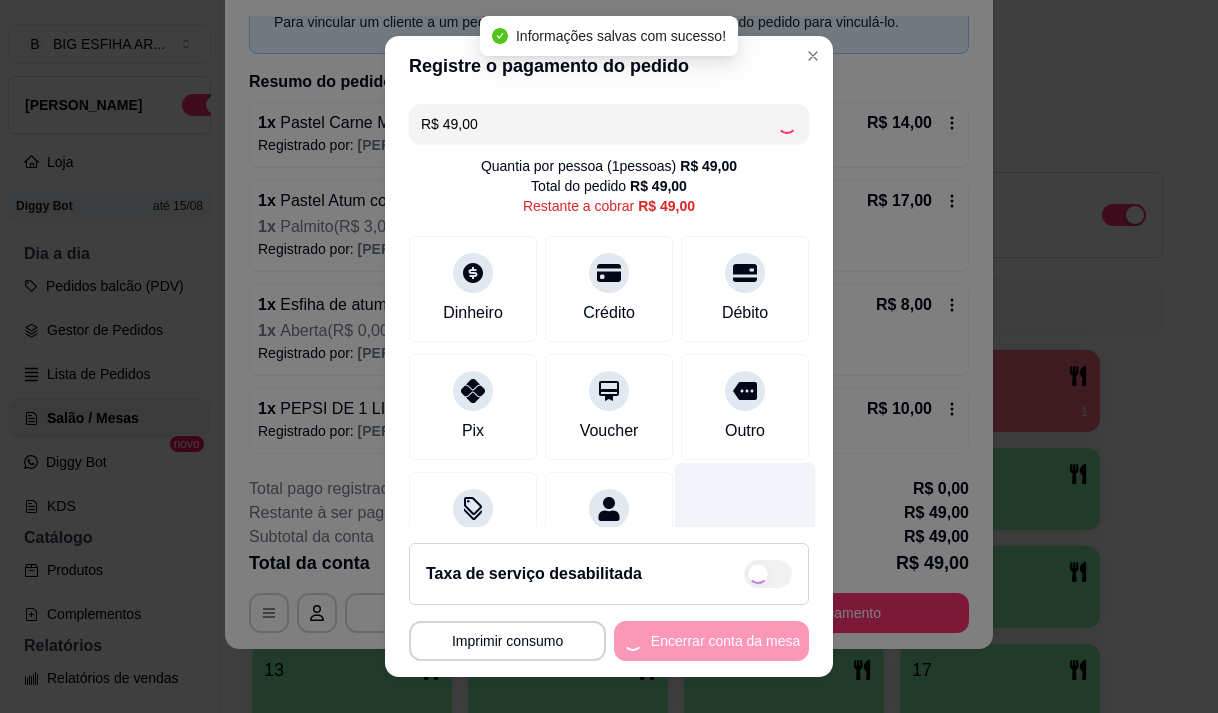 type on "R$ 0,00" 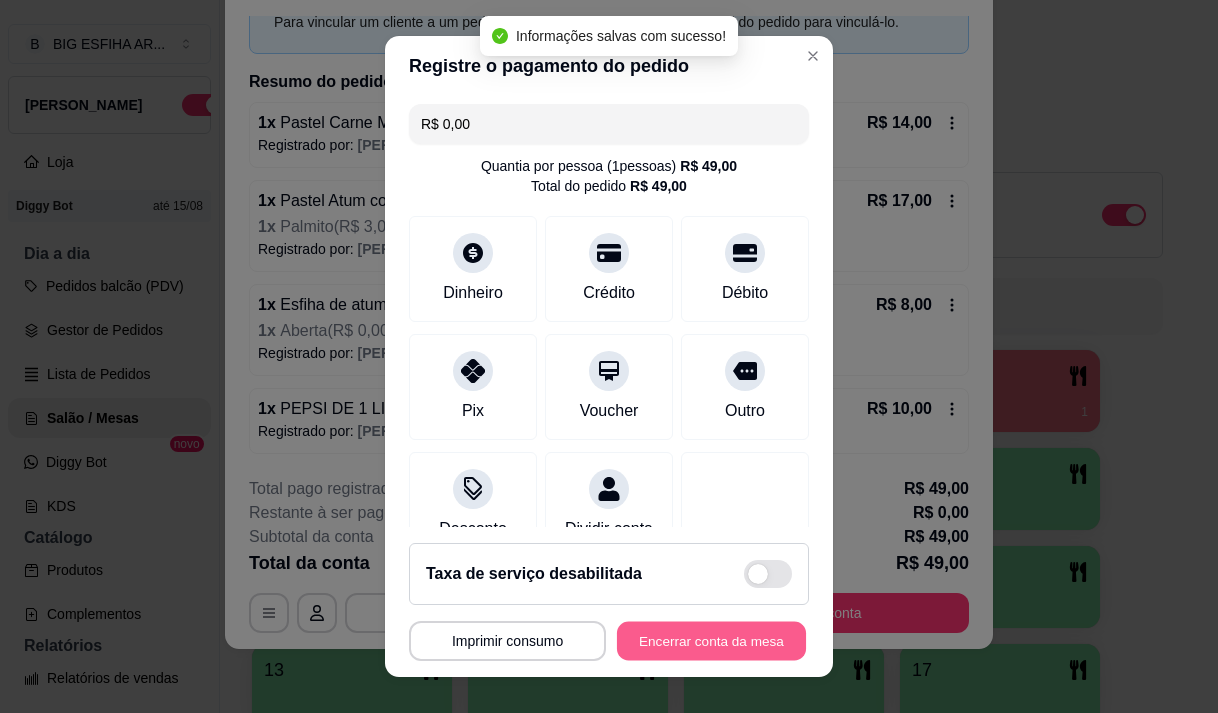 click on "Encerrar conta da mesa" at bounding box center (711, 641) 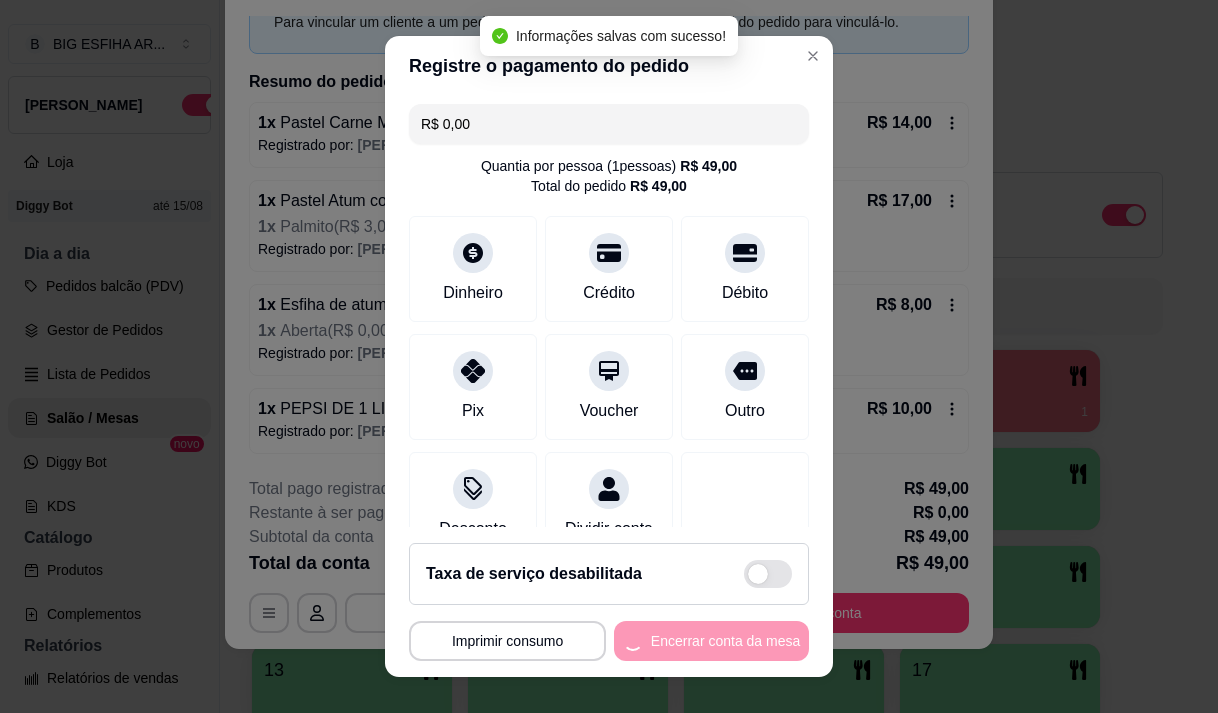scroll, scrollTop: 0, scrollLeft: 0, axis: both 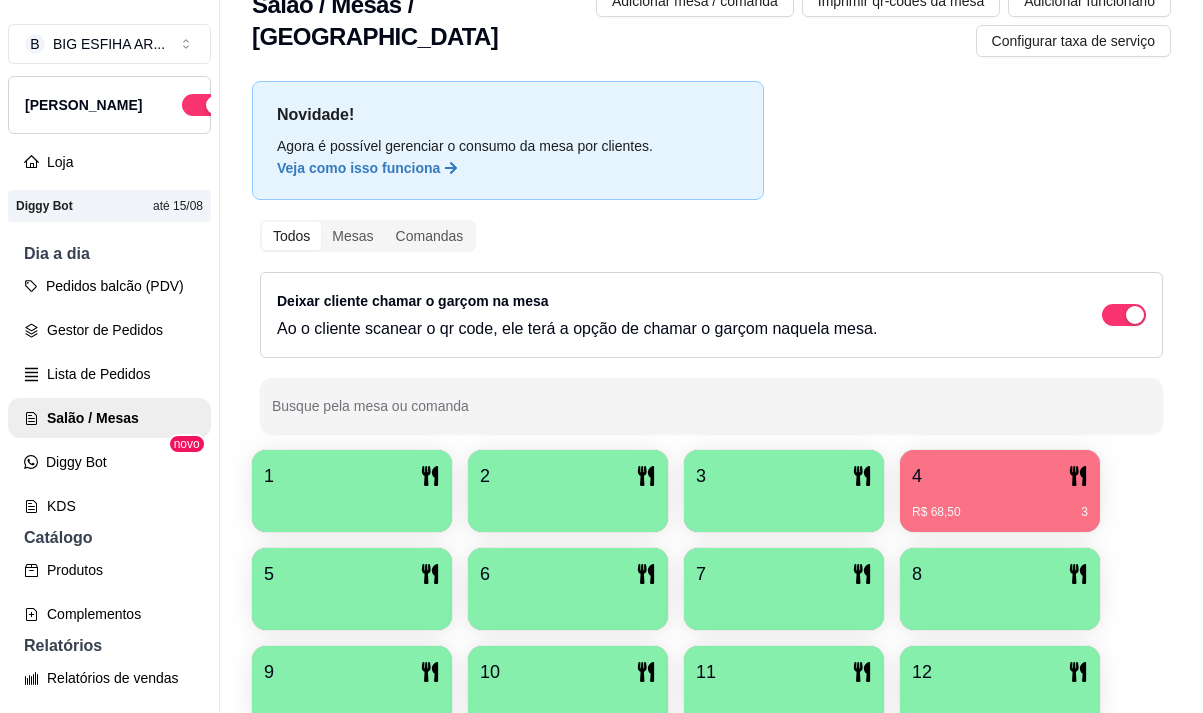 click on "4" at bounding box center [1000, 476] 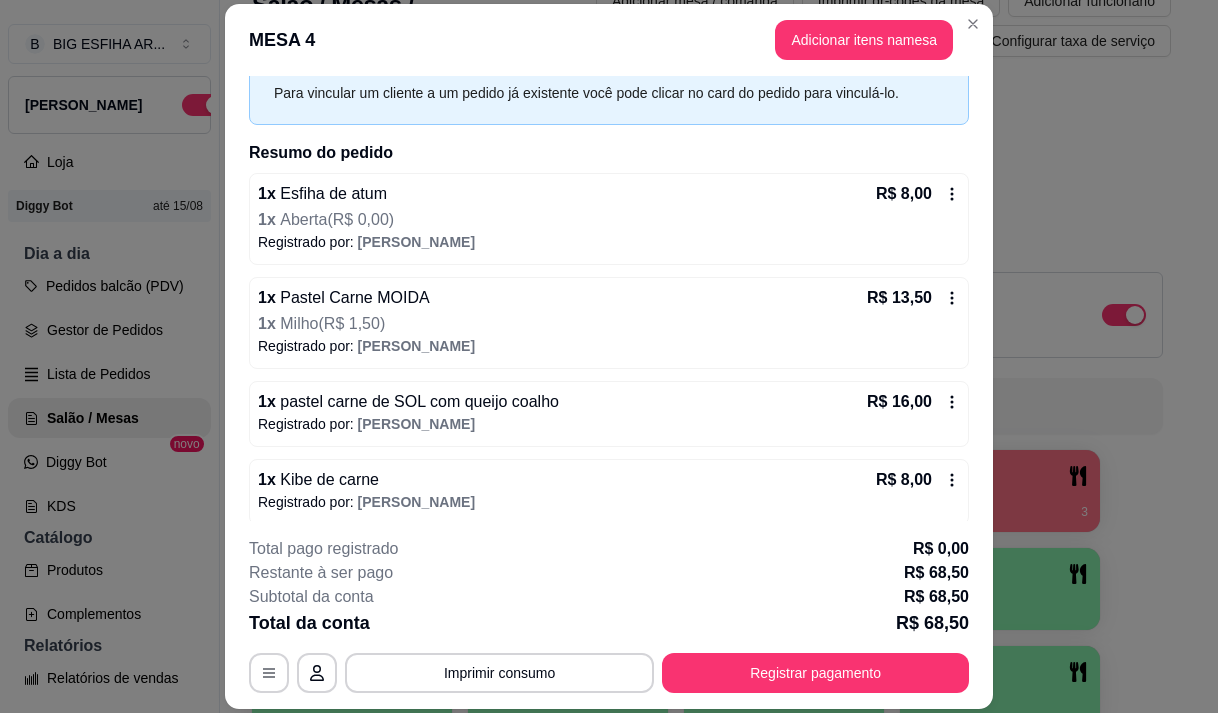 scroll, scrollTop: 0, scrollLeft: 0, axis: both 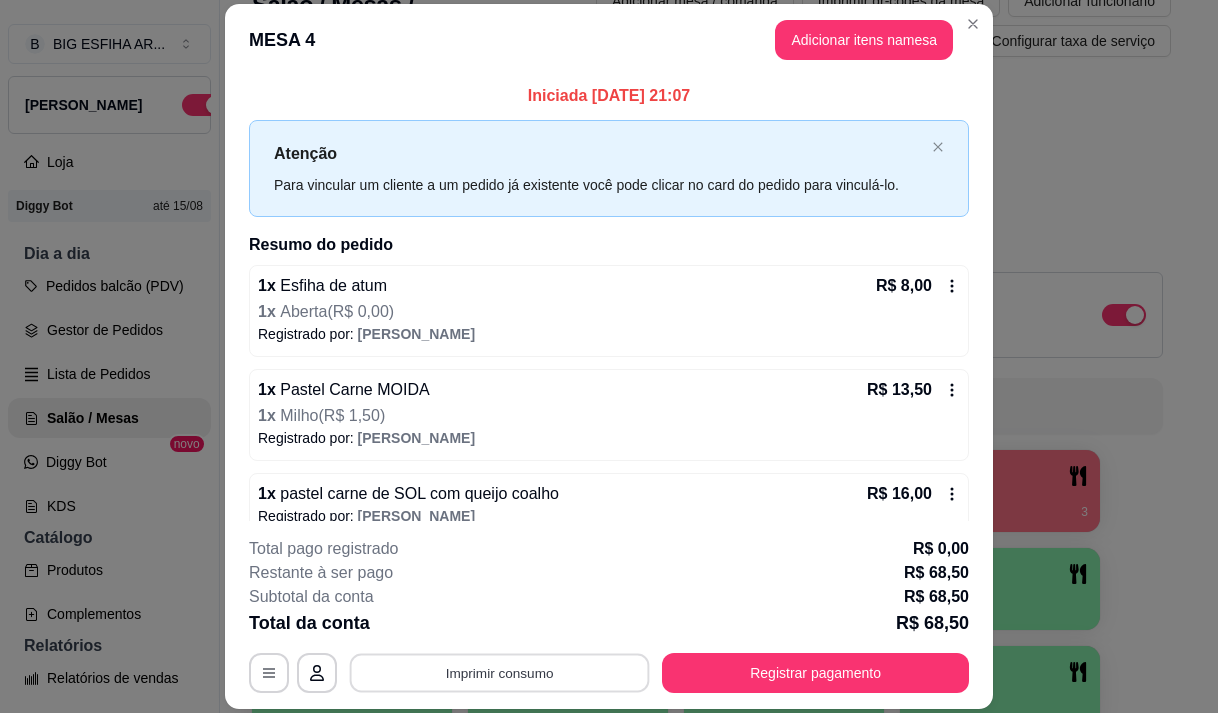 click on "Imprimir consumo" at bounding box center [500, 673] 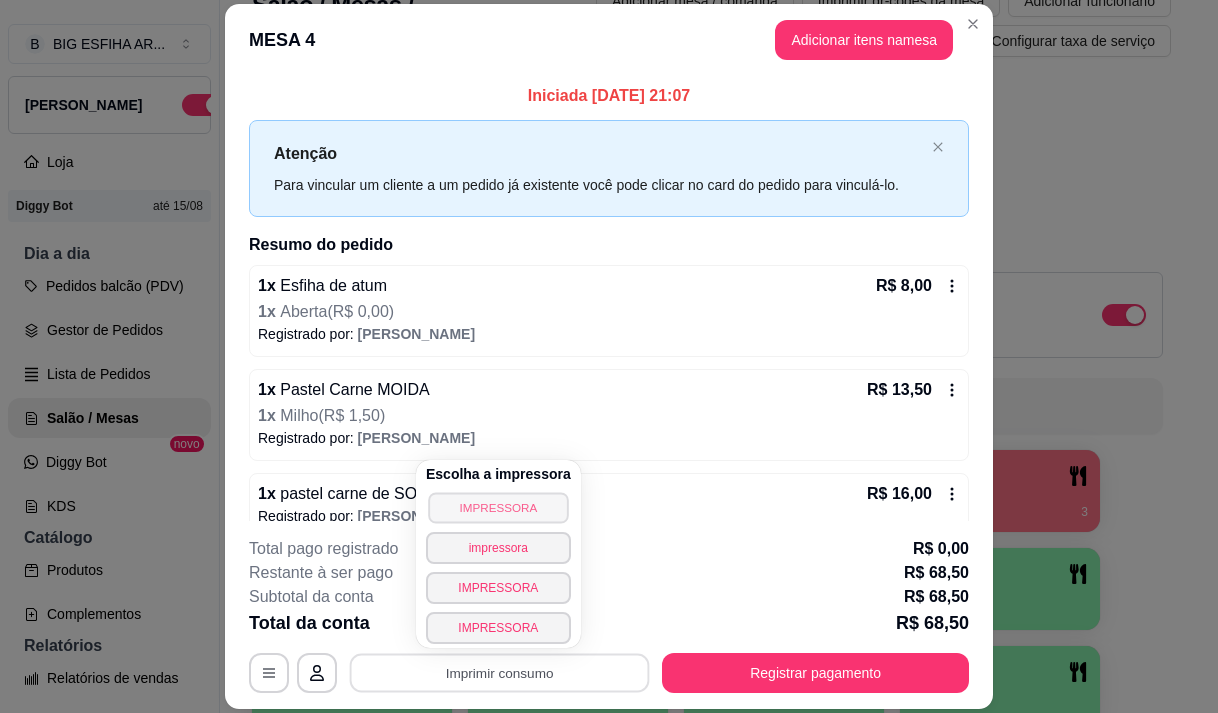 click on "IMPRESSORA" at bounding box center (498, 507) 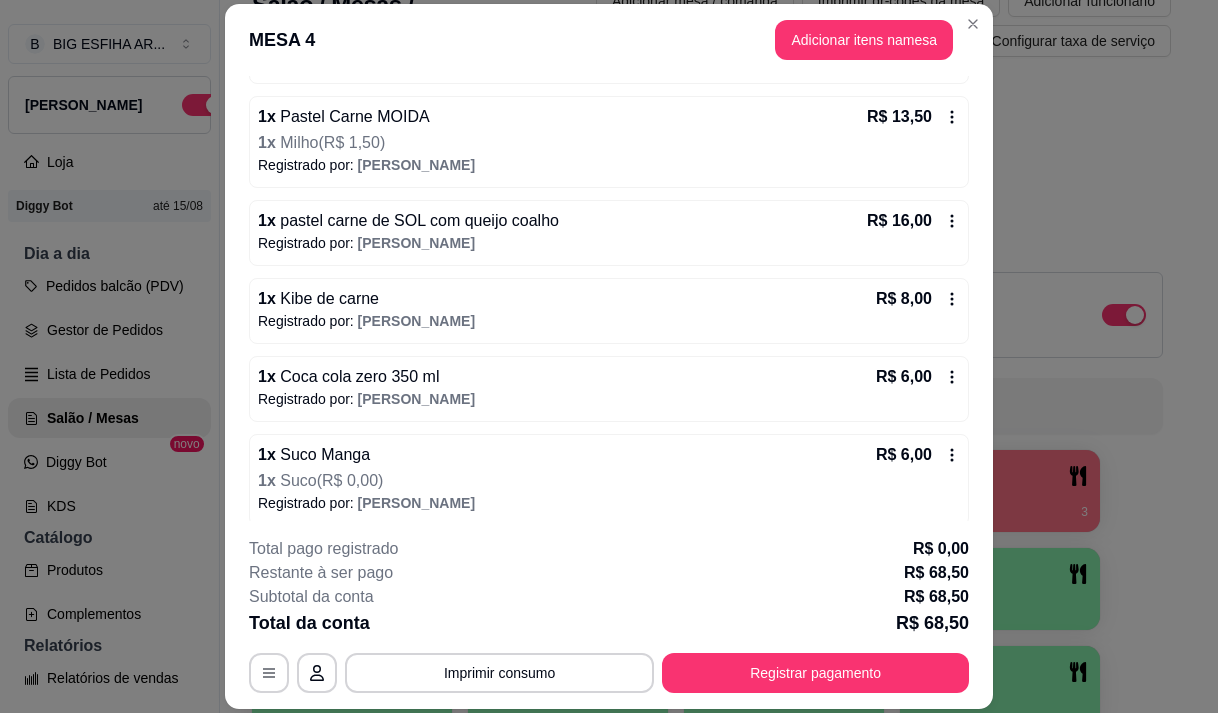 scroll, scrollTop: 300, scrollLeft: 0, axis: vertical 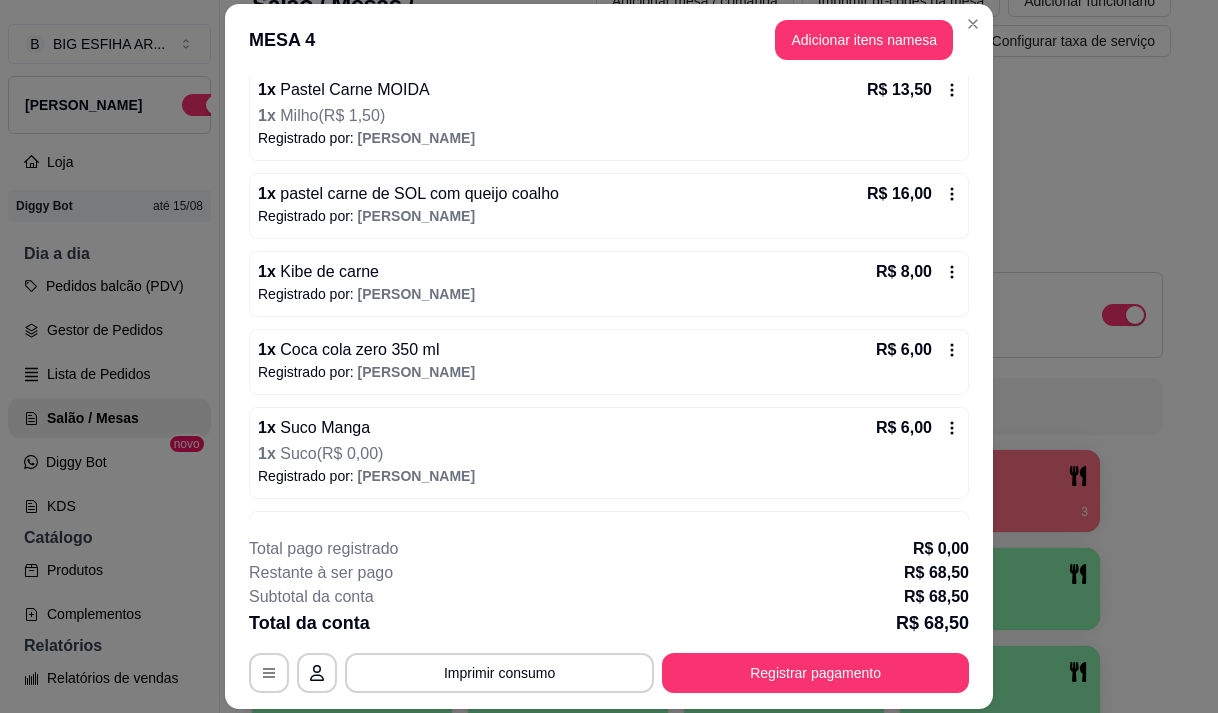 click 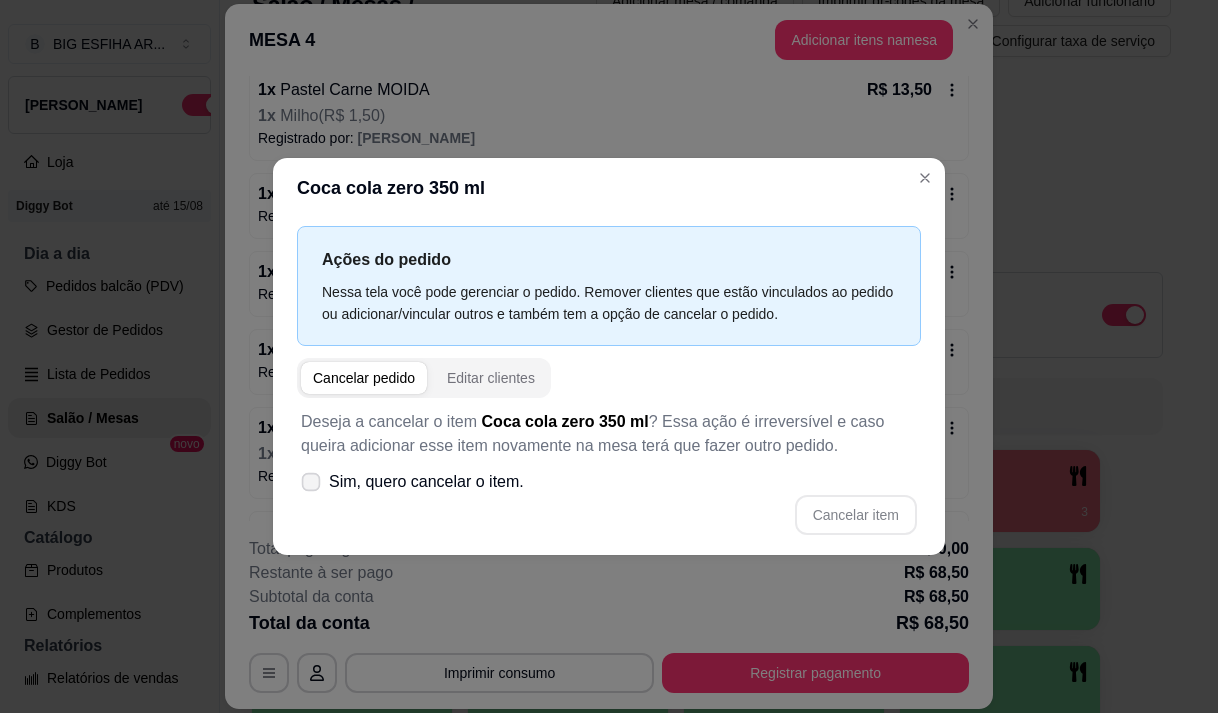 click 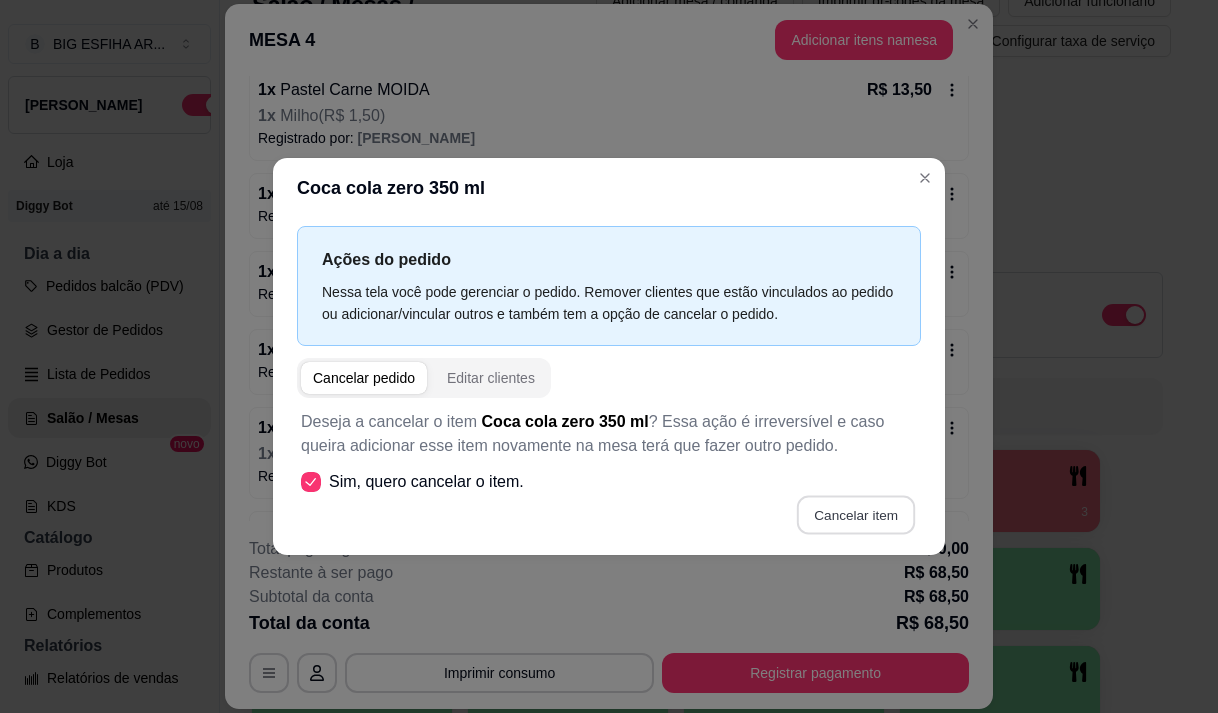click on "Cancelar item" at bounding box center (855, 514) 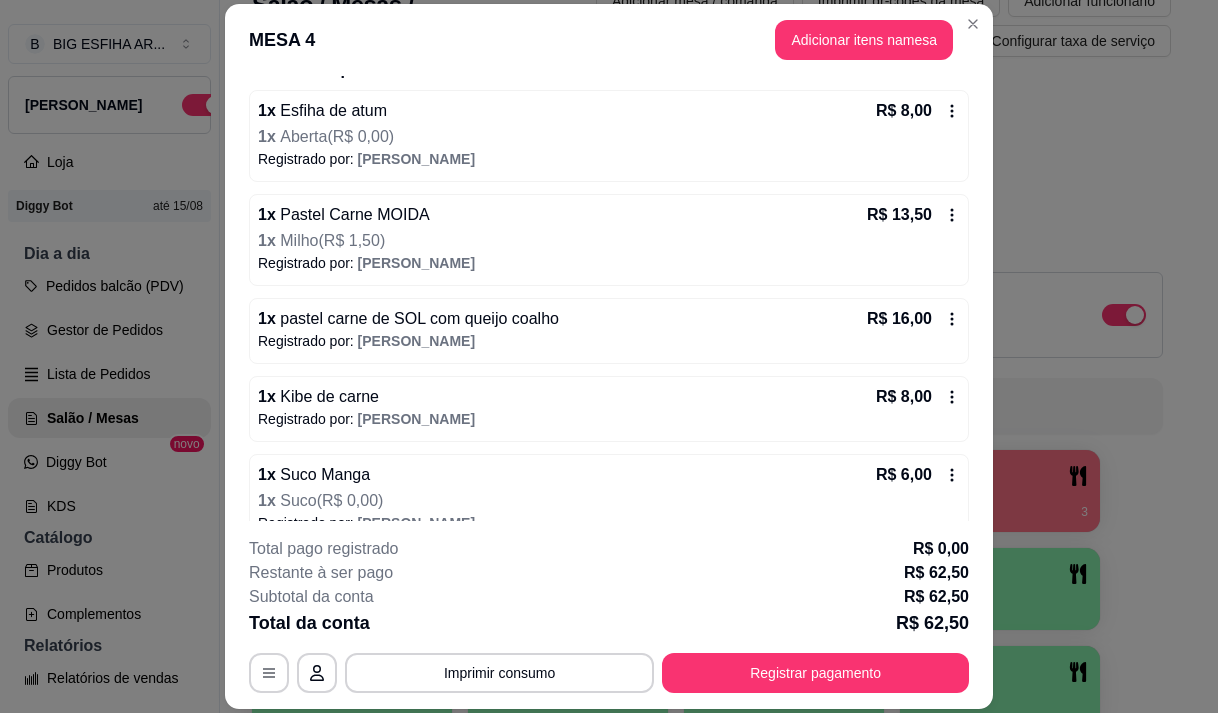 scroll, scrollTop: 0, scrollLeft: 0, axis: both 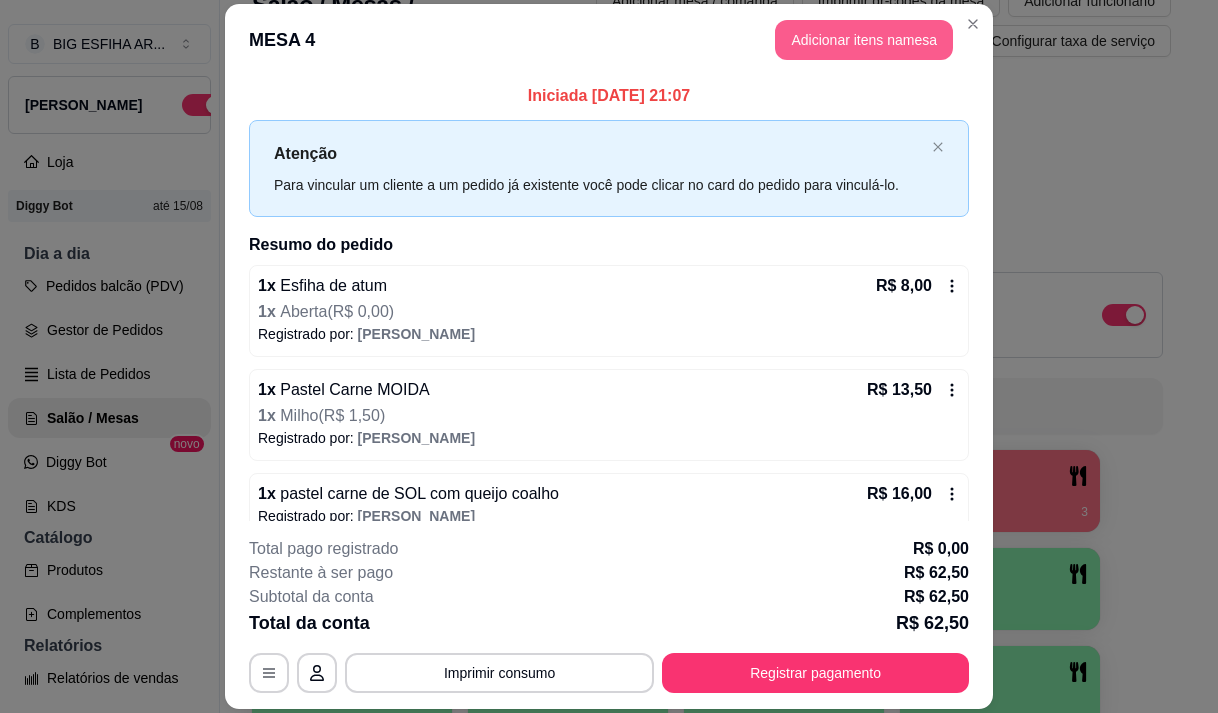 click on "Adicionar itens na  mesa" at bounding box center (864, 40) 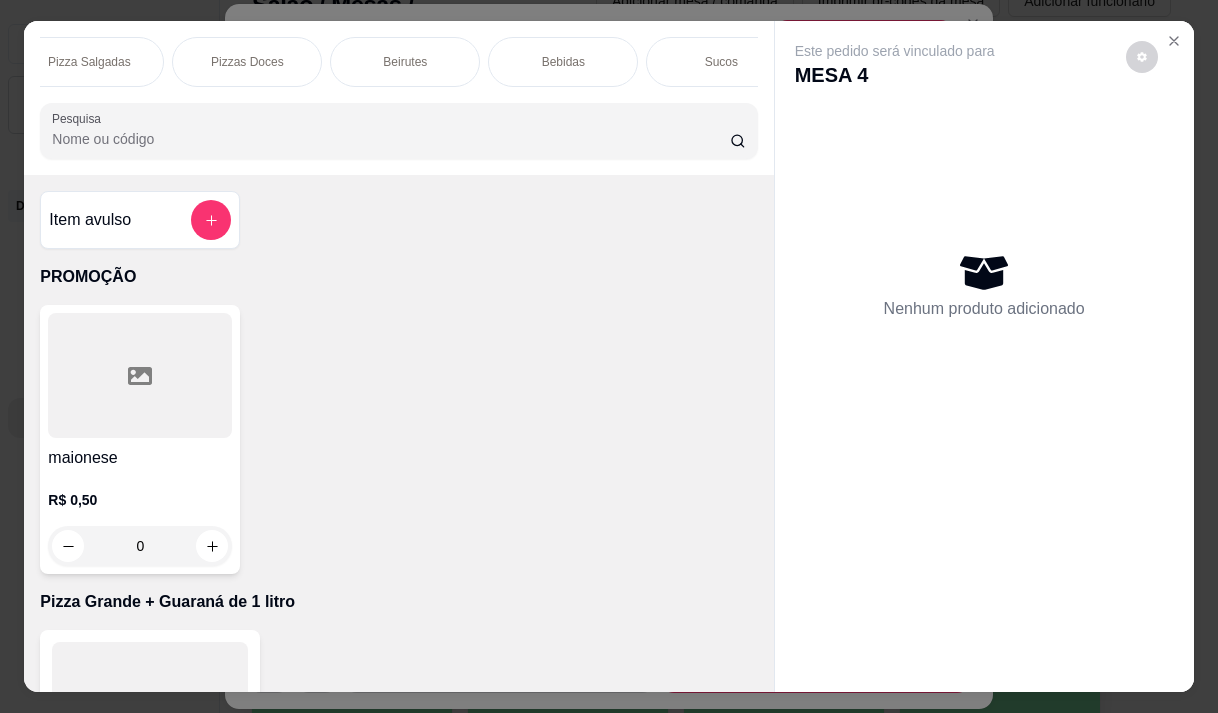 scroll, scrollTop: 0, scrollLeft: 1560, axis: horizontal 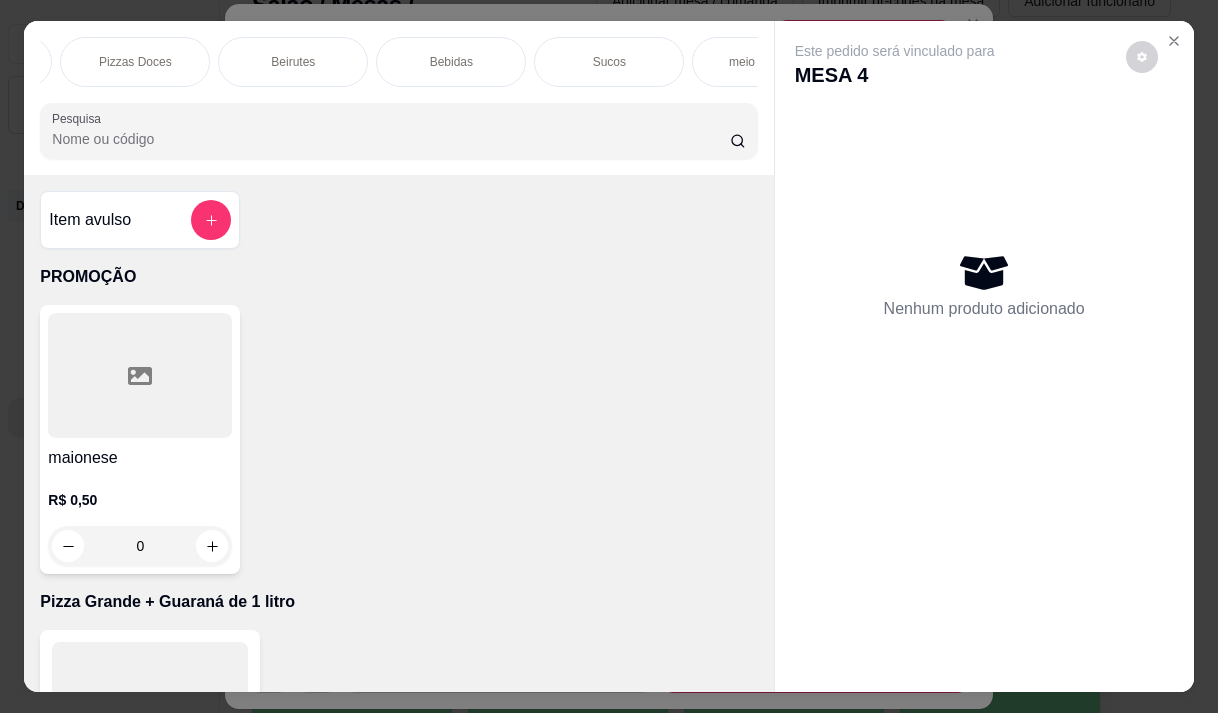 click on "Bebidas" at bounding box center (451, 62) 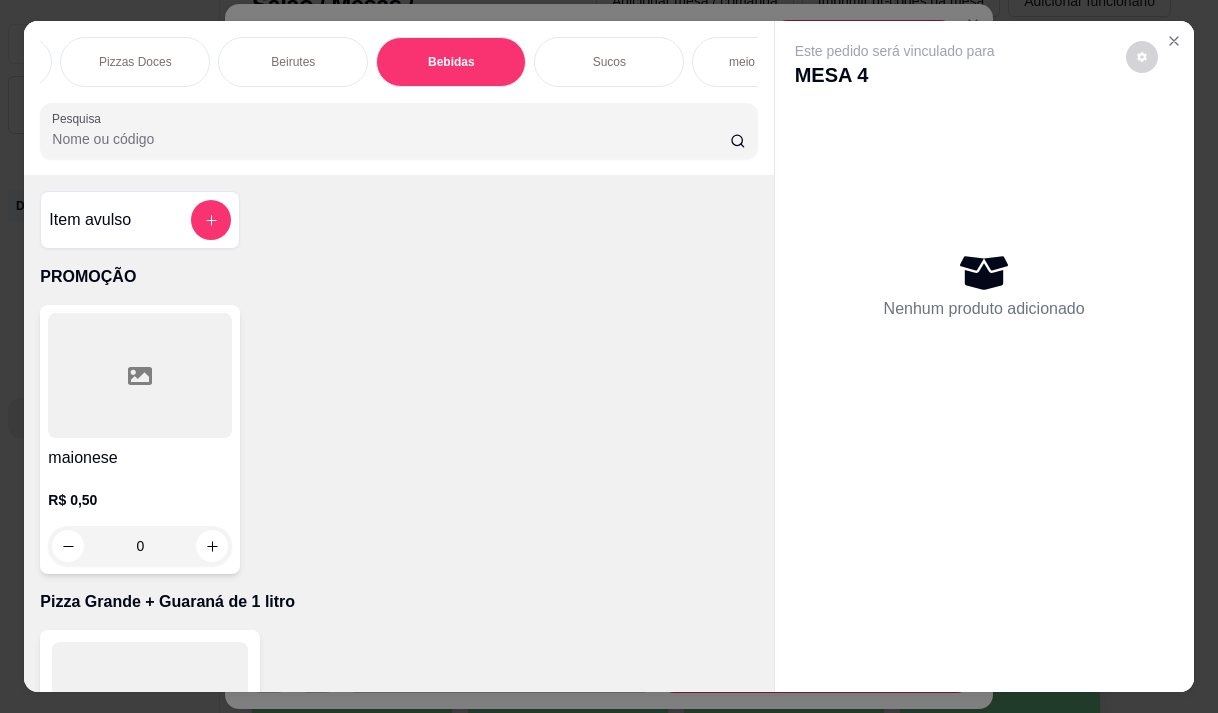 scroll, scrollTop: 17250, scrollLeft: 0, axis: vertical 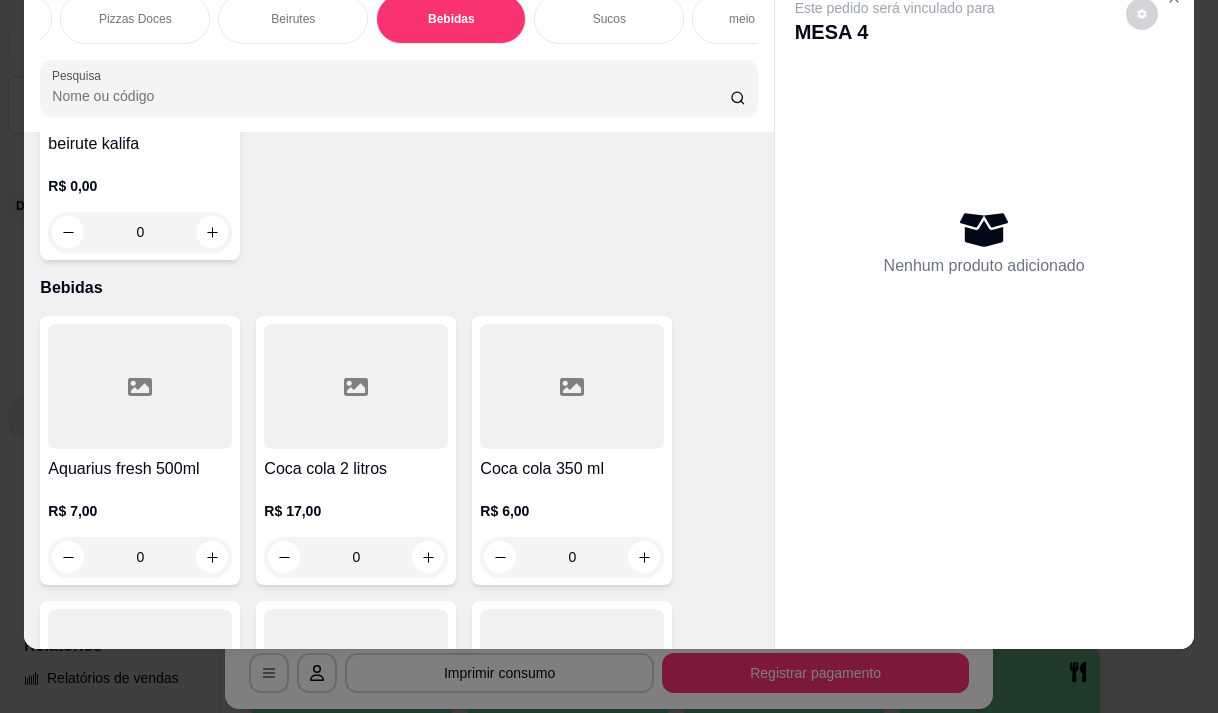 click on "Aquarius fresh 500ml" at bounding box center [140, 469] 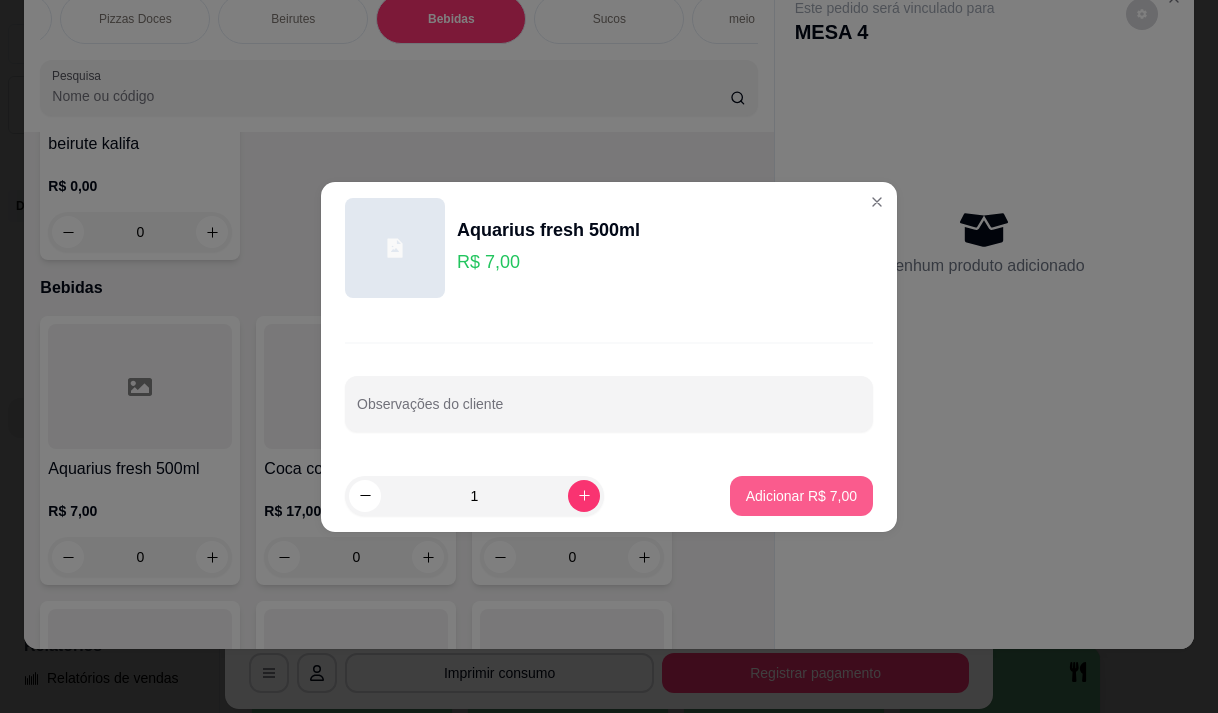 click on "Adicionar   R$ 7,00" at bounding box center (801, 496) 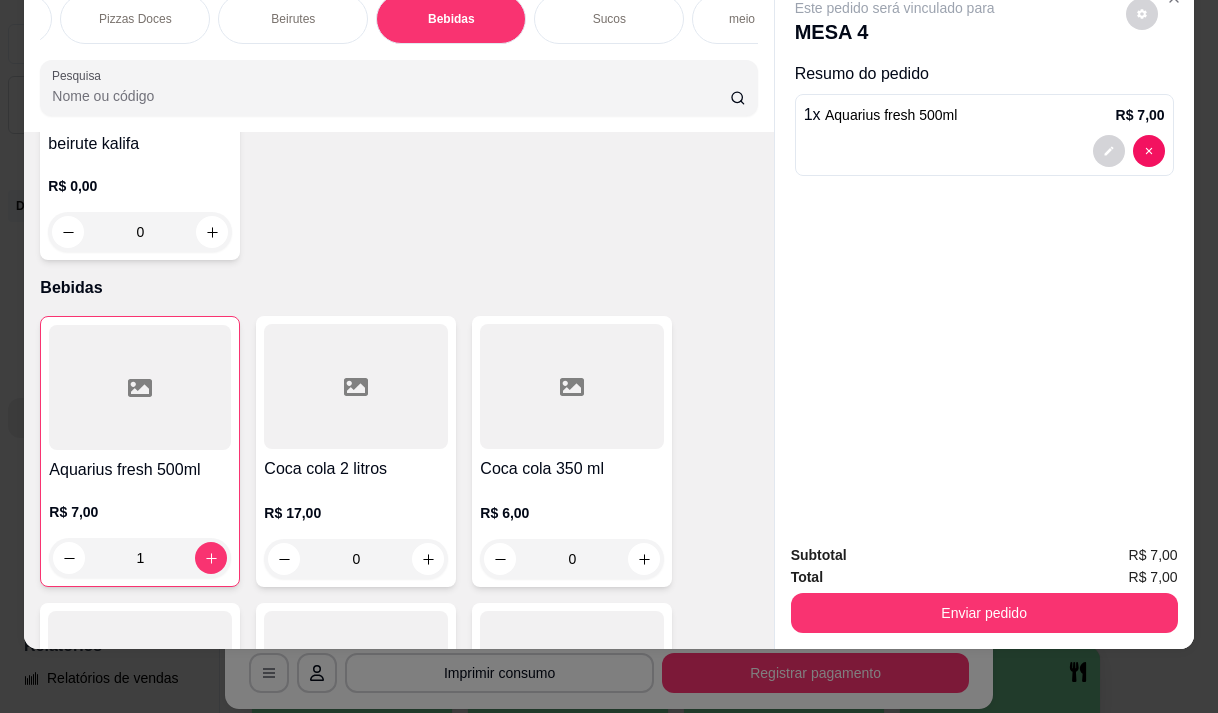 type on "1" 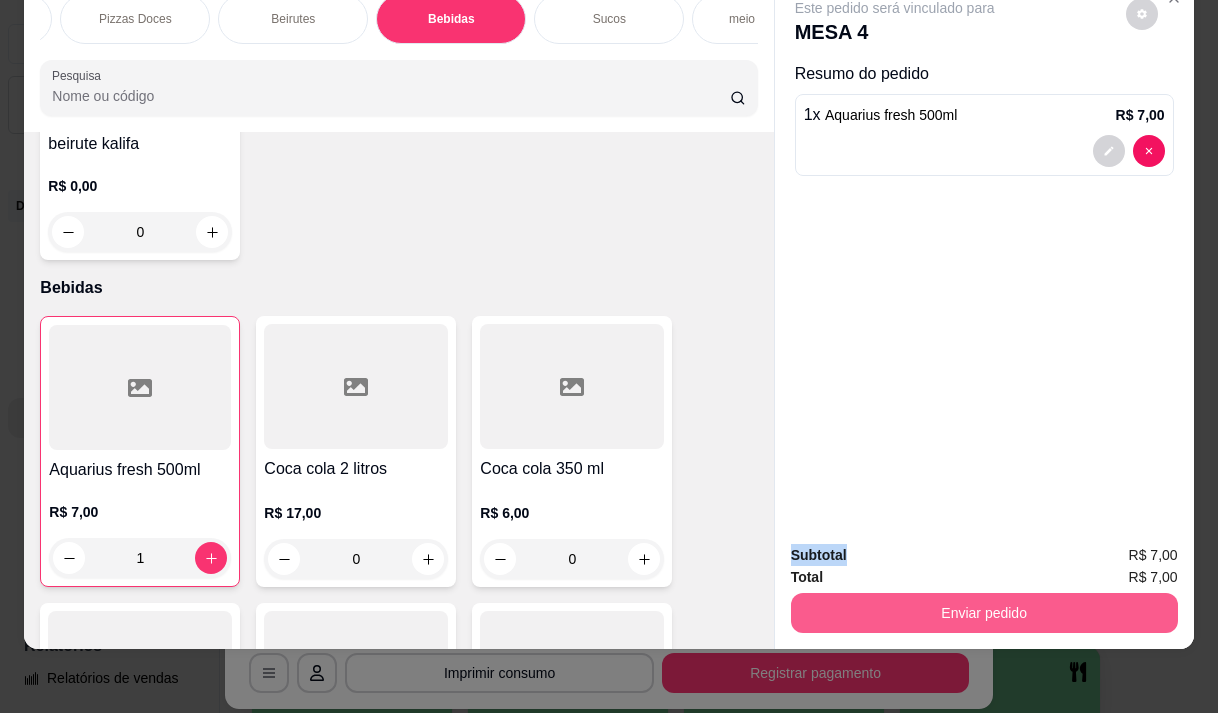 click on "Enviar pedido" at bounding box center [984, 613] 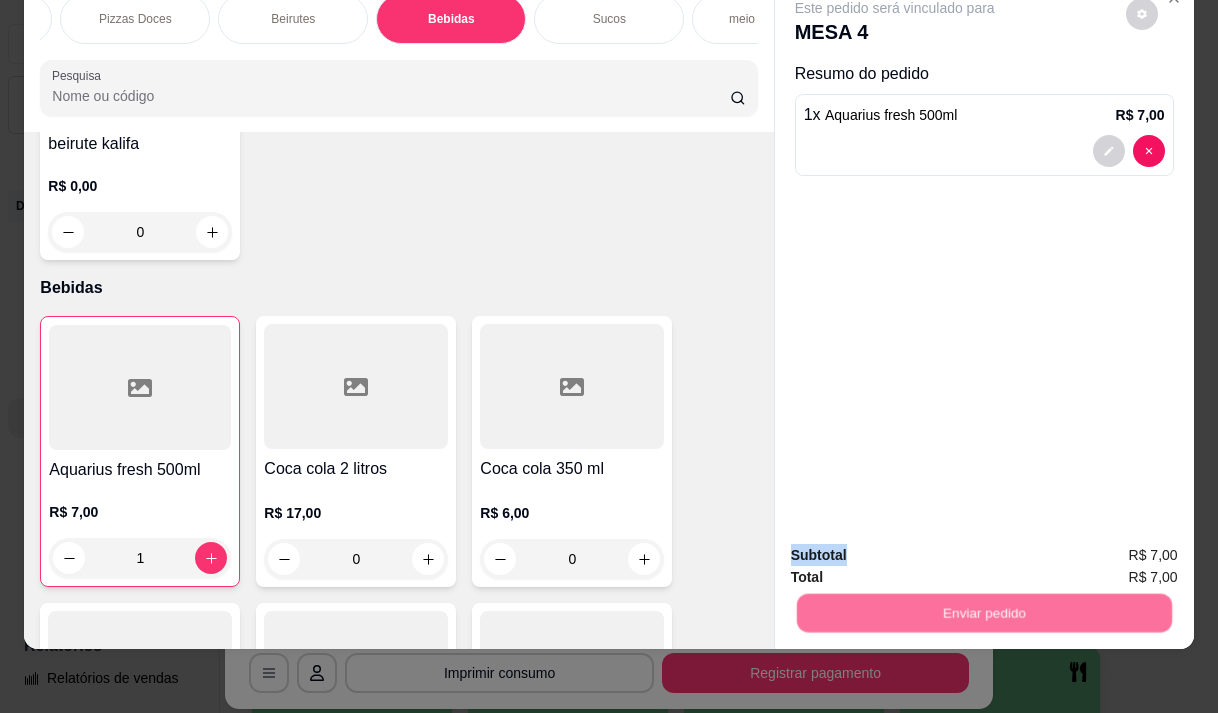click on "Não registrar e enviar pedido" at bounding box center (918, 549) 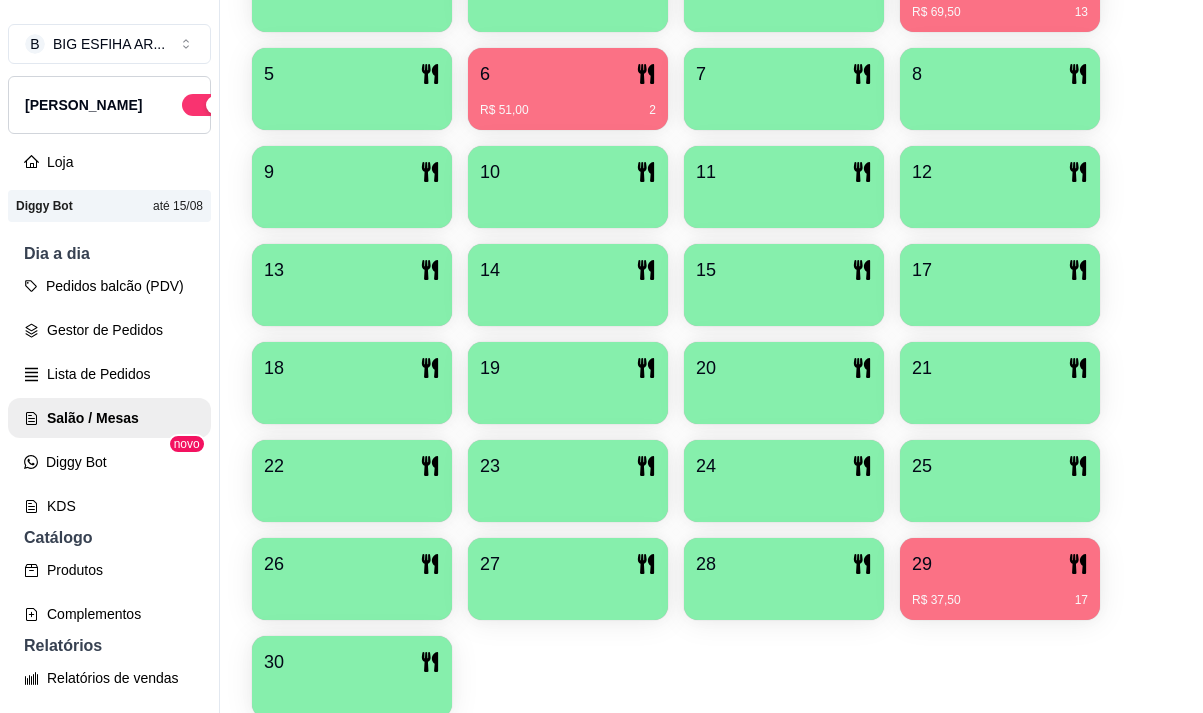 scroll, scrollTop: 639, scrollLeft: 0, axis: vertical 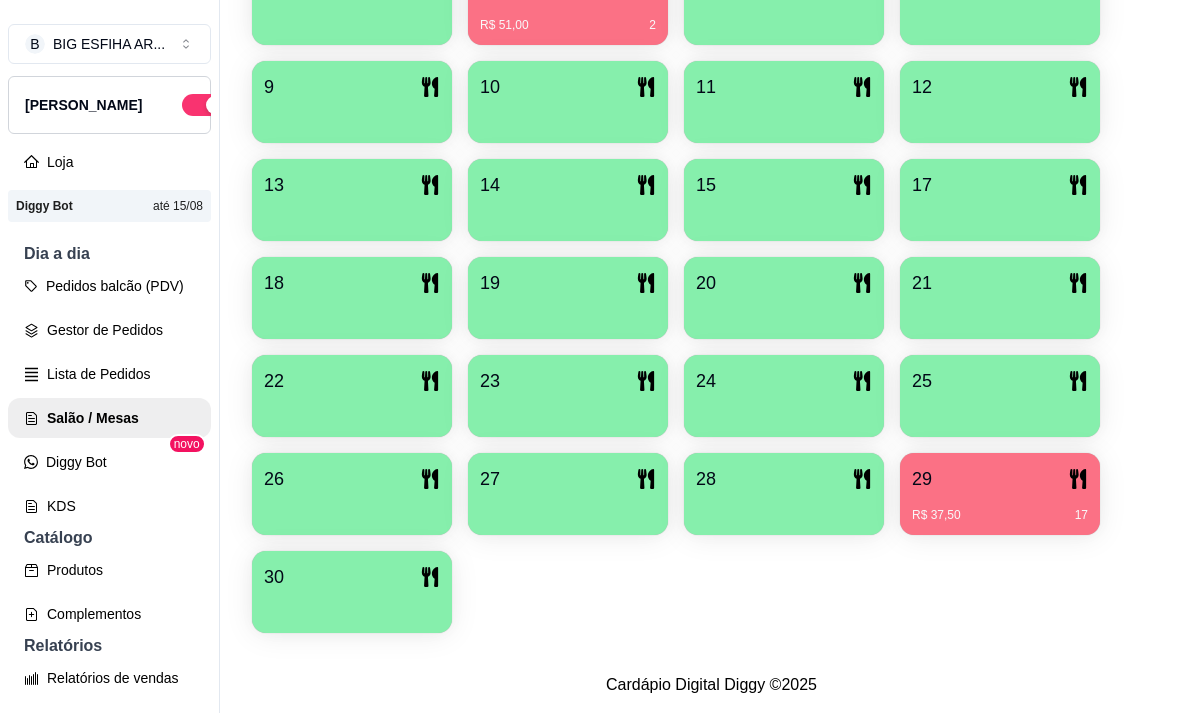 click on "29" at bounding box center [1000, 479] 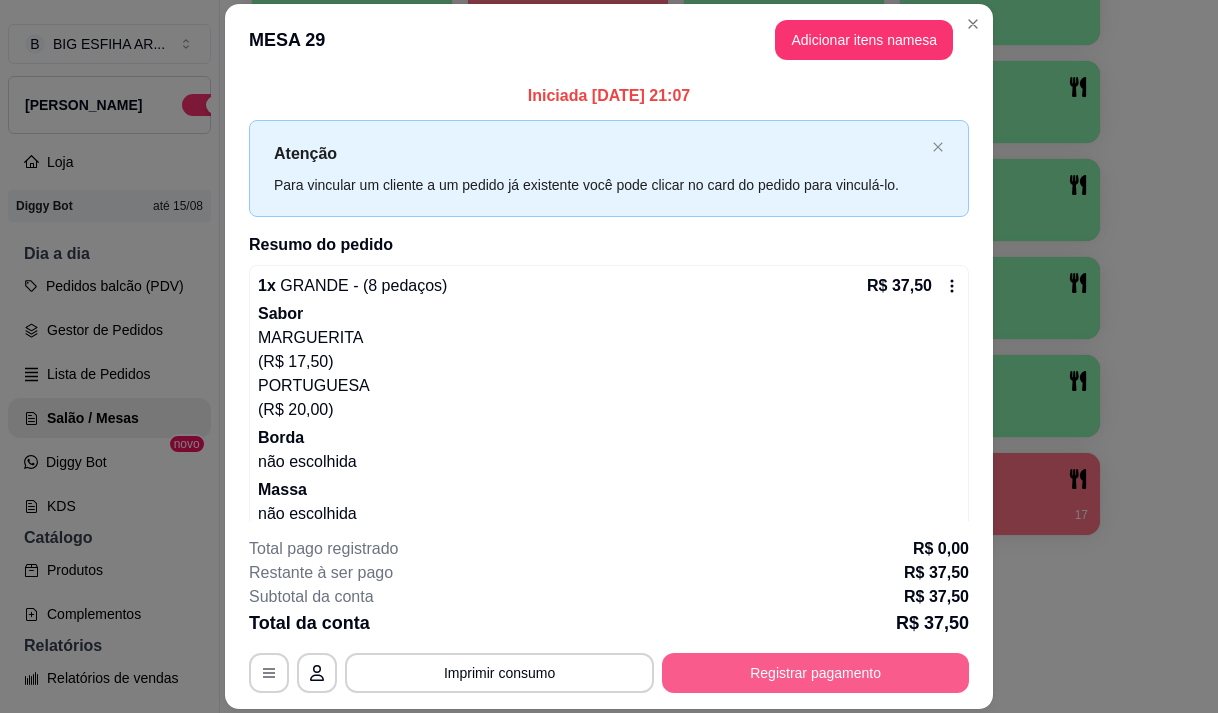 click on "Registrar pagamento" at bounding box center (815, 673) 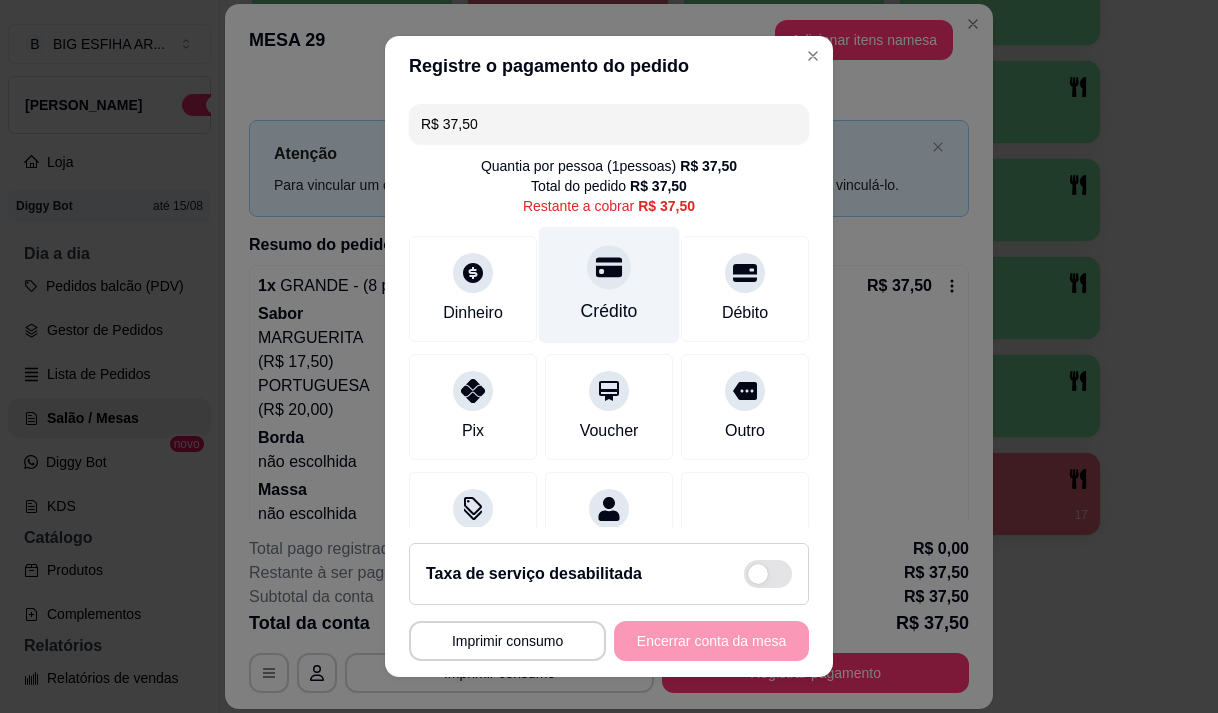 click on "Crédito" at bounding box center [609, 311] 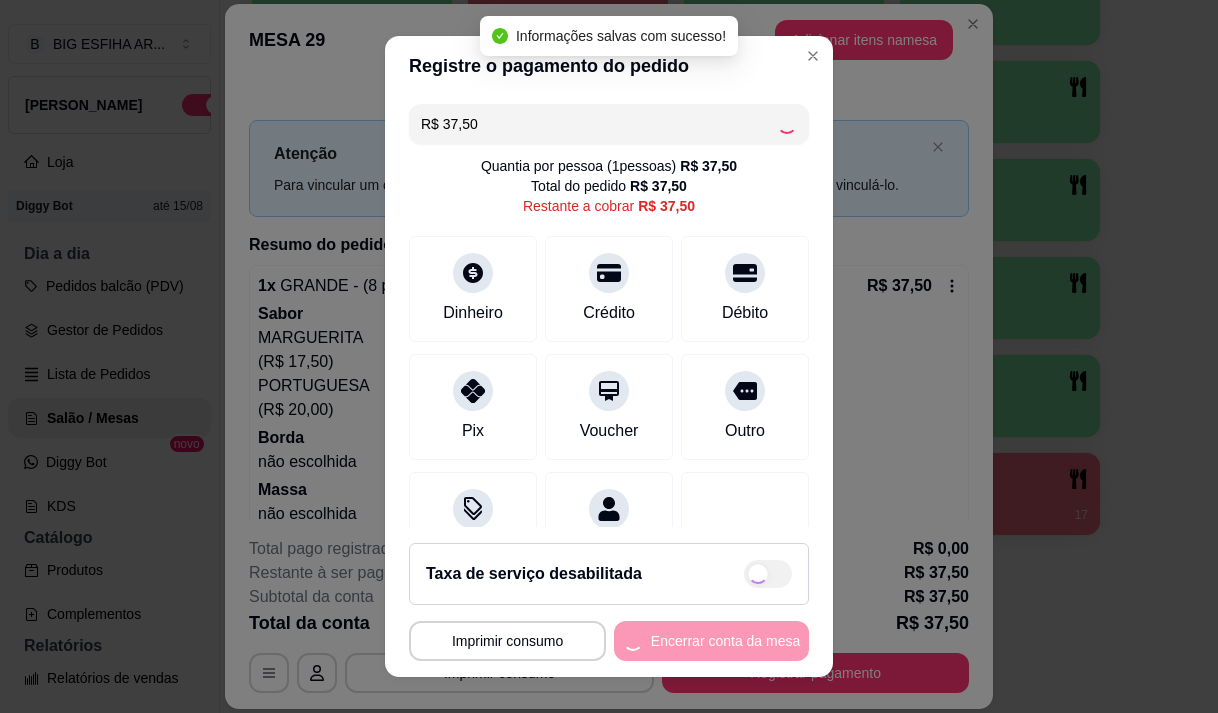 type on "R$ 0,00" 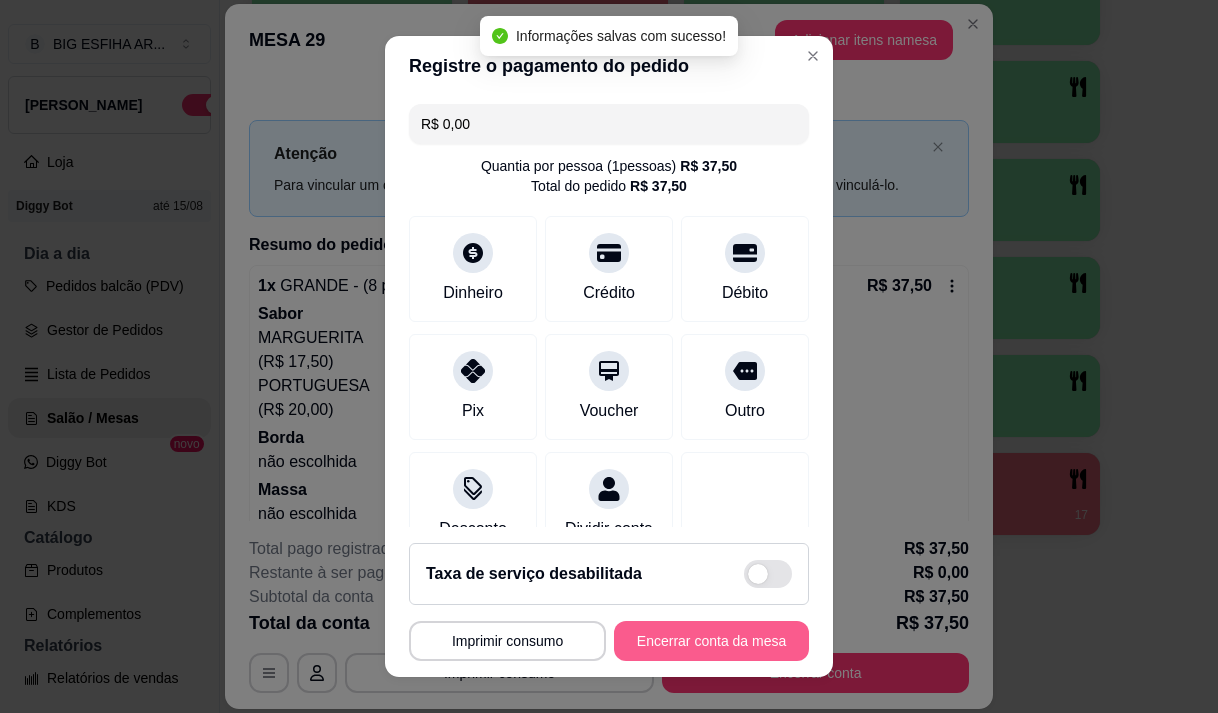 click on "Encerrar conta da mesa" at bounding box center (711, 641) 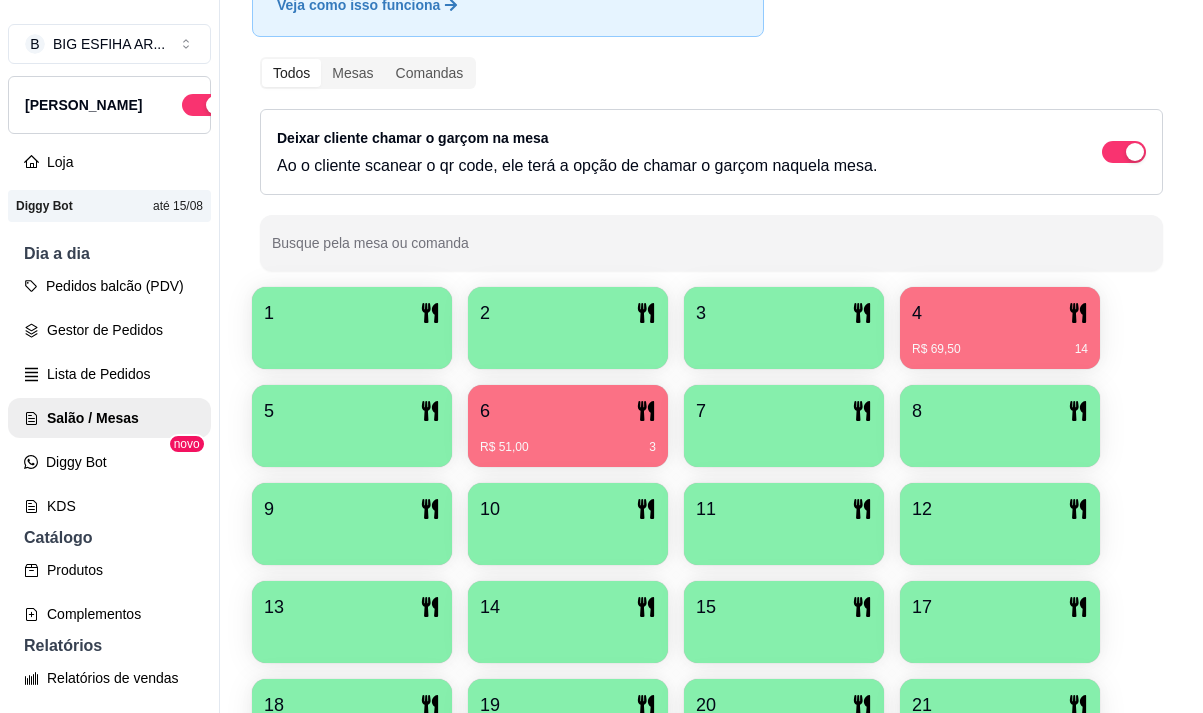 scroll, scrollTop: 139, scrollLeft: 0, axis: vertical 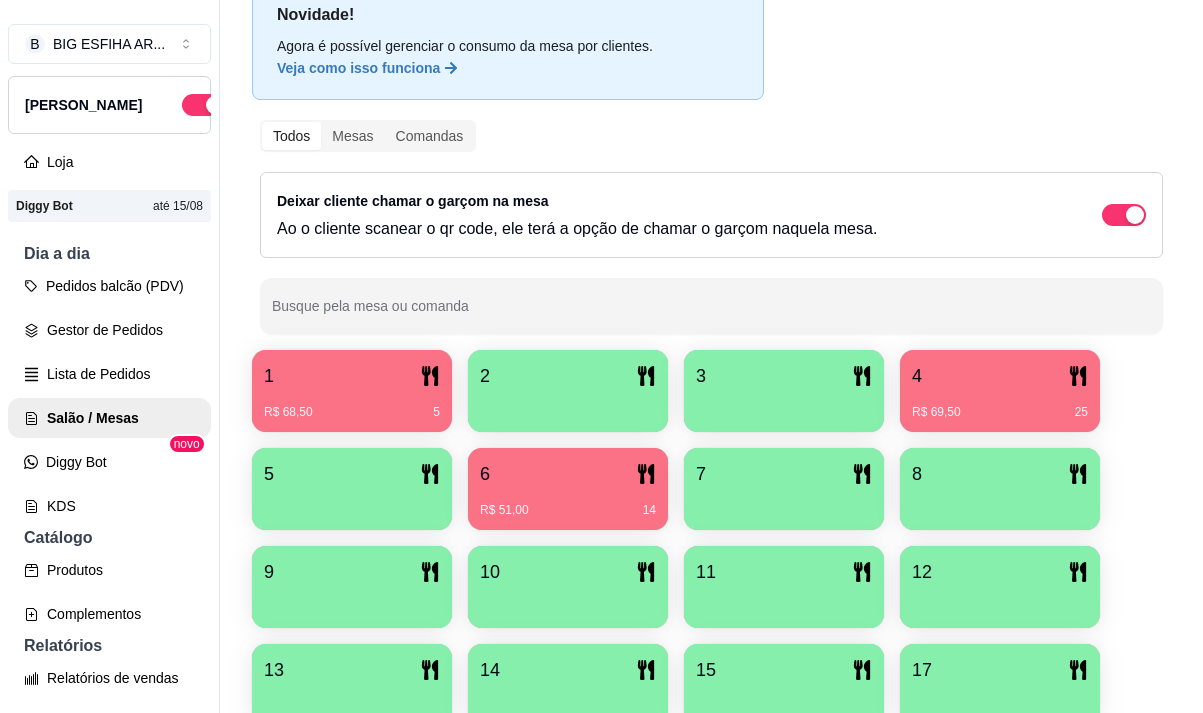 click on "R$ 68,50 5" at bounding box center [352, 405] 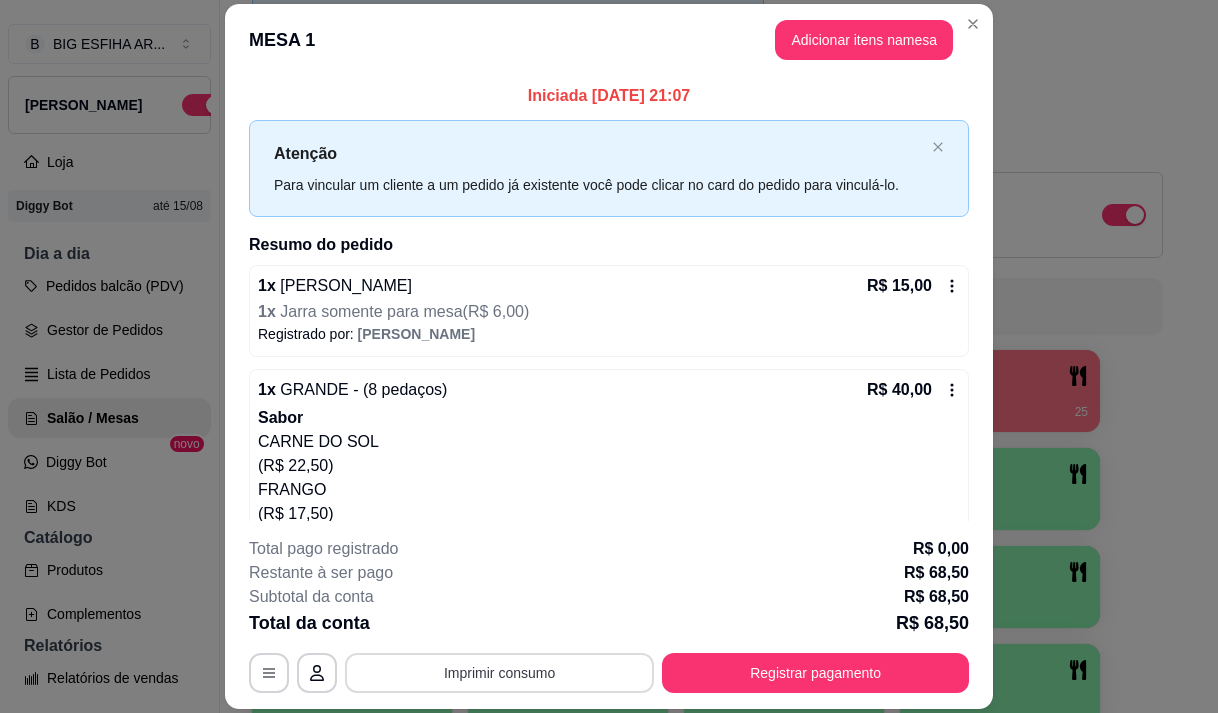 click on "Imprimir consumo" at bounding box center [499, 673] 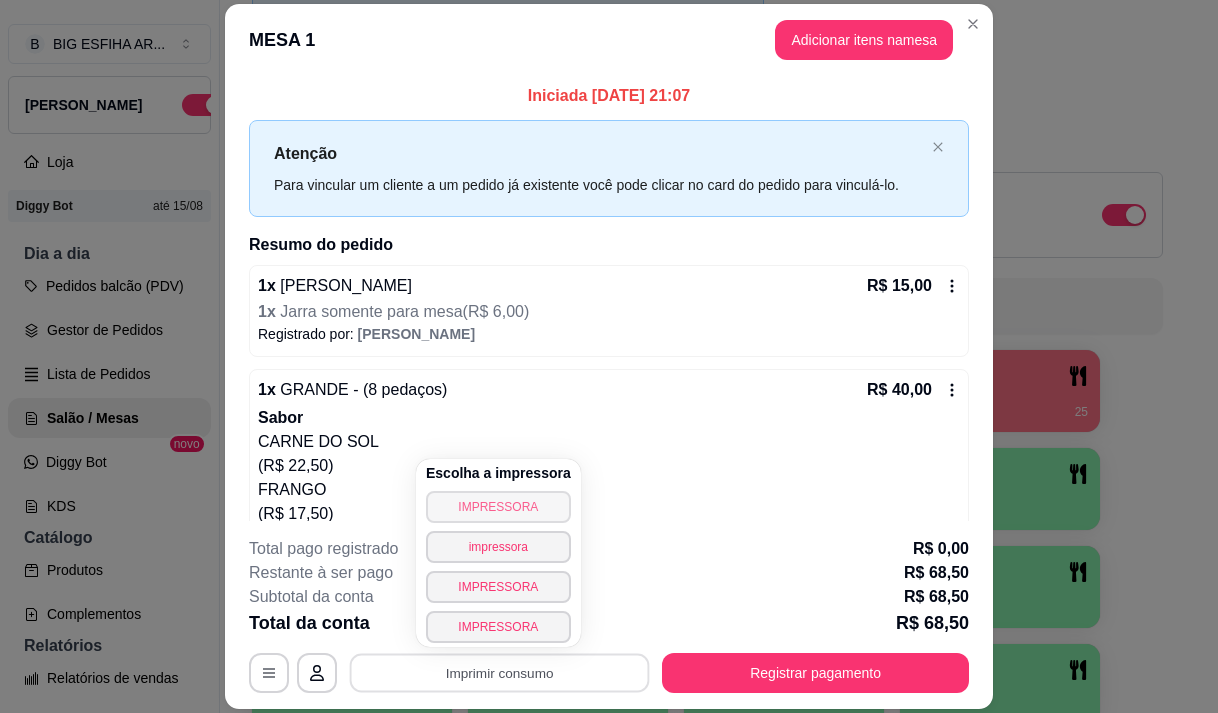 click on "IMPRESSORA" at bounding box center (498, 507) 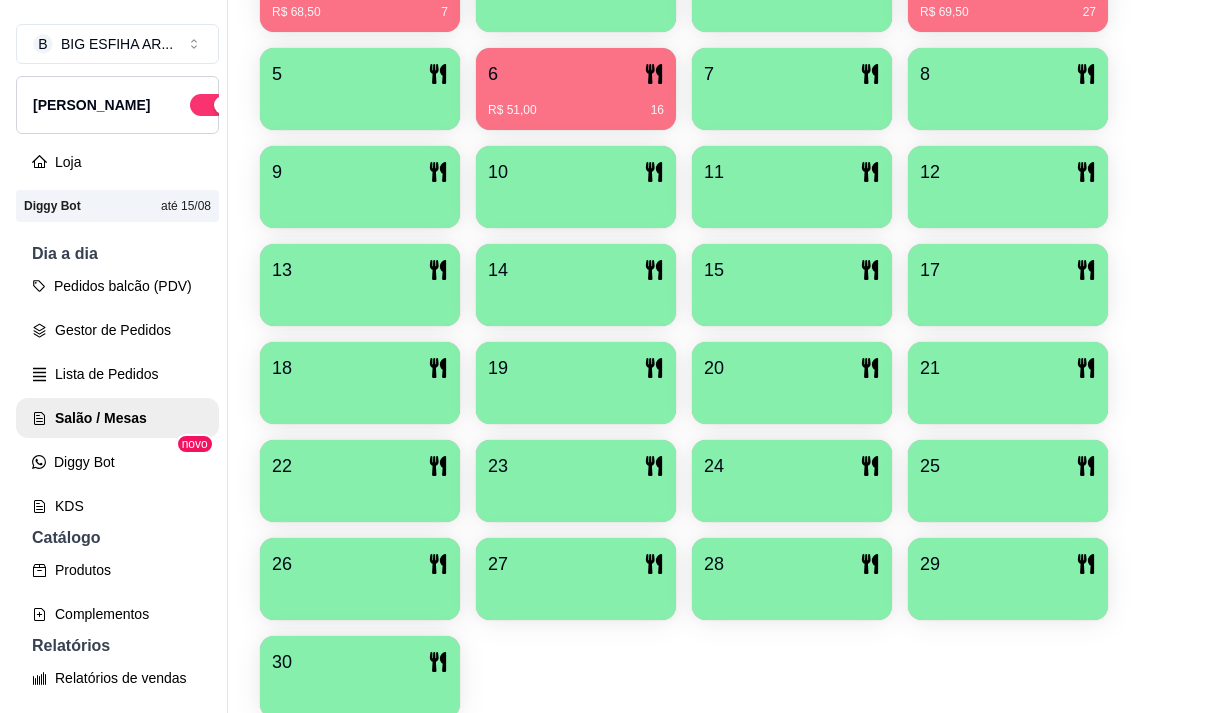 scroll, scrollTop: 639, scrollLeft: 0, axis: vertical 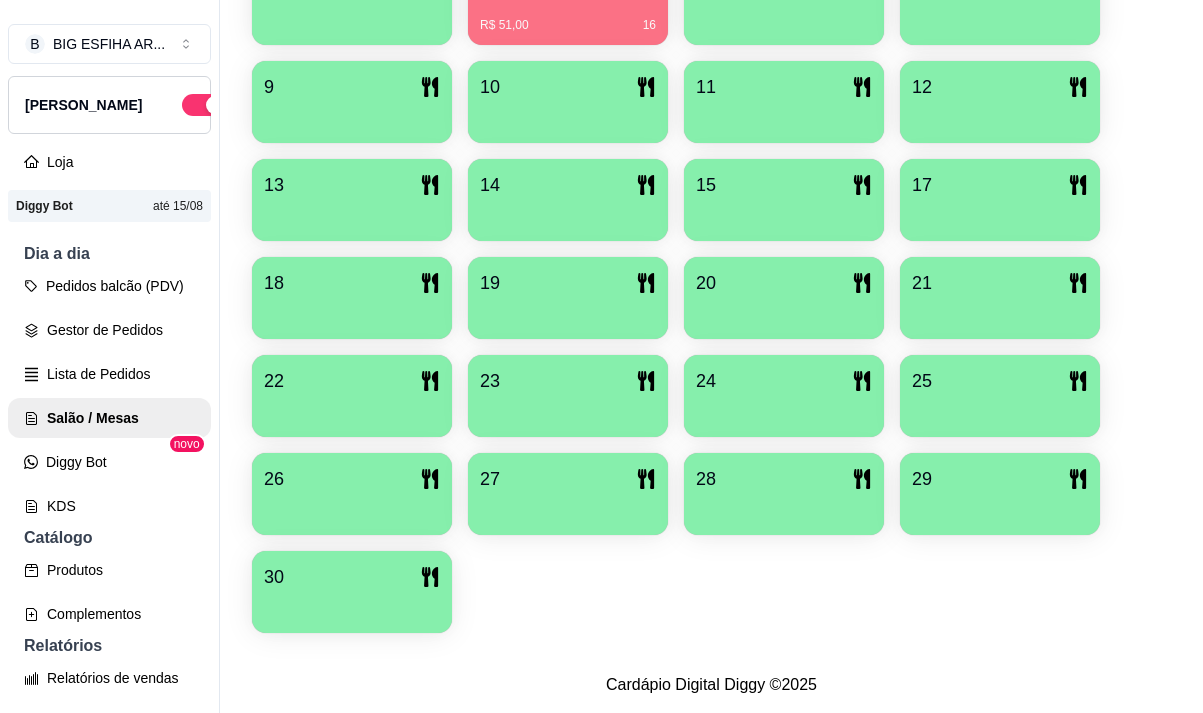 click at bounding box center (352, 606) 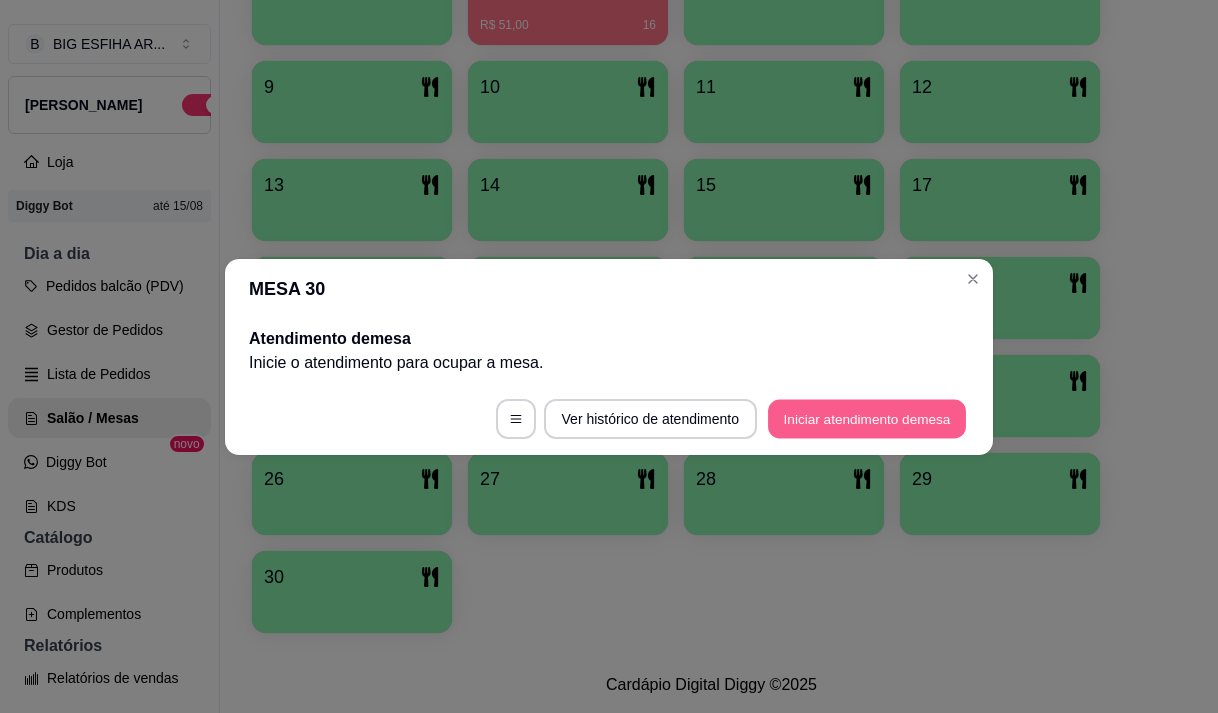 click on "Iniciar atendimento de  mesa" at bounding box center [867, 418] 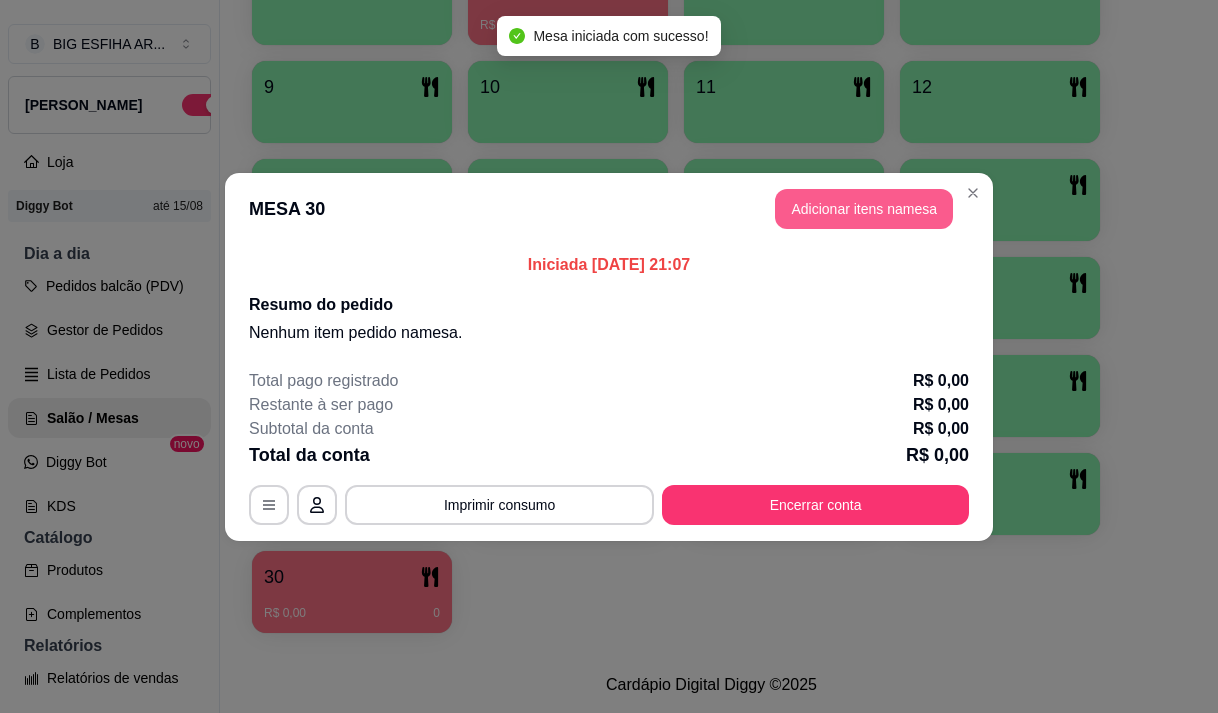 click on "Adicionar itens na  mesa" at bounding box center (864, 209) 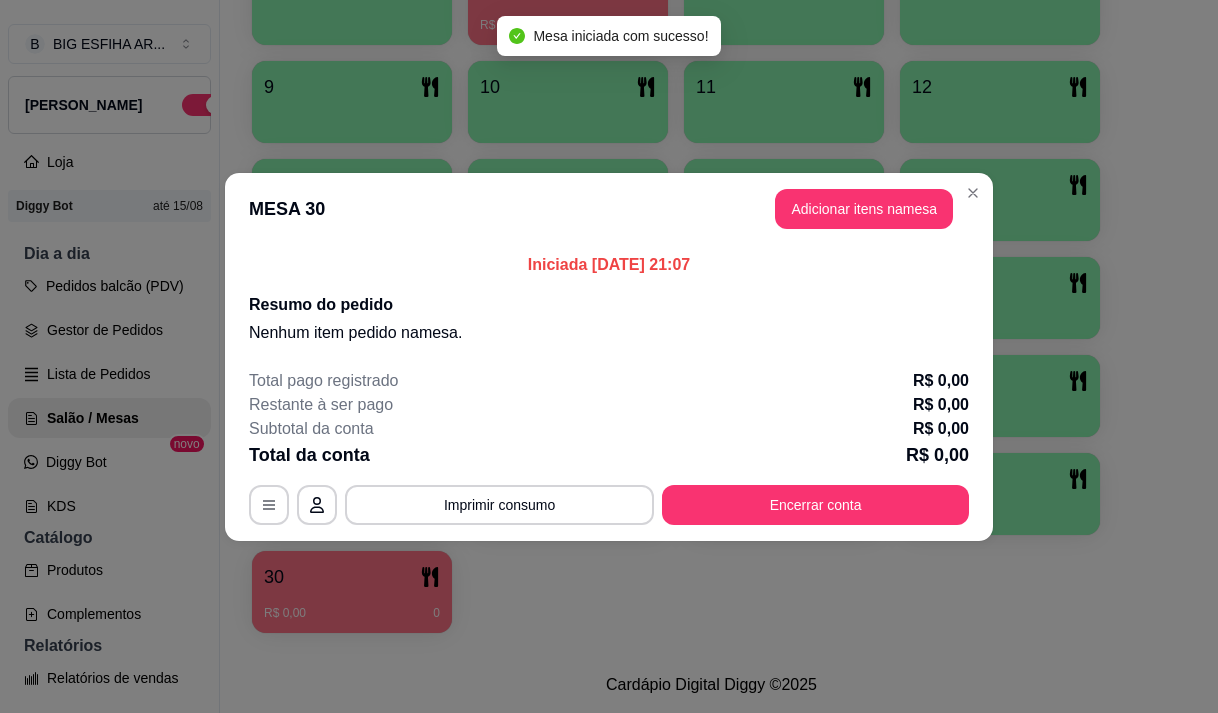 click on "Pesquisa" at bounding box center (391, 139) 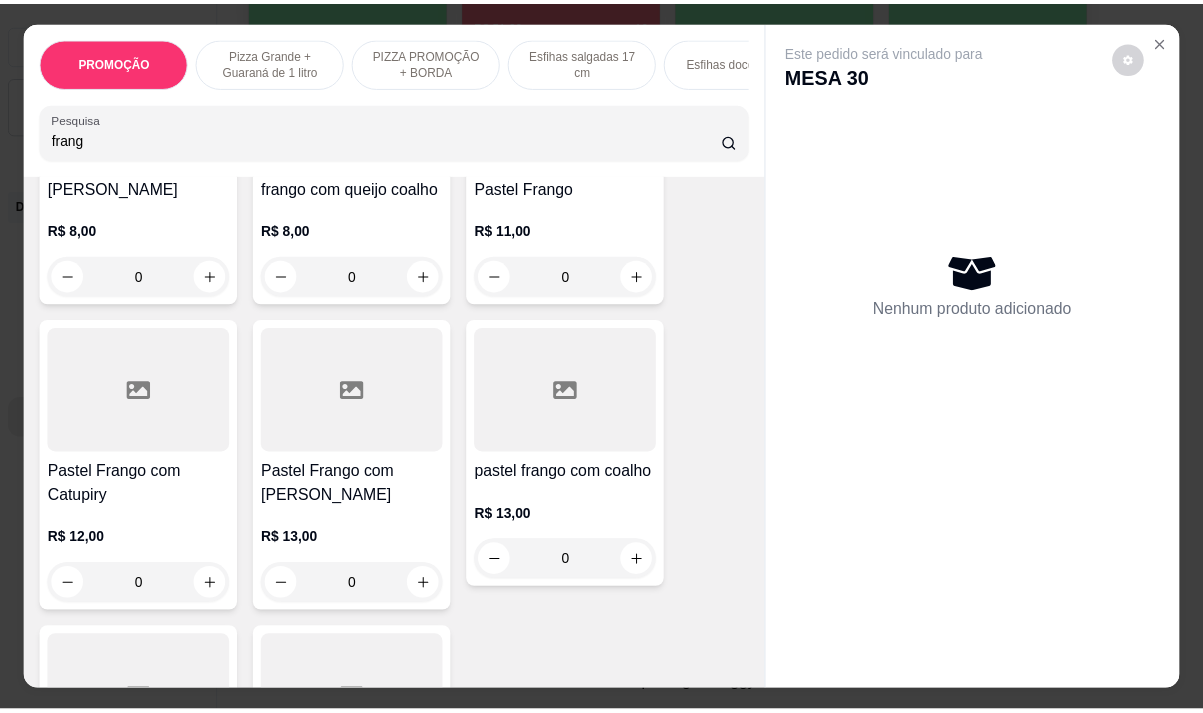 scroll, scrollTop: 700, scrollLeft: 0, axis: vertical 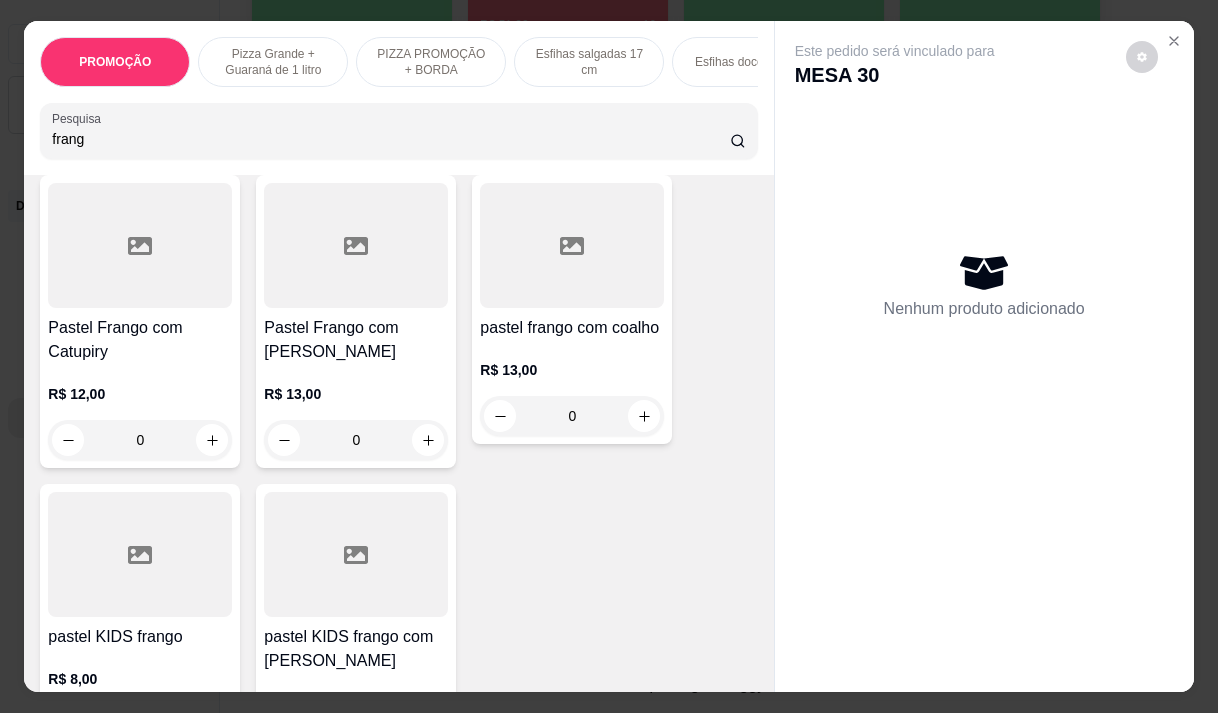 type on "frang" 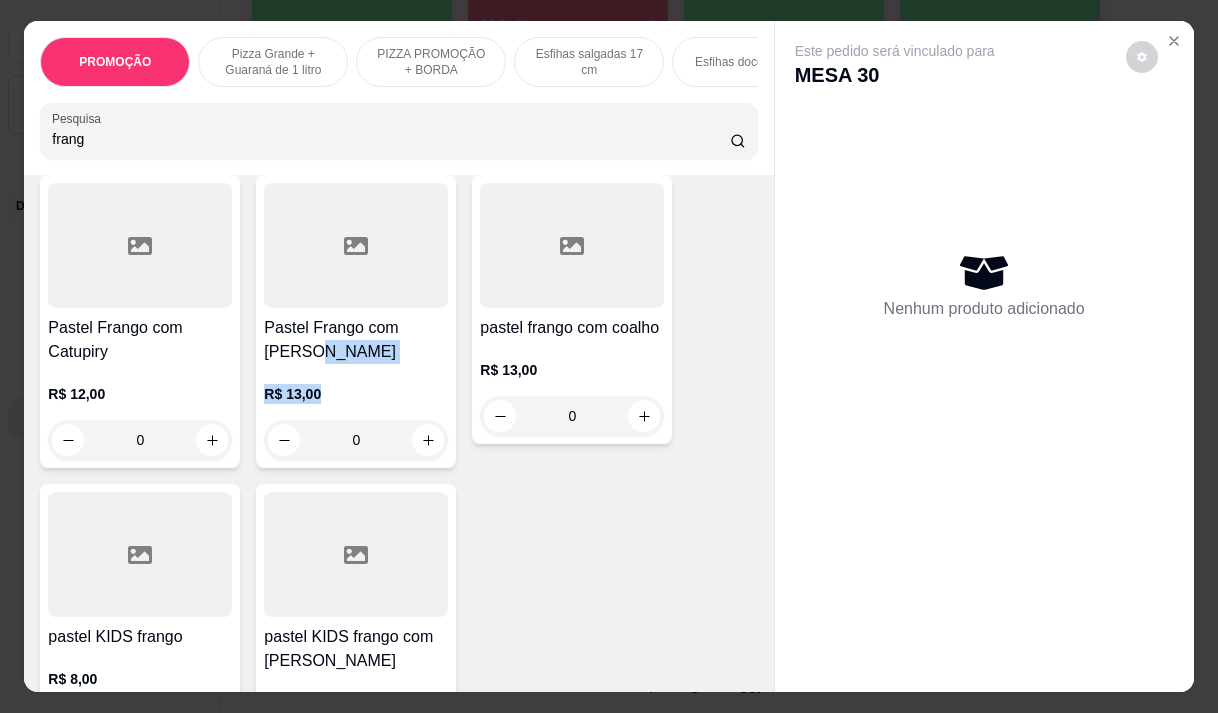 click on "Pastel Frango com mussarela   R$ 13,00 0" at bounding box center (356, 321) 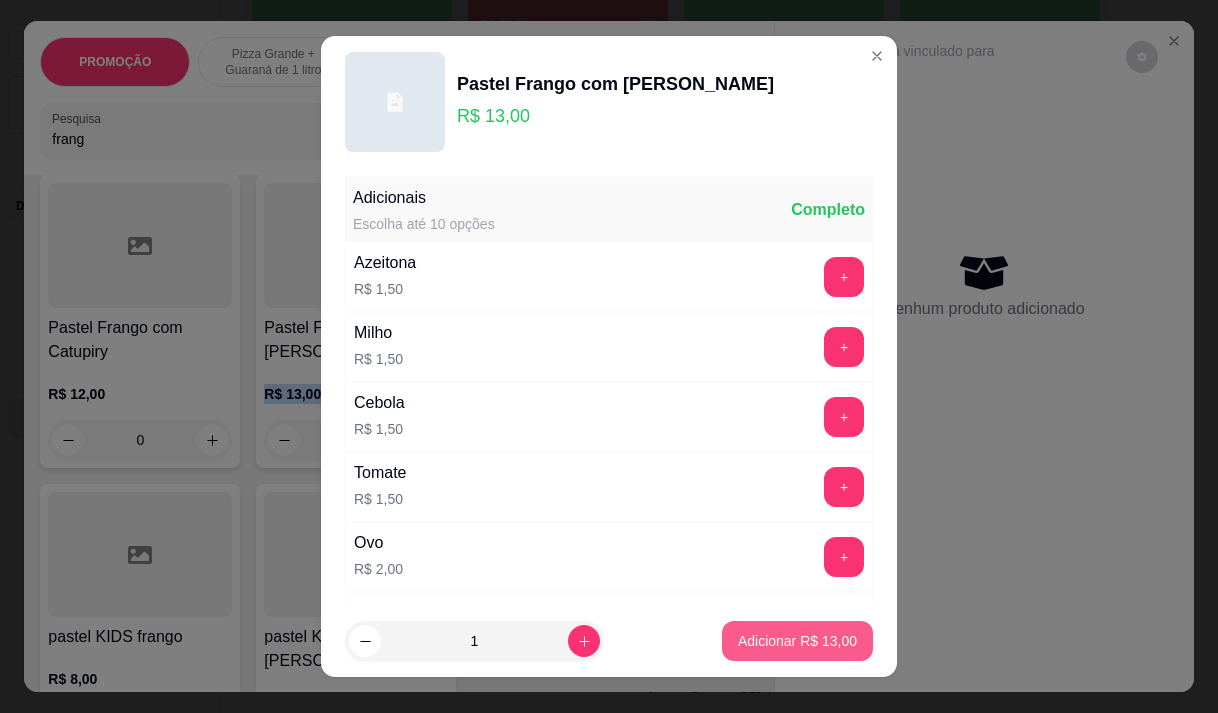 click on "Adicionar   R$ 13,00" at bounding box center (797, 641) 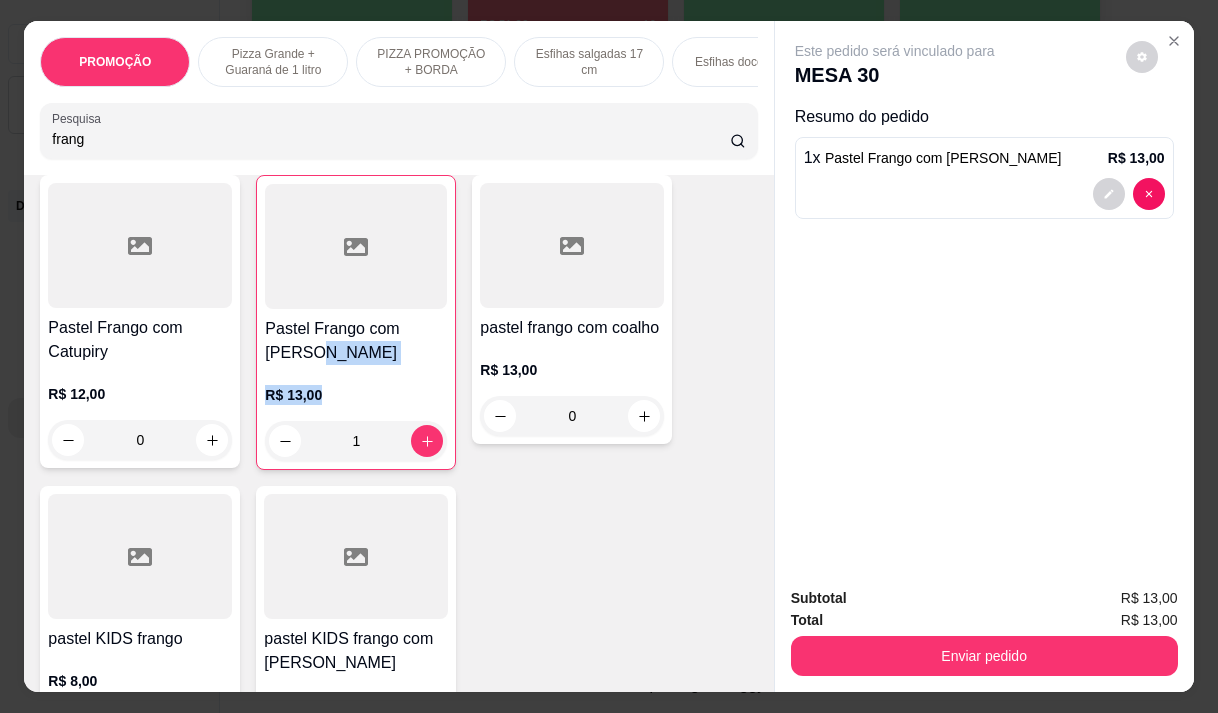 type on "1" 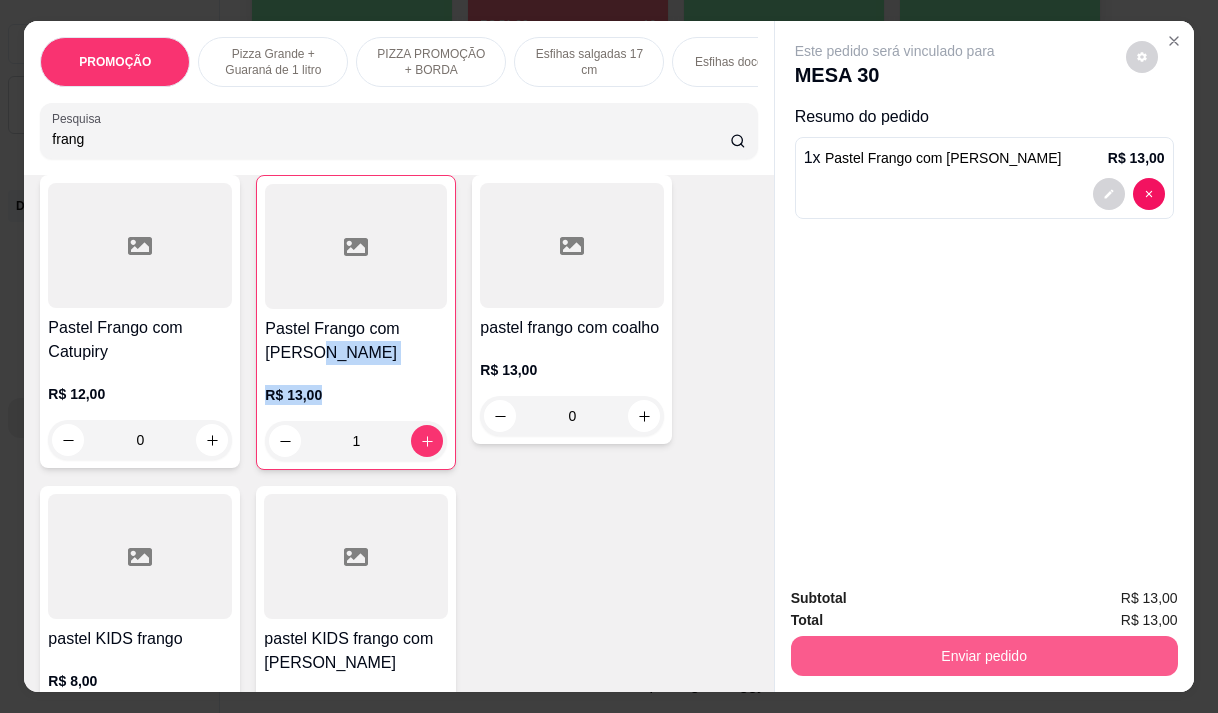 click on "Enviar pedido" at bounding box center [984, 656] 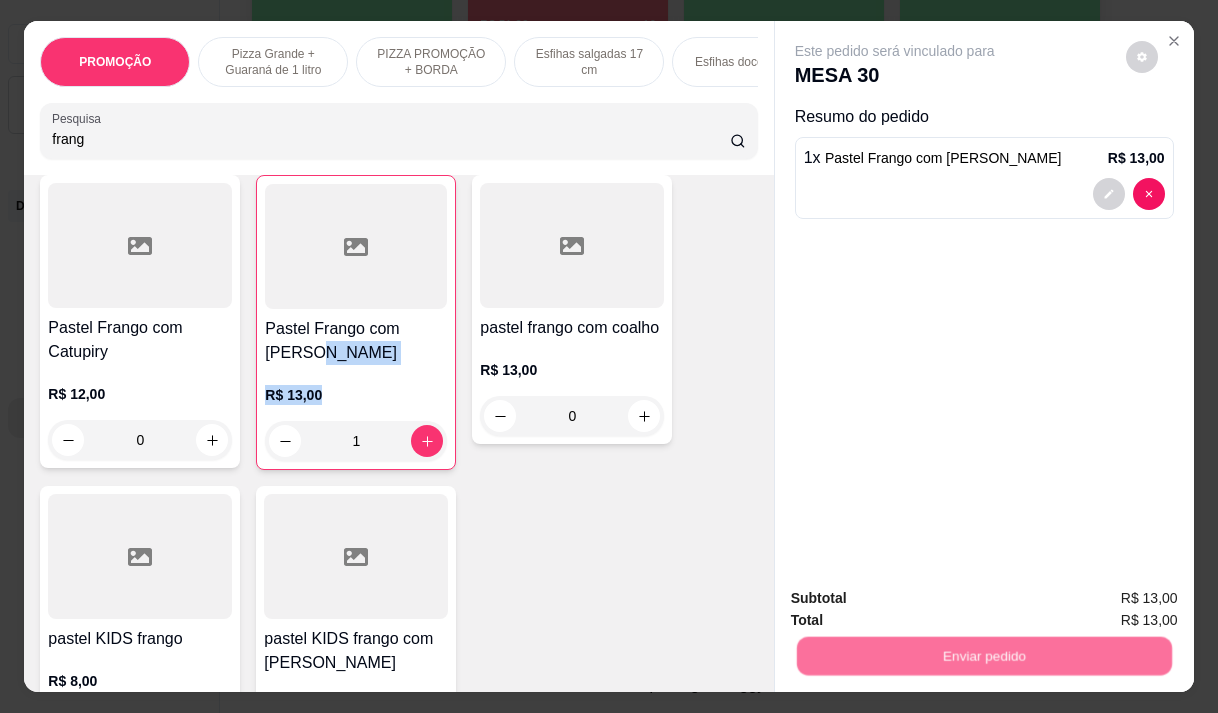 click on "Não registrar e enviar pedido" at bounding box center (918, 599) 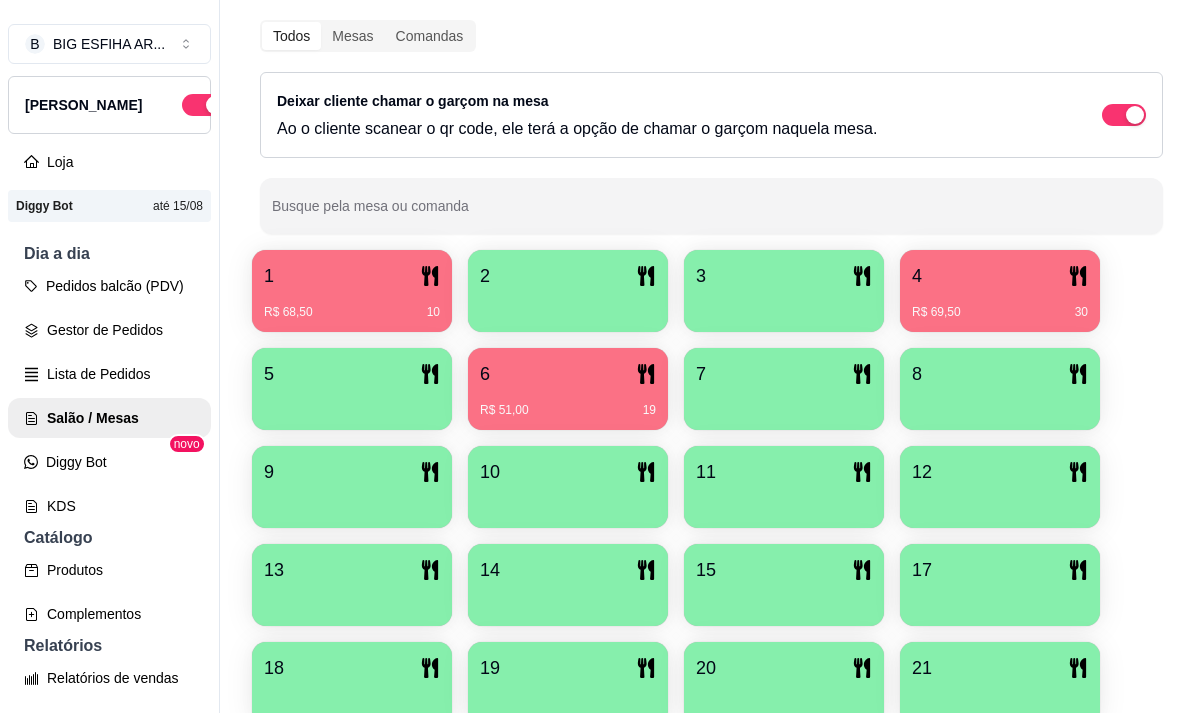scroll, scrollTop: 639, scrollLeft: 0, axis: vertical 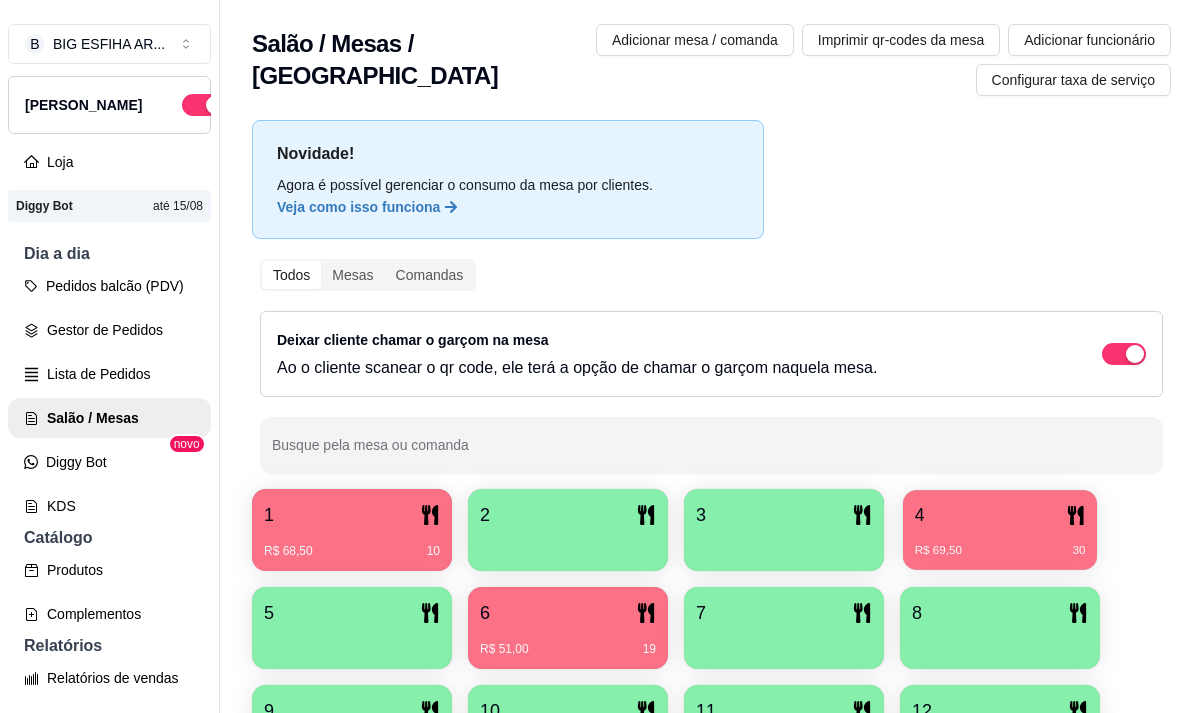 click on "4" at bounding box center [1000, 515] 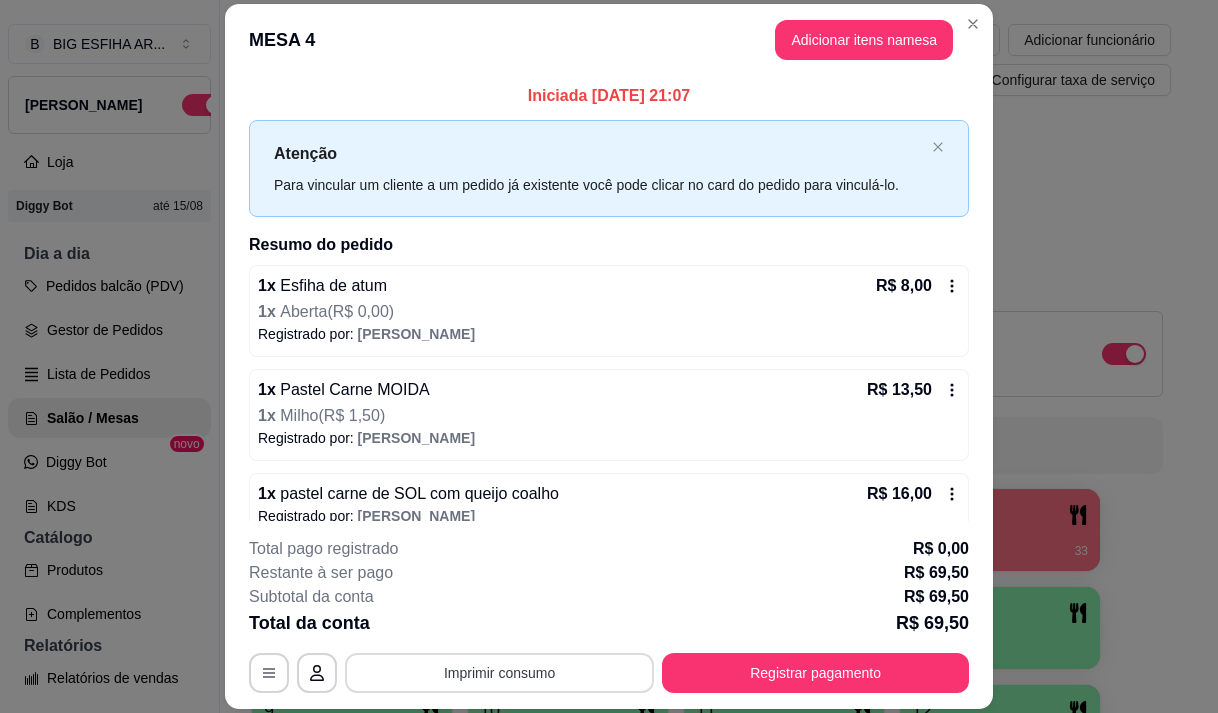 click on "Imprimir consumo" at bounding box center (499, 673) 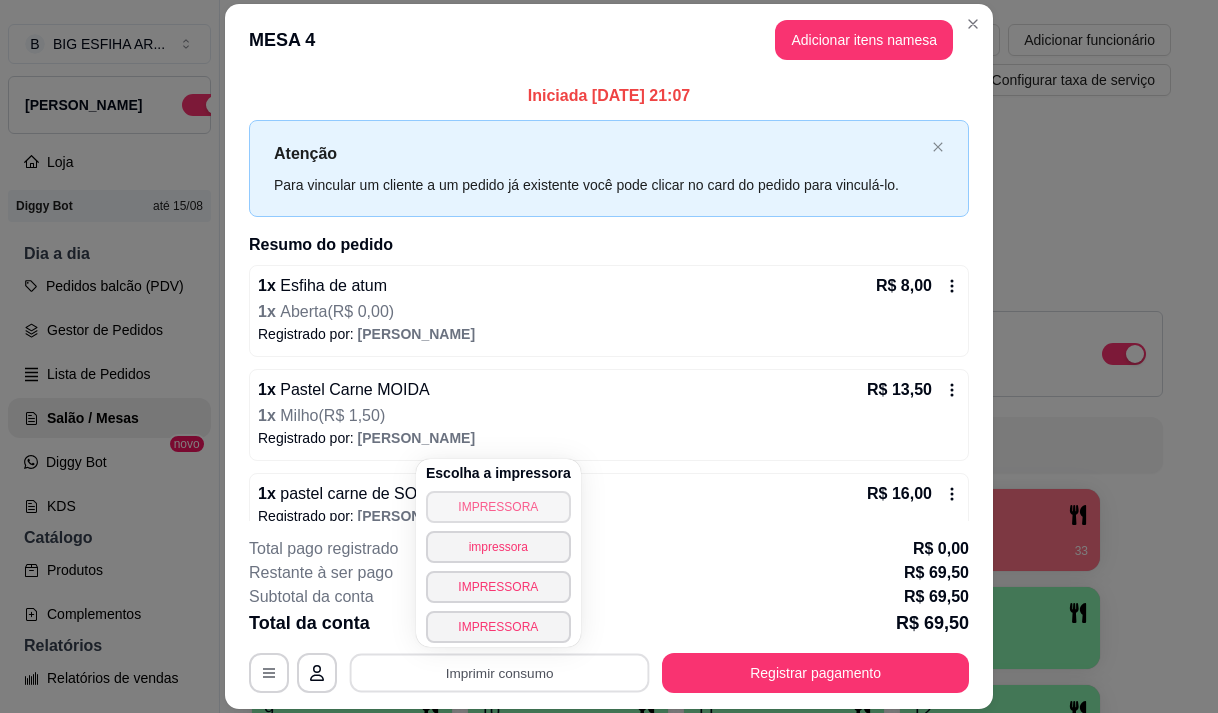 click on "IMPRESSORA" at bounding box center (498, 507) 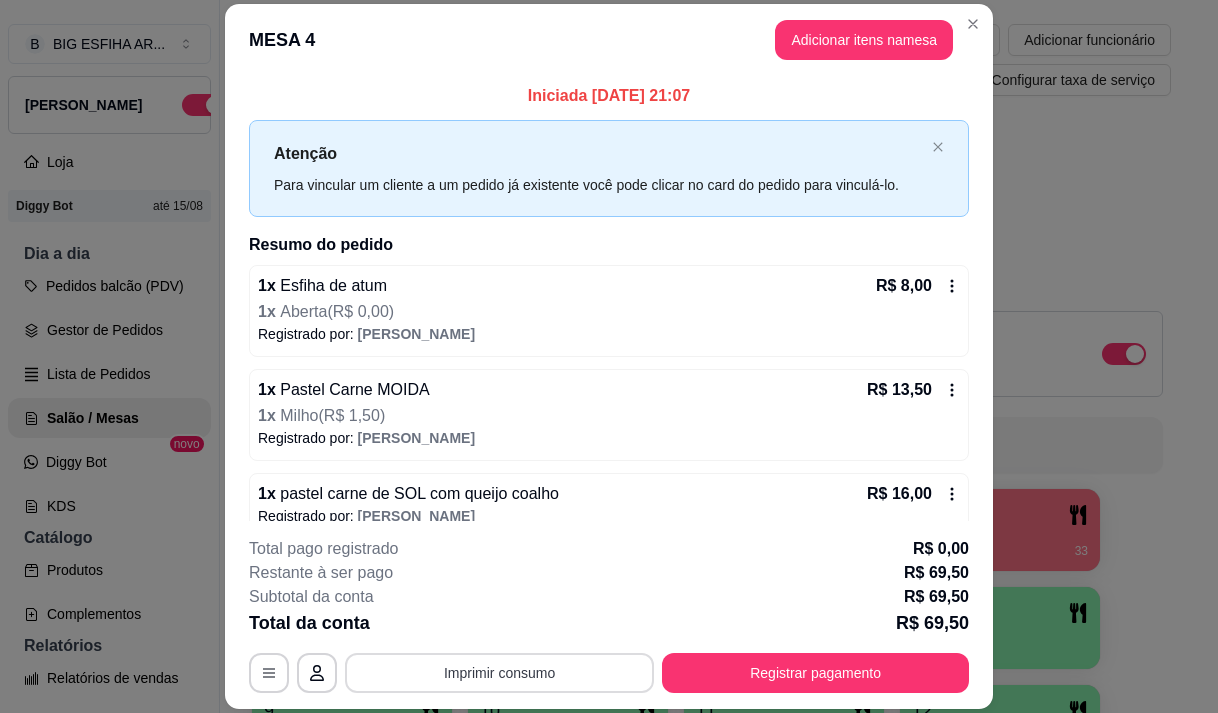 click on "Imprimir consumo" at bounding box center [499, 673] 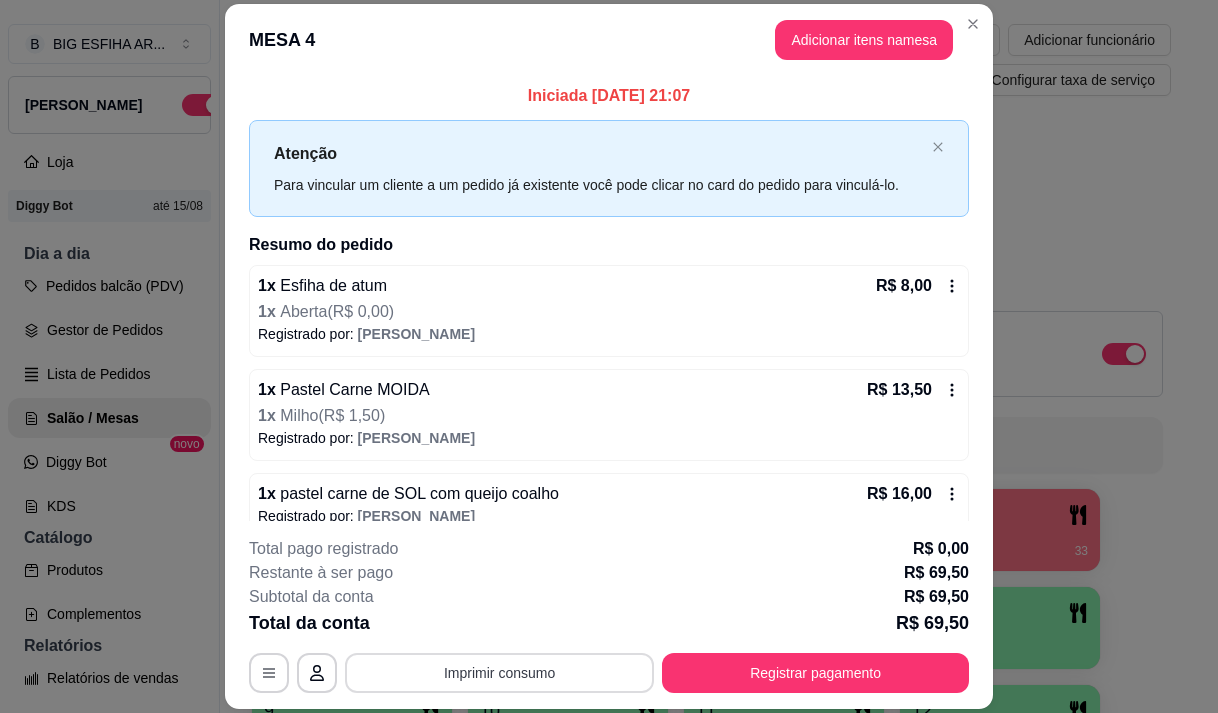 click on "Imprimir consumo" at bounding box center (499, 673) 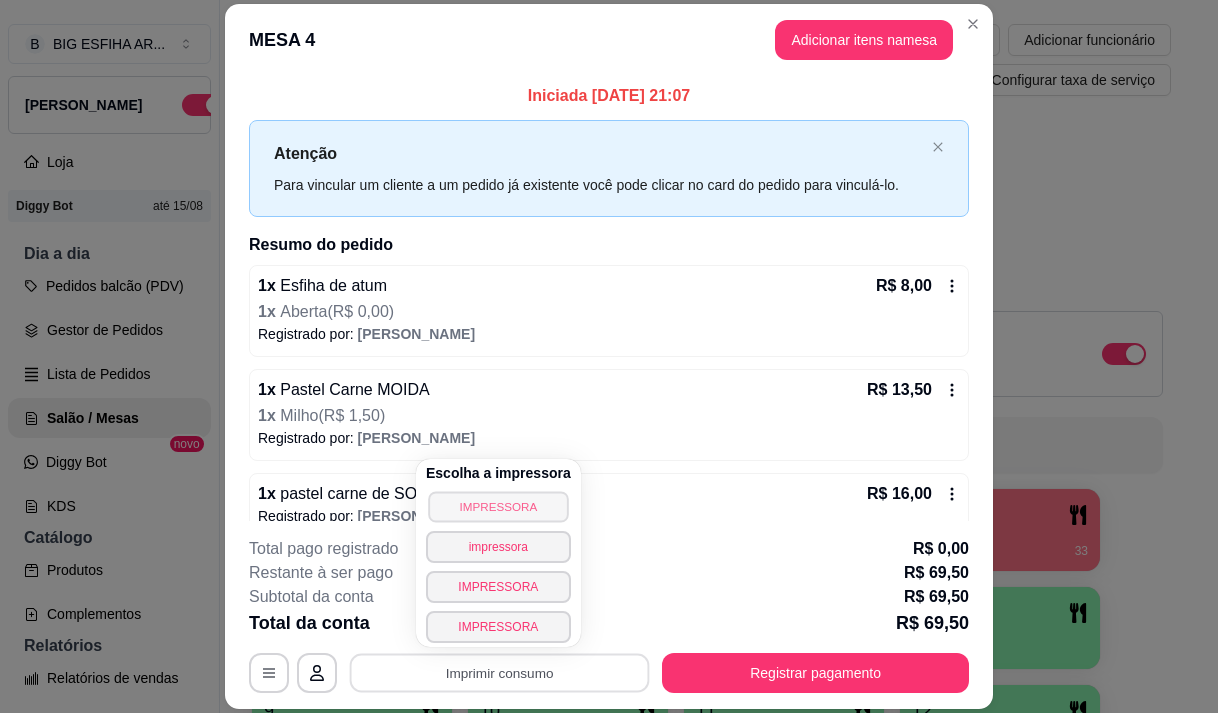 click on "IMPRESSORA" at bounding box center [498, 506] 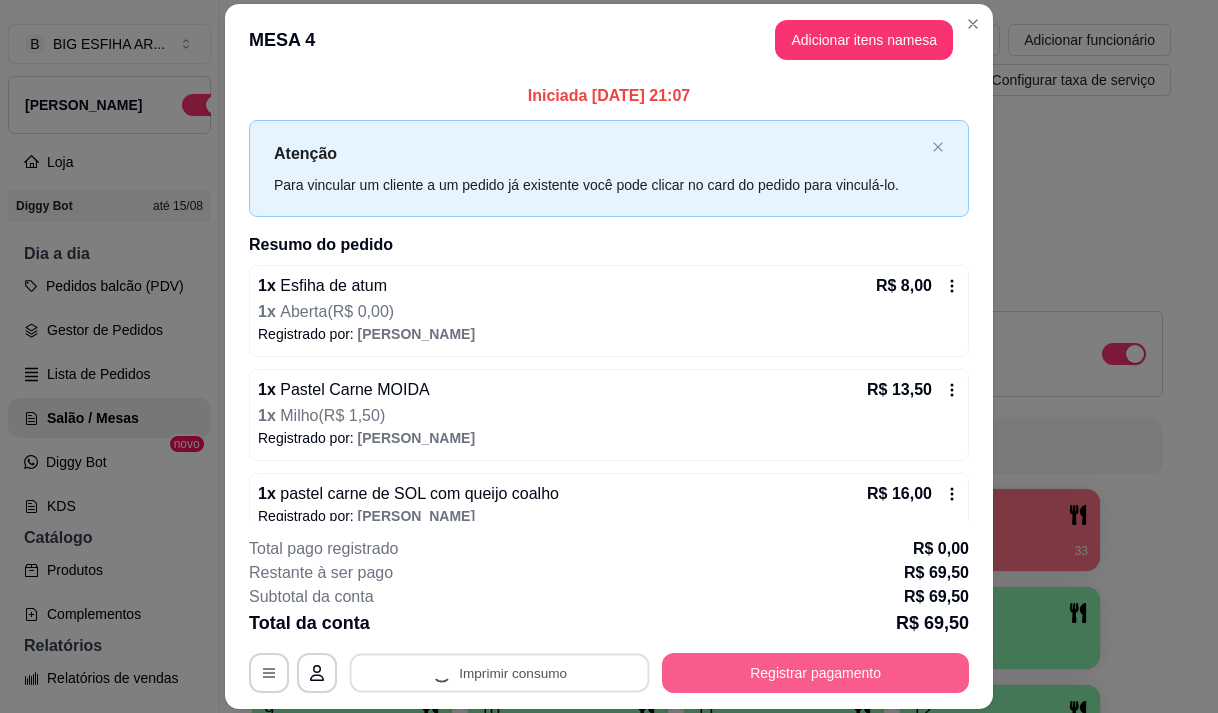 click on "Registrar pagamento" at bounding box center [815, 673] 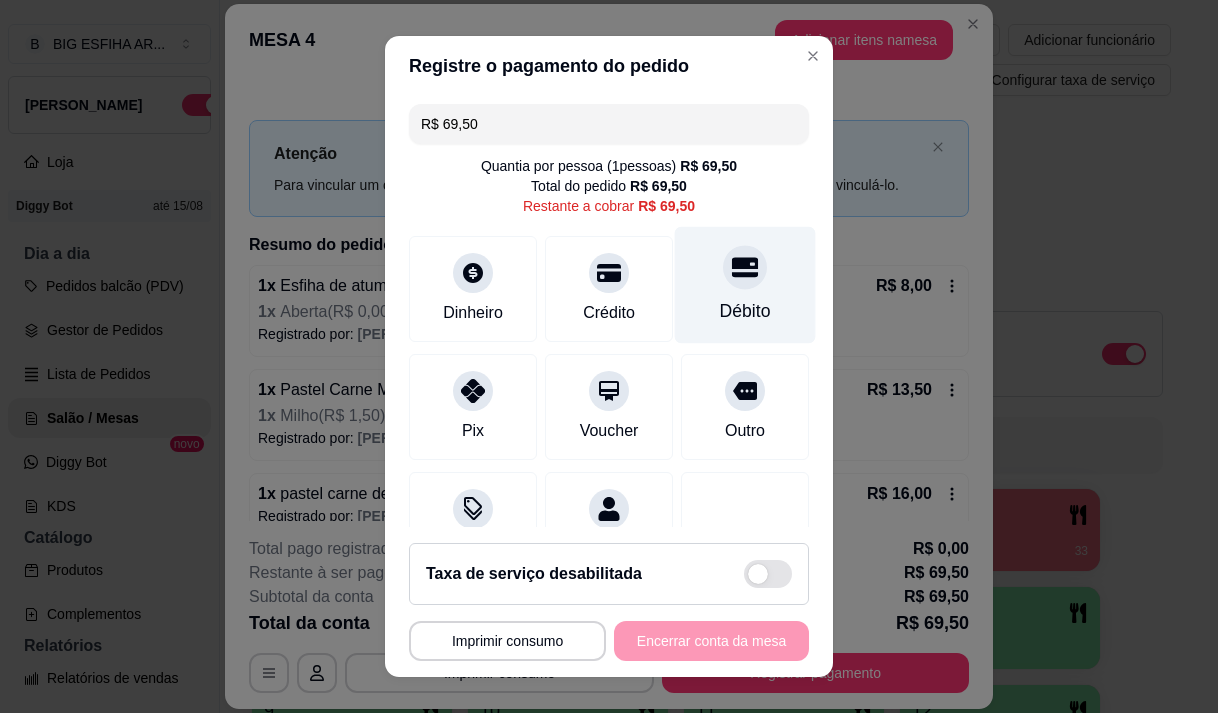 click on "Débito" at bounding box center (745, 284) 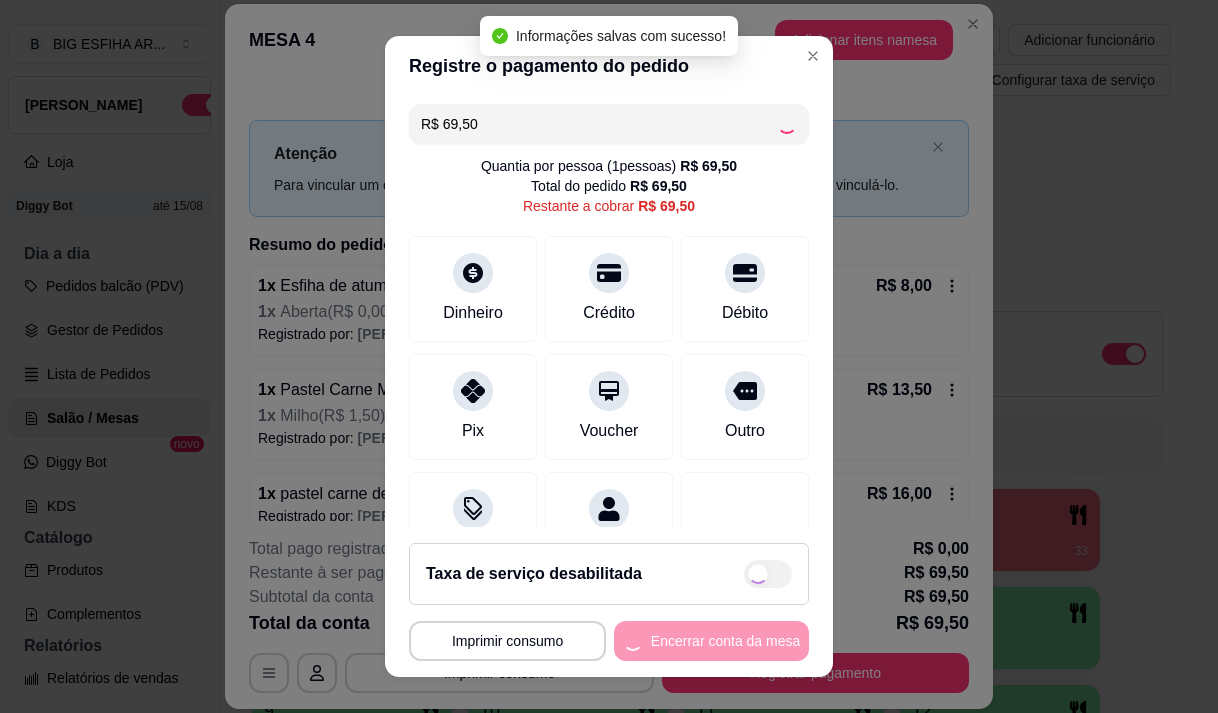 type on "R$ 0,00" 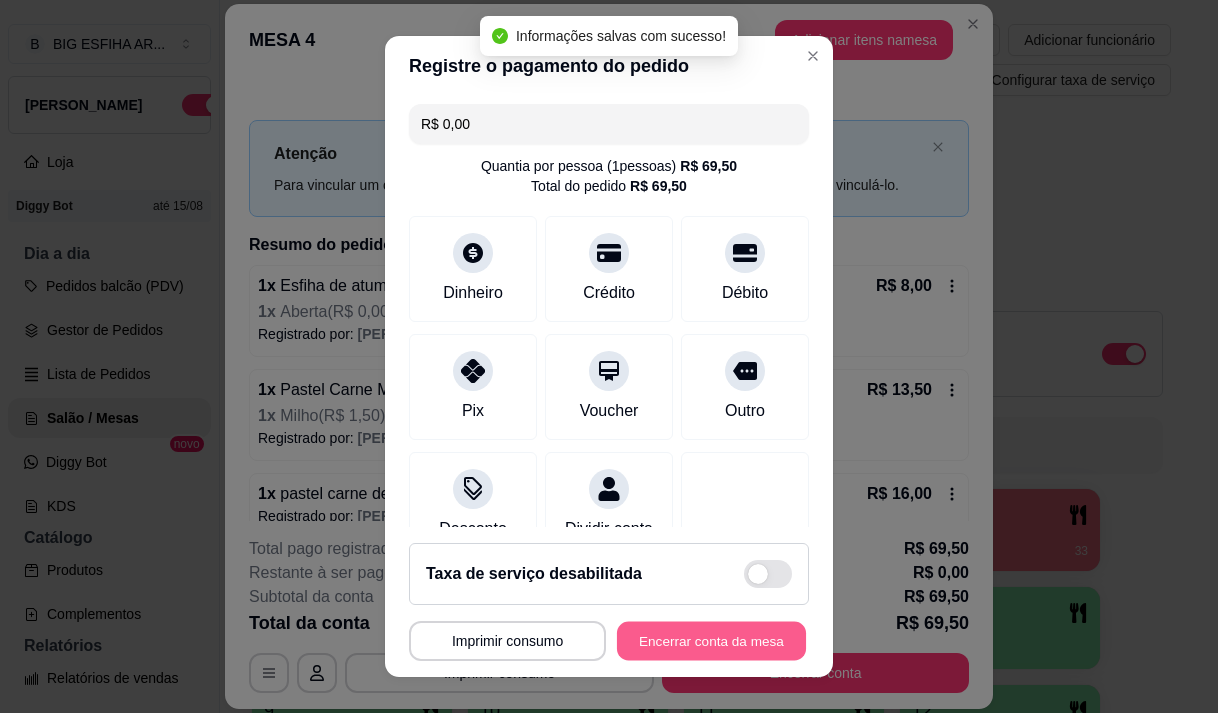 click on "Encerrar conta da mesa" at bounding box center [711, 641] 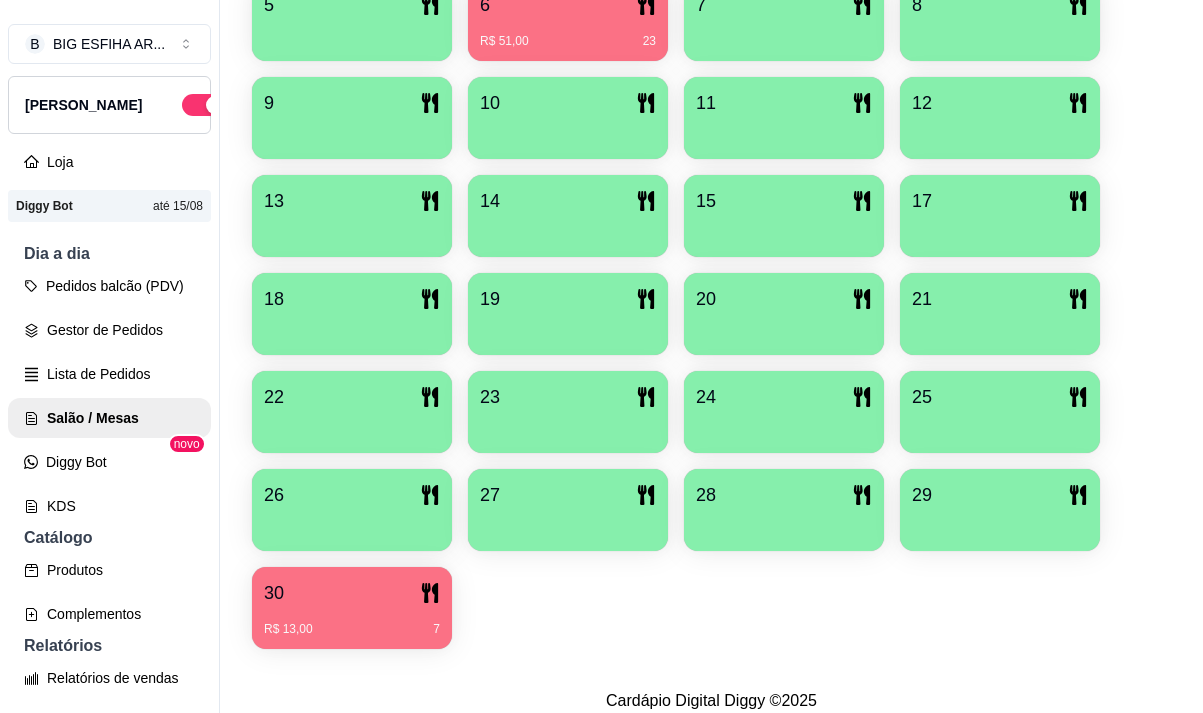 scroll, scrollTop: 639, scrollLeft: 0, axis: vertical 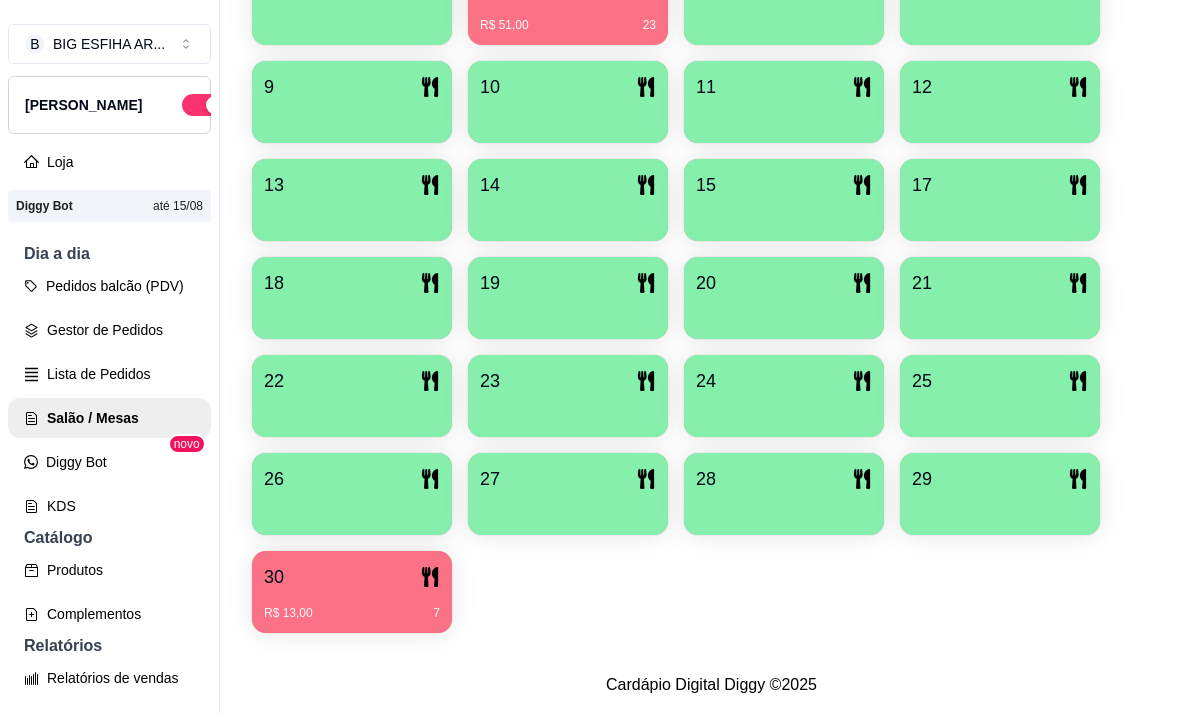 click on "R$ 13,00 7" at bounding box center (352, 606) 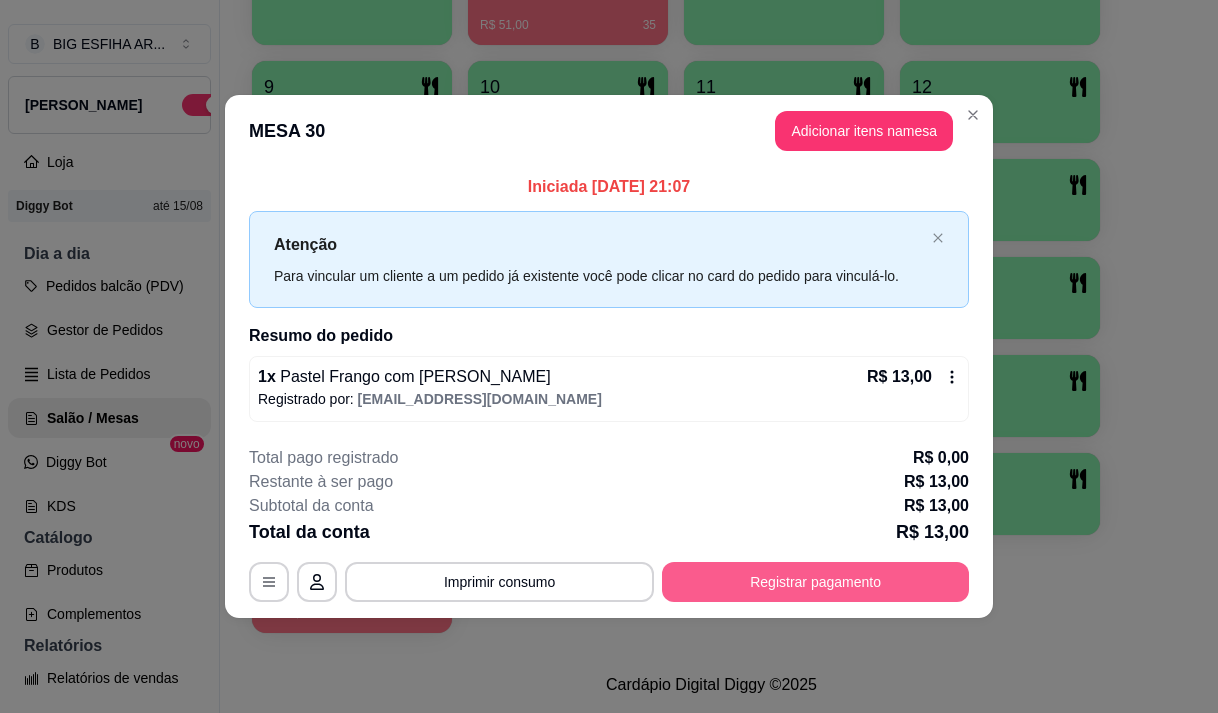 click on "Registrar pagamento" at bounding box center (815, 582) 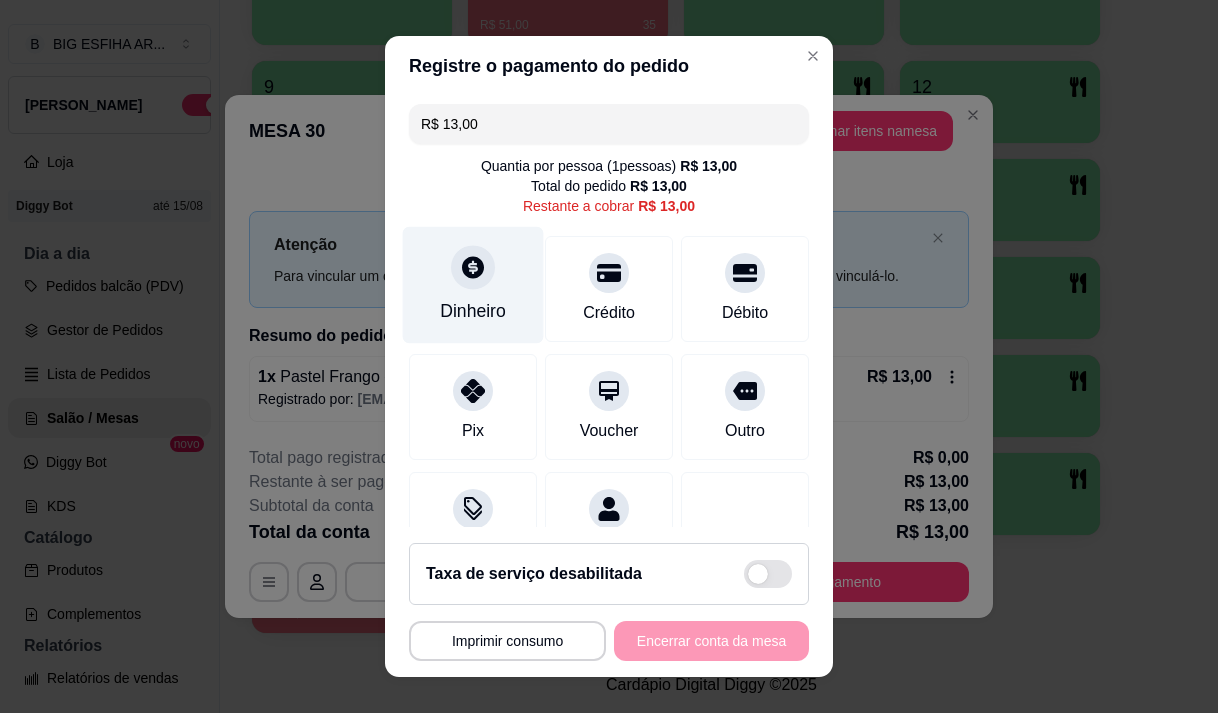 click on "Dinheiro" at bounding box center [473, 284] 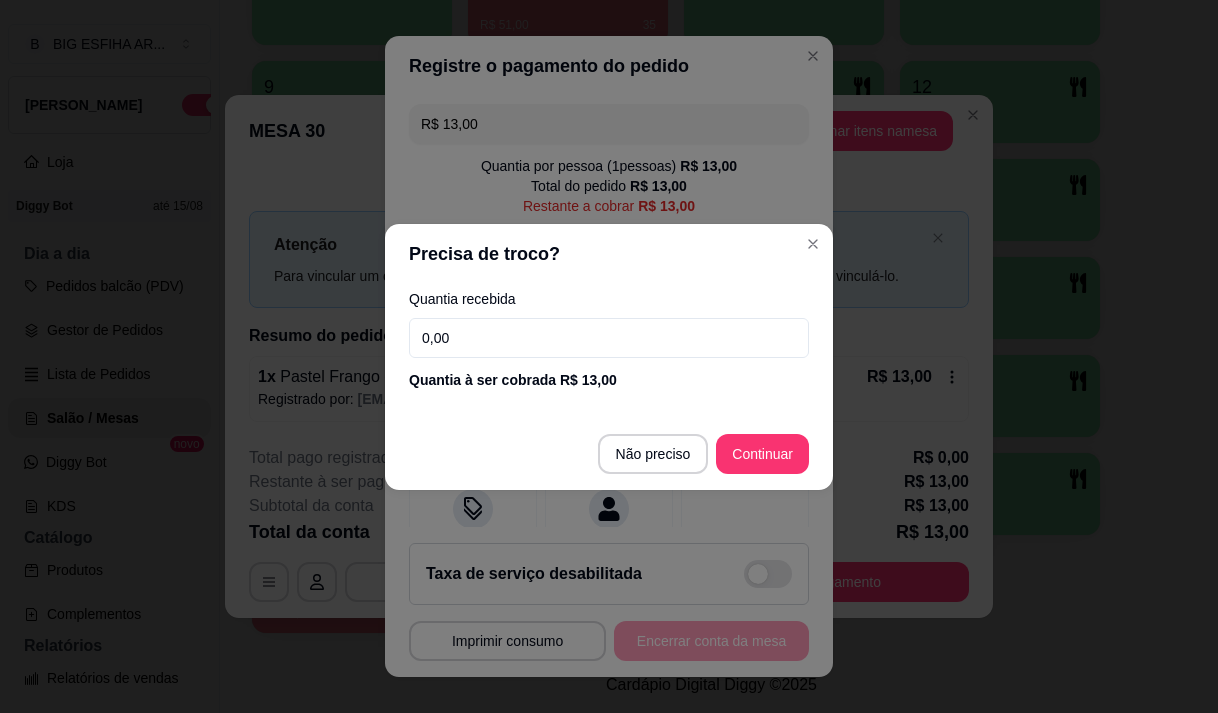 click on "0,00" at bounding box center (609, 338) 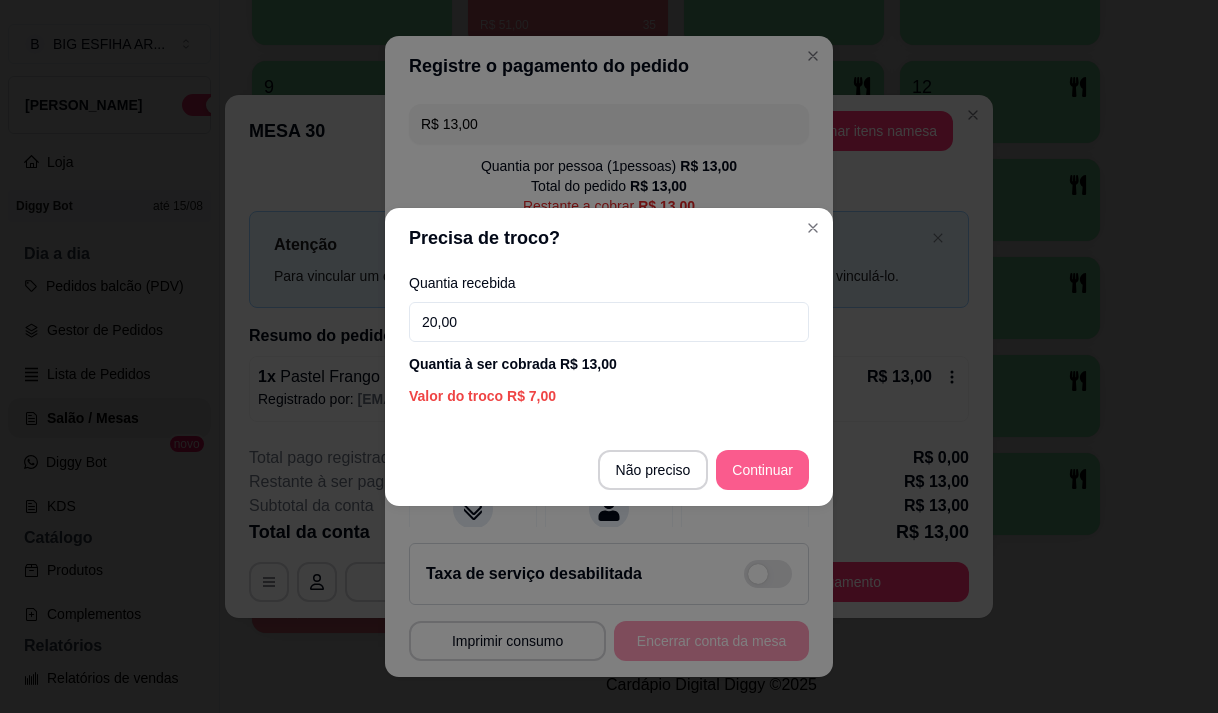 type on "20,00" 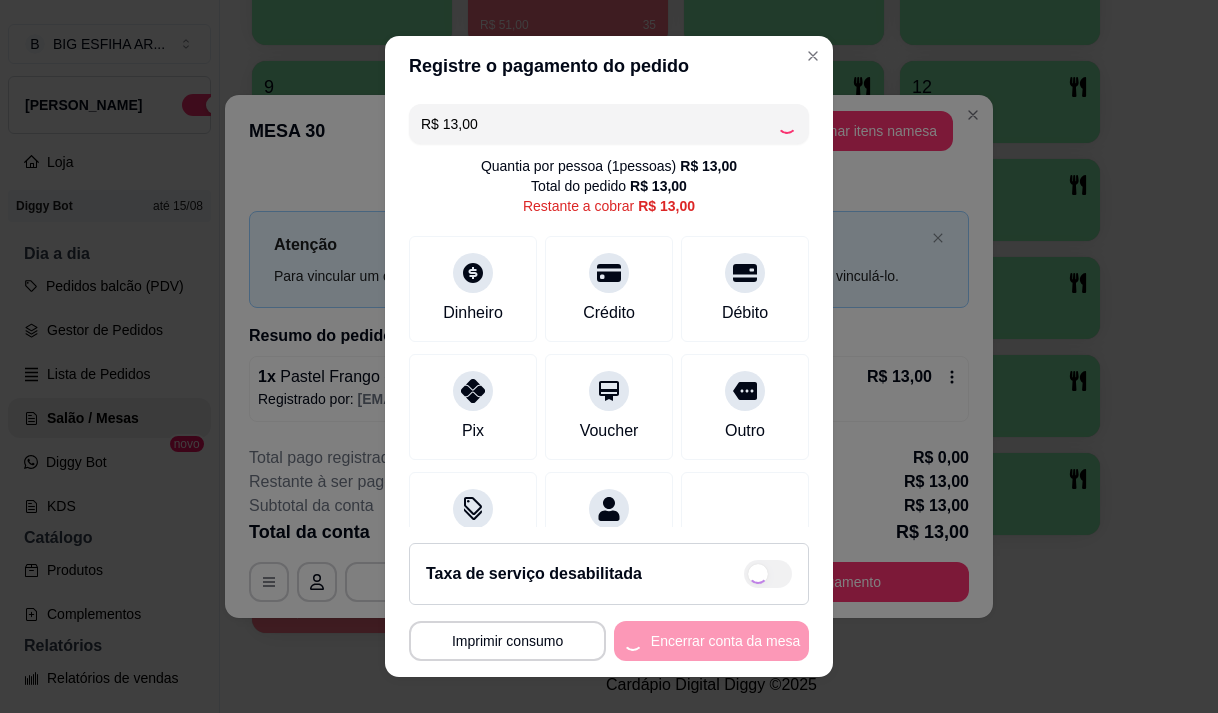 type on "R$ 0,00" 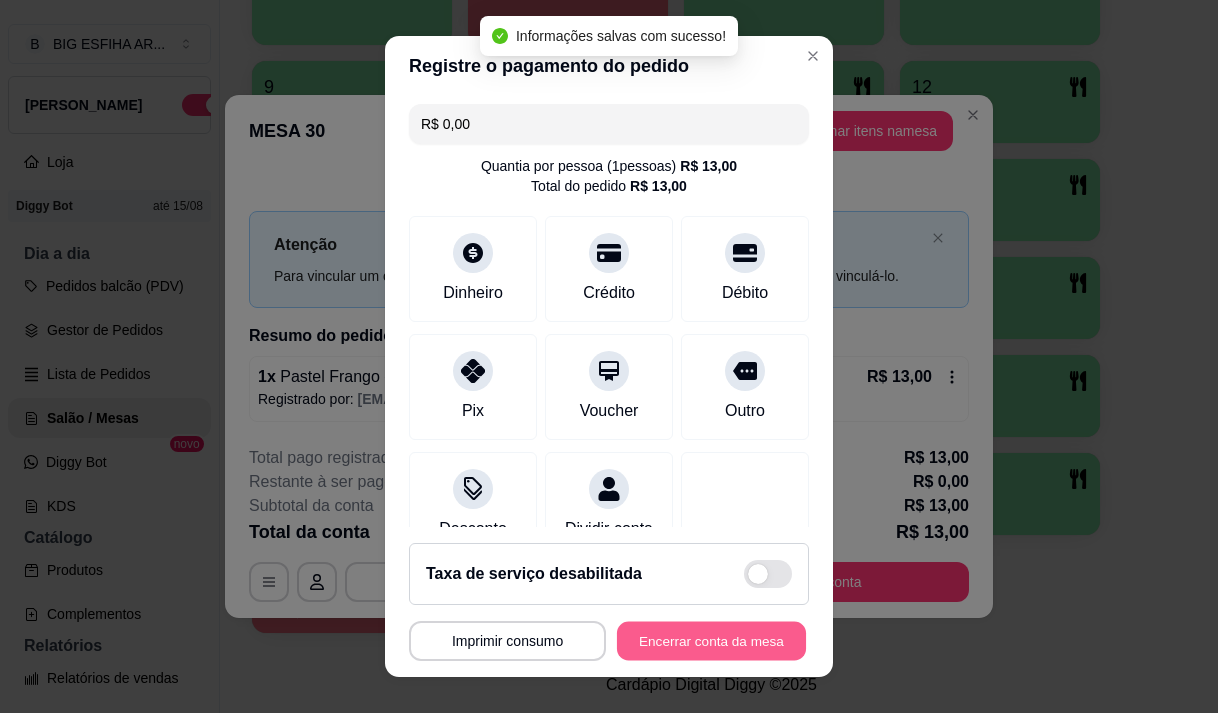 click on "Encerrar conta da mesa" at bounding box center [711, 641] 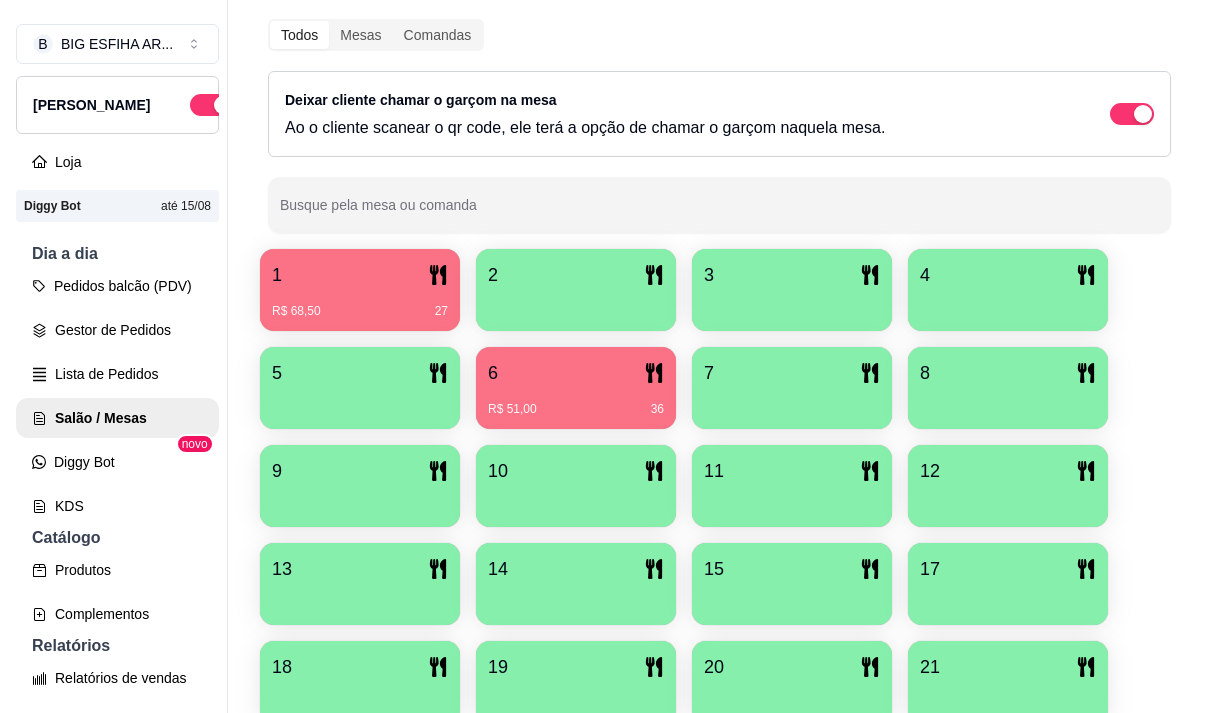 scroll, scrollTop: 239, scrollLeft: 0, axis: vertical 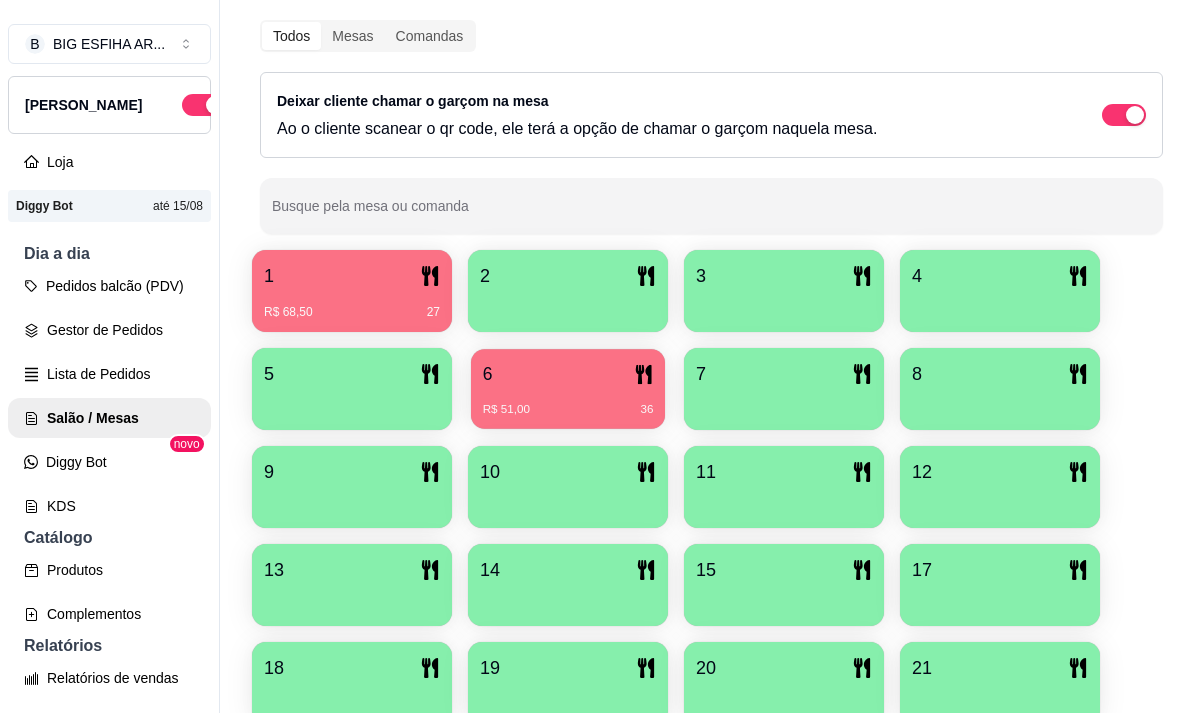 click on "R$ 51,00 36" at bounding box center (568, 402) 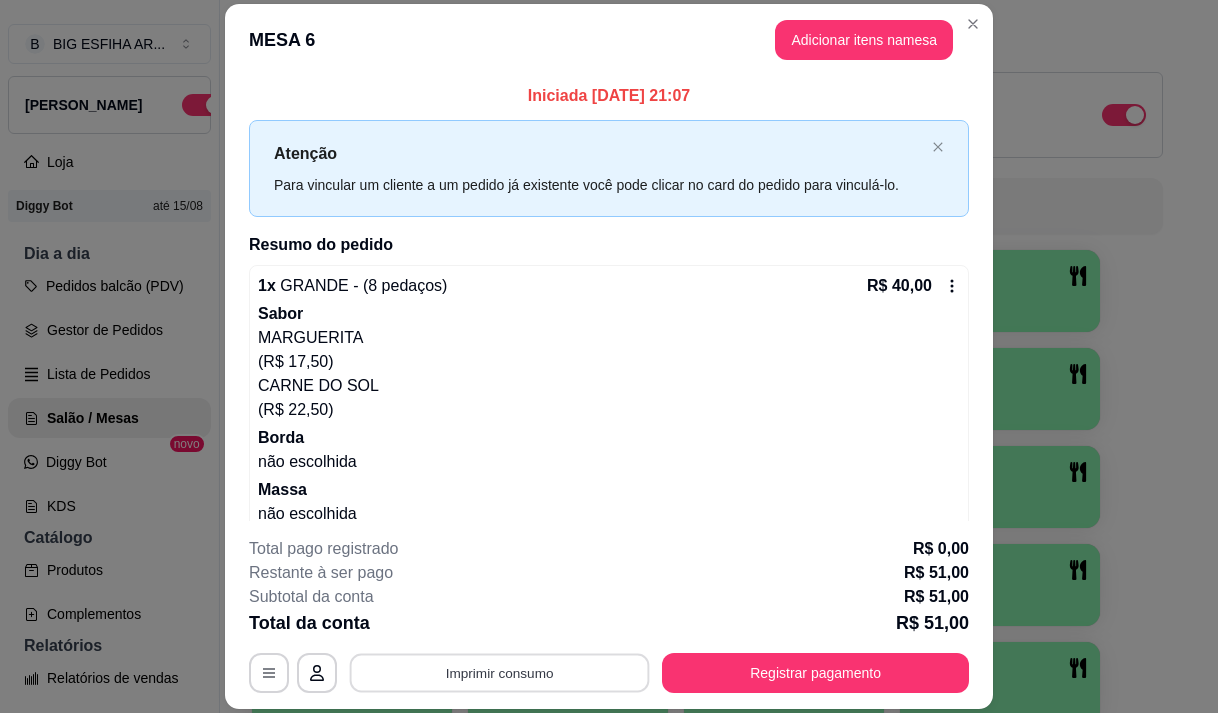 click on "Imprimir consumo" at bounding box center [500, 673] 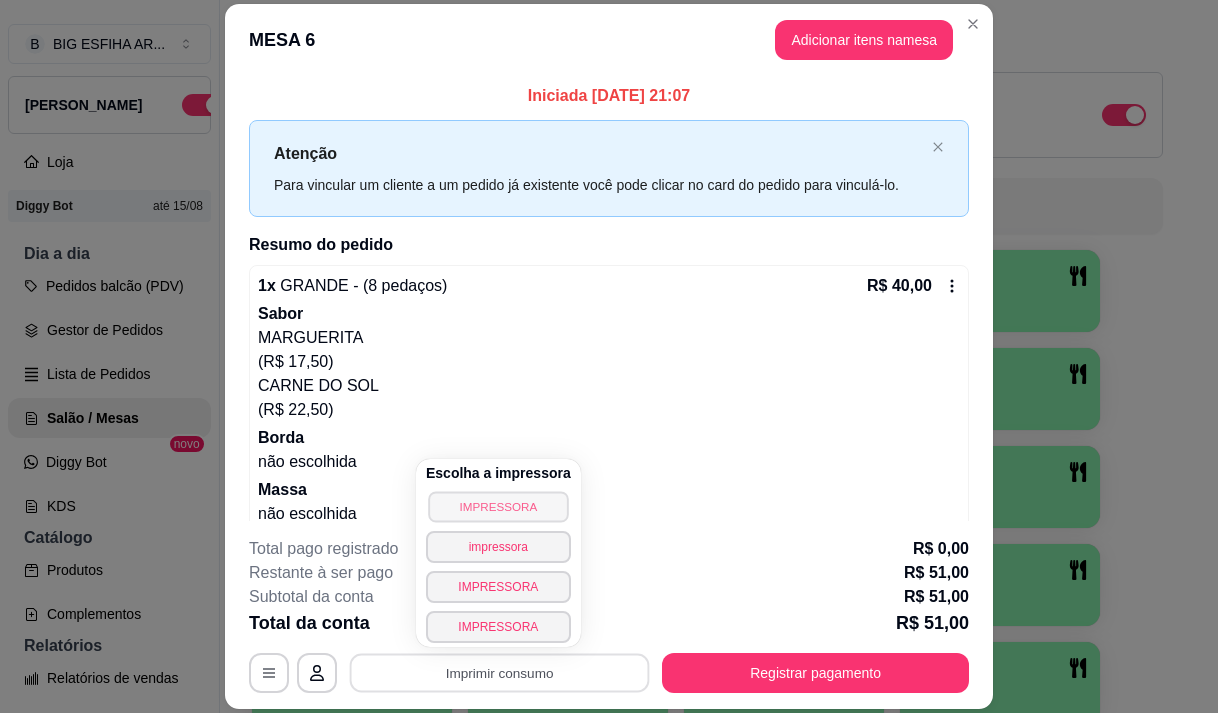 click on "IMPRESSORA" at bounding box center [498, 506] 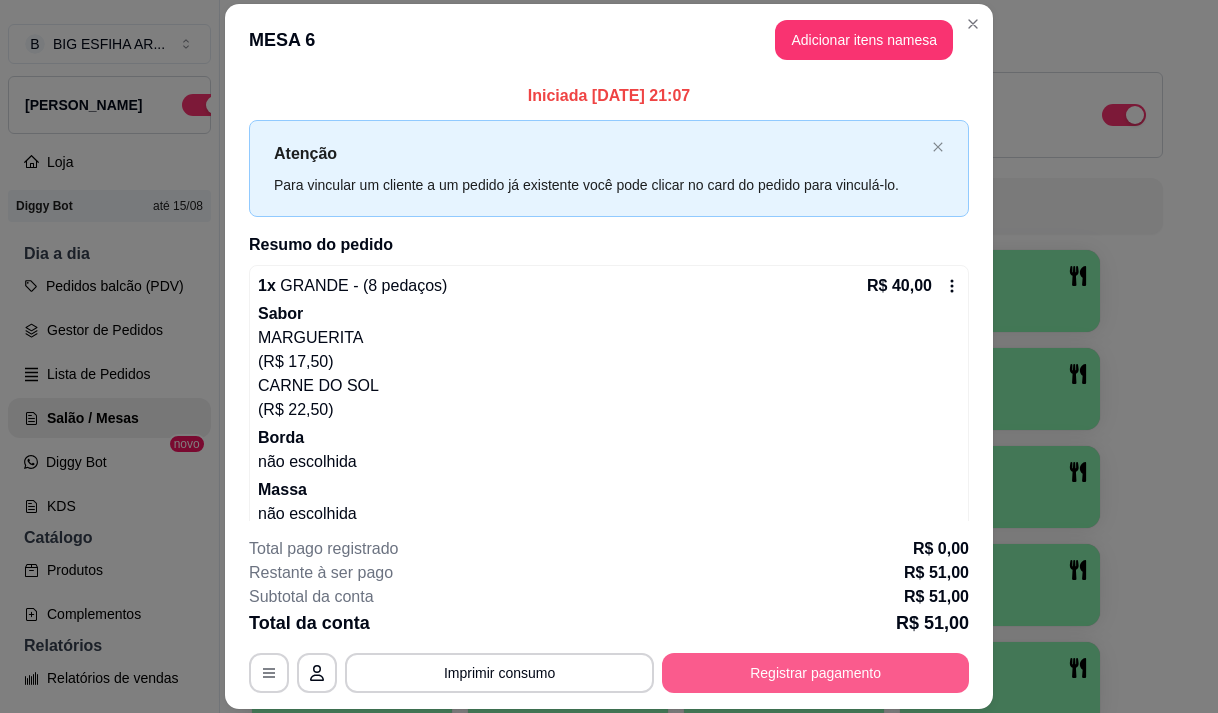 click on "Registrar pagamento" at bounding box center (815, 673) 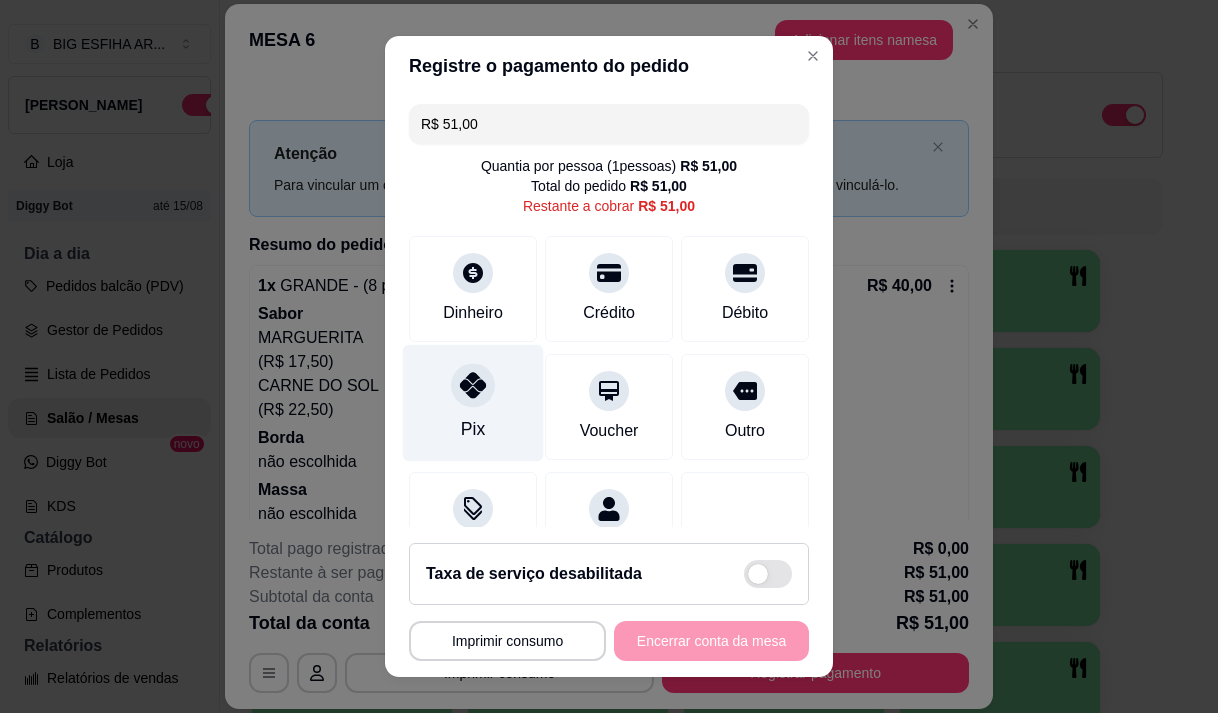 click on "Pix" at bounding box center (473, 402) 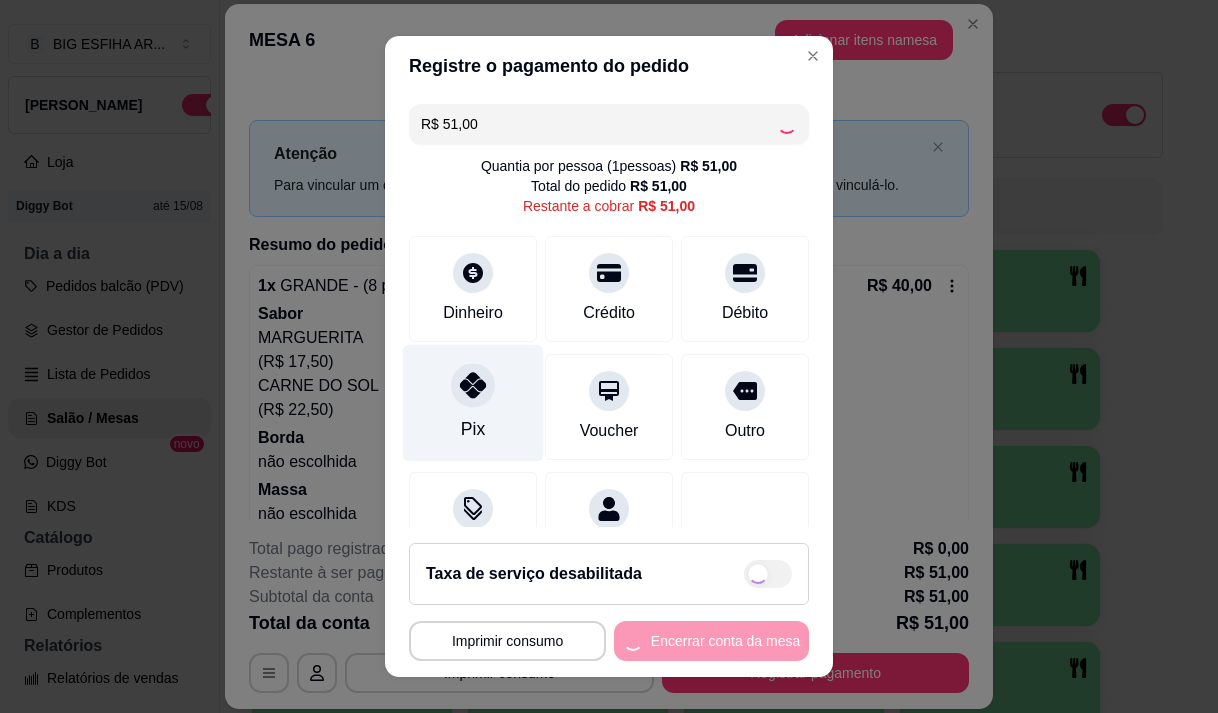 type on "R$ 0,00" 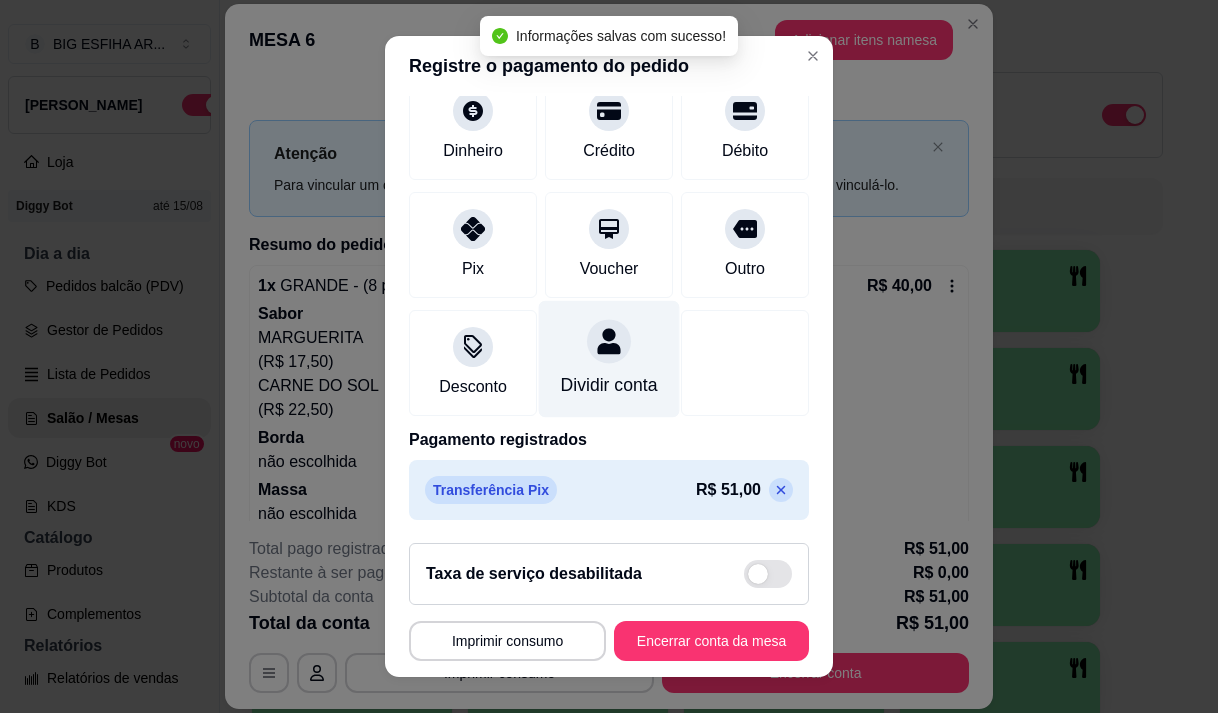 scroll, scrollTop: 166, scrollLeft: 0, axis: vertical 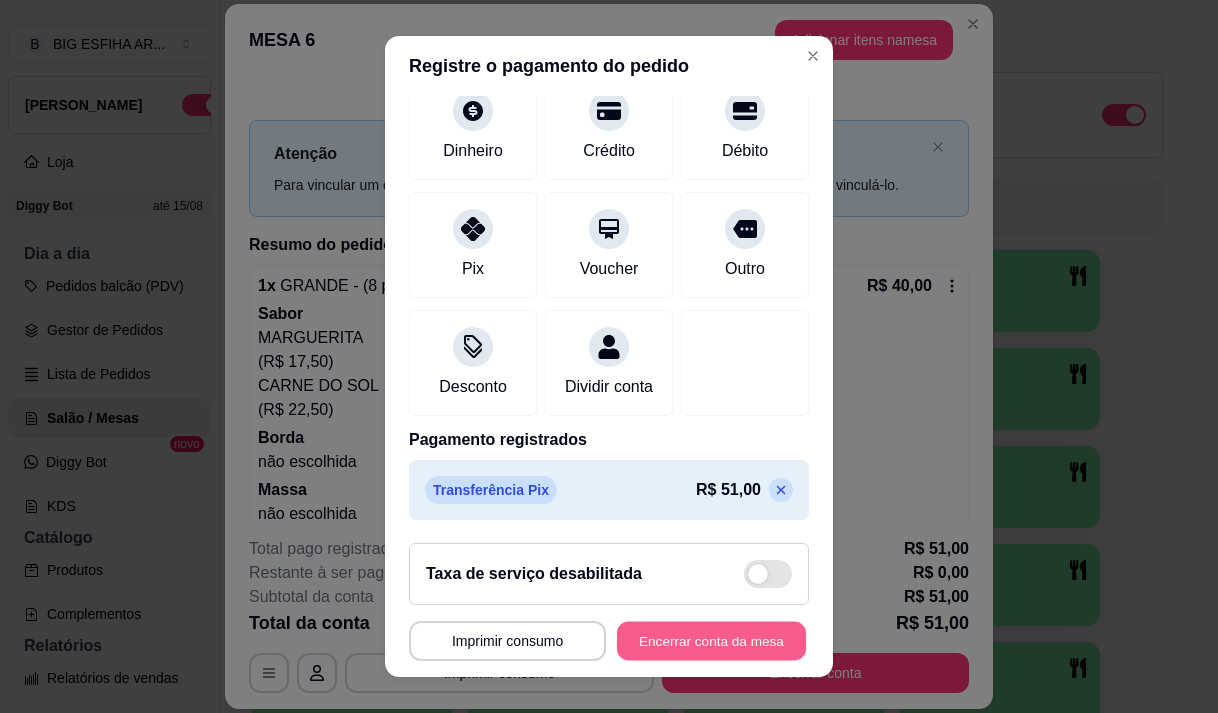 click on "Encerrar conta da mesa" at bounding box center (711, 641) 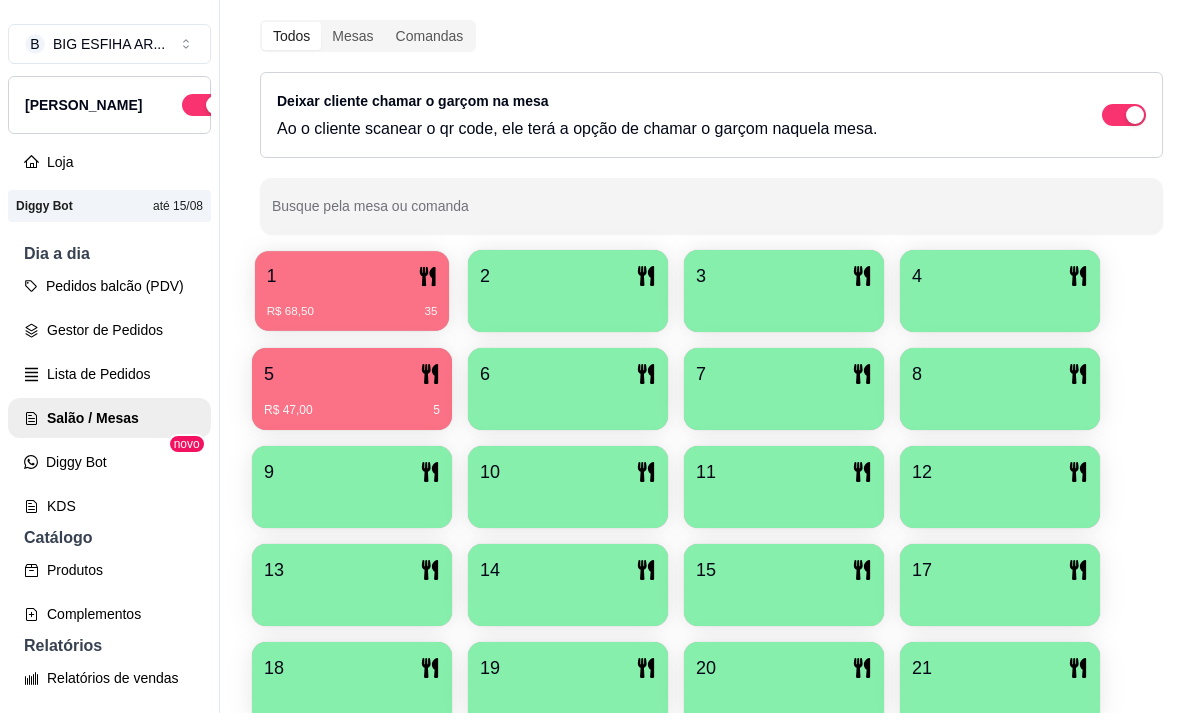click on "R$ 68,50 35" at bounding box center [352, 304] 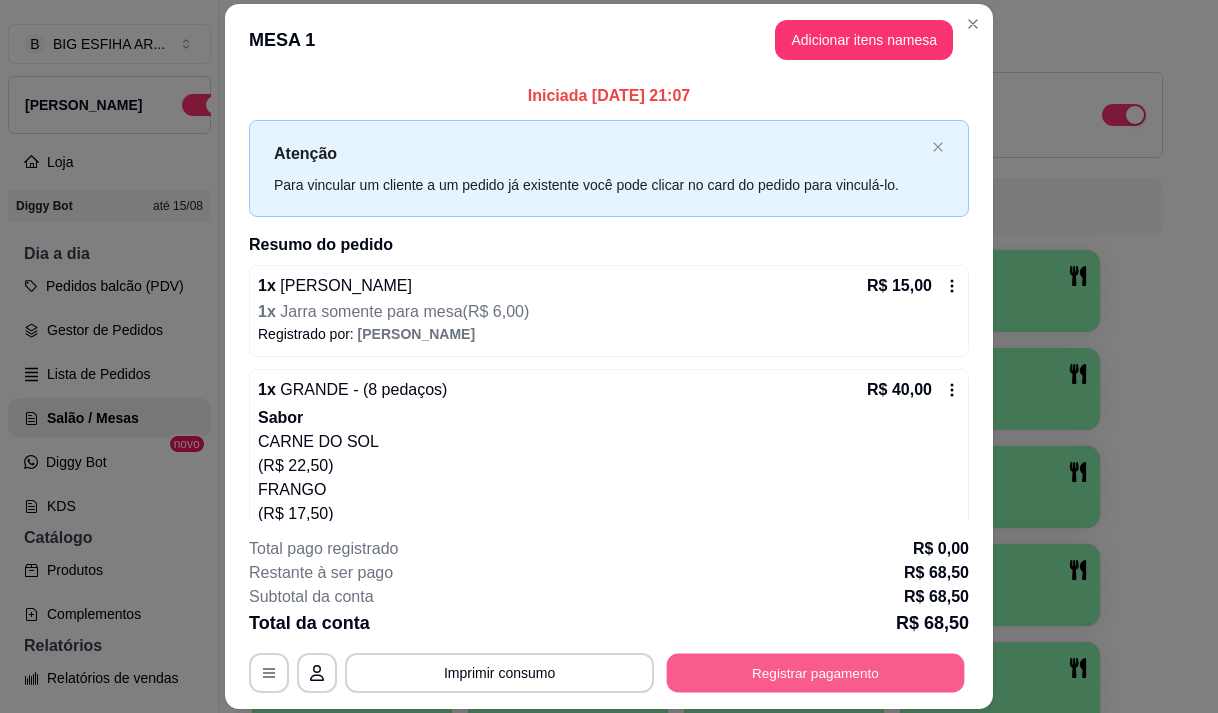 click on "Registrar pagamento" at bounding box center (816, 673) 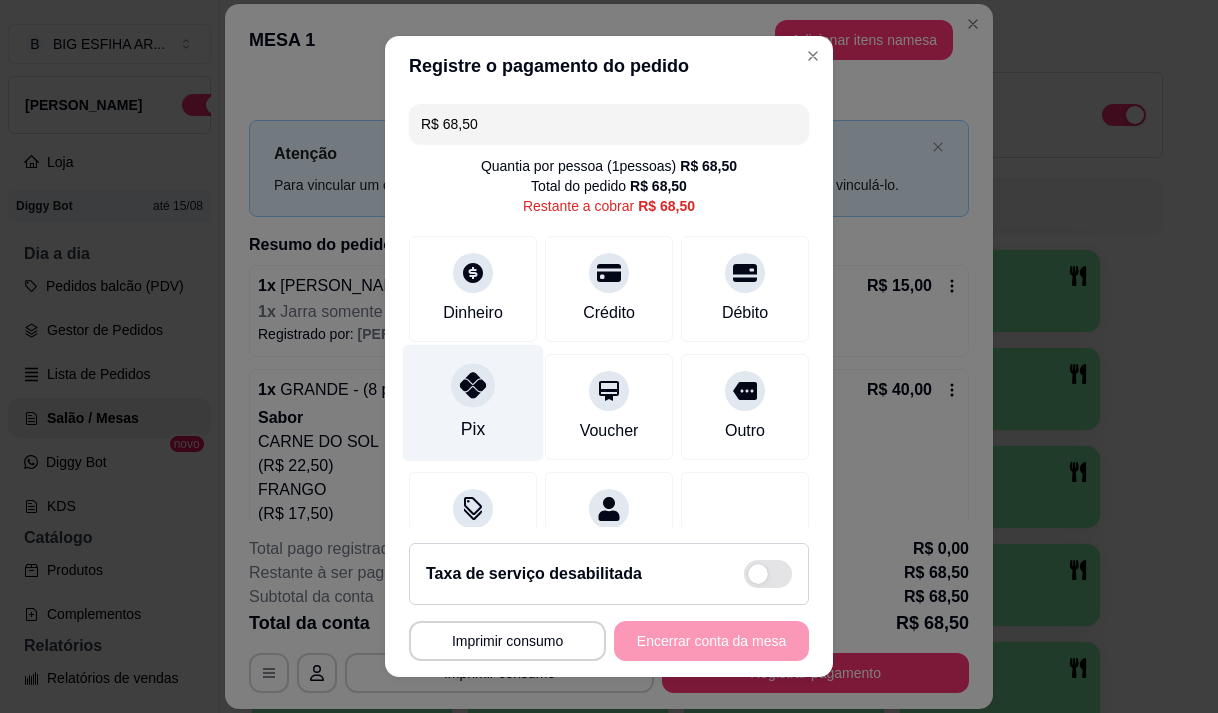 click on "Pix" at bounding box center (473, 402) 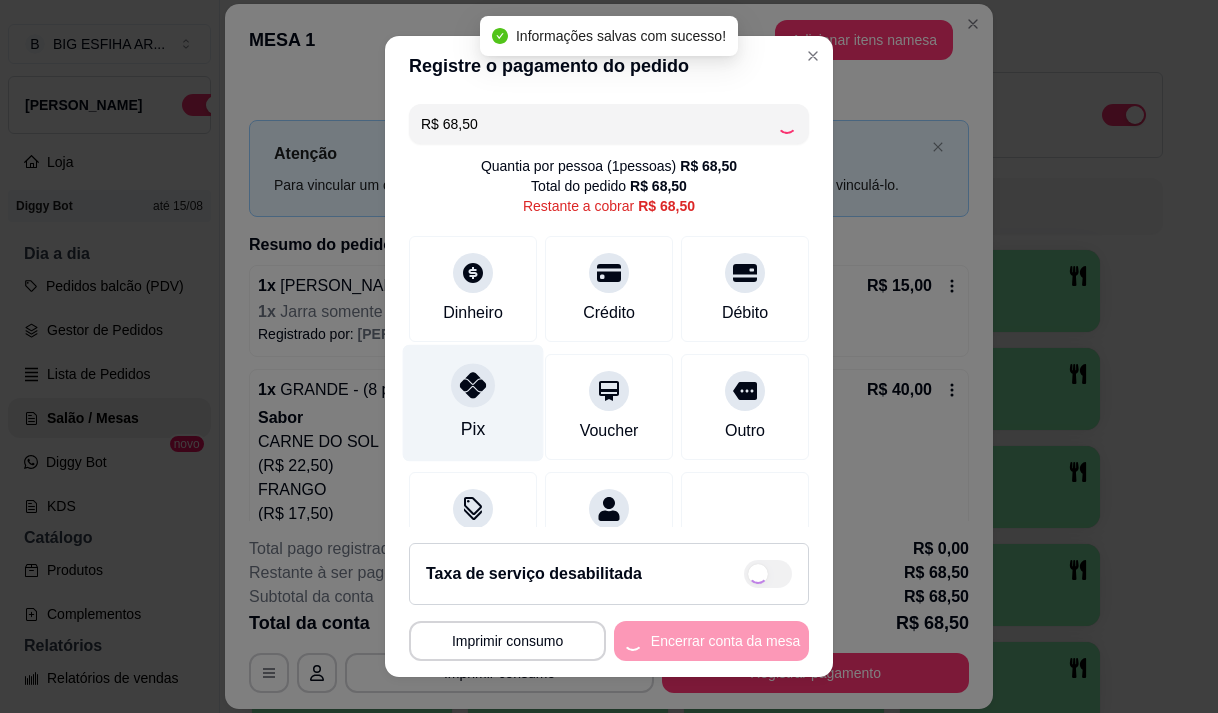 type on "R$ 0,00" 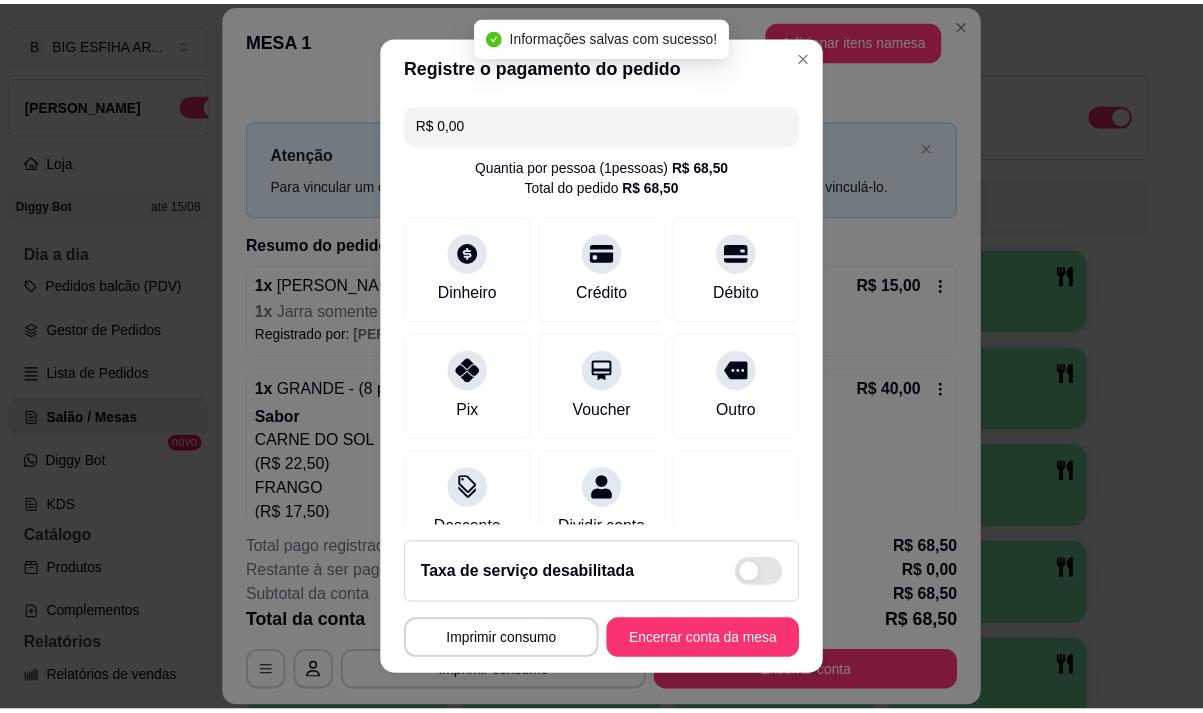 scroll, scrollTop: 166, scrollLeft: 0, axis: vertical 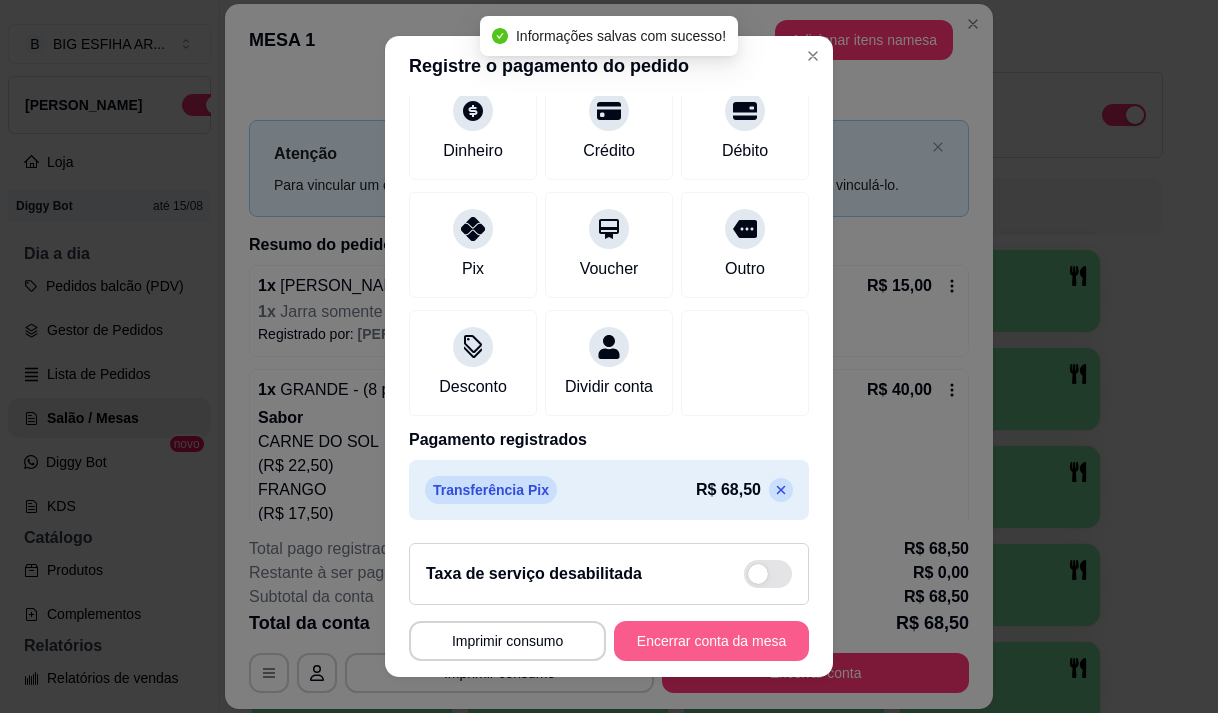 click on "Encerrar conta da mesa" at bounding box center (711, 641) 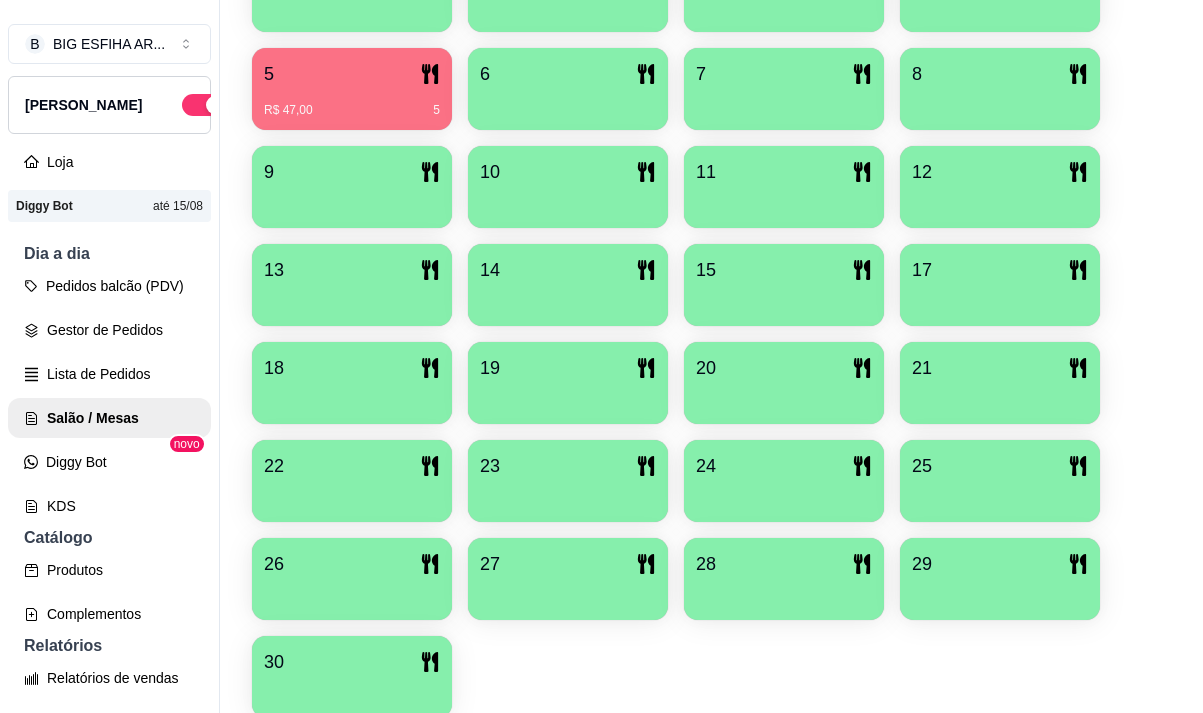 scroll, scrollTop: 339, scrollLeft: 0, axis: vertical 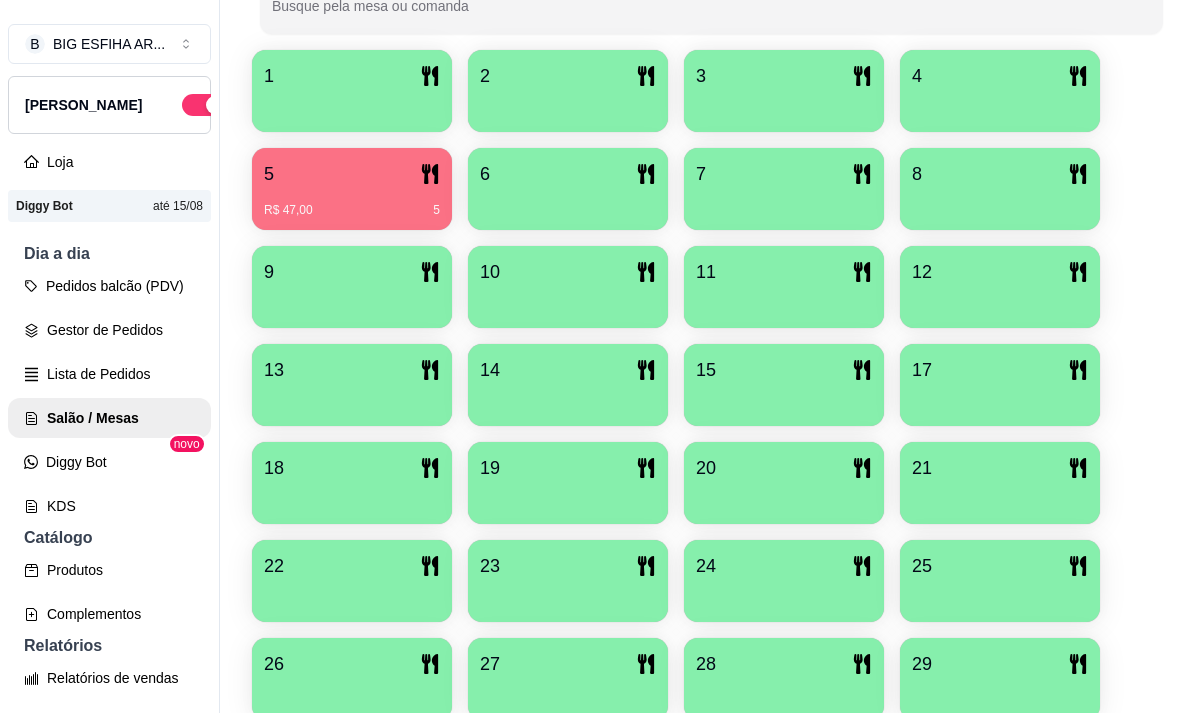 click at bounding box center (784, 399) 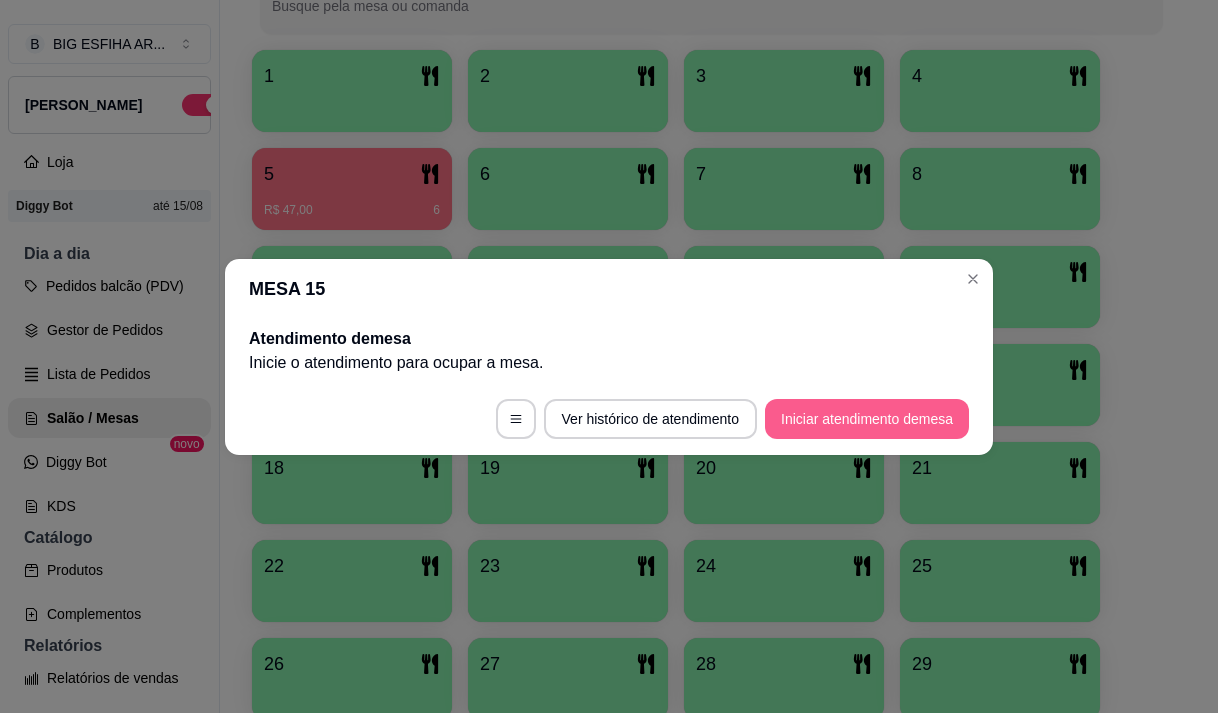 click on "Iniciar atendimento de  mesa" at bounding box center (867, 419) 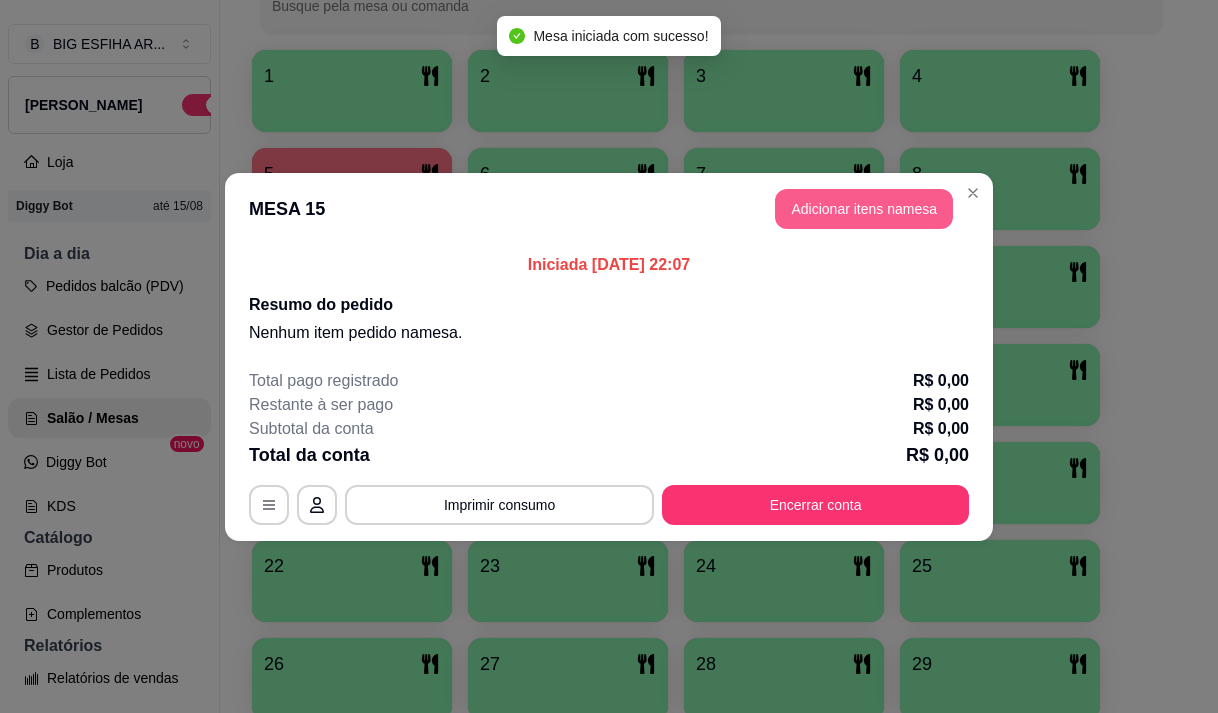 click on "Adicionar itens na  mesa" at bounding box center [864, 209] 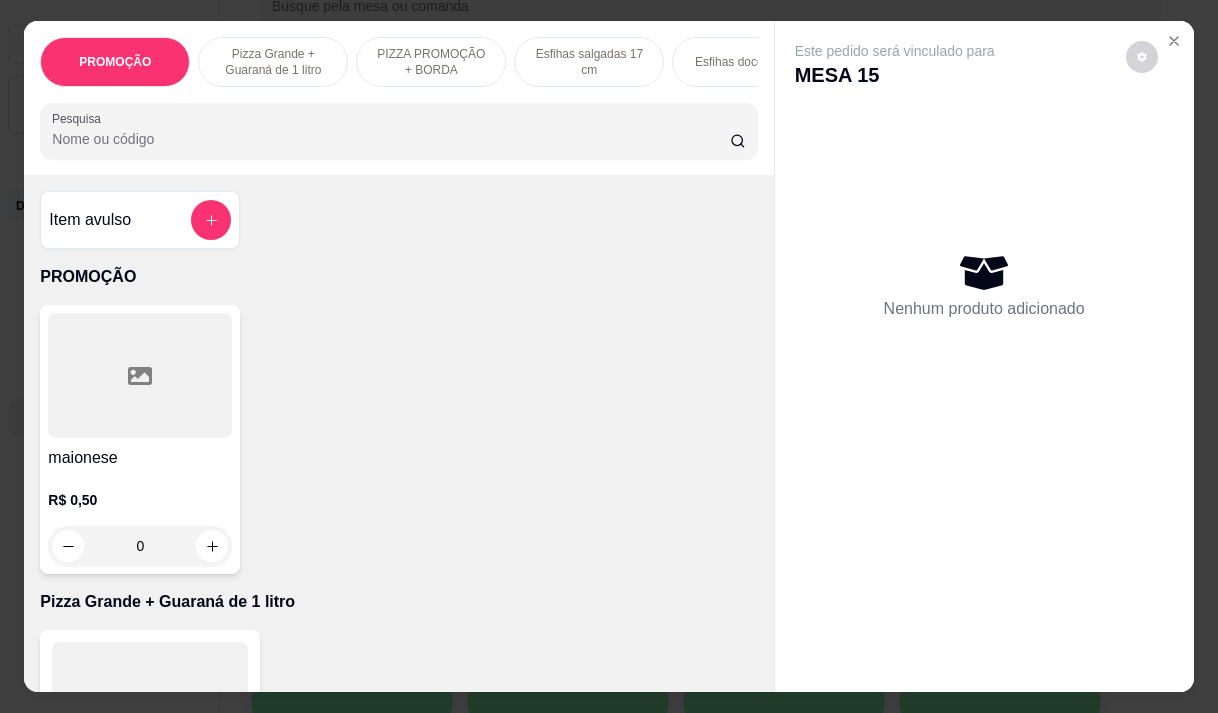 click on "Item avulso PROMOÇÃO  maionese   R$ 0,50 0 Pizza Grande + Guaraná de 1 litro  Grande a partir de     R$ 40,00 PIZZA PROMOÇÃO + BORDA  Grande a partir de     R$ 33,00 Esfihas salgadas 17 cm Esfiha Atum Mussarela   R$ 9,00 0 Esfiha Bacon Catupiri   R$ 8,00 0 Esfiha Bauru   R$ 8,50 0 Esfiha Milho Com Catupiri   R$ 8,00 0 Esfiha Palmito   R$ 8,50 0 Esfiha Queijo  Coalho   R$ 7,50 0 Esfiha bacon MUSSARELA   R$ 8,50 0 Esfiha brocolis   R$ 9,00 0 Esfiha calabresa   R$ 7,50 0 Esfiha carne do sol   R$ 9,00 0 Esfiha de Frango   R$ 7,50 0 Esfiha de alho frito com mussarela   R$ 8,00 0 Esfiha de atum   R$ 8,00 0 Esfiha de carne   R$ 7,50 0 Esfiha de frango catupiri   R$ 8,00 0 Esfiha de lombo defumado mussarela    R$ 8,50 0 Esfiha de milho com mussarela    R$ 8,00 0 Esfiha de palmito com mussarela   R$ 8,50 0 Esfiha dois queijos   R$ 8,00 0 Esfiha frango mussarela   R$ 8,00 0 Esfiha marguerita   R$ 8,50 0 Esfiha muçarela   R$ 7,50 0 Esfiha pepperoni   R$ 9,00 0 Esfiha portuguesa   R$ 9,00" at bounding box center [398, 433] 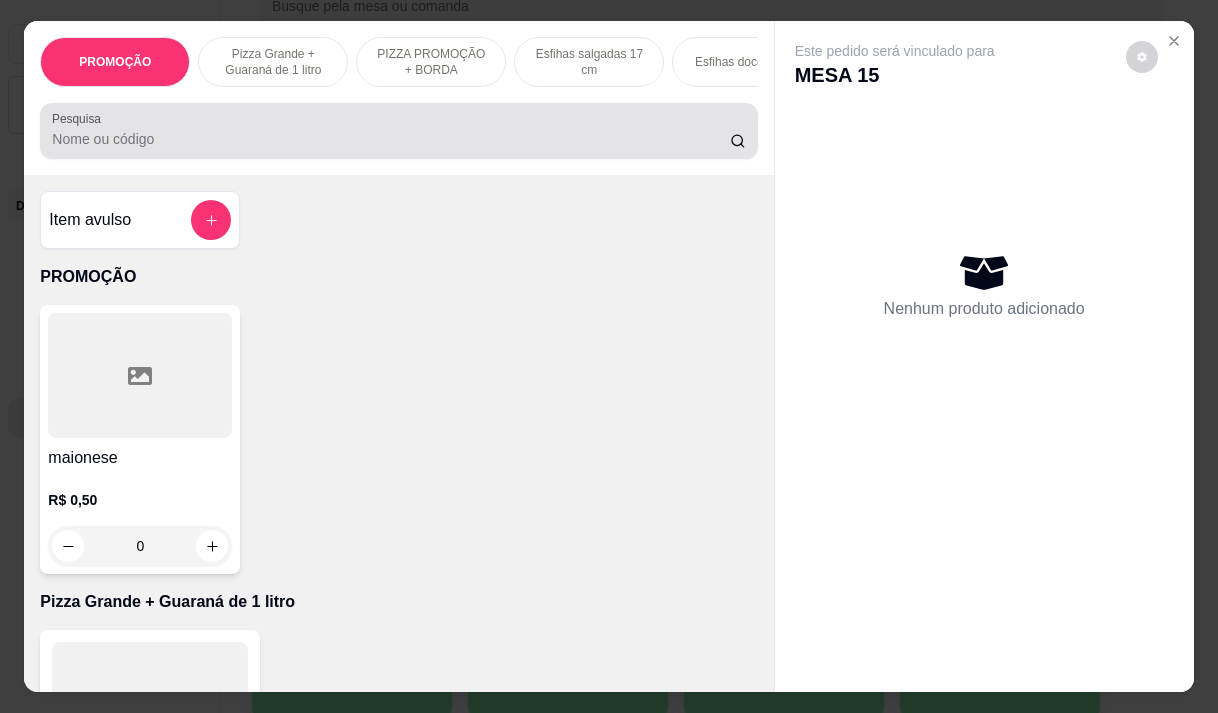 click on "Pesquisa" at bounding box center [398, 131] 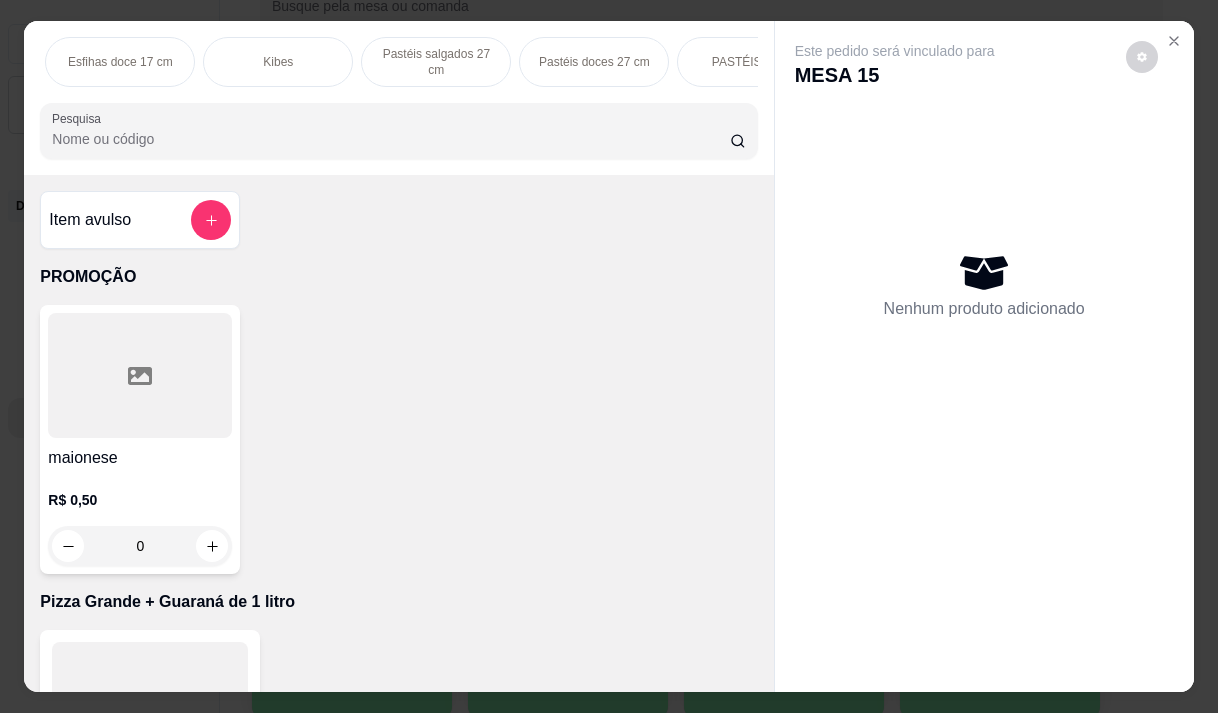 scroll, scrollTop: 0, scrollLeft: 1255, axis: horizontal 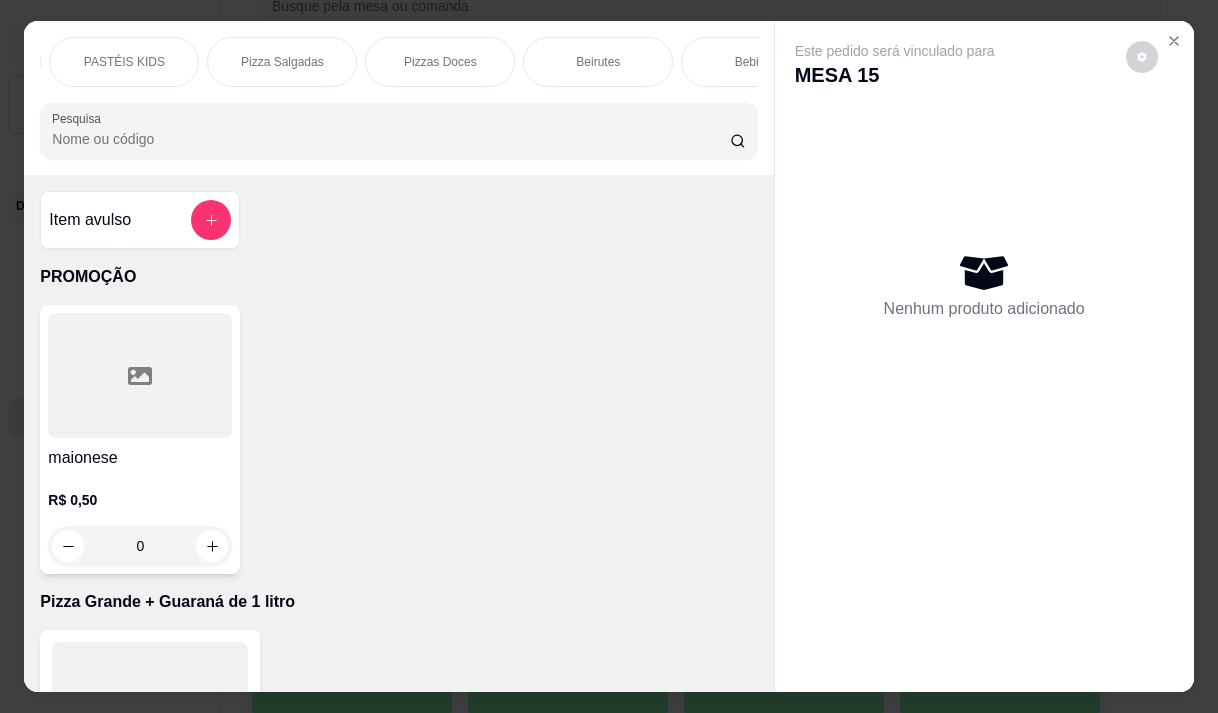 click on "Pizza Salgadas" at bounding box center (282, 62) 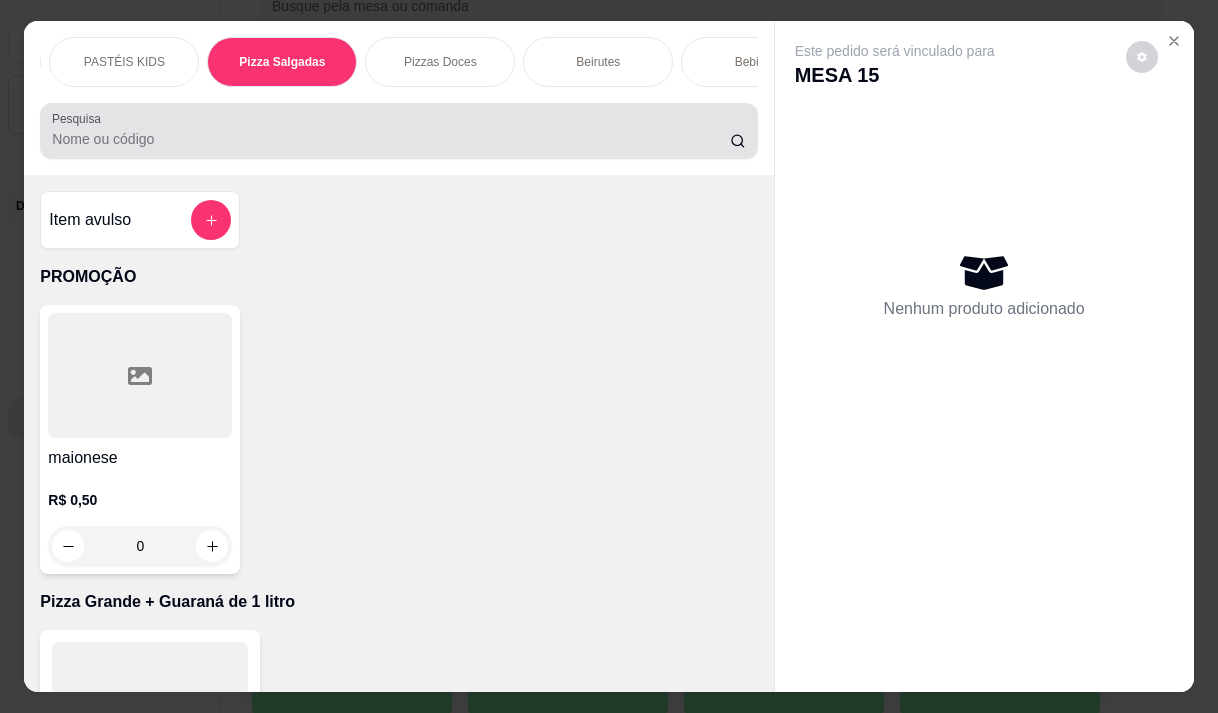 scroll, scrollTop: 15444, scrollLeft: 0, axis: vertical 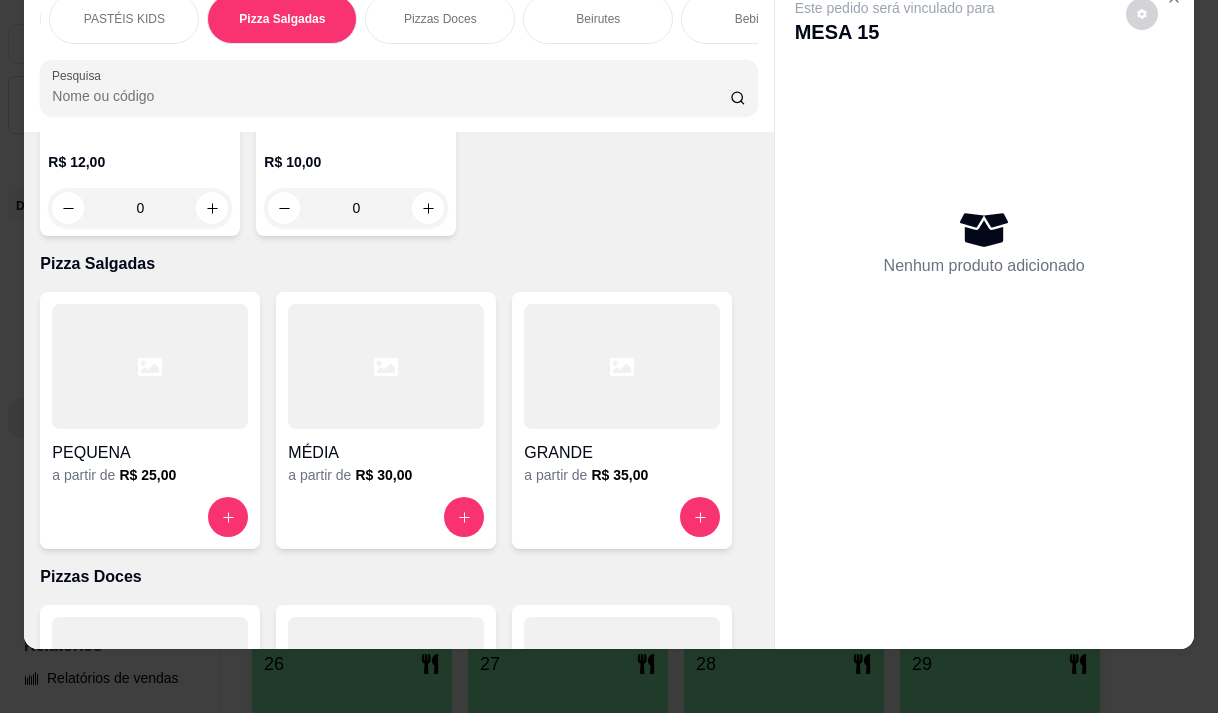 click on "GRANDE" at bounding box center [622, 453] 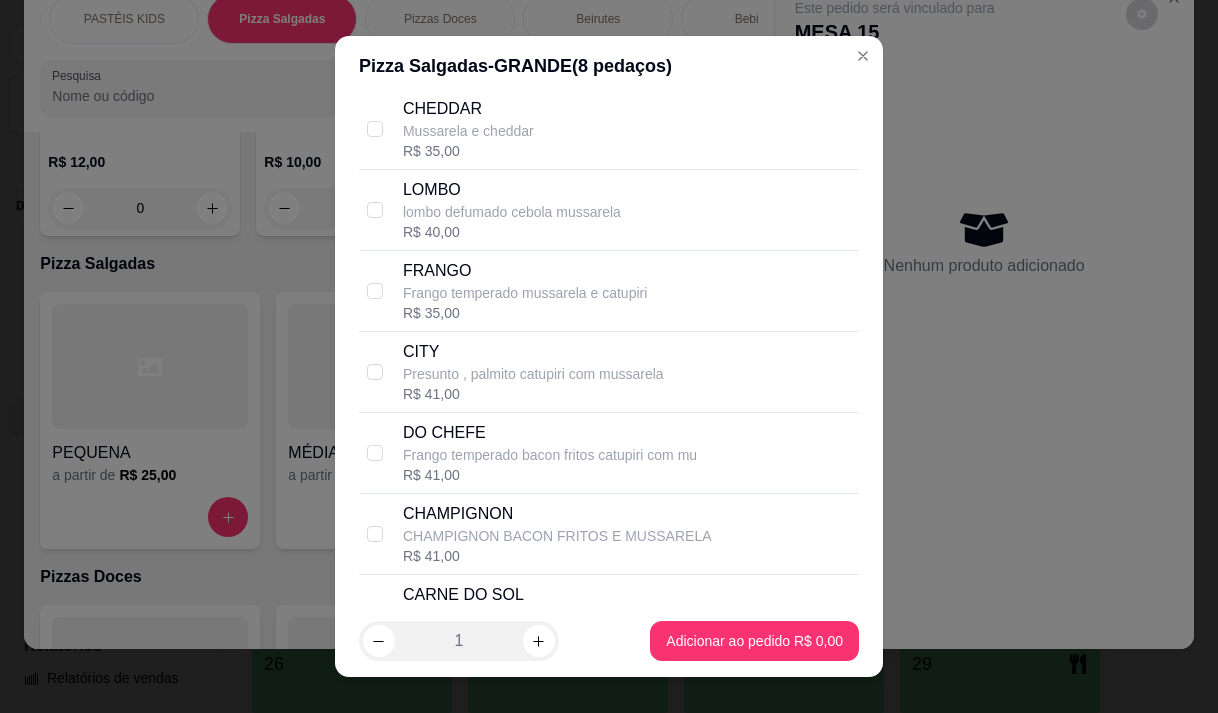 scroll, scrollTop: 1100, scrollLeft: 0, axis: vertical 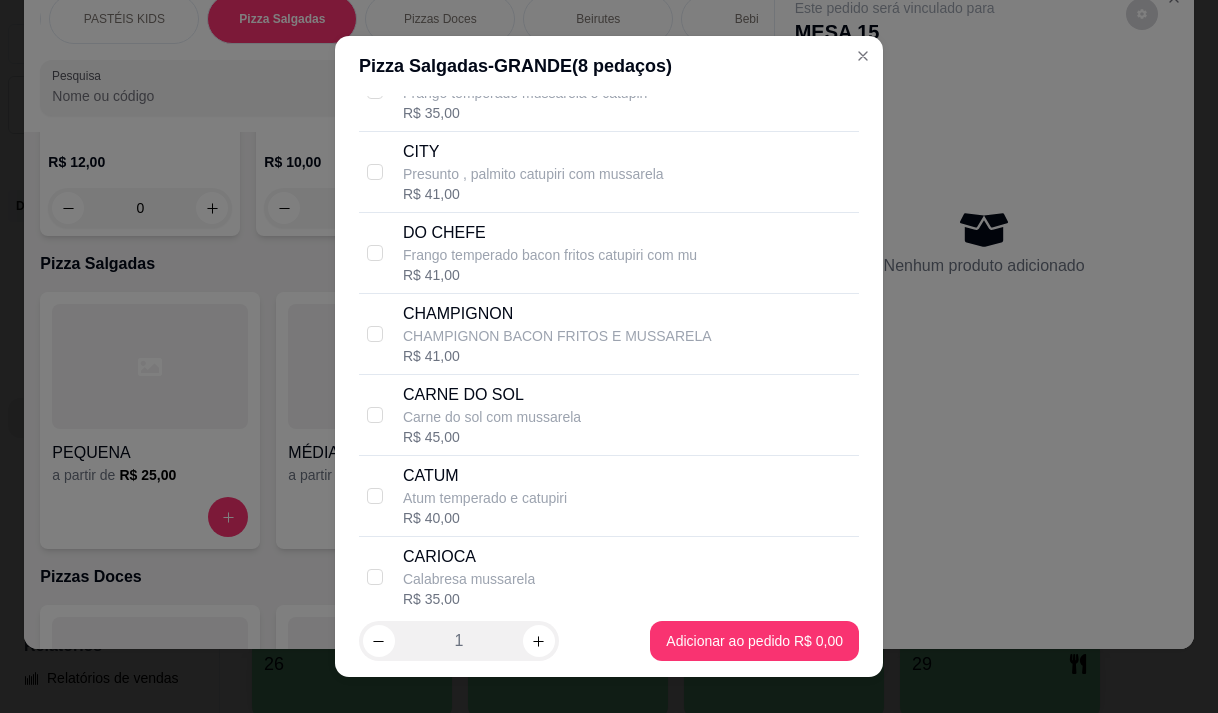 click on "DO CHEFE  Frango temperado bacon fritos catupiri com mu R$ 41,00" at bounding box center (609, 253) 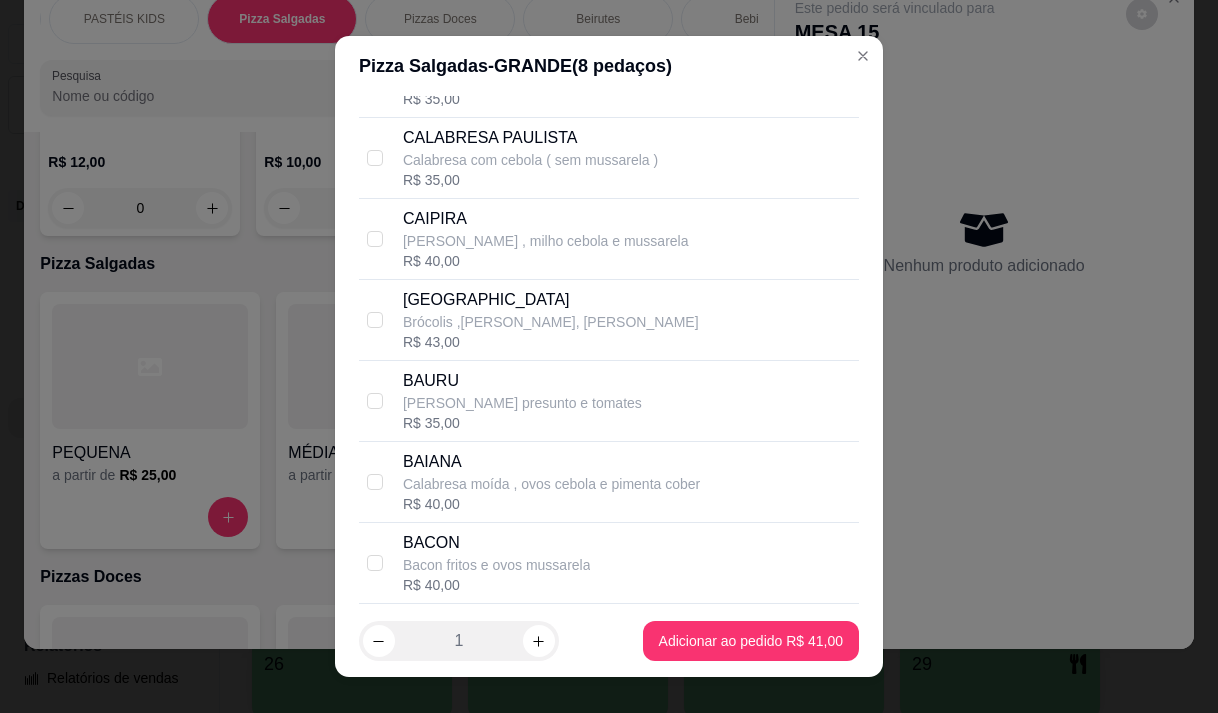 scroll, scrollTop: 1700, scrollLeft: 0, axis: vertical 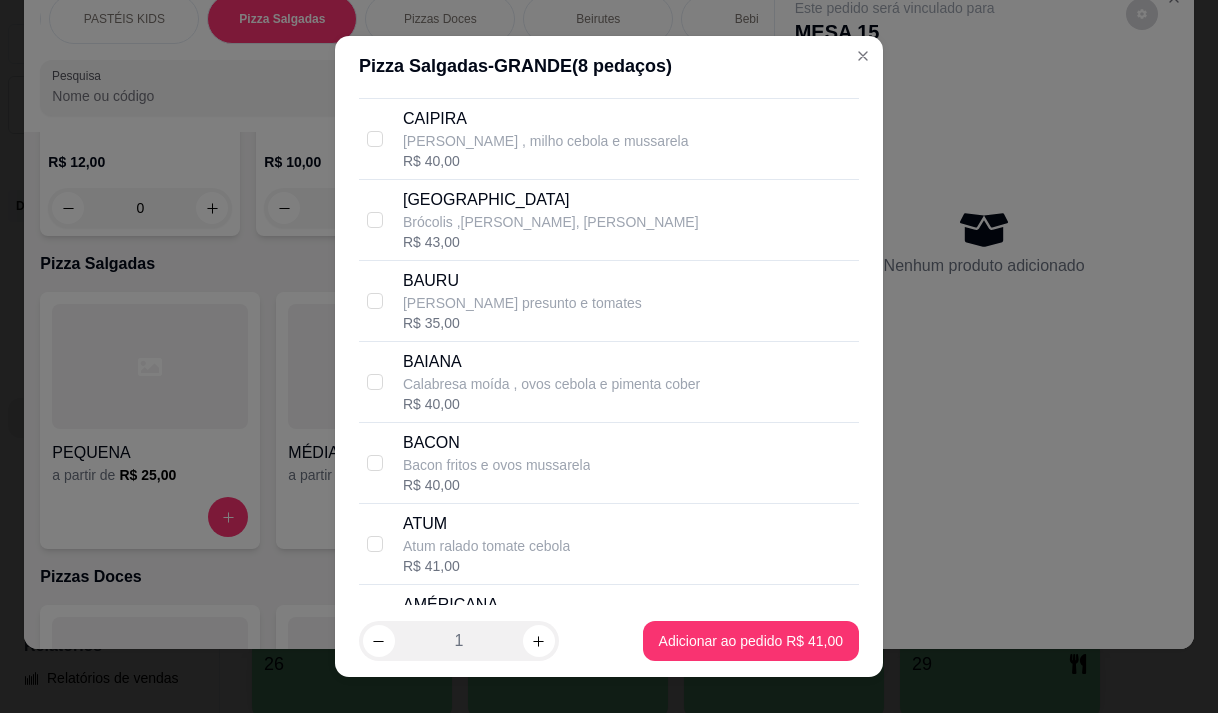 click on "Calabresa moída , ovos cebola e pimenta cober" at bounding box center (551, 384) 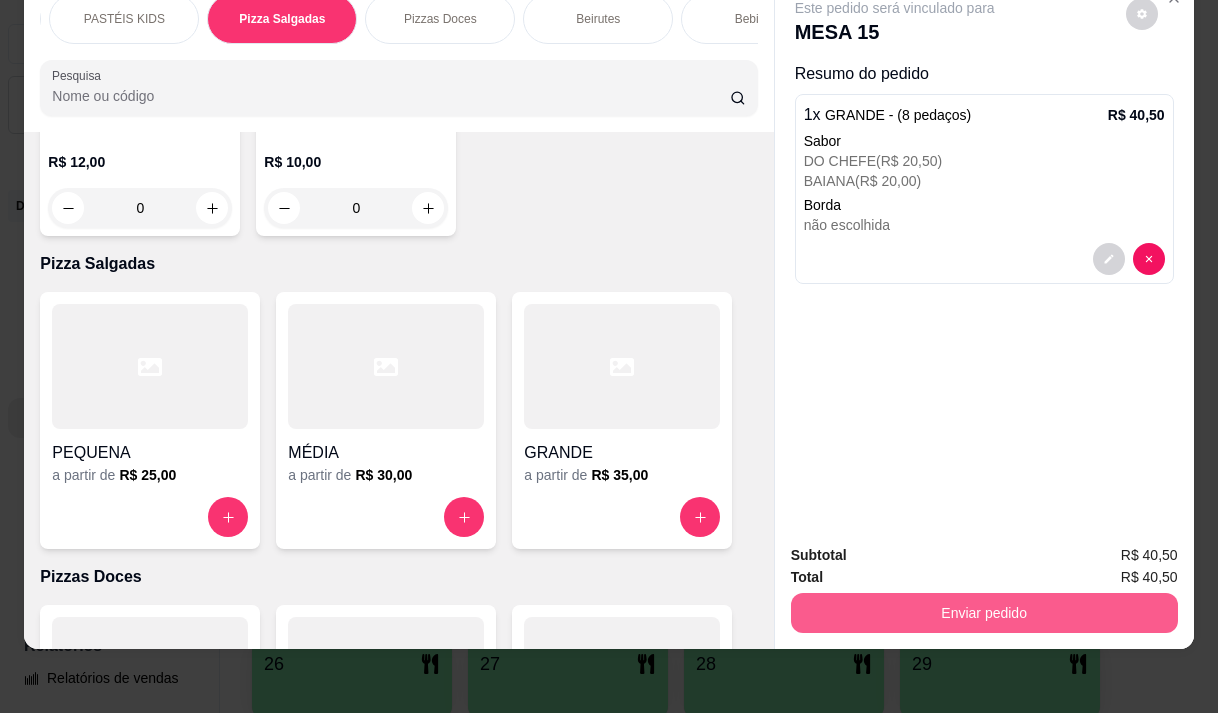 click on "Enviar pedido" at bounding box center (984, 613) 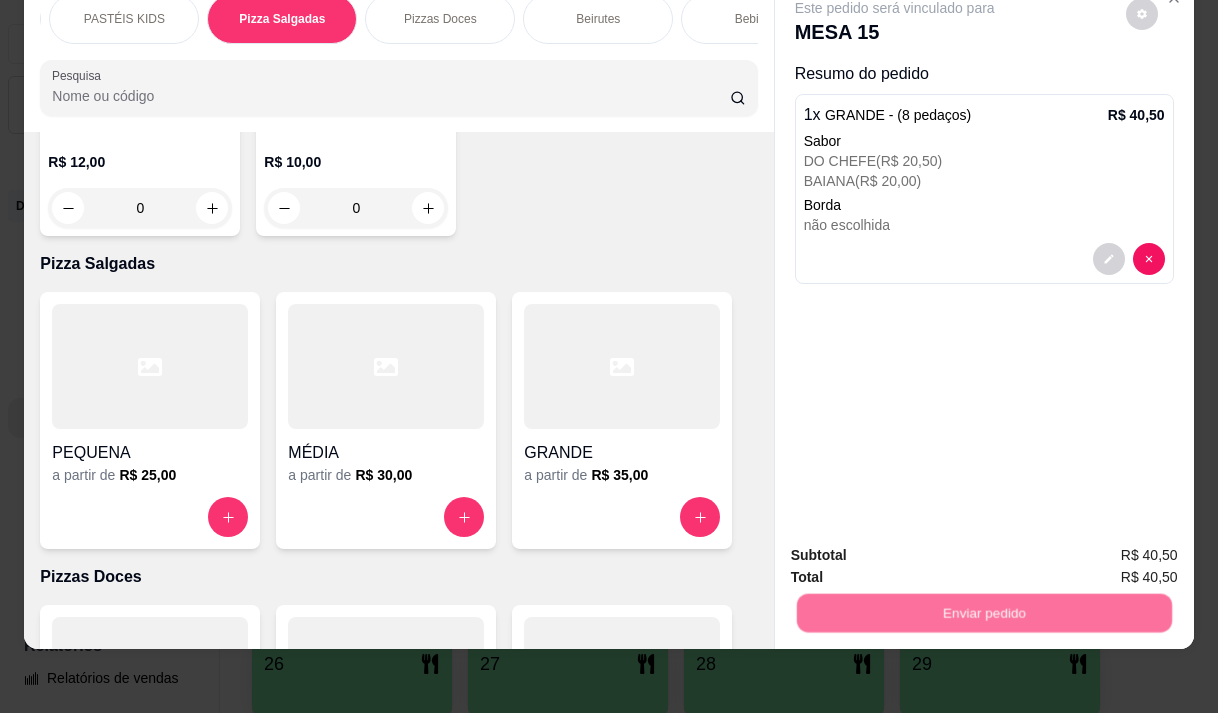click on "Não registrar e enviar pedido" at bounding box center (918, 549) 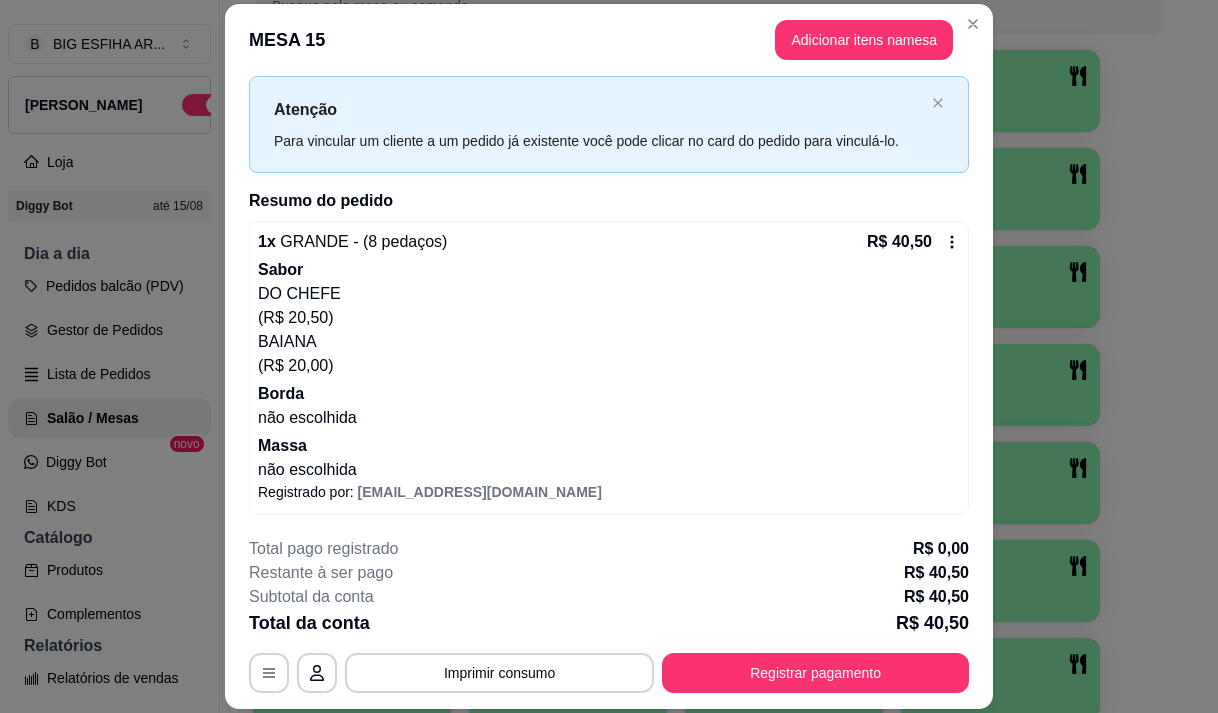 scroll, scrollTop: 45, scrollLeft: 0, axis: vertical 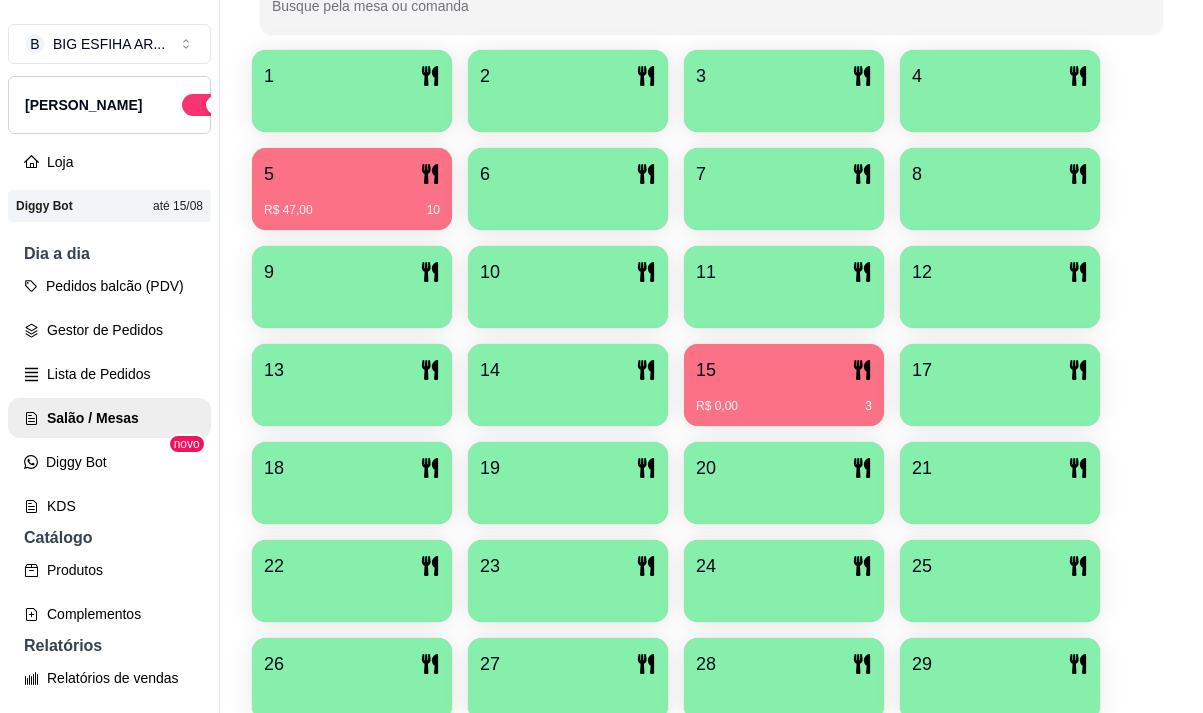 click on "R$ 47,00 10" at bounding box center (352, 210) 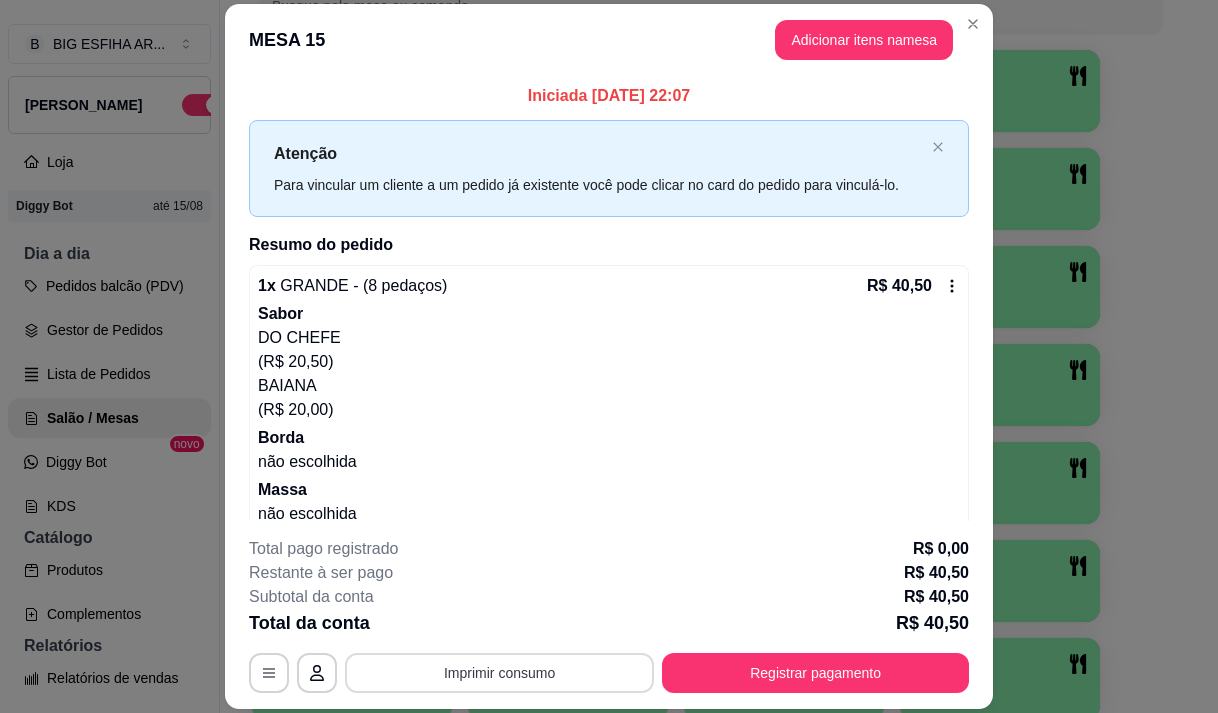 click on "Imprimir consumo" at bounding box center (499, 673) 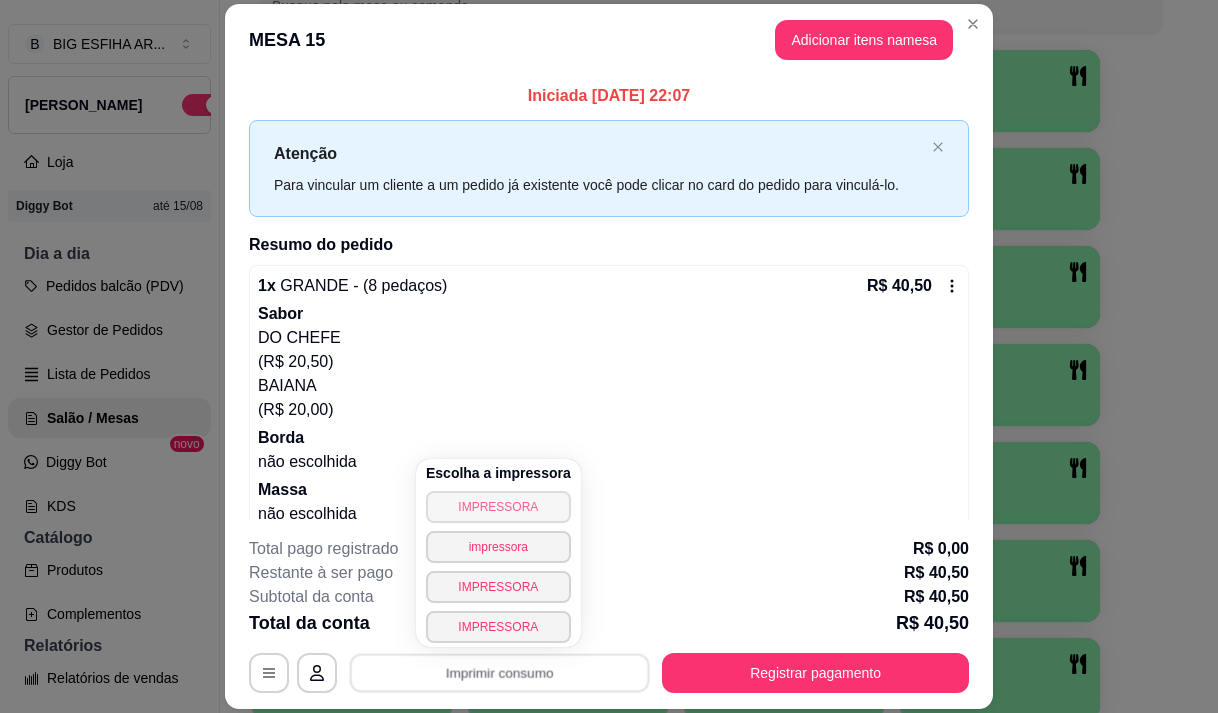 click on "IMPRESSORA" at bounding box center (498, 507) 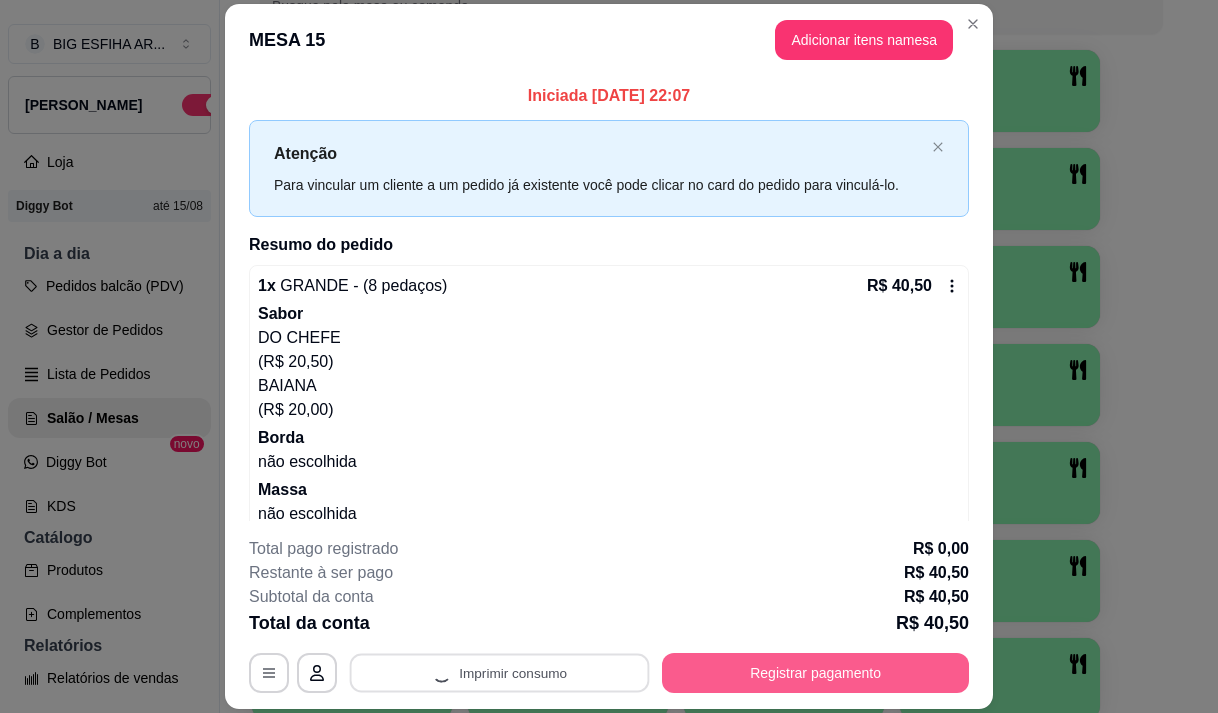 click on "Registrar pagamento" at bounding box center (815, 673) 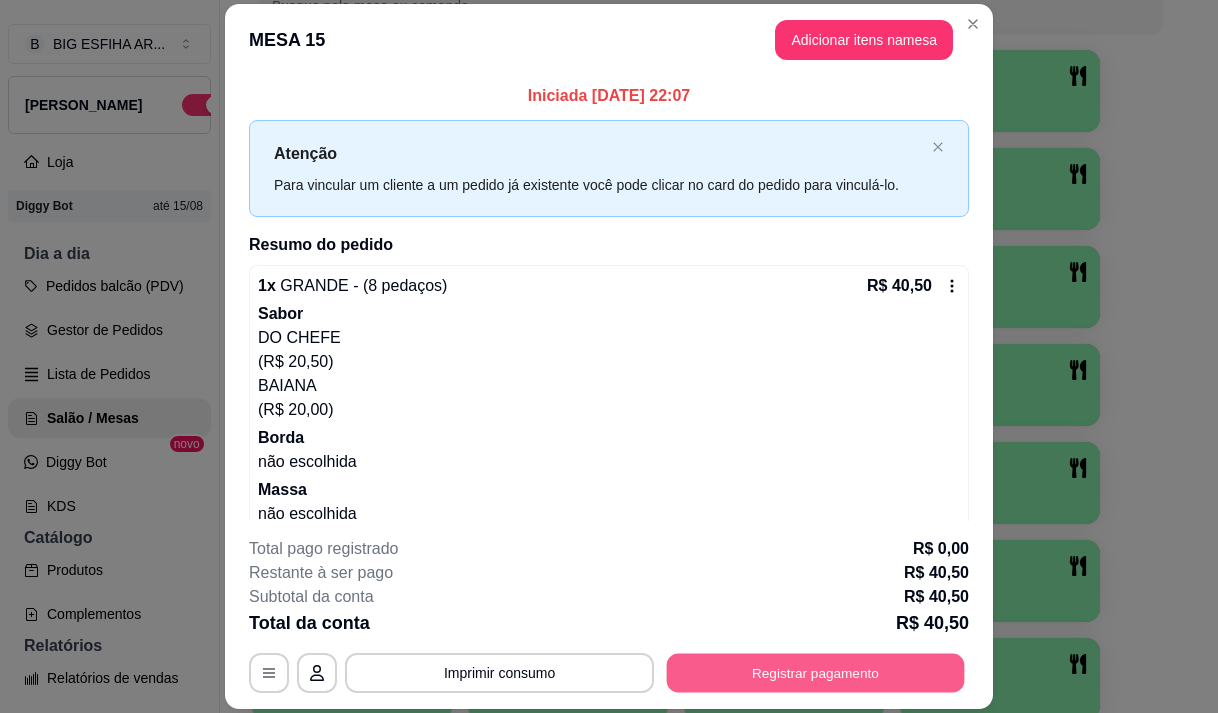 click on "Registrar pagamento" at bounding box center (816, 673) 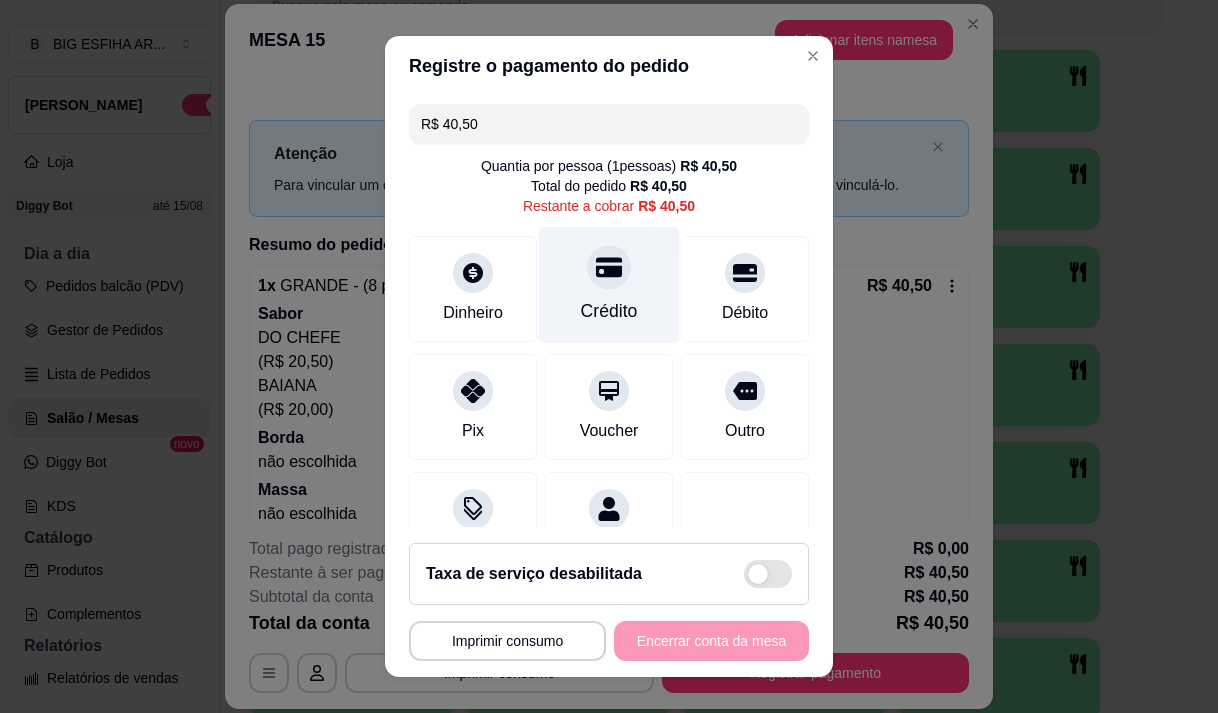 click on "Crédito" at bounding box center (609, 311) 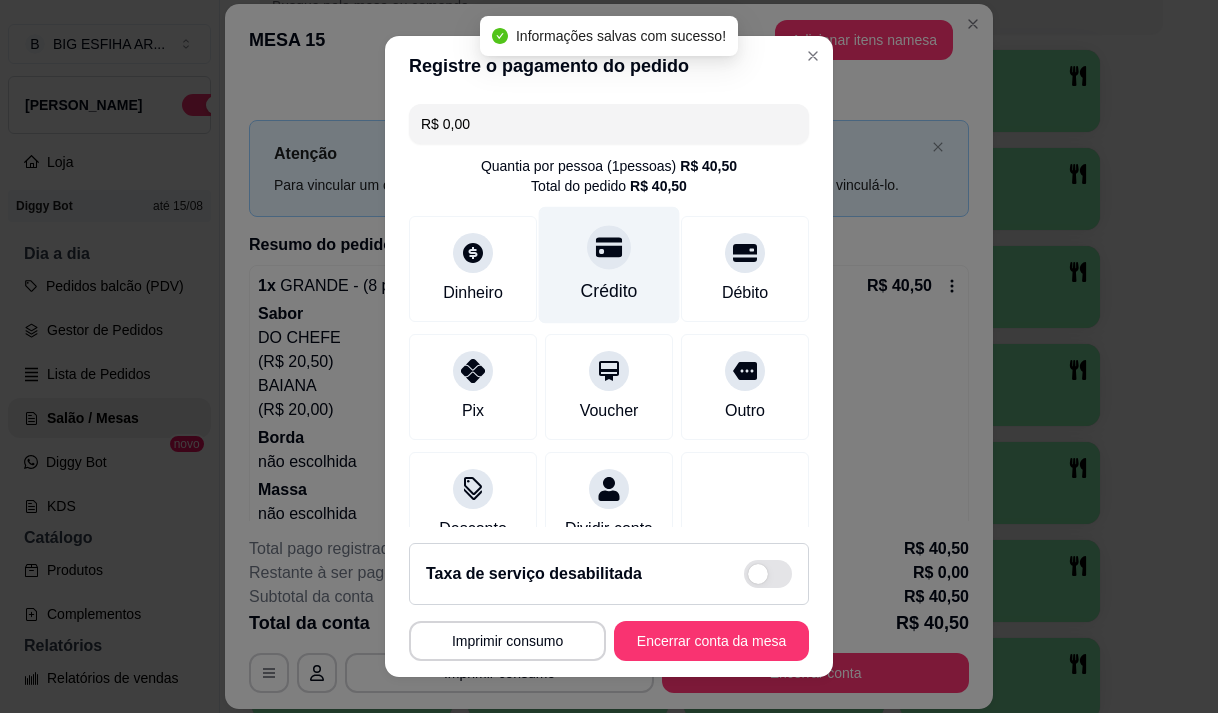 type on "R$ 0,00" 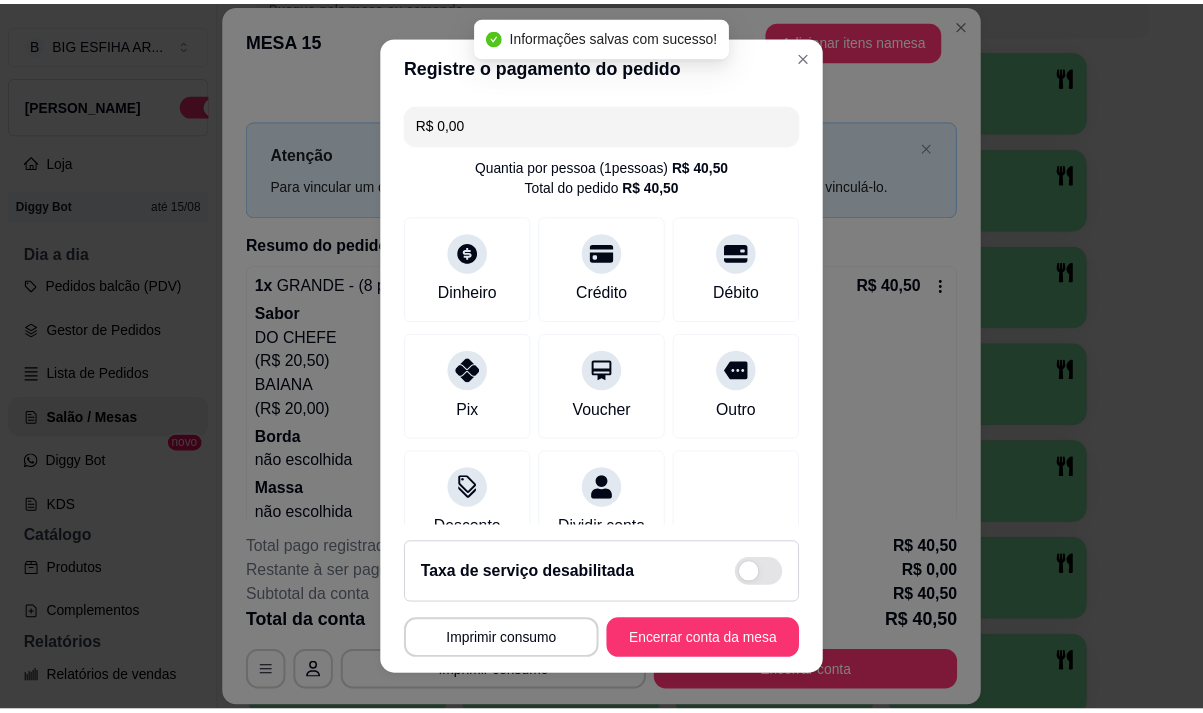 scroll, scrollTop: 166, scrollLeft: 0, axis: vertical 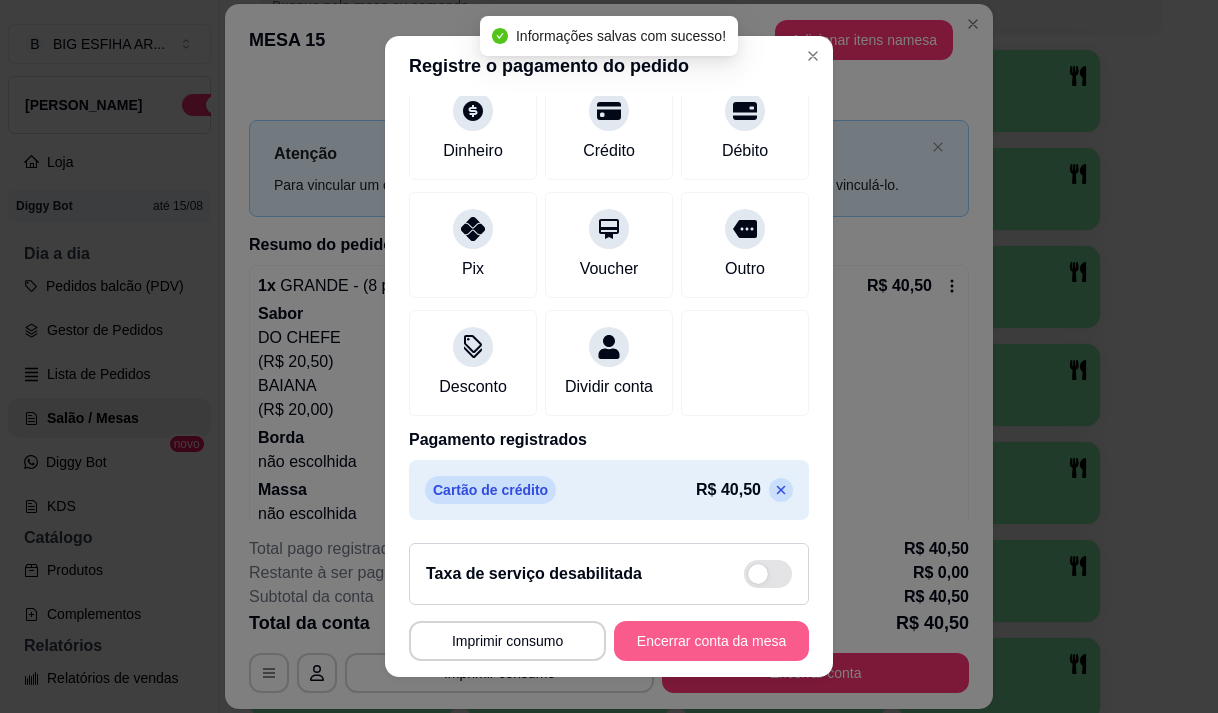 click on "Encerrar conta da mesa" at bounding box center (711, 641) 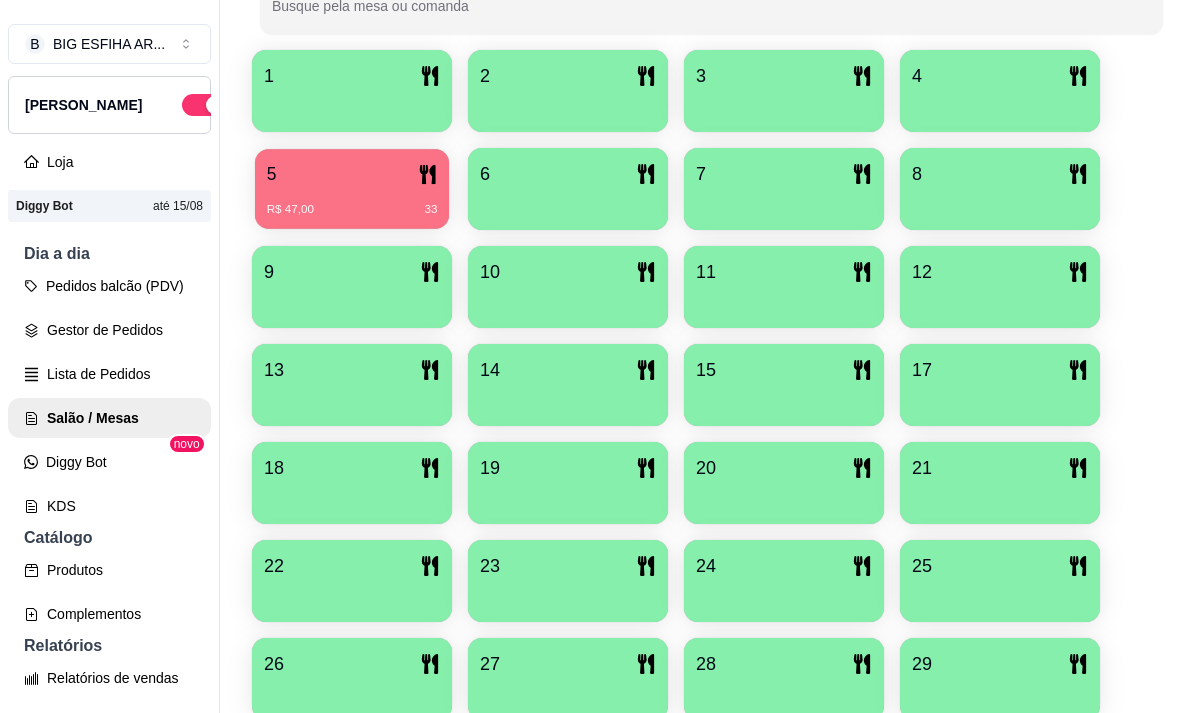 click on "5" at bounding box center [352, 174] 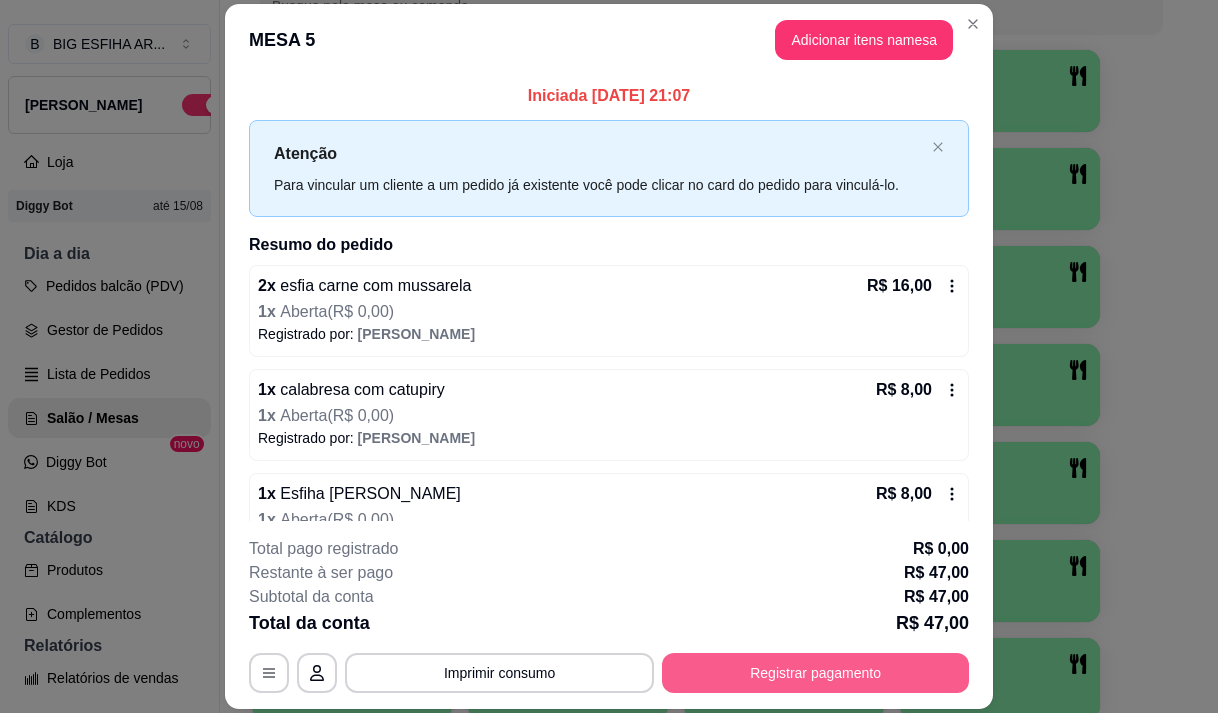 click on "Registrar pagamento" at bounding box center [815, 673] 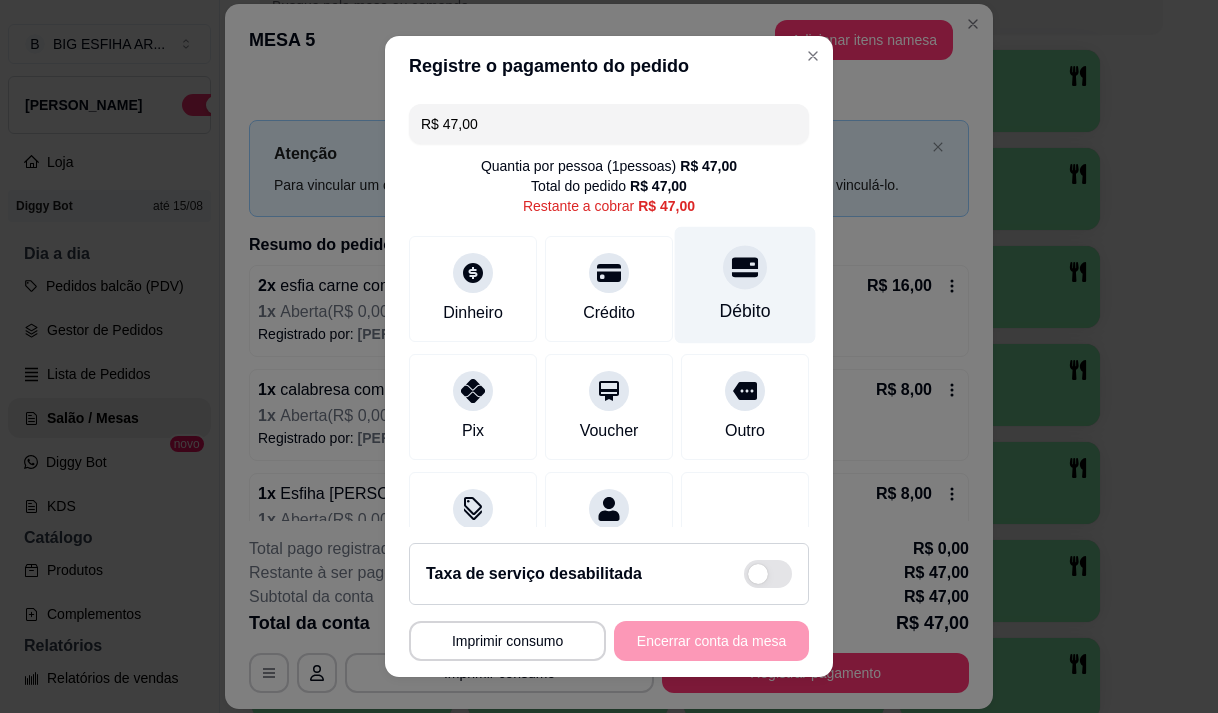 click at bounding box center (745, 267) 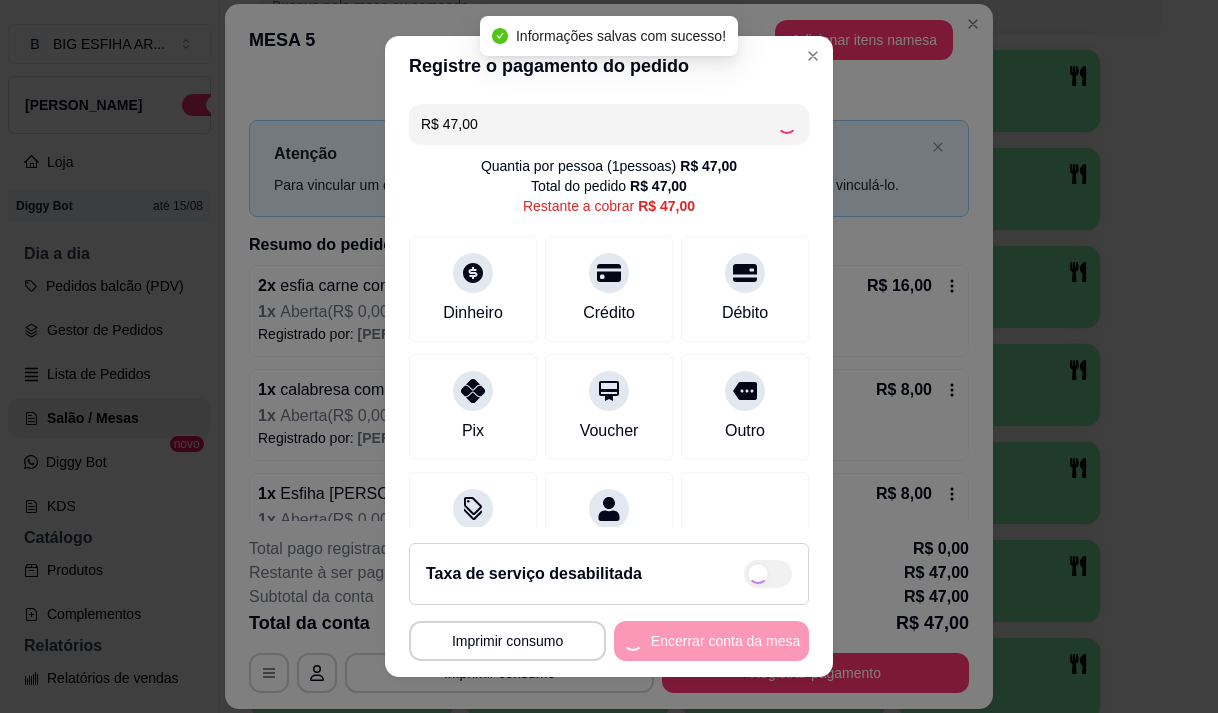 type on "R$ 0,00" 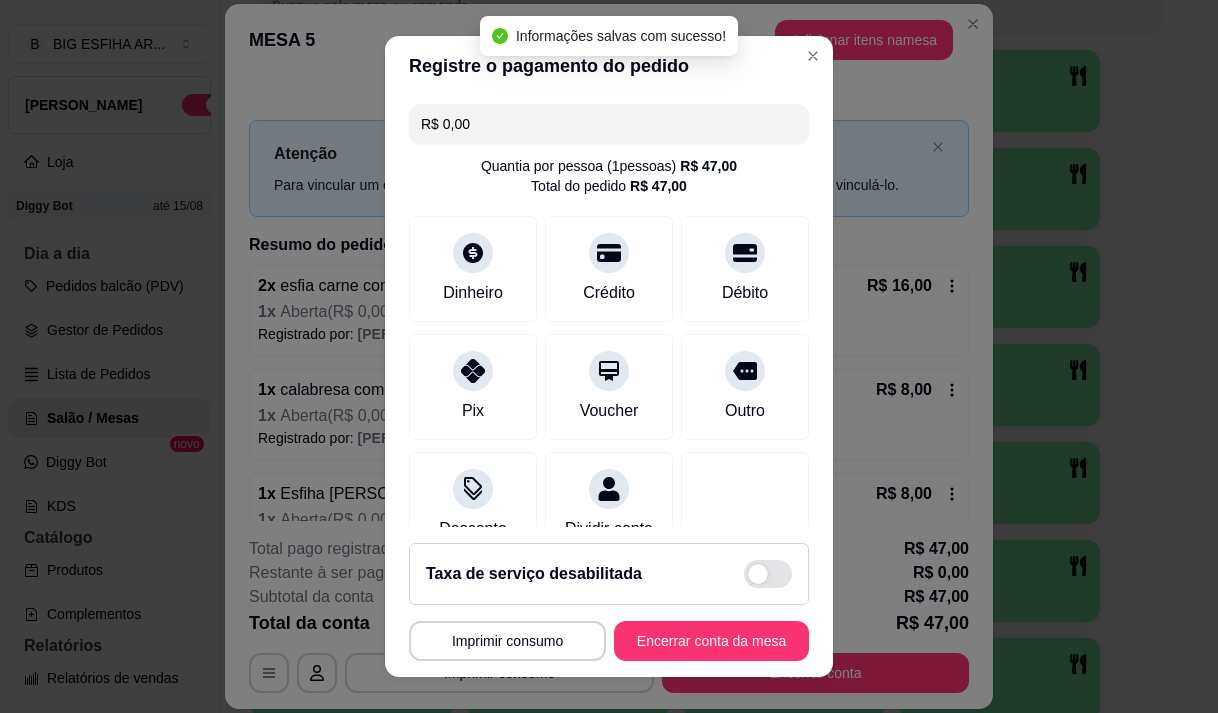 click on "**********" at bounding box center (609, 602) 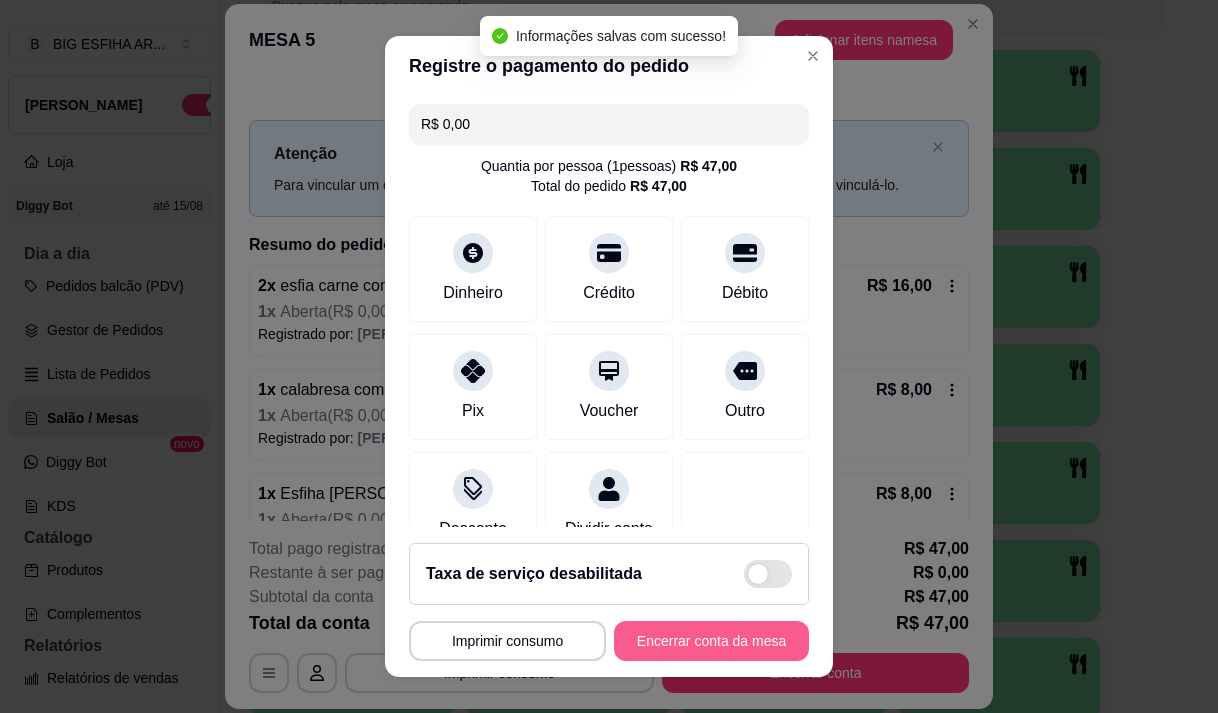 click on "Encerrar conta da mesa" at bounding box center [711, 641] 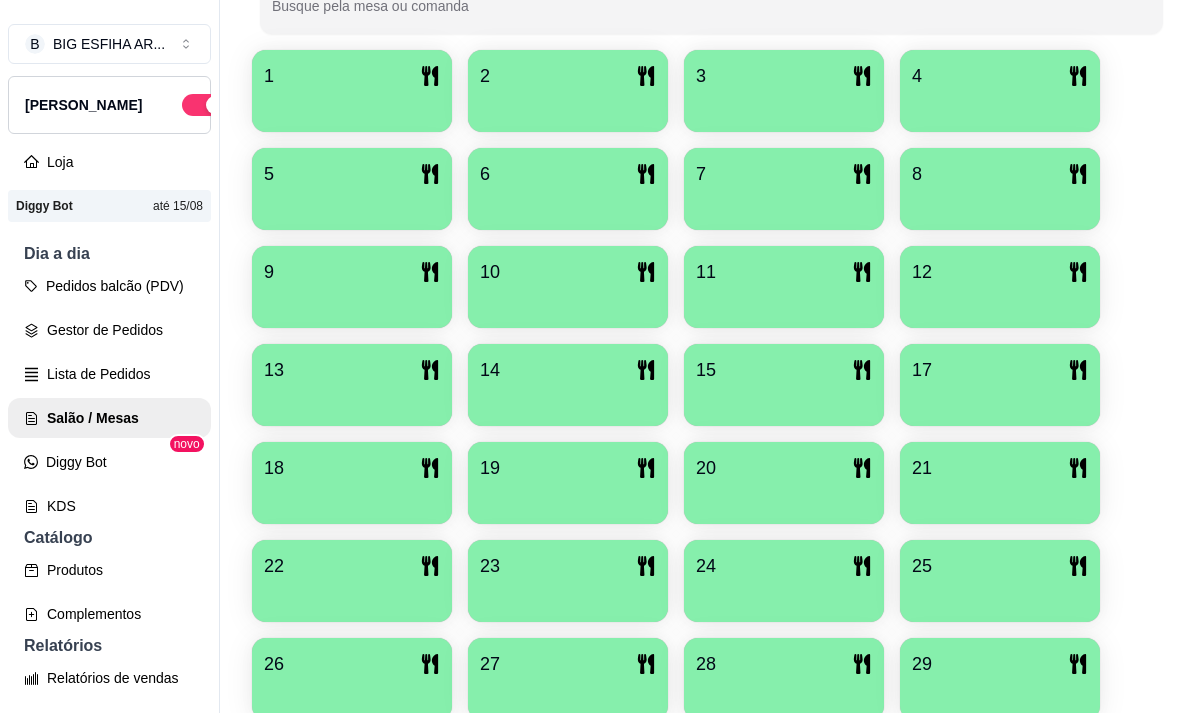 scroll, scrollTop: 639, scrollLeft: 0, axis: vertical 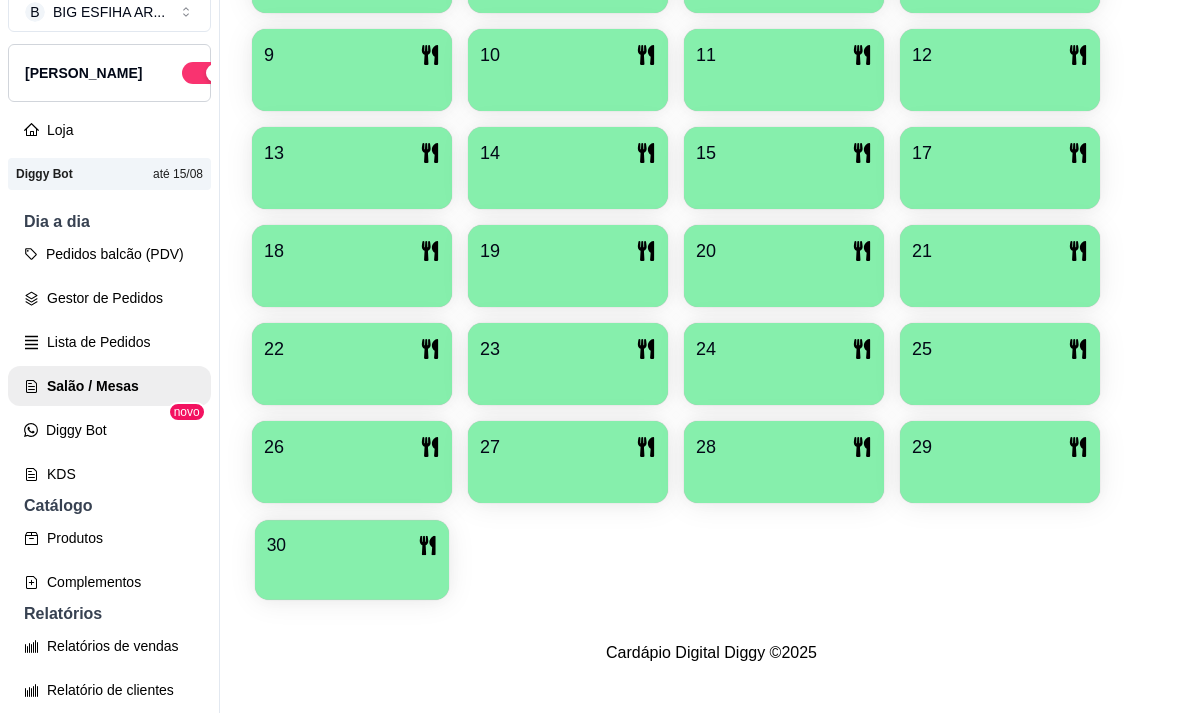 click on "30" at bounding box center [352, 560] 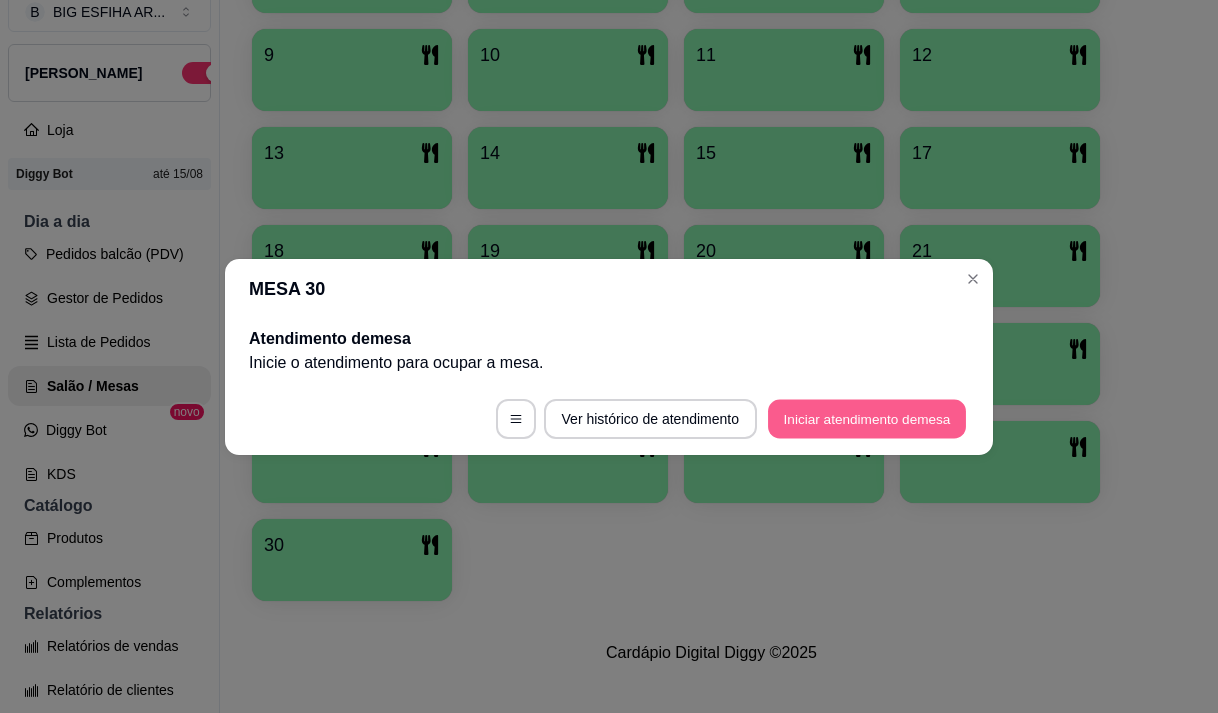 click on "Iniciar atendimento de  mesa" at bounding box center (867, 418) 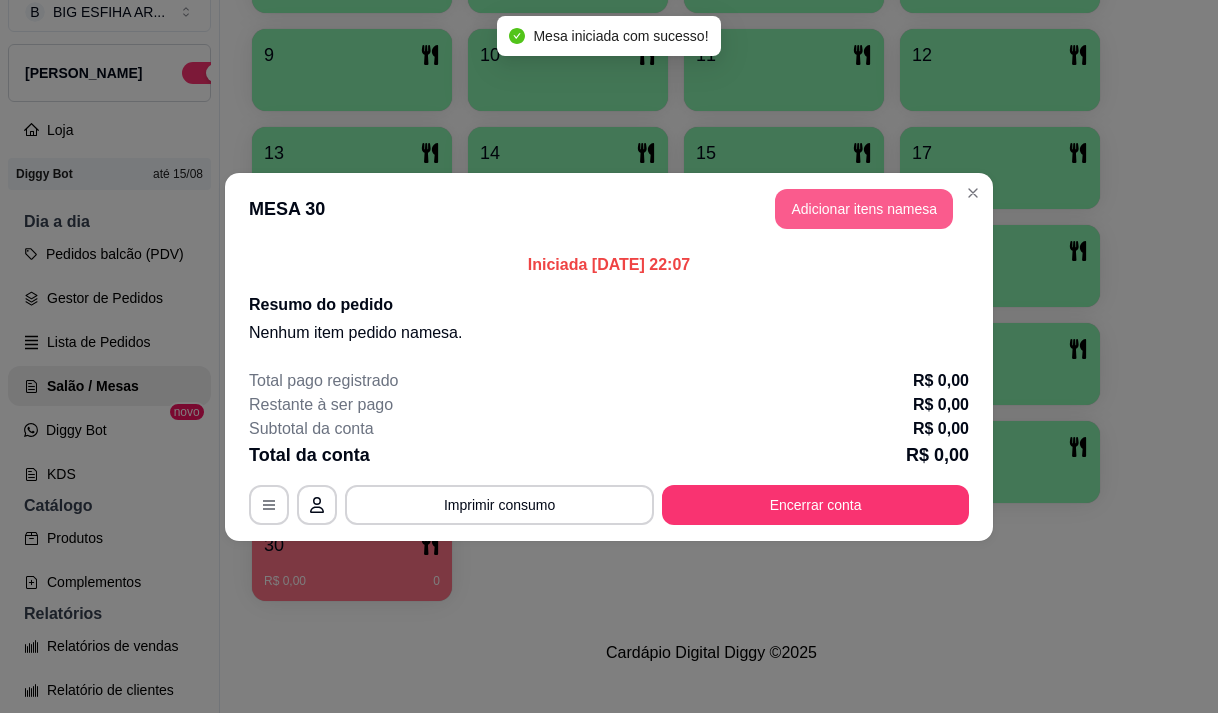 click on "Adicionar itens na  mesa" at bounding box center [864, 209] 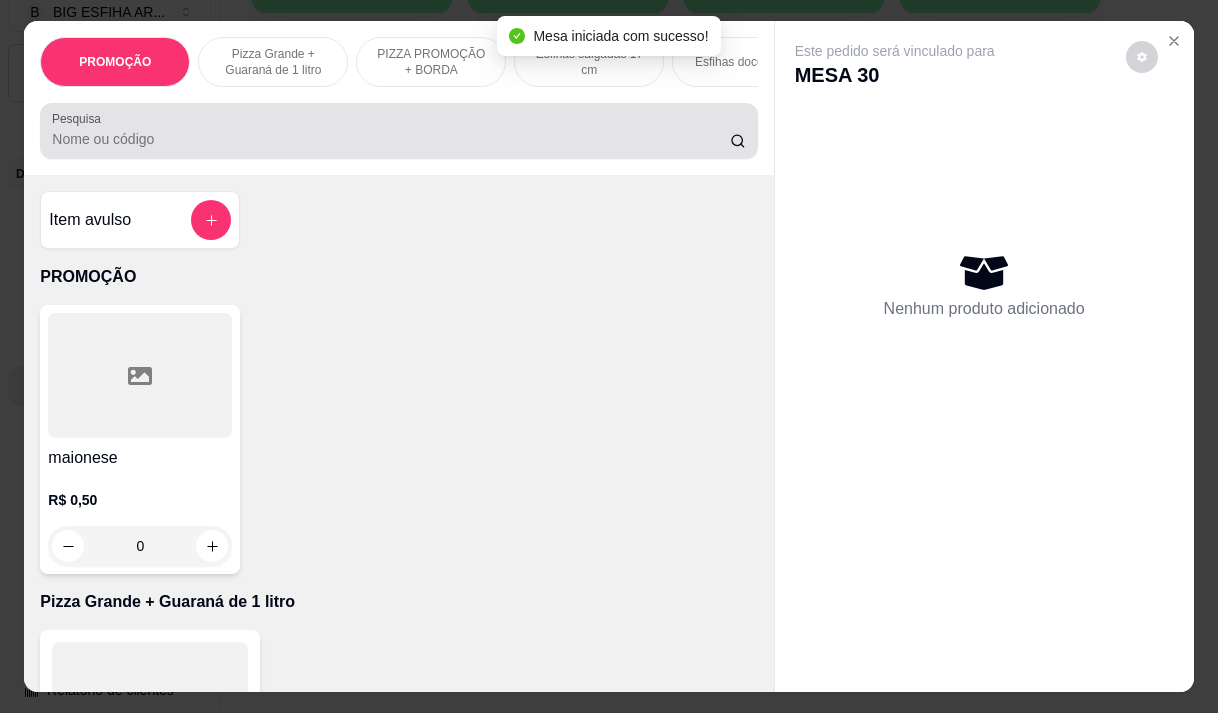 click on "Pesquisa" at bounding box center [391, 139] 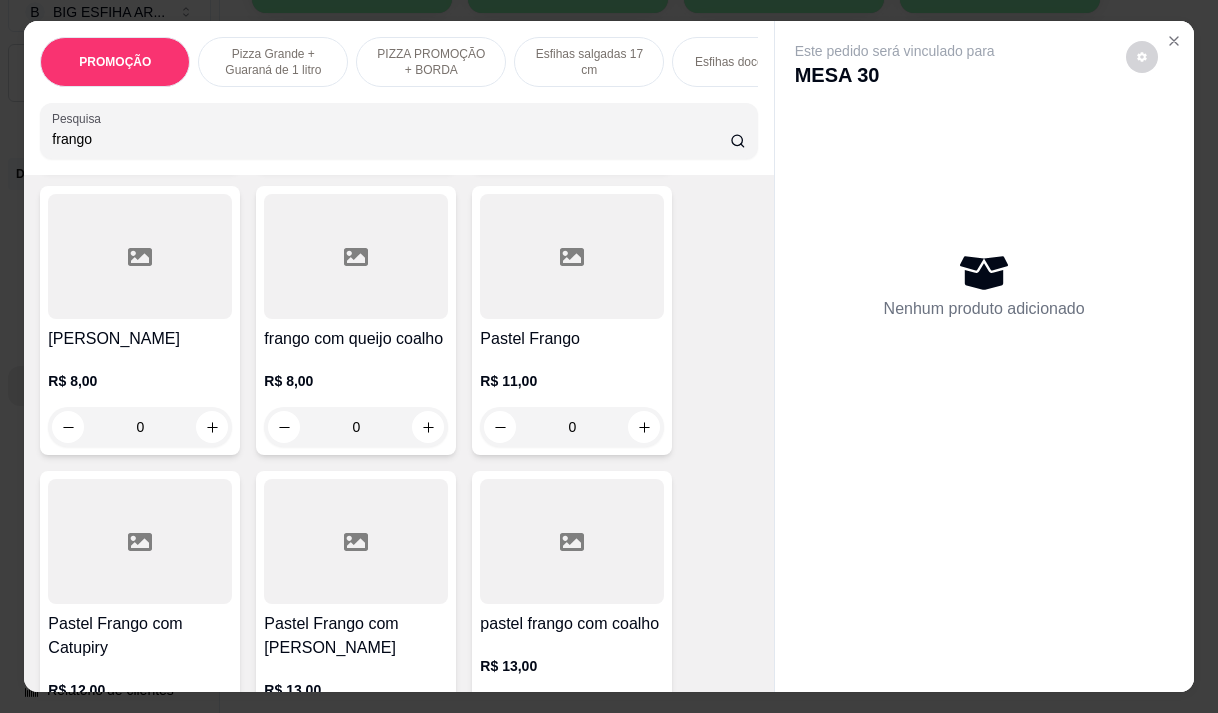 scroll, scrollTop: 400, scrollLeft: 0, axis: vertical 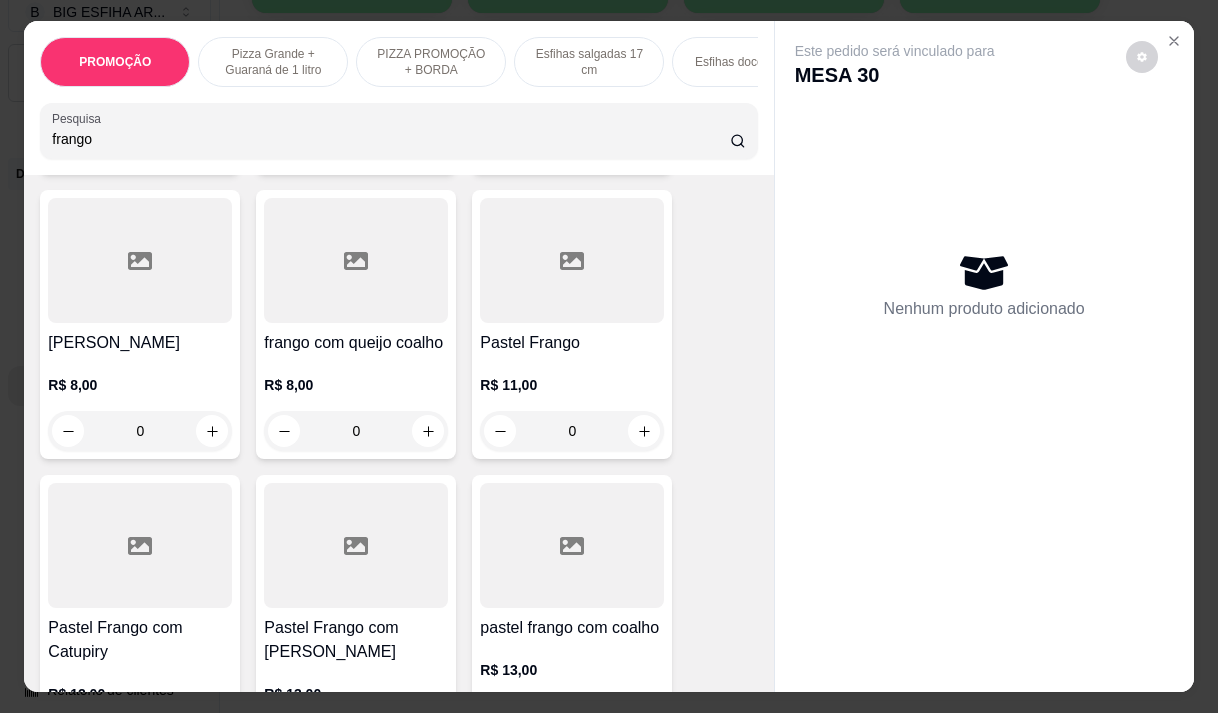 type on "frango" 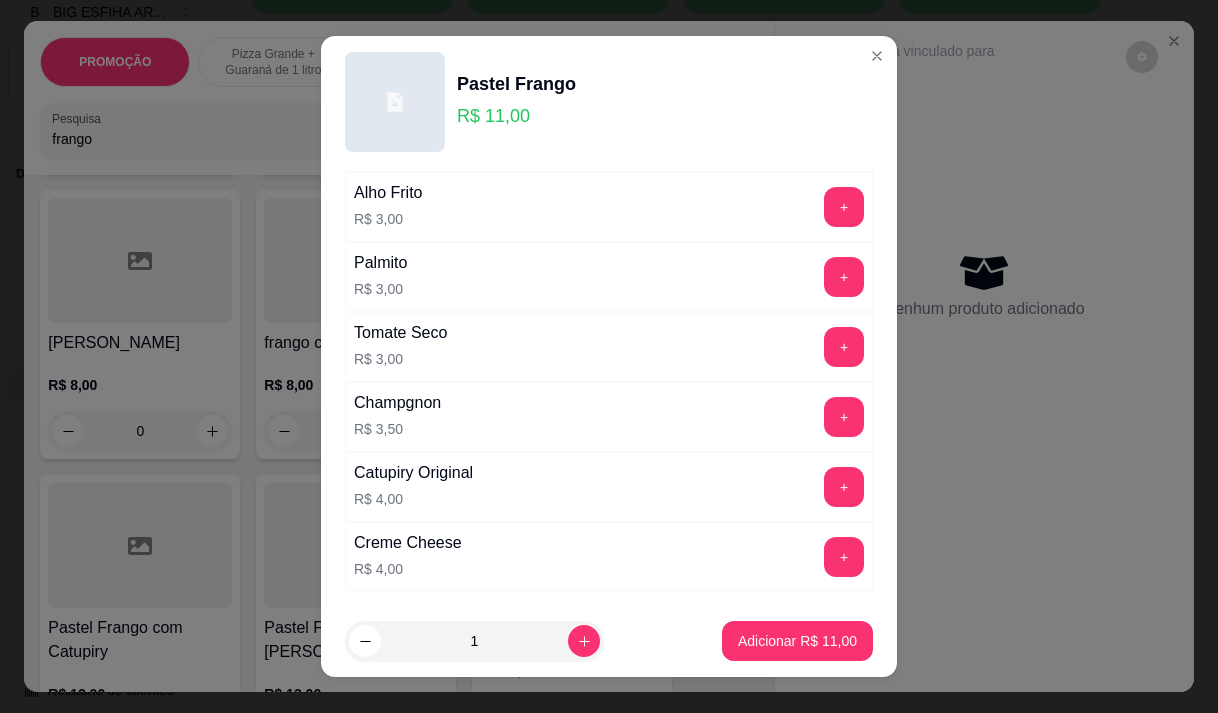 scroll, scrollTop: 800, scrollLeft: 0, axis: vertical 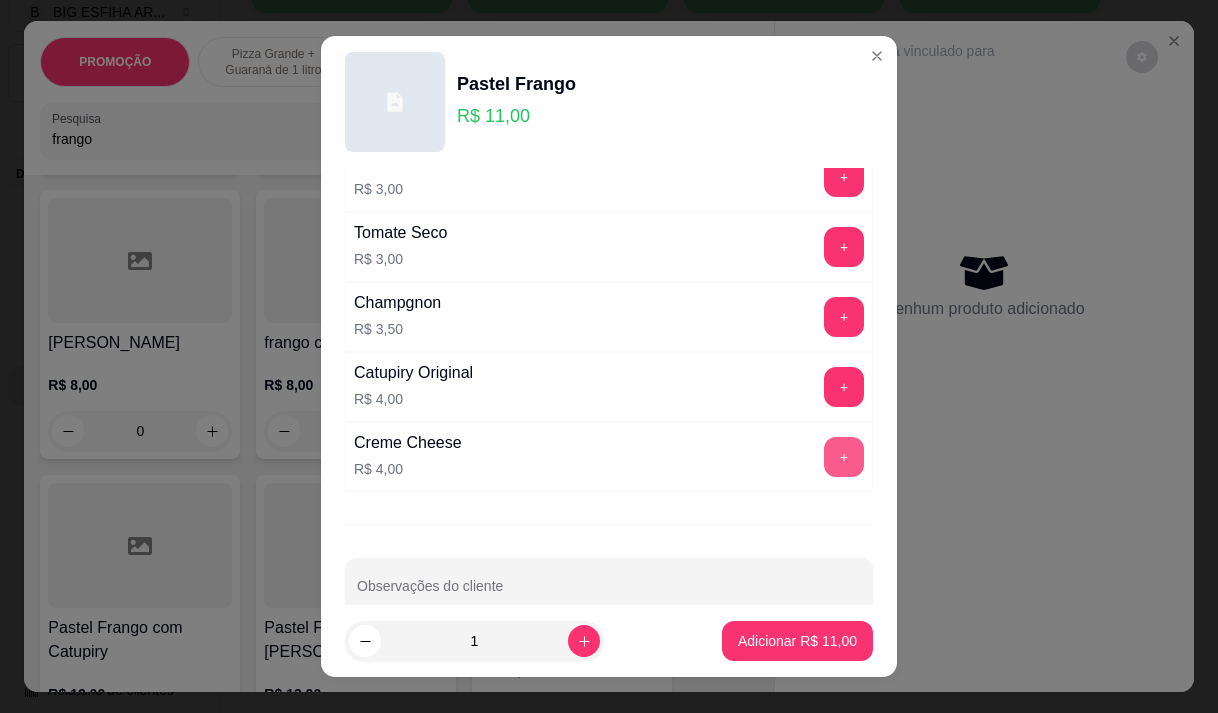 click on "+" at bounding box center (844, 457) 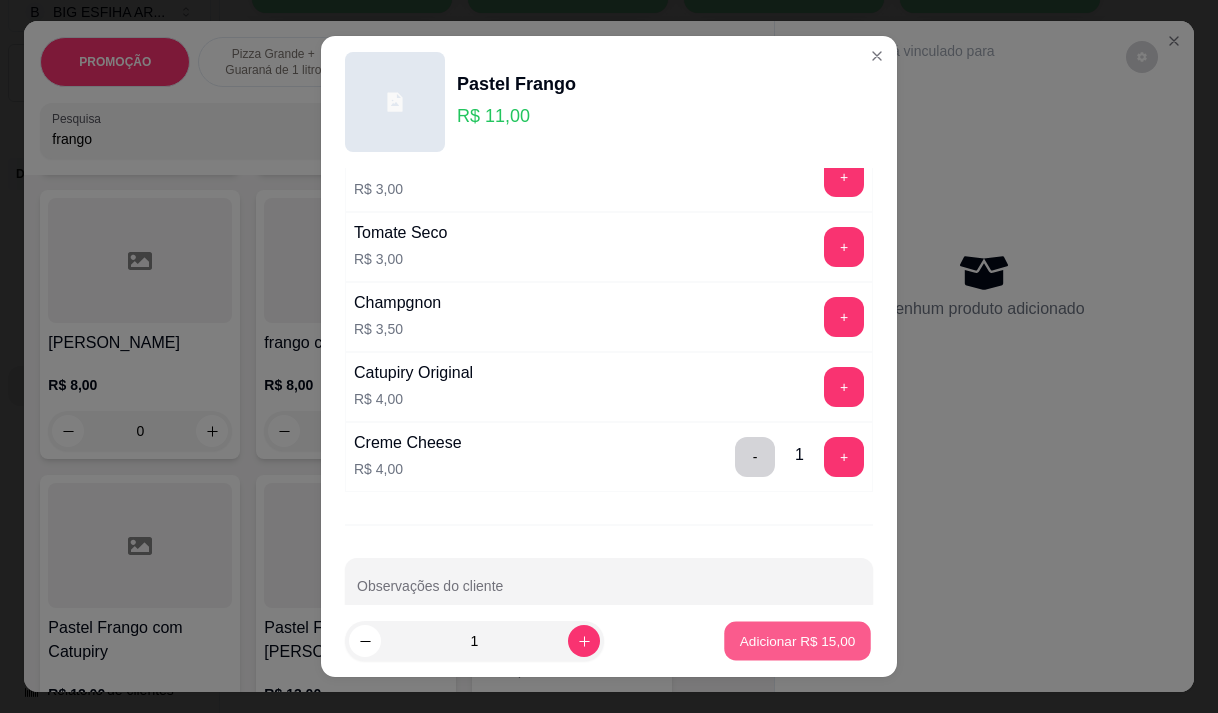click on "Adicionar   R$ 15,00" at bounding box center [798, 641] 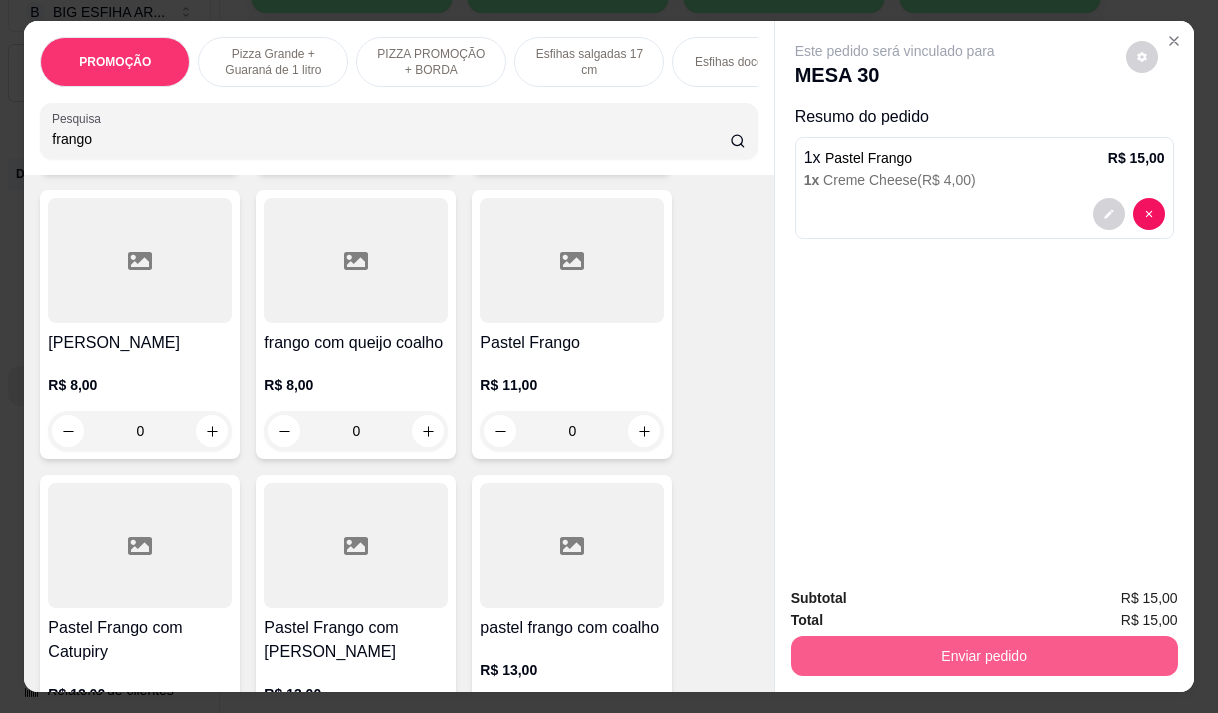 click on "Enviar pedido" at bounding box center (984, 656) 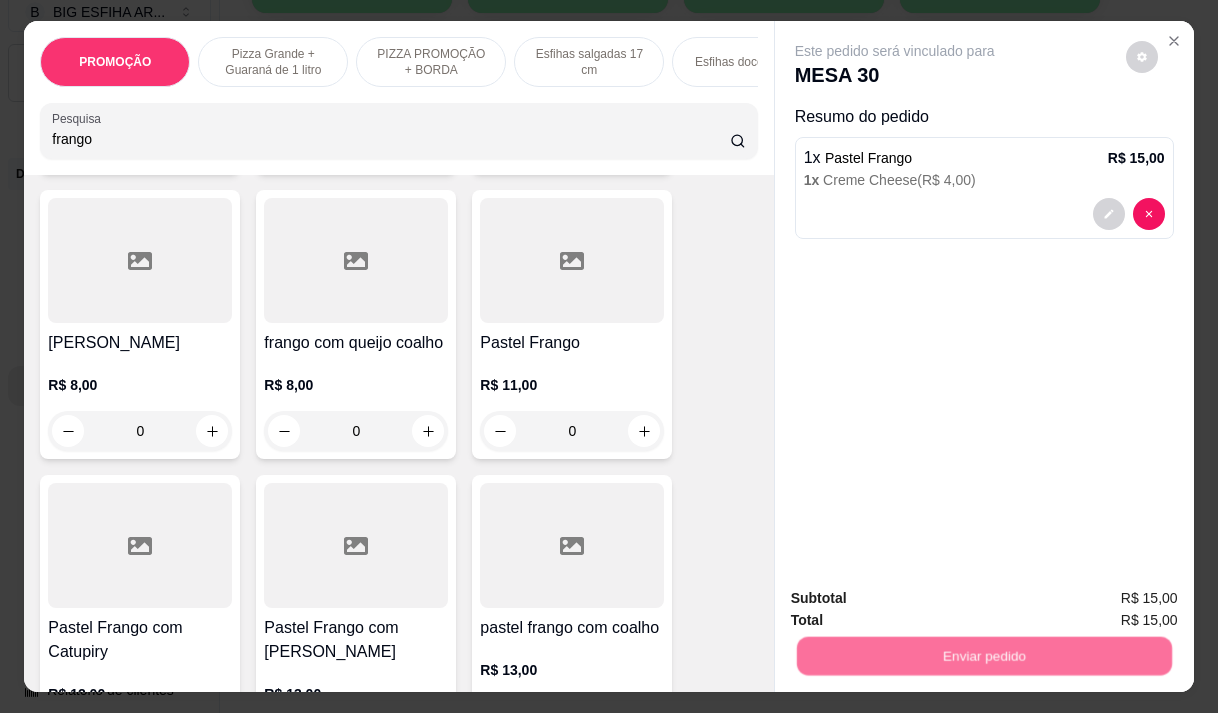 click on "Não registrar e enviar pedido" at bounding box center (918, 598) 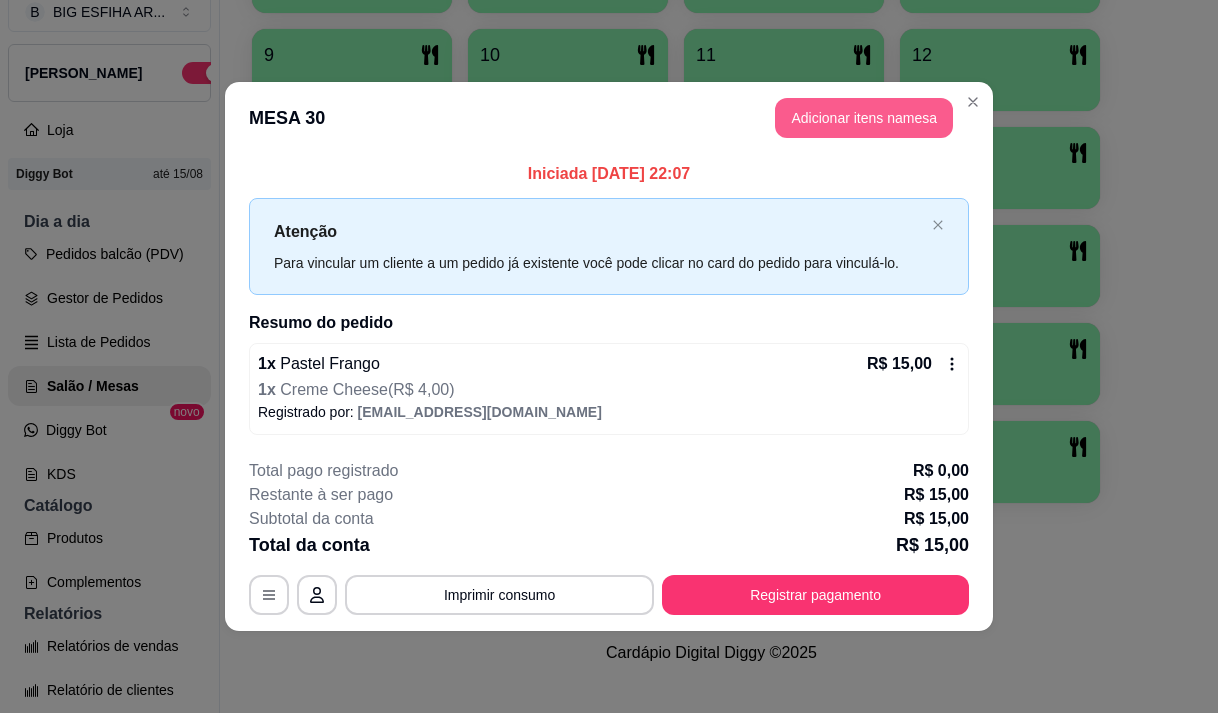 click on "Adicionar itens na  mesa" at bounding box center (864, 118) 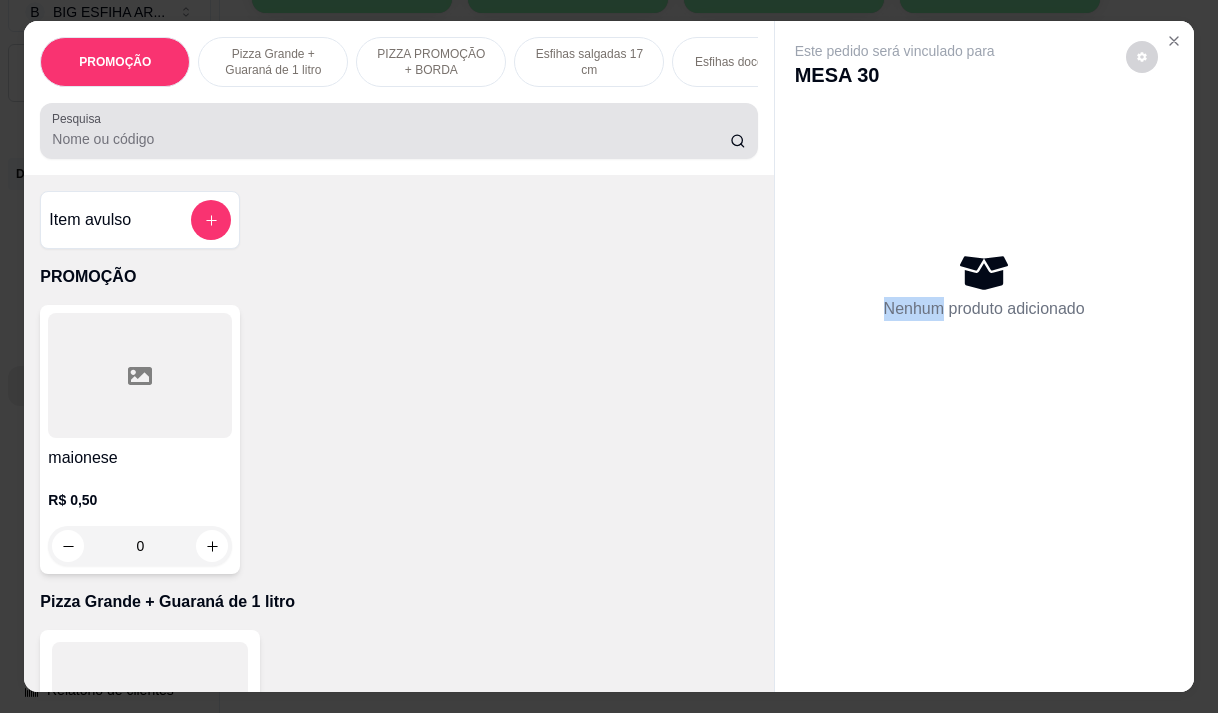 click on "Pesquisa" at bounding box center [391, 139] 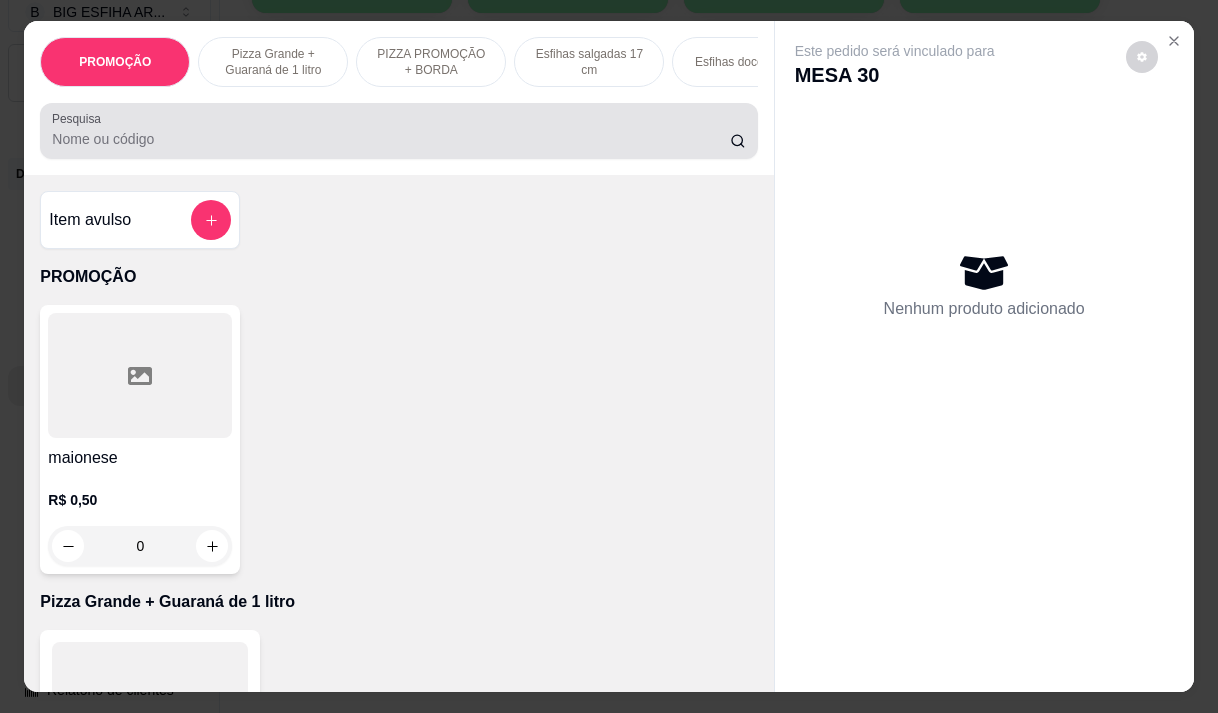 click at bounding box center (398, 131) 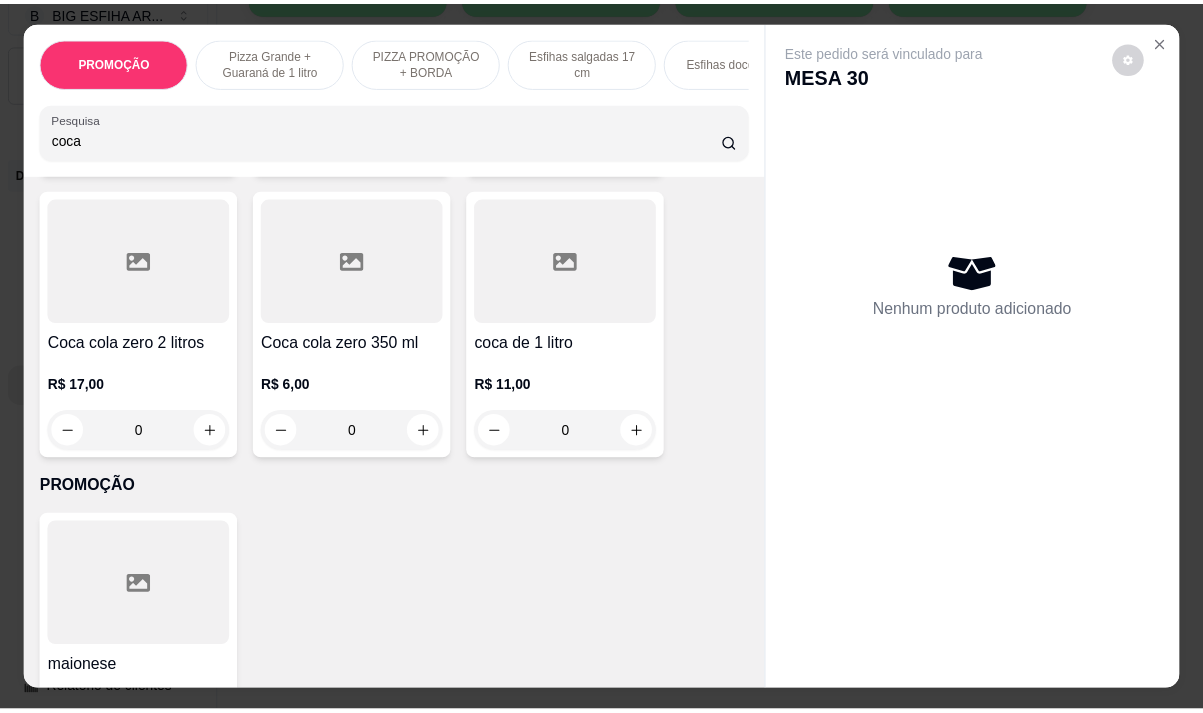 scroll, scrollTop: 300, scrollLeft: 0, axis: vertical 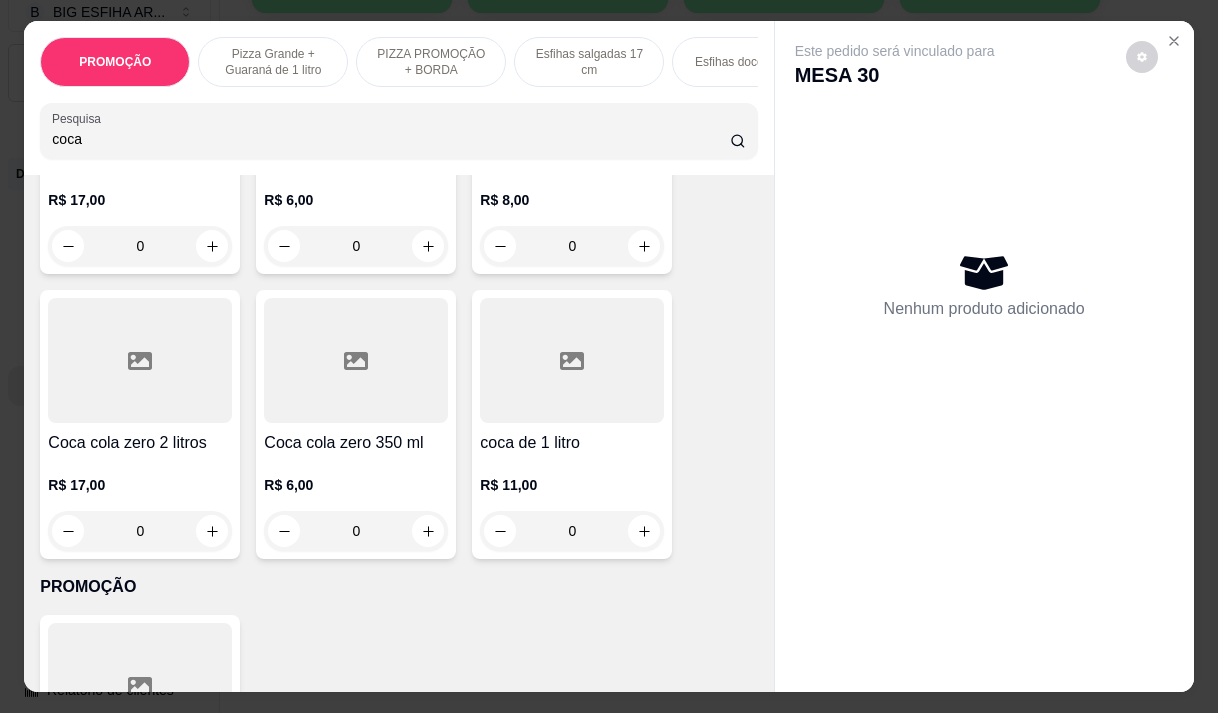 type on "coca" 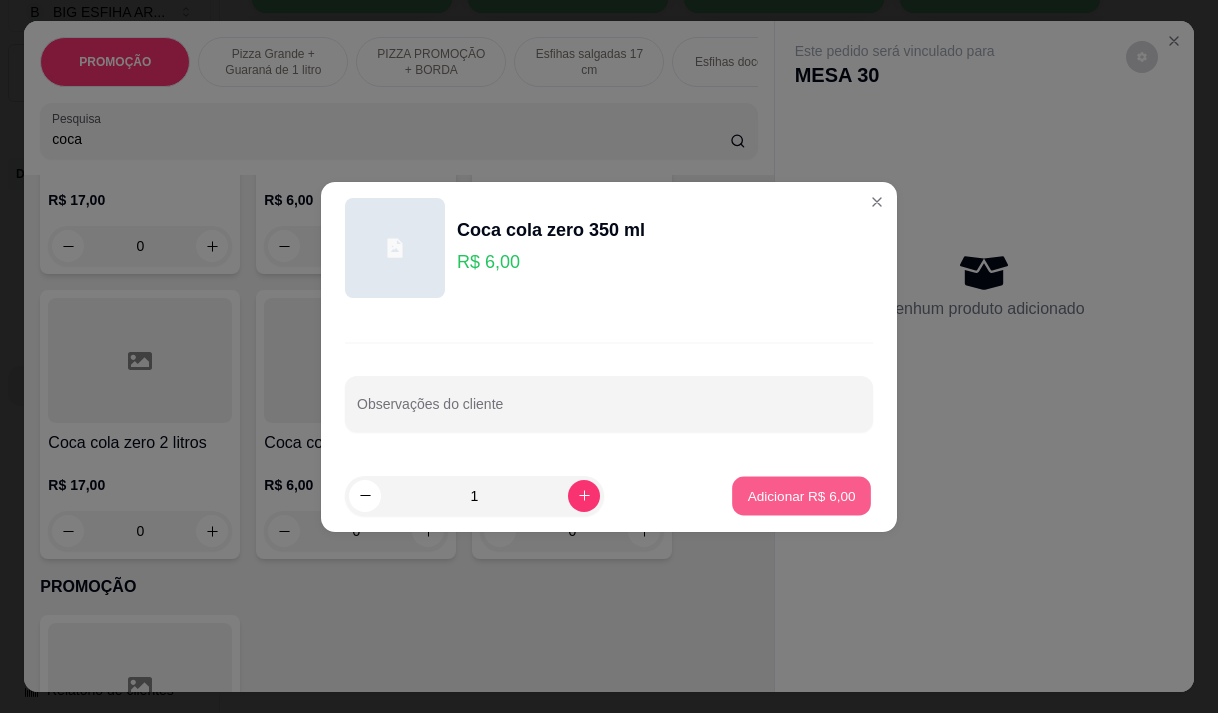 click on "Adicionar   R$ 6,00" at bounding box center (801, 495) 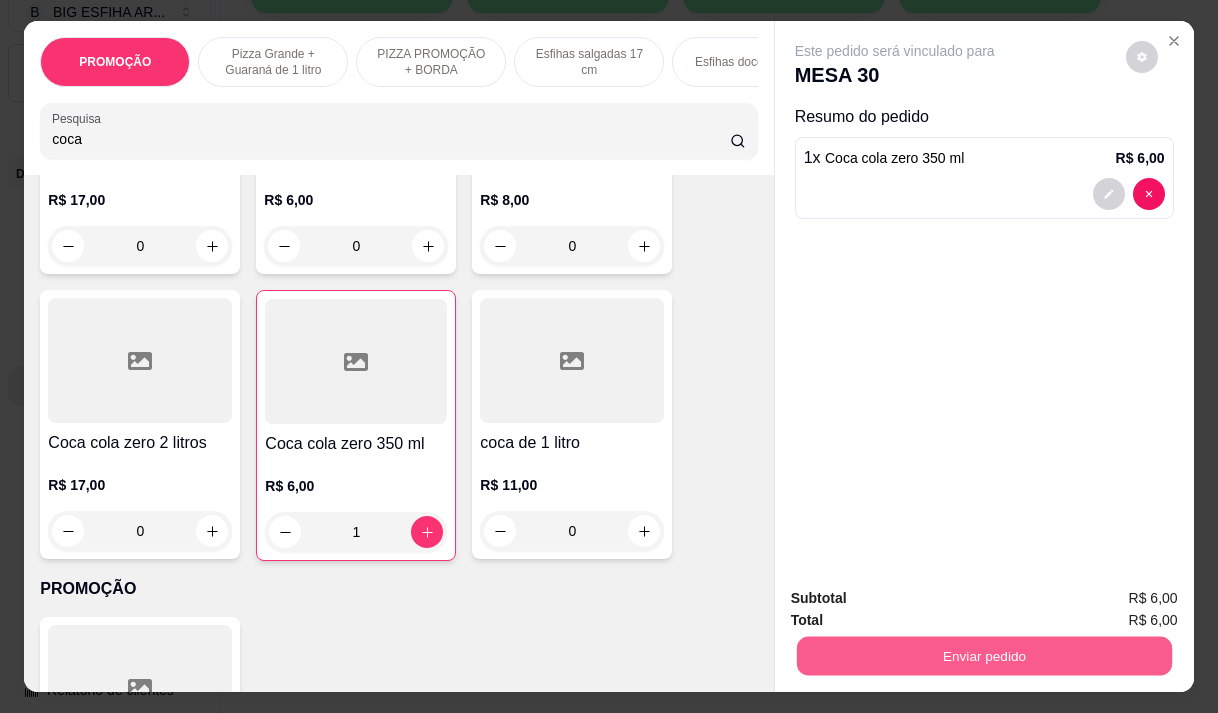 click on "Enviar pedido" at bounding box center [983, 655] 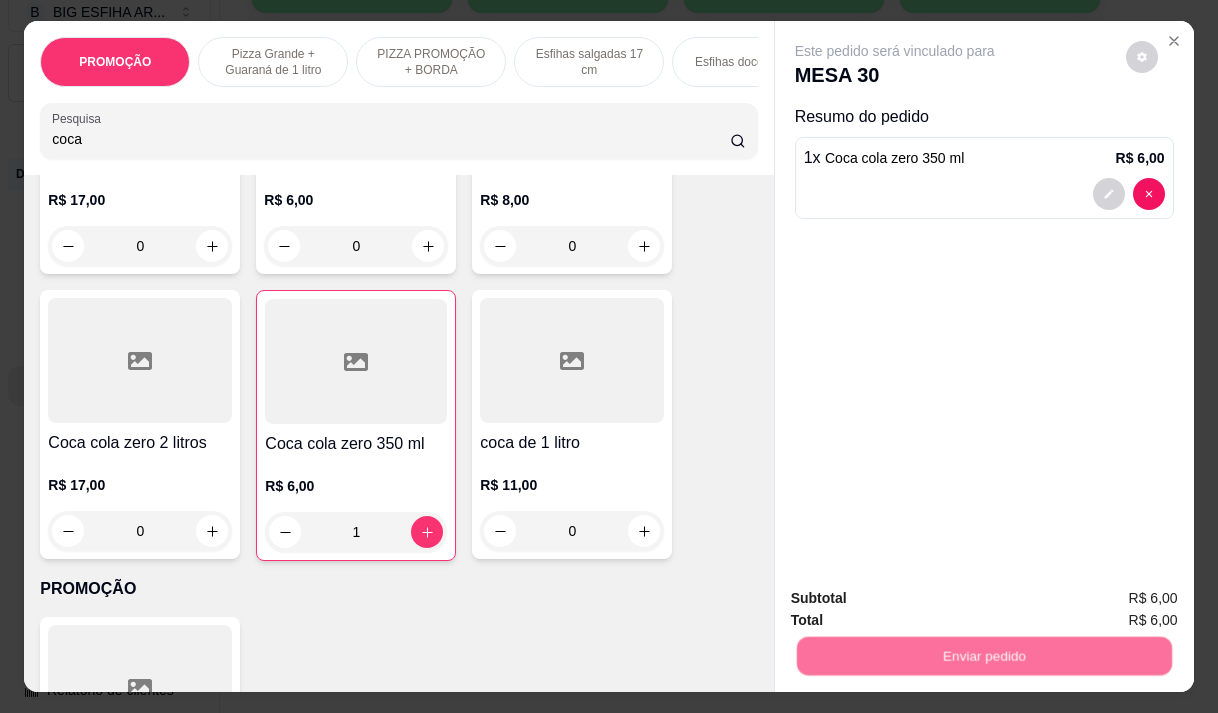 click on "Não registrar e enviar pedido" at bounding box center (918, 599) 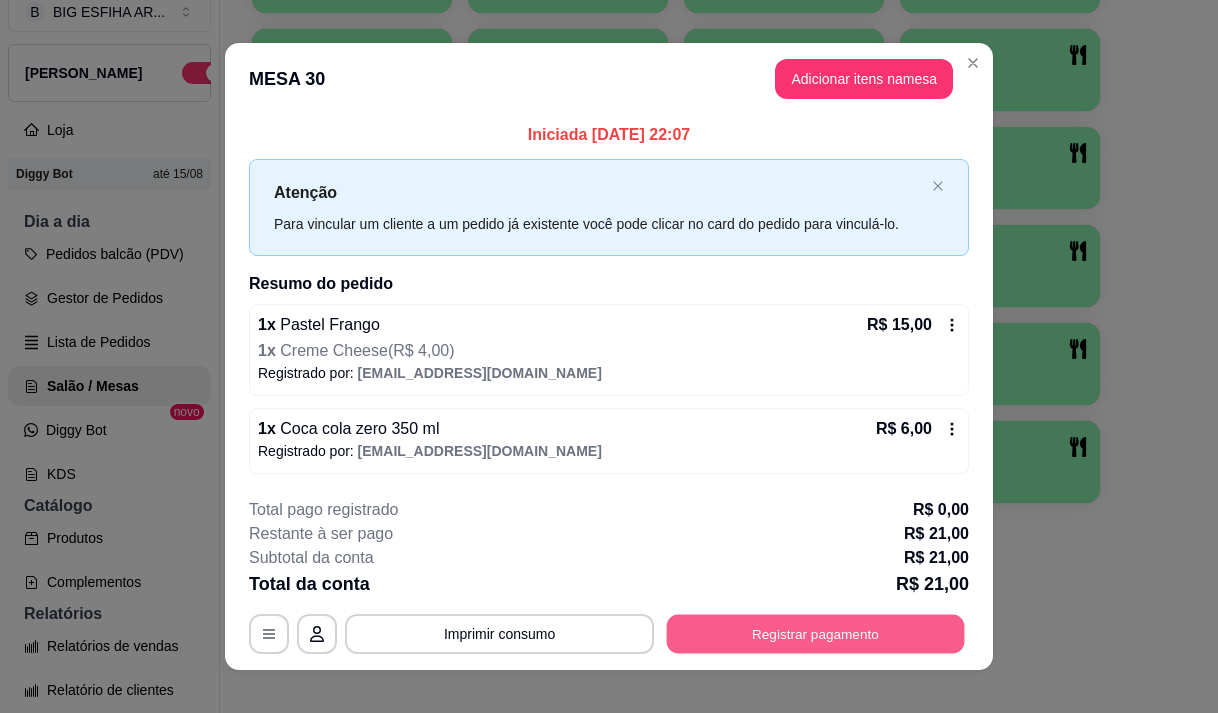 click on "Registrar pagamento" at bounding box center (816, 634) 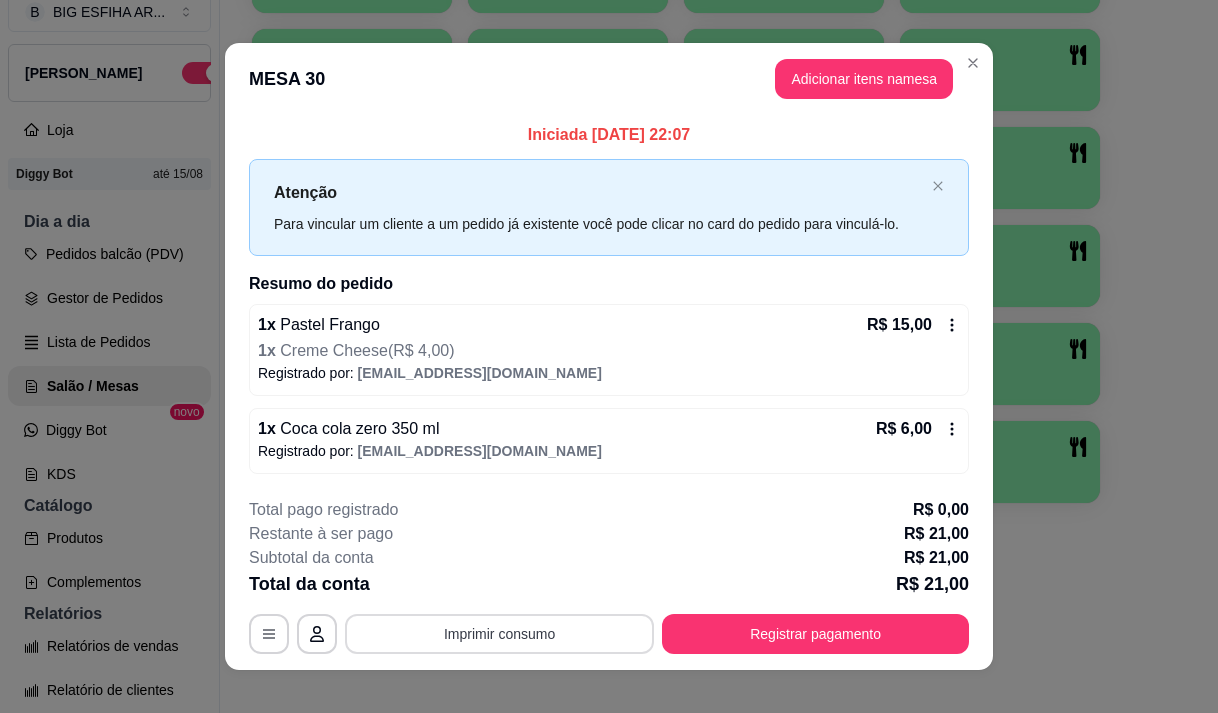 click on "Imprimir consumo" at bounding box center (499, 634) 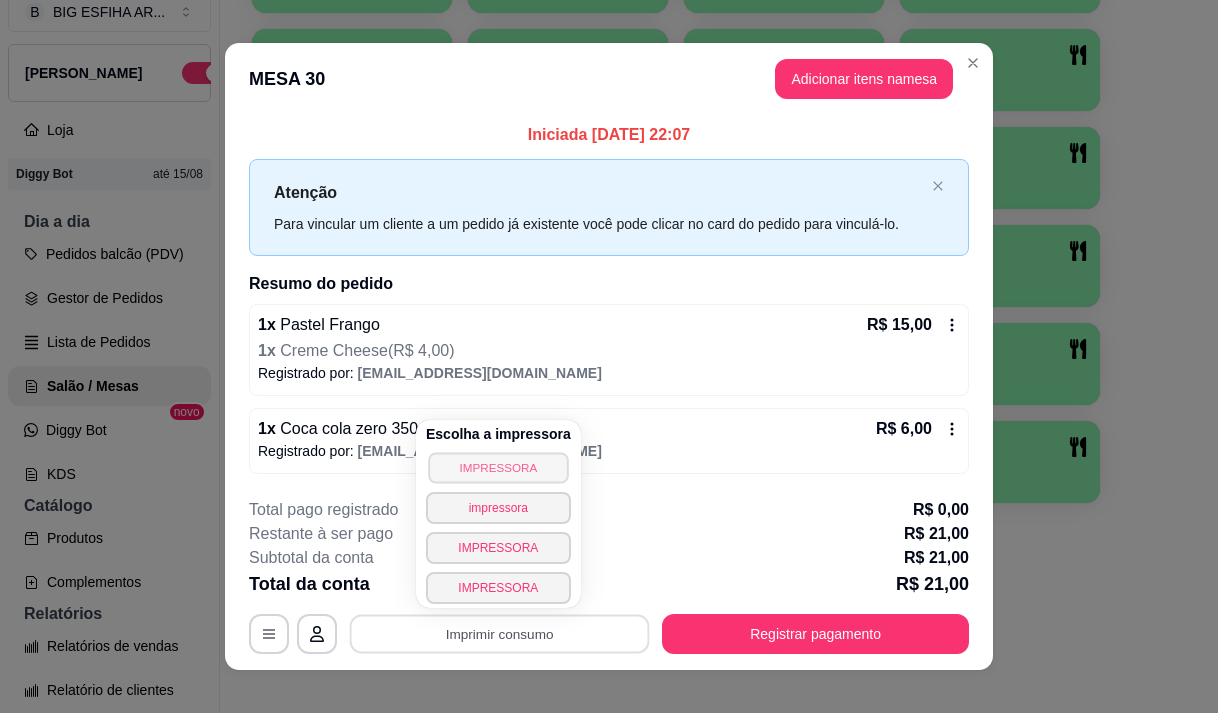 click on "IMPRESSORA" at bounding box center (498, 467) 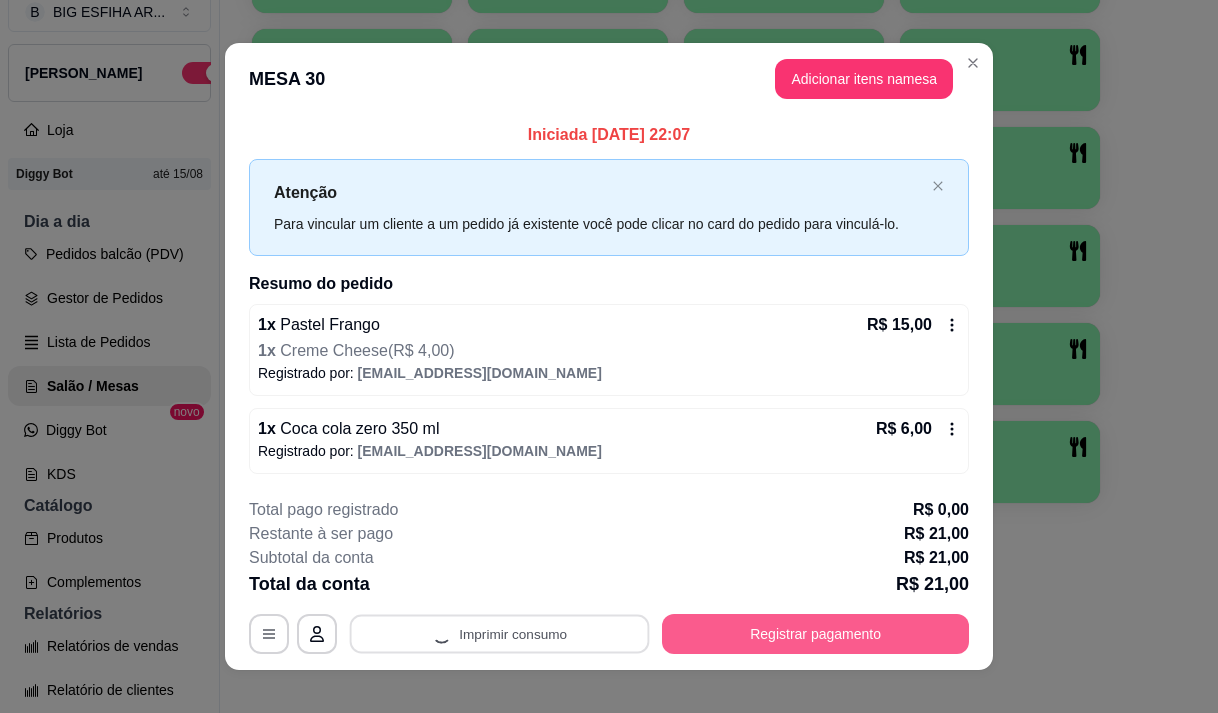 click on "Registrar pagamento" at bounding box center (815, 634) 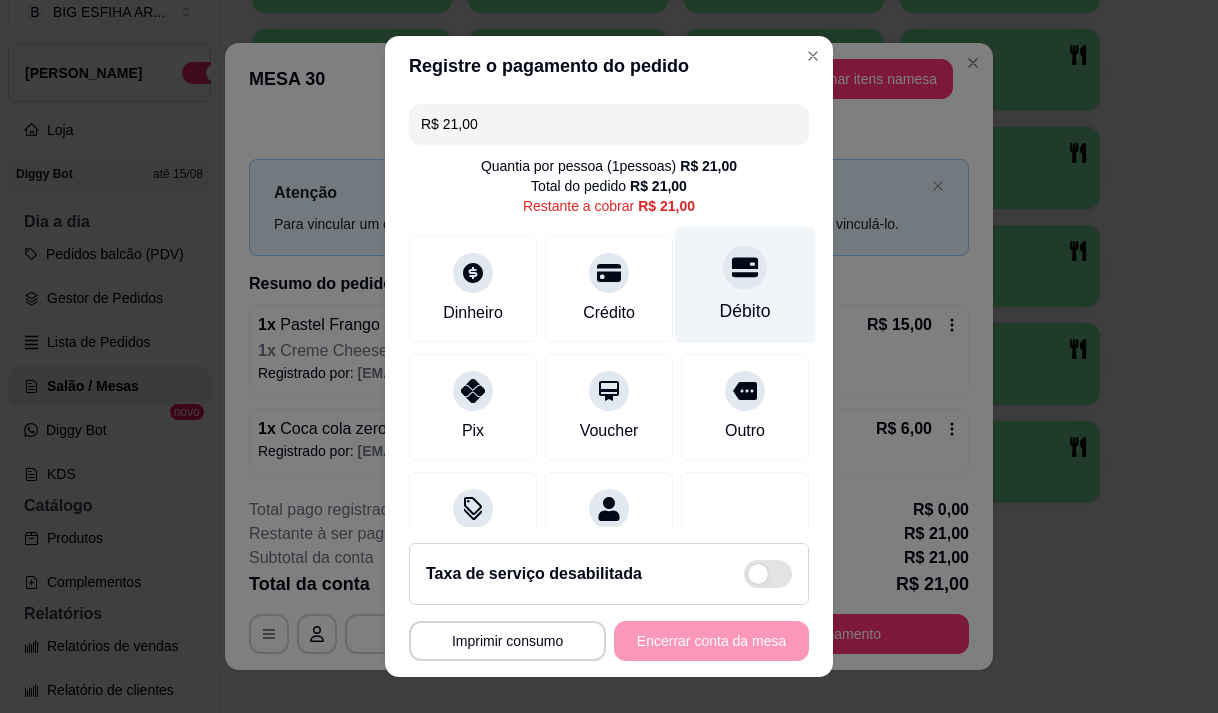 click on "Débito" at bounding box center [745, 311] 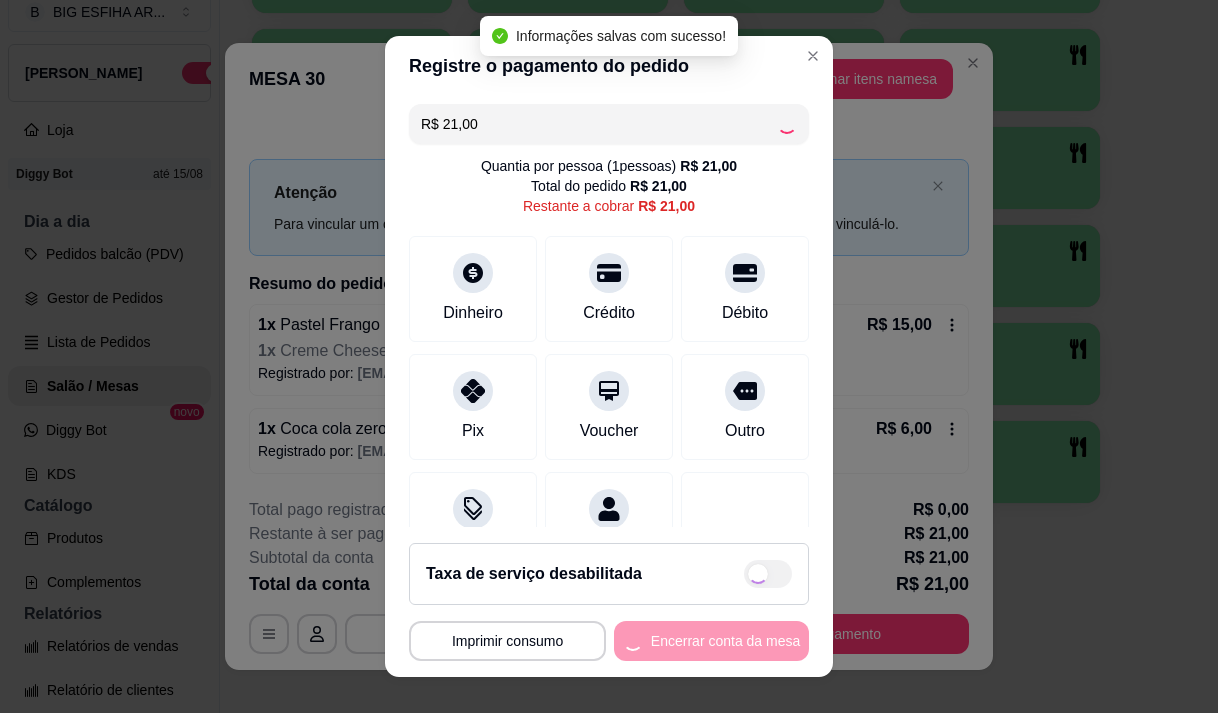 type on "R$ 0,00" 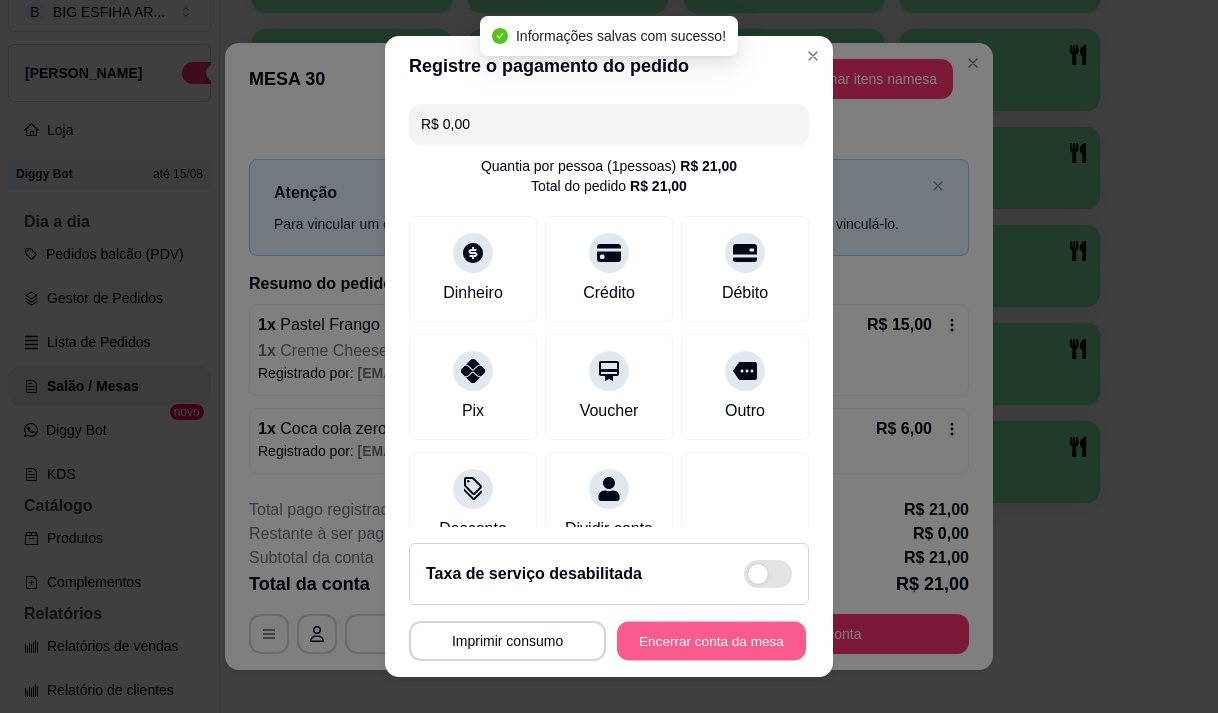 click on "Encerrar conta da mesa" at bounding box center [711, 641] 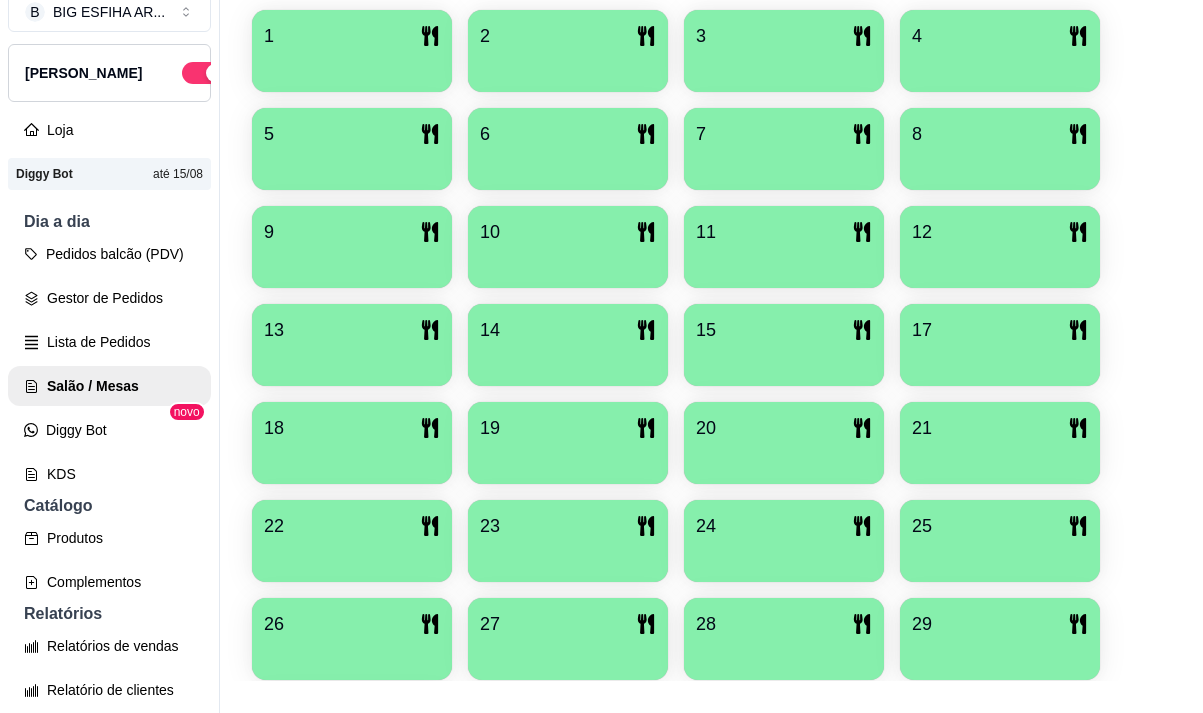 scroll, scrollTop: 439, scrollLeft: 0, axis: vertical 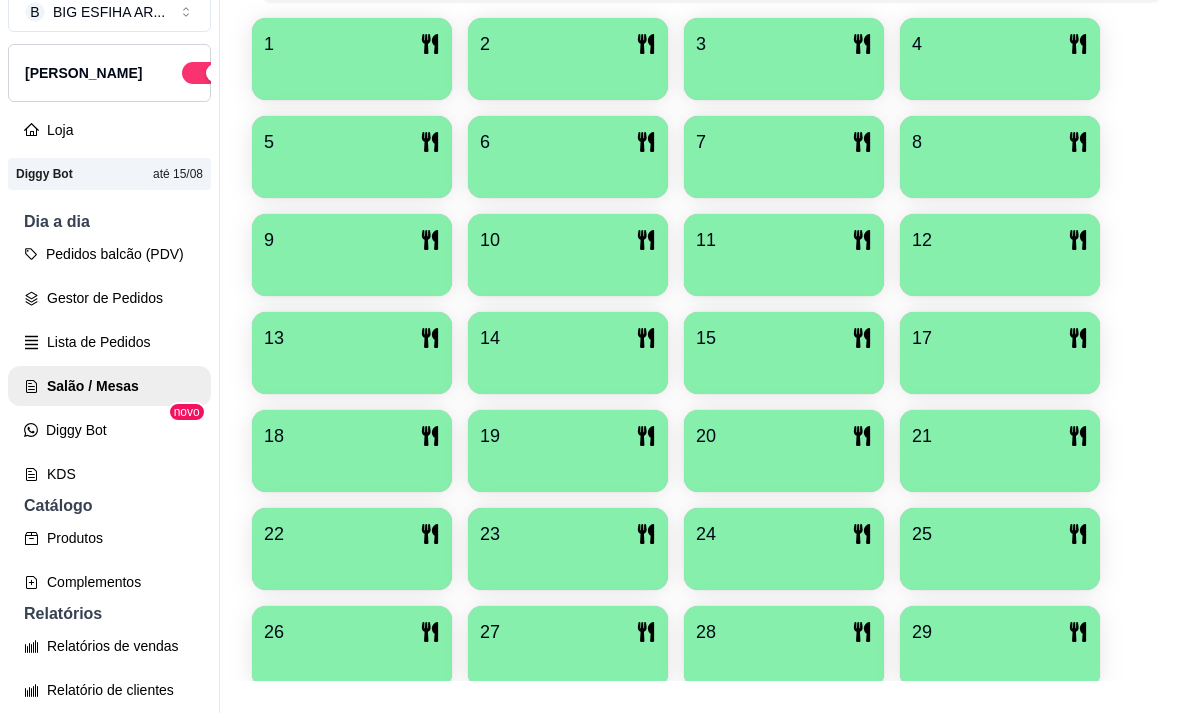 click on "15" at bounding box center (784, 338) 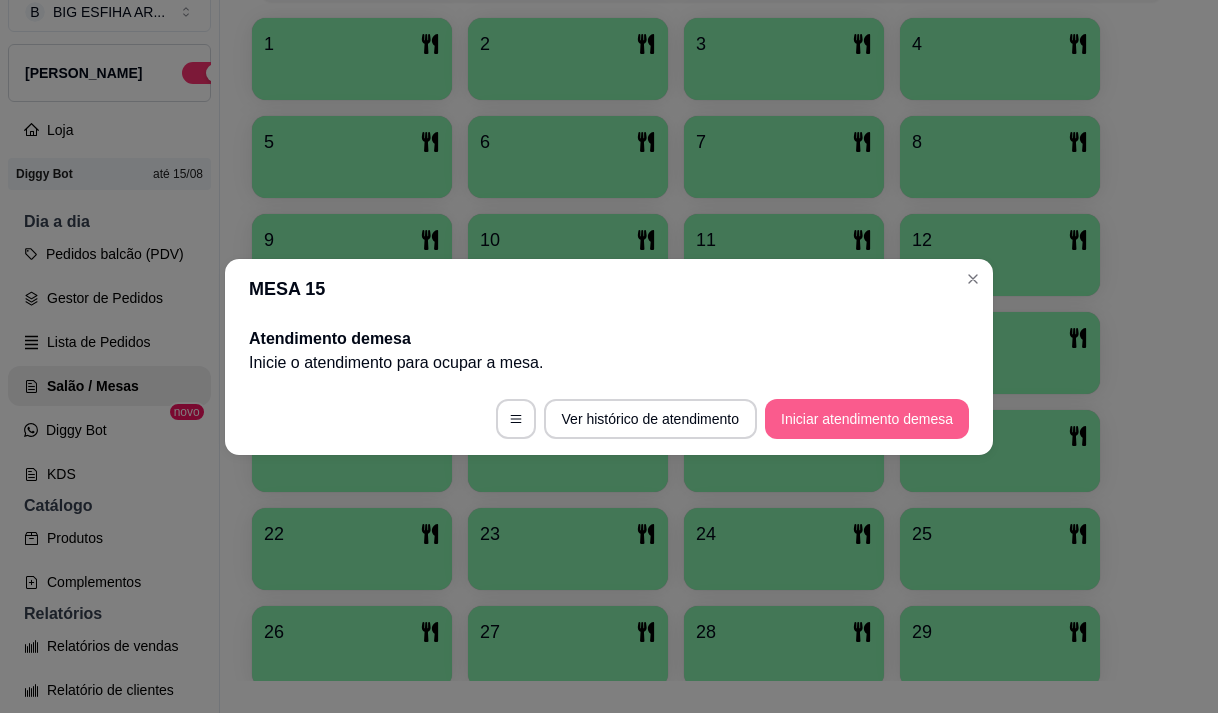 click on "Iniciar atendimento de  mesa" at bounding box center (867, 419) 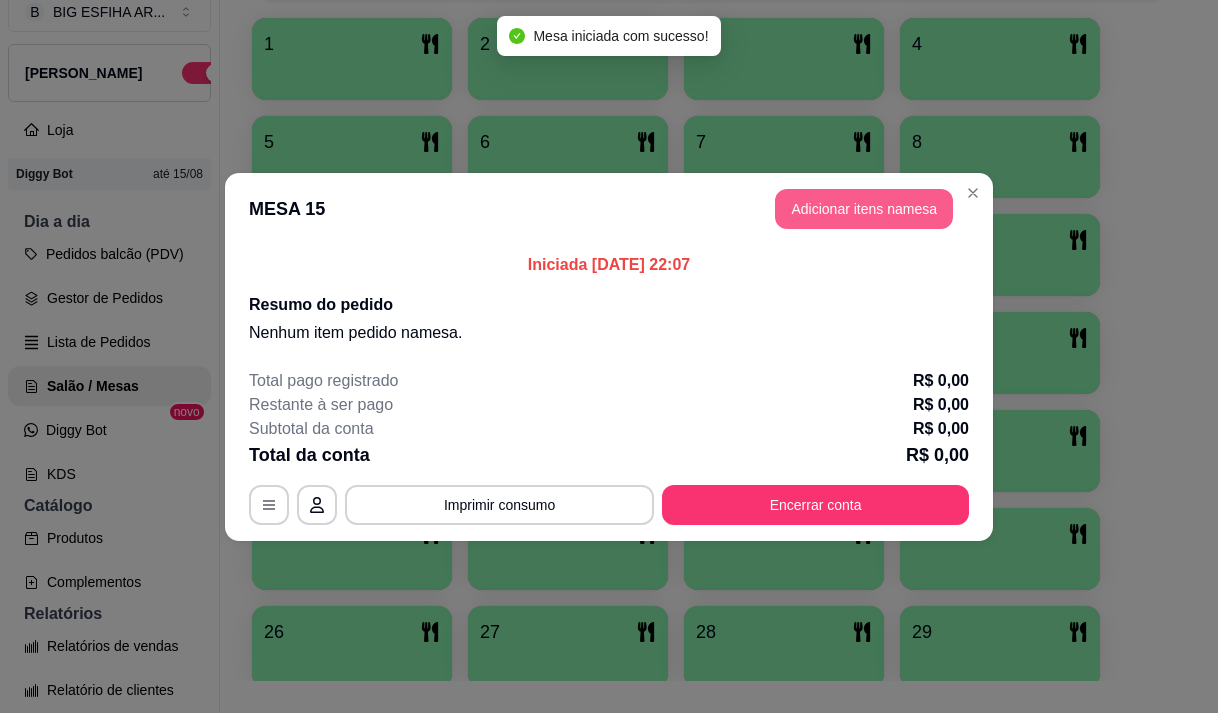 click on "Adicionar itens na  mesa" at bounding box center [864, 209] 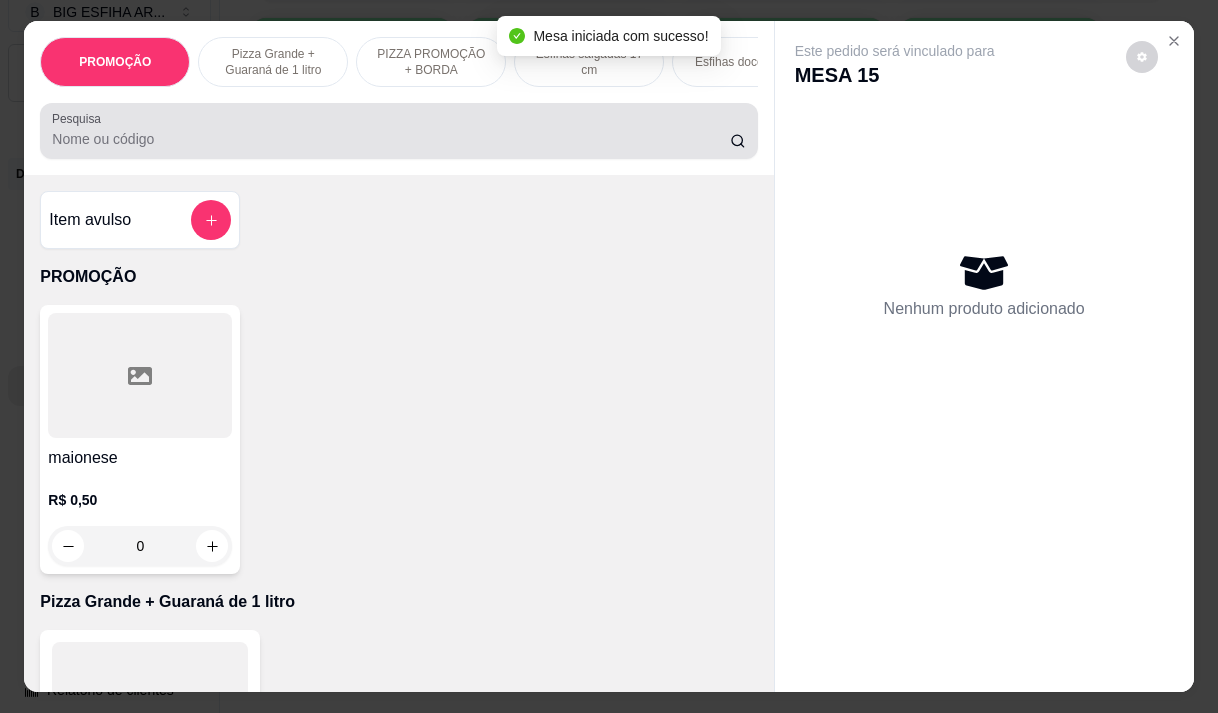 click on "Pesquisa" at bounding box center (391, 139) 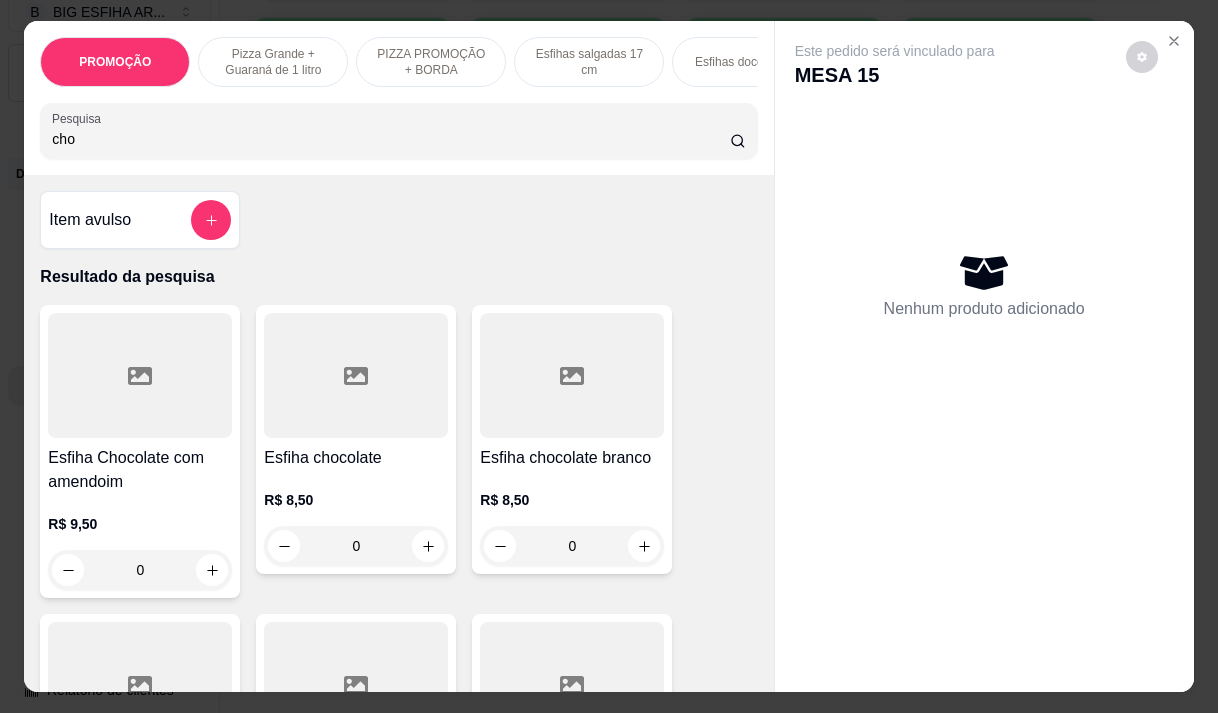 type on "cho" 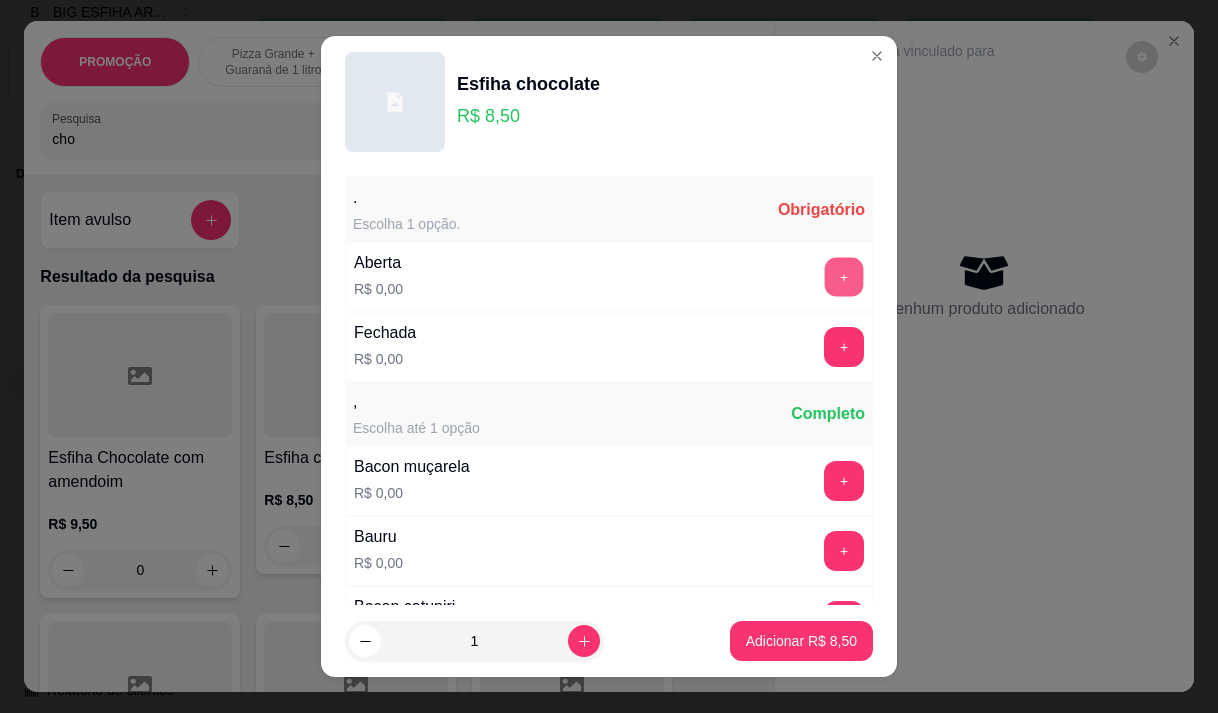 click on "+" at bounding box center (844, 276) 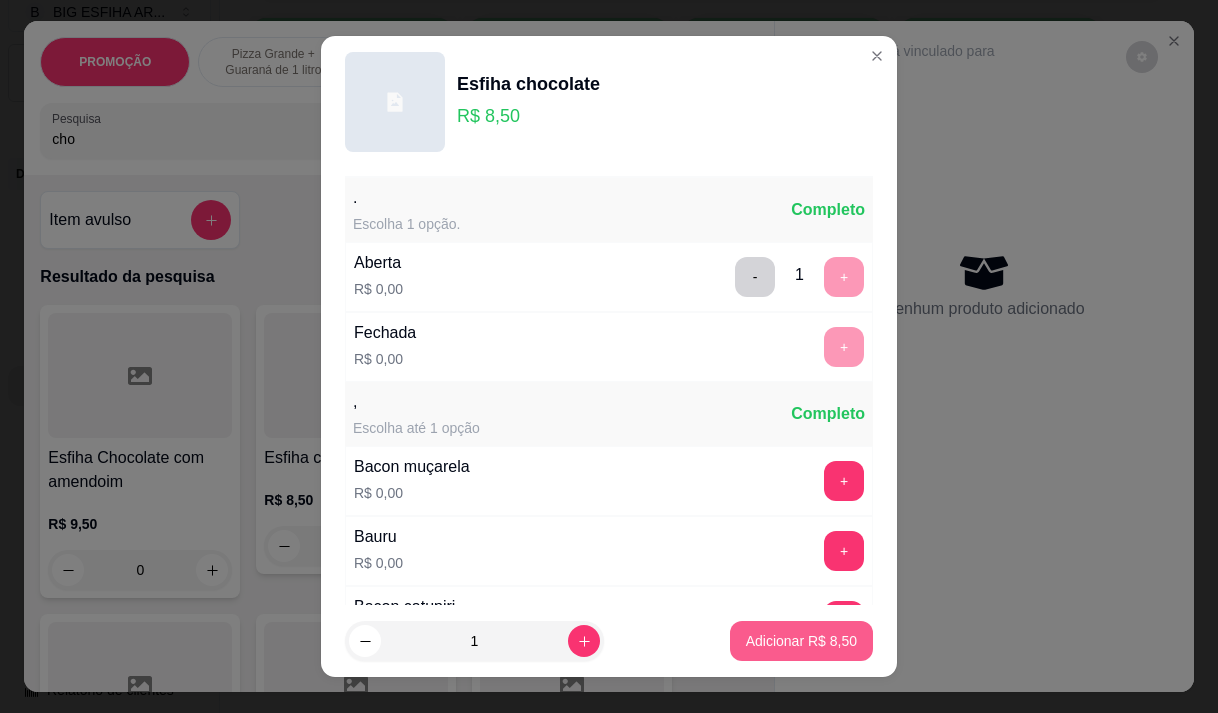 click on "Adicionar   R$ 8,50" at bounding box center (801, 641) 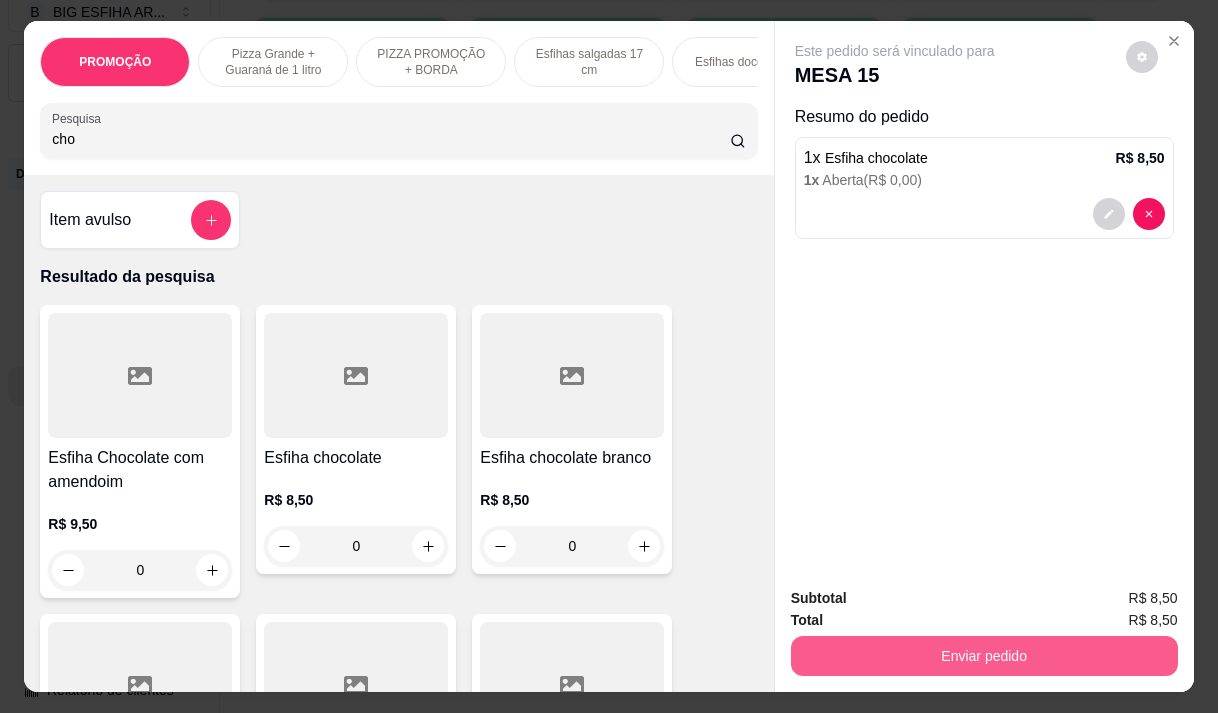 click on "Enviar pedido" at bounding box center (984, 656) 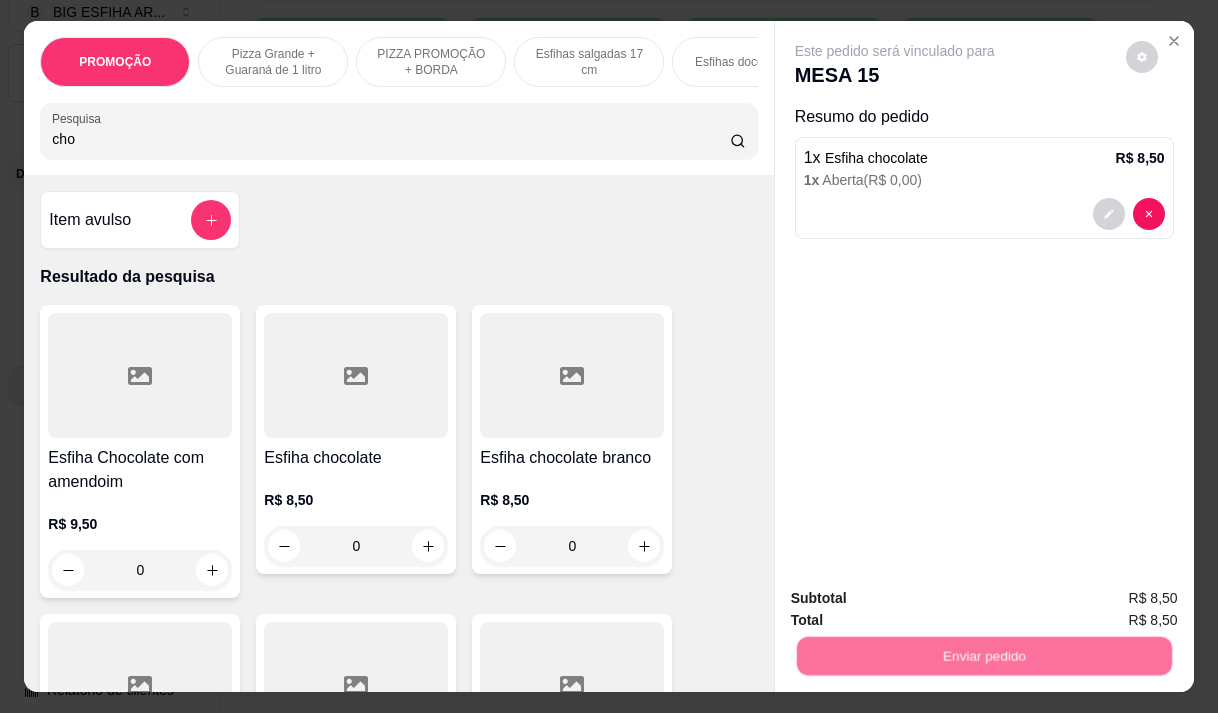 click on "Não registrar e enviar pedido" at bounding box center (918, 599) 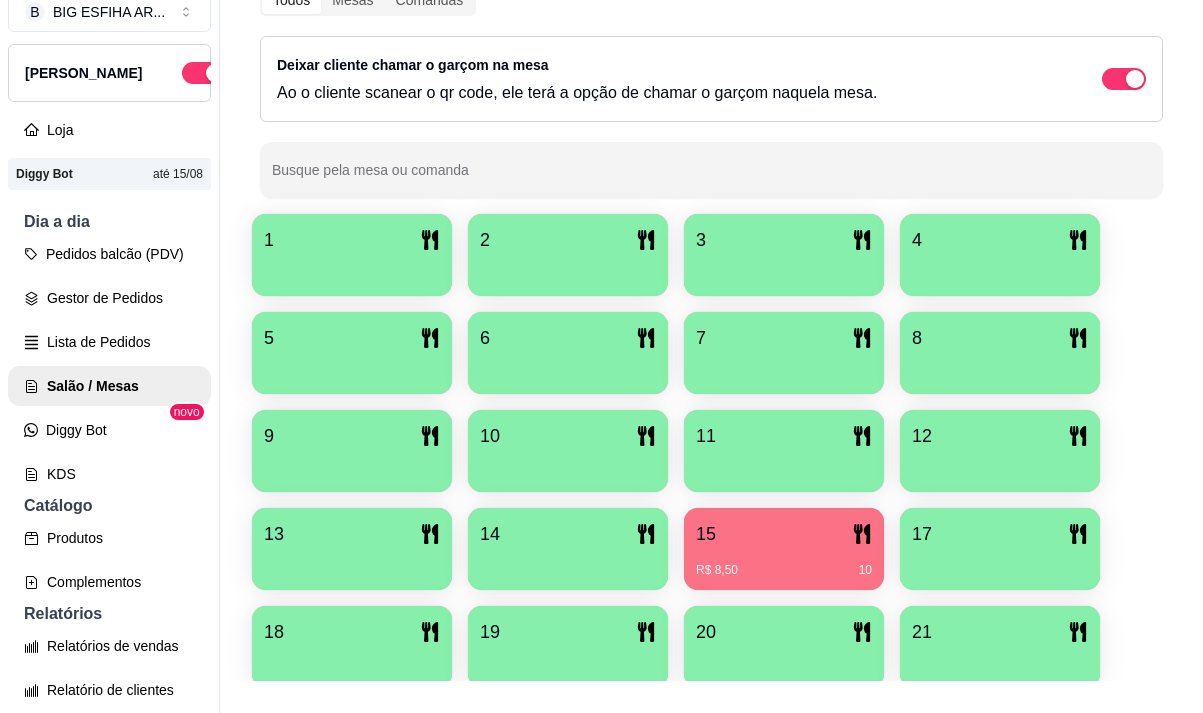 scroll, scrollTop: 239, scrollLeft: 0, axis: vertical 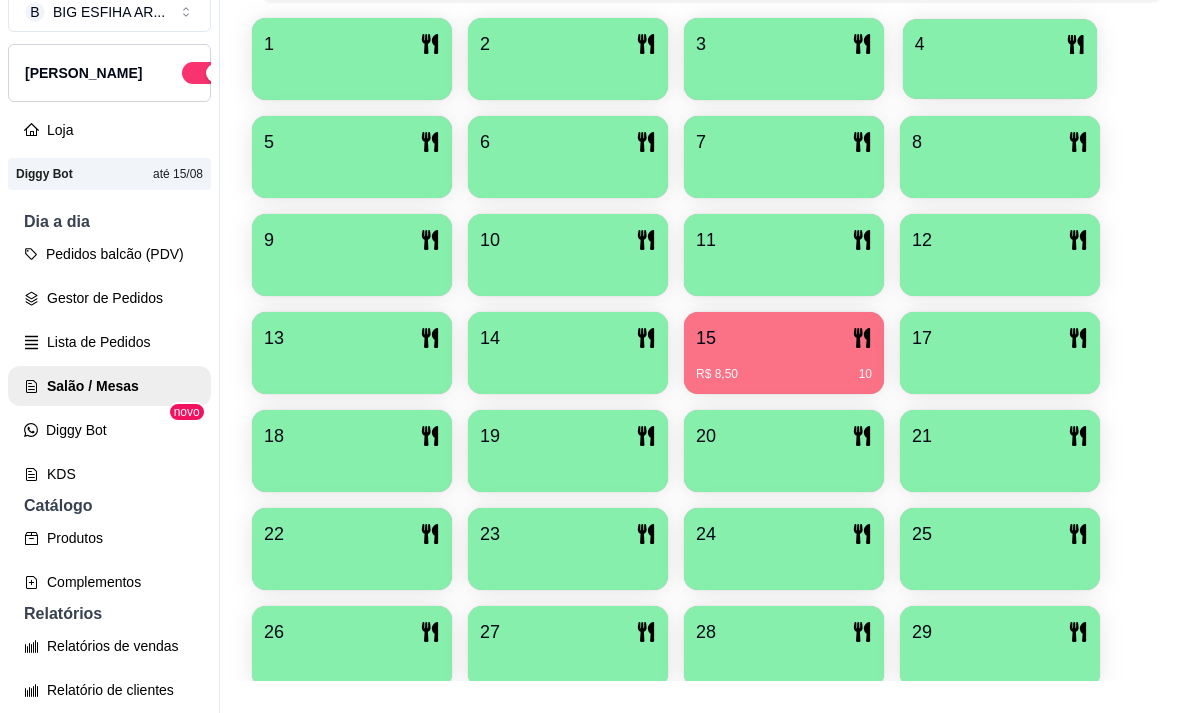 click at bounding box center [1000, 72] 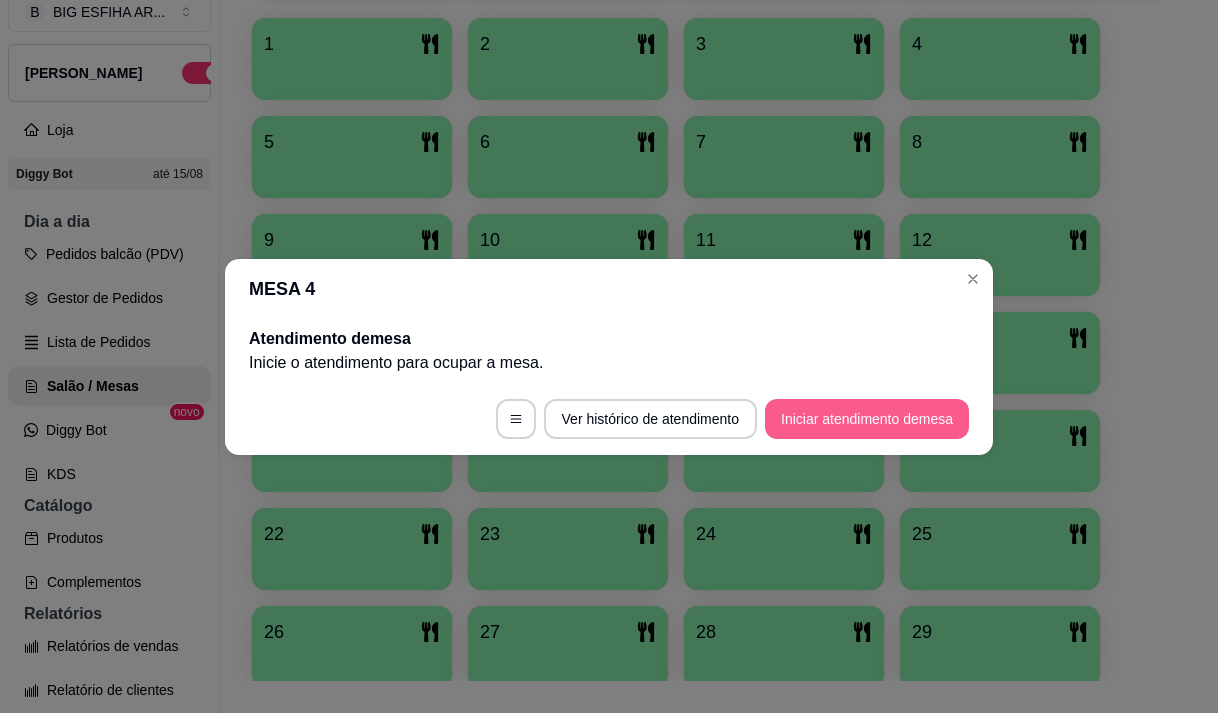 click on "Iniciar atendimento de  mesa" at bounding box center [867, 419] 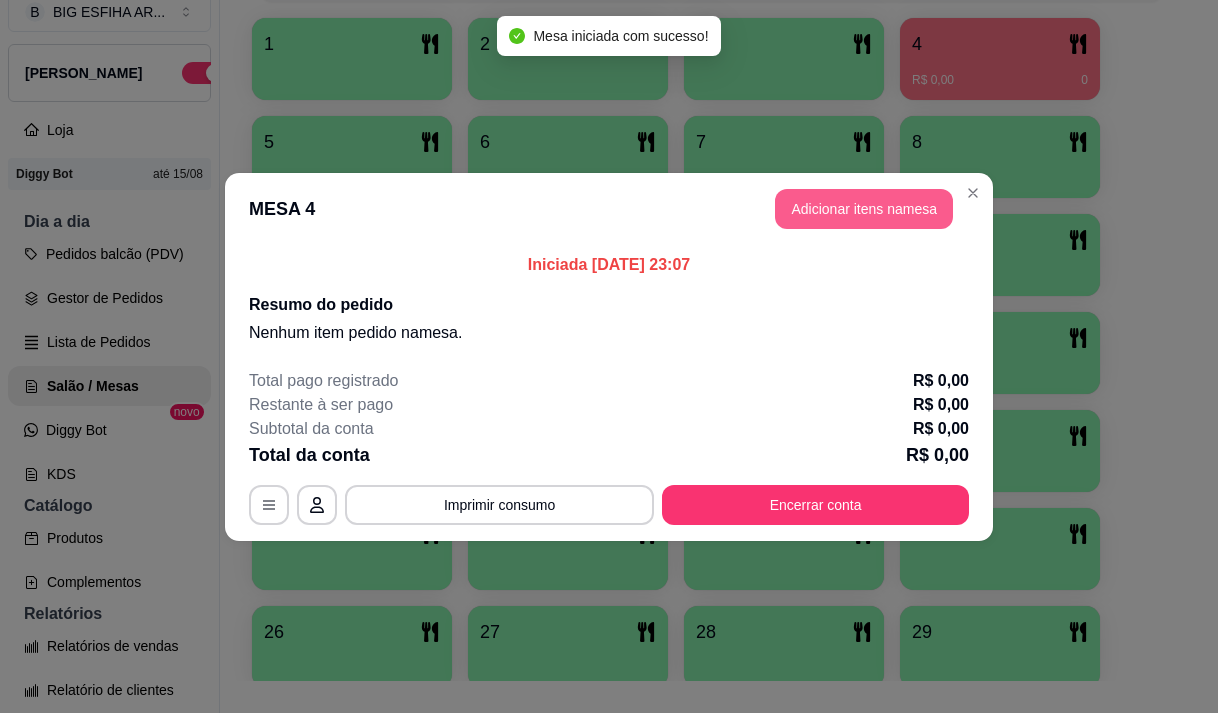 click on "Adicionar itens na  mesa" at bounding box center (864, 209) 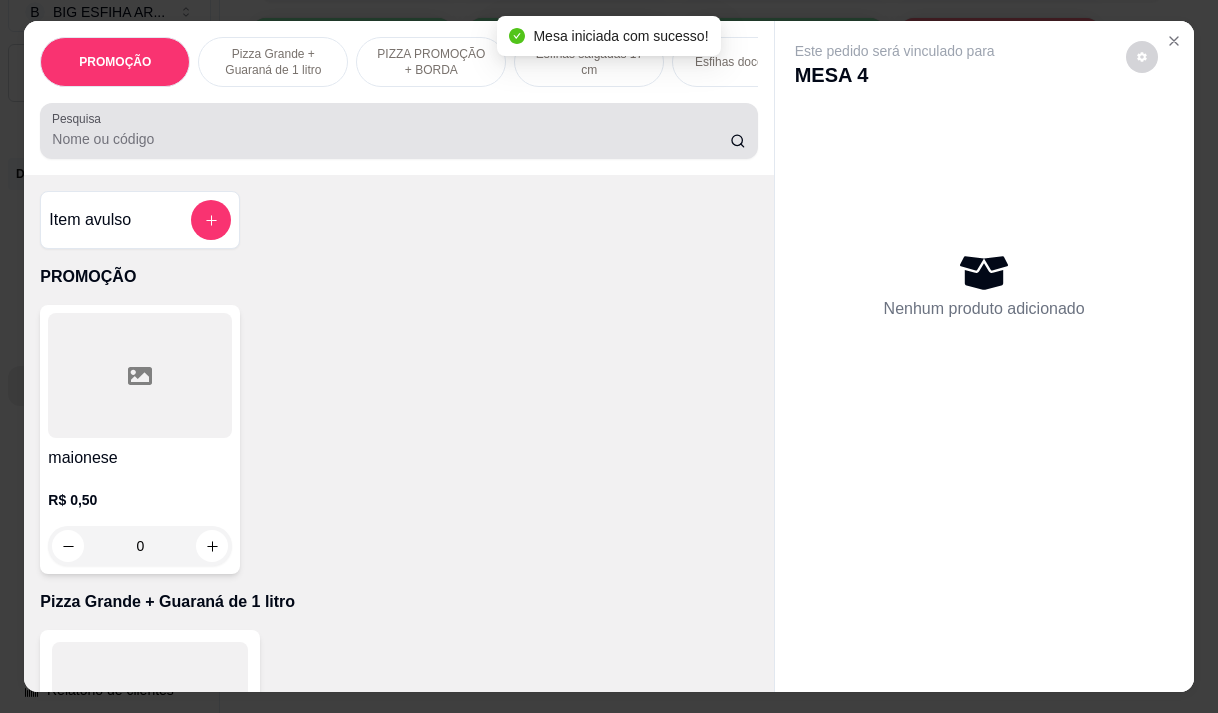 click on "Pesquisa" at bounding box center [391, 139] 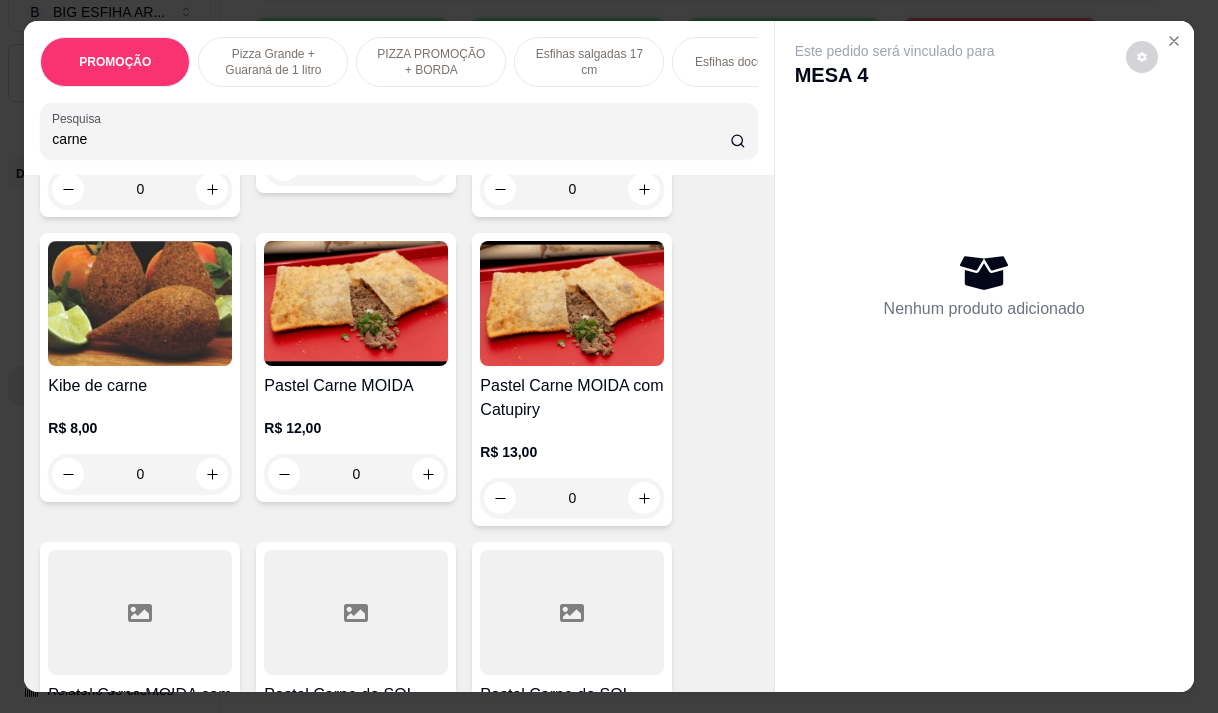 scroll, scrollTop: 1000, scrollLeft: 0, axis: vertical 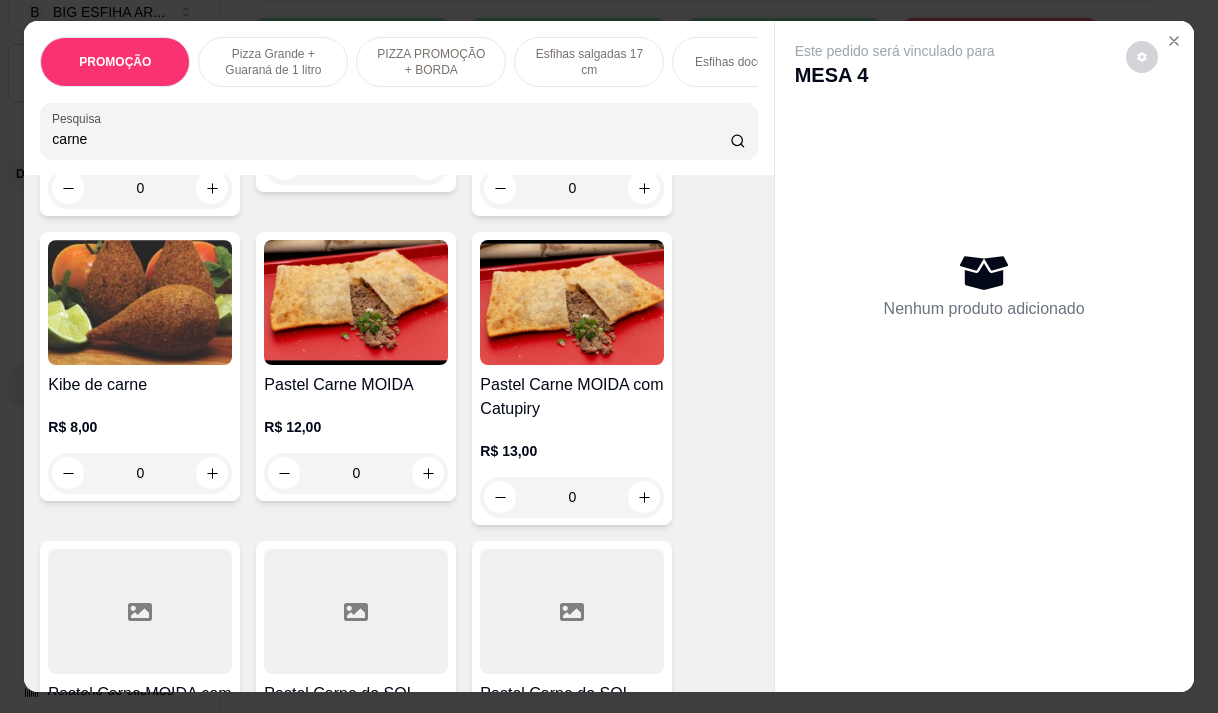type on "carne" 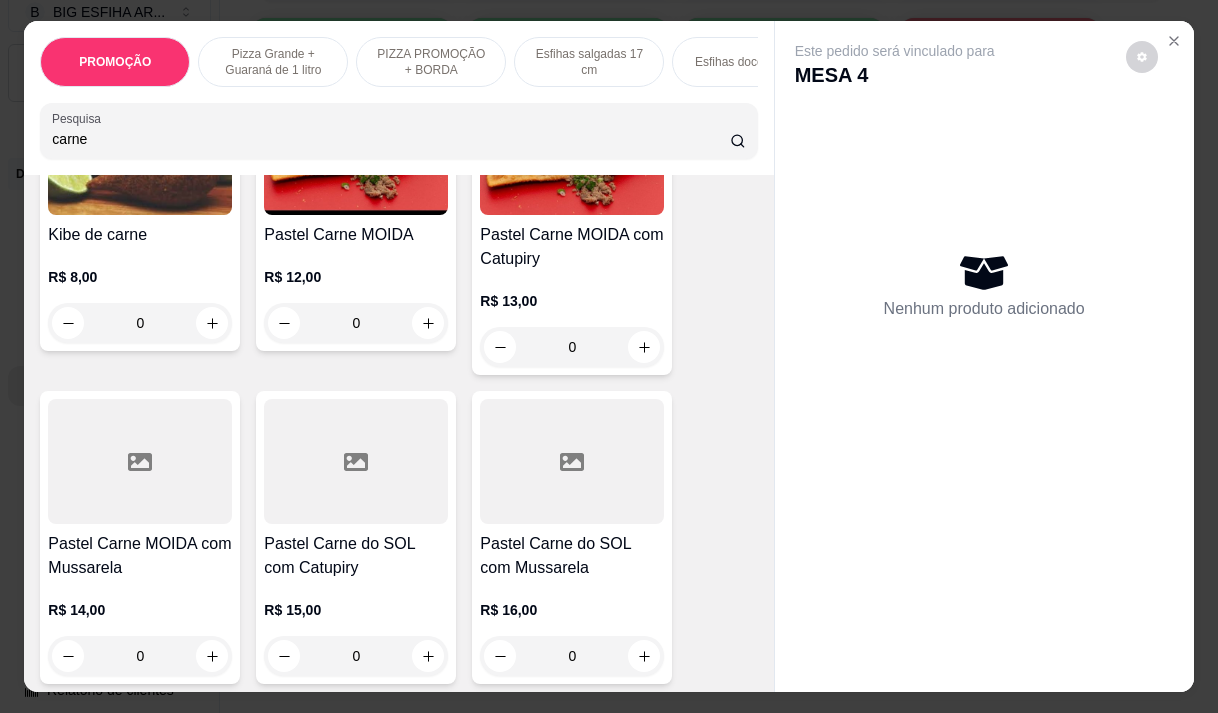 scroll, scrollTop: 1300, scrollLeft: 0, axis: vertical 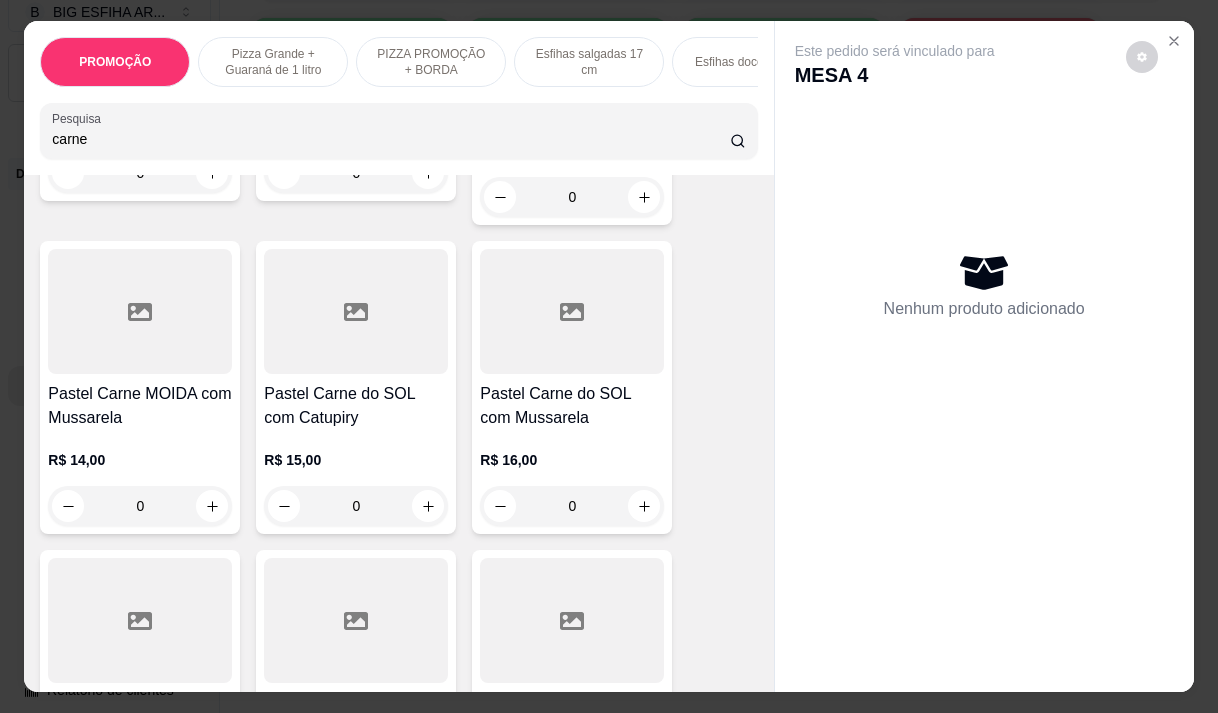 click at bounding box center [356, 311] 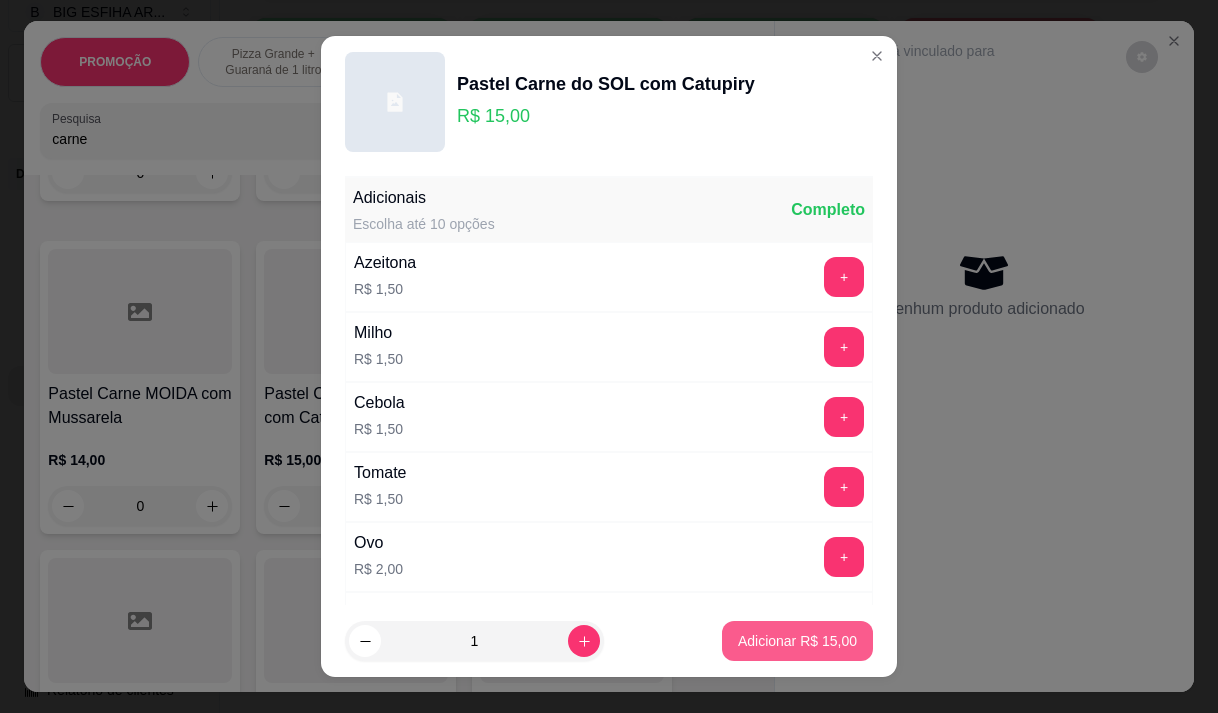 click on "Adicionar   R$ 15,00" at bounding box center (797, 641) 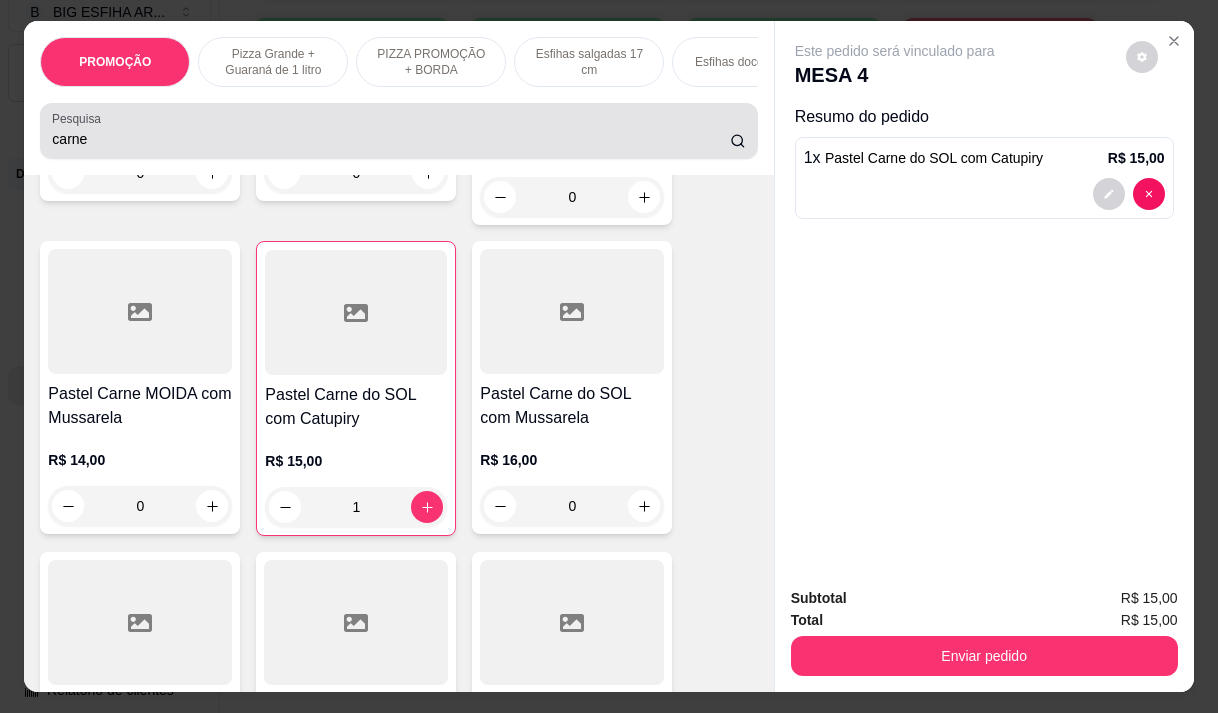 click on "carne" at bounding box center [391, 139] 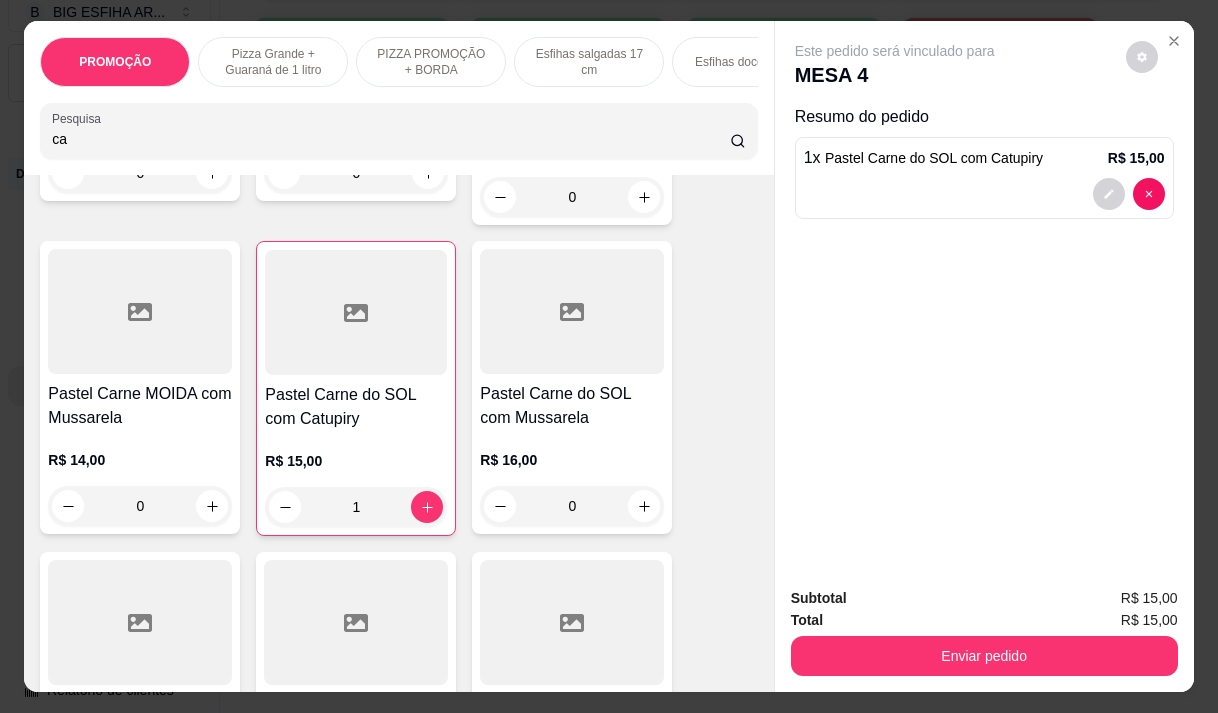 type on "c" 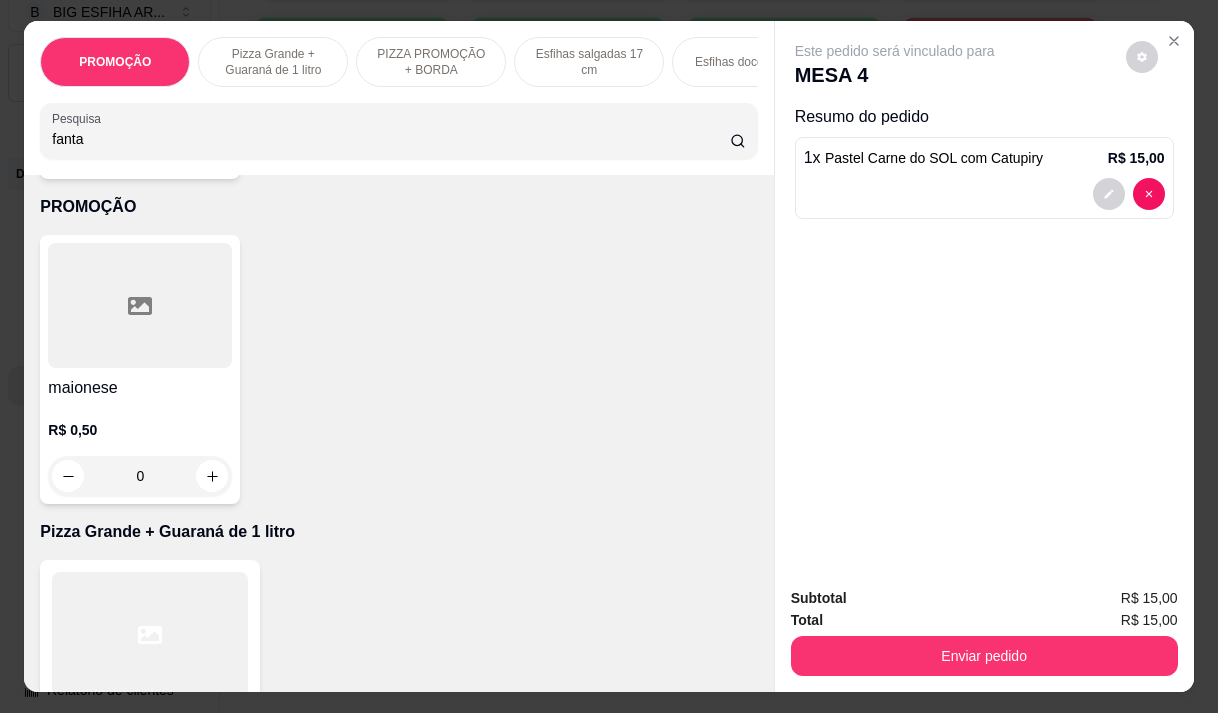 scroll, scrollTop: 0, scrollLeft: 0, axis: both 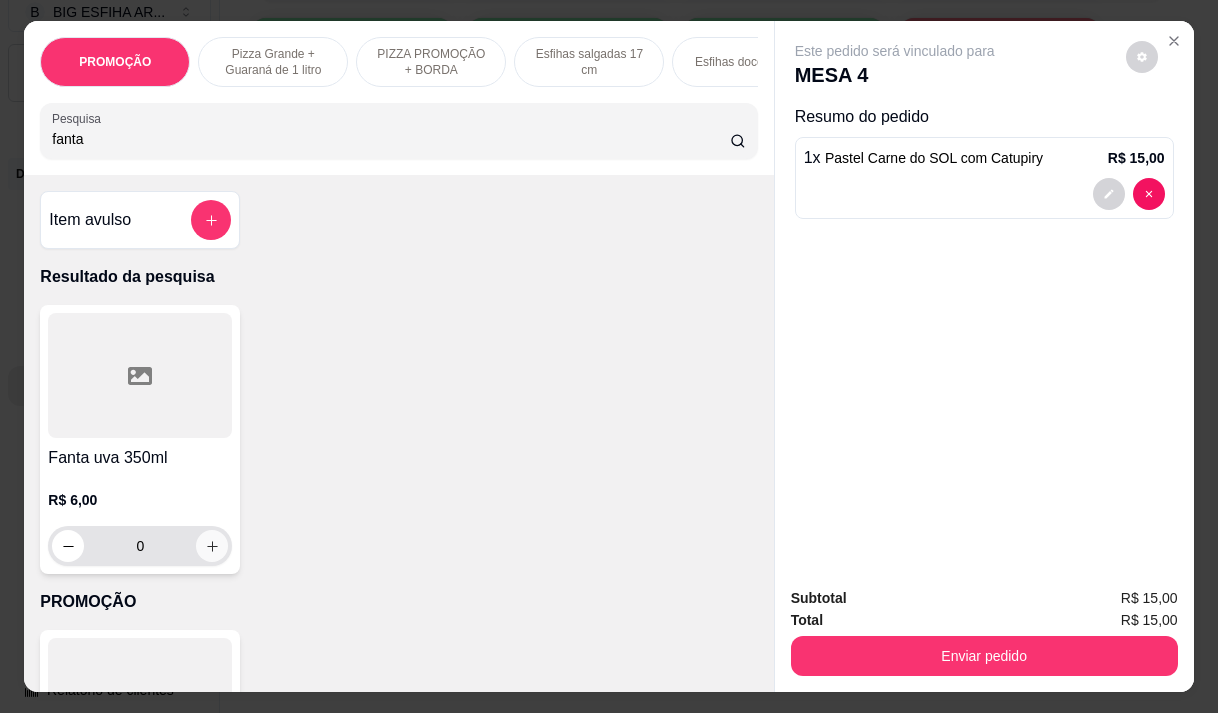 type on "fanta" 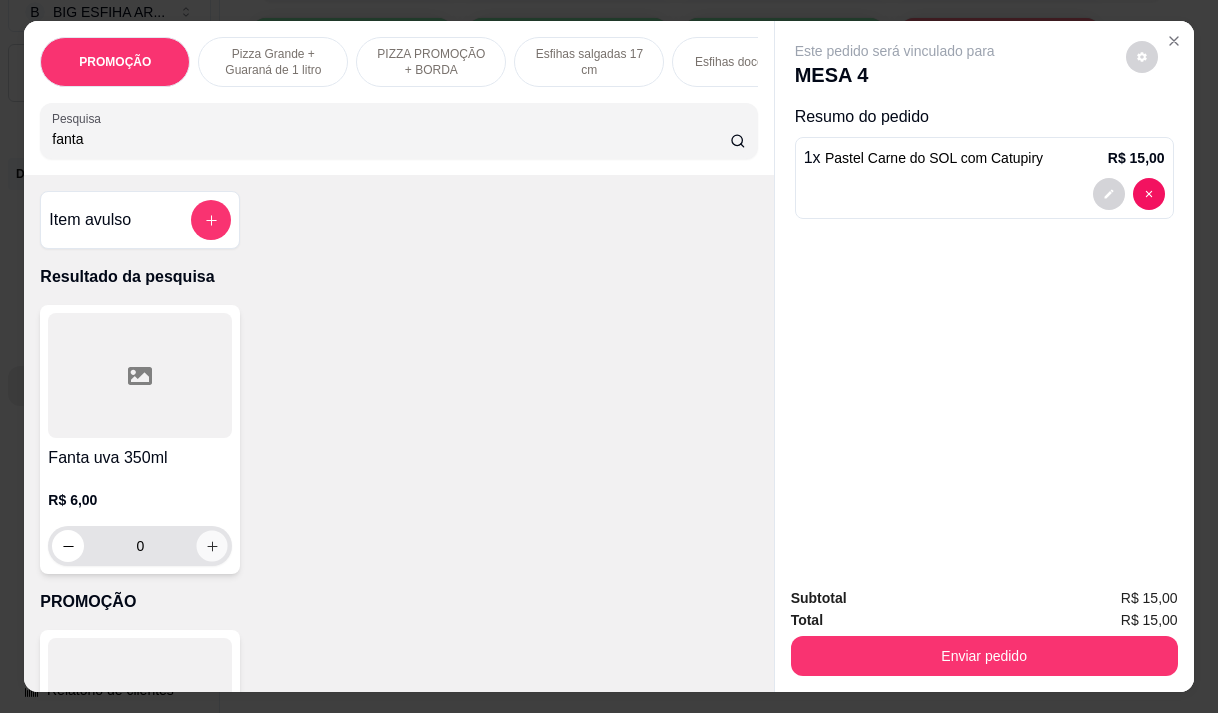 click 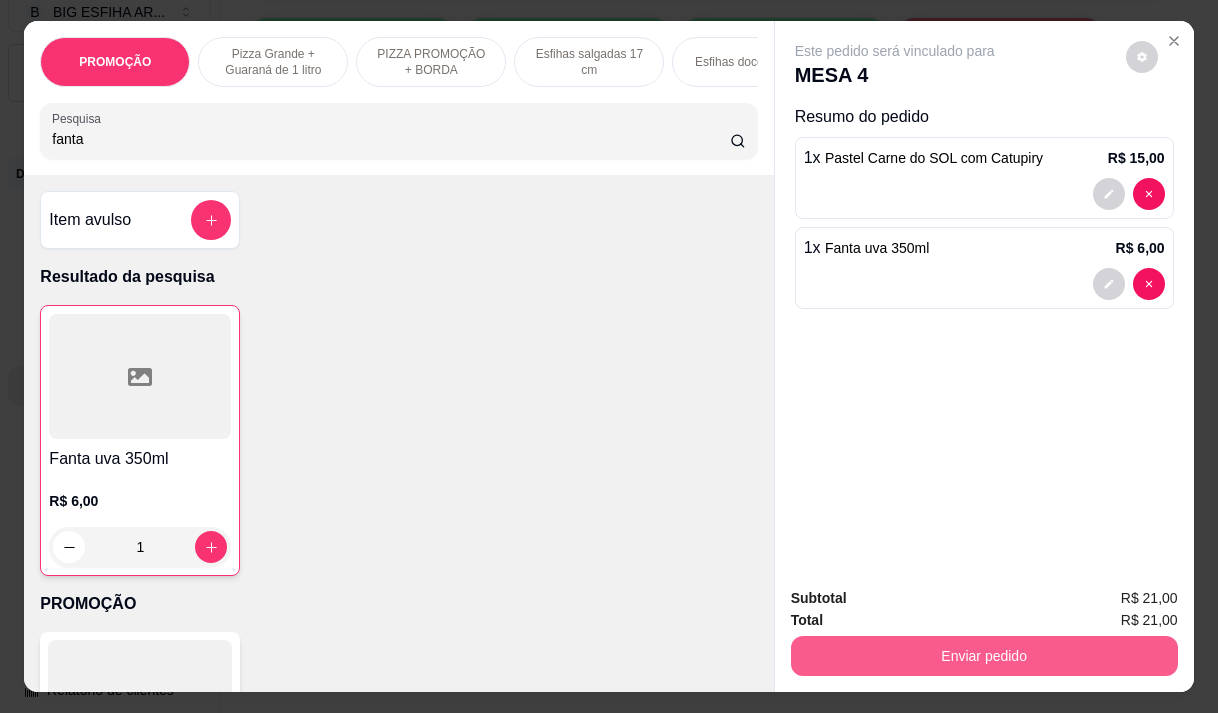 click on "Enviar pedido" at bounding box center (984, 656) 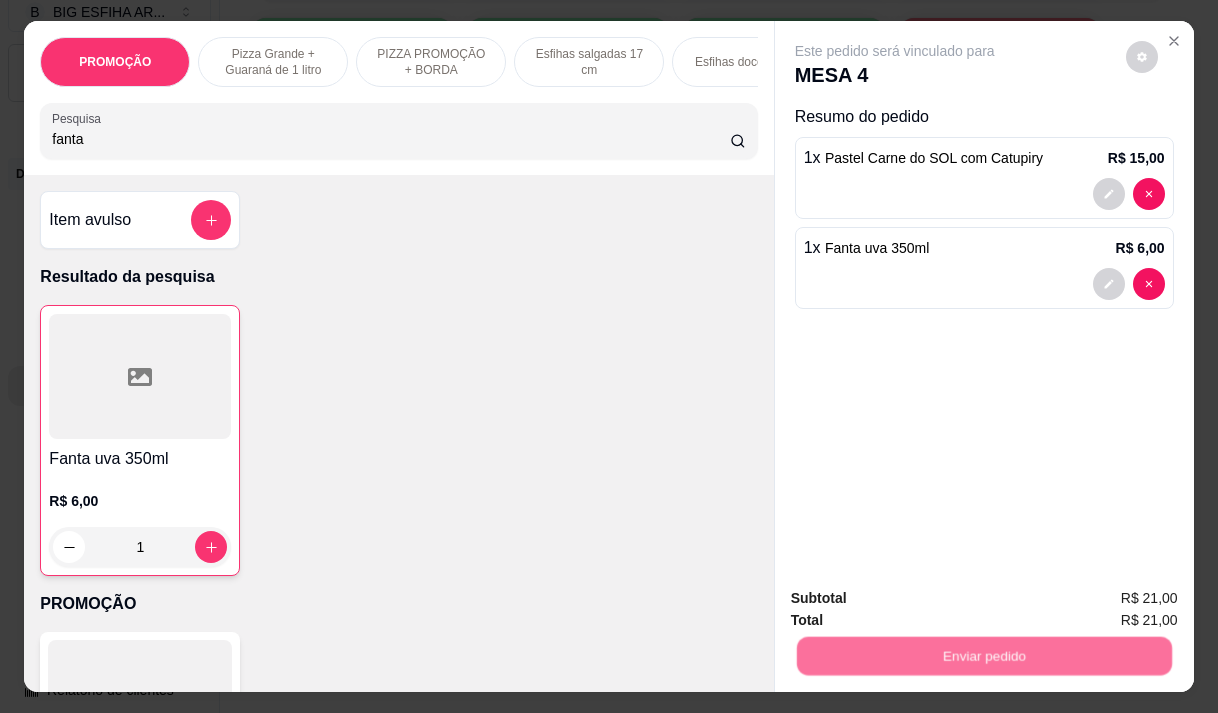 click on "Não registrar e enviar pedido" at bounding box center [918, 599] 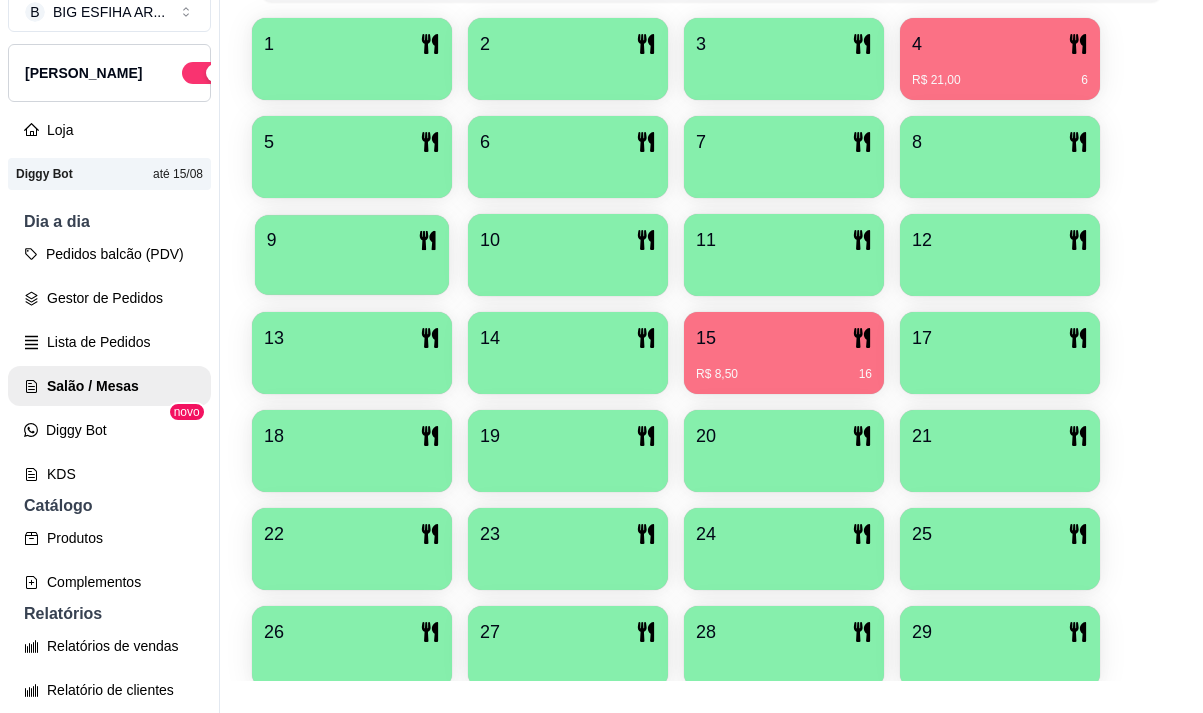 click at bounding box center (352, 268) 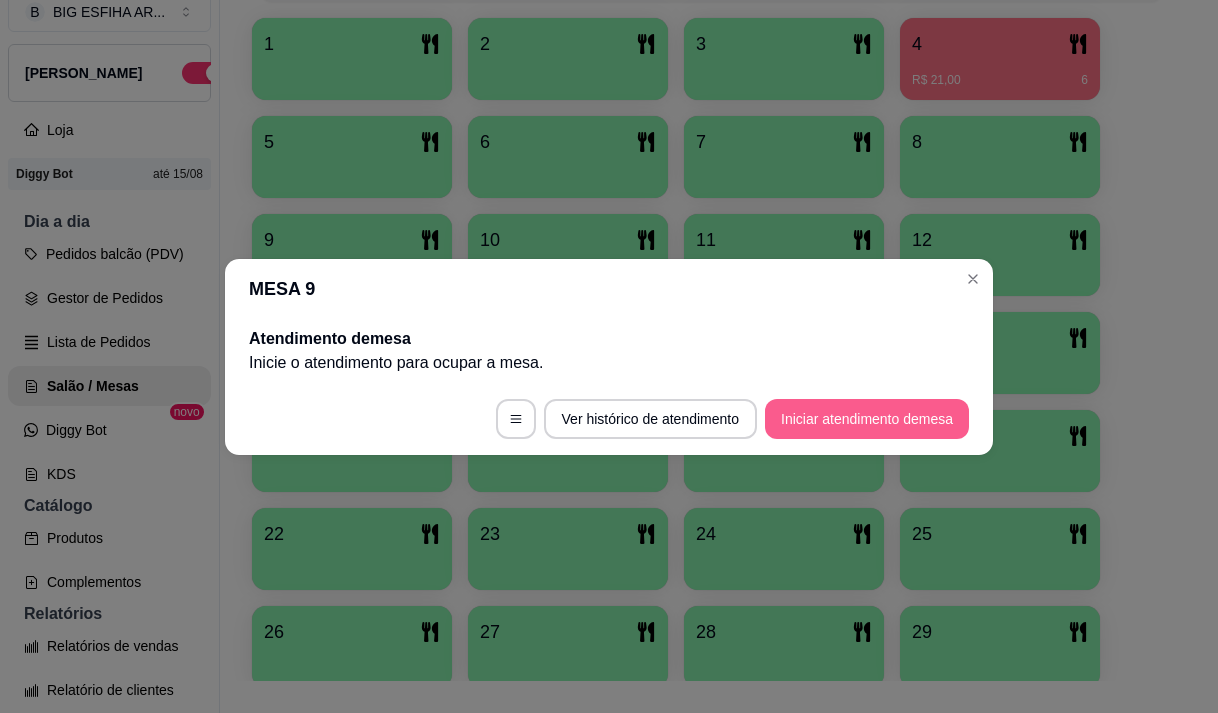 click on "Iniciar atendimento de  mesa" at bounding box center [867, 419] 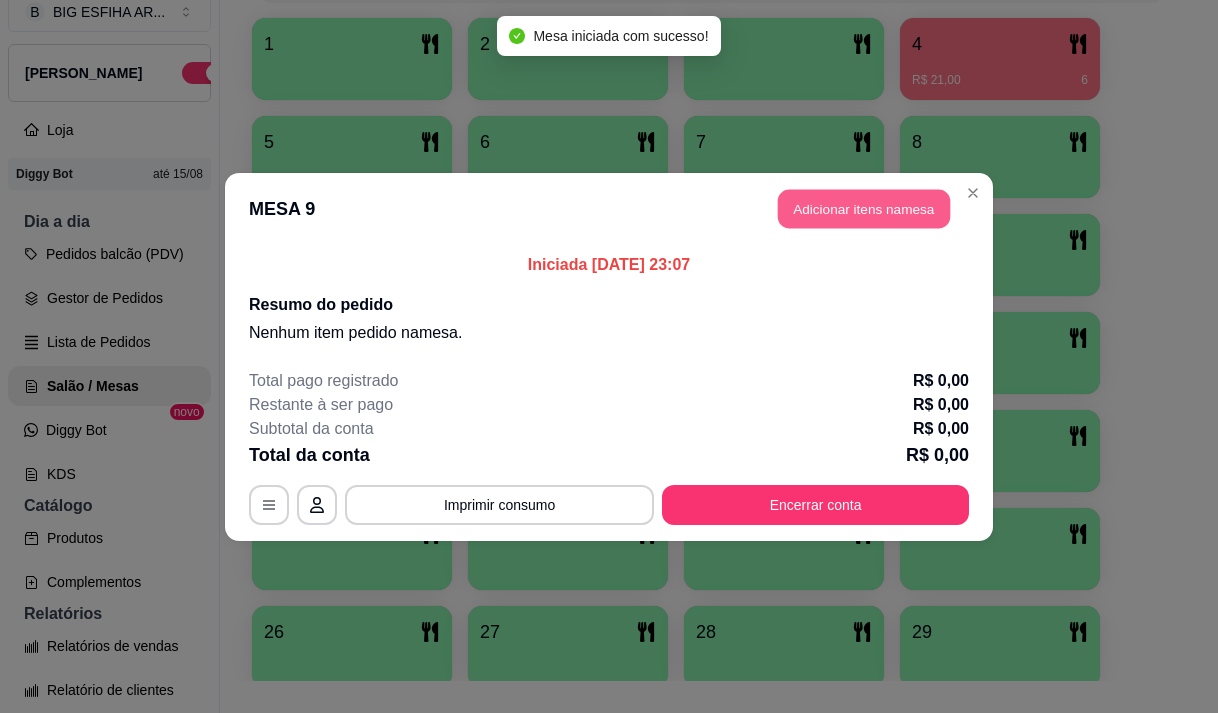 click on "Adicionar itens na  mesa" at bounding box center (864, 208) 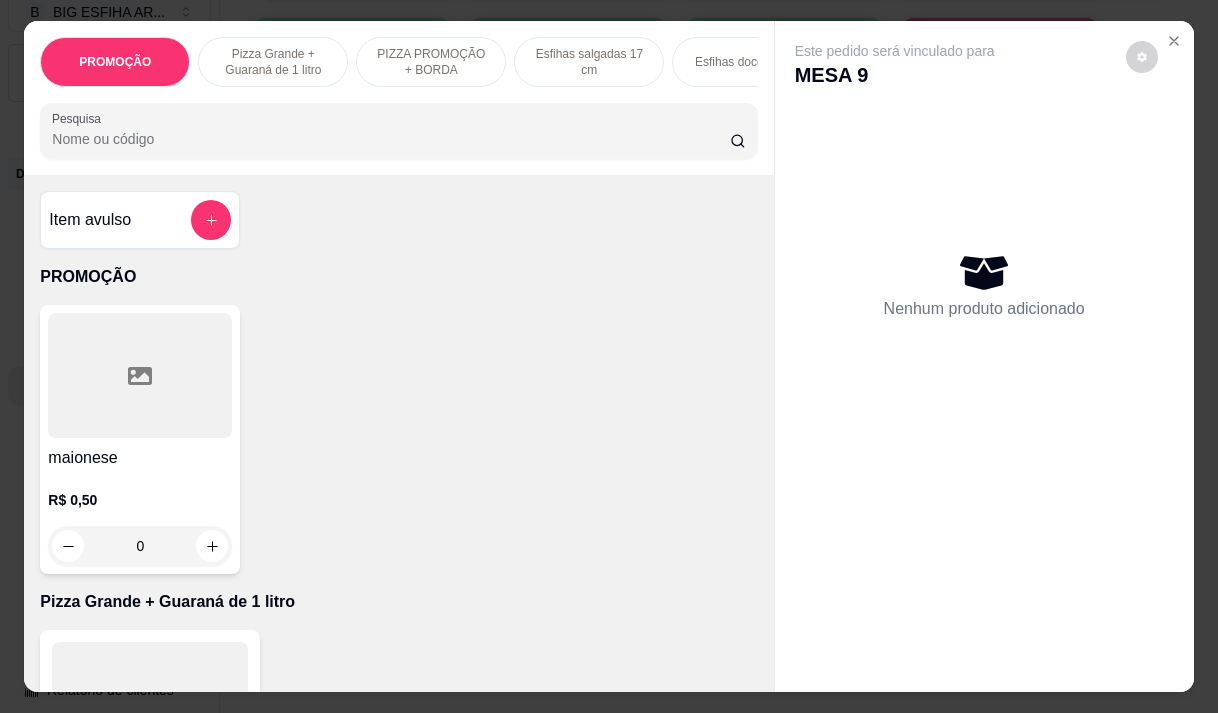 click on "Pesquisa" at bounding box center [391, 139] 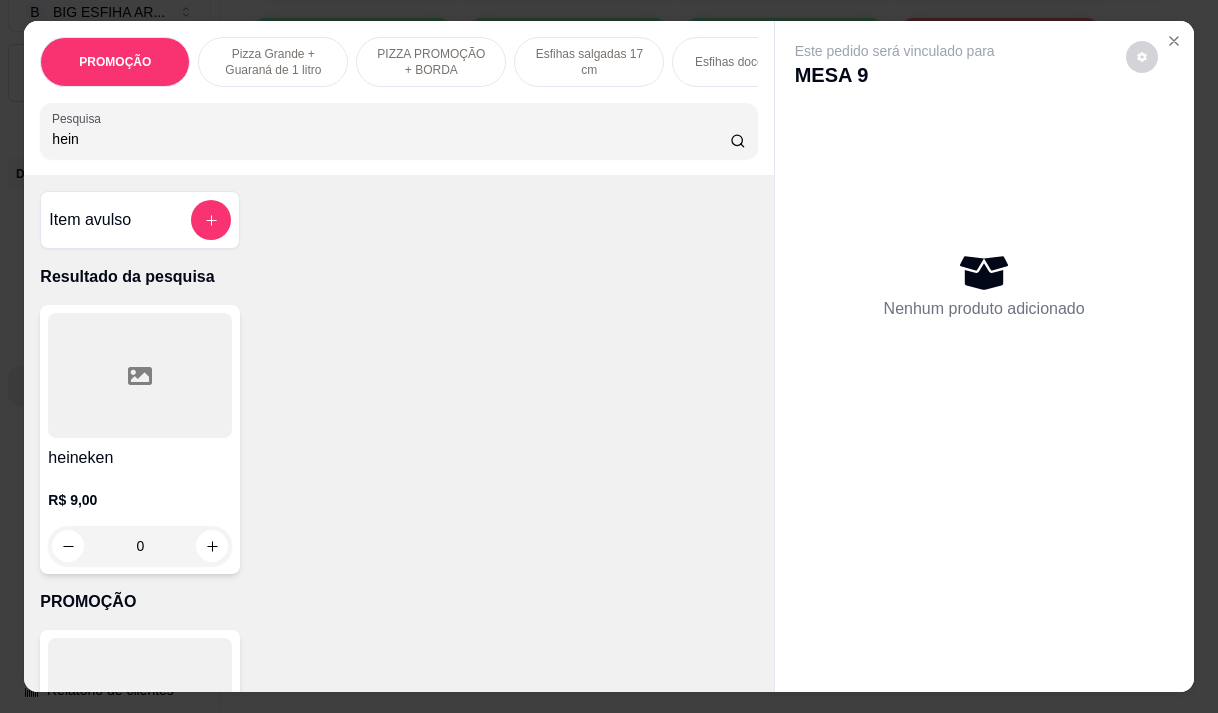 type on "hein" 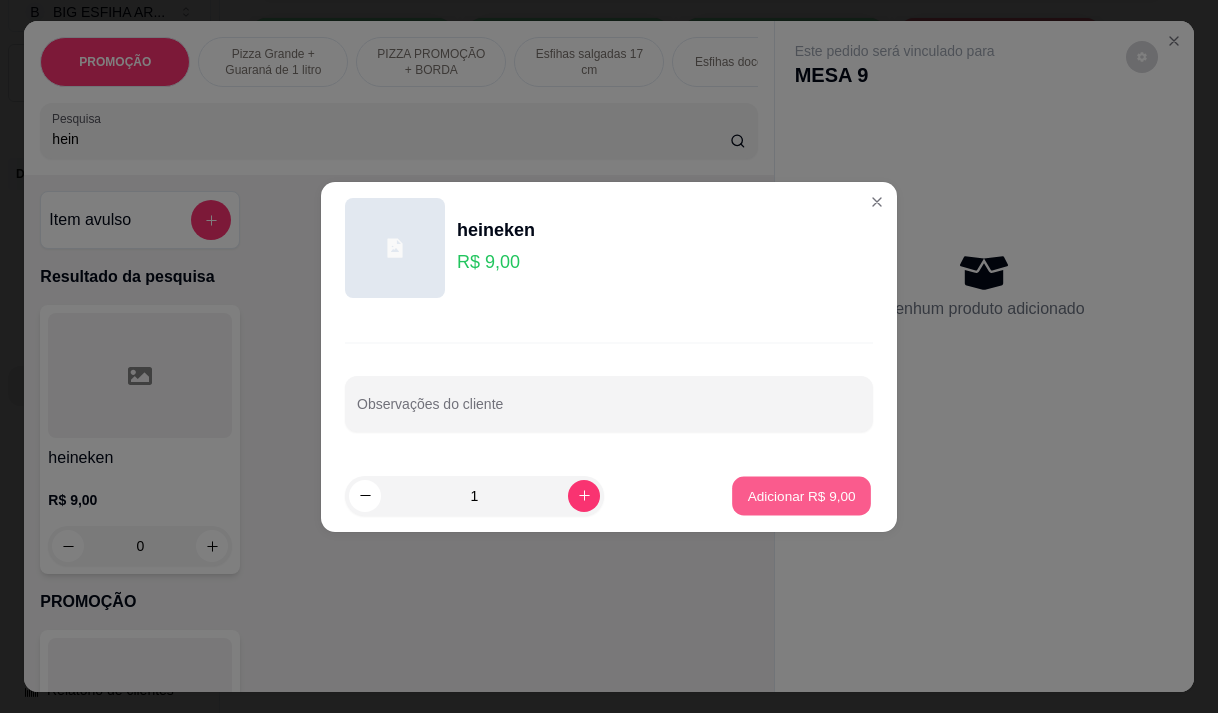 click on "Adicionar   R$ 9,00" at bounding box center [801, 495] 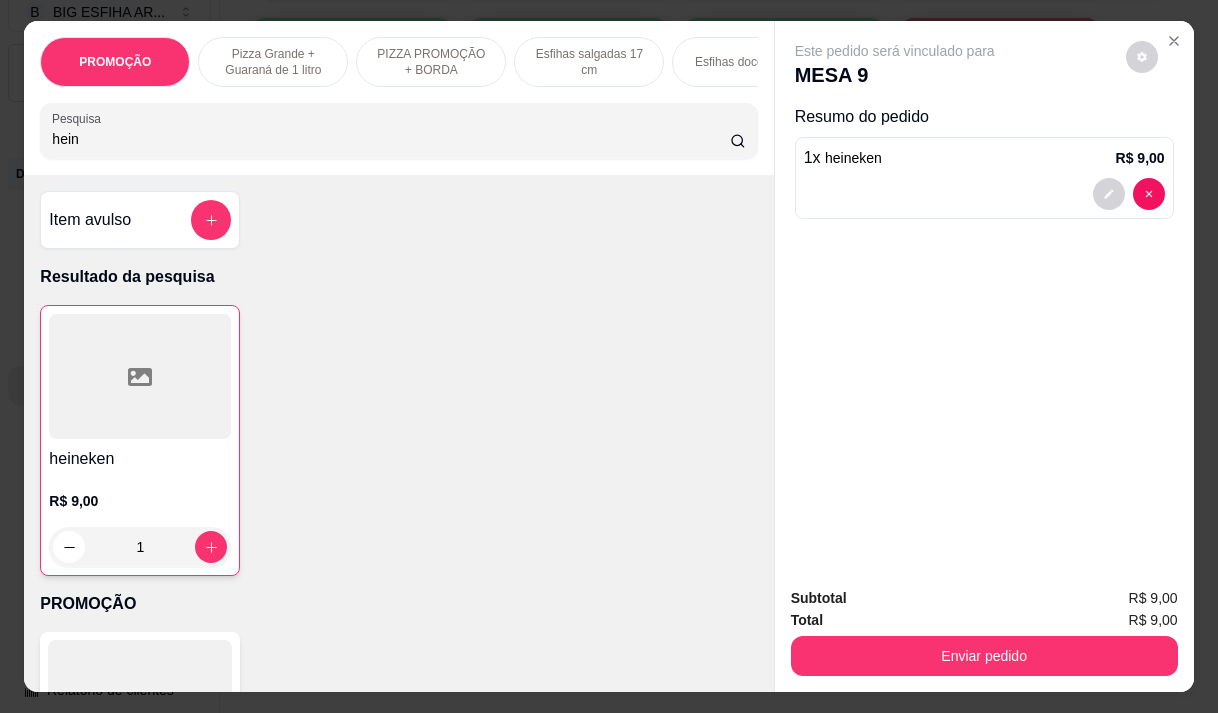 click on "Enviar pedido" at bounding box center (984, 656) 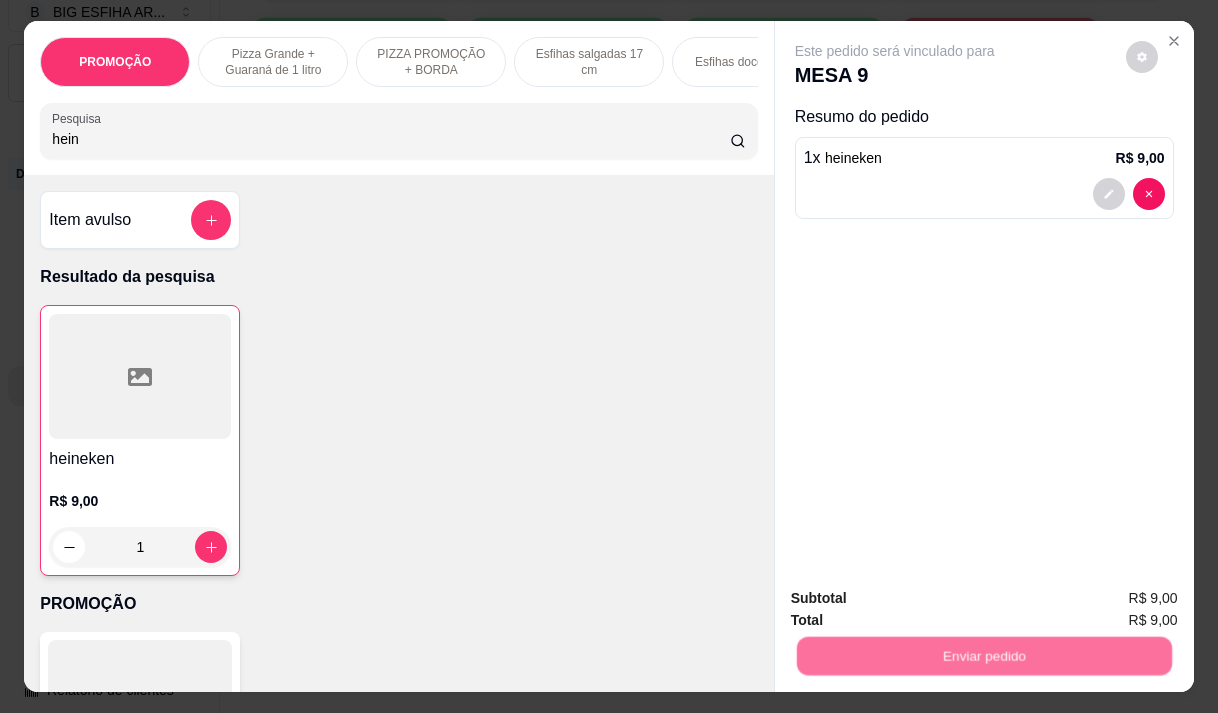 click on "Não registrar e enviar pedido" at bounding box center (918, 599) 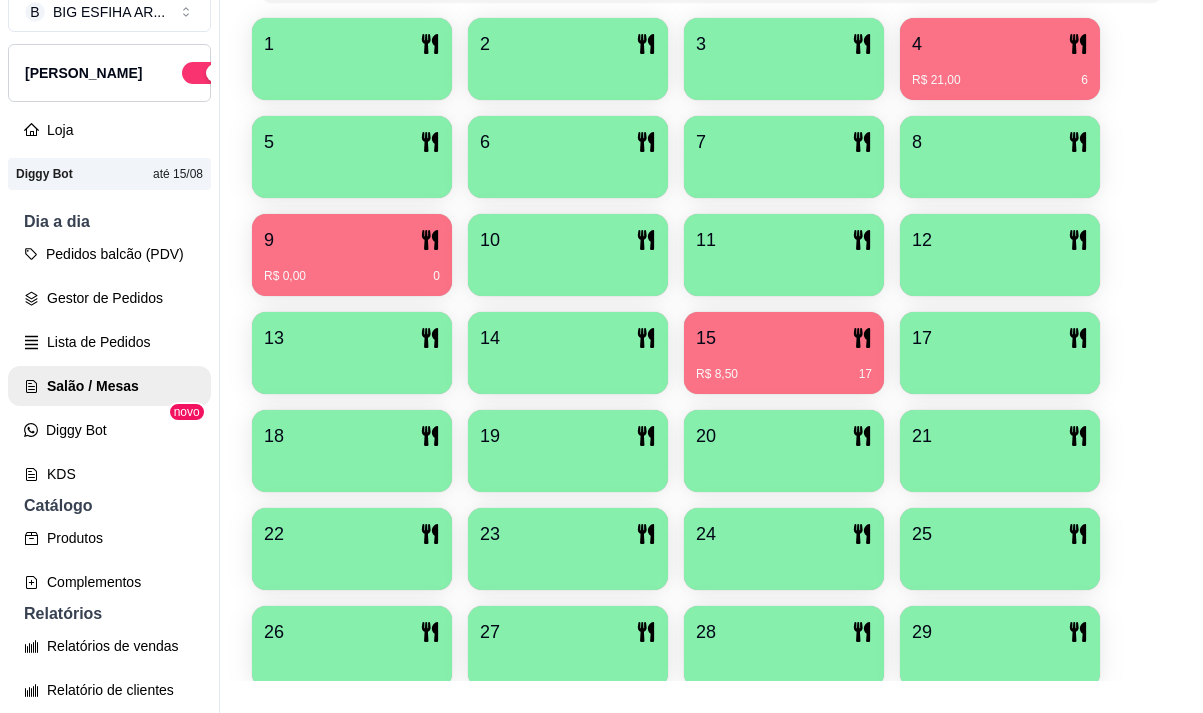 click on "9 R$ 0,00 0" at bounding box center [352, 255] 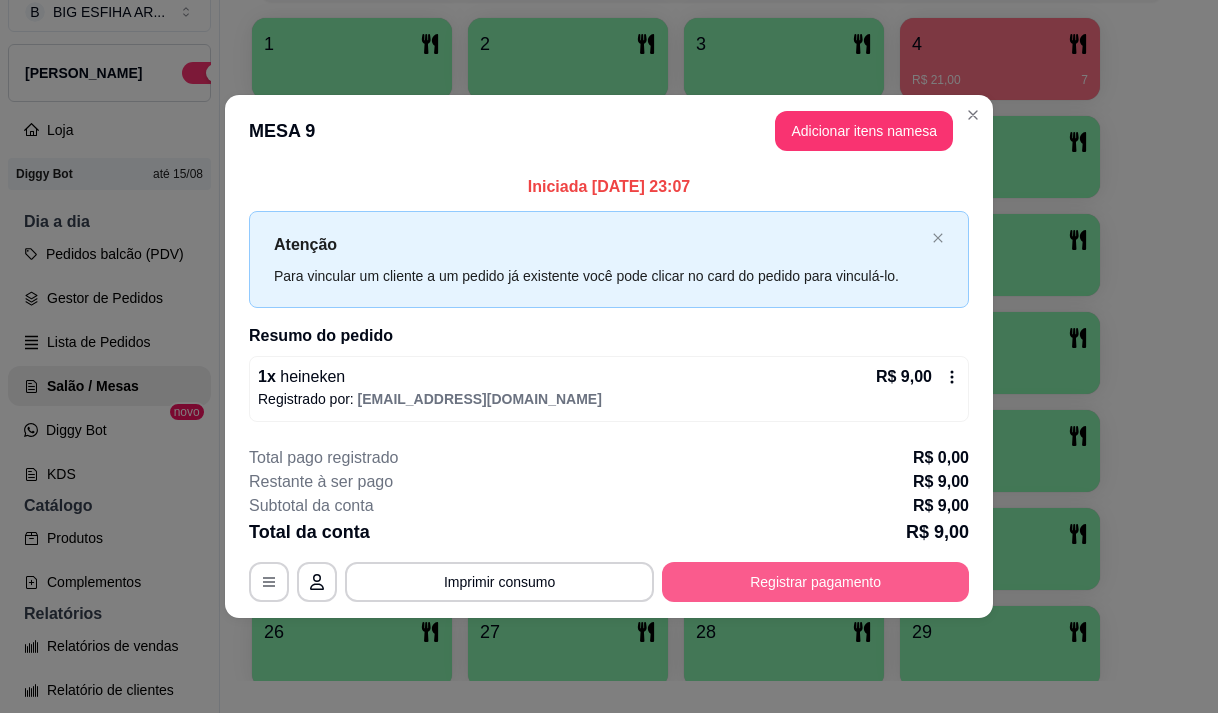 click on "Registrar pagamento" at bounding box center [815, 582] 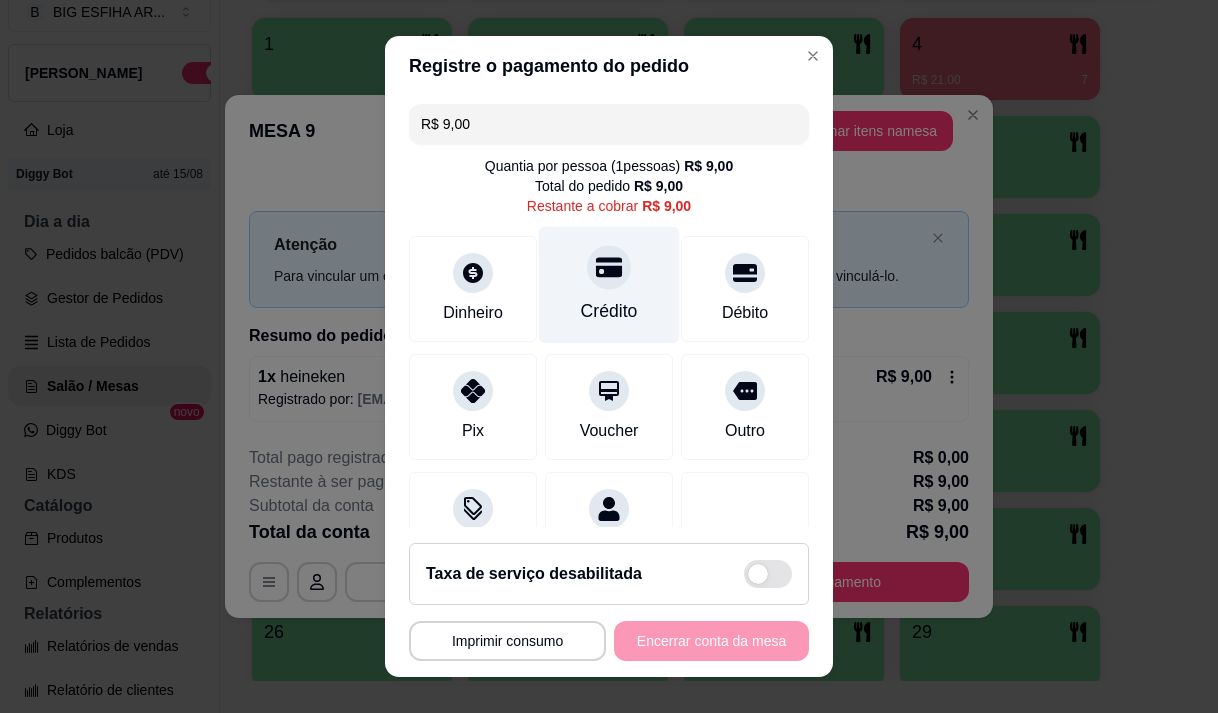 click on "Crédito" at bounding box center [609, 311] 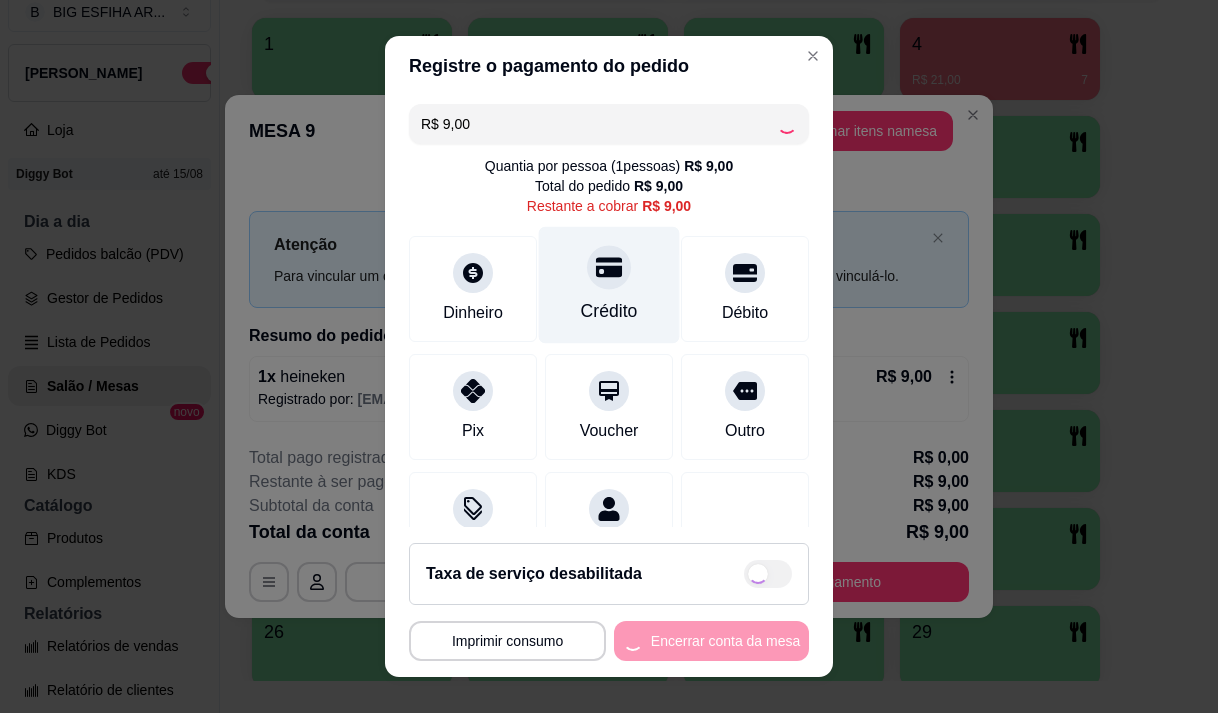 type on "R$ 0,00" 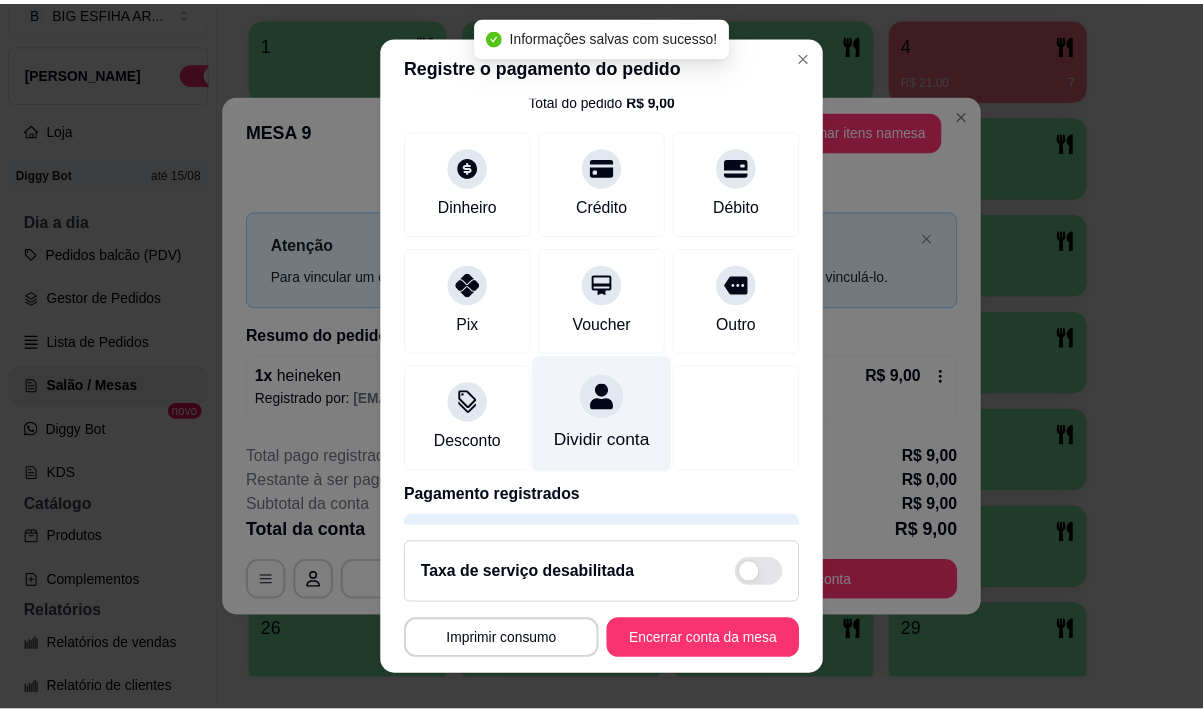 scroll, scrollTop: 166, scrollLeft: 0, axis: vertical 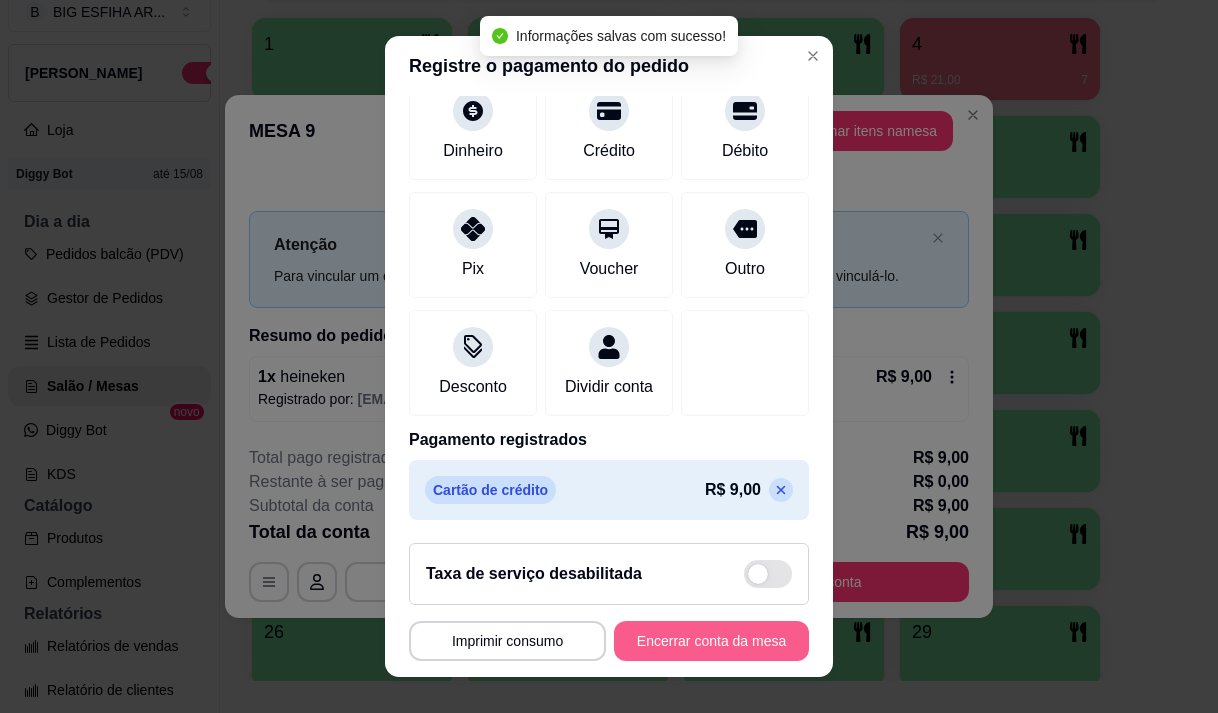 click on "Encerrar conta da mesa" at bounding box center (711, 641) 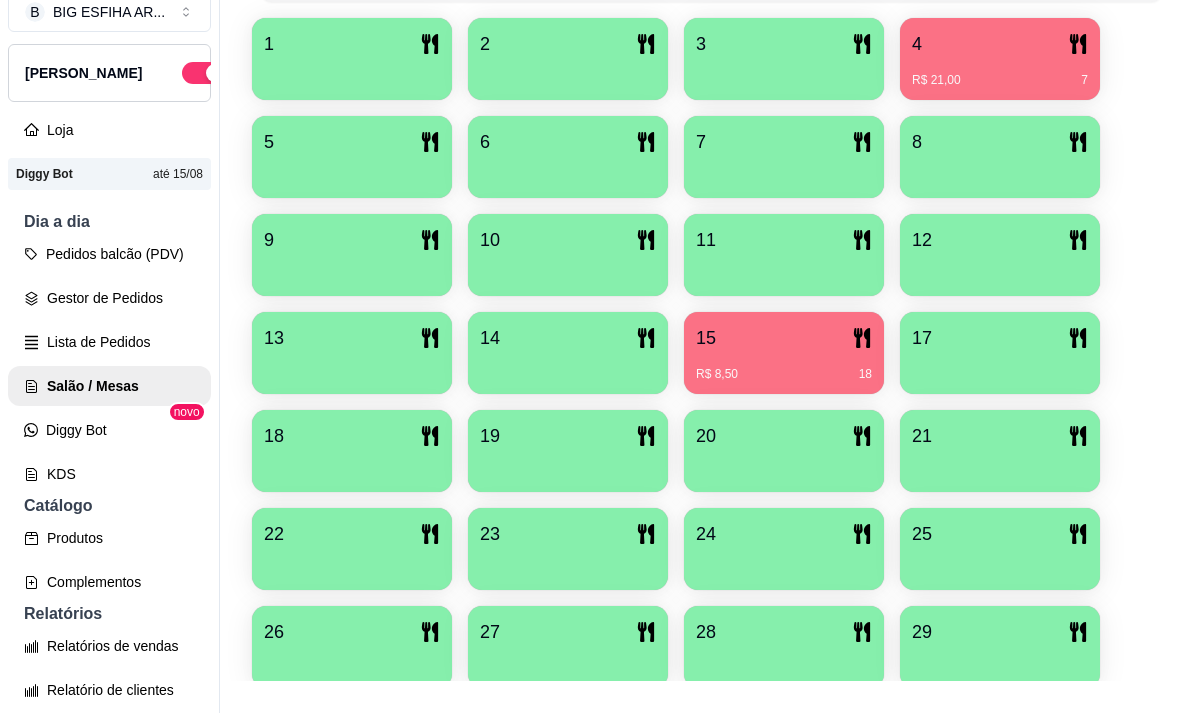 click on "15" at bounding box center (784, 338) 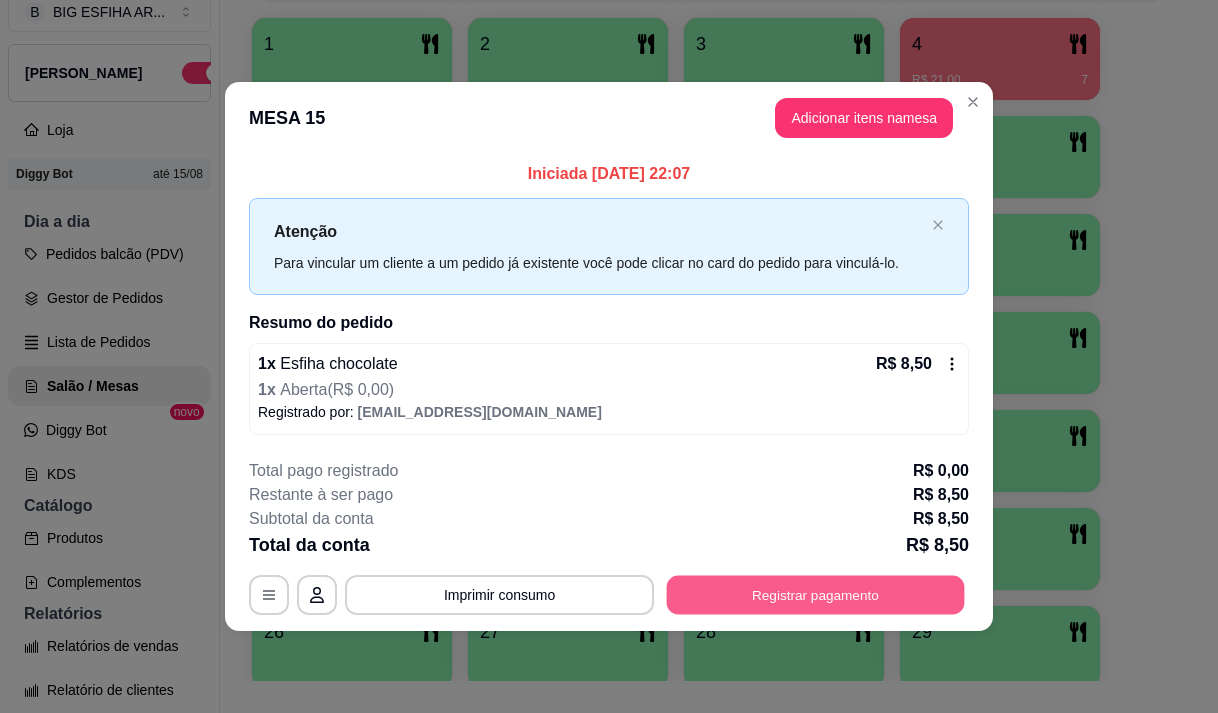click on "Registrar pagamento" at bounding box center [816, 595] 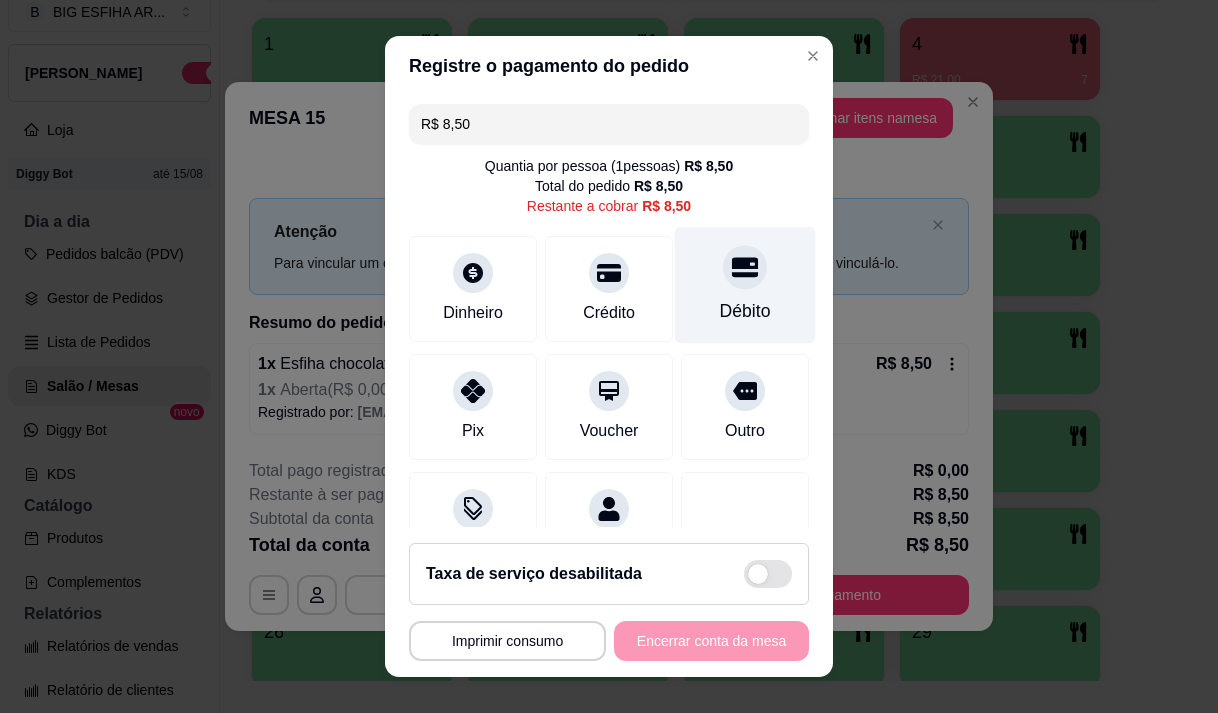 click on "Débito" at bounding box center [745, 311] 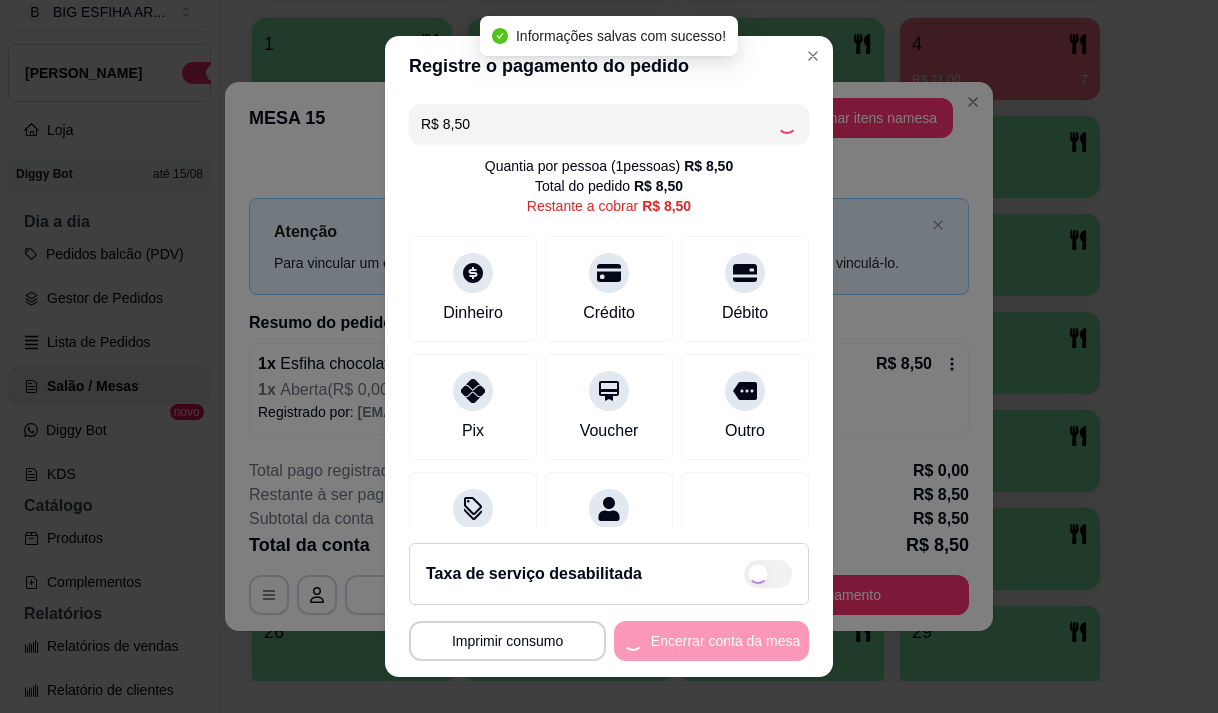 type on "R$ 0,00" 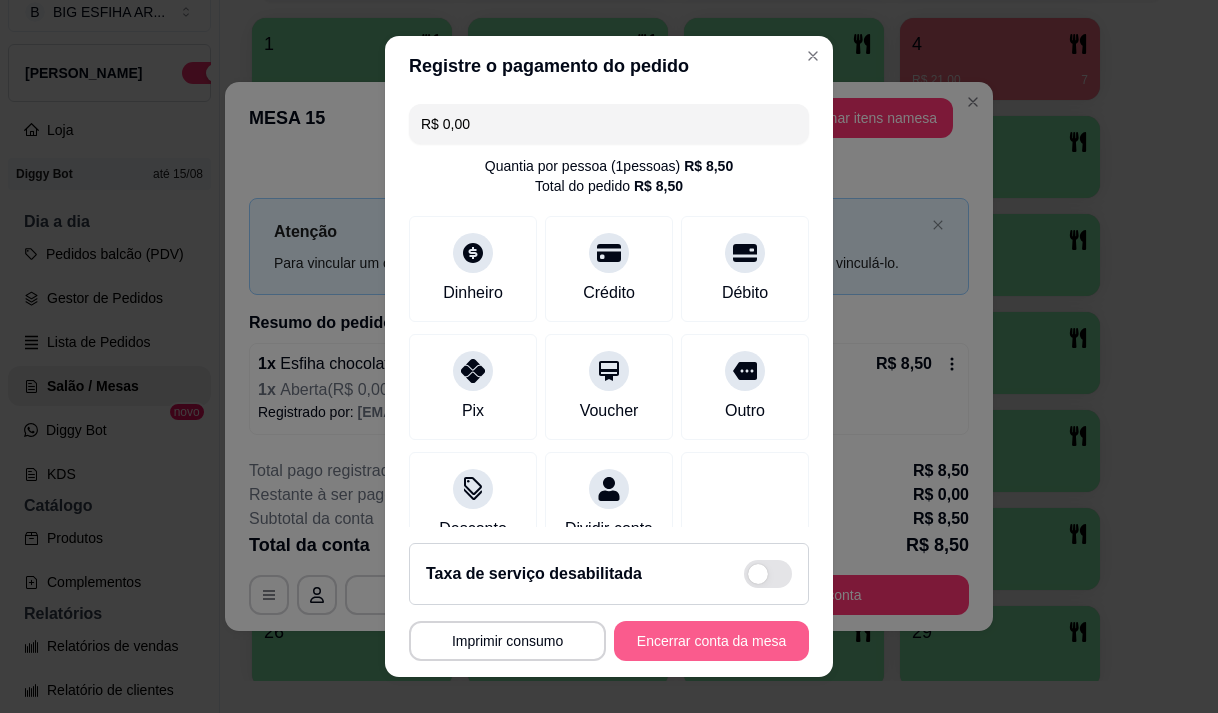 click on "Encerrar conta da mesa" at bounding box center [711, 641] 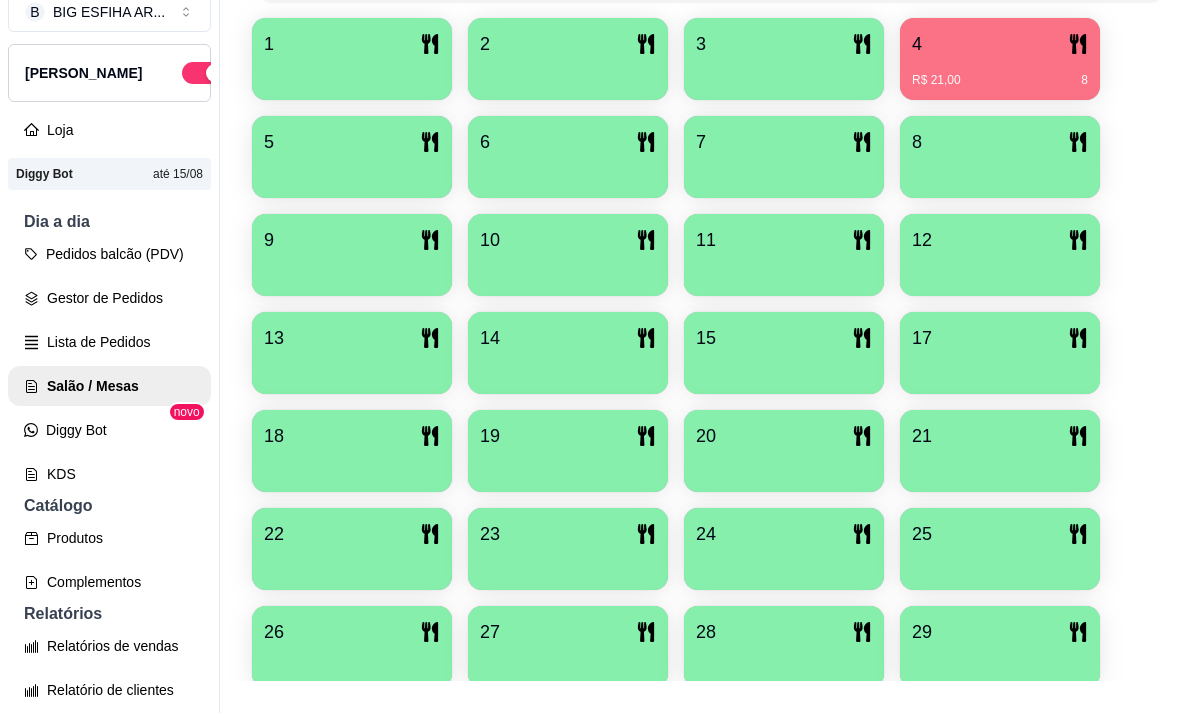 scroll, scrollTop: 39, scrollLeft: 0, axis: vertical 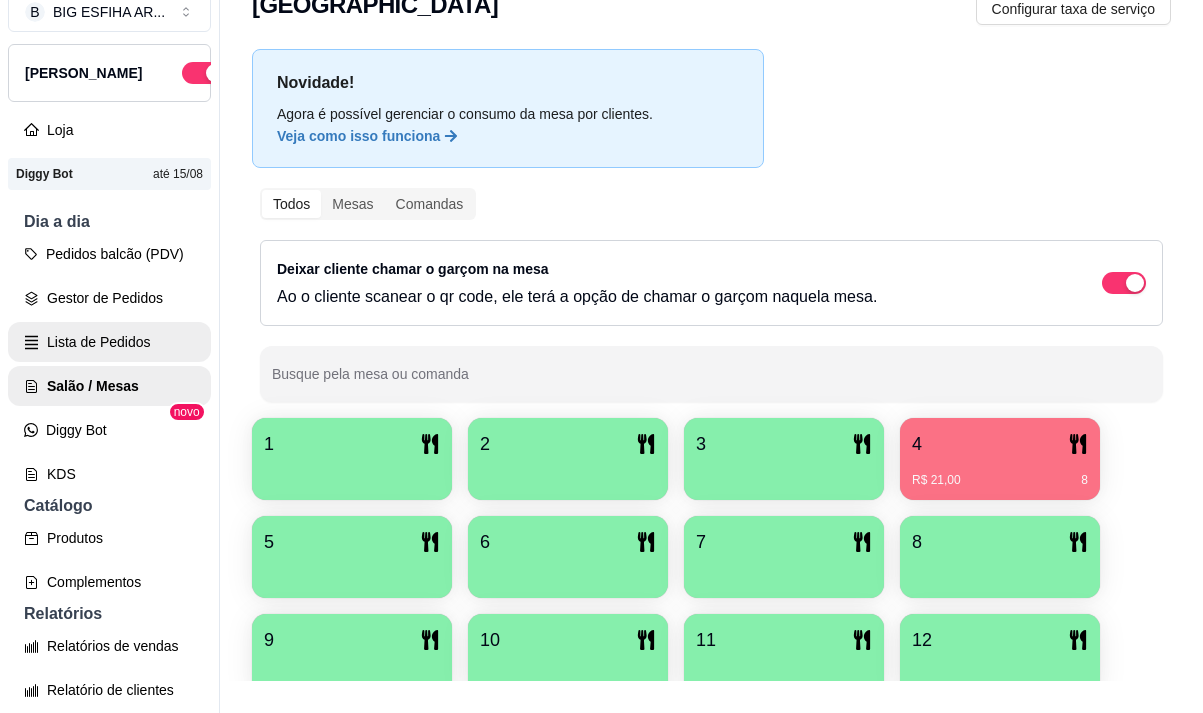 click on "Lista de Pedidos" at bounding box center (109, 342) 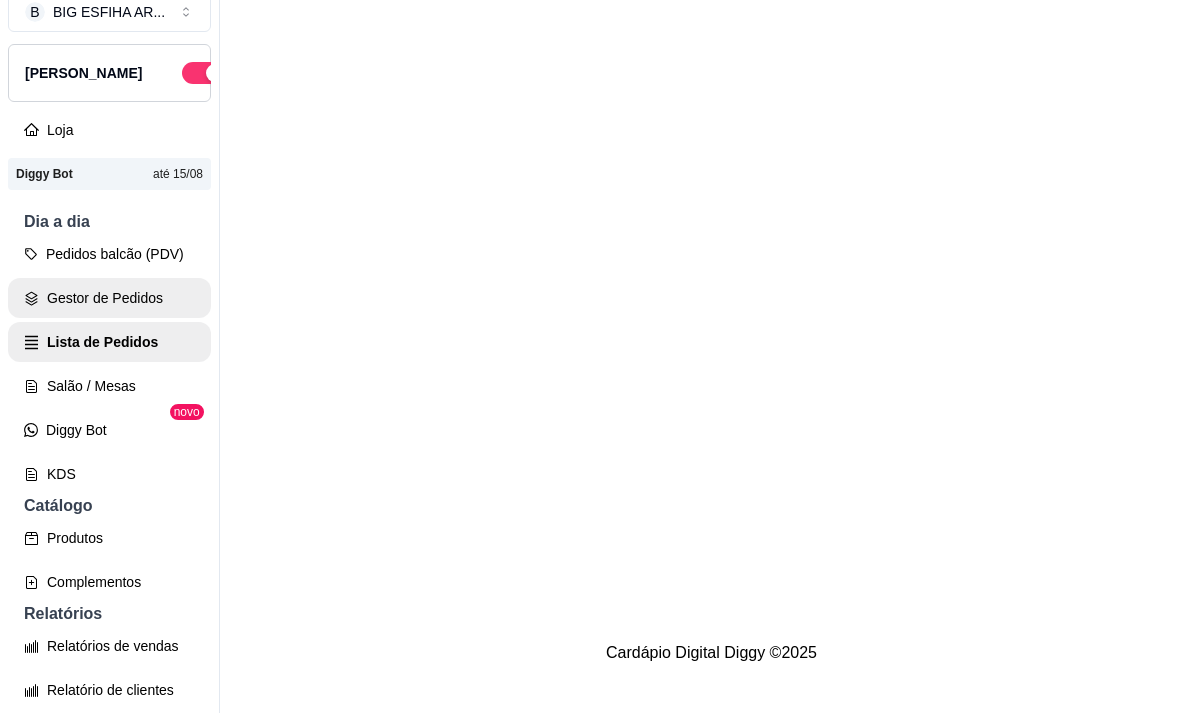 scroll, scrollTop: 0, scrollLeft: 0, axis: both 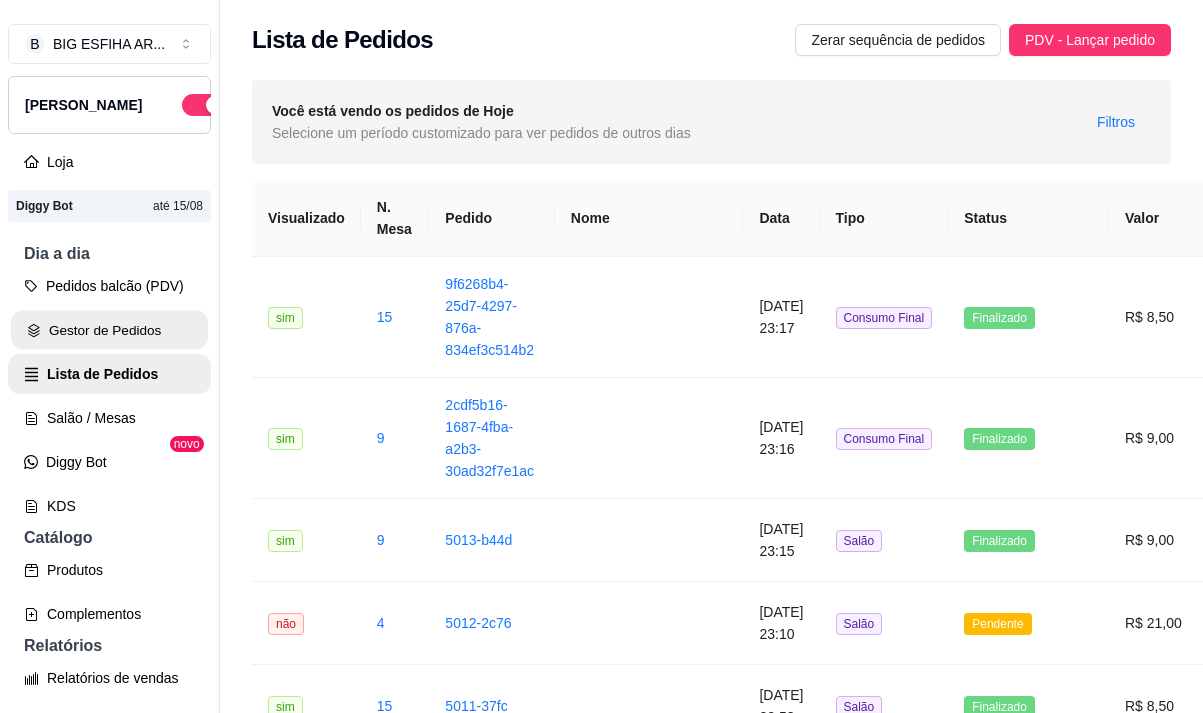 click on "Gestor de Pedidos" at bounding box center (109, 330) 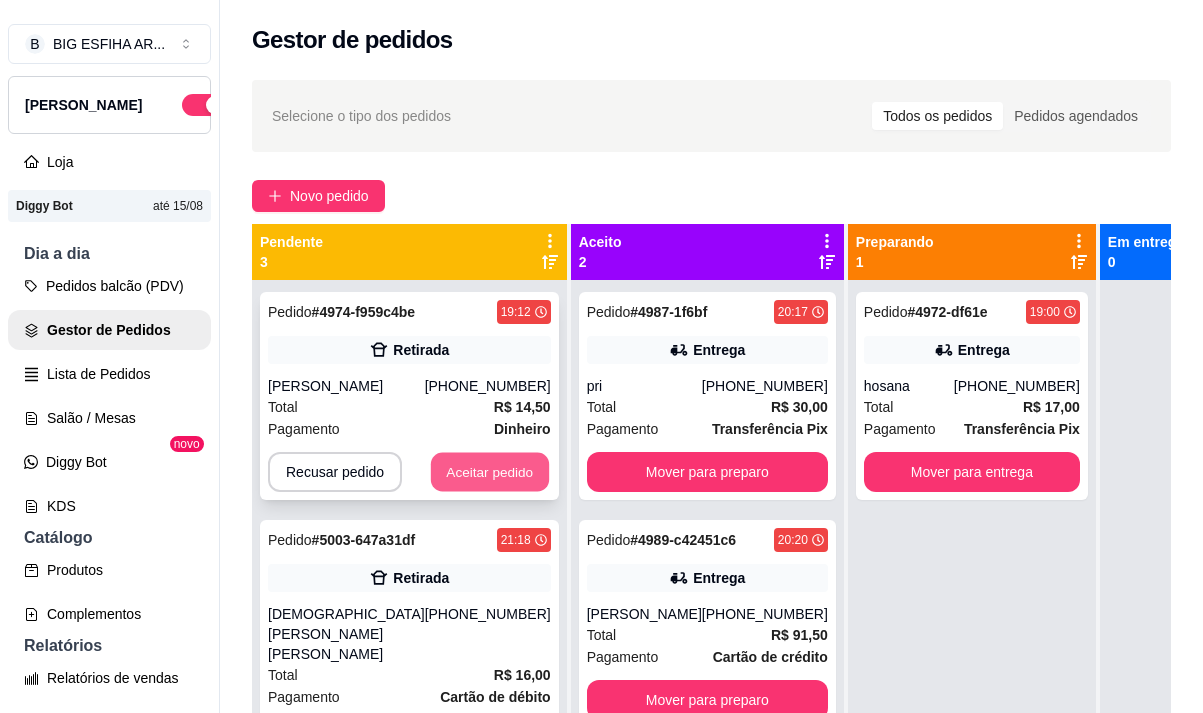 click on "Aceitar pedido" at bounding box center (490, 472) 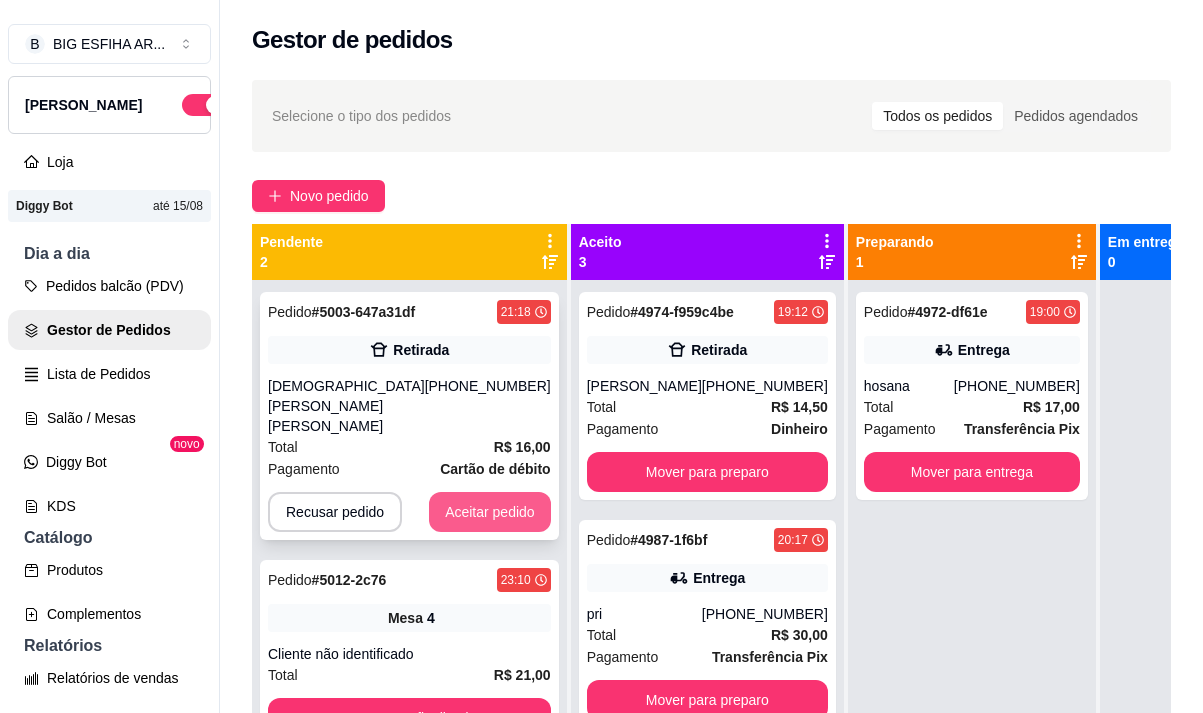 click on "Aceitar pedido" at bounding box center (490, 512) 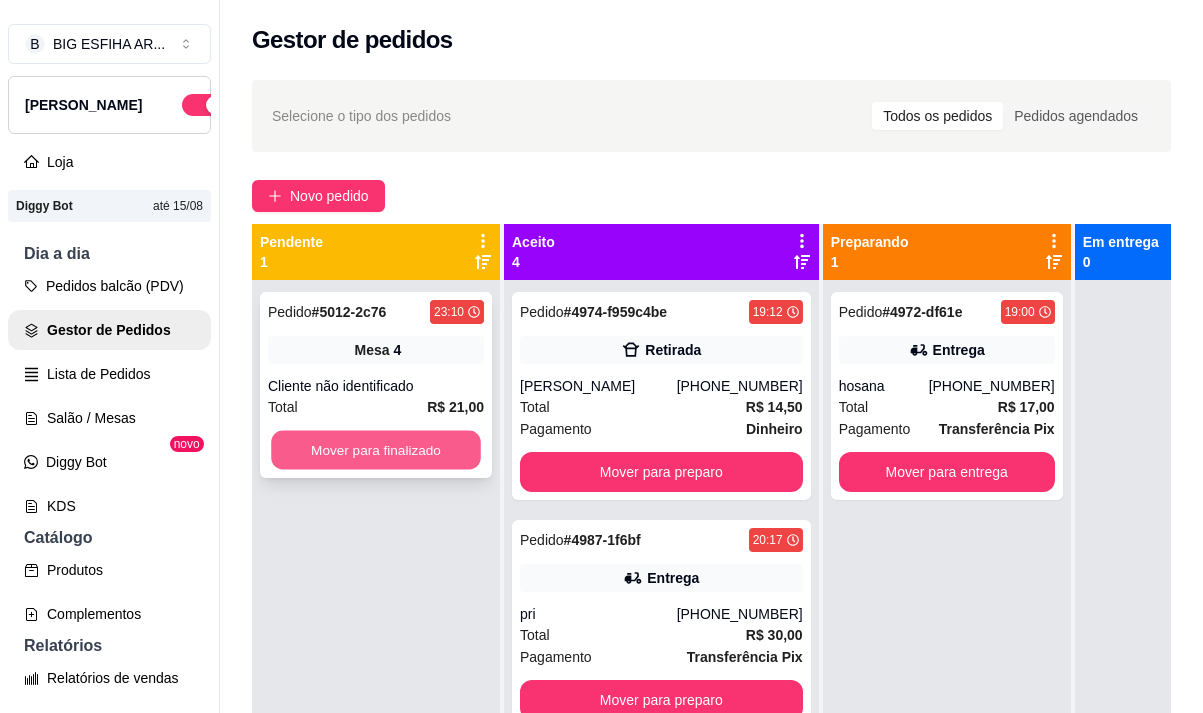 click on "Mover para finalizado" at bounding box center (376, 450) 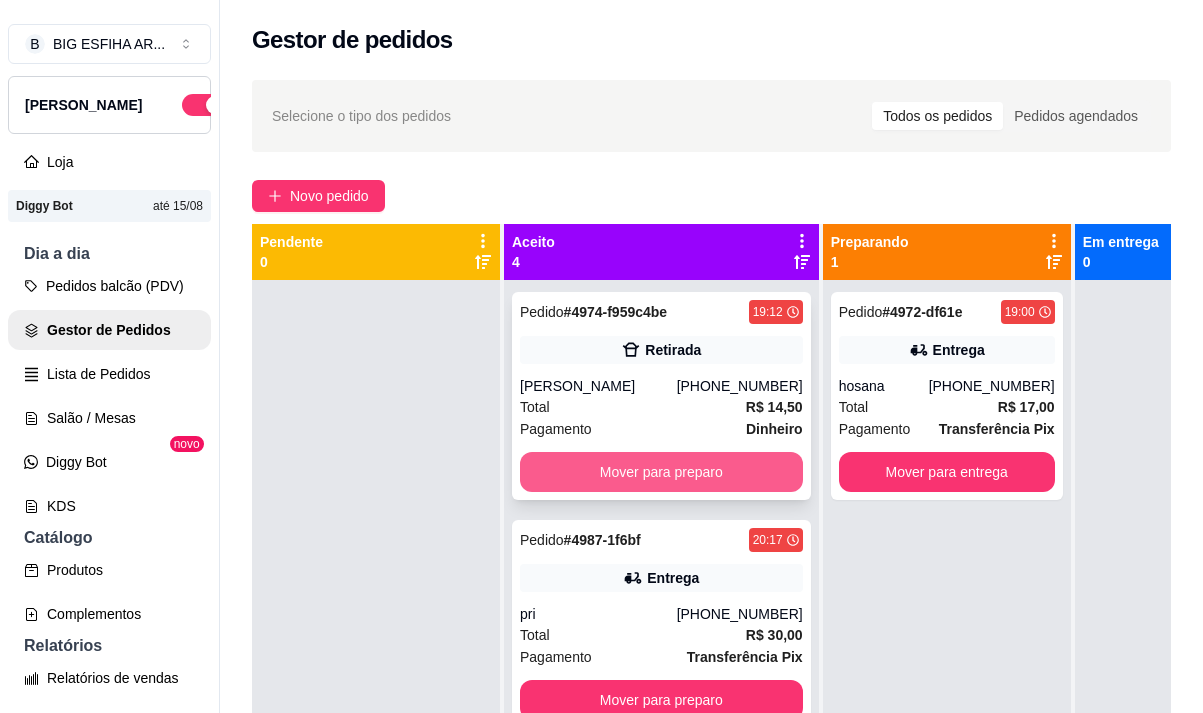 click on "Mover para preparo" at bounding box center (661, 472) 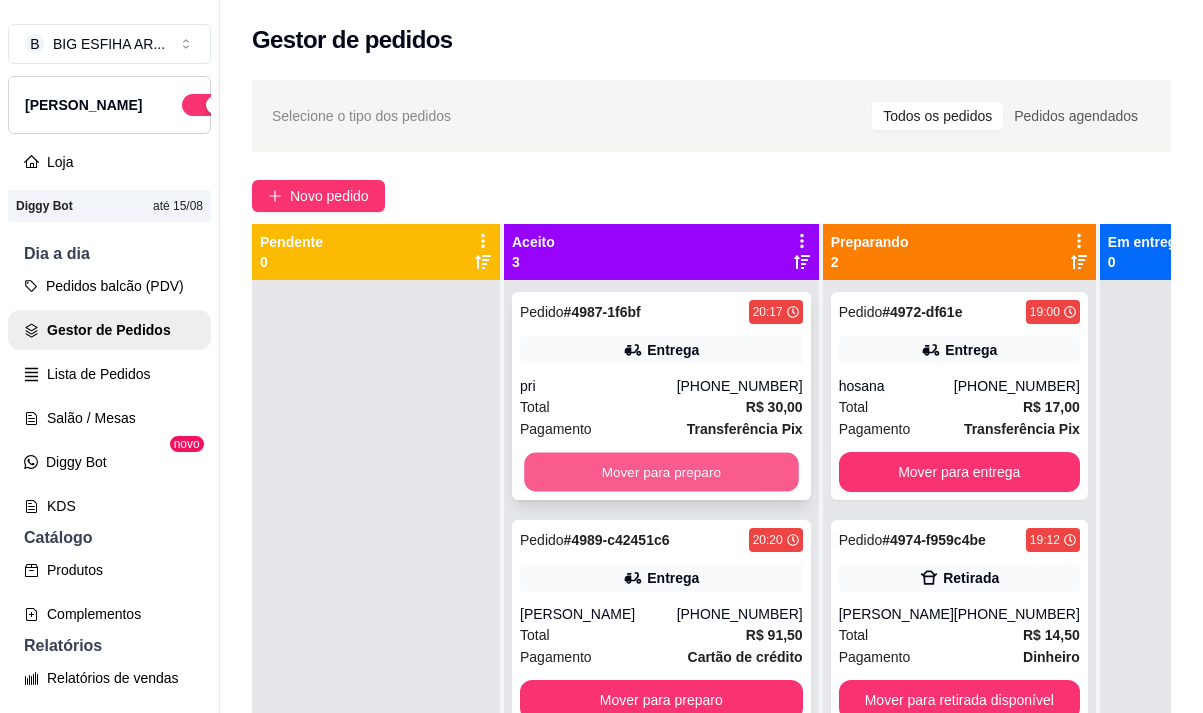 click on "Mover para preparo" at bounding box center (661, 472) 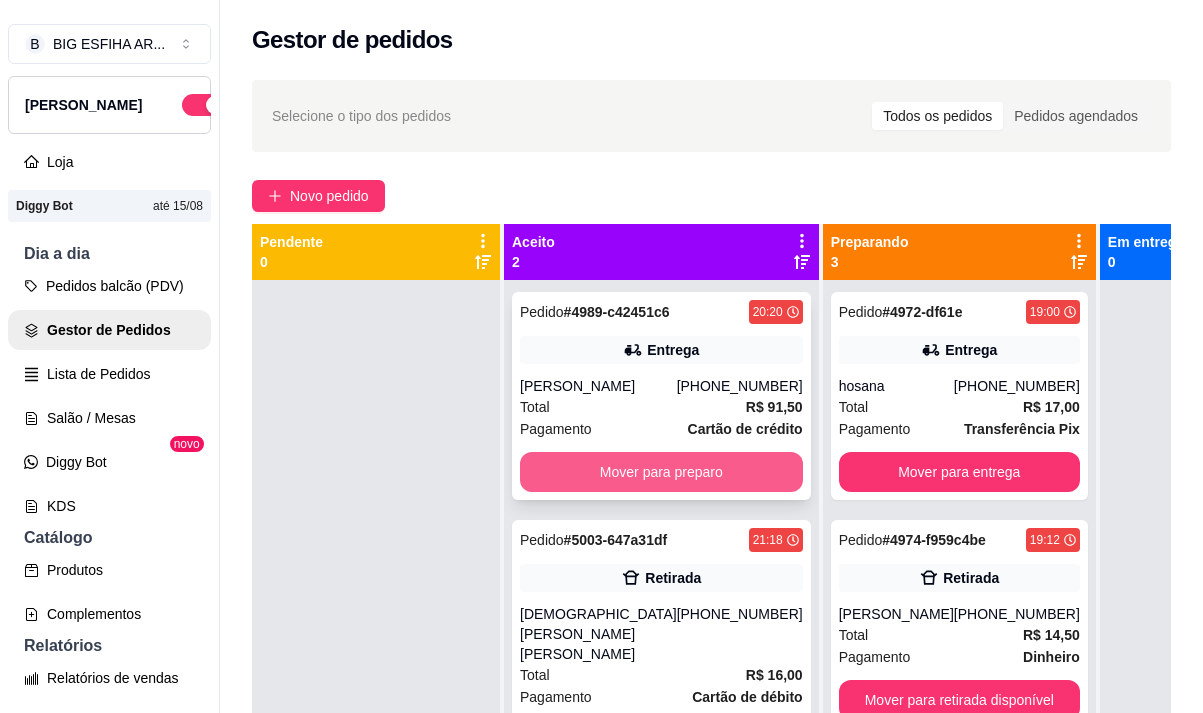 click on "Mover para preparo" at bounding box center [661, 472] 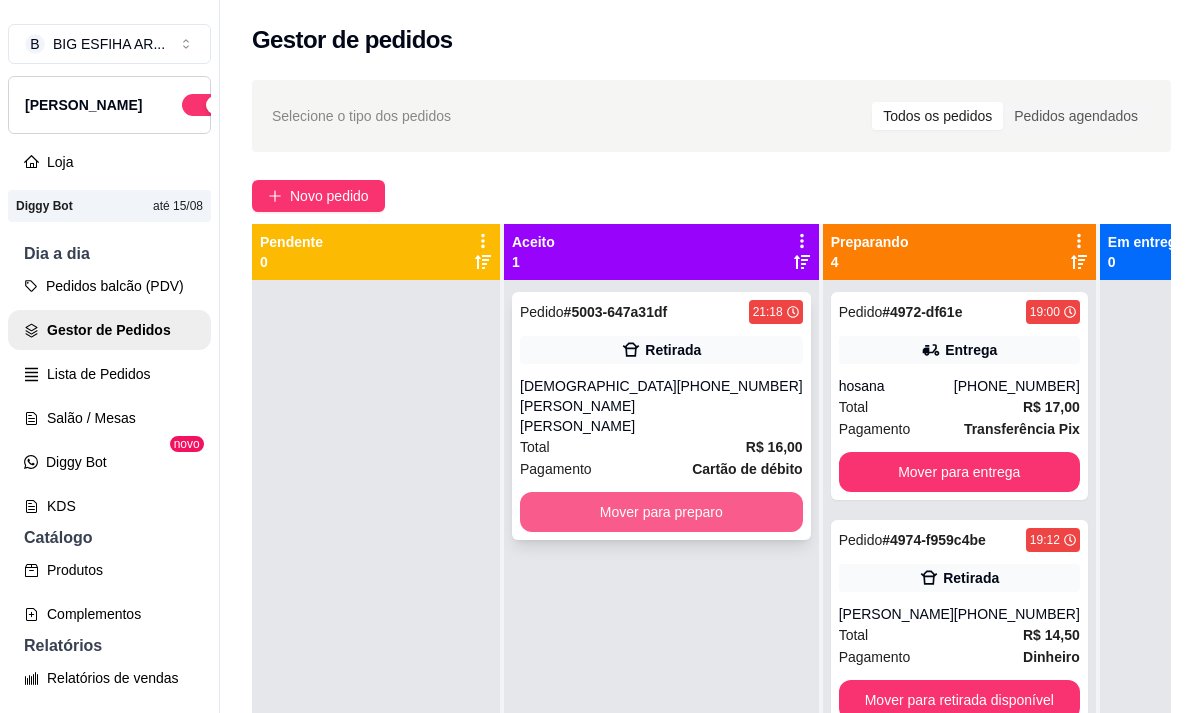 click on "Mover para preparo" at bounding box center [661, 512] 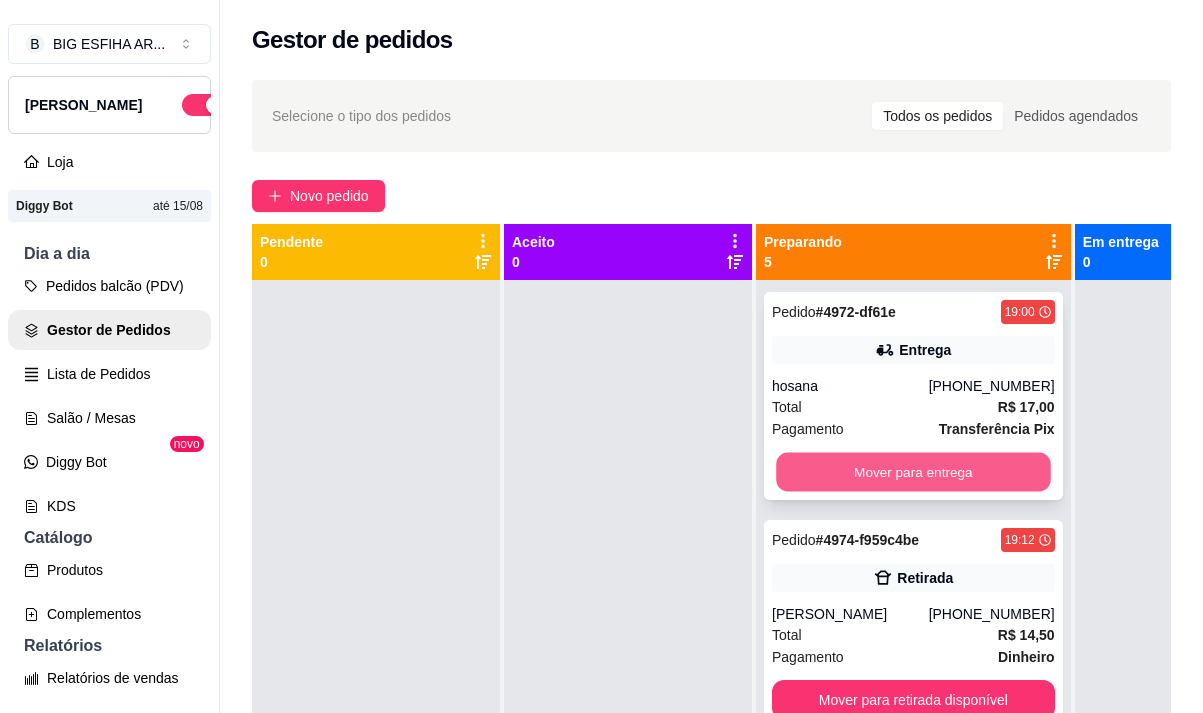 click on "Mover para entrega" at bounding box center [913, 472] 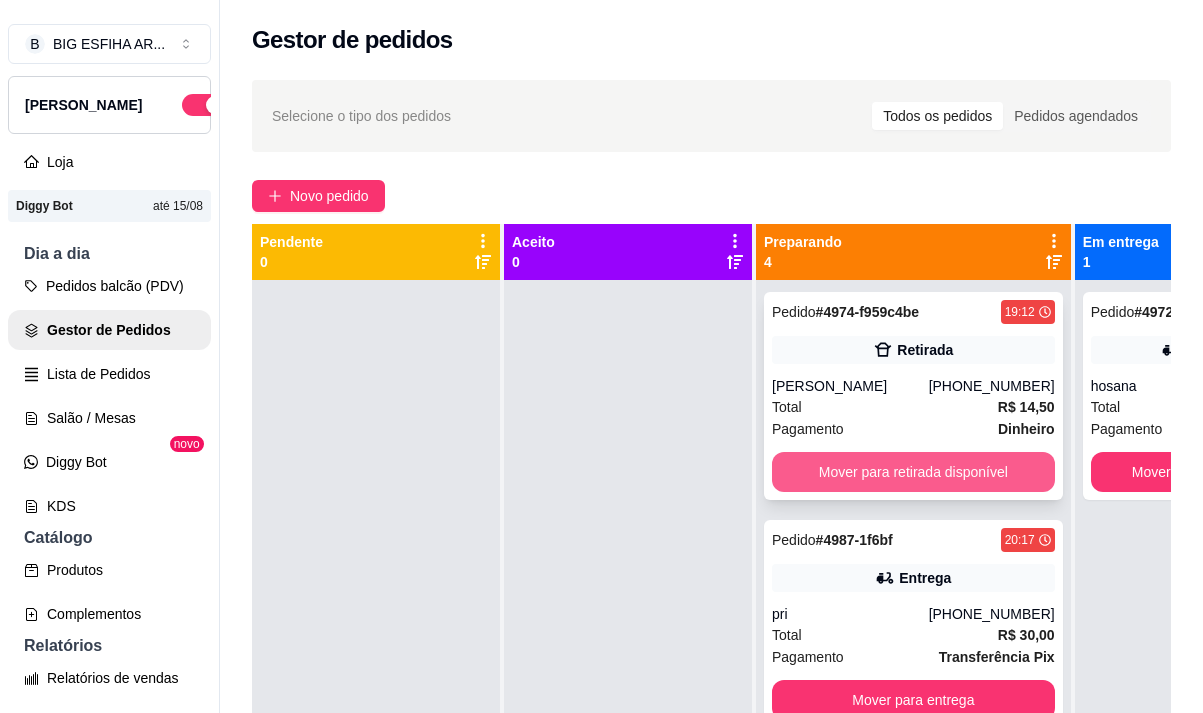 click on "Mover para retirada disponível" at bounding box center [913, 472] 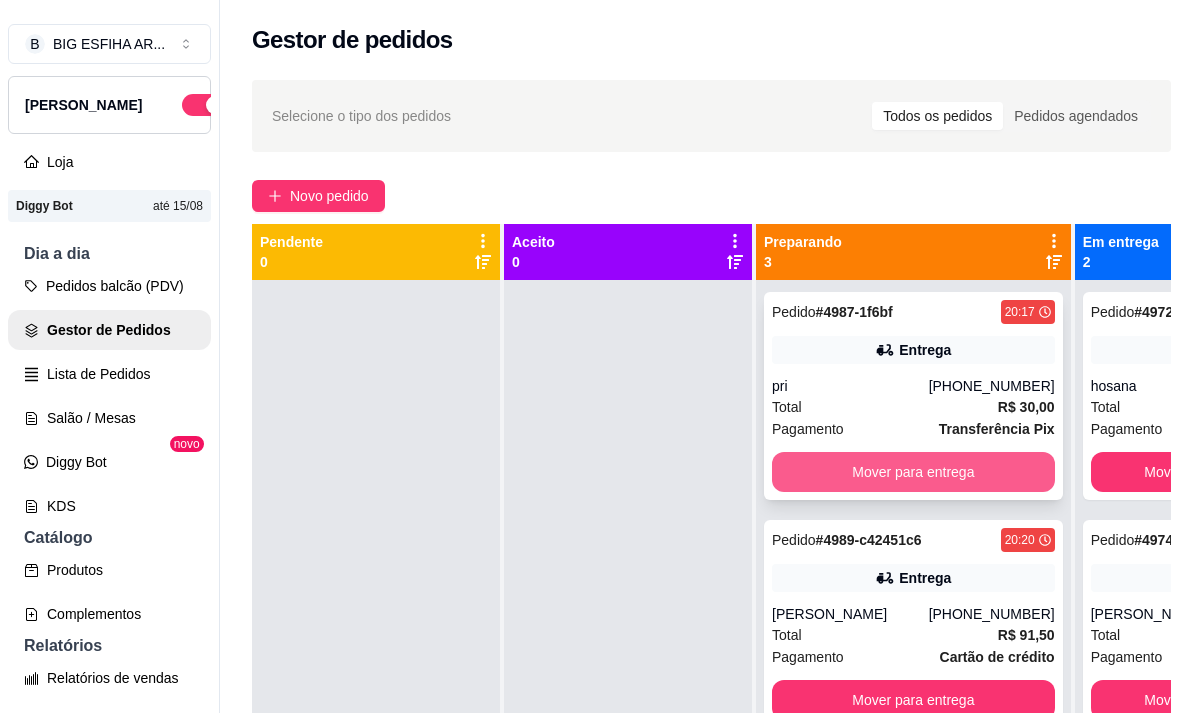 click on "Mover para entrega" at bounding box center (913, 472) 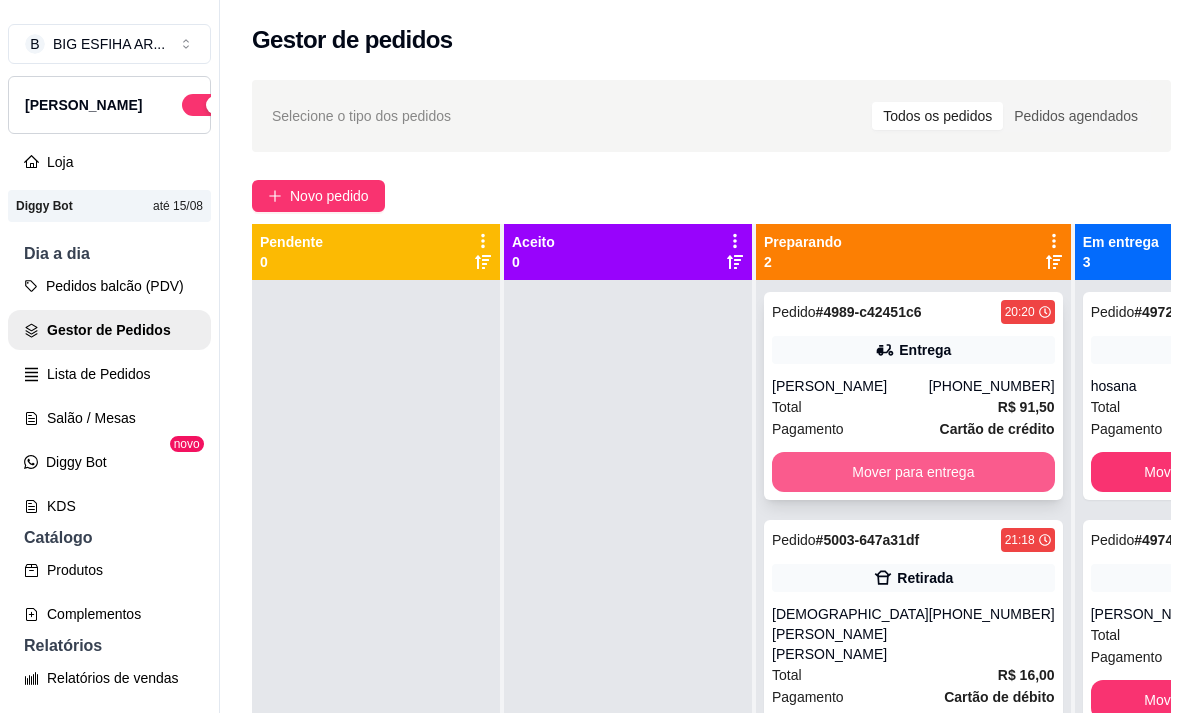 click on "Mover para entrega" at bounding box center [913, 472] 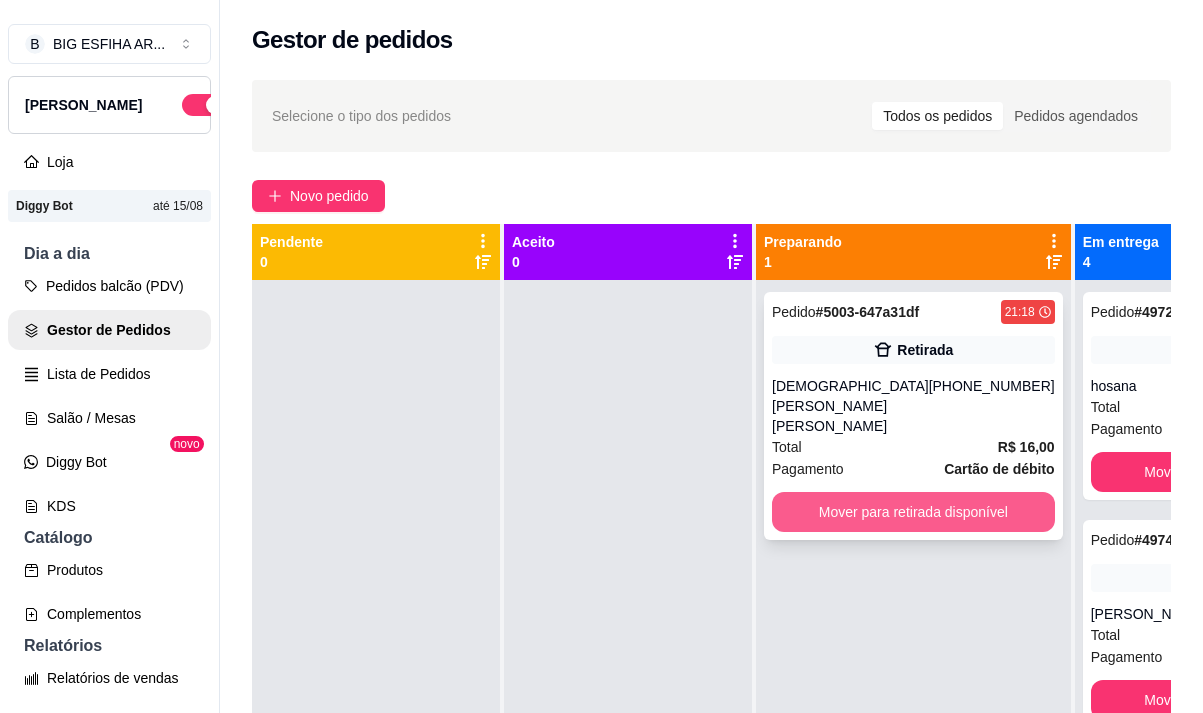 click on "Mover para retirada disponível" at bounding box center [913, 512] 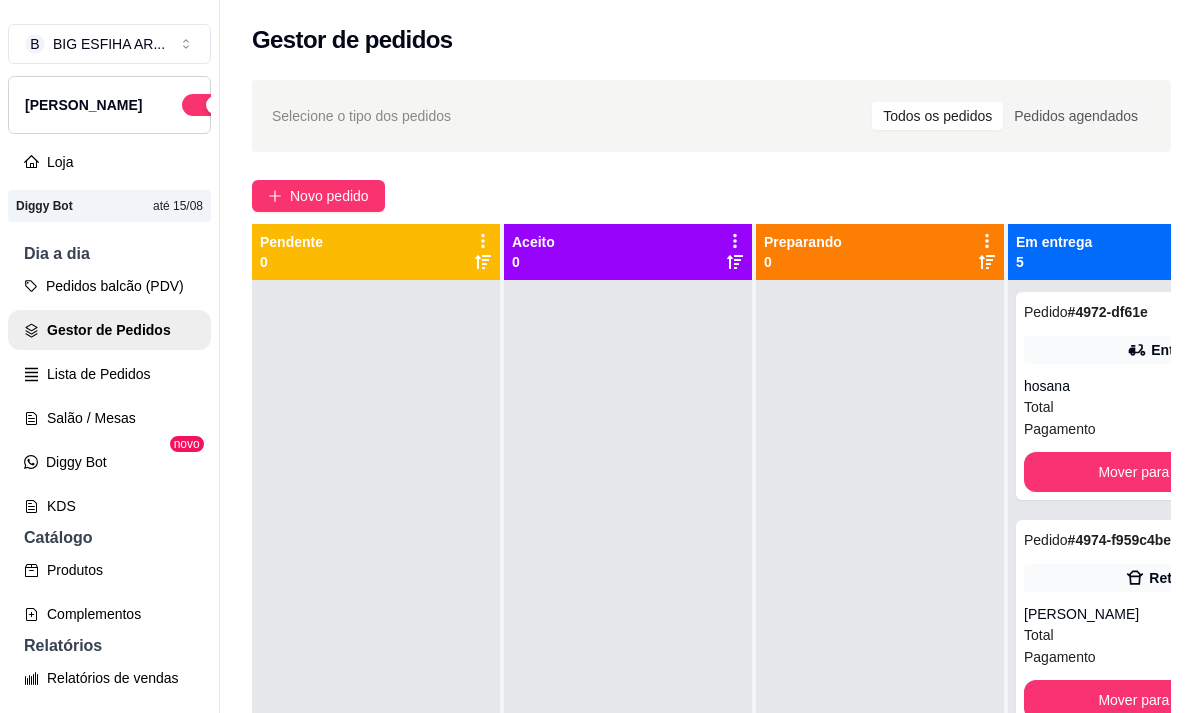 click at bounding box center (376, 636) 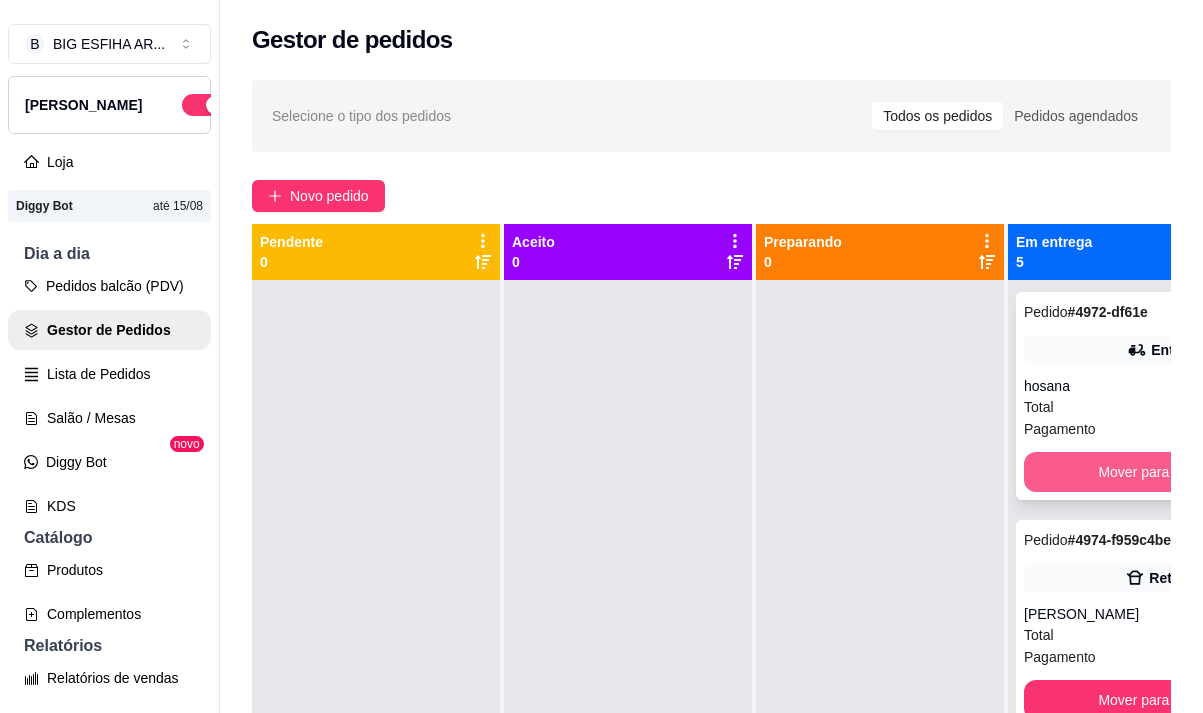 click on "Mover para finalizado" at bounding box center (1165, 472) 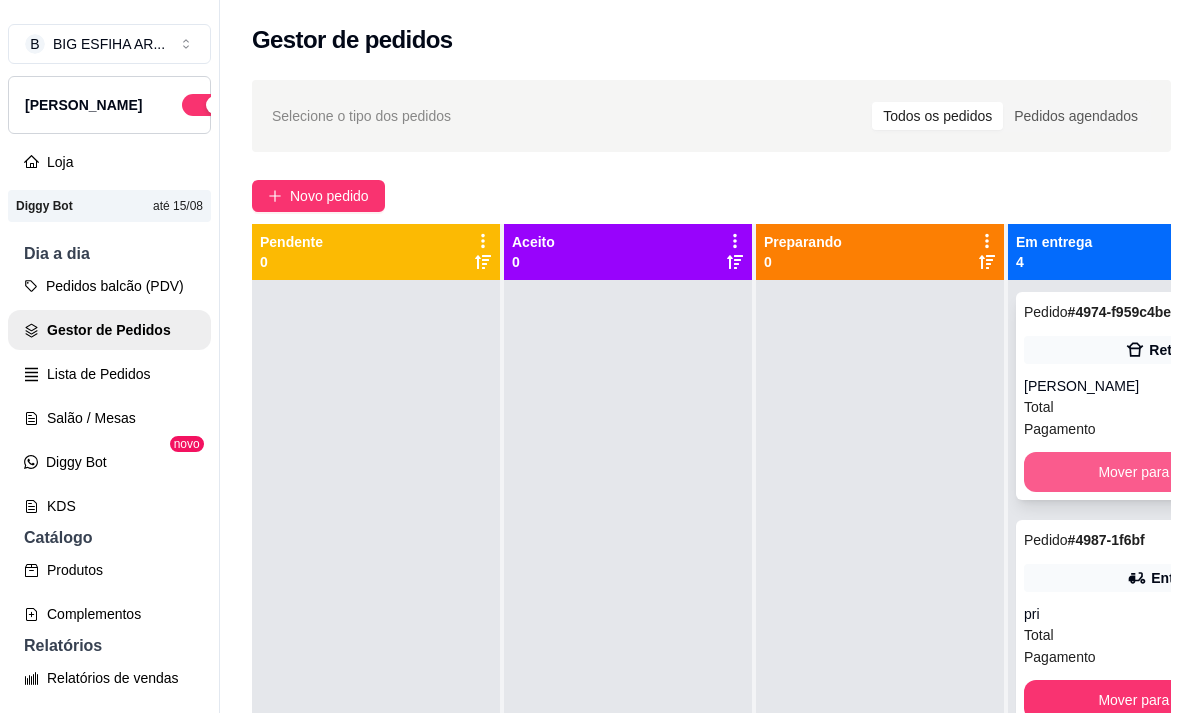 click on "Mover para finalizado" at bounding box center (1165, 472) 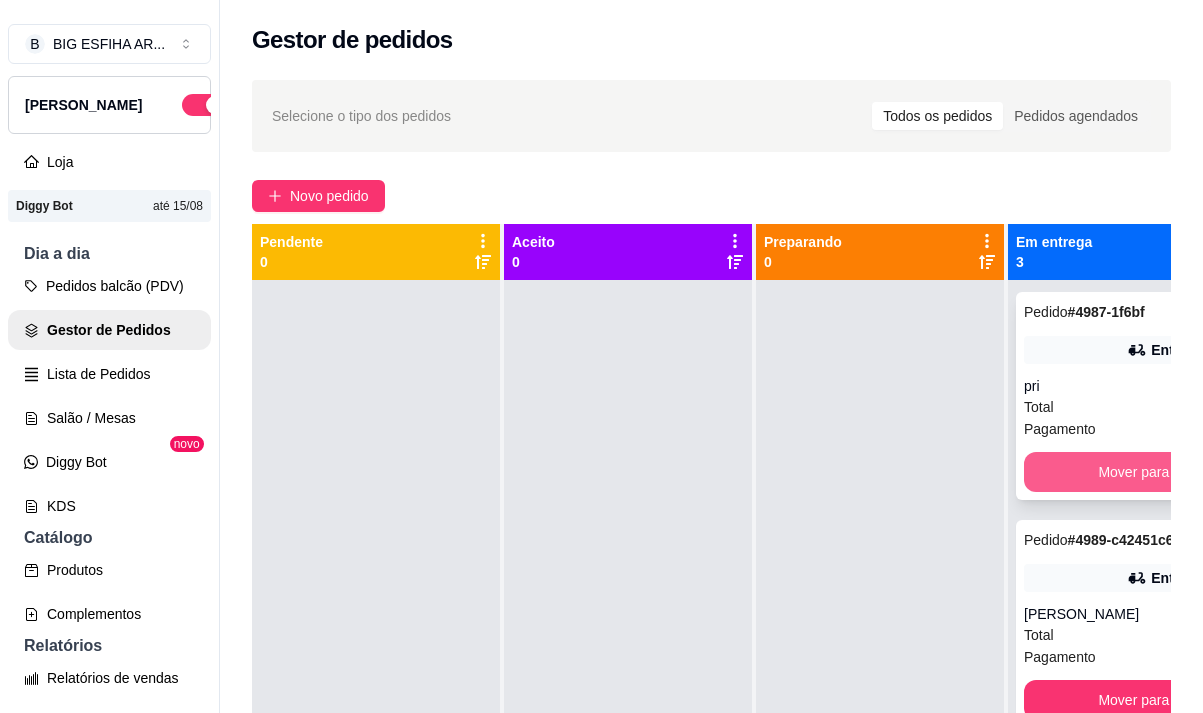 click on "Mover para finalizado" at bounding box center (1165, 472) 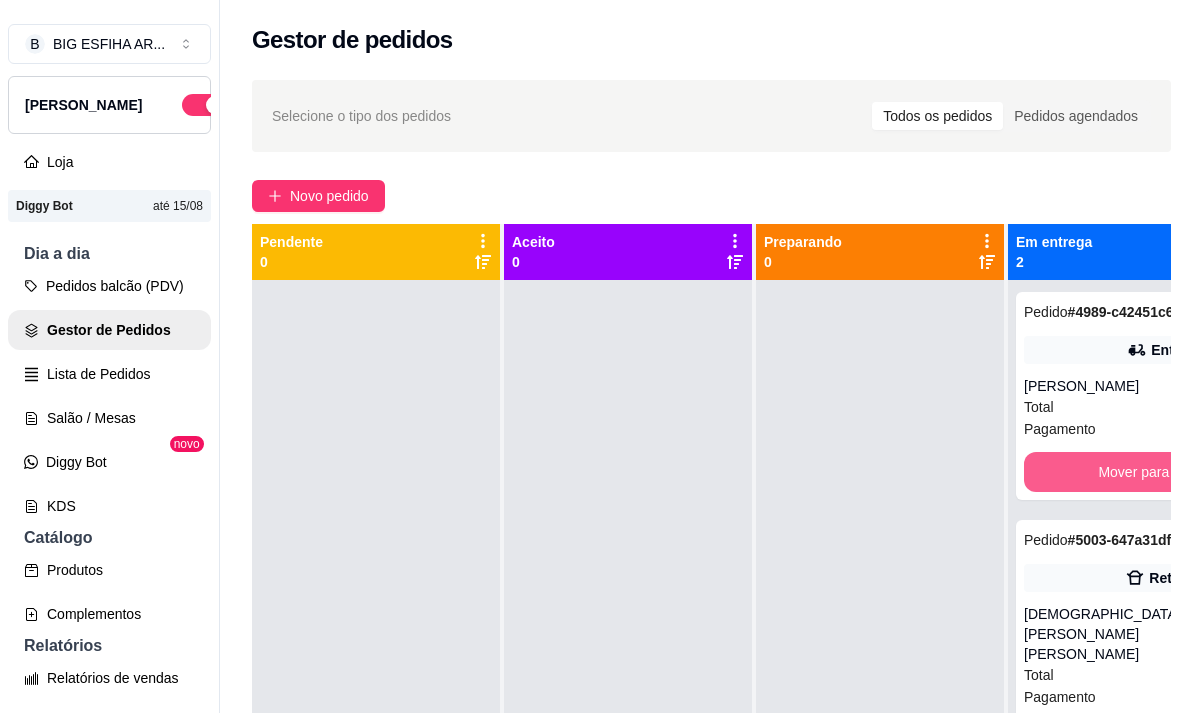 click on "Mover para finalizado" at bounding box center [1165, 472] 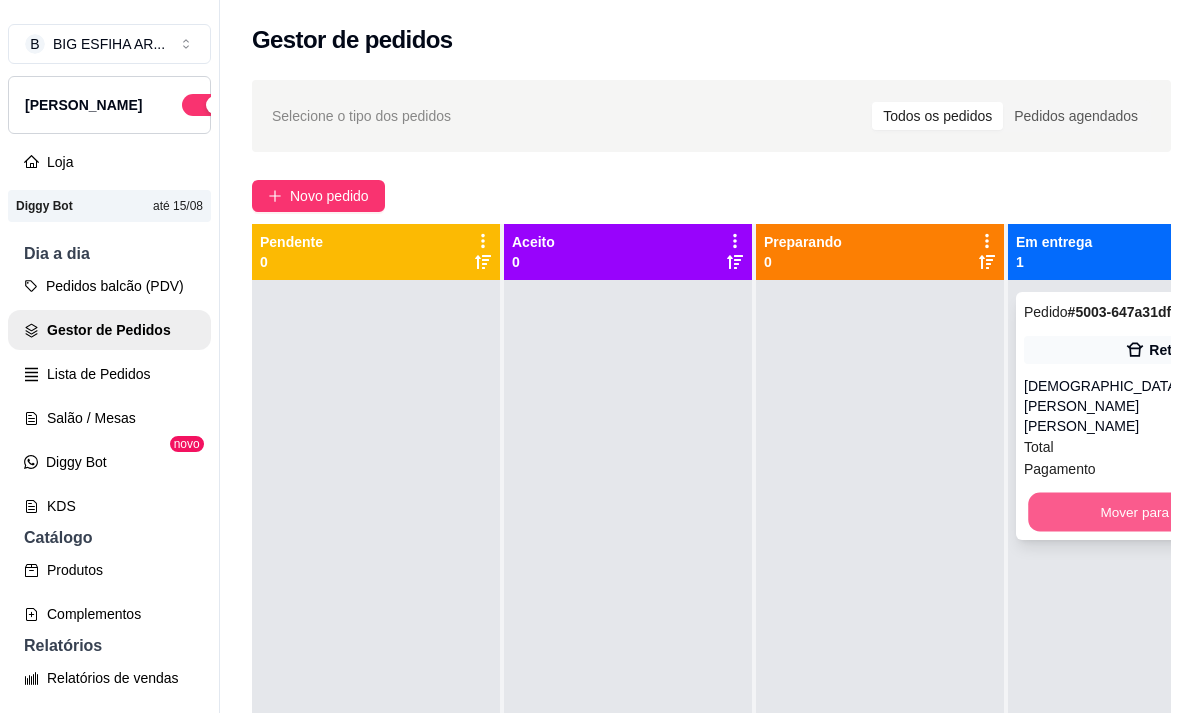click on "Mover para finalizado" at bounding box center [1165, 512] 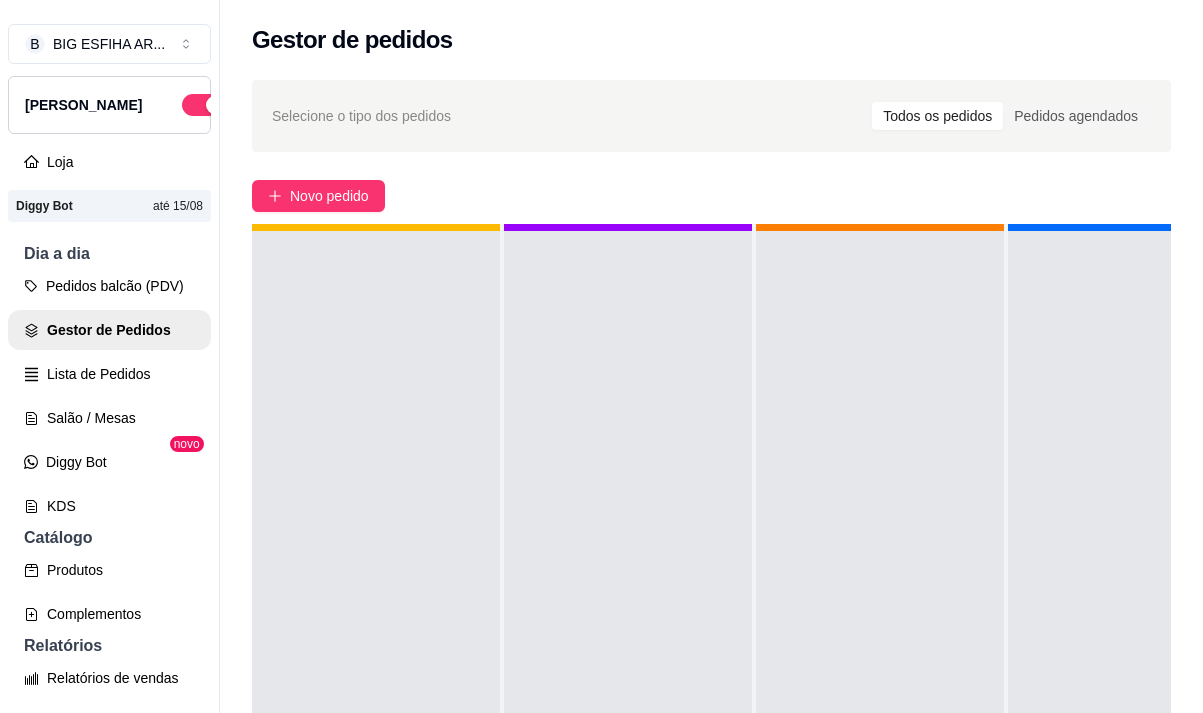 scroll, scrollTop: 71, scrollLeft: 0, axis: vertical 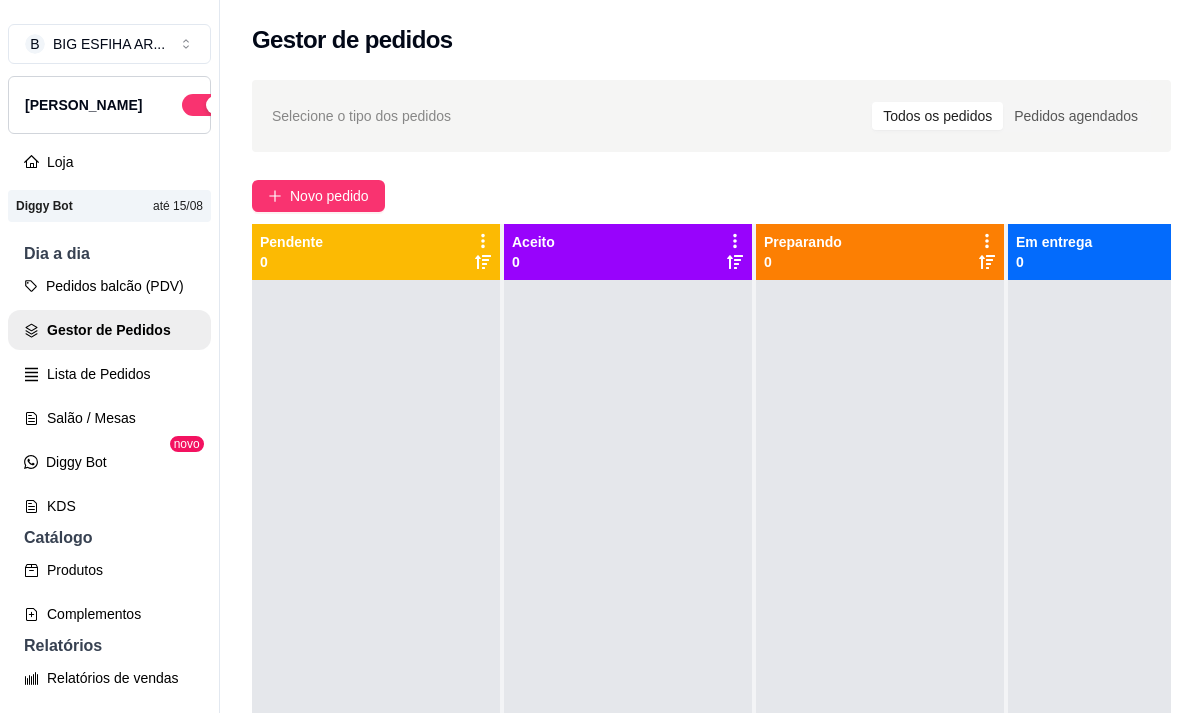 click on "Selecione o tipo dos pedidos Todos os pedidos Pedidos agendados Novo pedido Pendente 0 Aceito 0 Preparando 0 Em entrega 0" at bounding box center [711, 514] 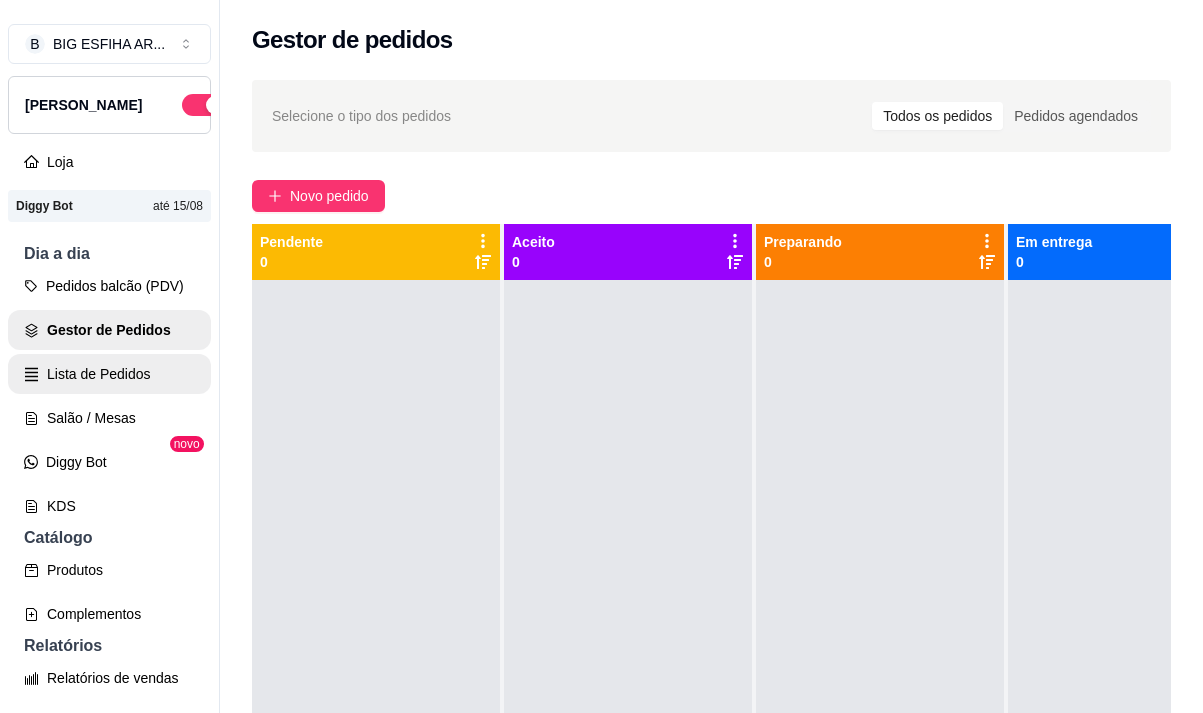 click on "Lista de Pedidos" at bounding box center [109, 374] 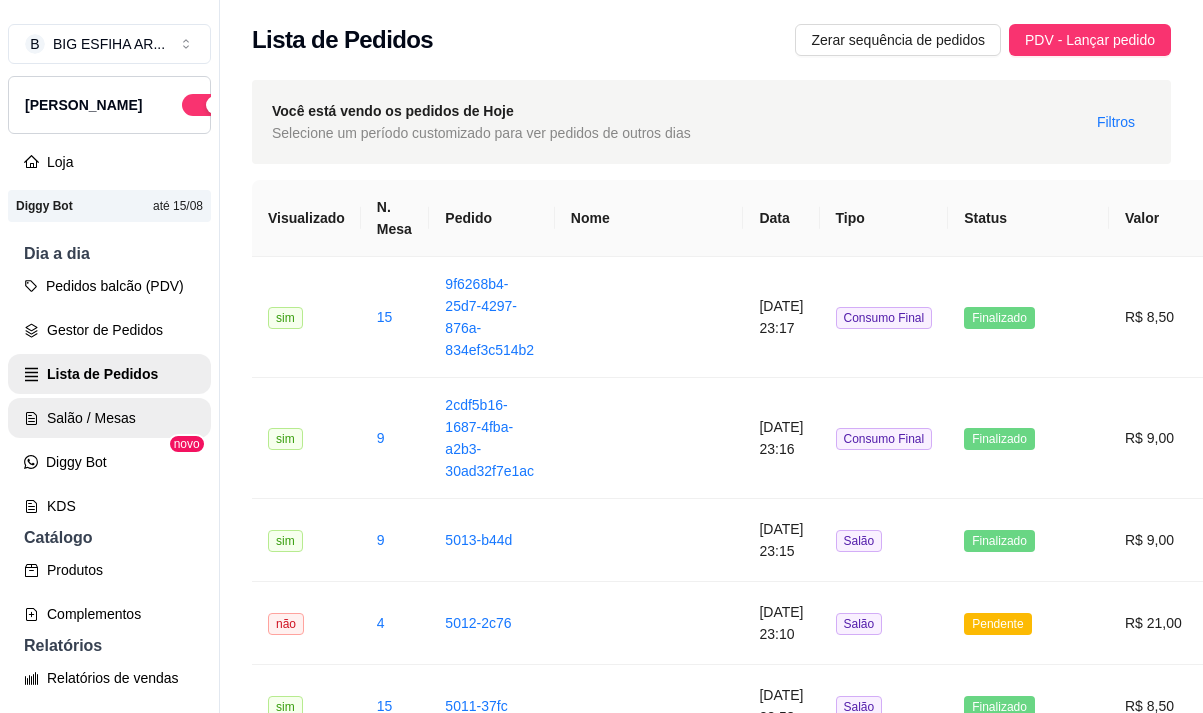 click on "Salão / Mesas" at bounding box center [109, 418] 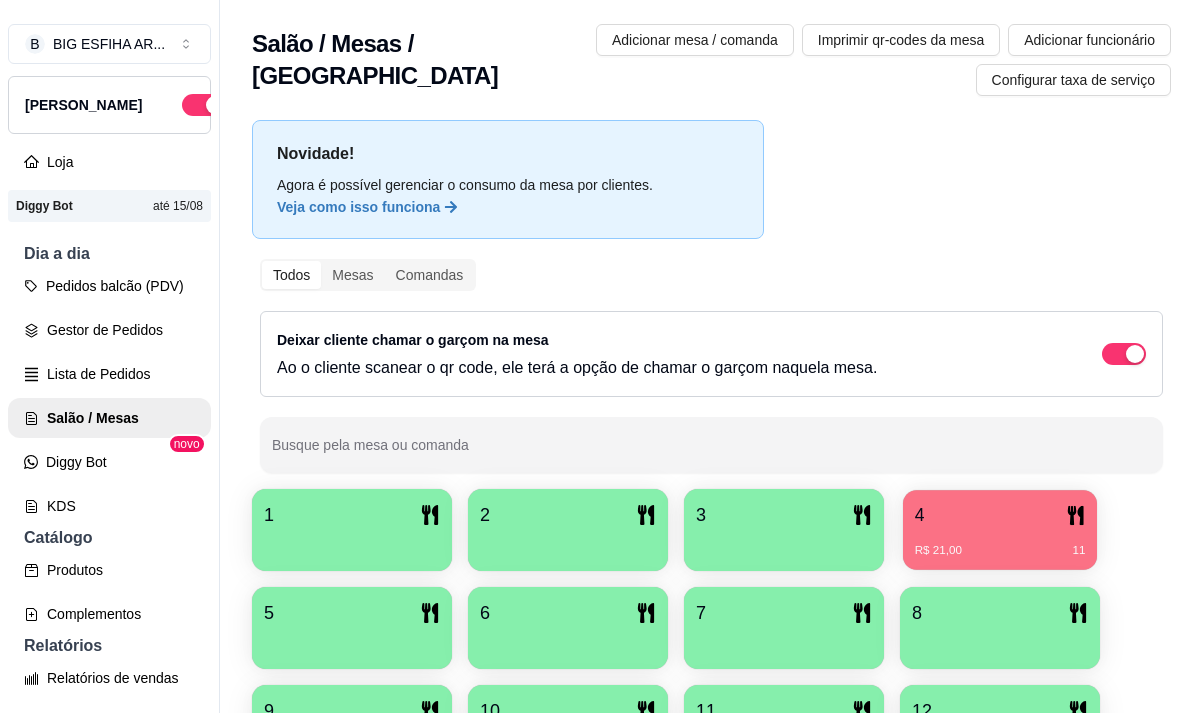 click on "R$ 21,00 11" at bounding box center [1000, 551] 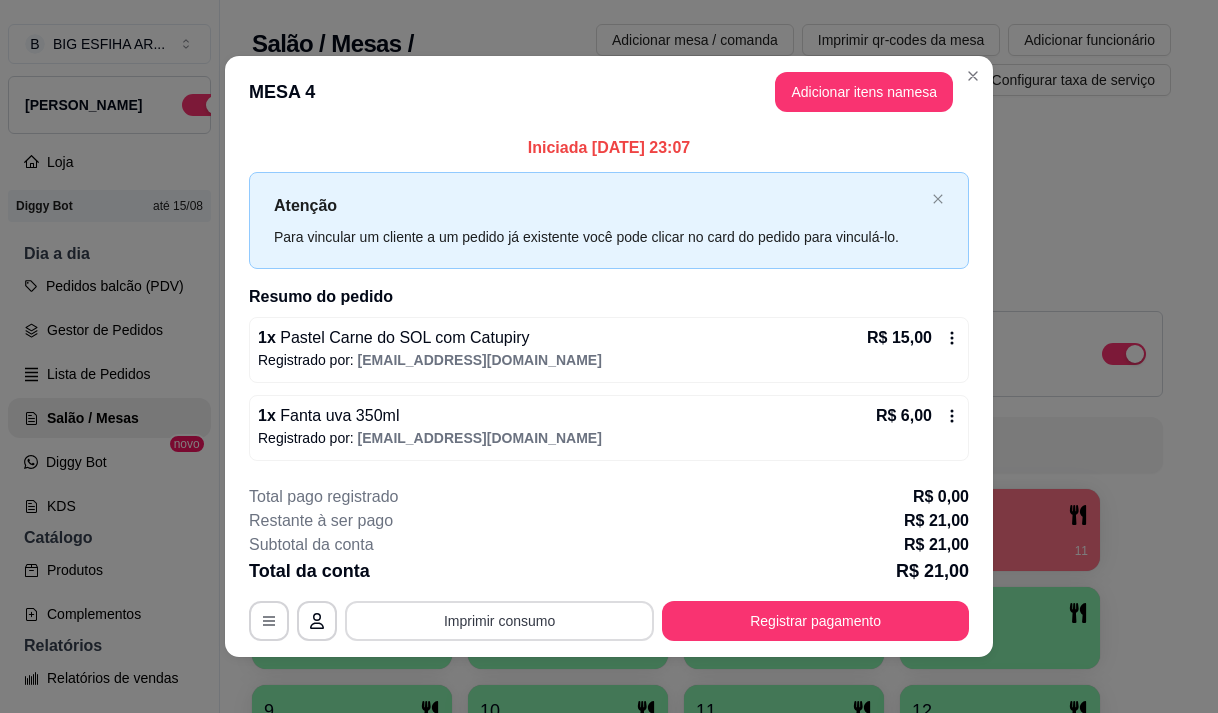 click on "Imprimir consumo" at bounding box center [499, 621] 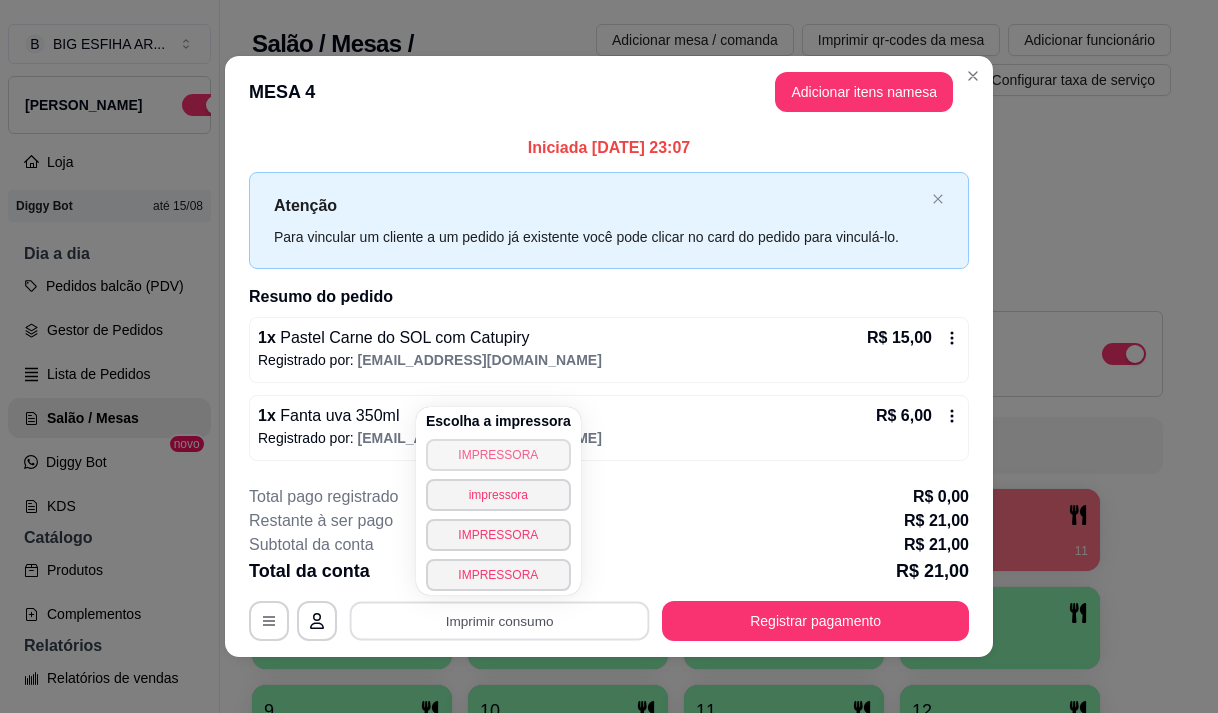 click on "IMPRESSORA" at bounding box center (498, 455) 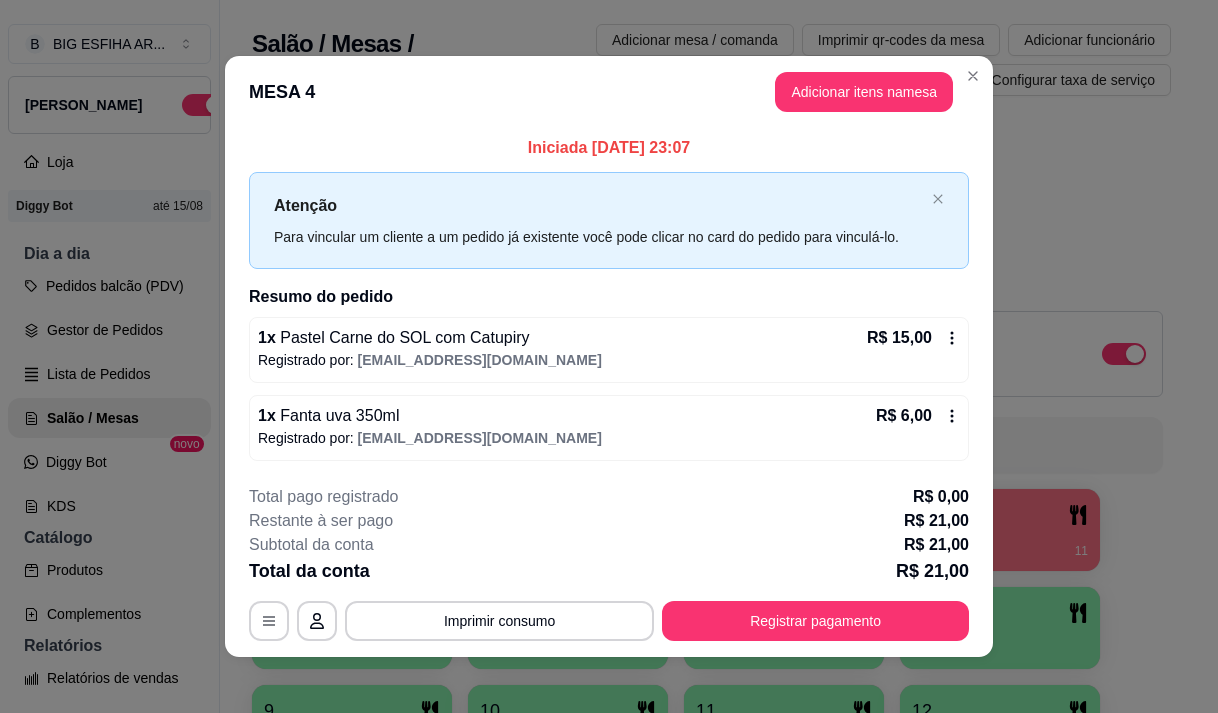 click on "Produtos" at bounding box center [109, 570] 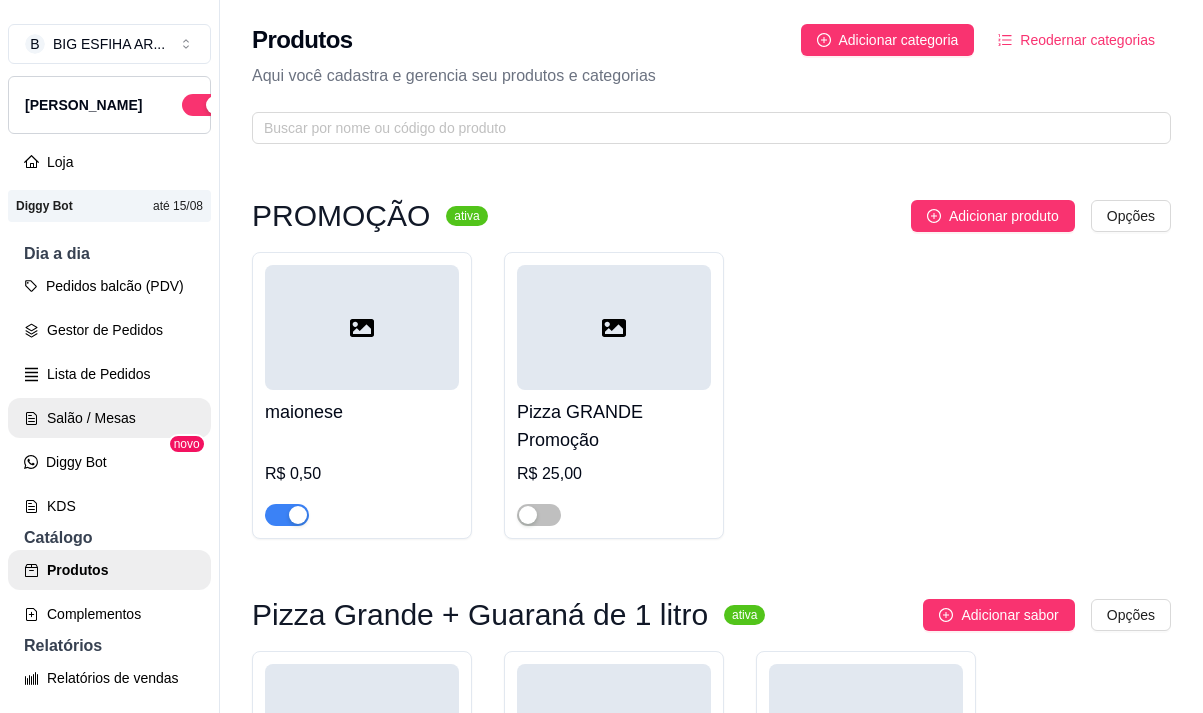 click on "Salão / Mesas" at bounding box center (109, 418) 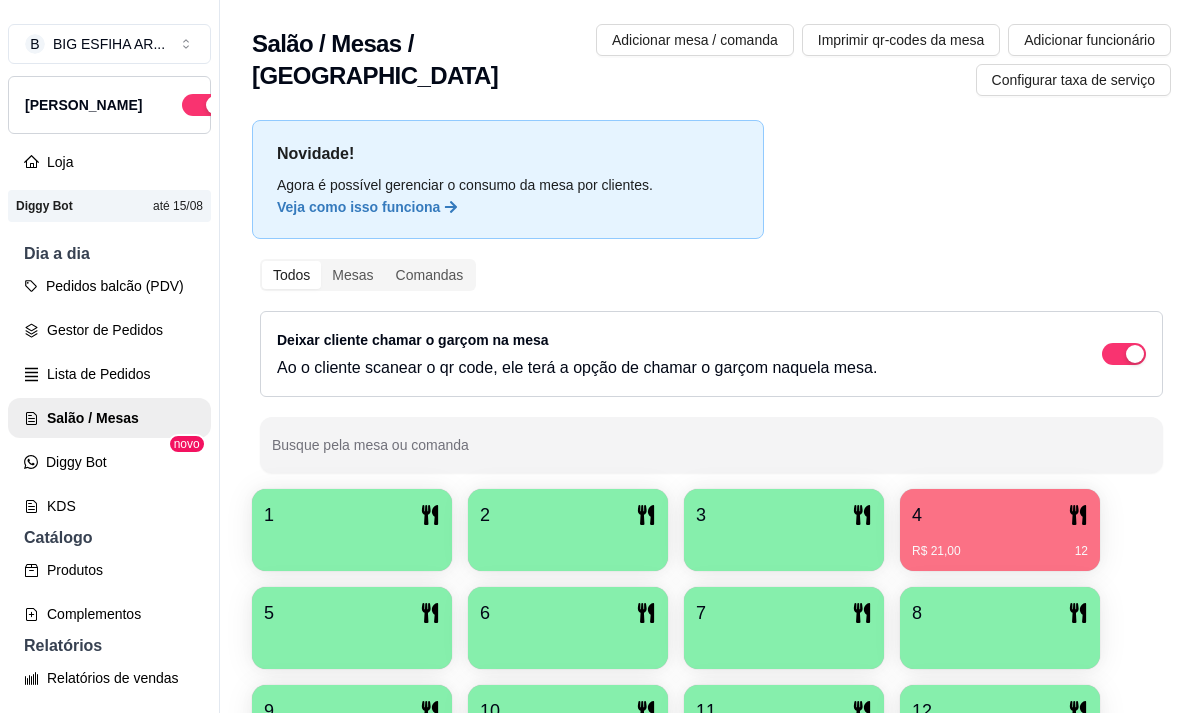 click on "4" at bounding box center (1000, 515) 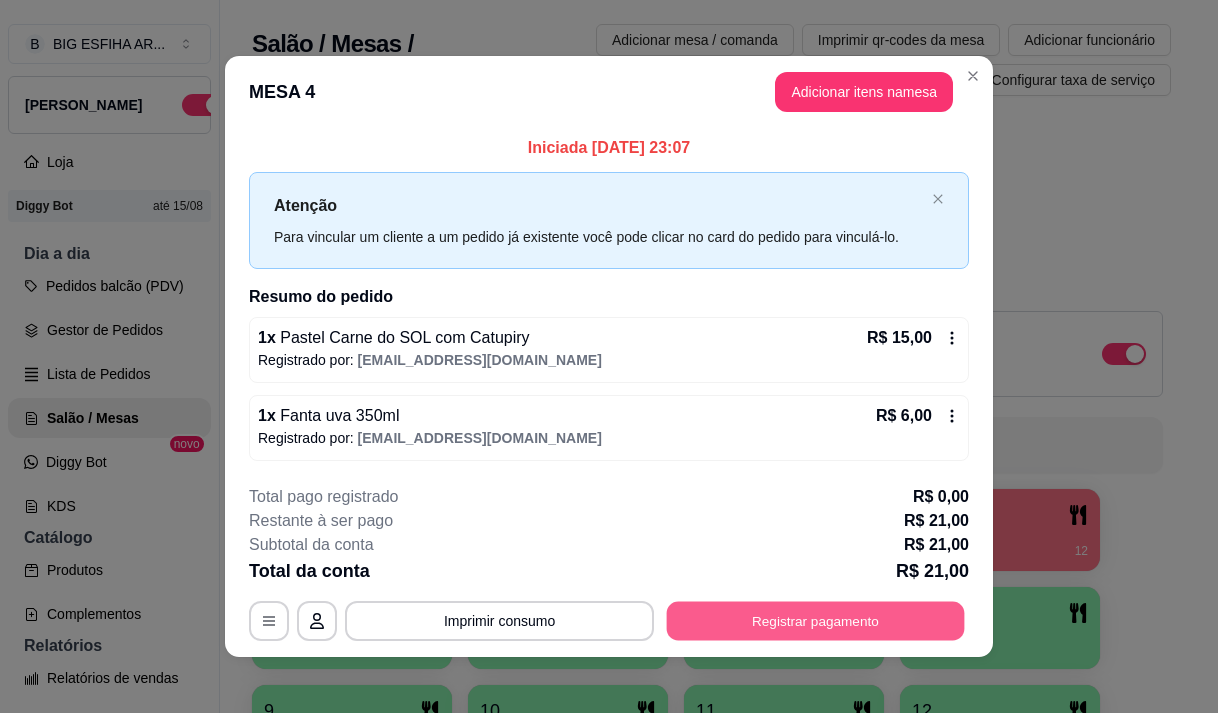 click on "Registrar pagamento" at bounding box center (816, 621) 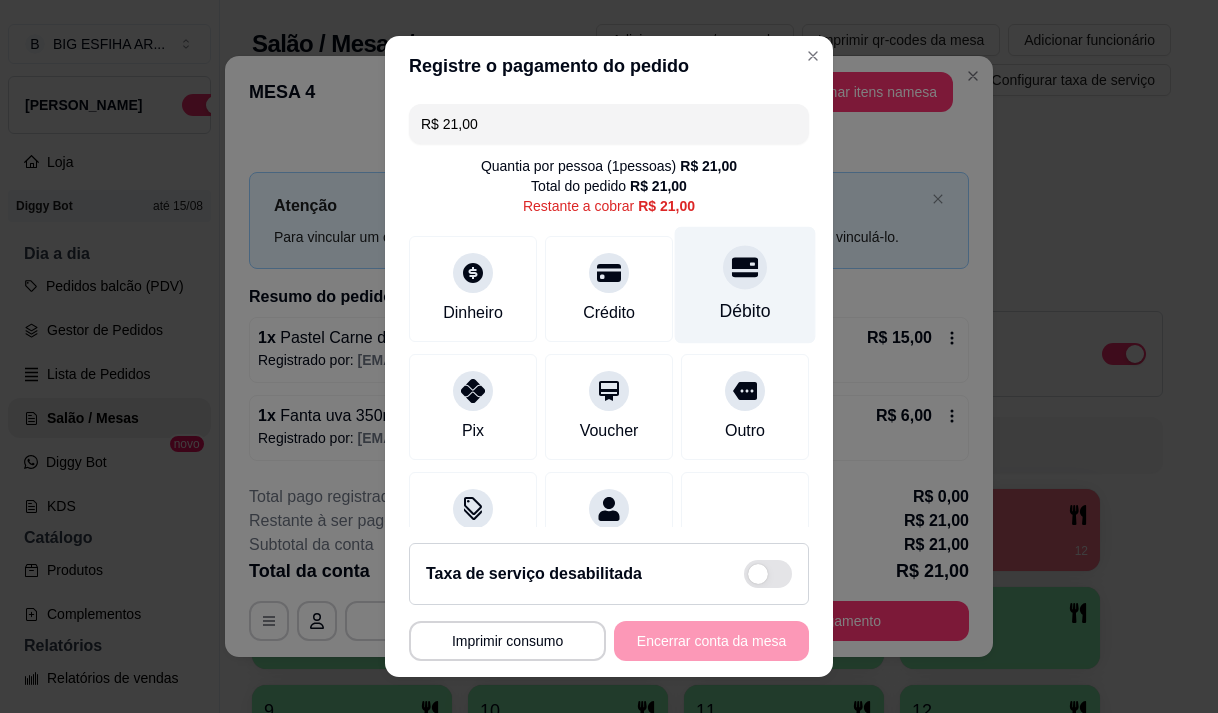 click on "Débito" at bounding box center [745, 311] 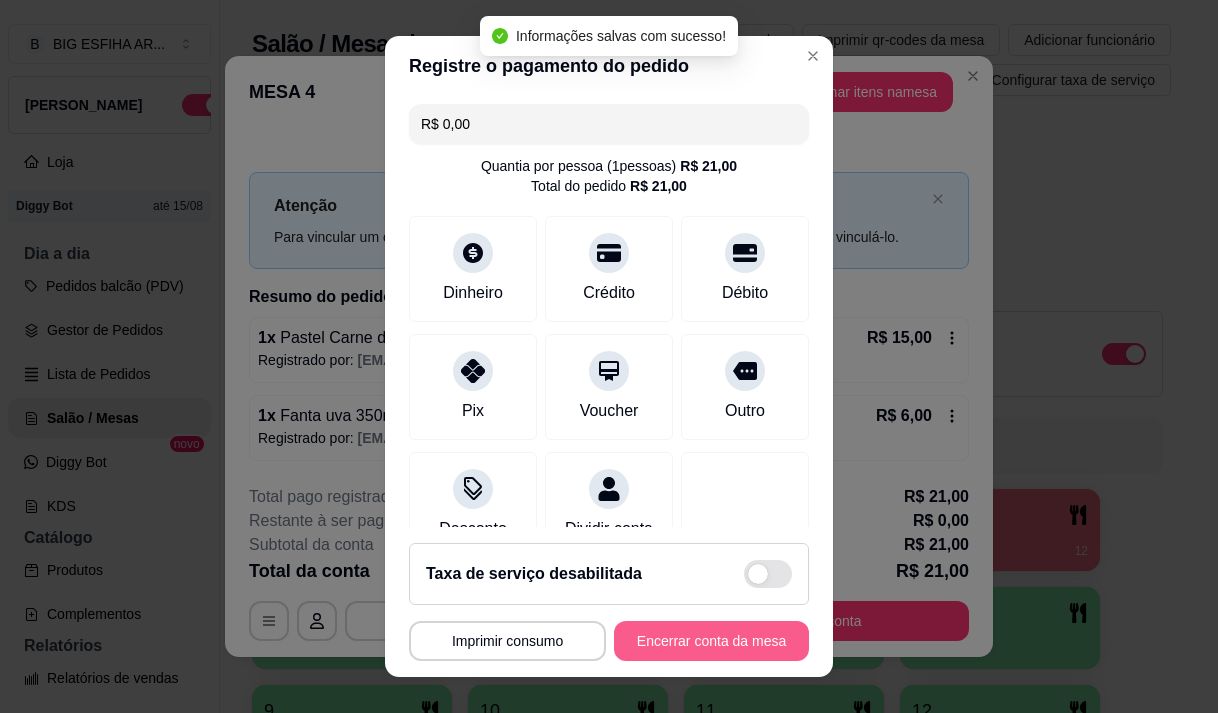 type on "R$ 0,00" 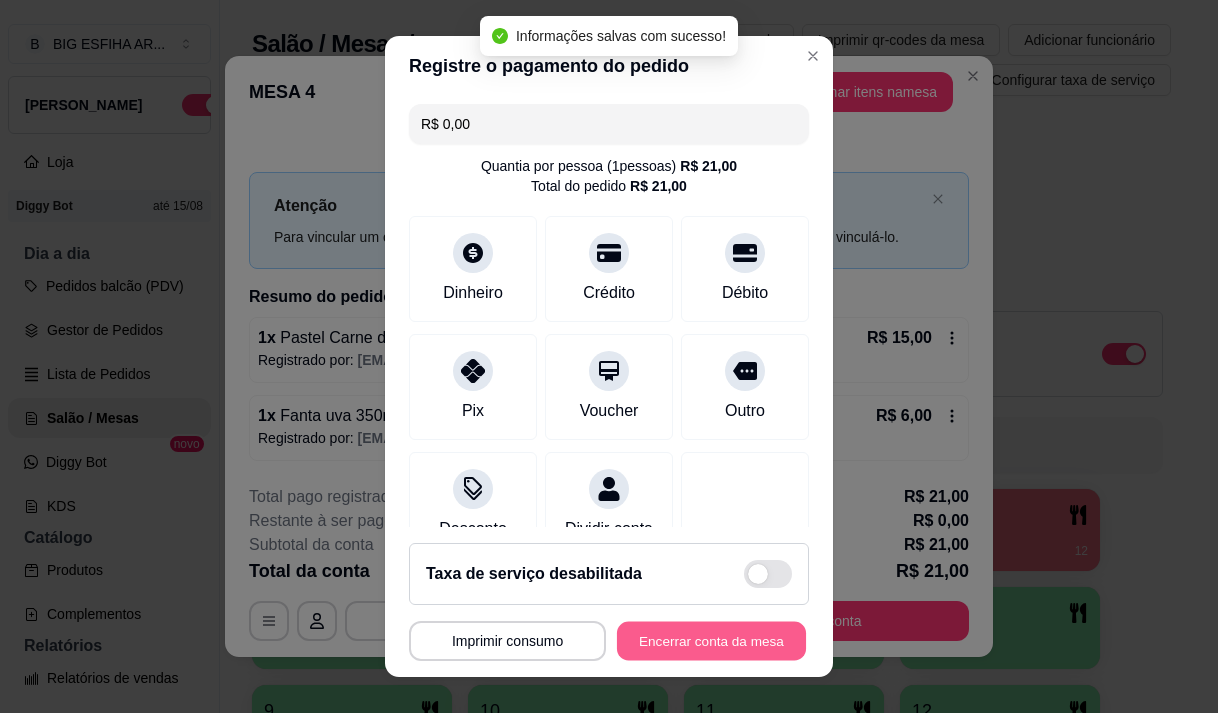 click on "Encerrar conta da mesa" at bounding box center (711, 641) 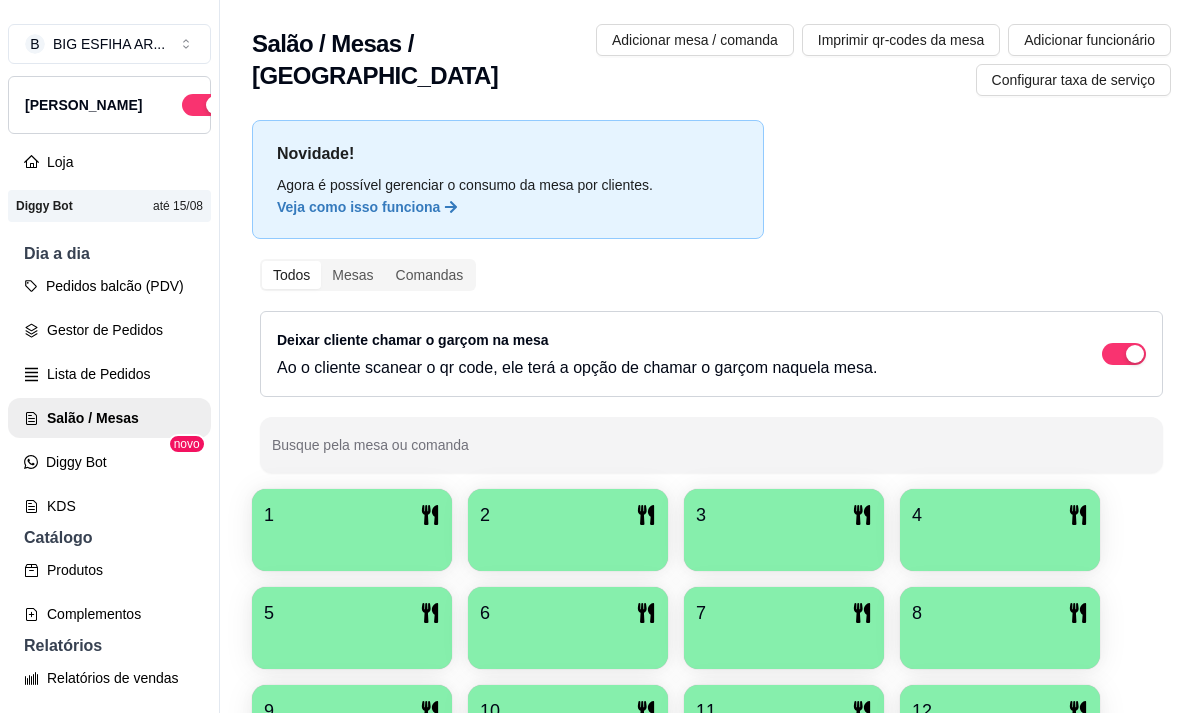click on "KDS" at bounding box center [109, 506] 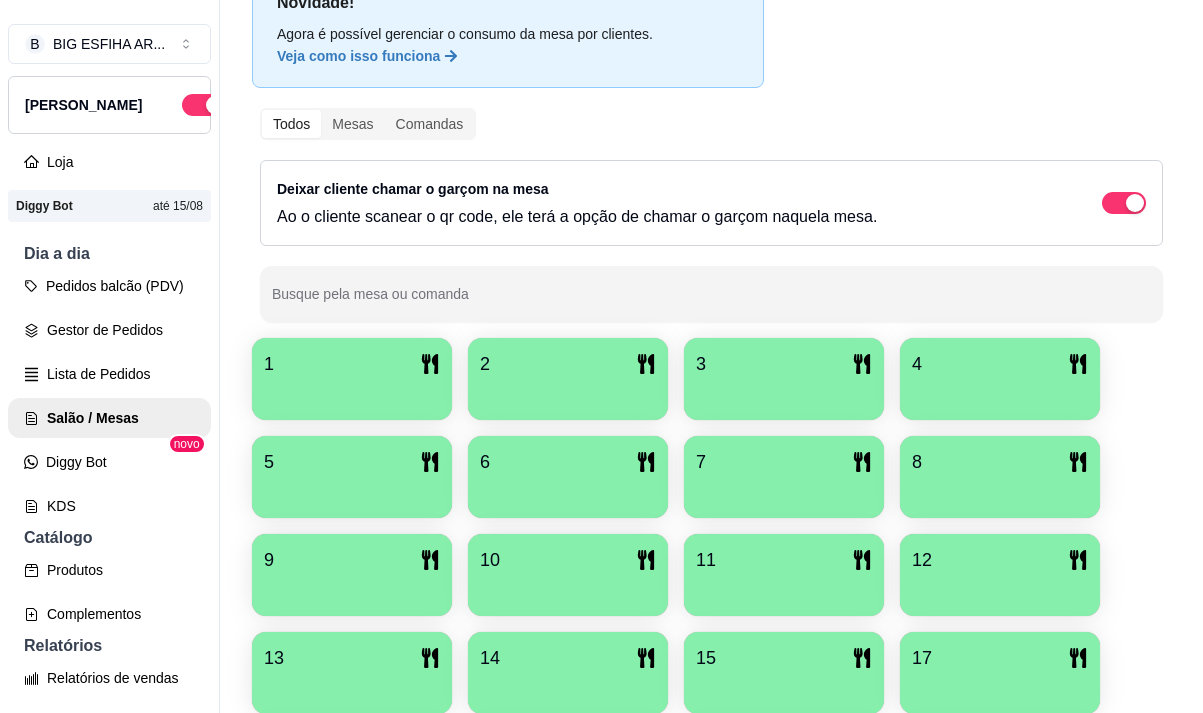 scroll, scrollTop: 0, scrollLeft: 0, axis: both 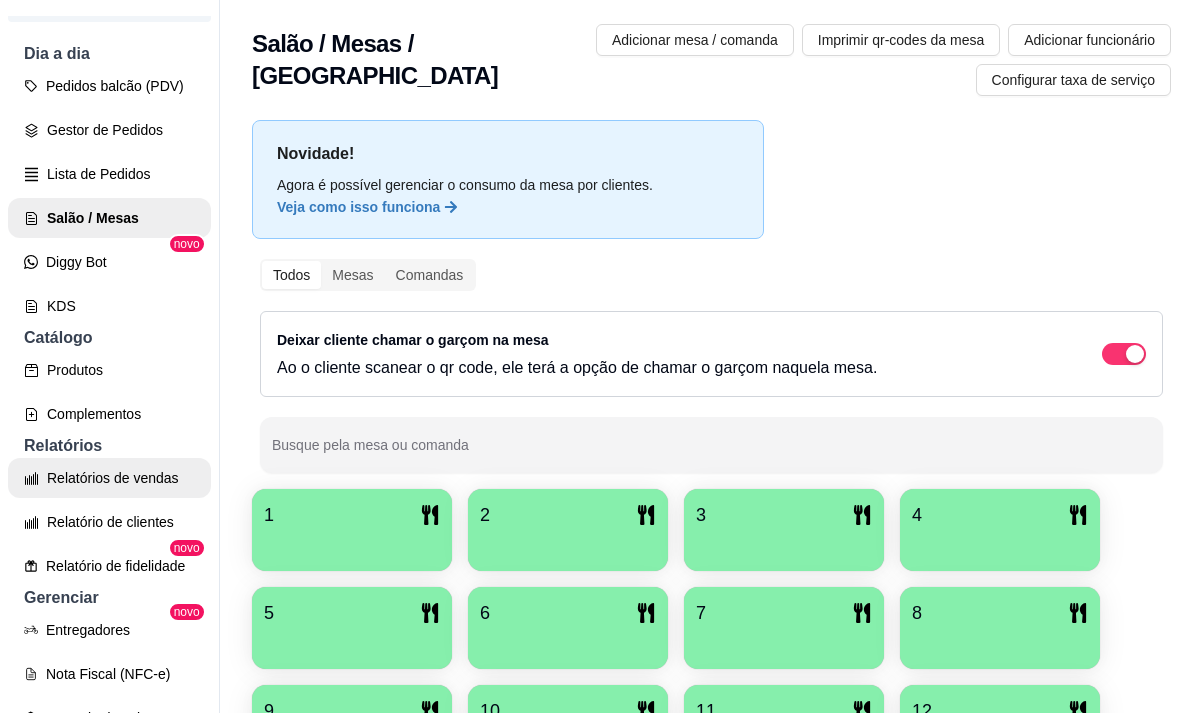 click on "Relatórios de vendas" at bounding box center [109, 478] 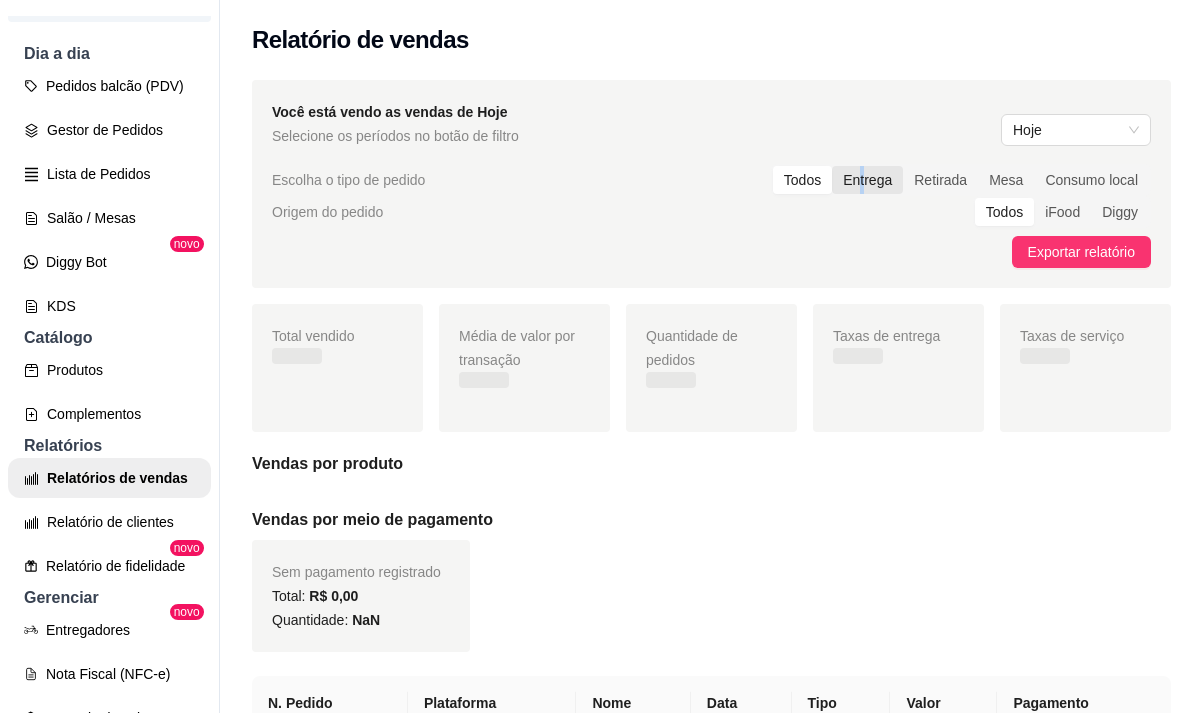 click on "Entrega" at bounding box center (867, 180) 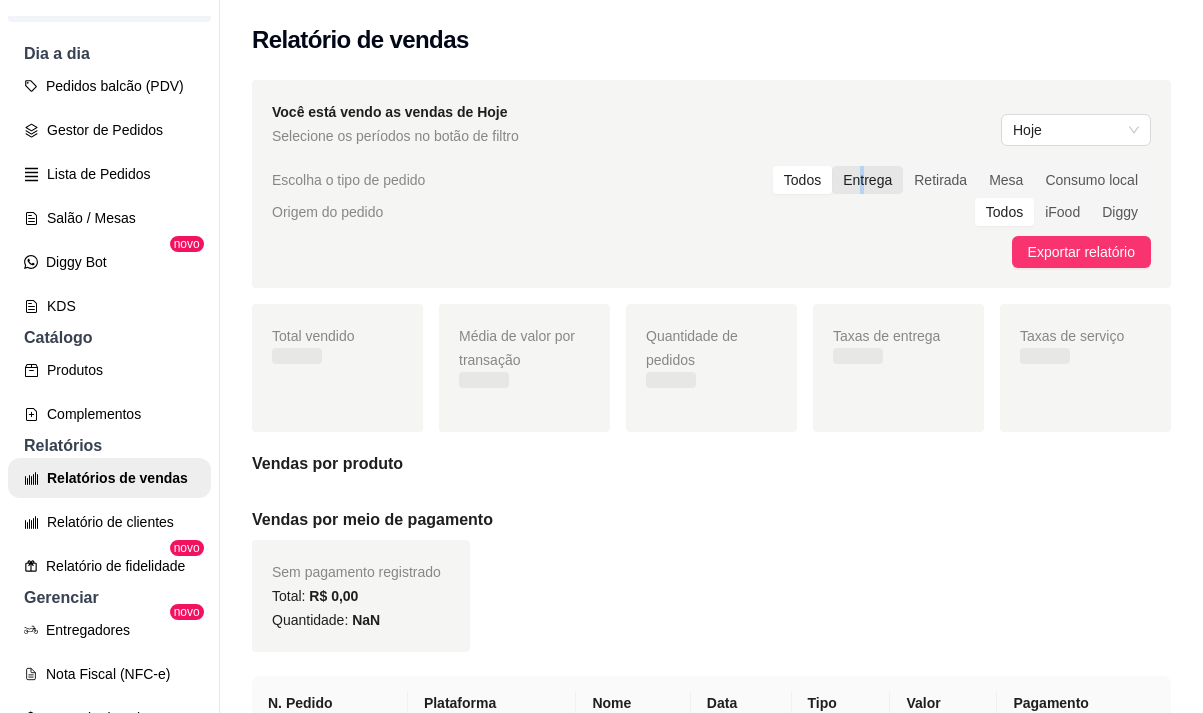 click on "Entrega" at bounding box center [867, 180] 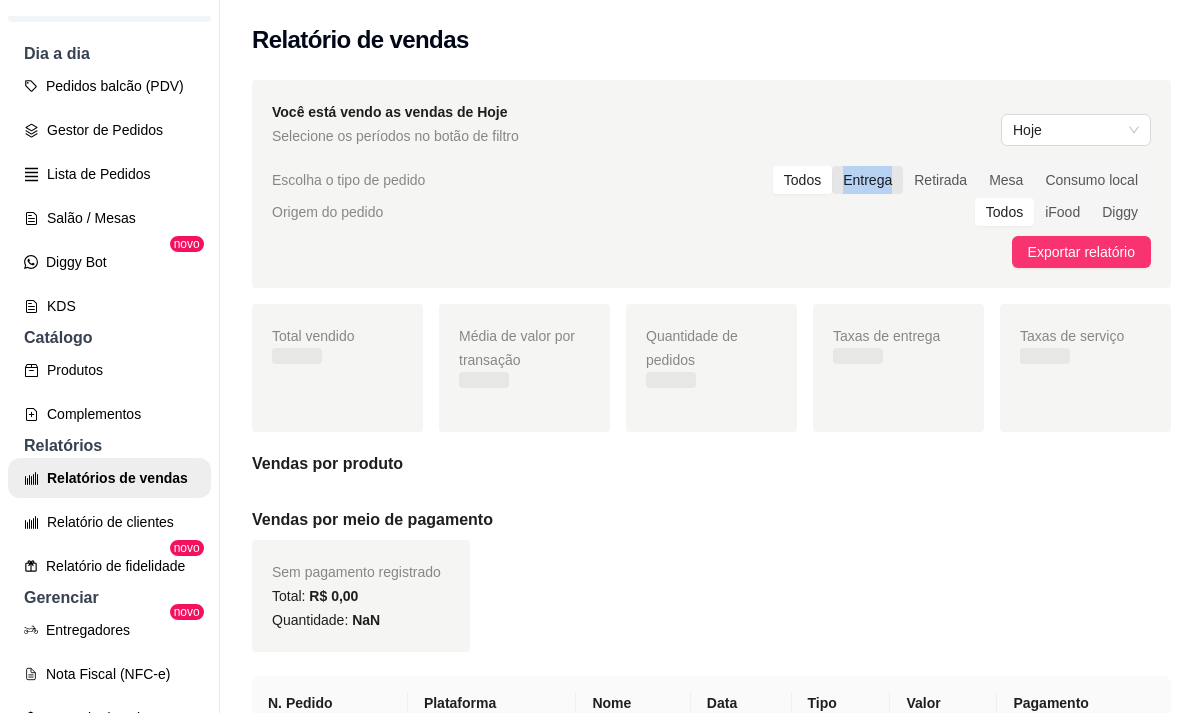 click on "Entrega" at bounding box center (867, 180) 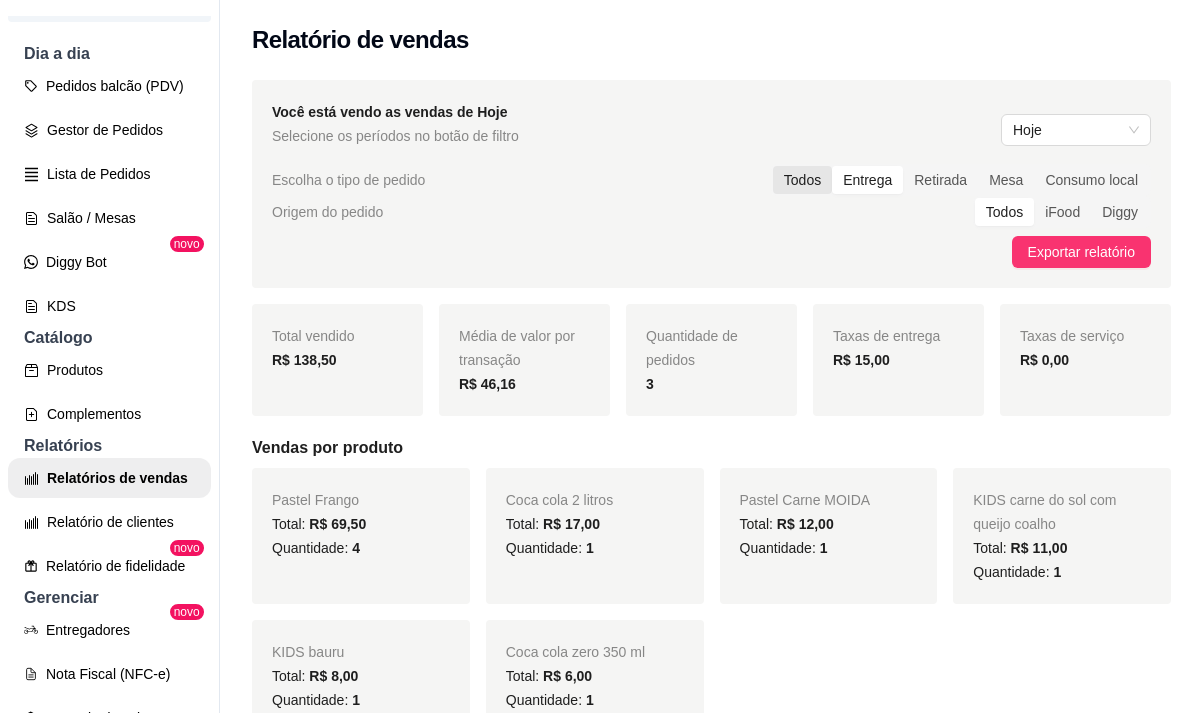 click on "Todos" at bounding box center (802, 180) 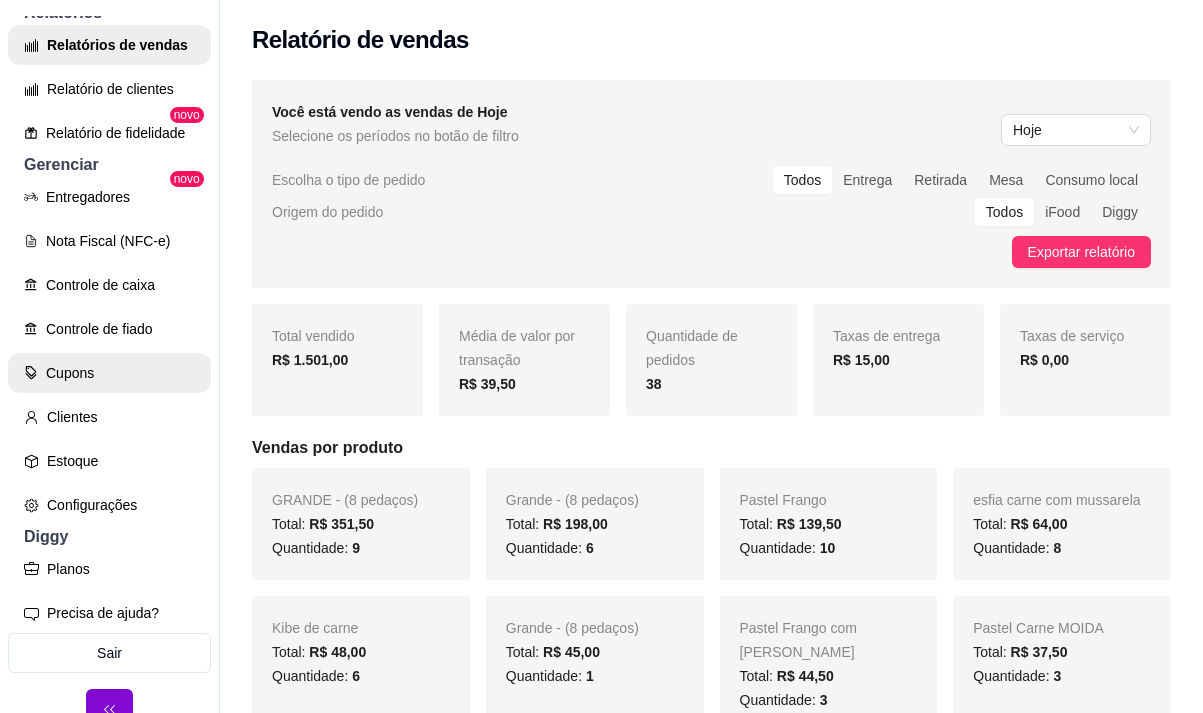 scroll, scrollTop: 657, scrollLeft: 0, axis: vertical 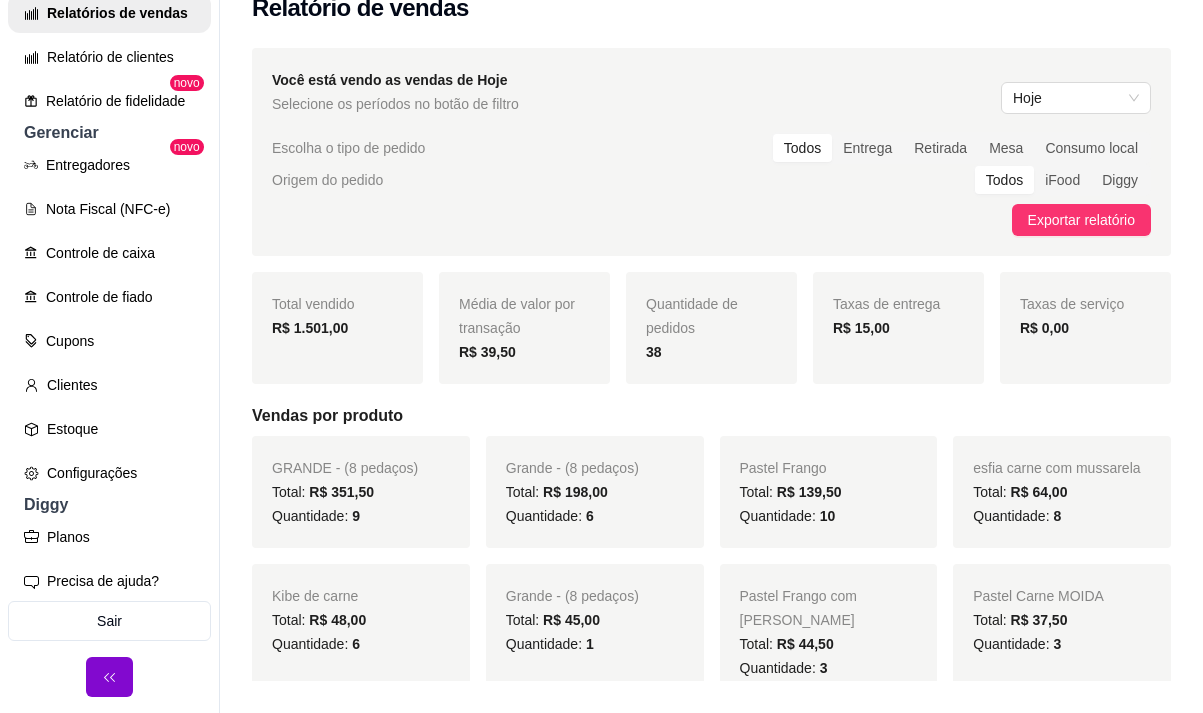 click on "Taxas de serviço R$ 0,00" at bounding box center [1085, 328] 